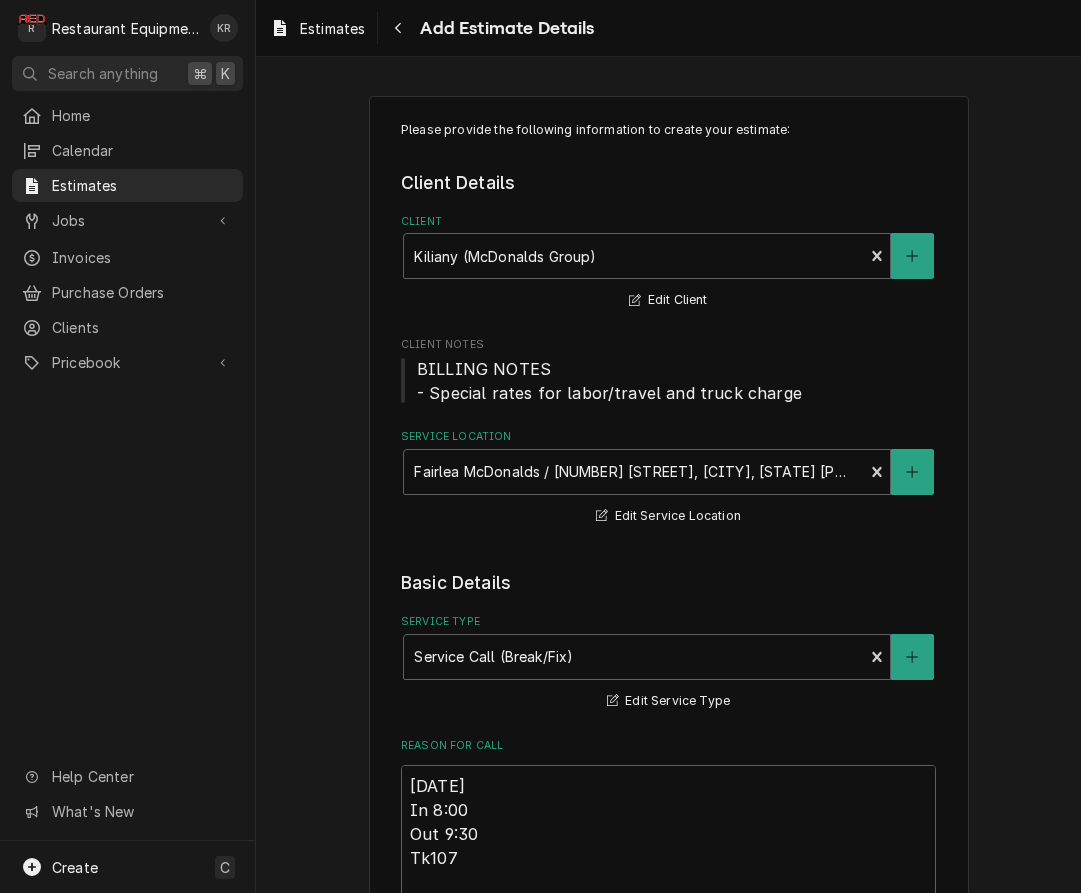 scroll, scrollTop: 0, scrollLeft: 0, axis: both 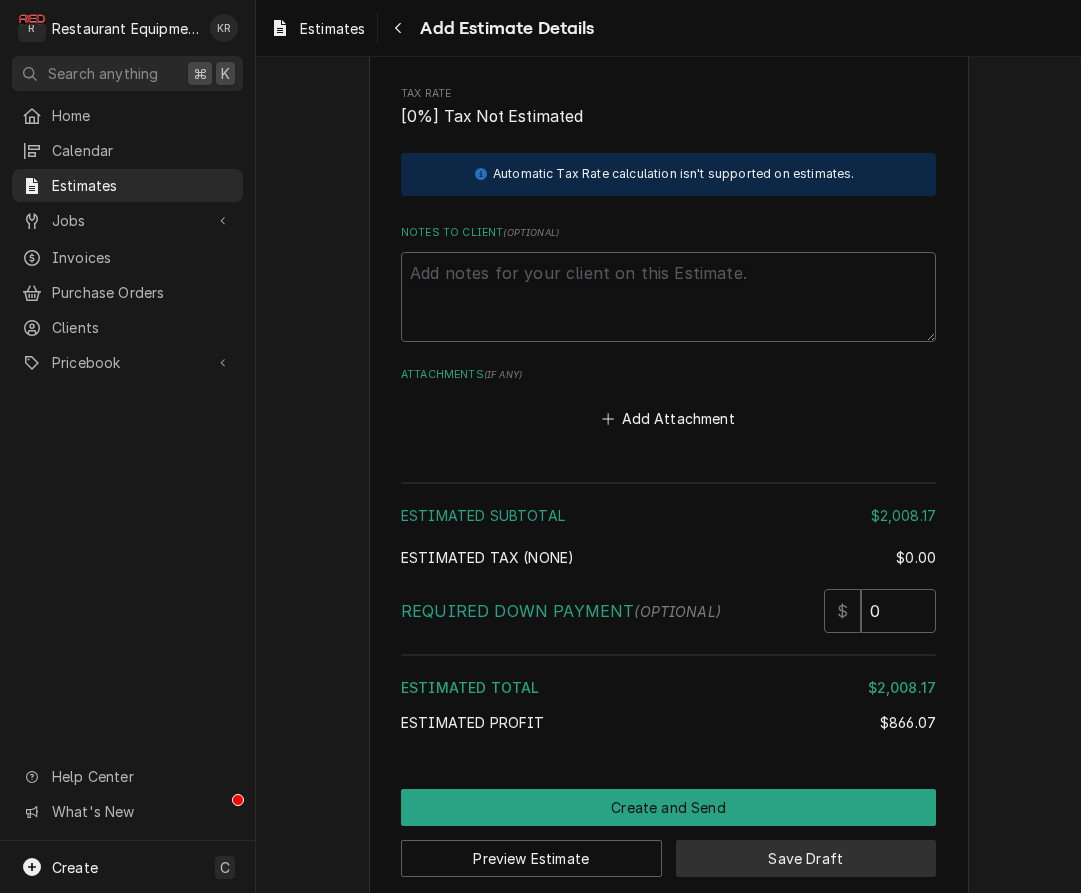click on "Save Draft" at bounding box center [806, 858] 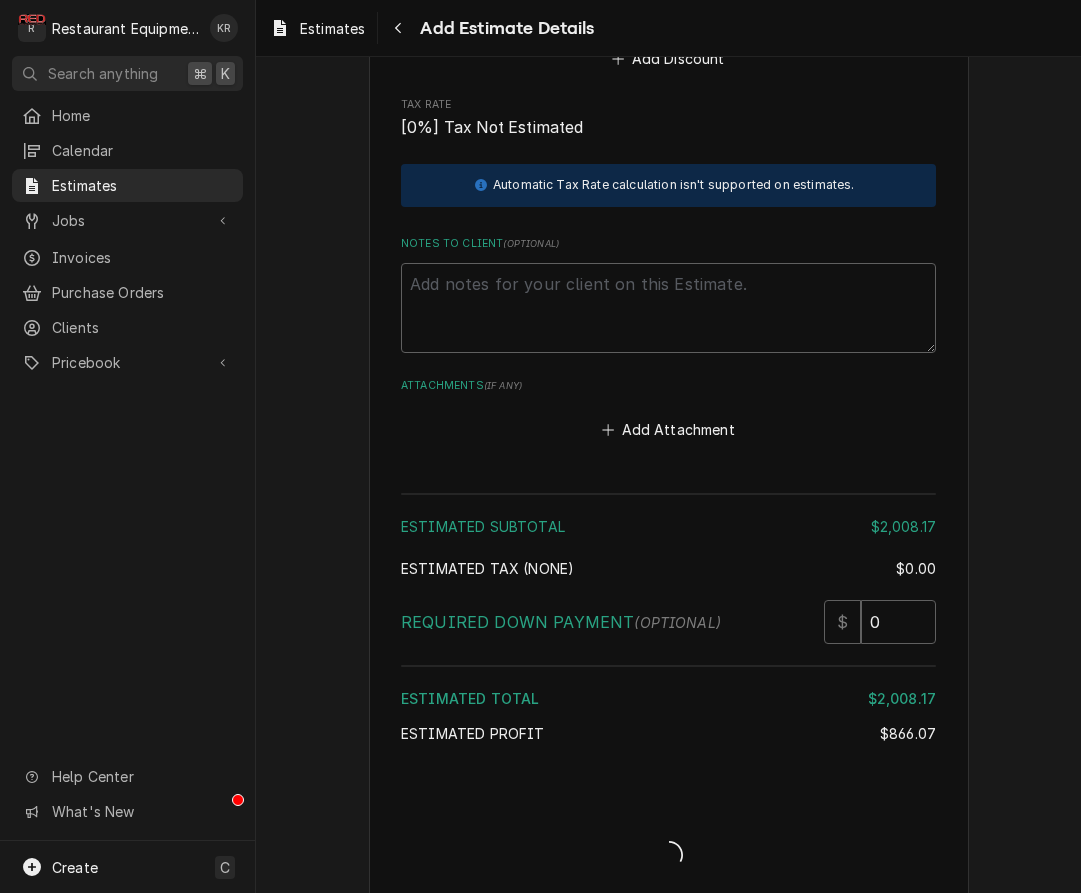 type on "x" 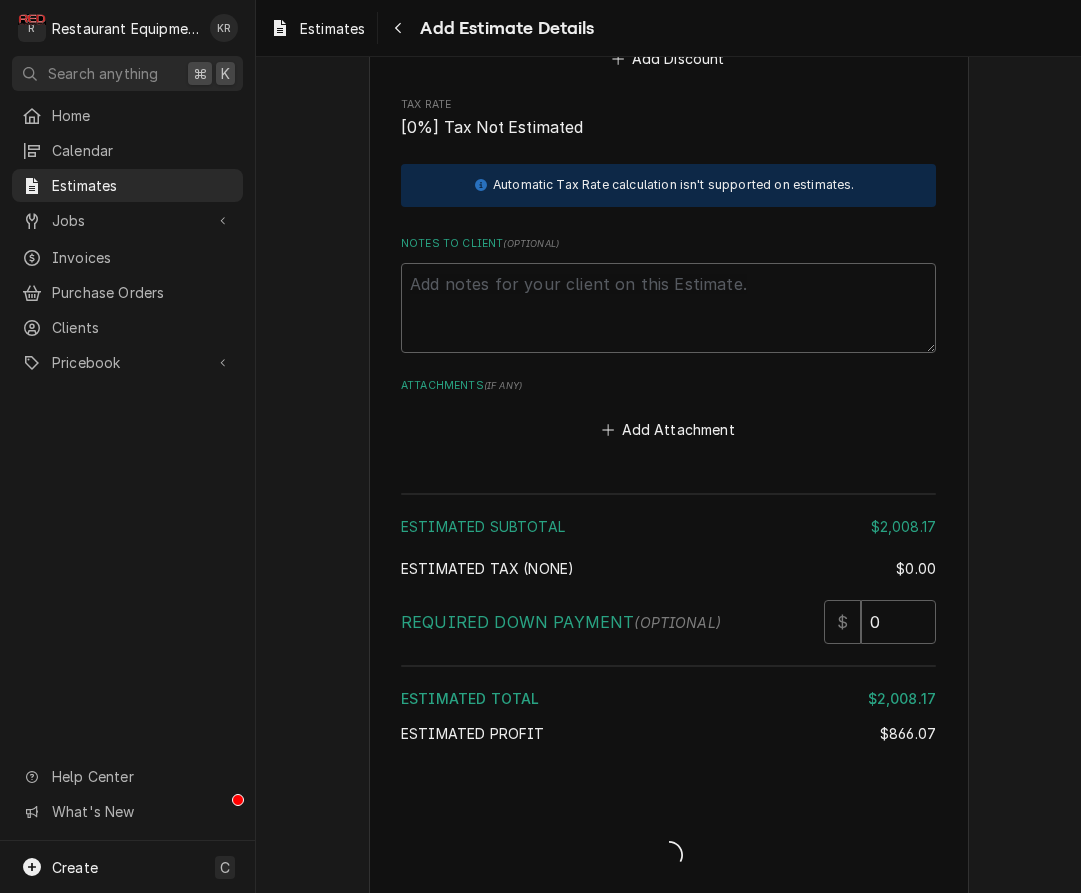 scroll, scrollTop: 4464, scrollLeft: 0, axis: vertical 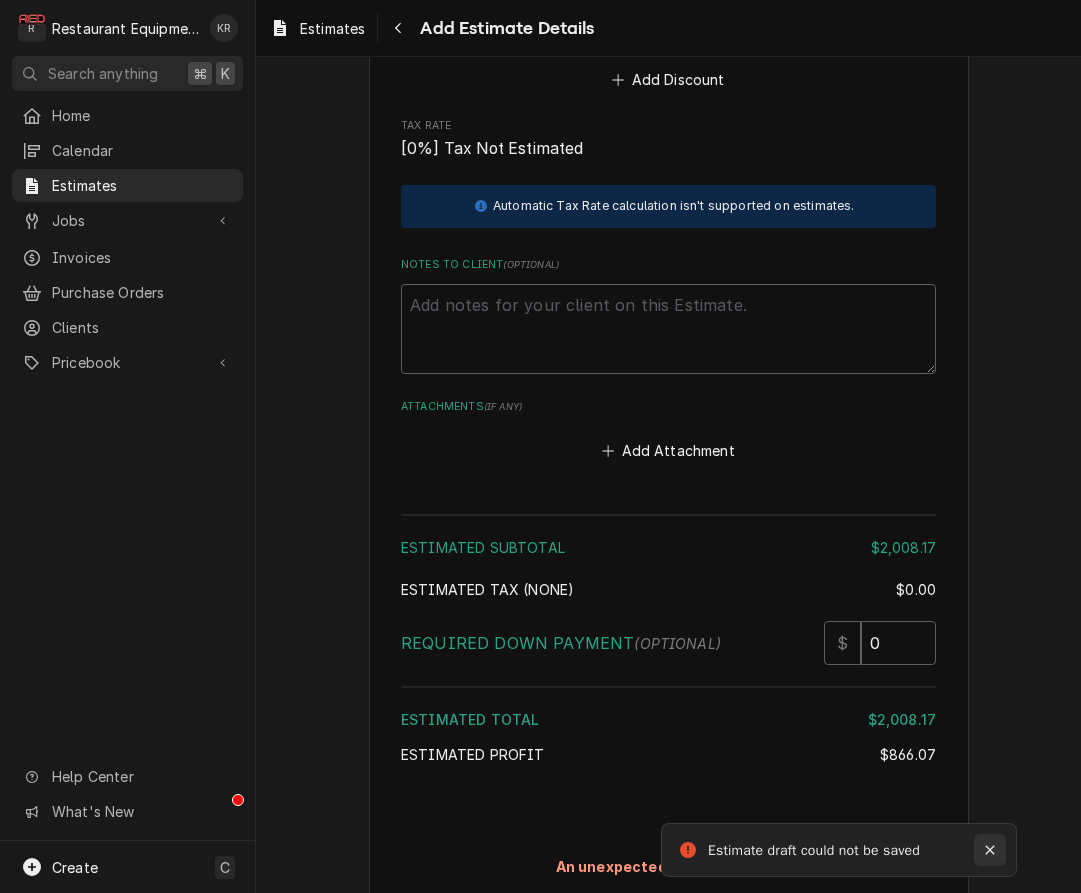 click 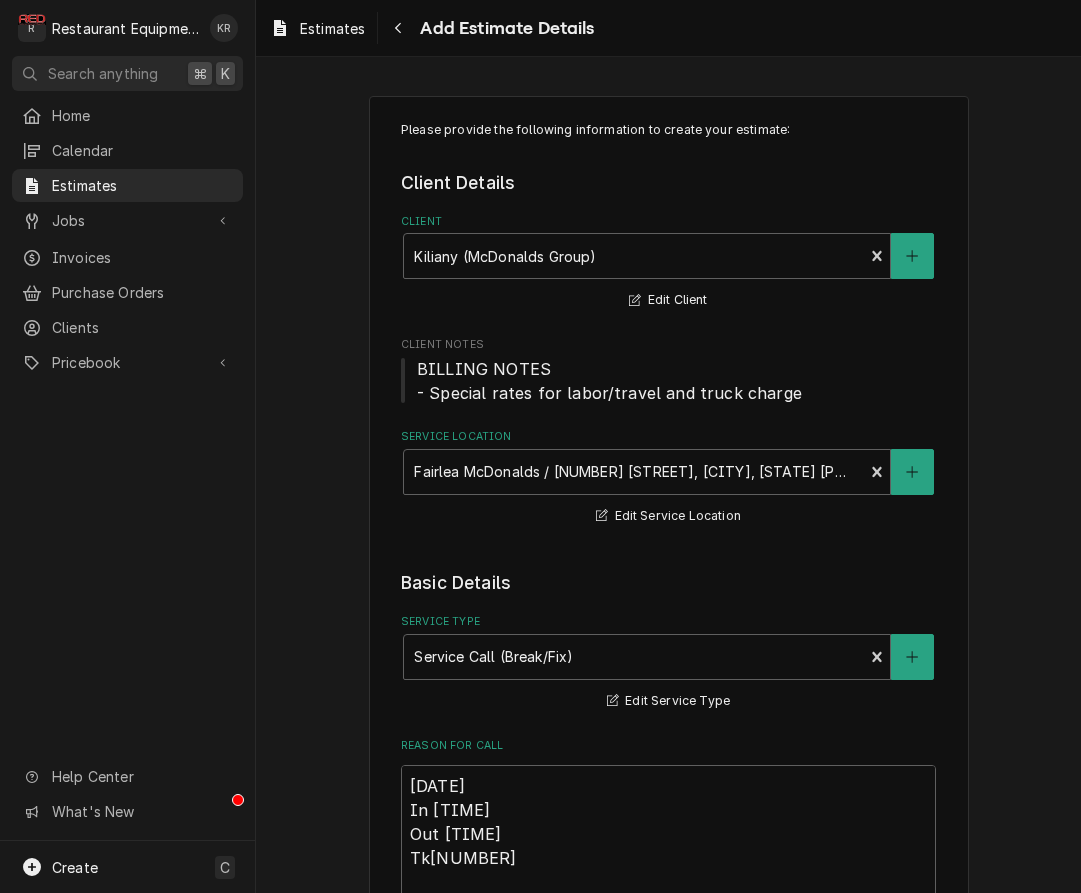 scroll, scrollTop: 0, scrollLeft: 0, axis: both 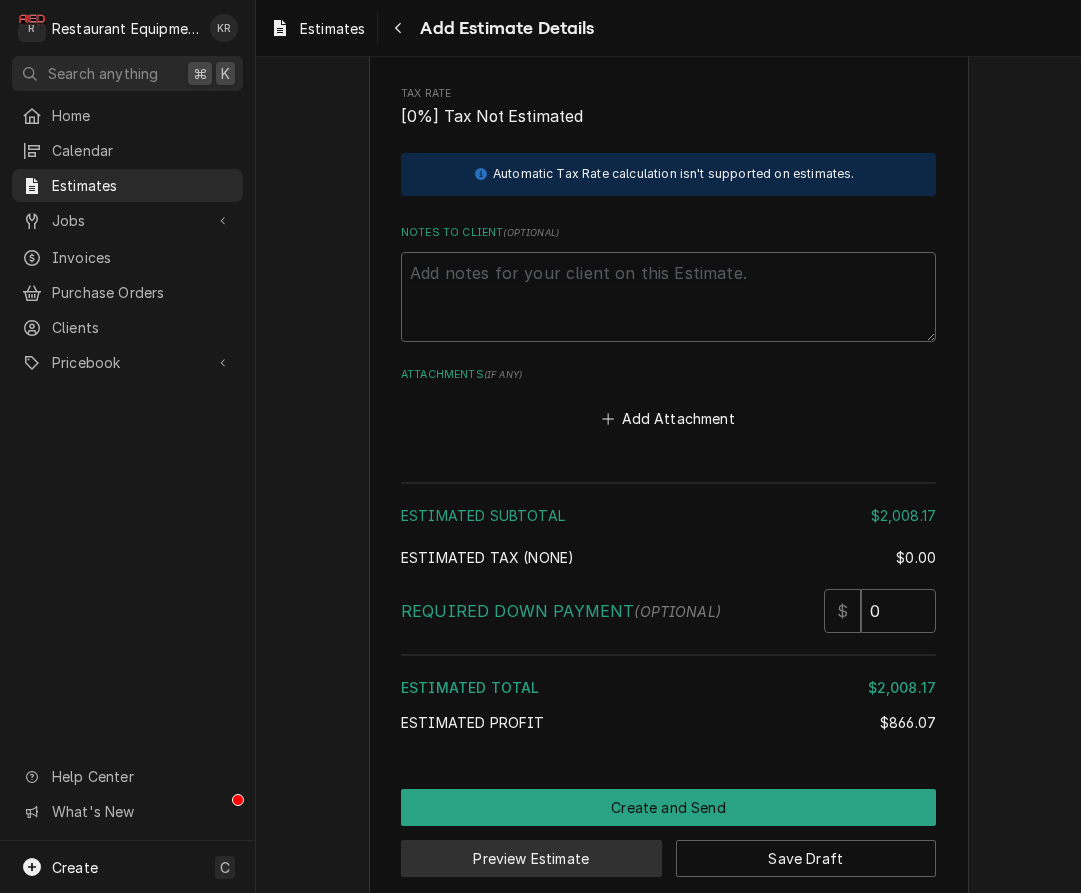 click on "Preview Estimate" at bounding box center (531, 858) 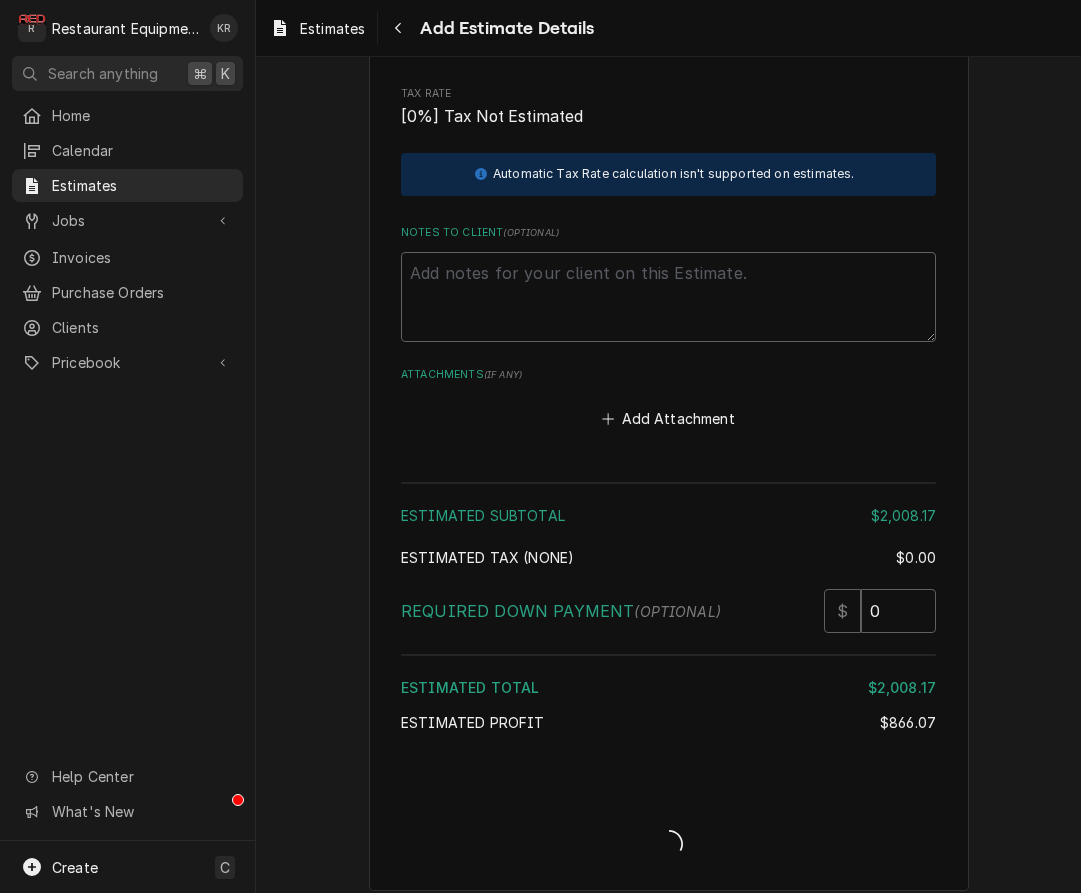 scroll, scrollTop: 4485, scrollLeft: 0, axis: vertical 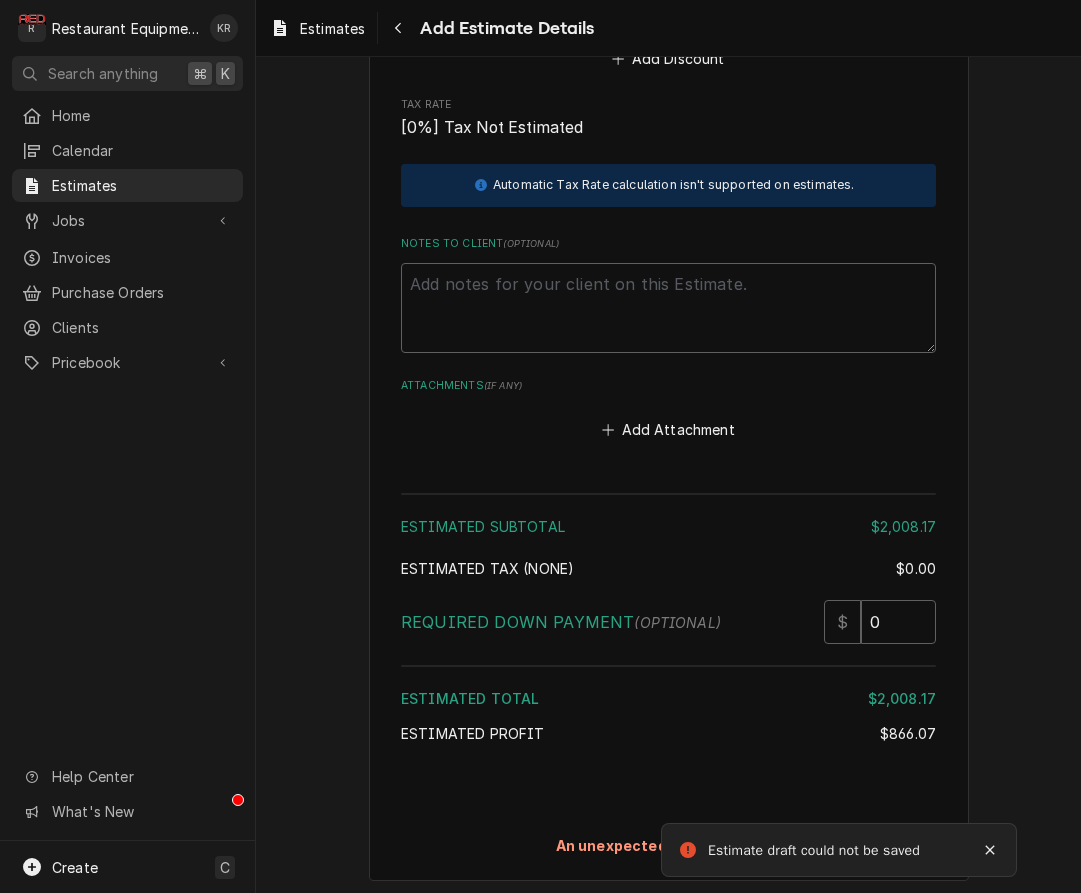type on "x" 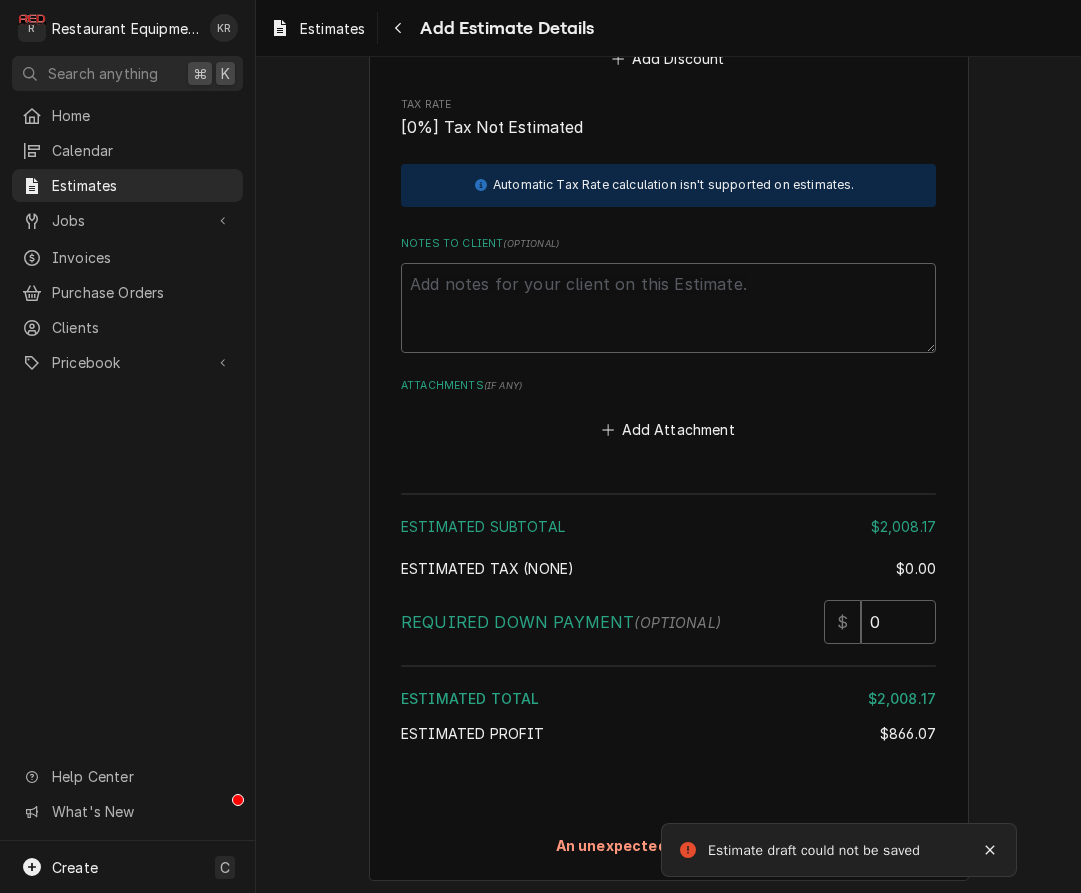scroll, scrollTop: 4464, scrollLeft: 0, axis: vertical 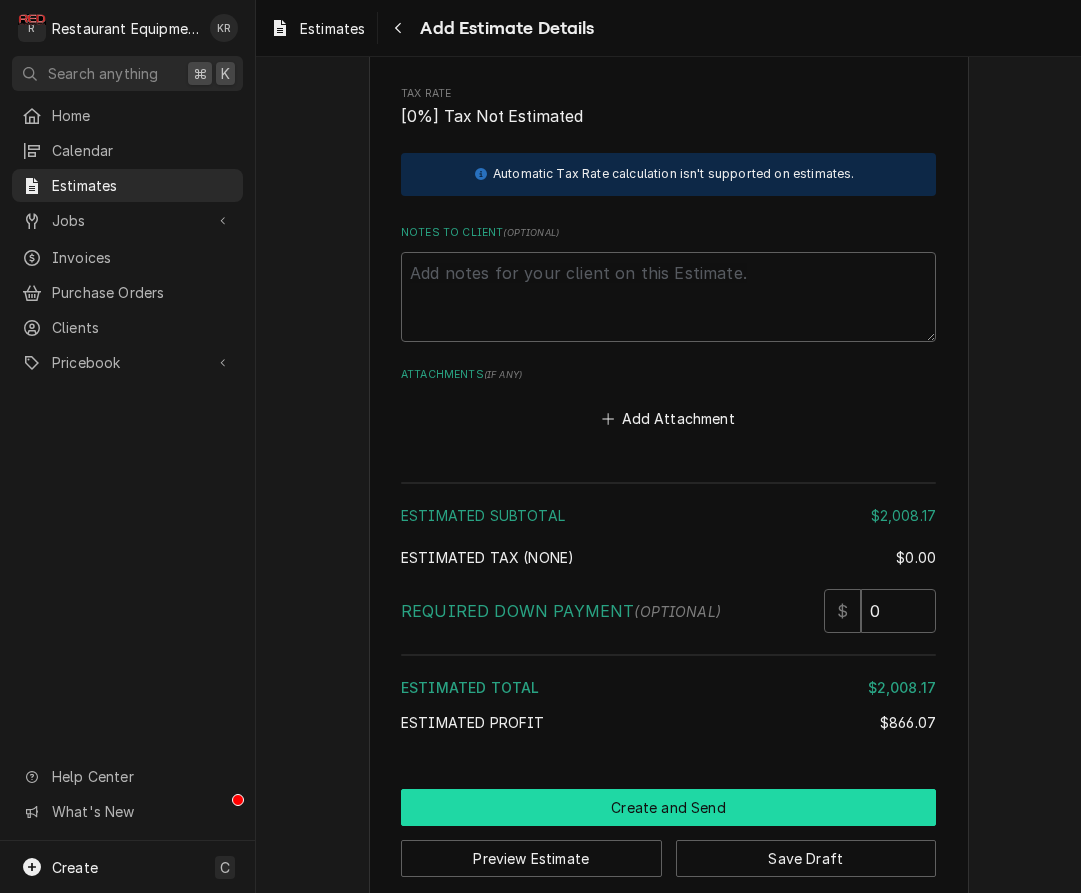 click on "Create and Send" at bounding box center [668, 807] 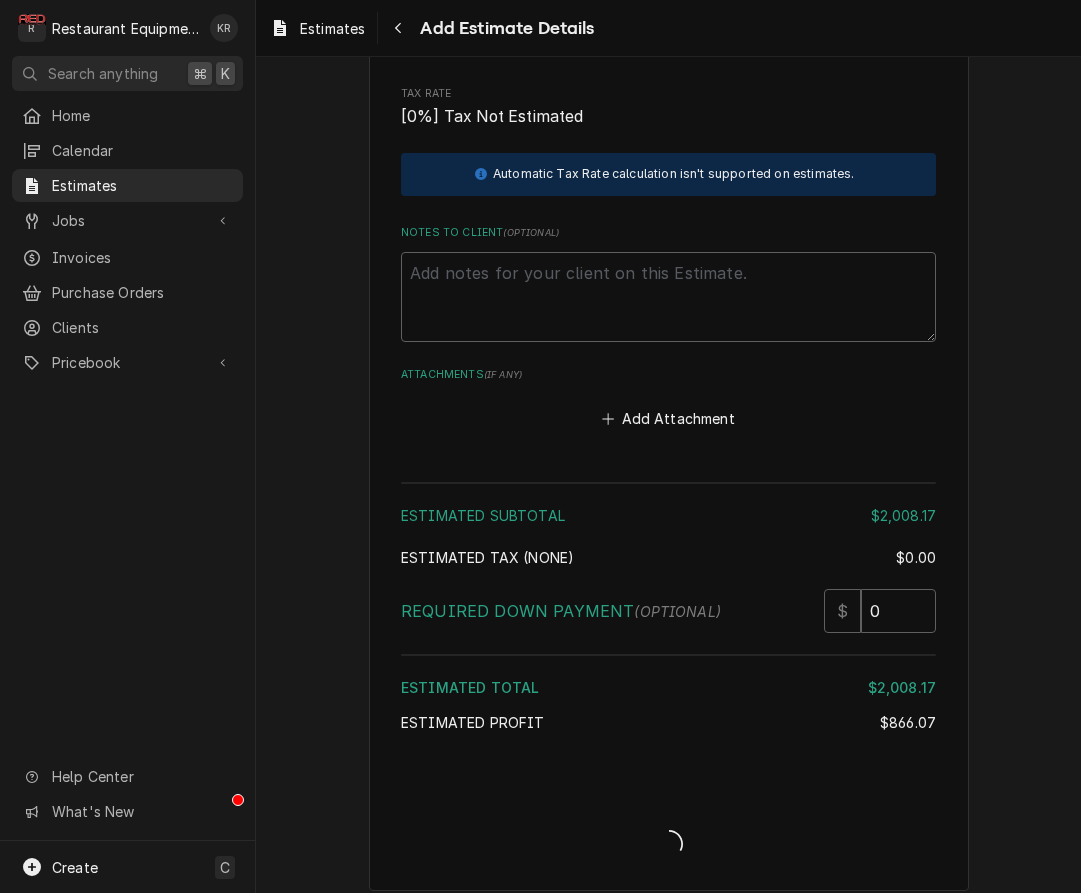 scroll, scrollTop: 4485, scrollLeft: 0, axis: vertical 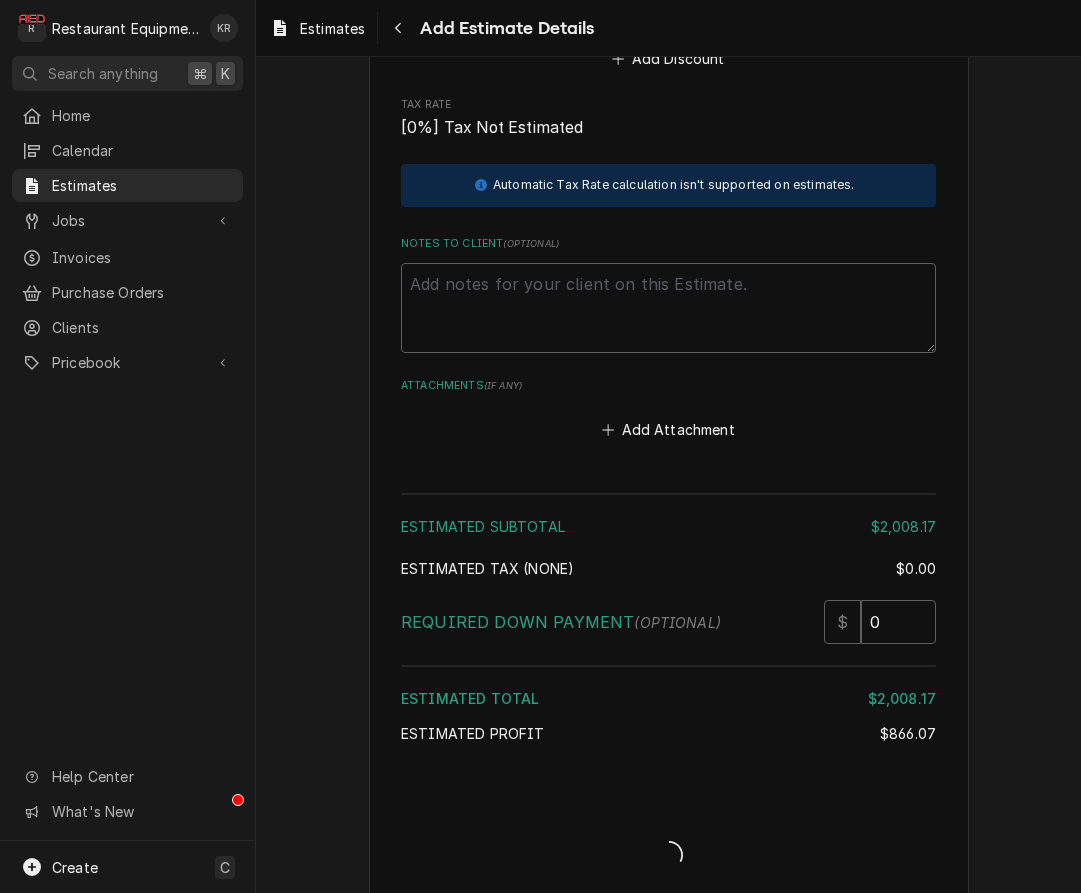 type on "x" 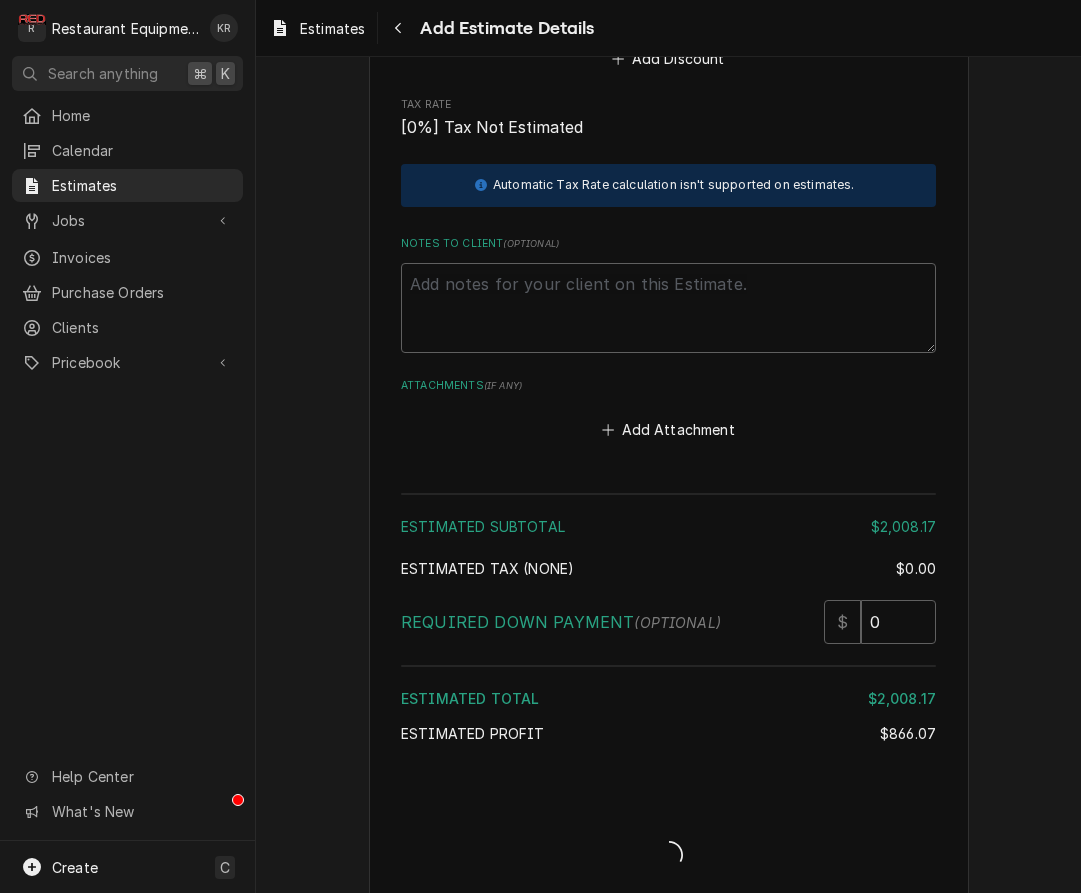 scroll, scrollTop: 4464, scrollLeft: 0, axis: vertical 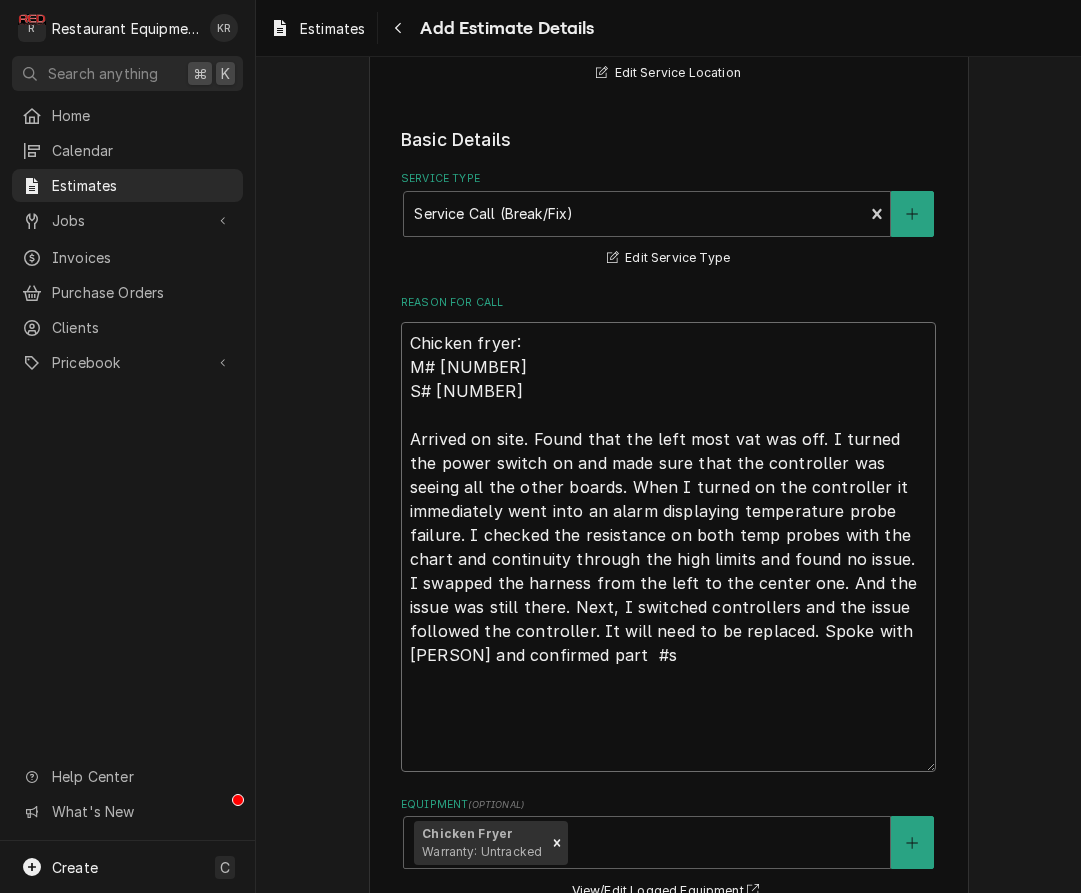 drag, startPoint x: 412, startPoint y: 341, endPoint x: 889, endPoint y: 783, distance: 650.30225 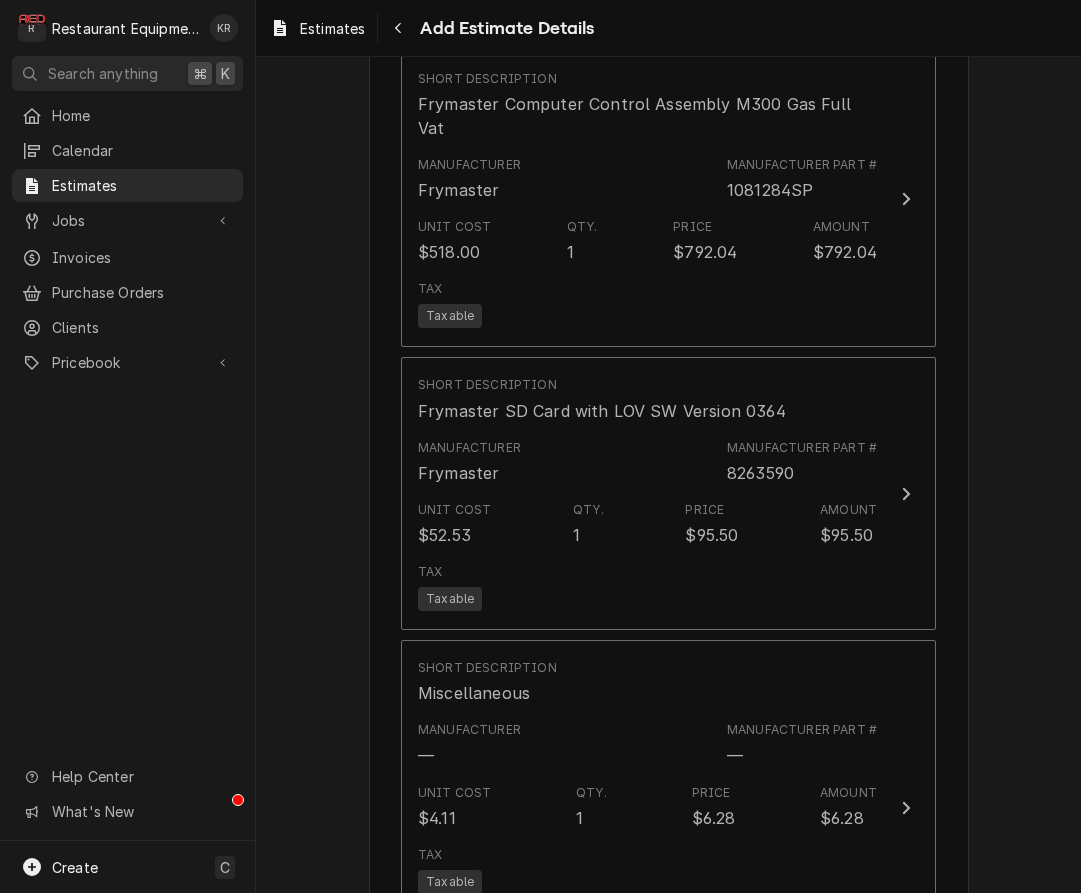 scroll, scrollTop: 2499, scrollLeft: 0, axis: vertical 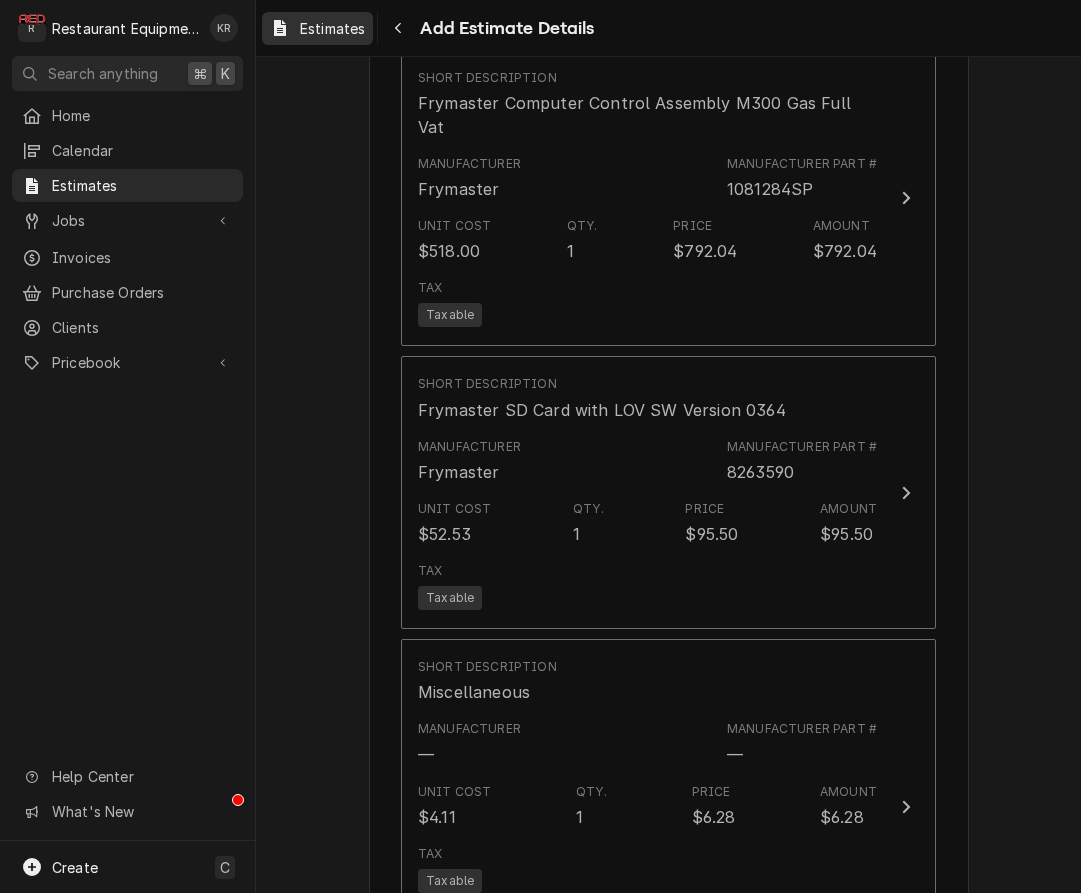 click on "Estimates" at bounding box center [332, 28] 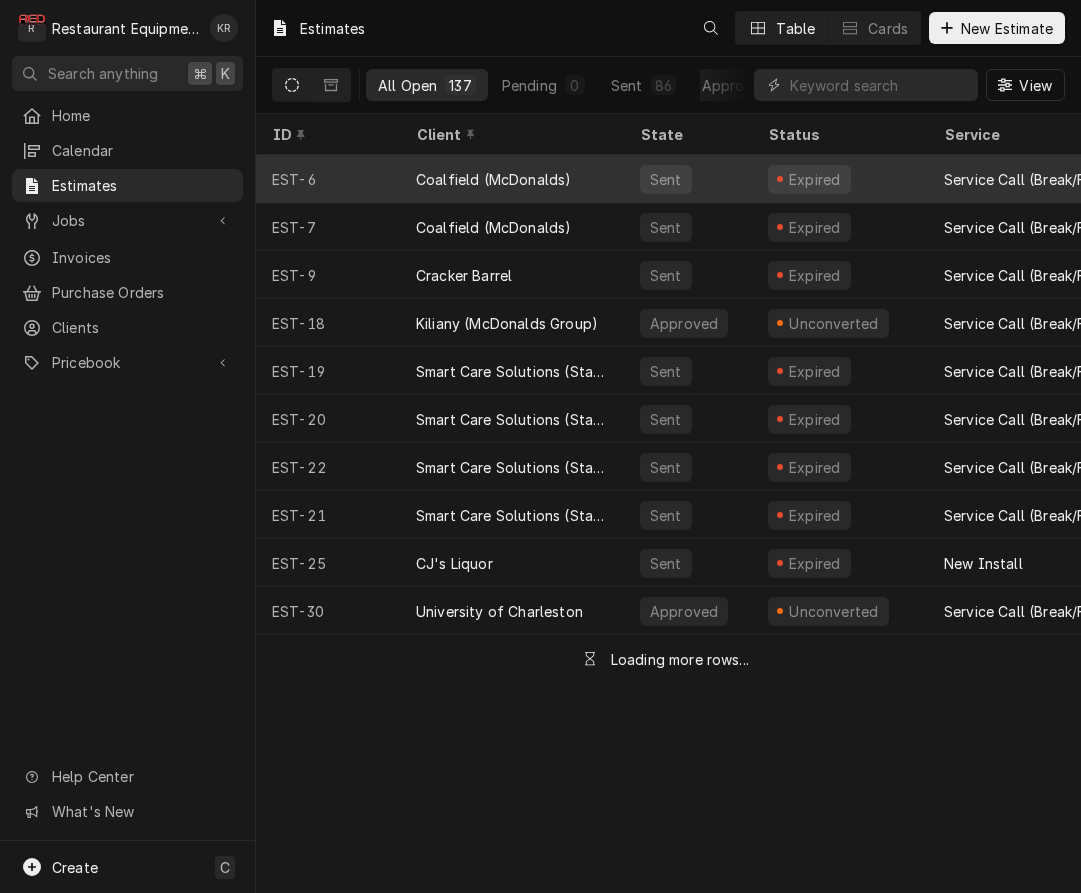 scroll, scrollTop: 0, scrollLeft: 0, axis: both 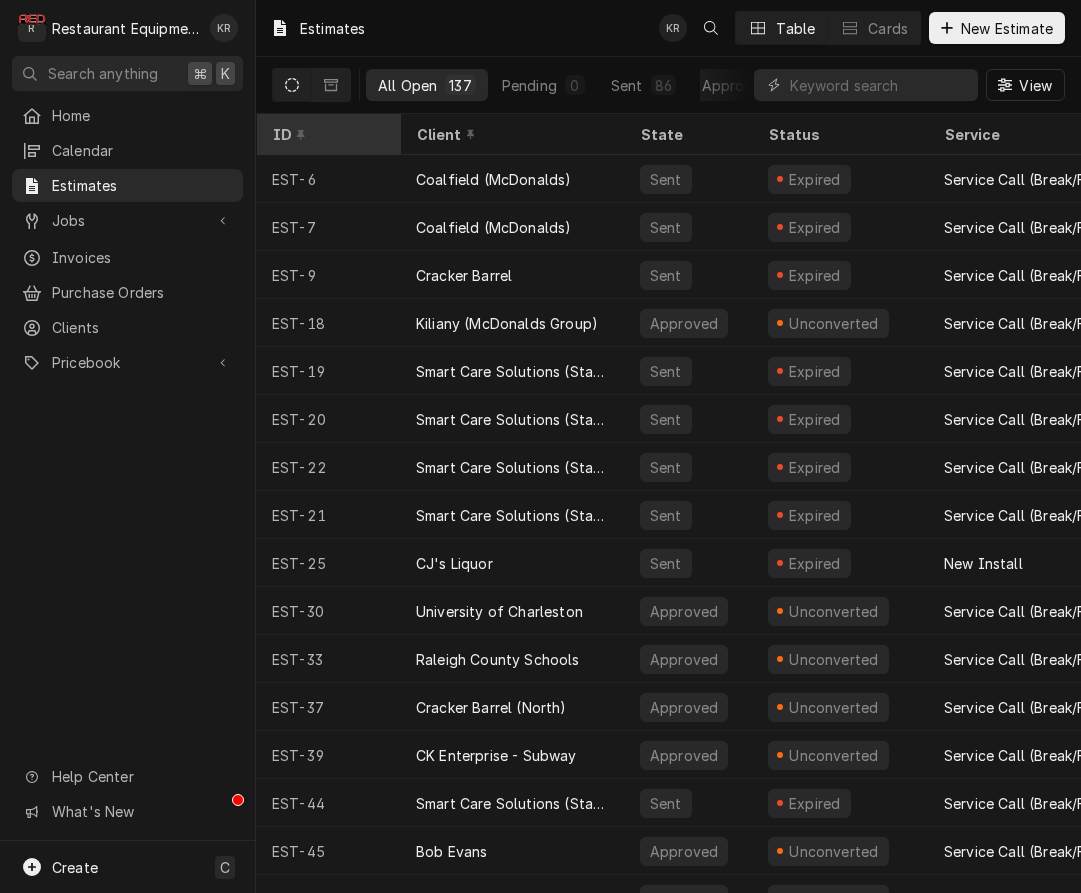 click on "ID" at bounding box center [326, 134] 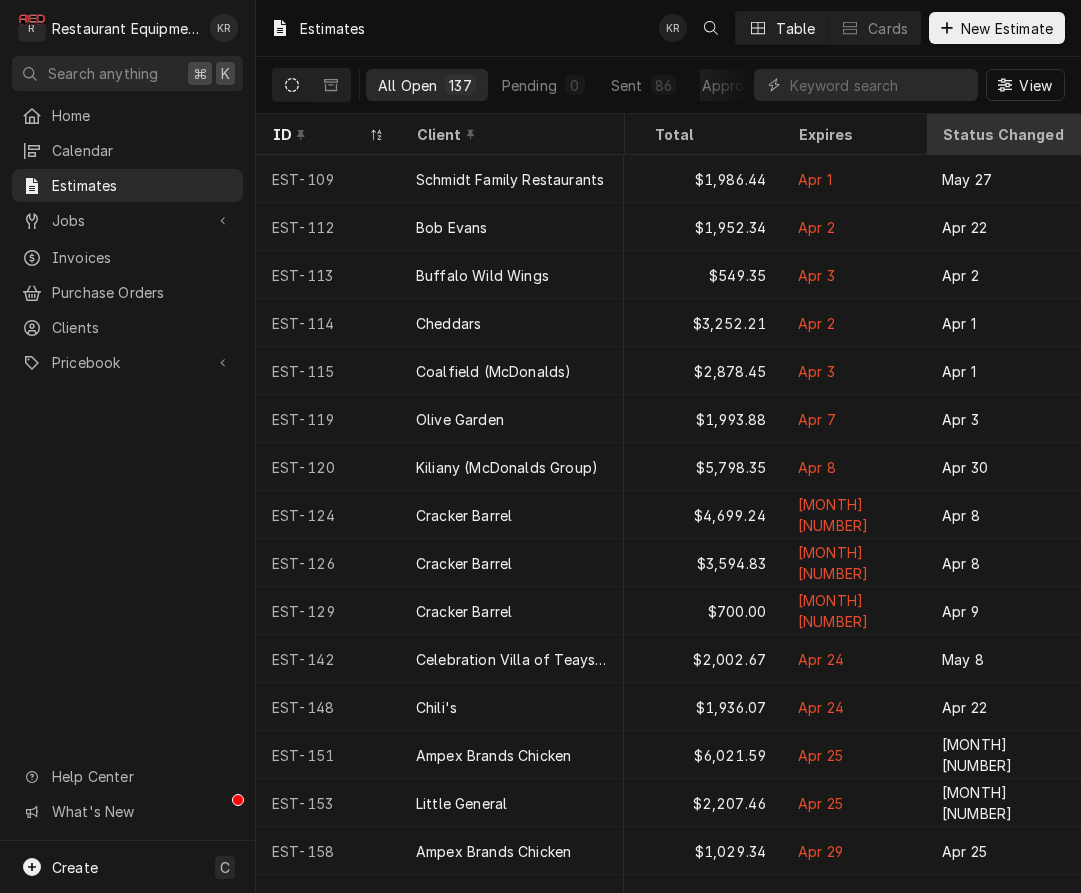 scroll, scrollTop: 0, scrollLeft: 1575, axis: horizontal 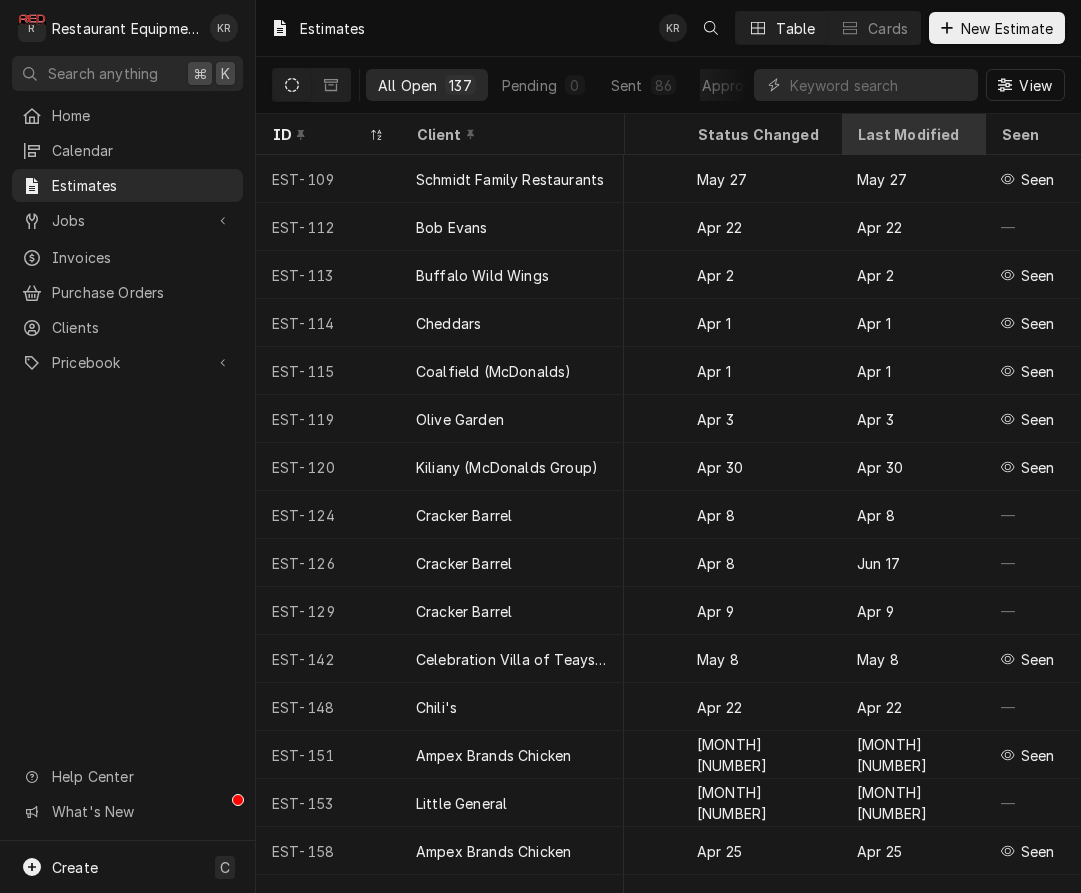 click on "Last Modified" at bounding box center [911, 134] 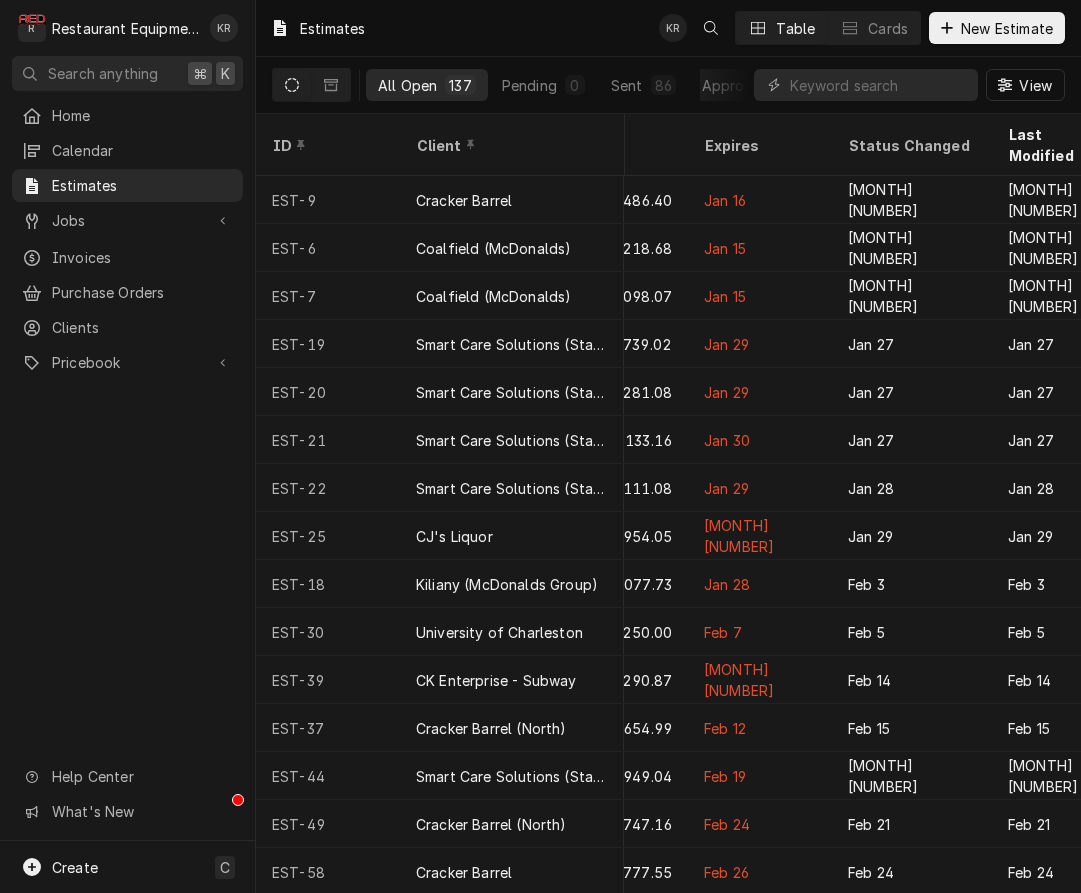 scroll, scrollTop: 0, scrollLeft: 1575, axis: horizontal 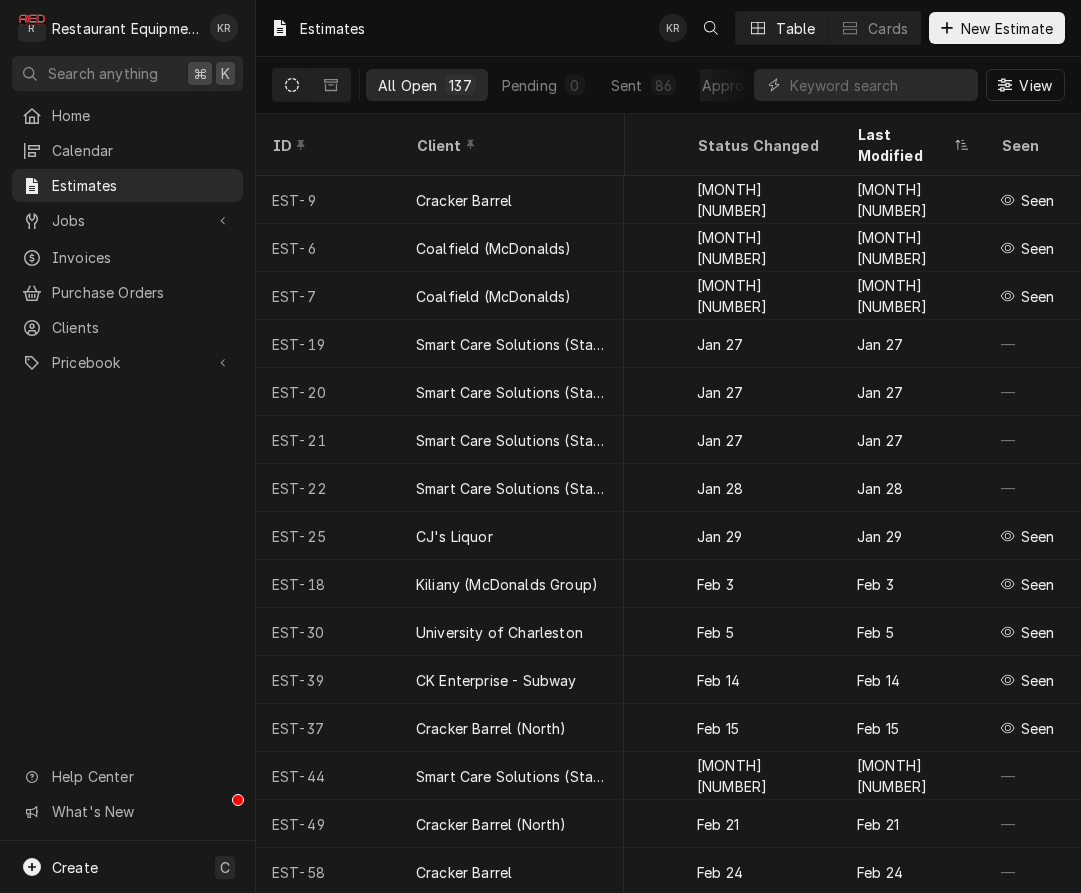 click on "Last Modified" at bounding box center [903, 145] 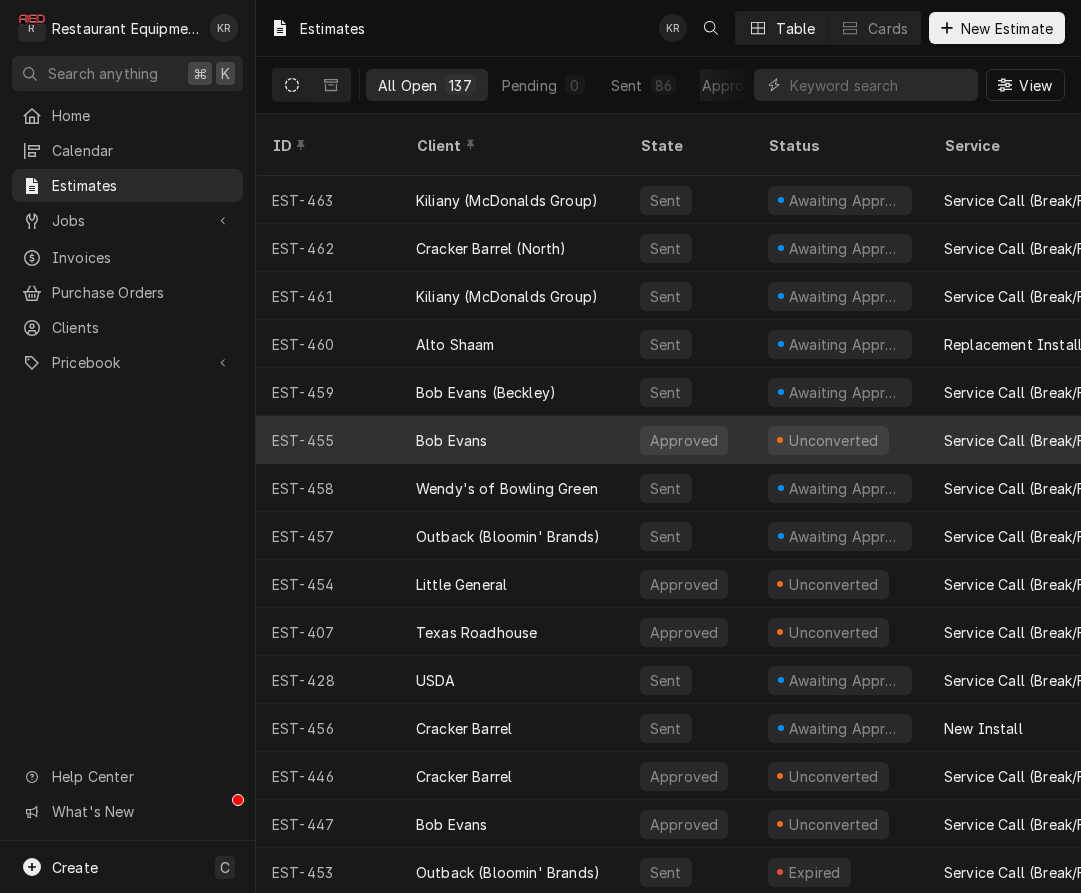 click on "Bob Evans" at bounding box center [512, 440] 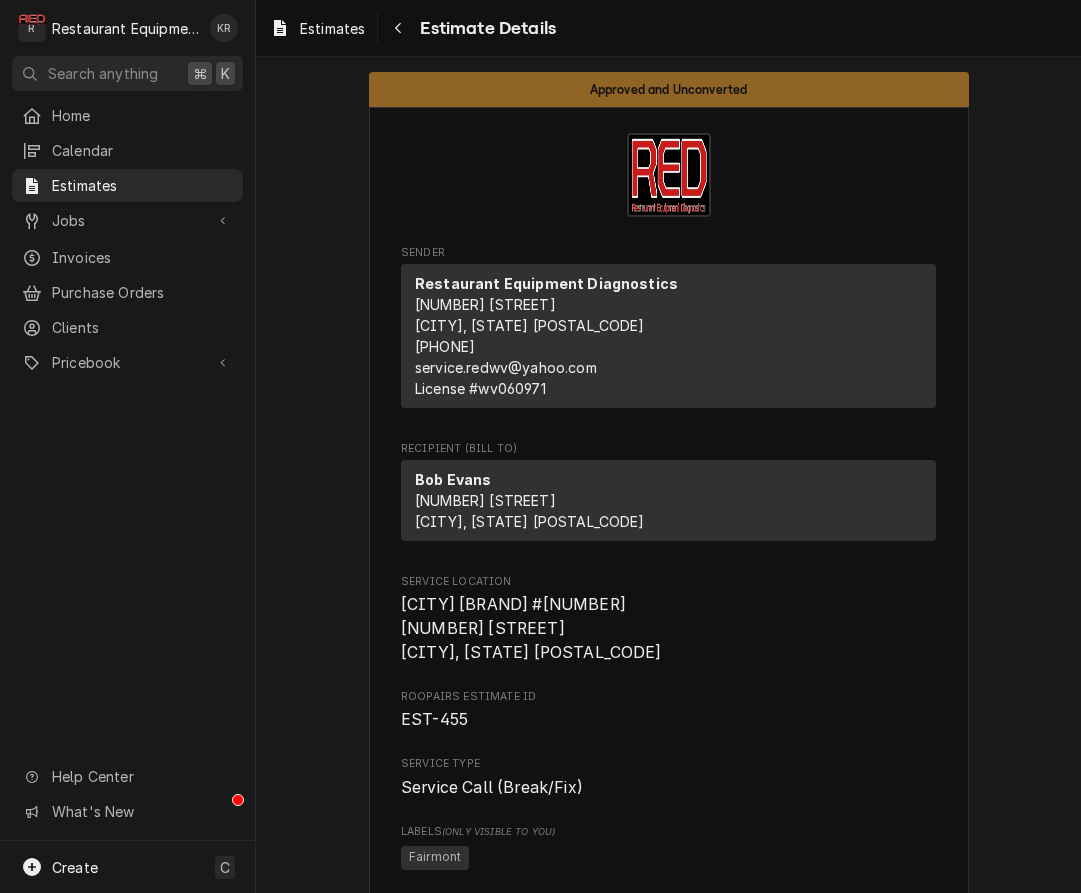 scroll, scrollTop: 0, scrollLeft: 0, axis: both 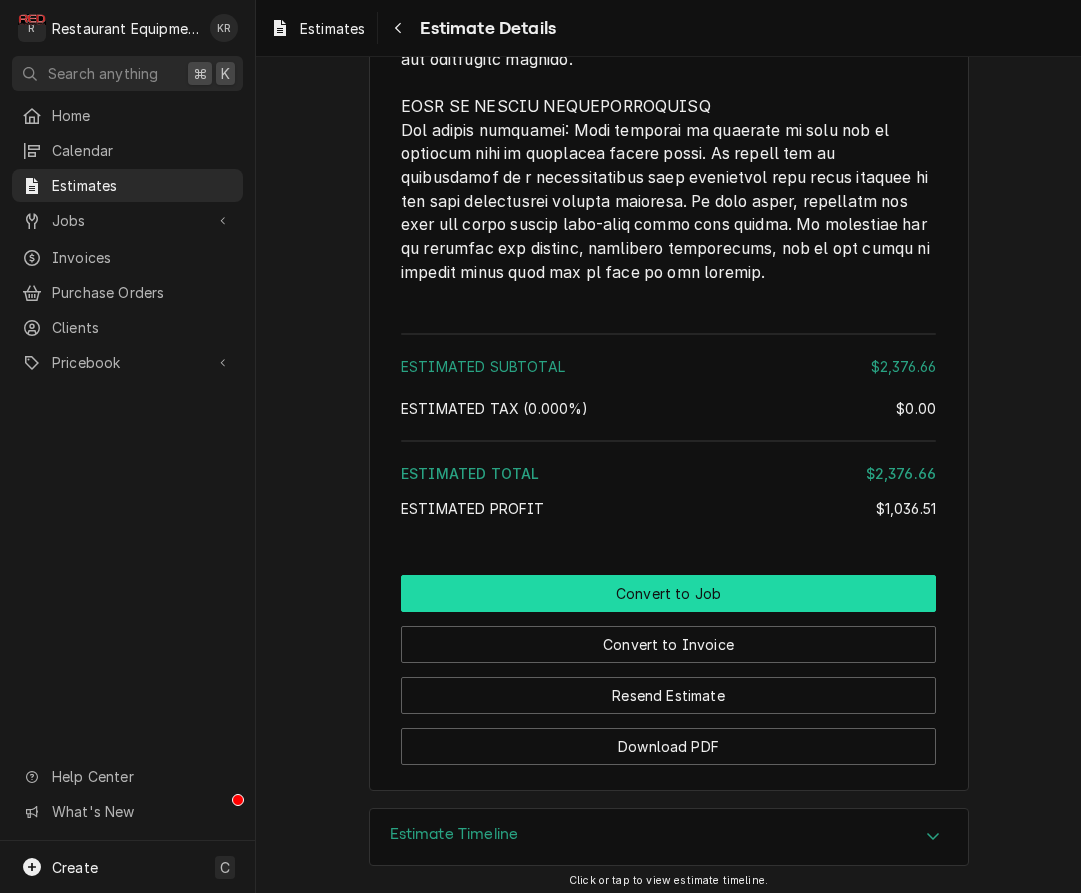 click on "Convert to Job" at bounding box center [668, 593] 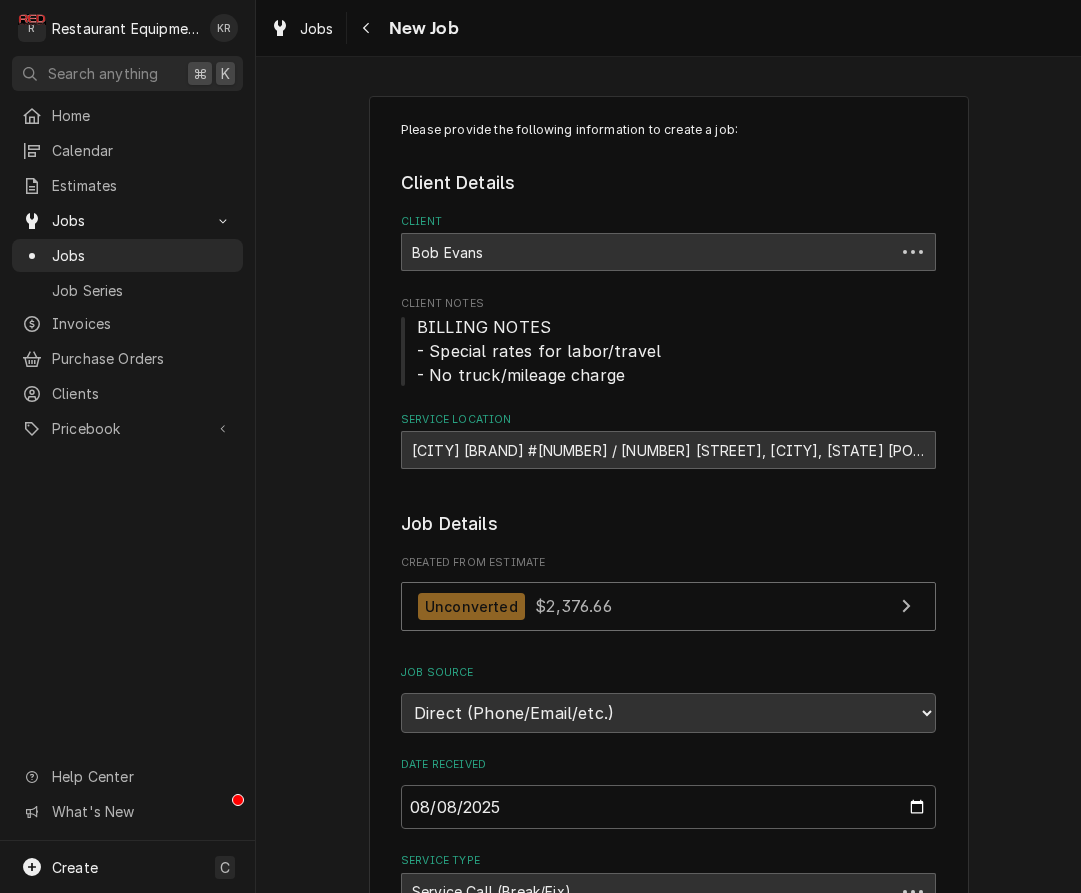 scroll, scrollTop: 0, scrollLeft: 0, axis: both 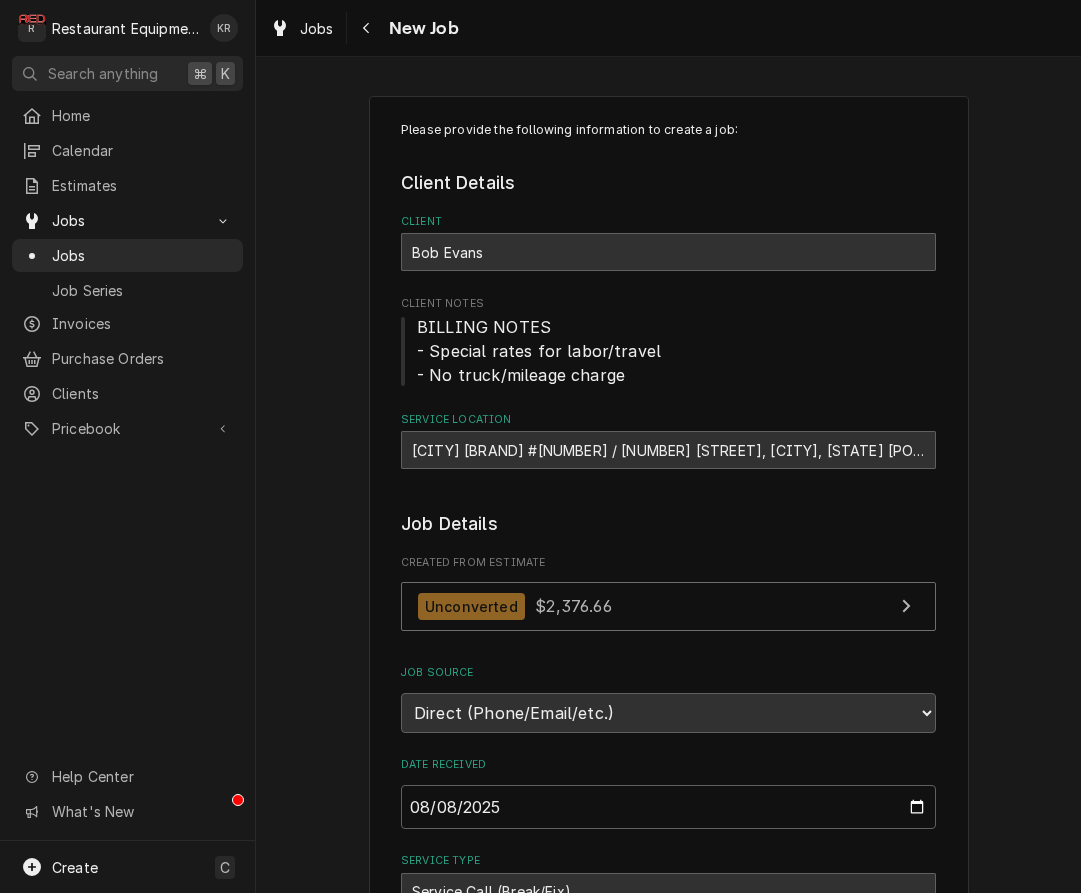 type on "x" 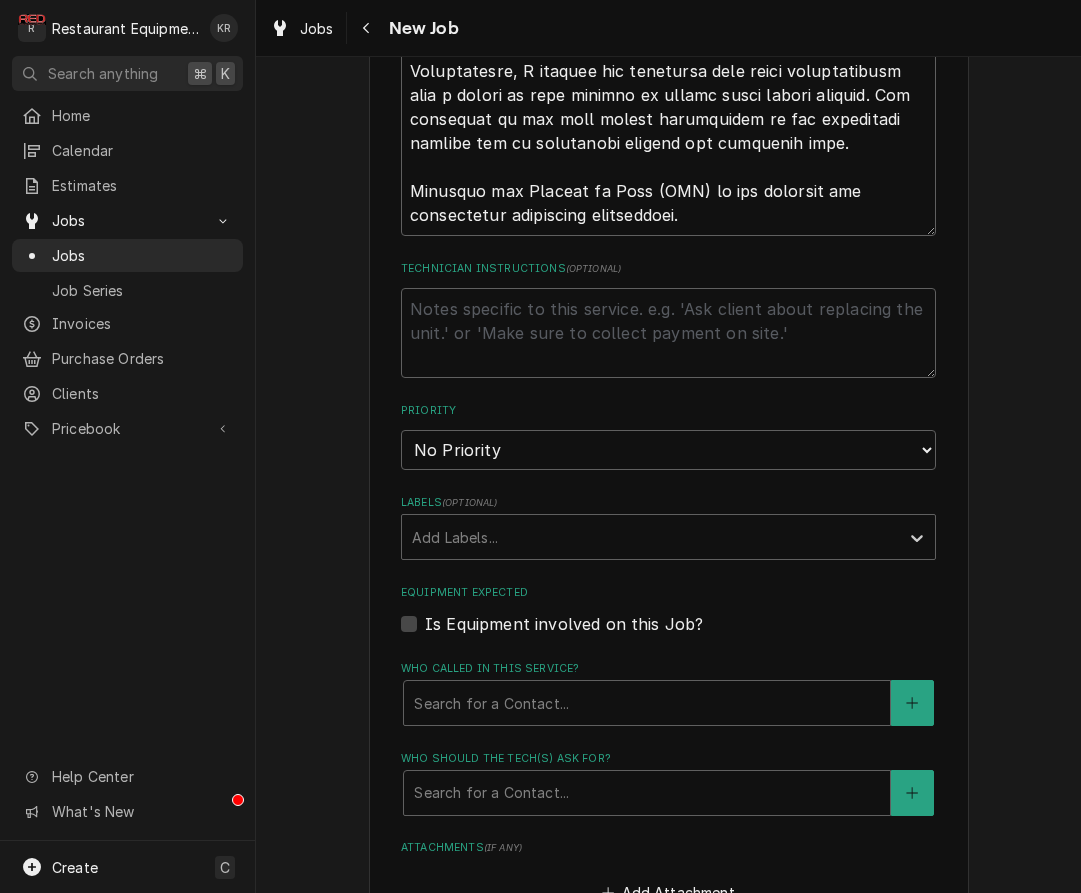 scroll, scrollTop: 1619, scrollLeft: 0, axis: vertical 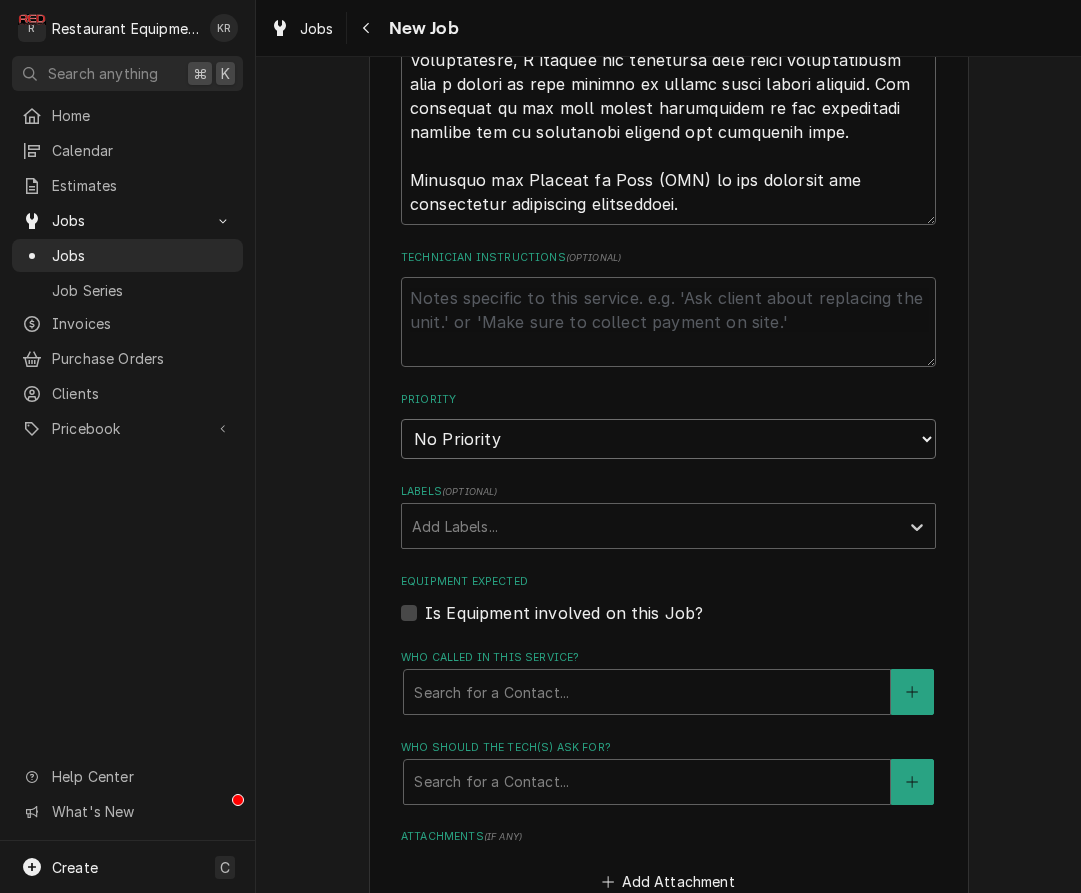select on "2" 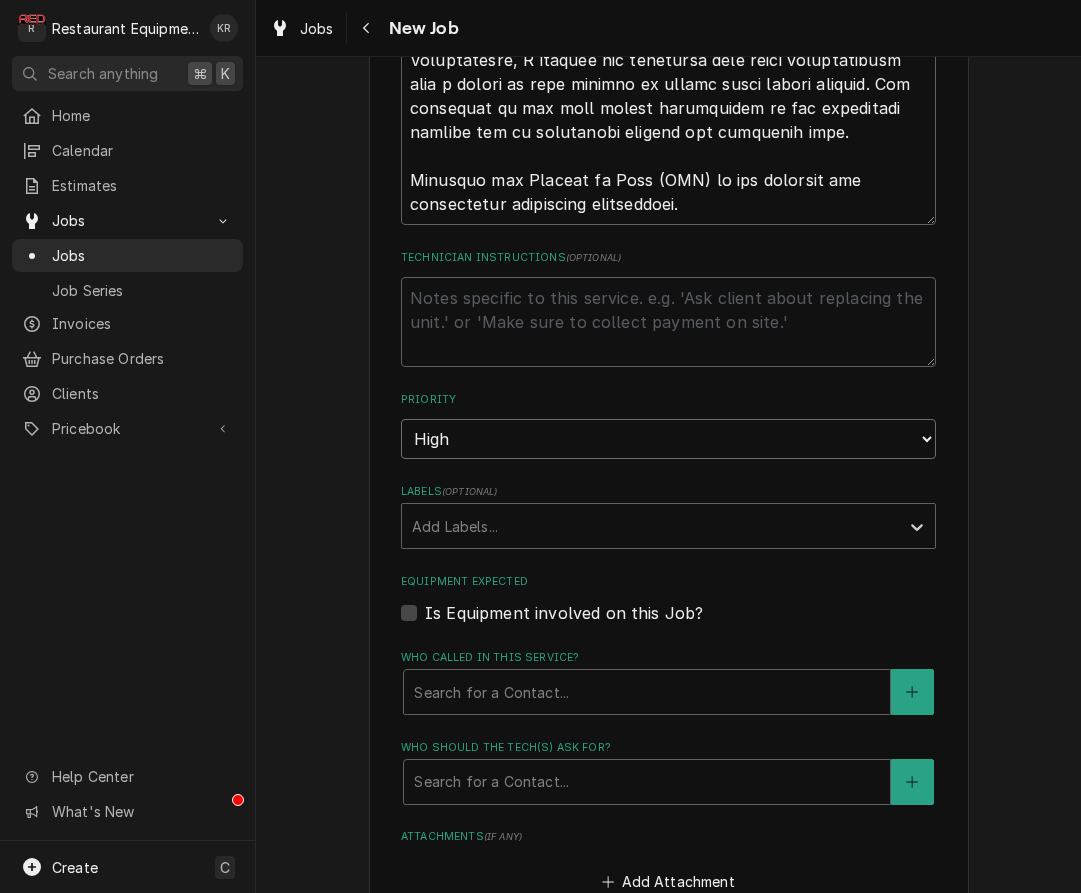 click on "High" at bounding box center [0, 0] 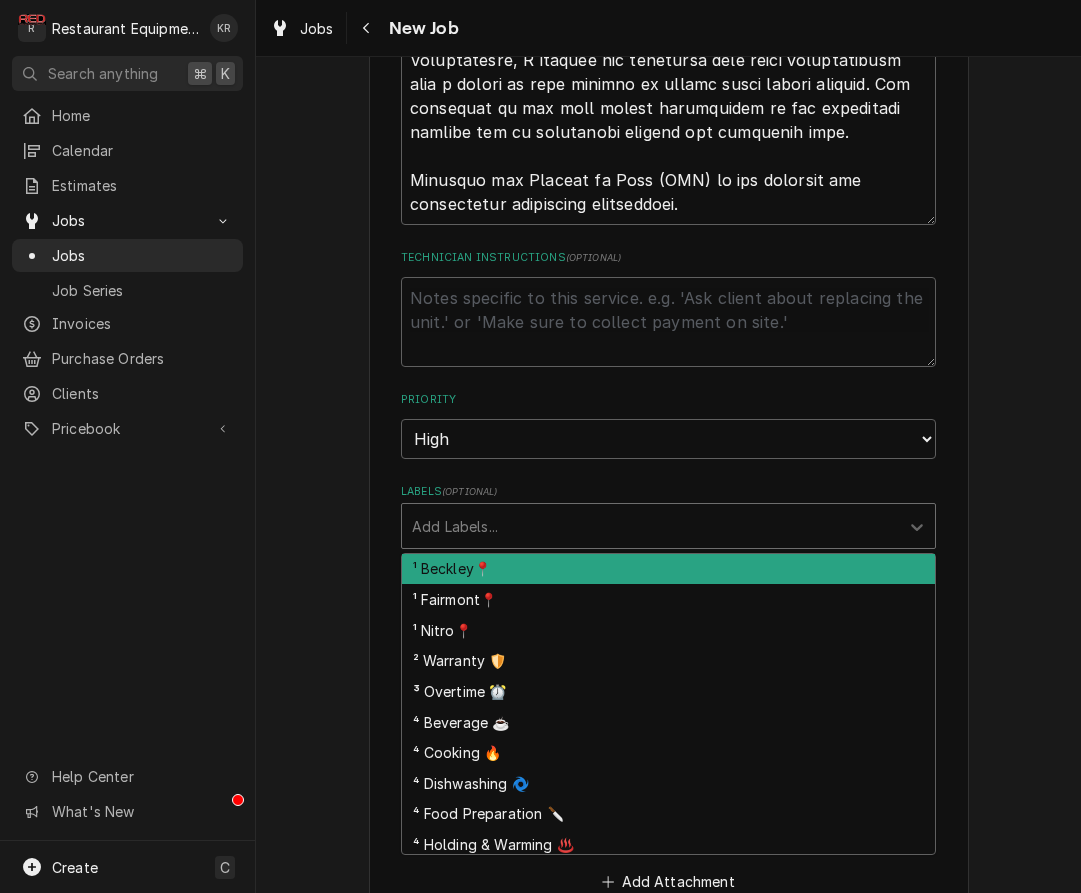 click at bounding box center (650, 526) 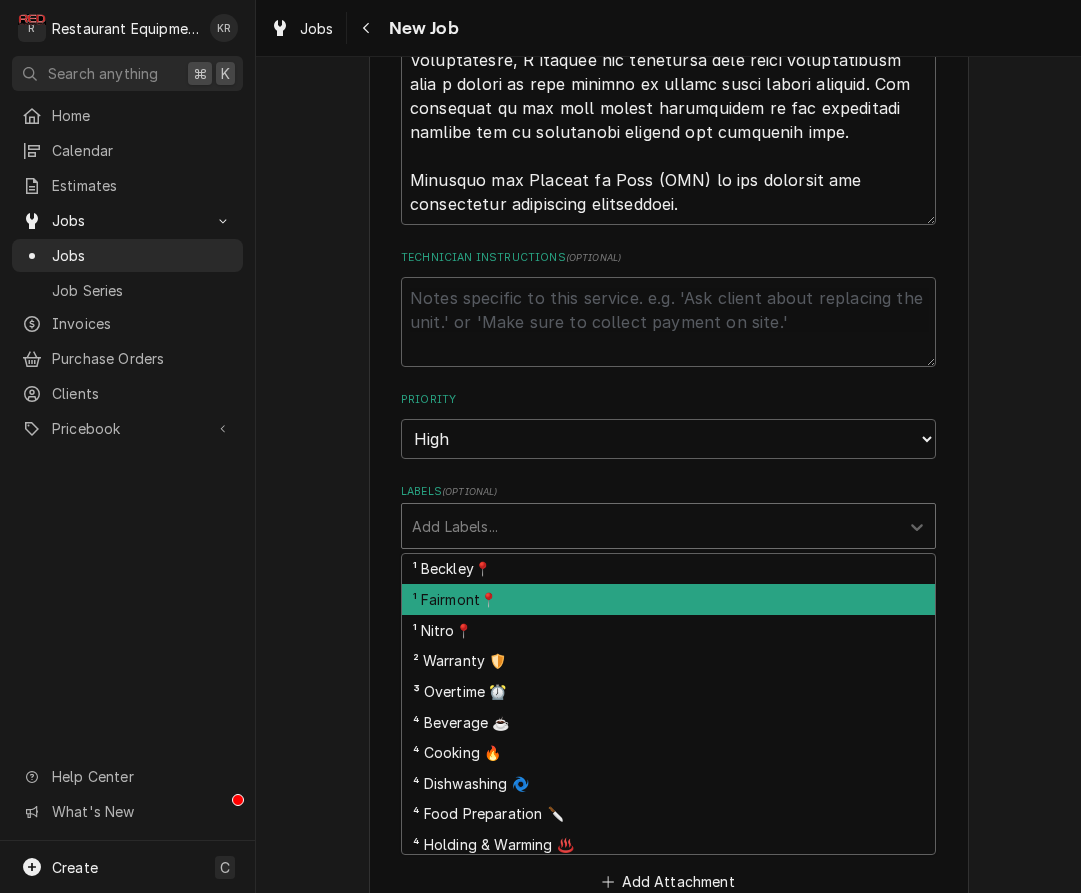 click on "¹ Fairmont📍" at bounding box center [668, 599] 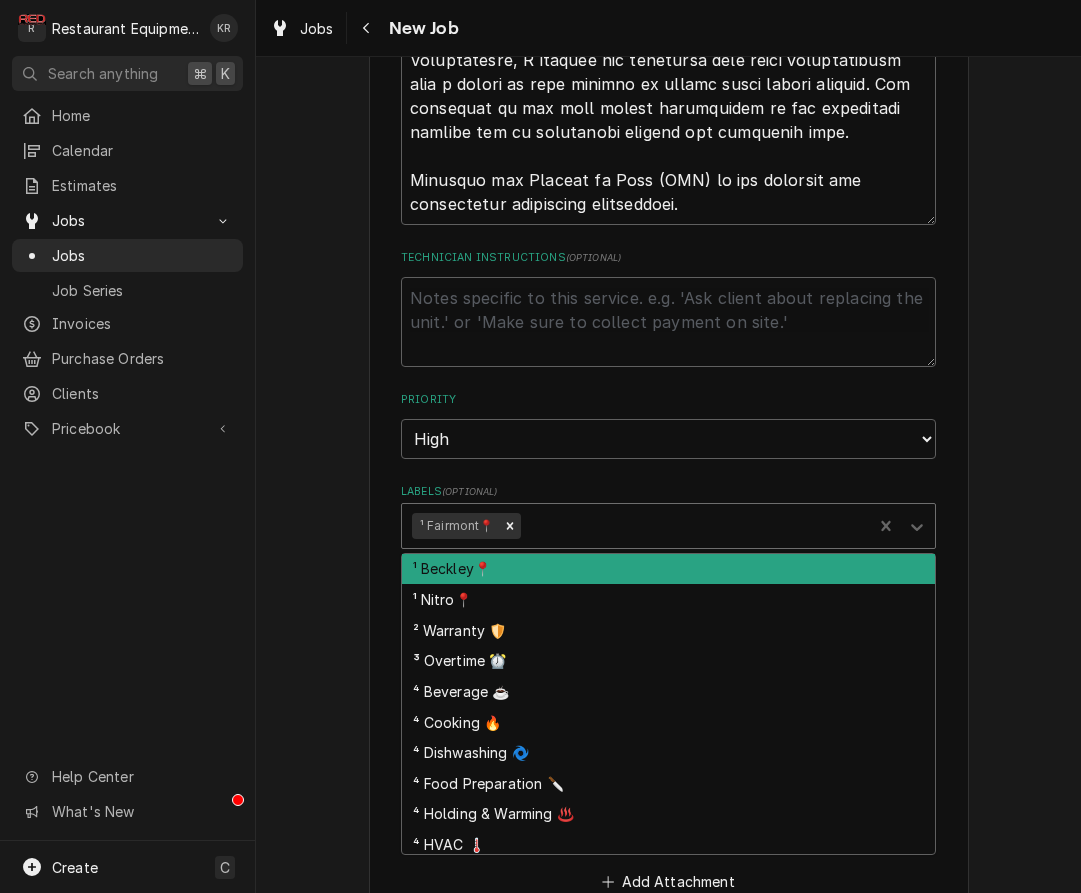 click at bounding box center (693, 526) 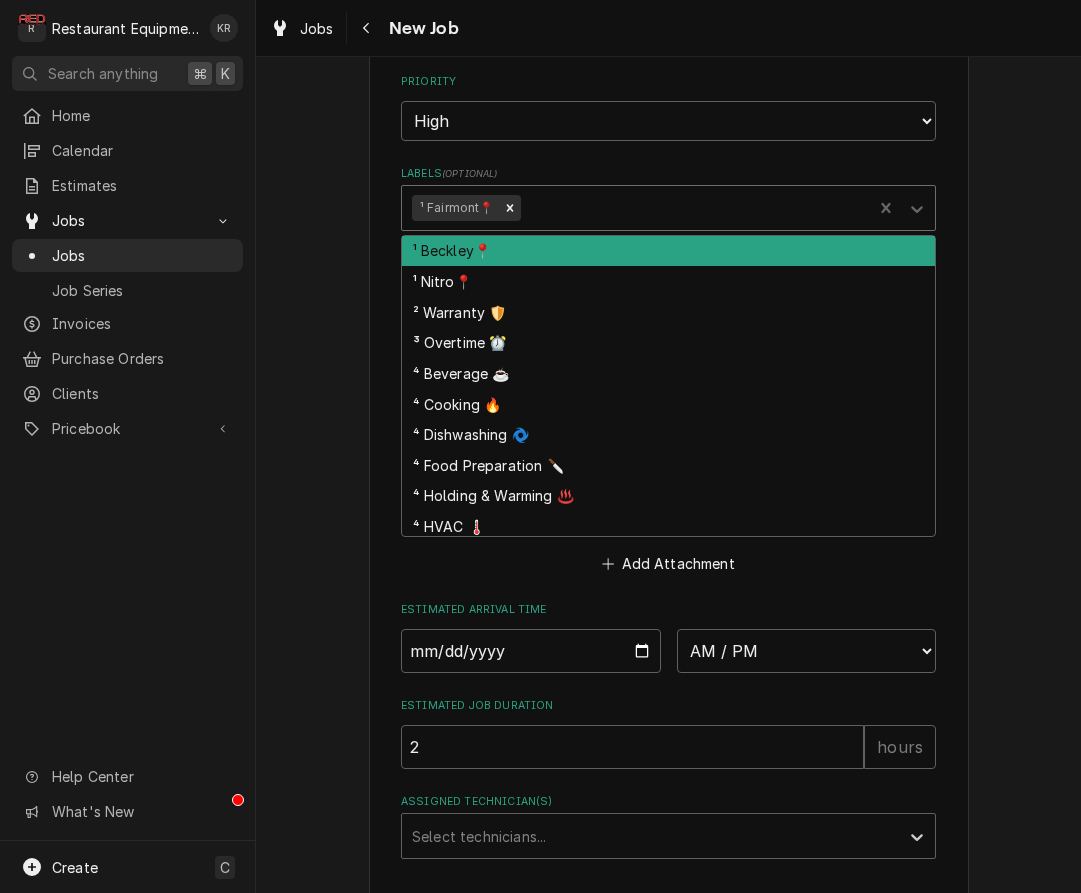 scroll, scrollTop: 2072, scrollLeft: 0, axis: vertical 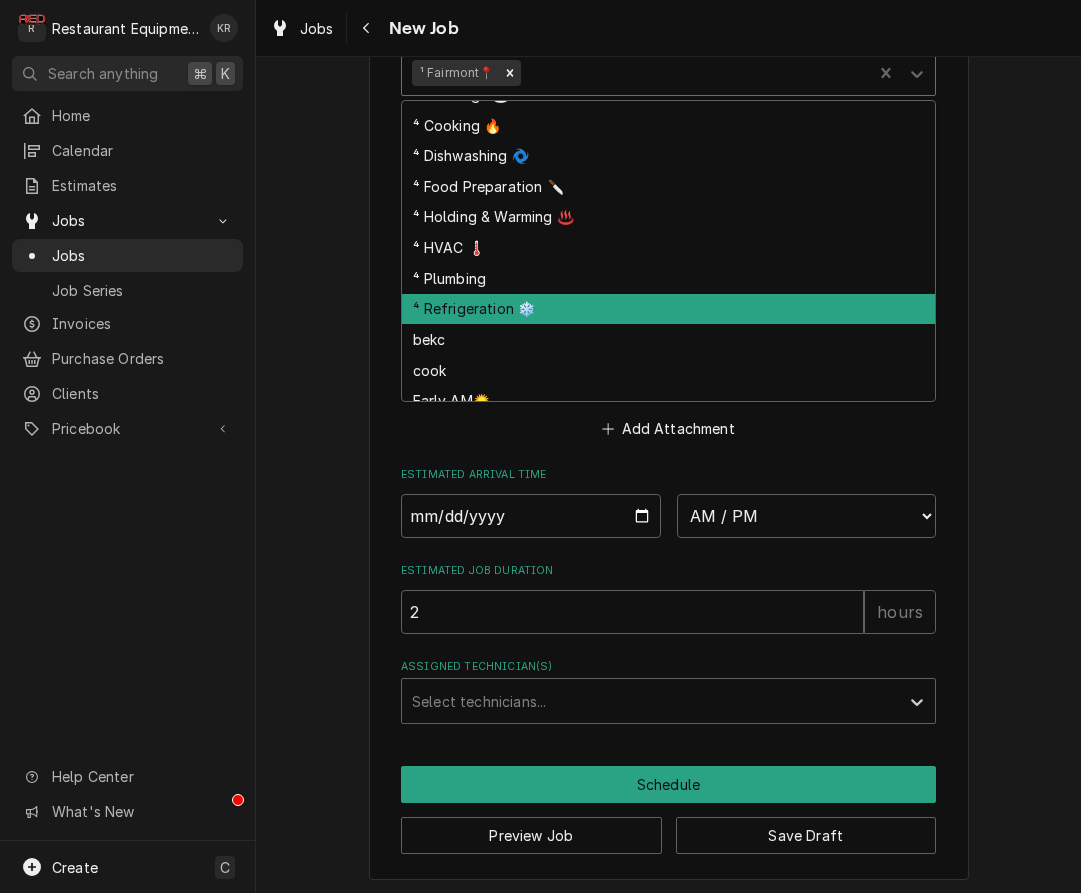 click on "⁴ Refrigeration ❄️" at bounding box center [668, 309] 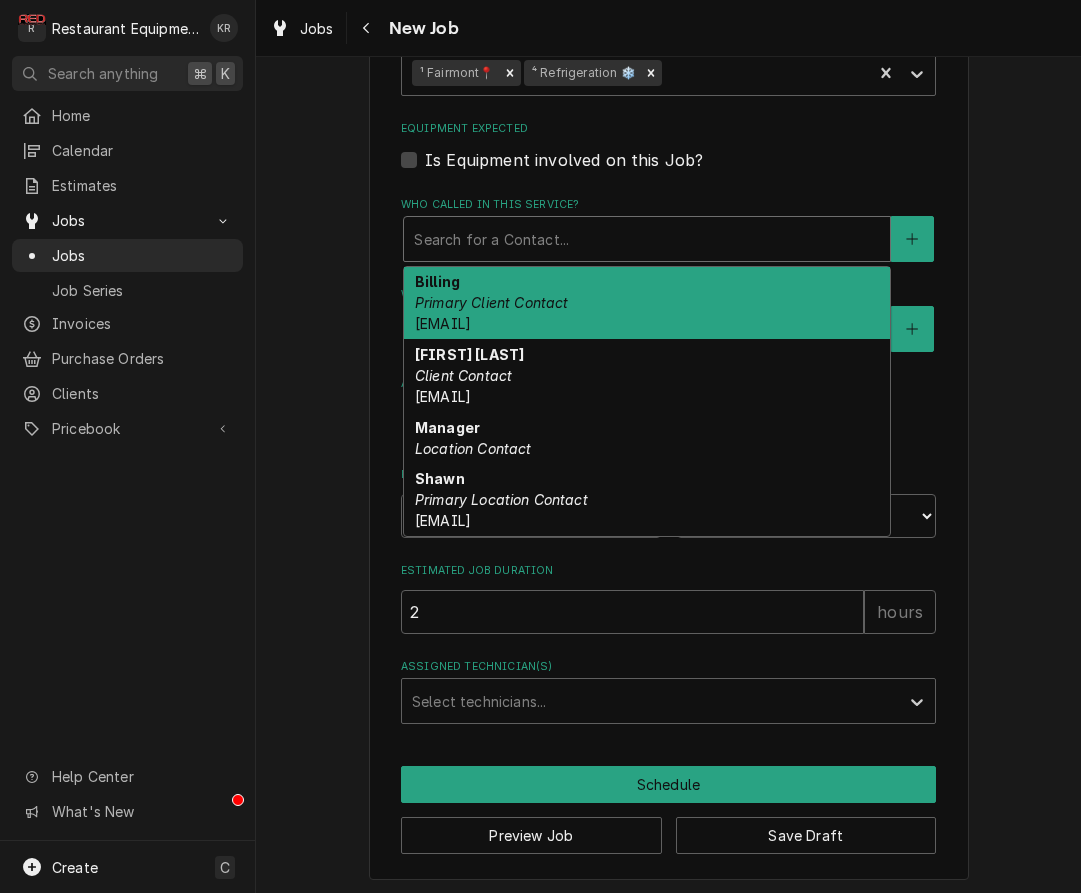 click at bounding box center (647, 239) 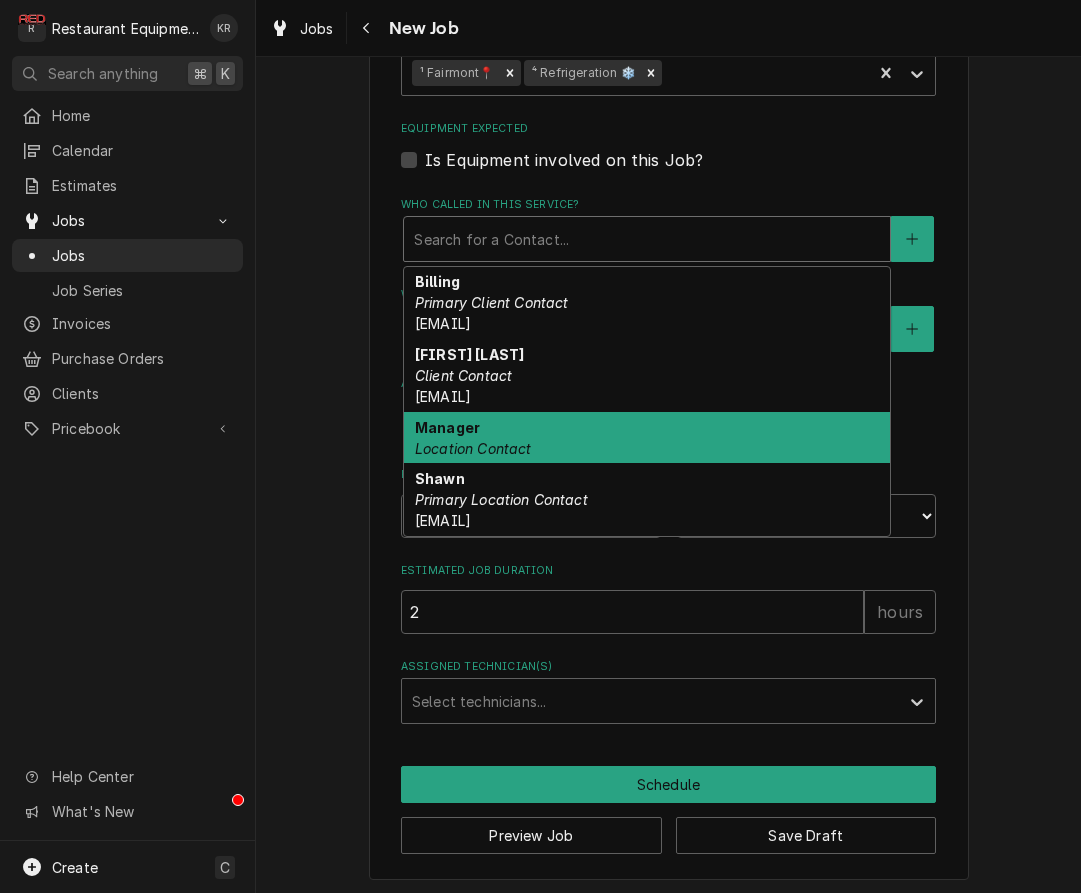 click on "Manager Location Contact" at bounding box center [647, 438] 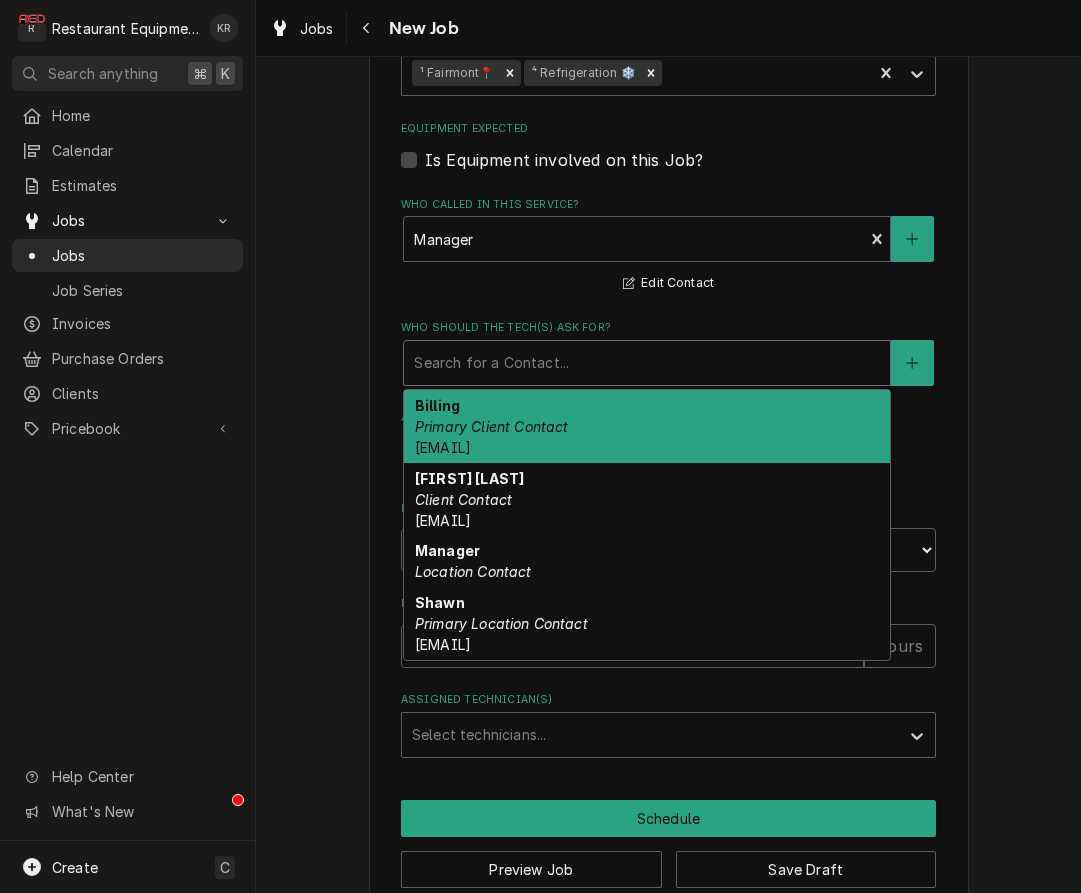 drag, startPoint x: 554, startPoint y: 351, endPoint x: 575, endPoint y: 479, distance: 129.71121 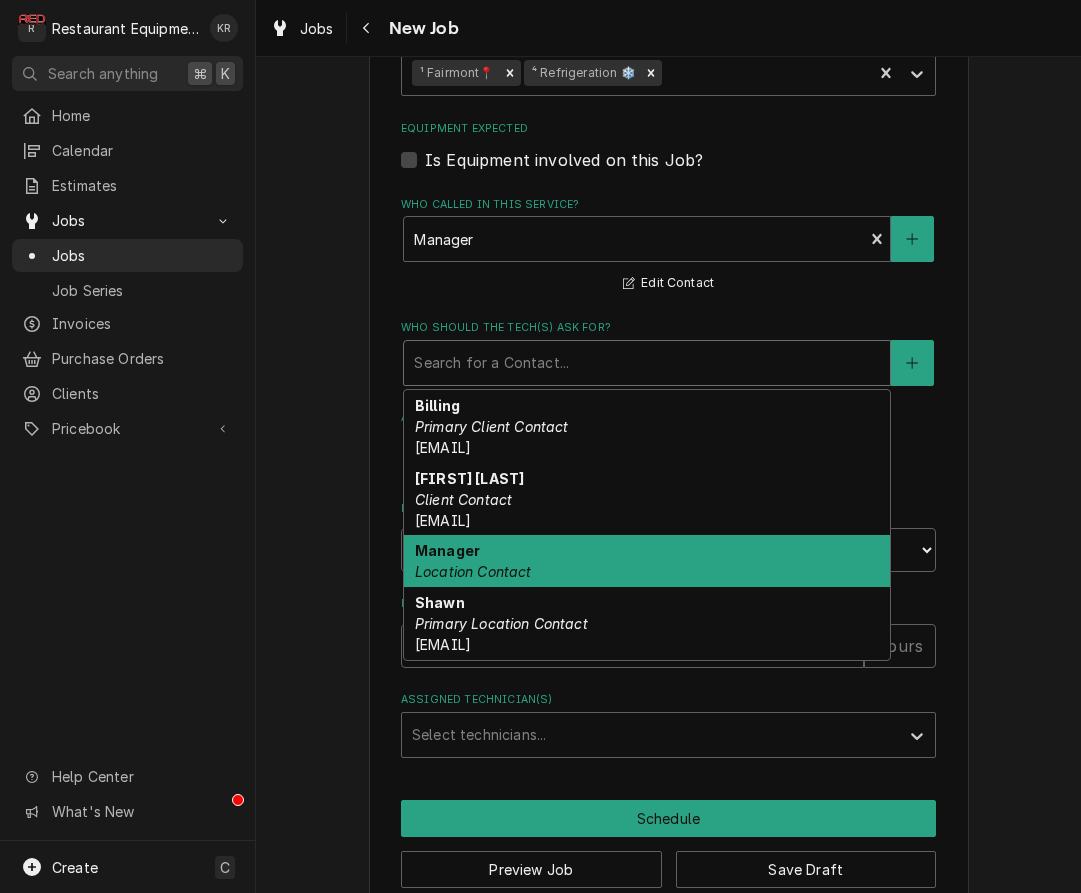 click on "Manager Location Contact" at bounding box center (647, 561) 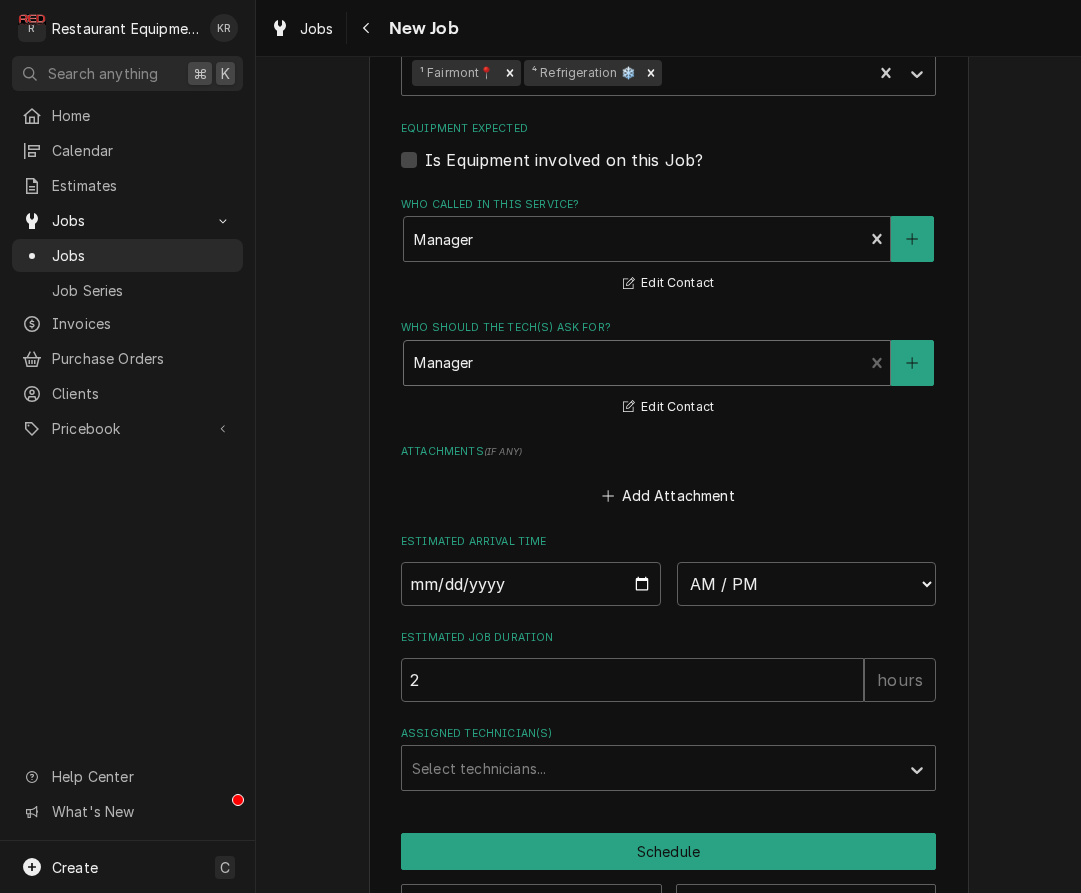 scroll, scrollTop: 2140, scrollLeft: 0, axis: vertical 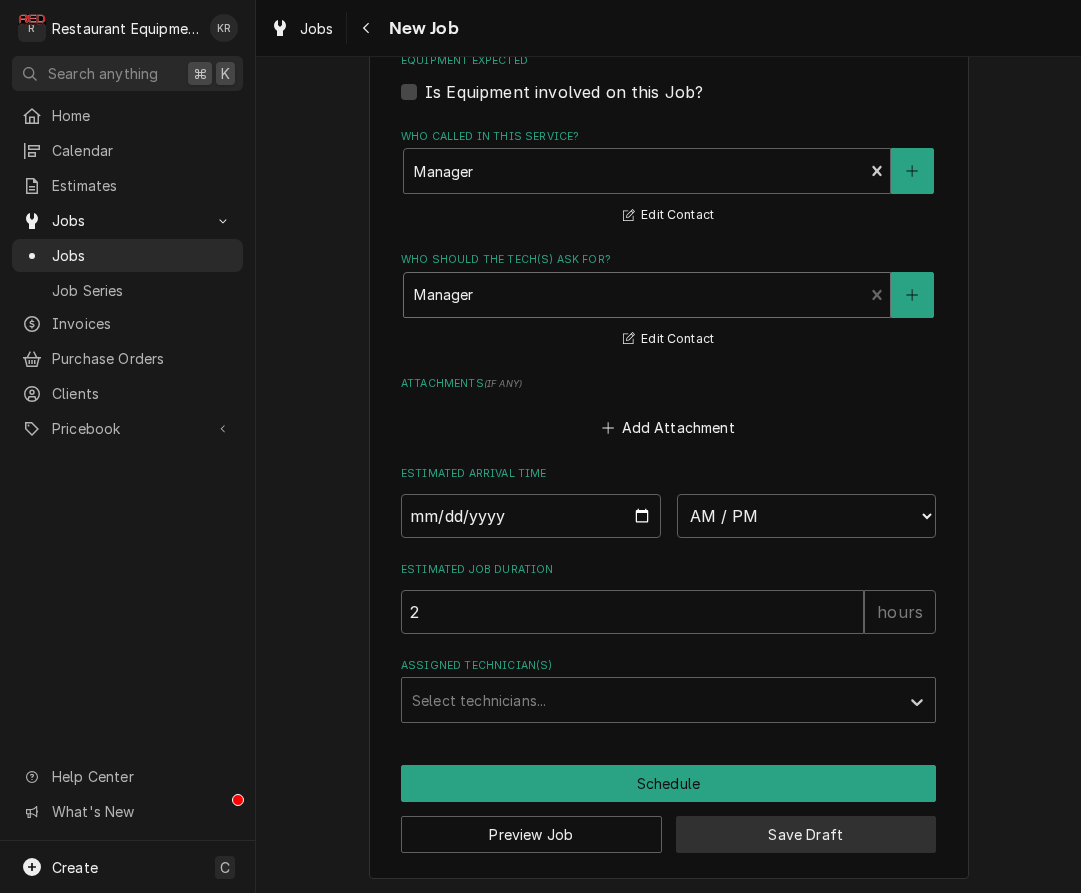 click on "Save Draft" at bounding box center [806, 834] 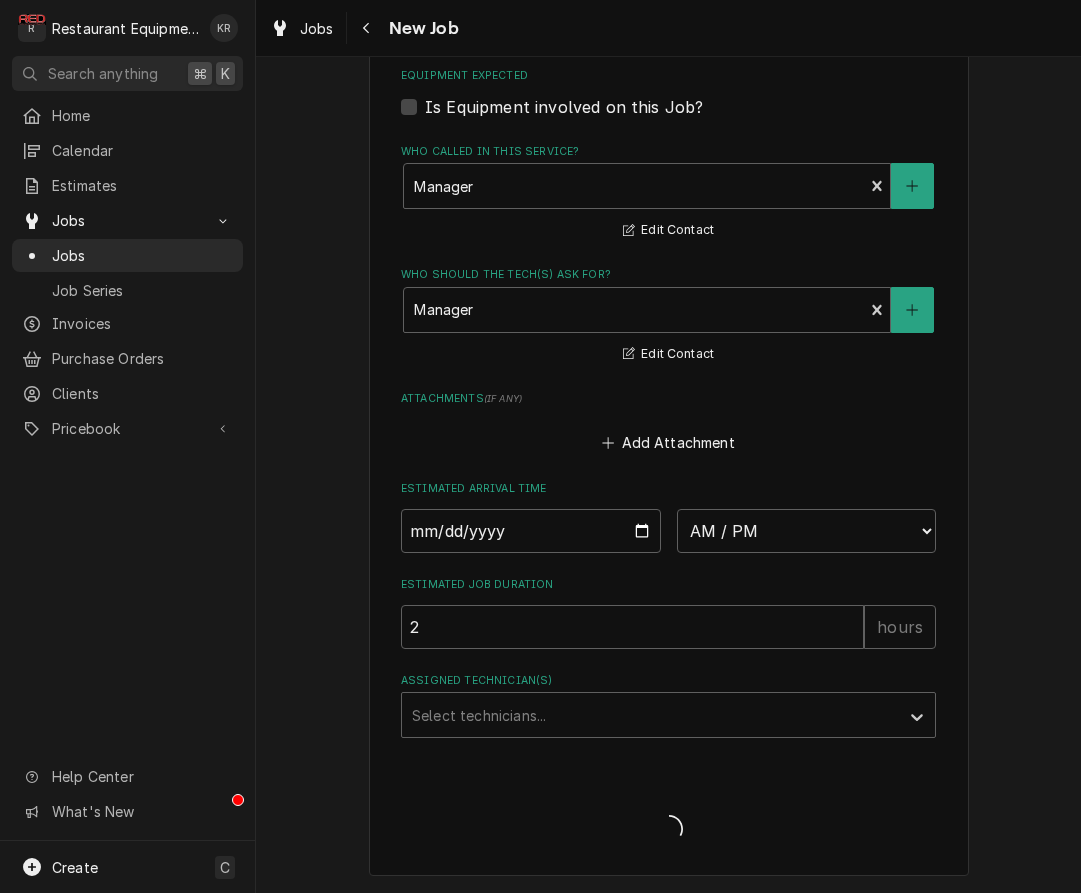 scroll, scrollTop: 2122, scrollLeft: 0, axis: vertical 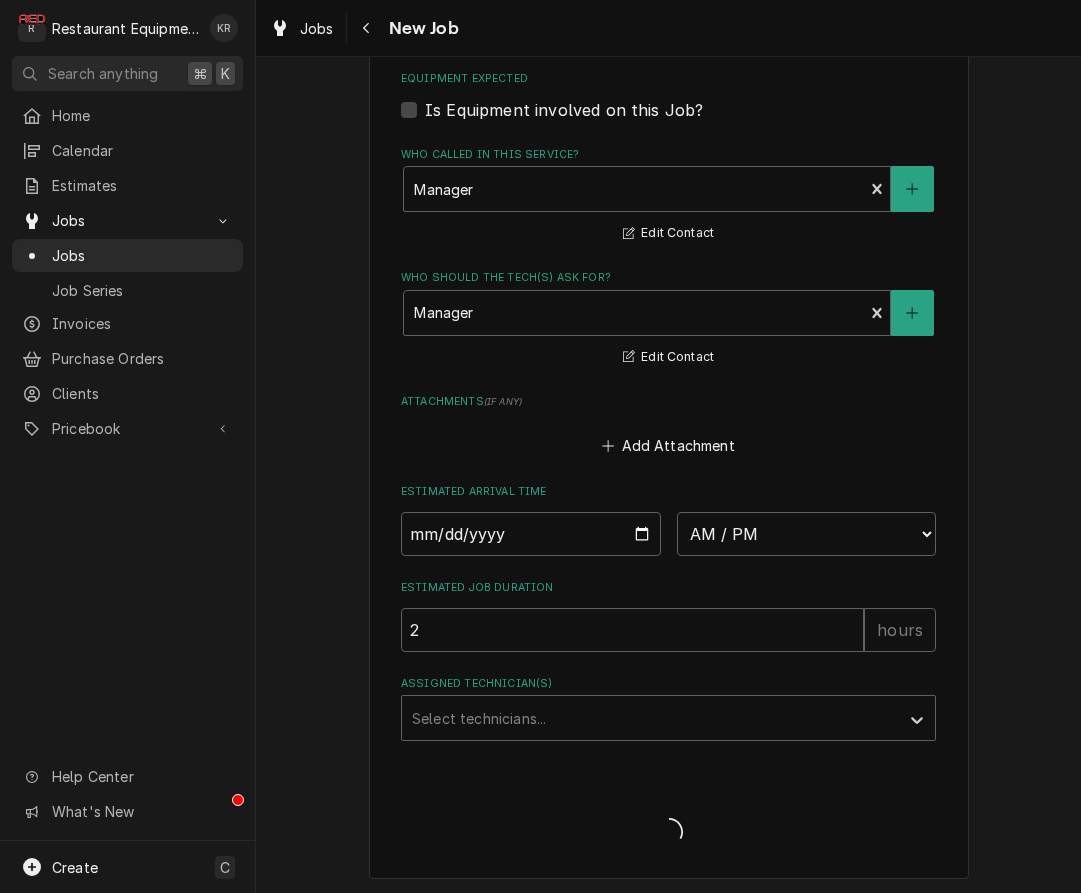 type on "x" 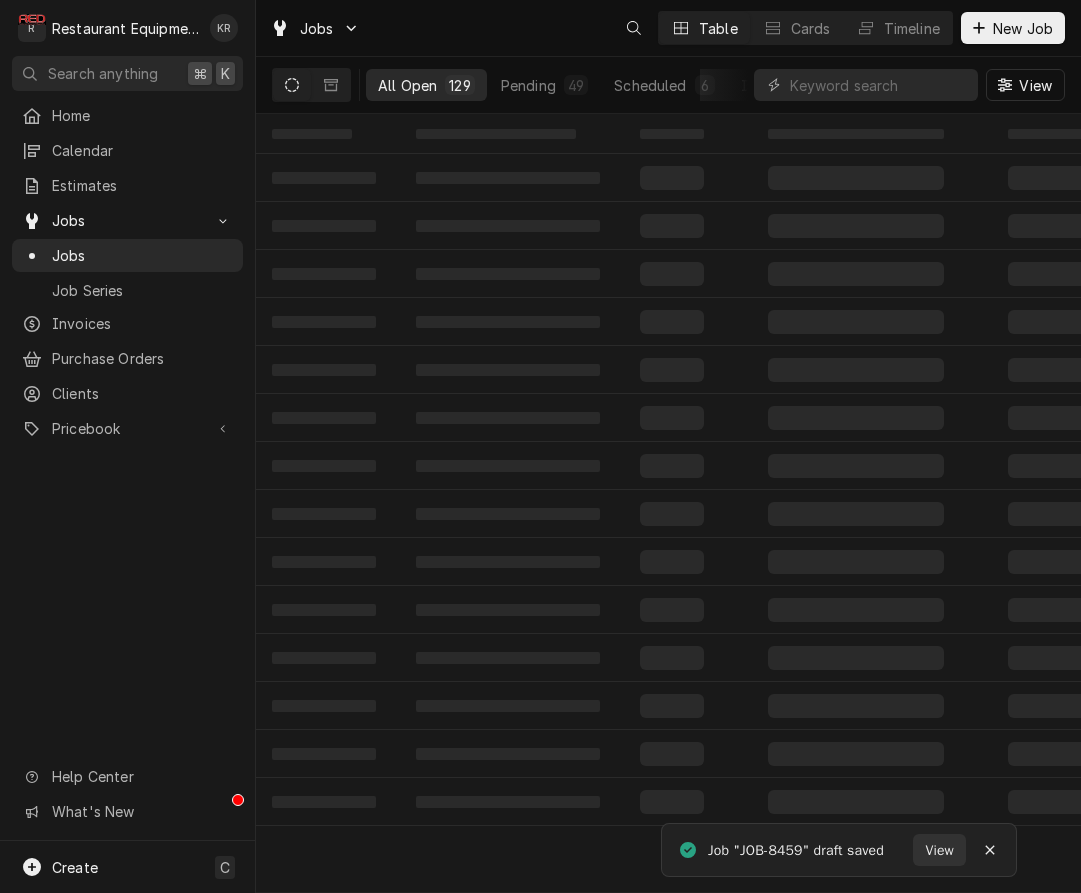 scroll, scrollTop: 0, scrollLeft: 0, axis: both 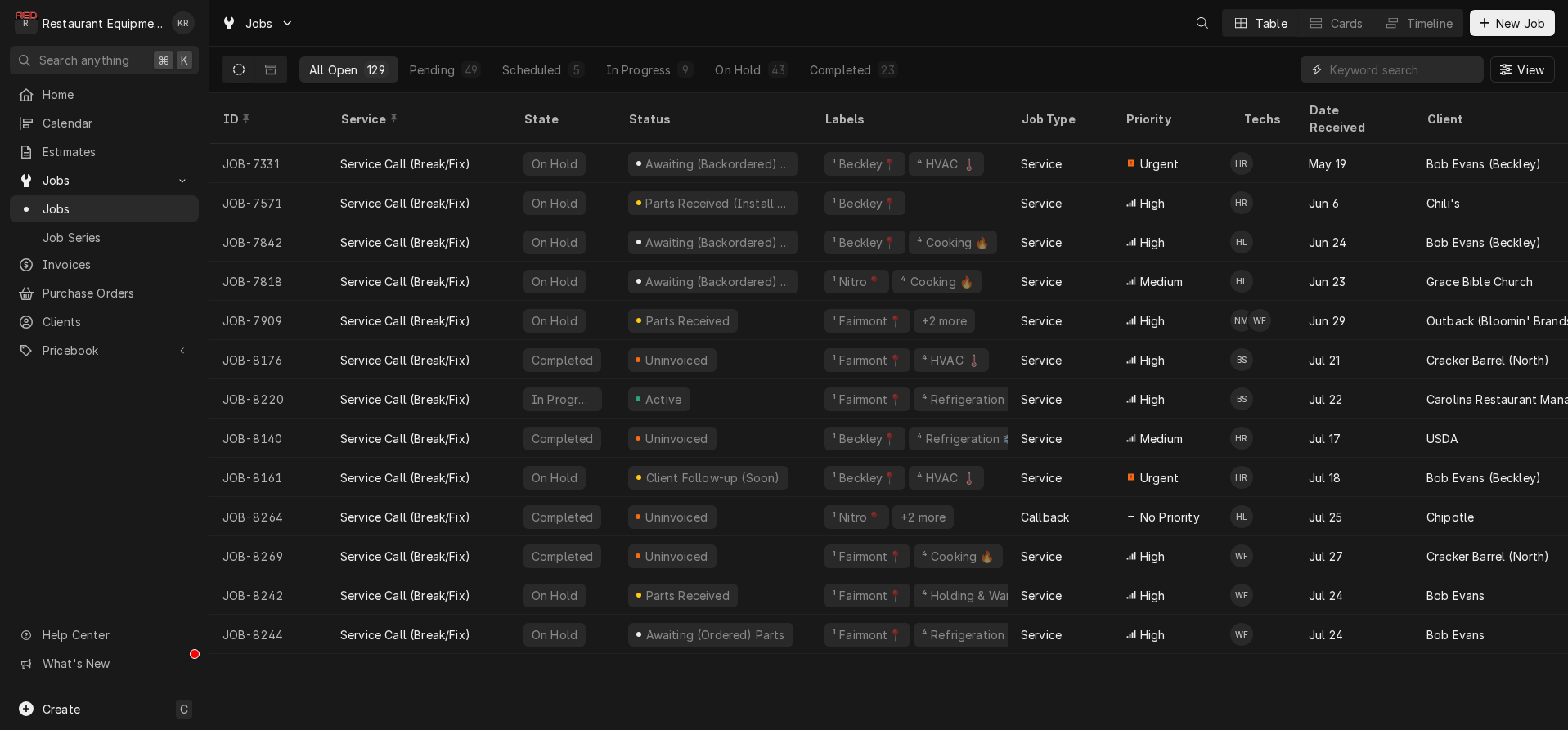 click at bounding box center [1403, 69] 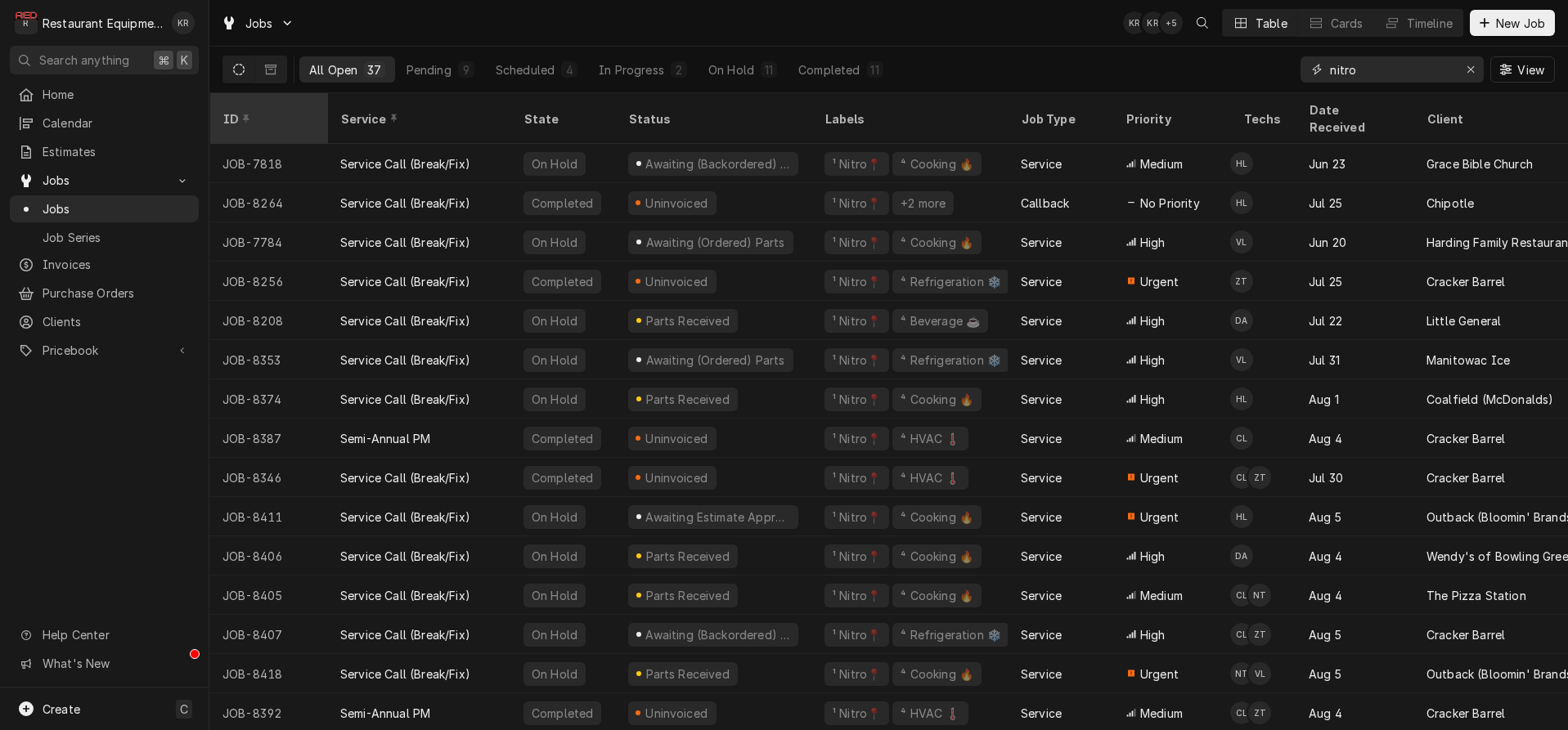 type on "nitro" 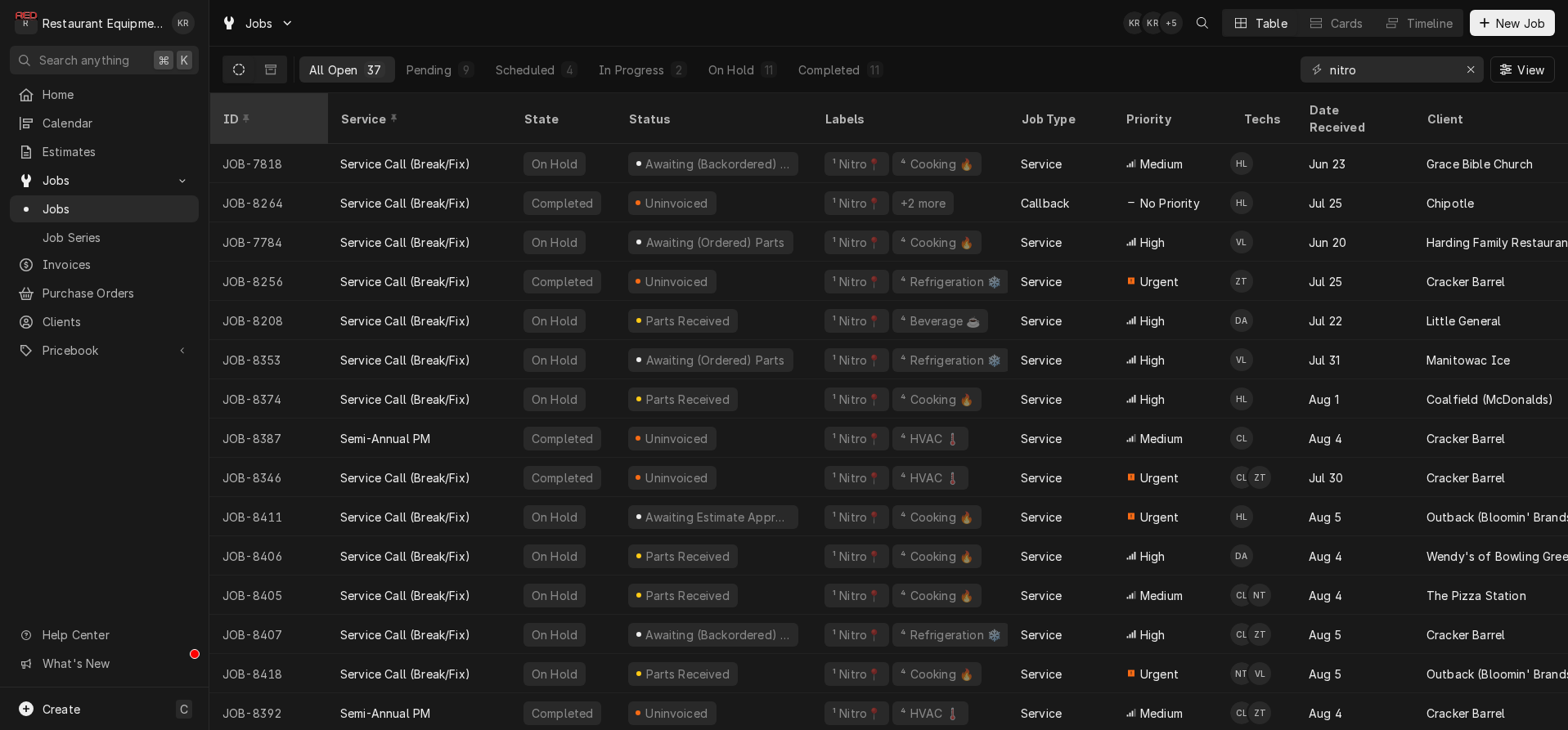 click 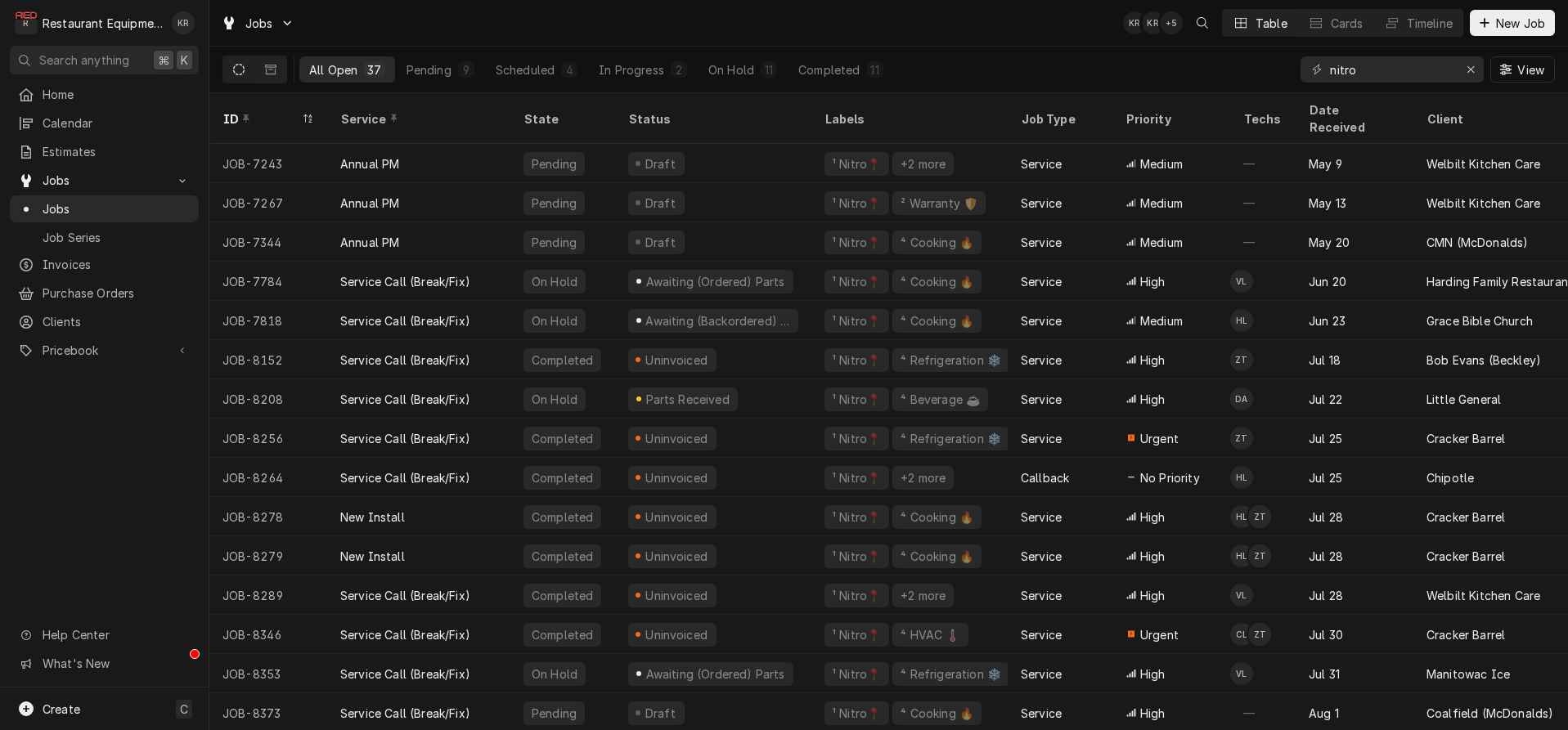 click 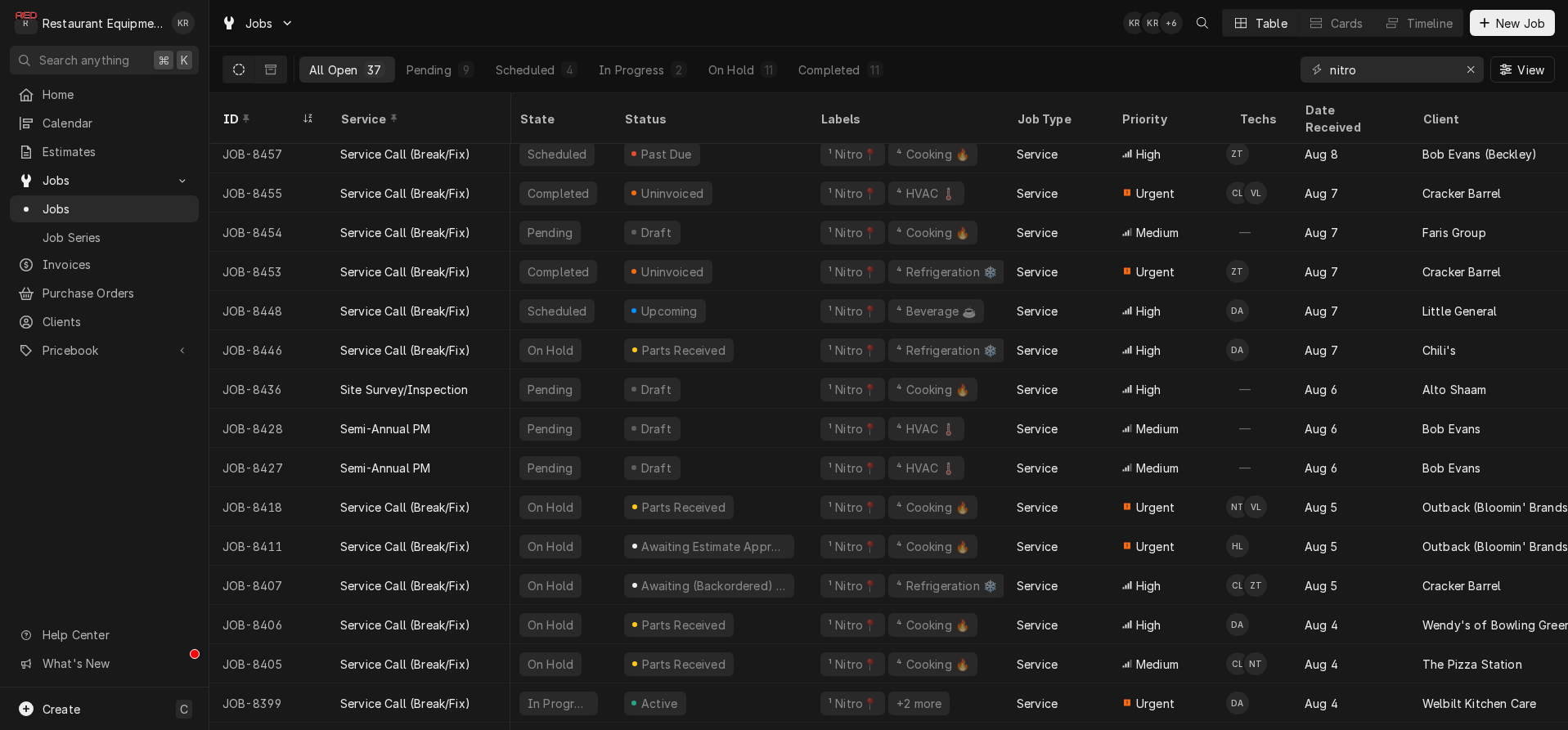 scroll, scrollTop: 49, scrollLeft: 7, axis: both 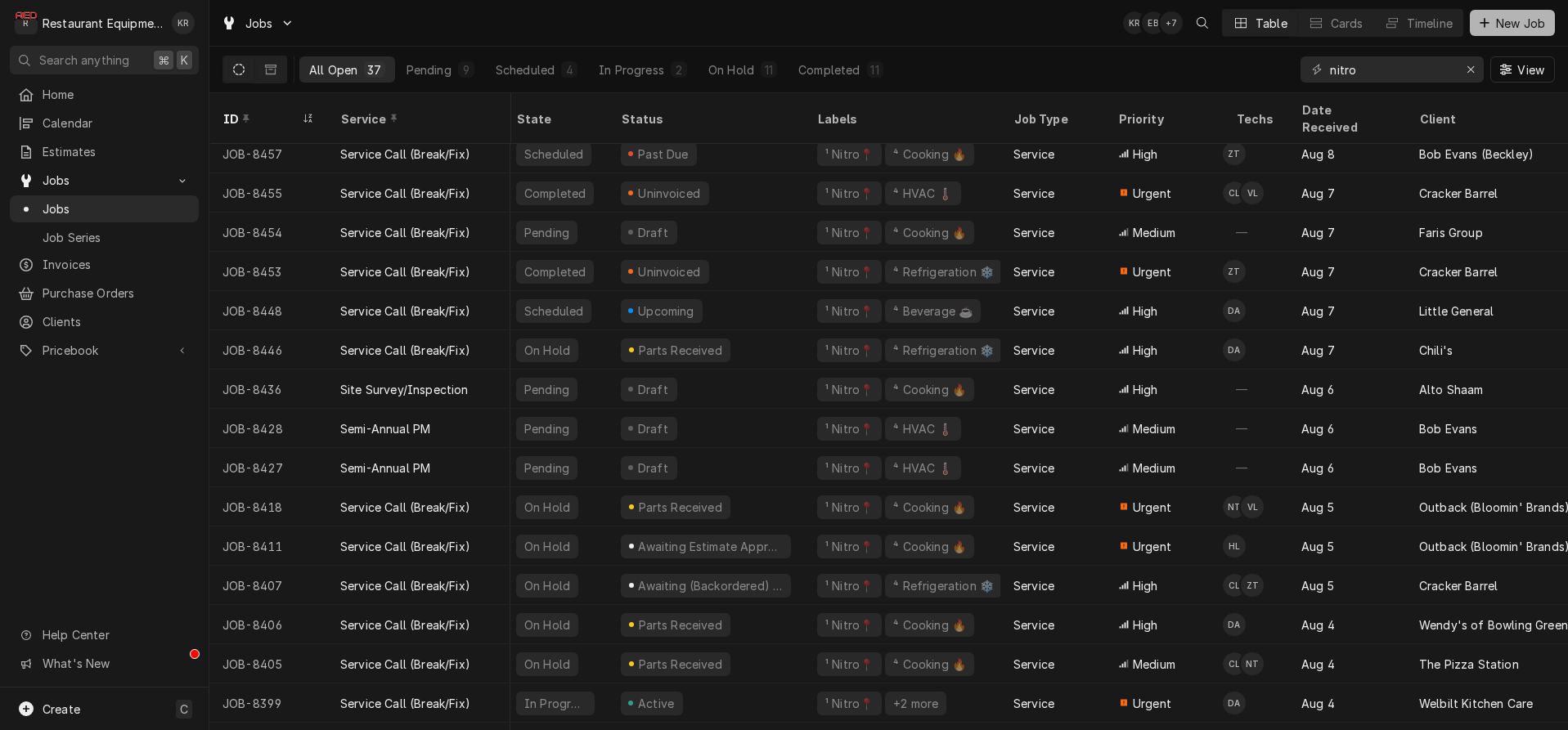 click on "New Job" at bounding box center (1512, 23) 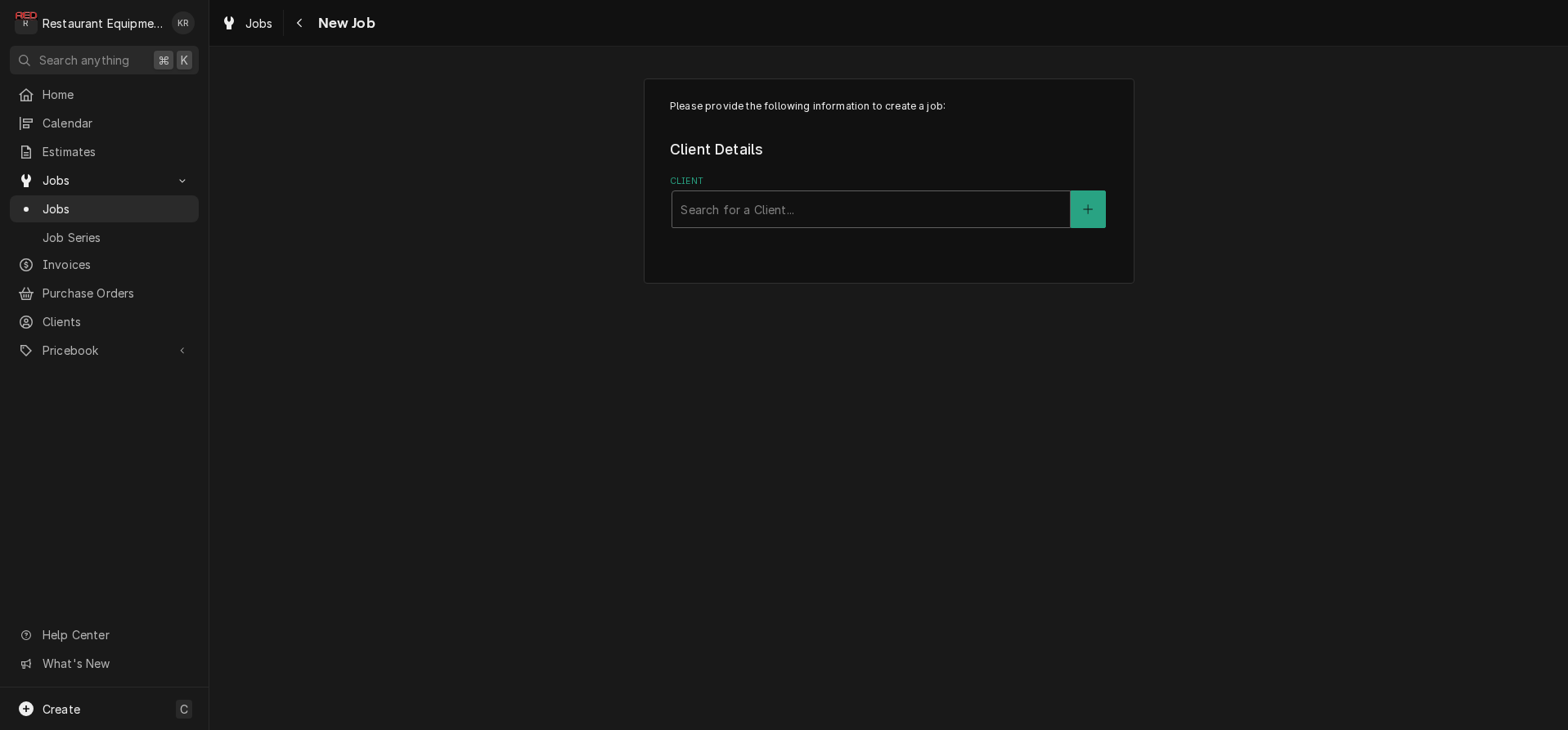 scroll, scrollTop: 0, scrollLeft: 0, axis: both 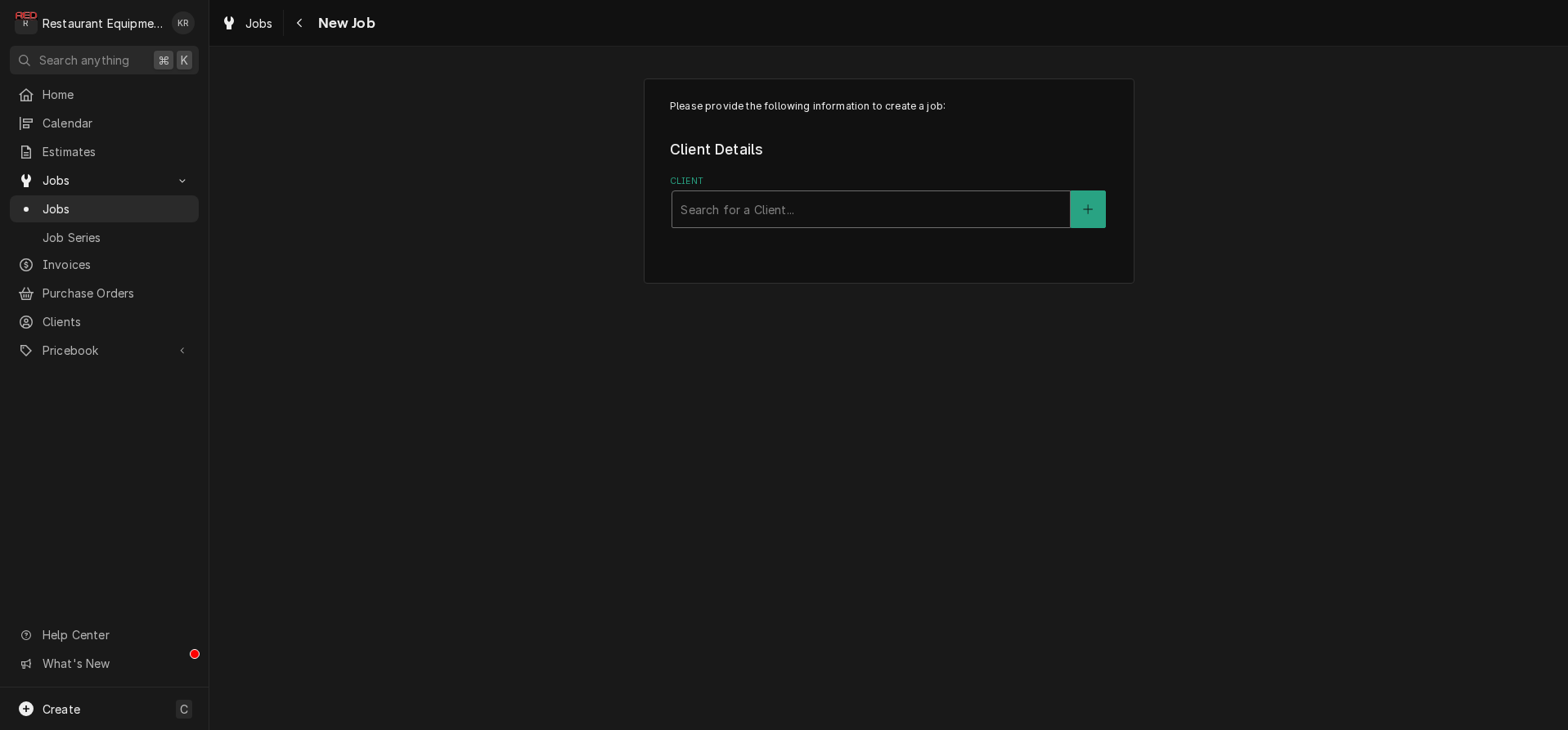 click on "Search for a Client..." at bounding box center (871, 209) 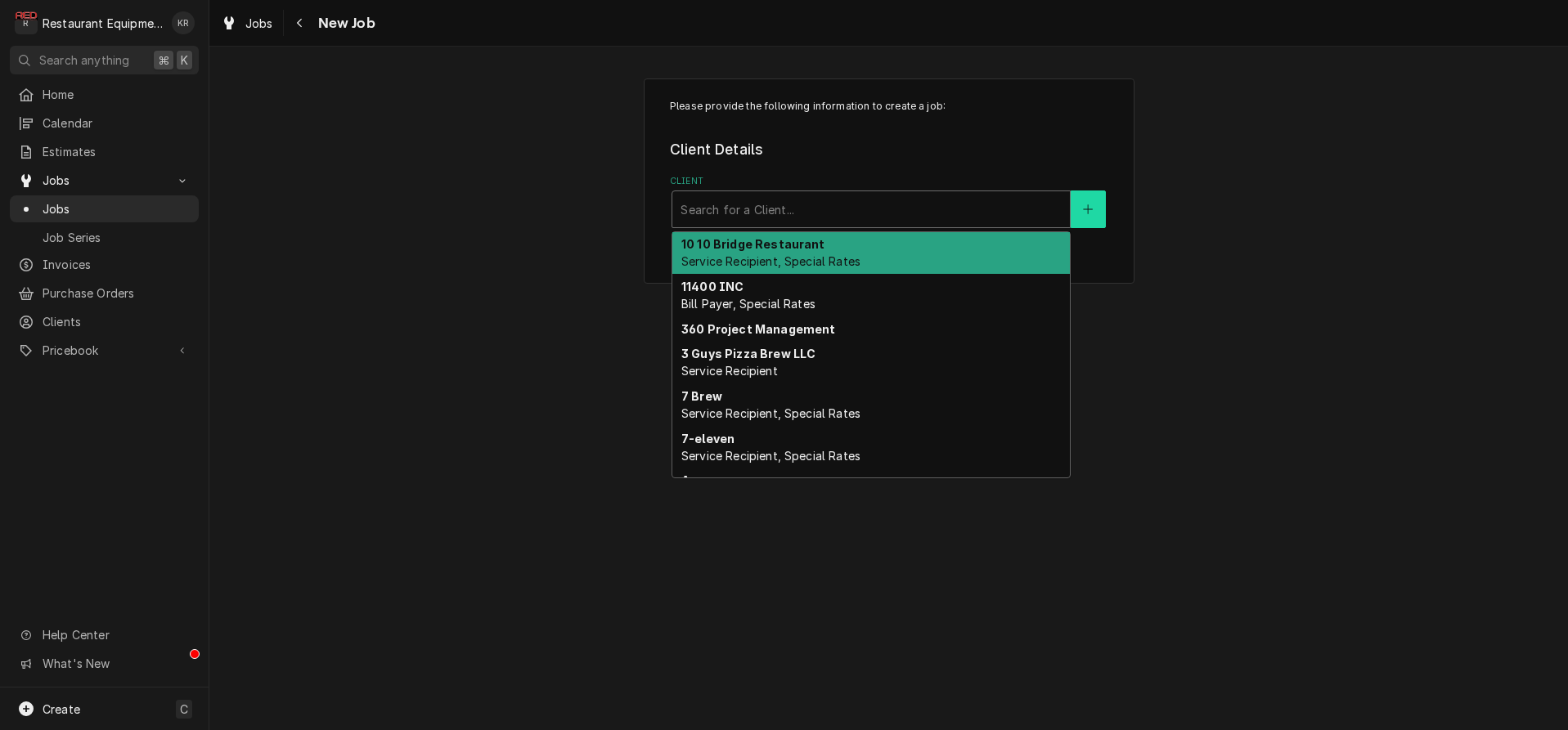 click at bounding box center [1088, 209] 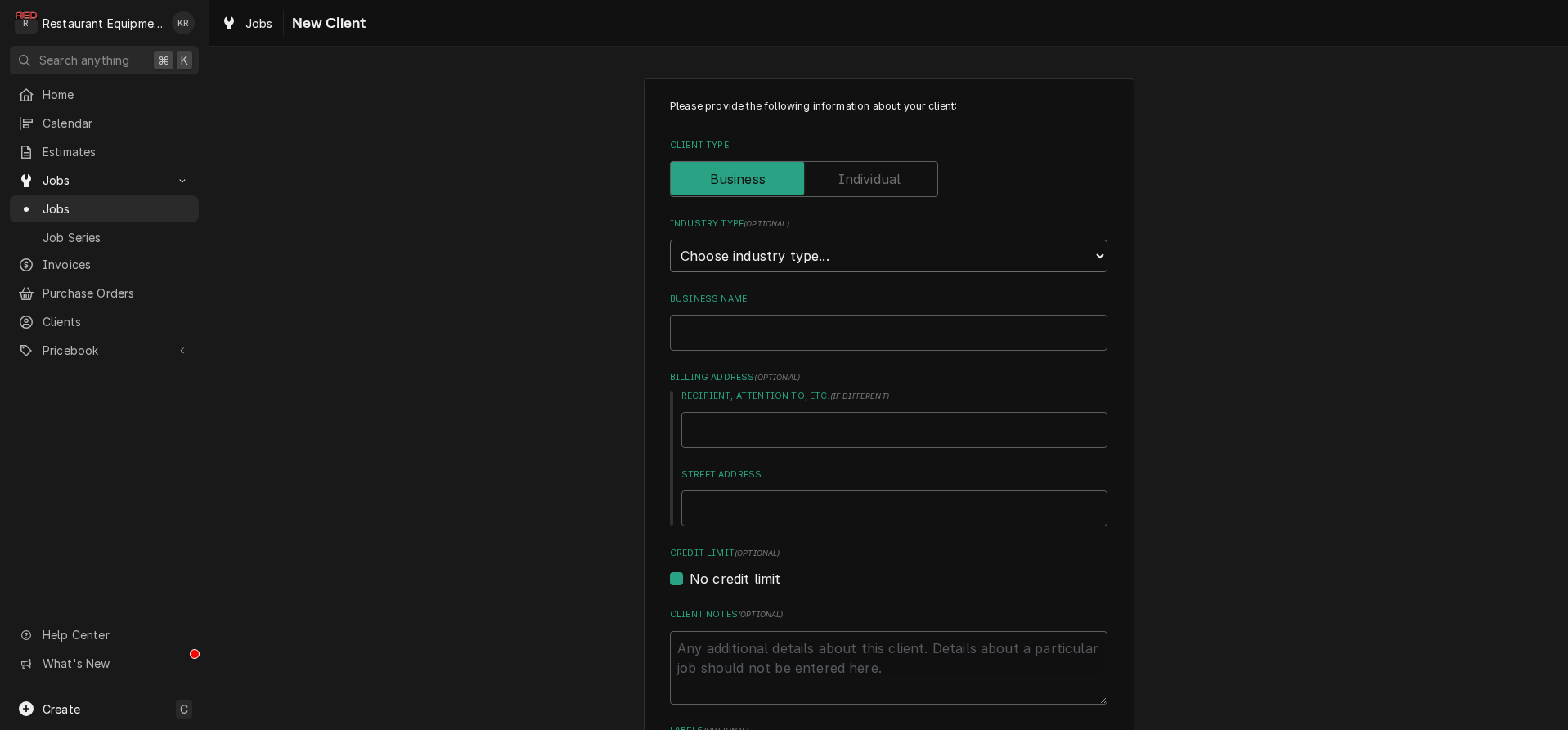 select on "2" 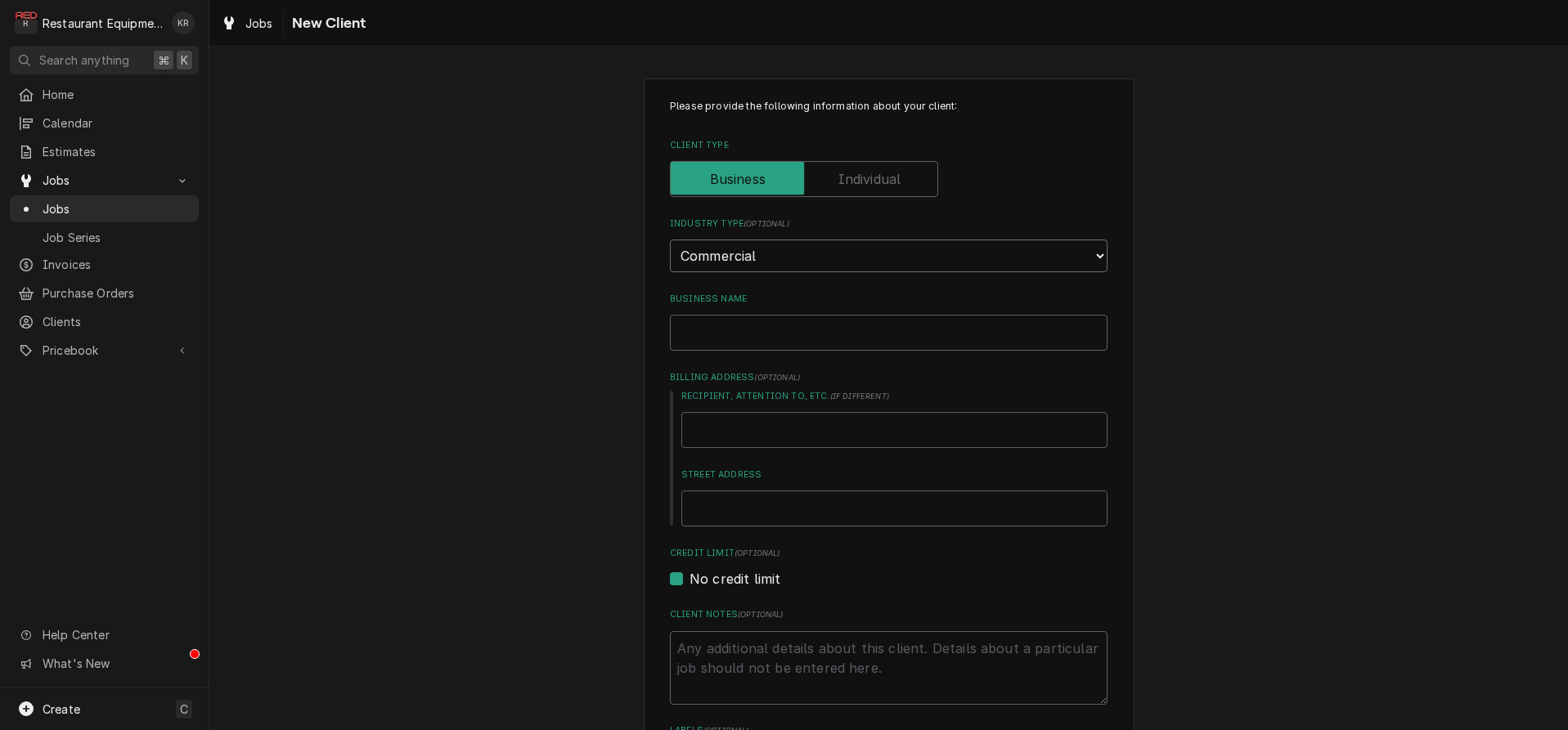 click on "Commercial" at bounding box center [0, 0] 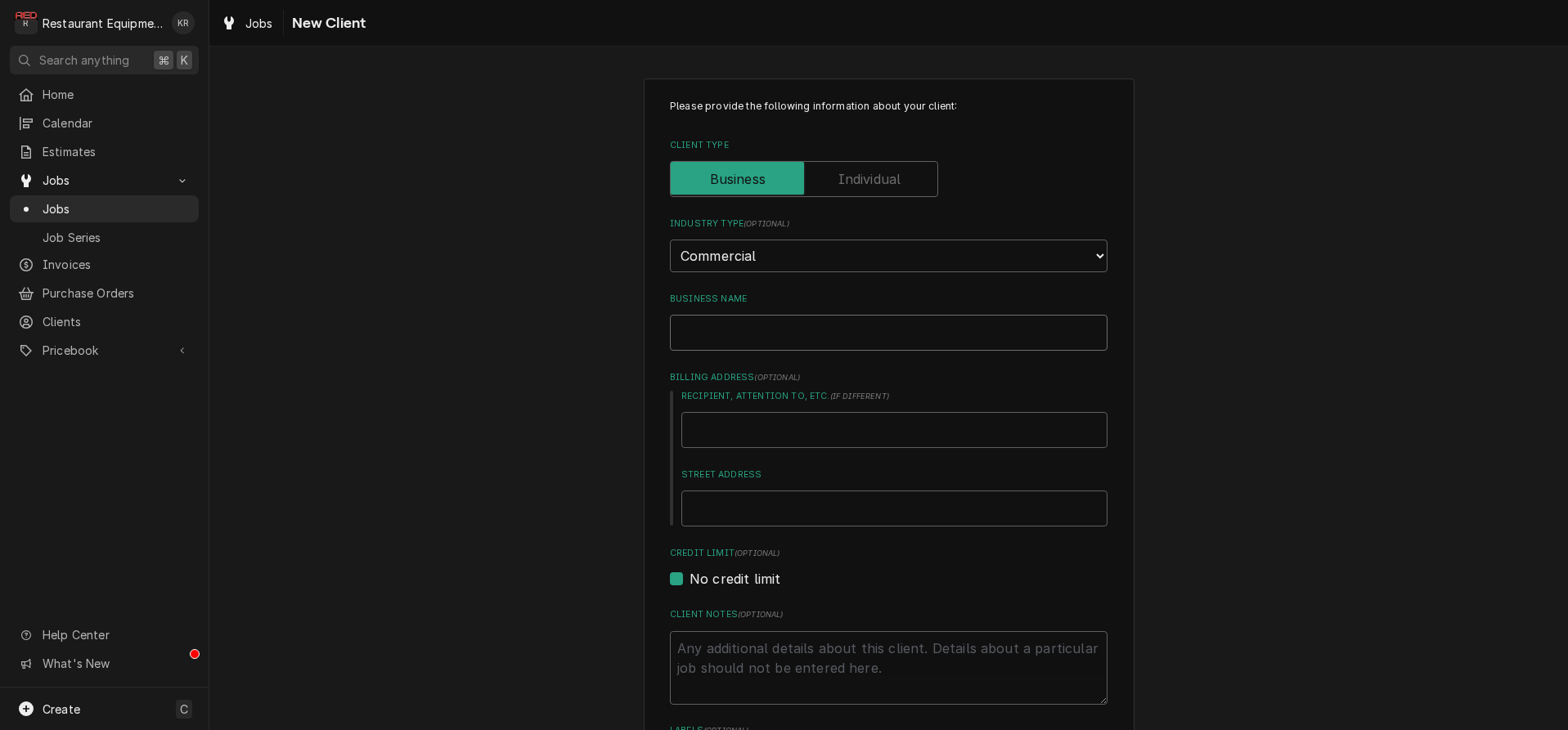 click on "Business Name" at bounding box center (888, 333) 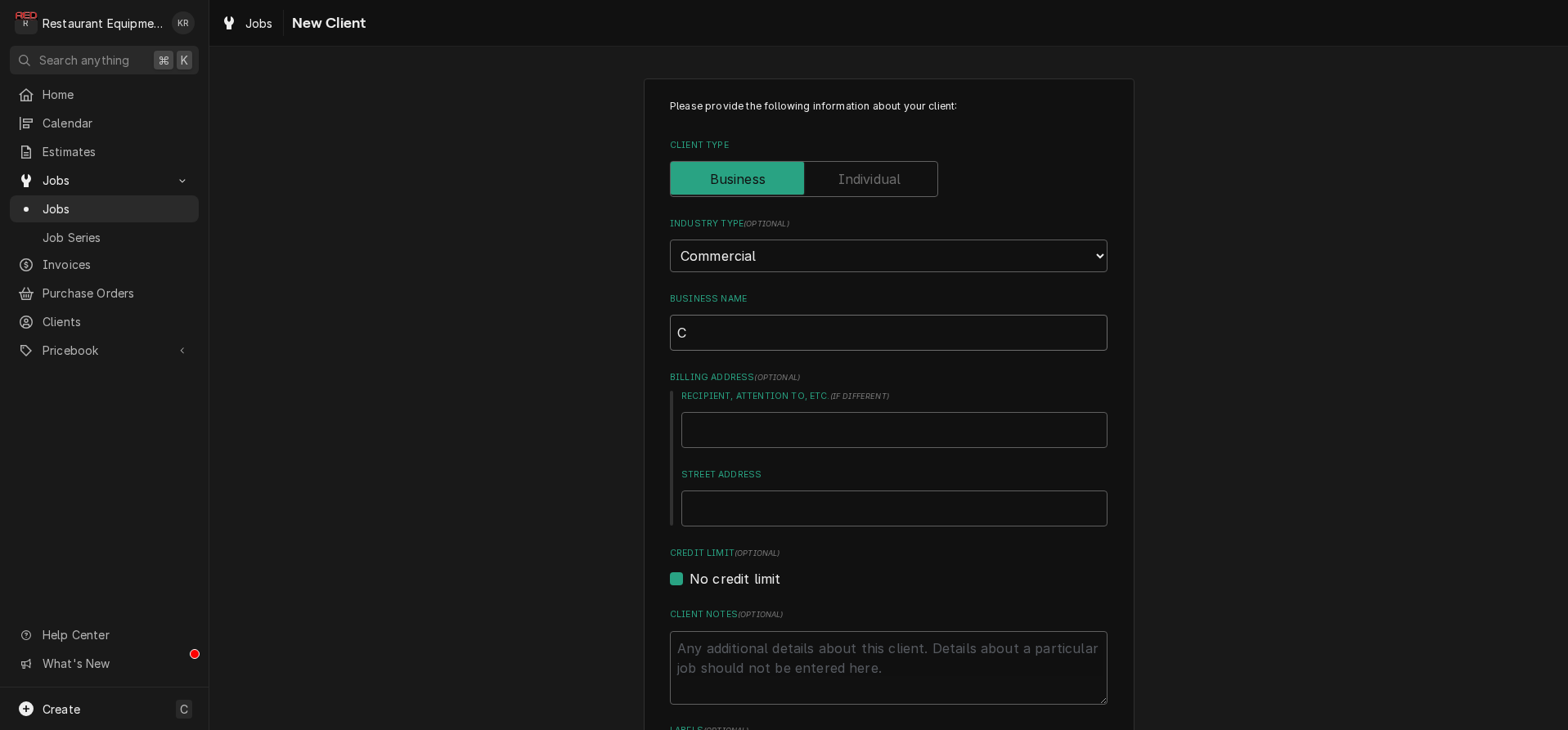 type on "x" 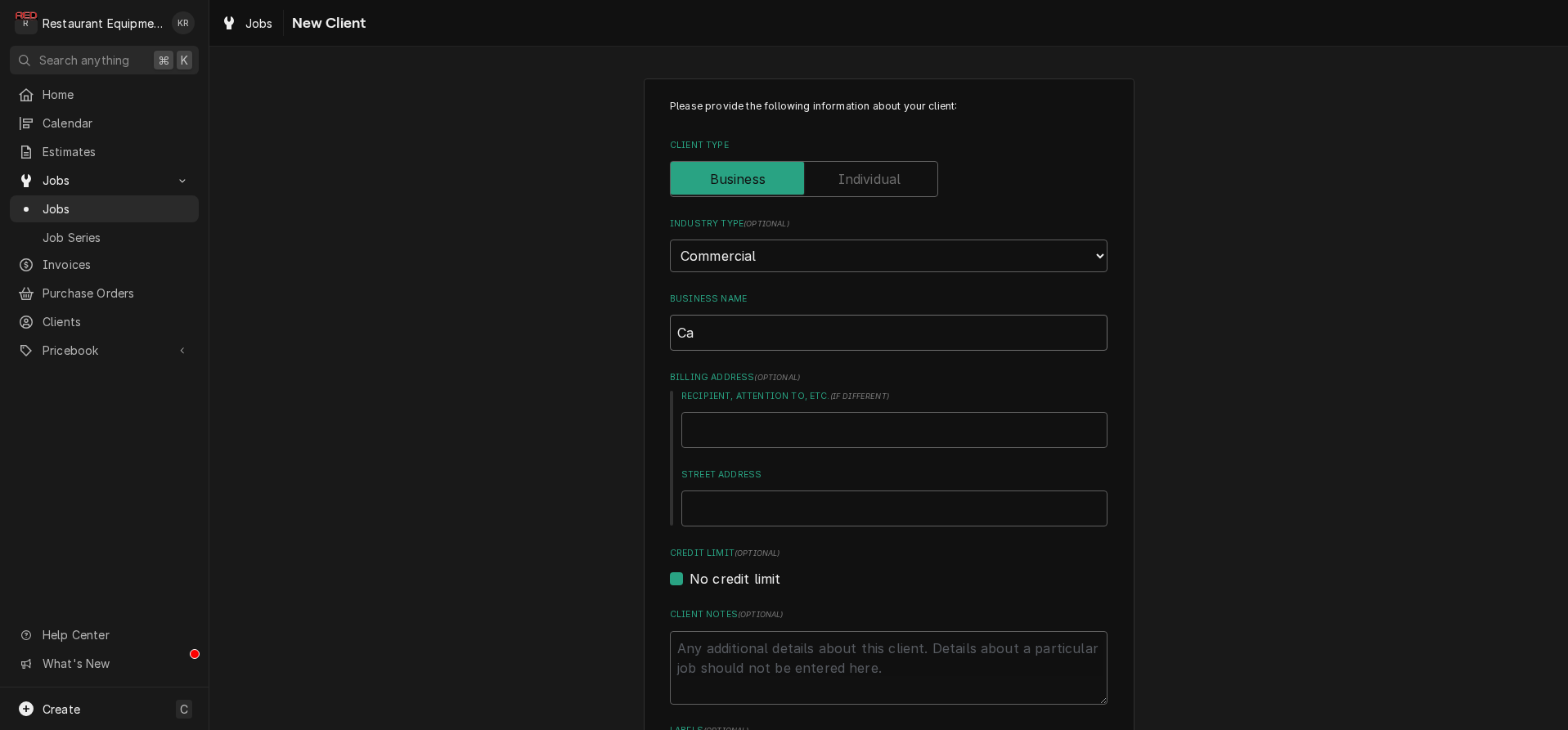 type on "x" 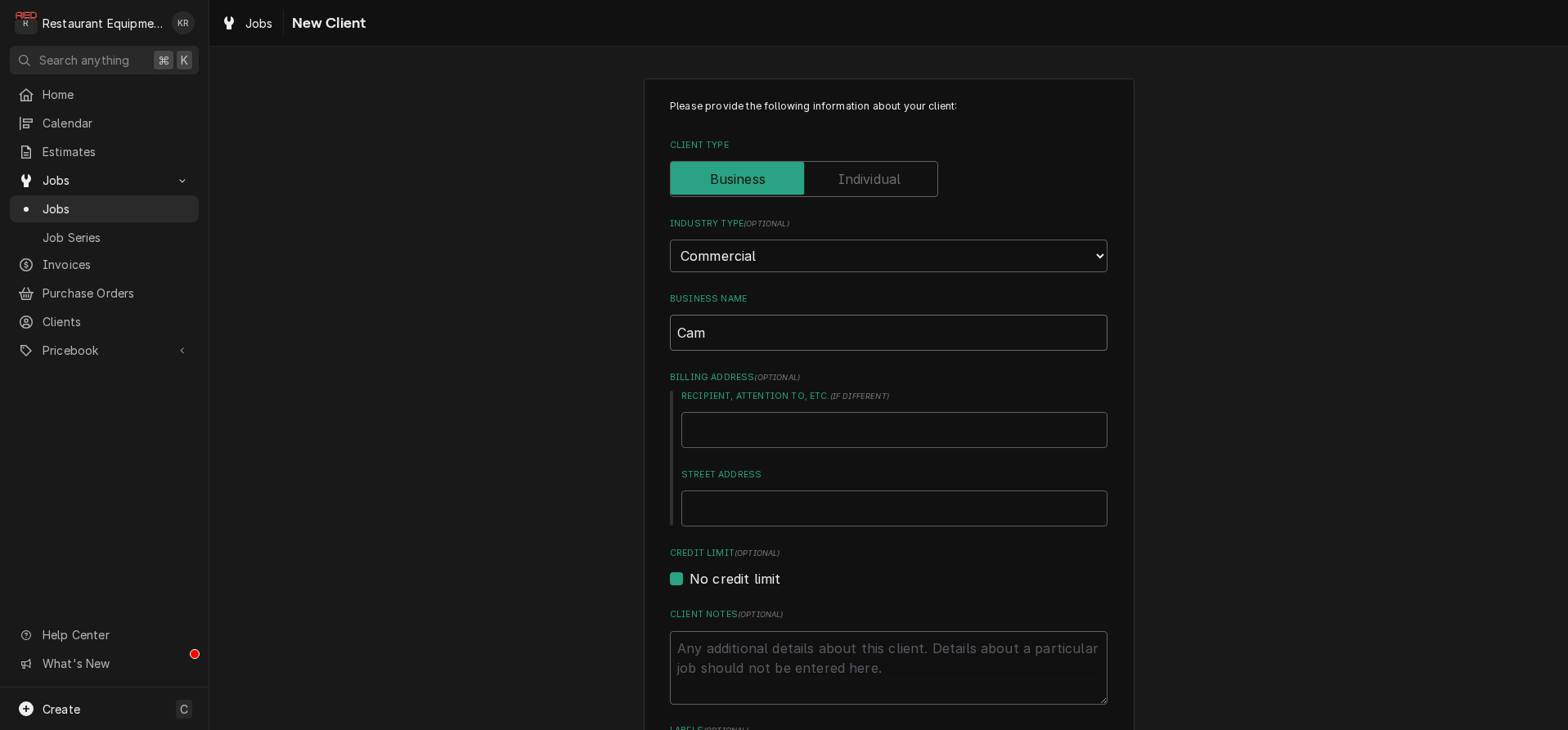 type on "x" 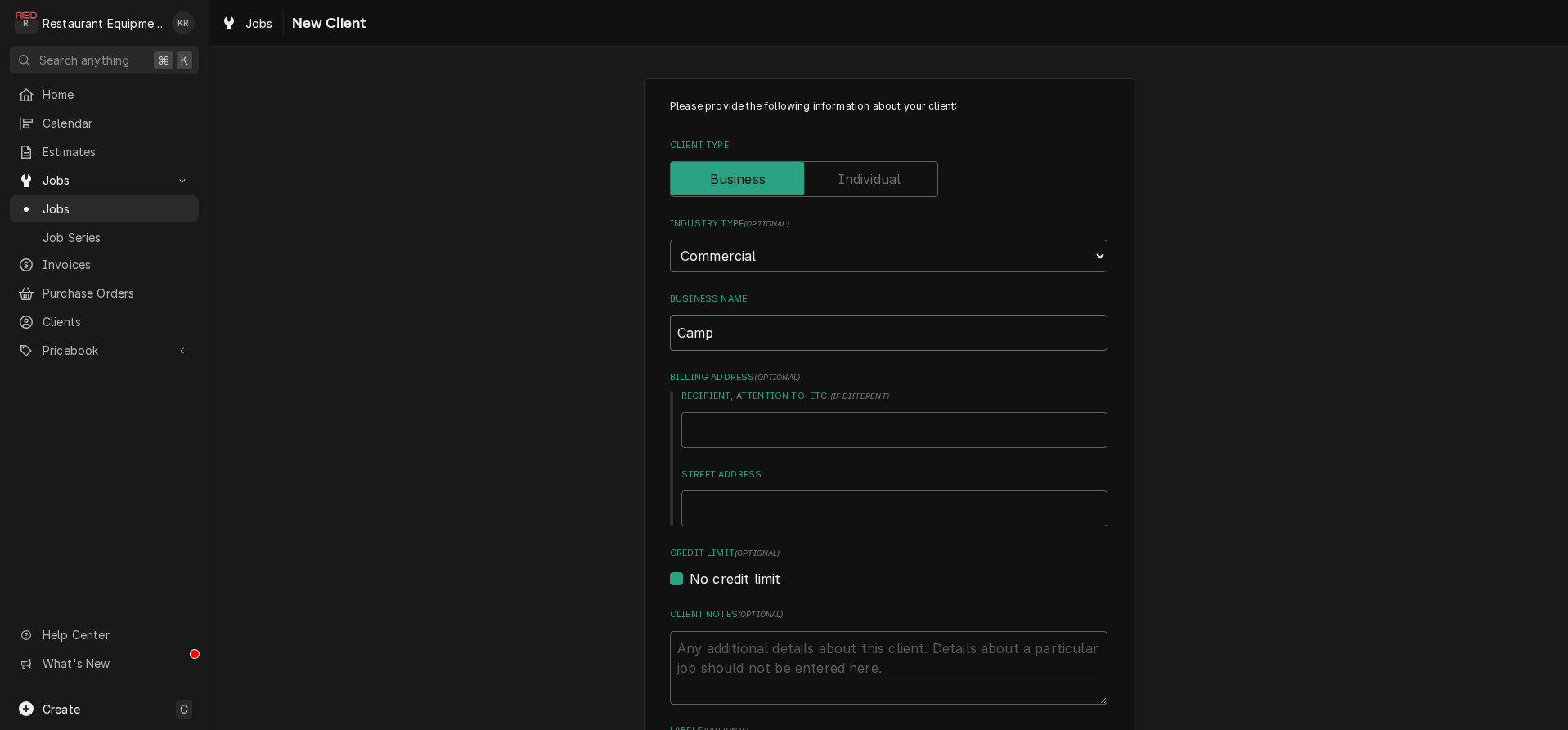type on "x" 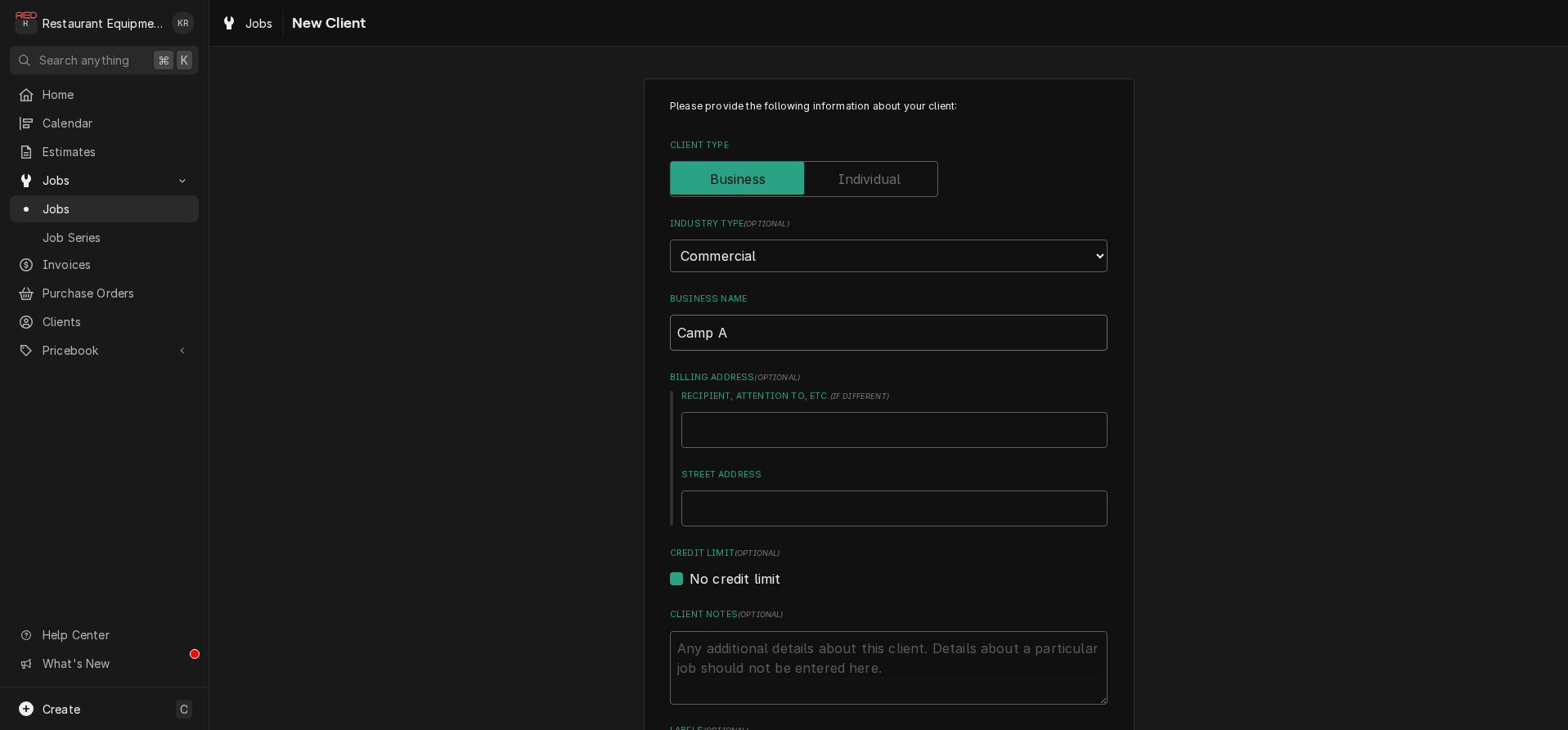 type on "x" 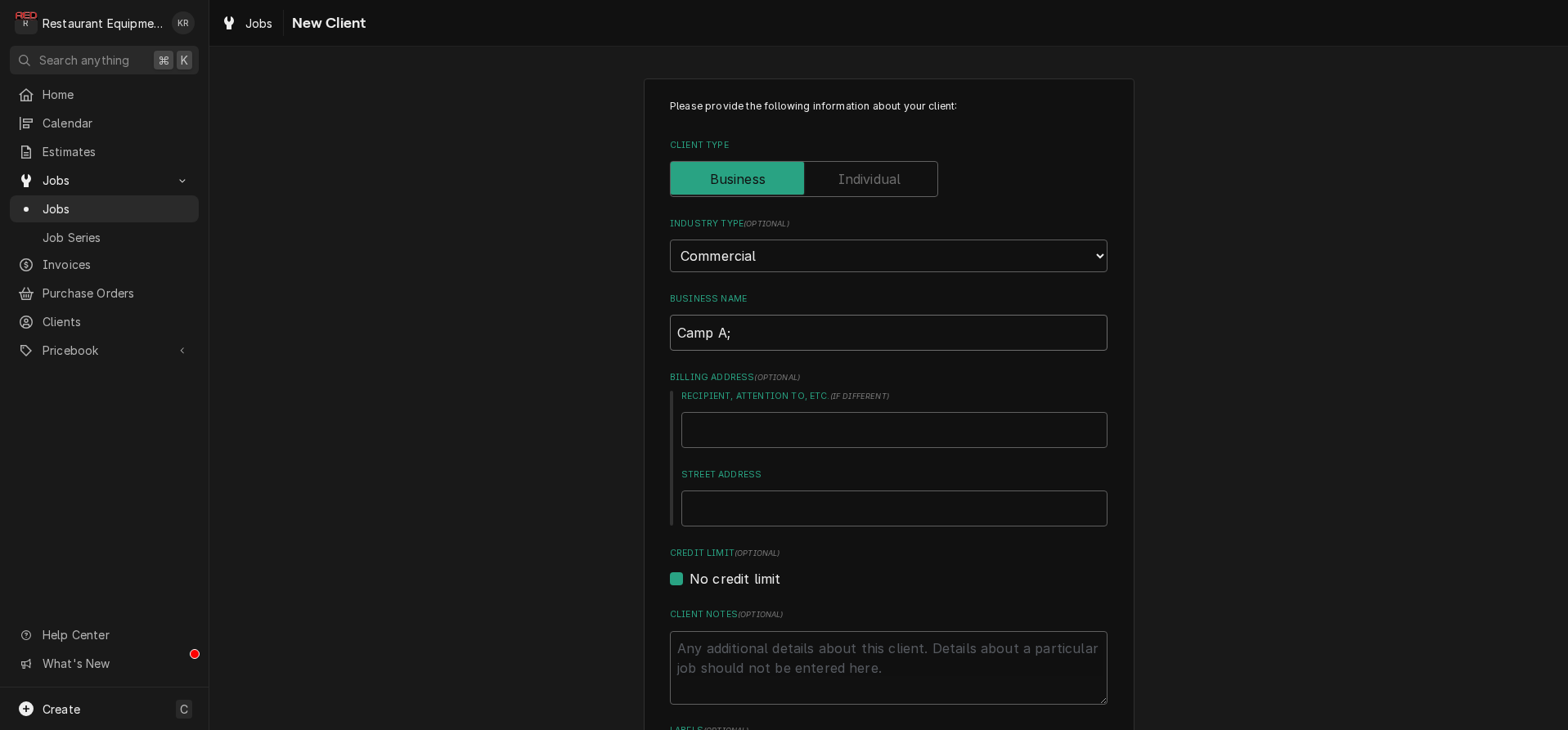 type on "x" 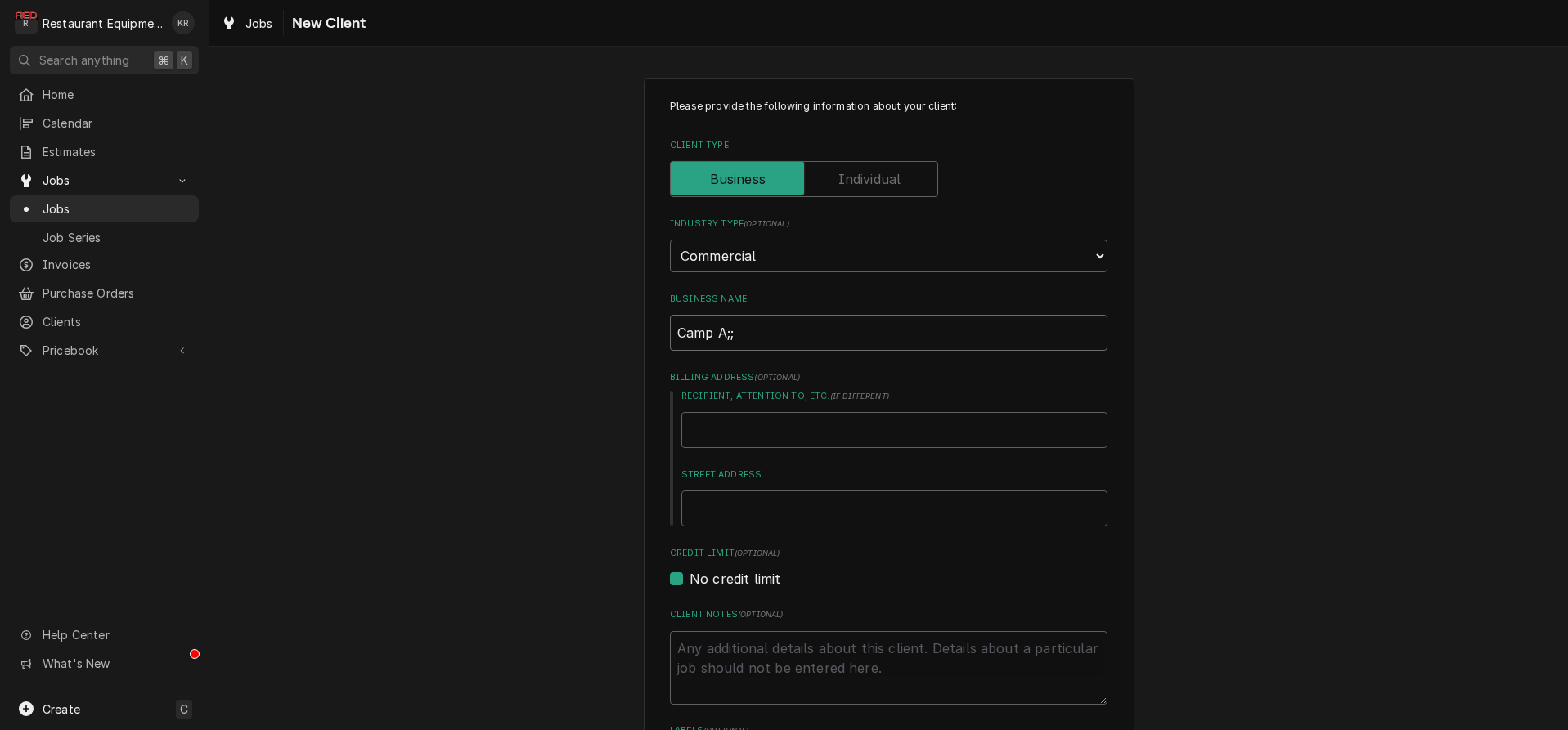 type on "x" 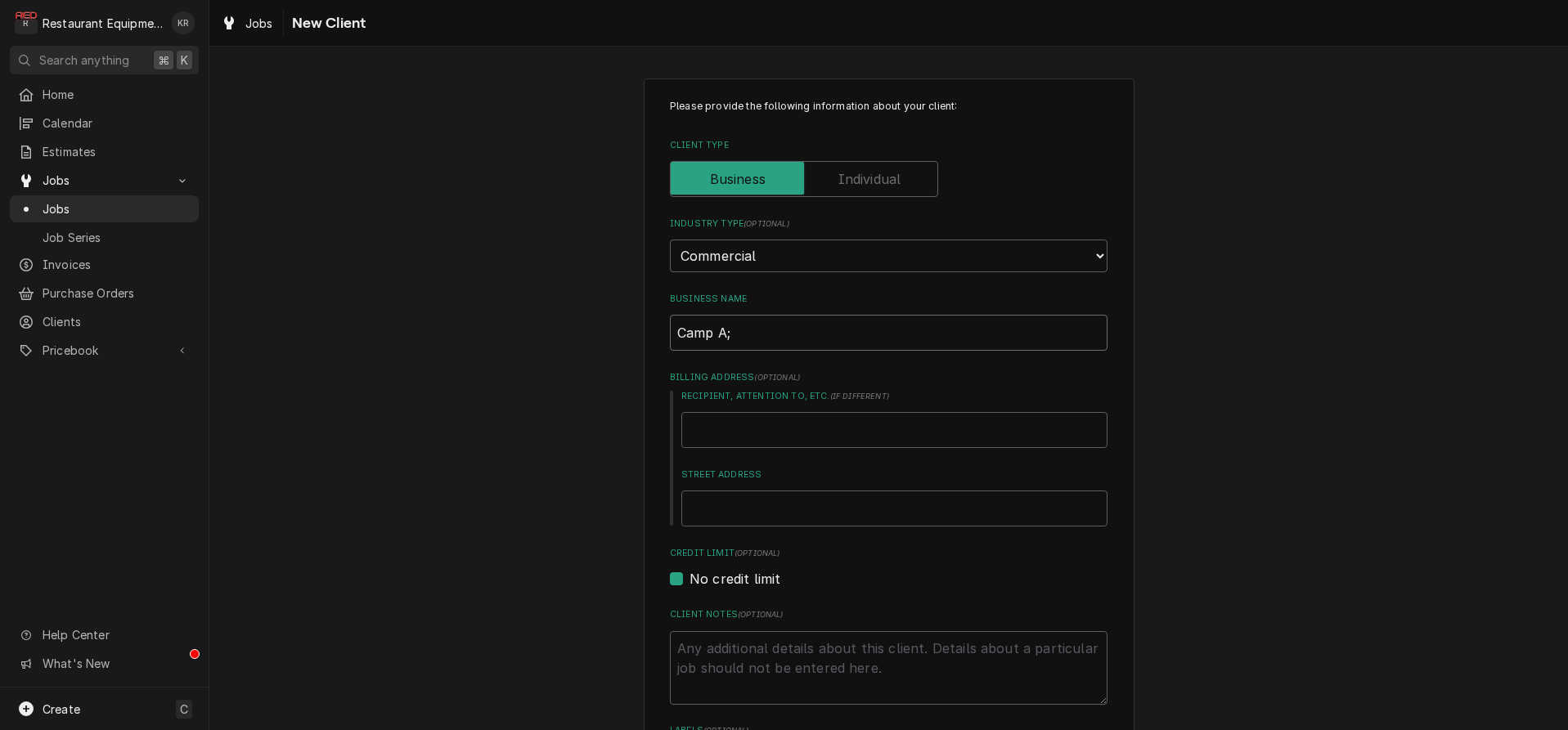 type on "x" 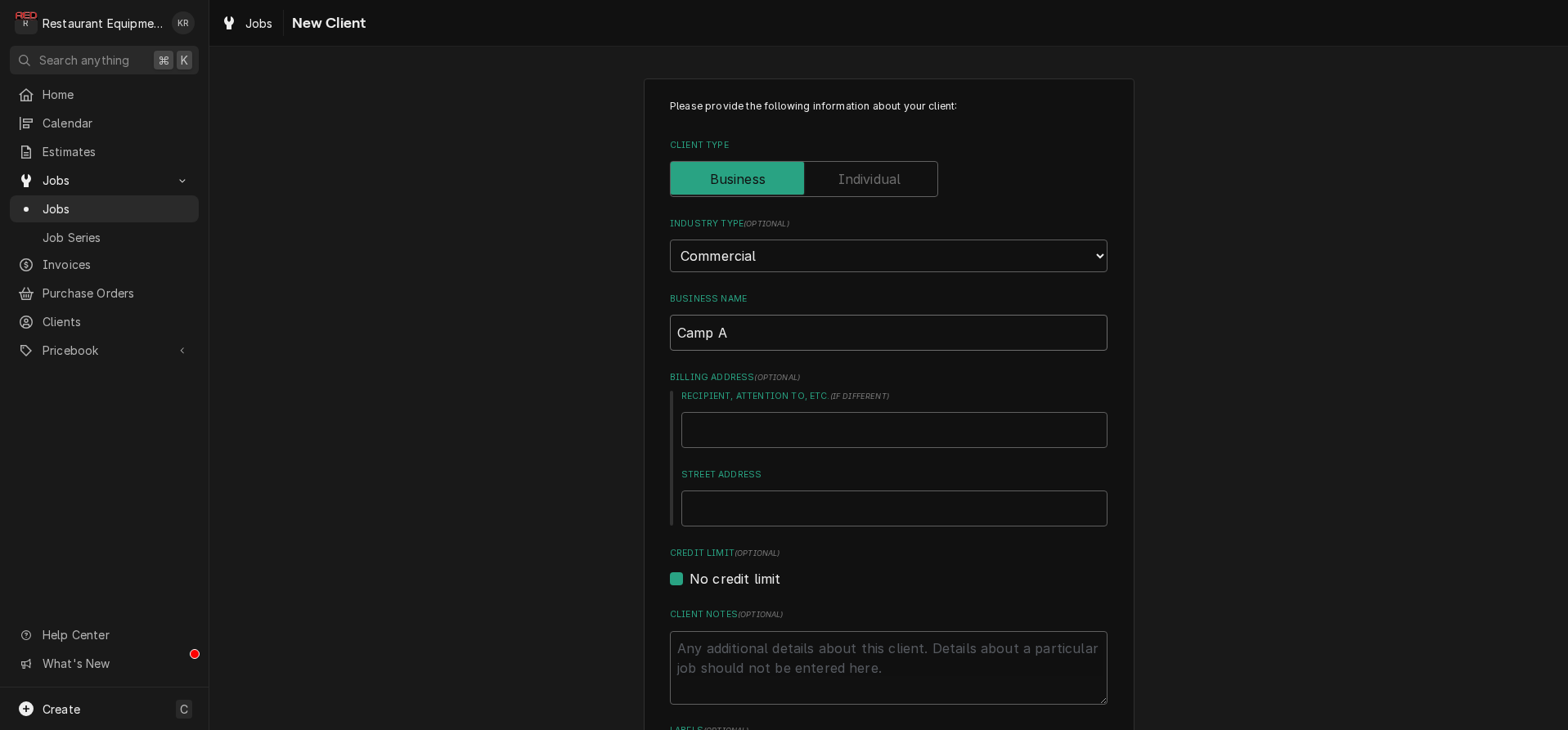 type on "x" 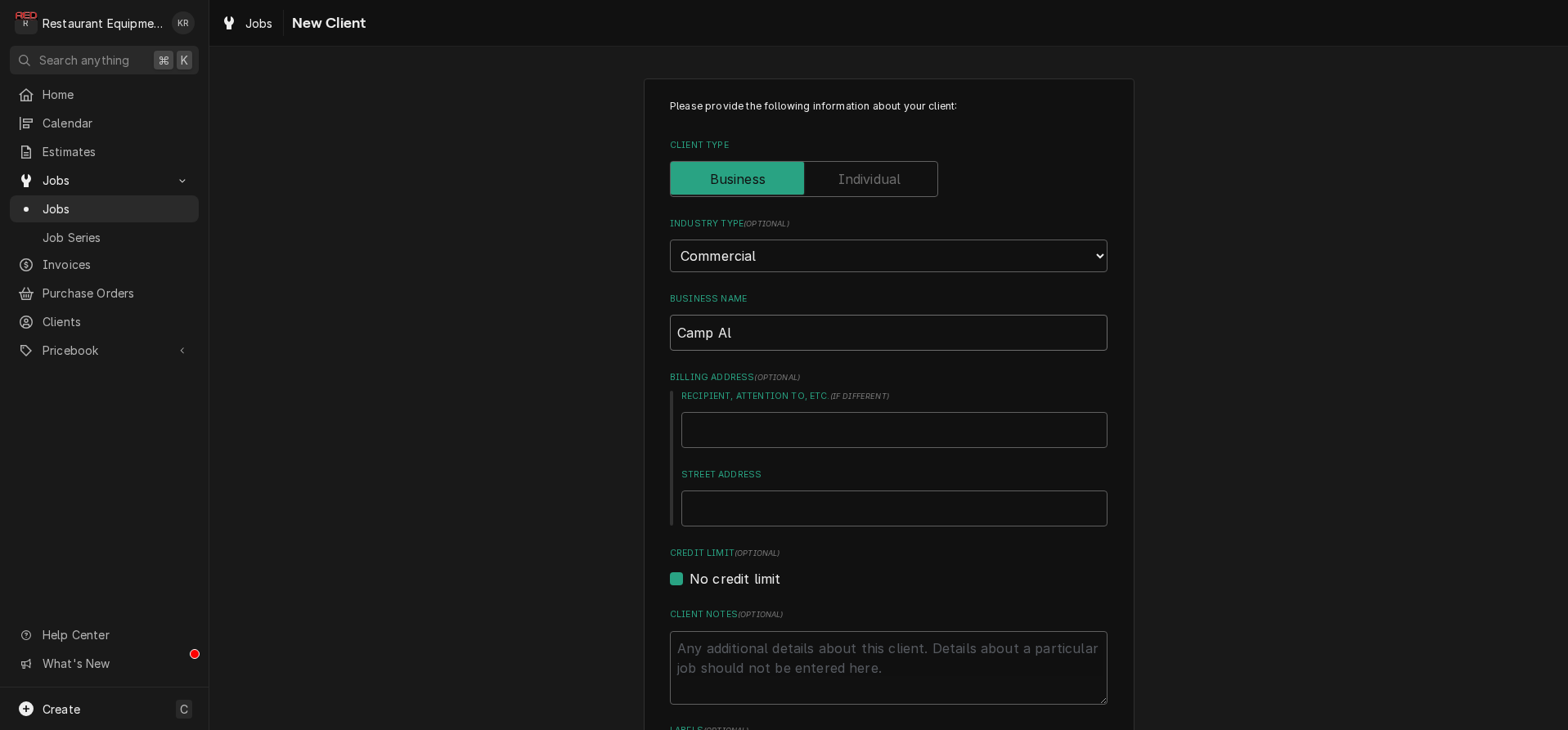 type on "x" 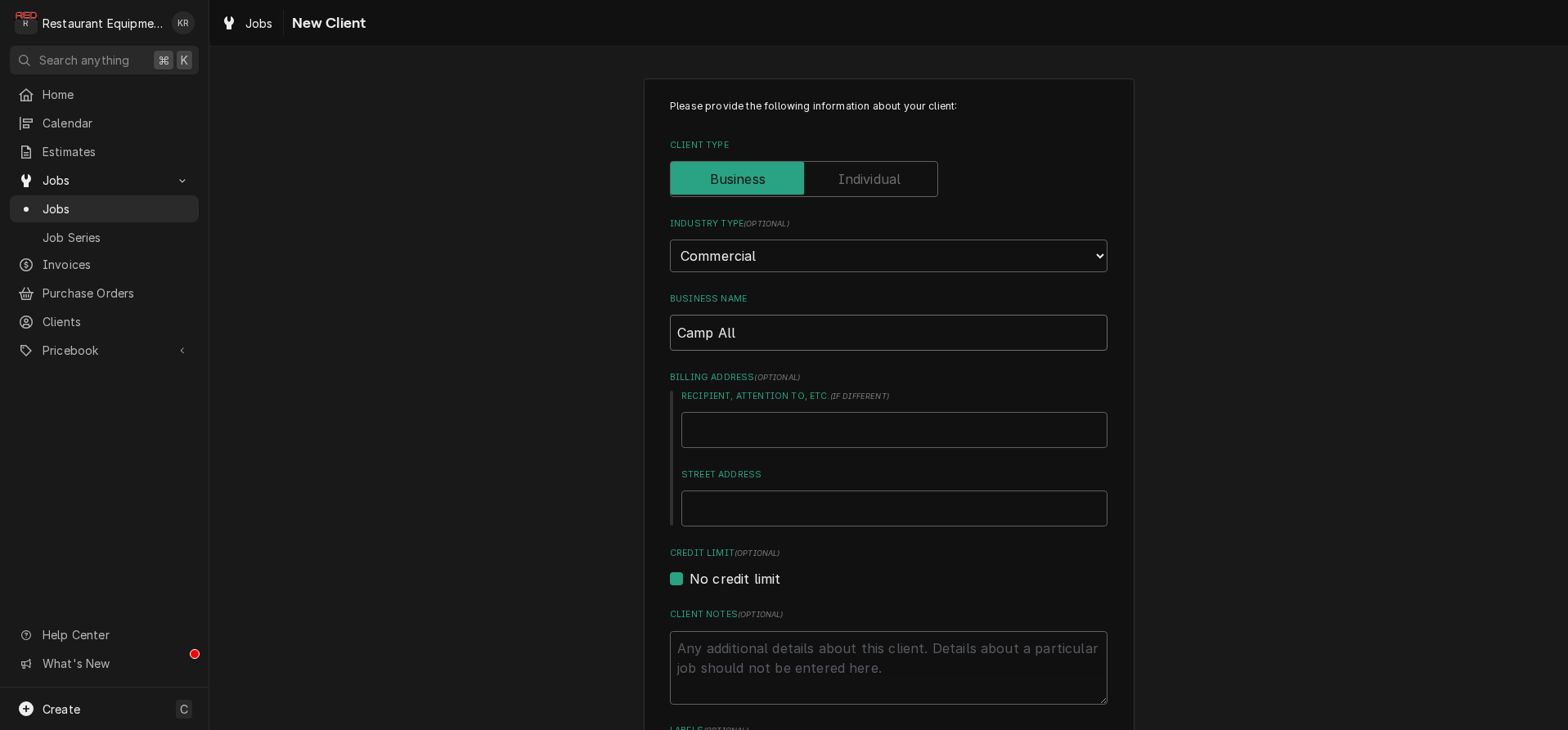 type on "x" 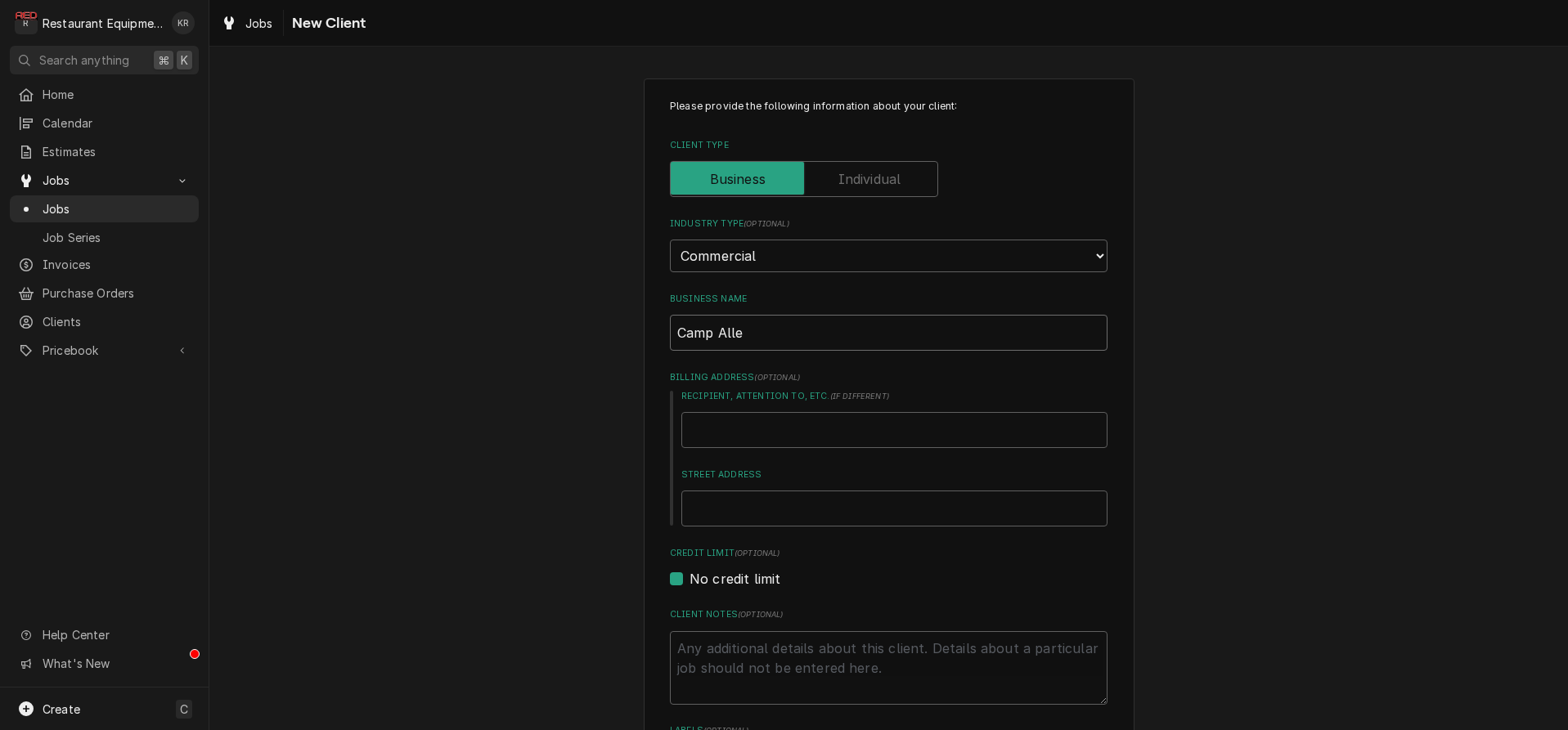 type on "x" 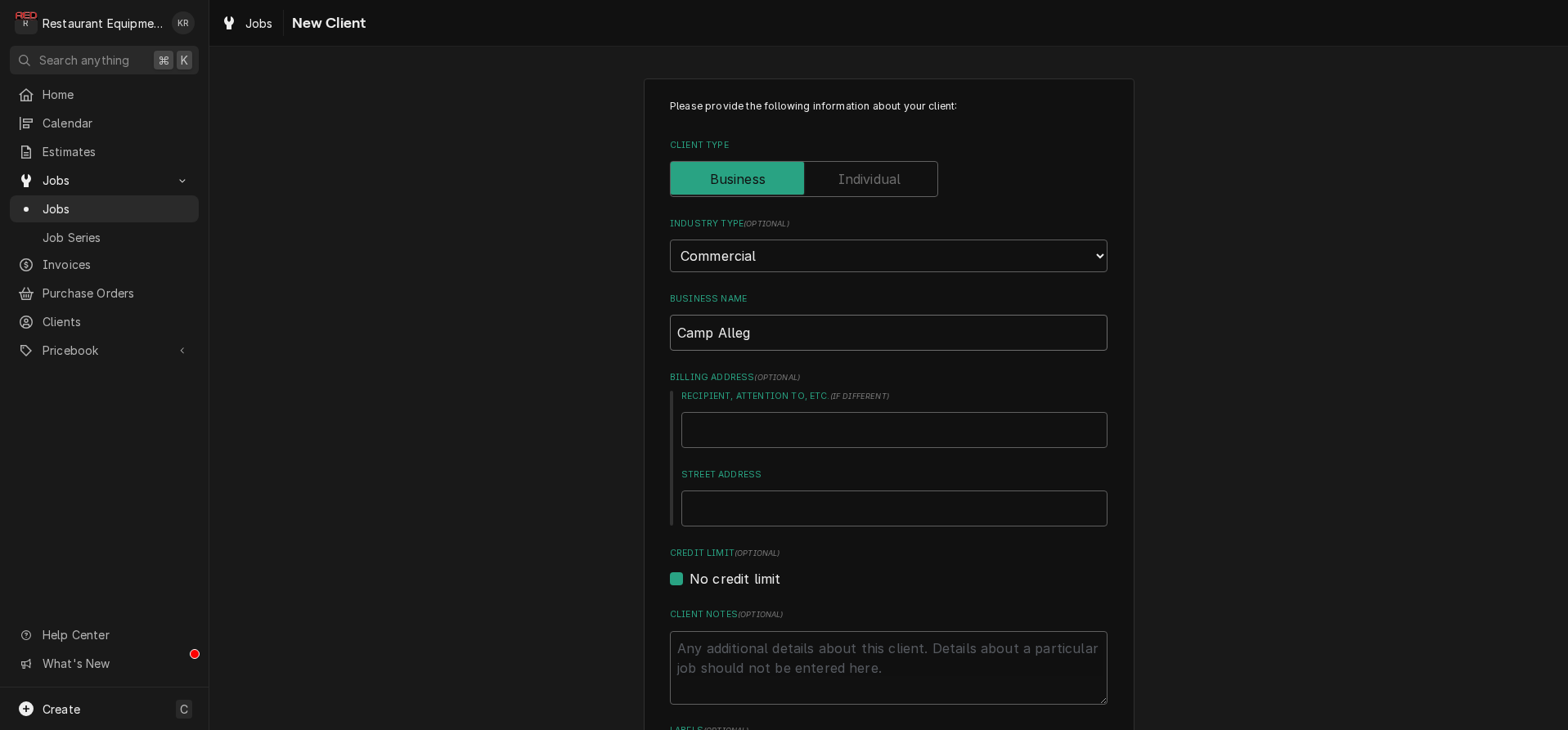 type on "x" 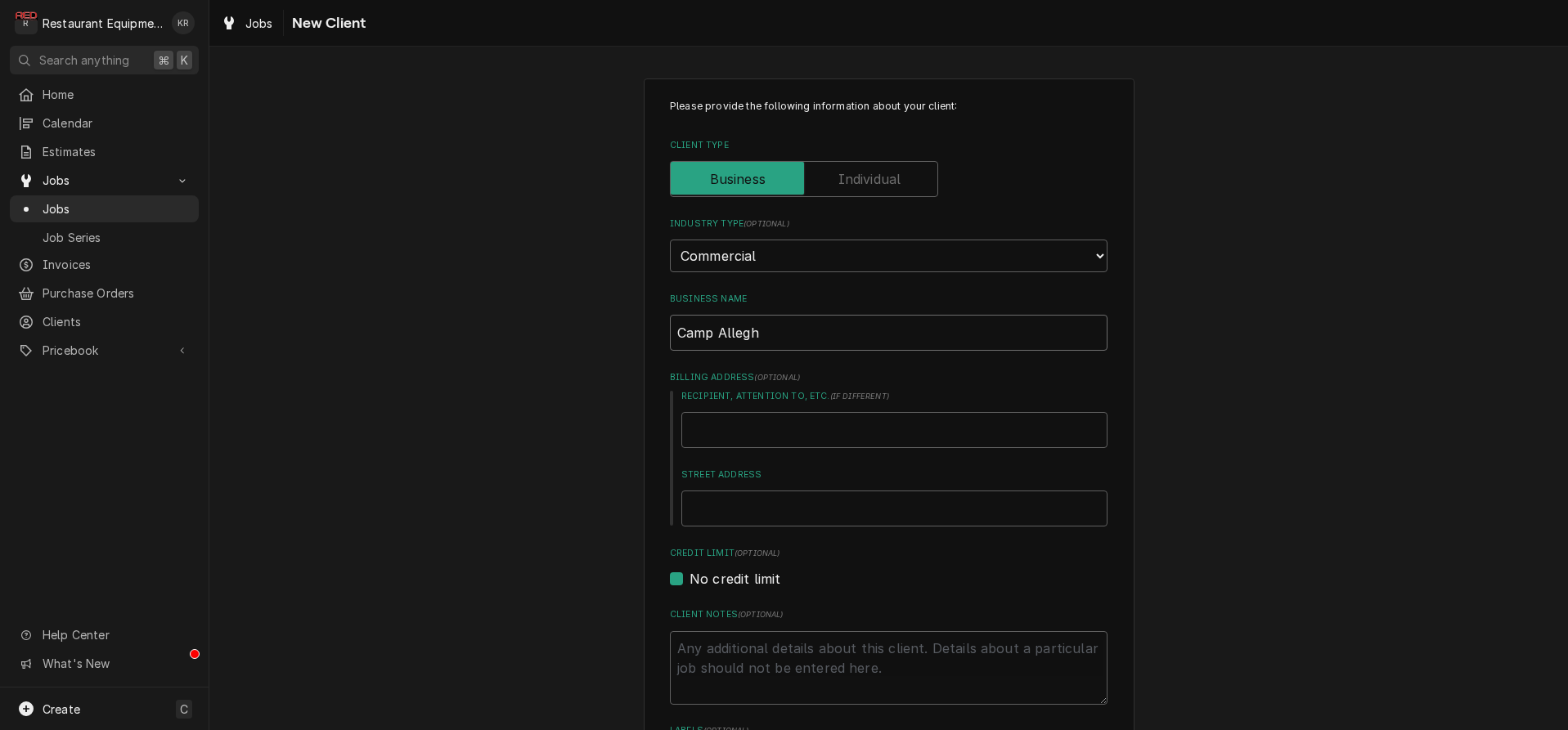 type on "x" 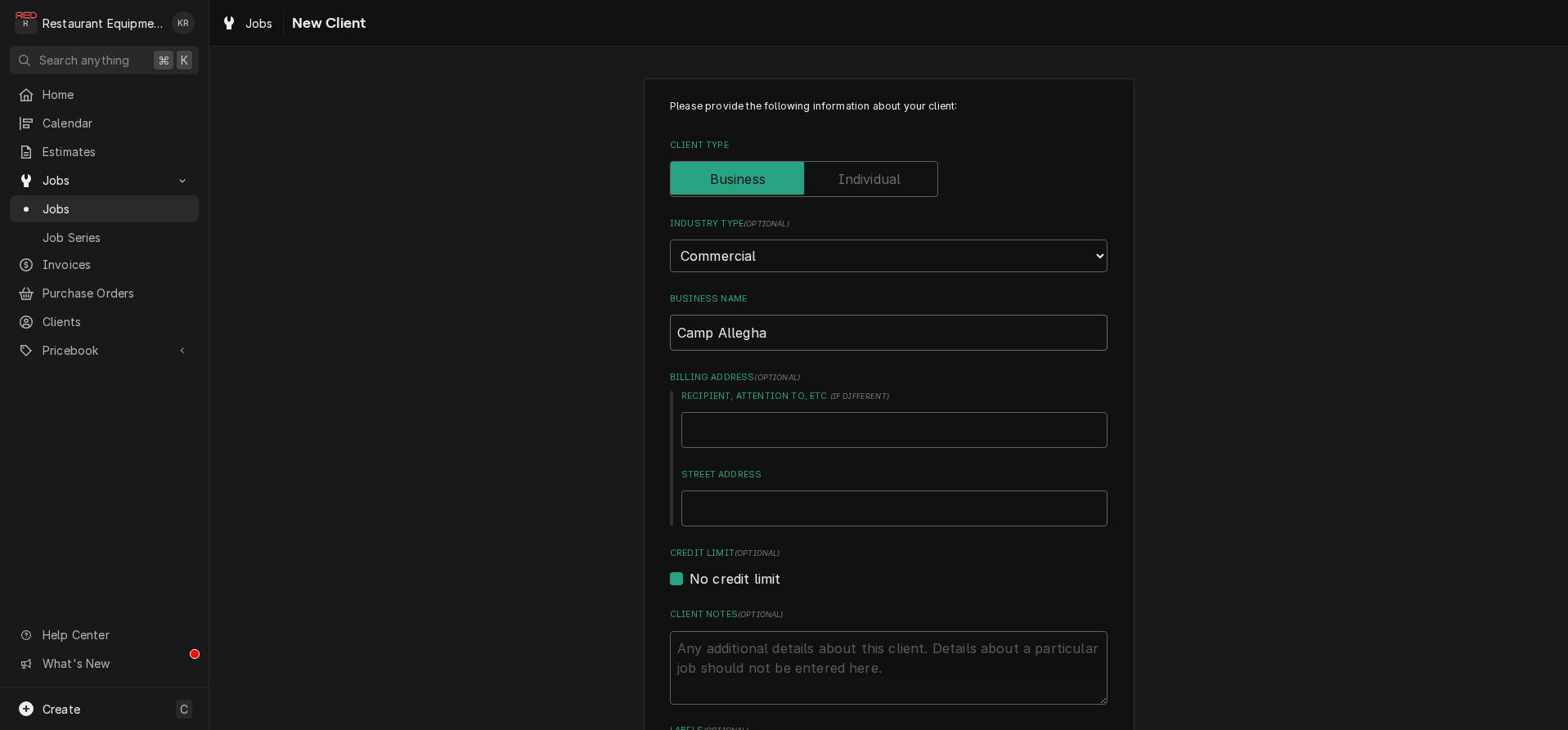 type on "x" 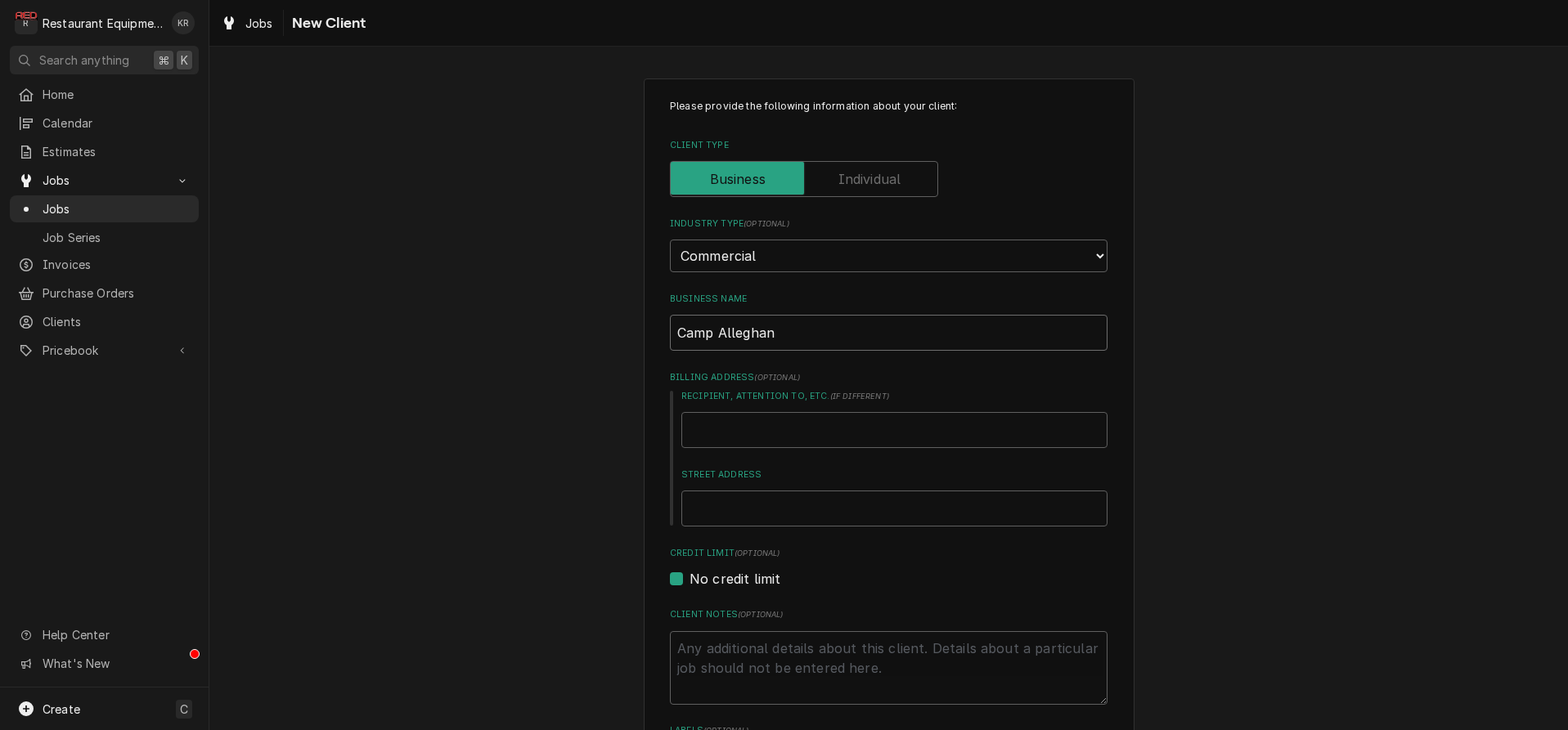type on "x" 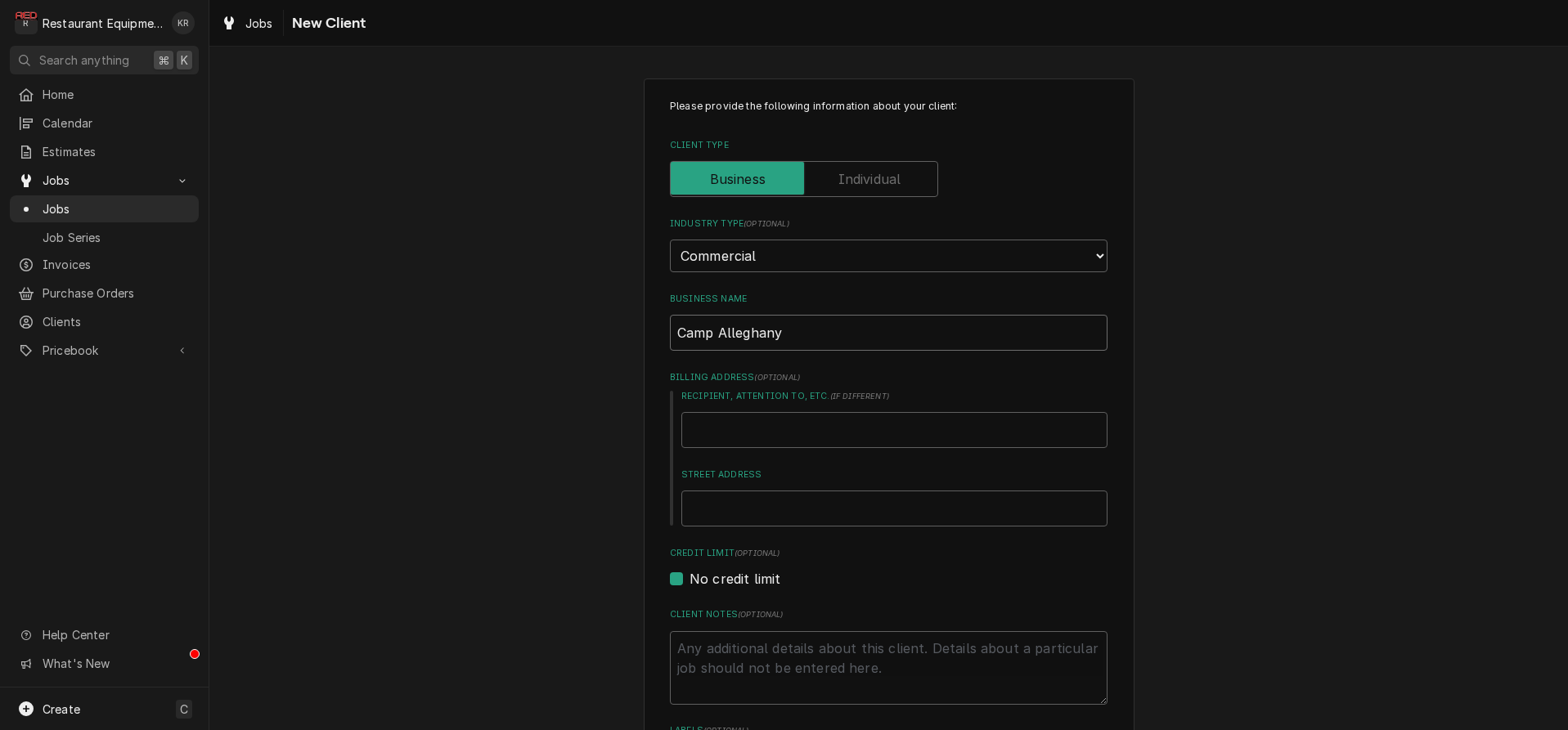 type on "x" 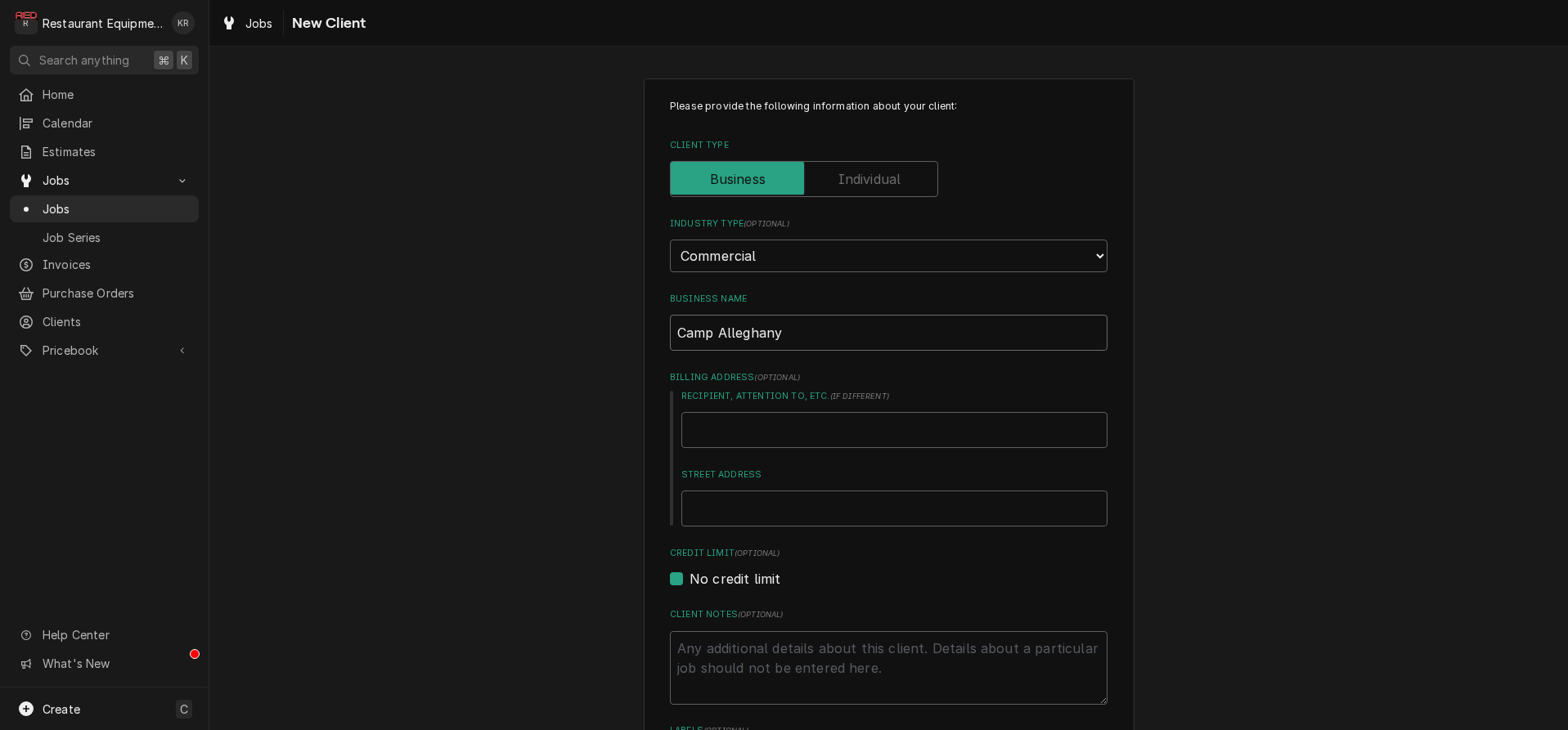 type on "Camp Alleghany" 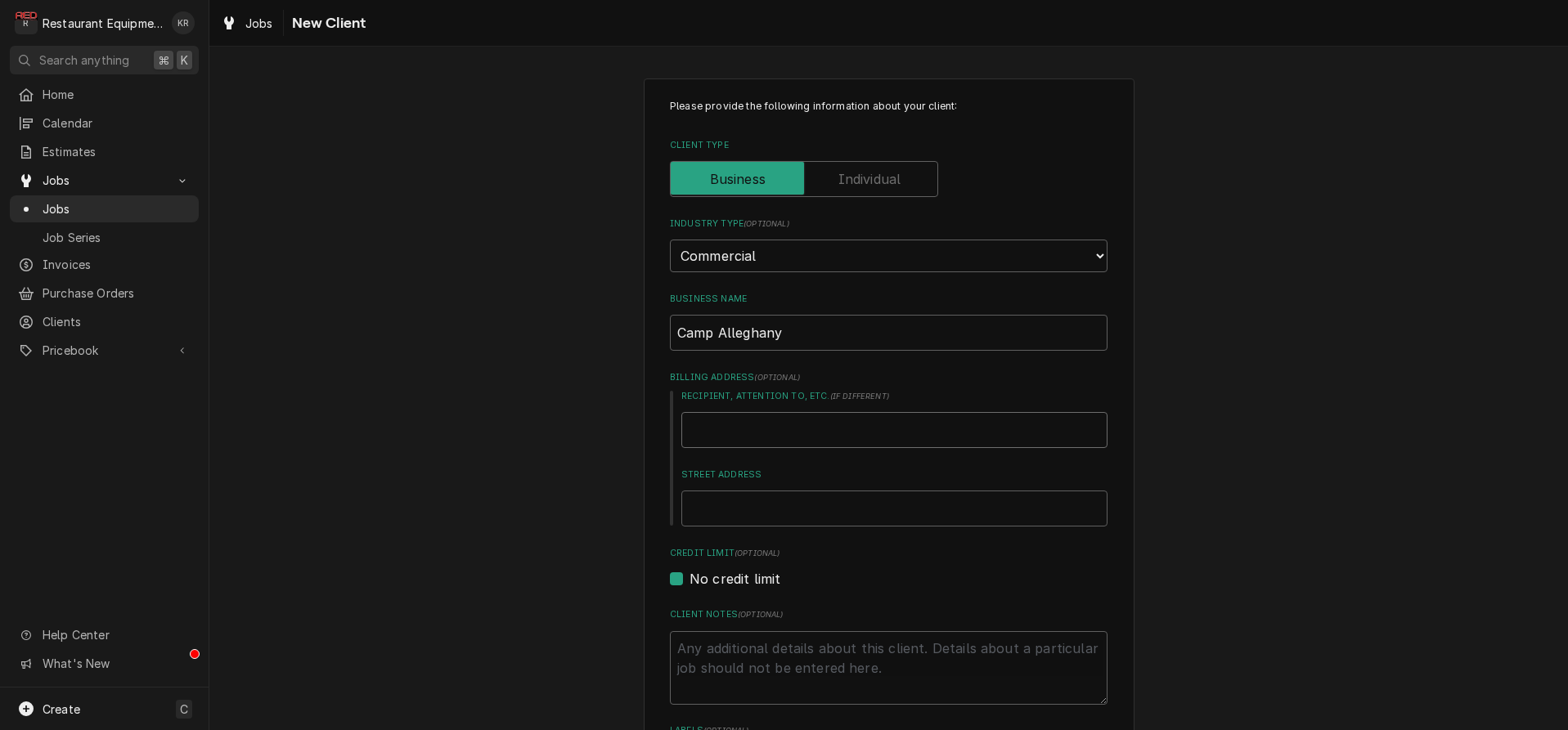 click on "Recipient, Attention To, etc.  ( if different )" at bounding box center (894, 430) 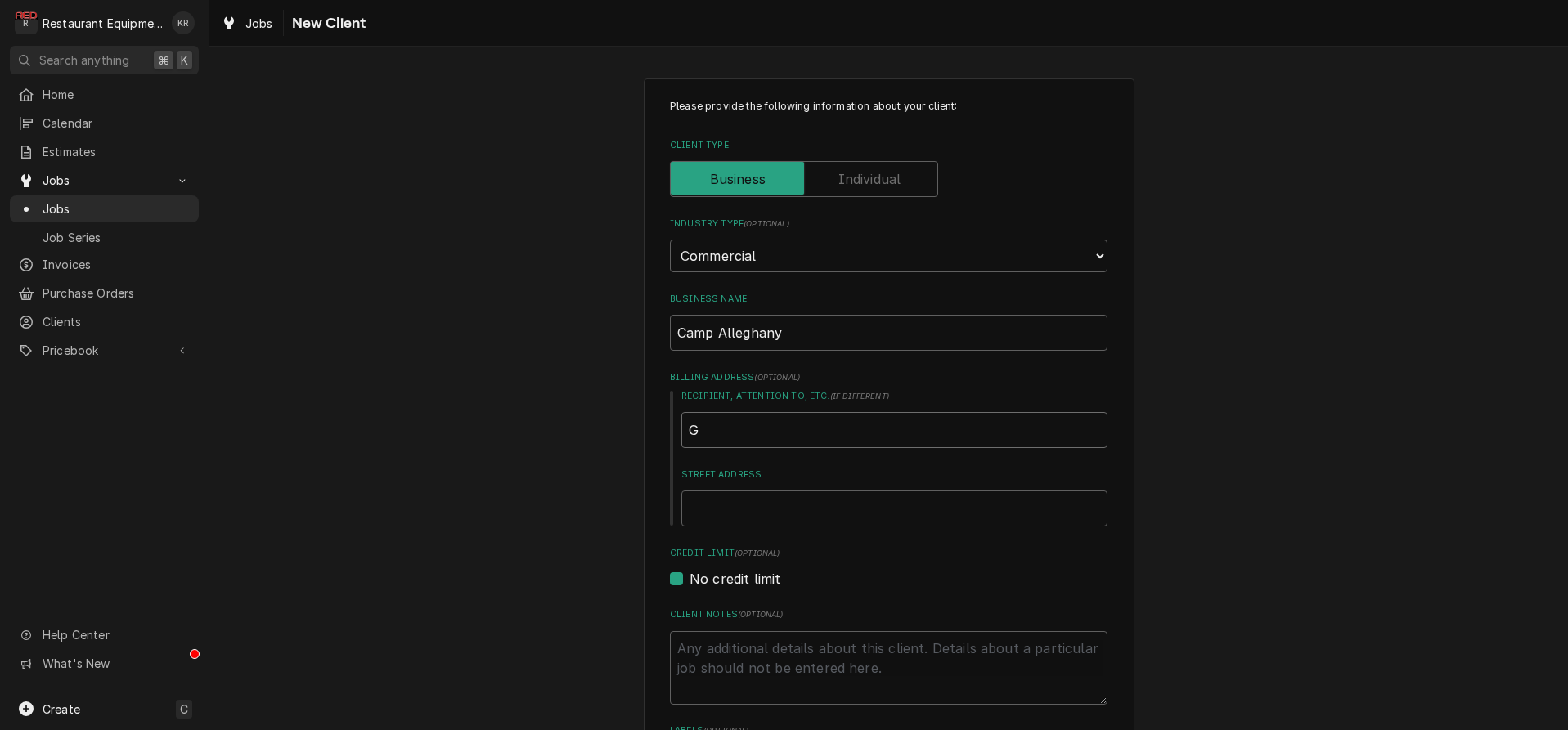 type on "x" 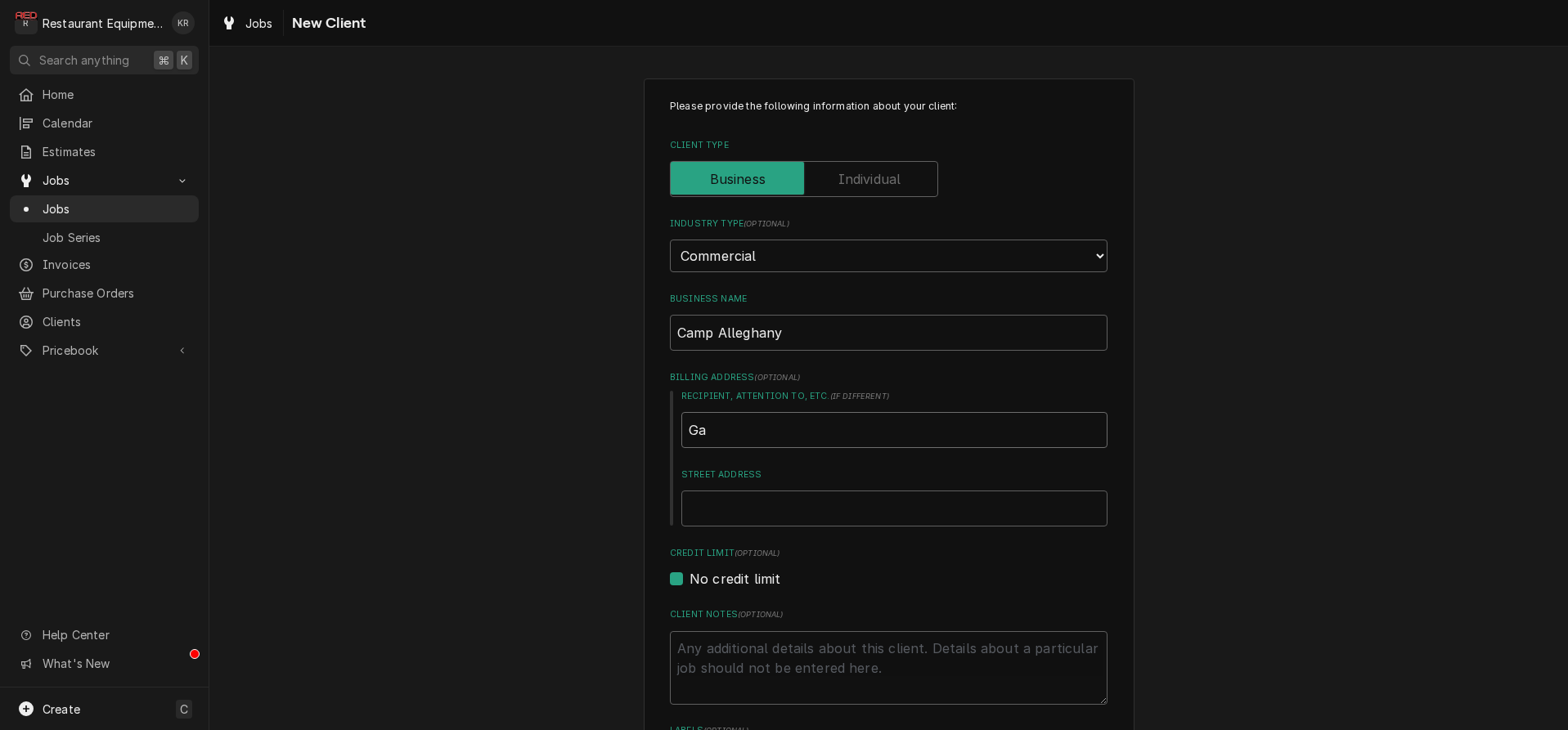 type on "x" 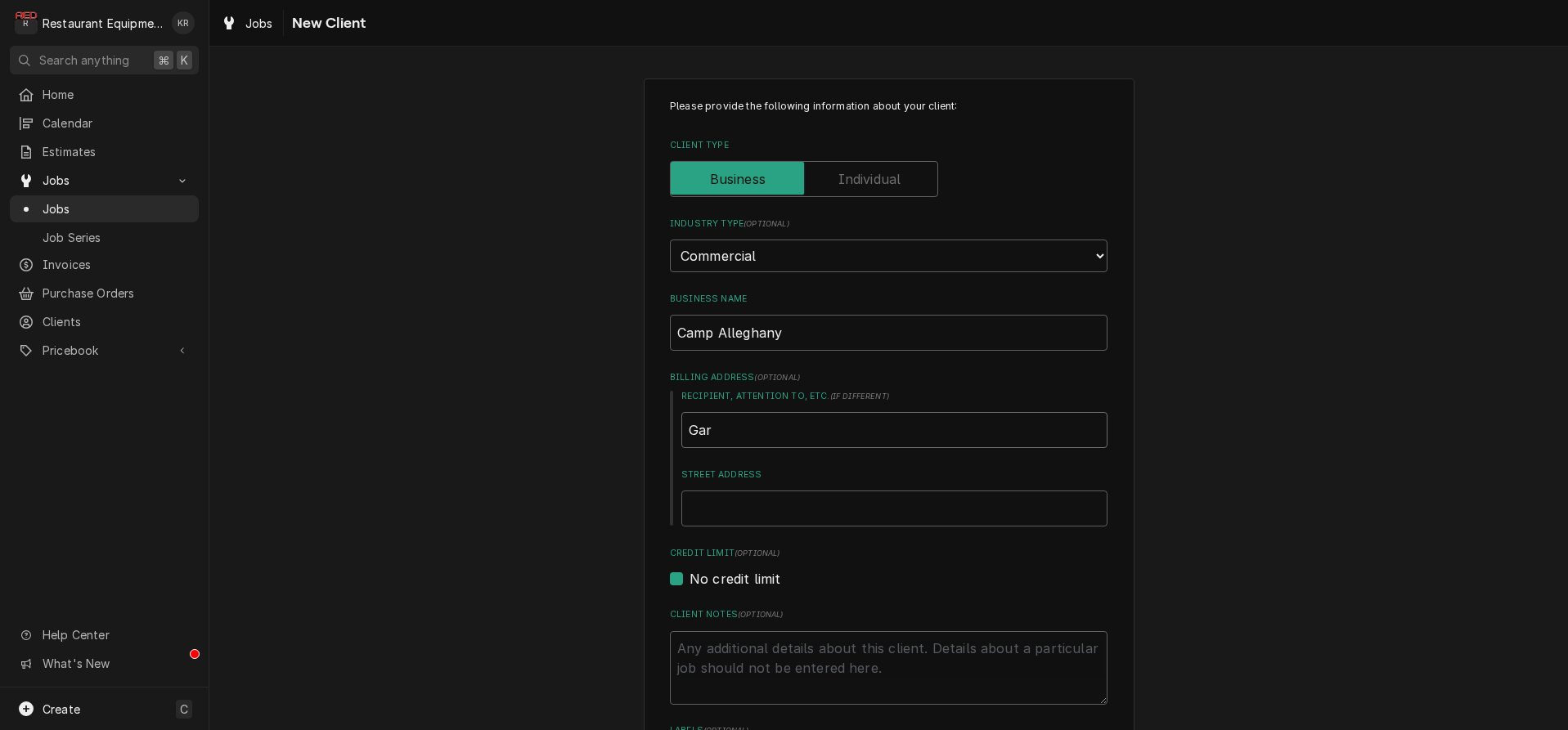 type on "x" 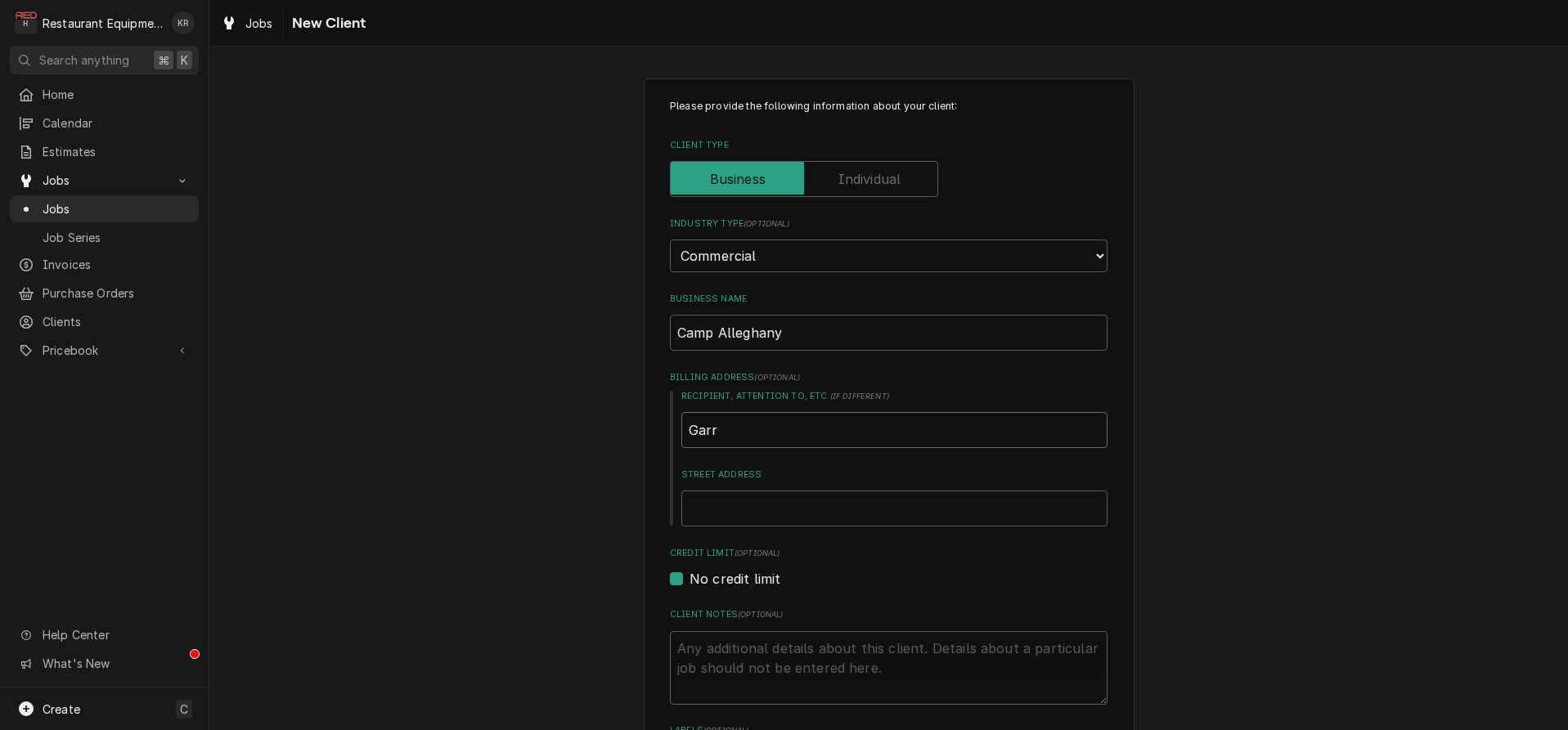 type on "Garre" 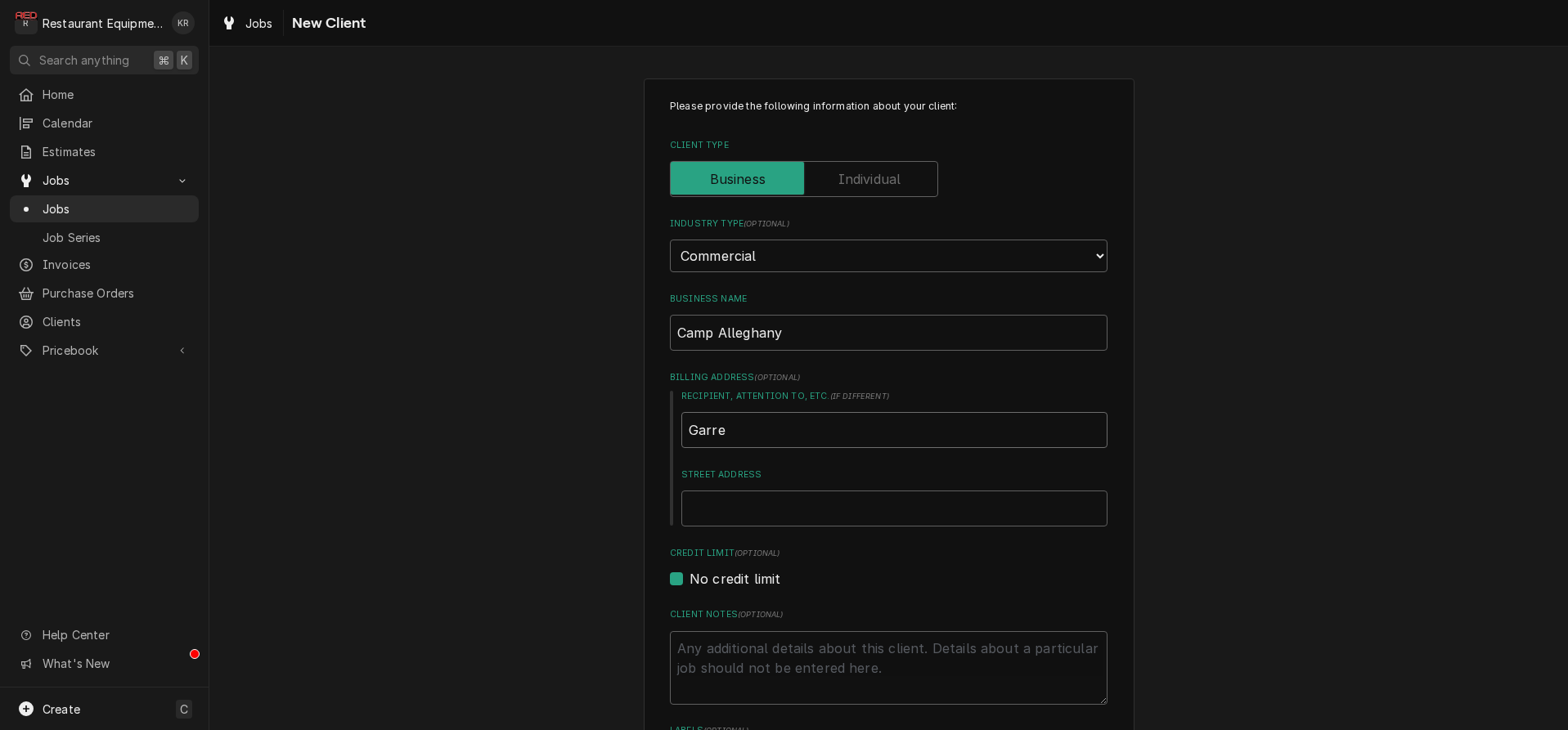type on "x" 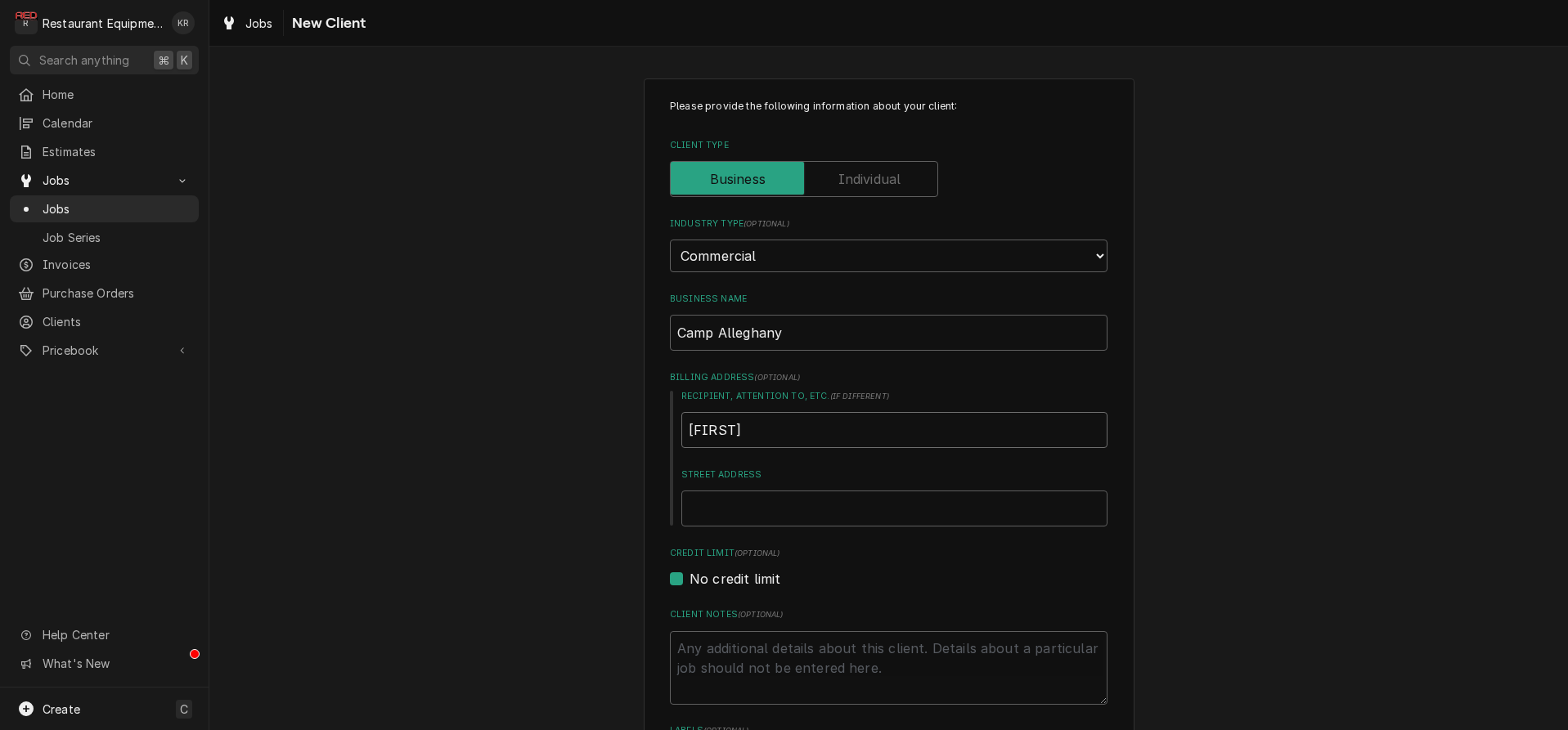 type on "x" 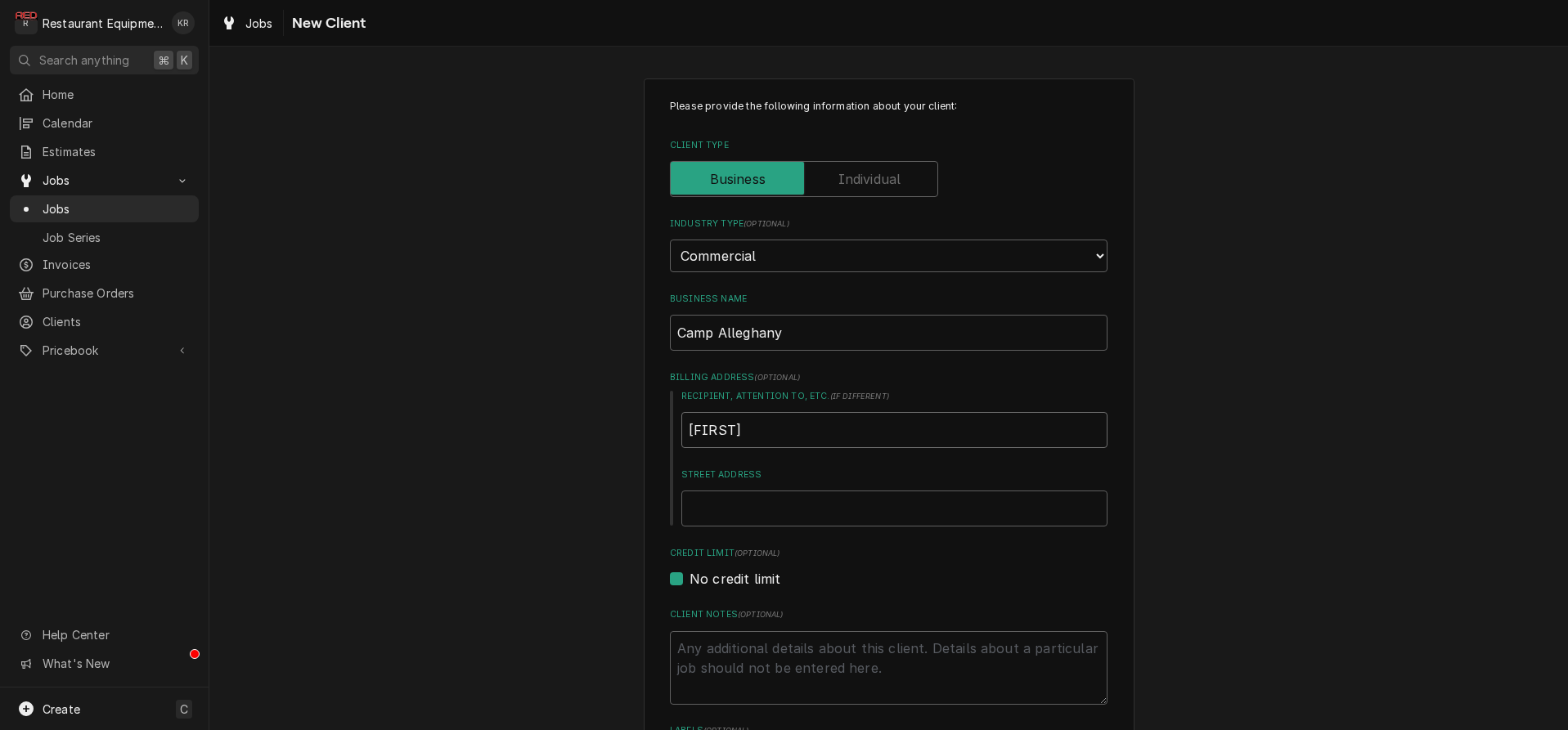 type on "x" 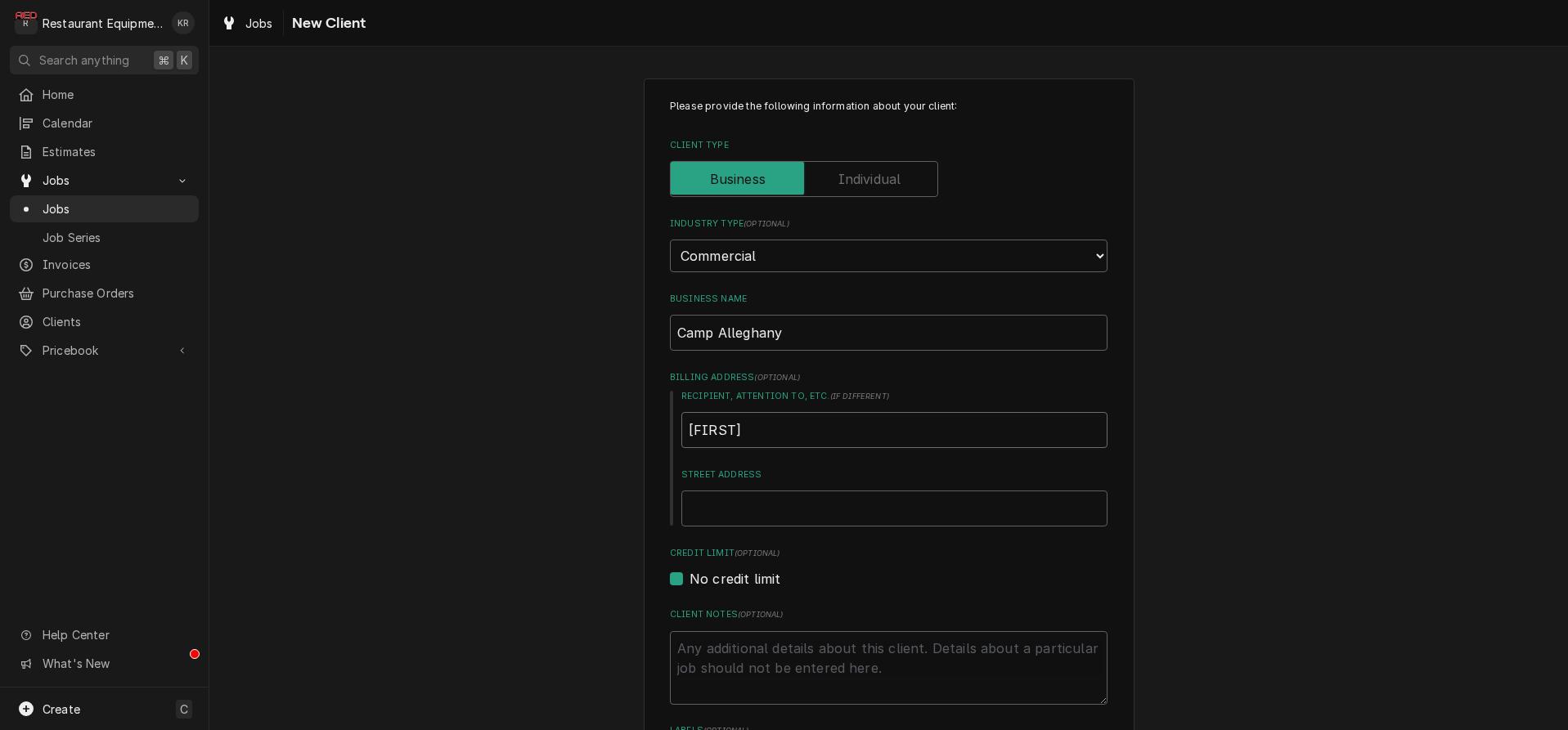 type on "Garrett O" 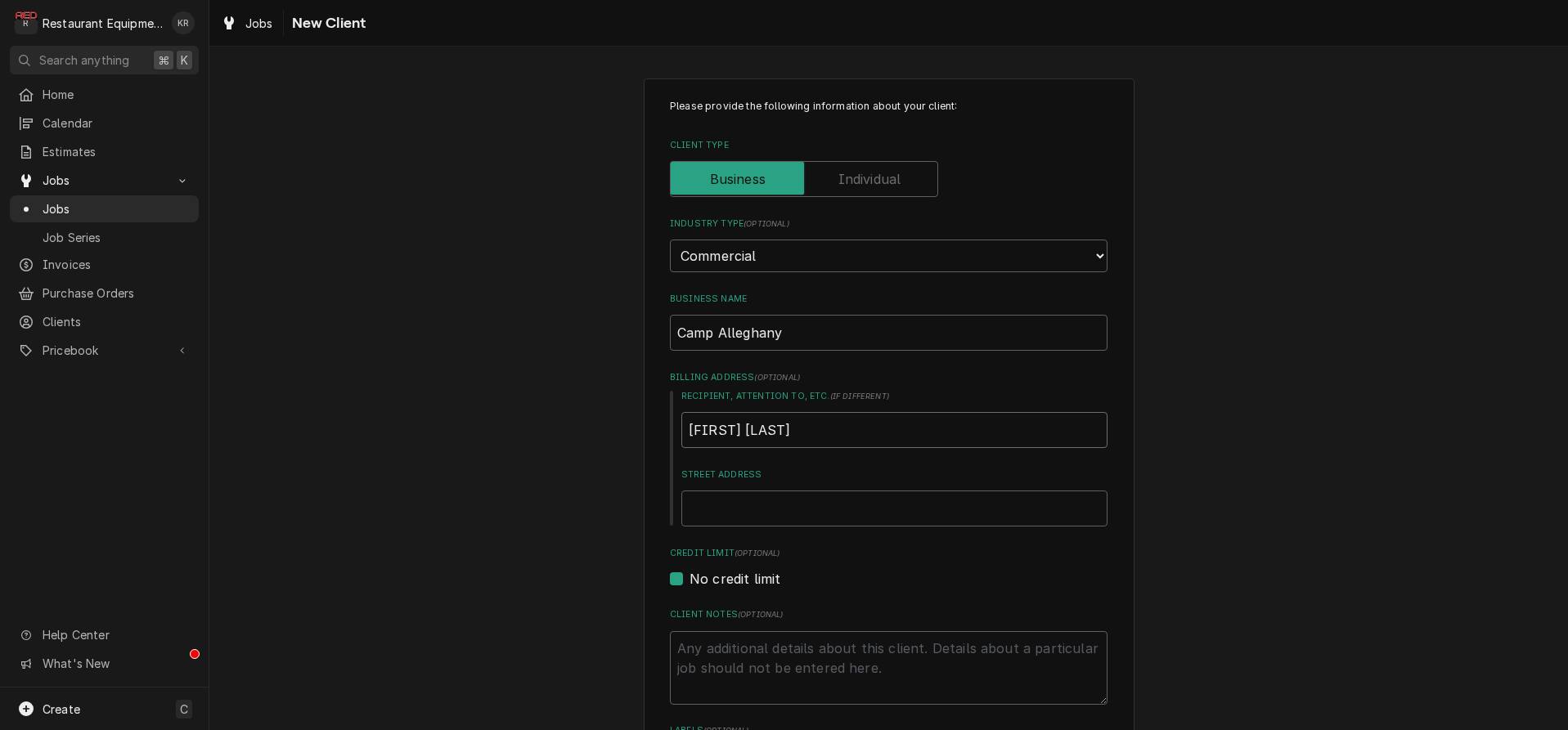 type on "x" 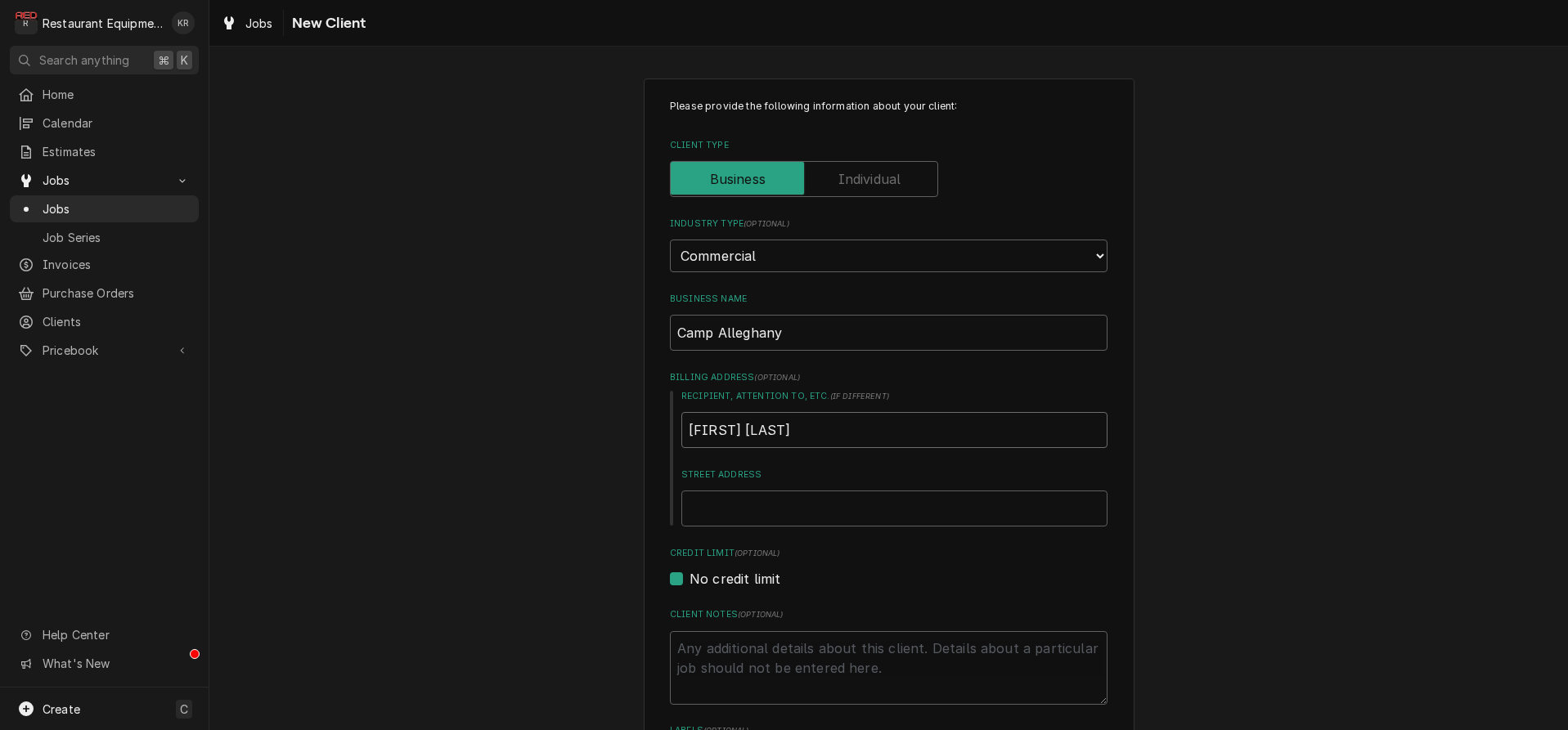 type on "Garrett OD" 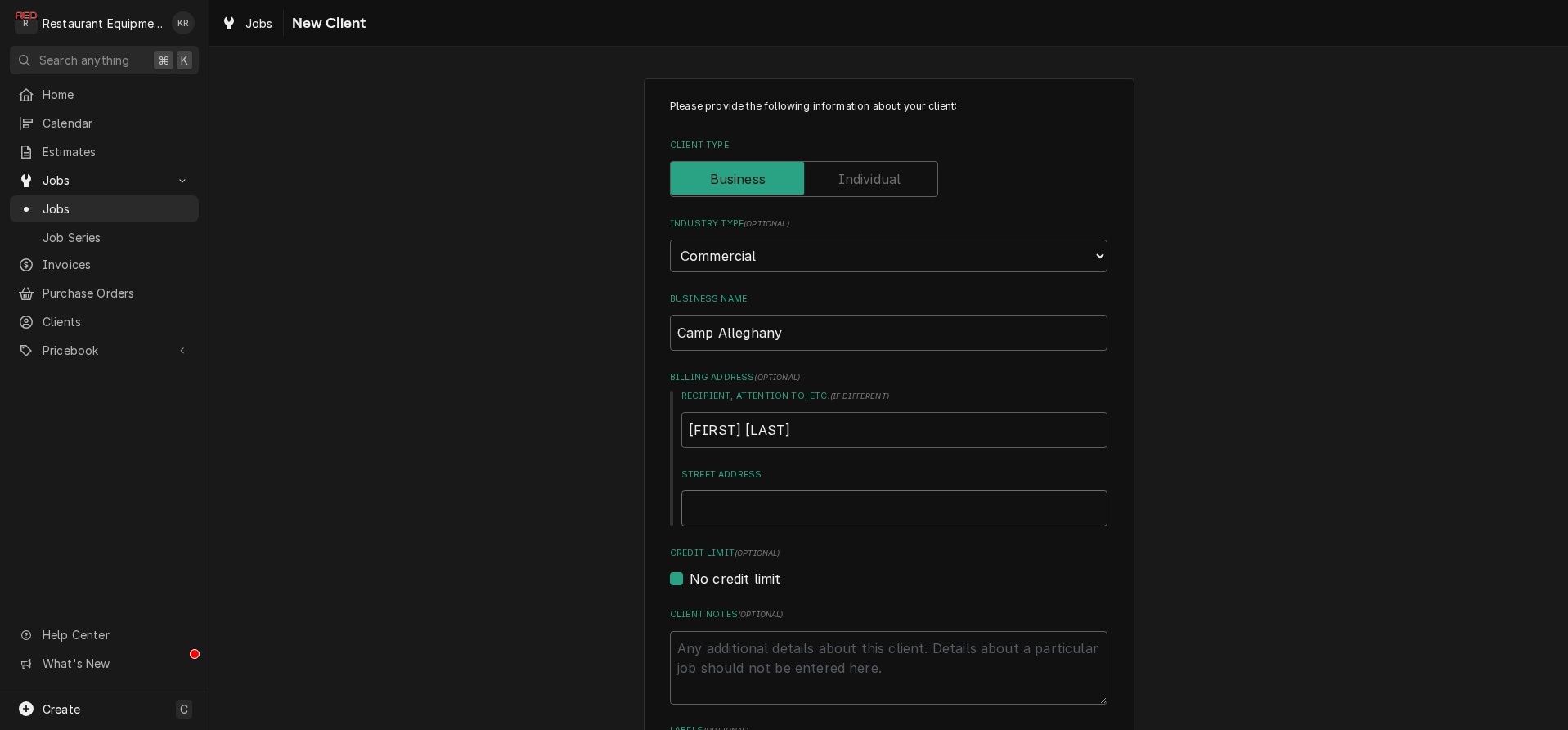 type on "x" 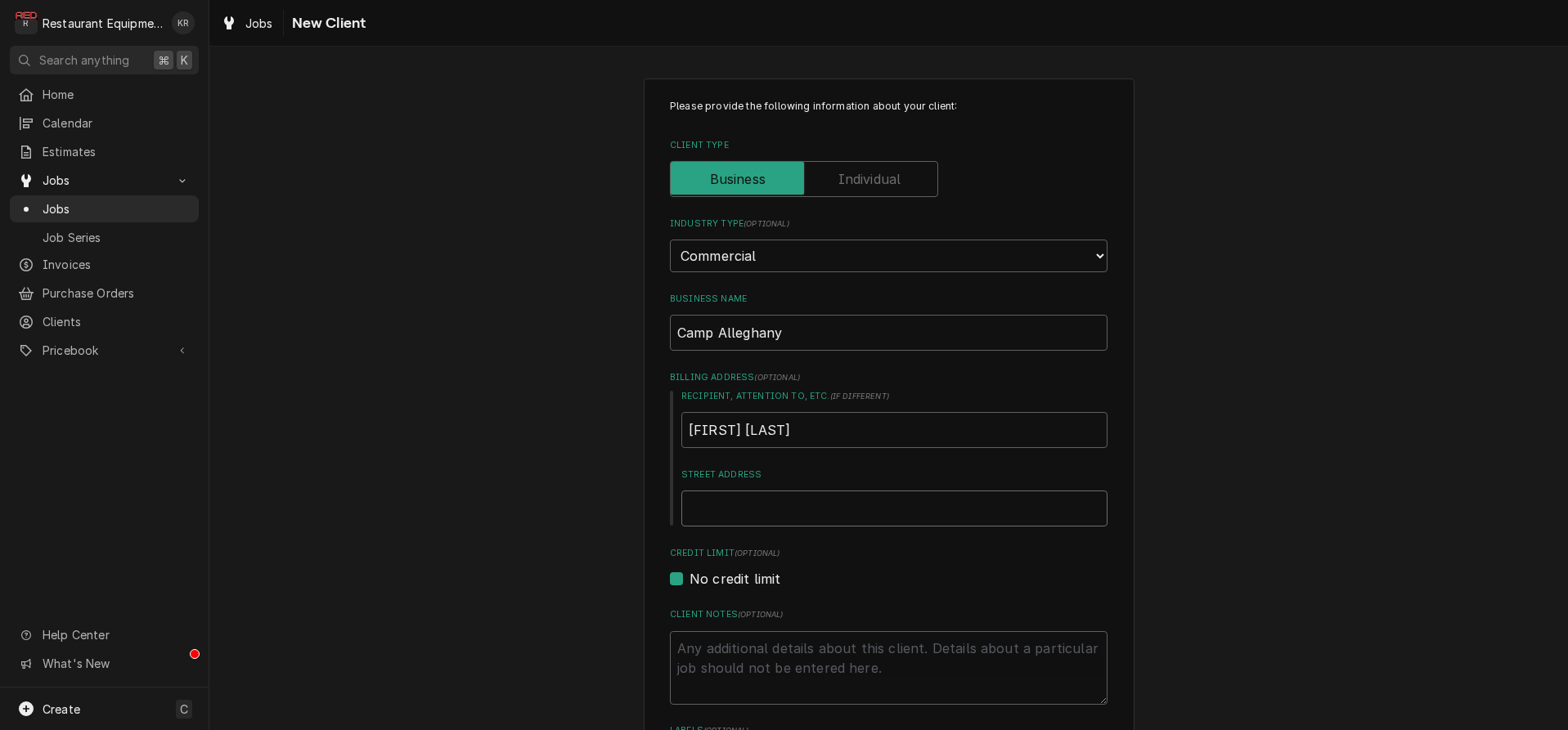 type on "4" 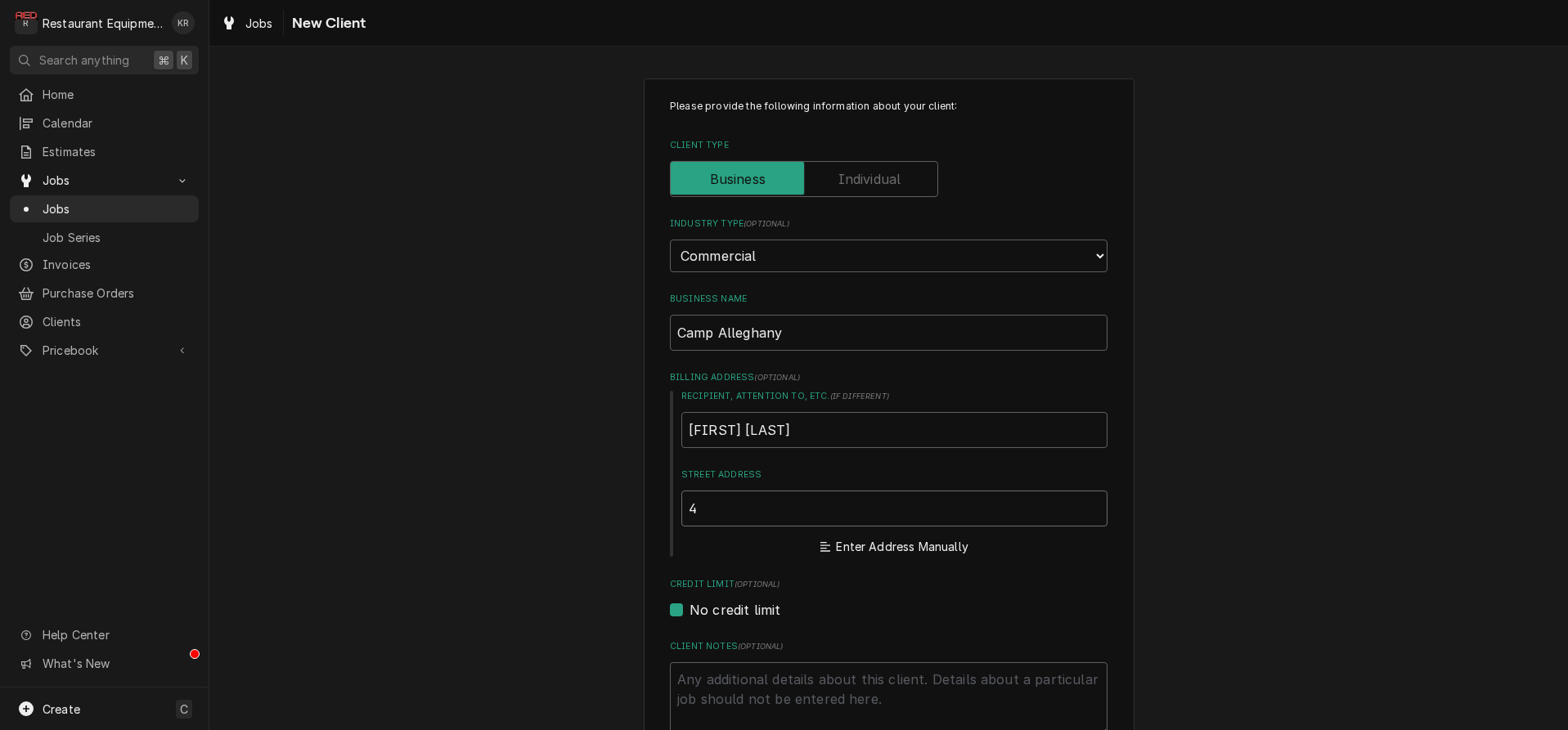type on "x" 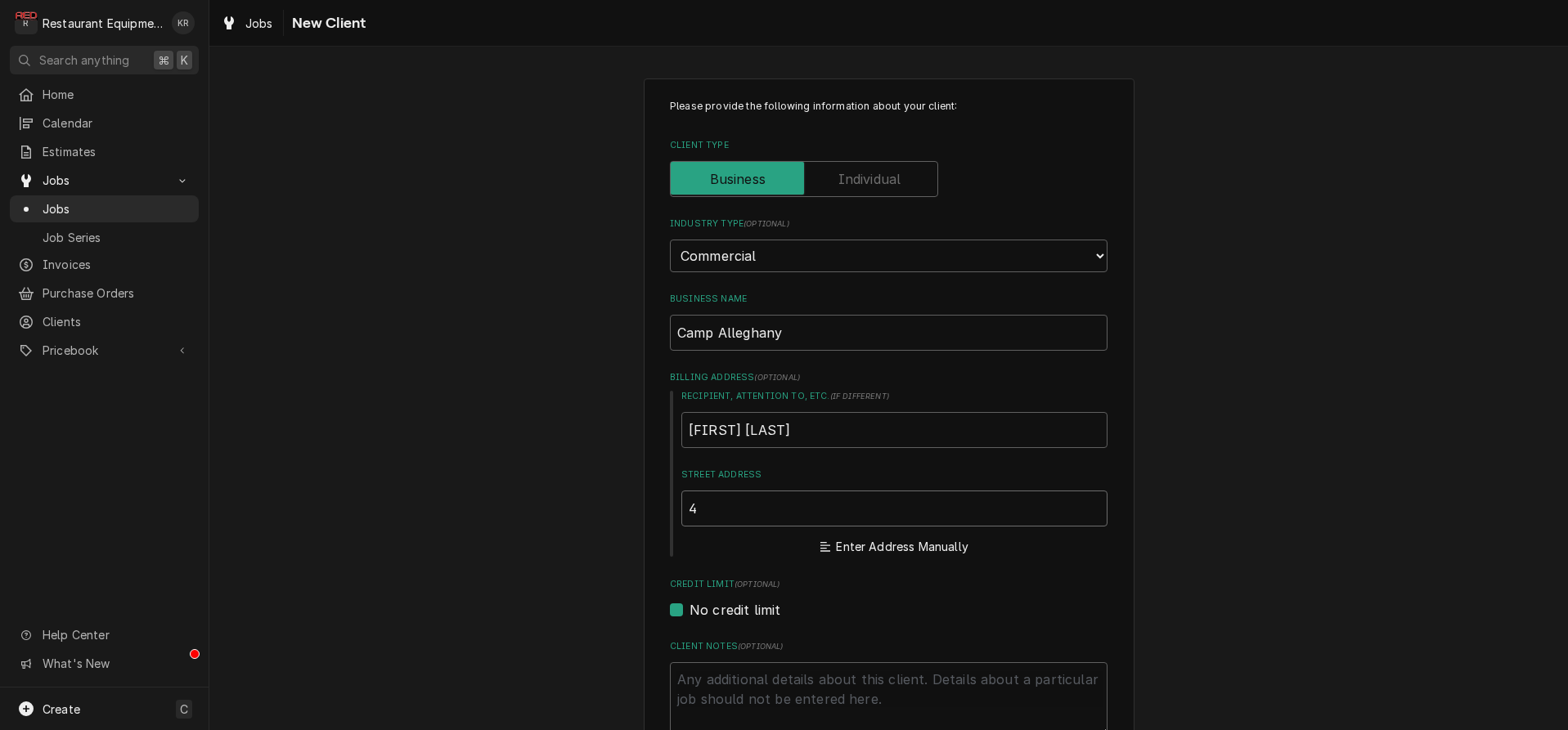 type on "42" 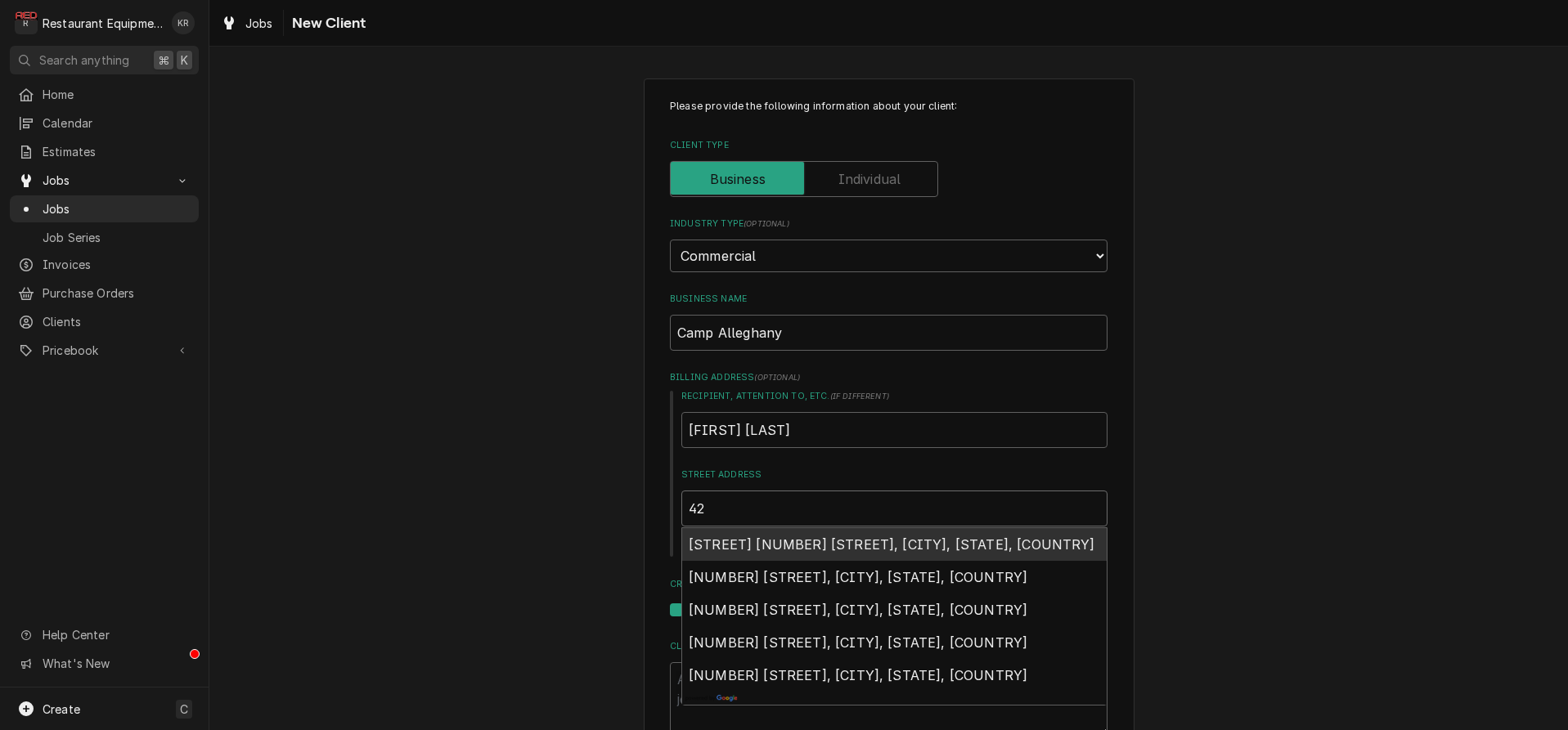 type on "x" 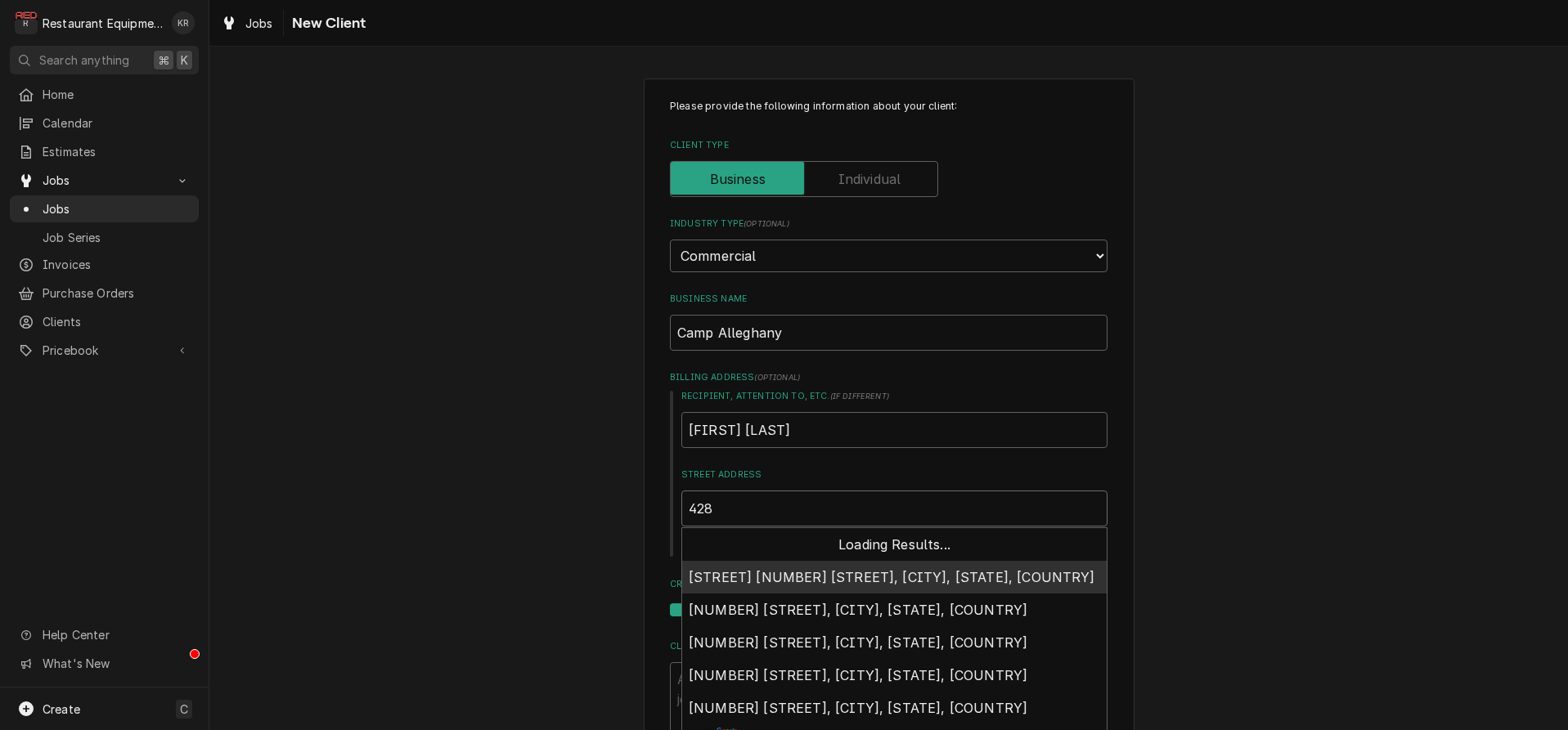 type on "x" 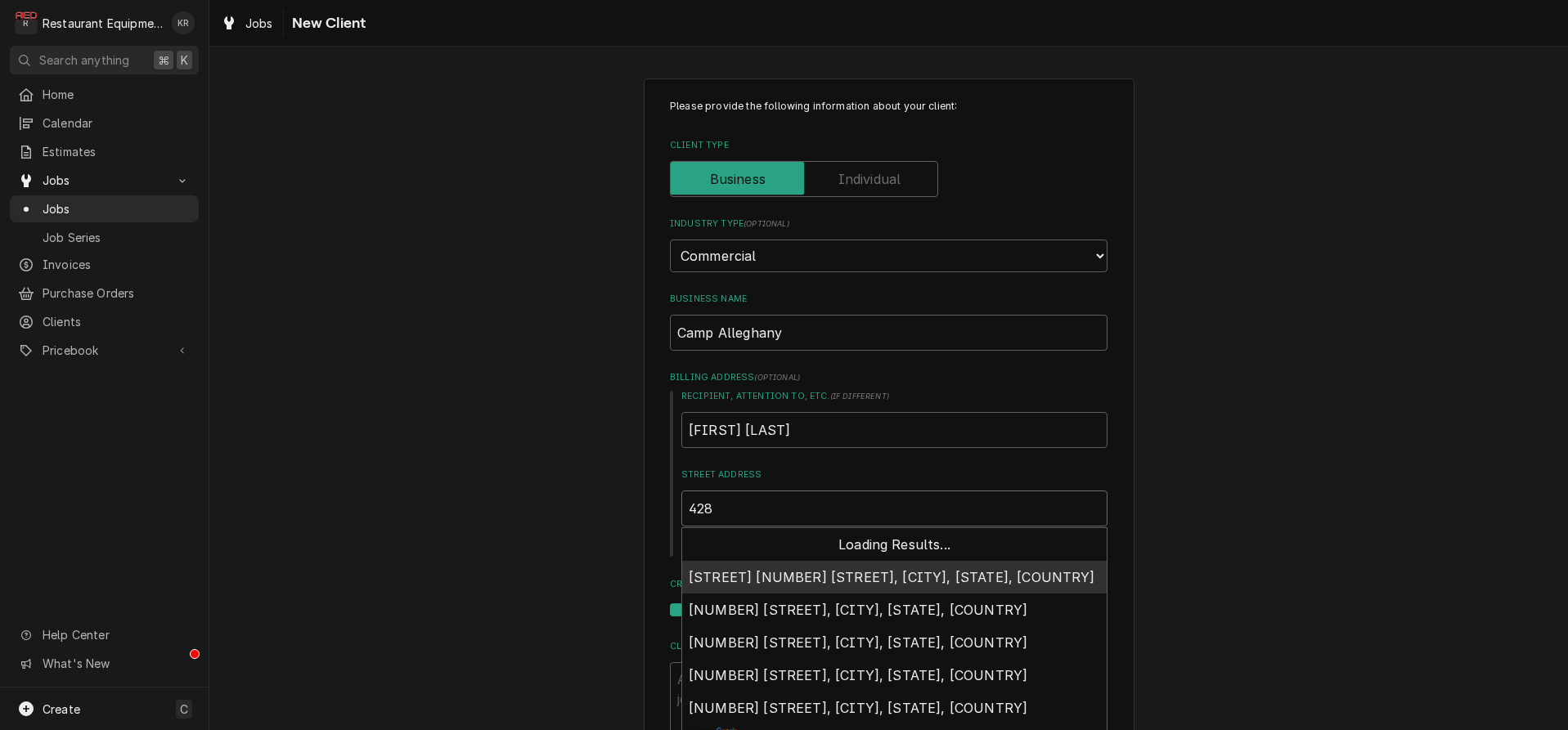 type on "428" 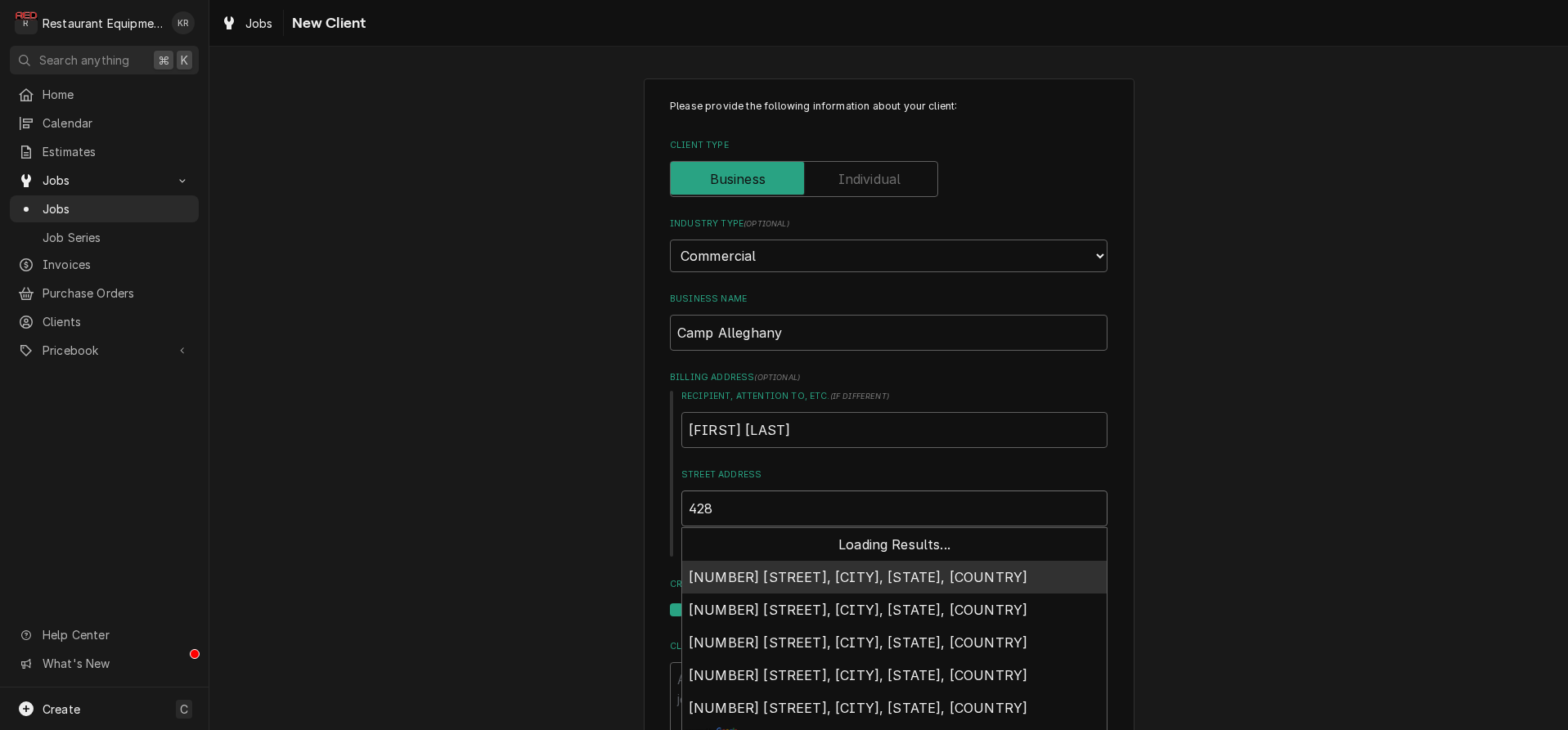type on "x" 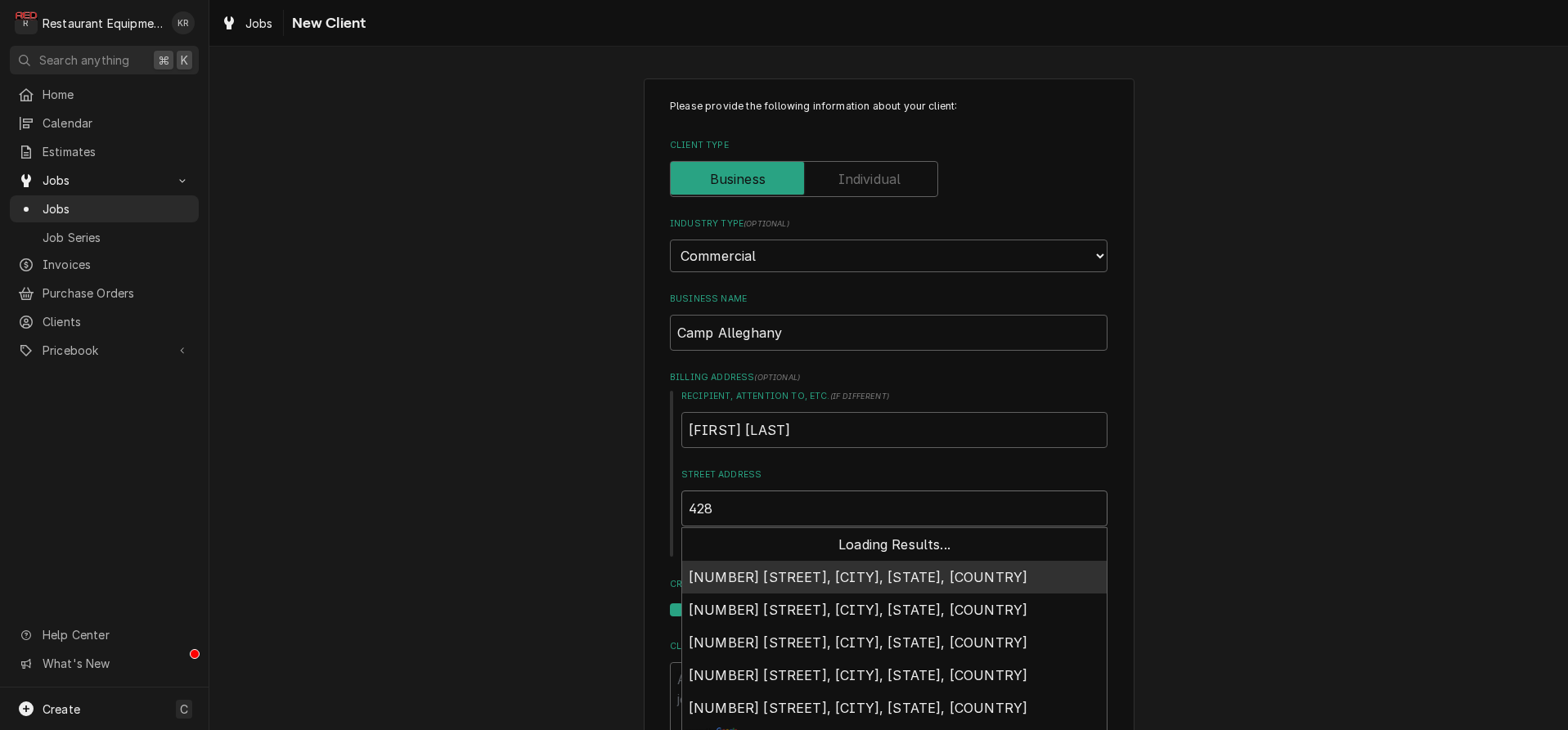 type on "428 C" 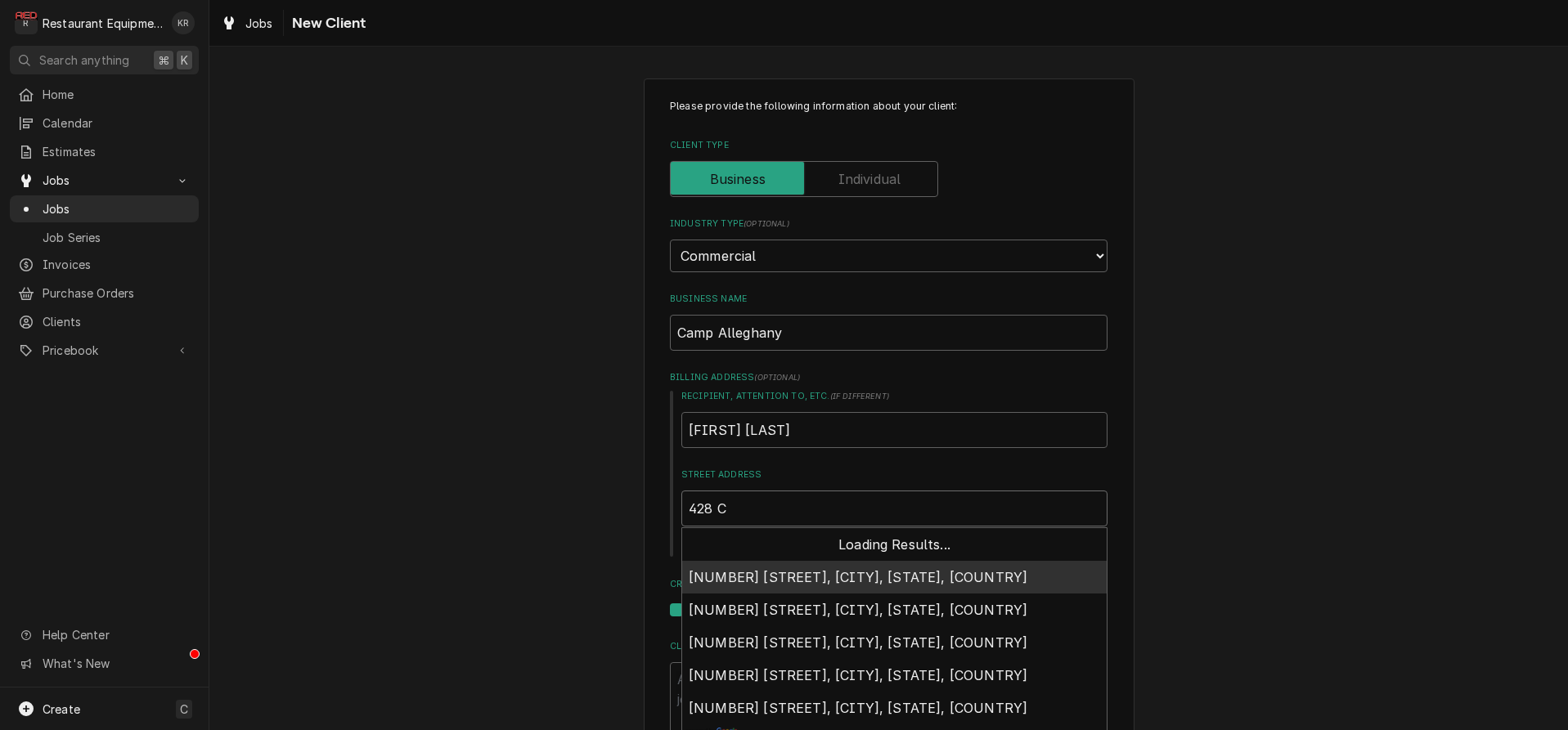 type on "x" 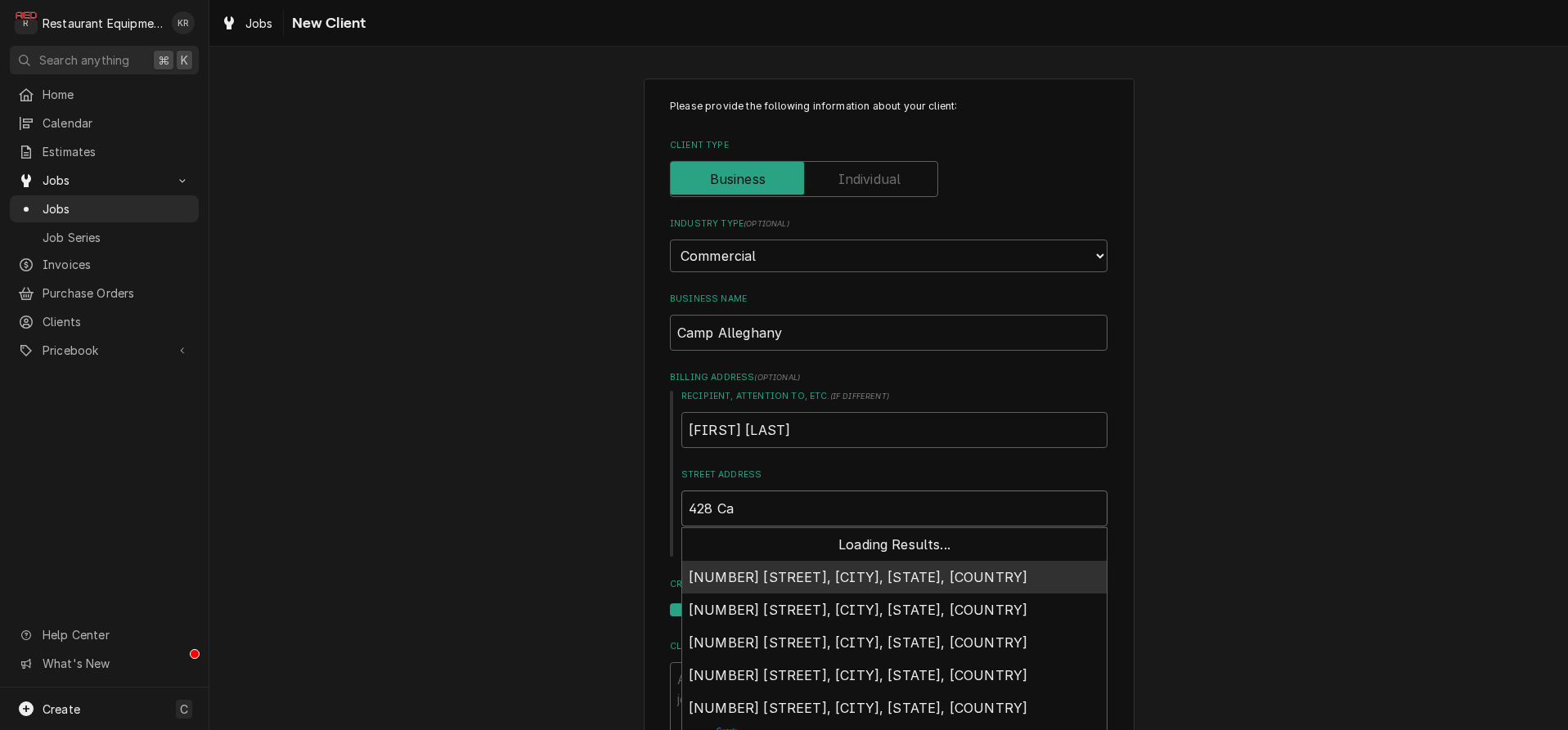type on "x" 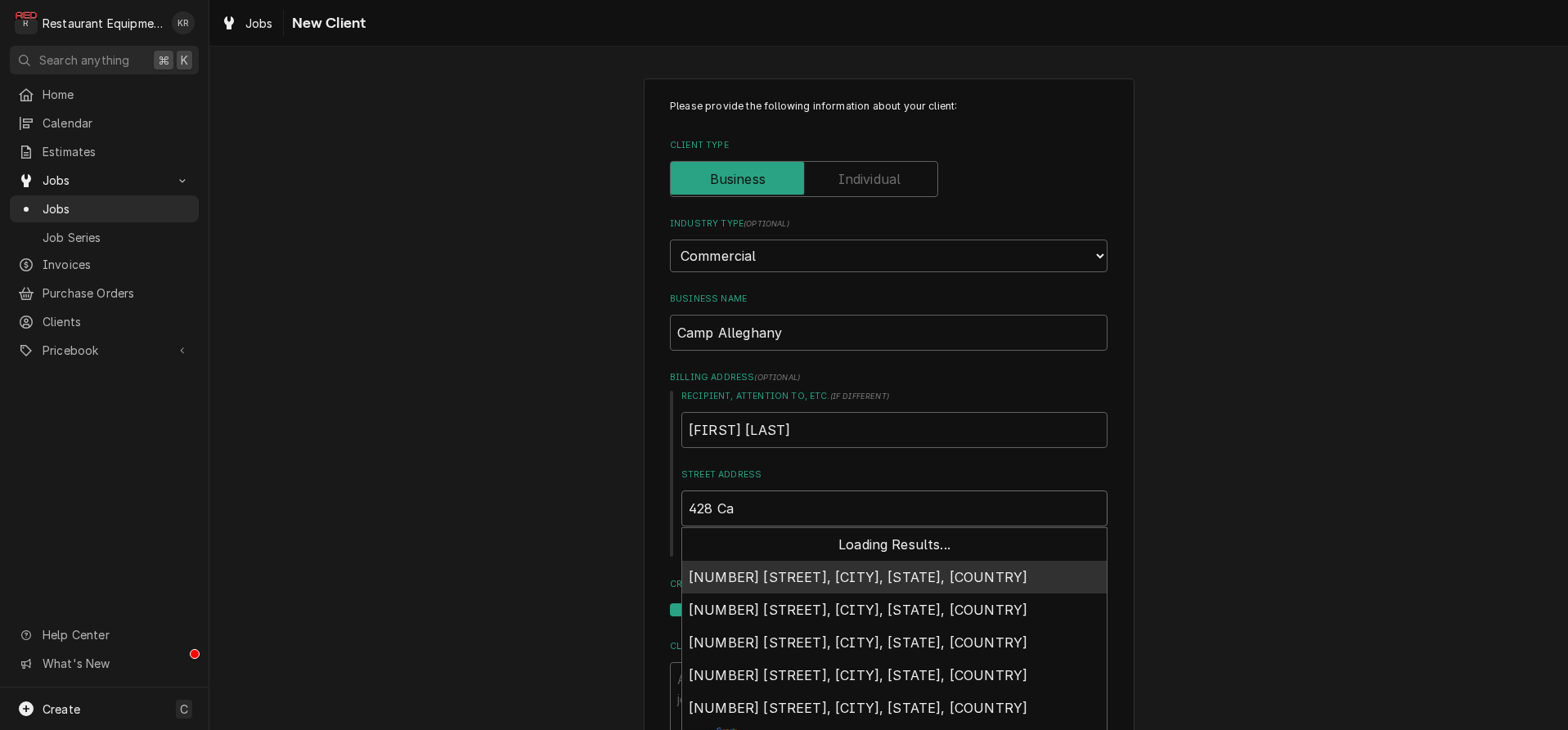 type on "428 Cam" 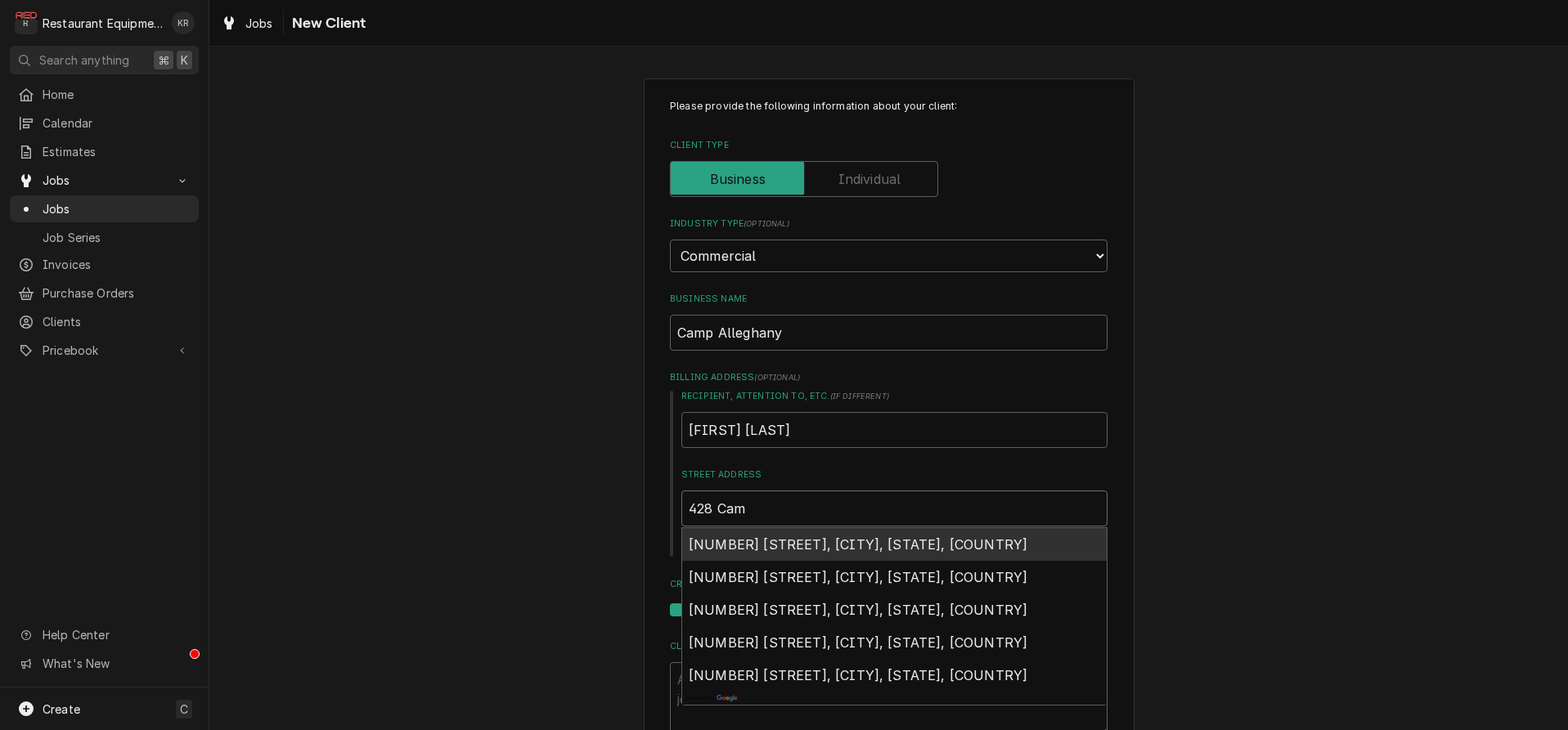 type on "x" 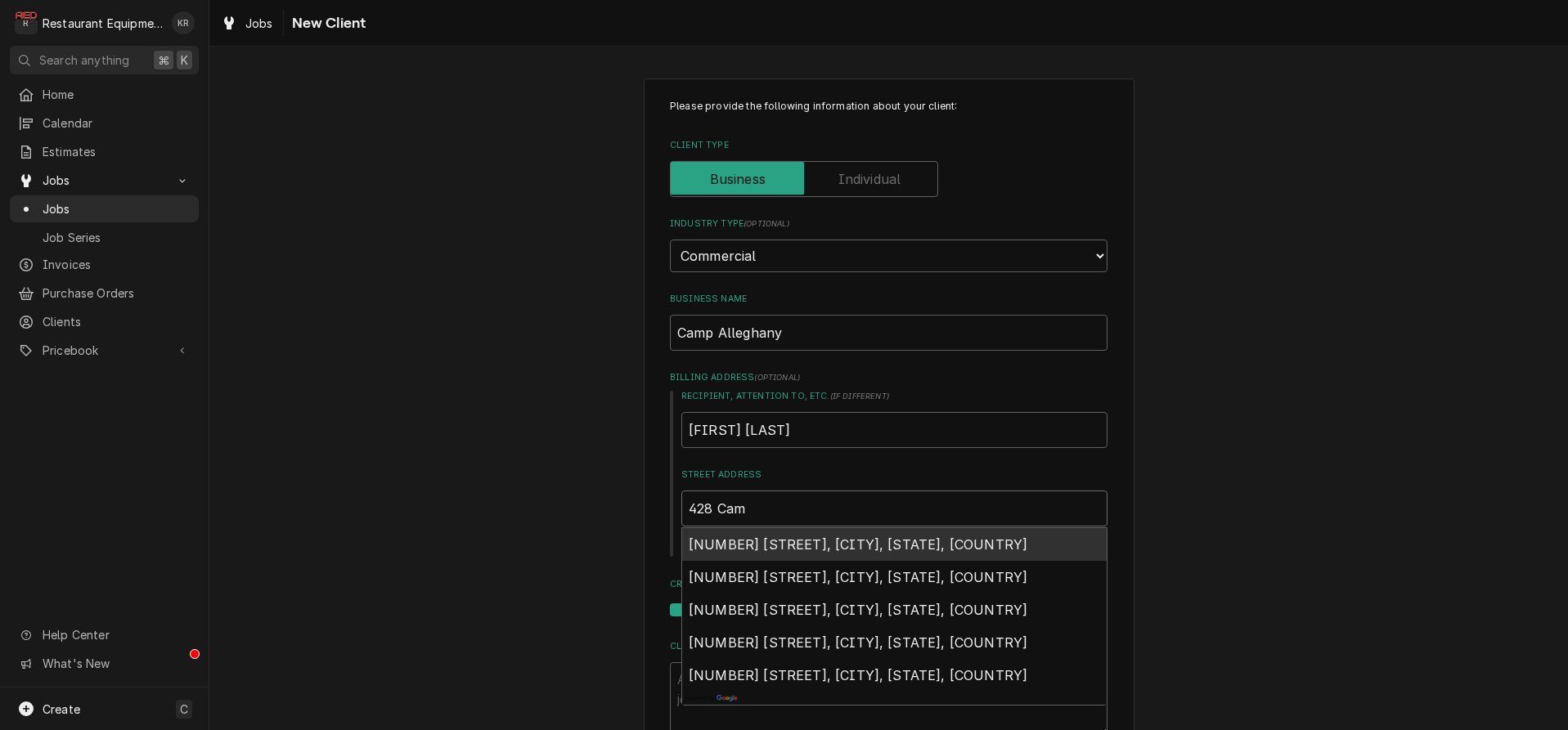type on "428 Camp" 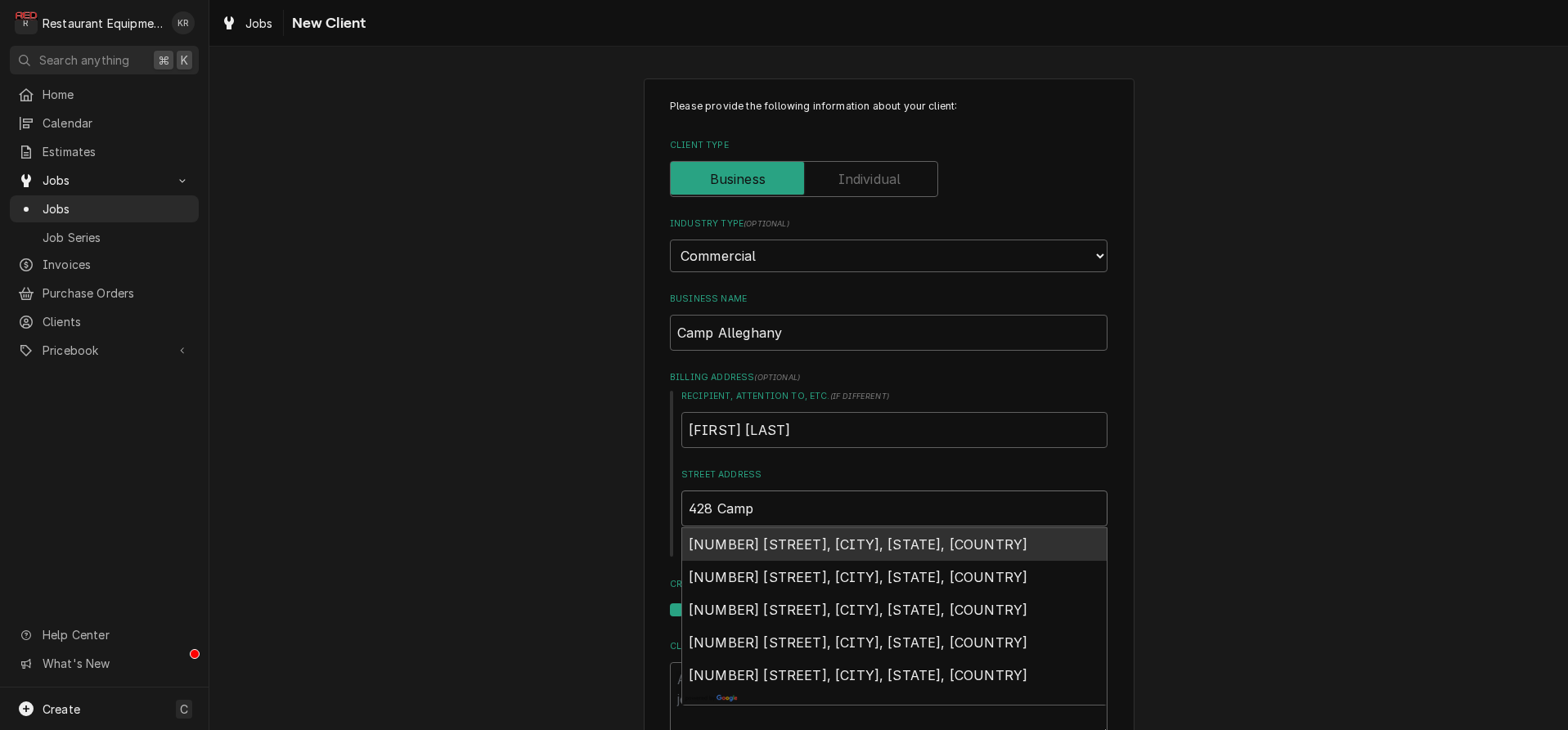 click on "428 Camp Alleghany Road, Caldwell, WV, USA" at bounding box center [858, 544] 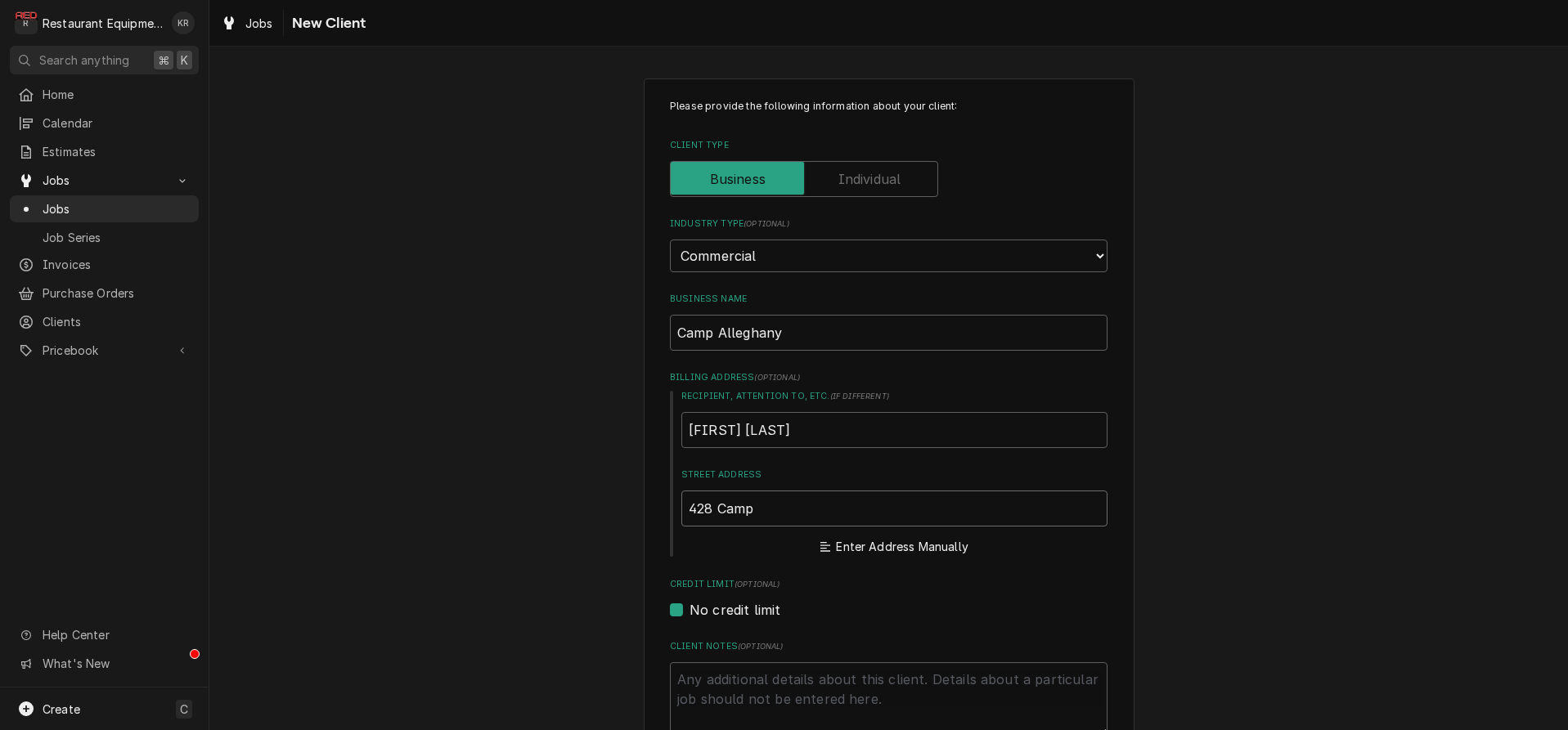 type on "x" 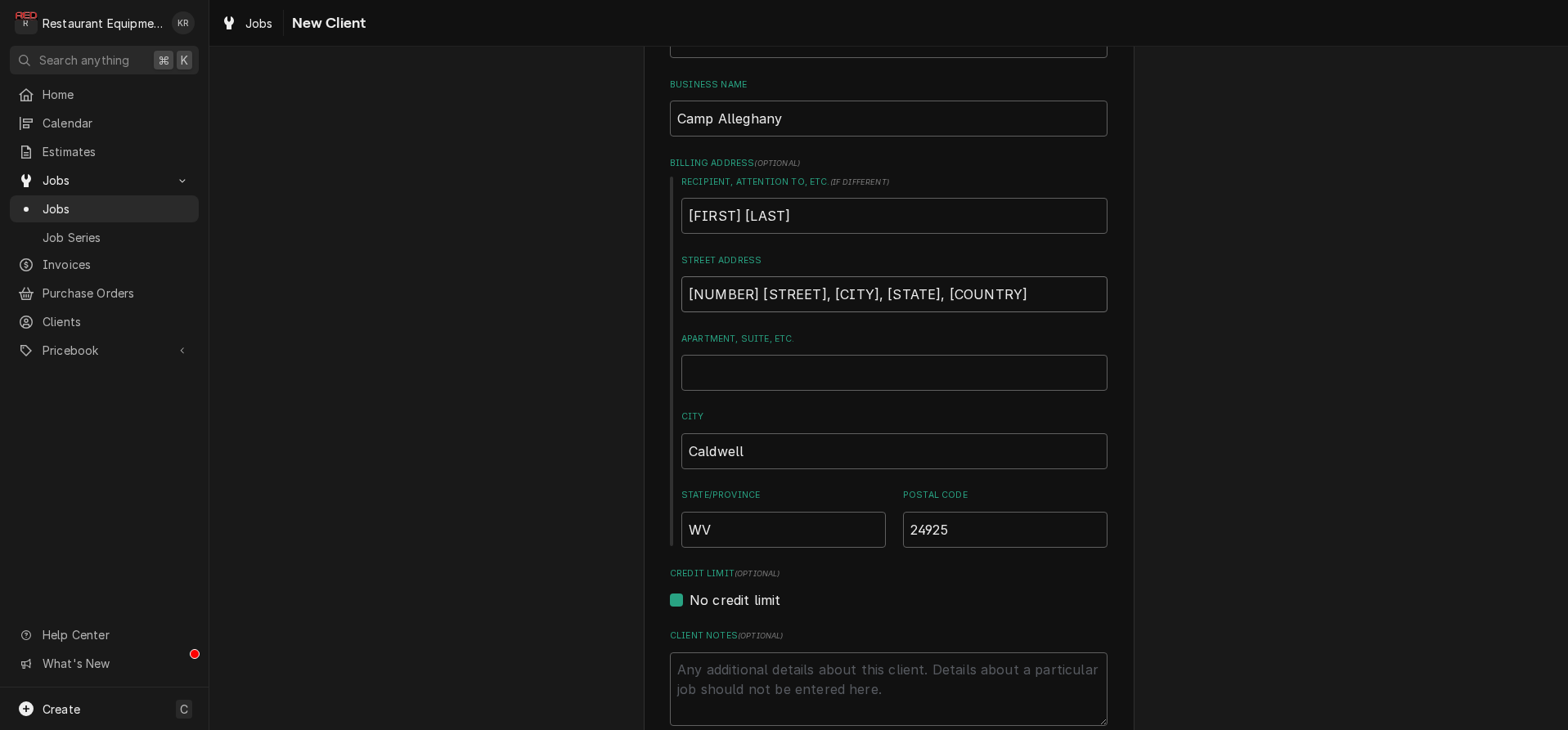 type on "x" 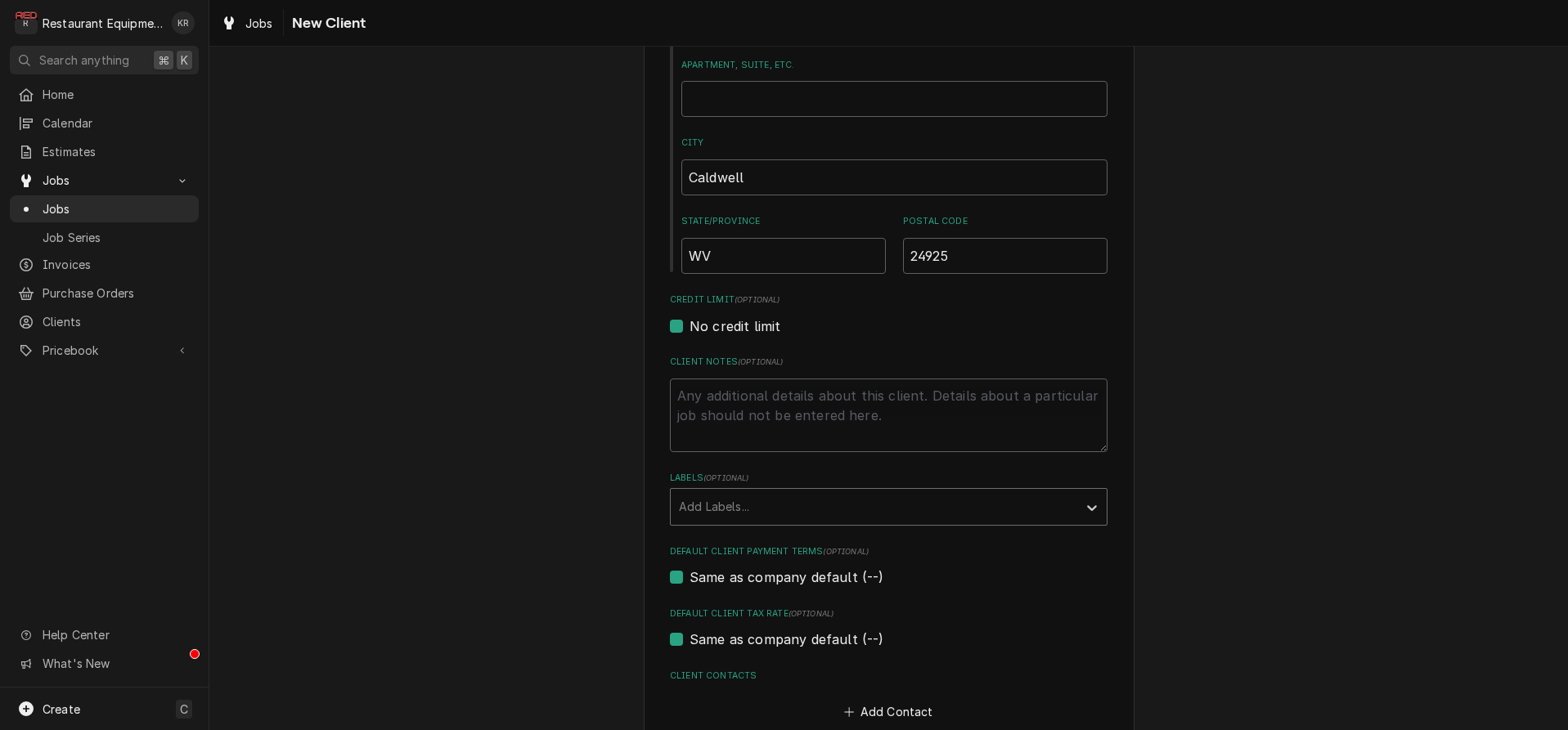 scroll, scrollTop: 580, scrollLeft: 0, axis: vertical 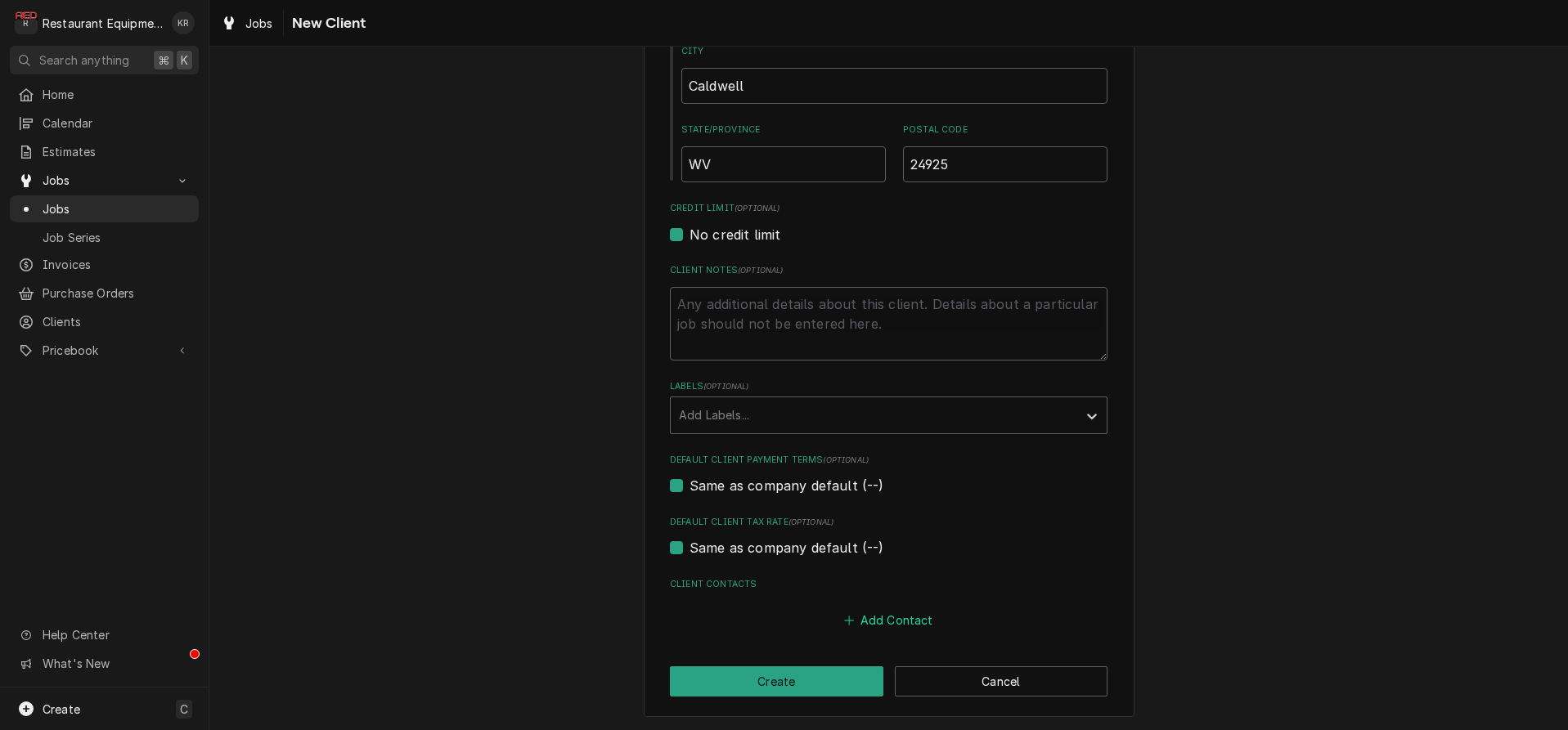 type on "428 Camp Alleghany Rd" 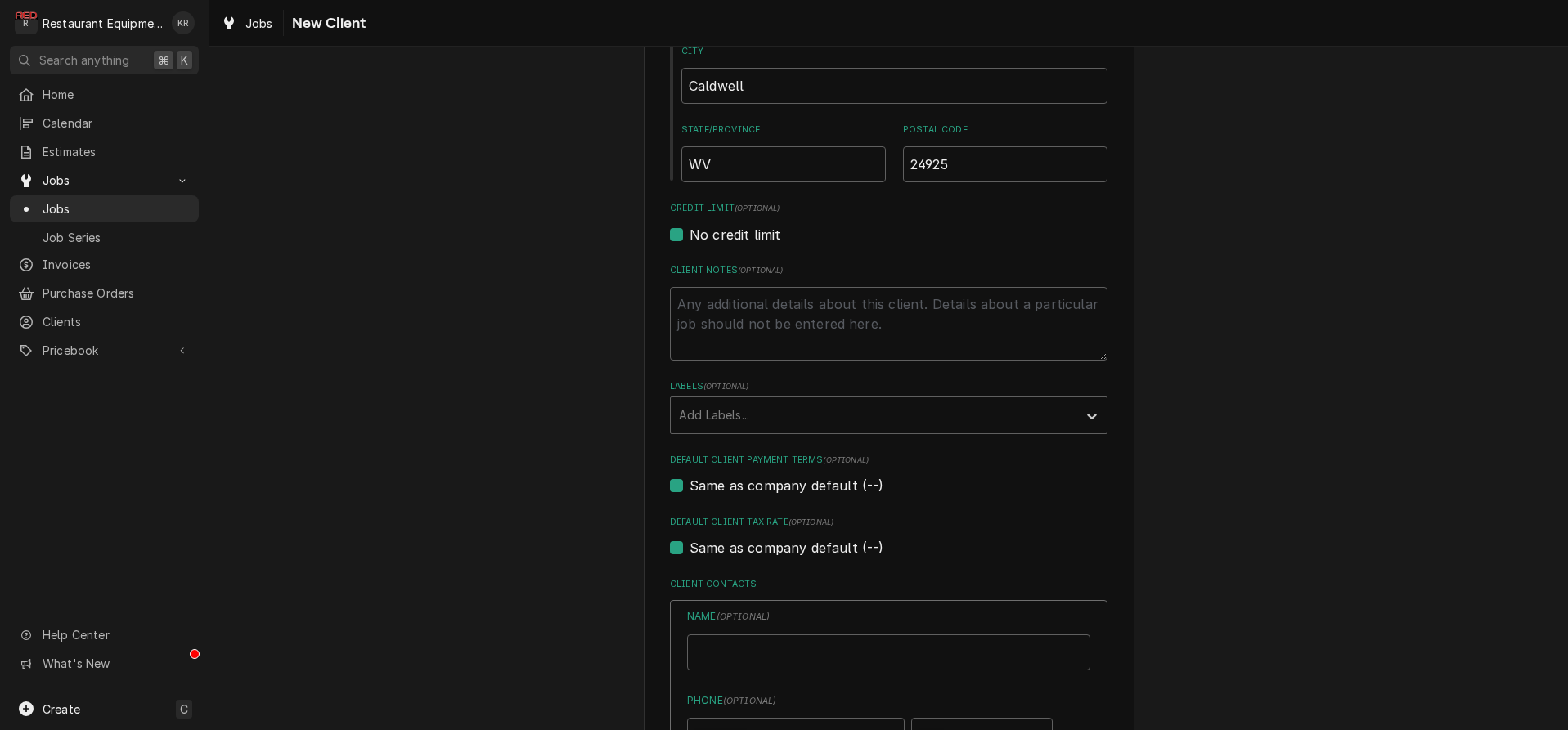 type on "x" 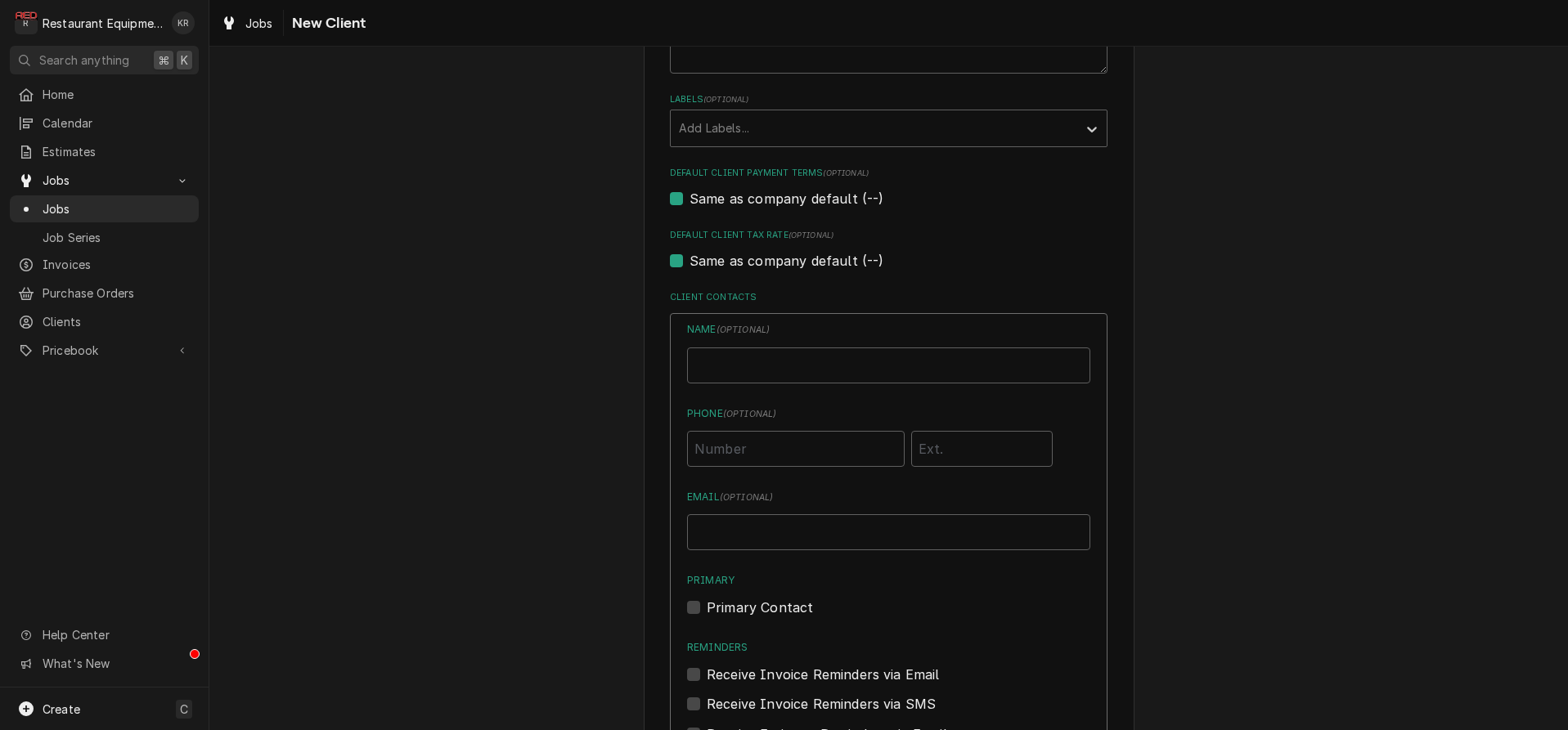 scroll, scrollTop: 870, scrollLeft: 0, axis: vertical 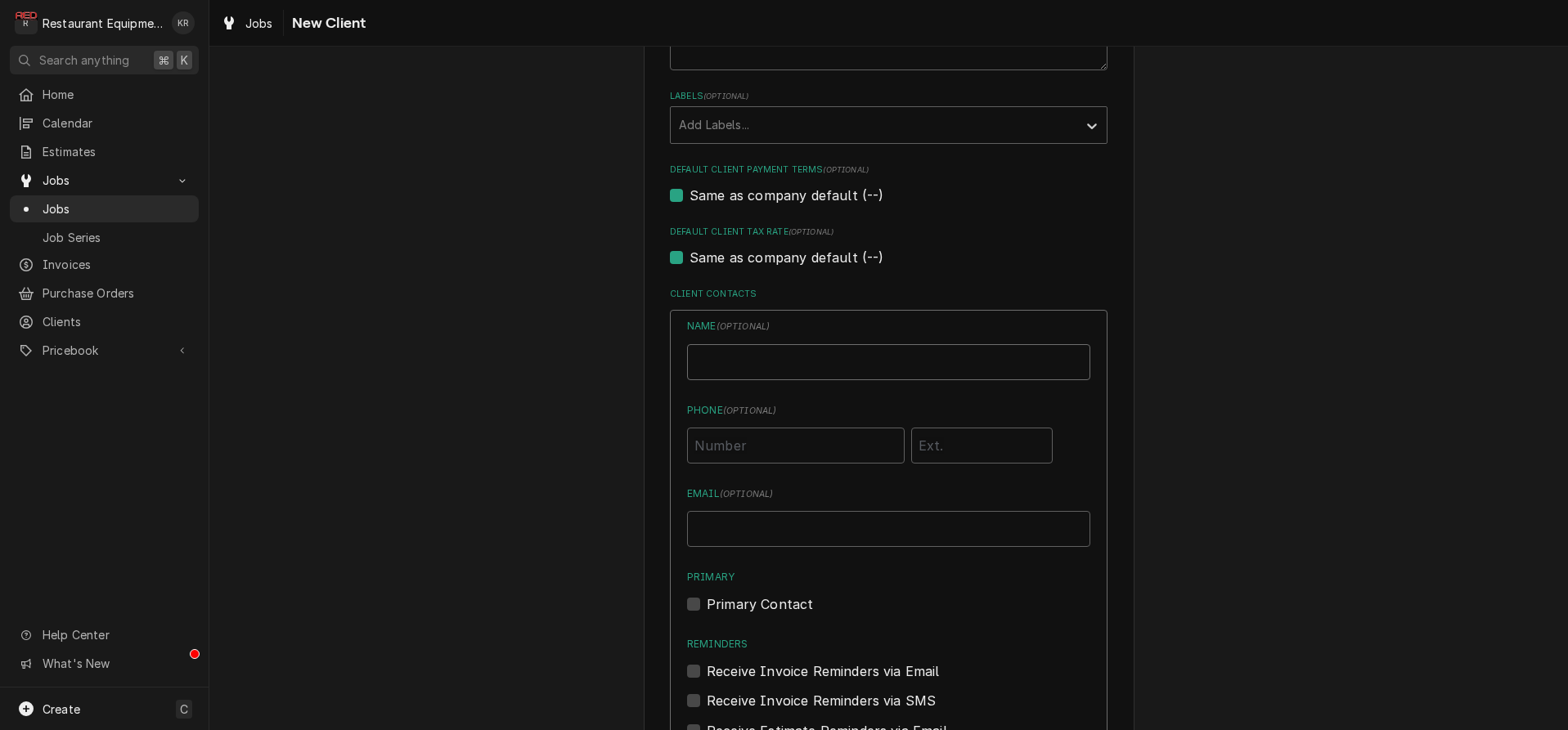 click on "Business Name" at bounding box center (888, 362) 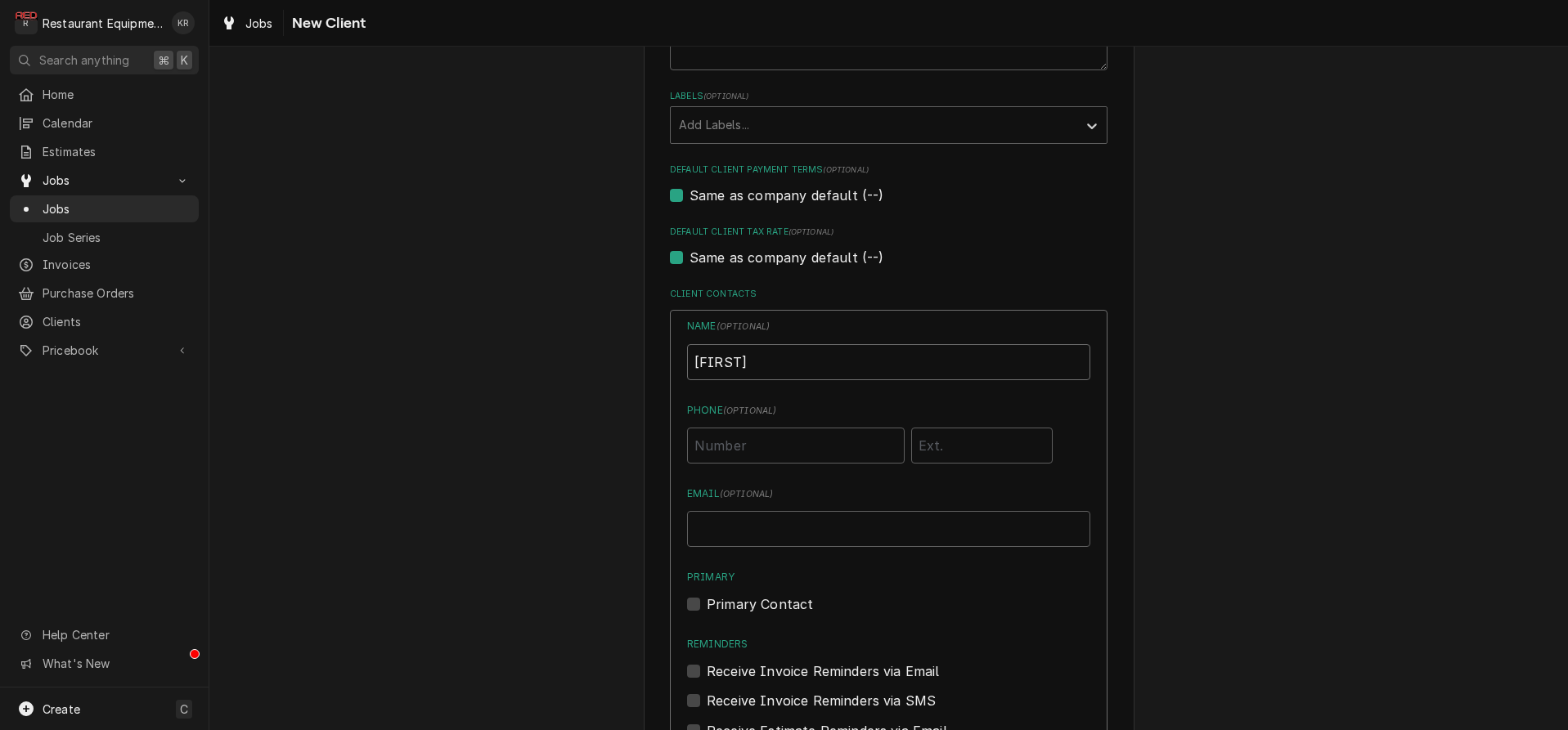 type on "Garrett" 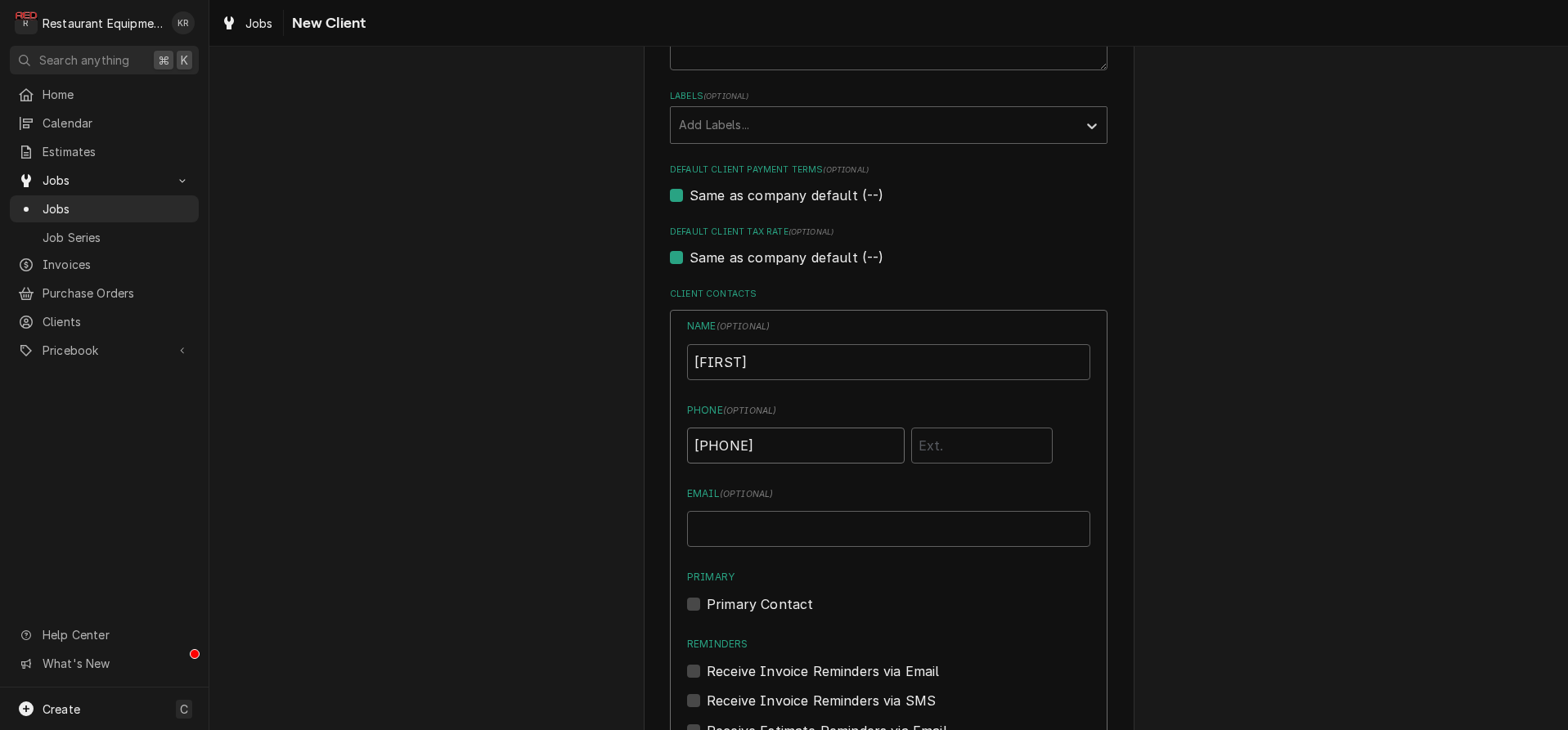 type on "(304) 667-2851" 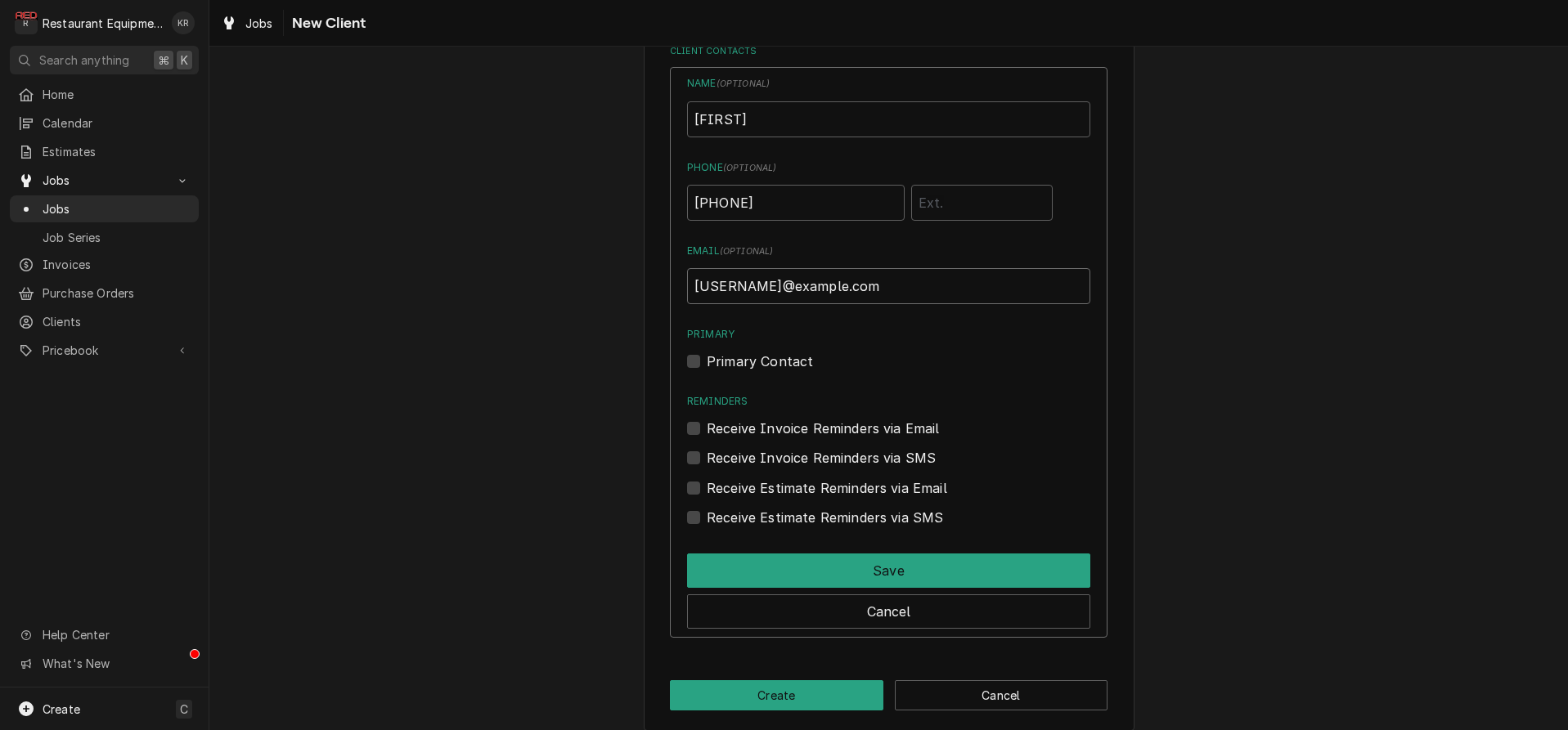 scroll, scrollTop: 1126, scrollLeft: 0, axis: vertical 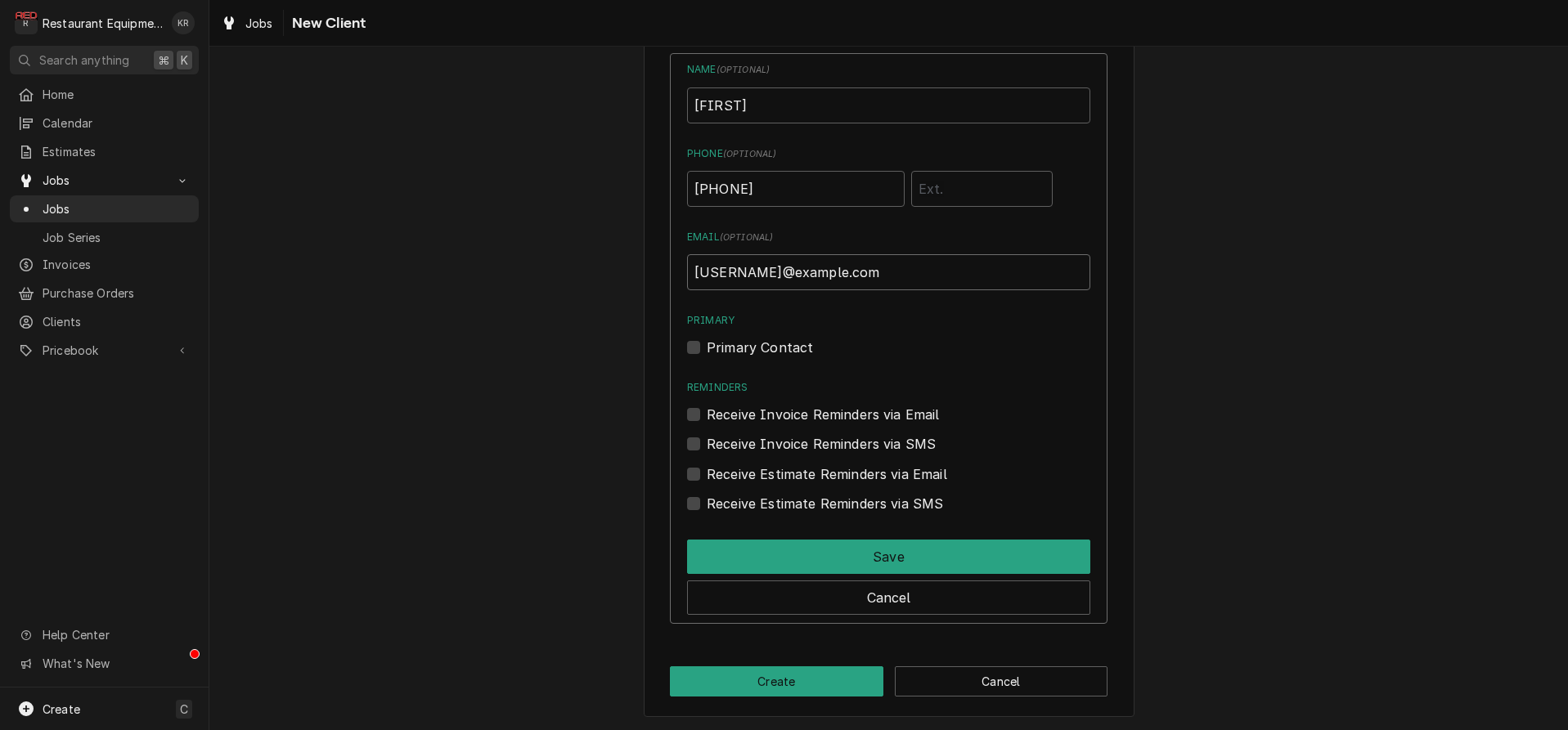 type on "gwoms17@gmail.com" 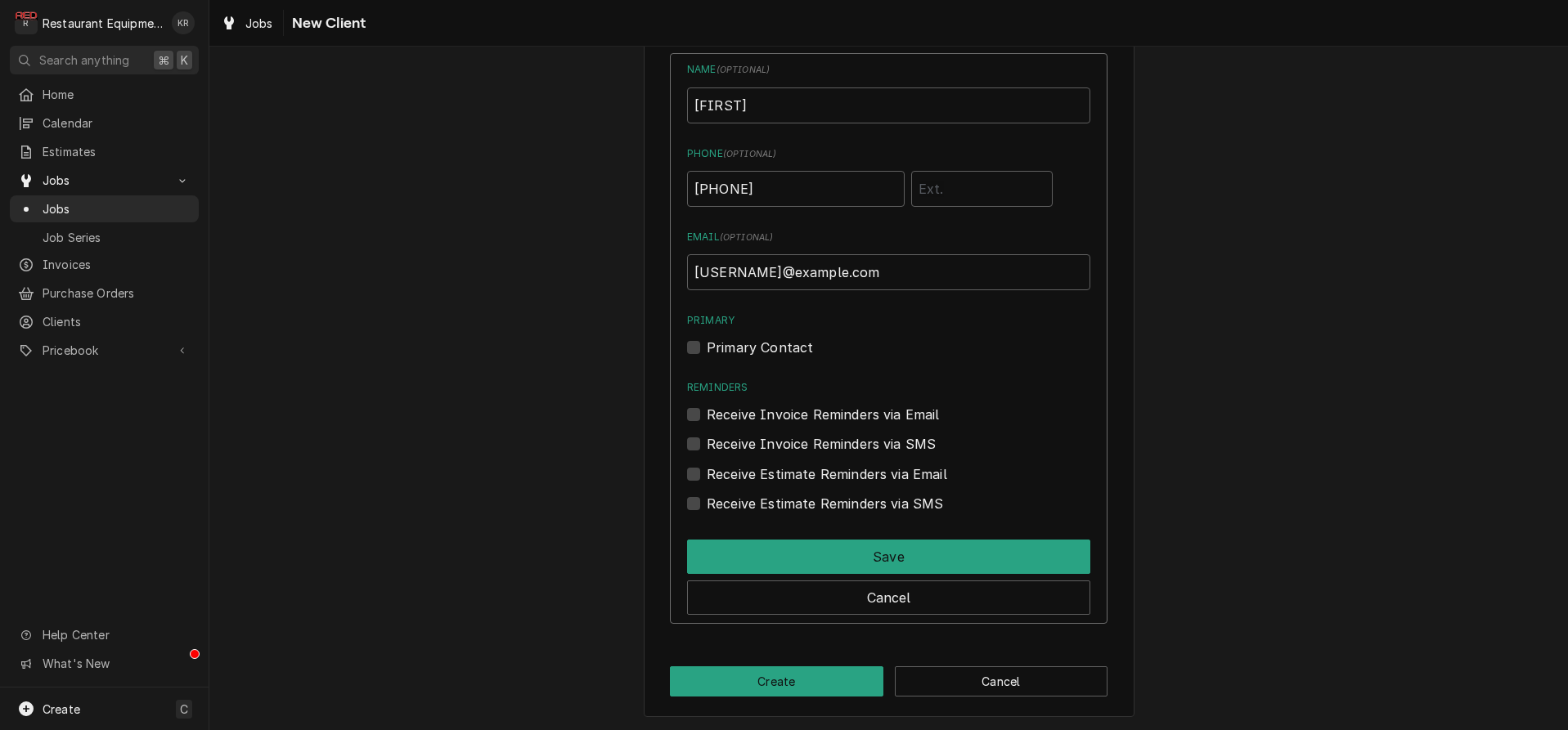 click on "Primary Contact" at bounding box center [760, 347] 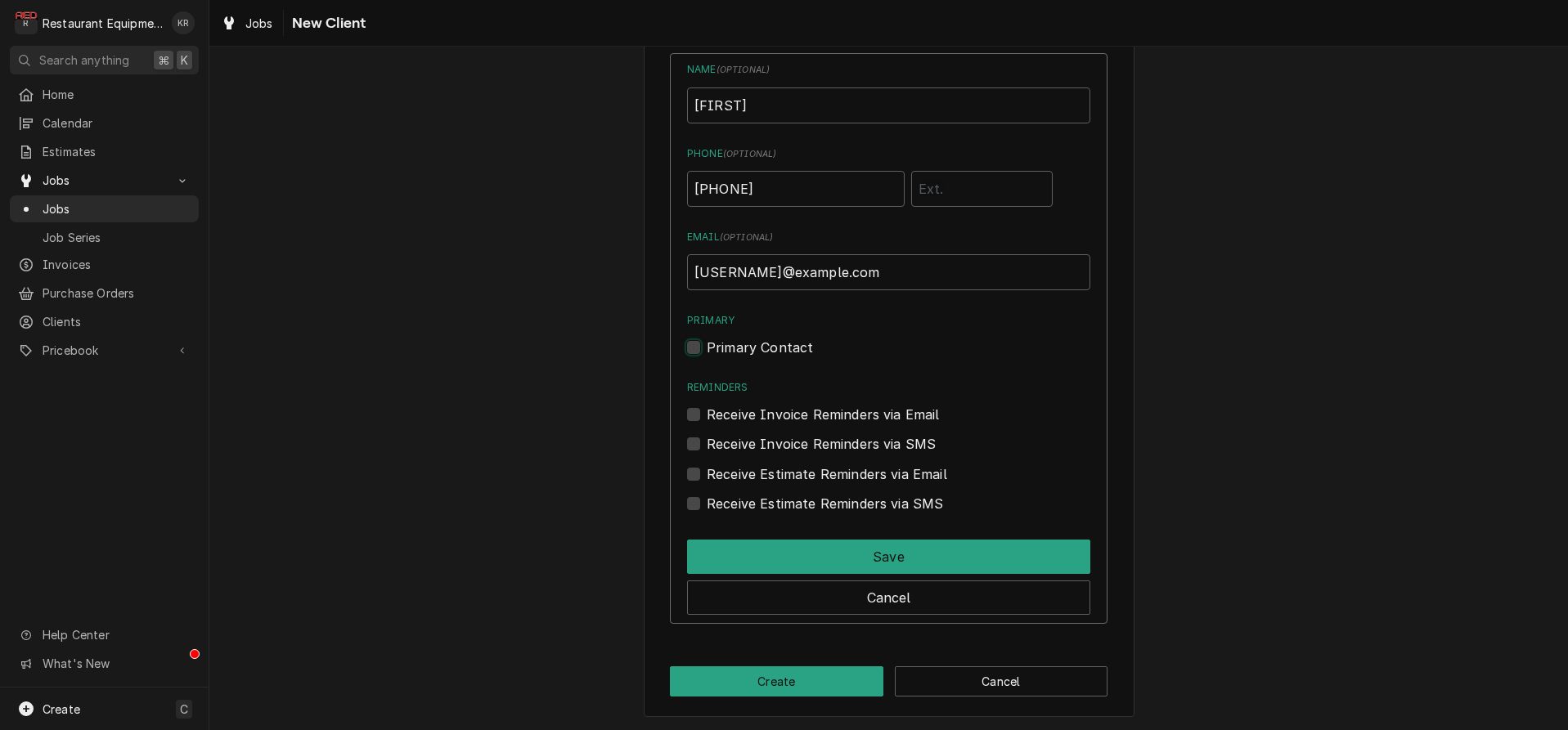 checkbox on "true" 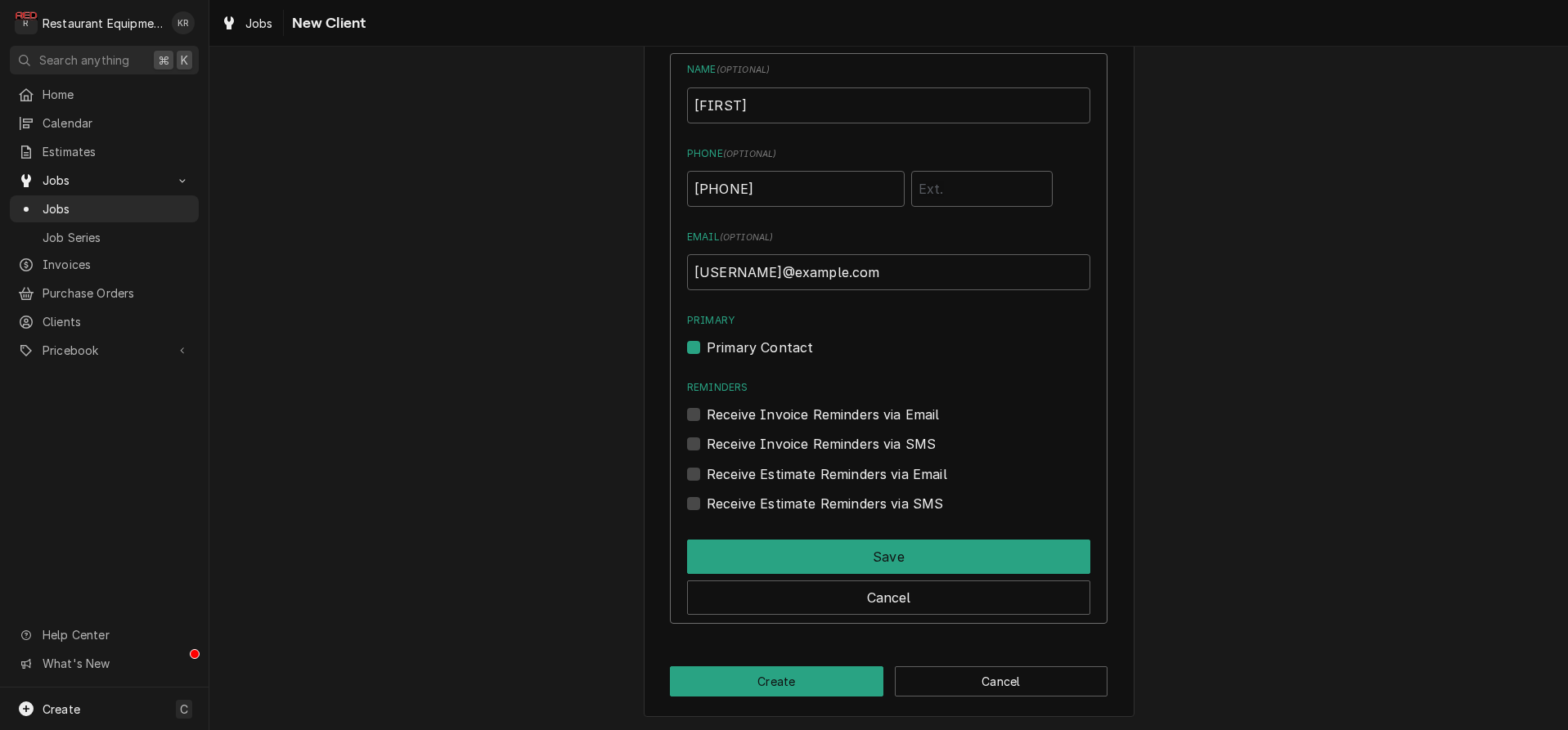 drag, startPoint x: 697, startPoint y: 414, endPoint x: 700, endPoint y: 459, distance: 45.099889 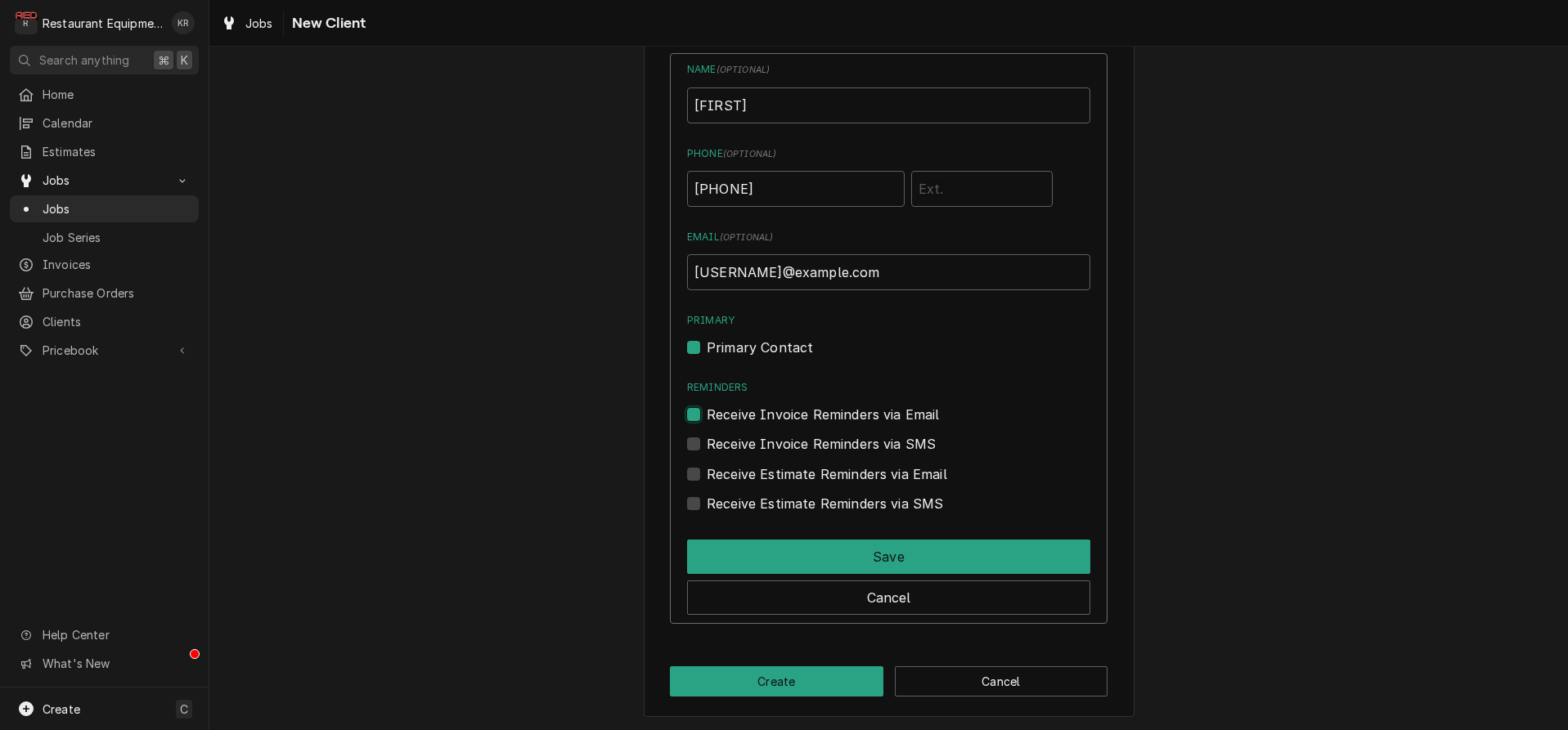 checkbox on "true" 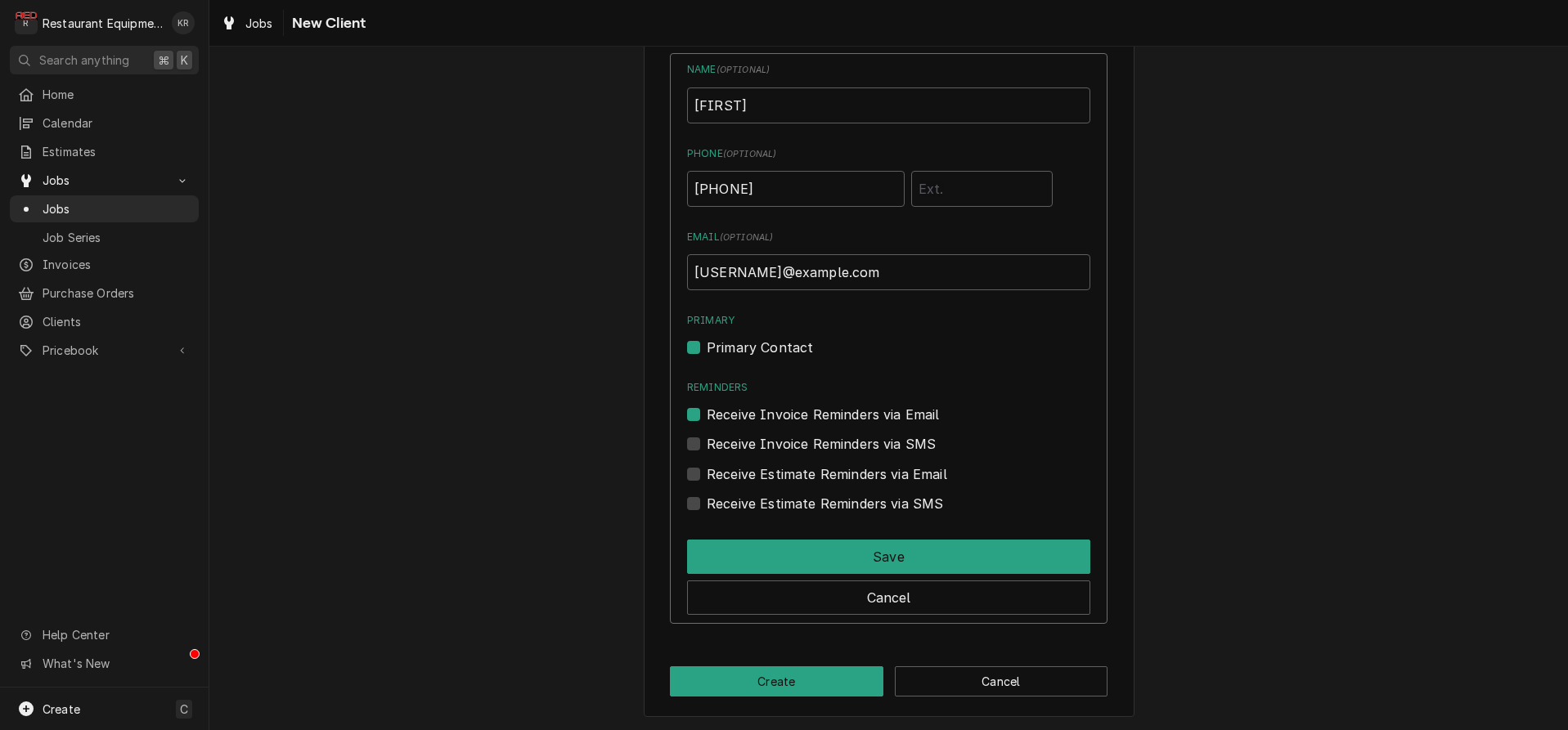 drag, startPoint x: 697, startPoint y: 471, endPoint x: 734, endPoint y: 526, distance: 66.2873 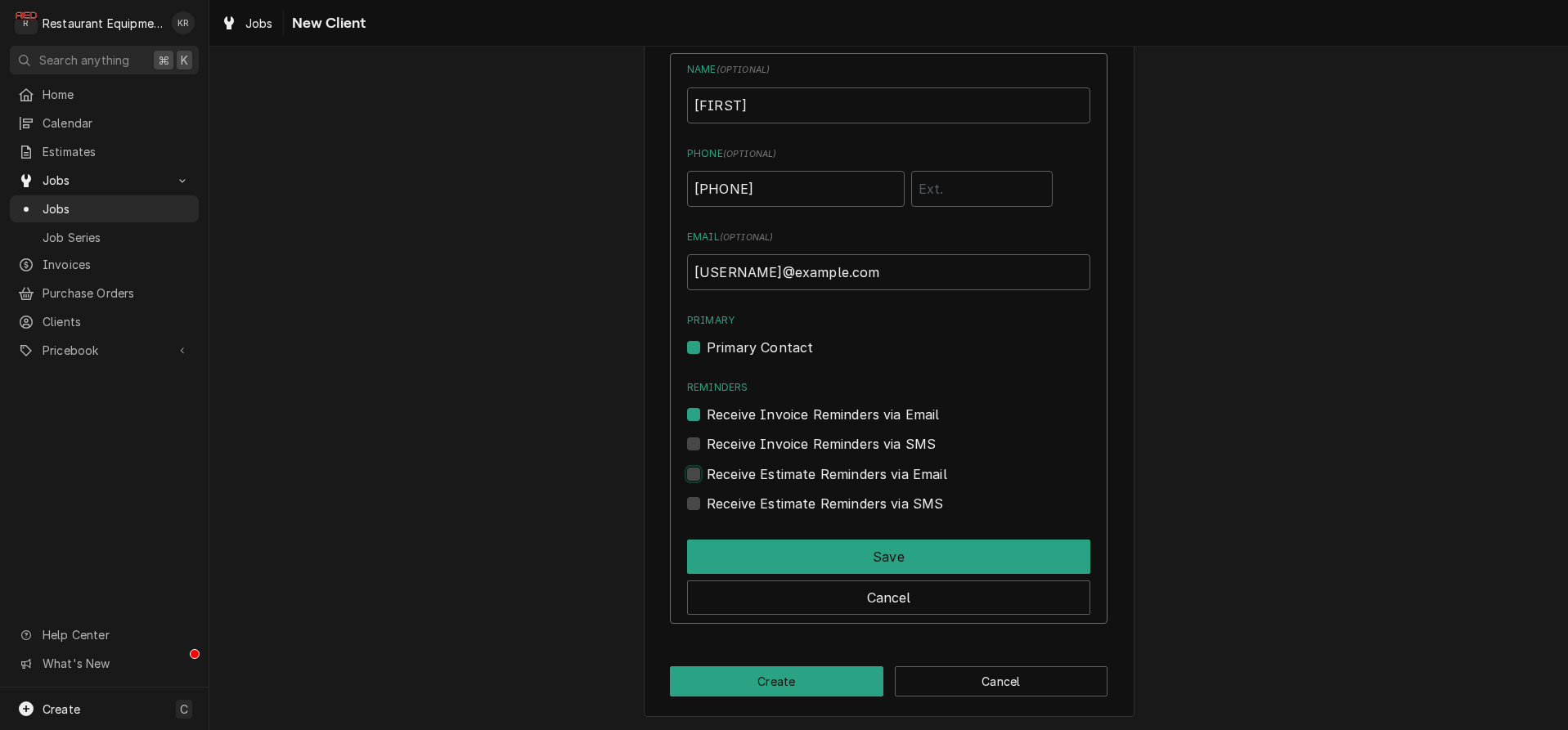 click at bounding box center [908, 482] 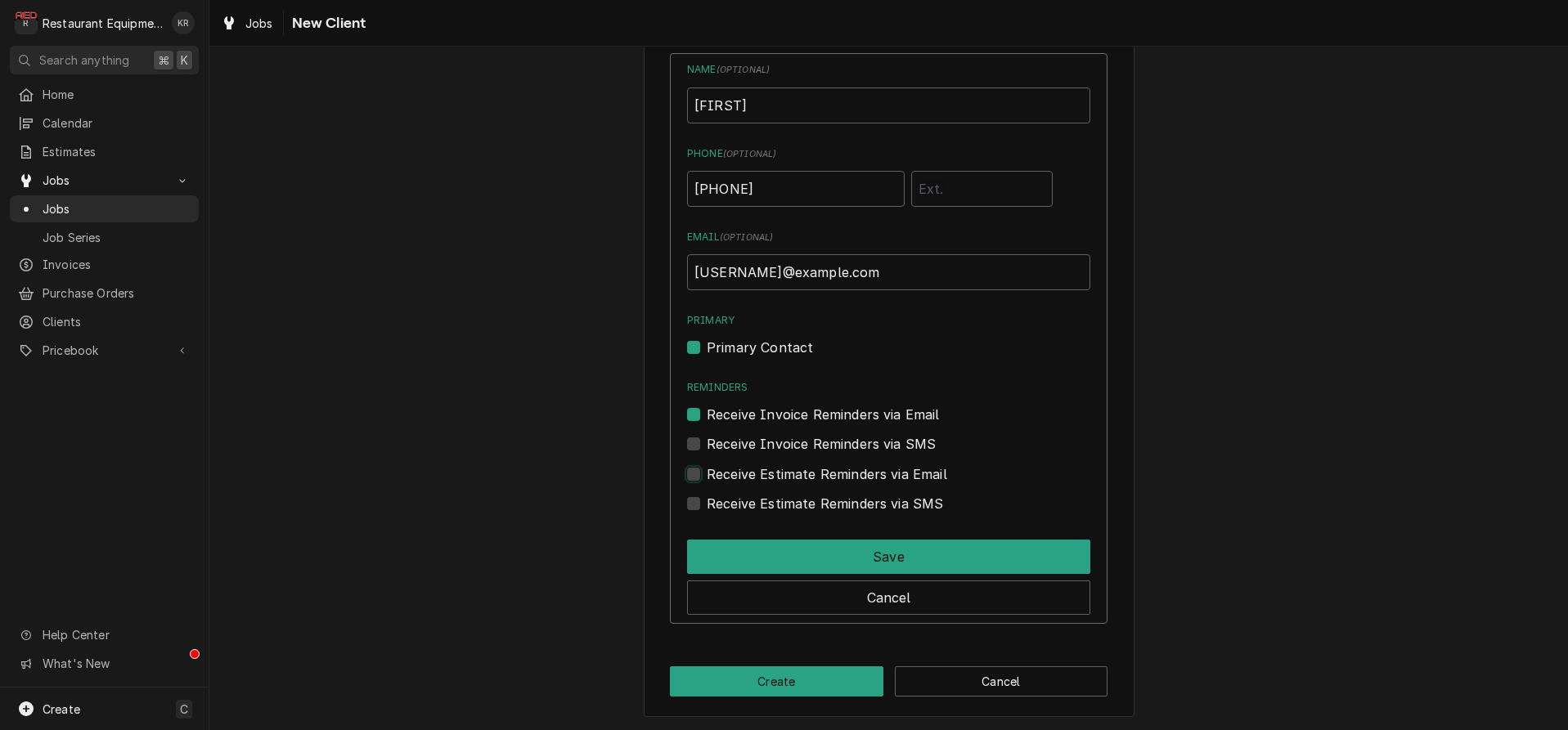 checkbox on "true" 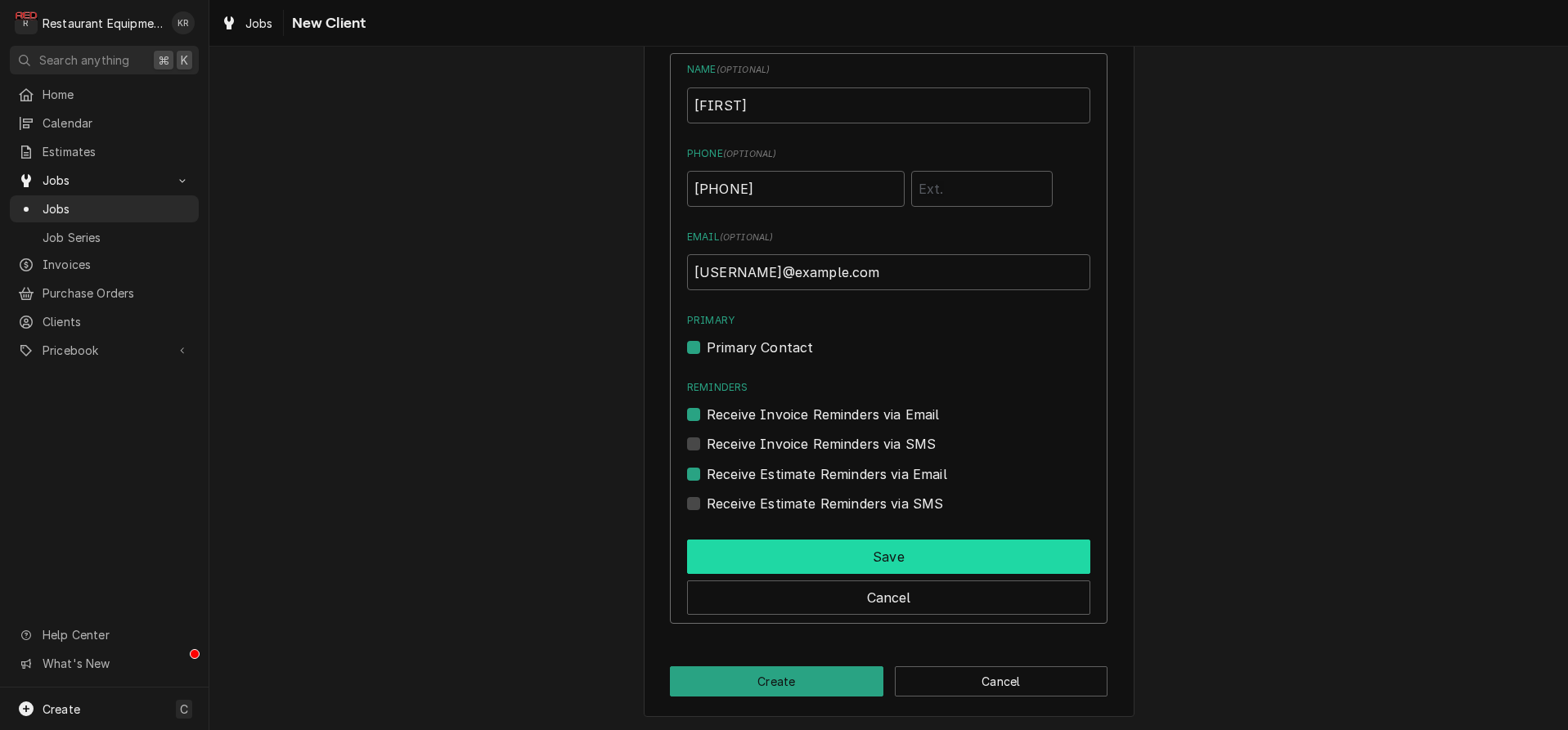 click on "Save" at bounding box center (888, 557) 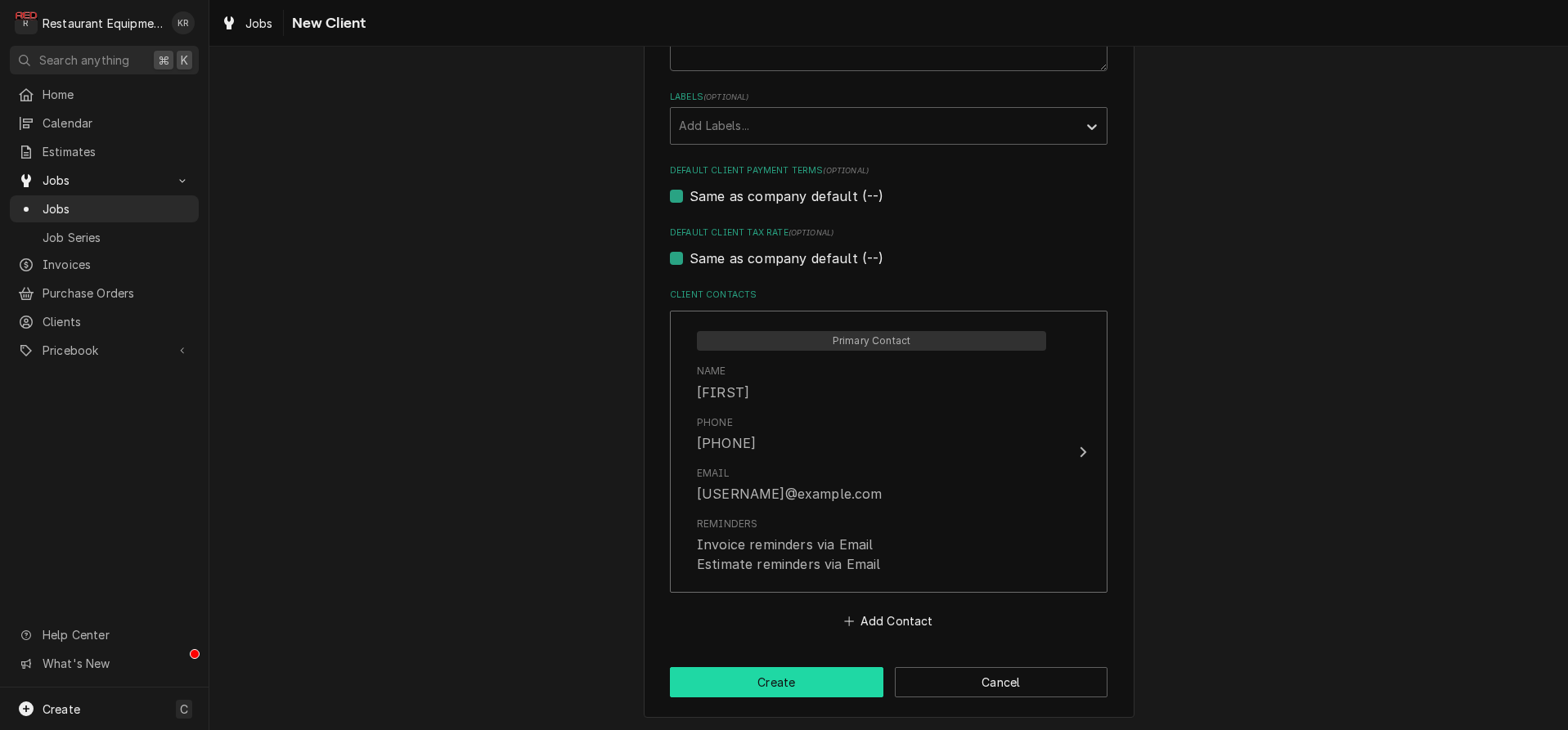 click on "Create" at bounding box center [776, 682] 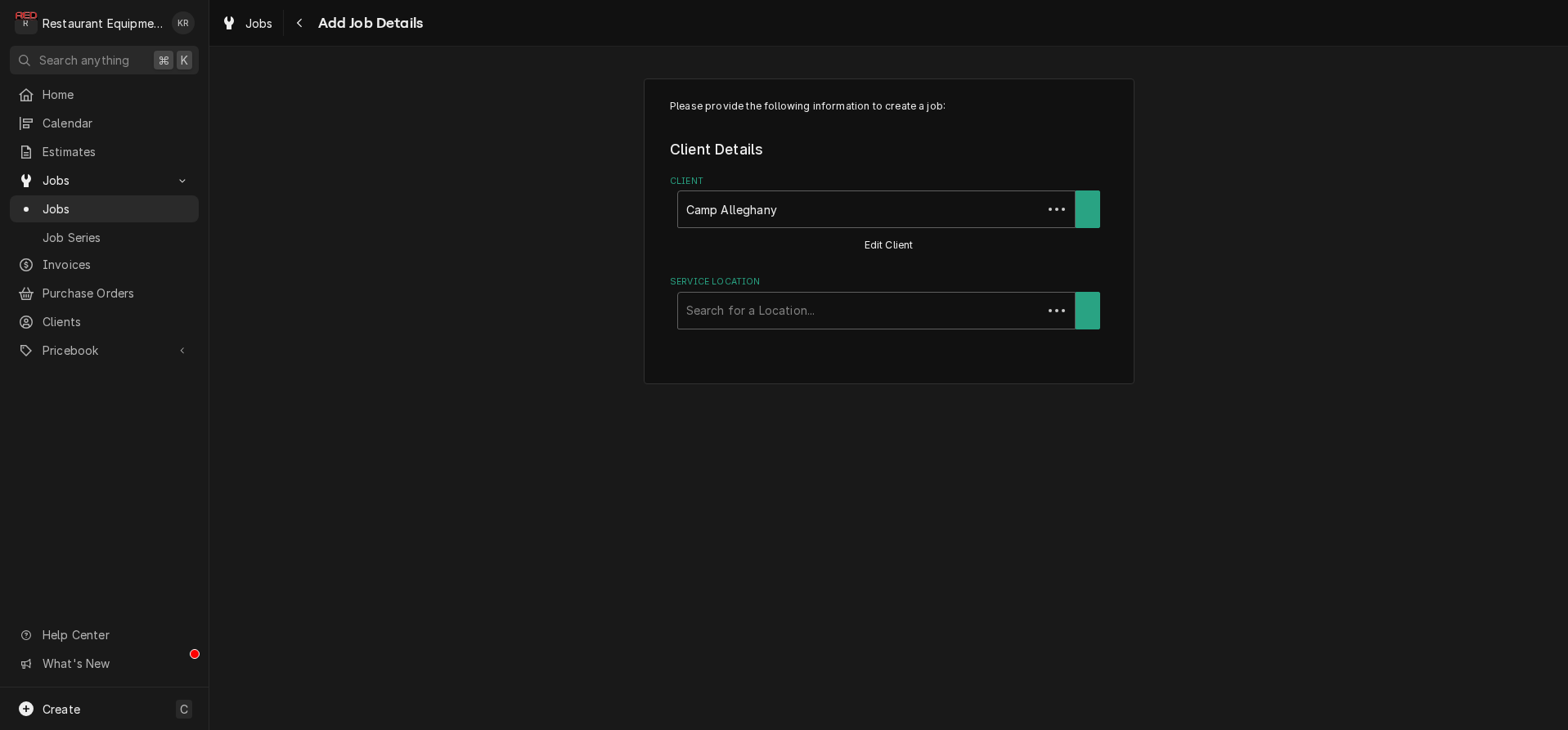 scroll, scrollTop: 0, scrollLeft: 0, axis: both 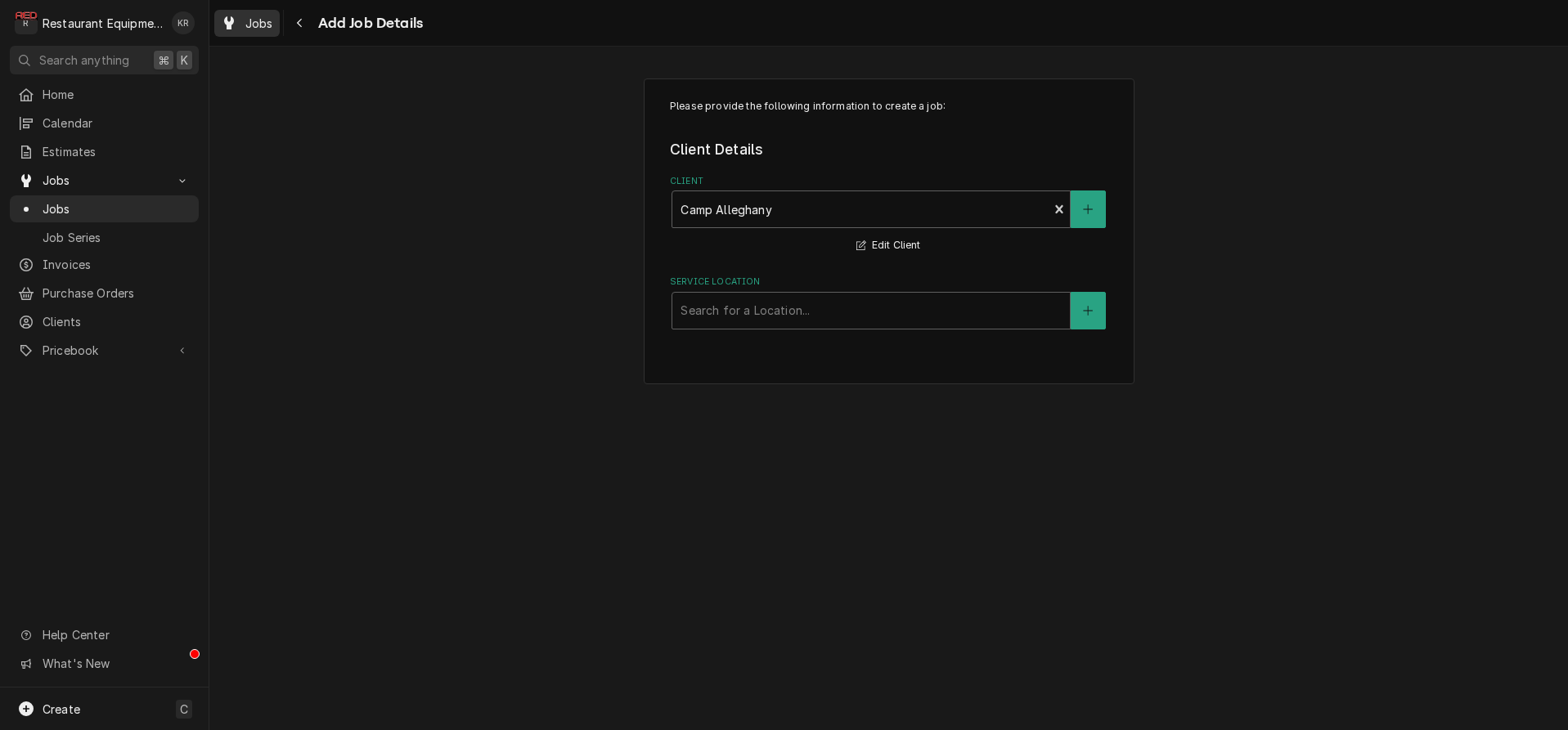 click on "Jobs" at bounding box center (259, 23) 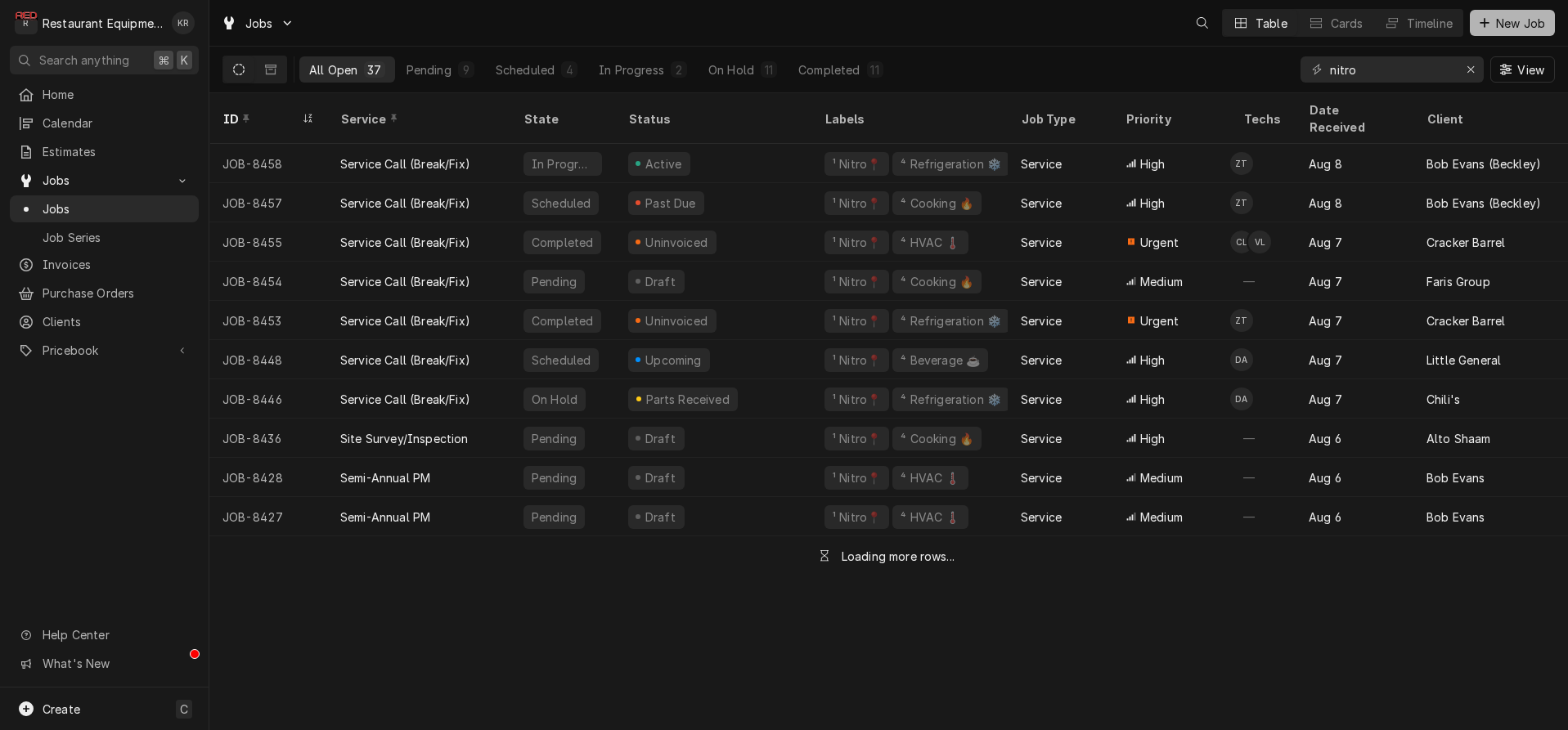 scroll, scrollTop: 0, scrollLeft: 0, axis: both 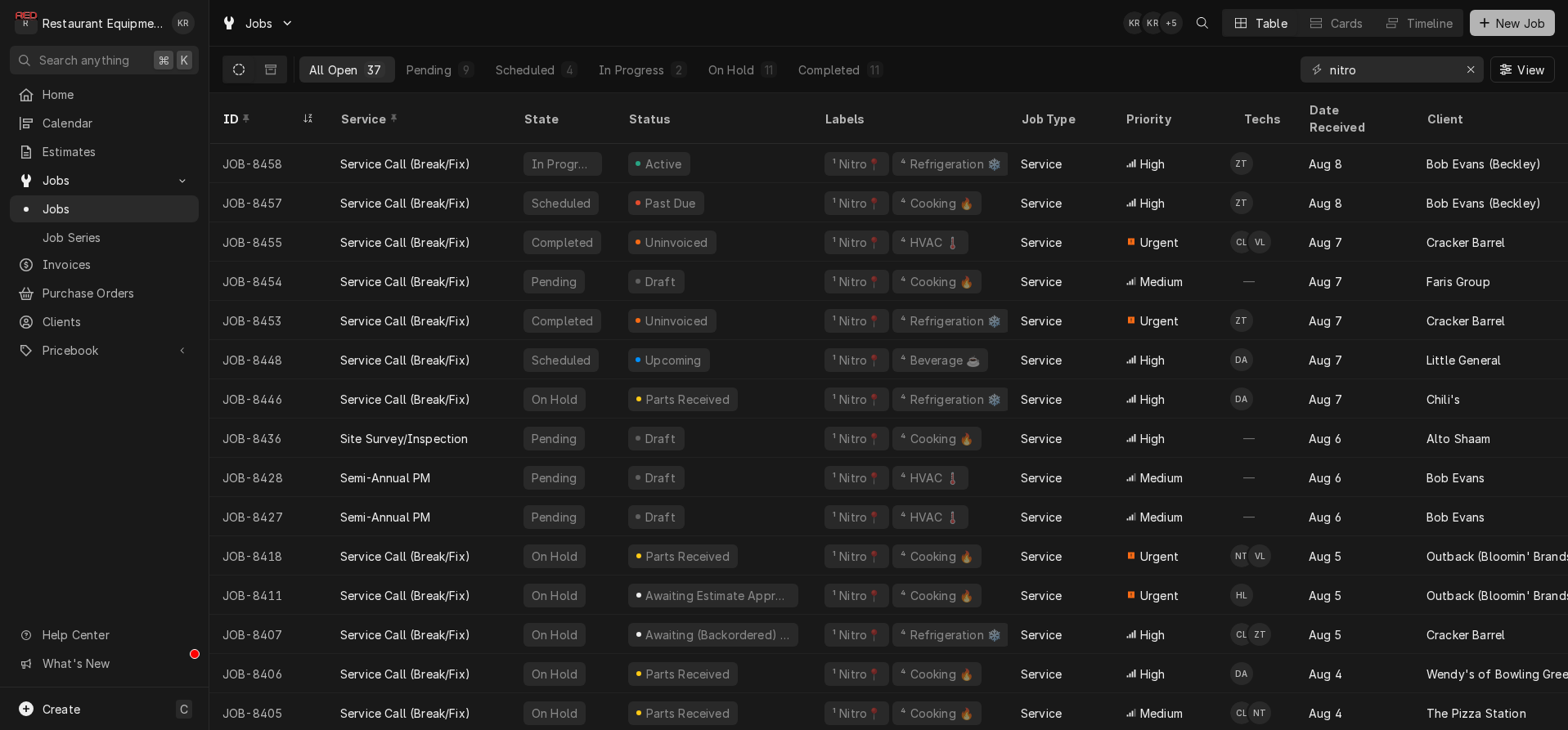 click on "New Job" at bounding box center (1512, 23) 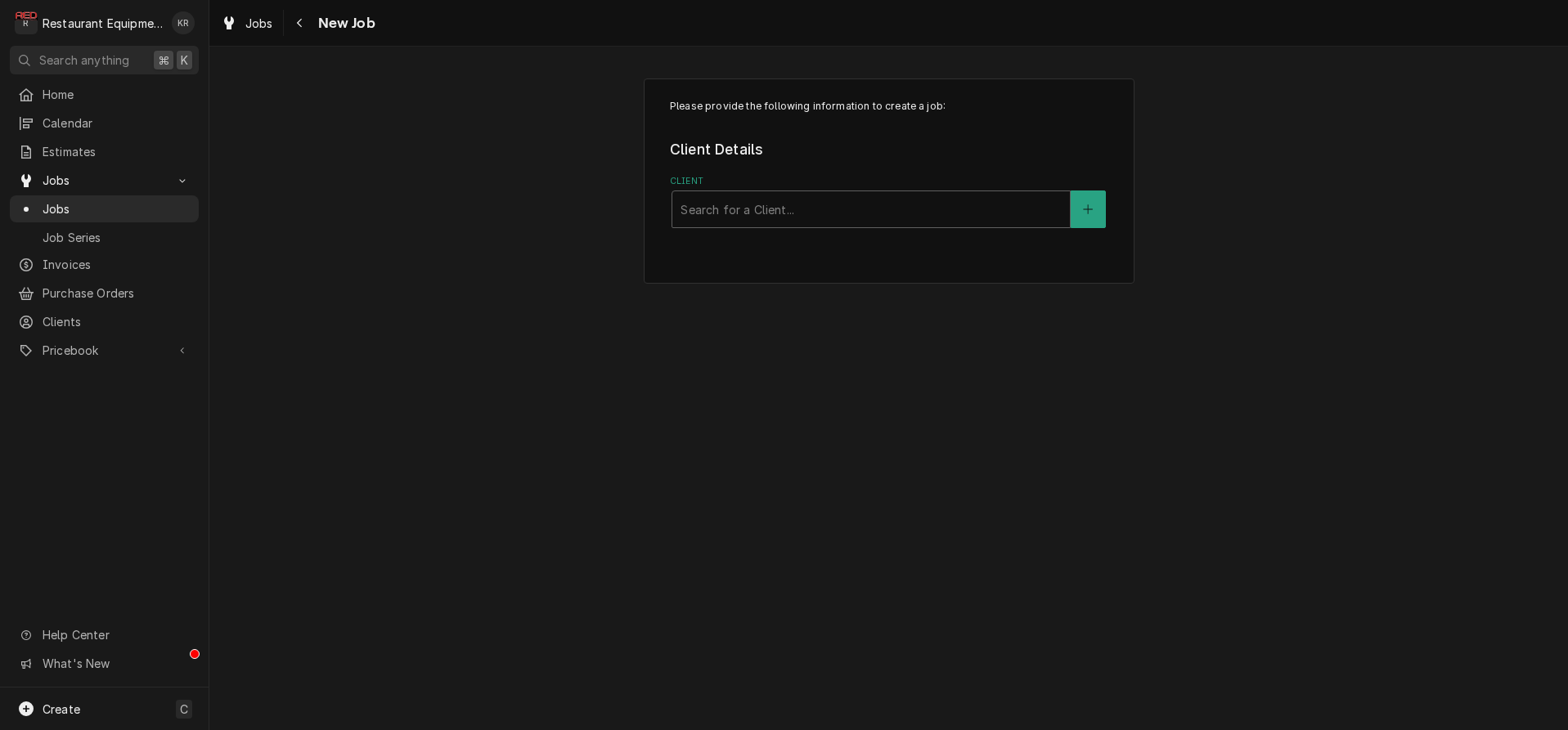 scroll, scrollTop: 0, scrollLeft: 0, axis: both 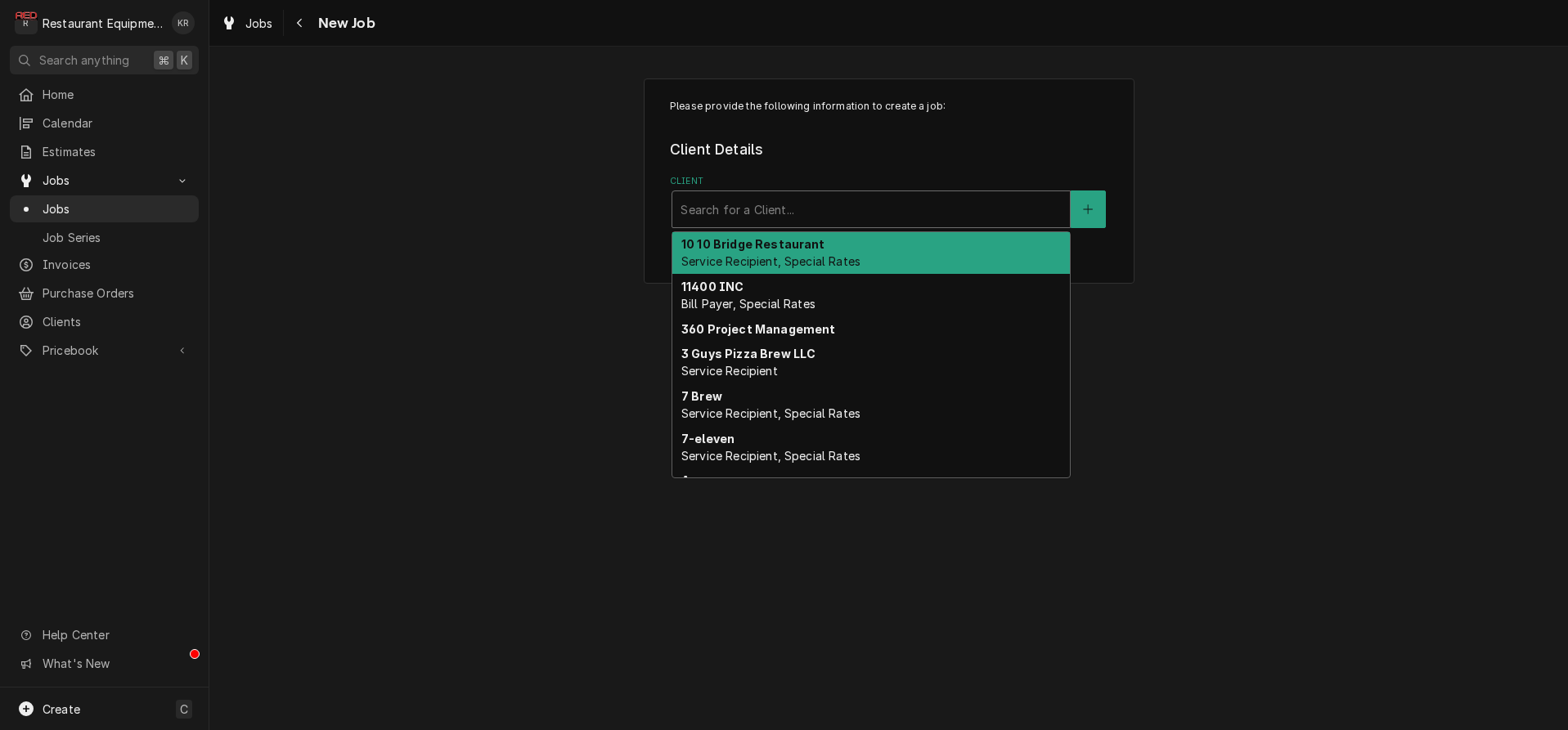 click at bounding box center [871, 209] 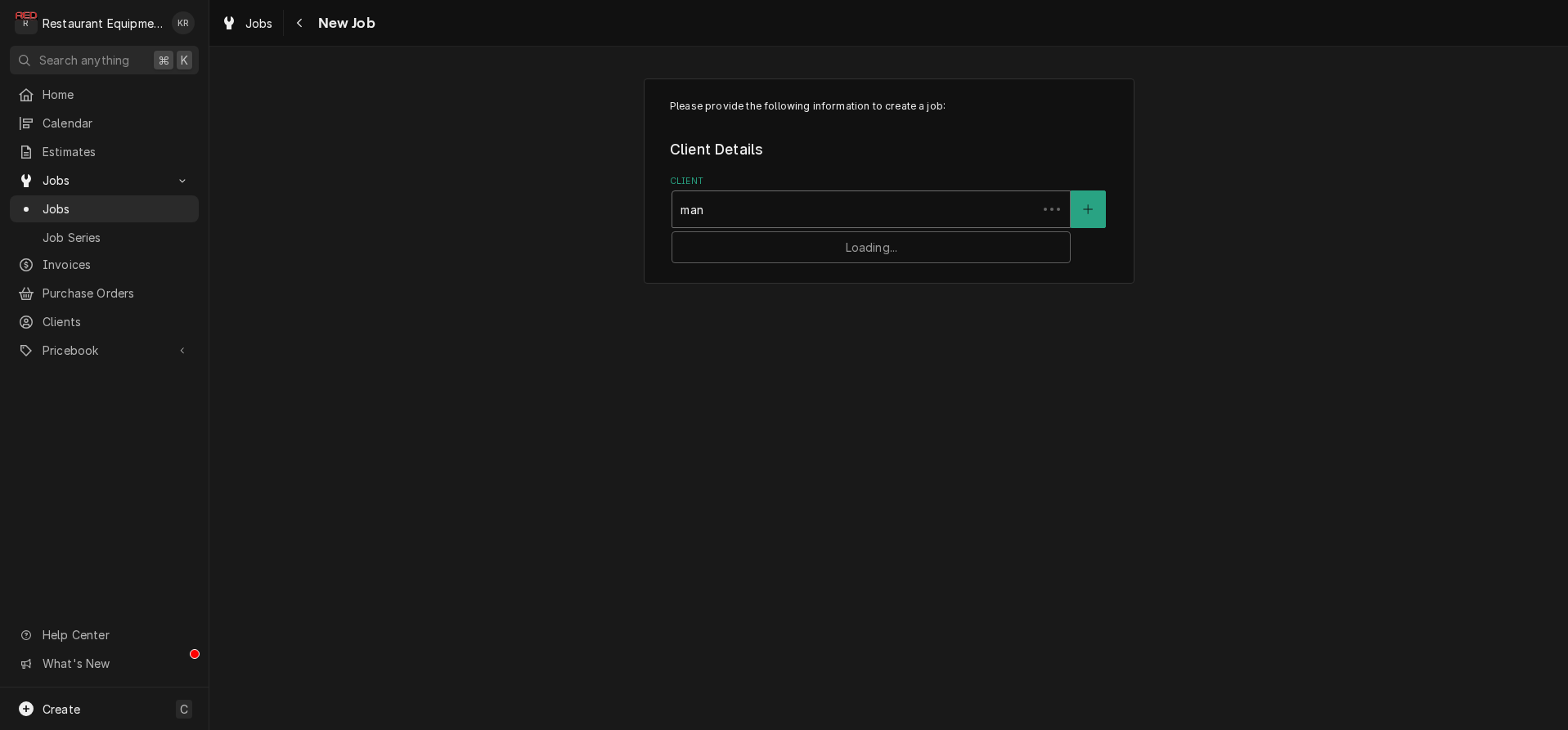 type on "mani" 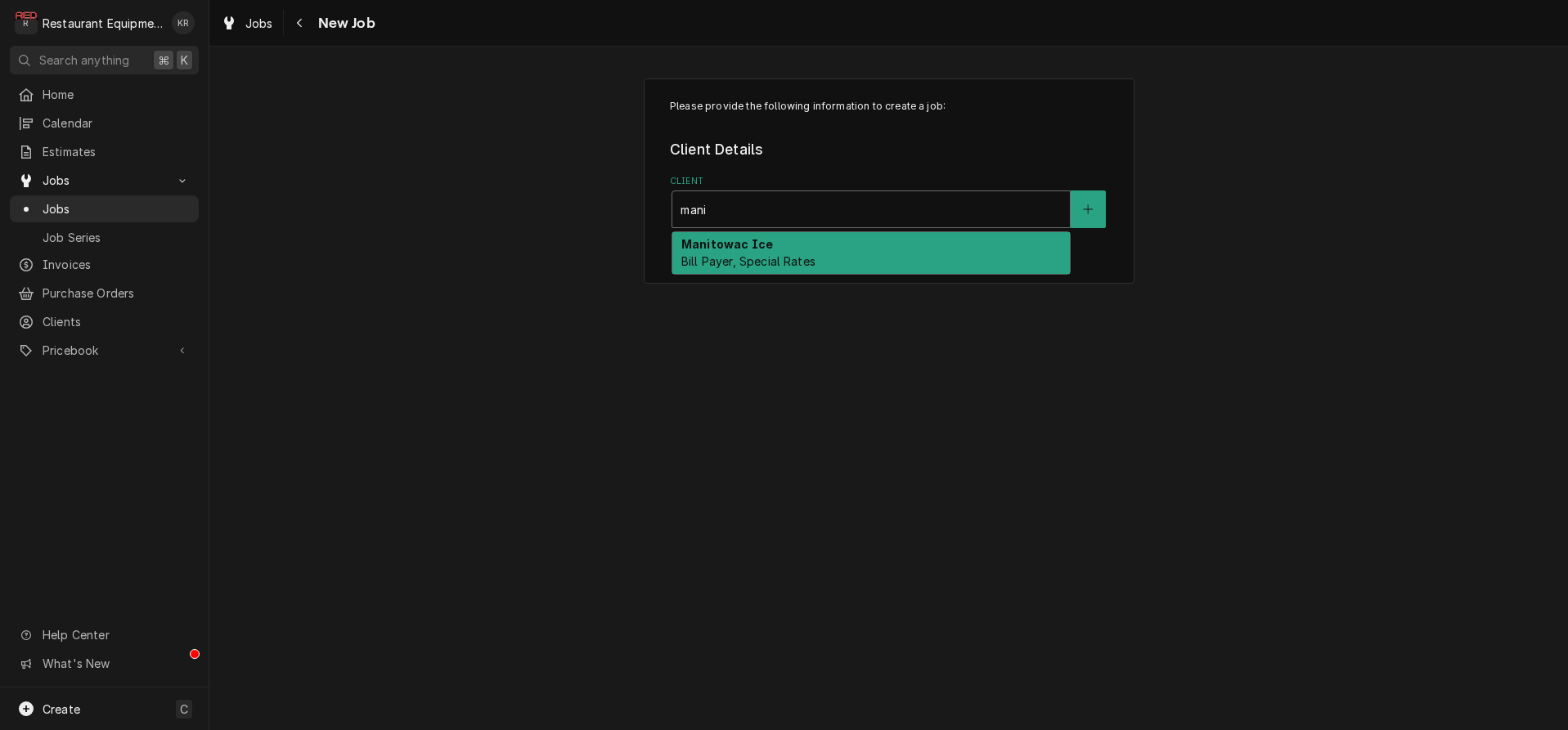 click on "Manitowac Ice Bill Payer, Special Rates" at bounding box center (871, 253) 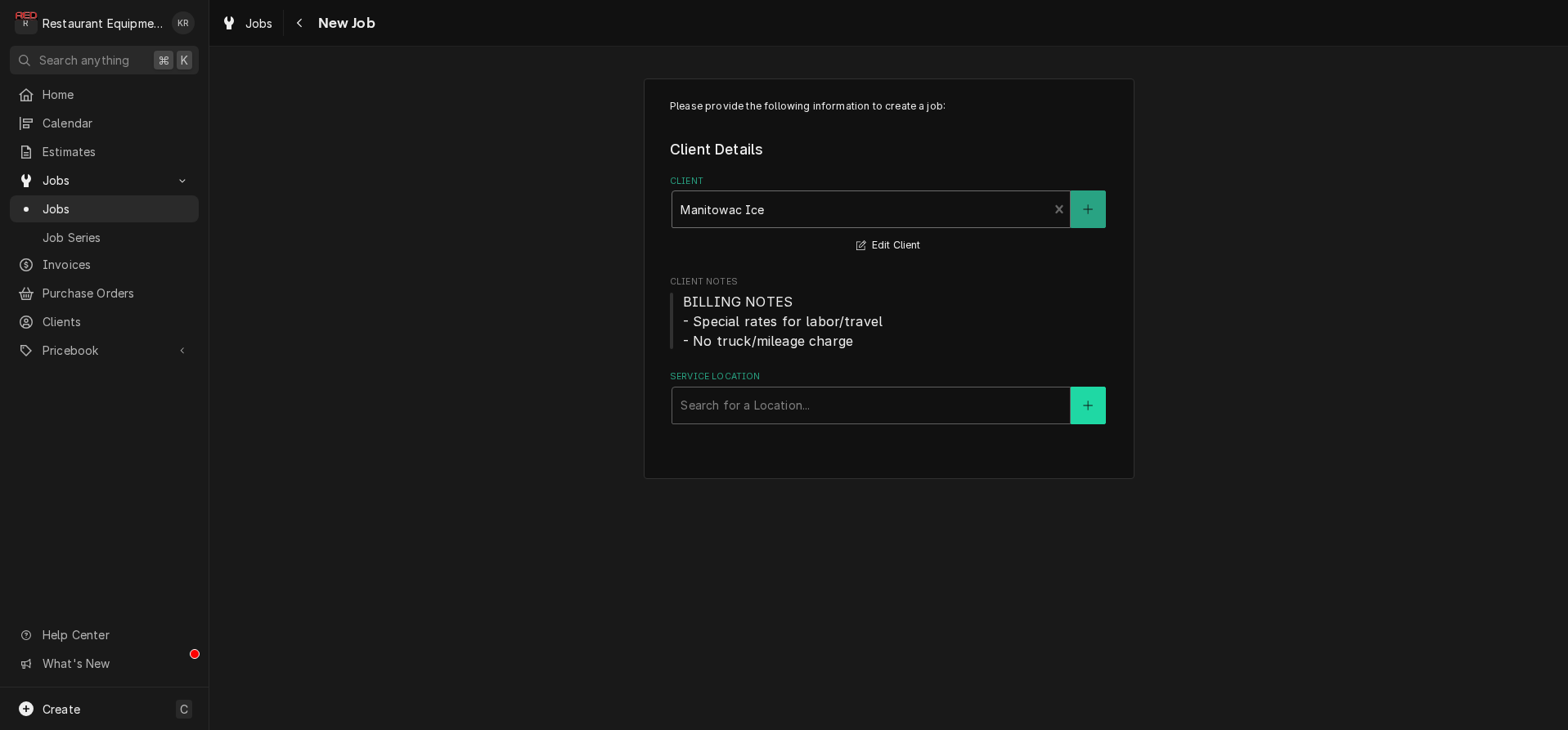 click 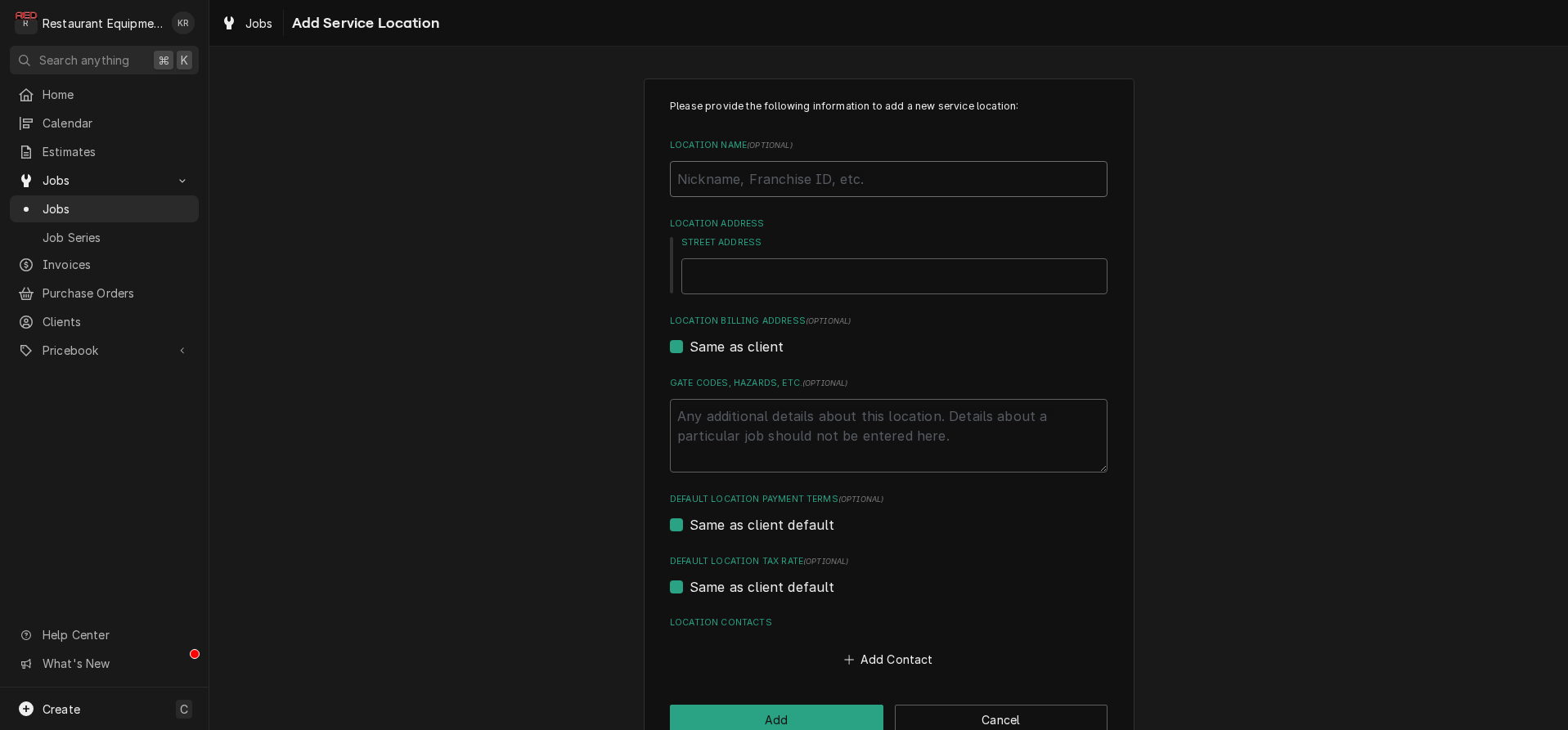 click on "Location Name  ( optional )" at bounding box center (888, 179) 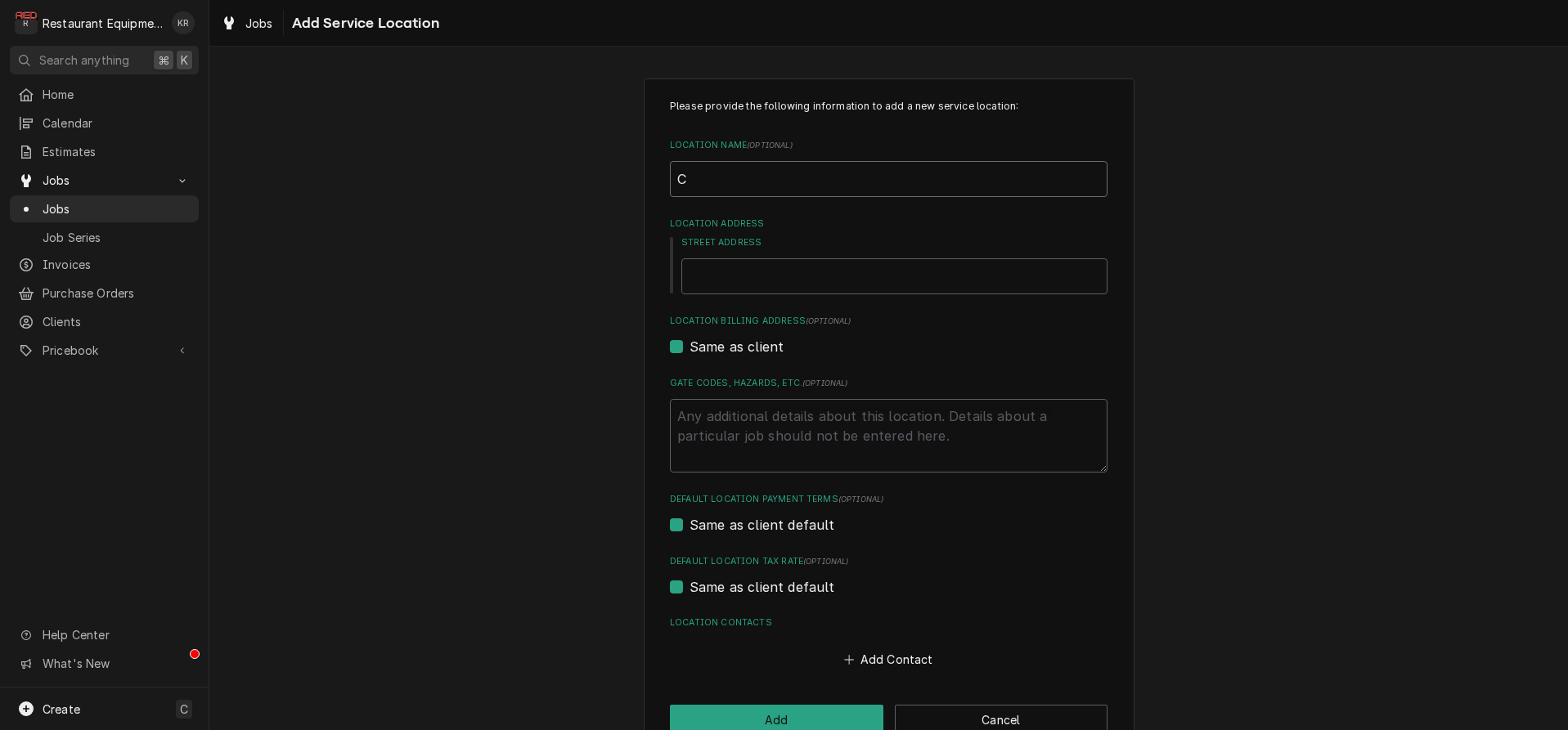 type on "x" 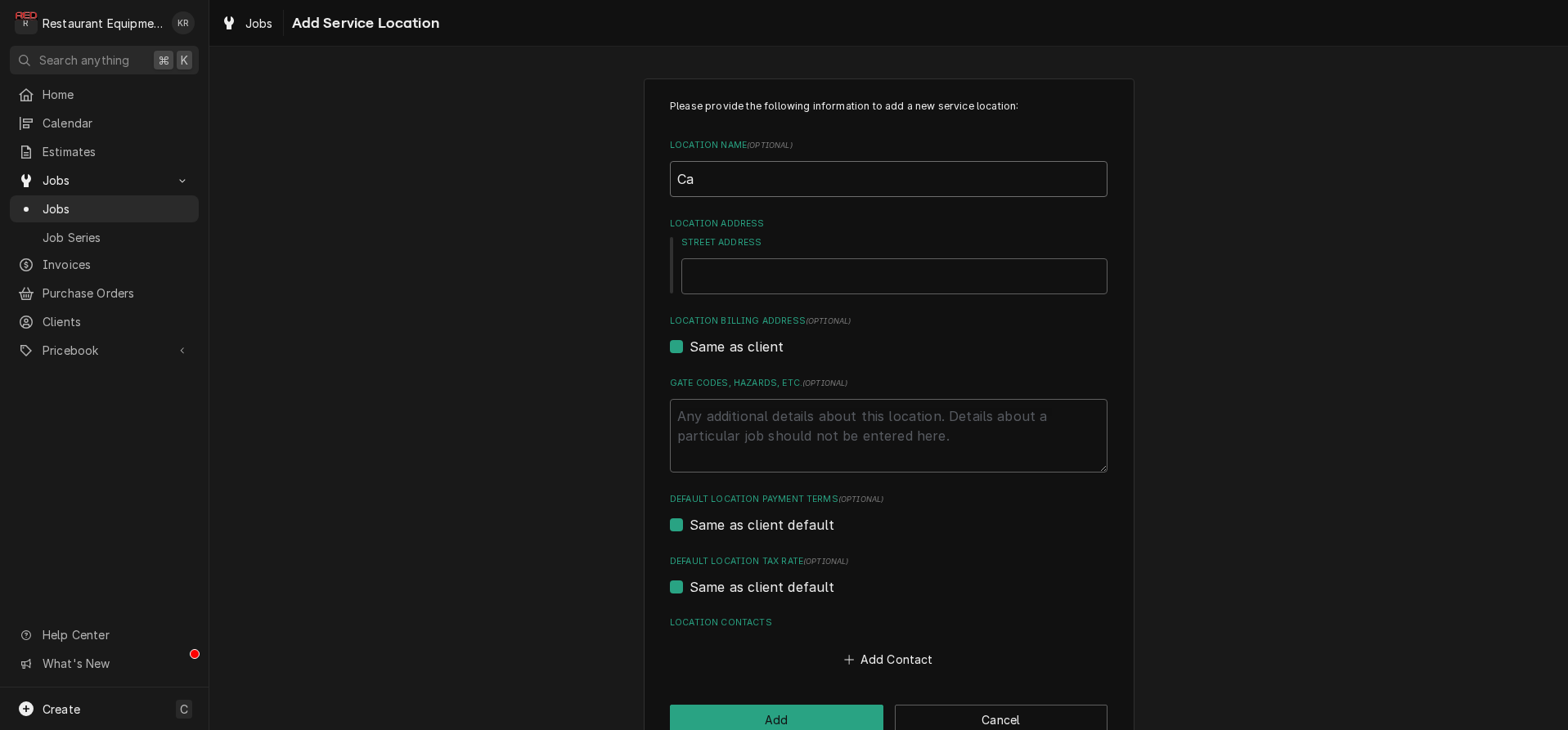 type on "x" 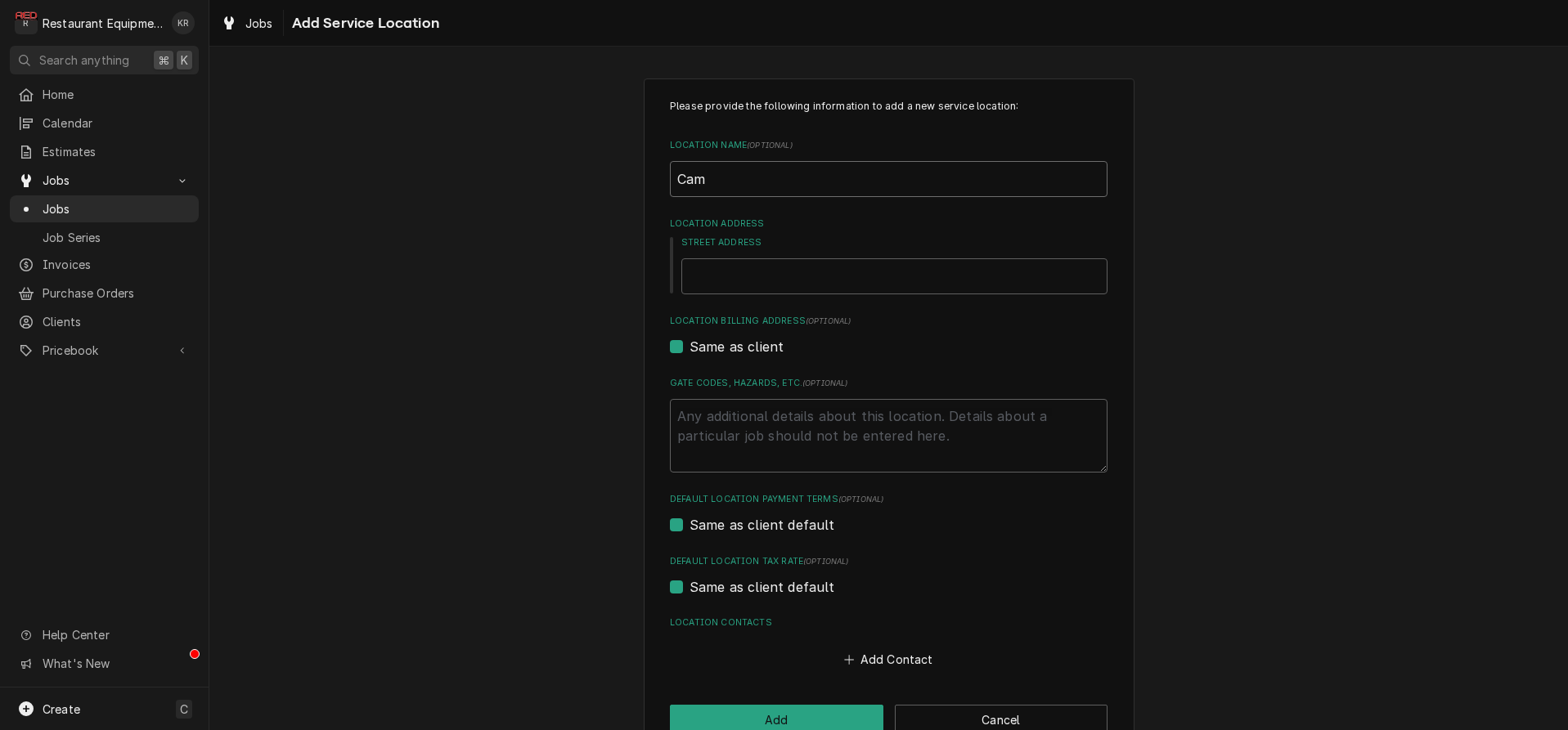 type on "x" 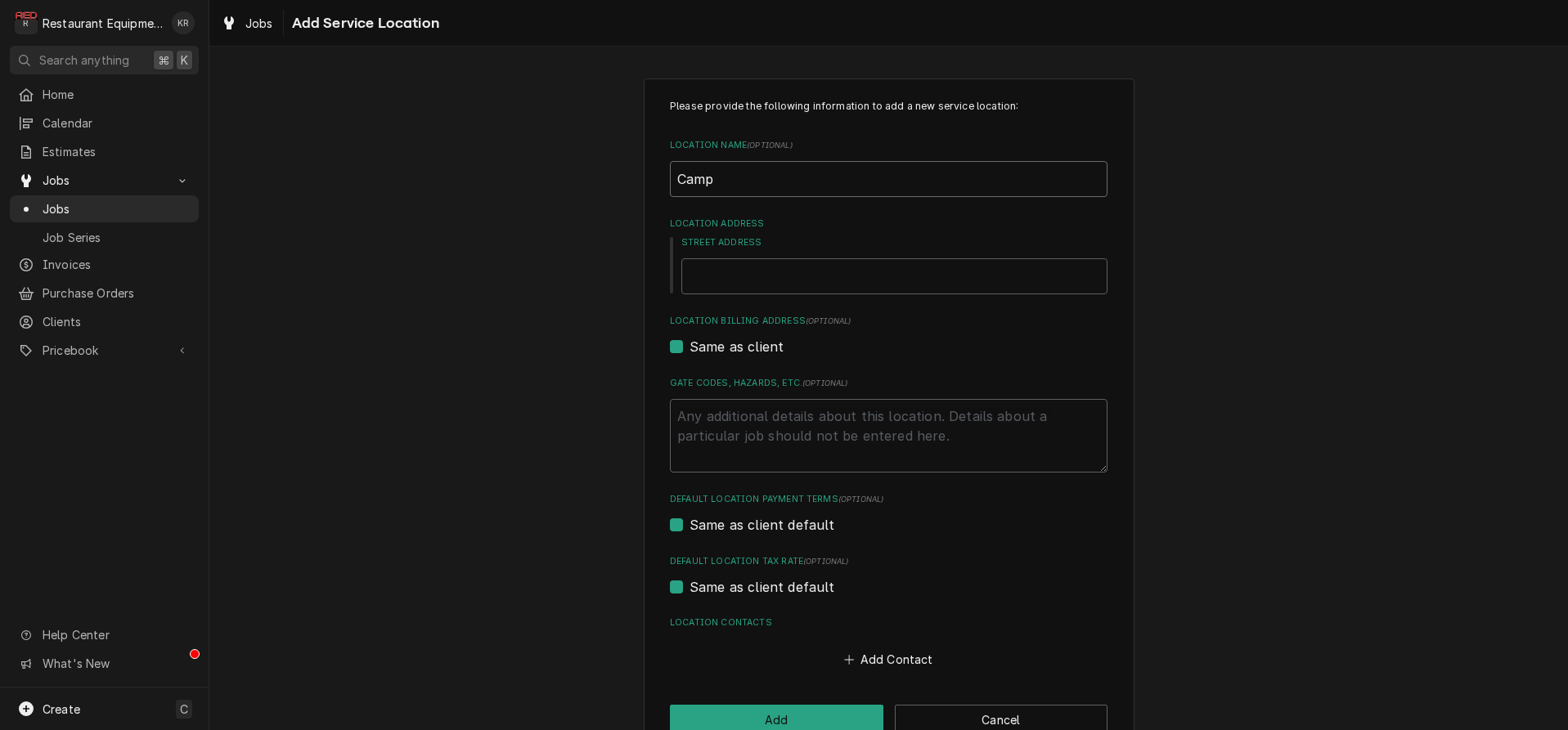 type on "x" 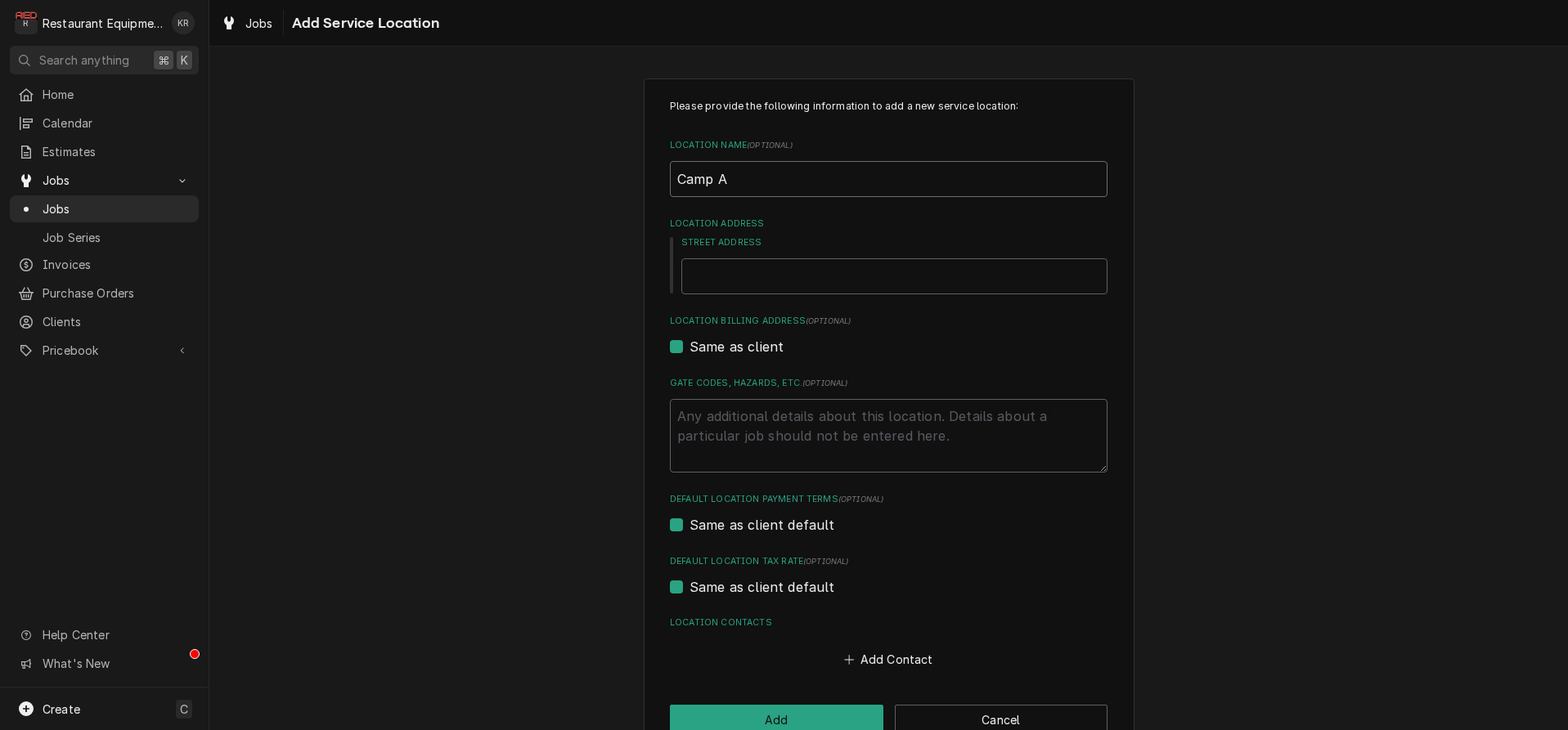 type on "x" 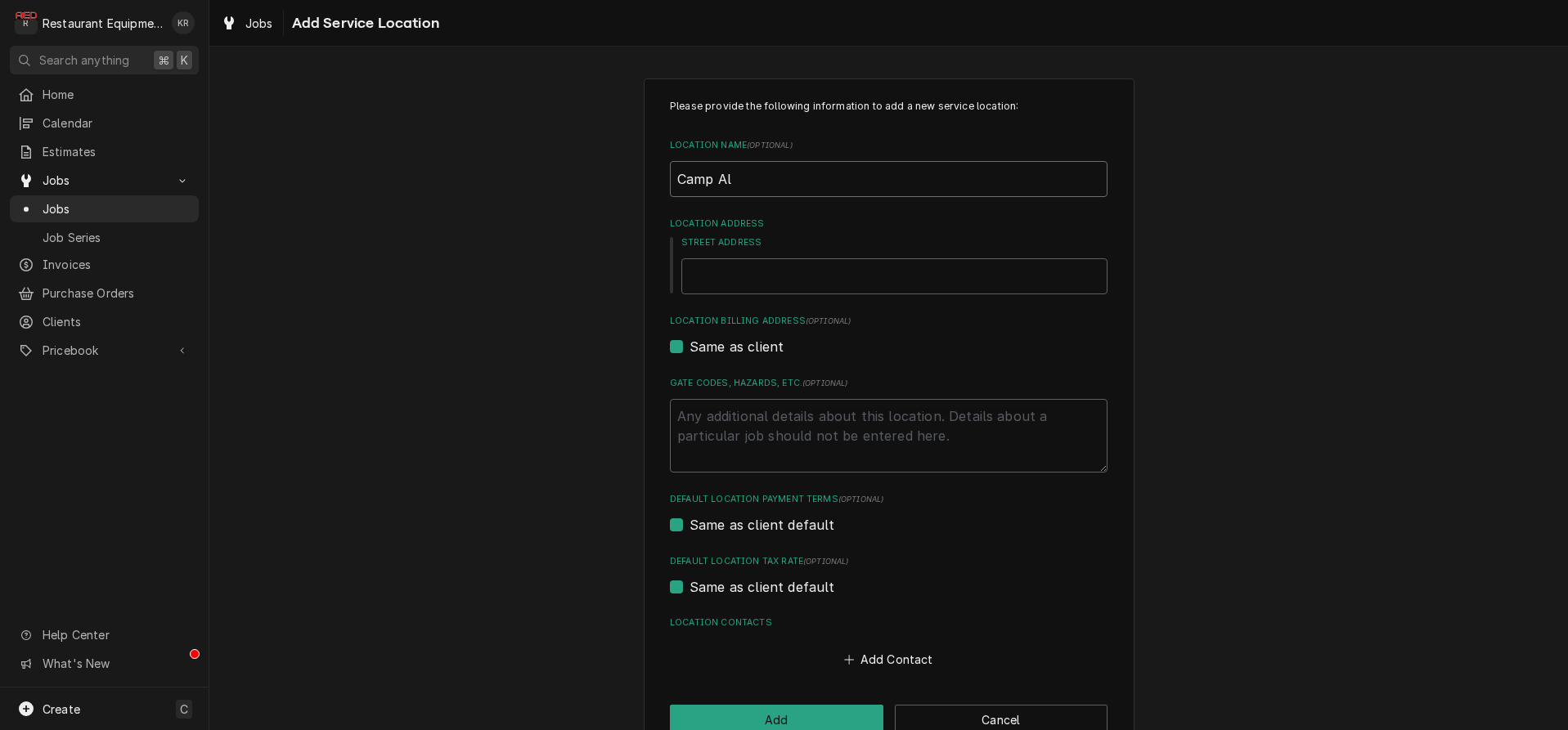 type on "x" 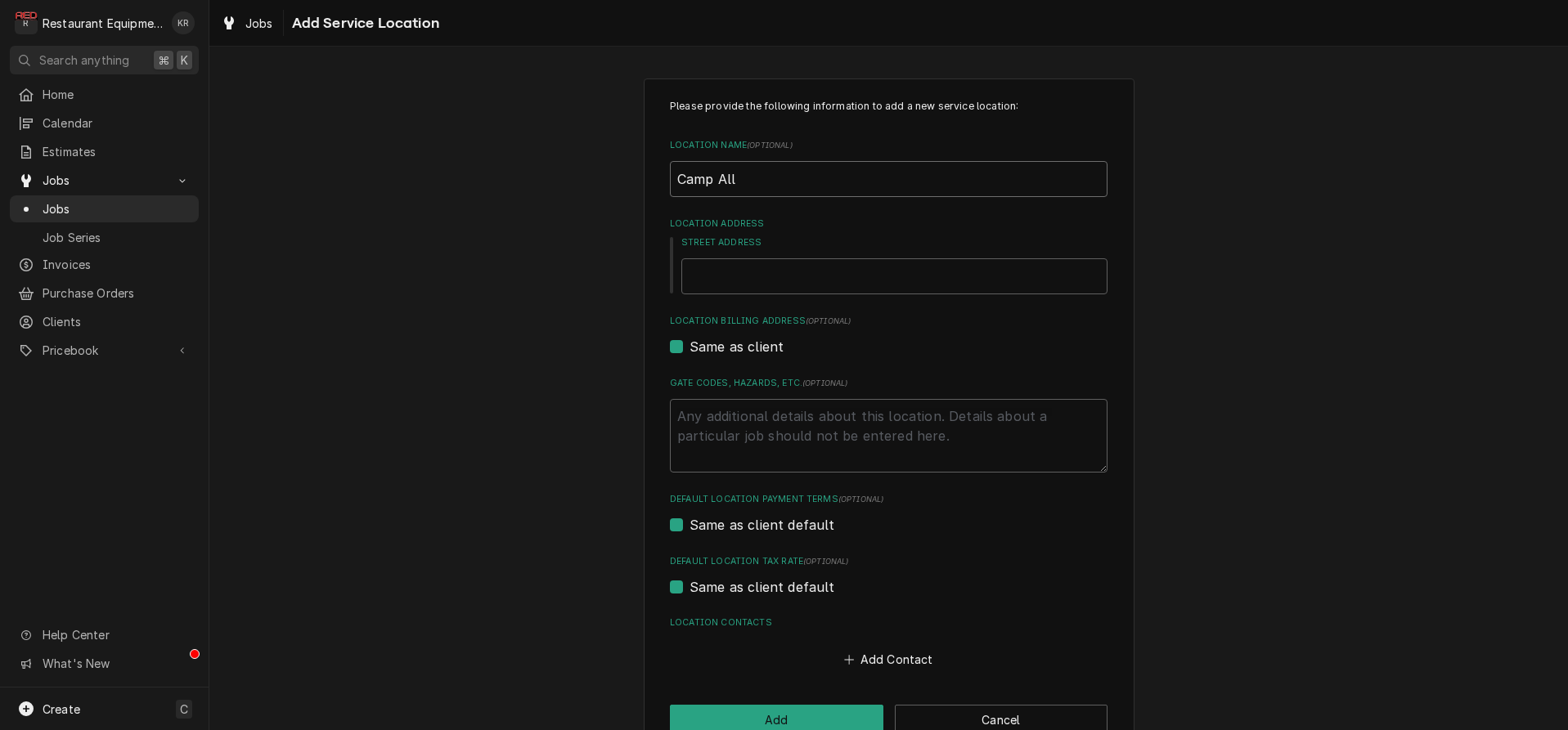 type on "x" 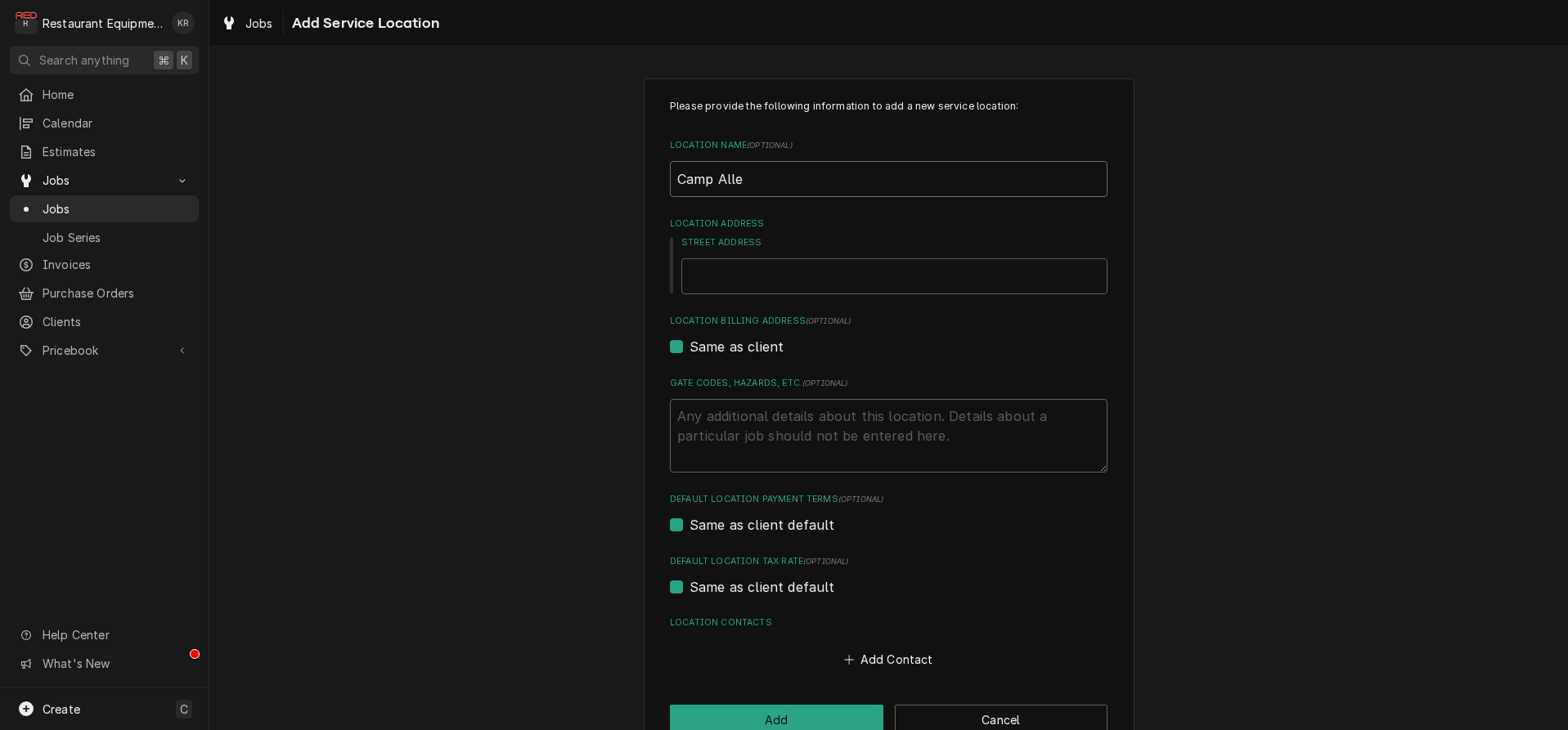 type on "x" 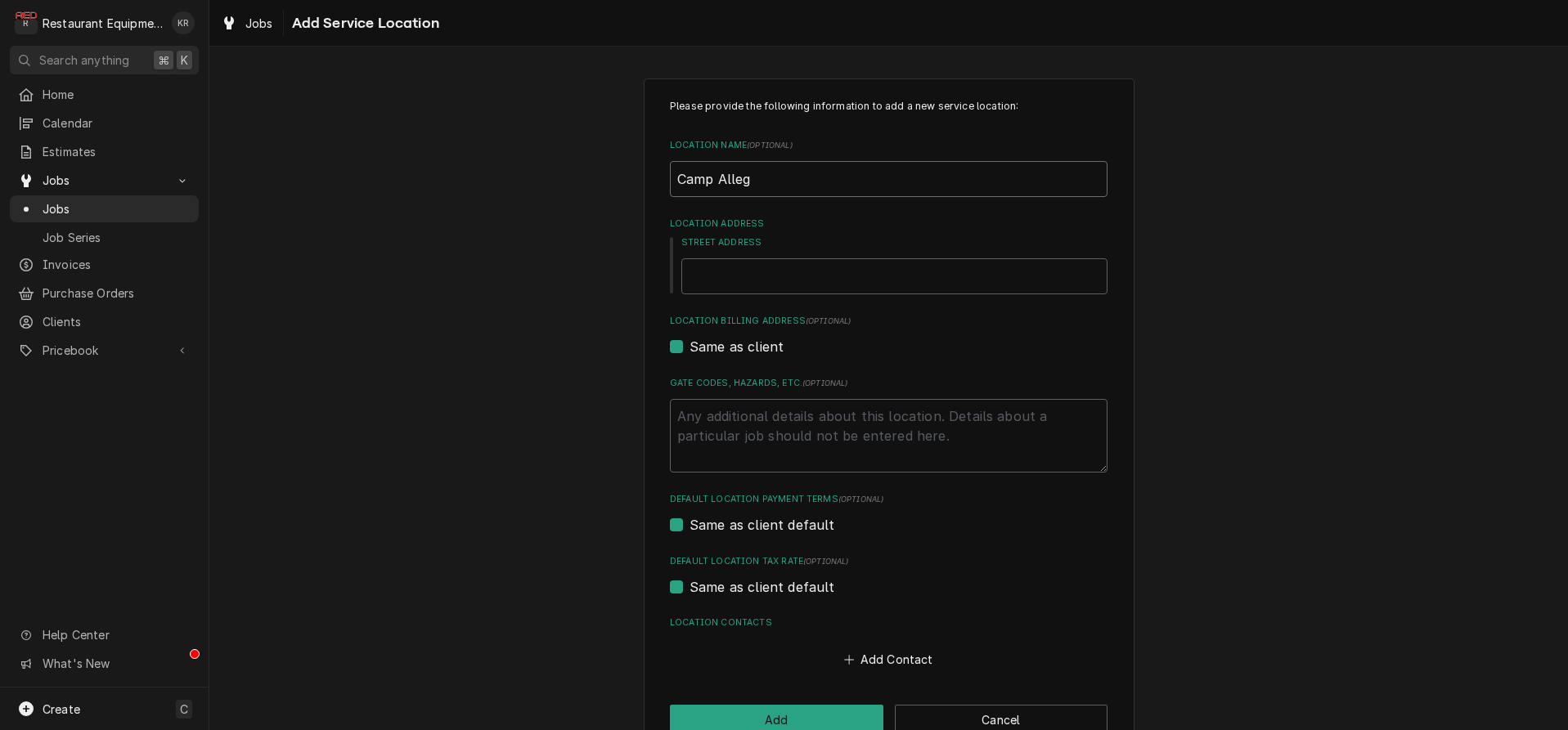 type on "x" 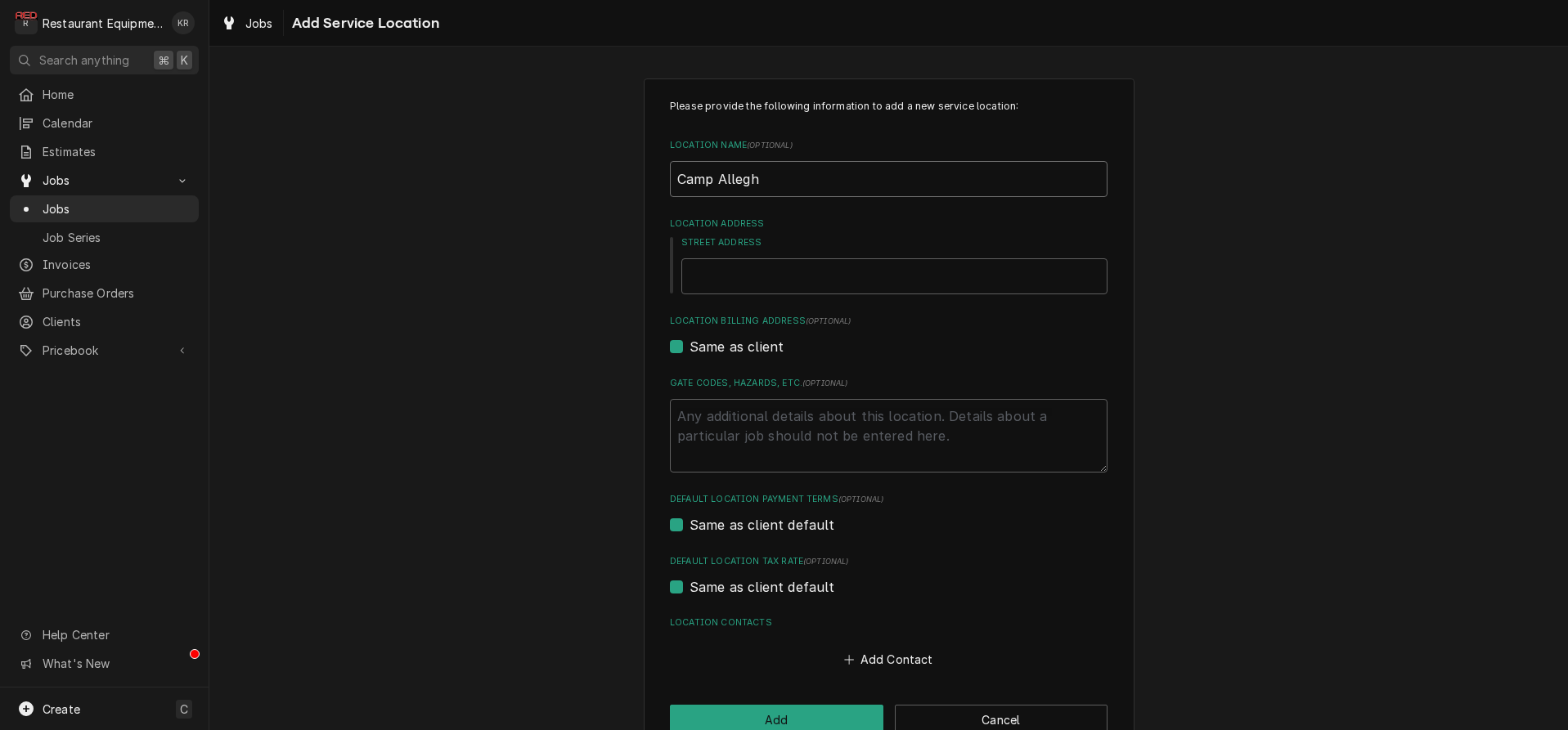 type on "x" 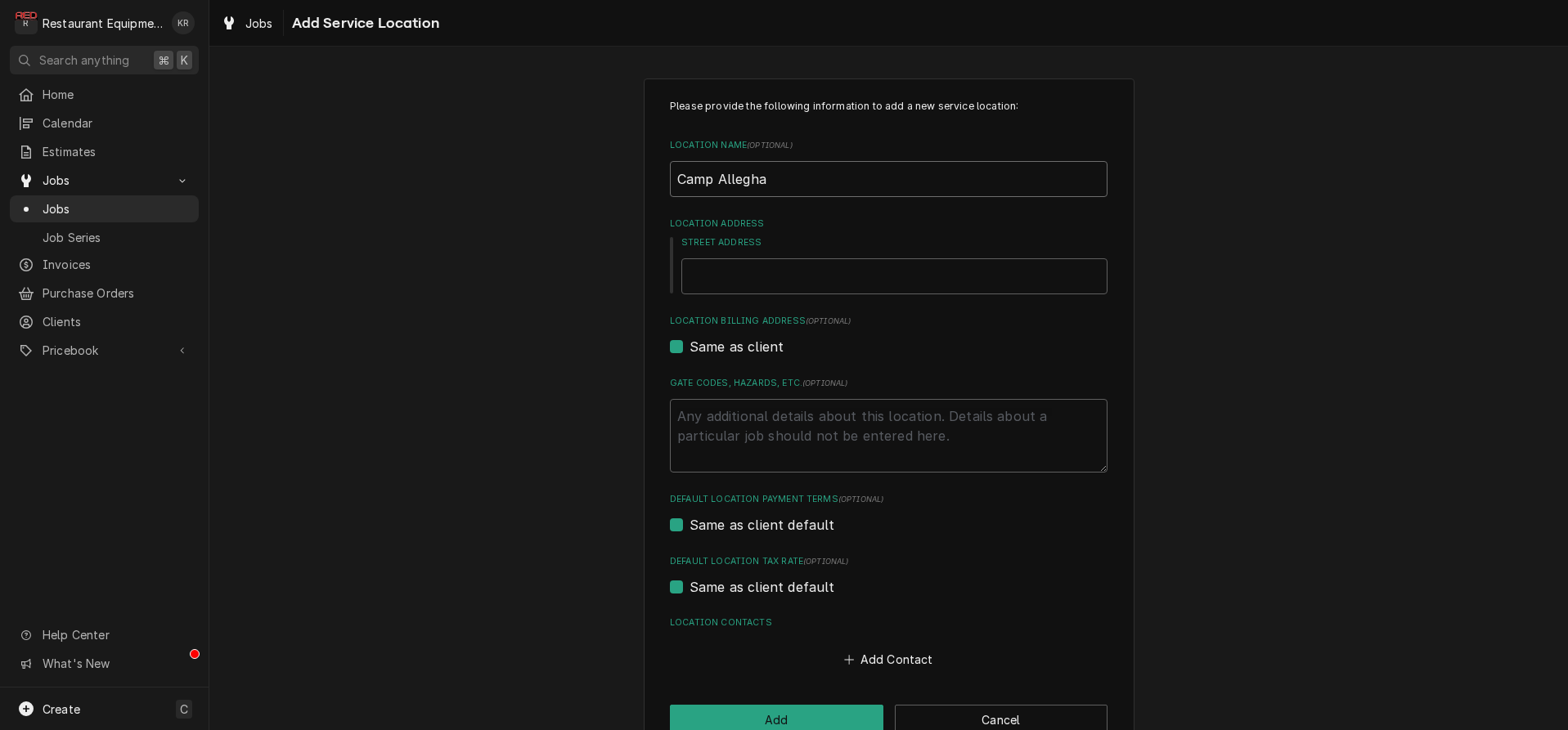 type on "x" 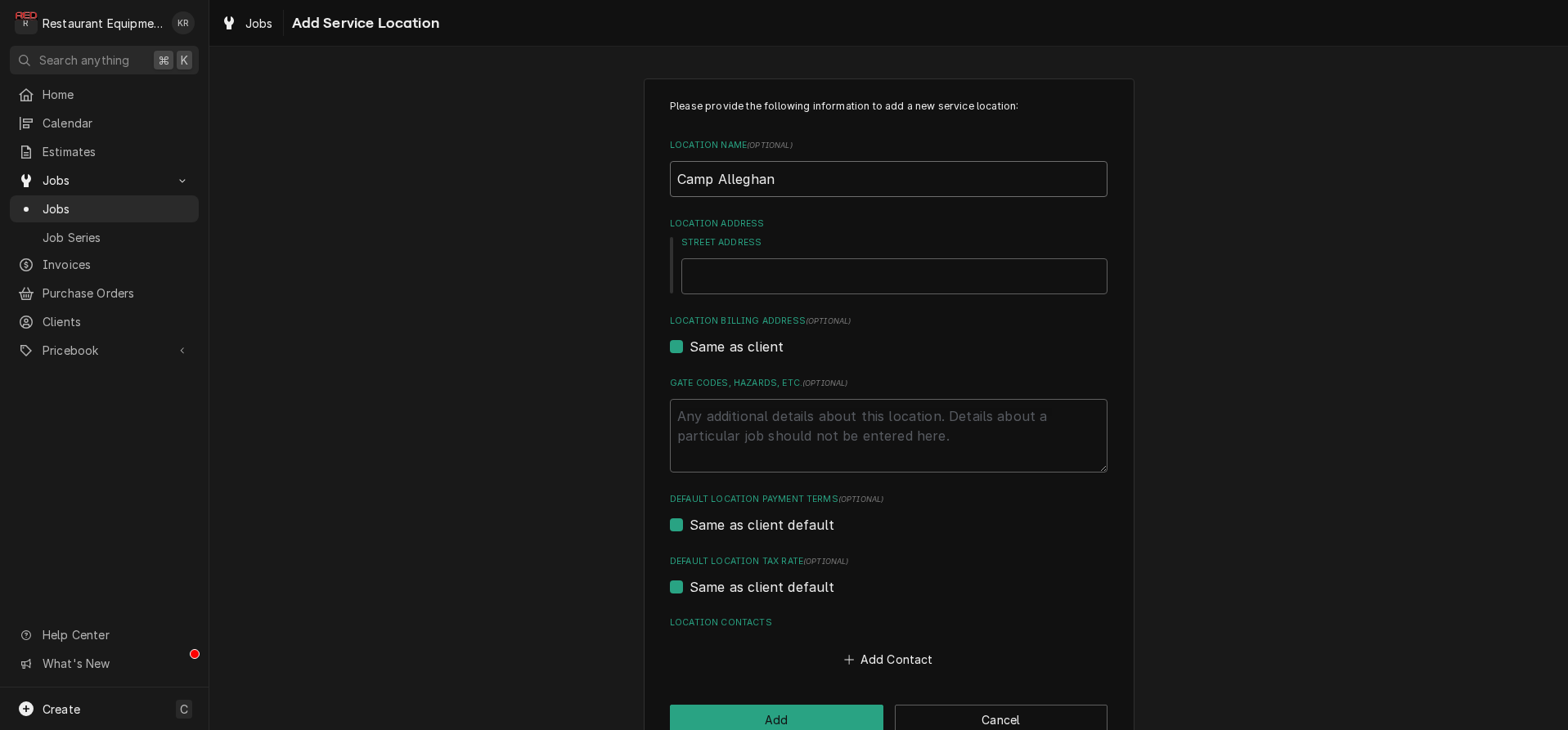 type on "x" 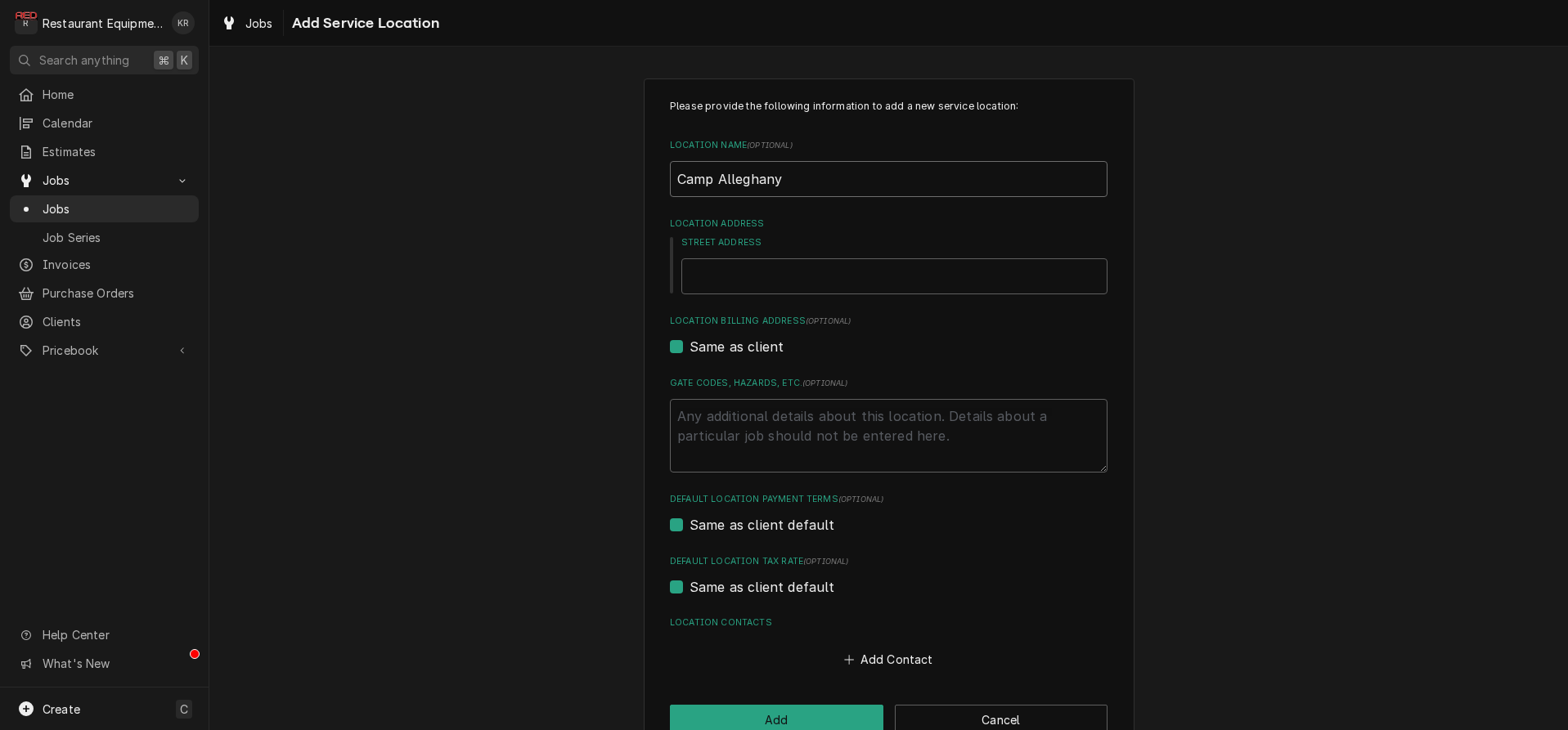 type on "Camp Alleghany" 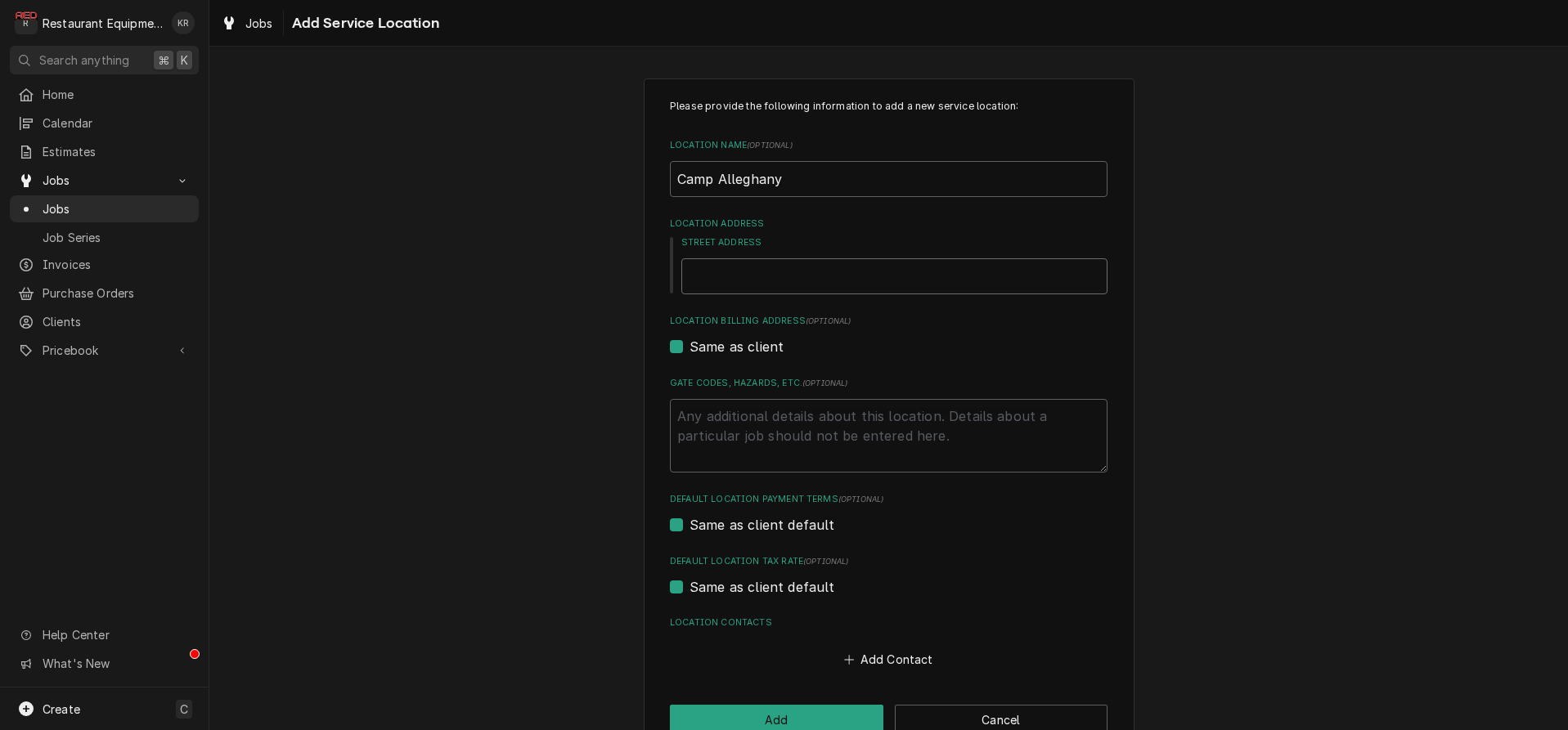 type on "x" 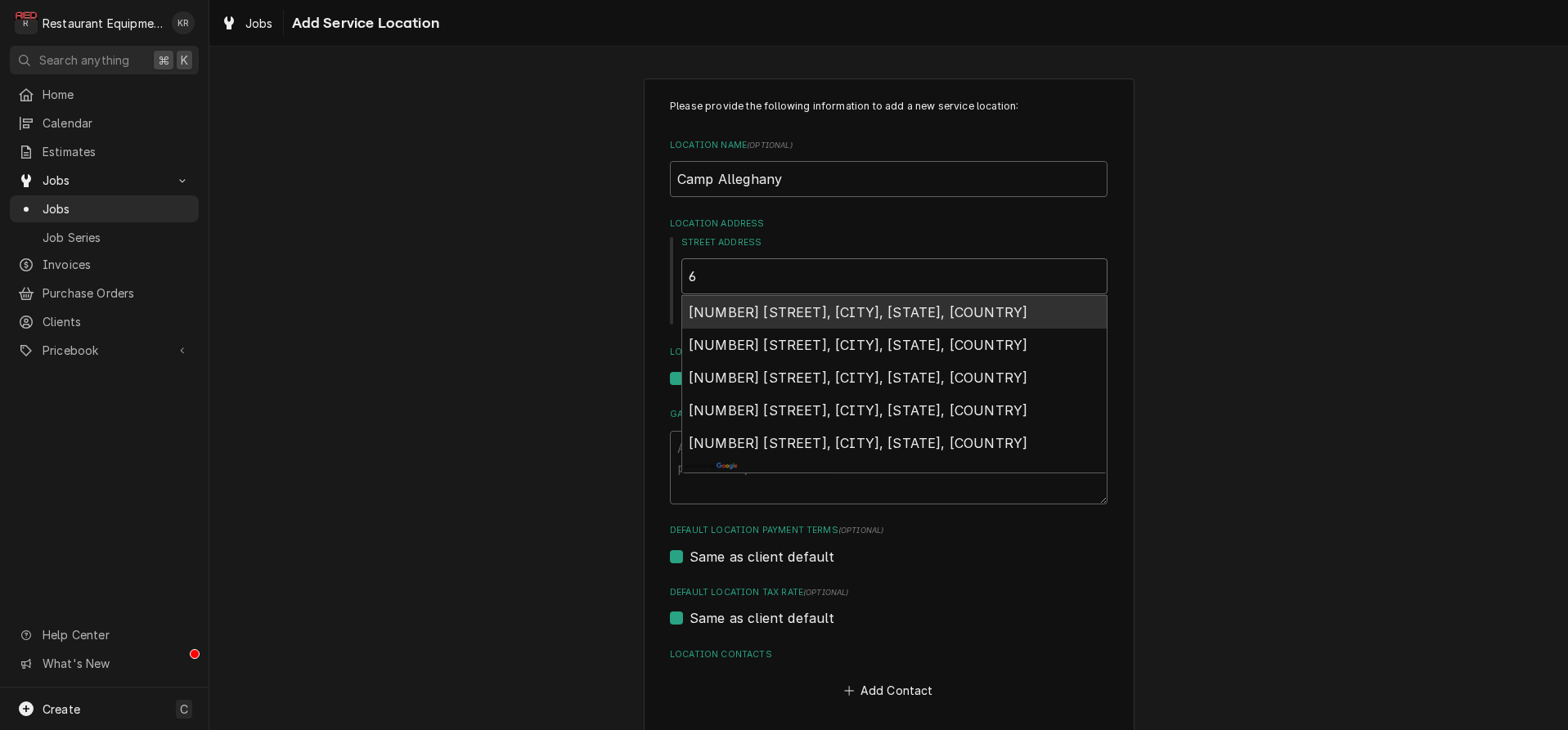 type on "x" 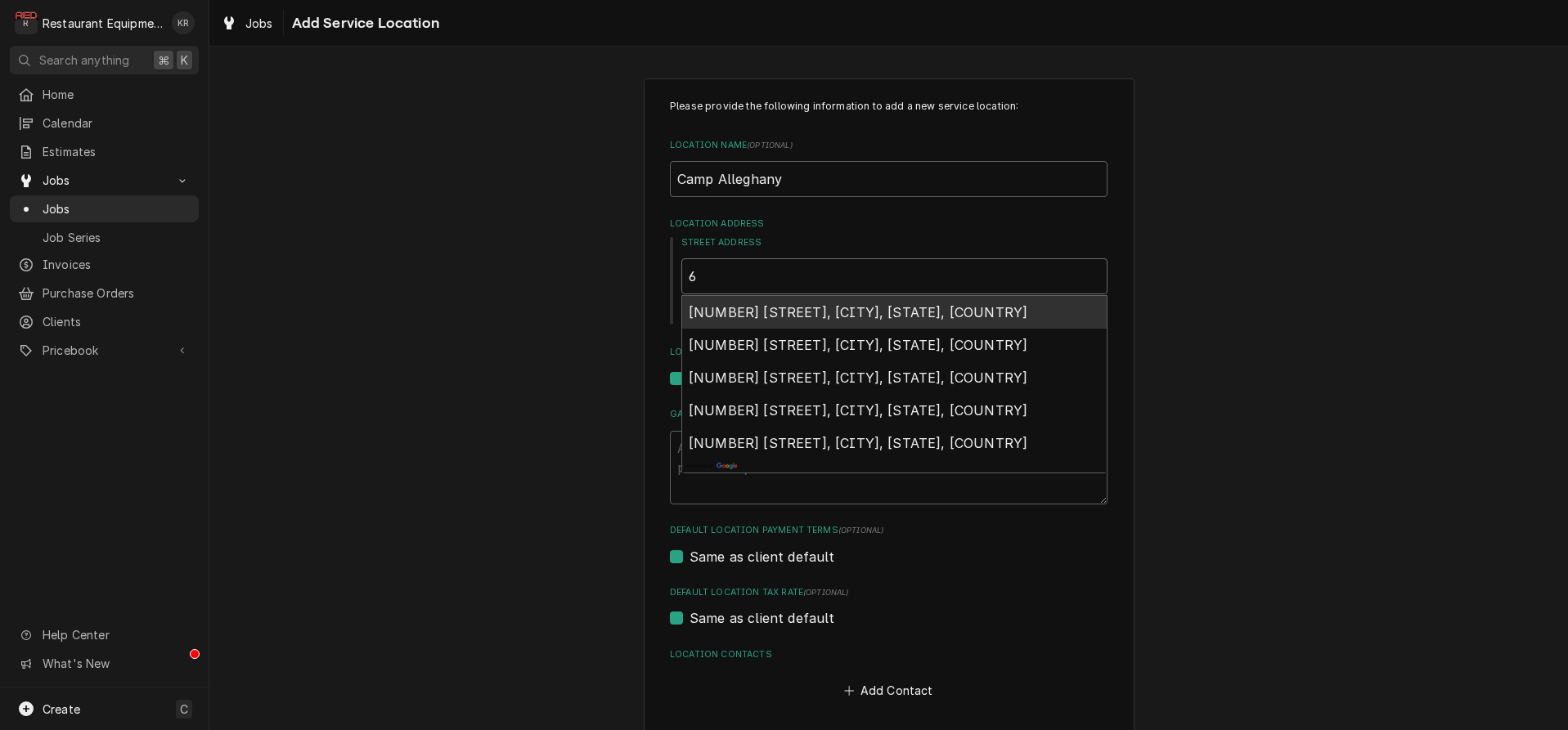 type 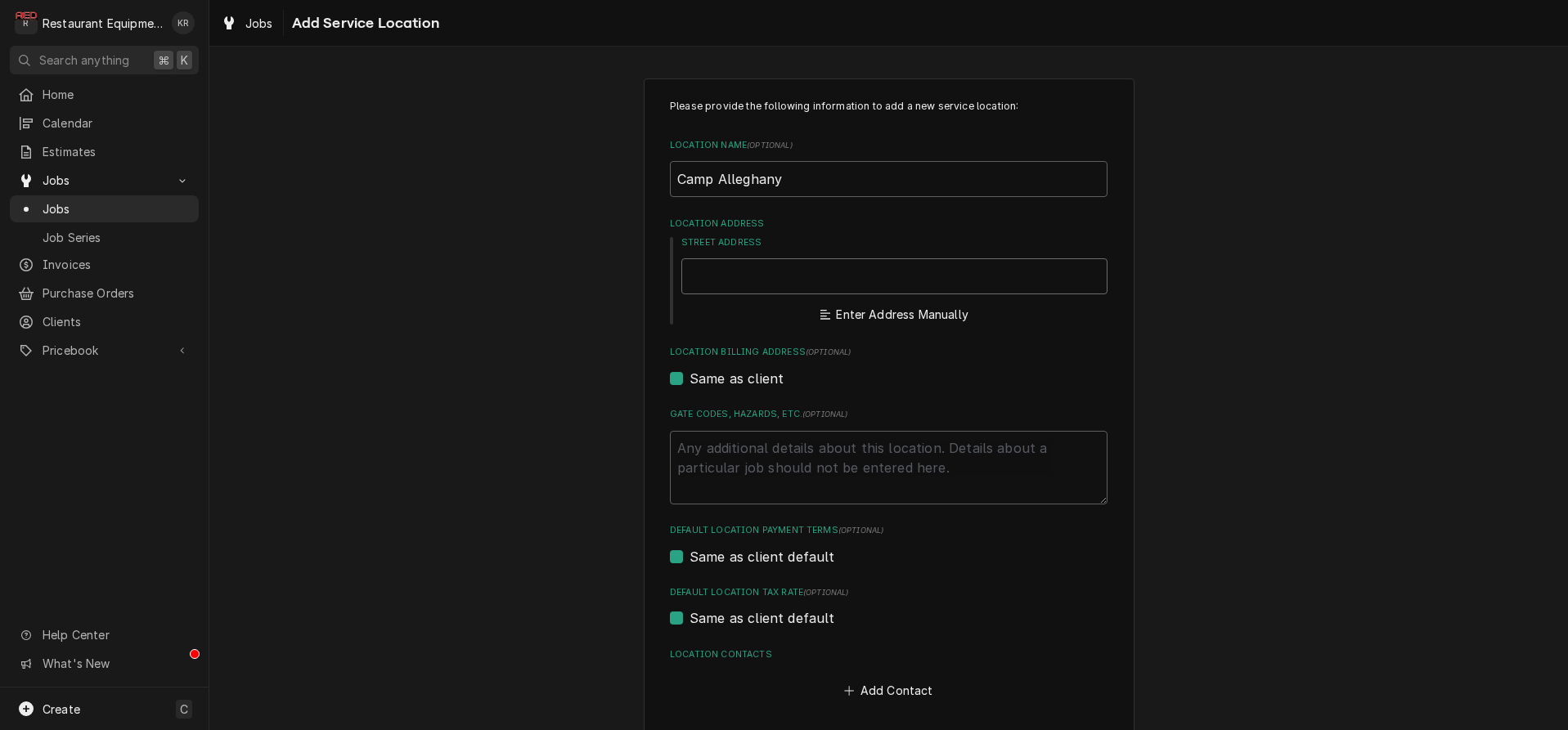 type on "x" 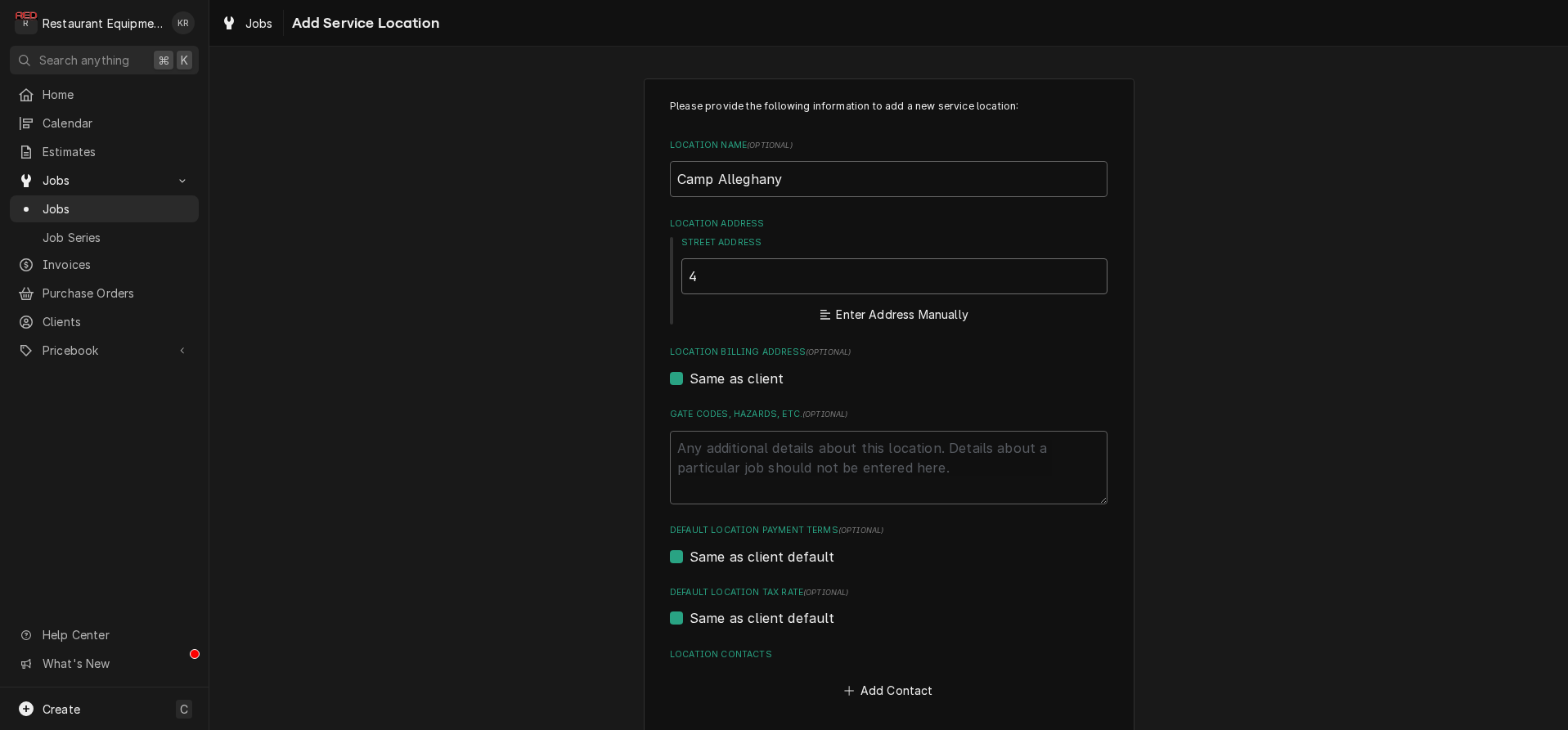 type on "x" 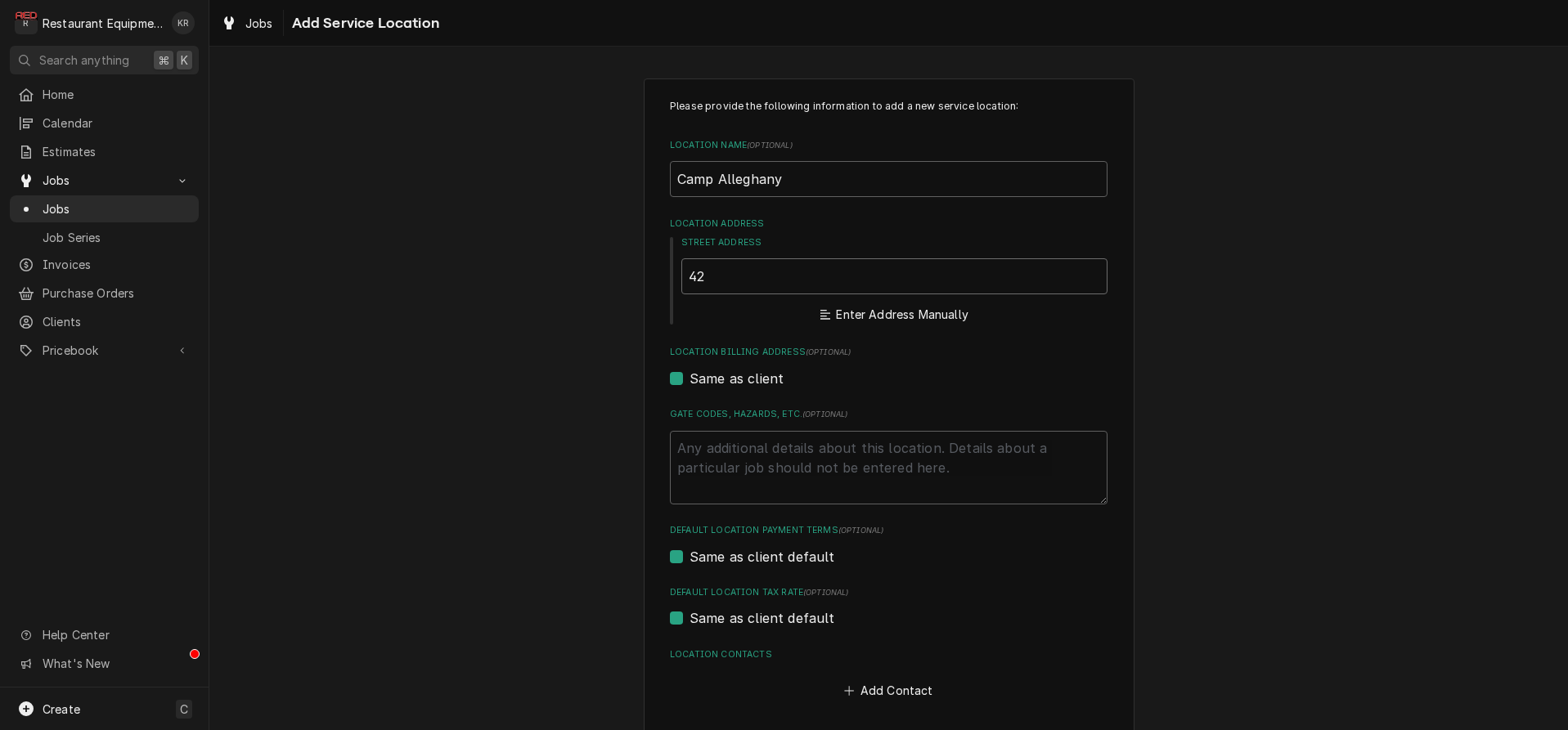 type on "x" 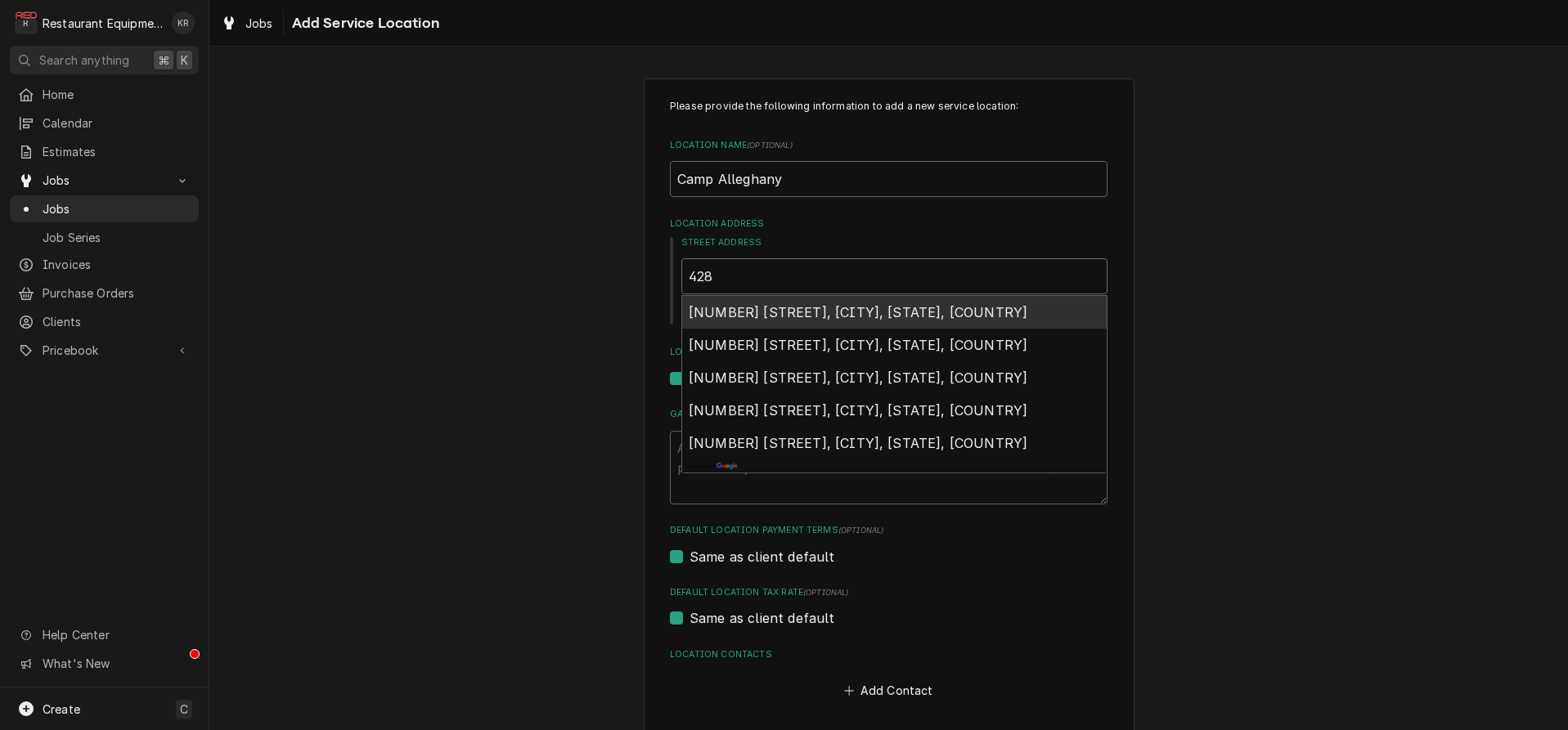 type on "x" 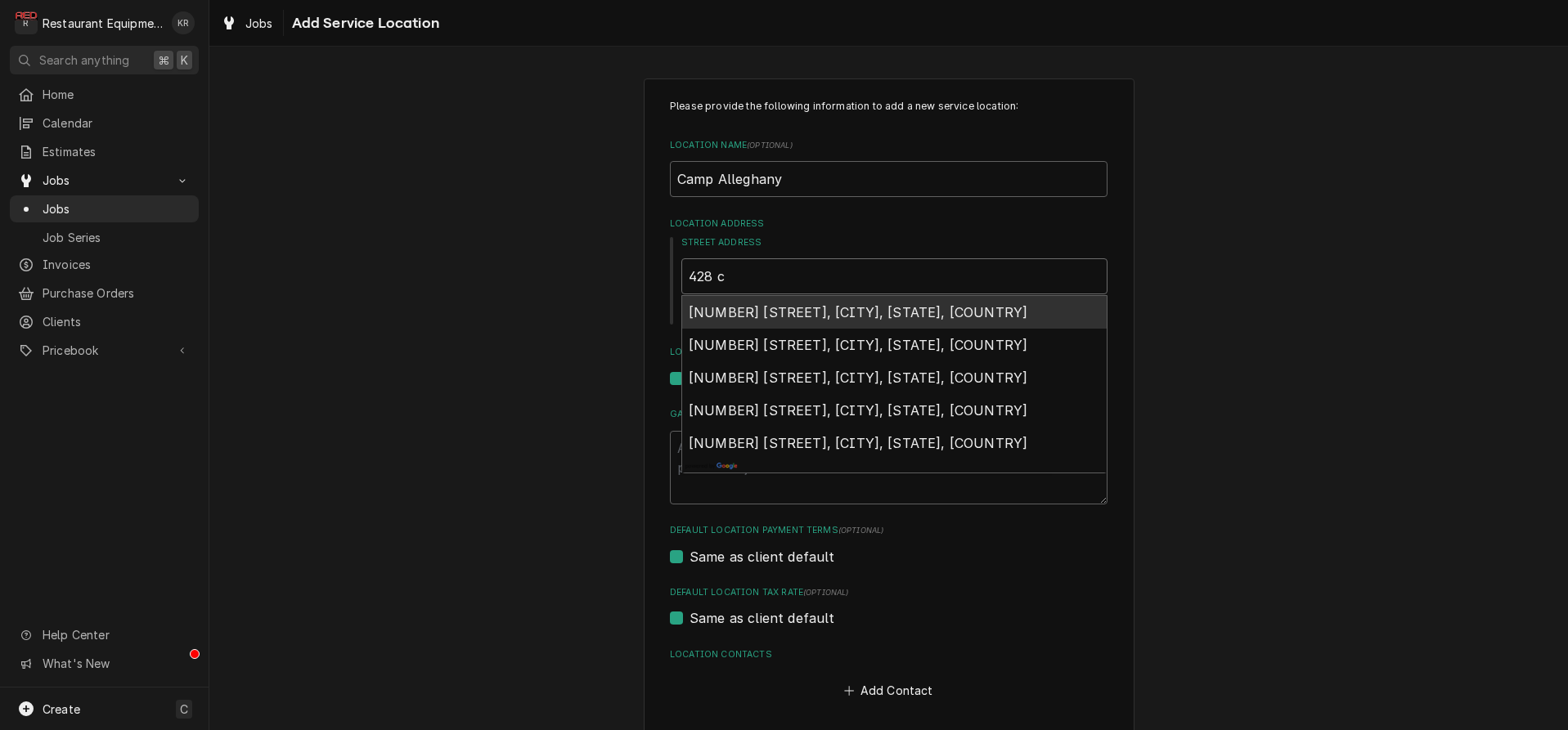 type on "x" 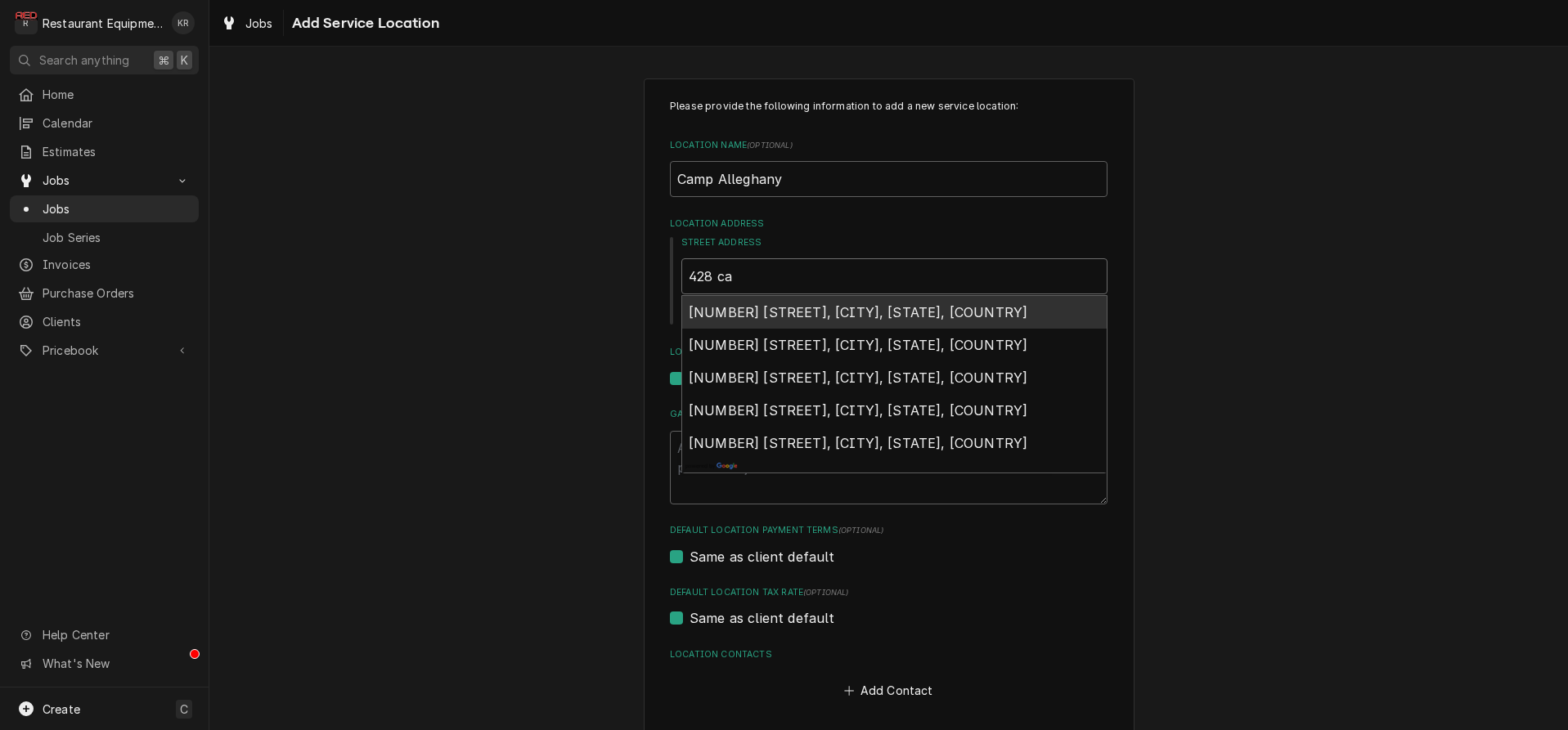 type on "x" 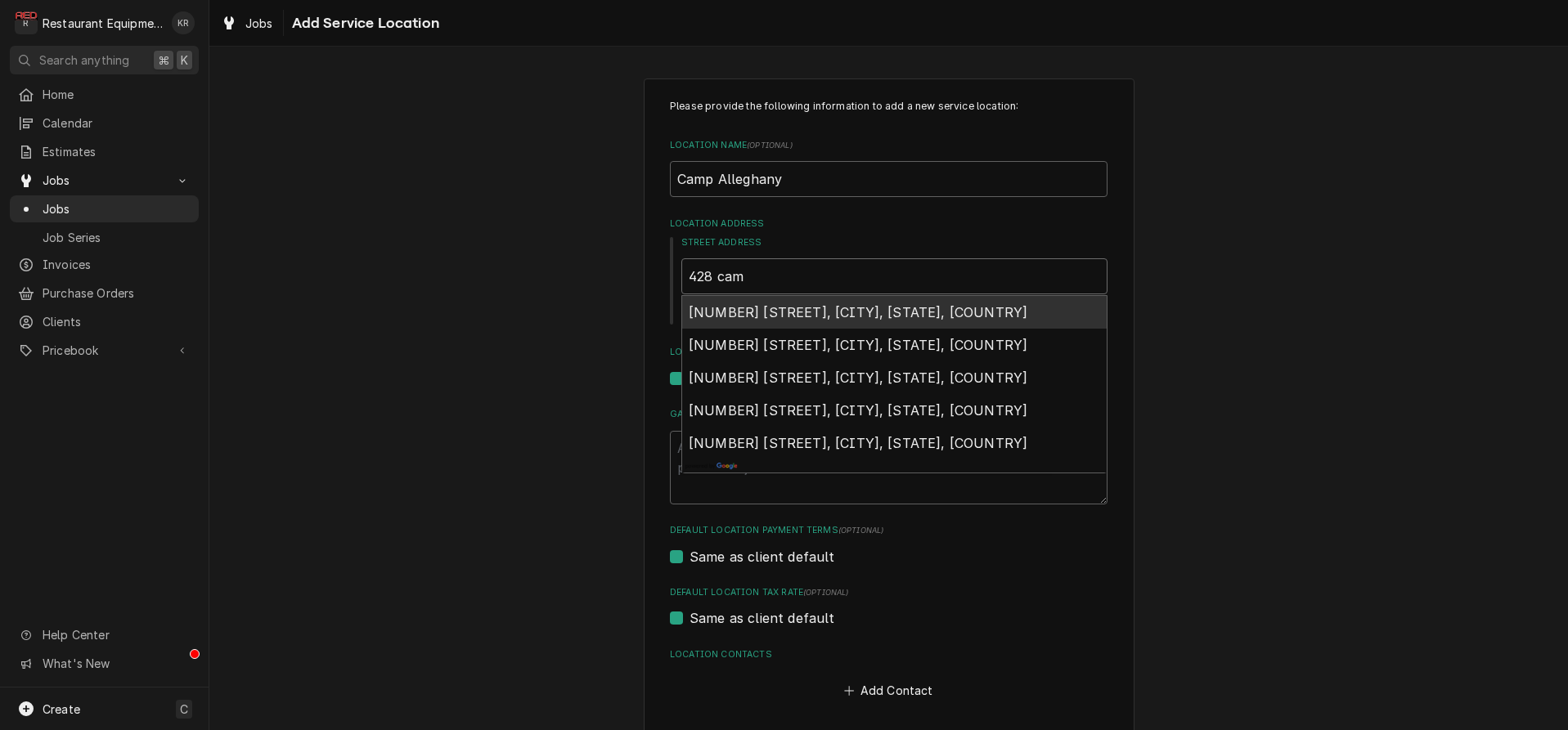 type on "x" 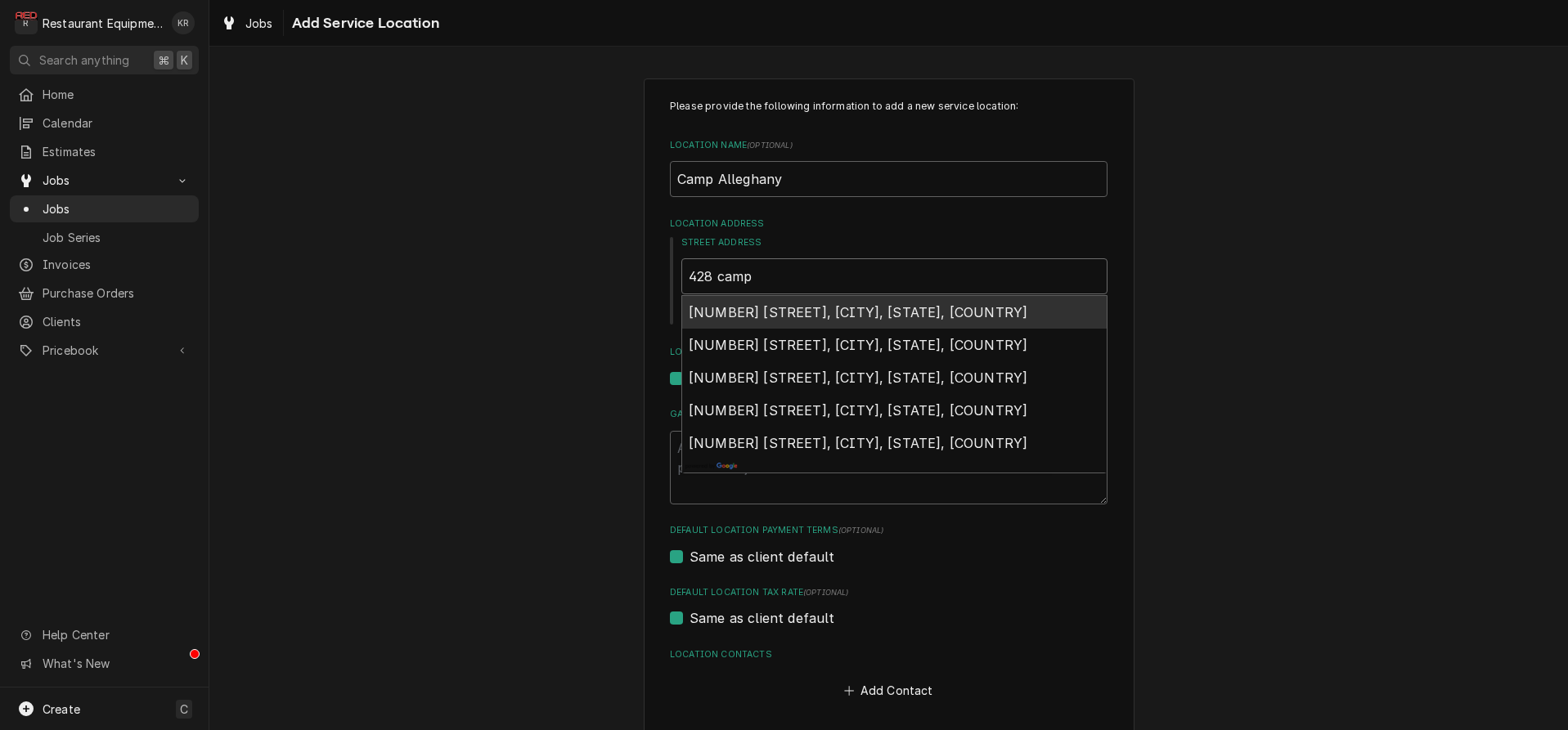 type on "x" 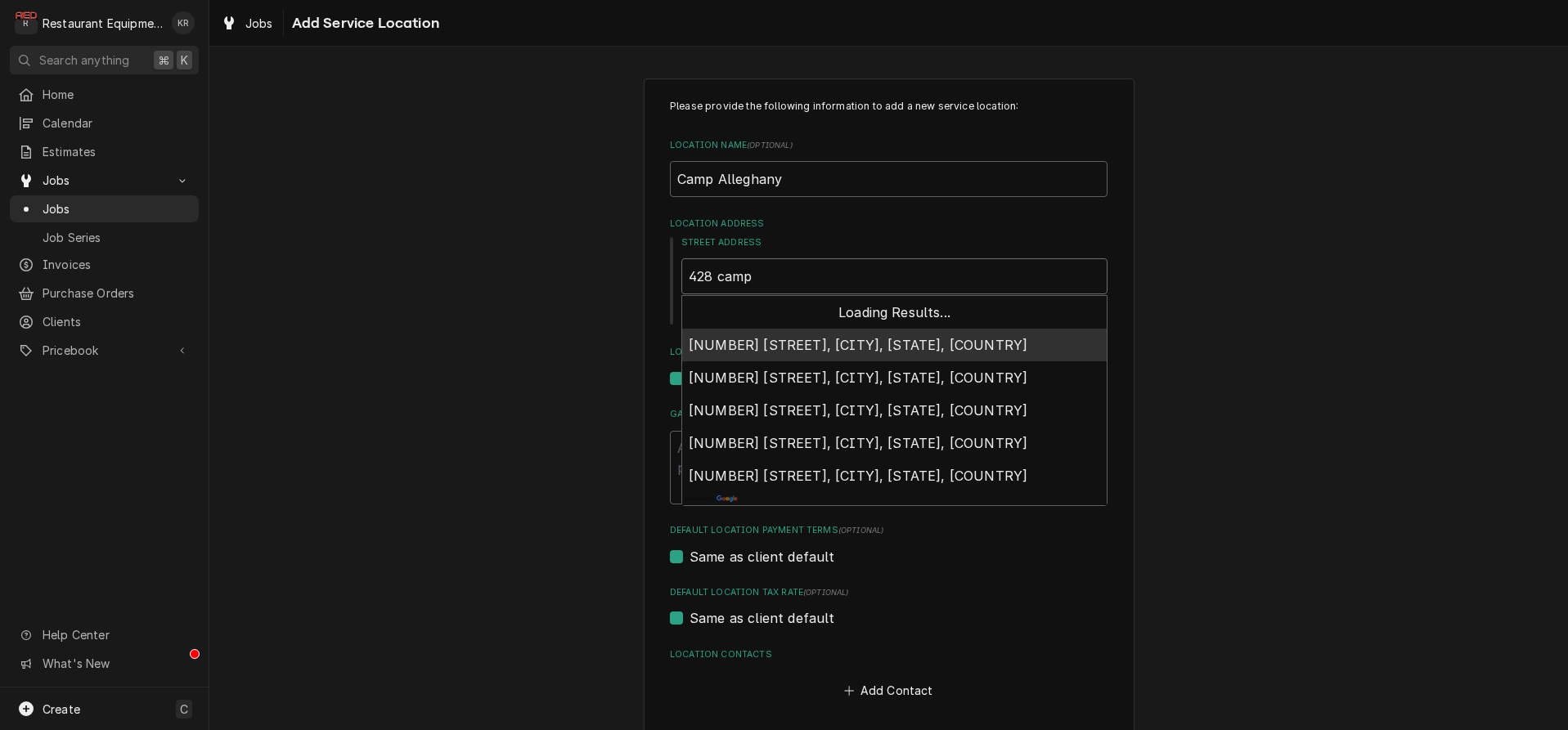 type on "x" 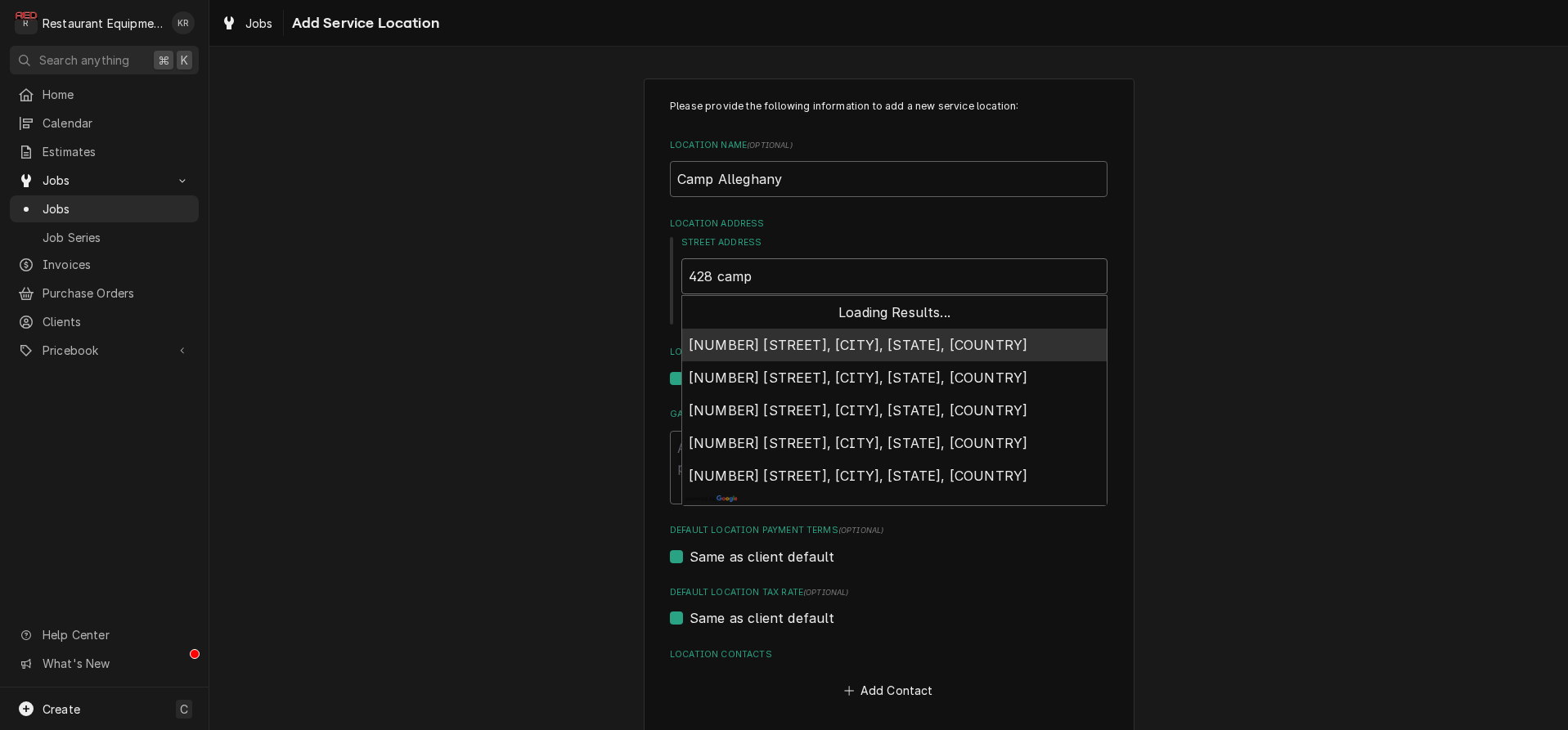 type on "428 camp a" 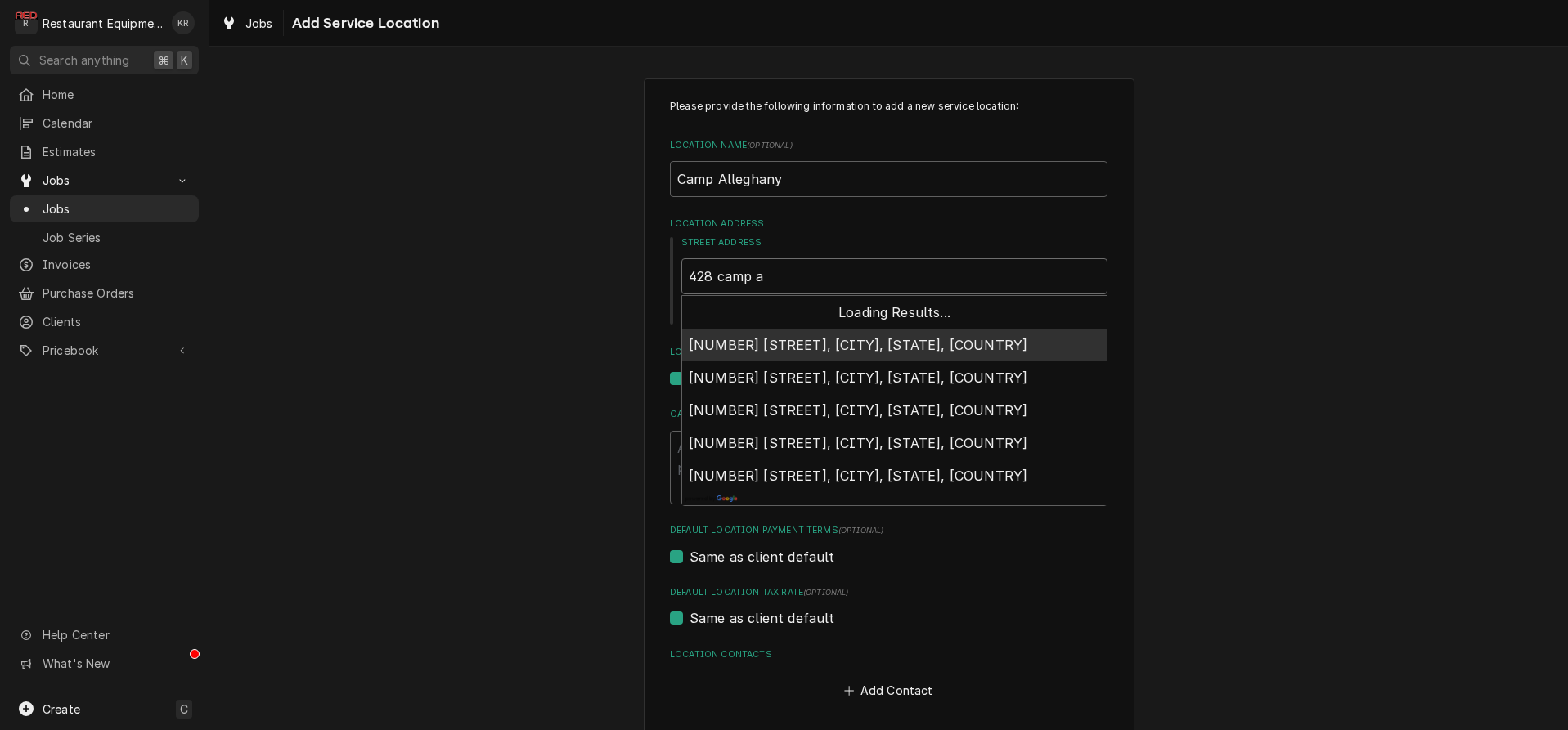 type on "x" 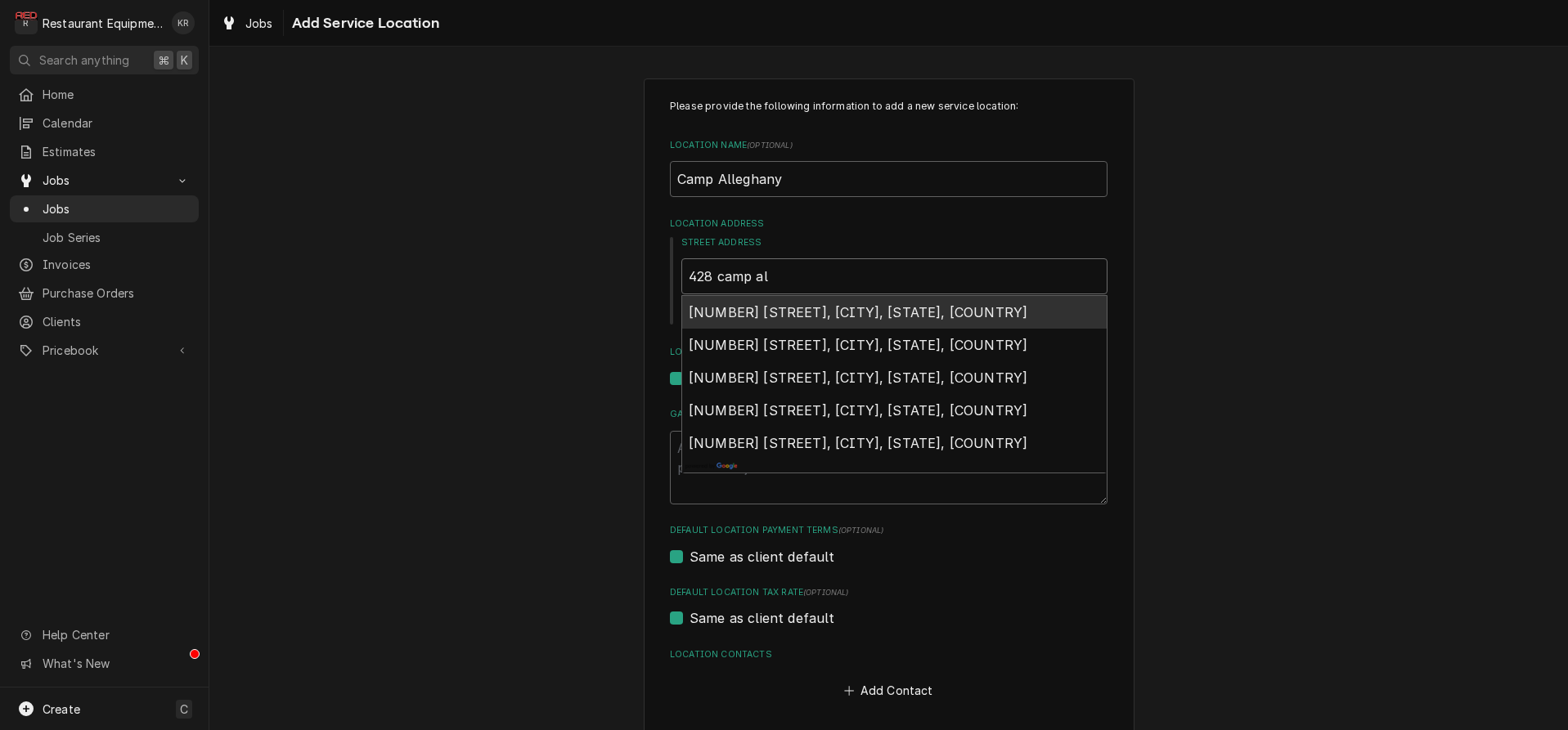 type on "x" 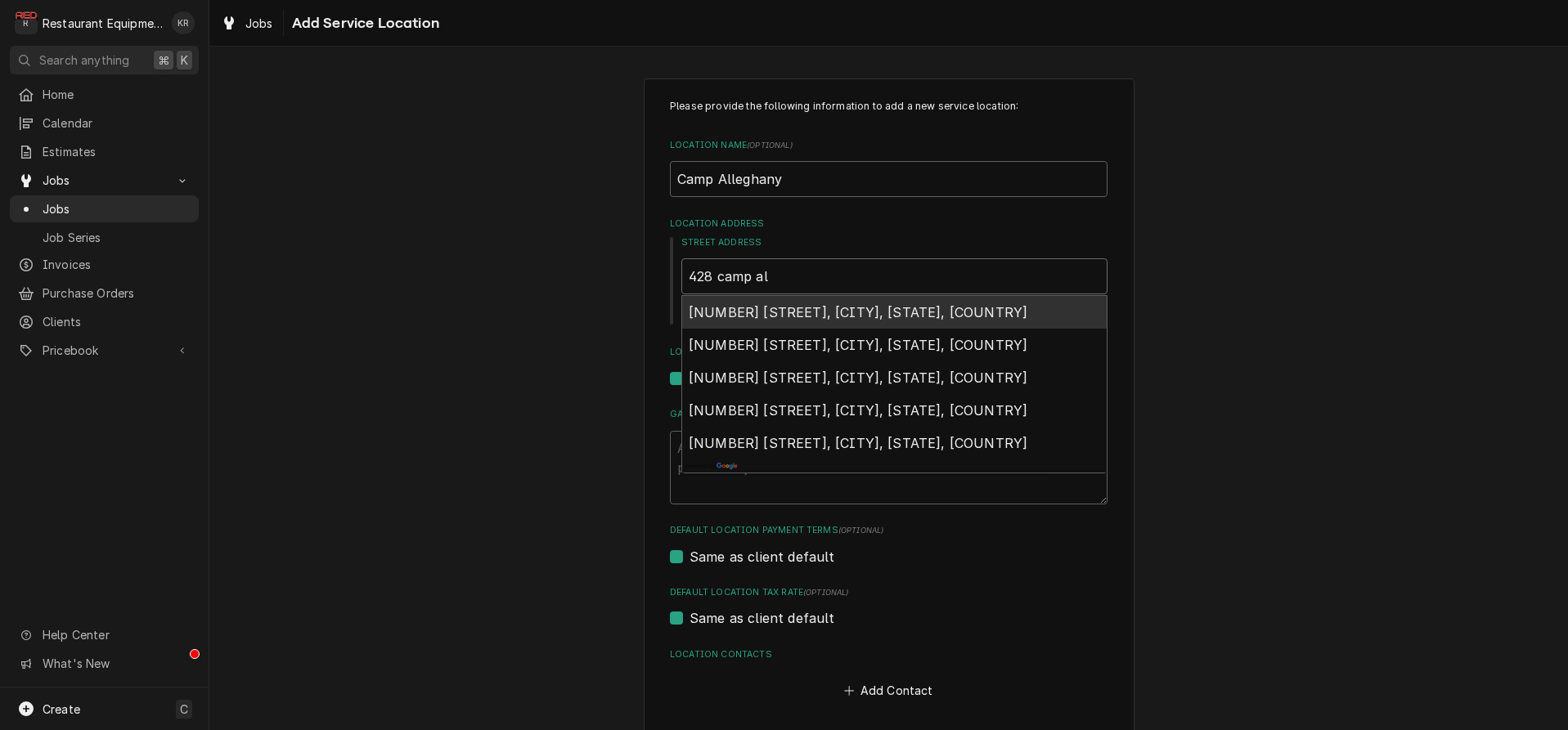 type on "428 camp all" 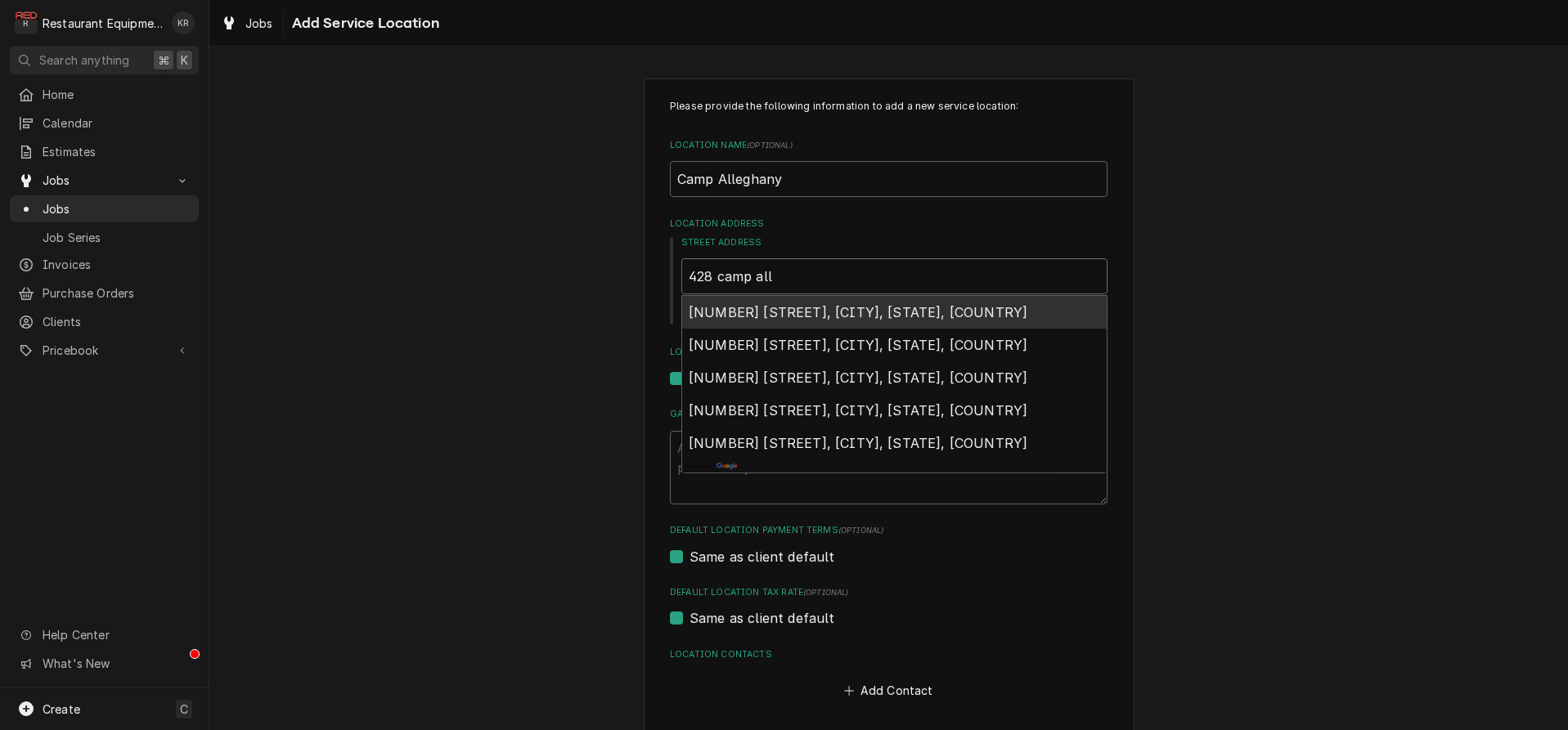 click on "428 Camp Alleghany Road, Caldwell, WV, USA" at bounding box center [858, 312] 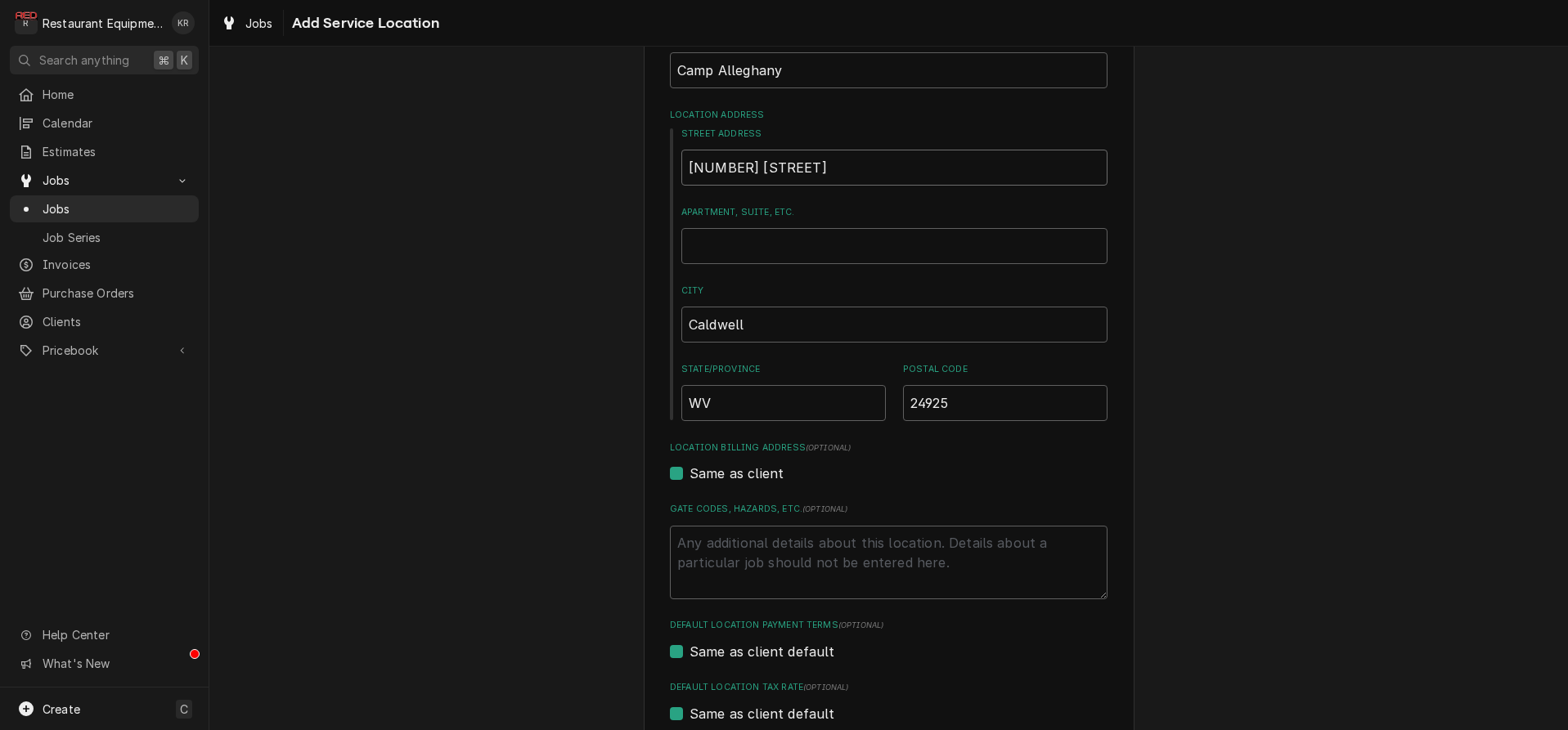 type on "x" 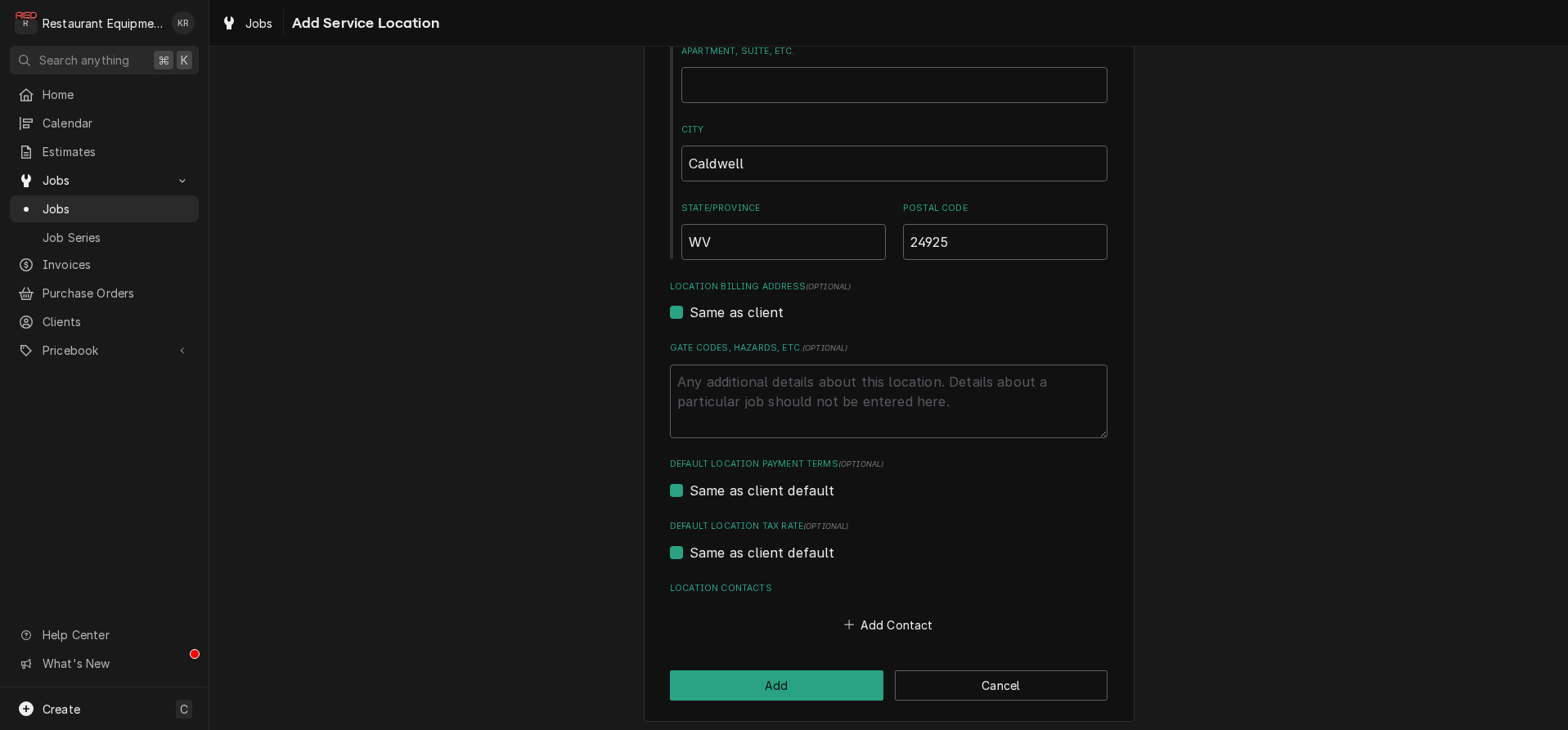 scroll, scrollTop: 275, scrollLeft: 0, axis: vertical 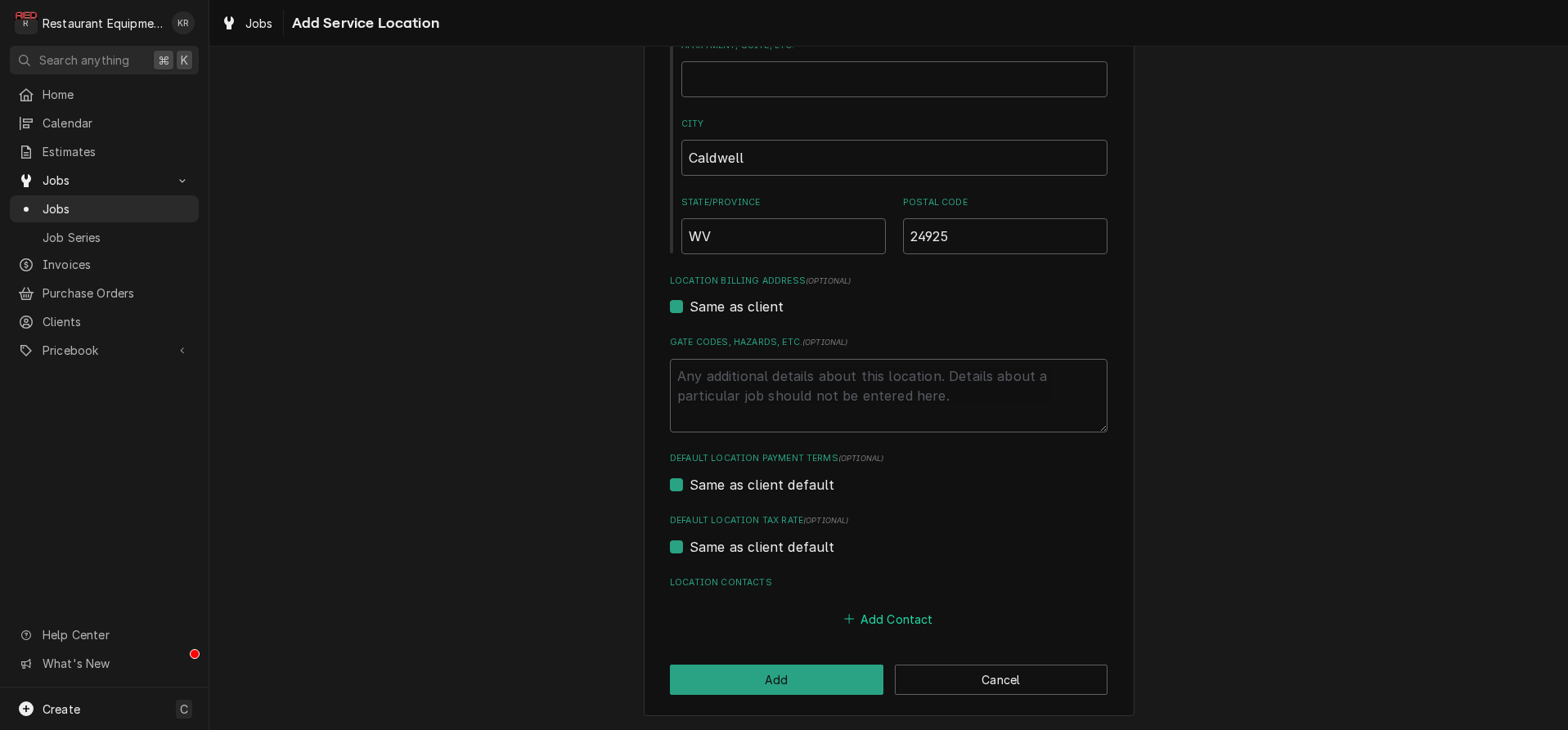 type on "428 Camp Alleghany Rd" 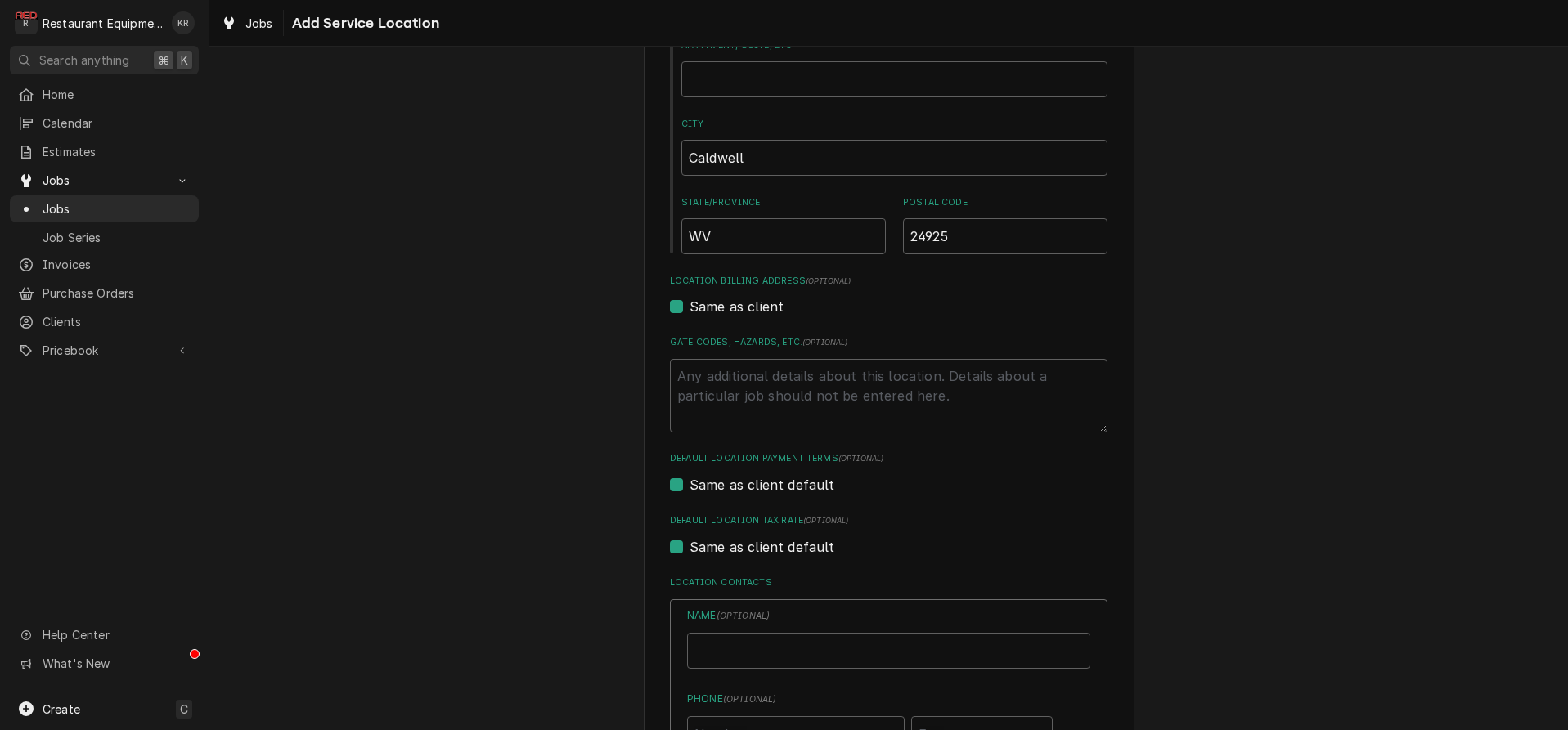 type on "x" 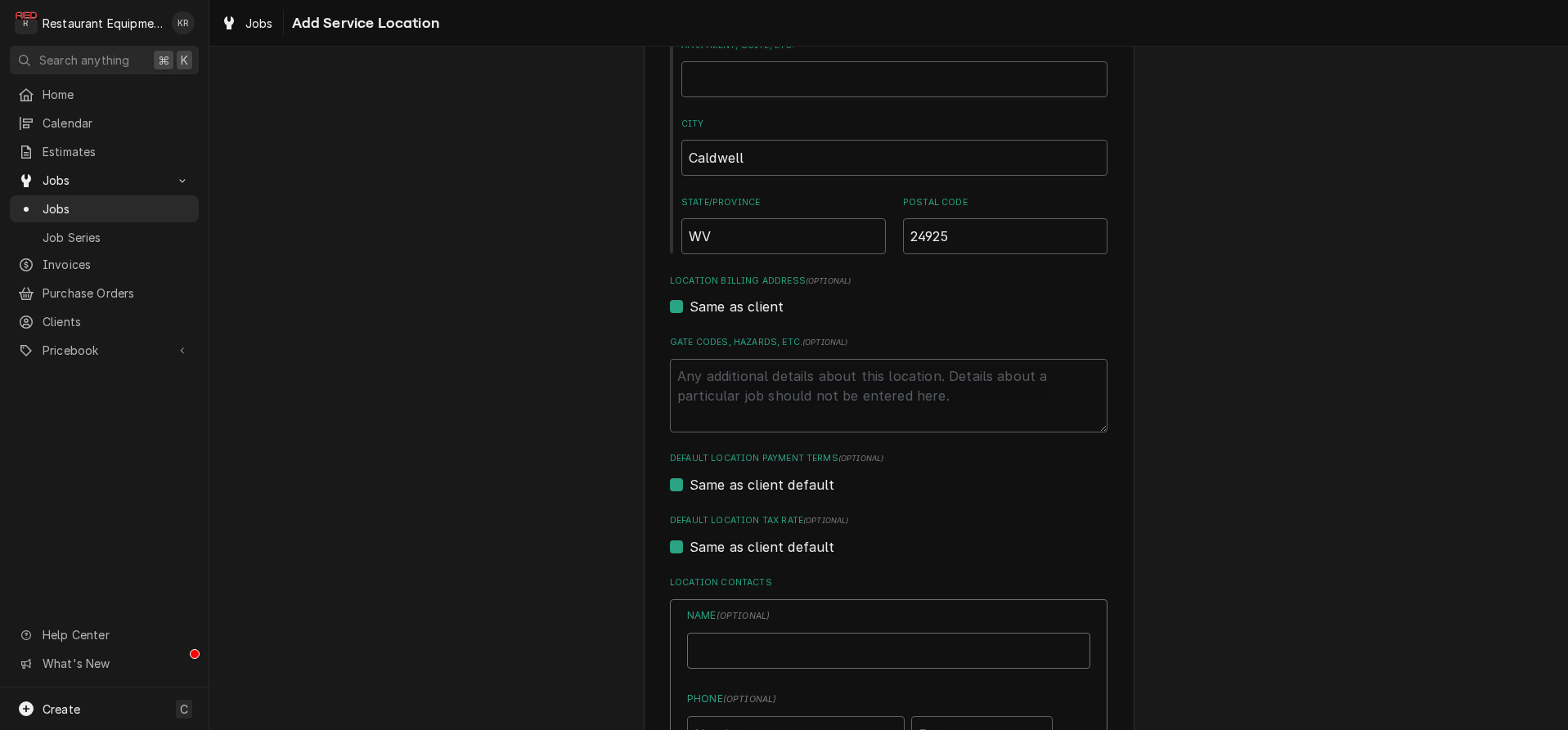 click on "Location Name  ( optional )" at bounding box center (888, 651) 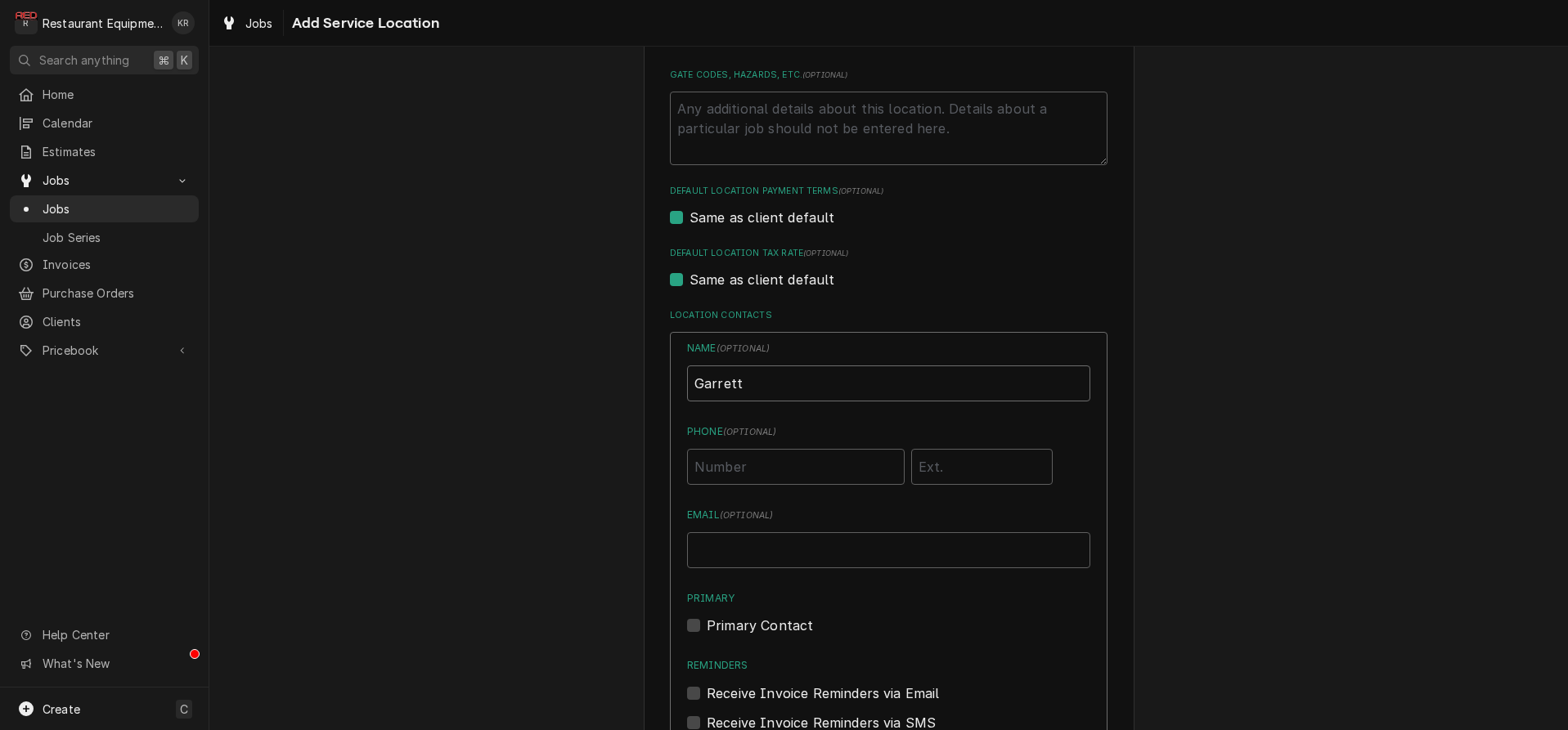 scroll, scrollTop: 676, scrollLeft: 0, axis: vertical 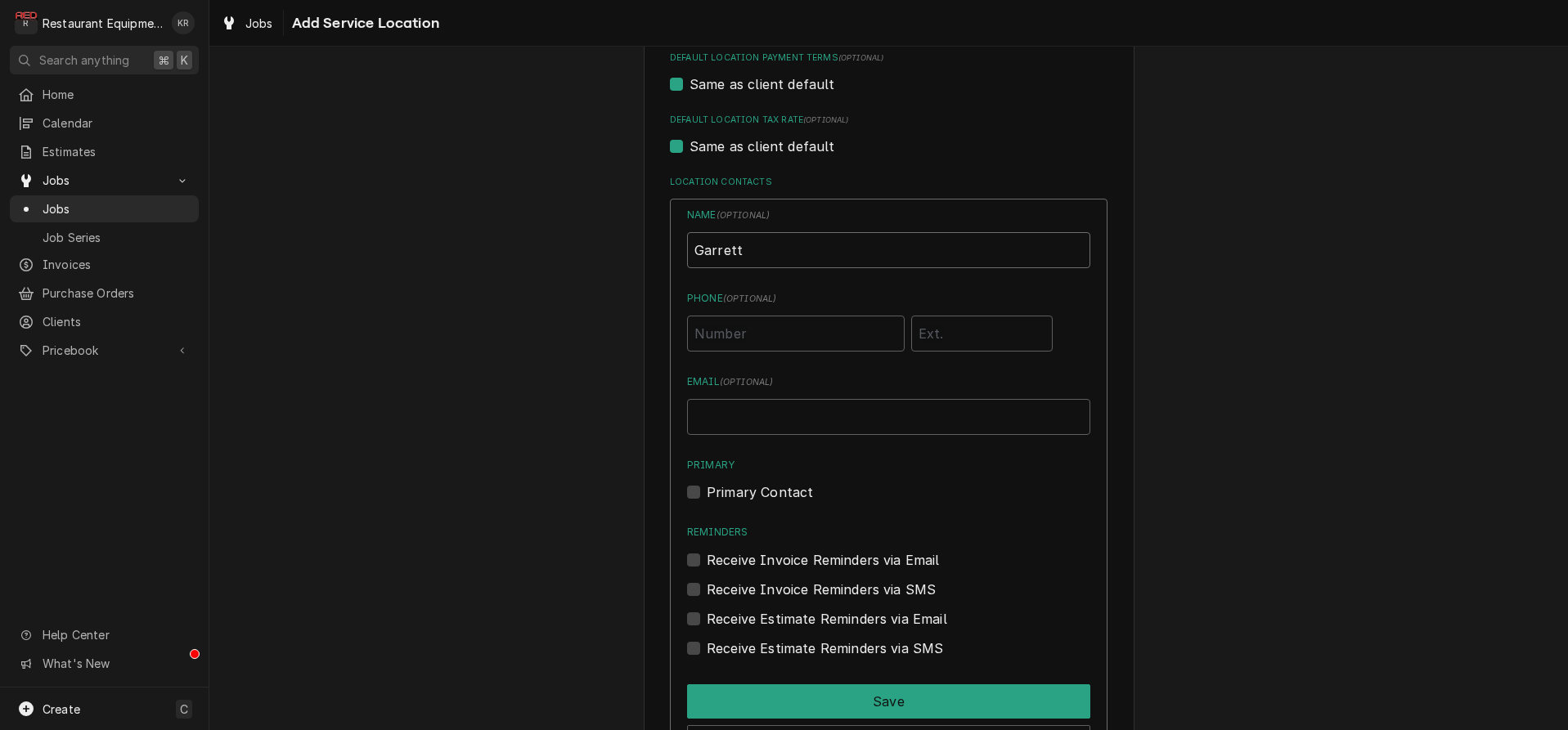 type on "Garrett" 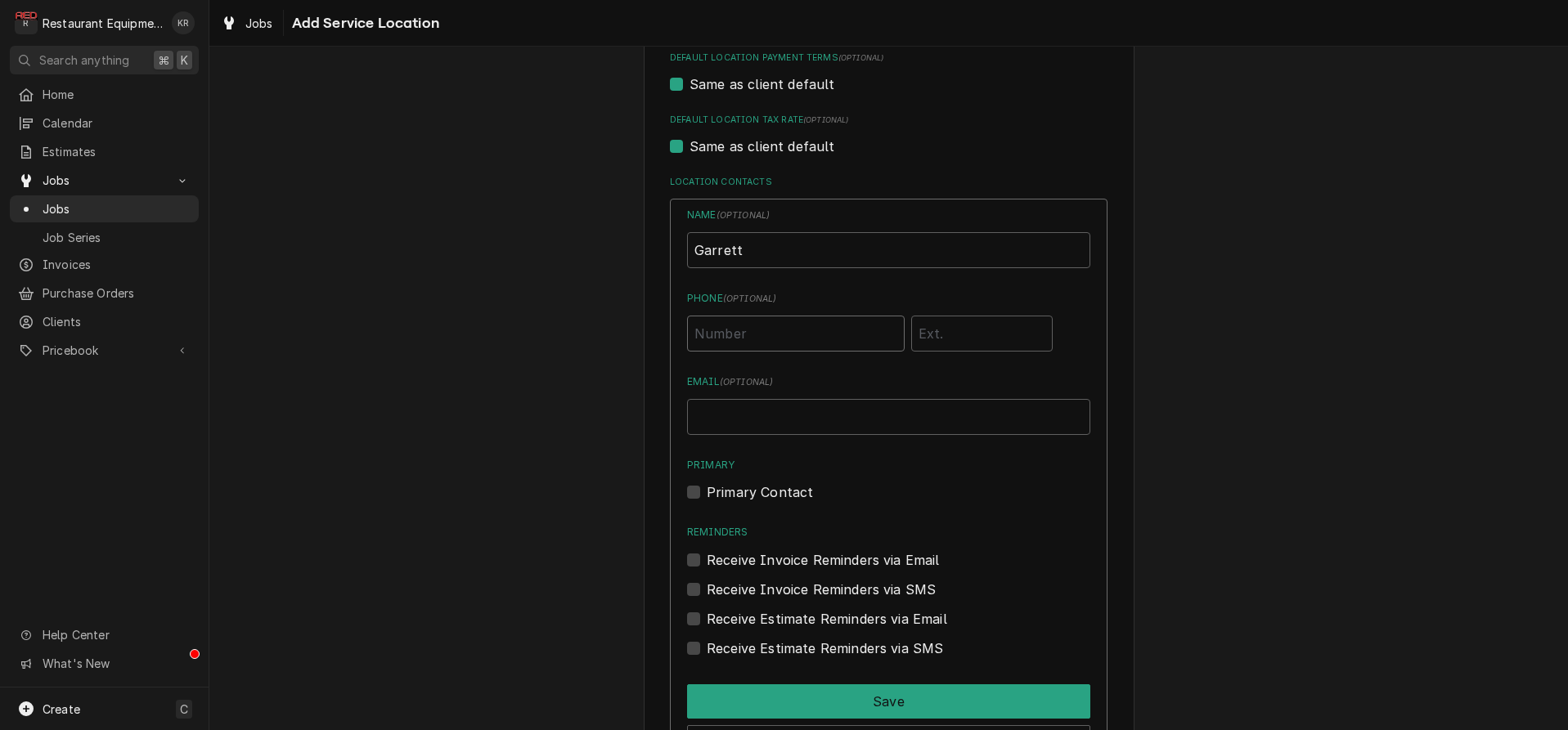scroll, scrollTop: 678, scrollLeft: 0, axis: vertical 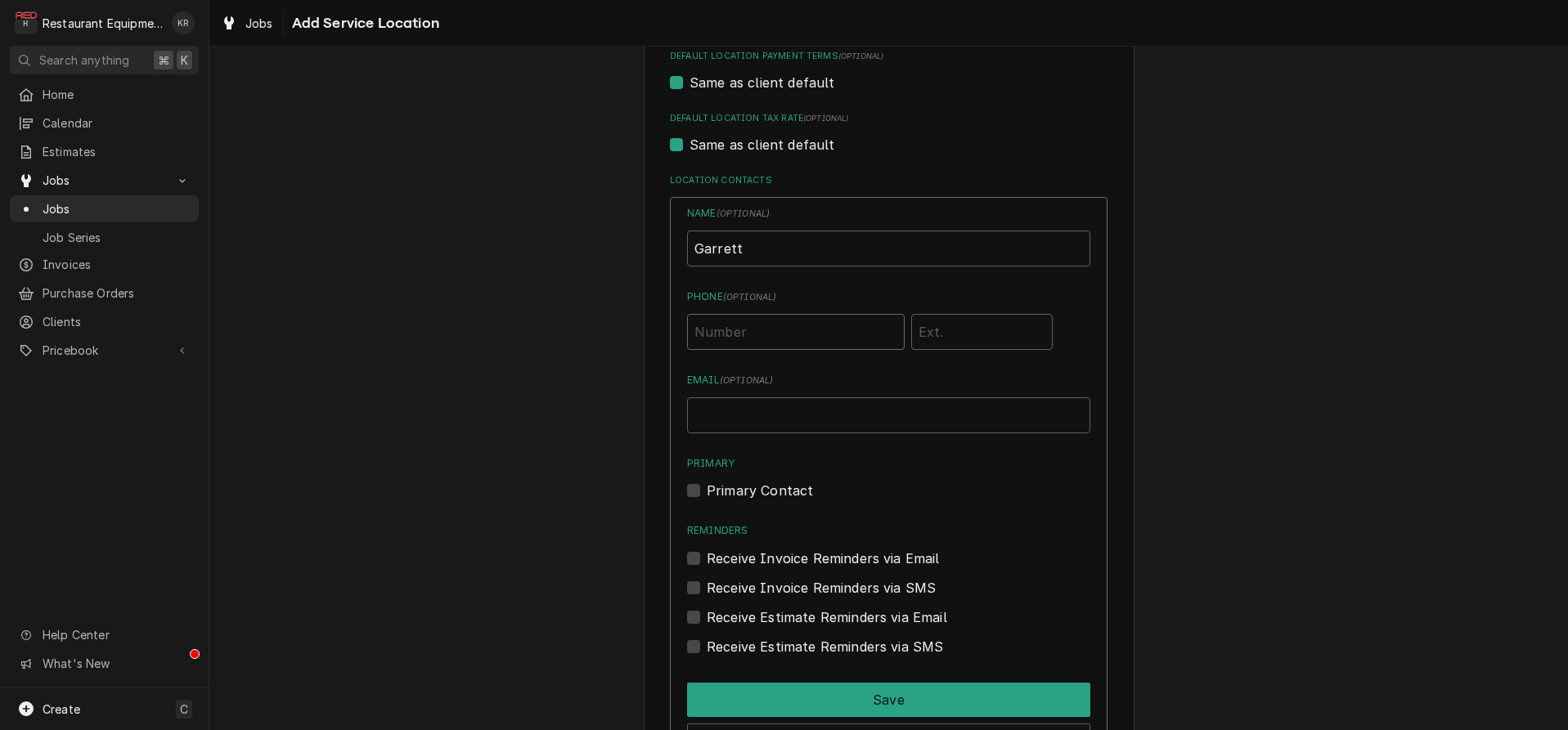 click on "Phone  ( optional )" at bounding box center [796, 332] 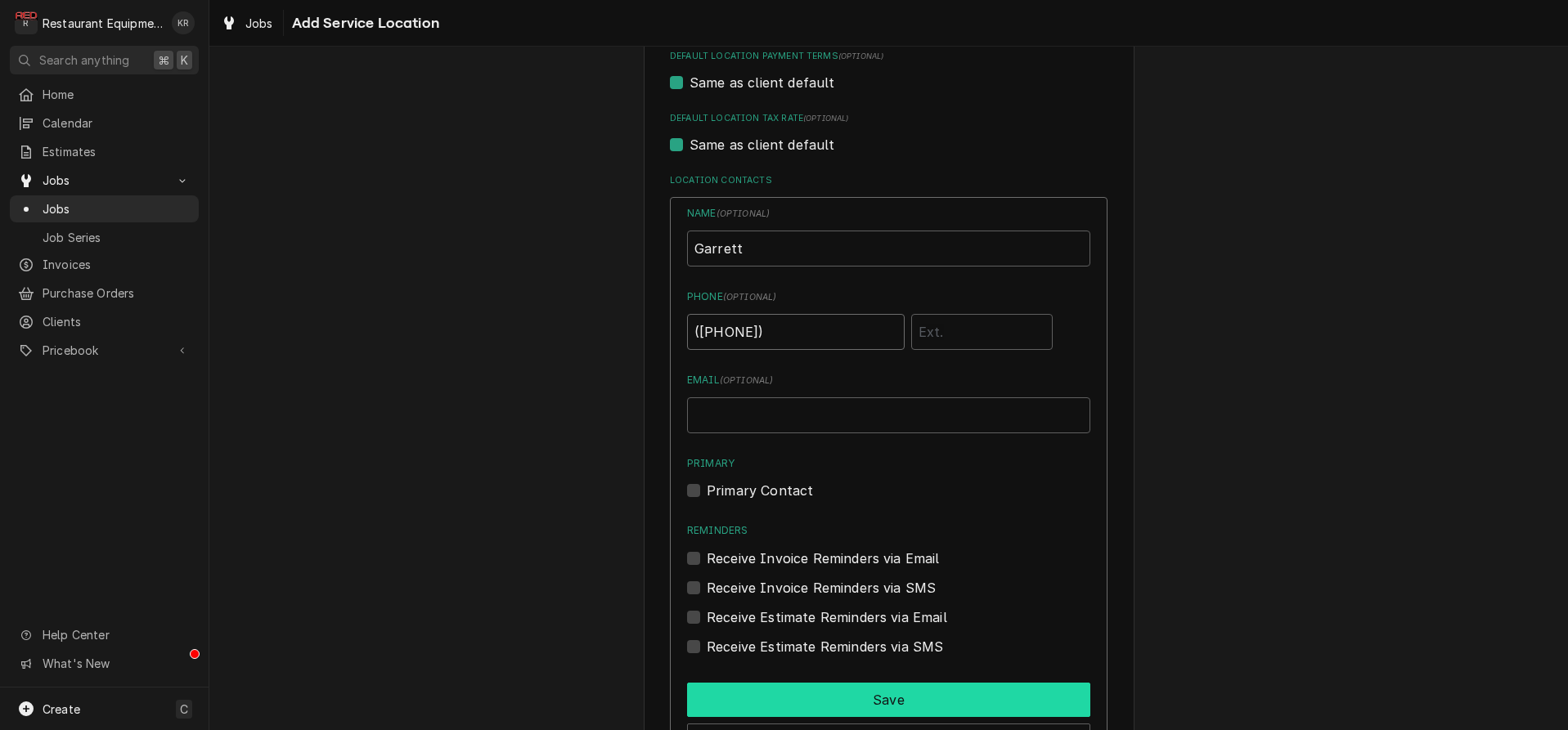 type on "(304) 667-2851" 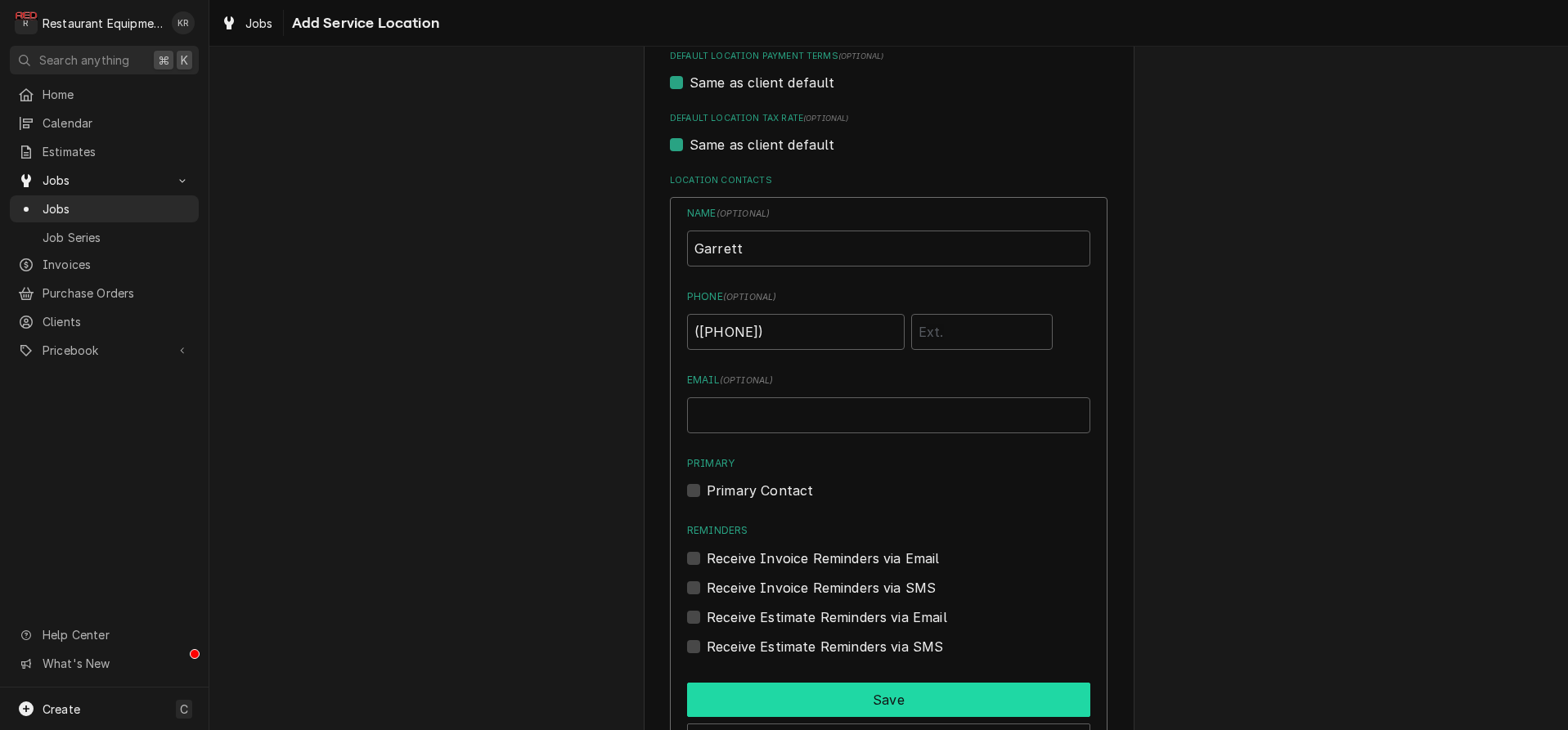 click on "Save" at bounding box center [888, 700] 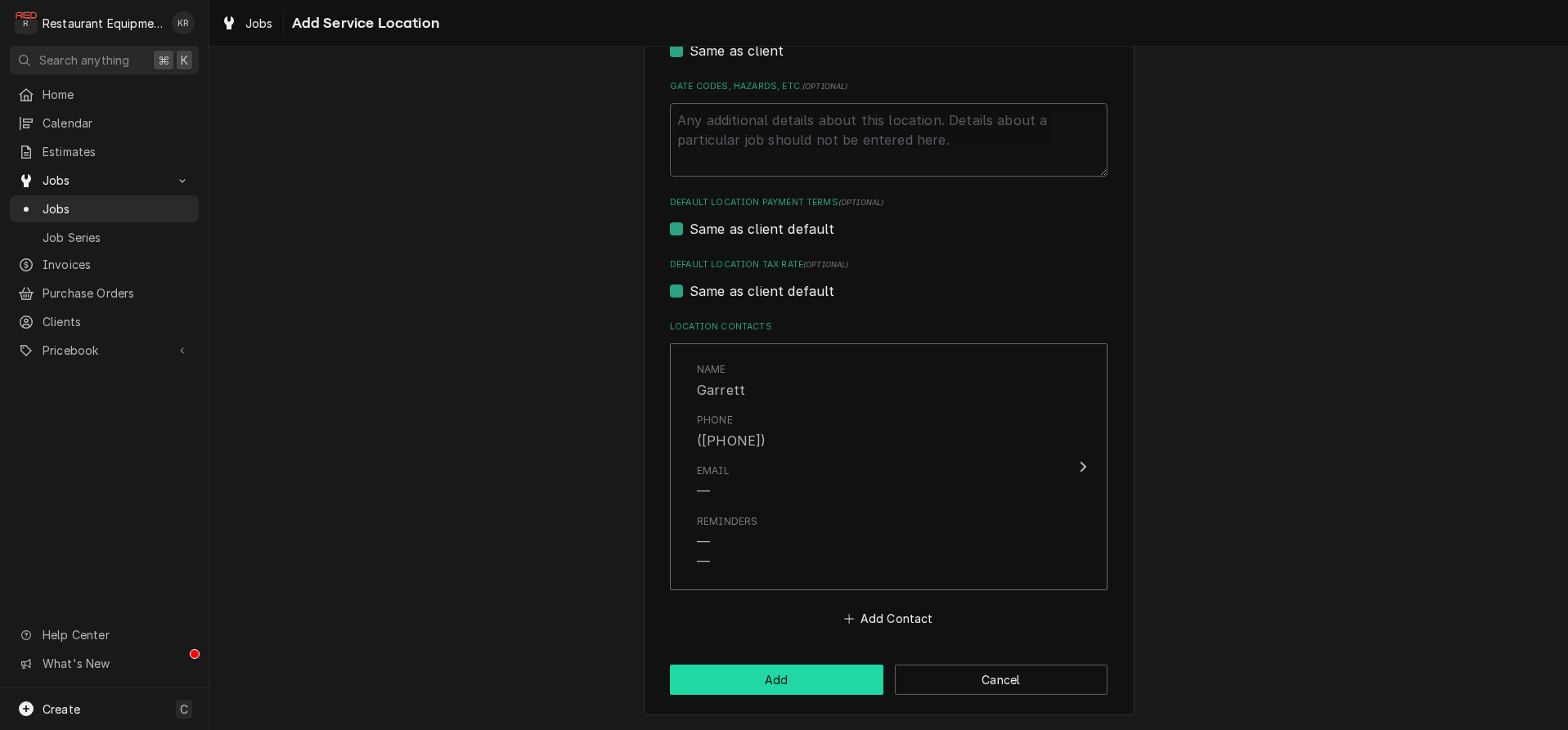click on "Add" at bounding box center [776, 679] 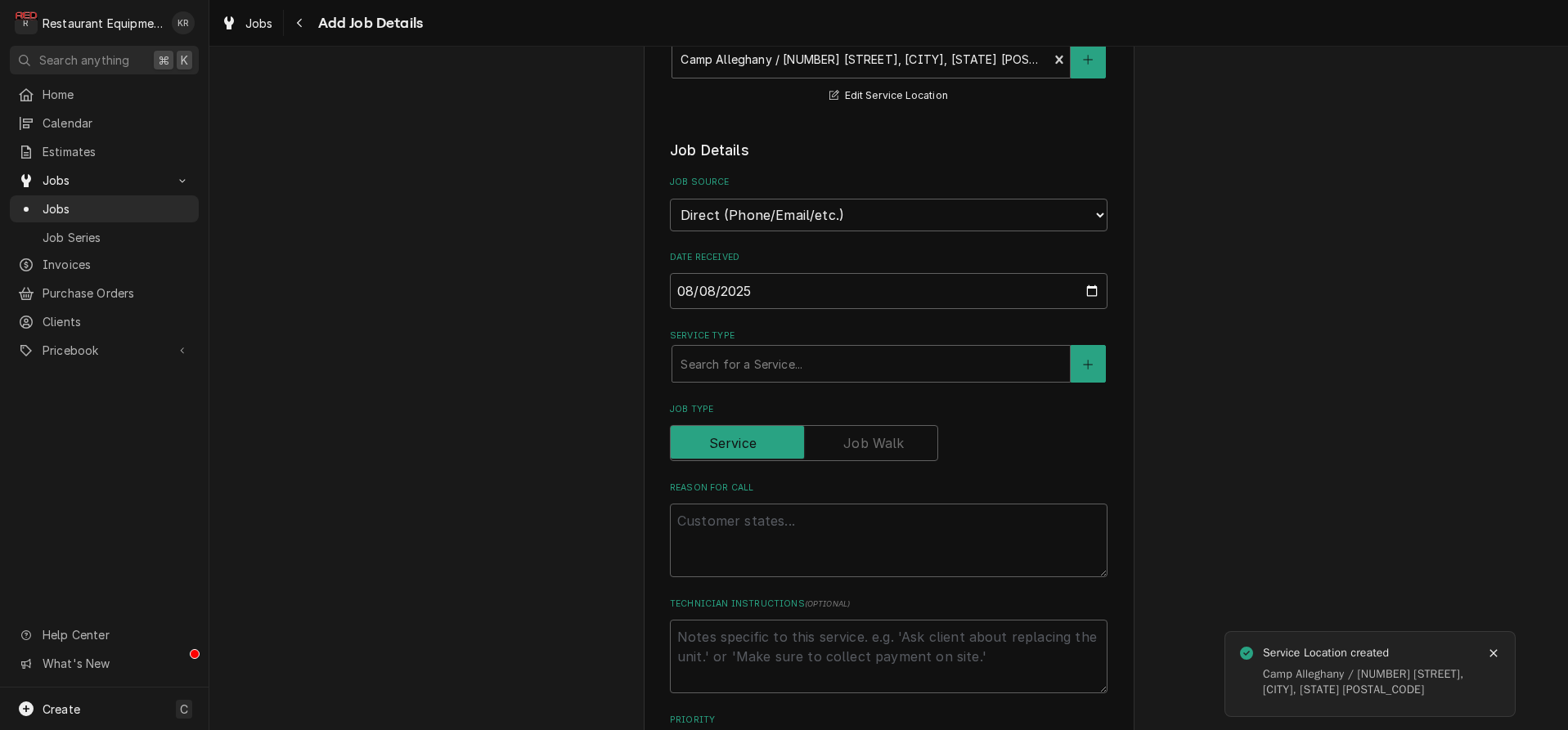 scroll, scrollTop: 354, scrollLeft: 0, axis: vertical 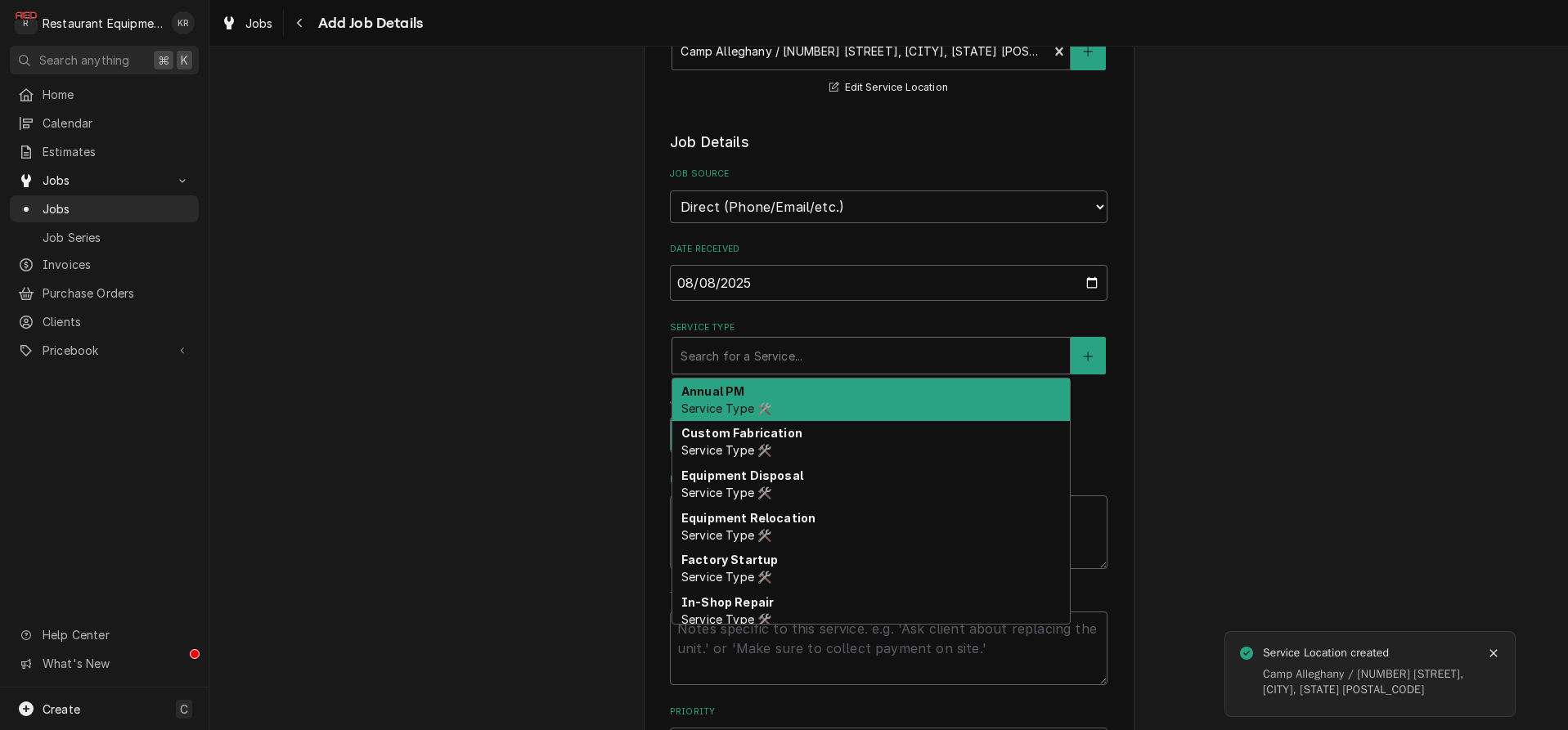 click at bounding box center [871, 356] 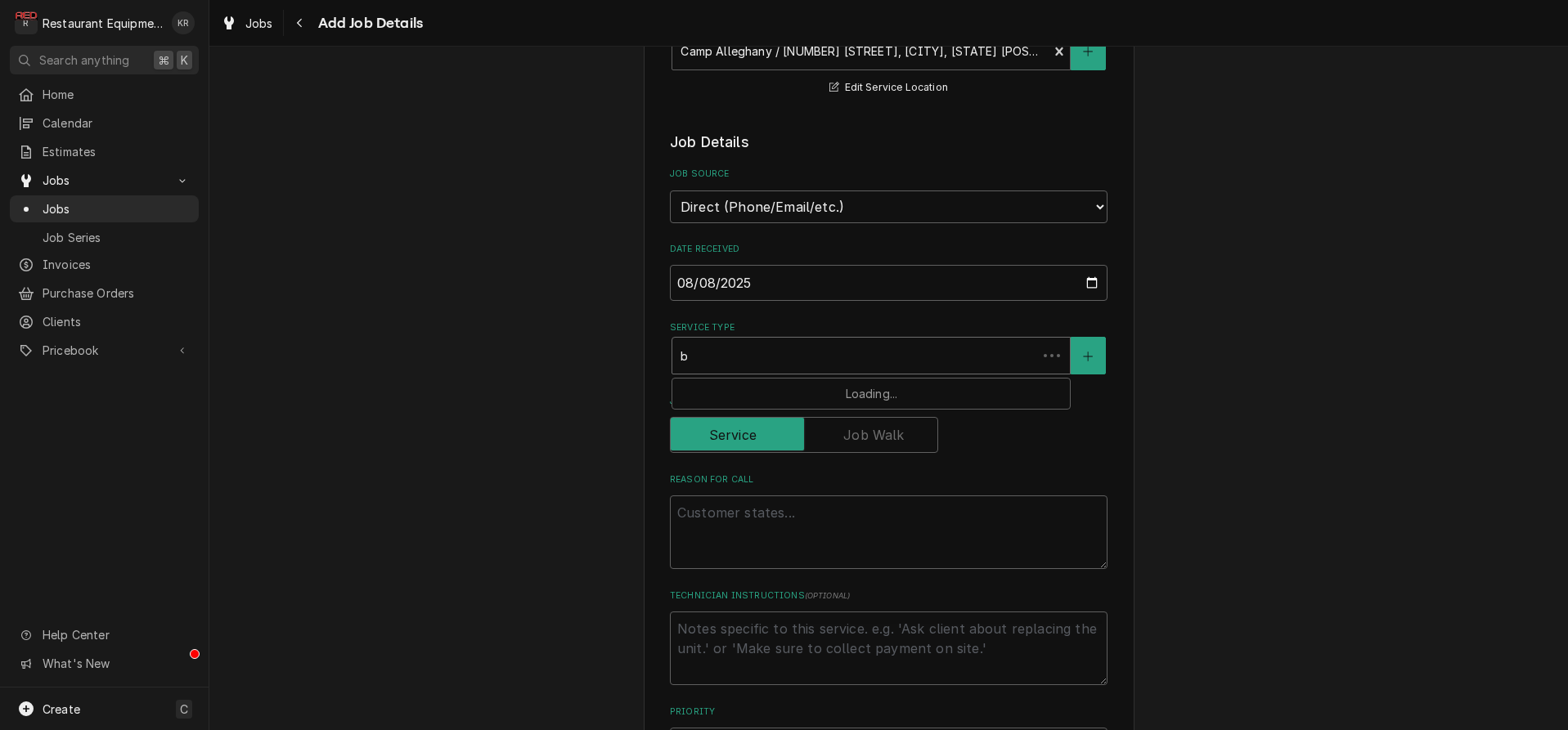 type on "x" 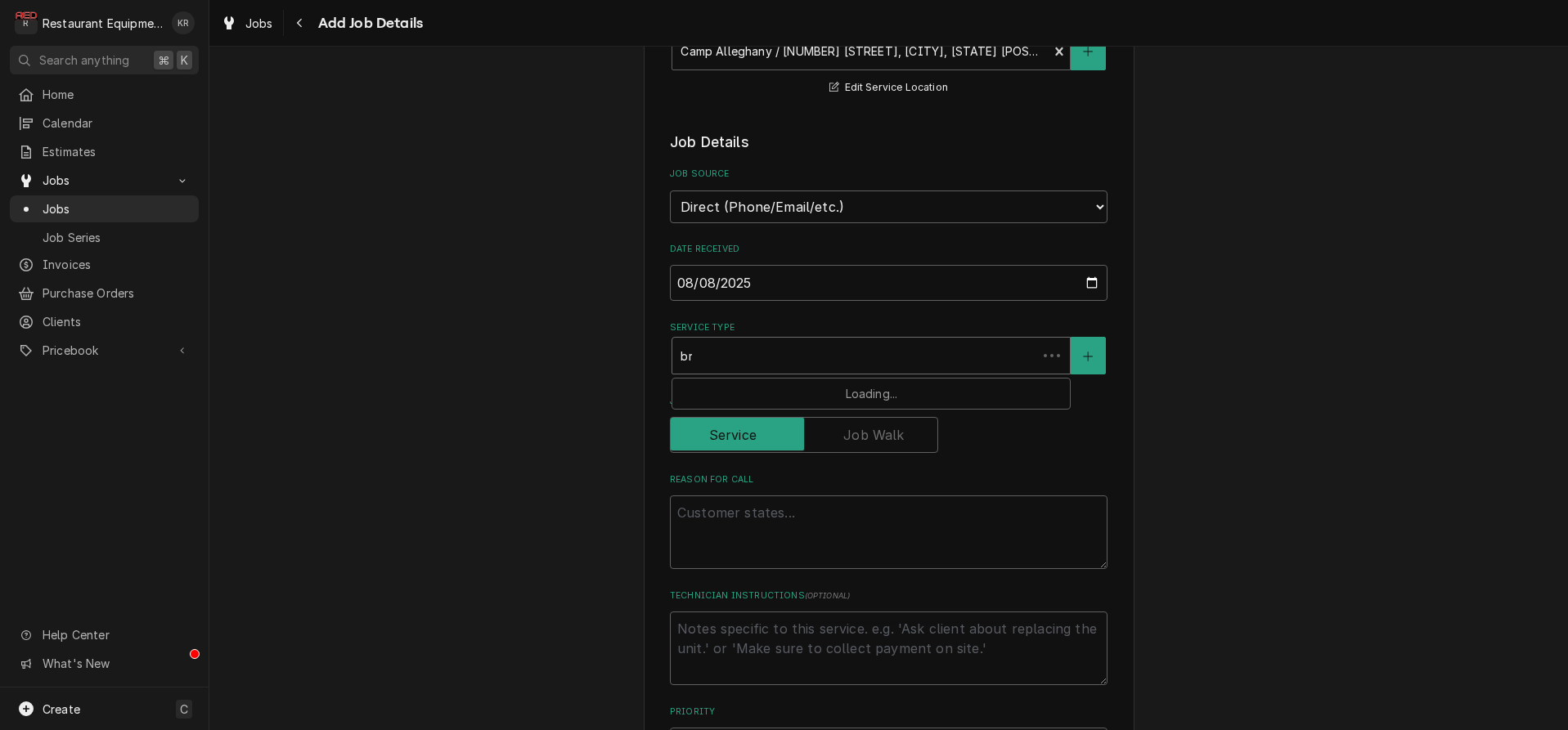 type on "x" 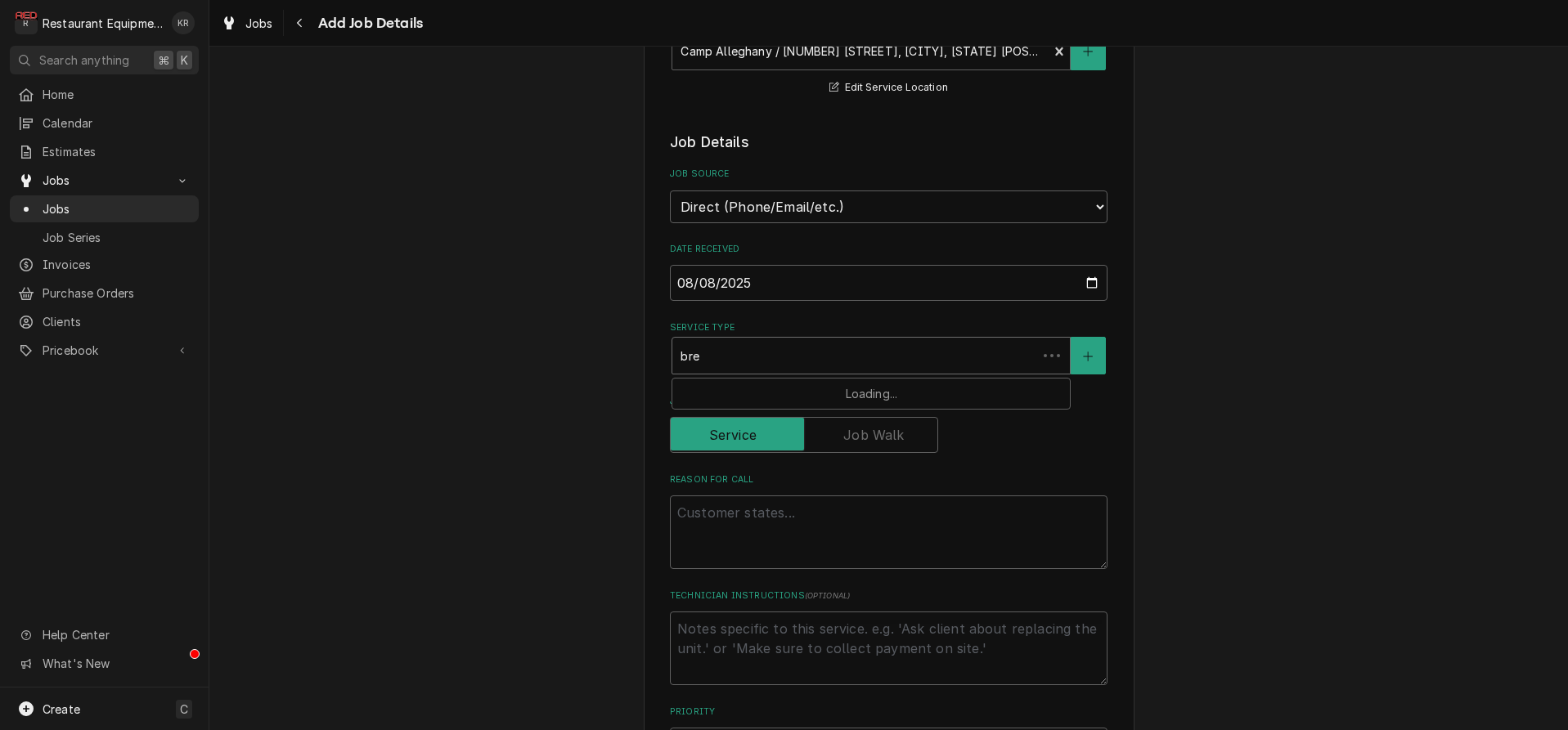 type on "brea" 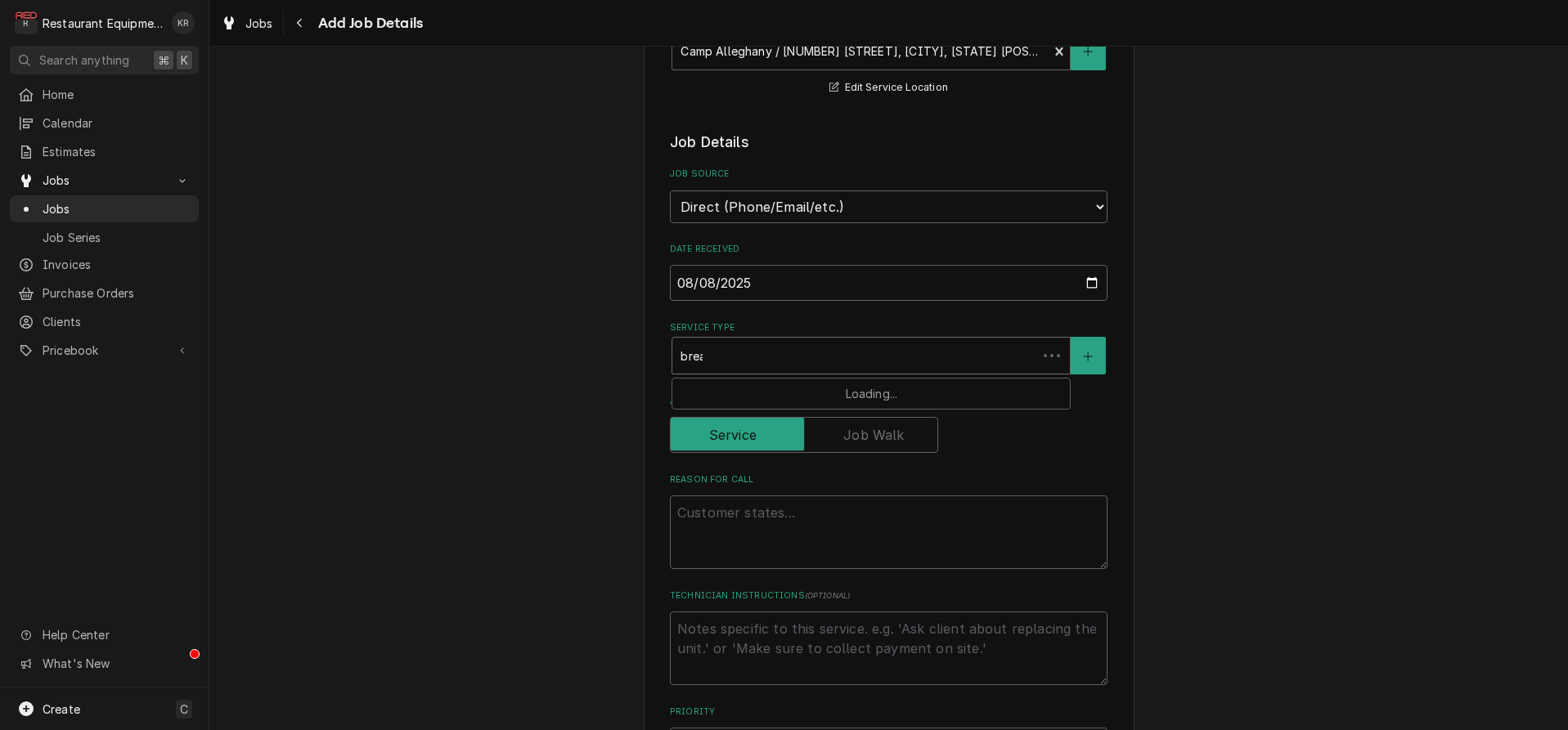 type on "x" 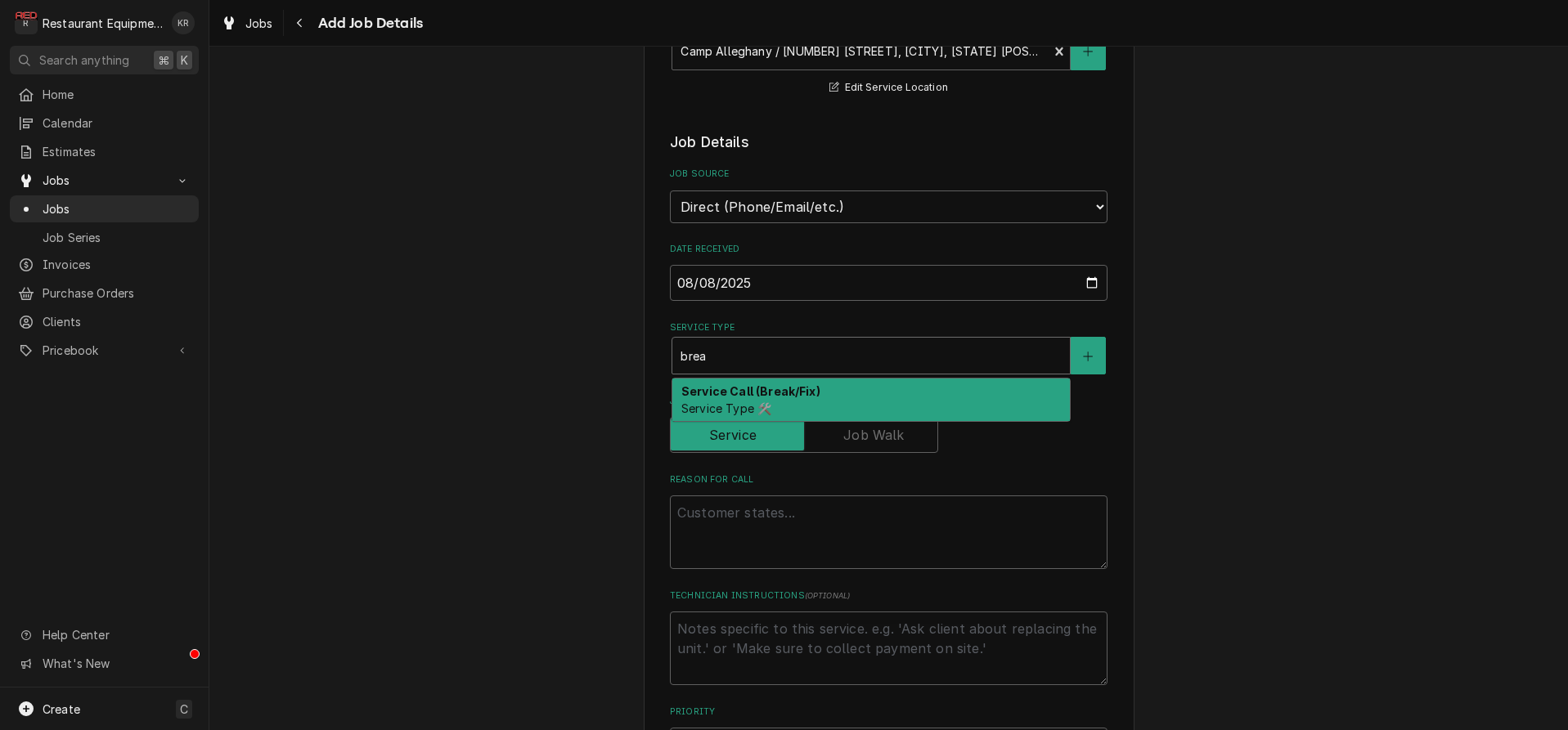 type 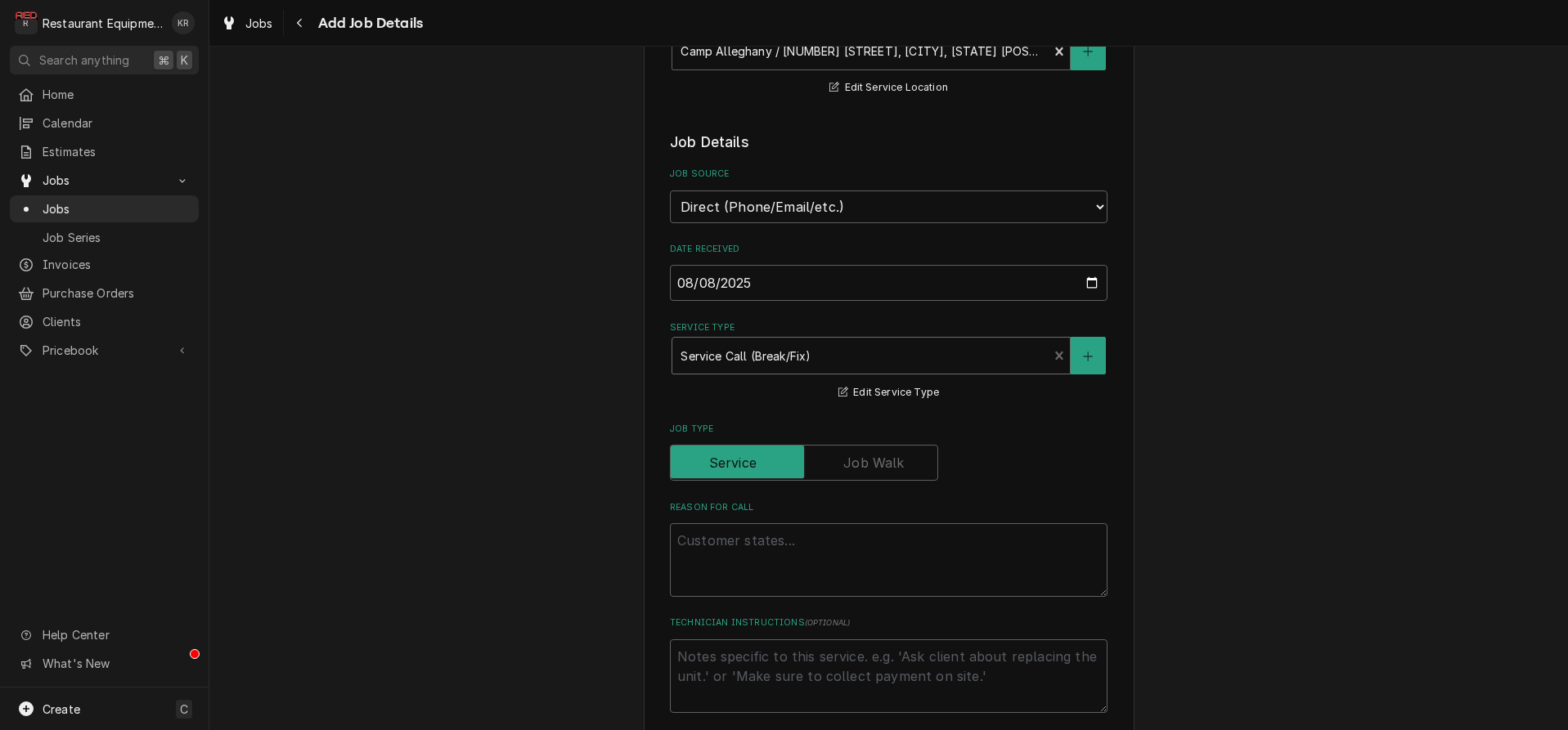 type on "x" 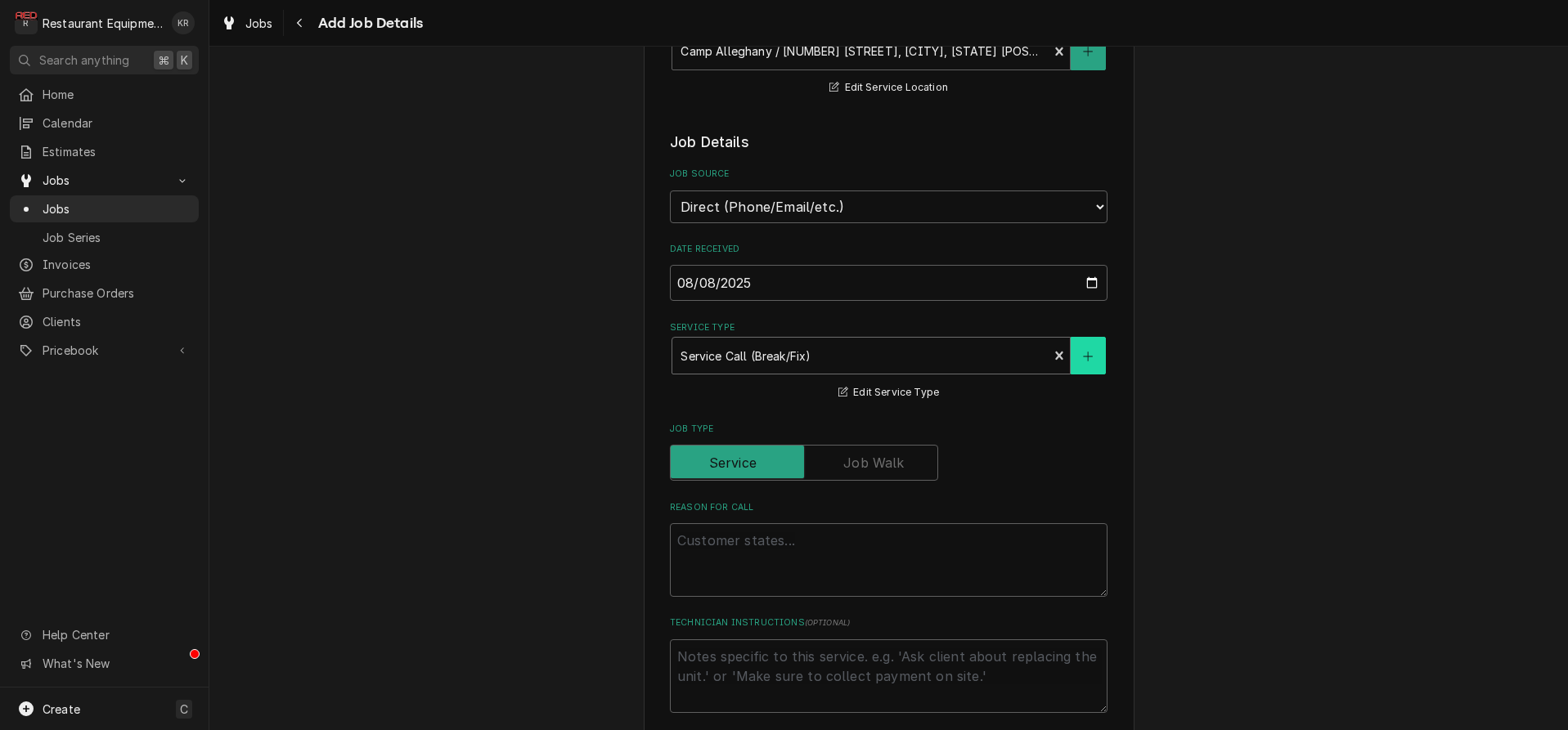 type 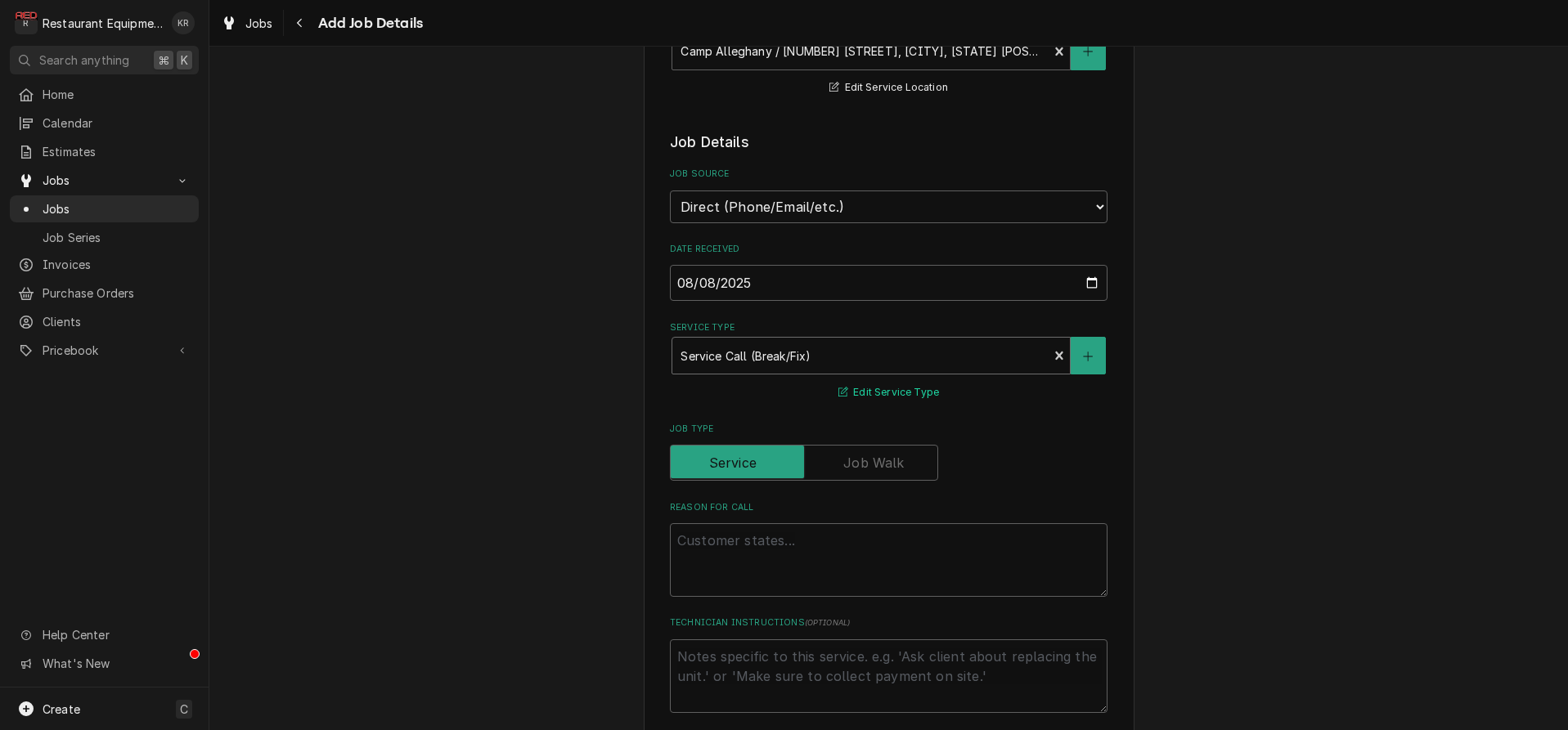 type 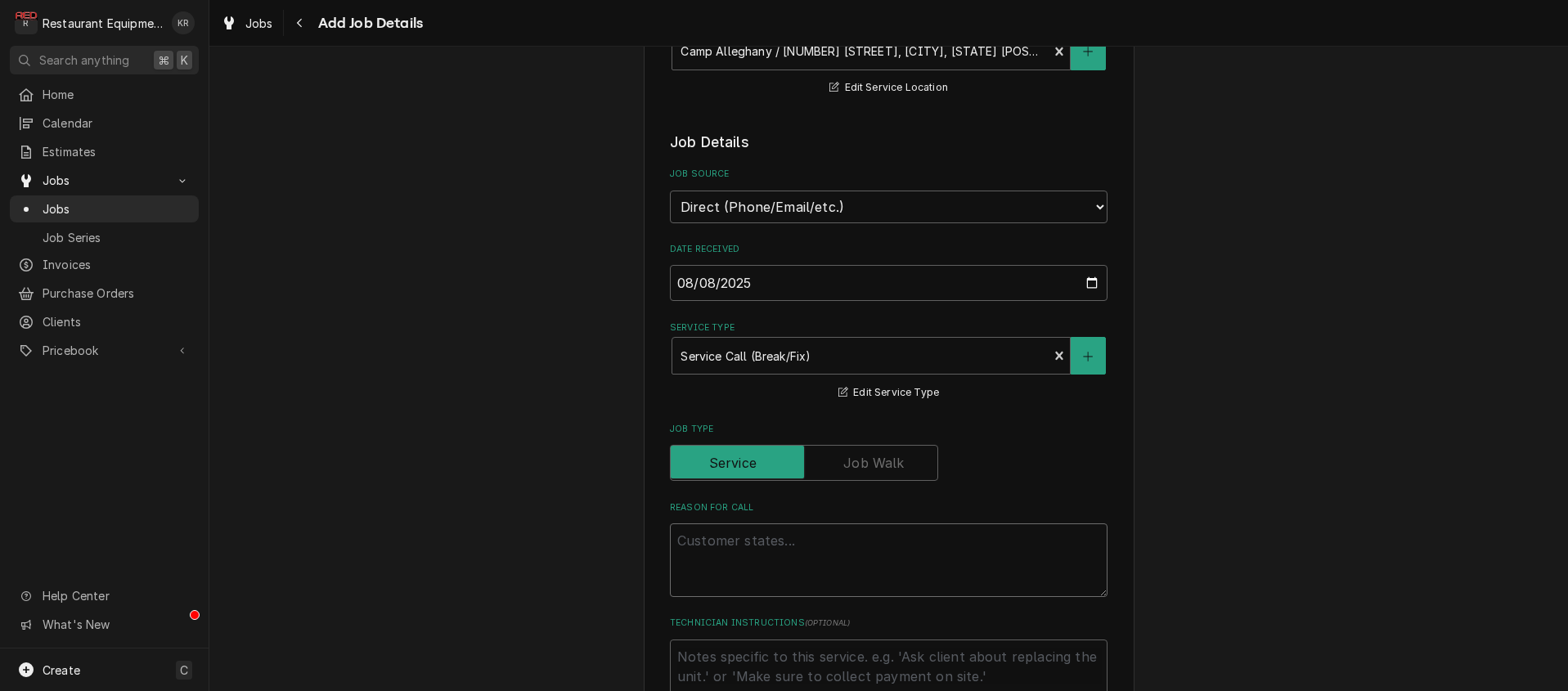 type on "x" 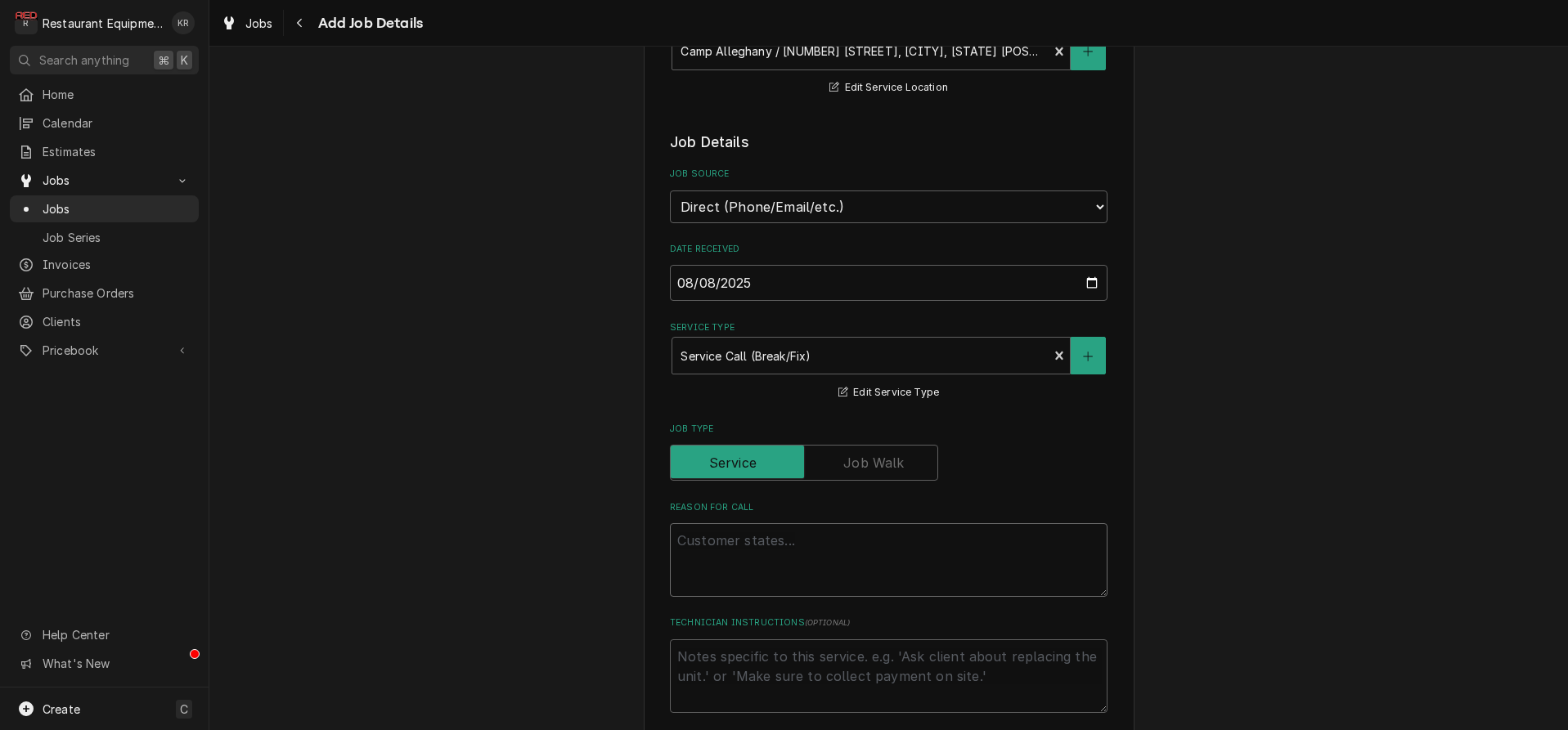 click on "Reason For Call" at bounding box center [888, 560] 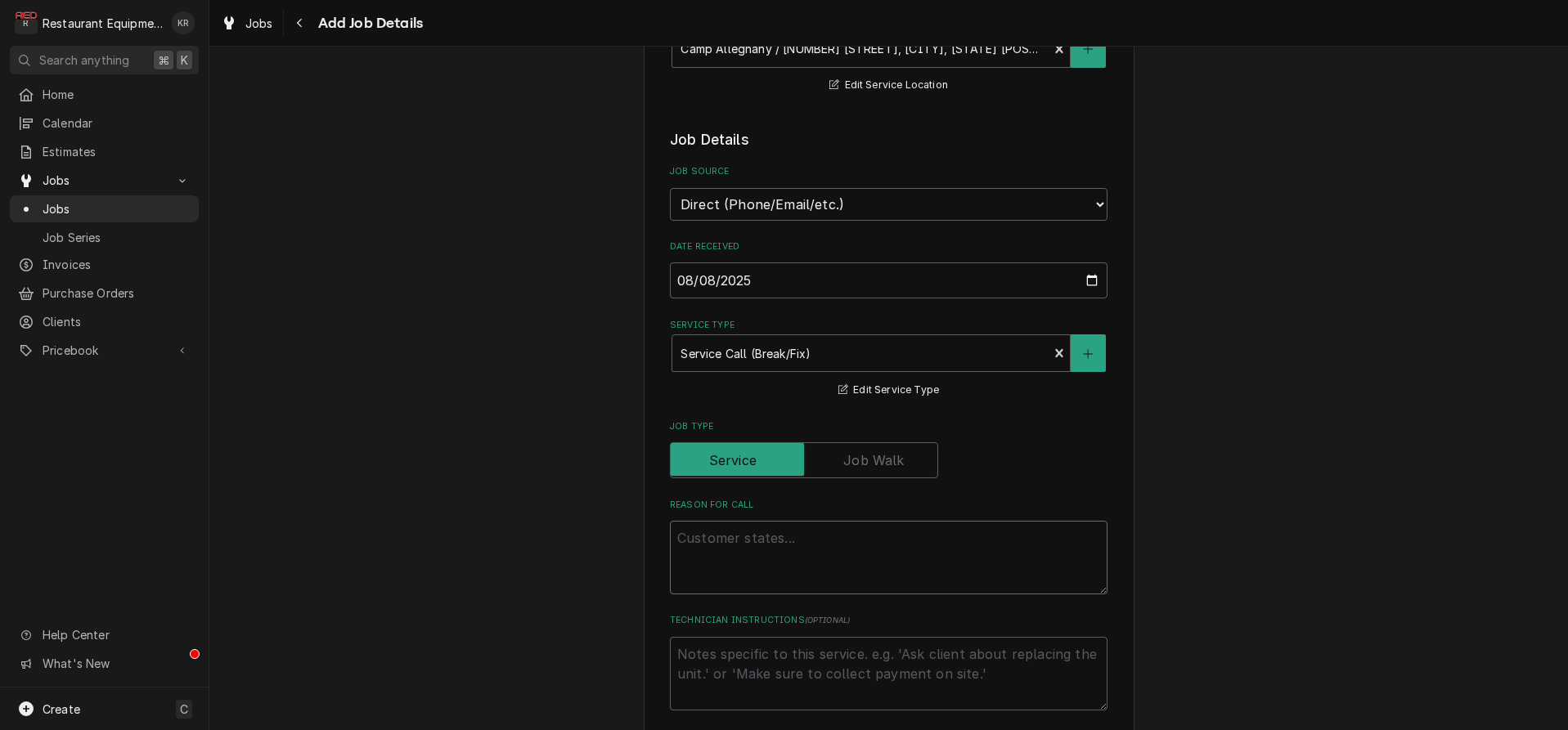 scroll, scrollTop: 356, scrollLeft: 0, axis: vertical 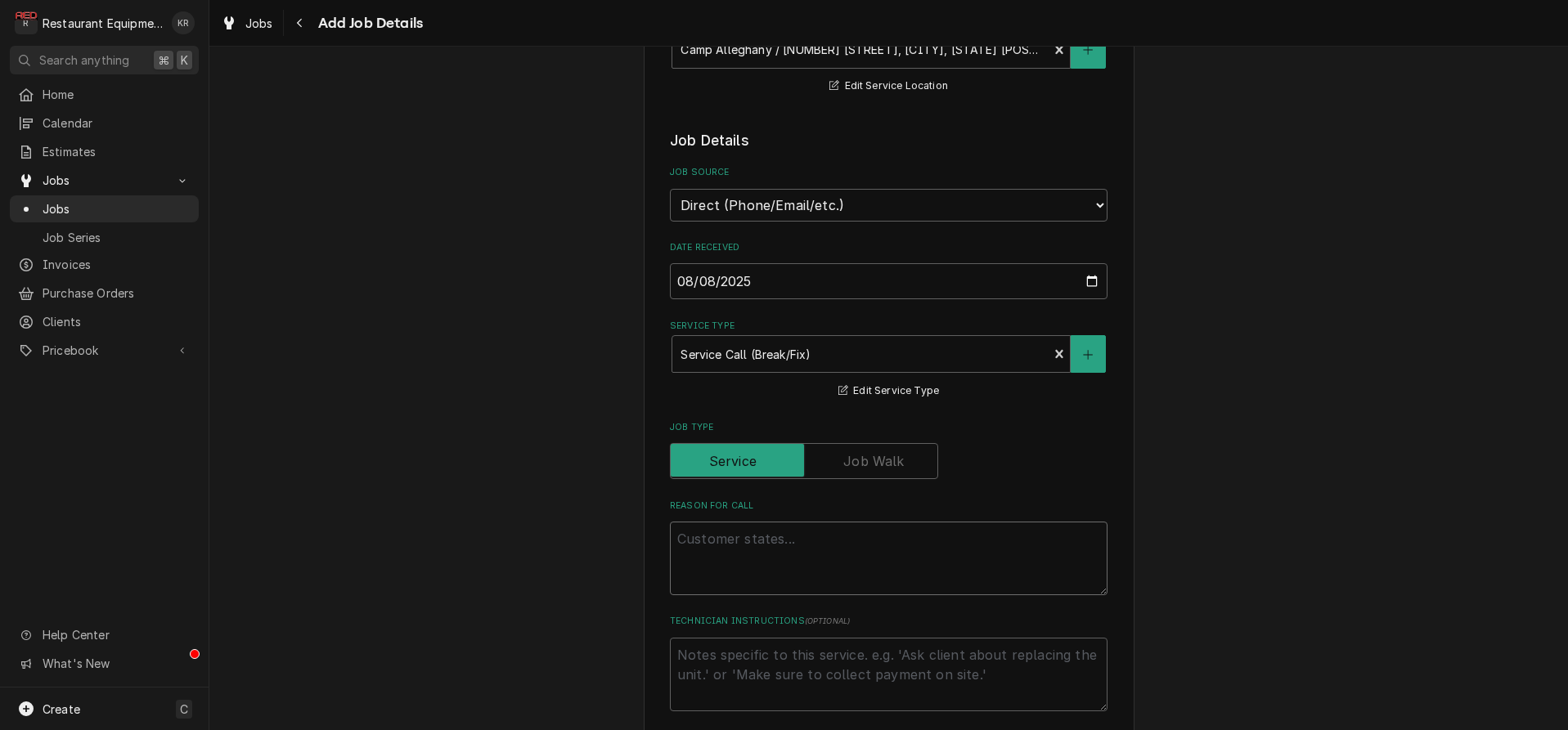 type on "M" 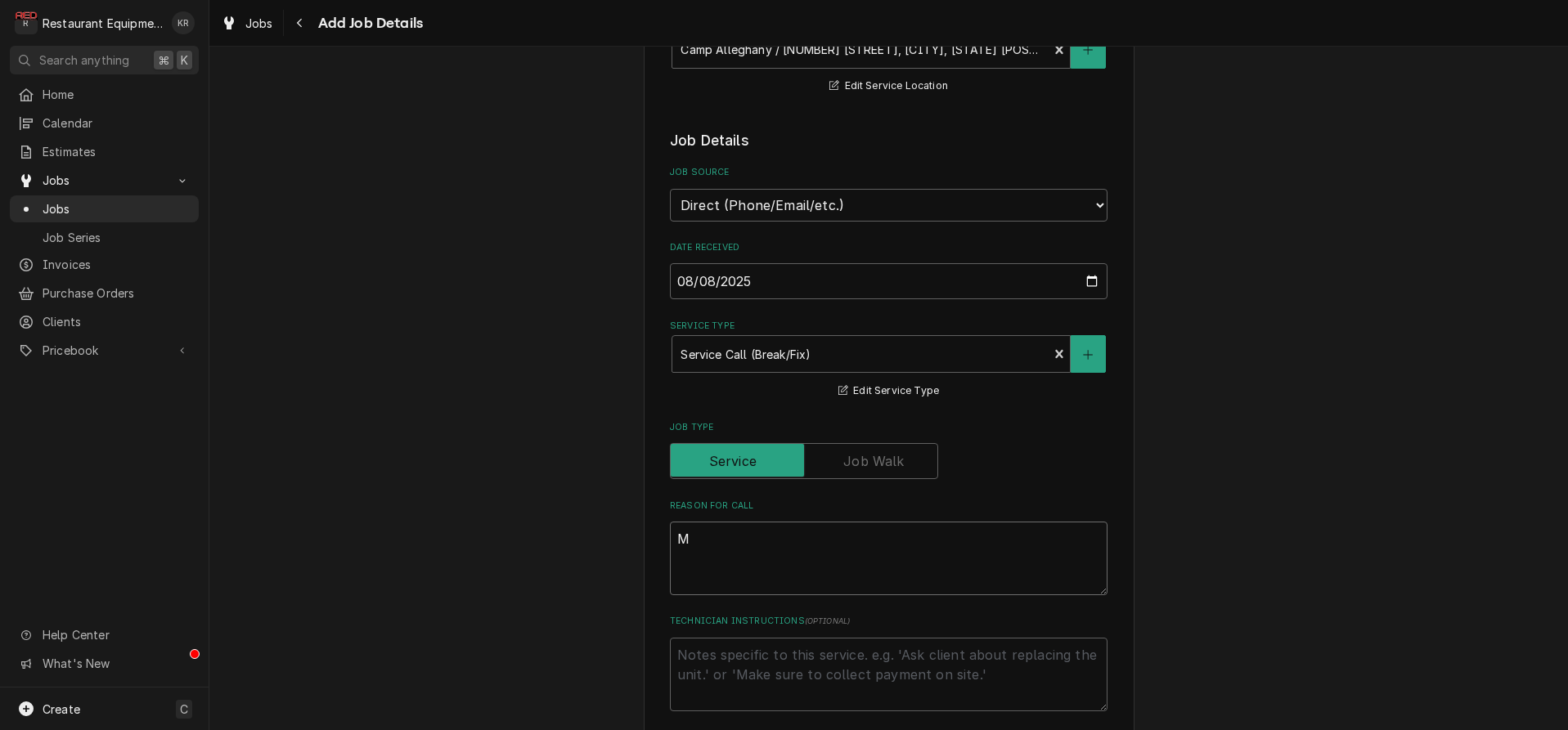 type on "x" 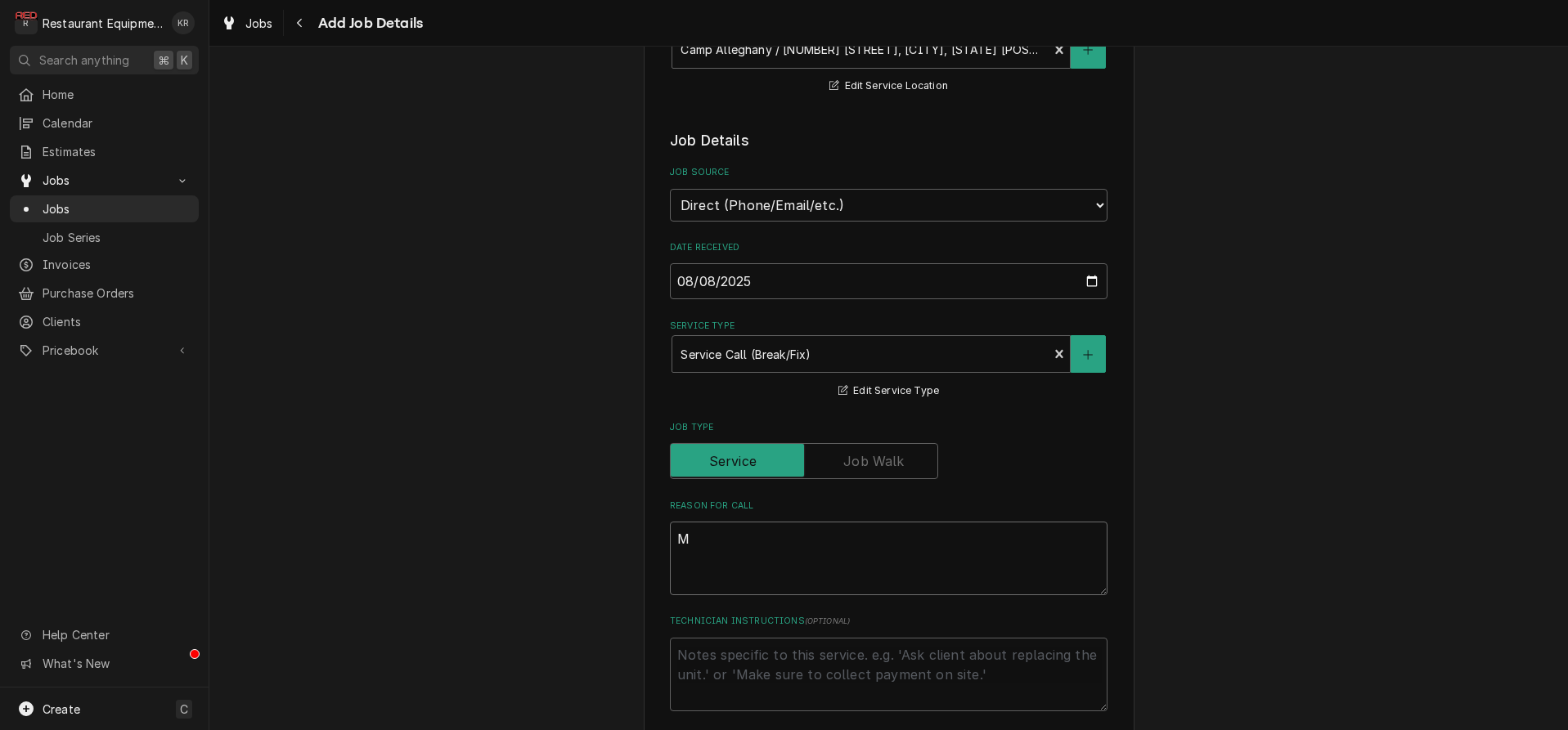 type 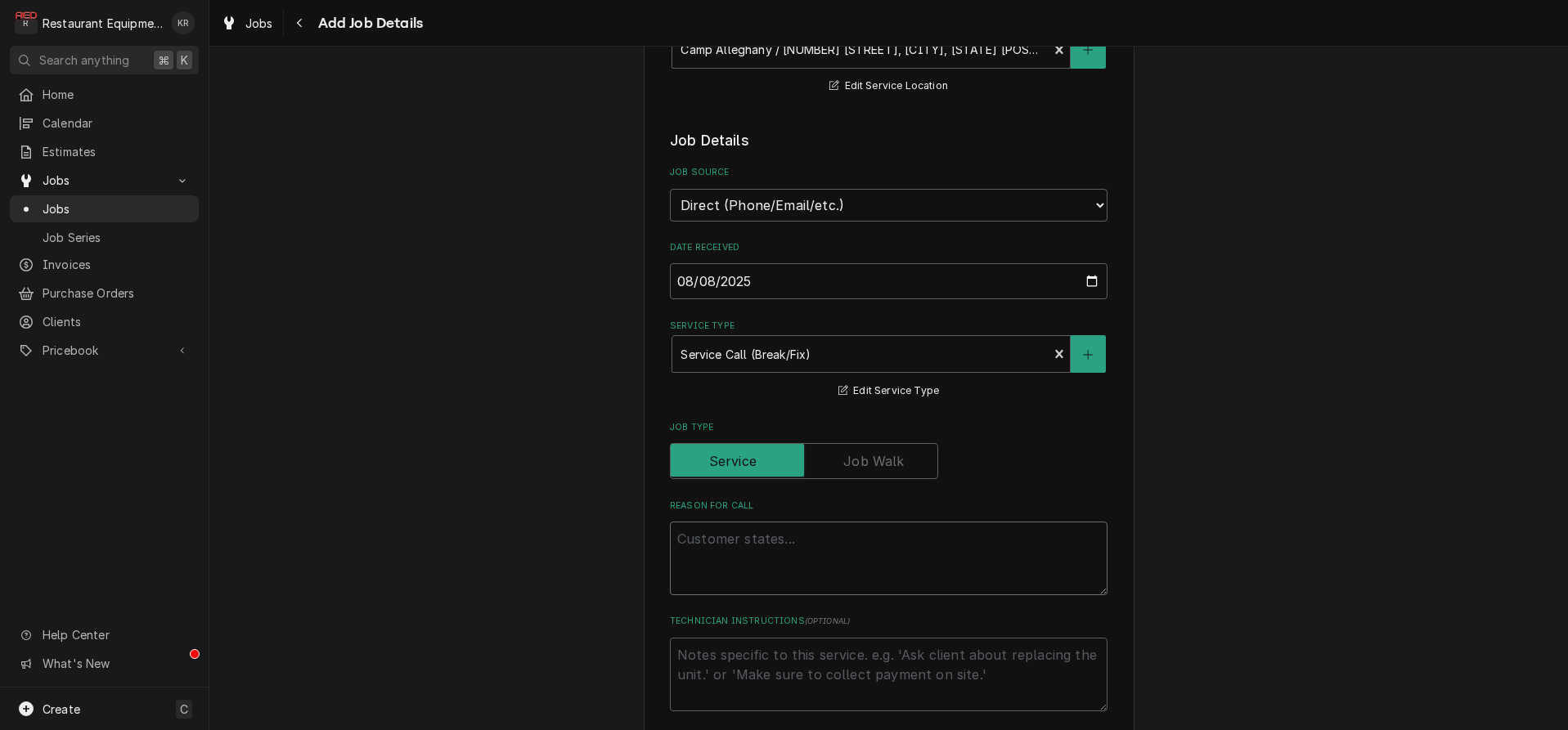 type on "x" 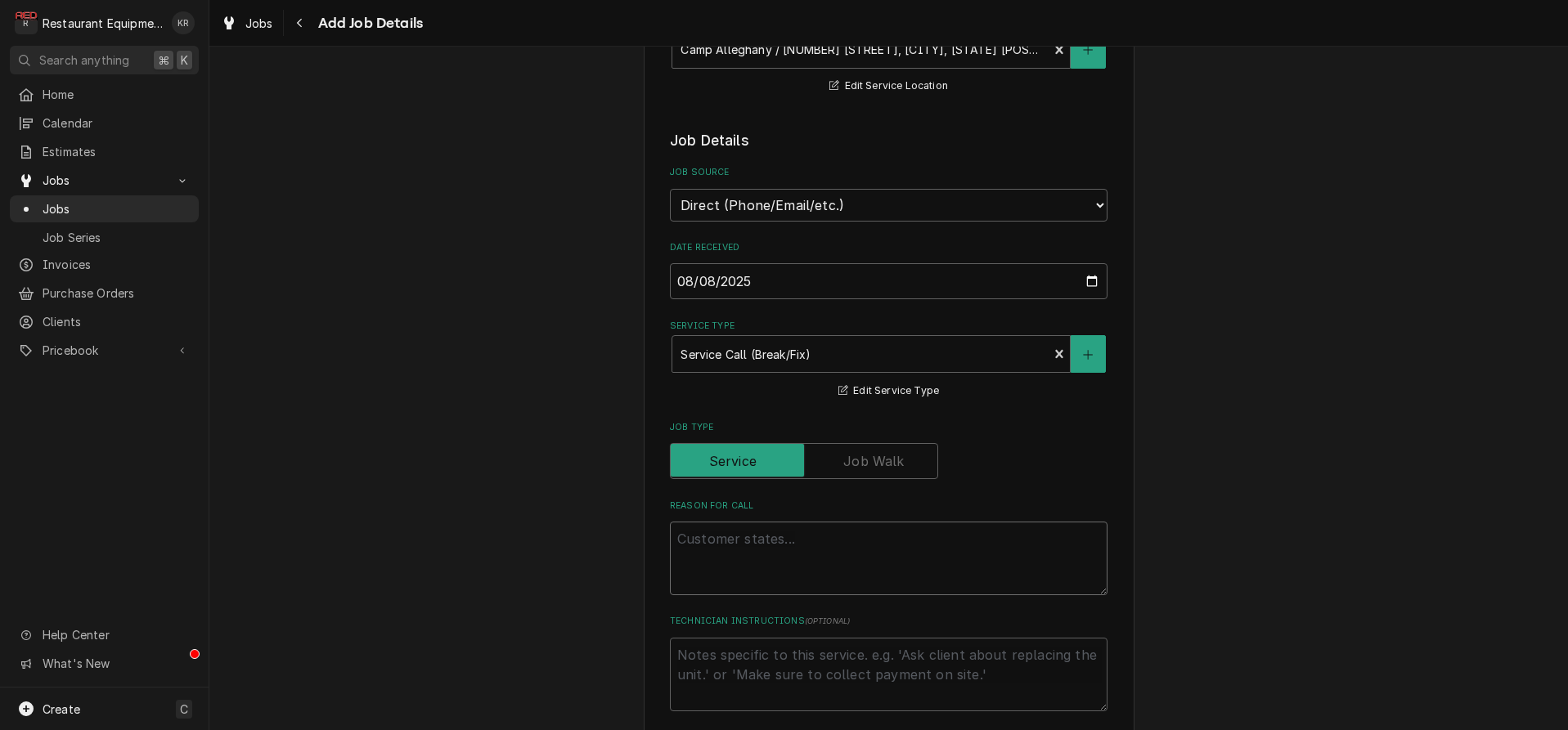type on "U" 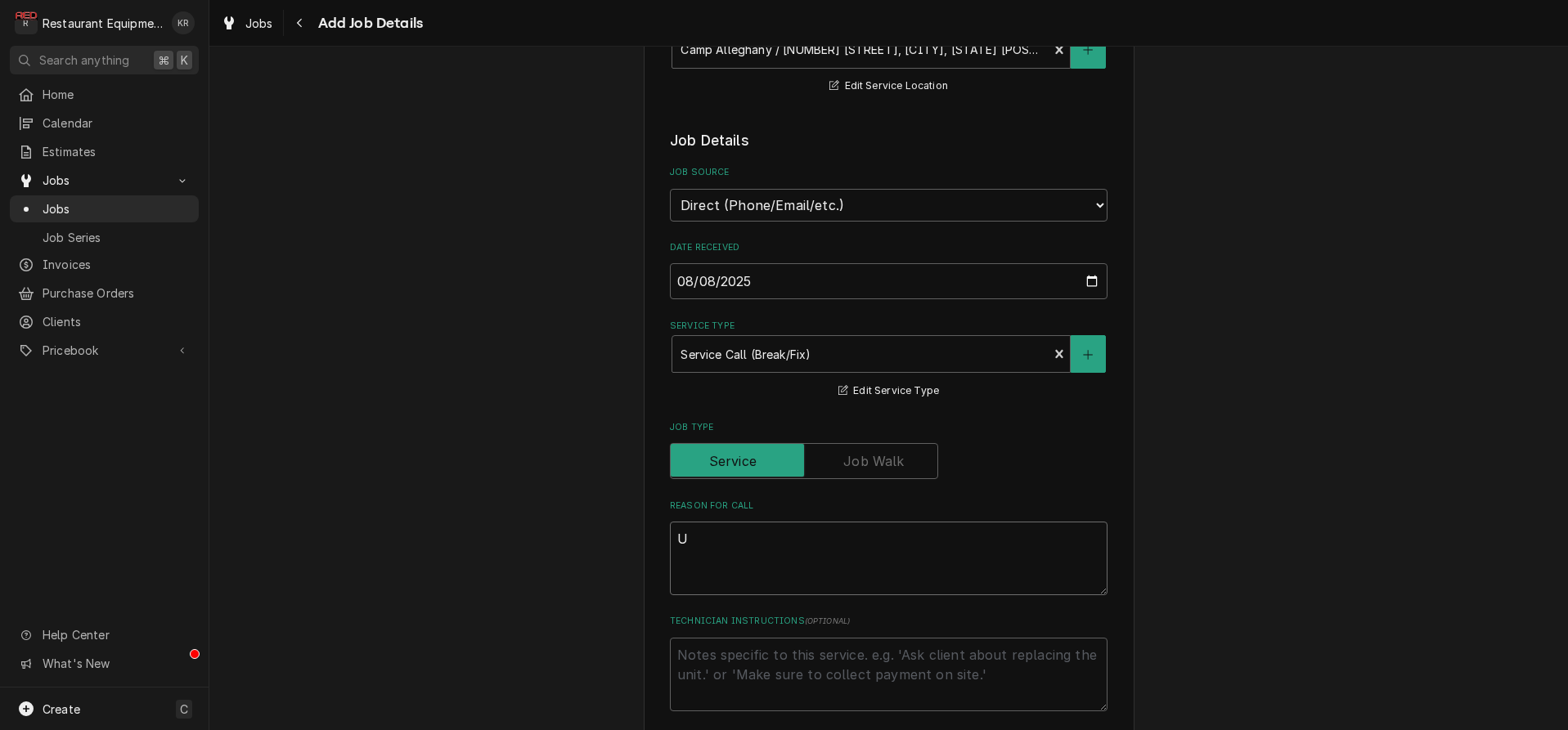 type on "x" 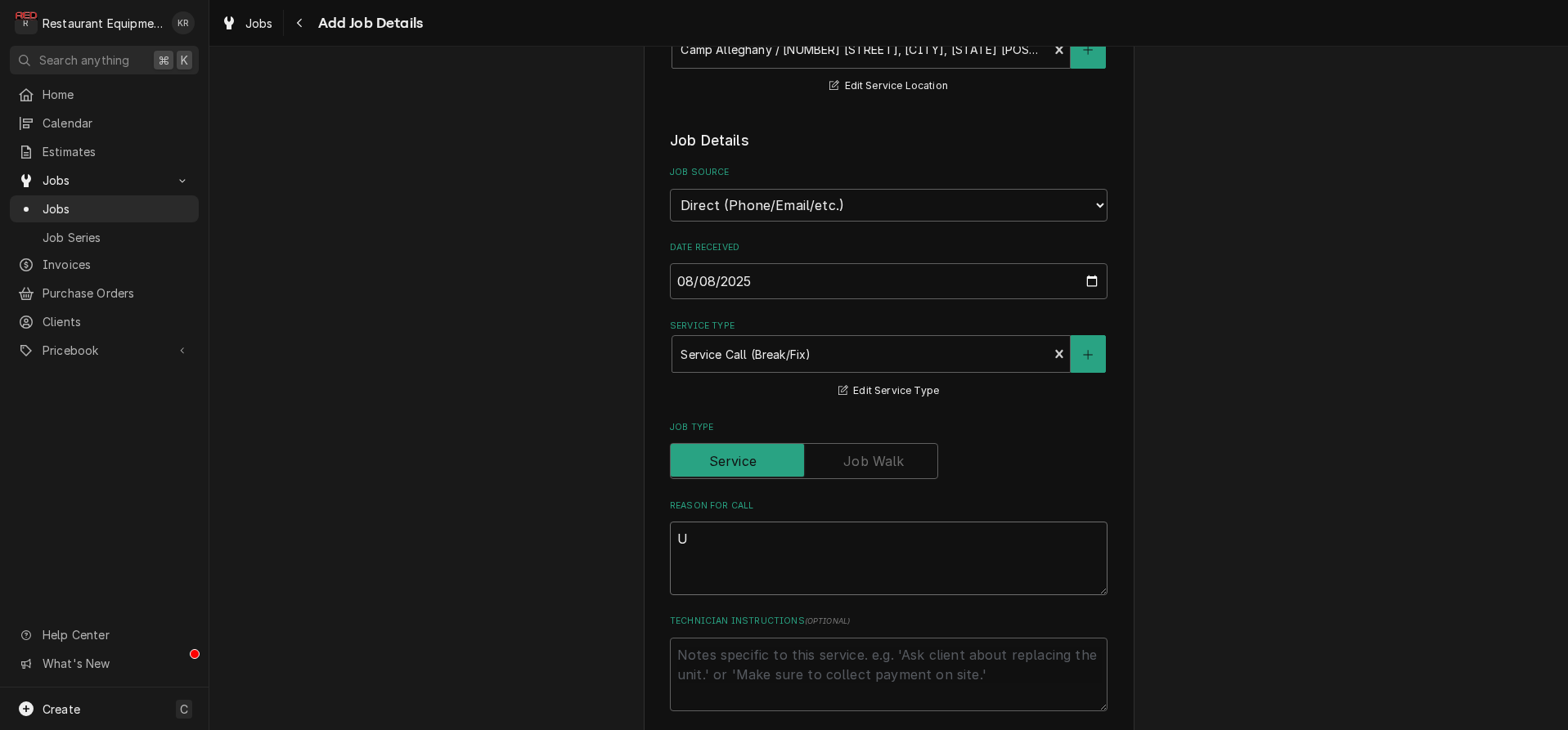 type on "Un" 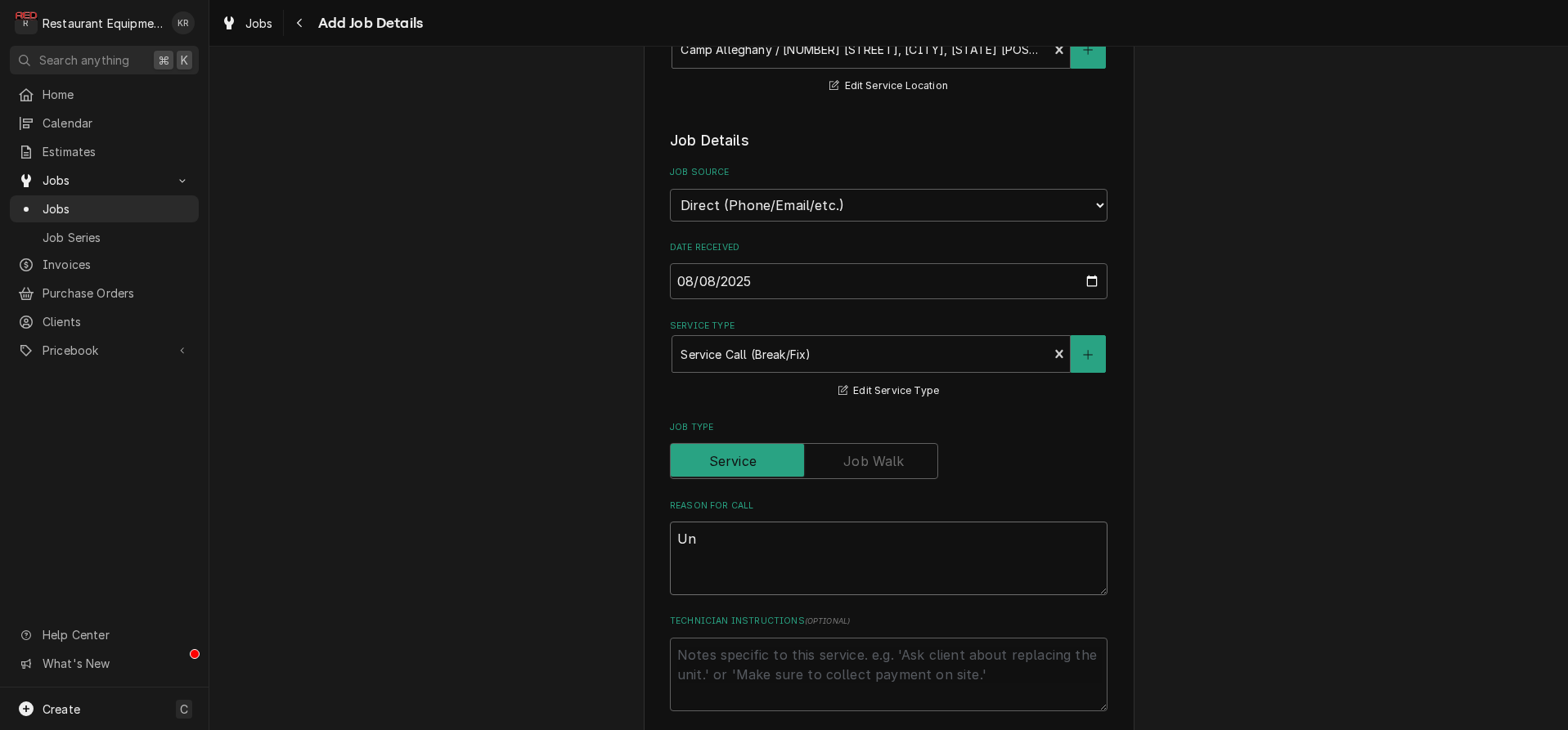 type on "x" 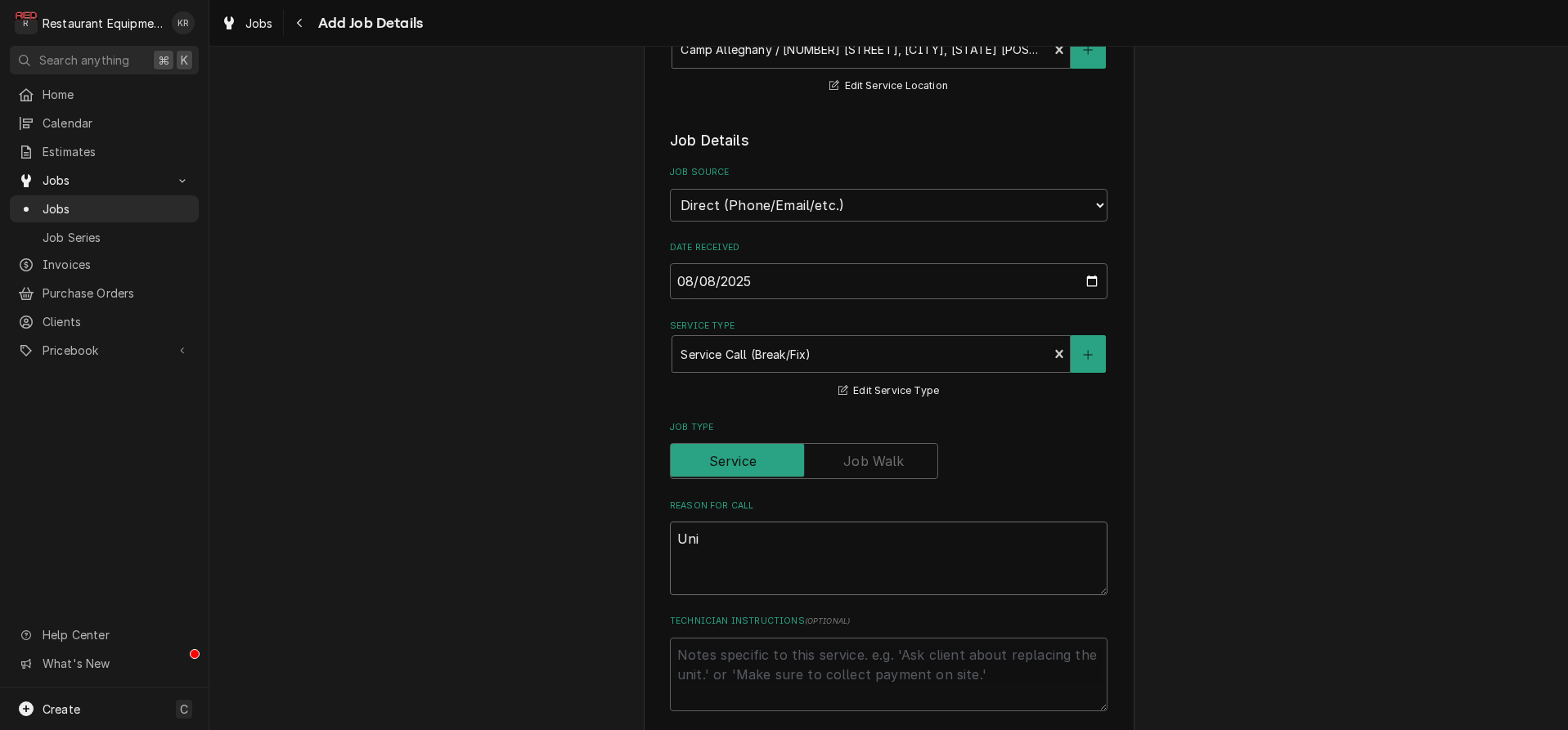 type on "x" 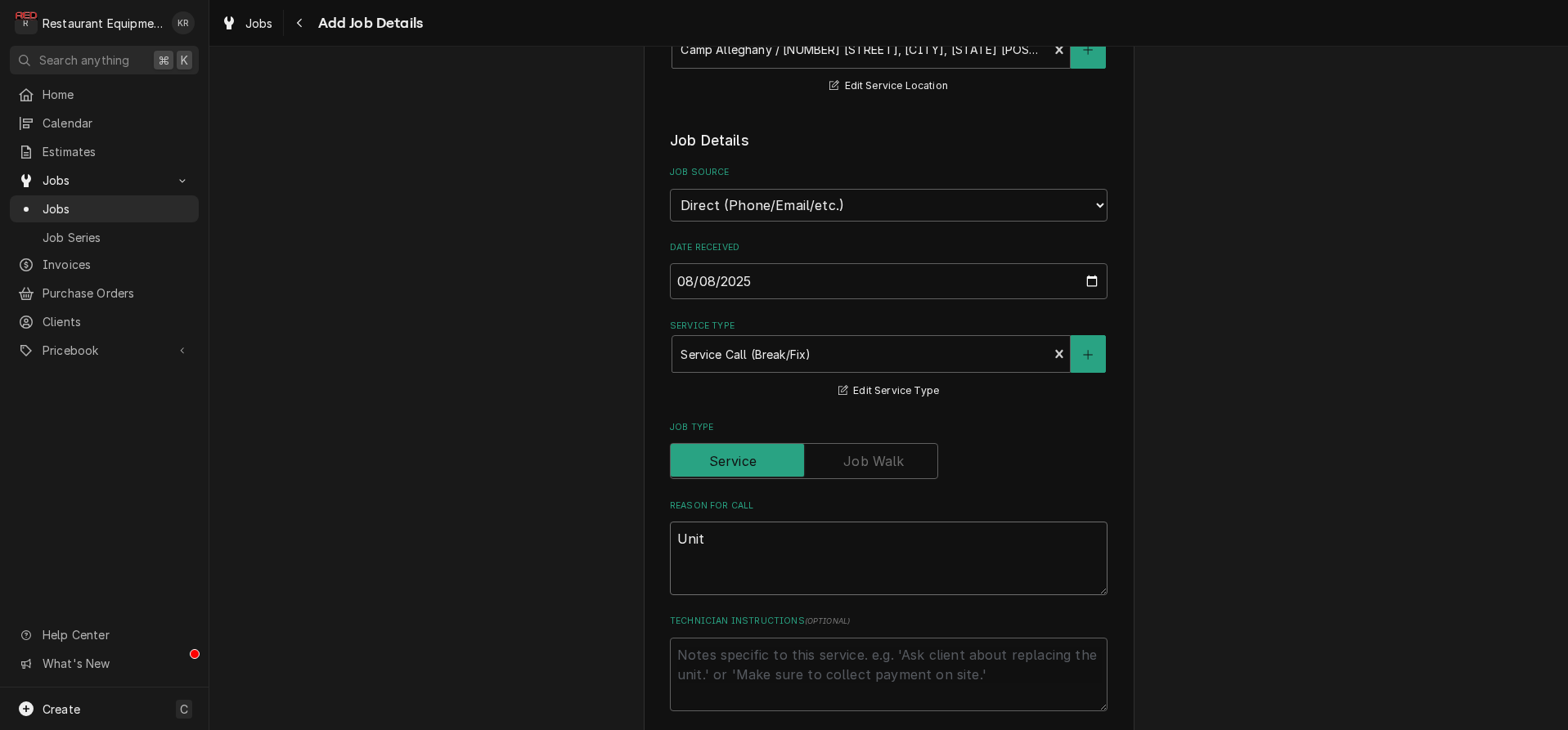 type on "x" 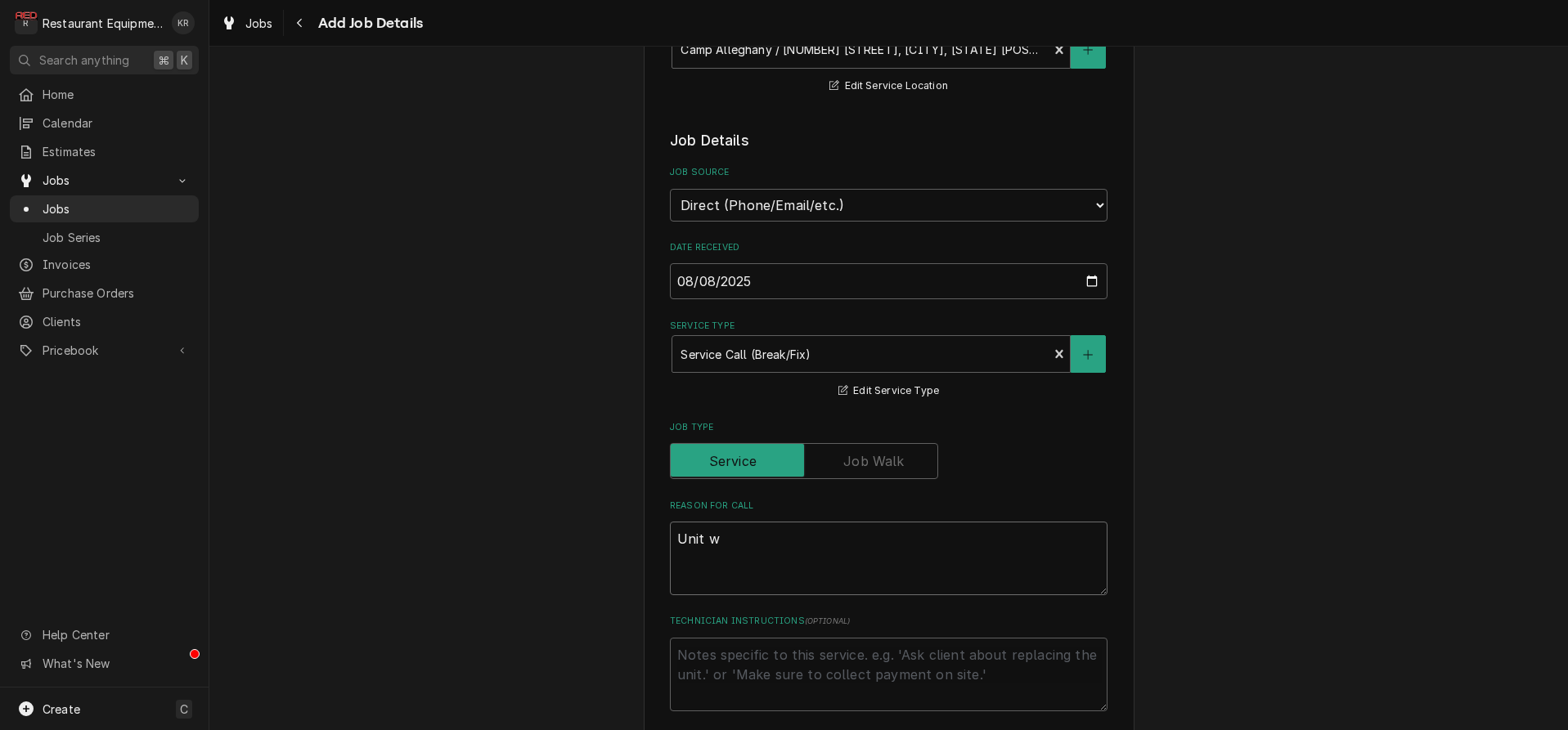 type on "x" 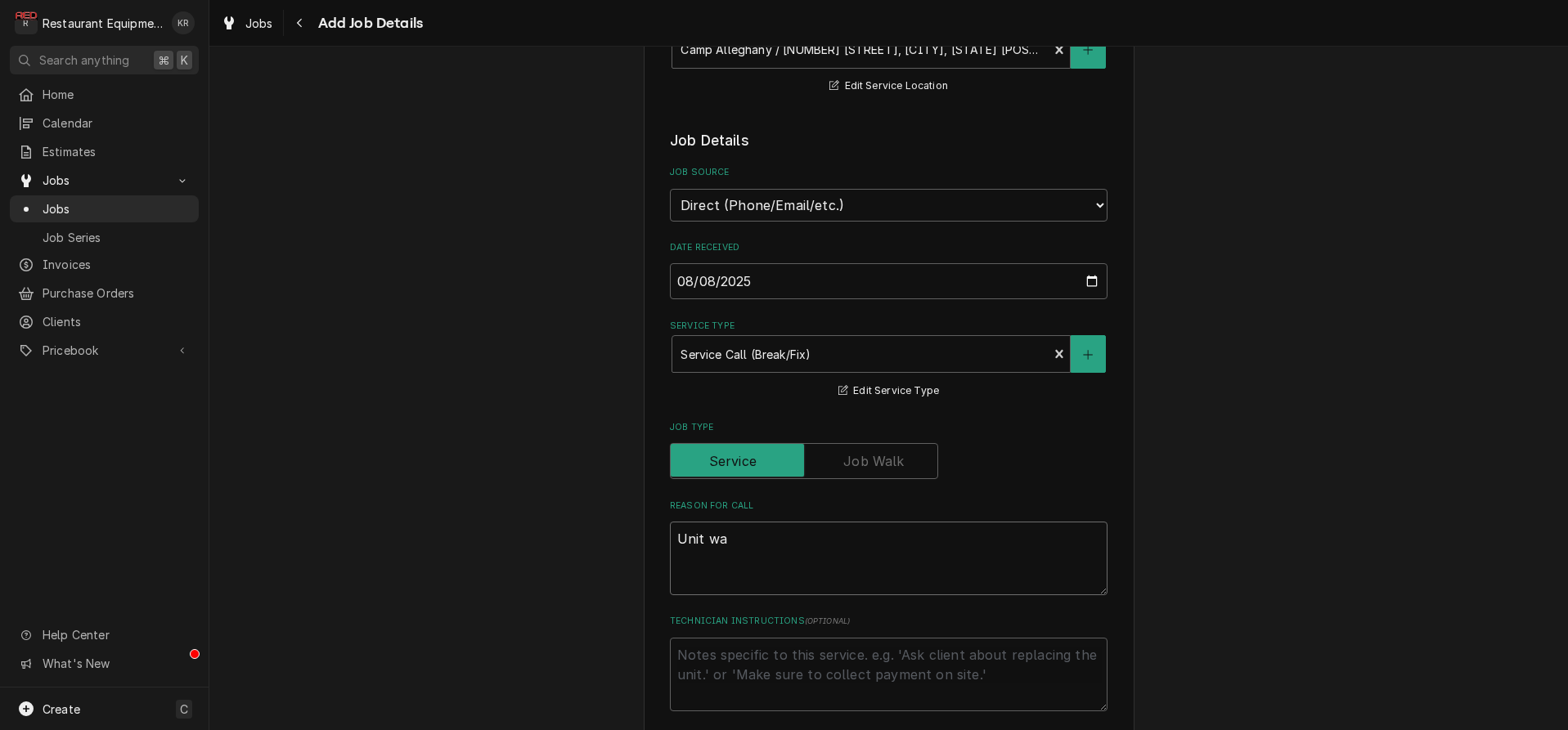 type on "x" 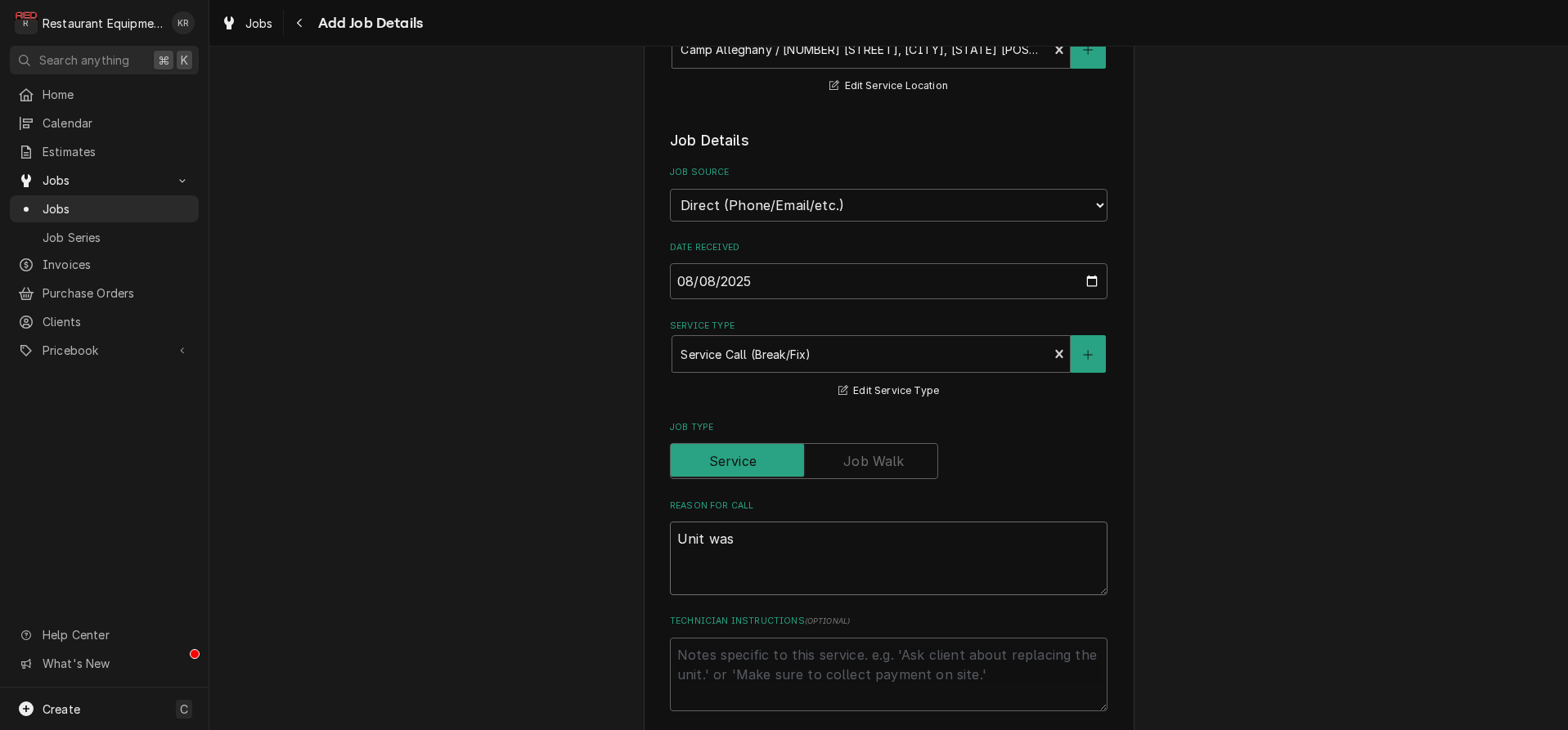 type on "x" 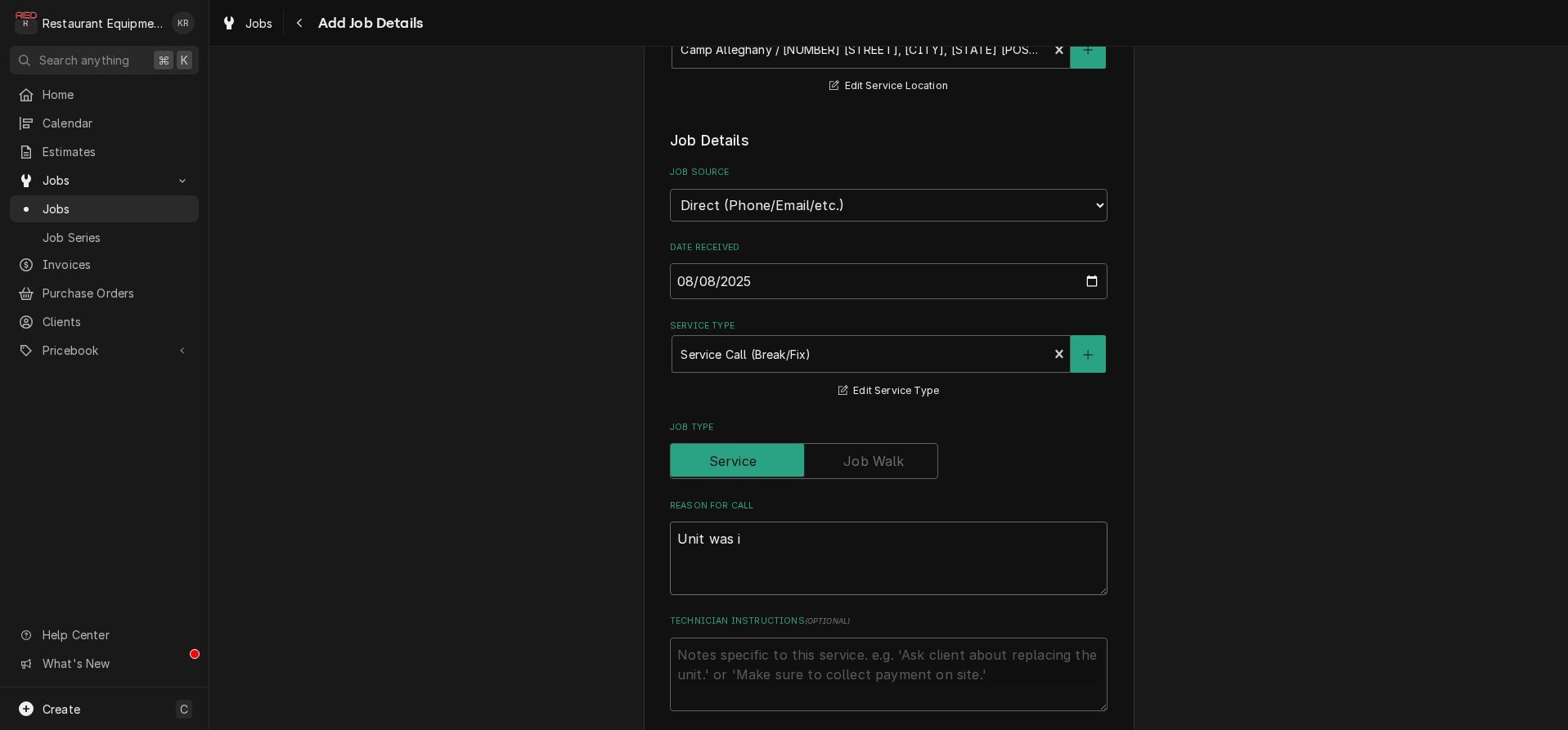 type on "x" 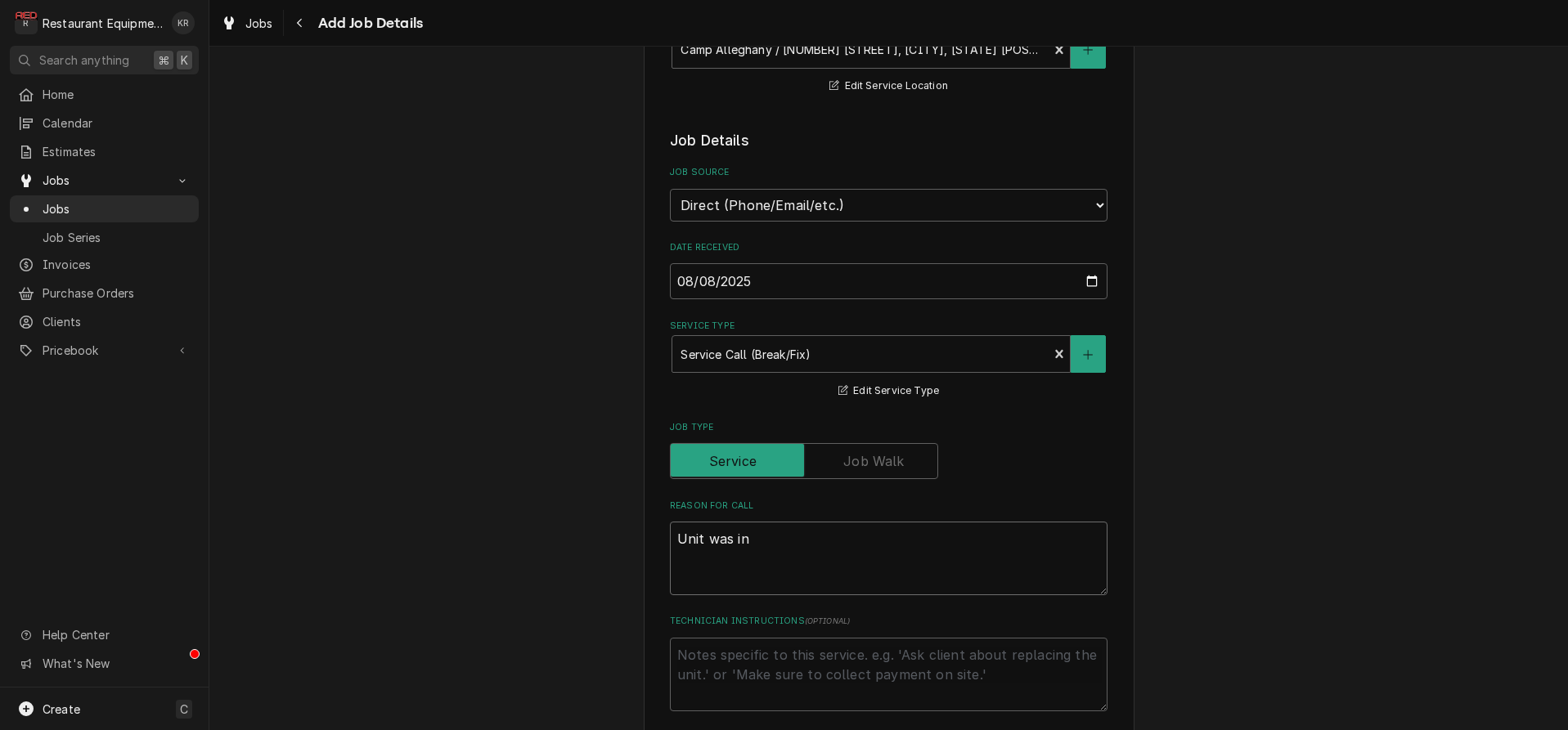 type on "x" 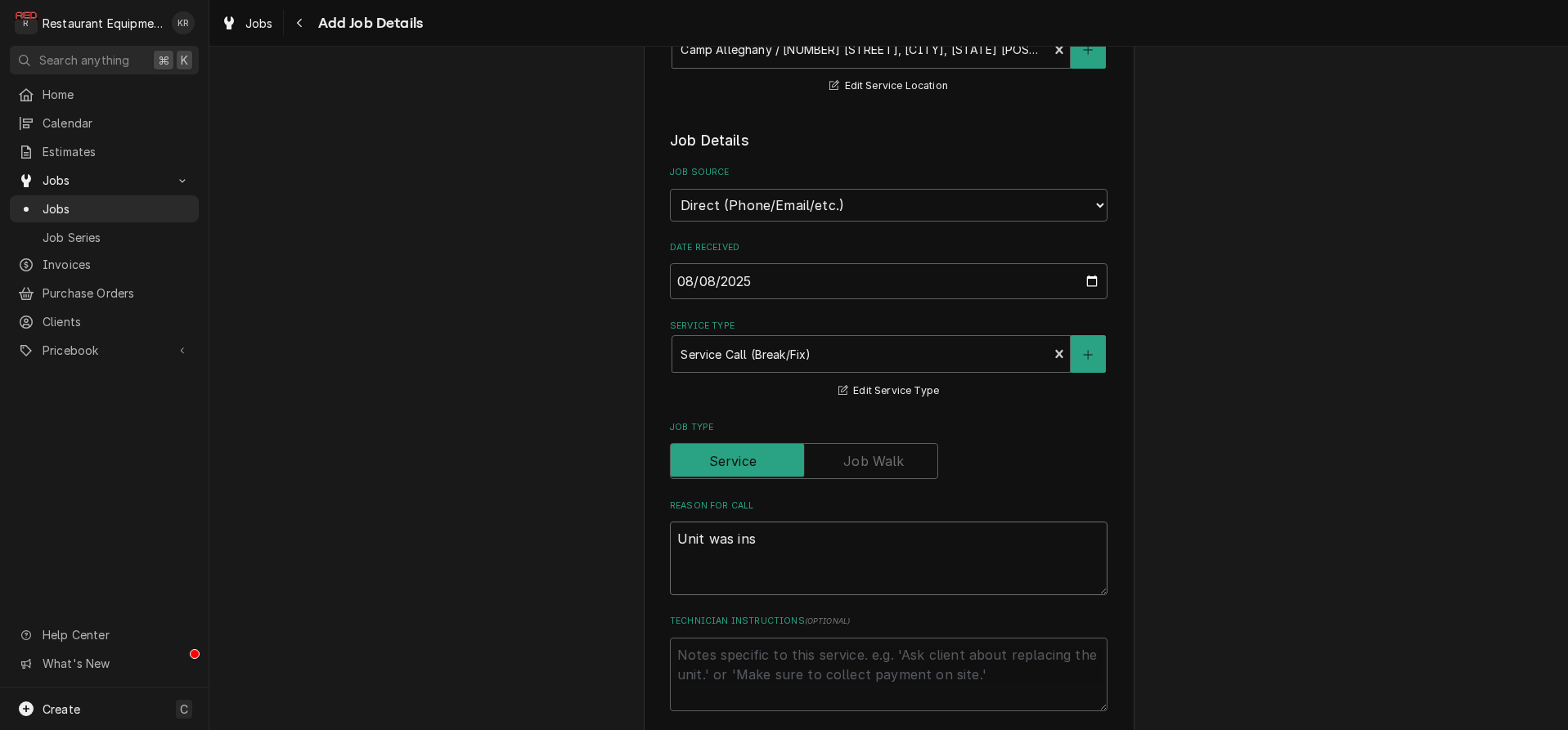 type on "x" 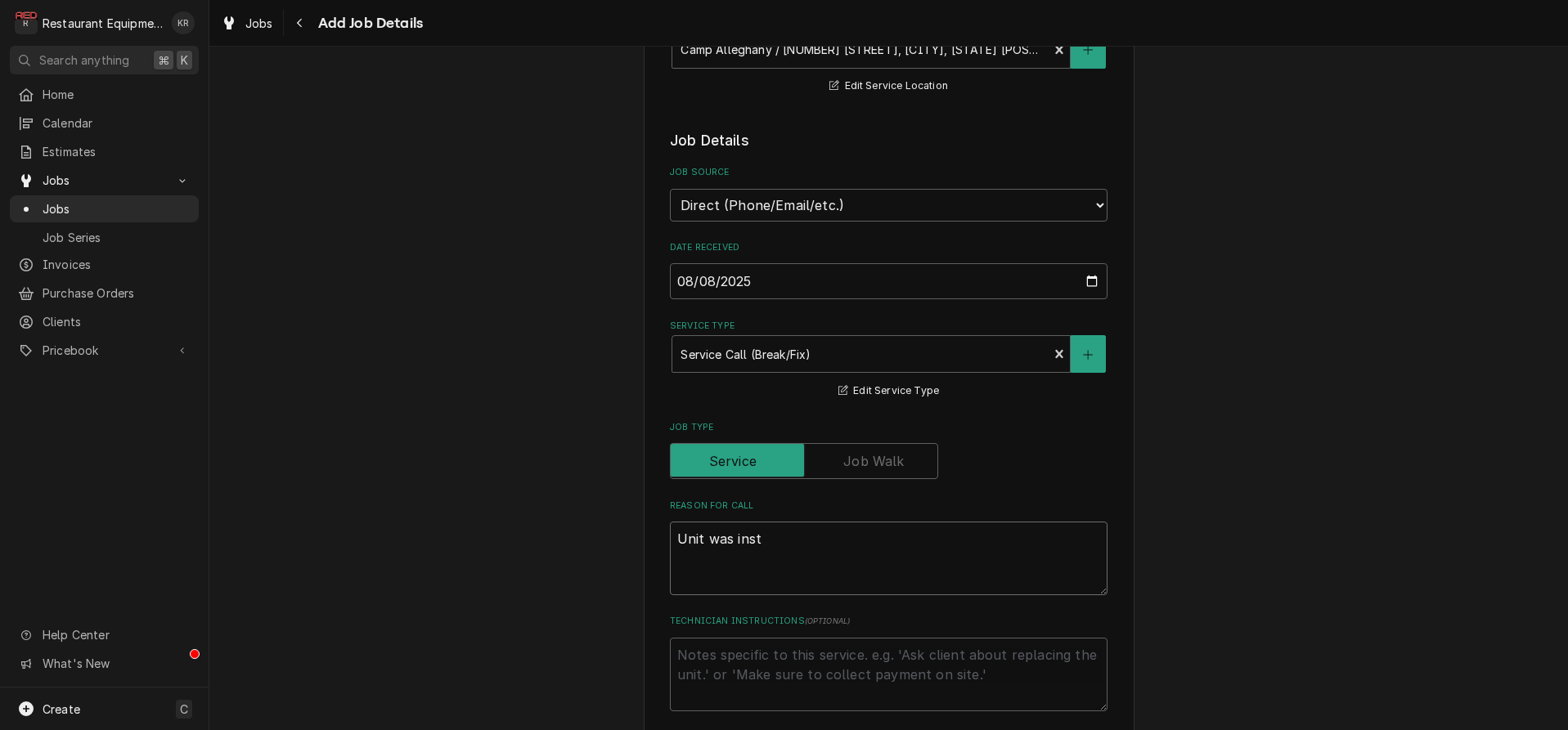 type on "x" 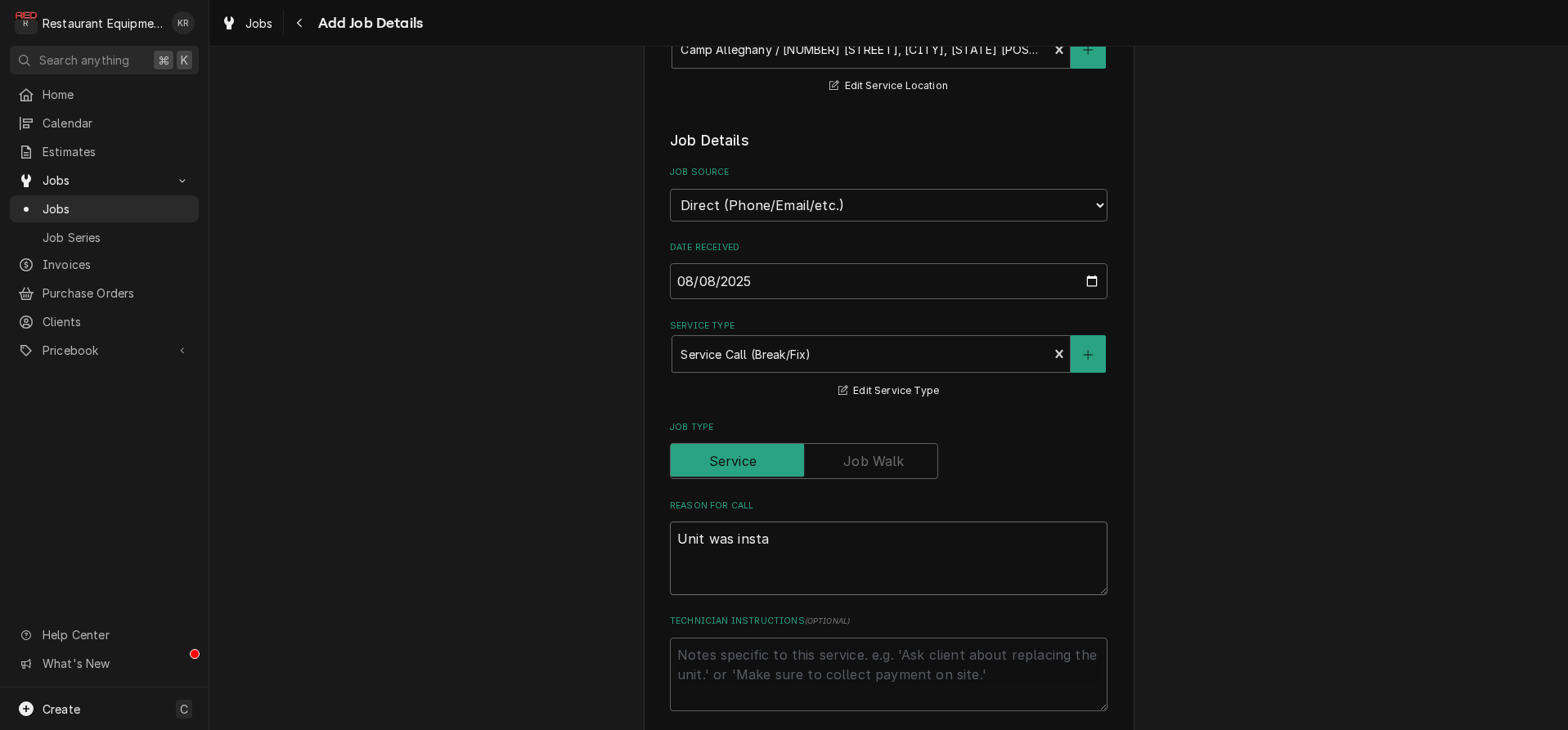 type on "x" 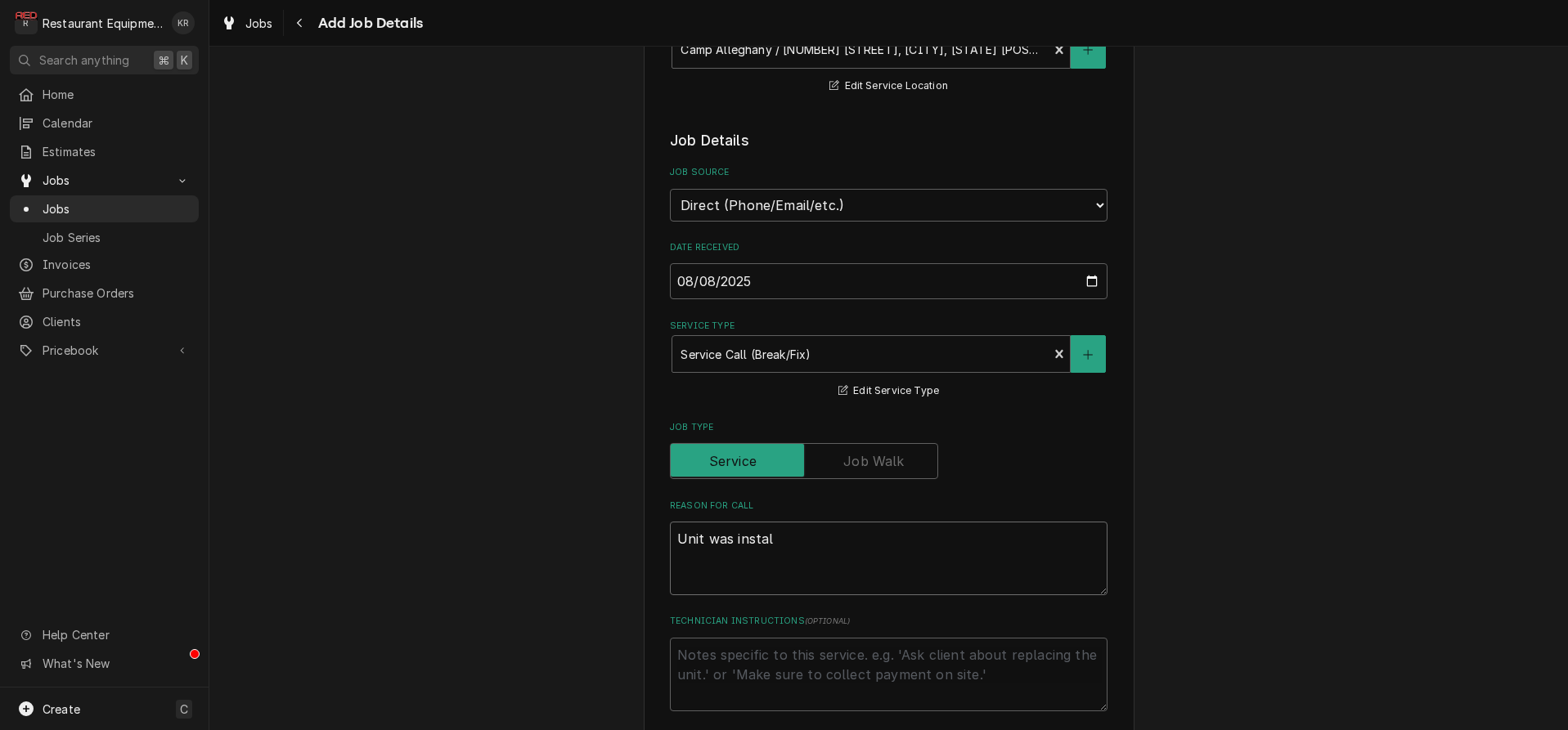 type on "x" 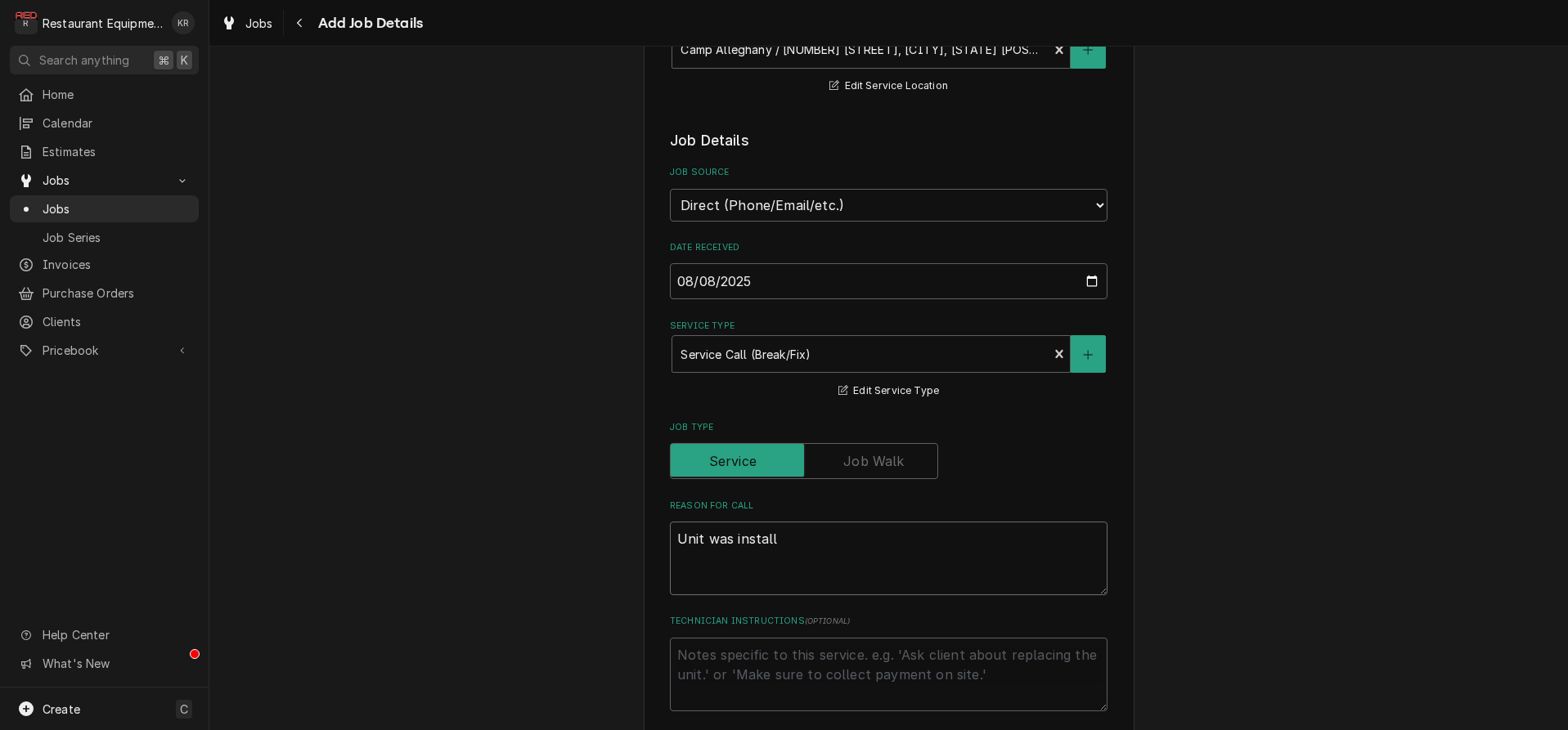 type on "x" 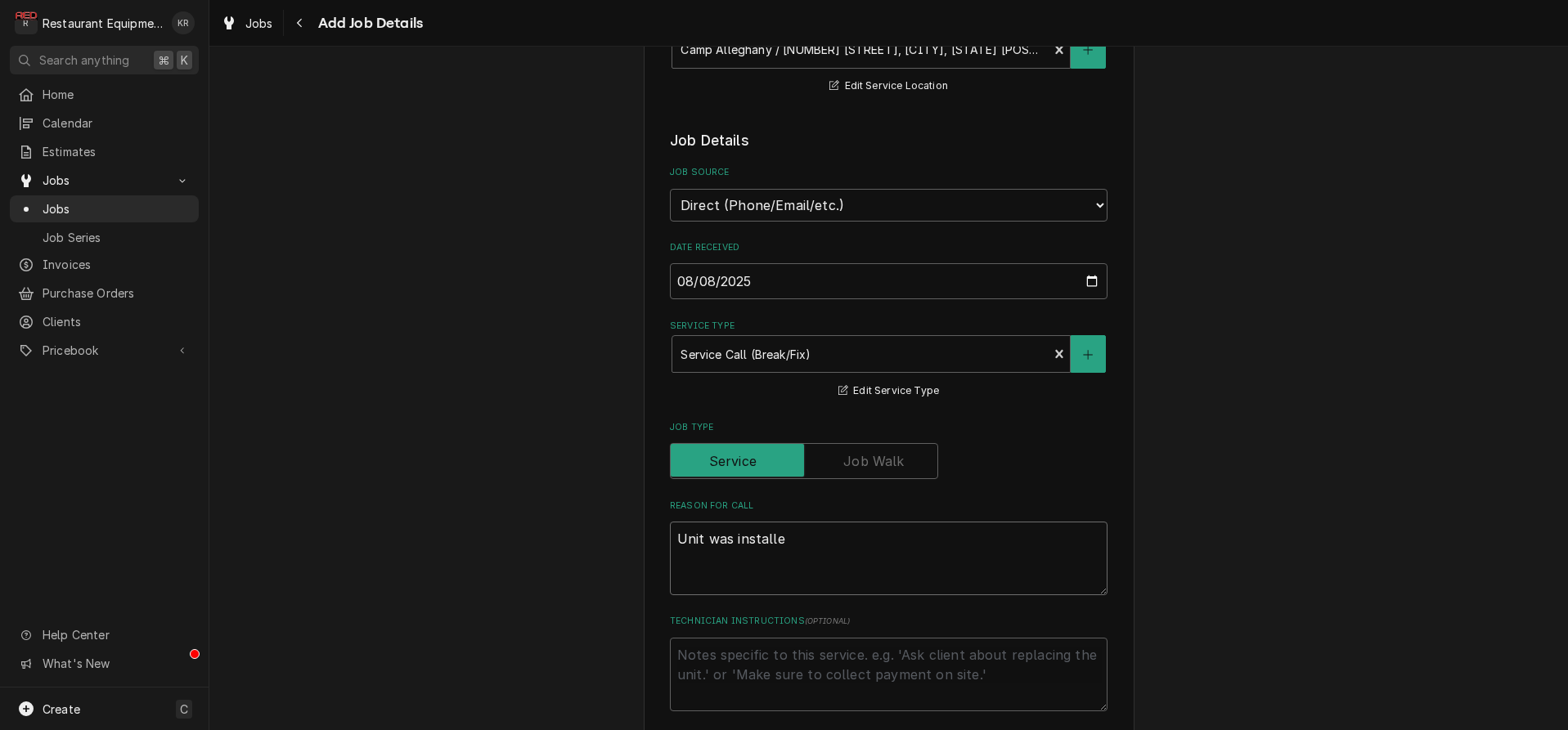 type on "x" 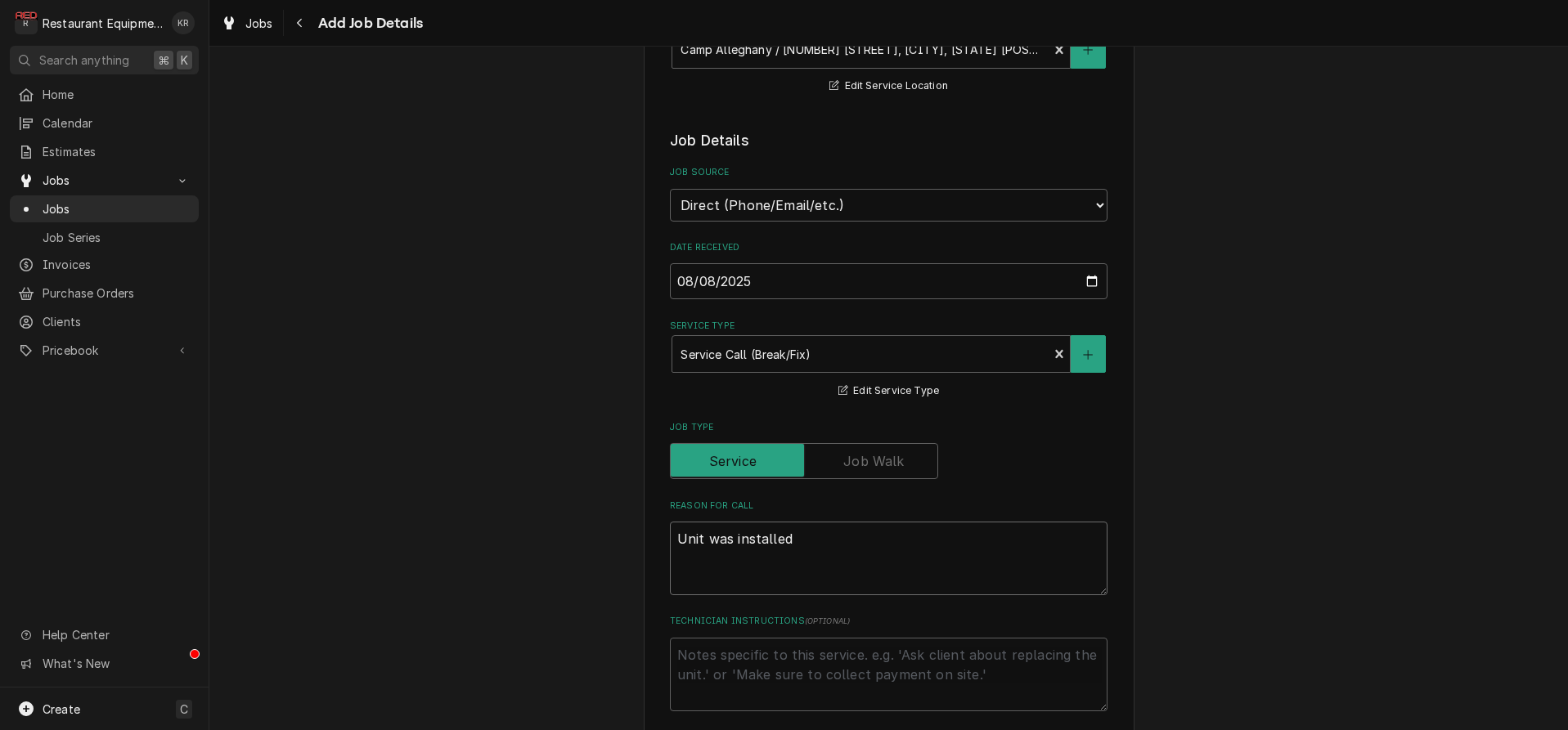 type on "x" 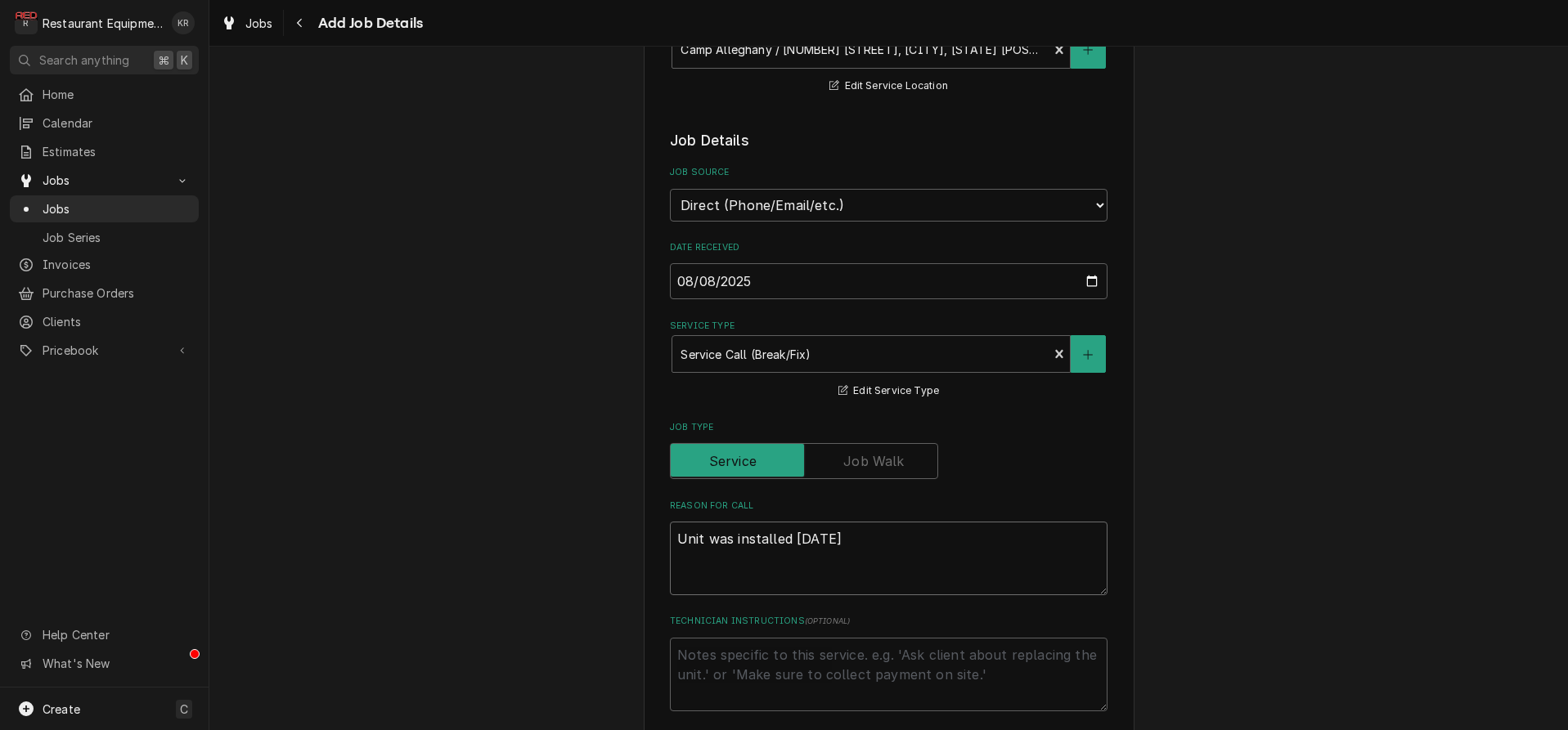 type on "x" 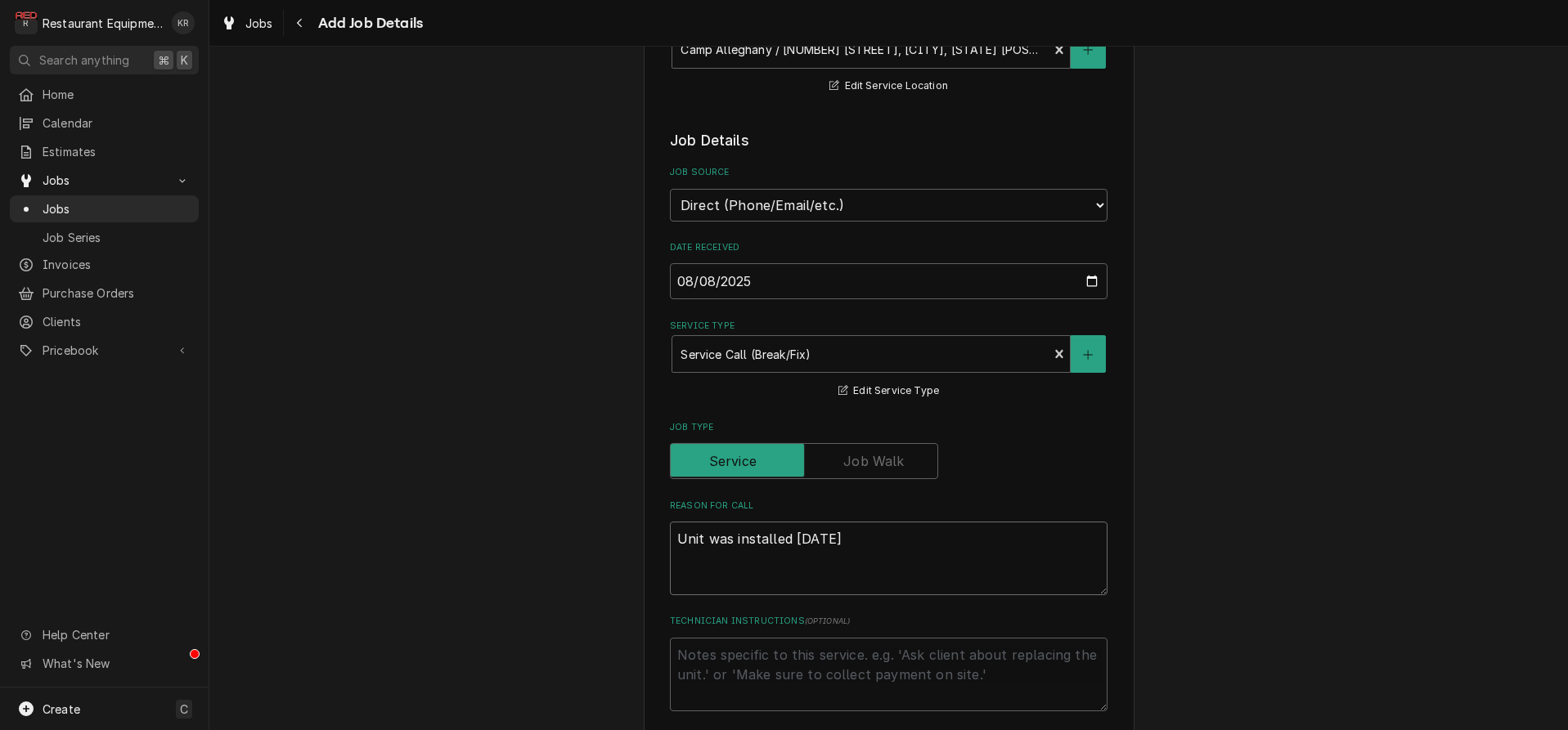 type on "Unit was installed 7/" 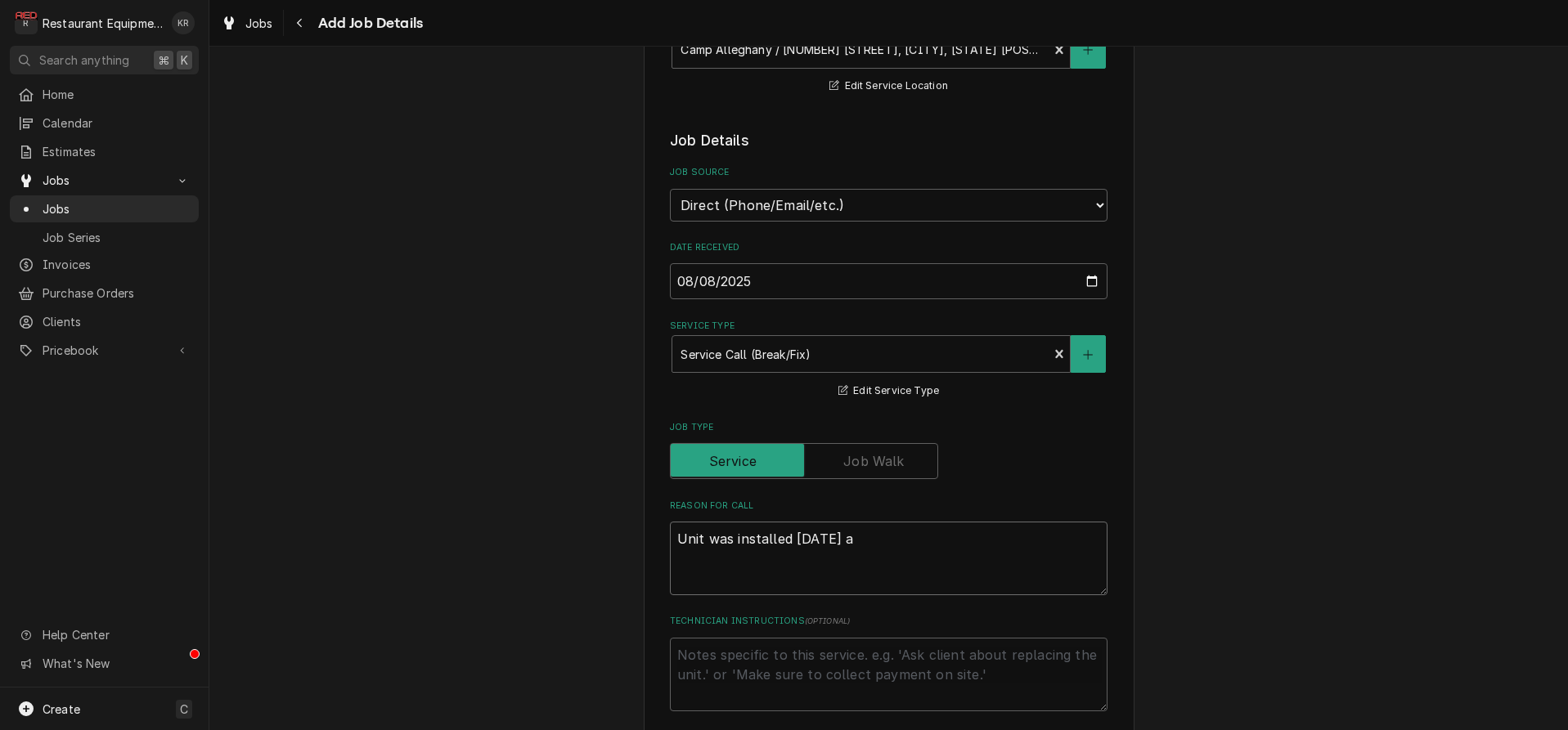 type on "x" 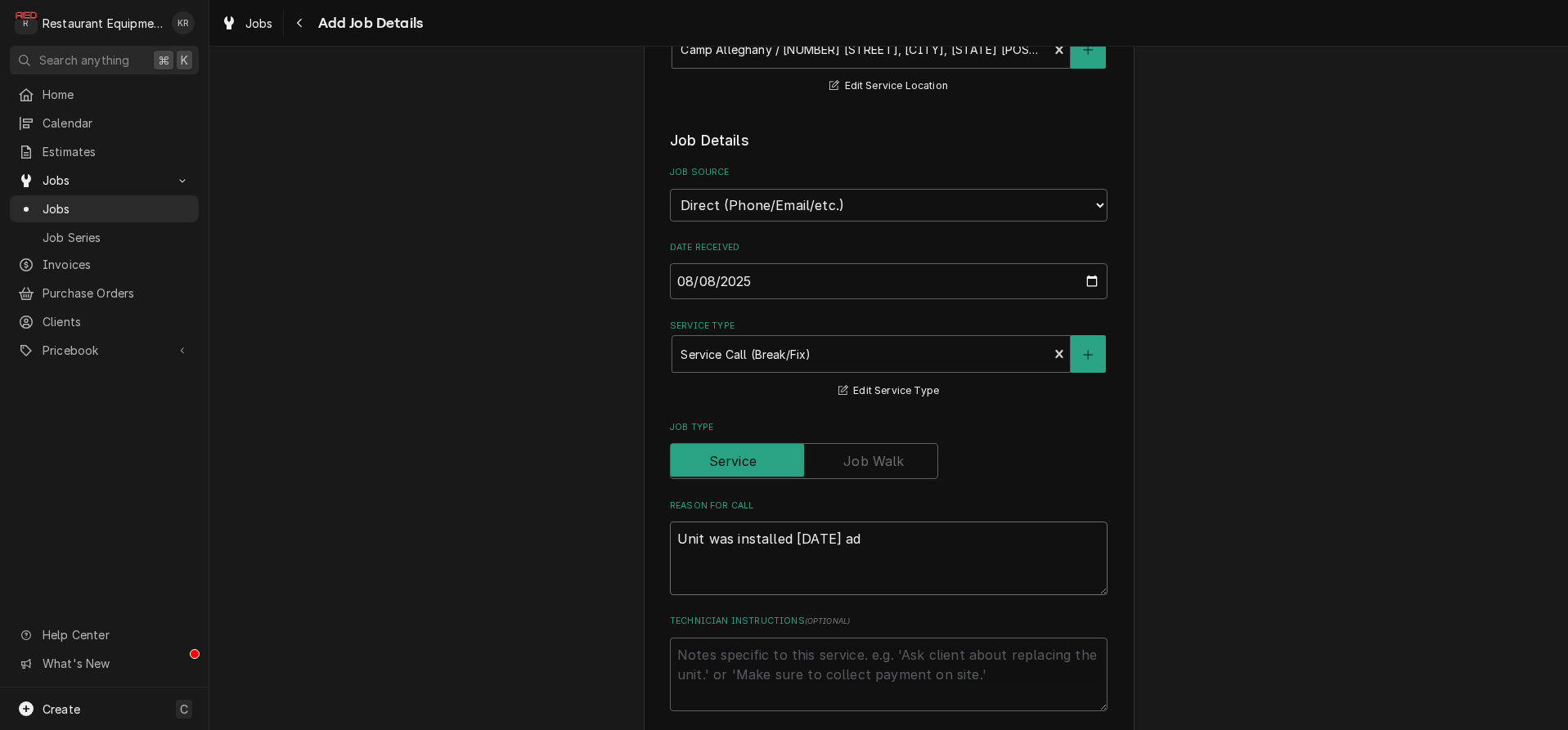 type on "x" 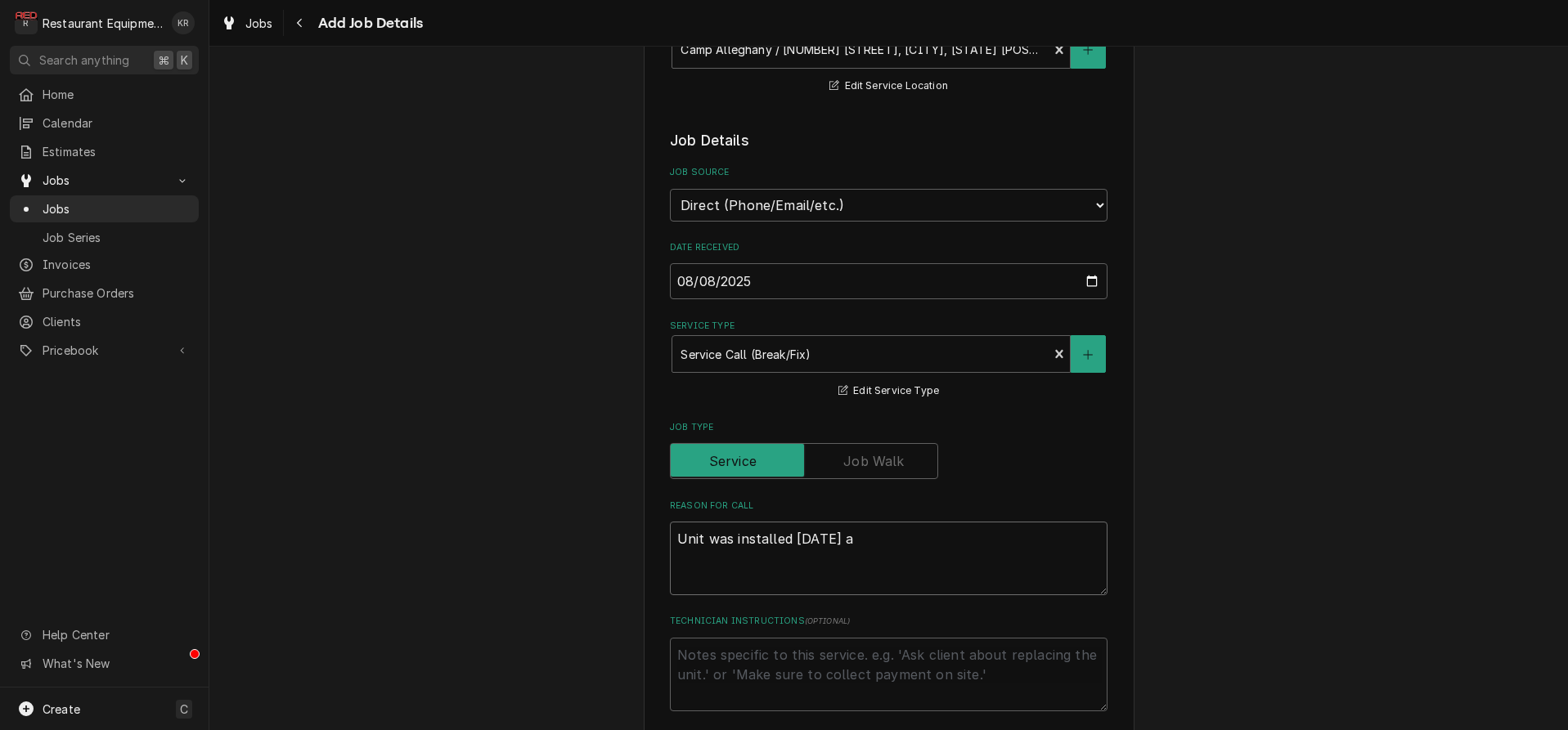 type on "x" 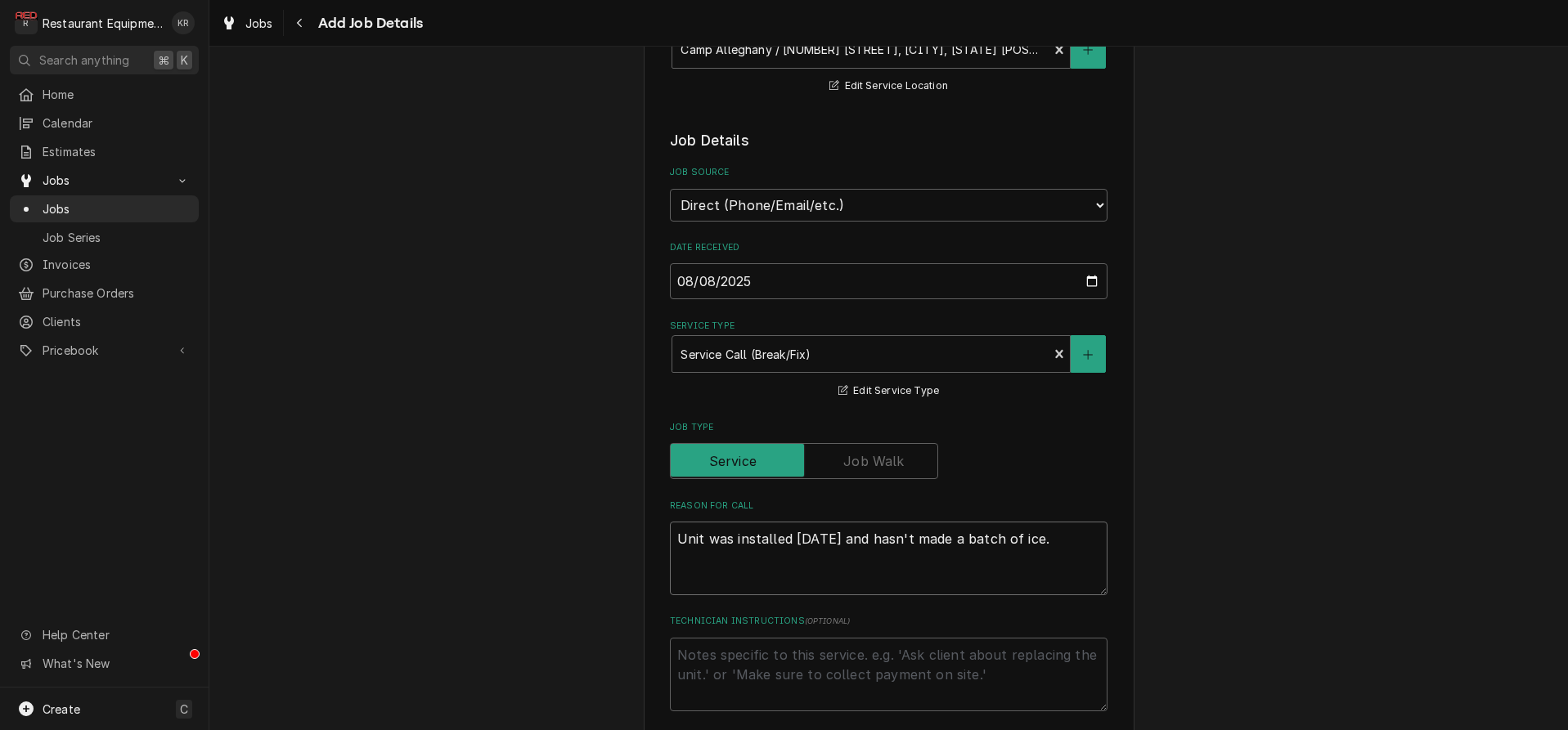 type on "x" 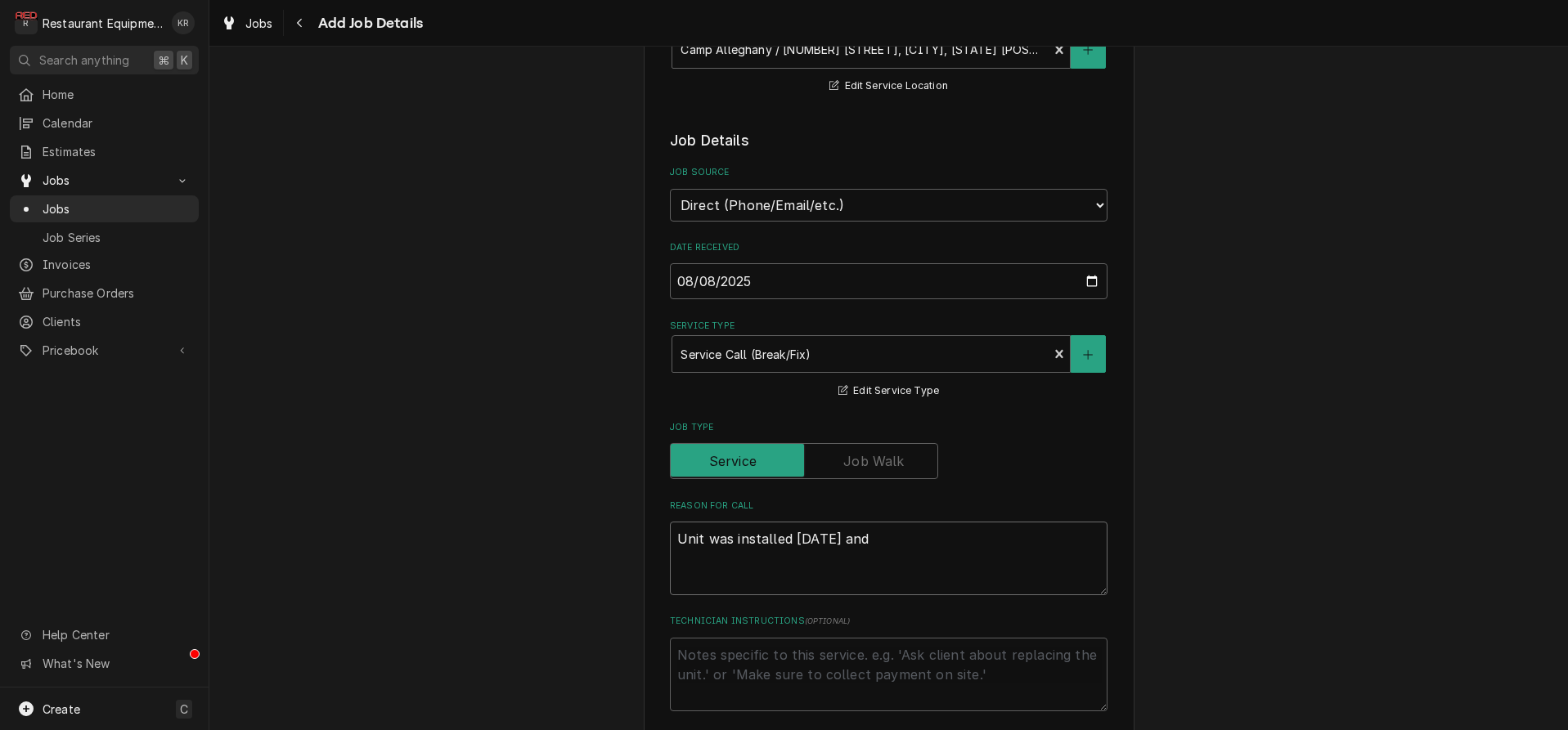 type on "Unit was installed 7/31 and" 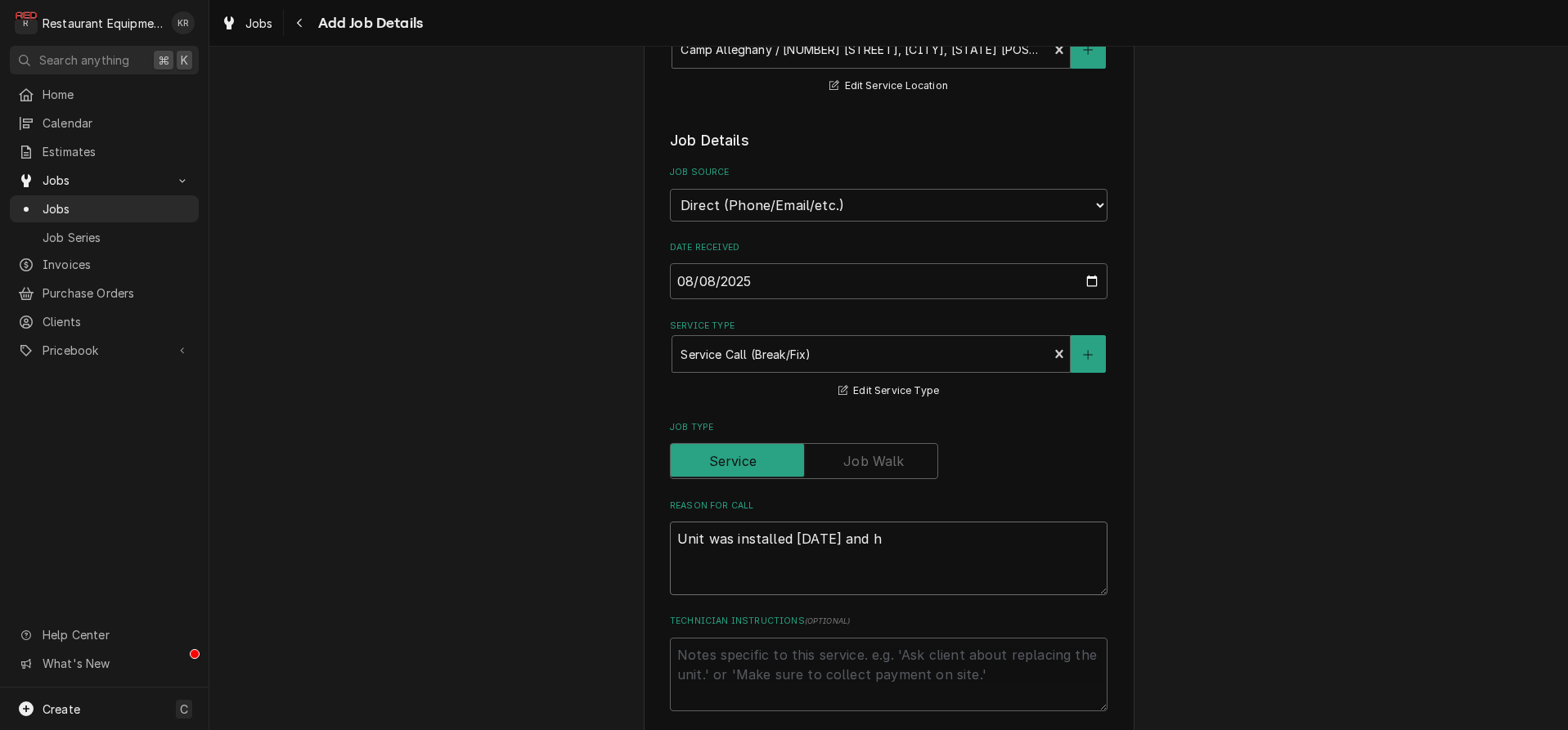 type on "Unit was installed 7/31 and ha" 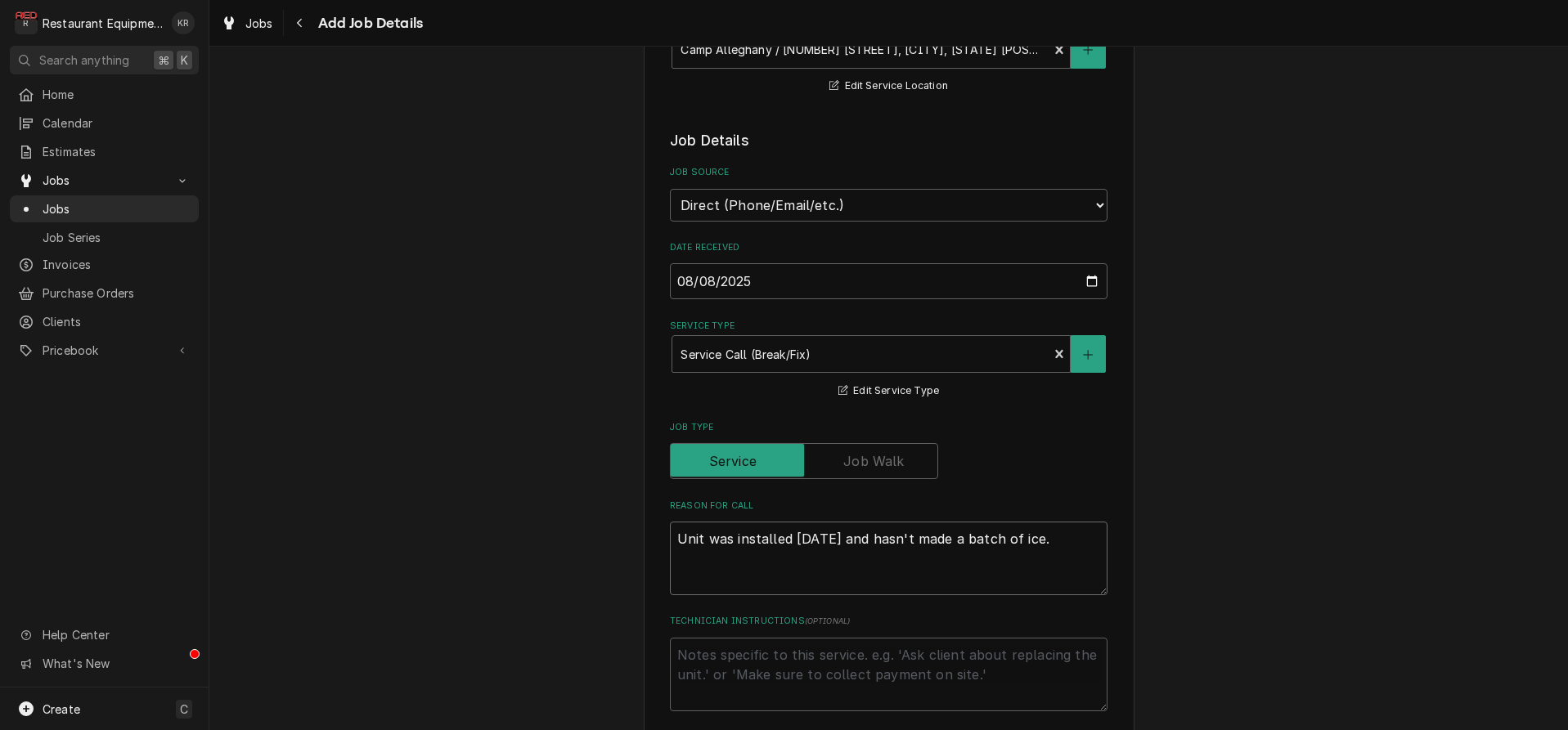 type on "x" 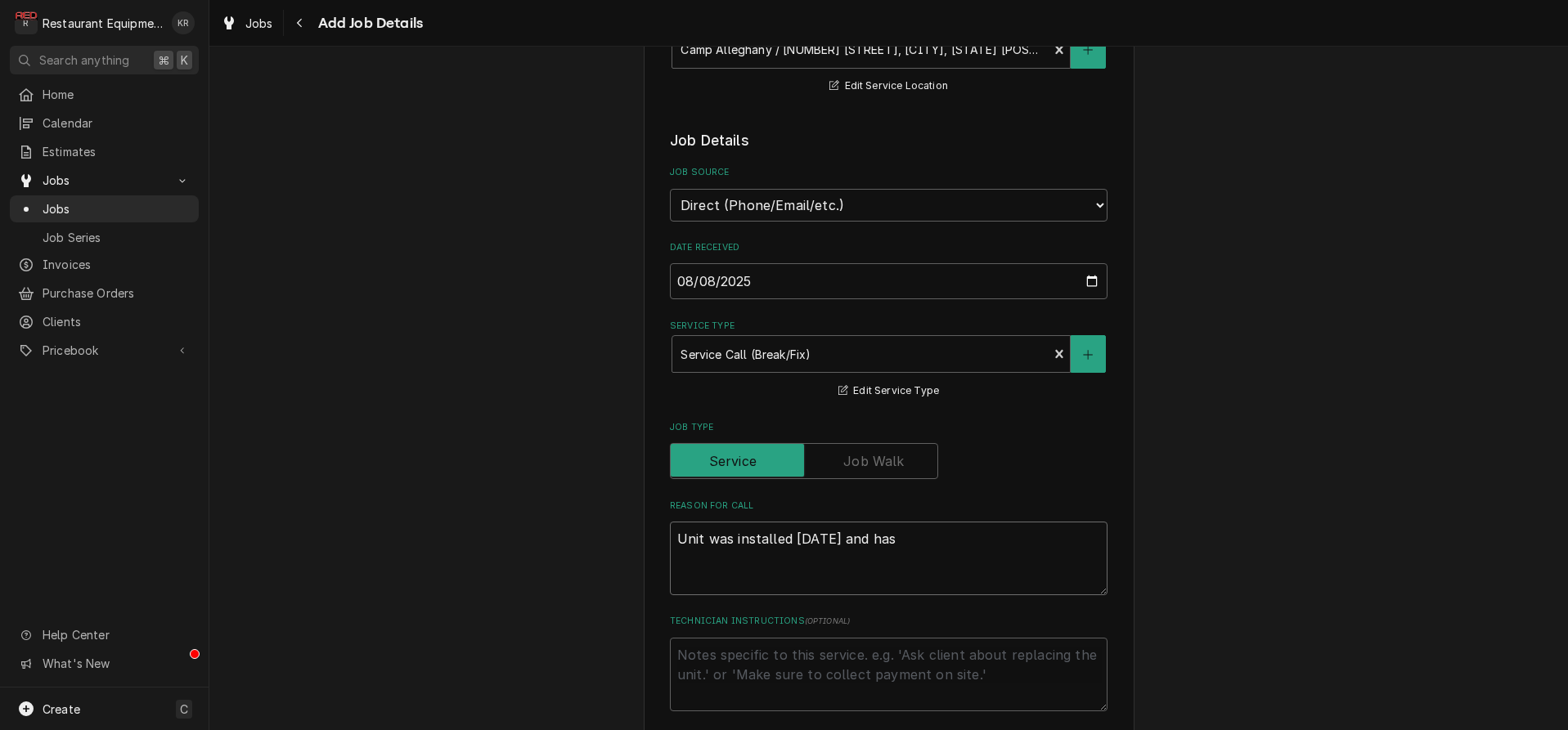 type on "x" 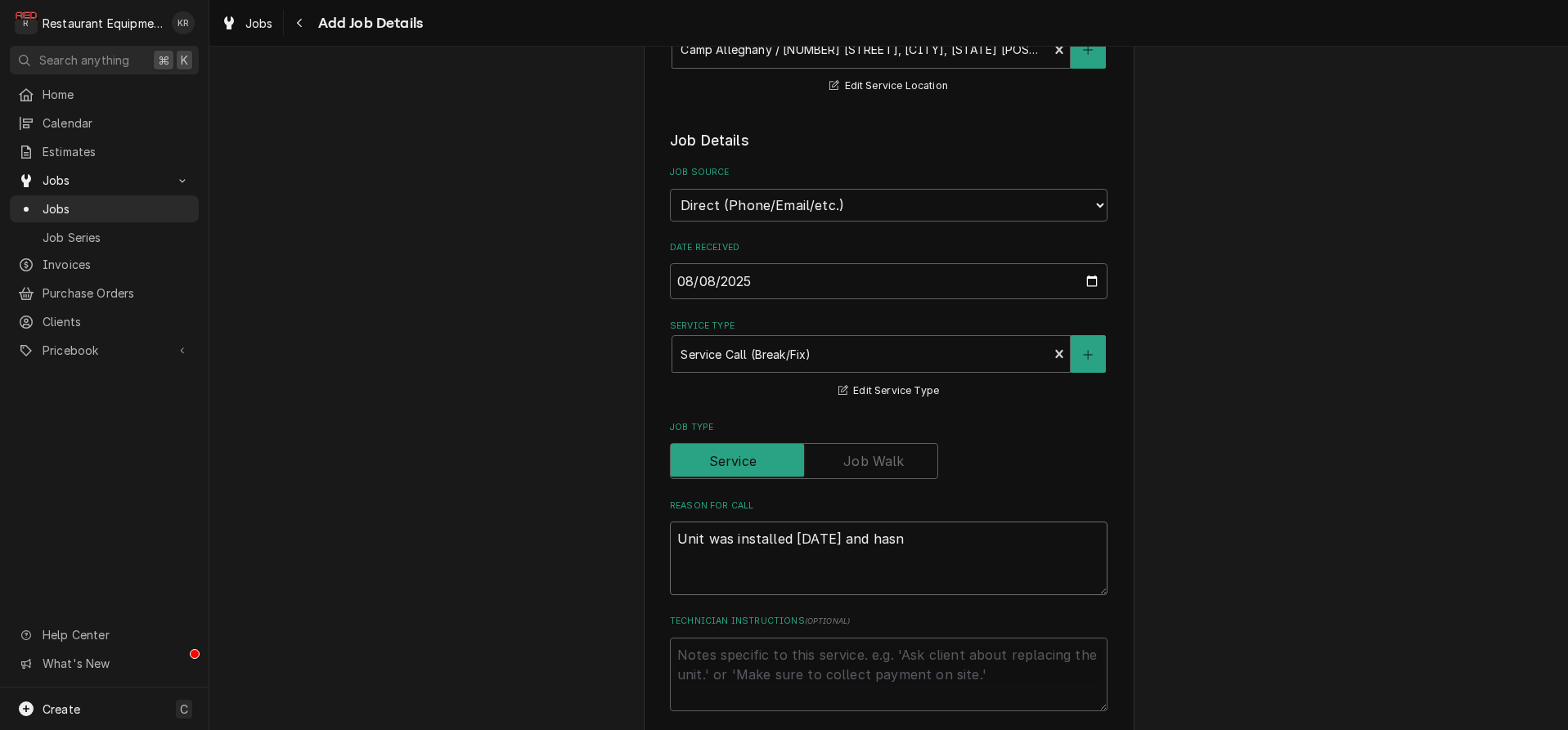 type on "x" 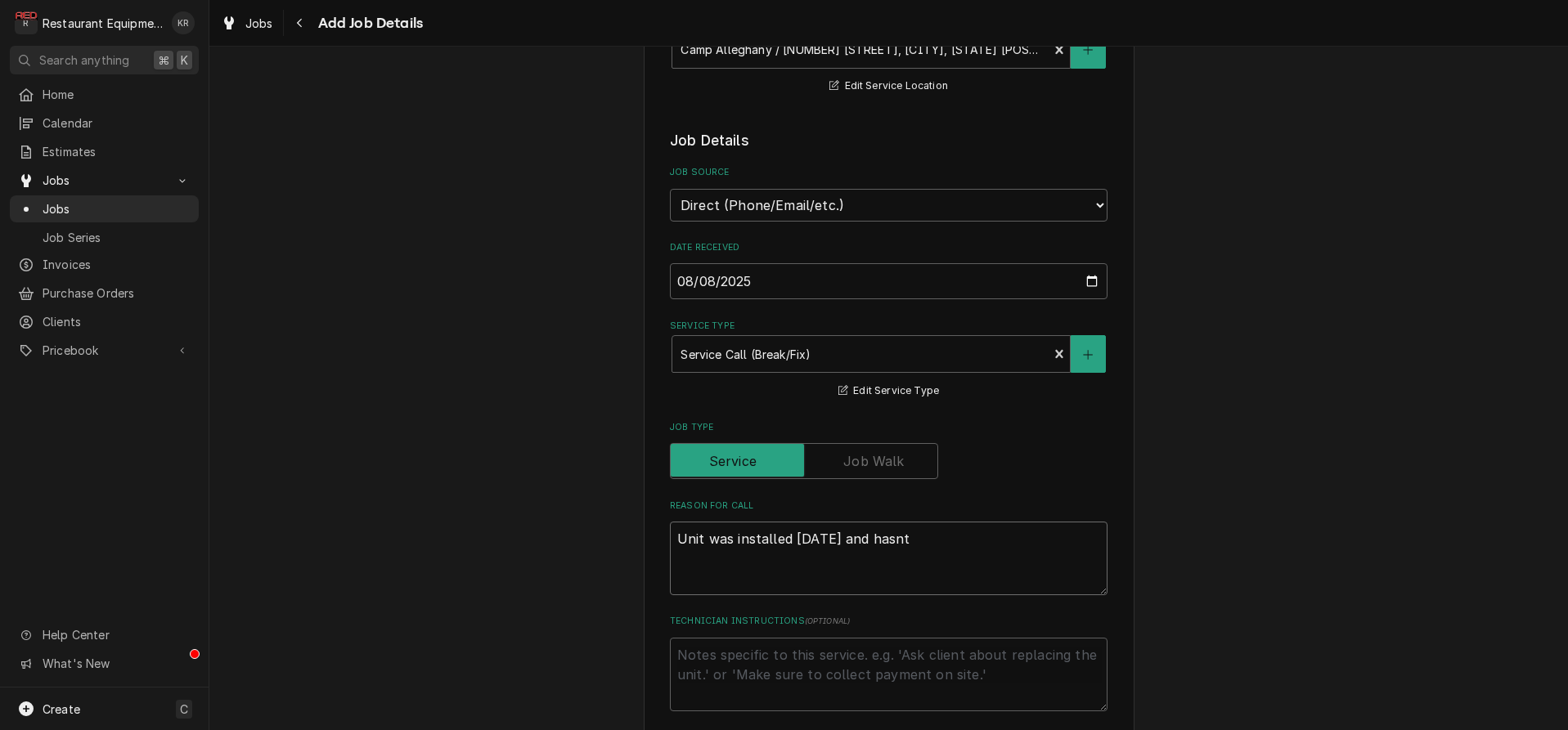 type on "x" 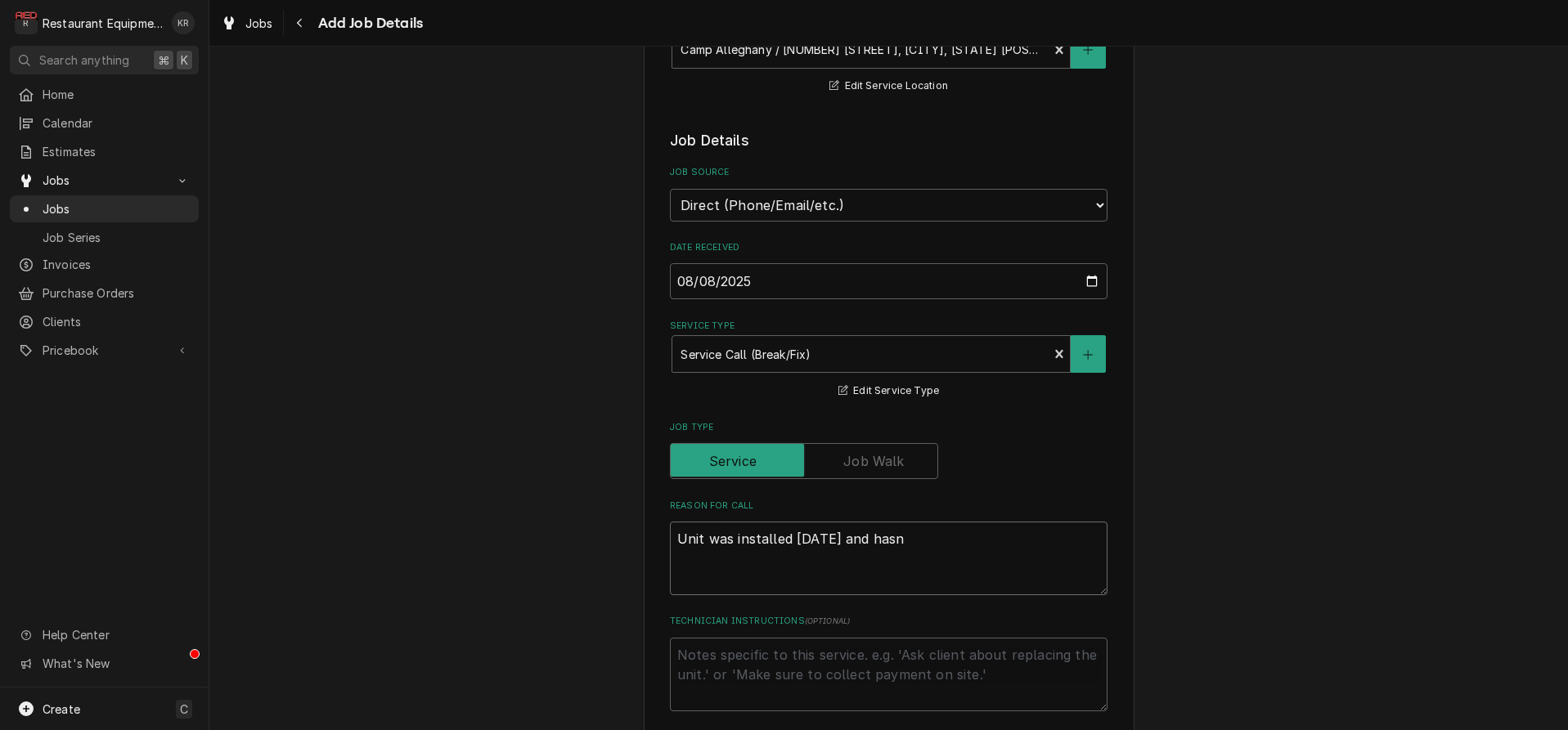 type on "x" 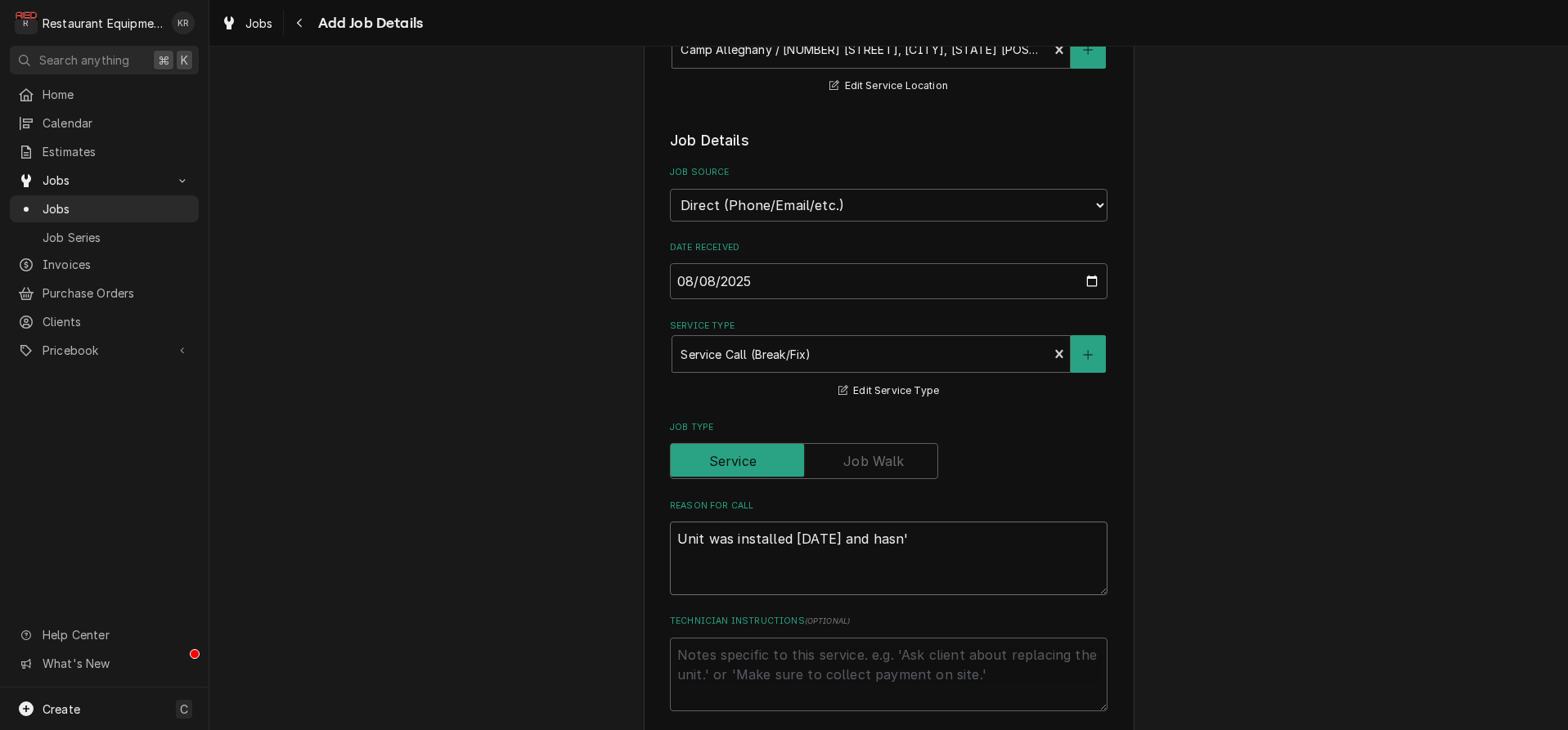 type on "Unit was installed 7/31 and hasn't" 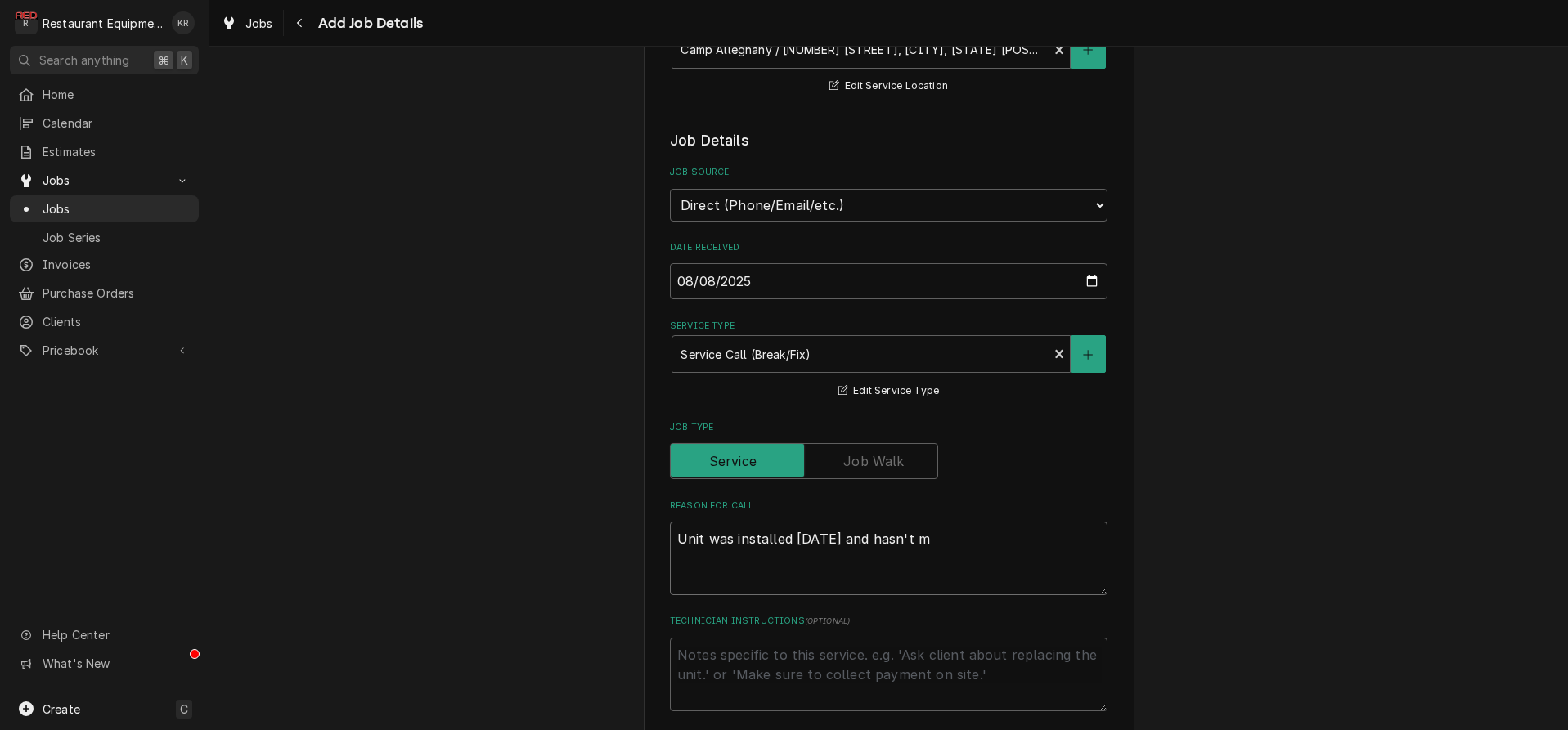 type on "Unit was installed 7/31 and hasn't ma" 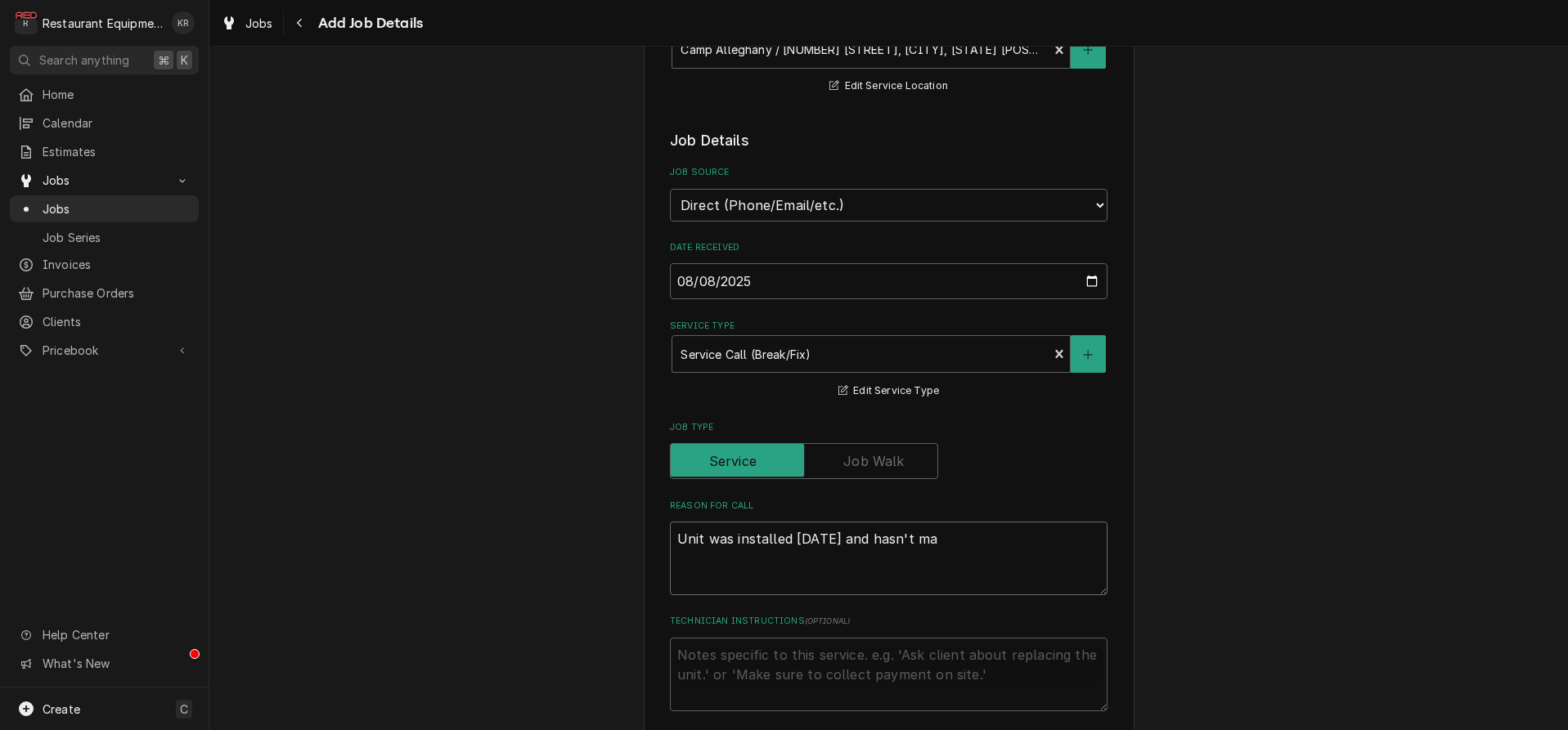 type on "x" 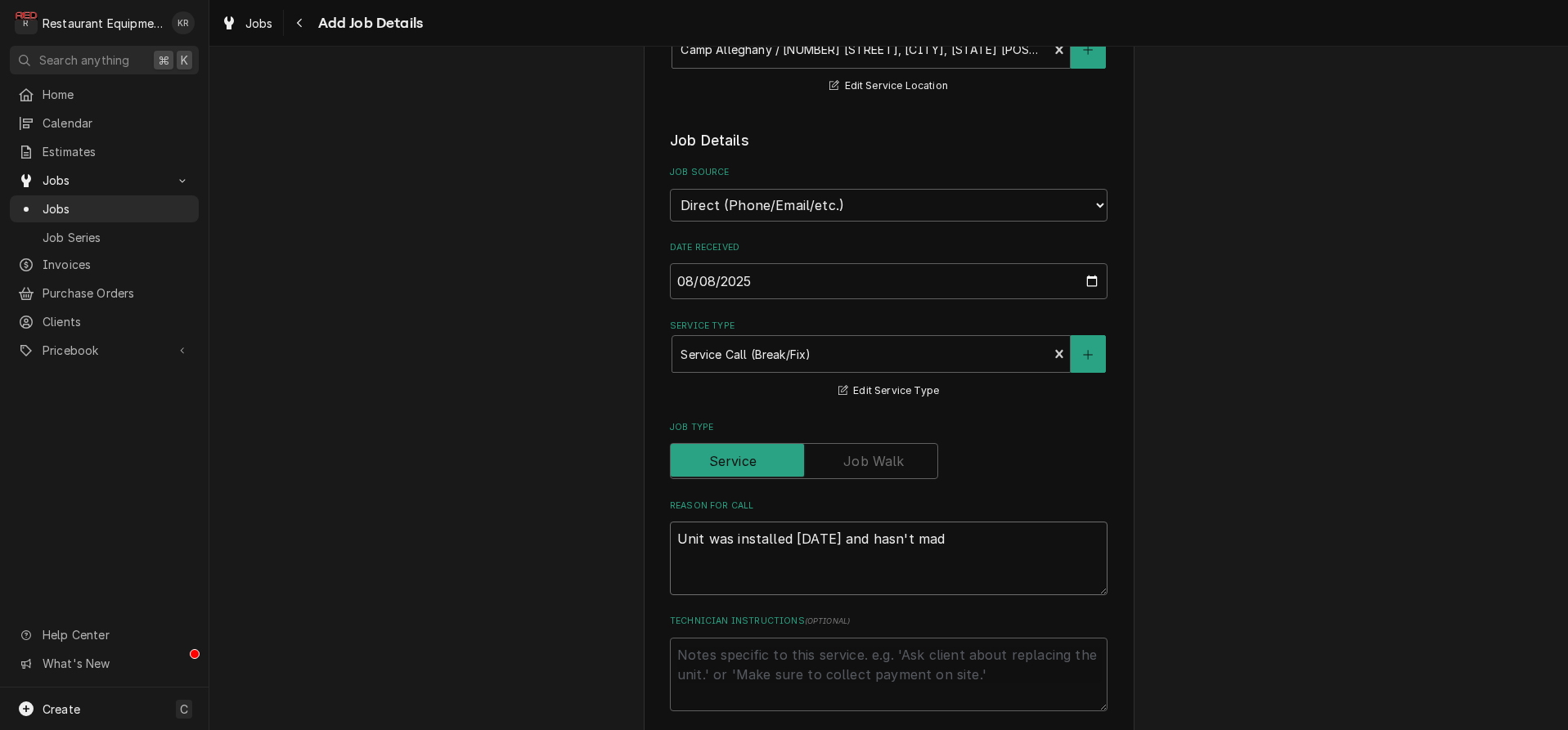 type on "x" 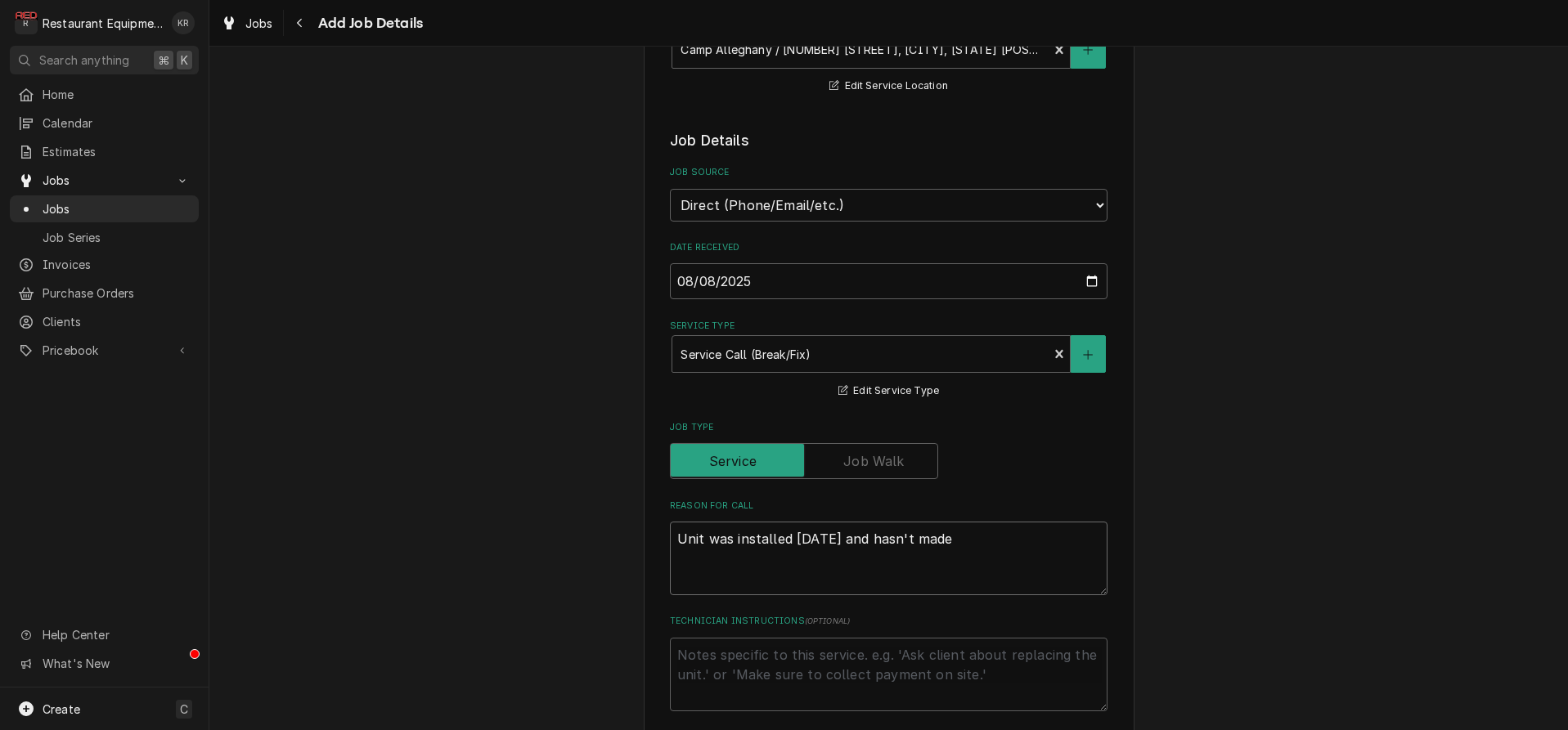 type on "x" 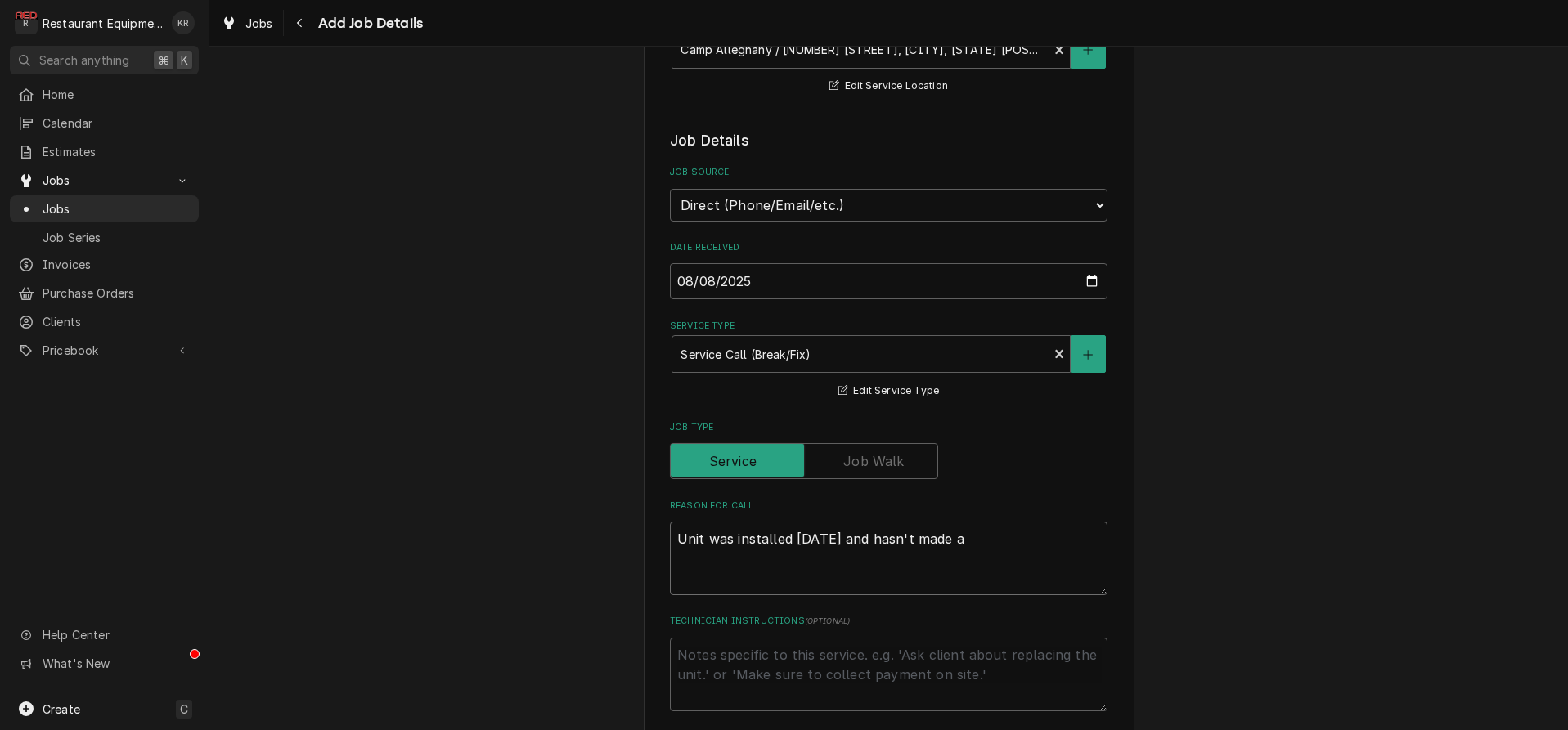 type on "x" 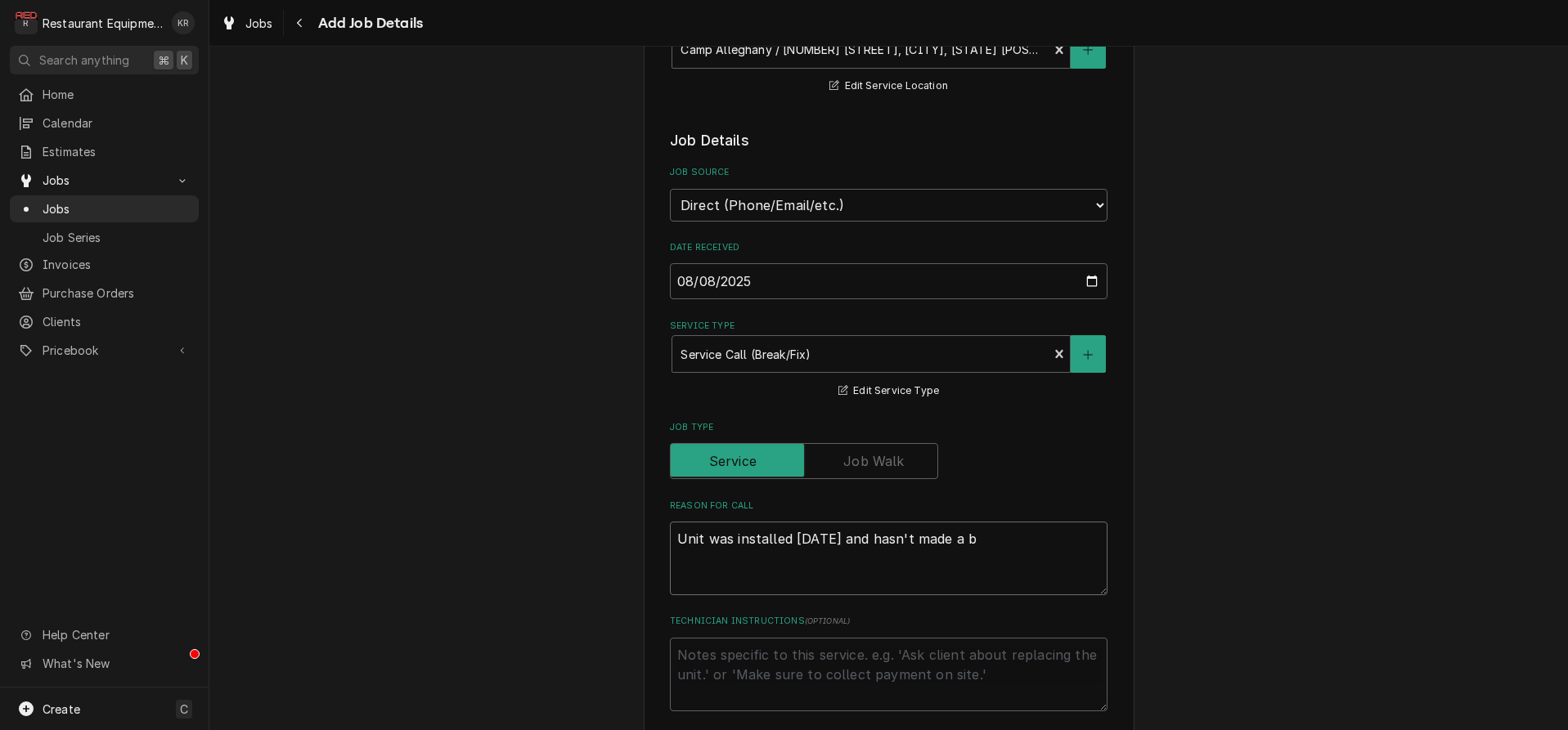 type on "x" 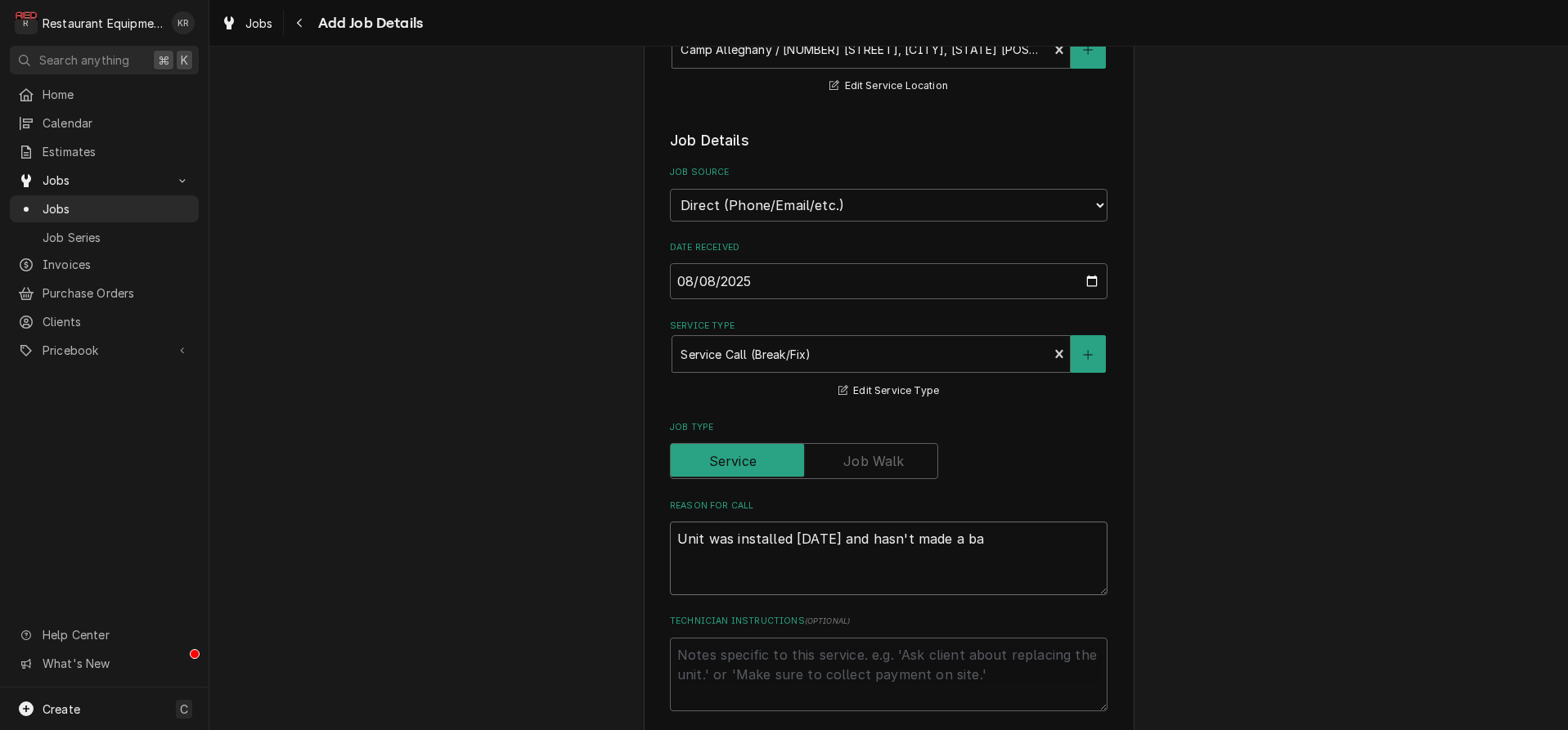 type on "x" 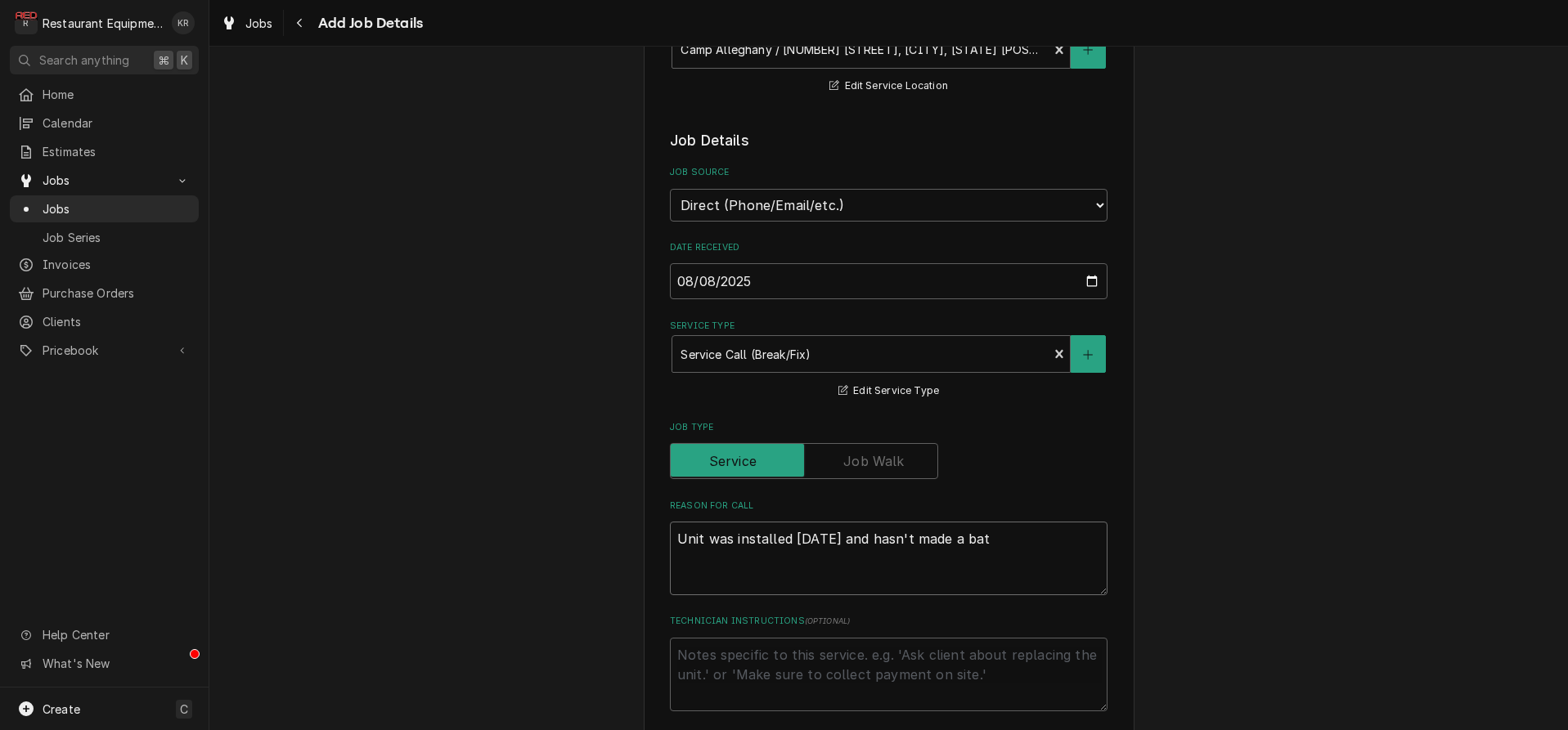 type on "x" 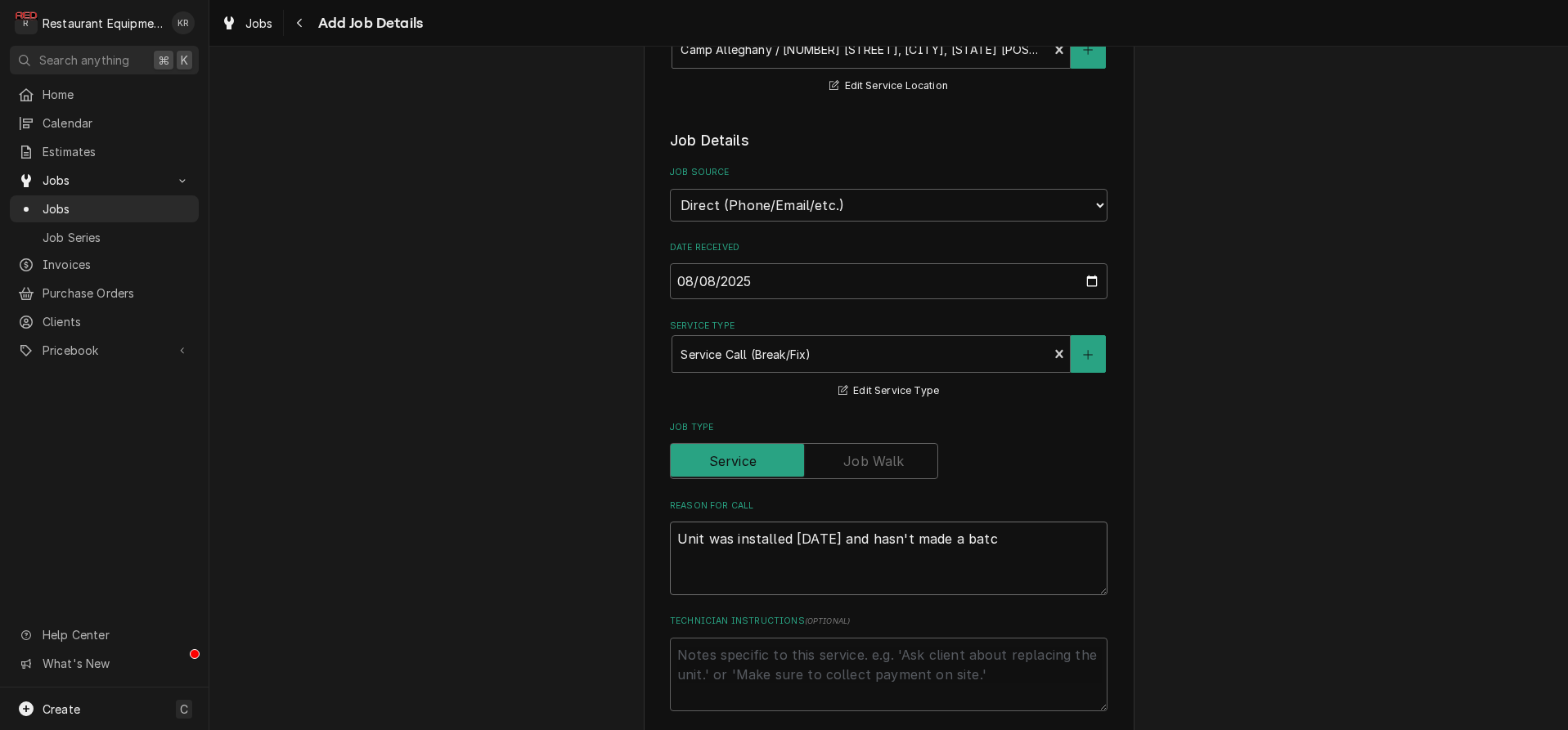 type on "x" 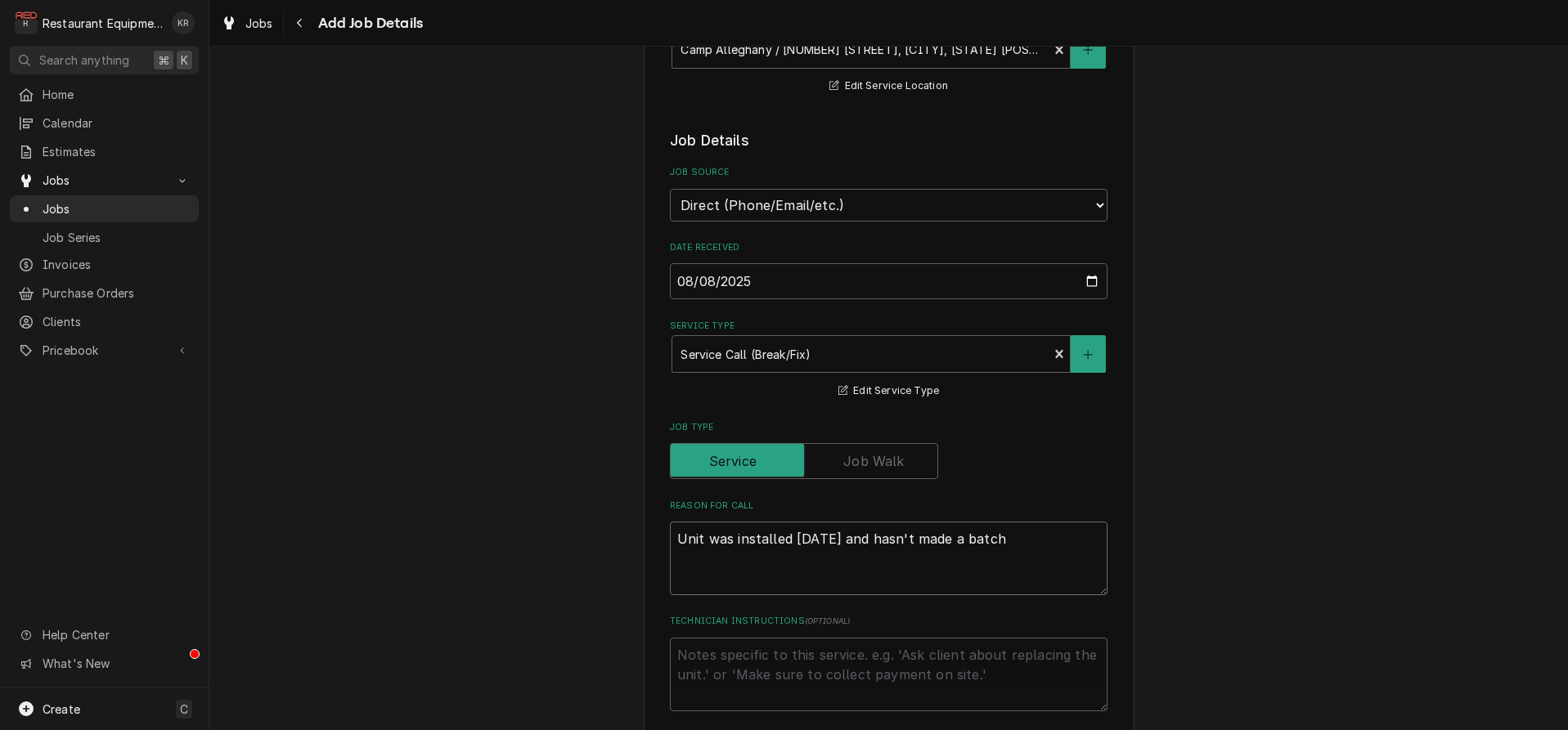 type on "x" 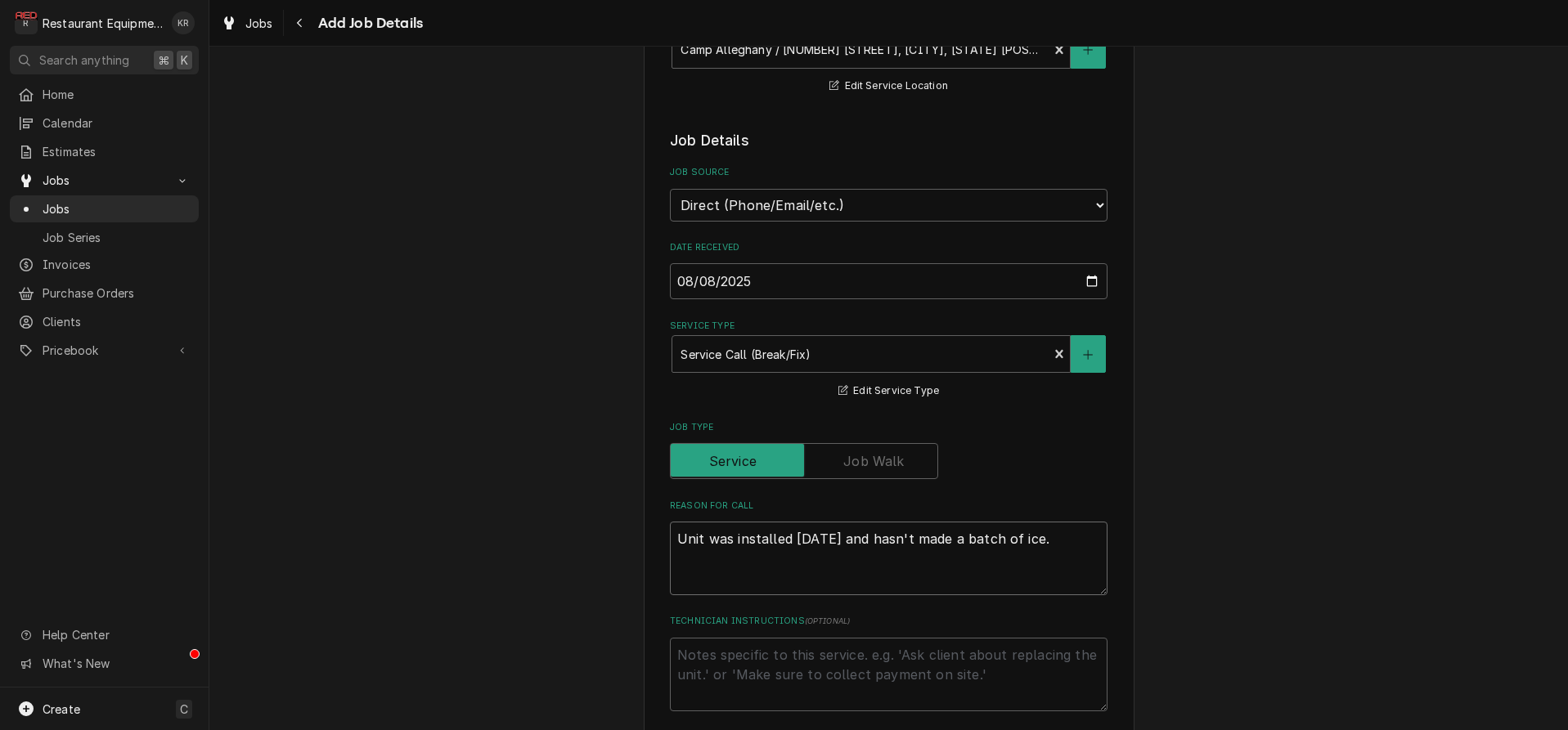 type on "Unit was installed 7/31 and hasn't made a batch of" 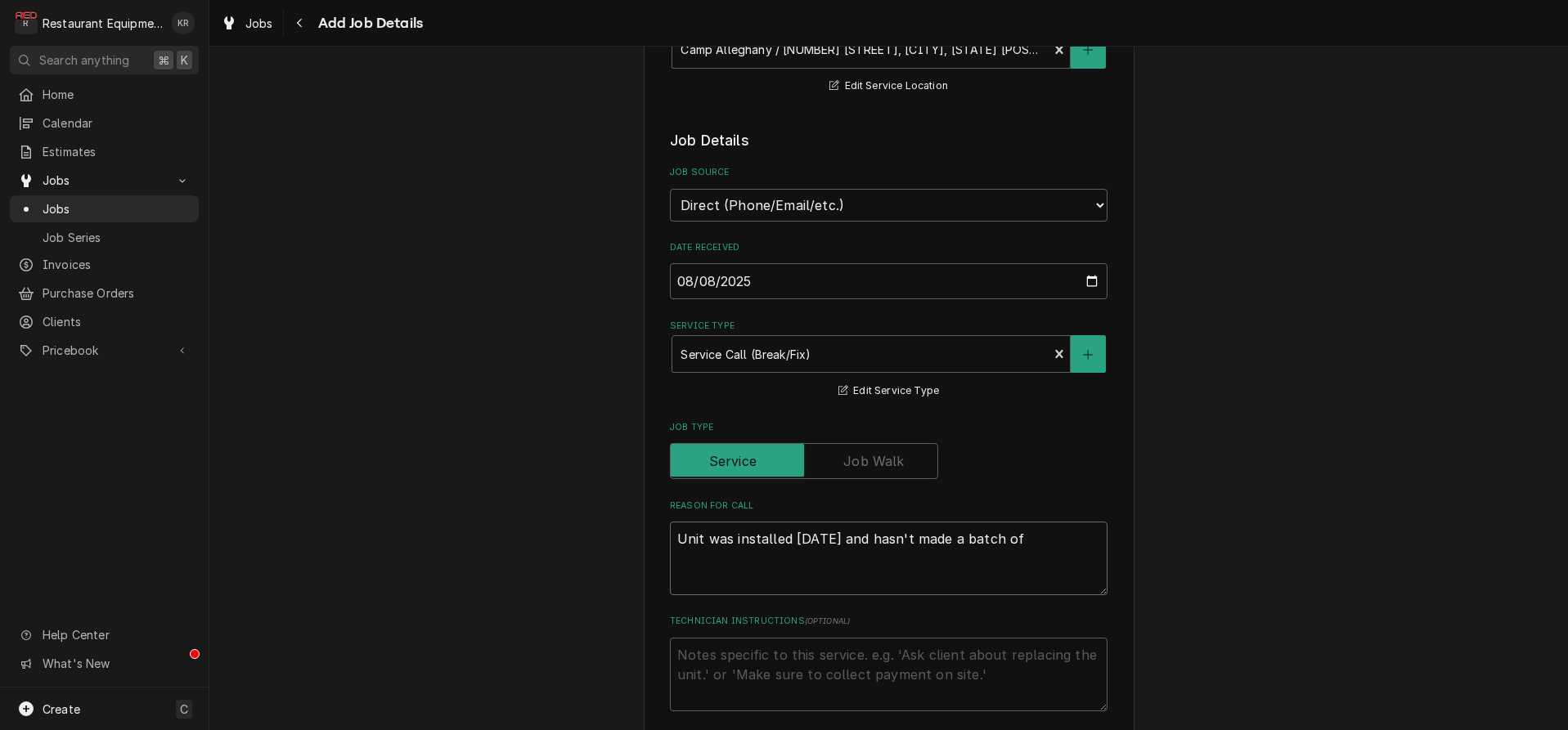 type on "x" 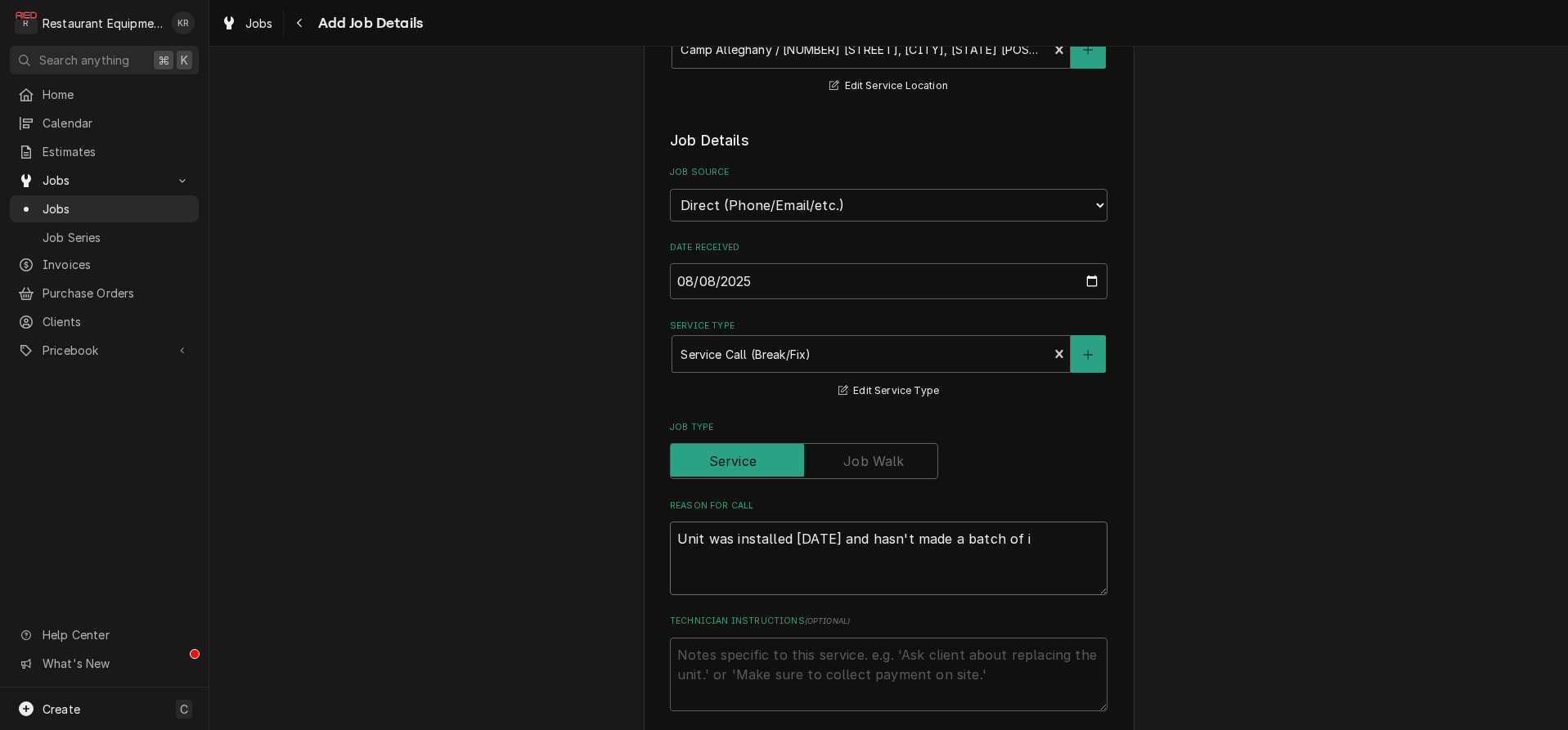 type on "x" 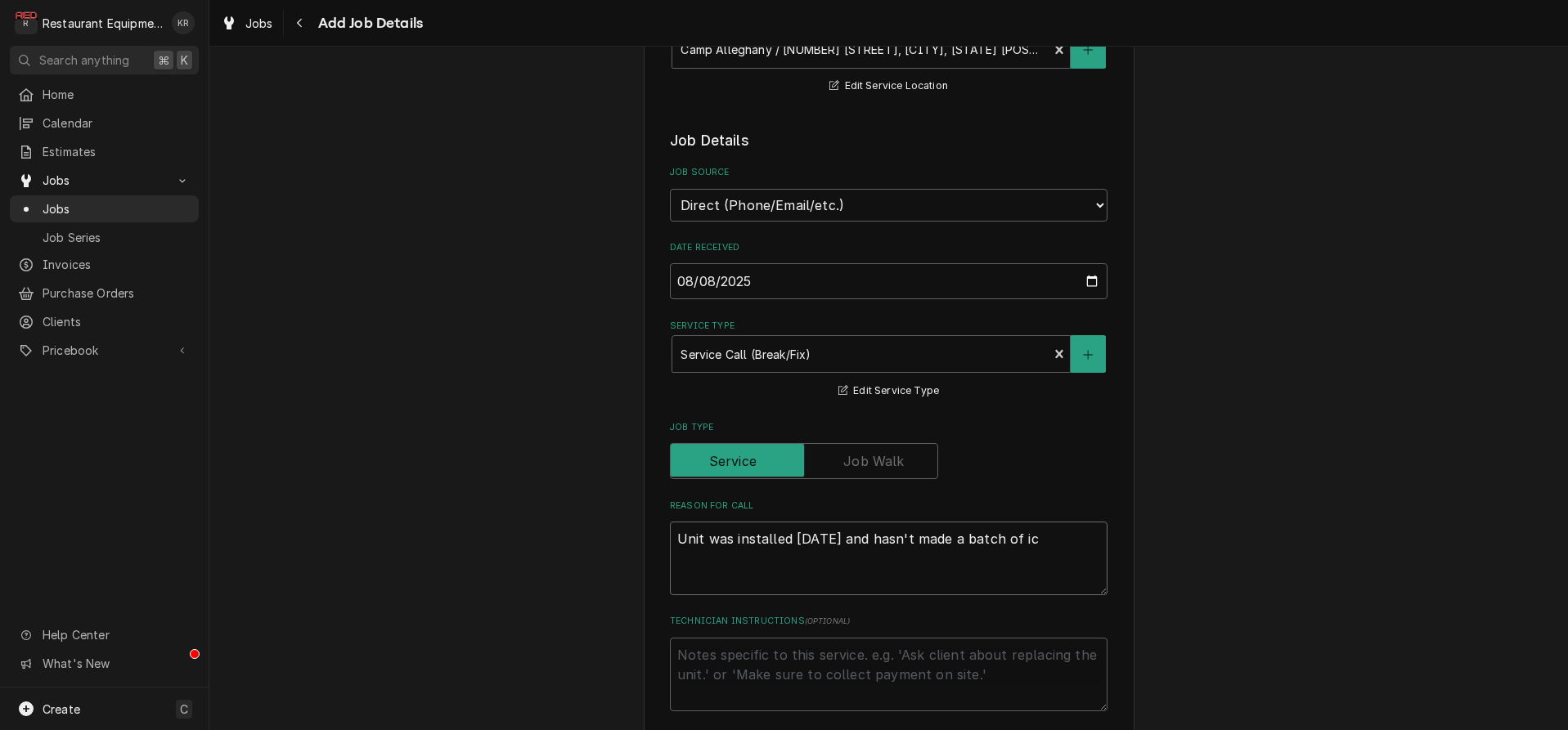 type on "x" 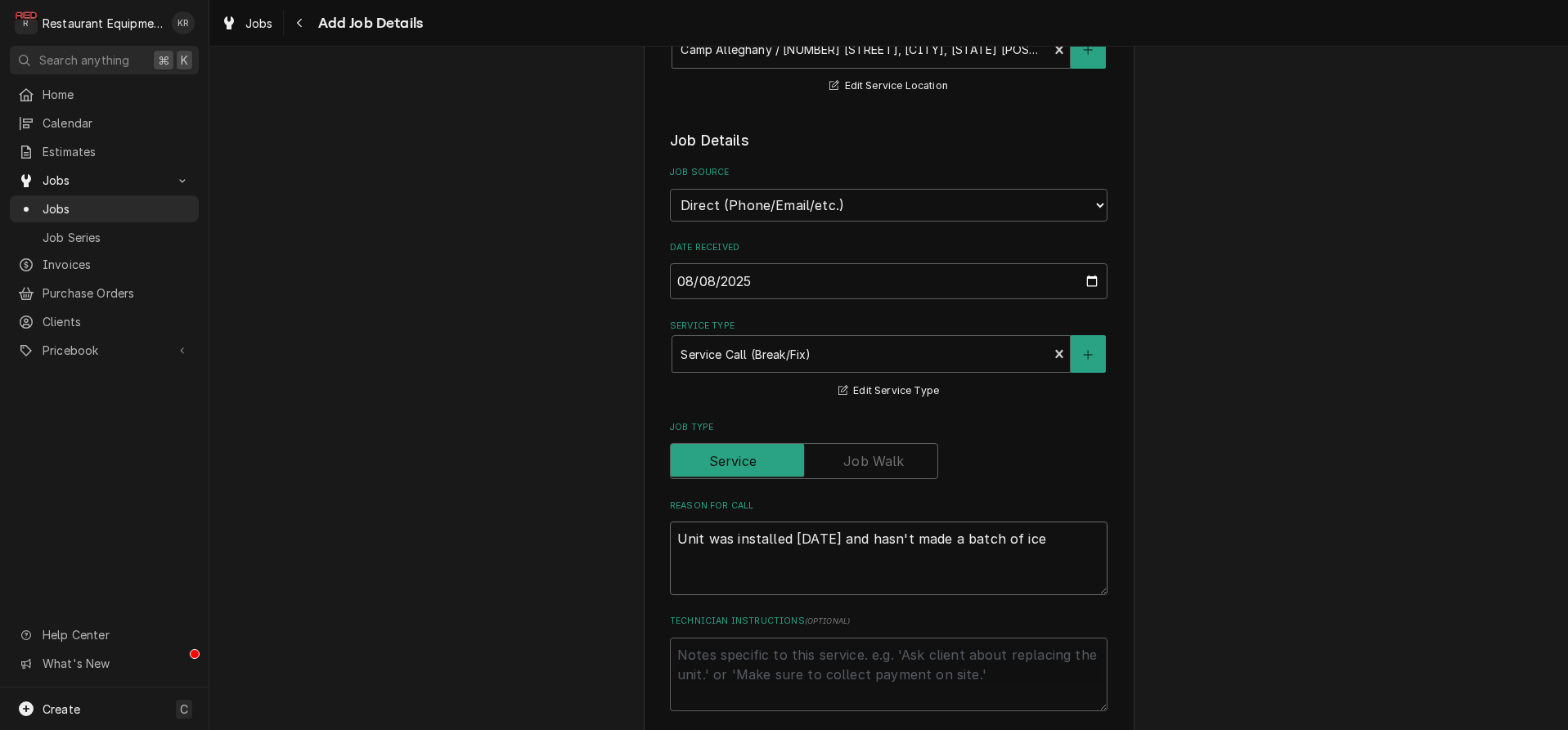 type on "x" 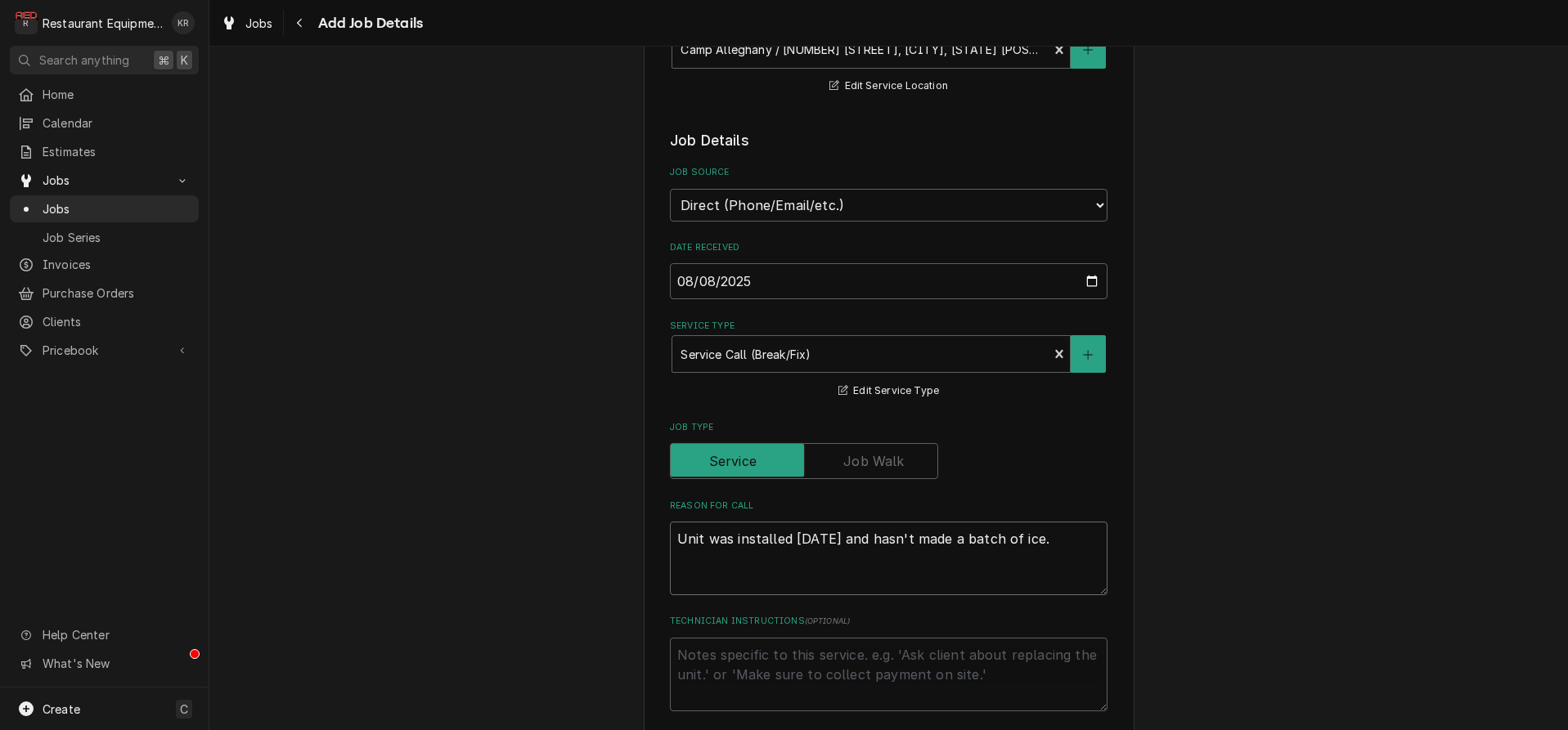 type on "Unit was installed 7/31 and hasn't made a batch of ice." 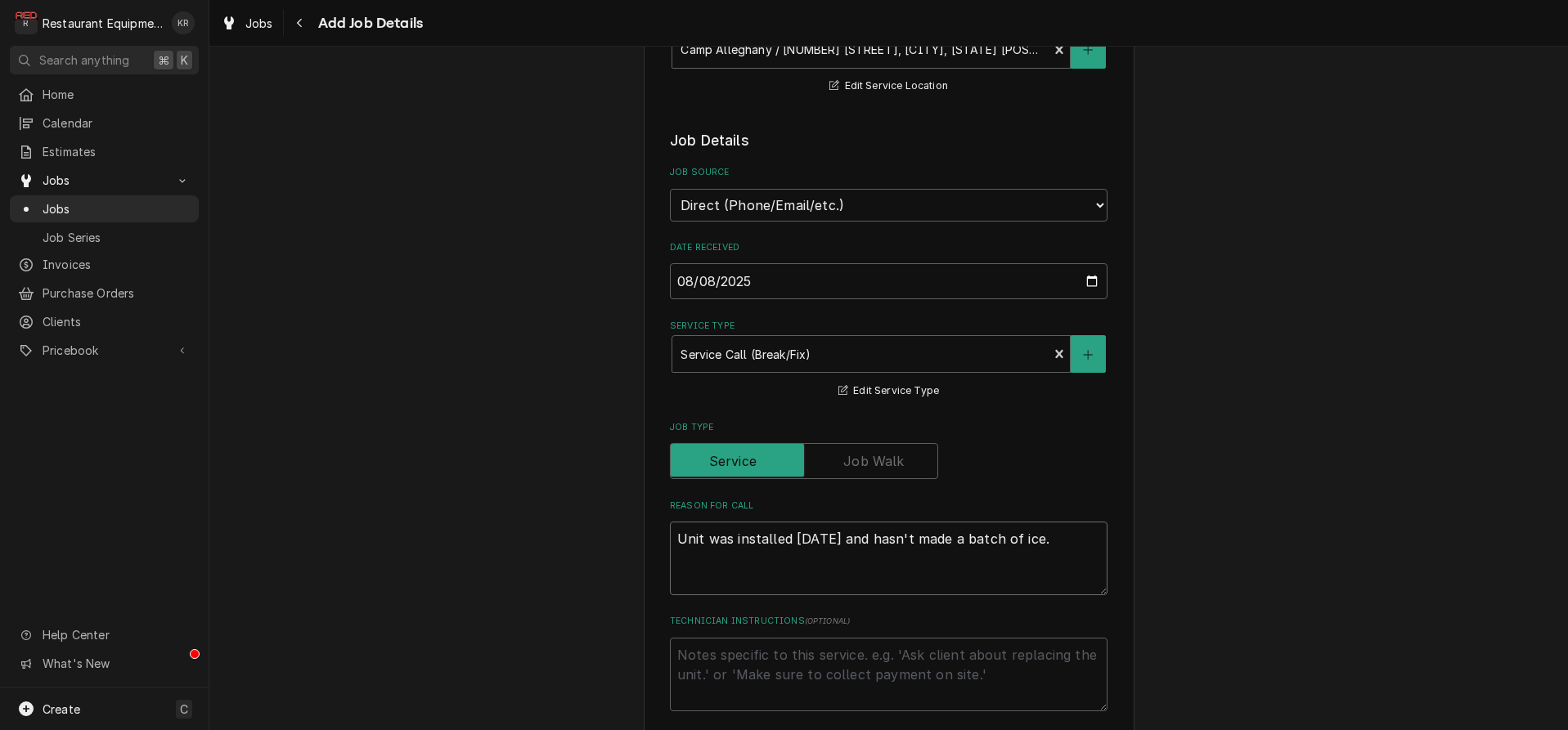 type on "x" 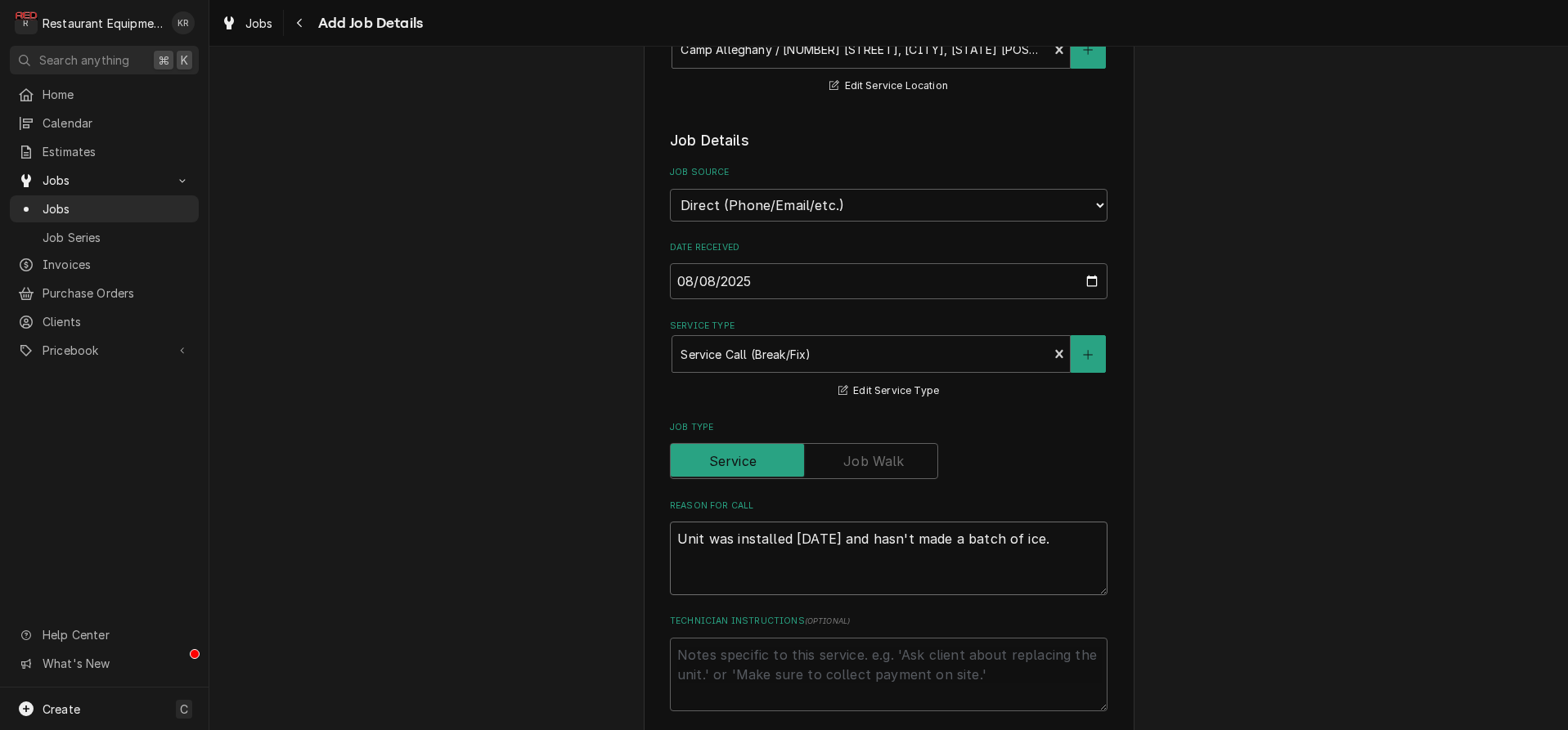 type on "Unit was installed 7/31 and hasn't made a batch of ice. I" 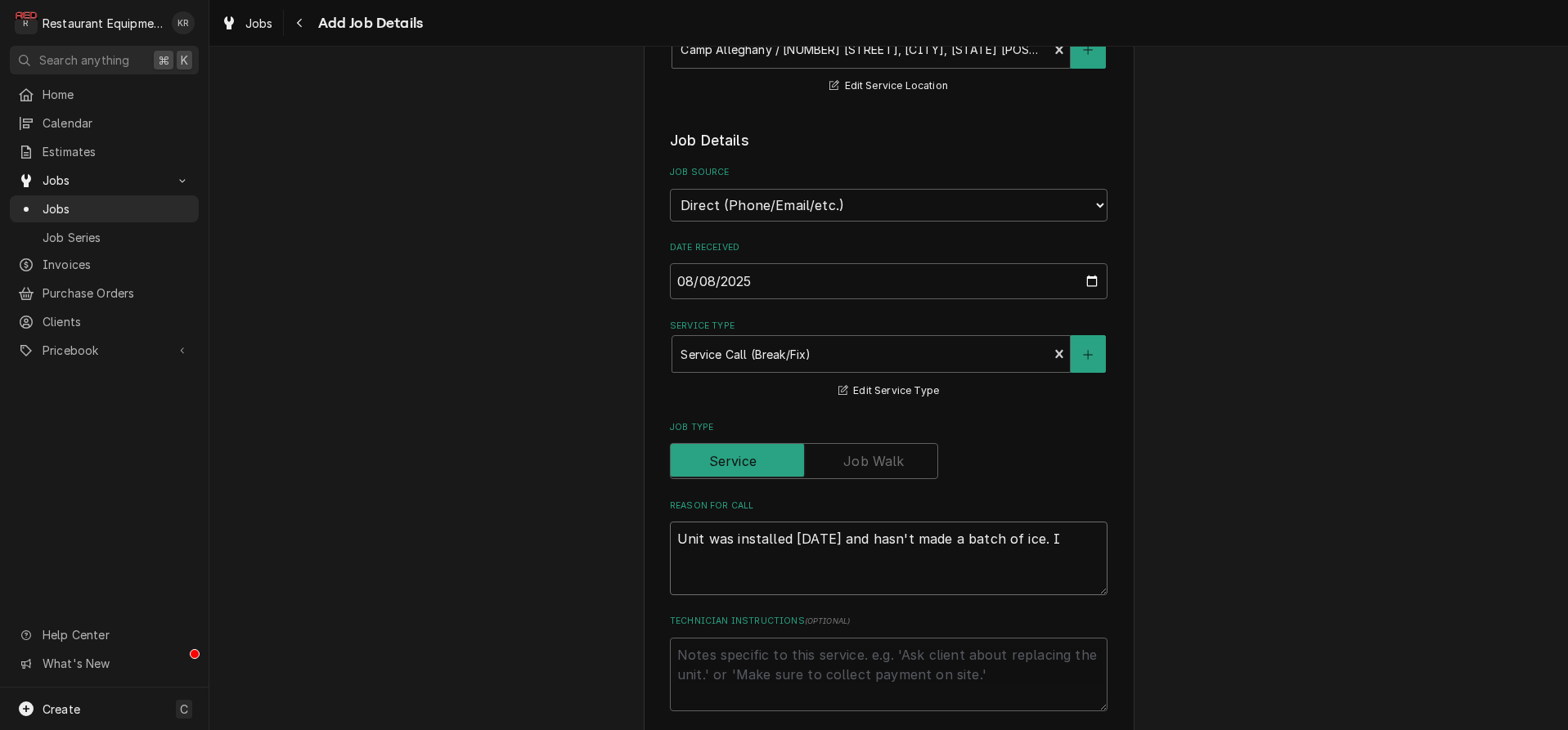 type on "x" 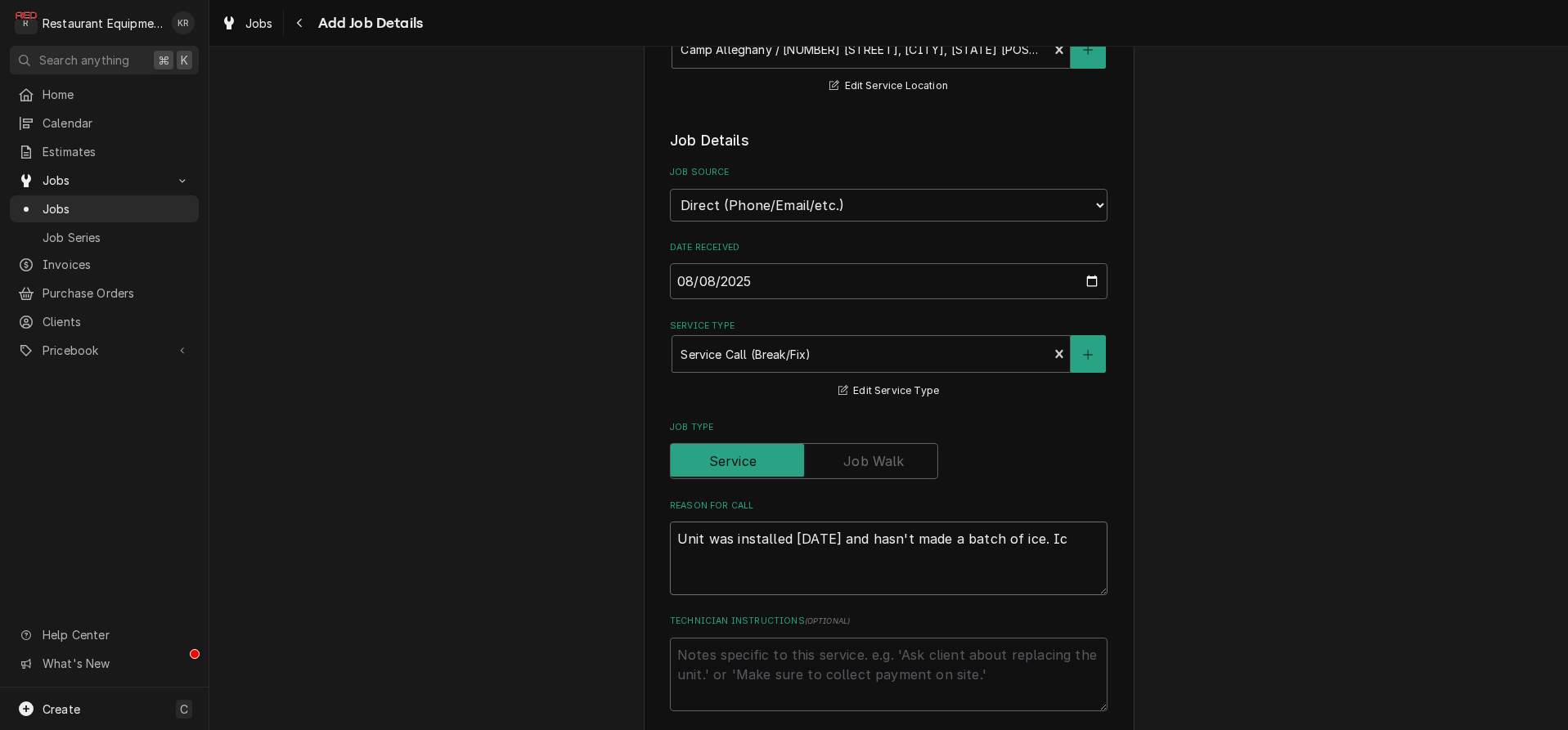 type on "x" 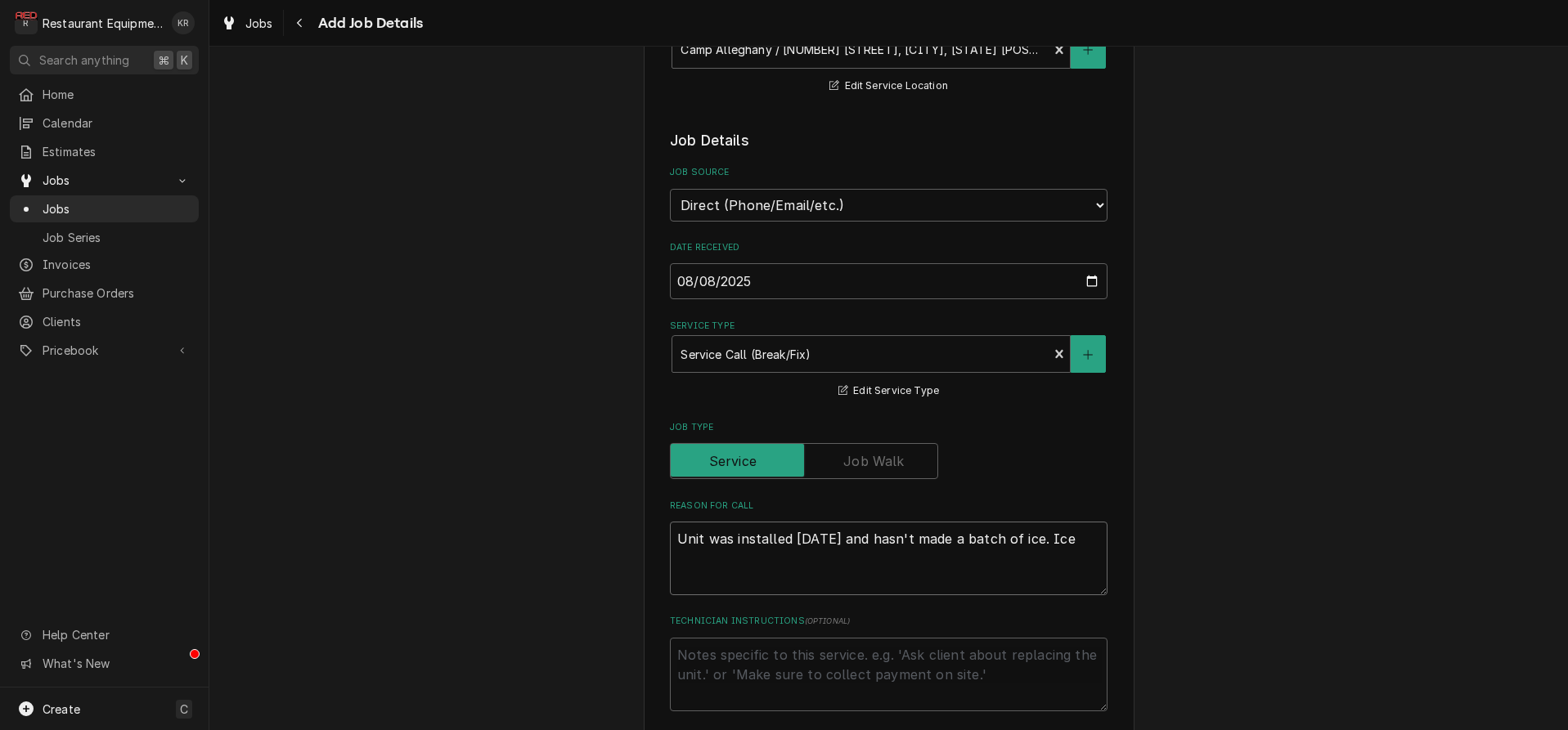 type on "x" 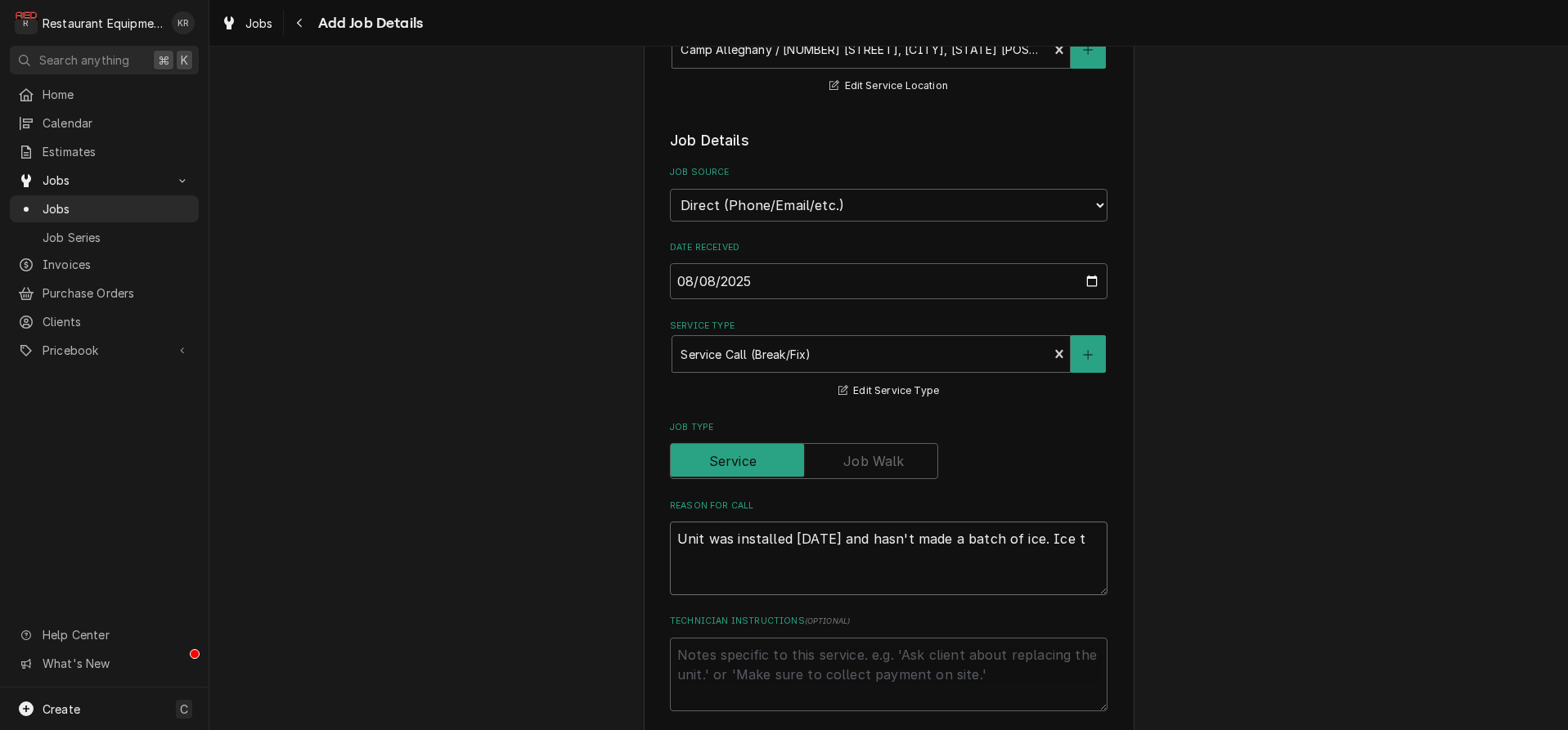 type on "x" 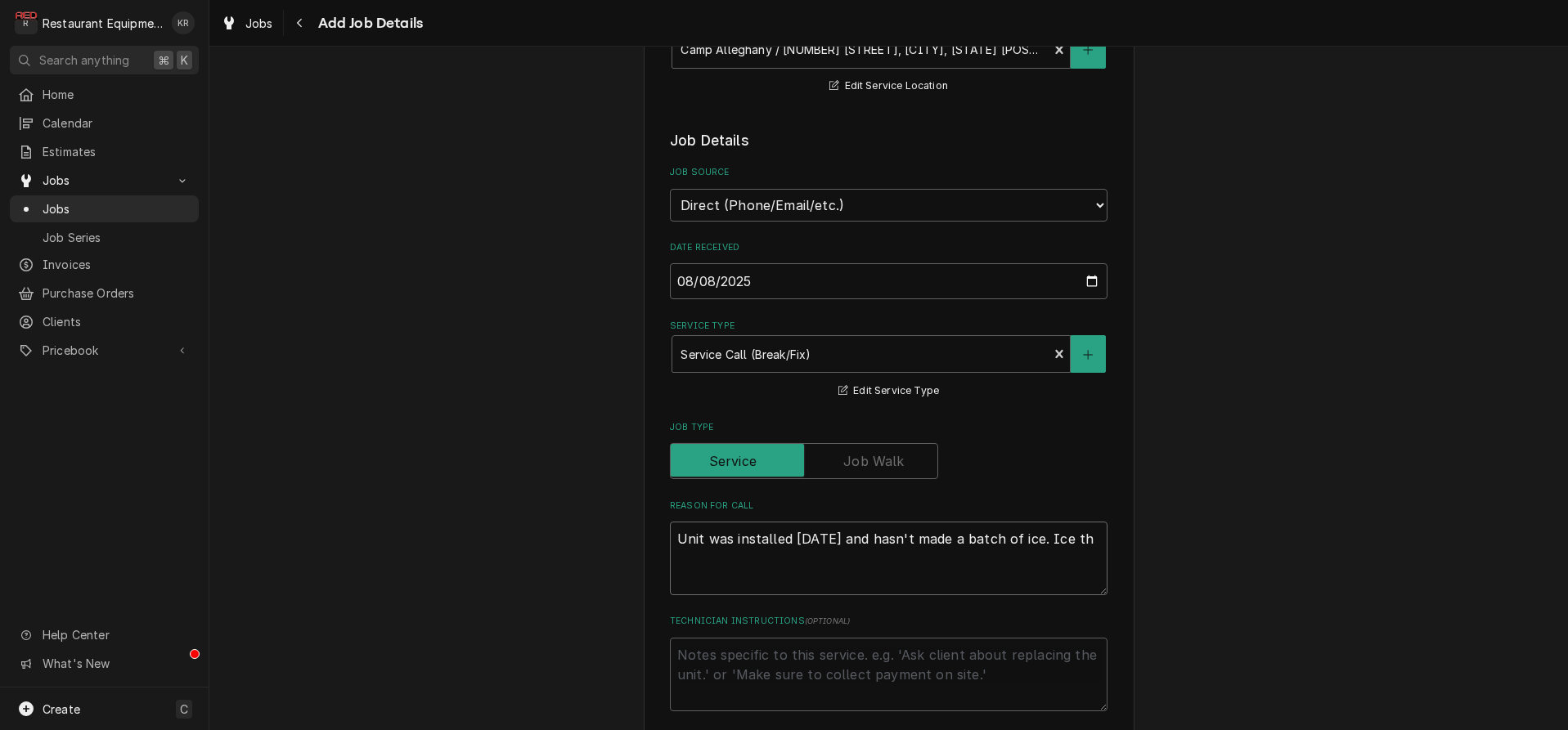 type on "x" 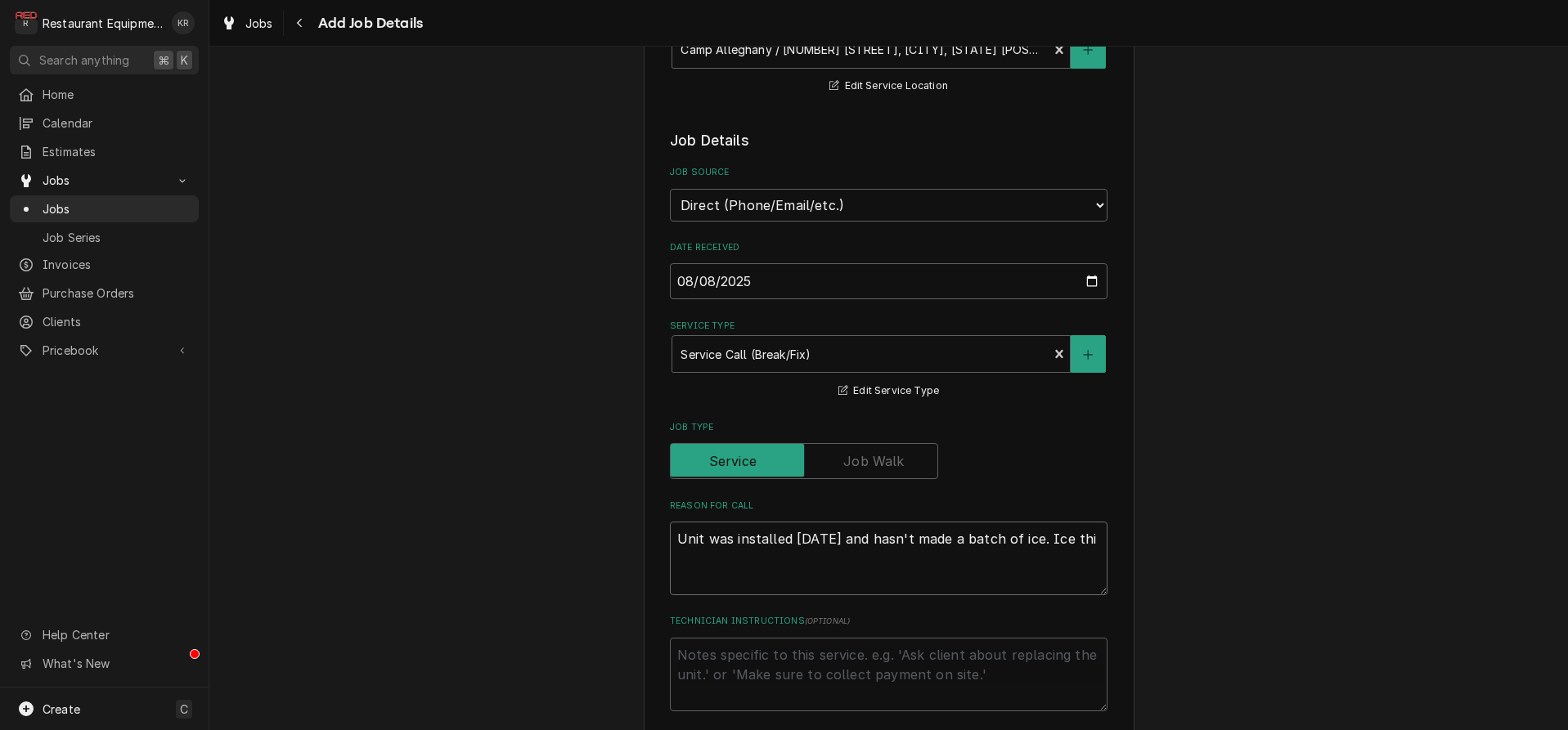 type 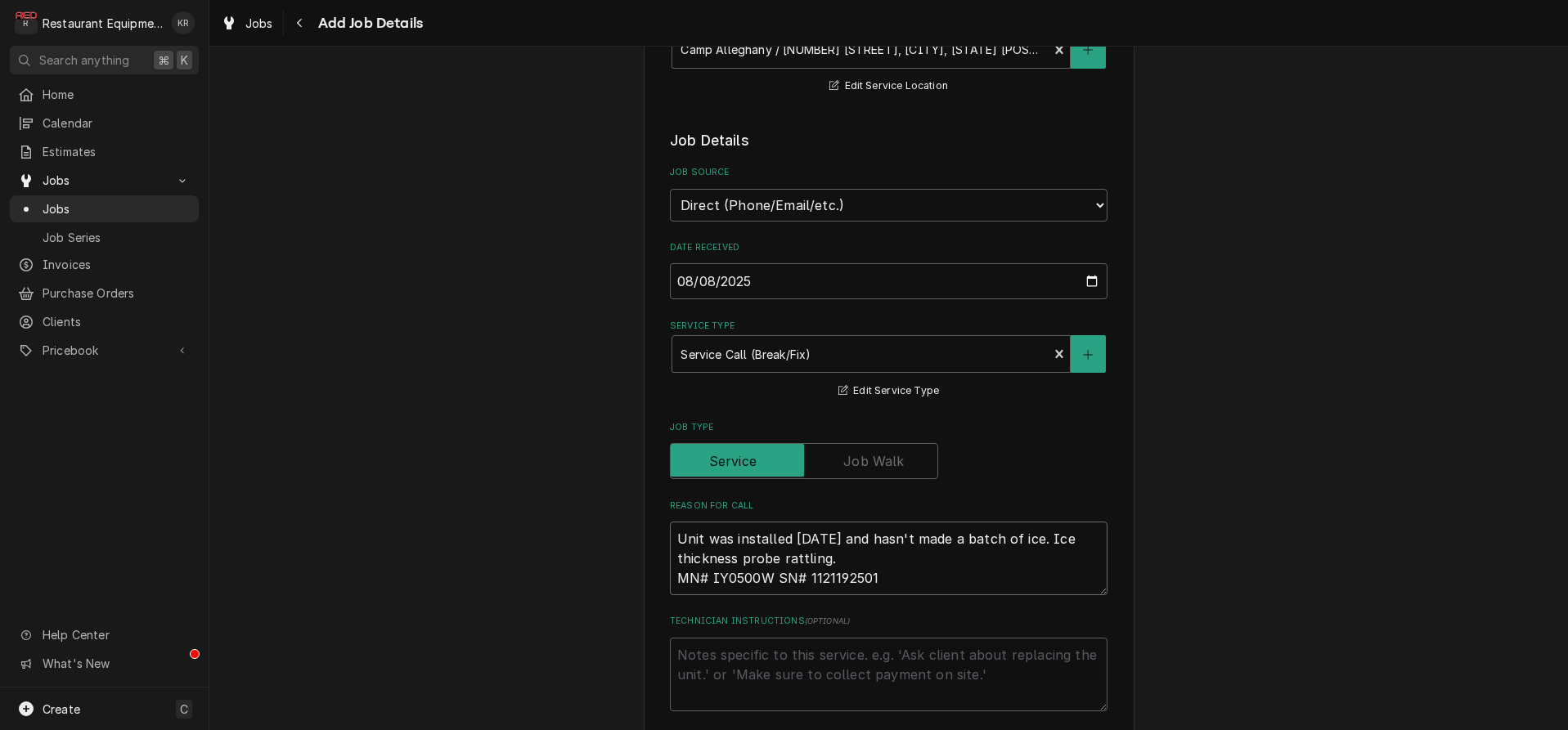 click on "Unit was installed 7/31 and hasn't made a batch of ice. Ice thickness probe rattling.
MN# IY0500W SN# 1121192501" at bounding box center (888, 558) 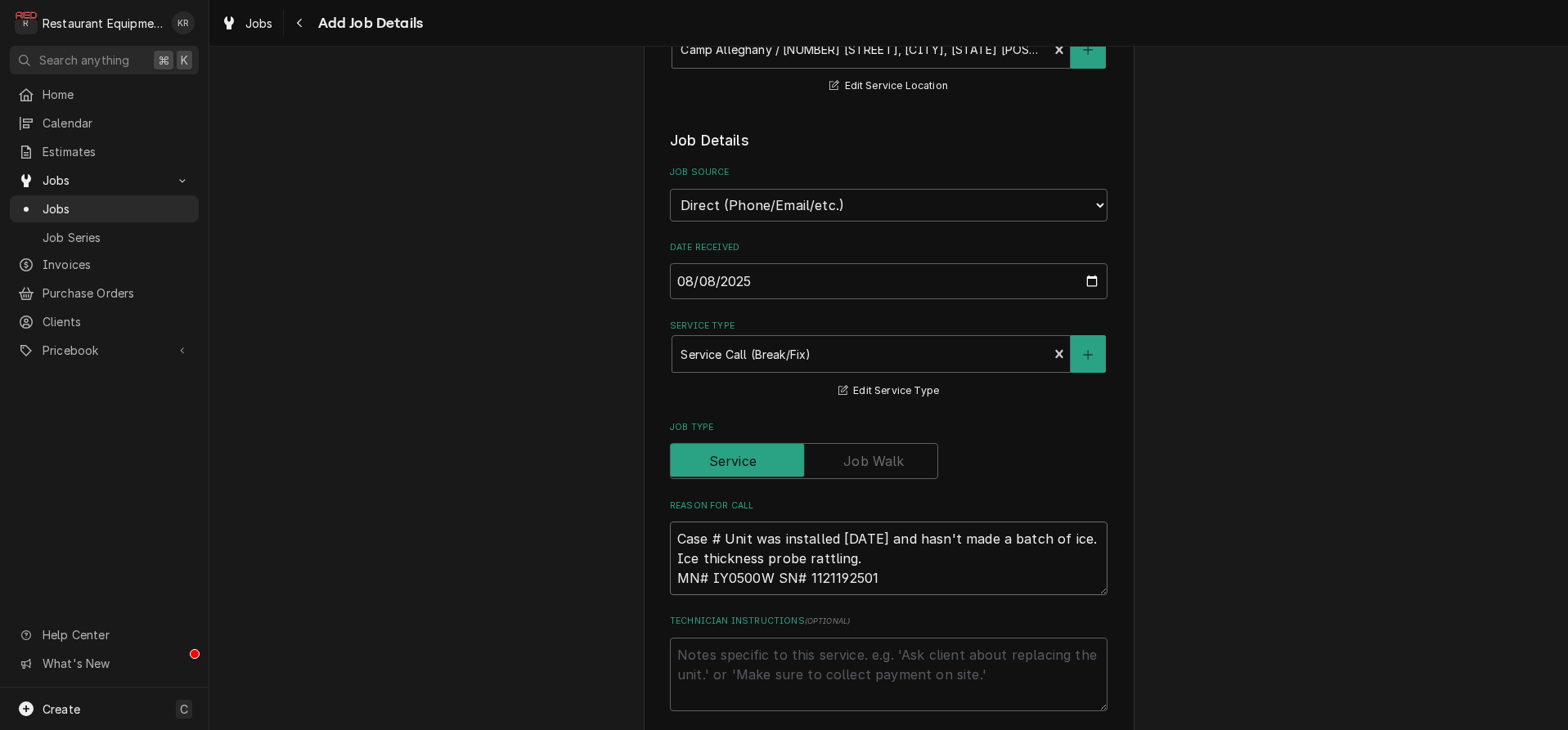 paste on "270037" 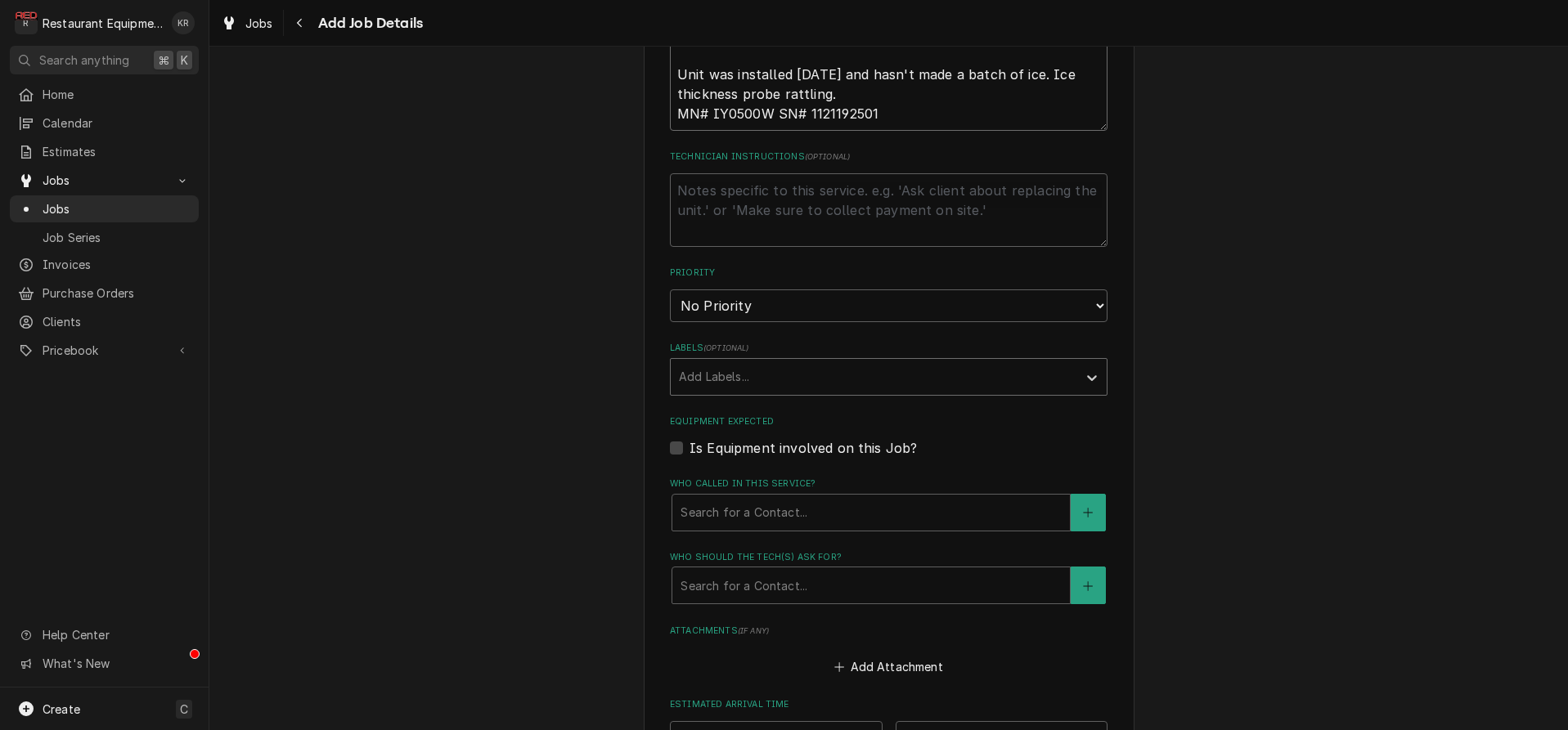 scroll, scrollTop: 867, scrollLeft: 0, axis: vertical 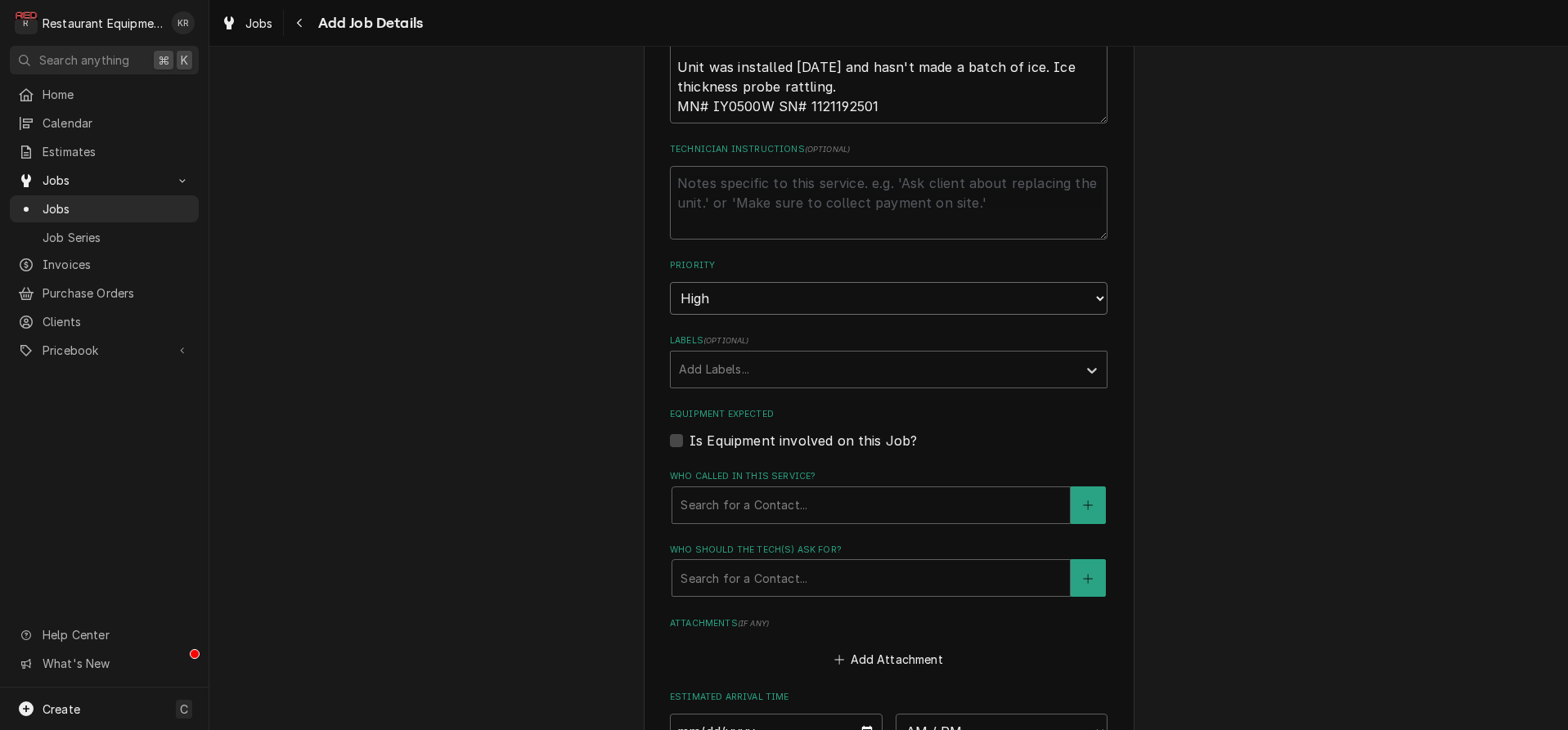 click on "High" at bounding box center [0, 0] 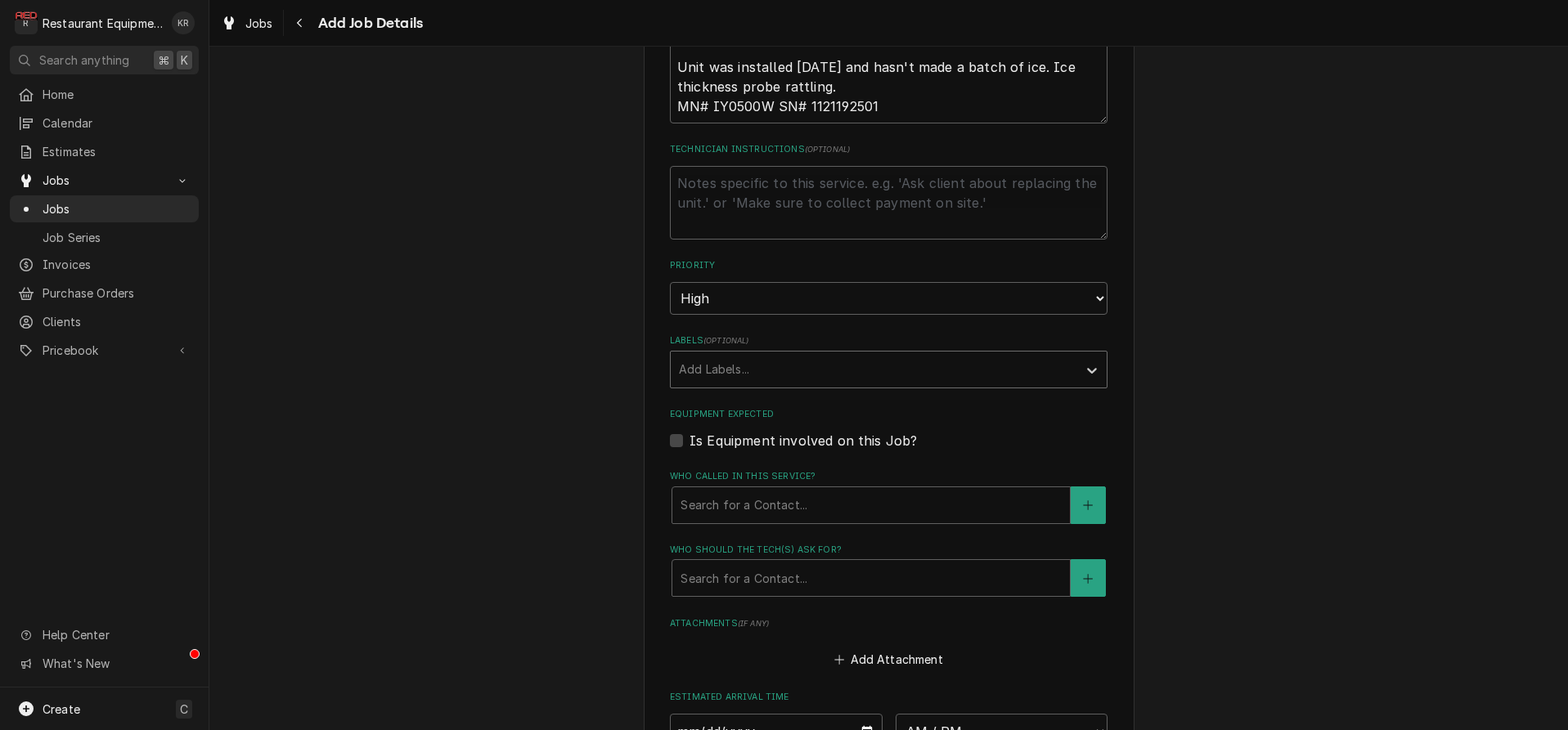 click at bounding box center (874, 369) 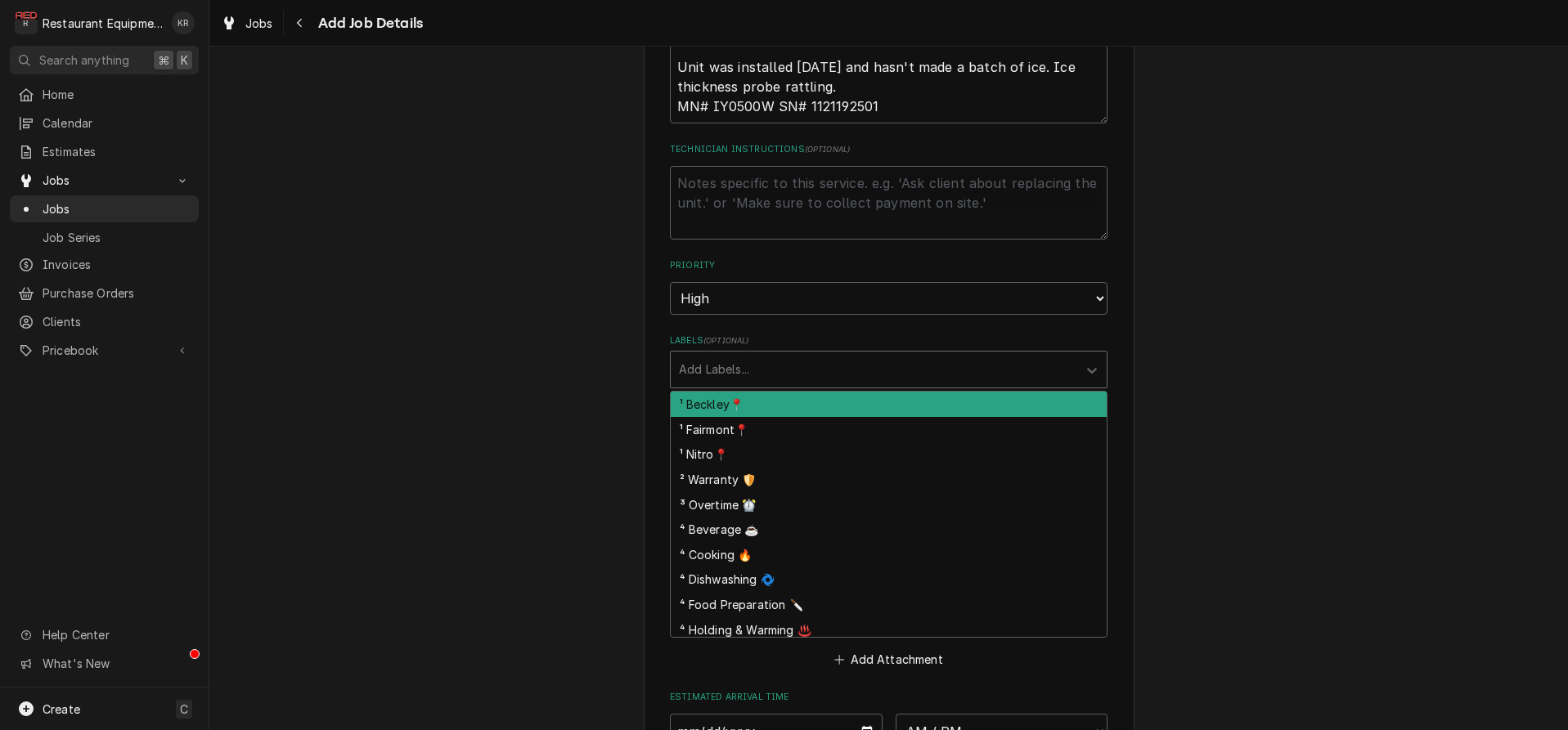 click on "¹ Beckley📍" at bounding box center [888, 404] 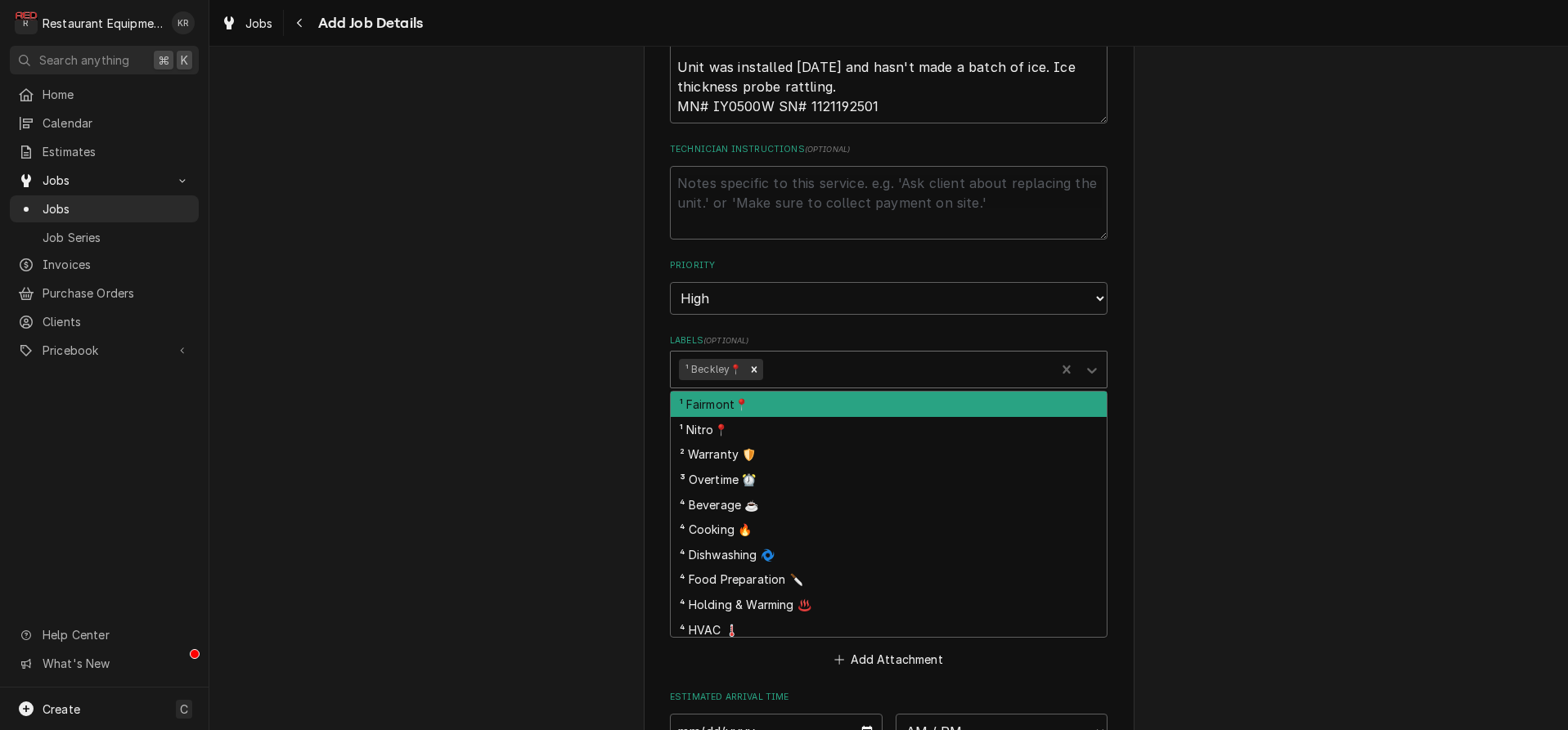 drag, startPoint x: 790, startPoint y: 371, endPoint x: 796, endPoint y: 490, distance: 119.15116 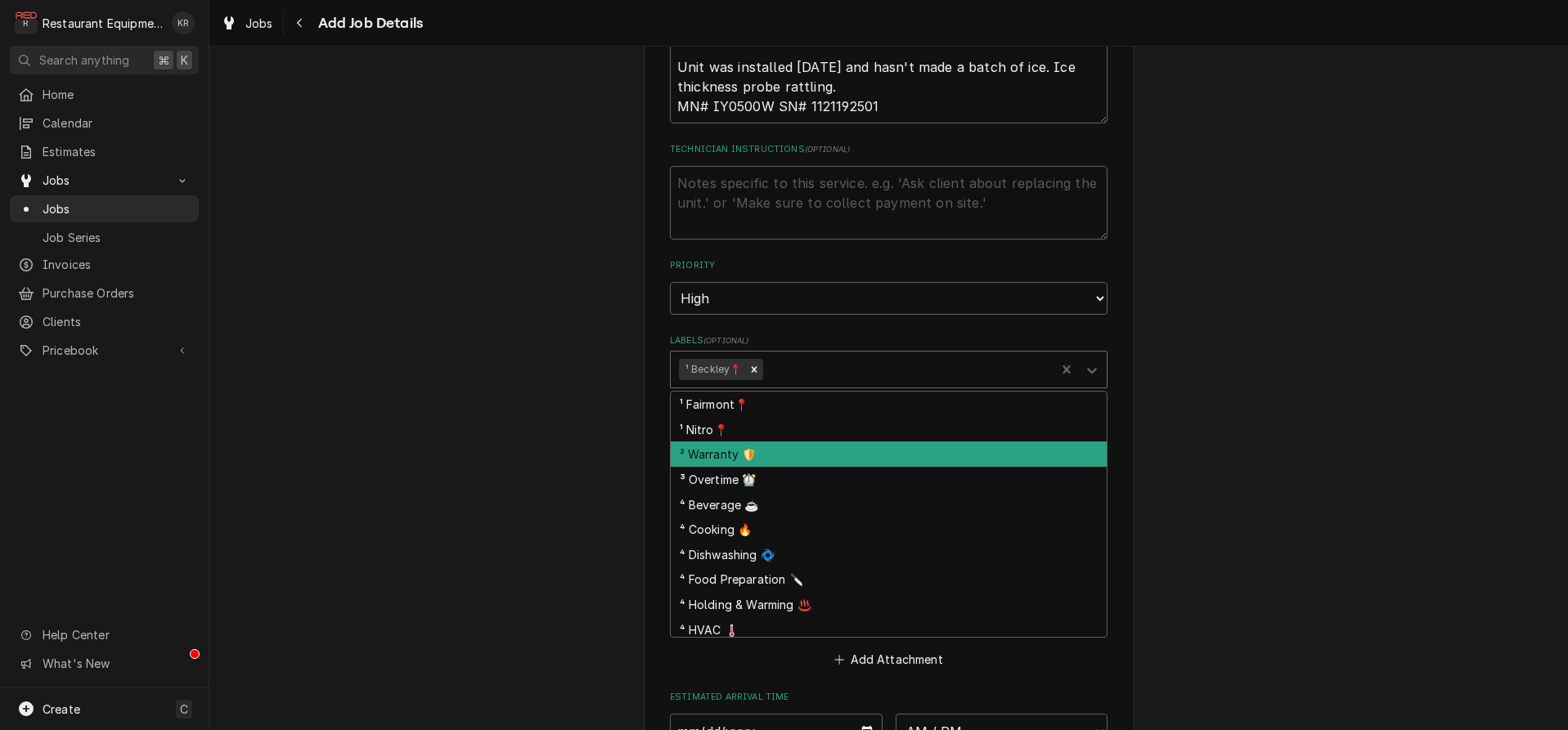 click on "² Warranty 🛡️" at bounding box center [888, 454] 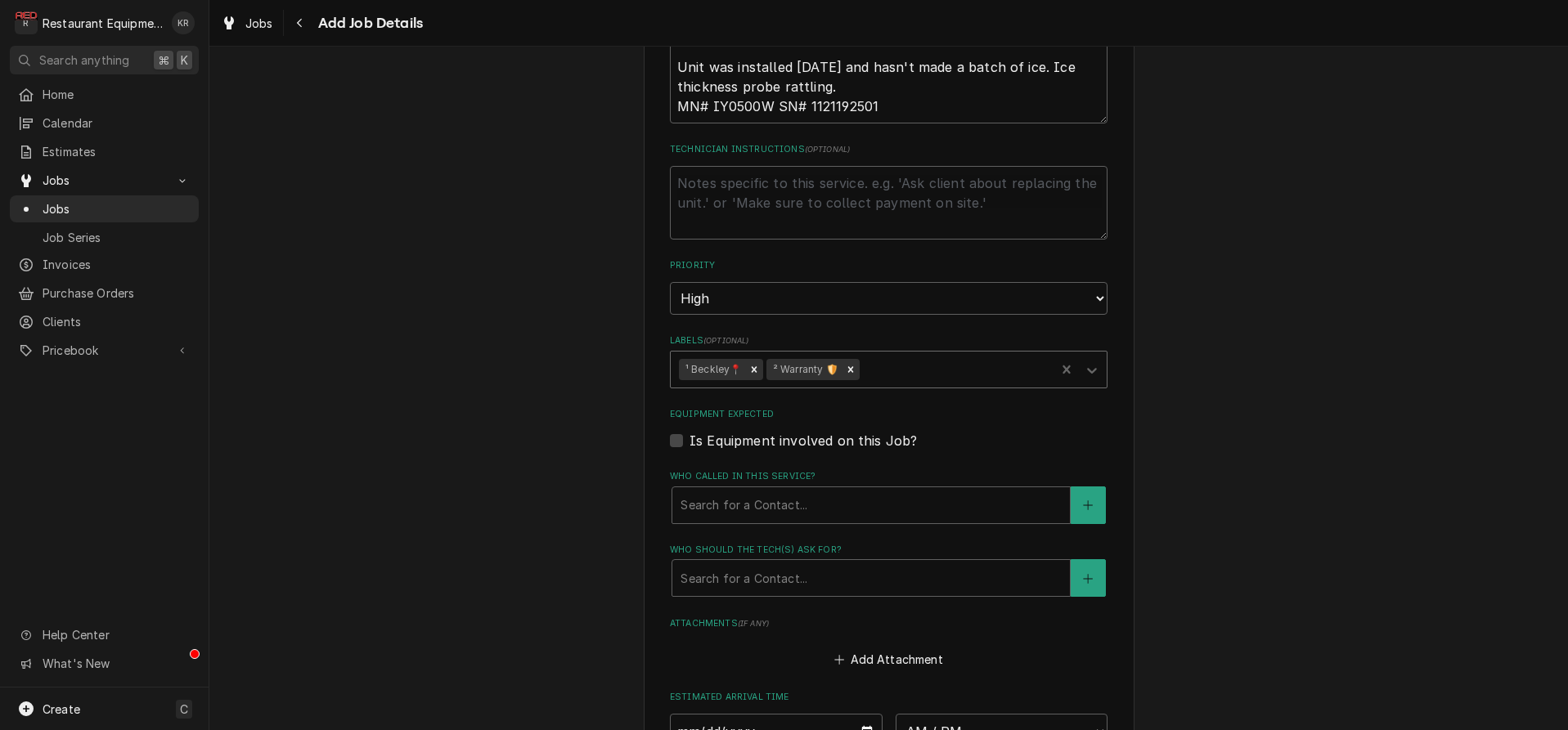 drag, startPoint x: 906, startPoint y: 358, endPoint x: 907, endPoint y: 387, distance: 29.017236 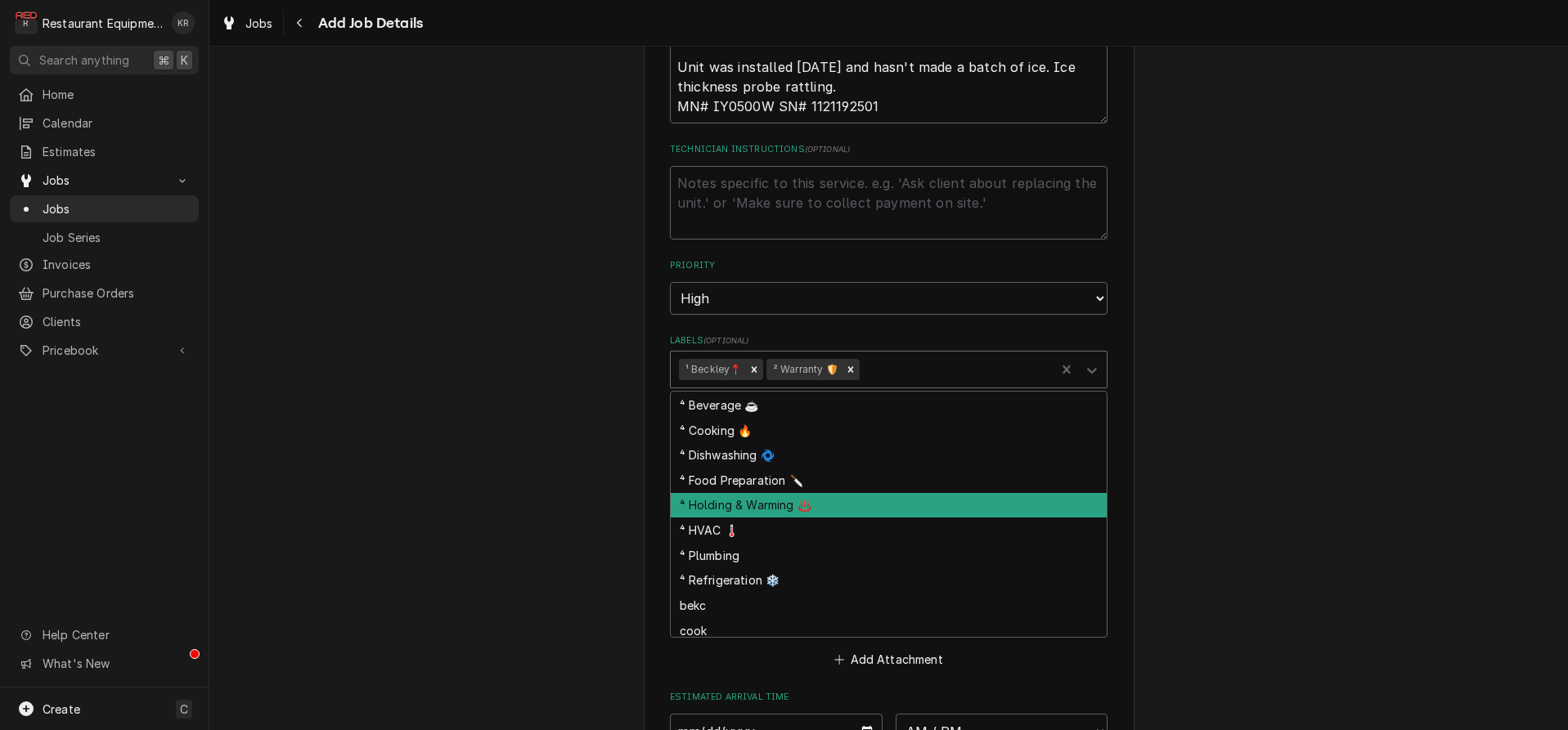 scroll, scrollTop: 78, scrollLeft: 0, axis: vertical 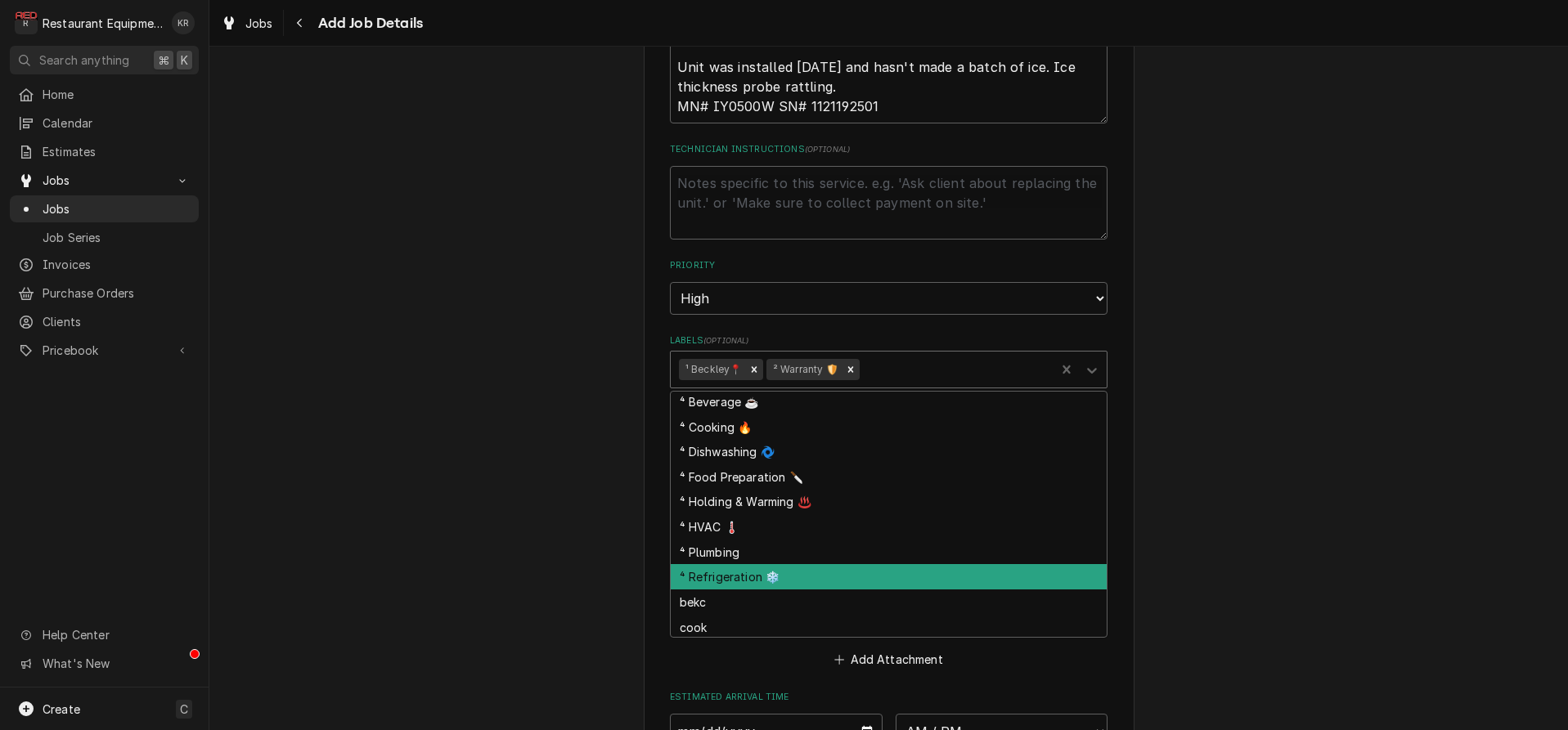 click on "⁴ Refrigeration ❄️" at bounding box center (888, 576) 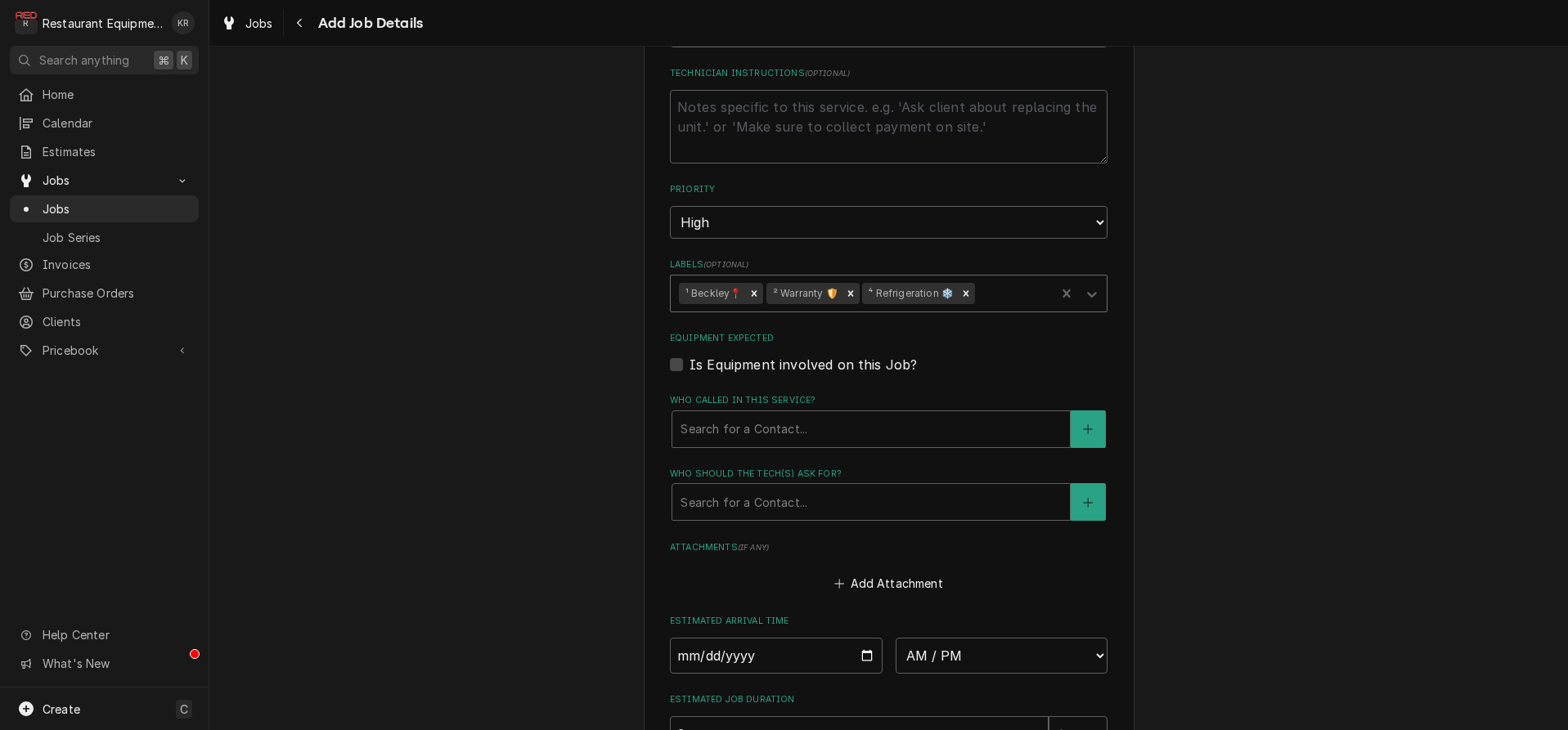 scroll, scrollTop: 957, scrollLeft: 0, axis: vertical 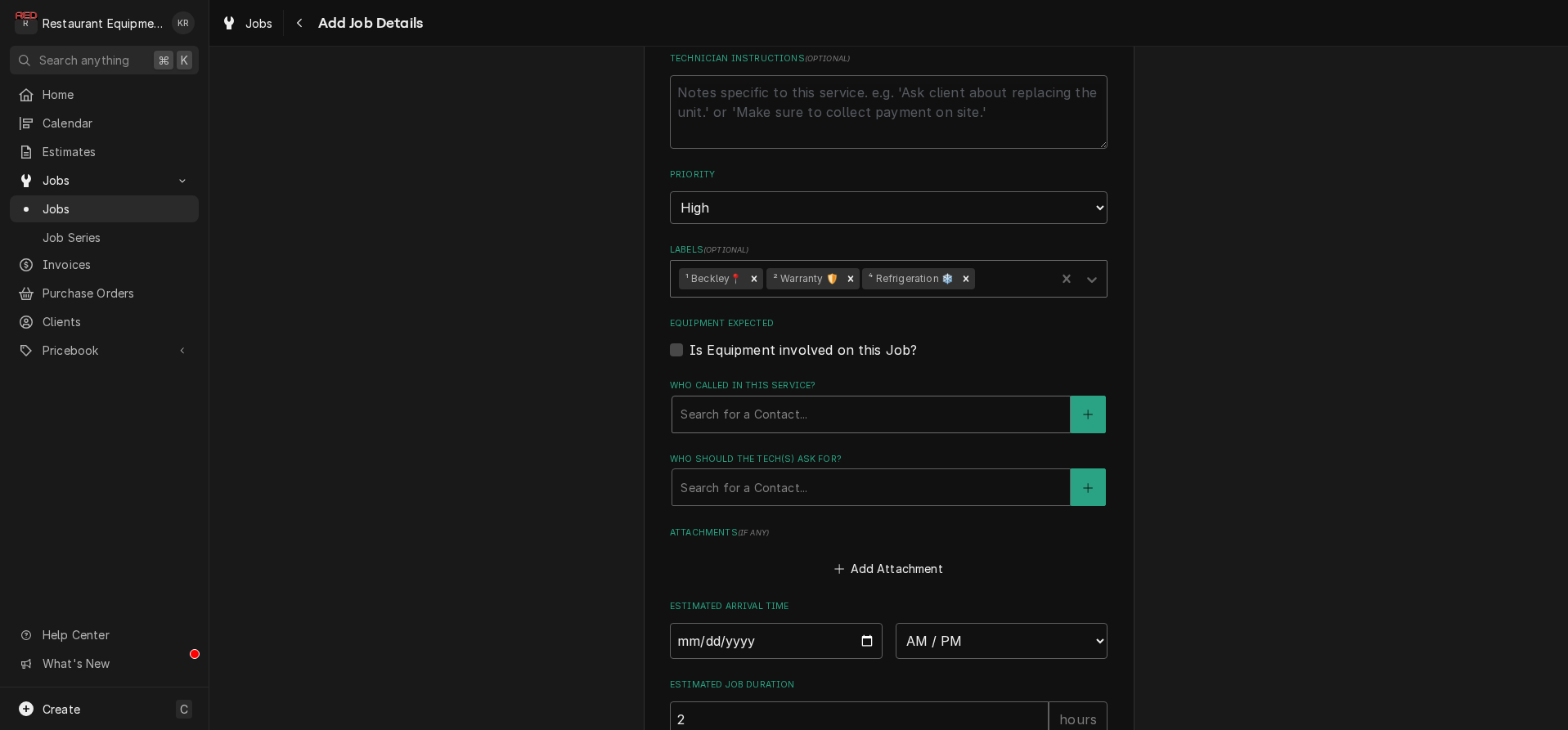 click at bounding box center [871, 414] 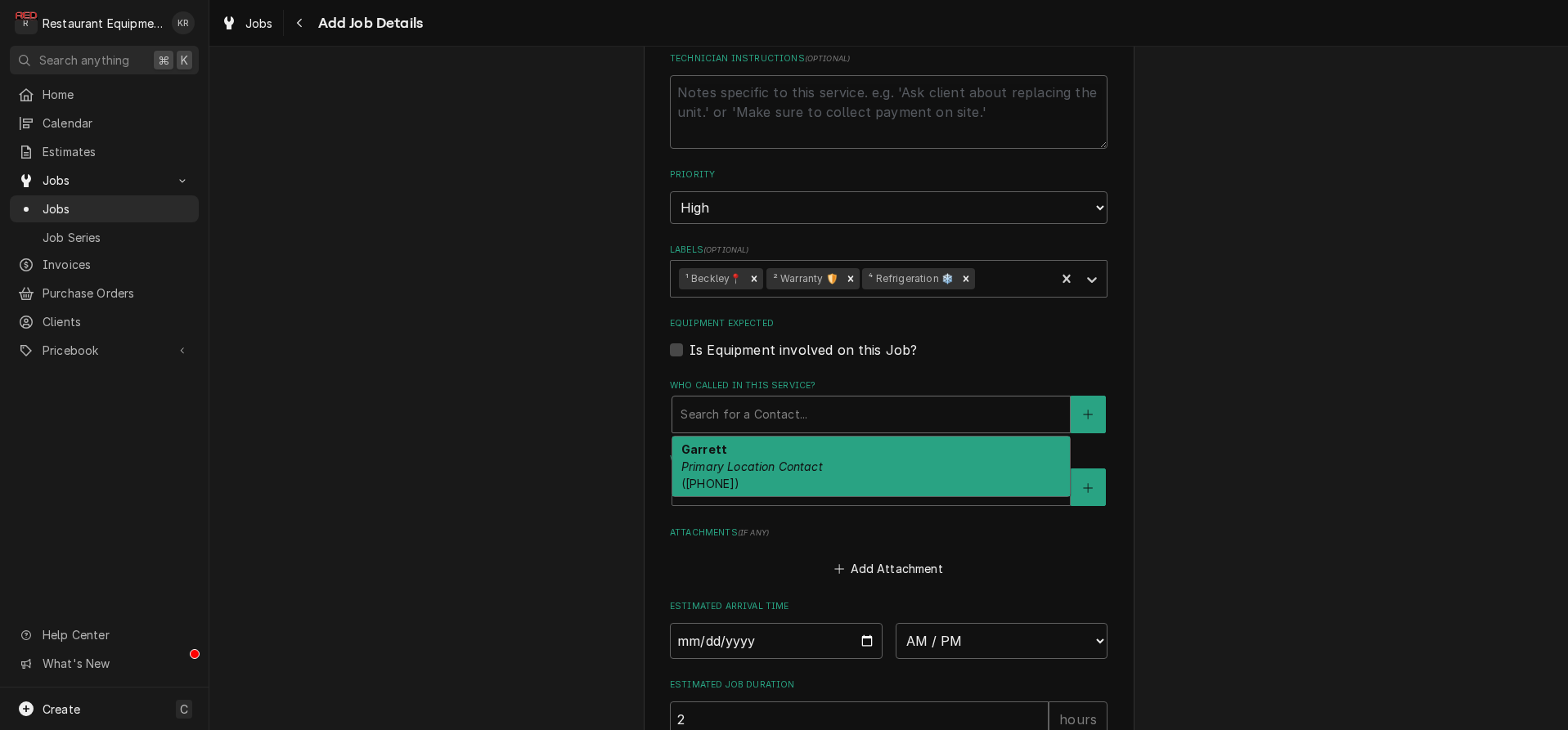 click on "Garrett Primary Location Contact (304) 667-2851" at bounding box center [871, 466] 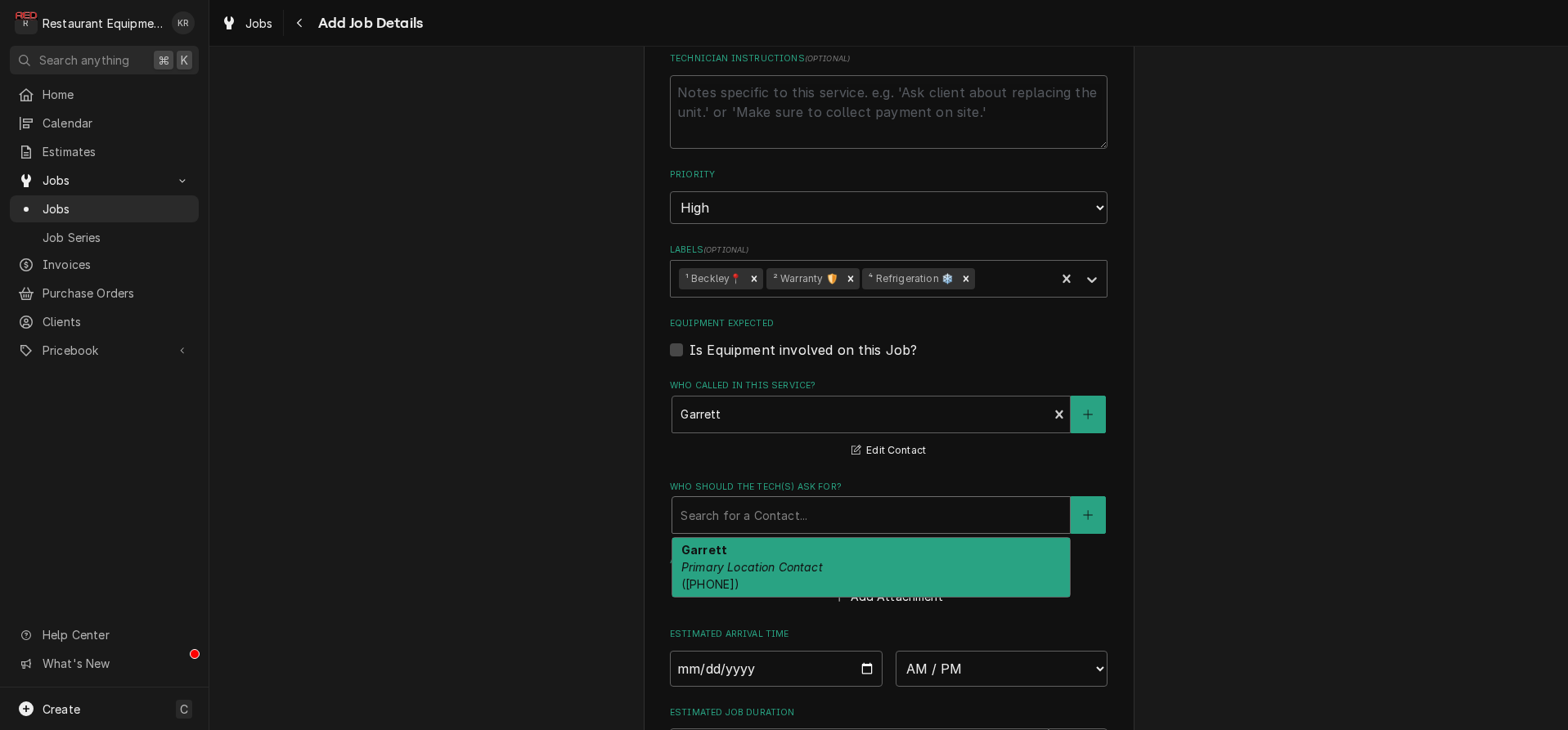 click at bounding box center (871, 515) 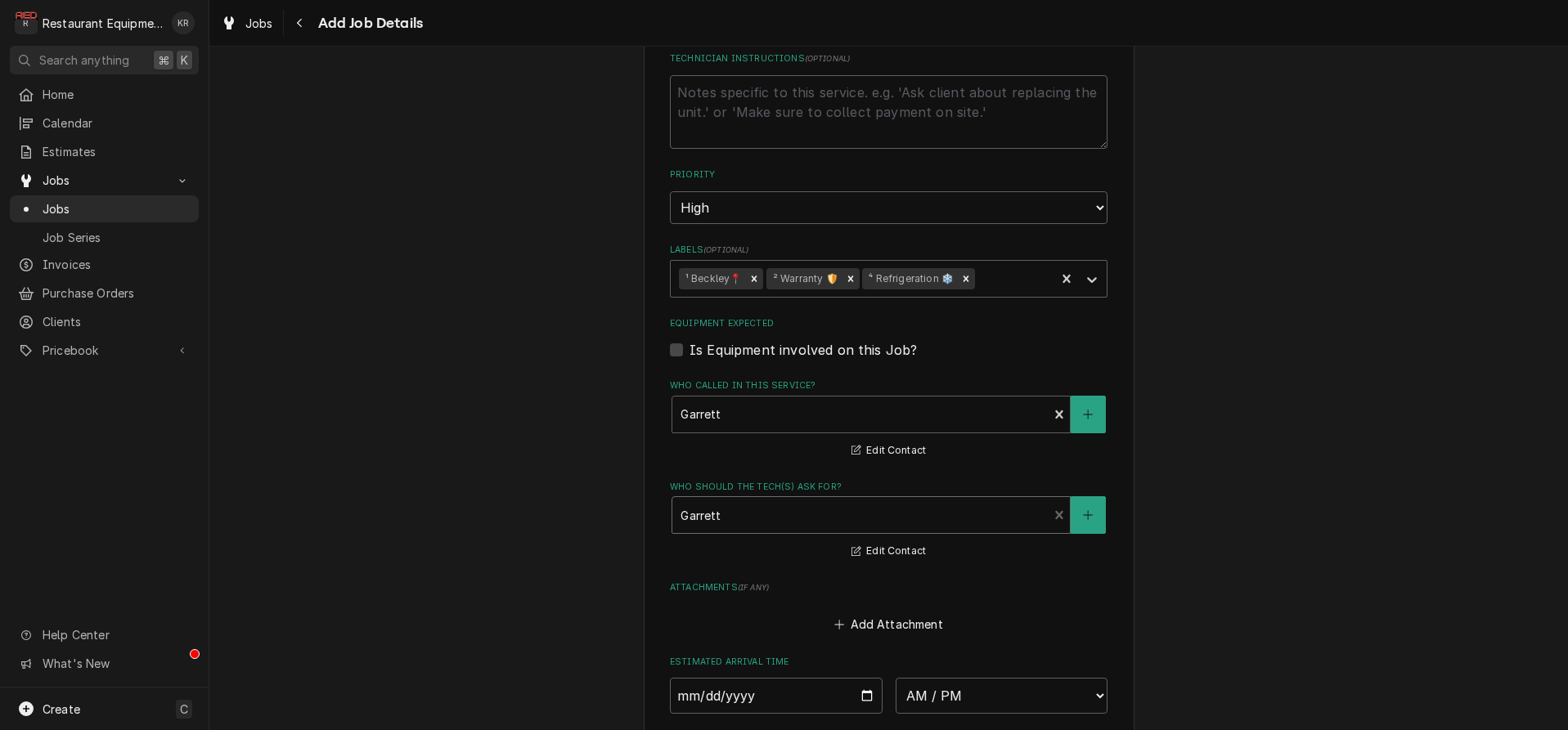 scroll, scrollTop: 1231, scrollLeft: 0, axis: vertical 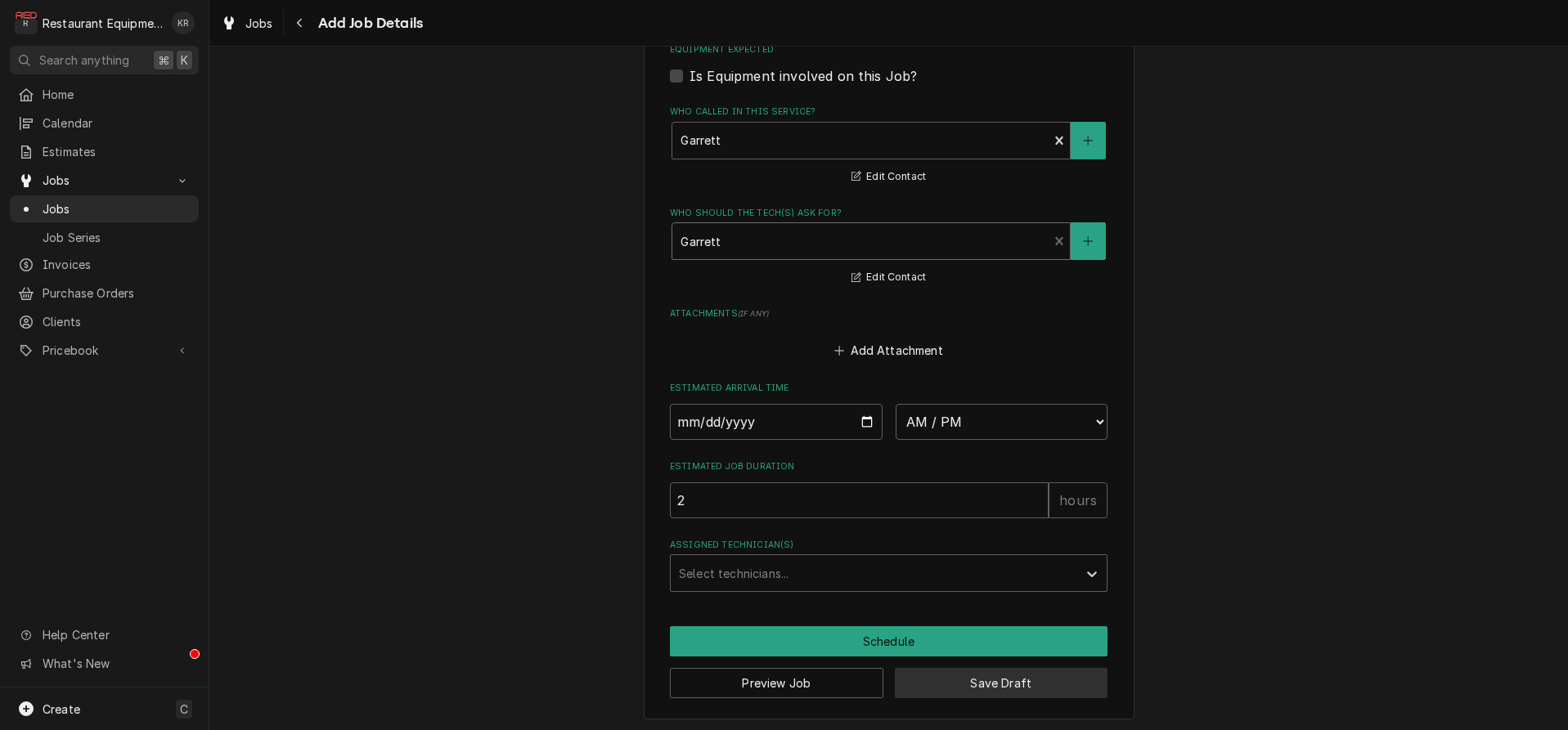 click on "Save Draft" at bounding box center [1001, 683] 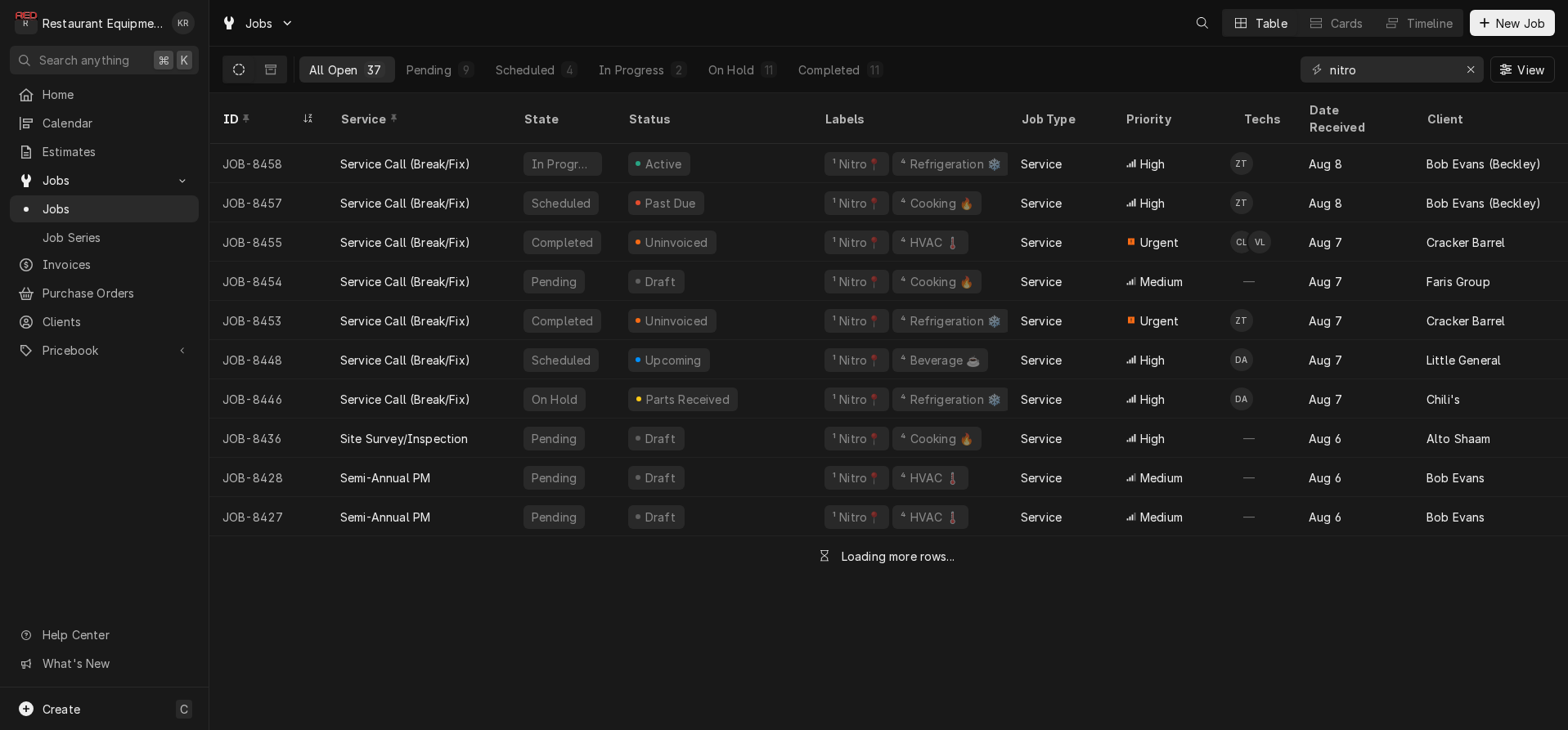 scroll, scrollTop: 0, scrollLeft: 0, axis: both 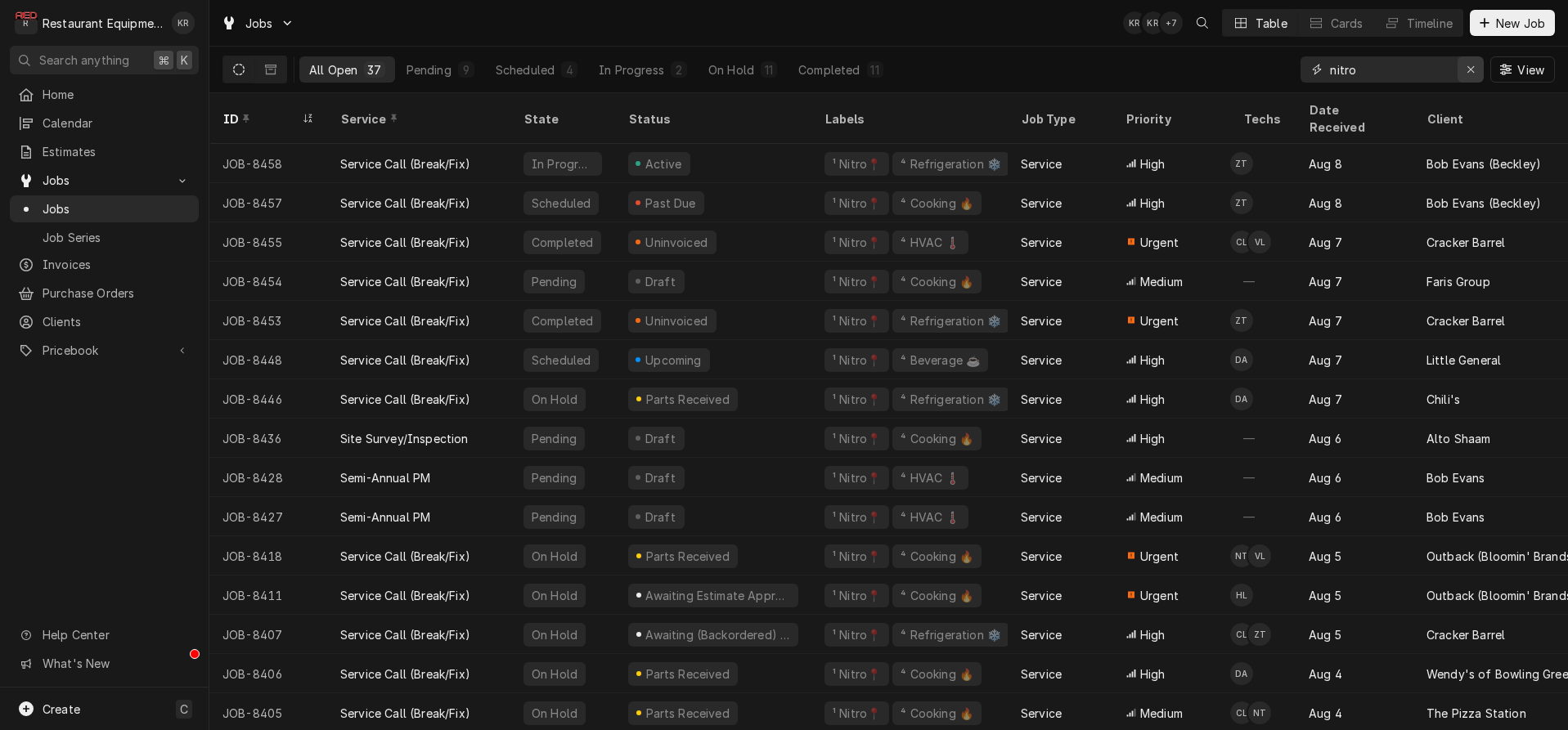click 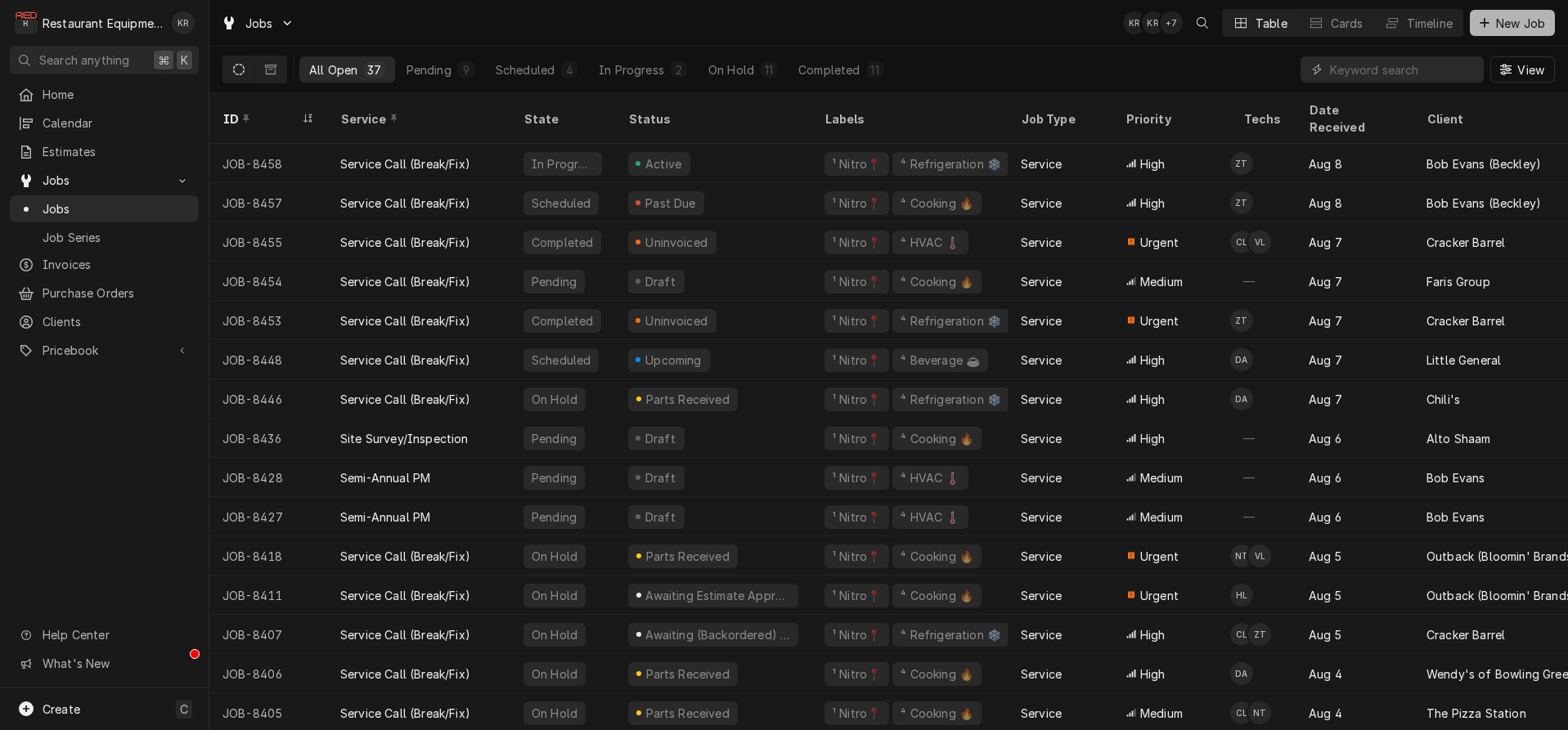 click on "New Job" at bounding box center [1512, 23] 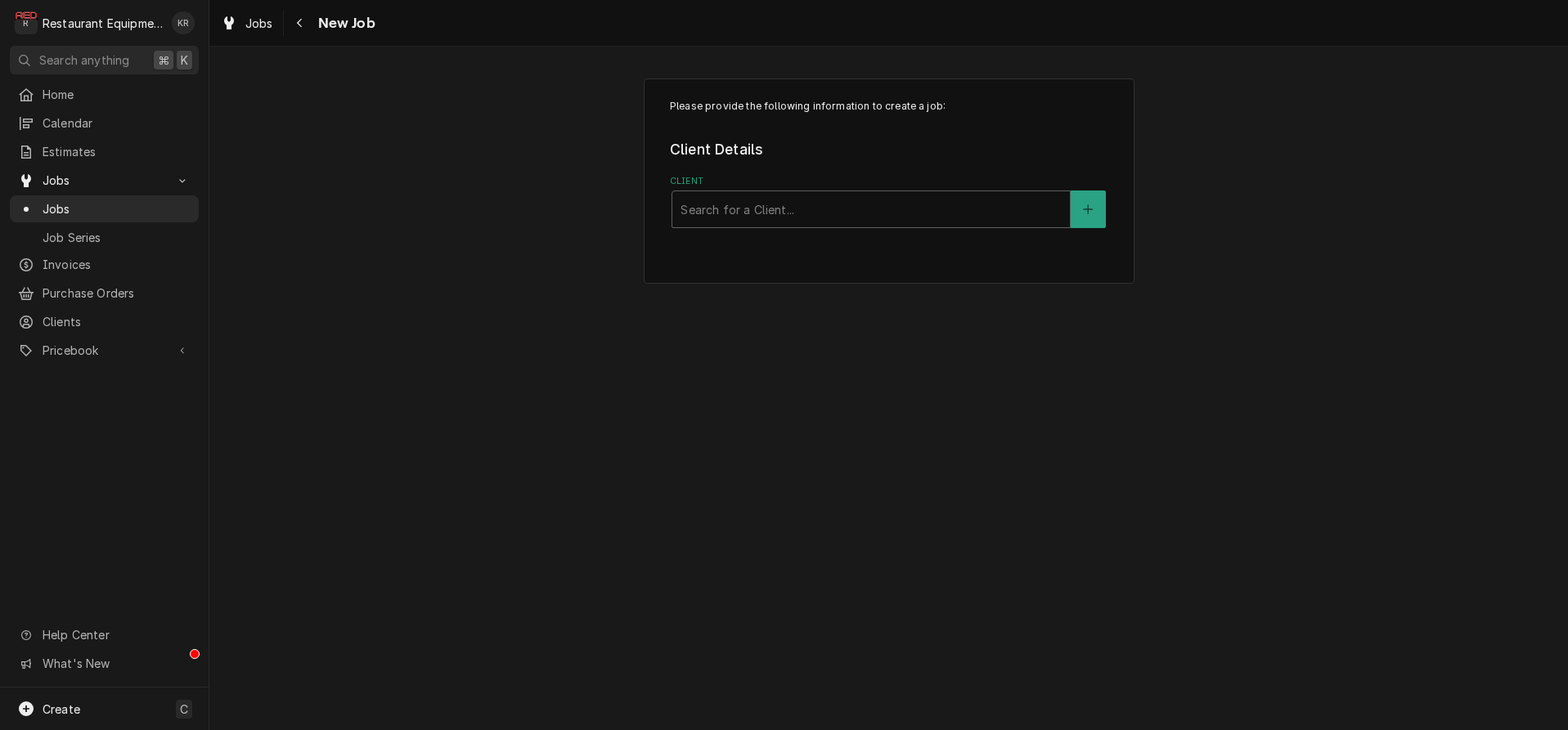 scroll, scrollTop: 0, scrollLeft: 0, axis: both 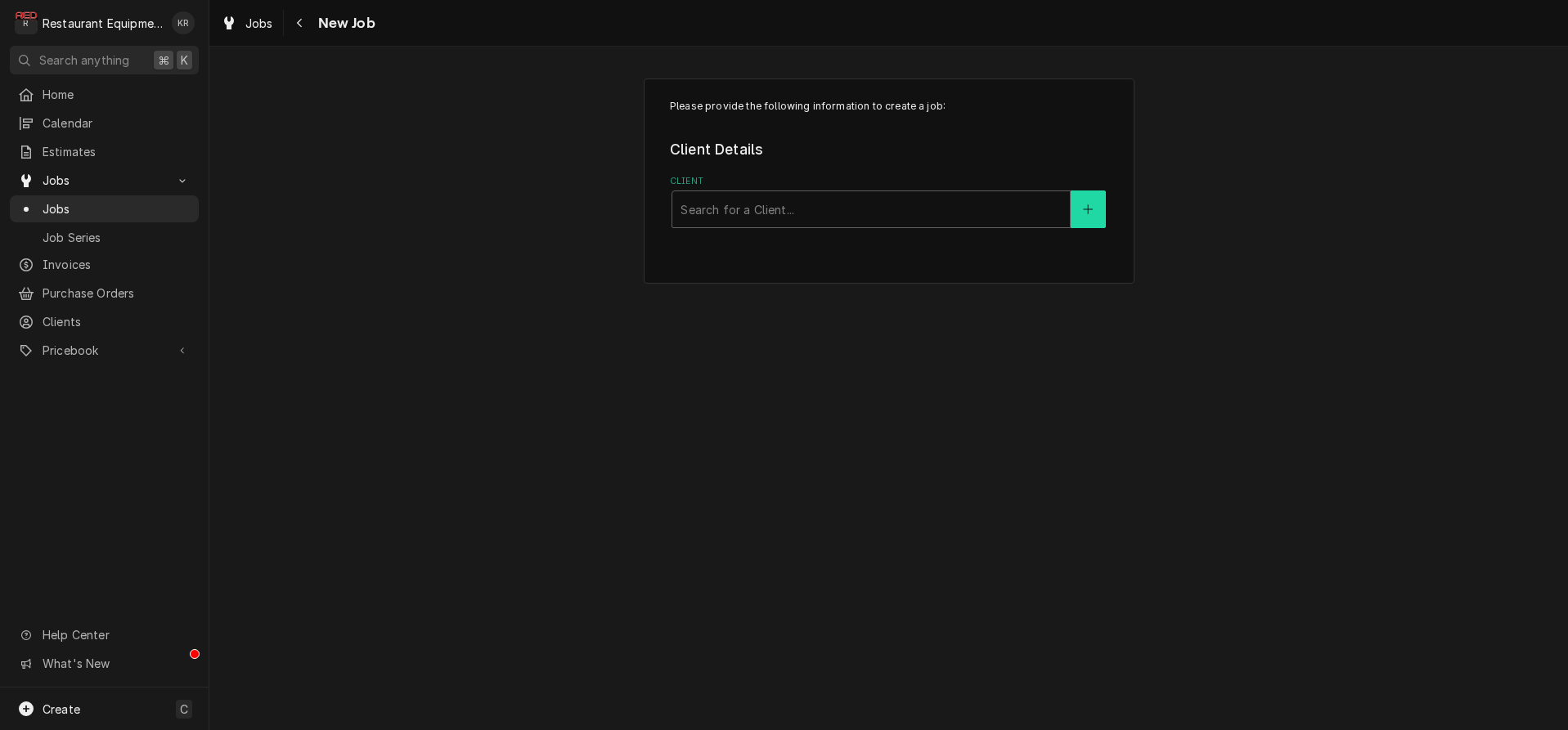 click at bounding box center [1088, 209] 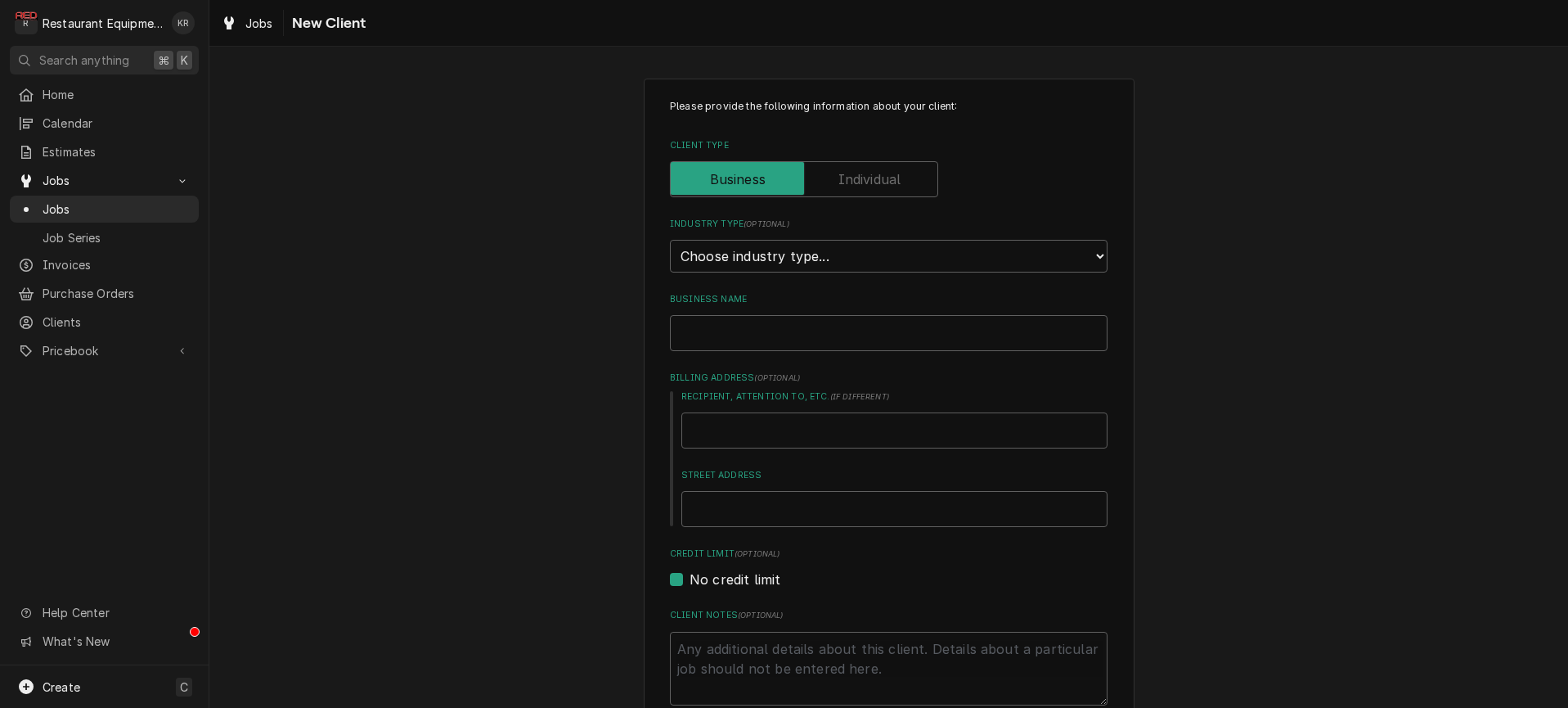 type on "x" 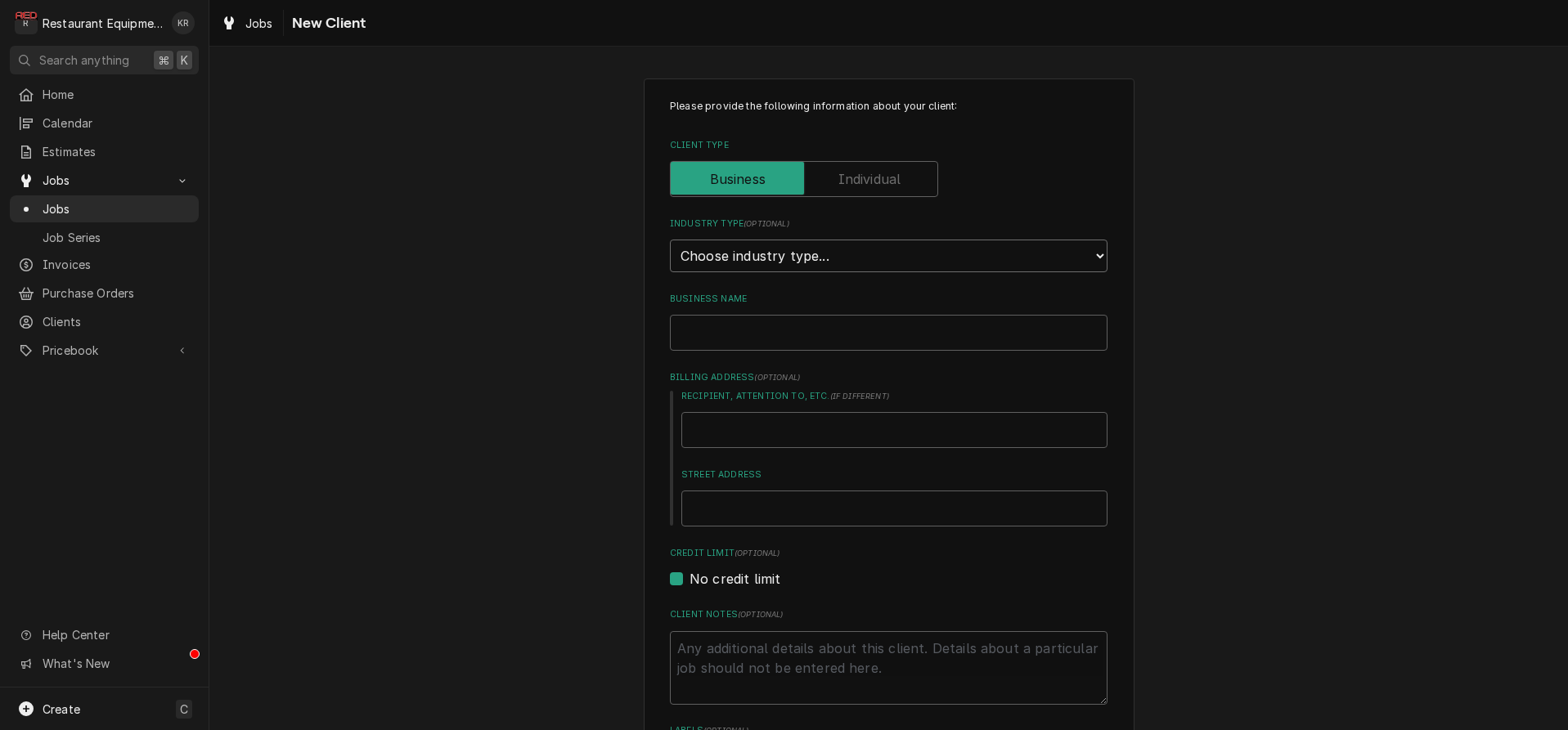 select on "2" 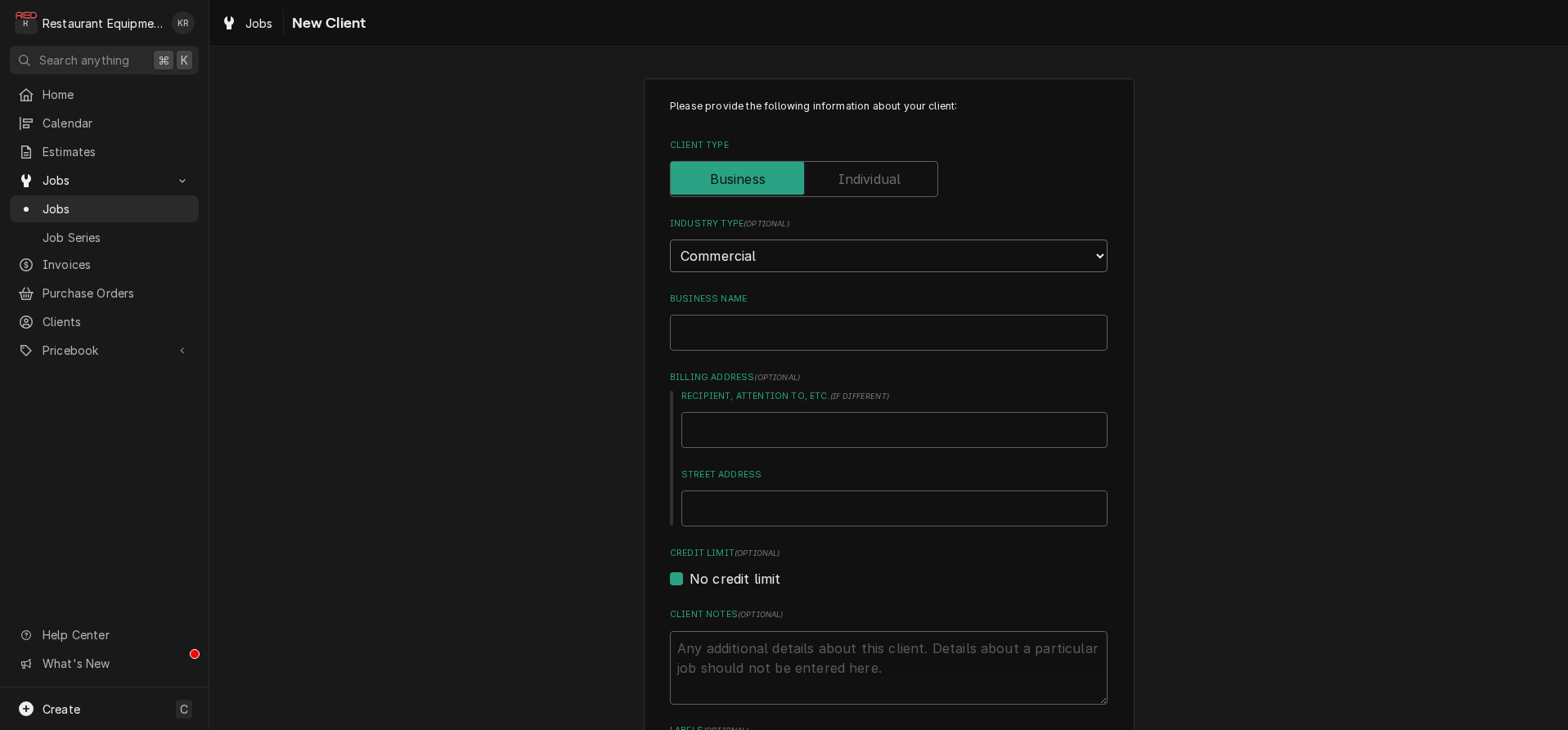 click on "Commercial" at bounding box center [0, 0] 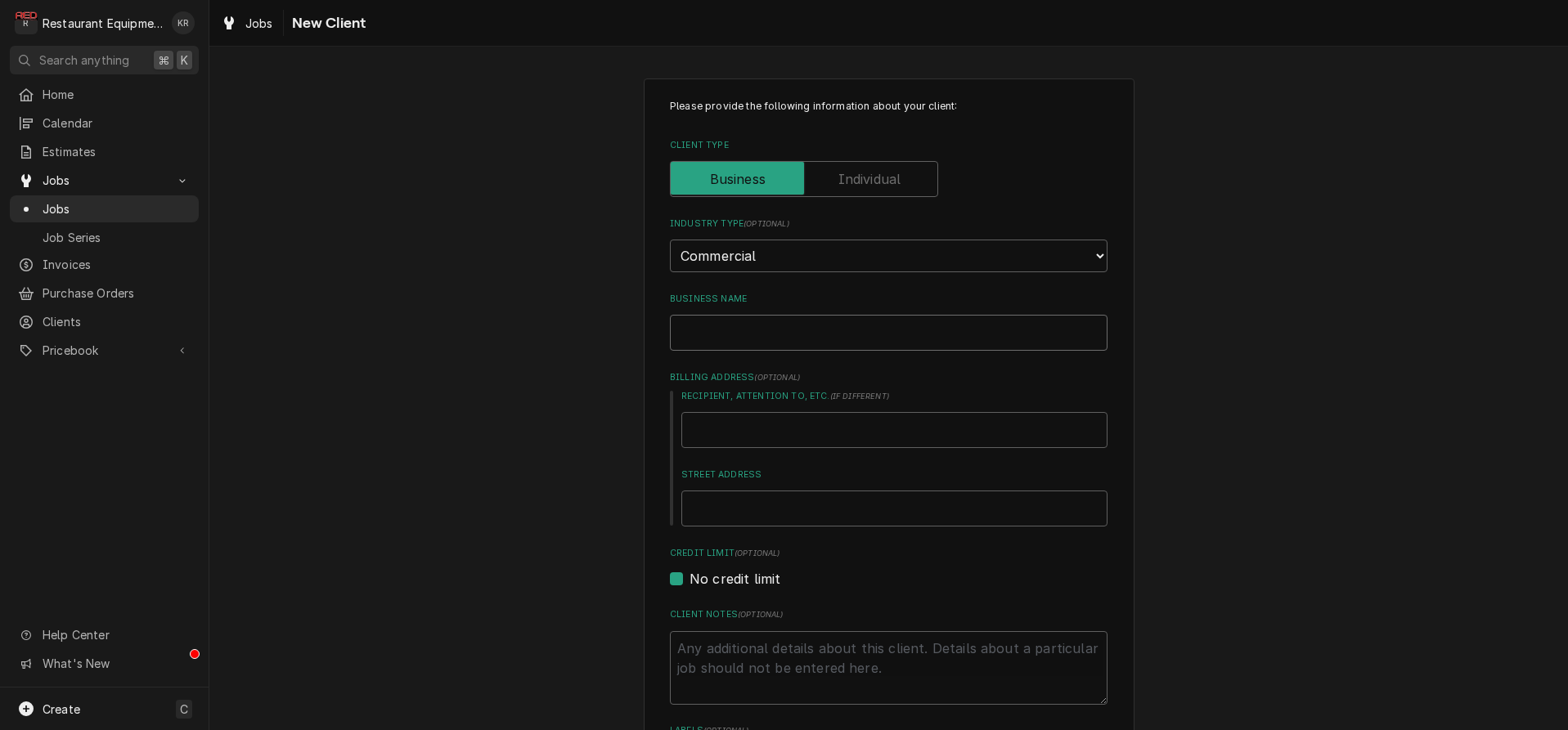 click on "Business Name" at bounding box center (888, 333) 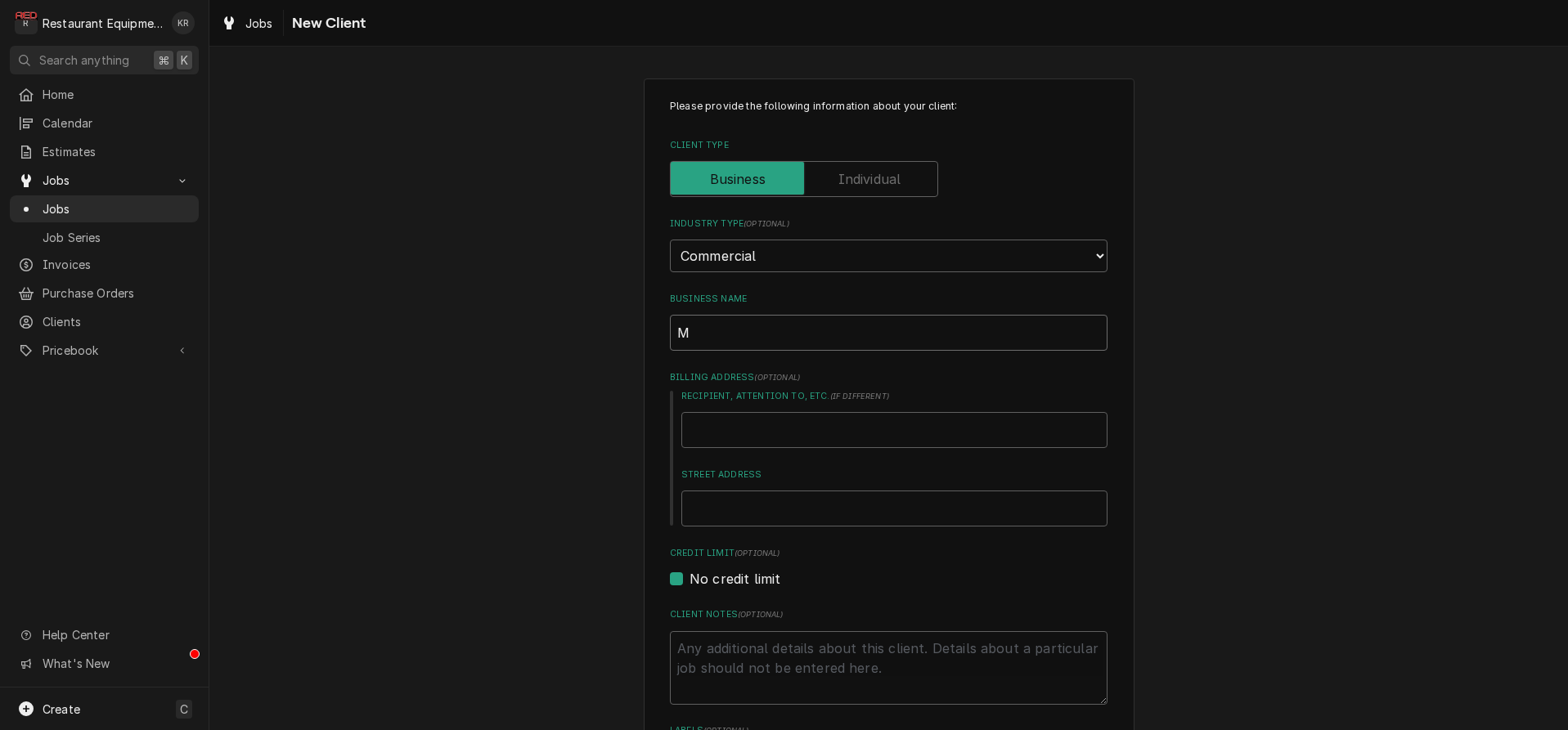 type on "x" 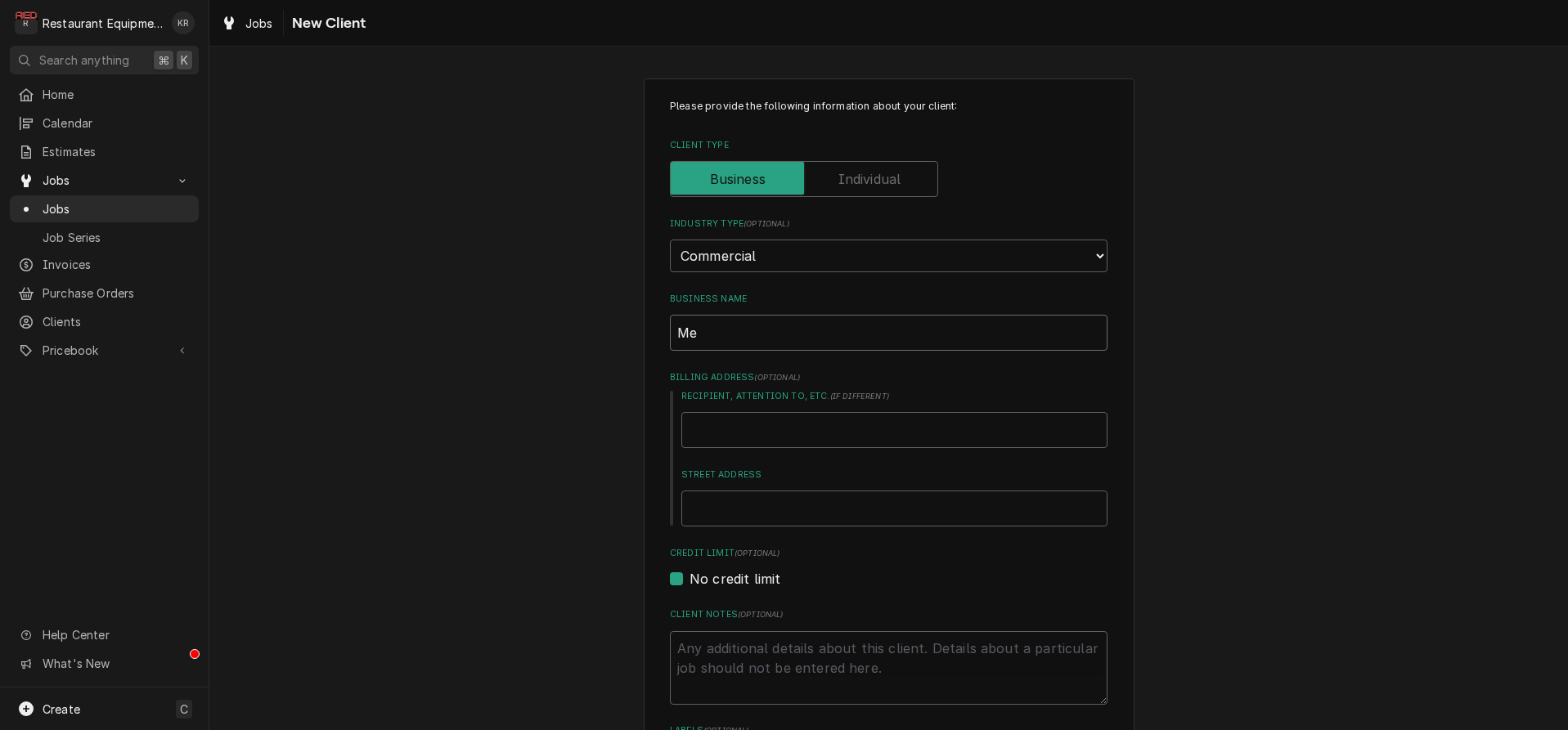 type on "Mea" 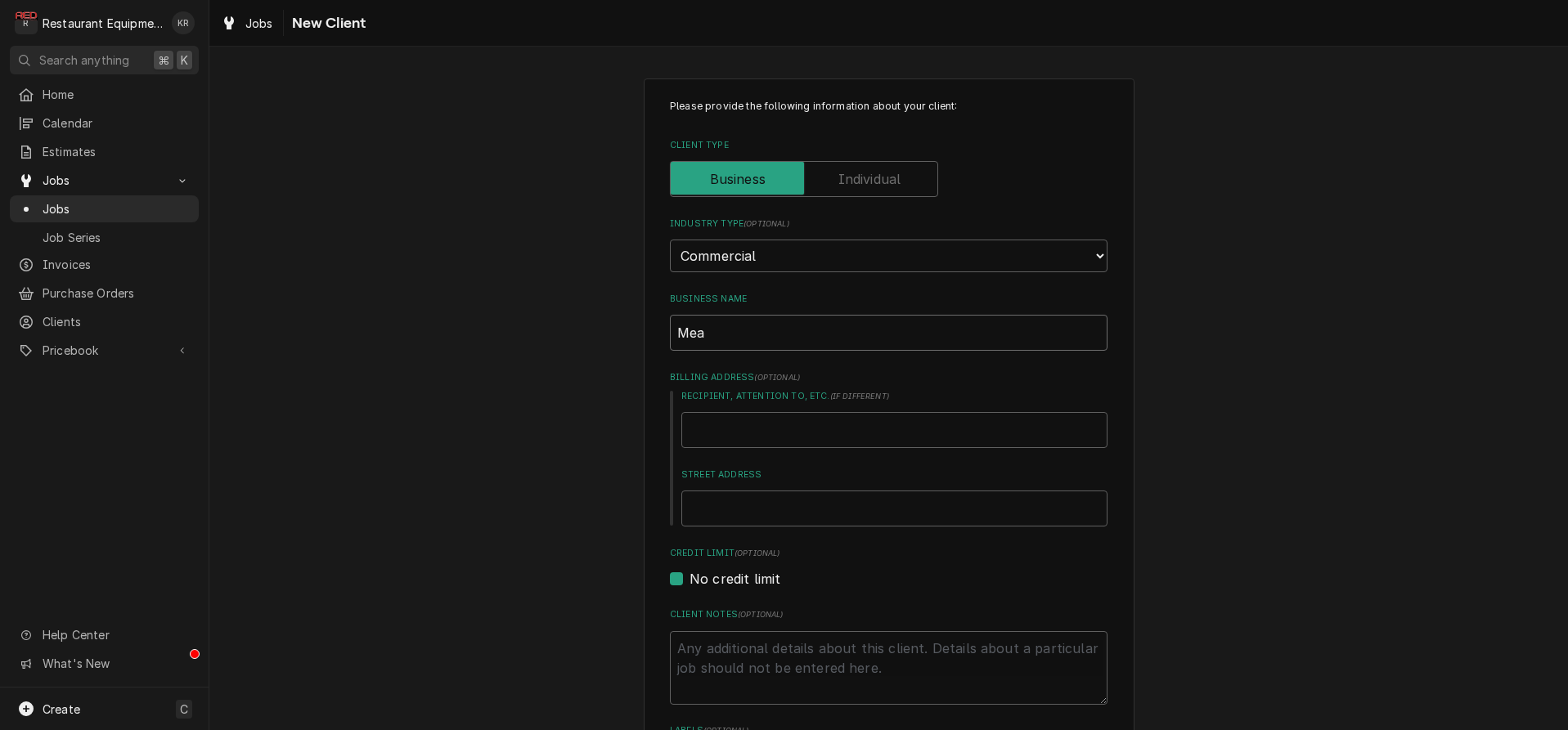 type on "x" 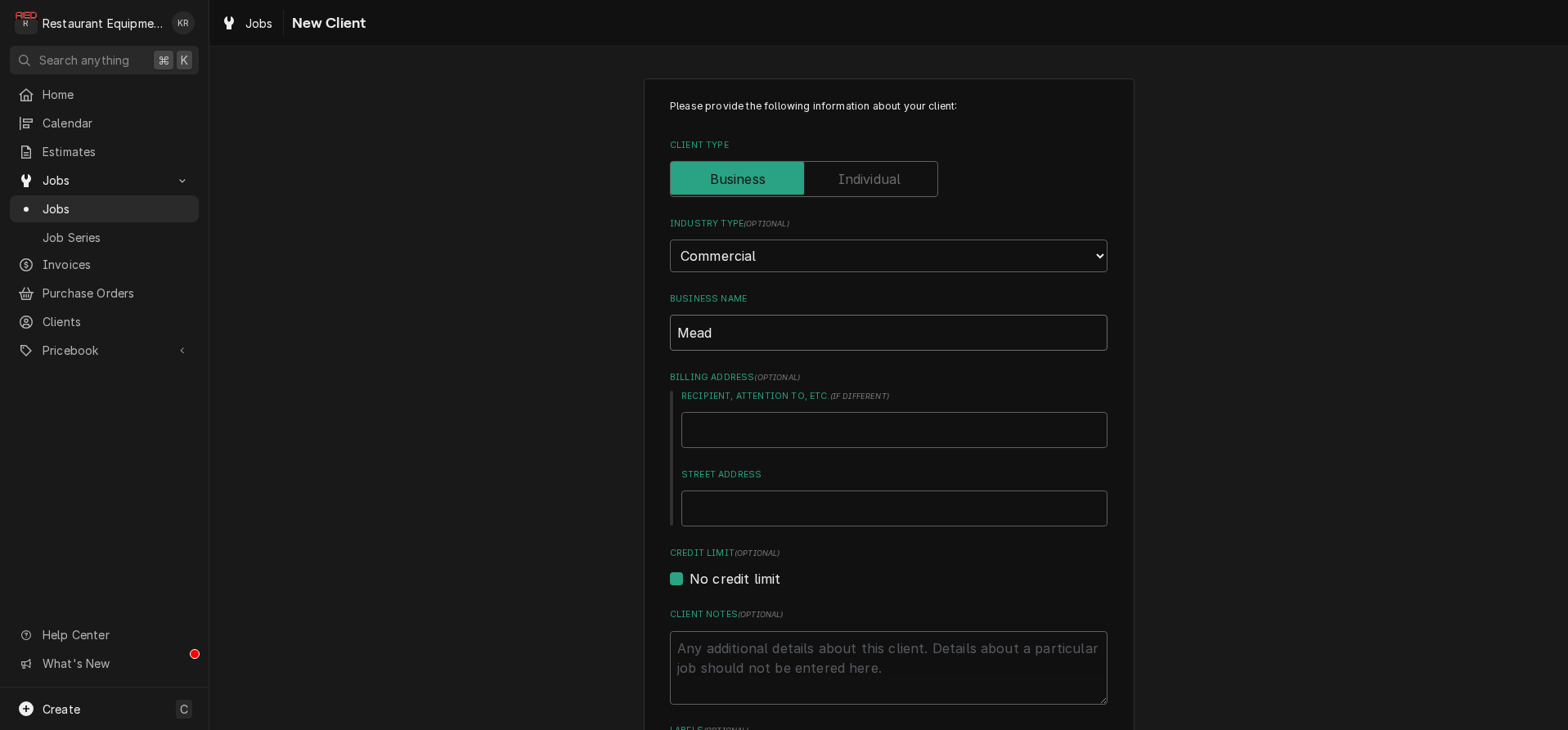 type on "x" 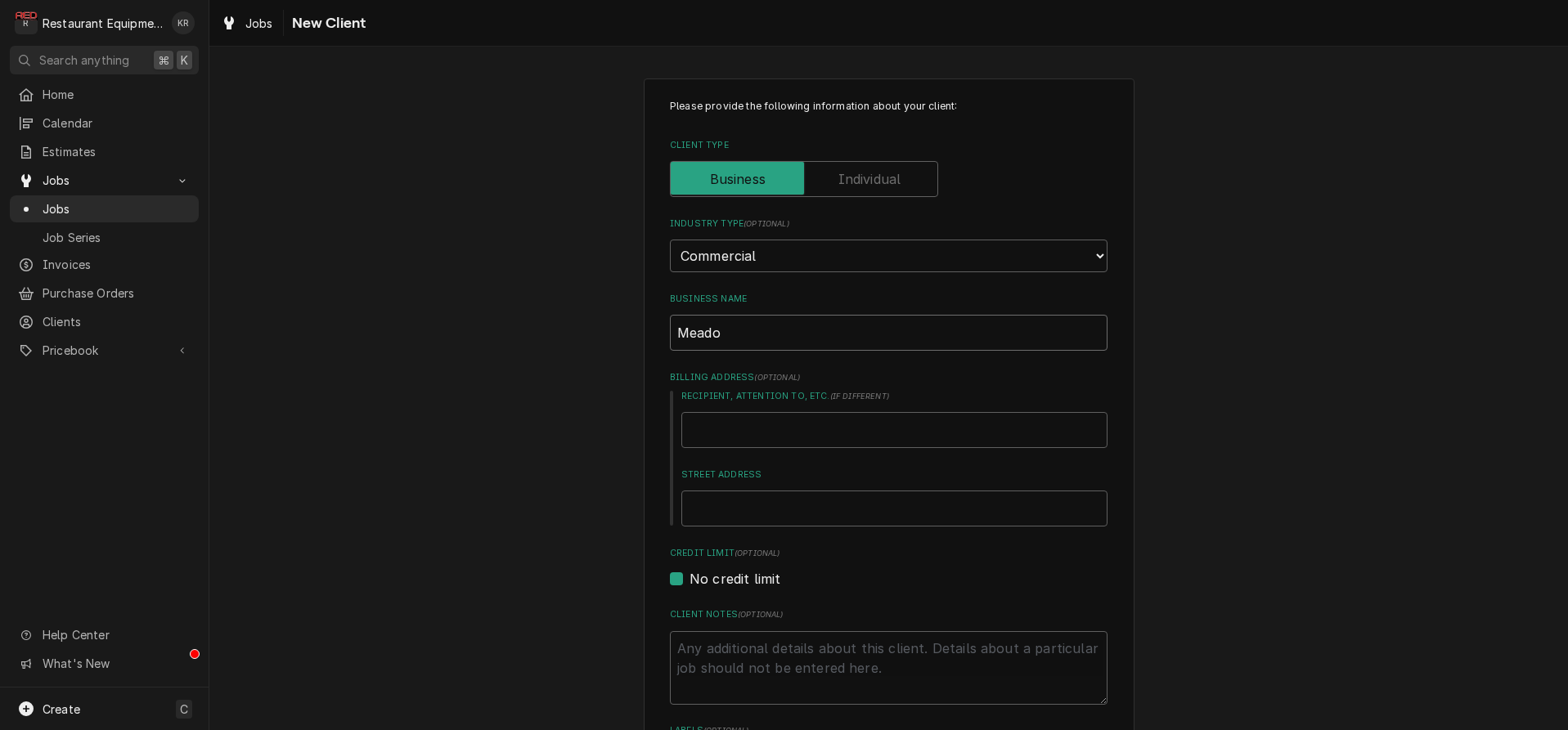 type on "x" 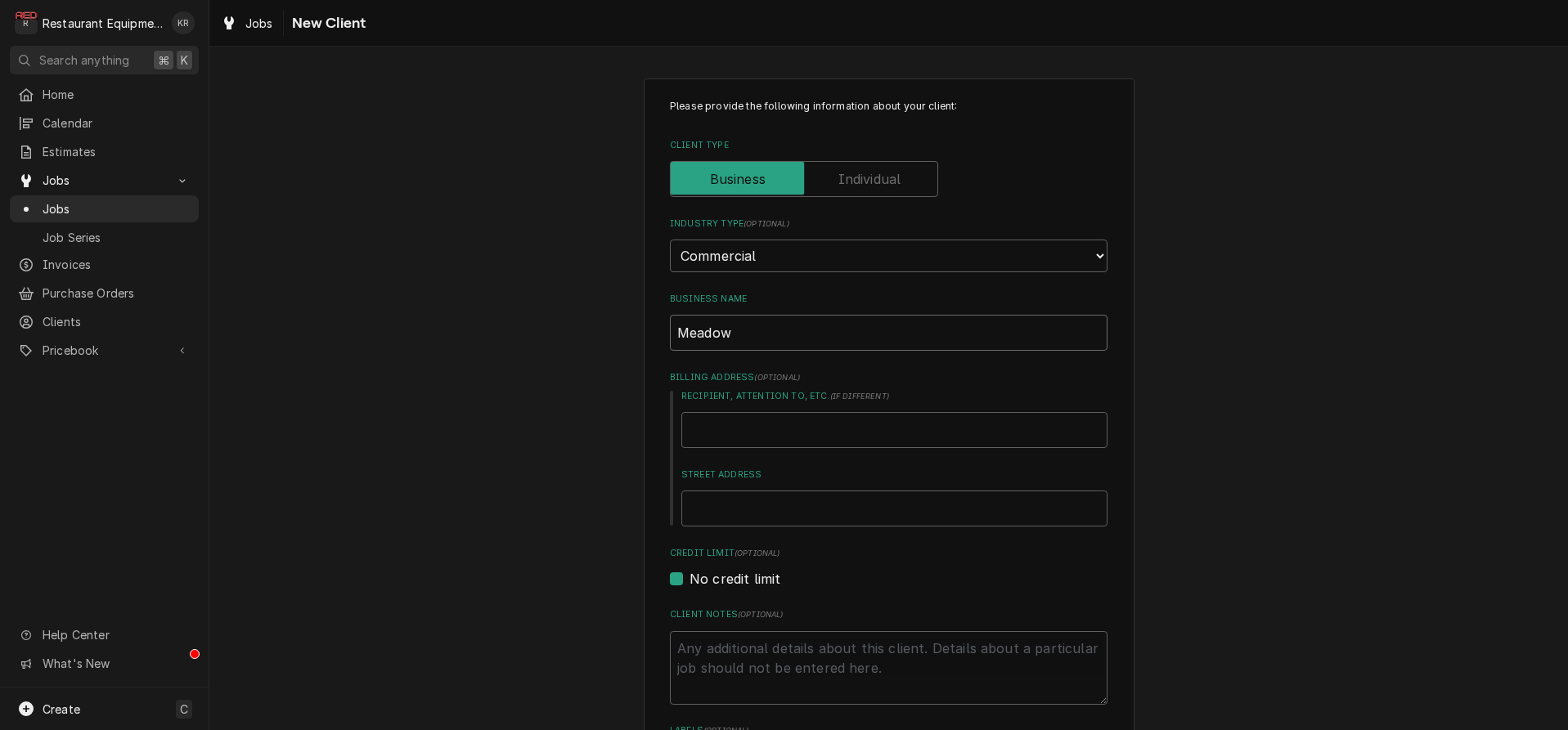 type on "x" 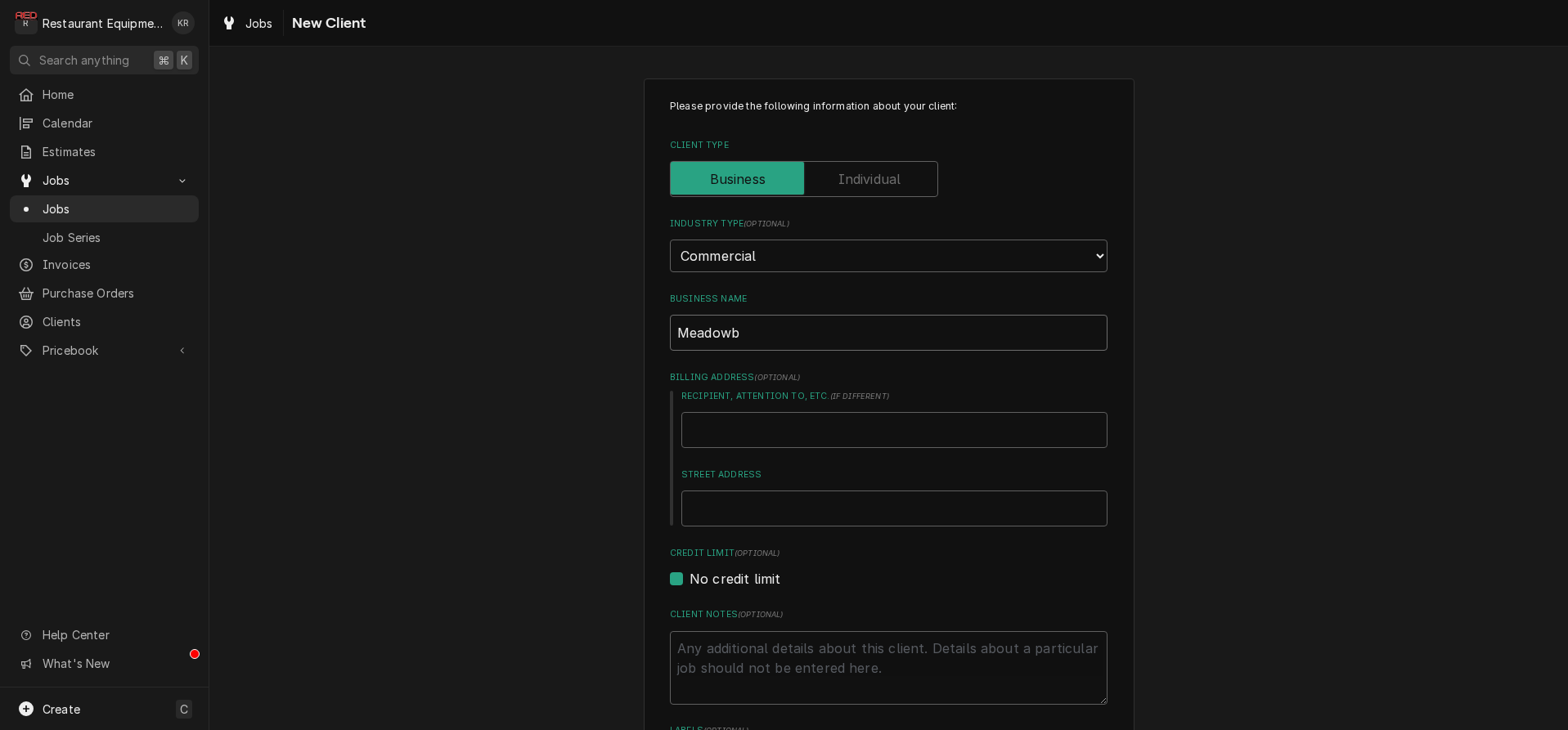 type on "x" 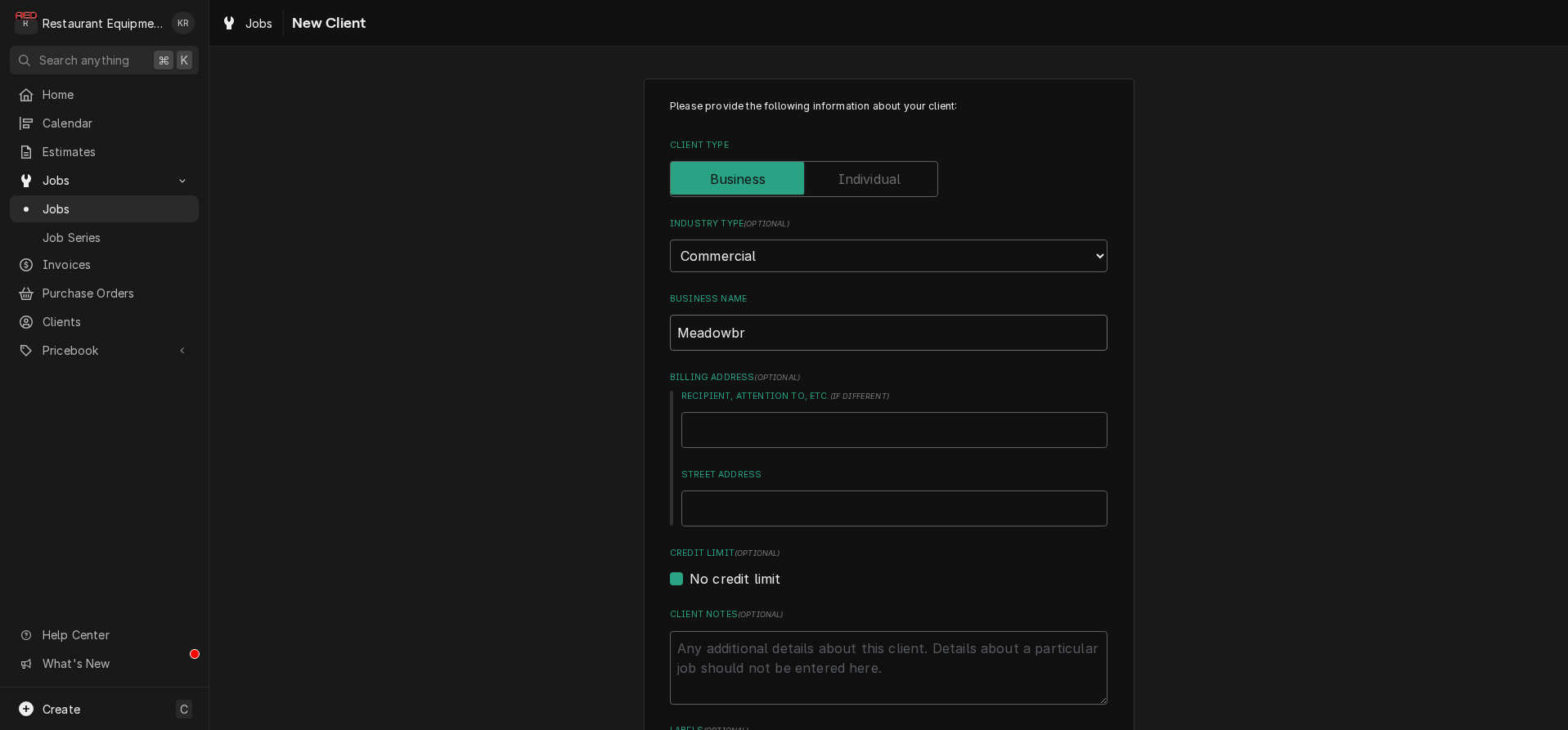 type on "x" 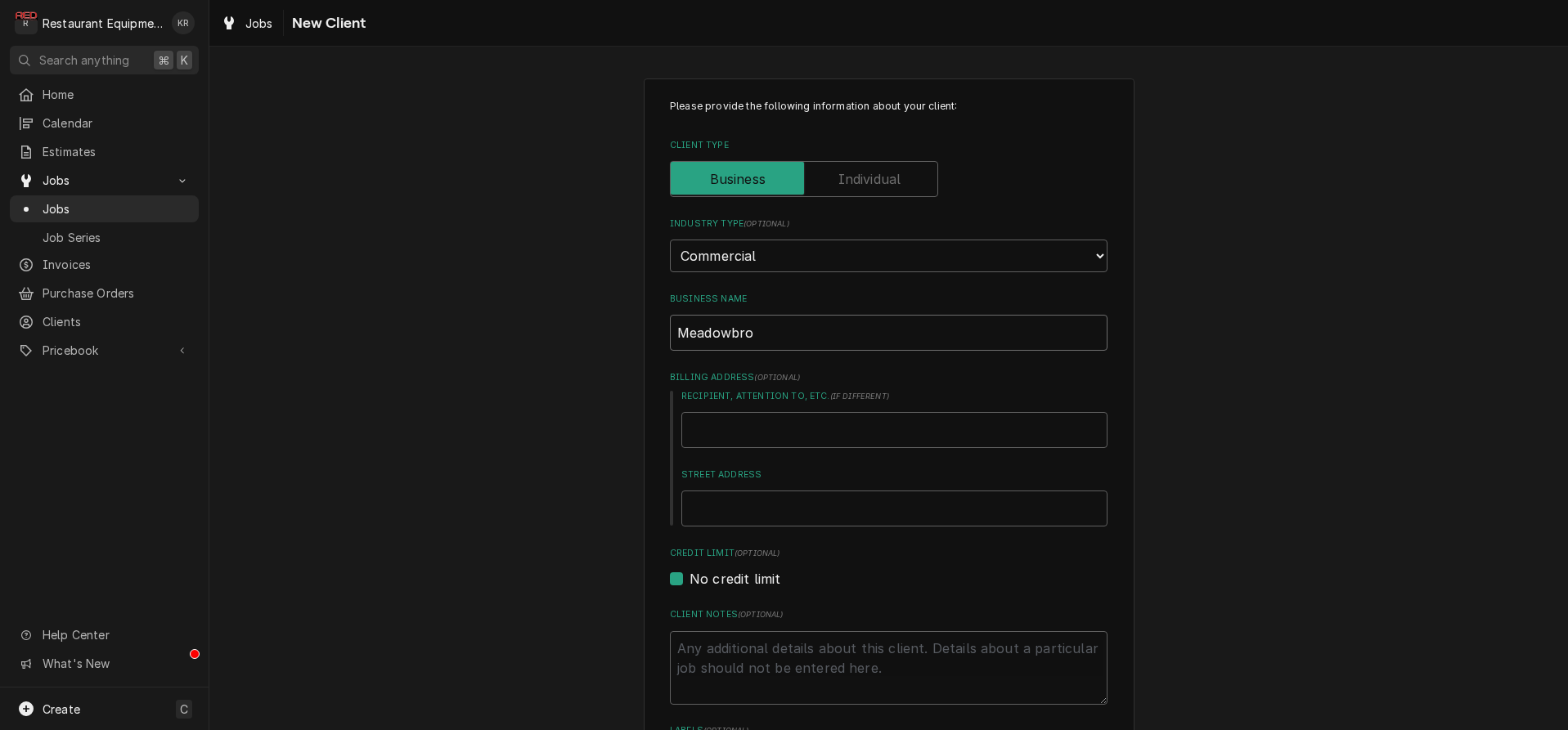 type on "x" 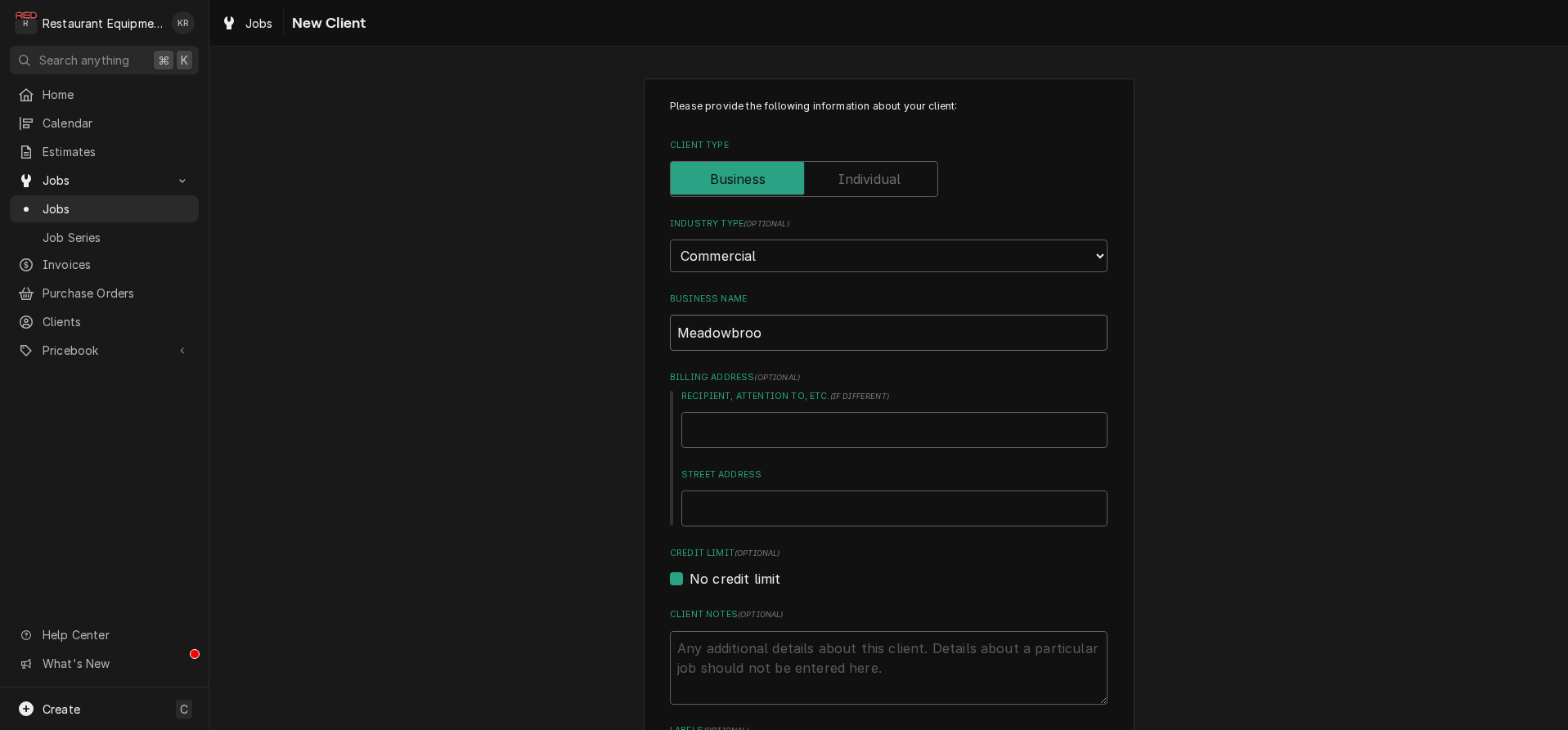type on "x" 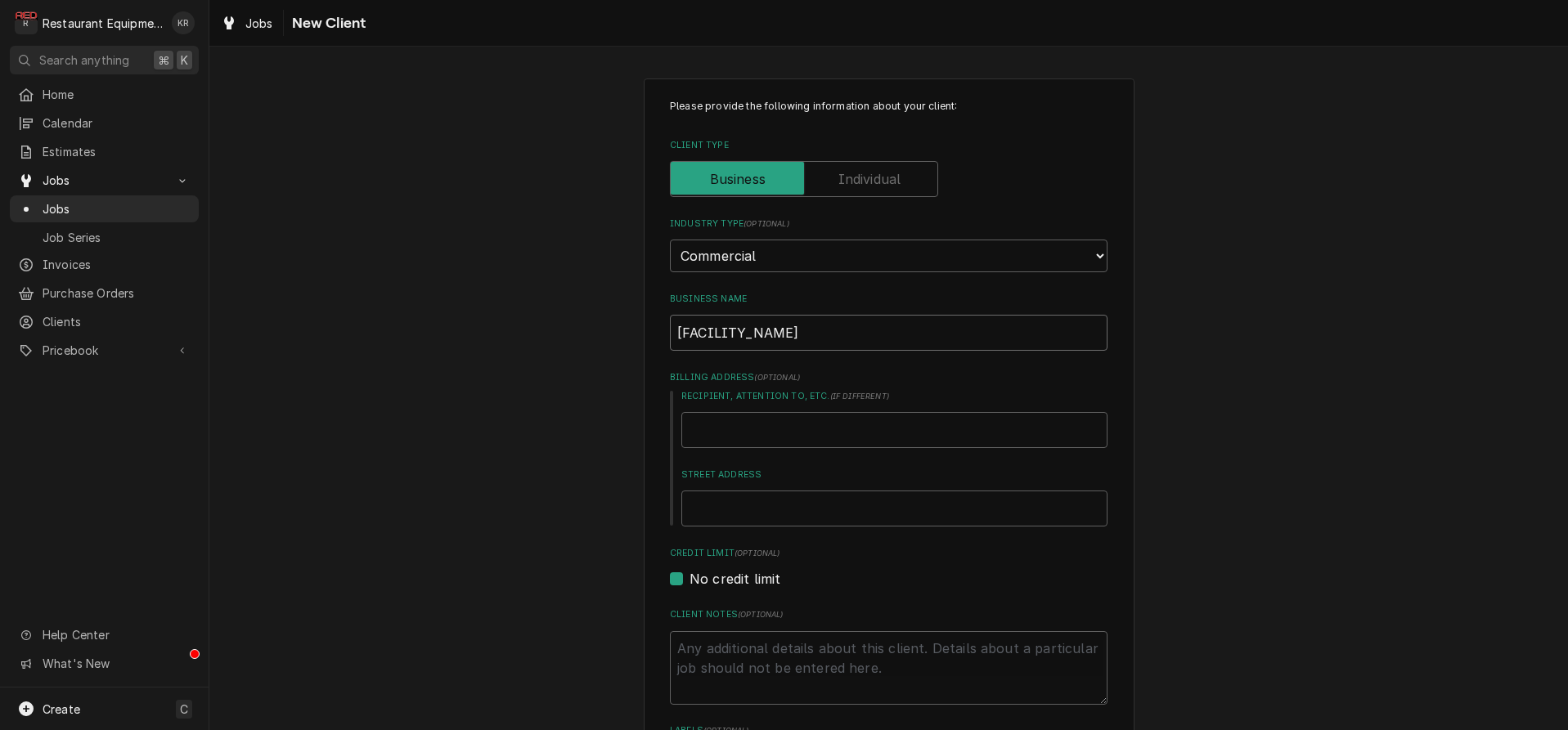 type on "x" 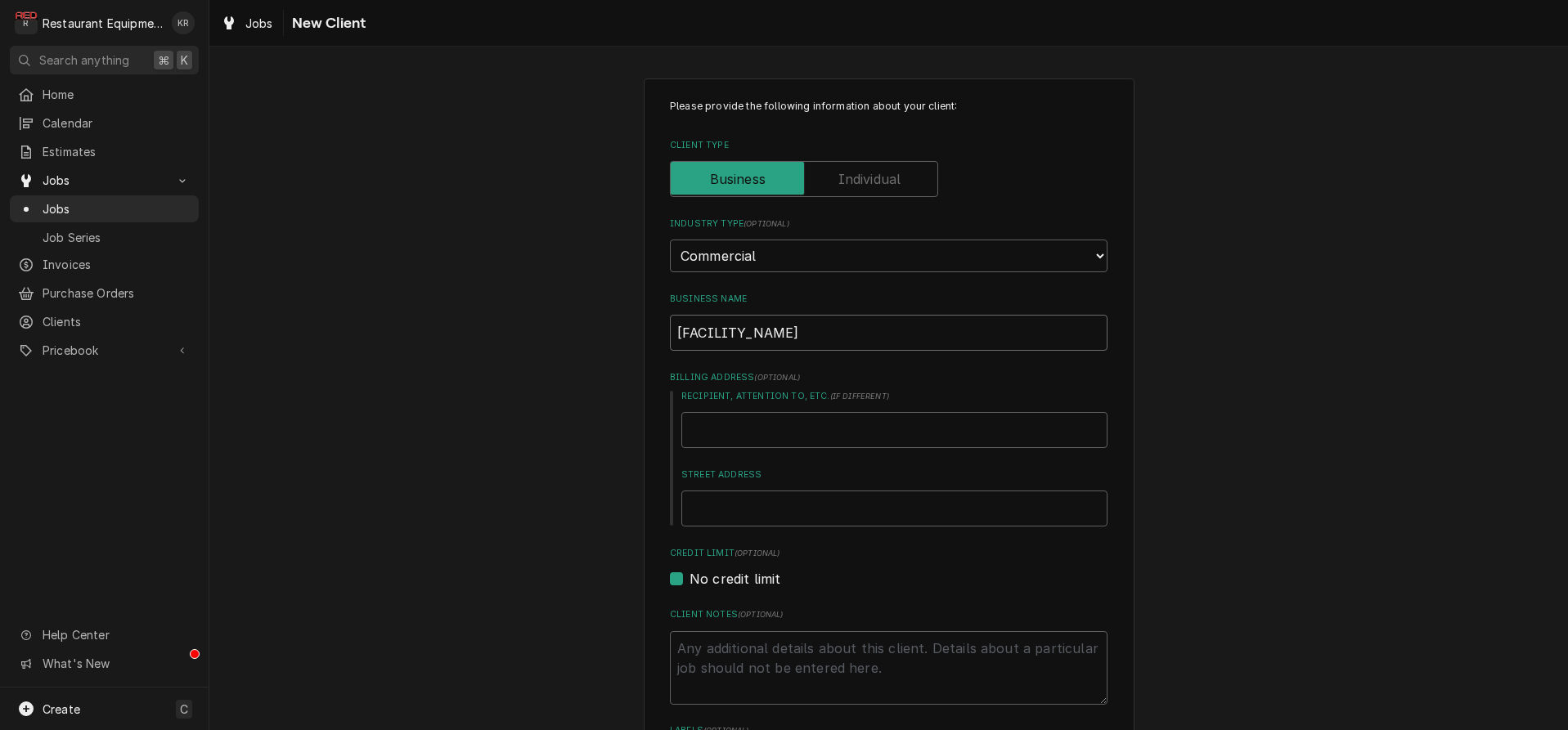 type on "x" 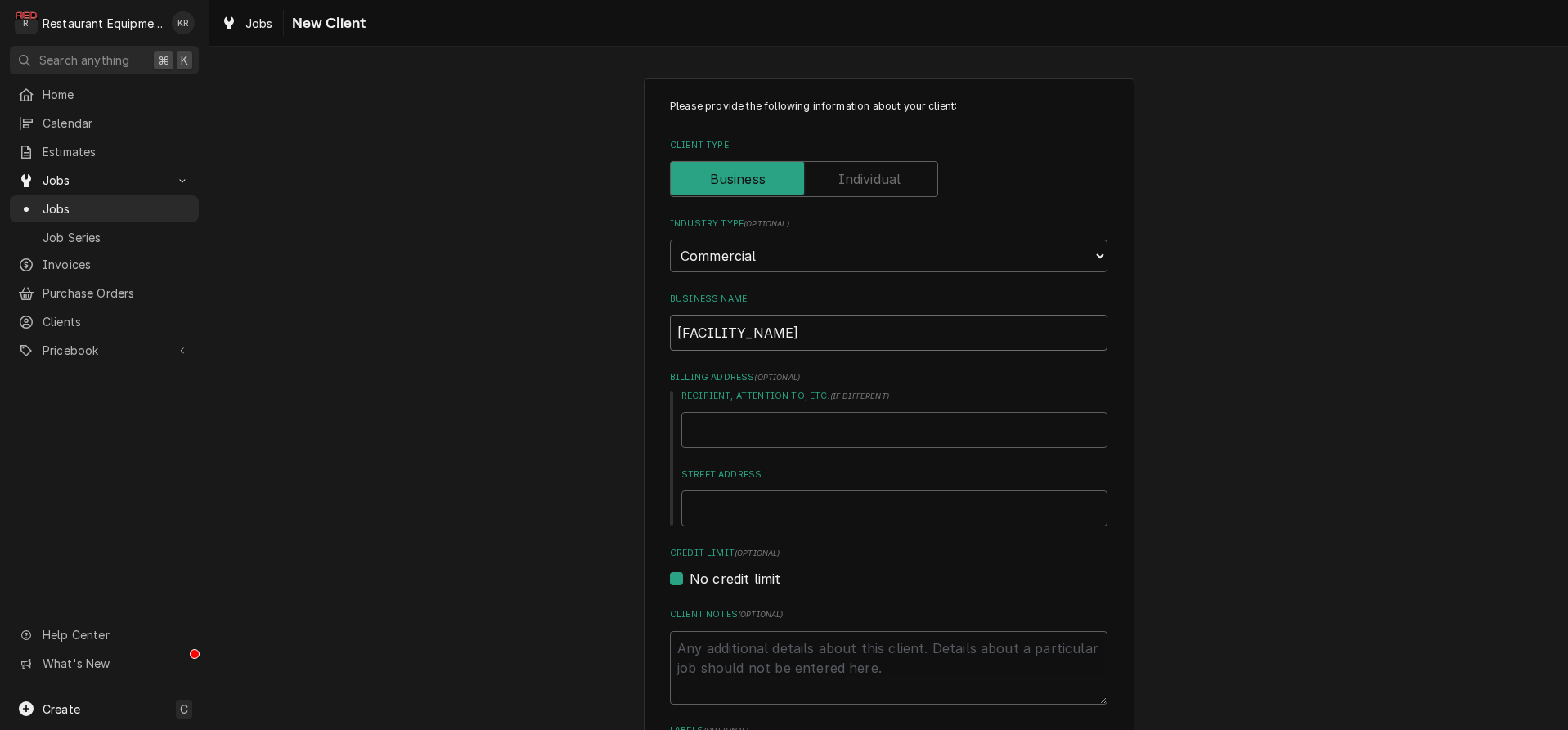 type on "[BUSINESS_NAME] A" 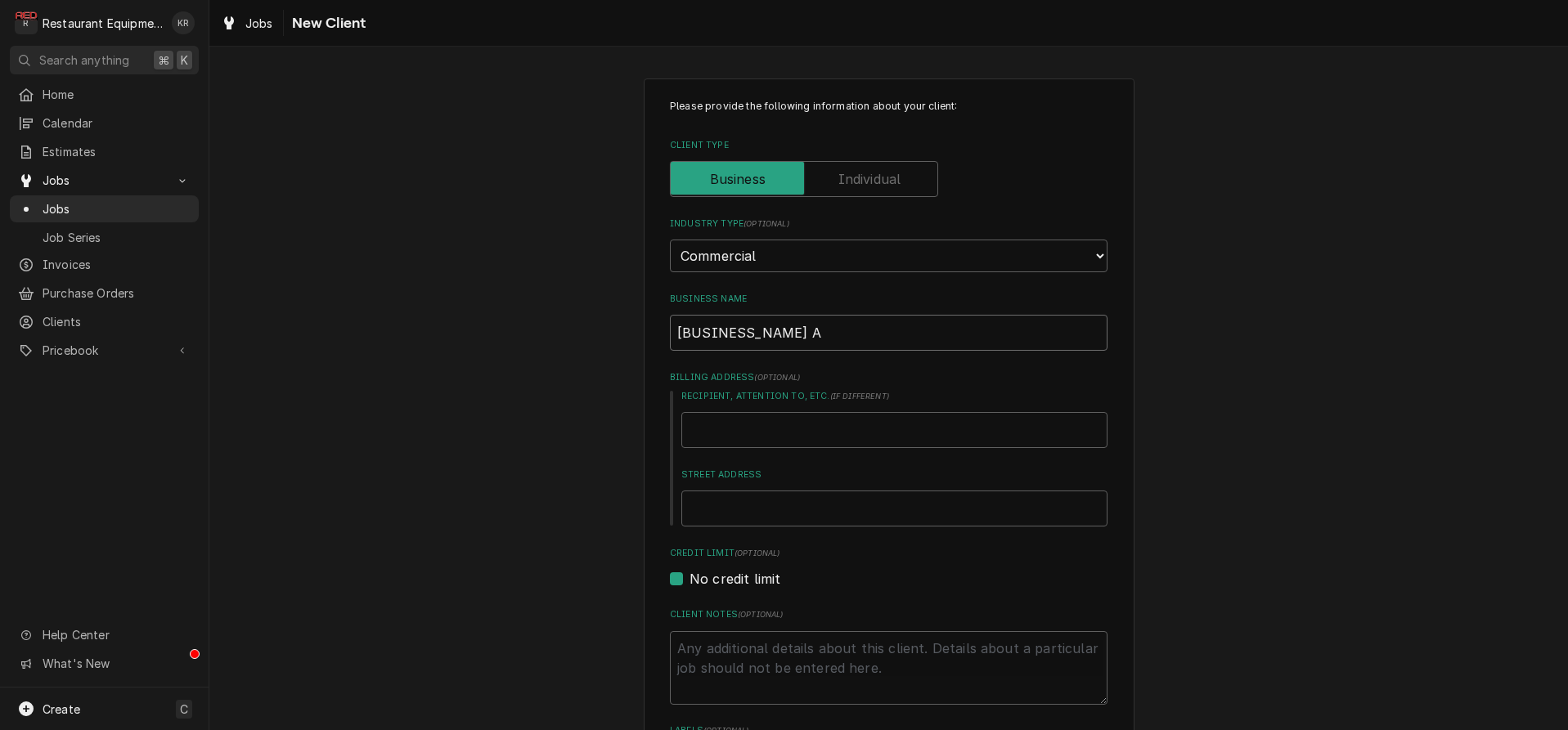 type on "x" 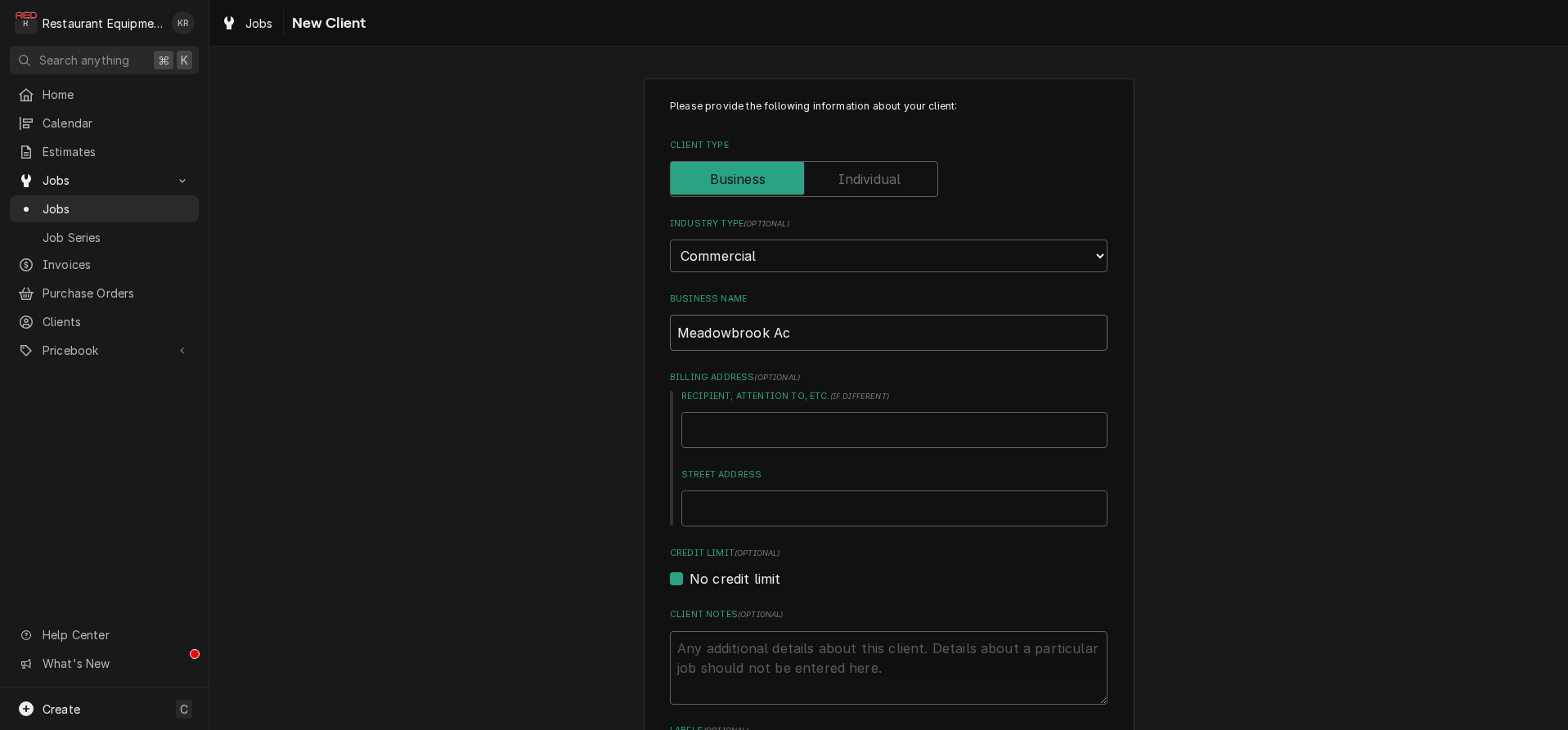 type on "x" 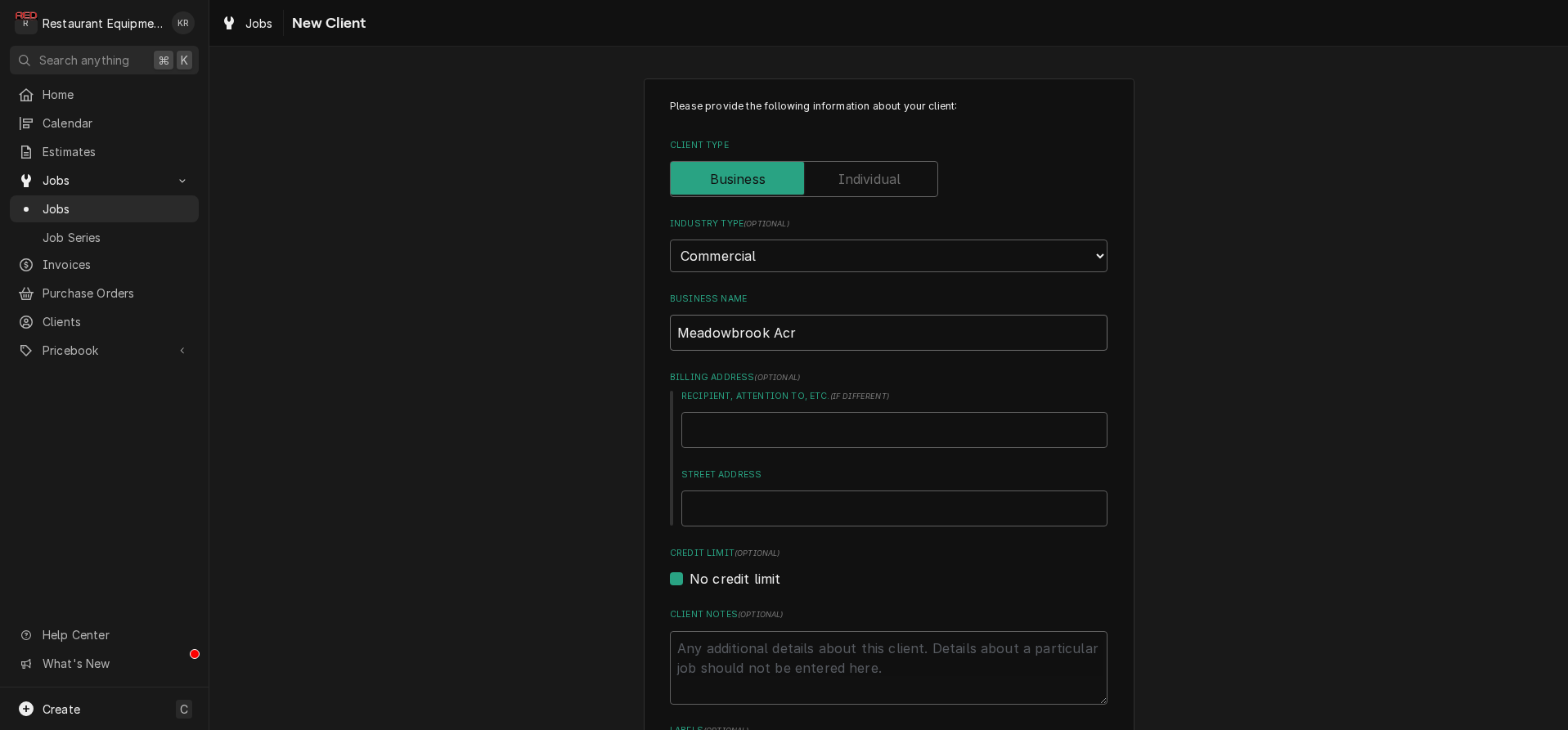 type on "x" 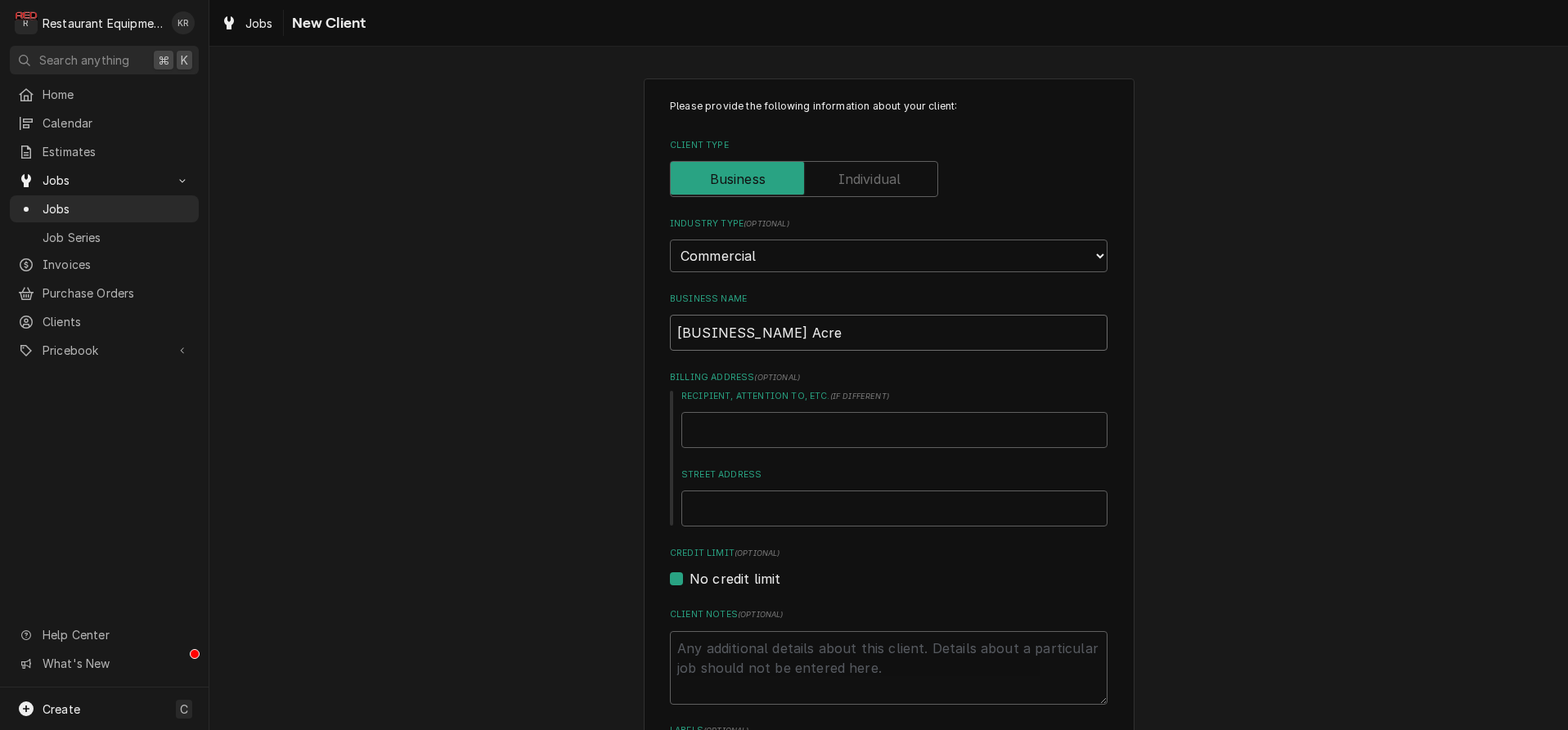 type on "x" 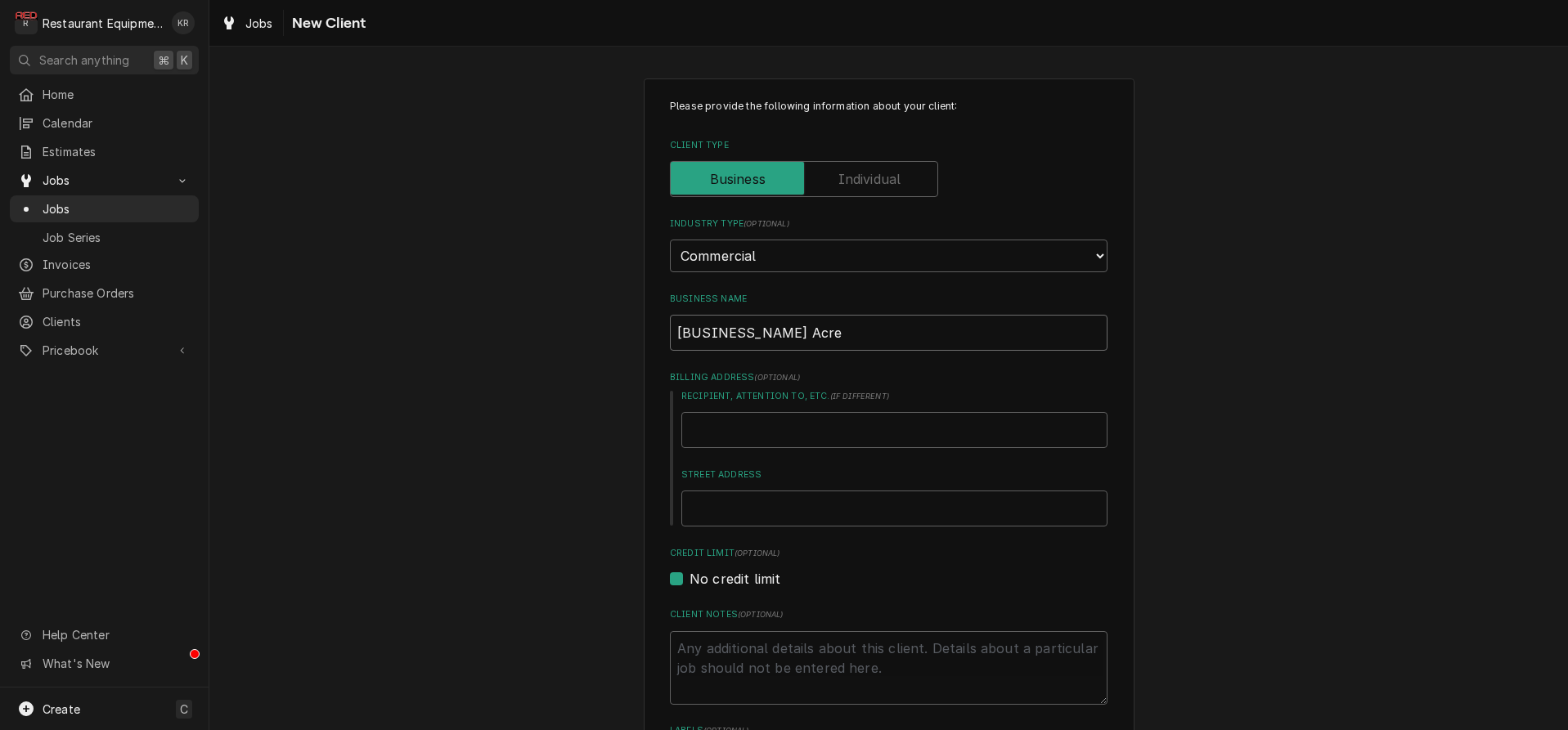 type on "[BUSINESS_NAME]" 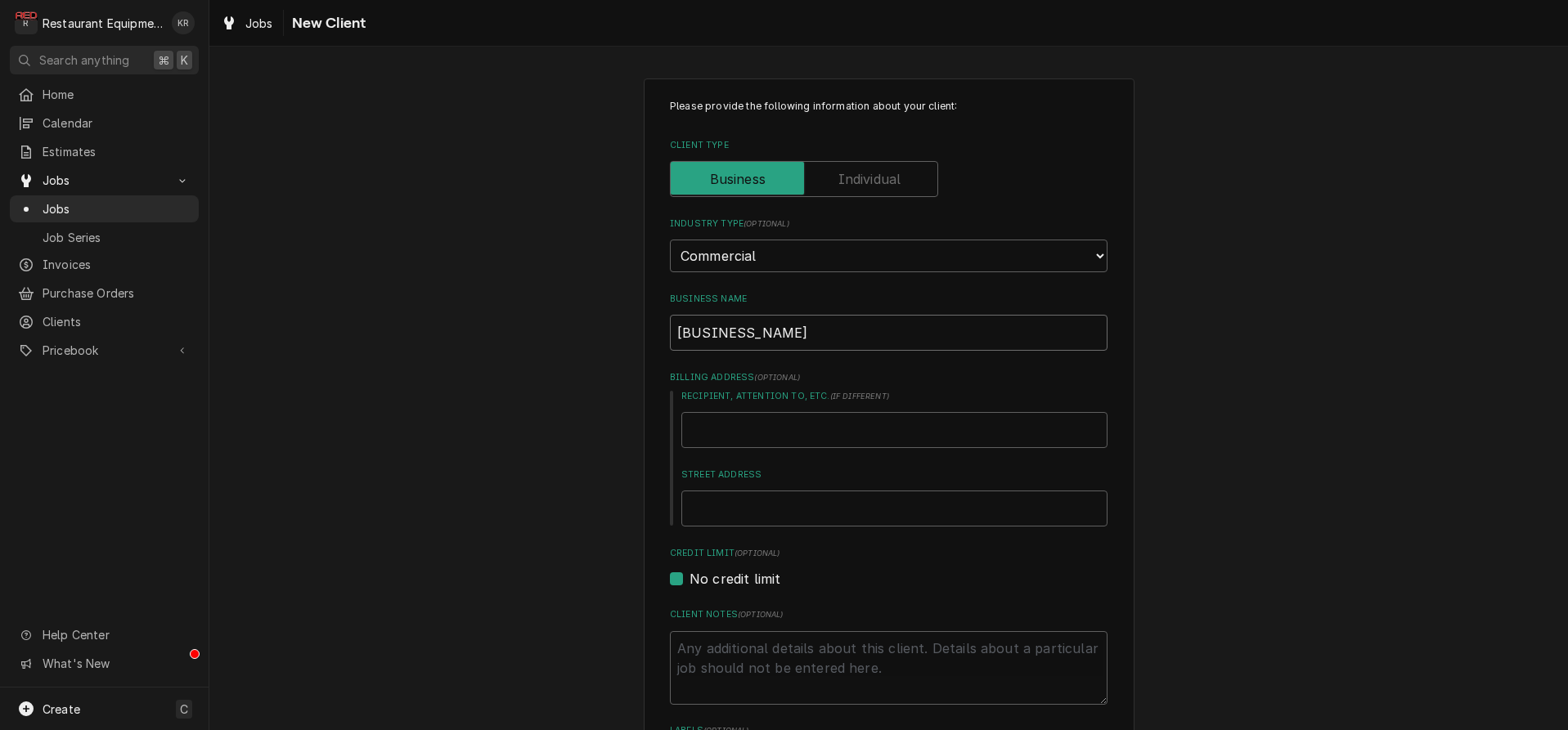 type on "x" 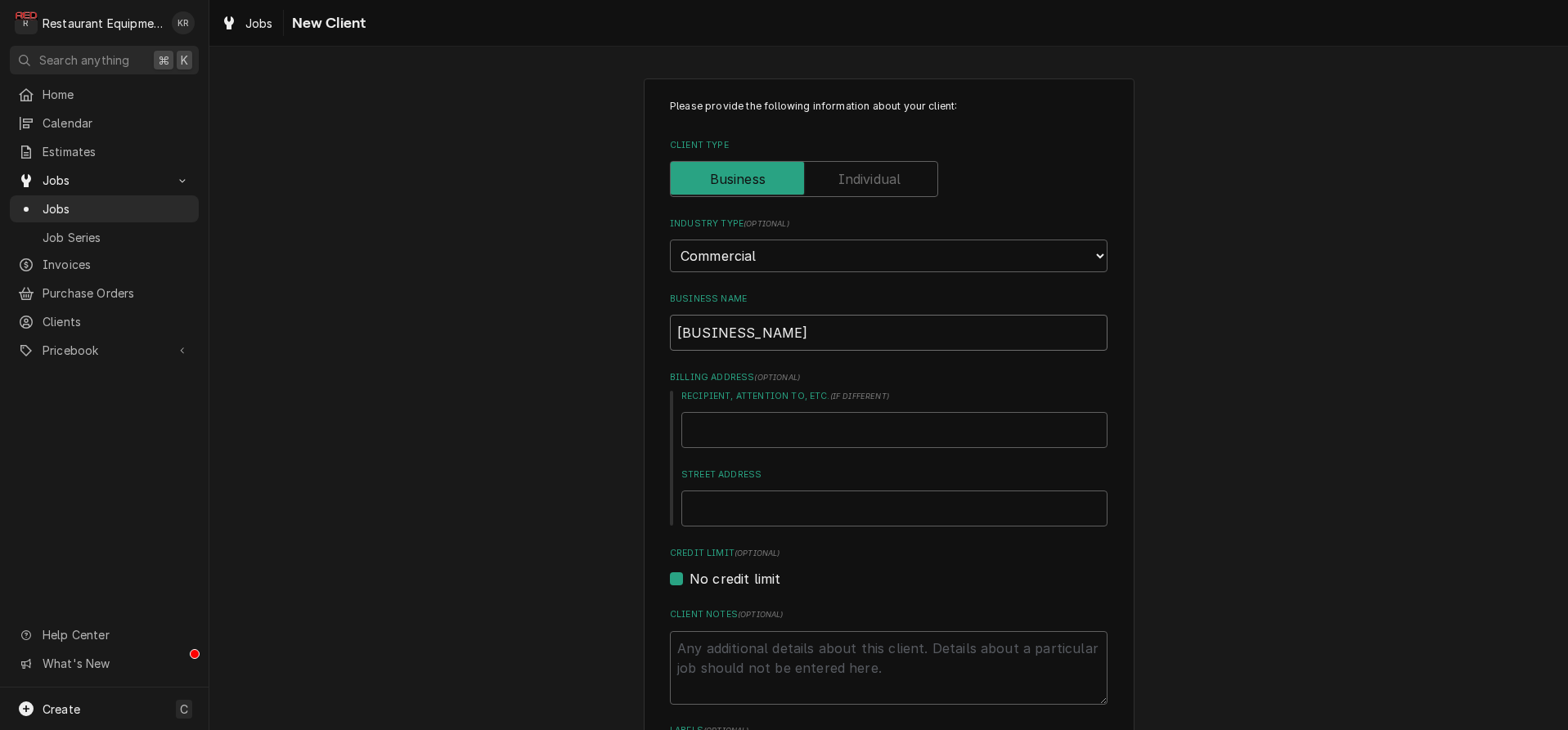 type on "[BUSINESS_NAME]" 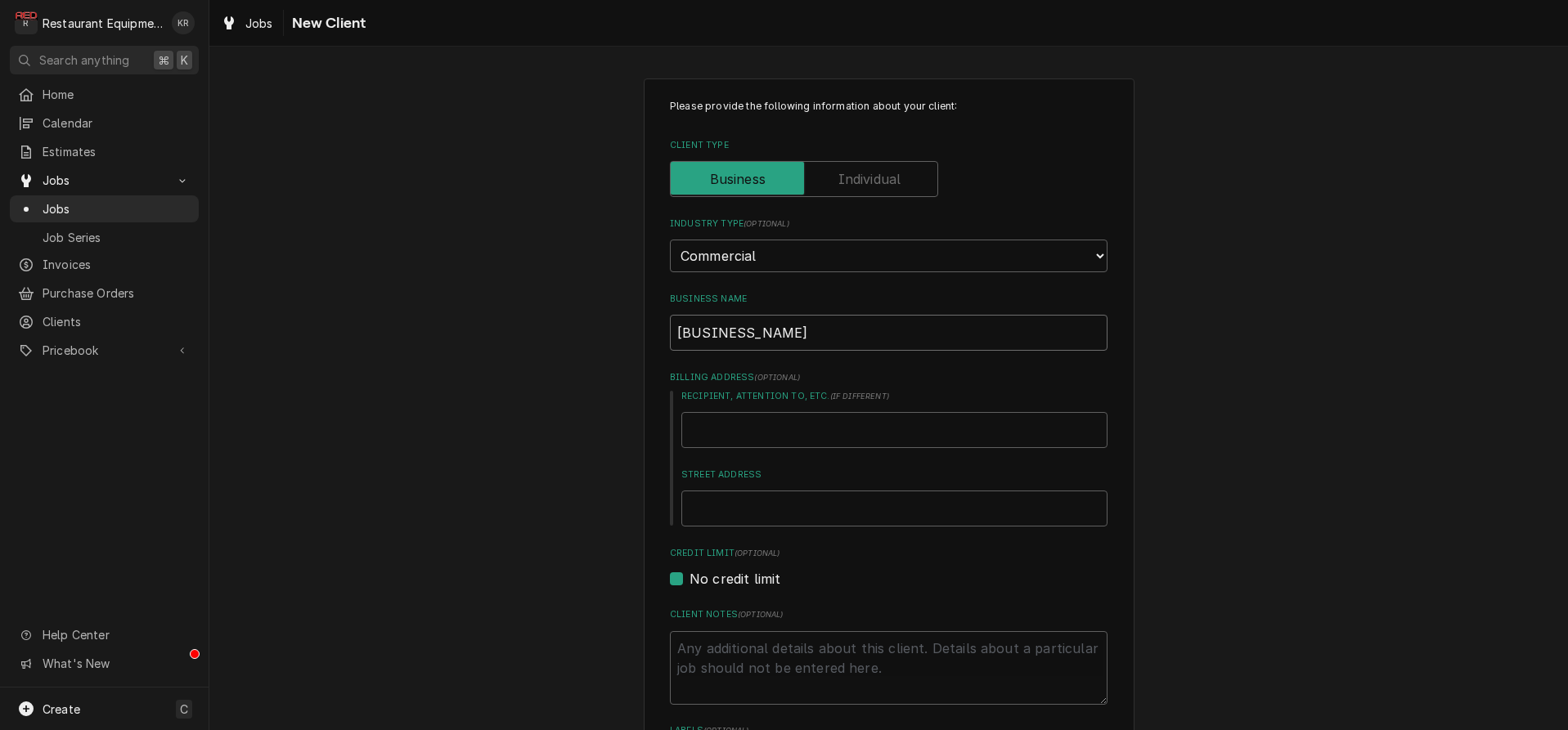 type on "[BUSINESS_NAME]" 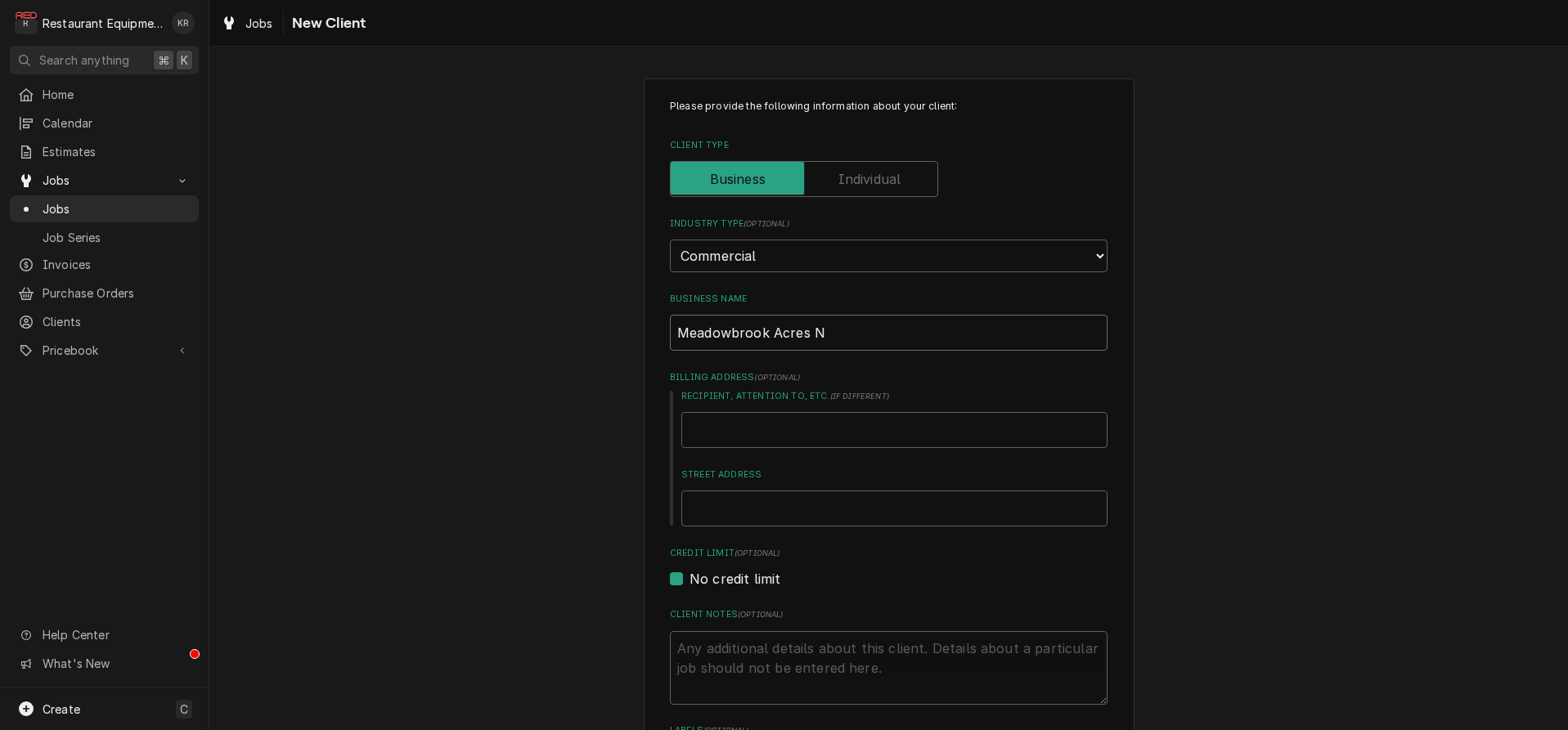 type on "x" 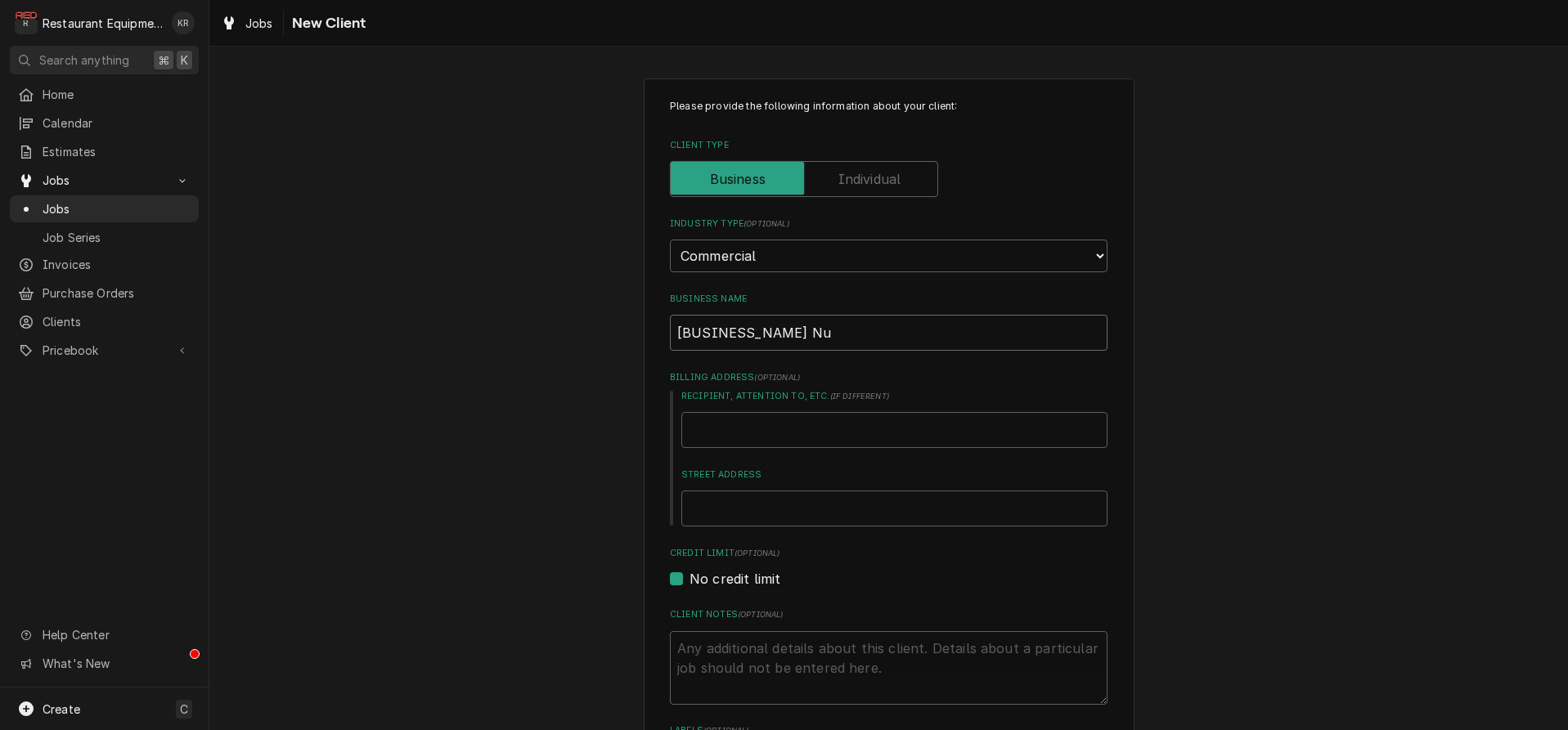 type on "x" 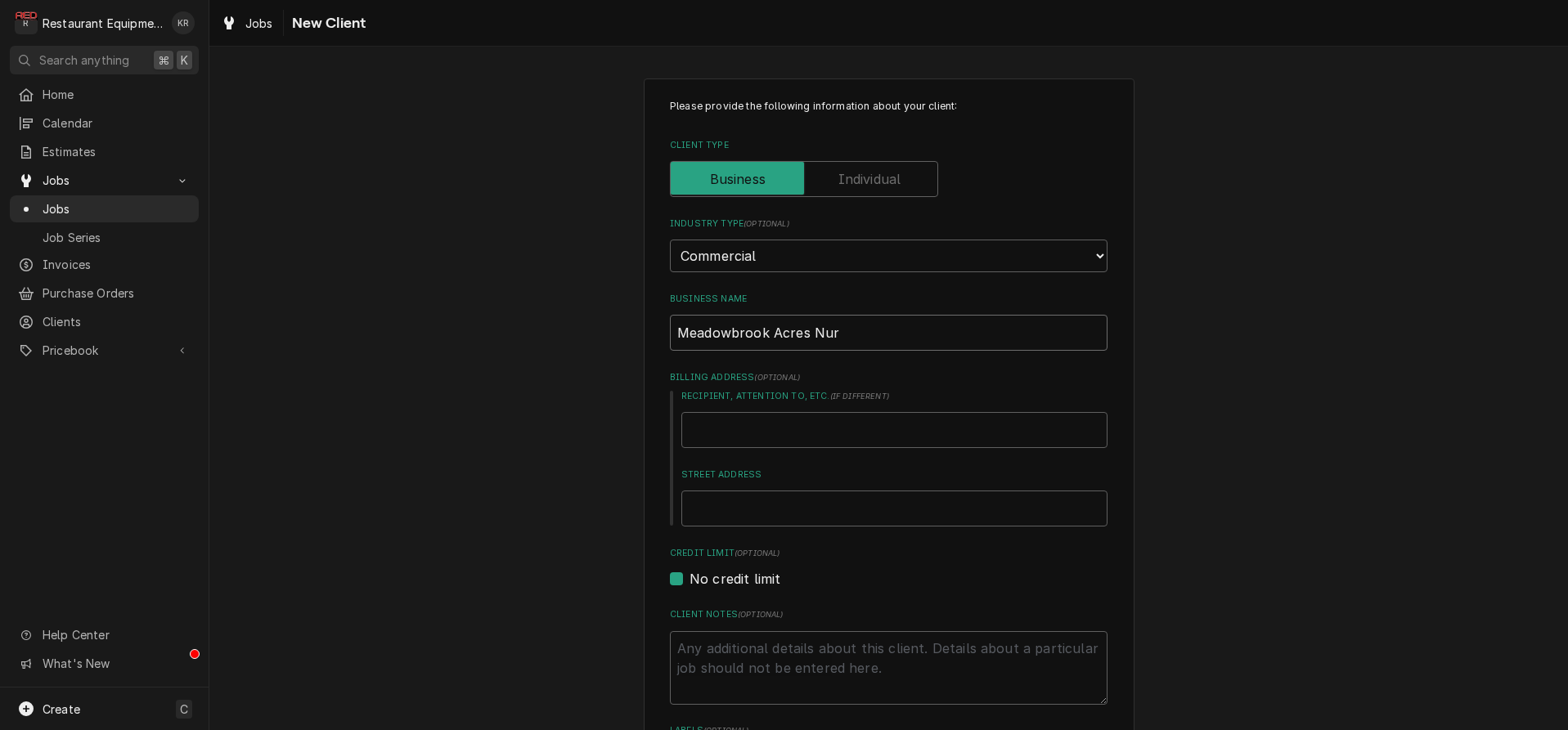 type on "x" 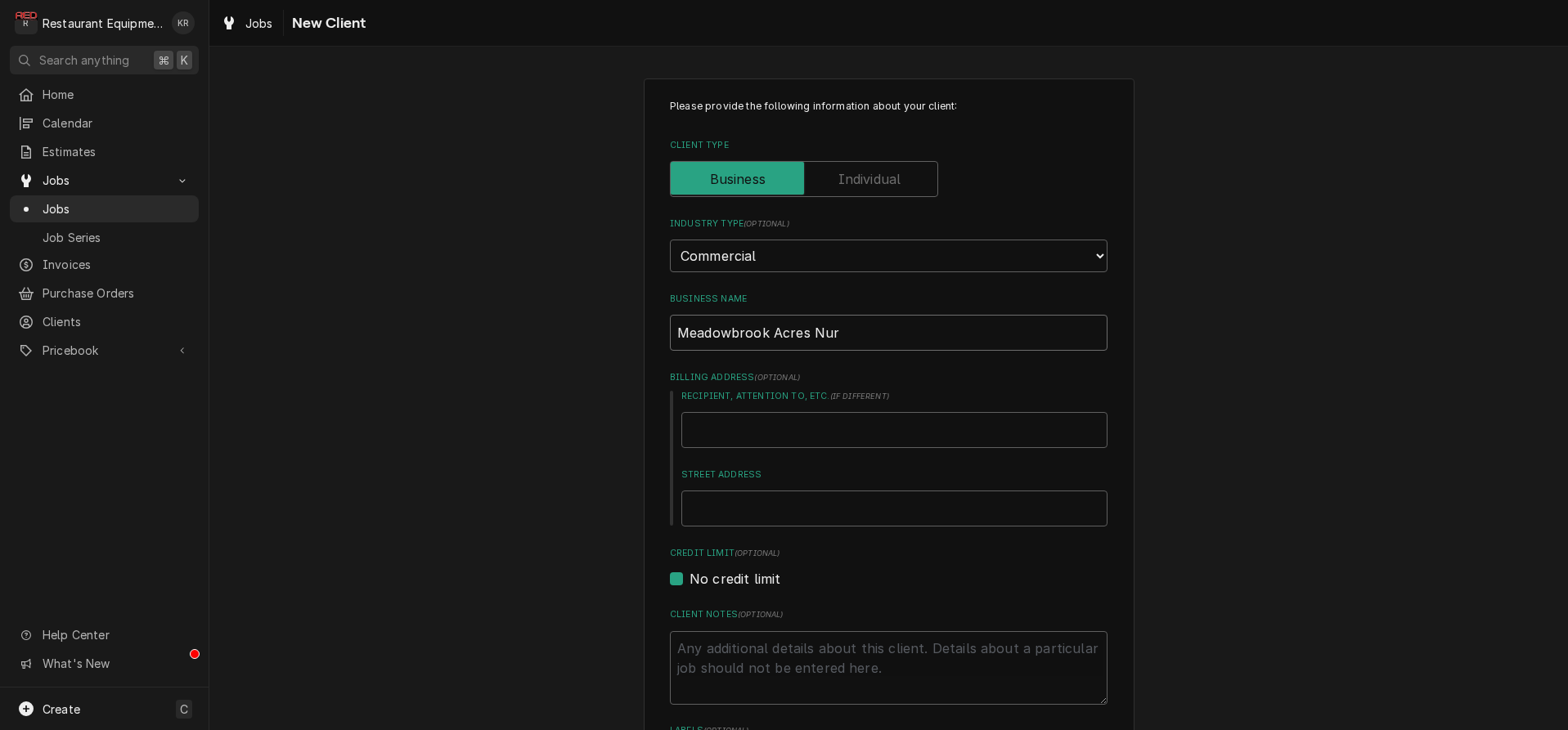 type on "[BUSINESS_NAME] Nurs" 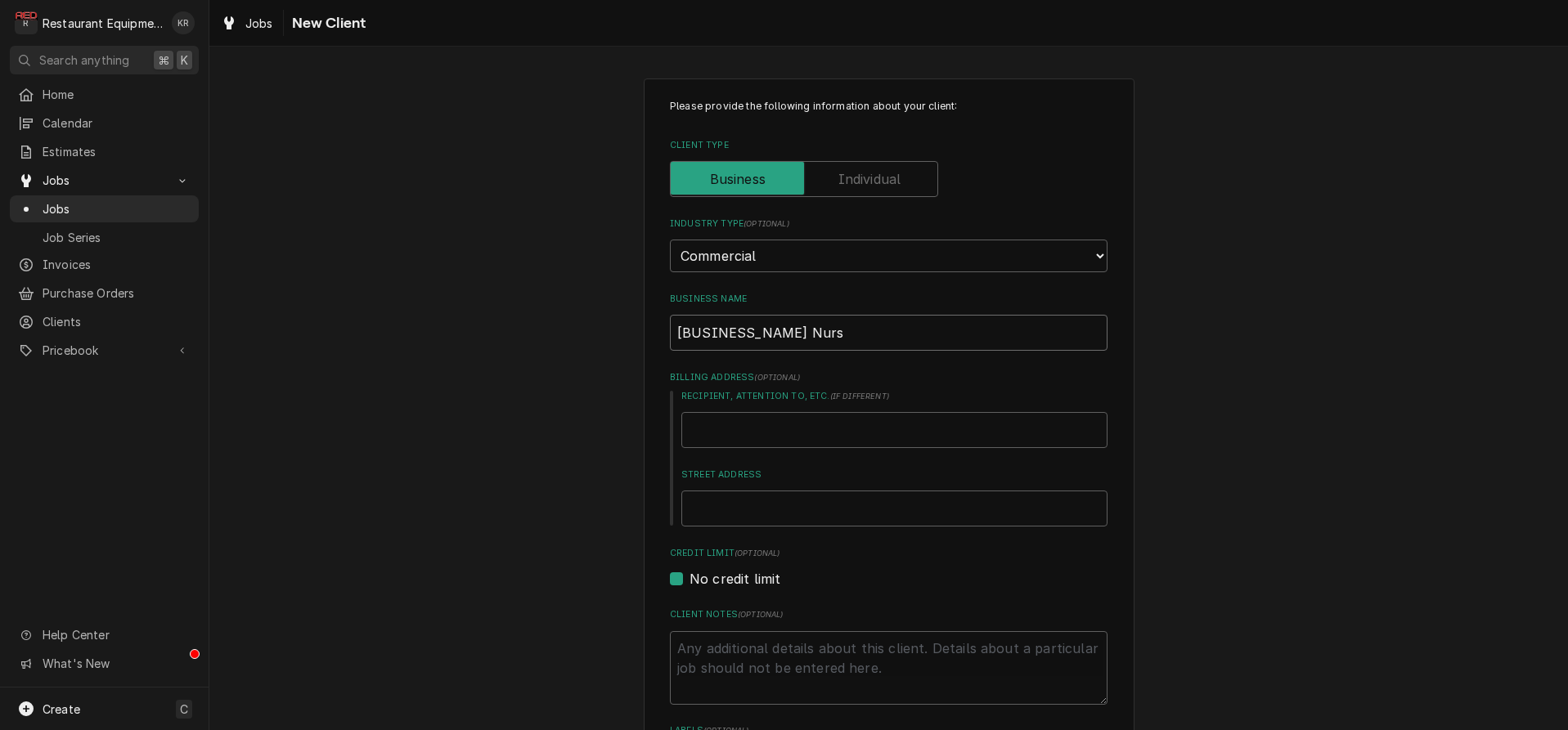 type on "x" 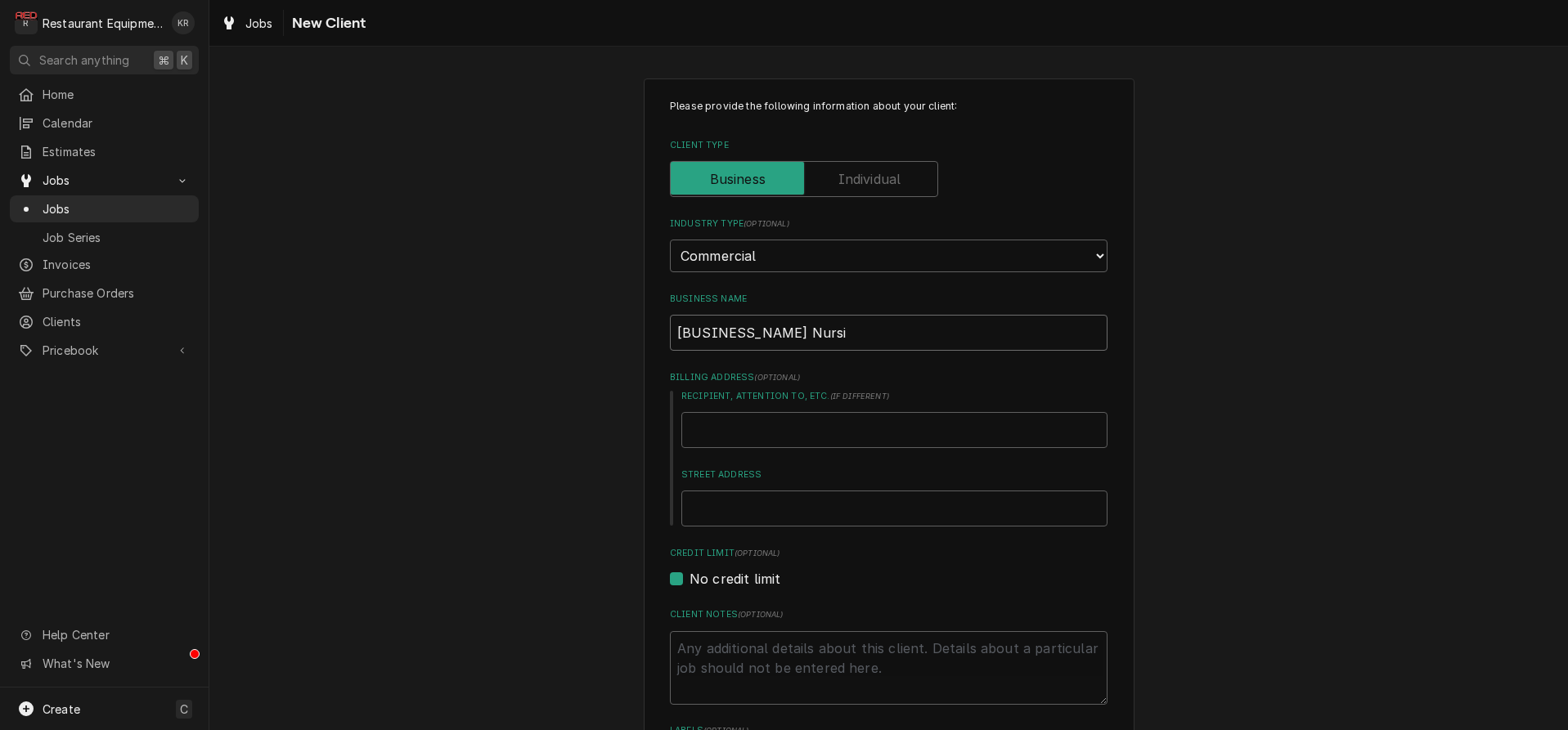 type on "x" 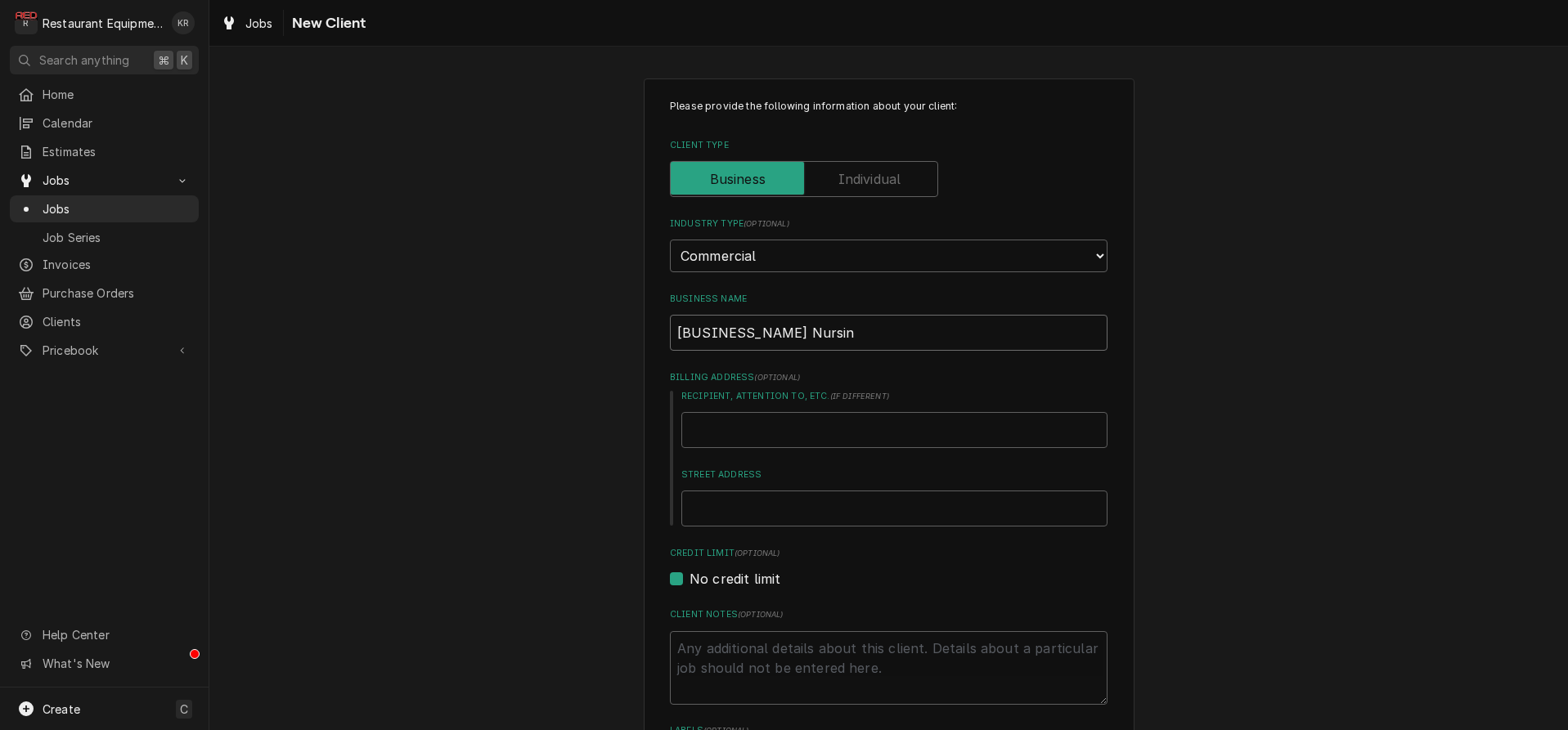 type on "[FACILITY_NAME] Nursing" 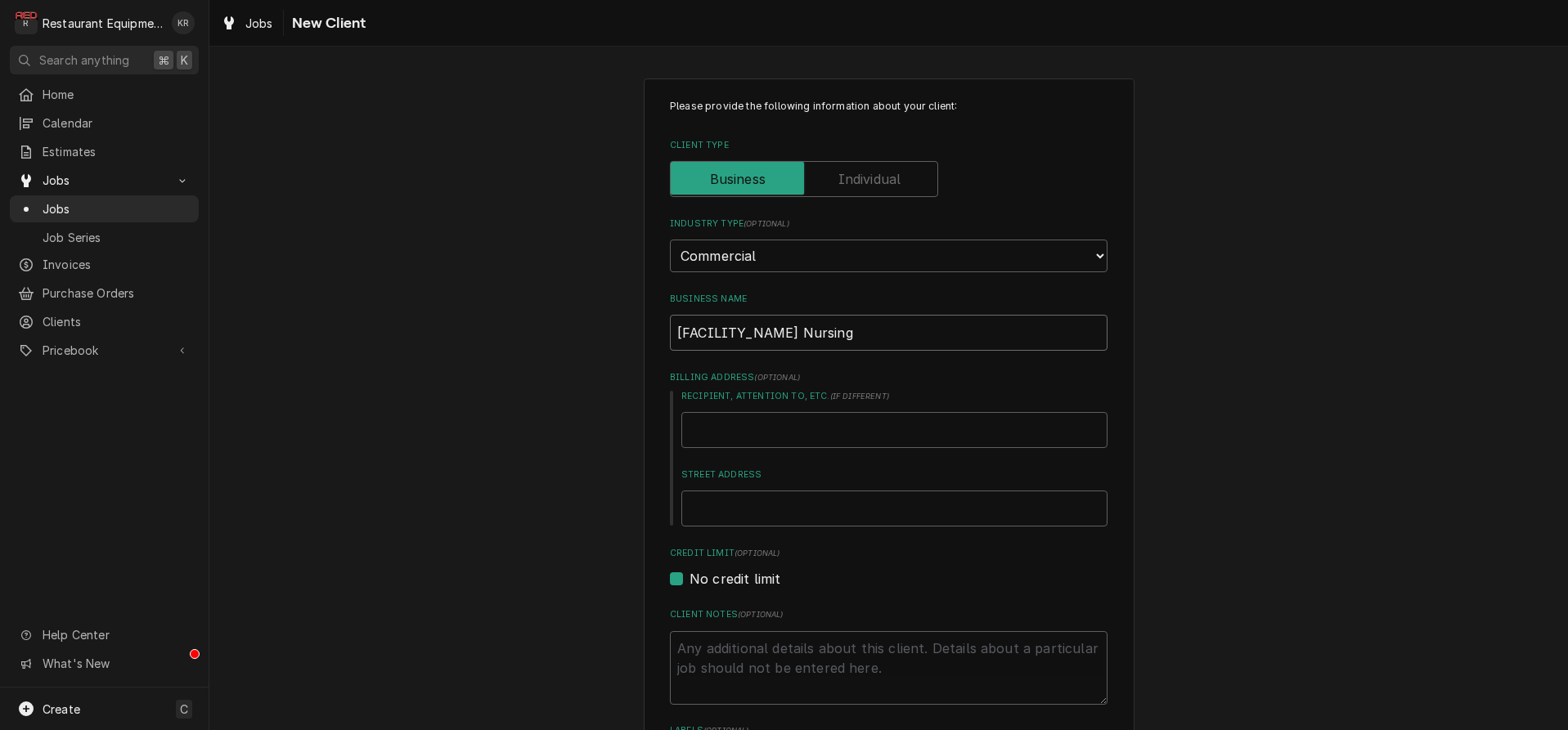 type on "x" 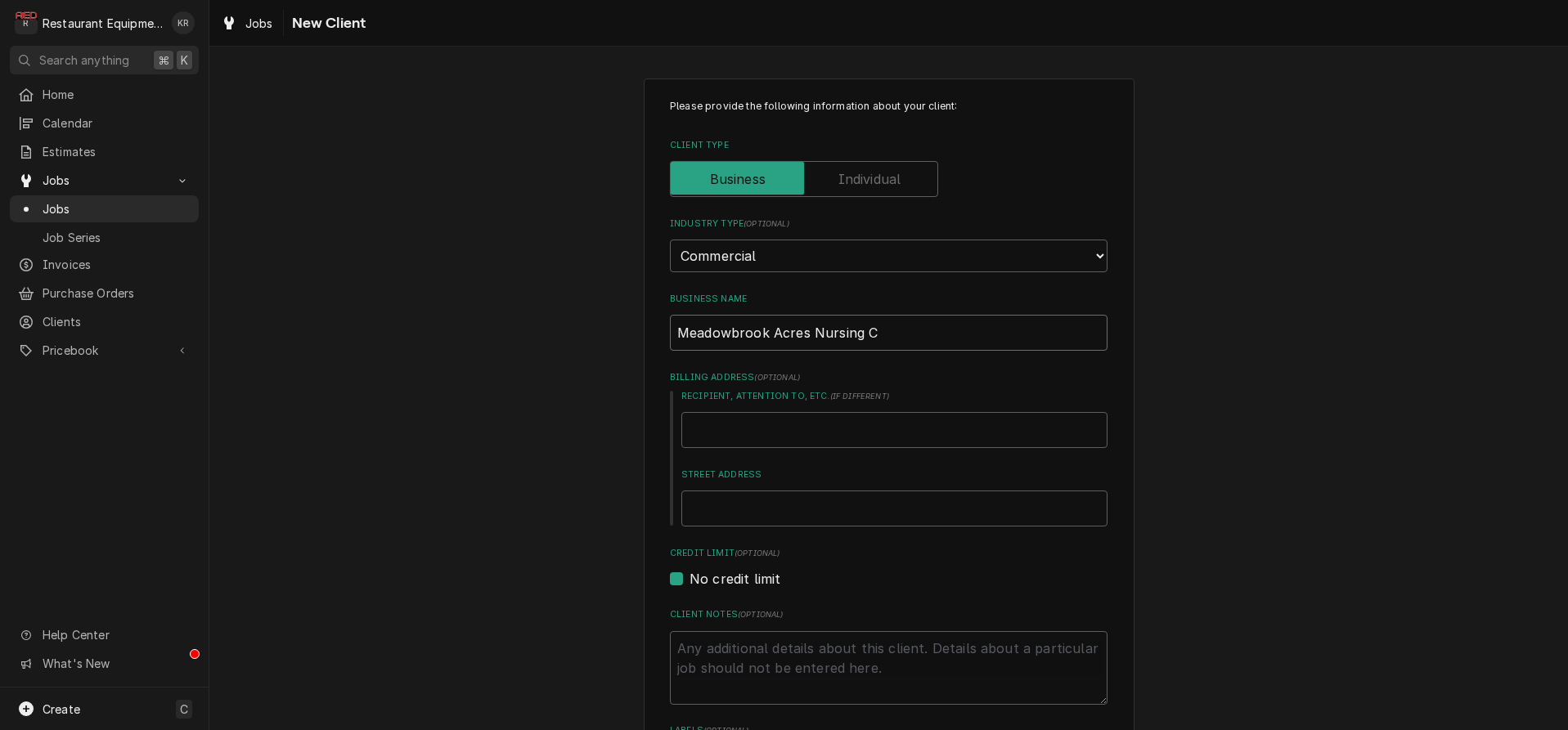 type on "x" 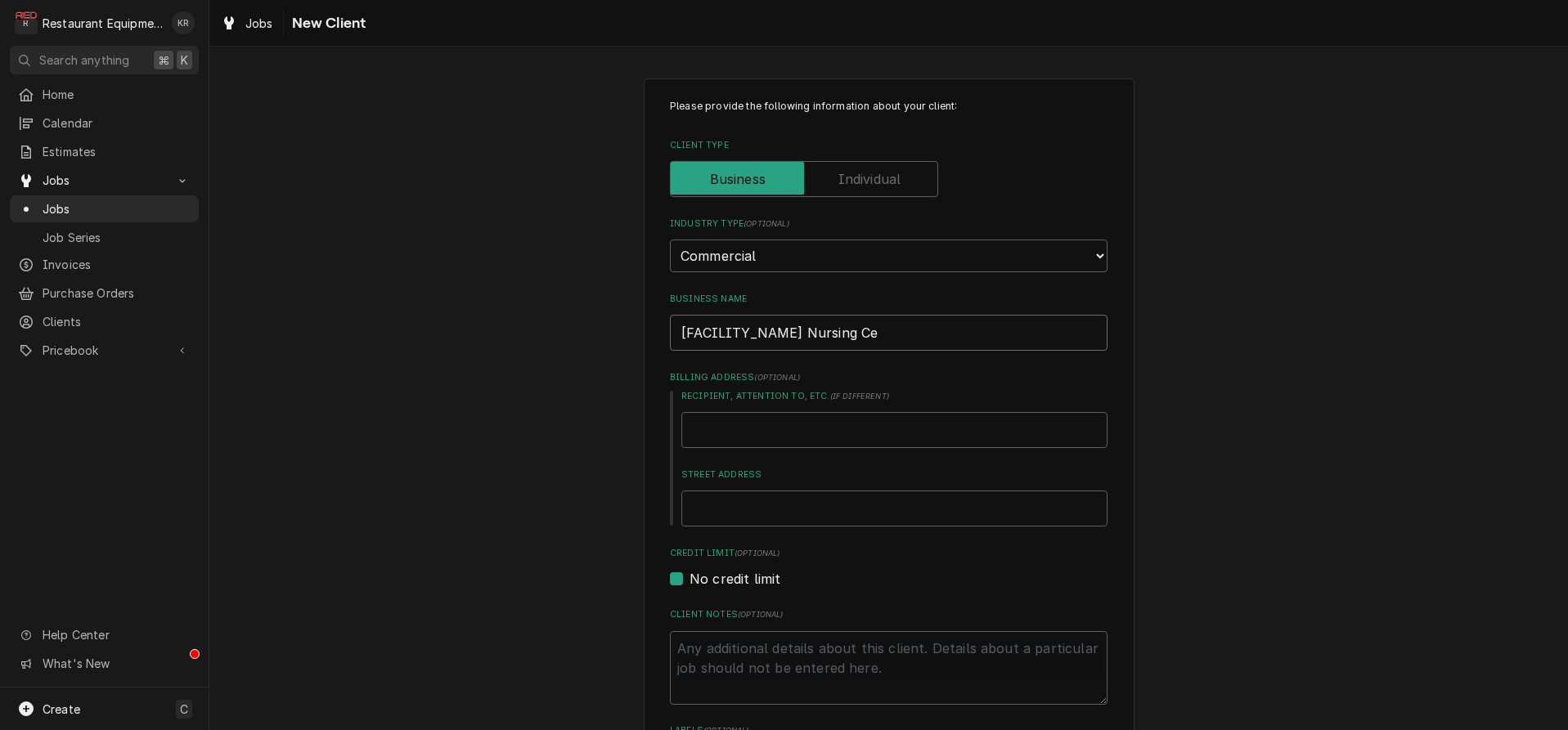 type on "x" 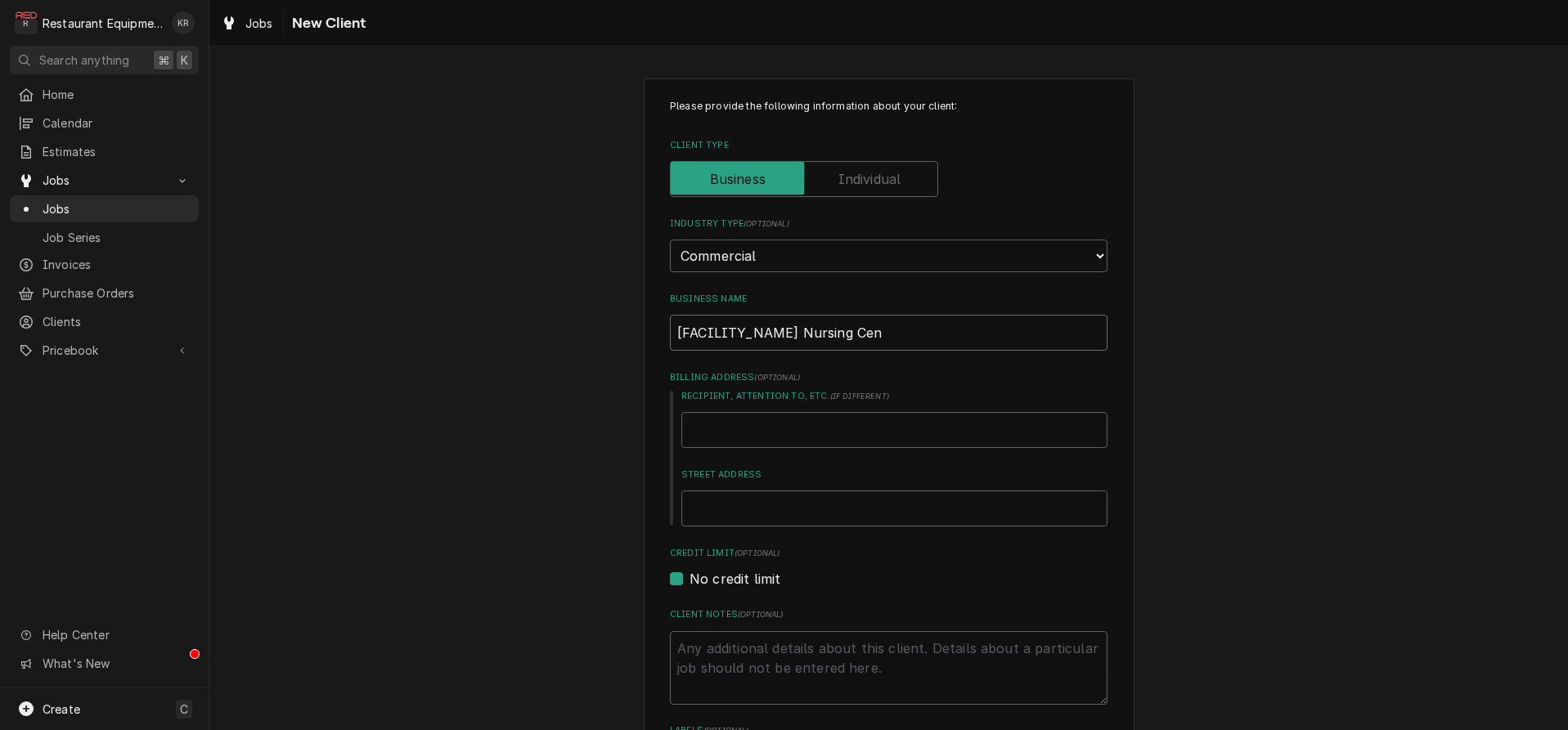 type on "x" 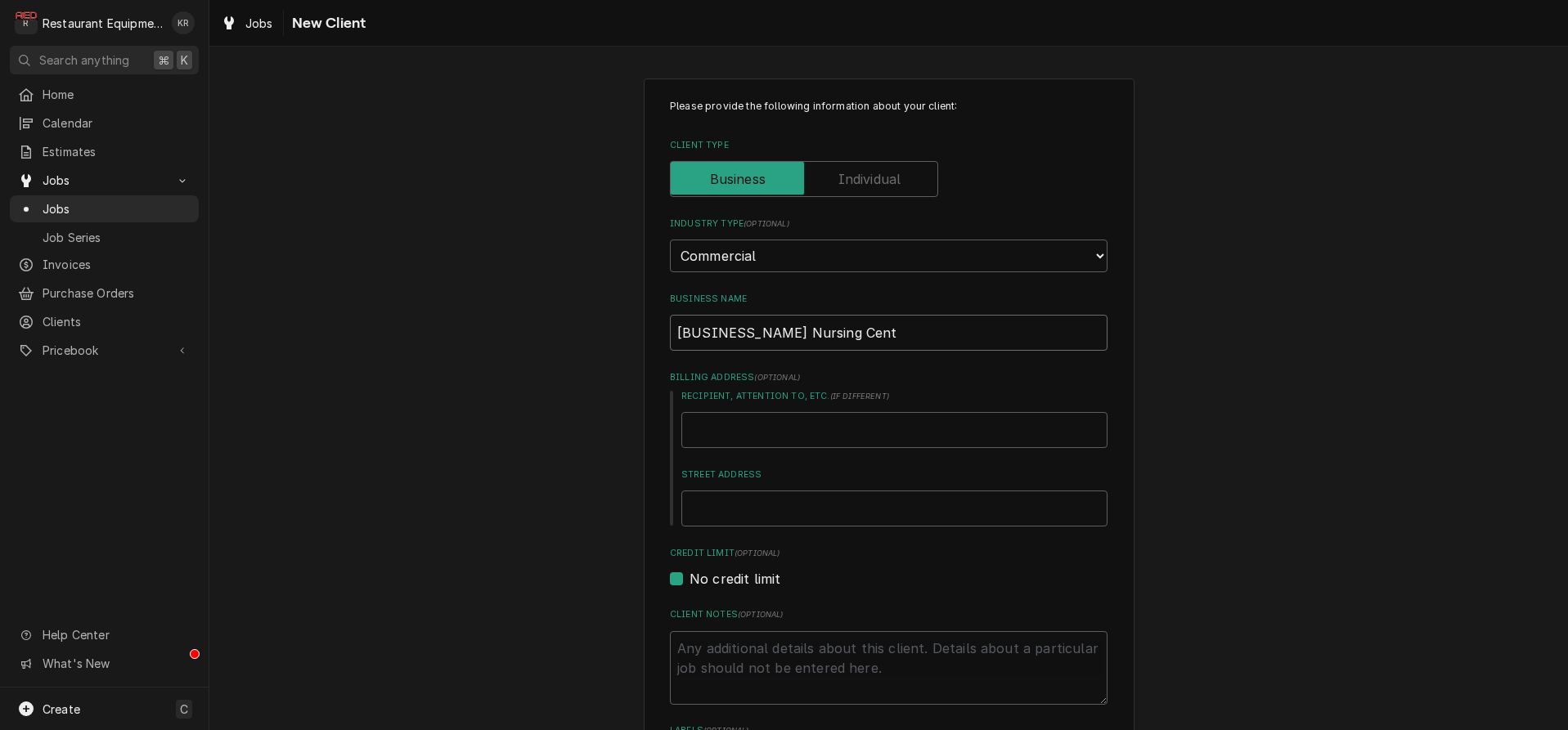 type on "x" 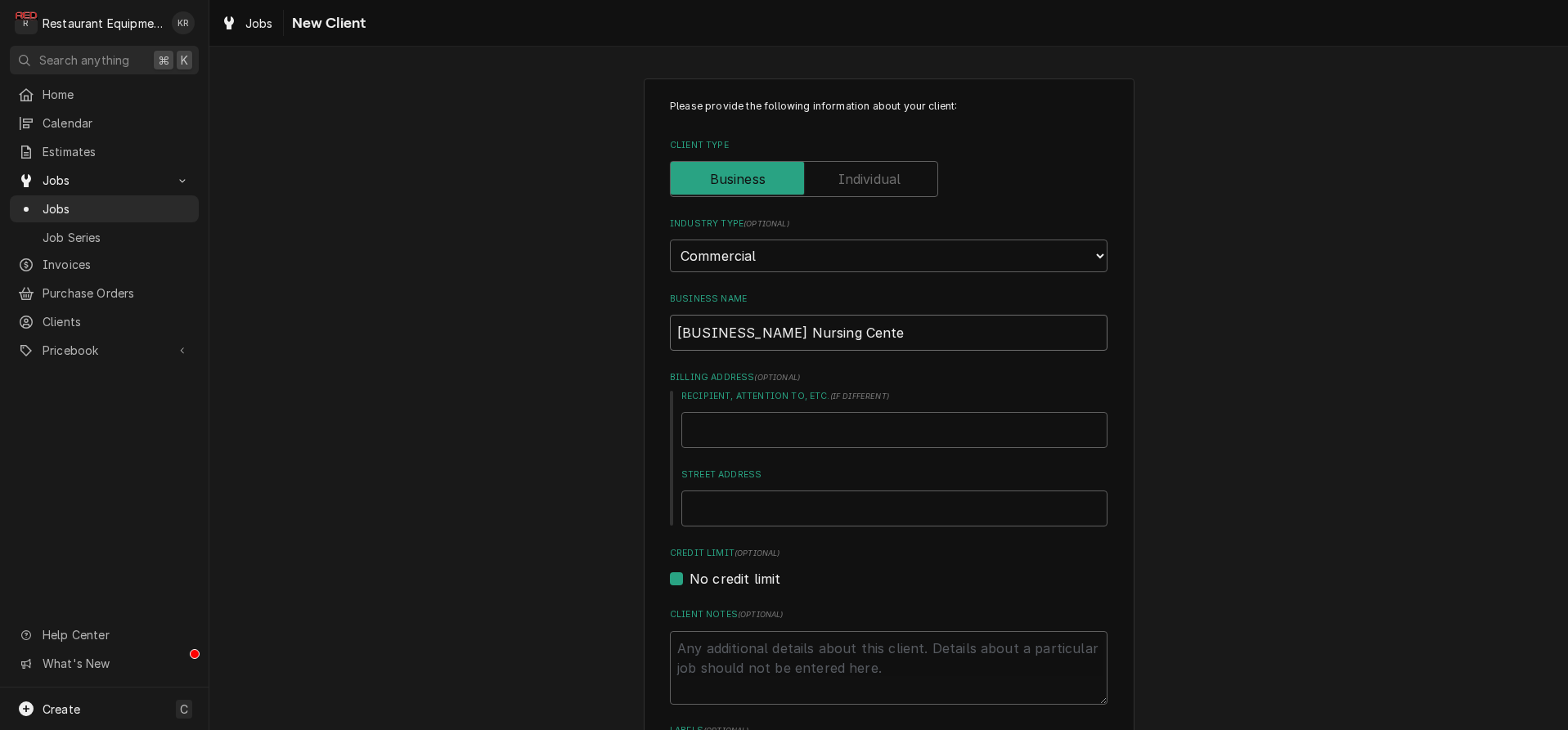 type on "x" 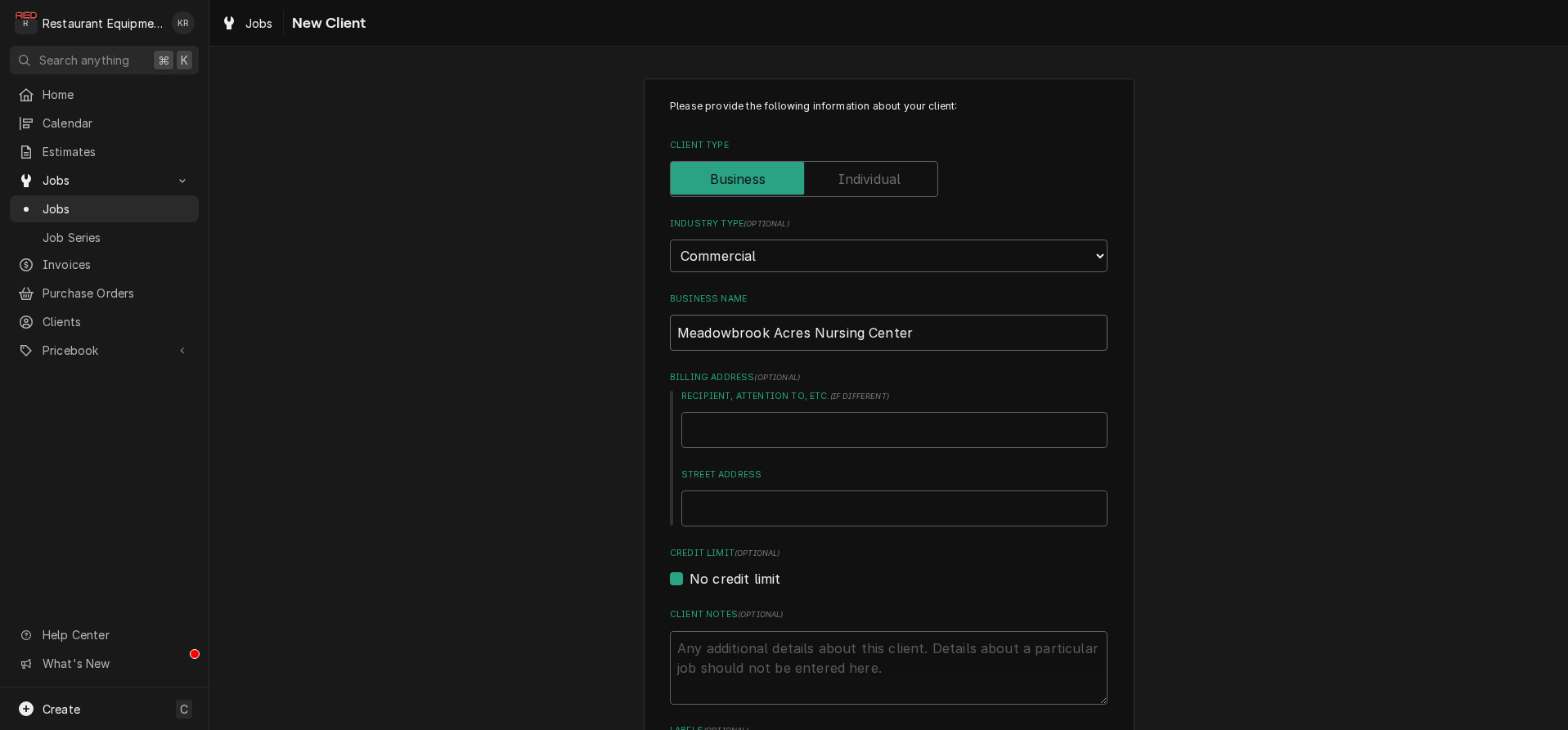 type on "Meadowbrook Acres Nursing Center" 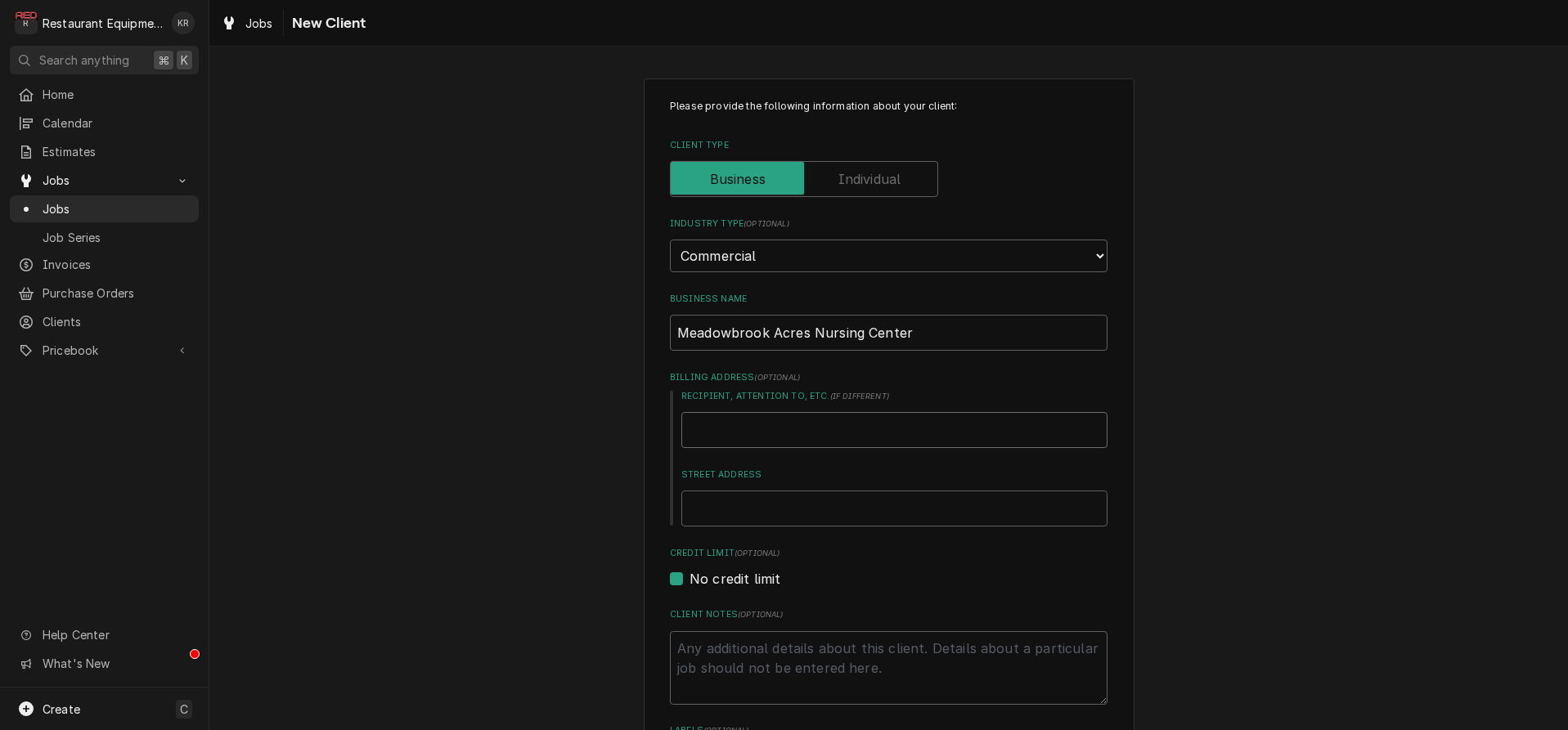 type on "x" 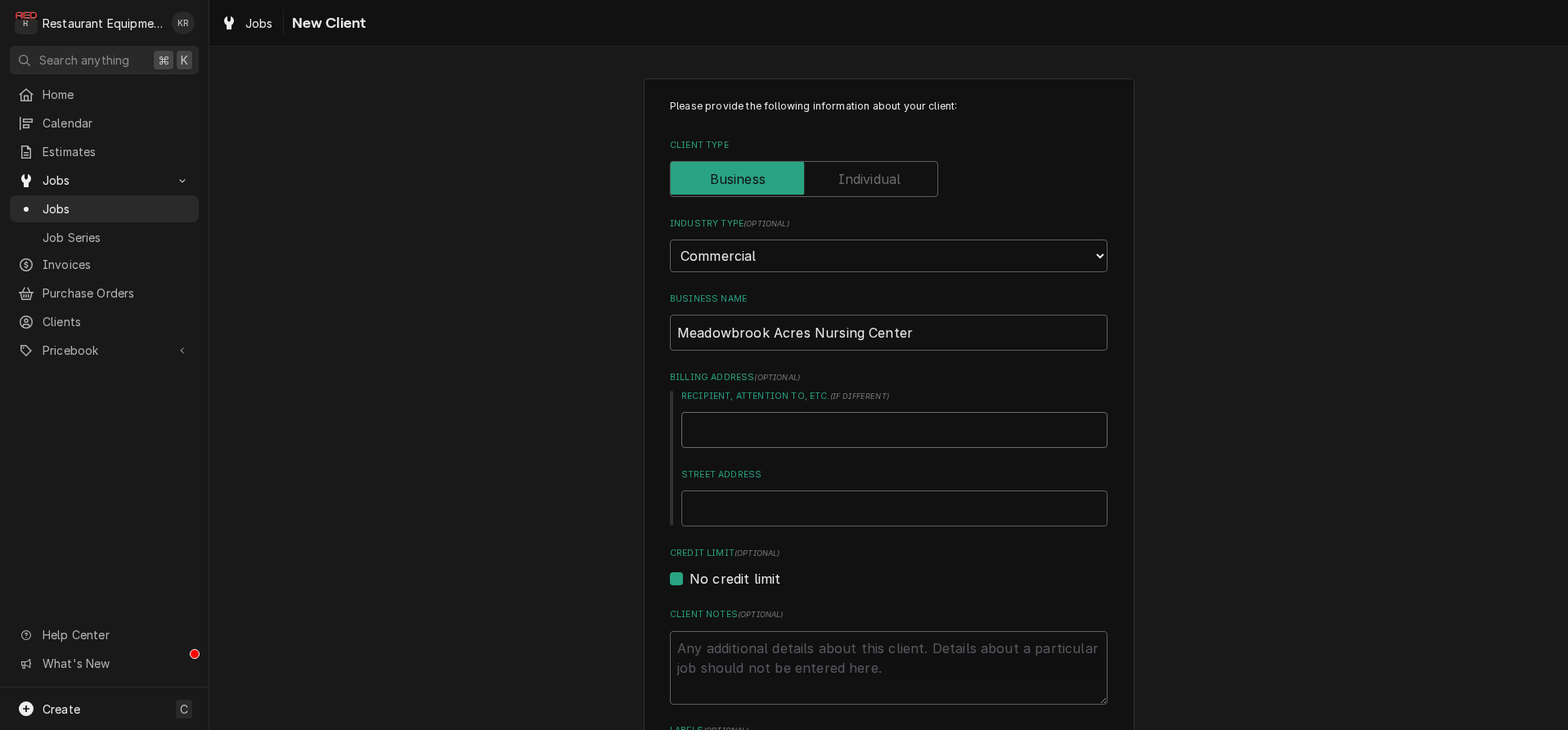type on "R" 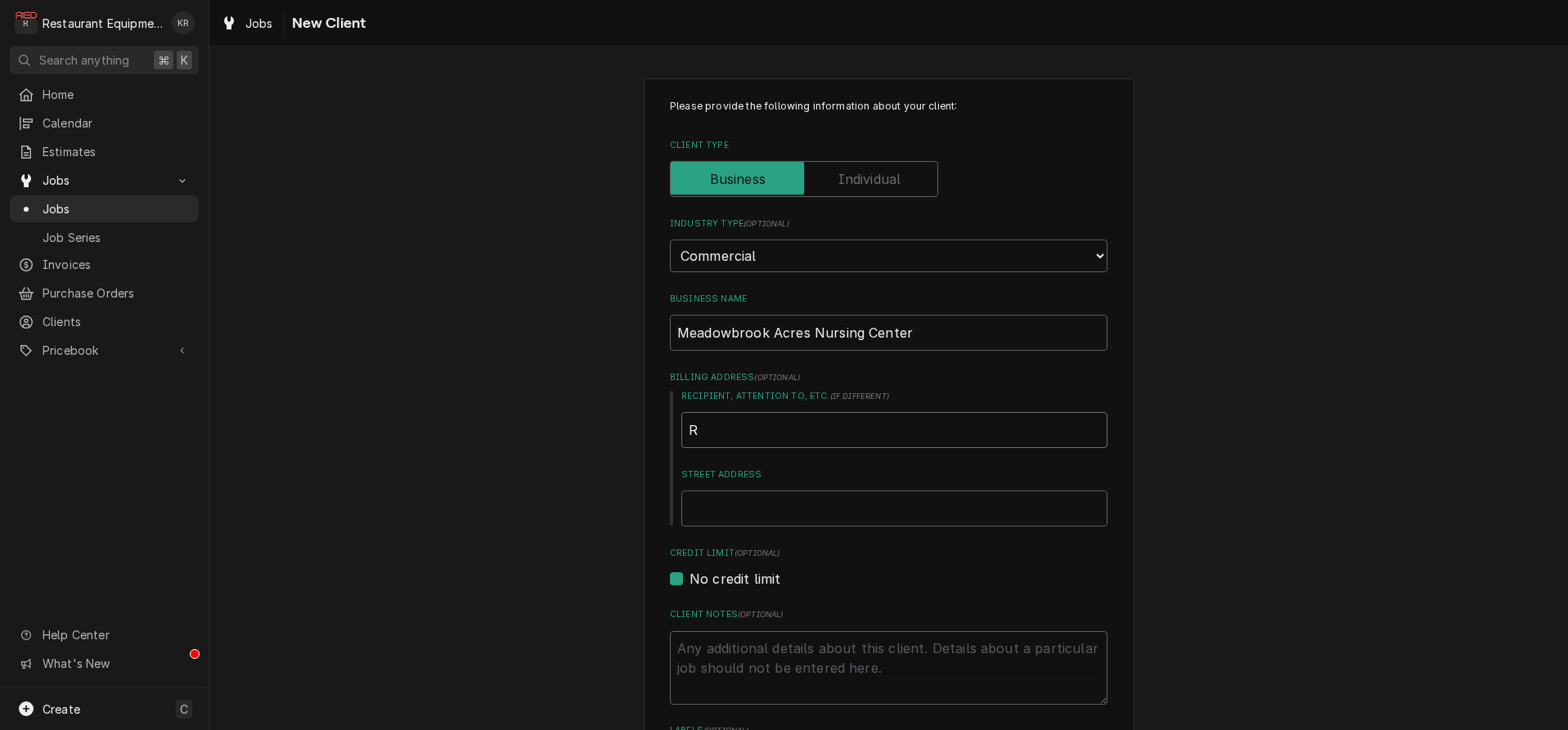 type on "x" 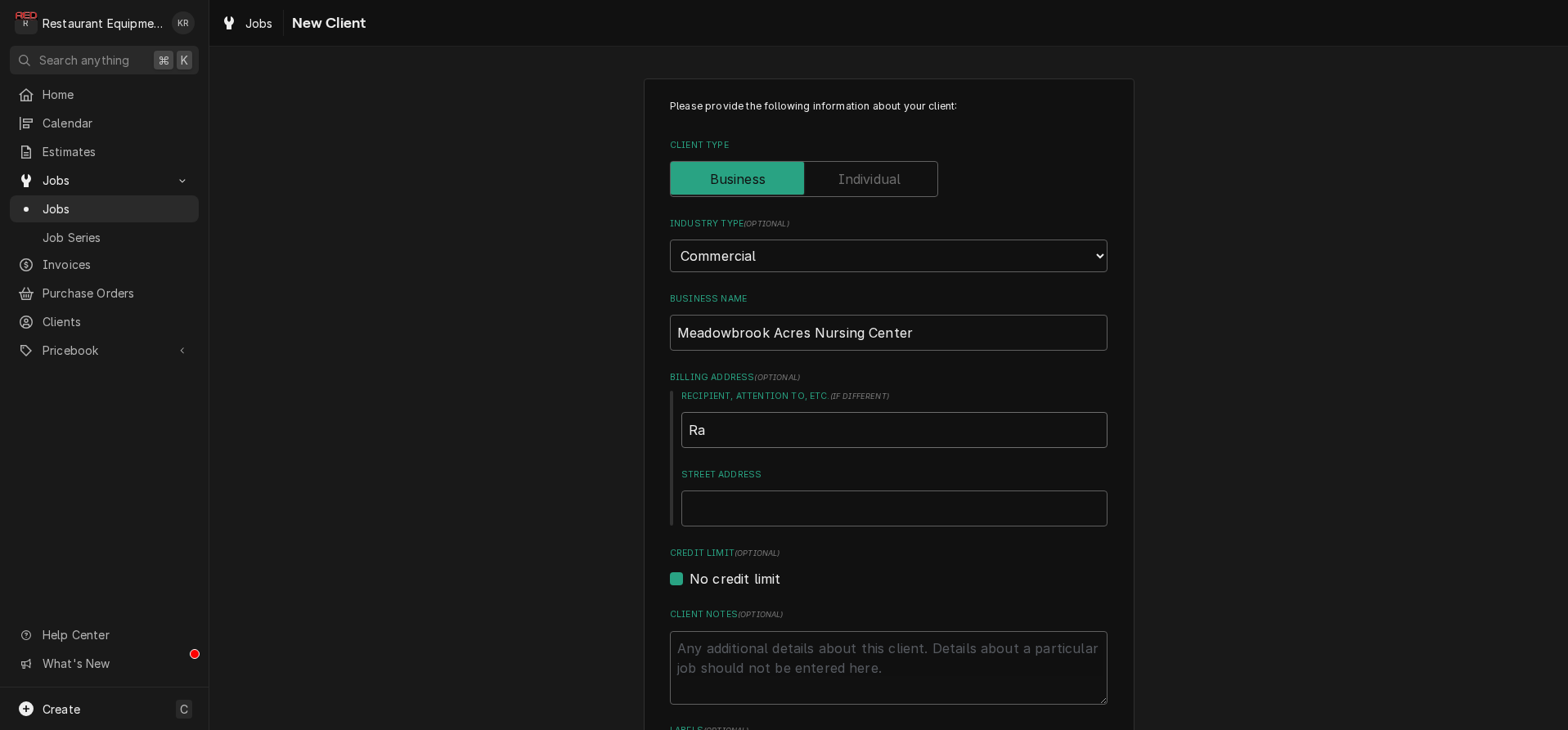 type on "x" 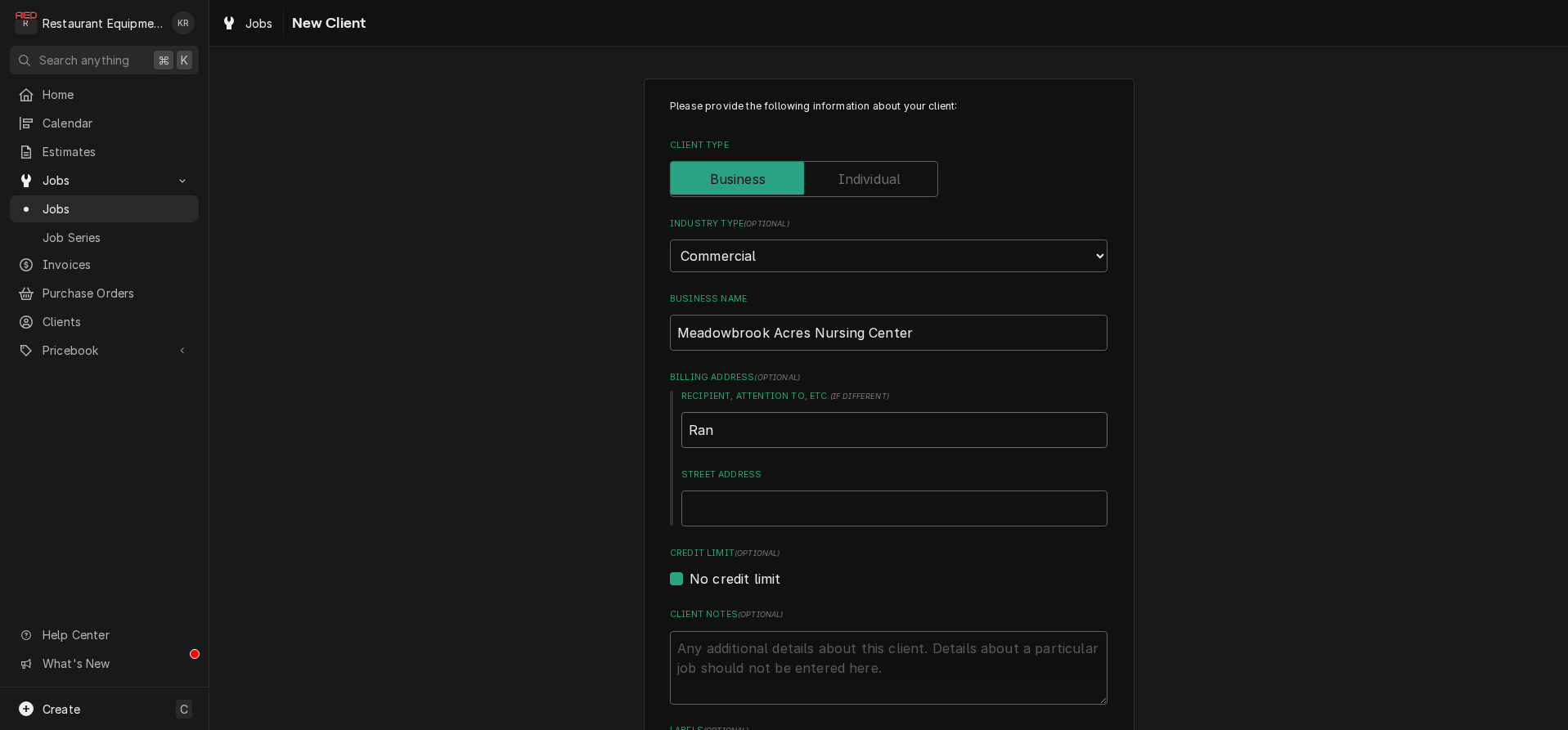 type on "x" 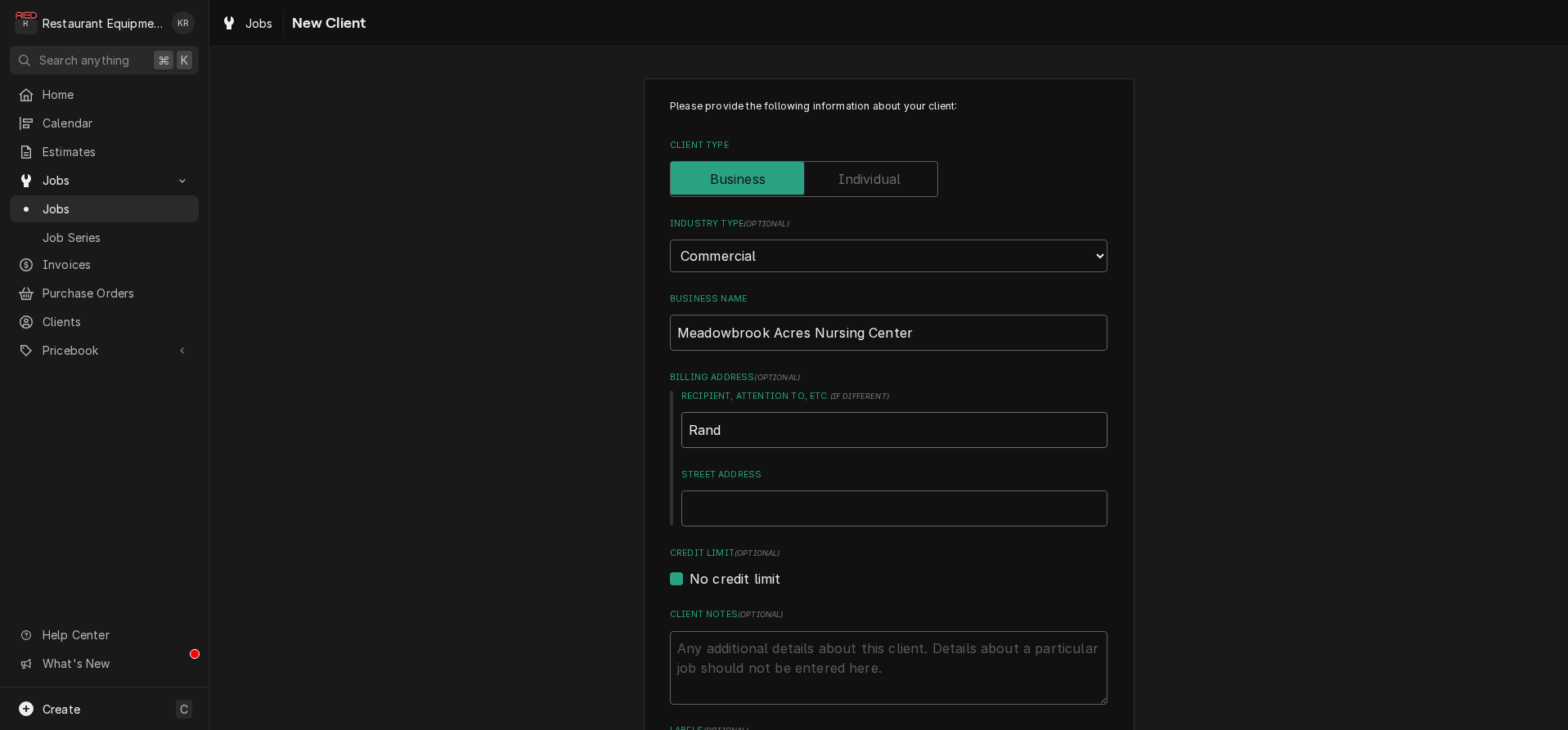 type on "x" 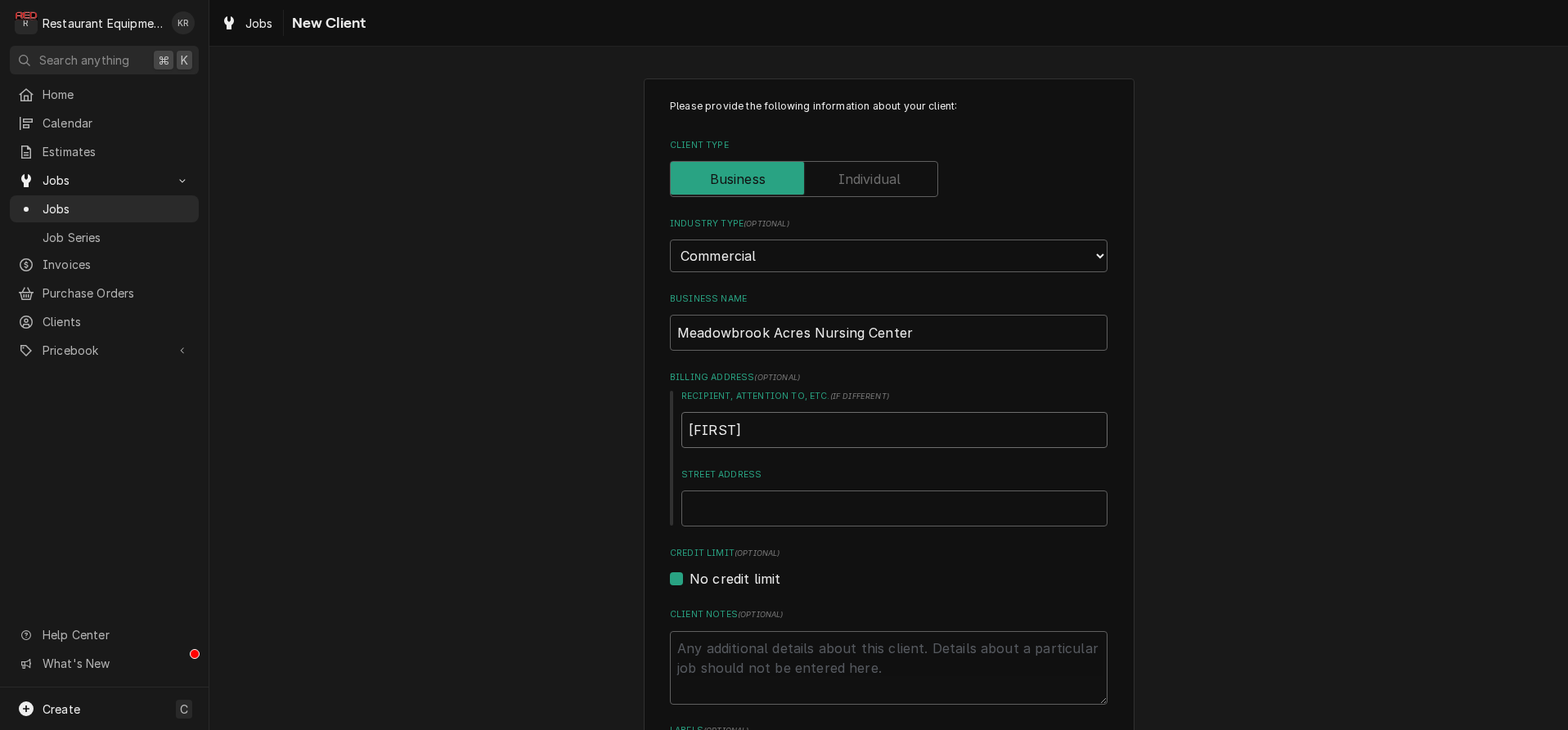 type on "x" 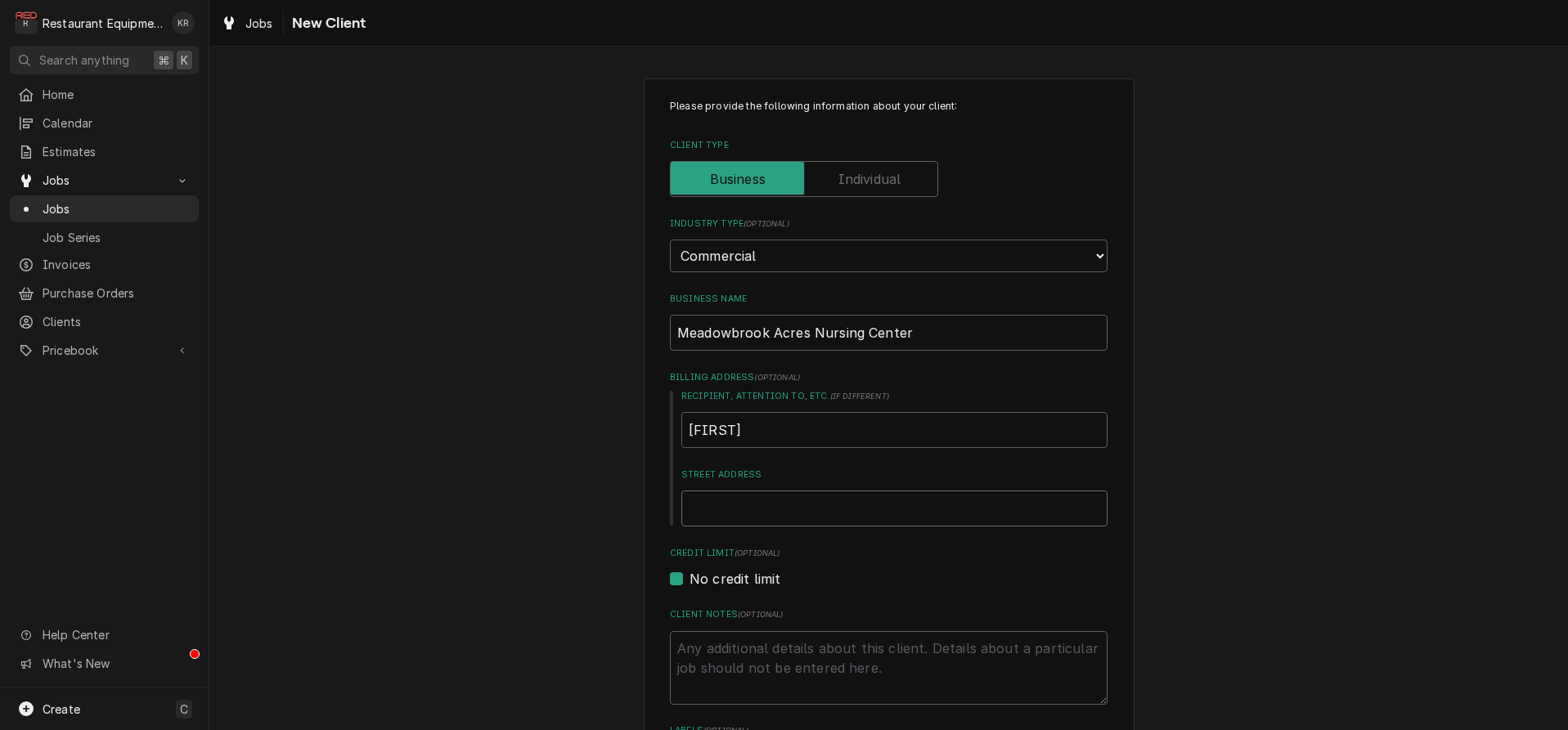 type on "x" 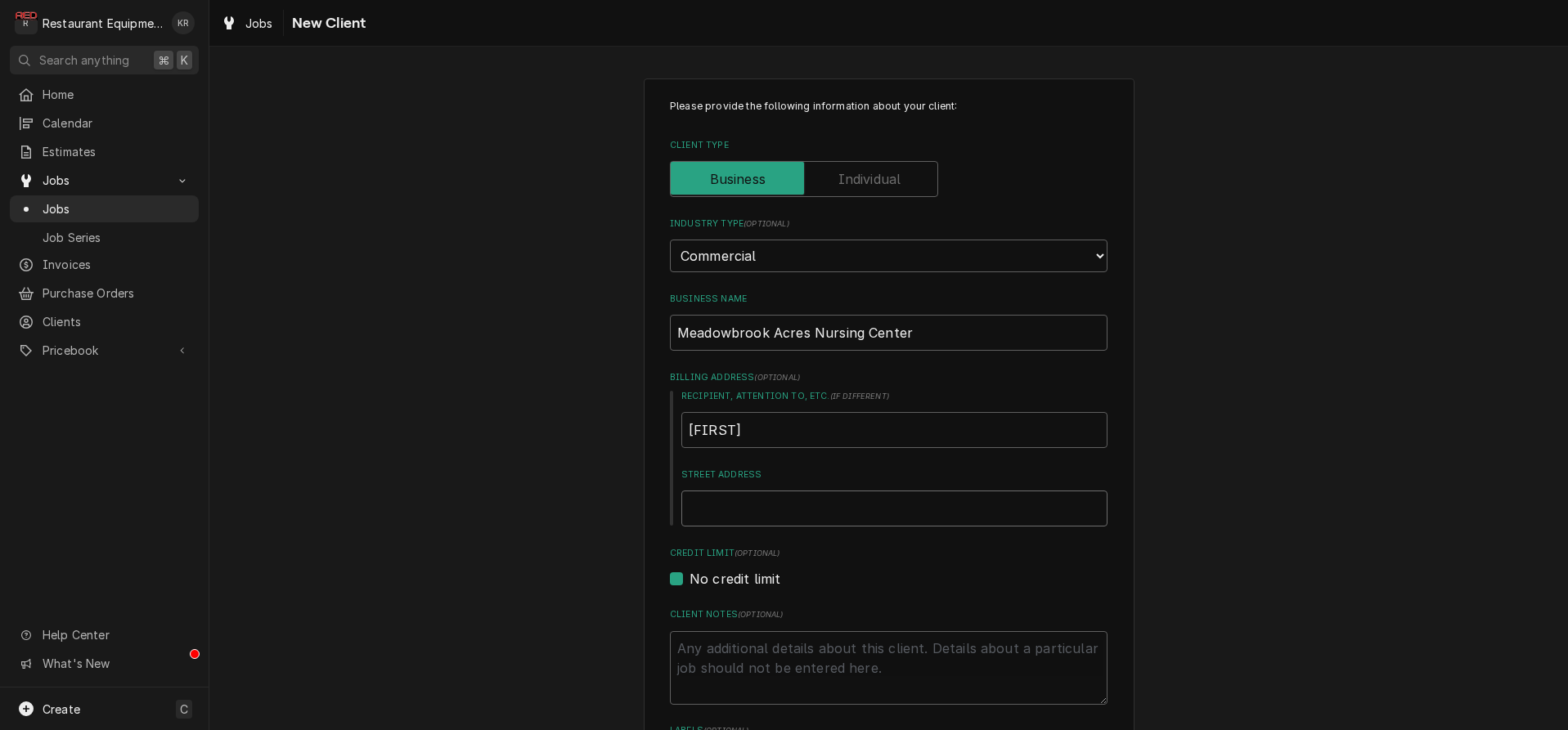 type on "2" 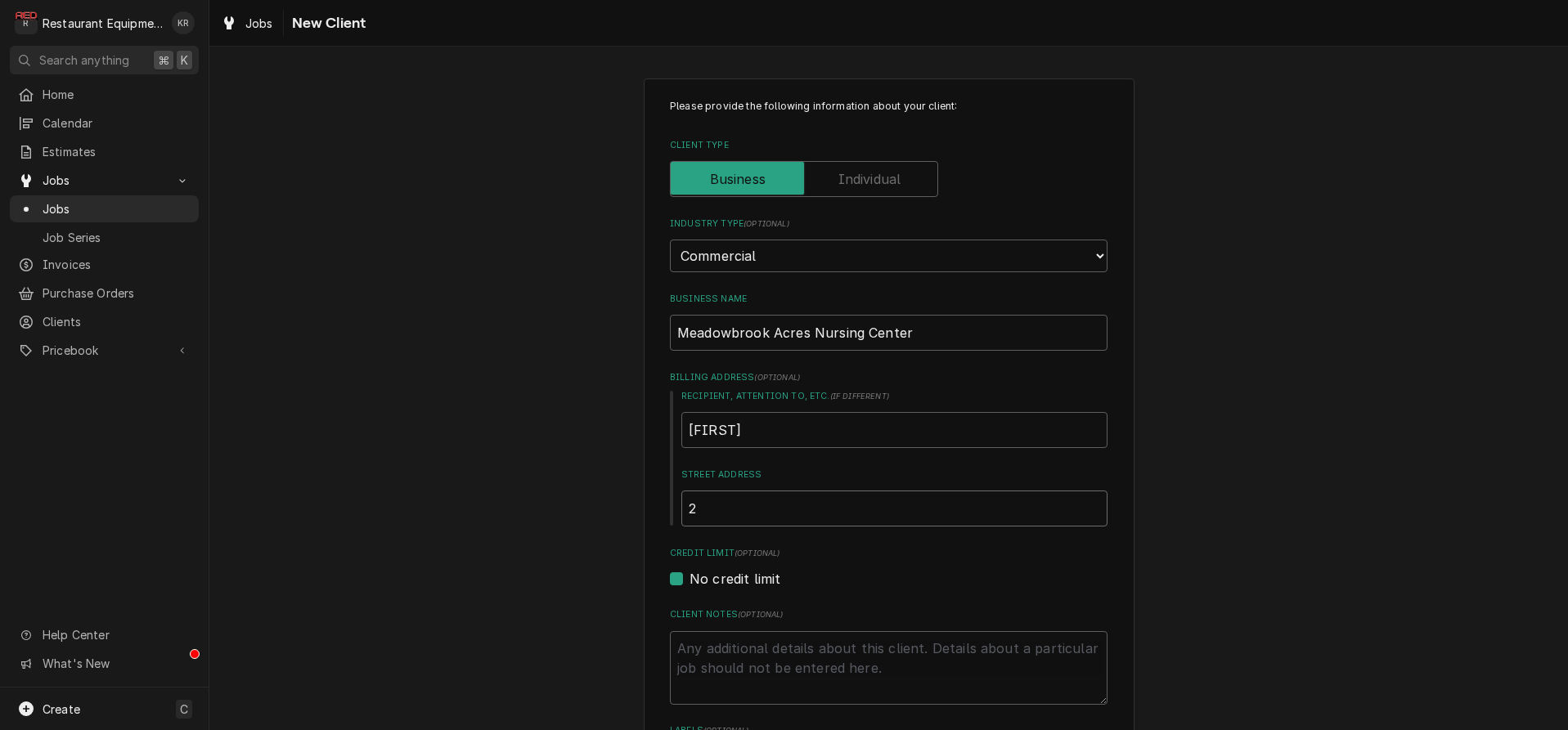 type on "x" 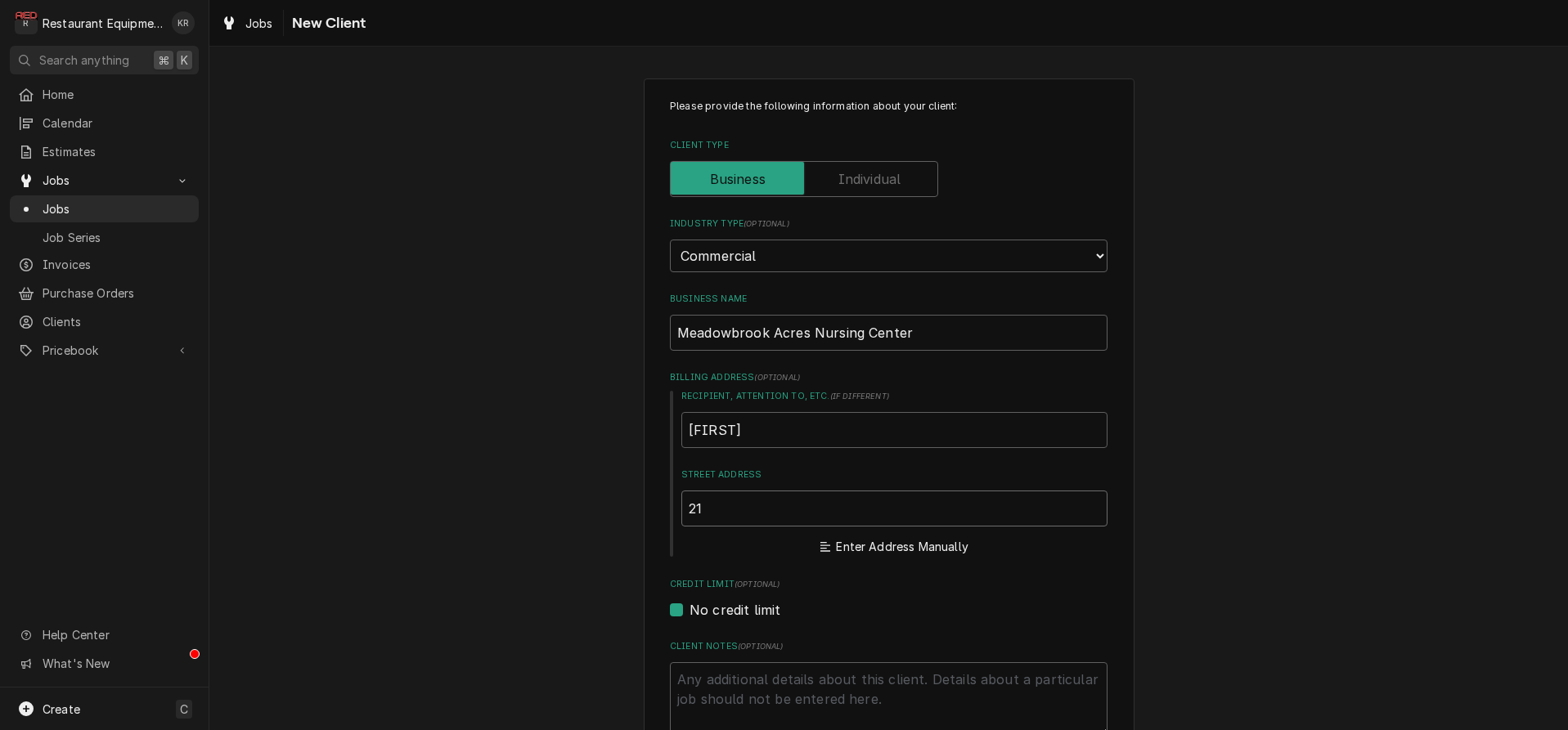 type on "x" 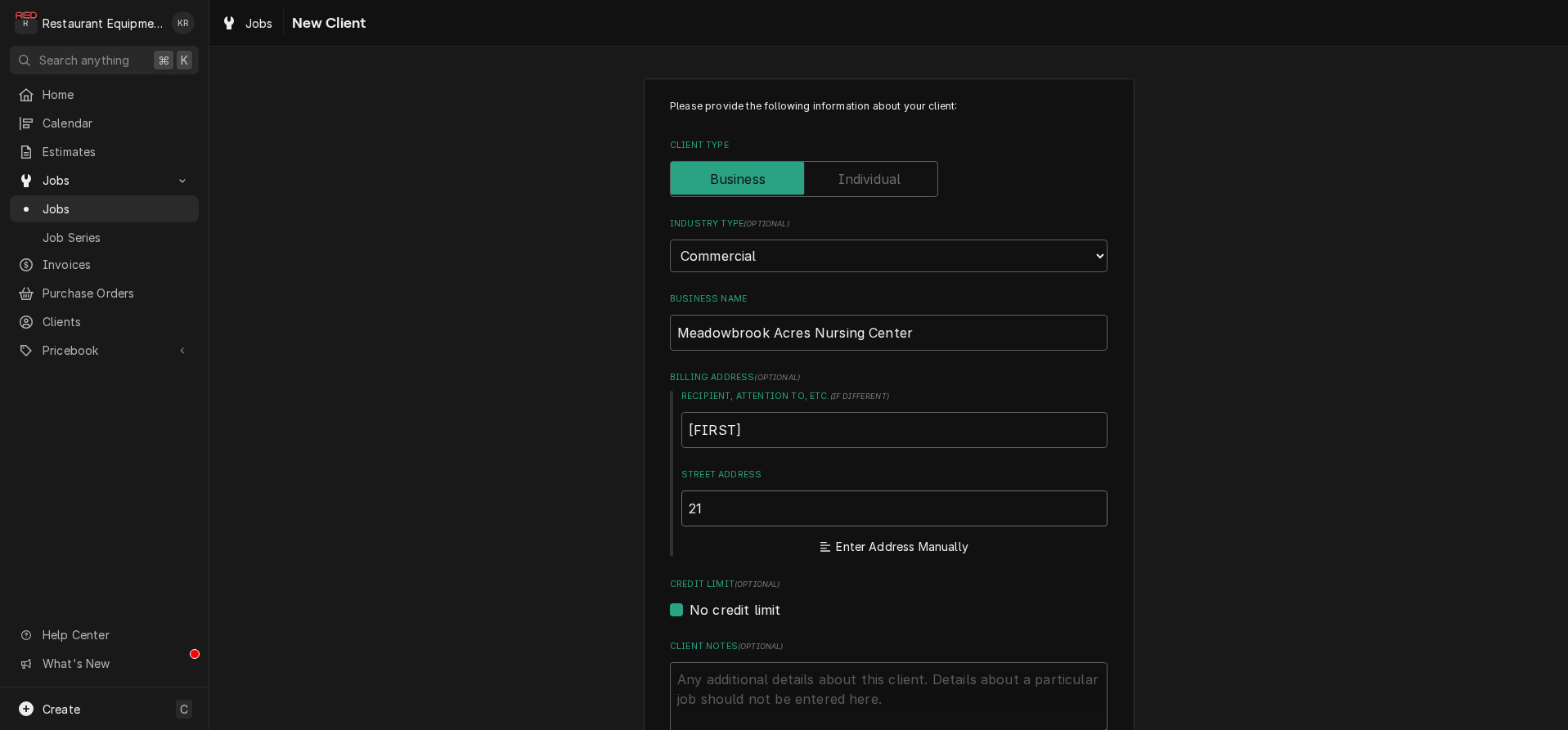 type on "214" 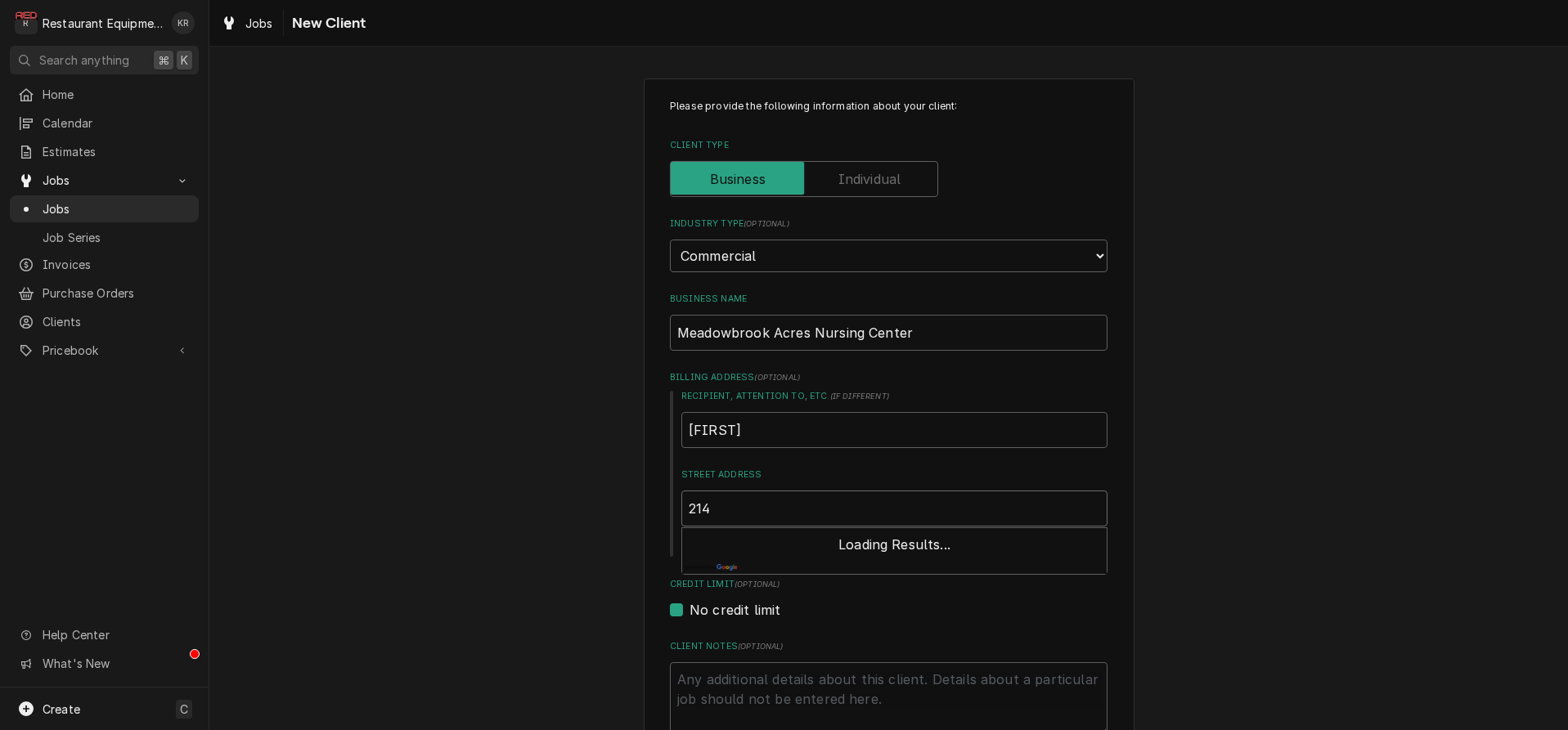 type on "x" 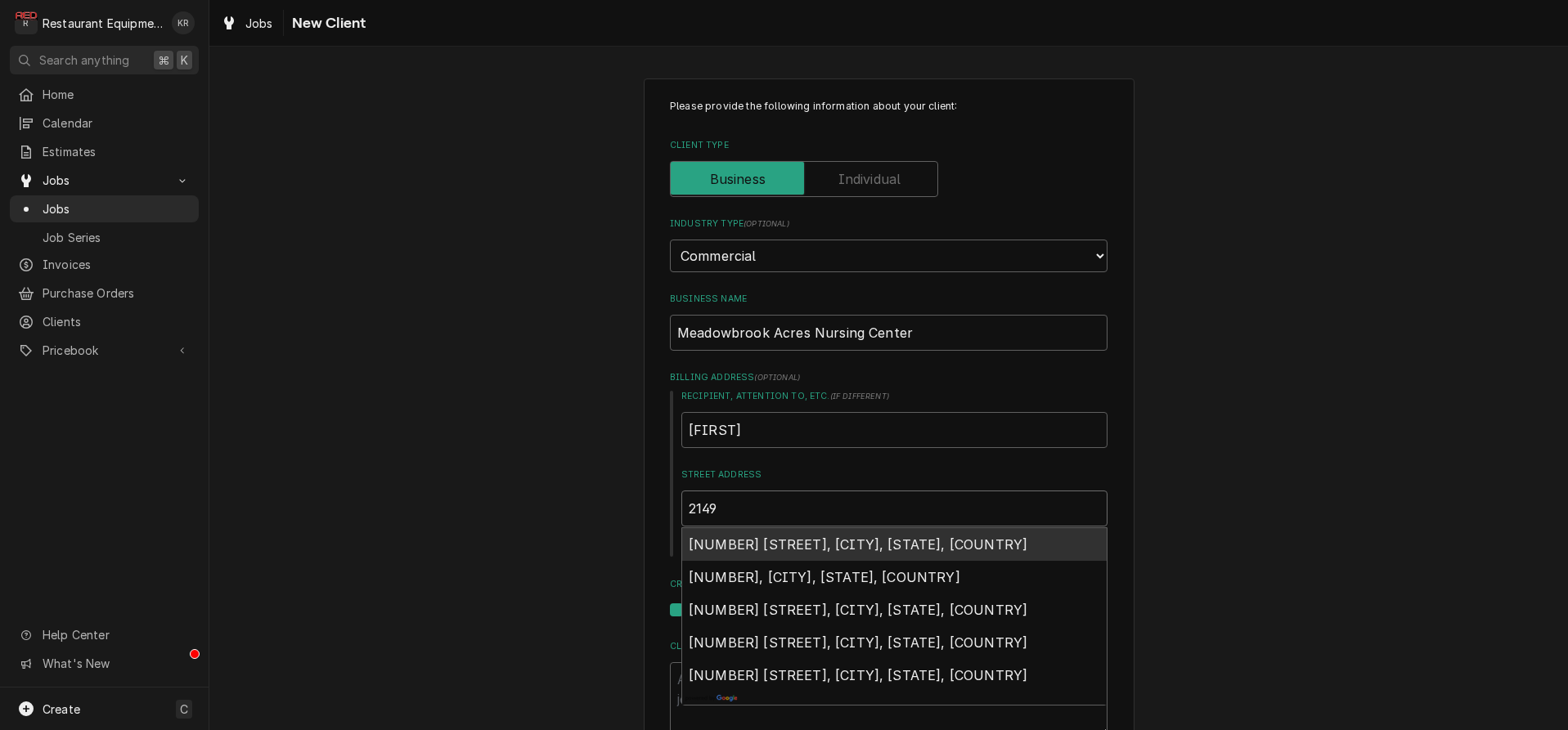 type on "x" 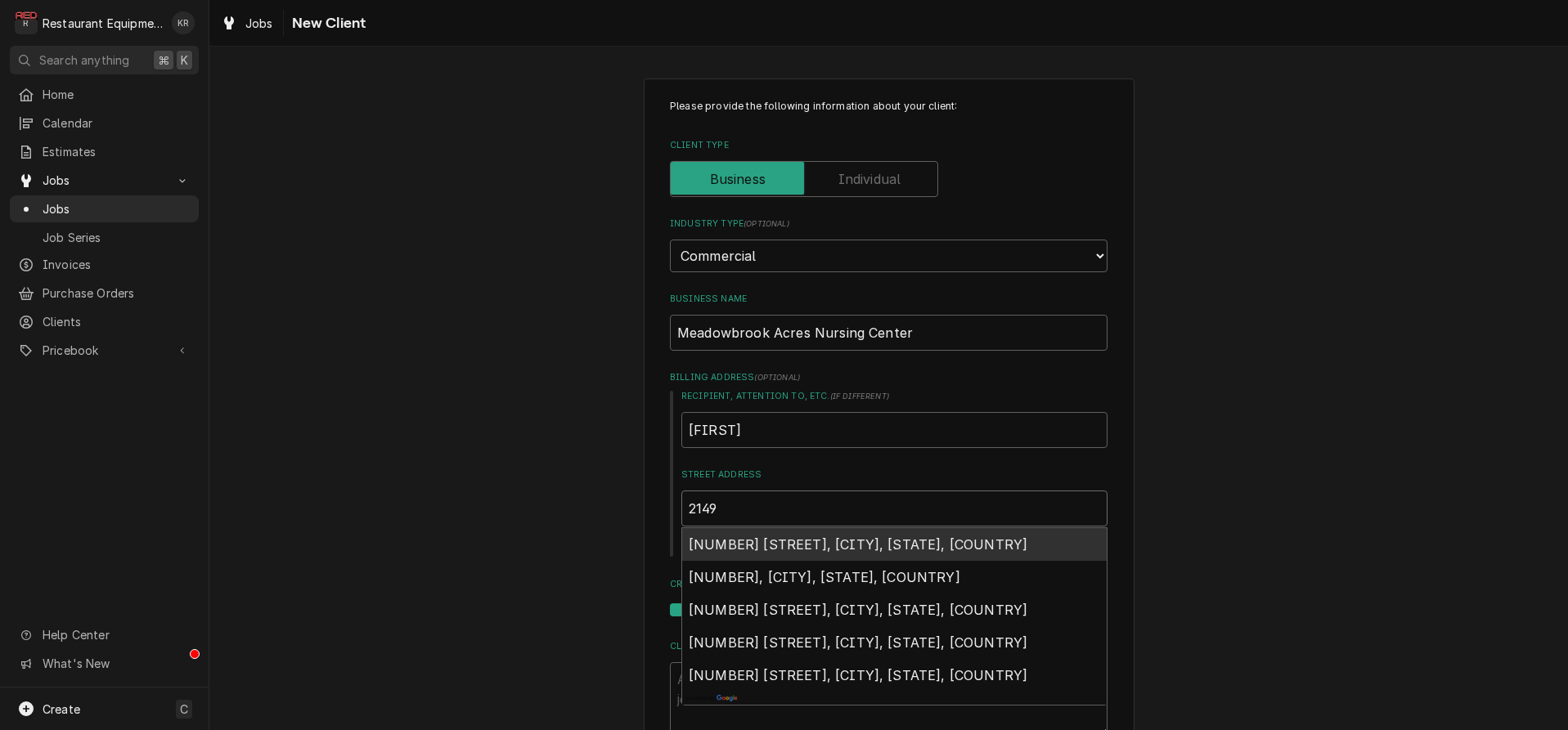 type on "2149" 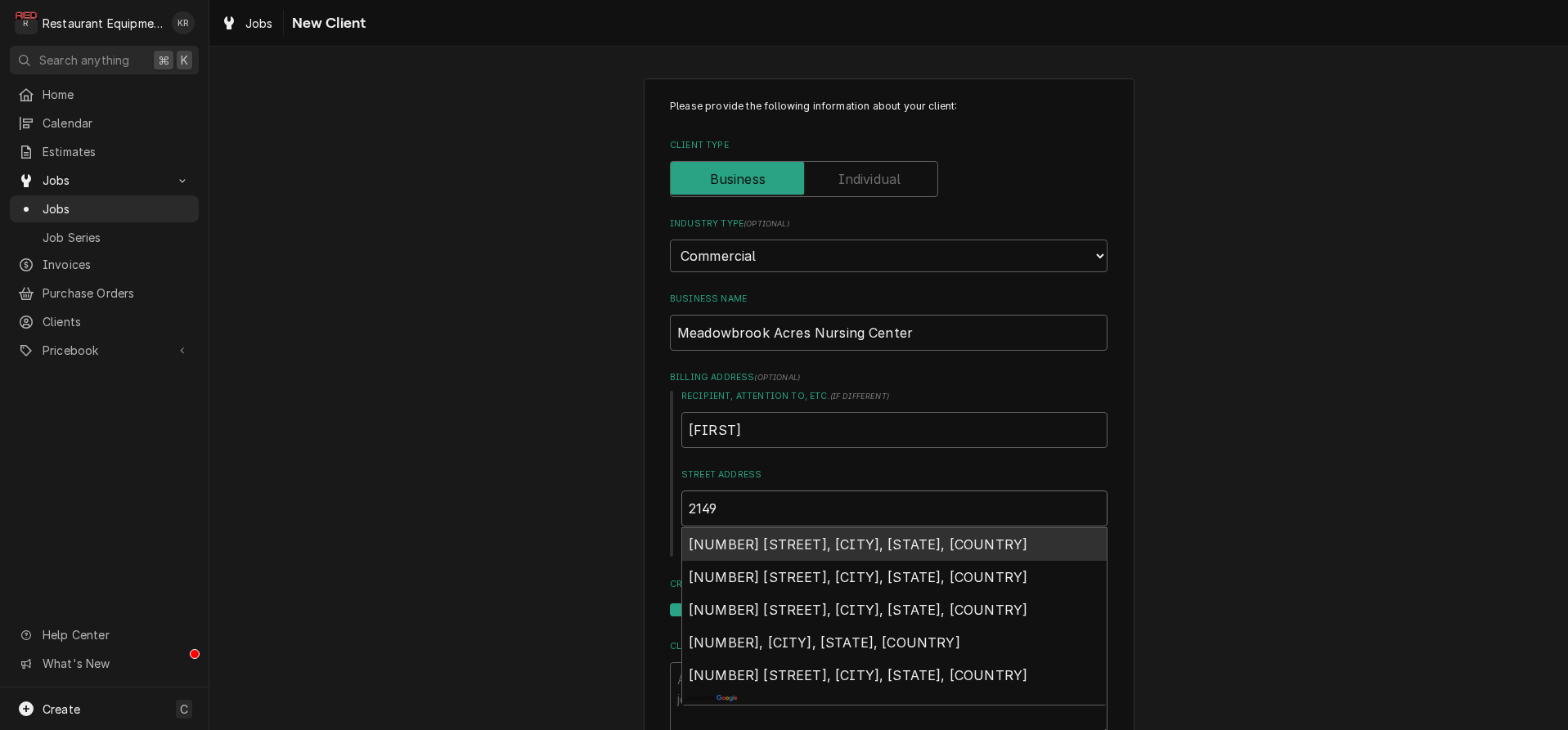 type on "x" 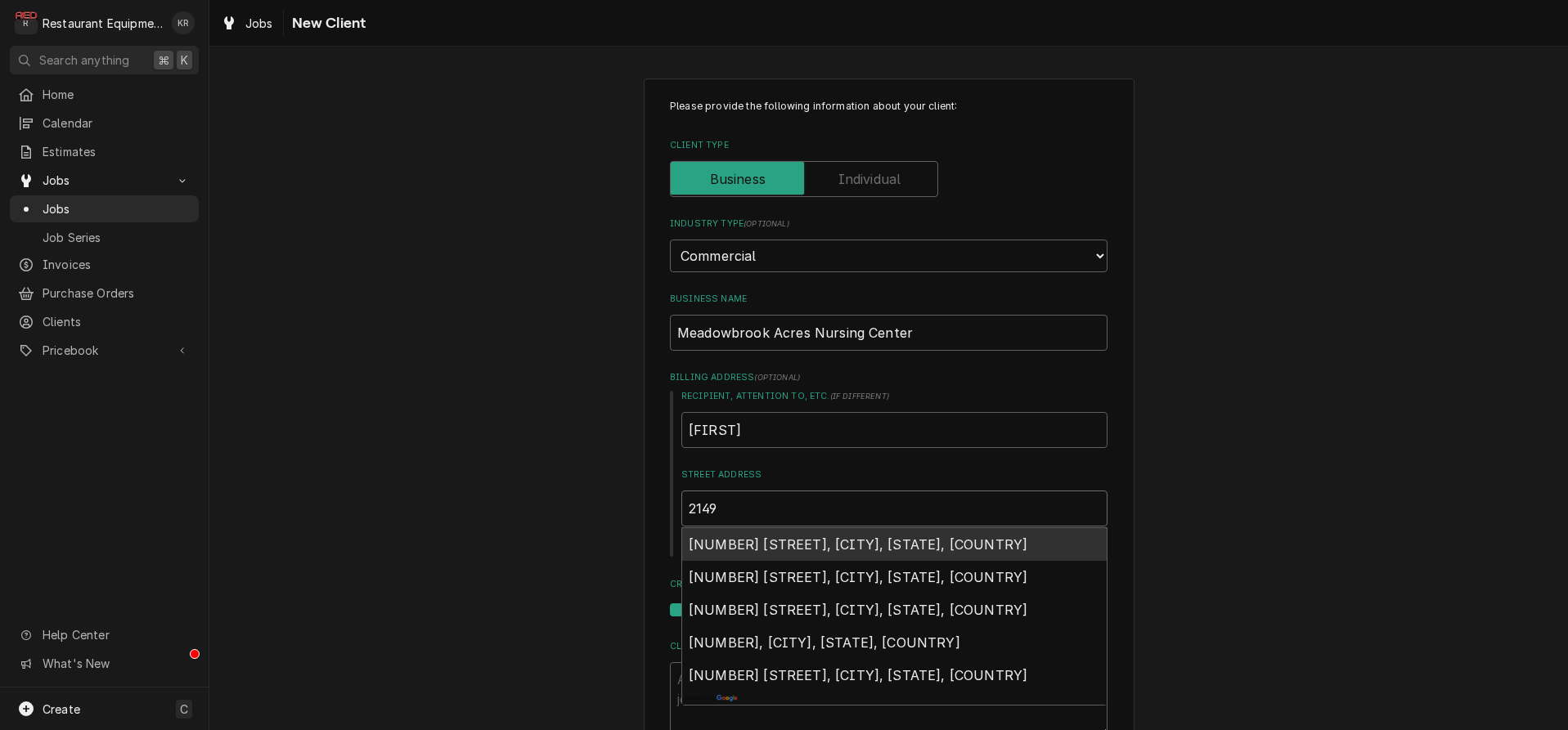 type on "2149 G" 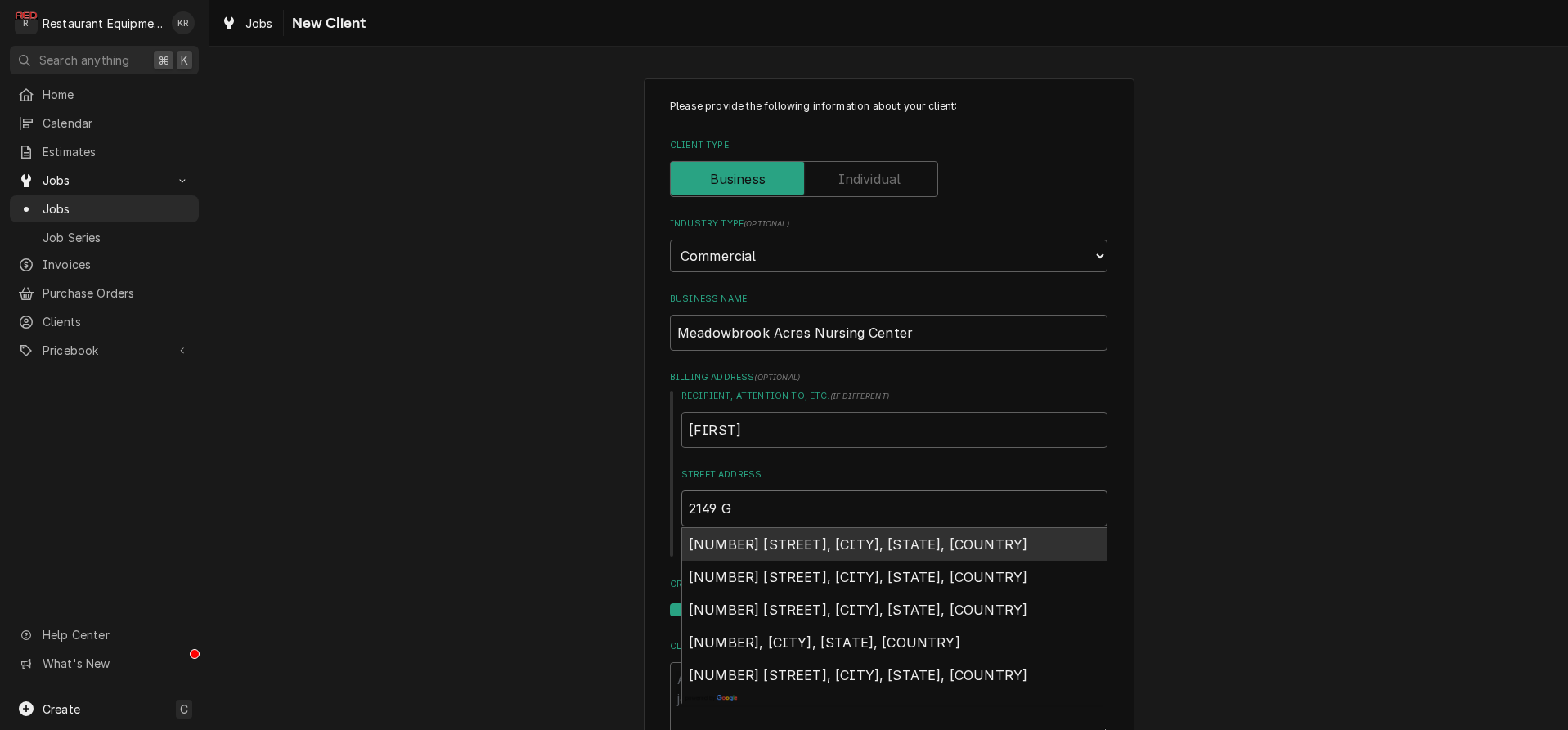 type on "x" 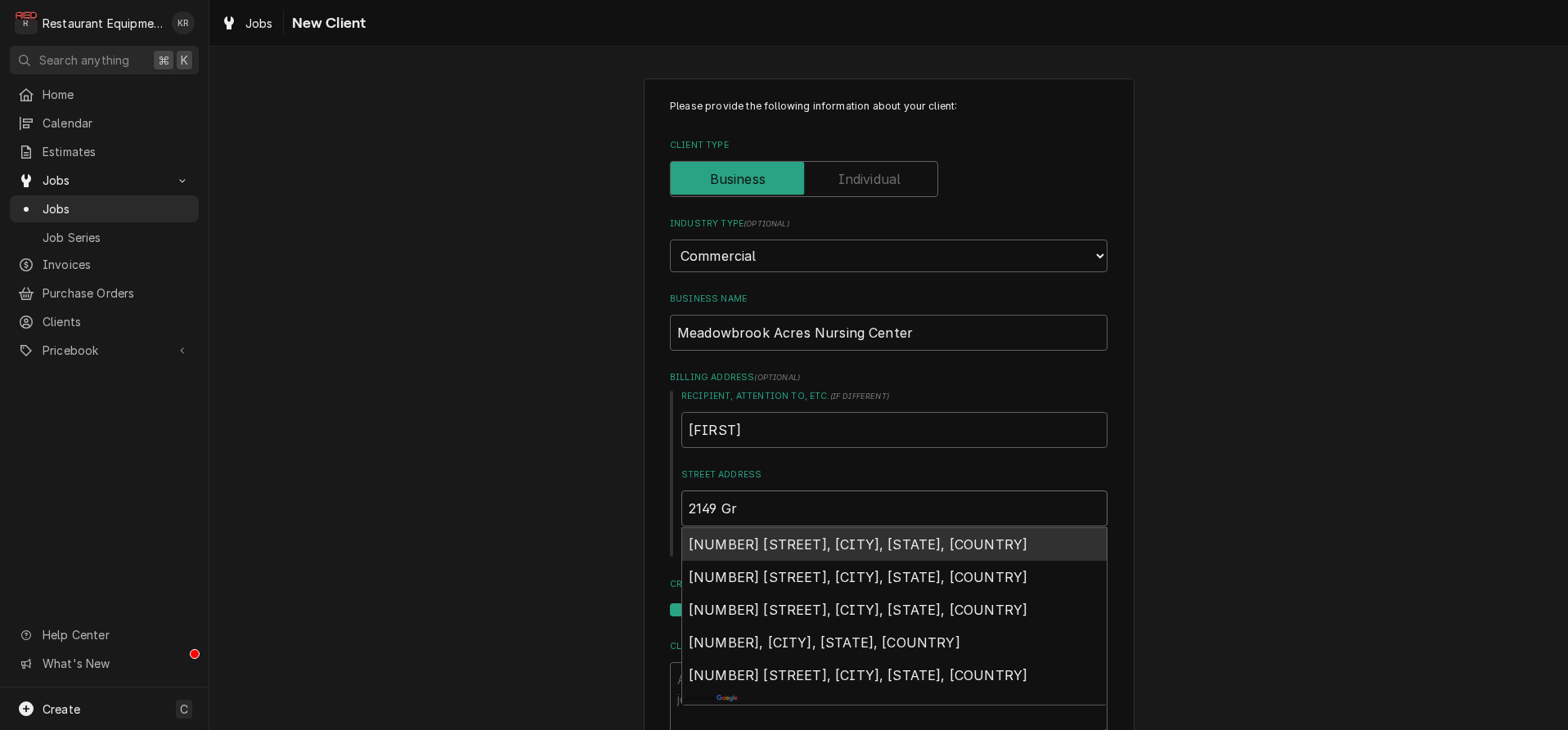 type on "x" 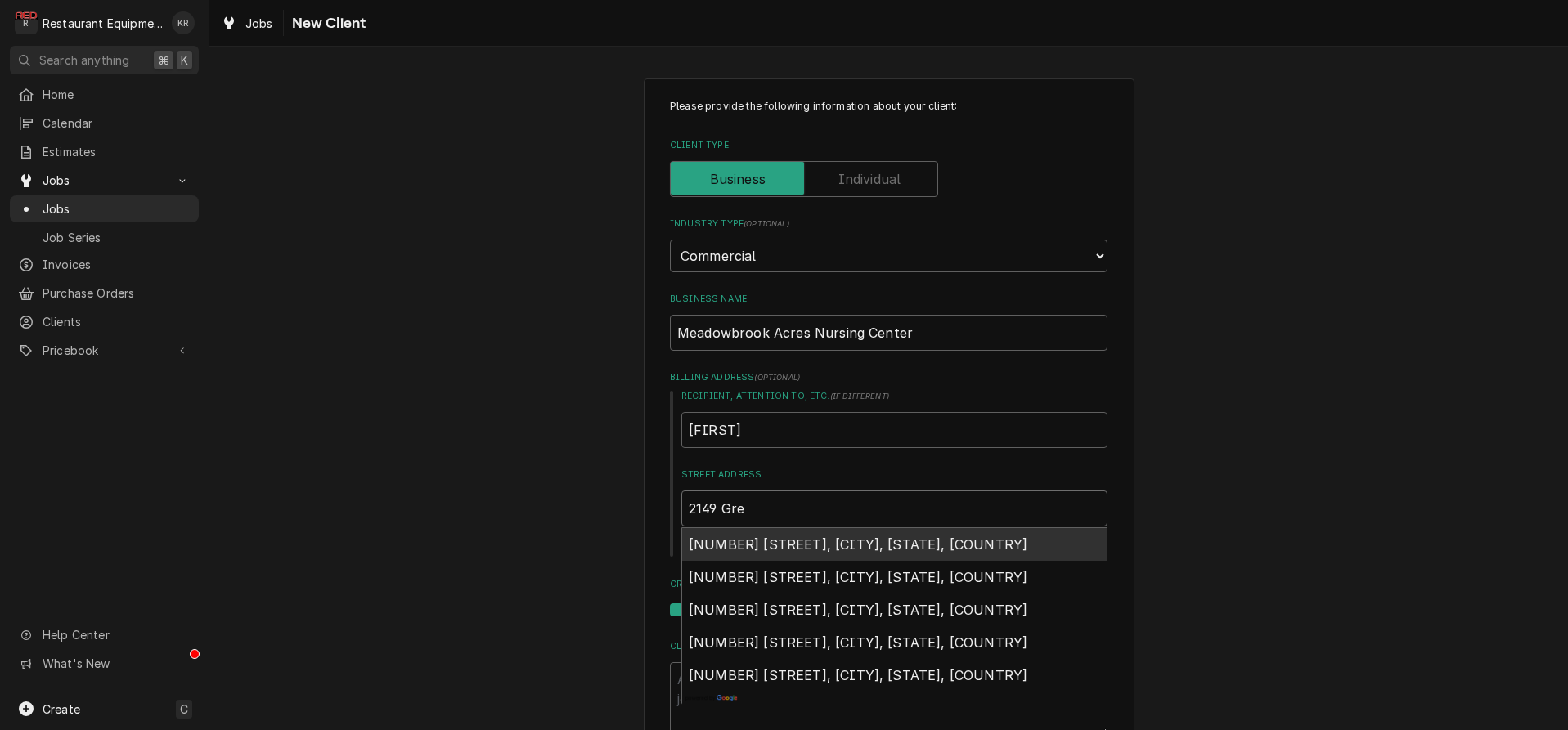 type on "x" 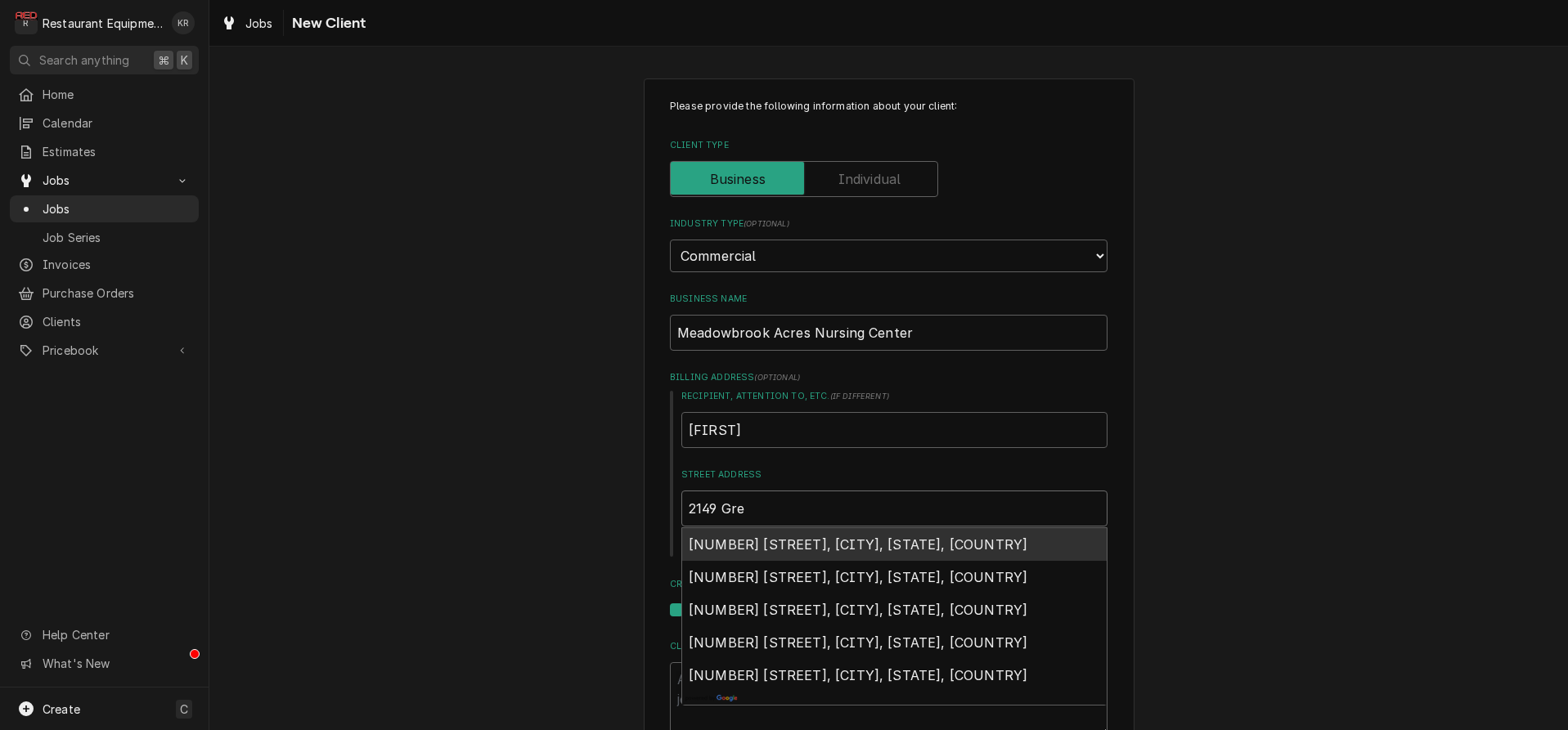 type on "2149 Gree" 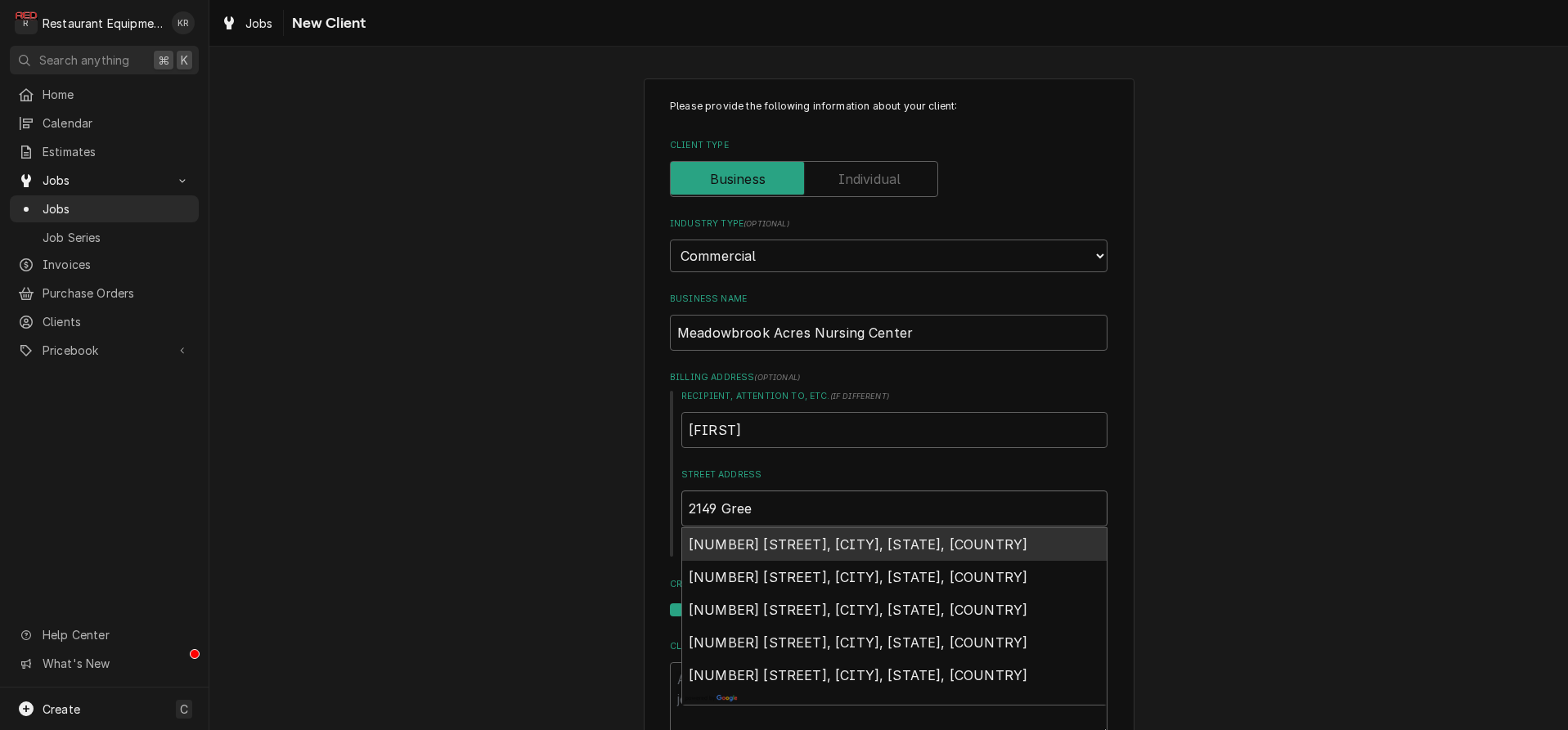 click on "2149 Greenbrier Street, Charleston, WV, USA" at bounding box center [858, 544] 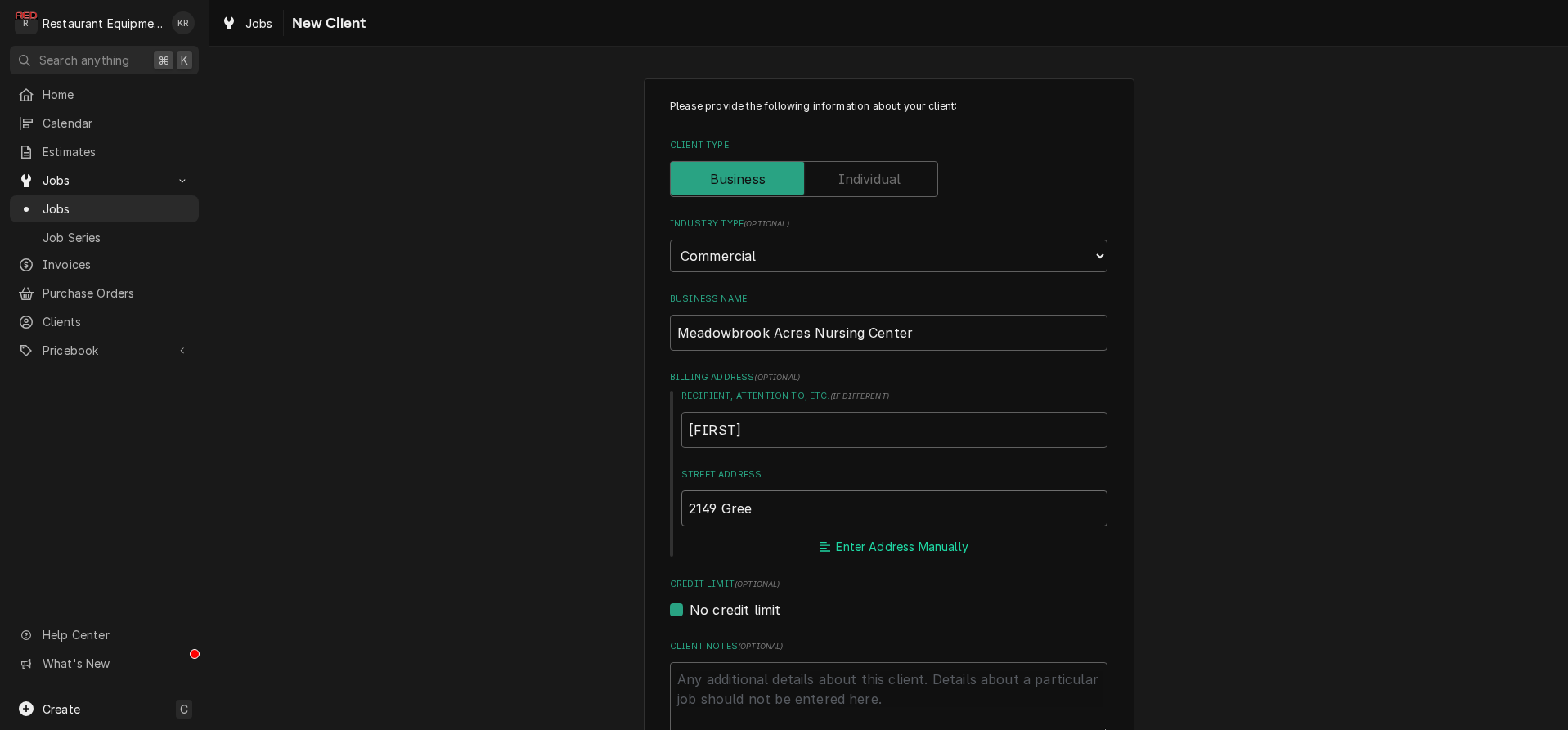 type on "x" 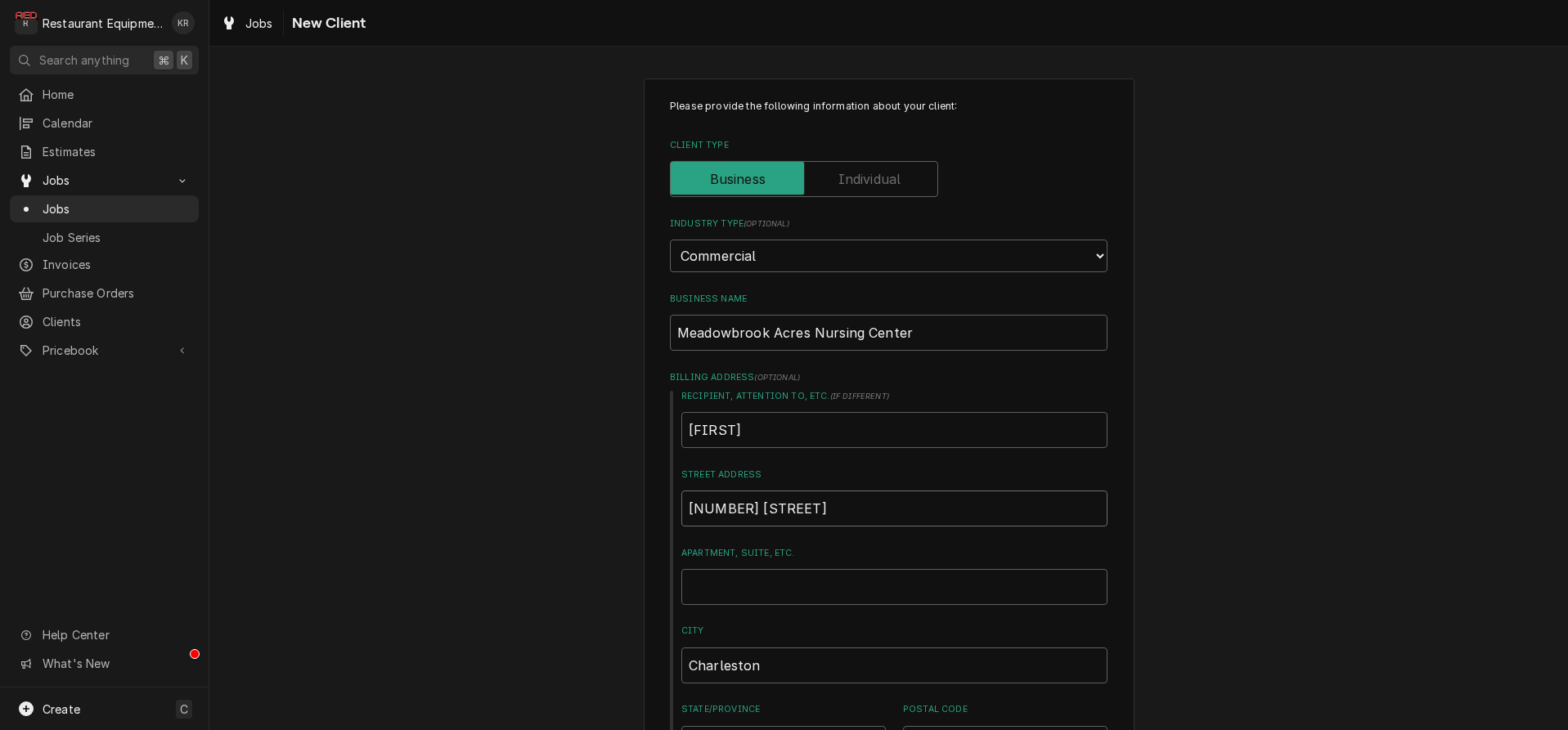 type on "x" 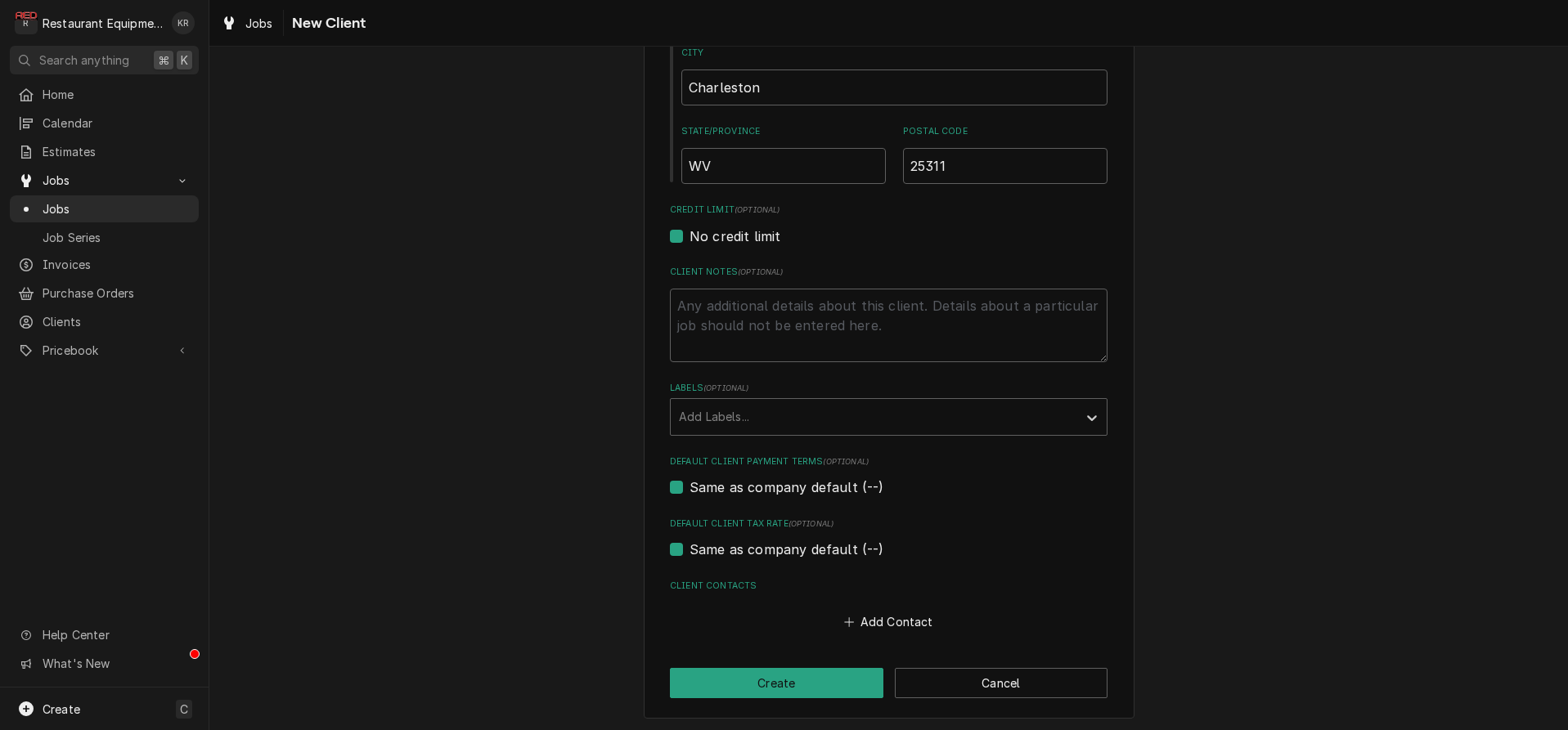 scroll, scrollTop: 580, scrollLeft: 0, axis: vertical 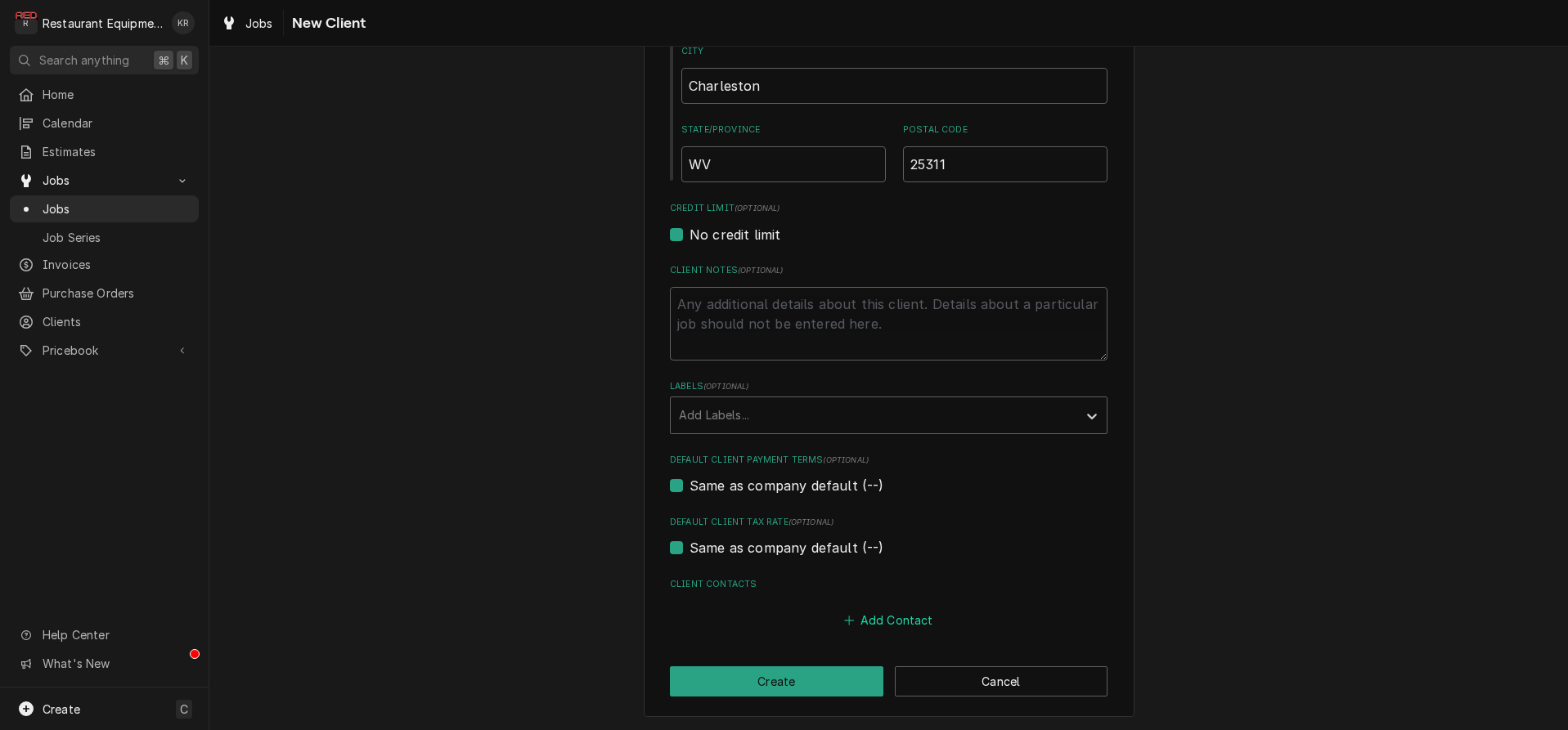 type on "2149 Greenbrier St" 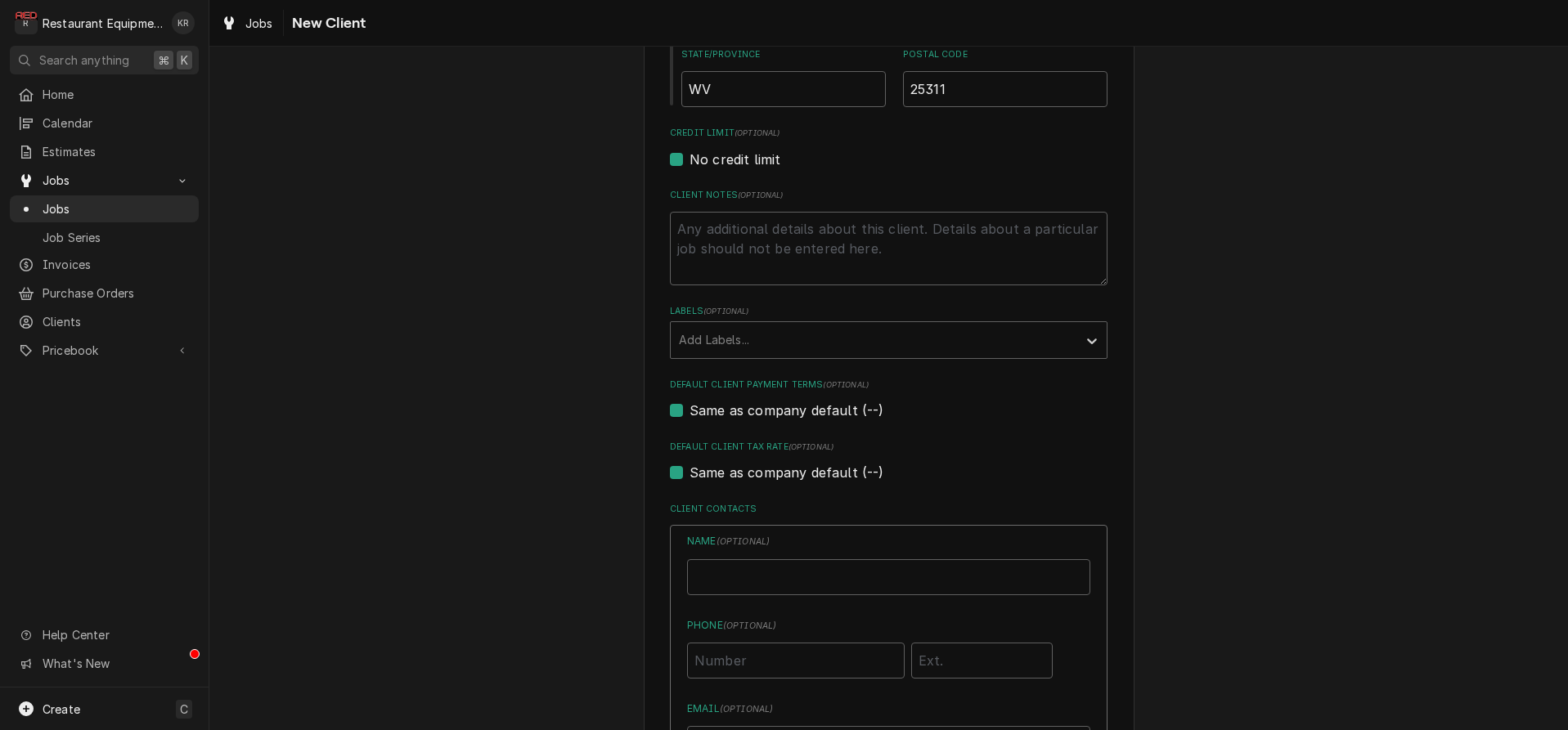 type on "x" 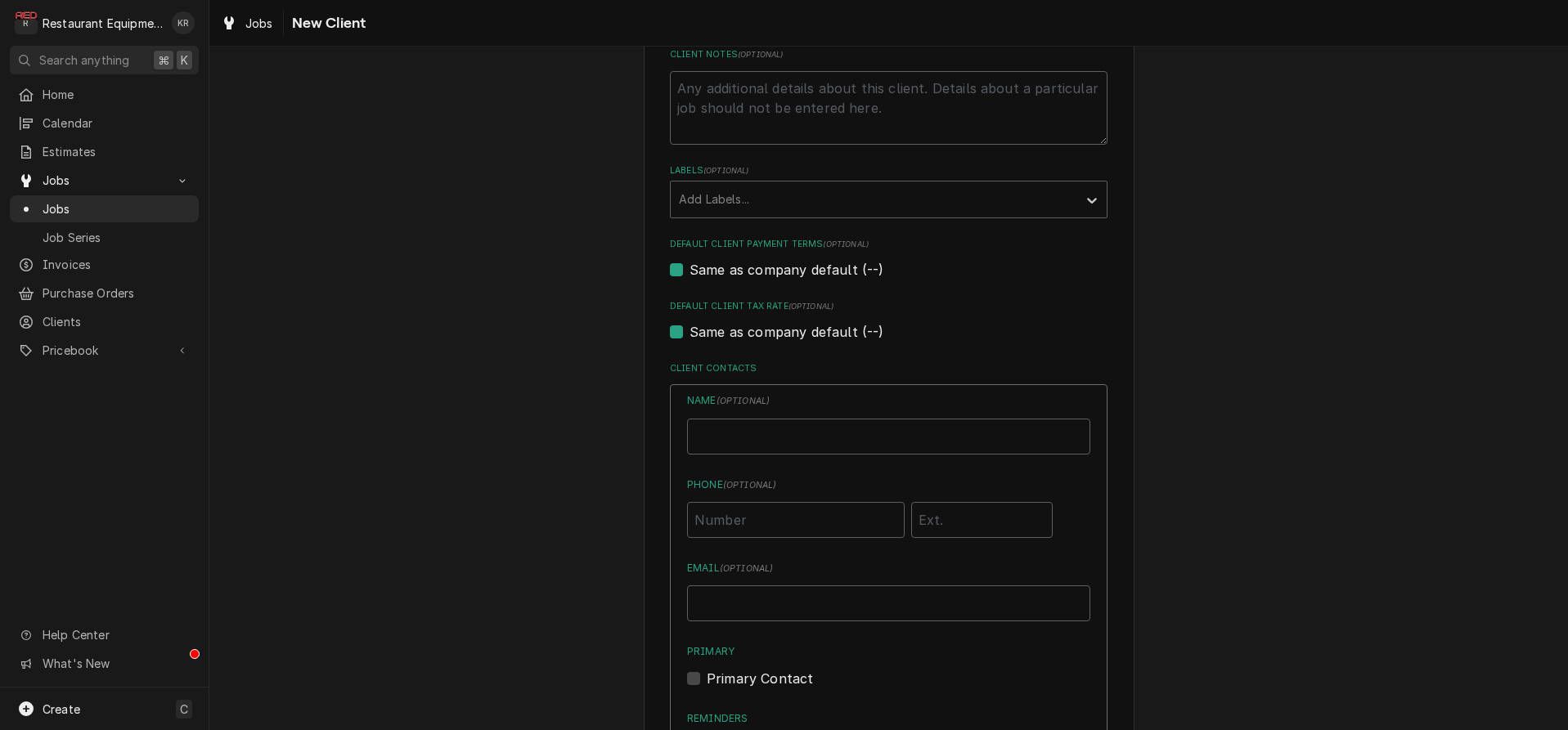 scroll, scrollTop: 866, scrollLeft: 0, axis: vertical 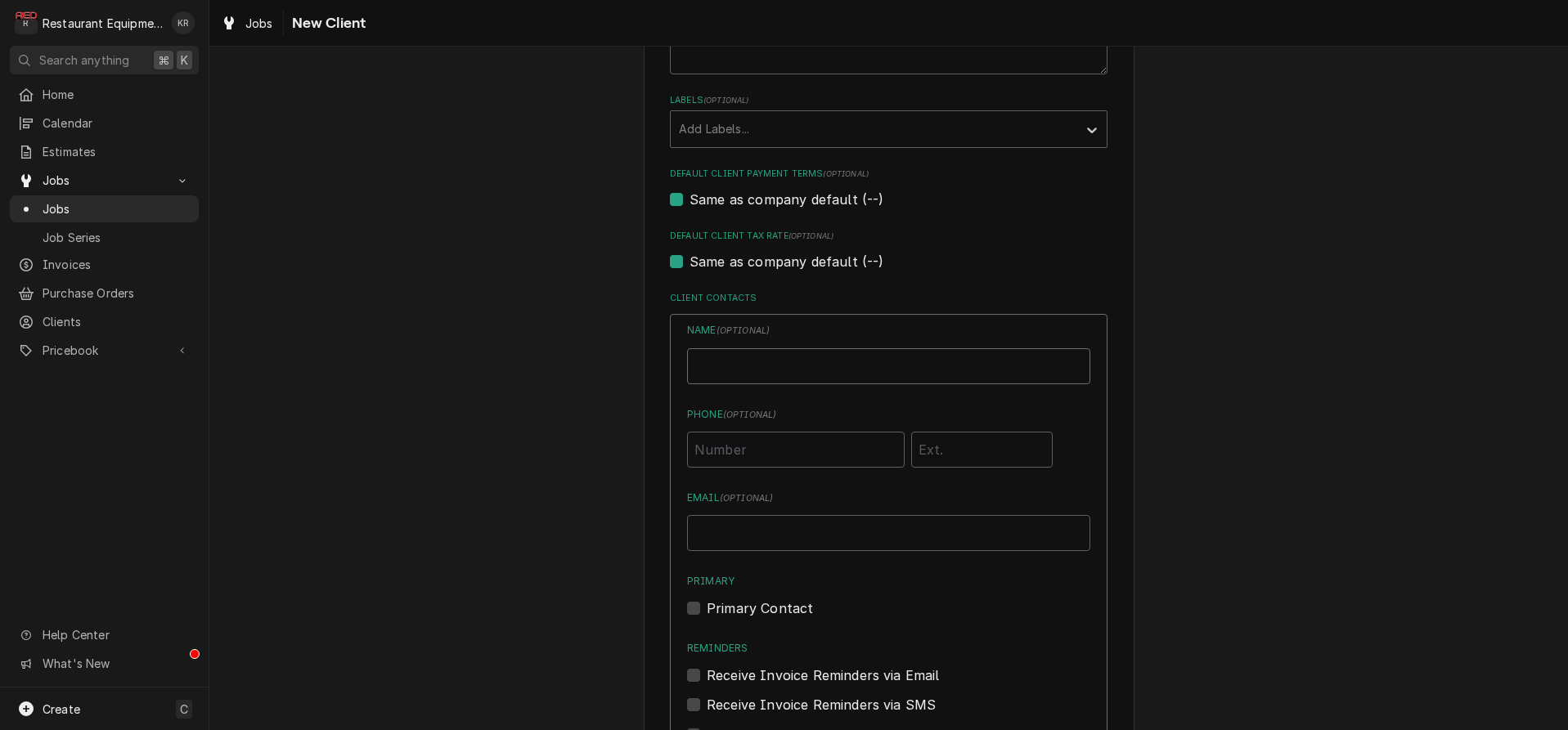 click on "Business Name" at bounding box center [888, 366] 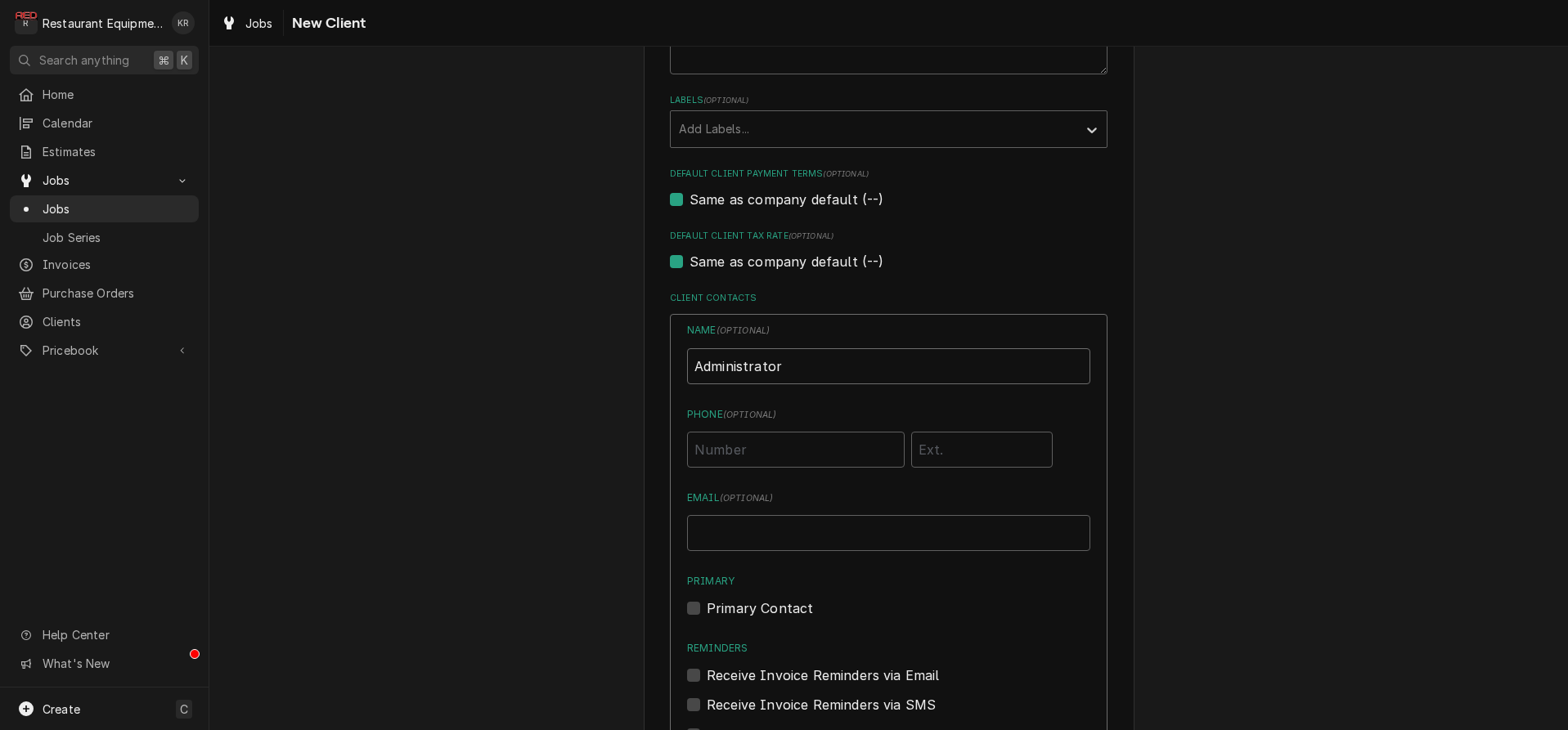 type on "Administrator" 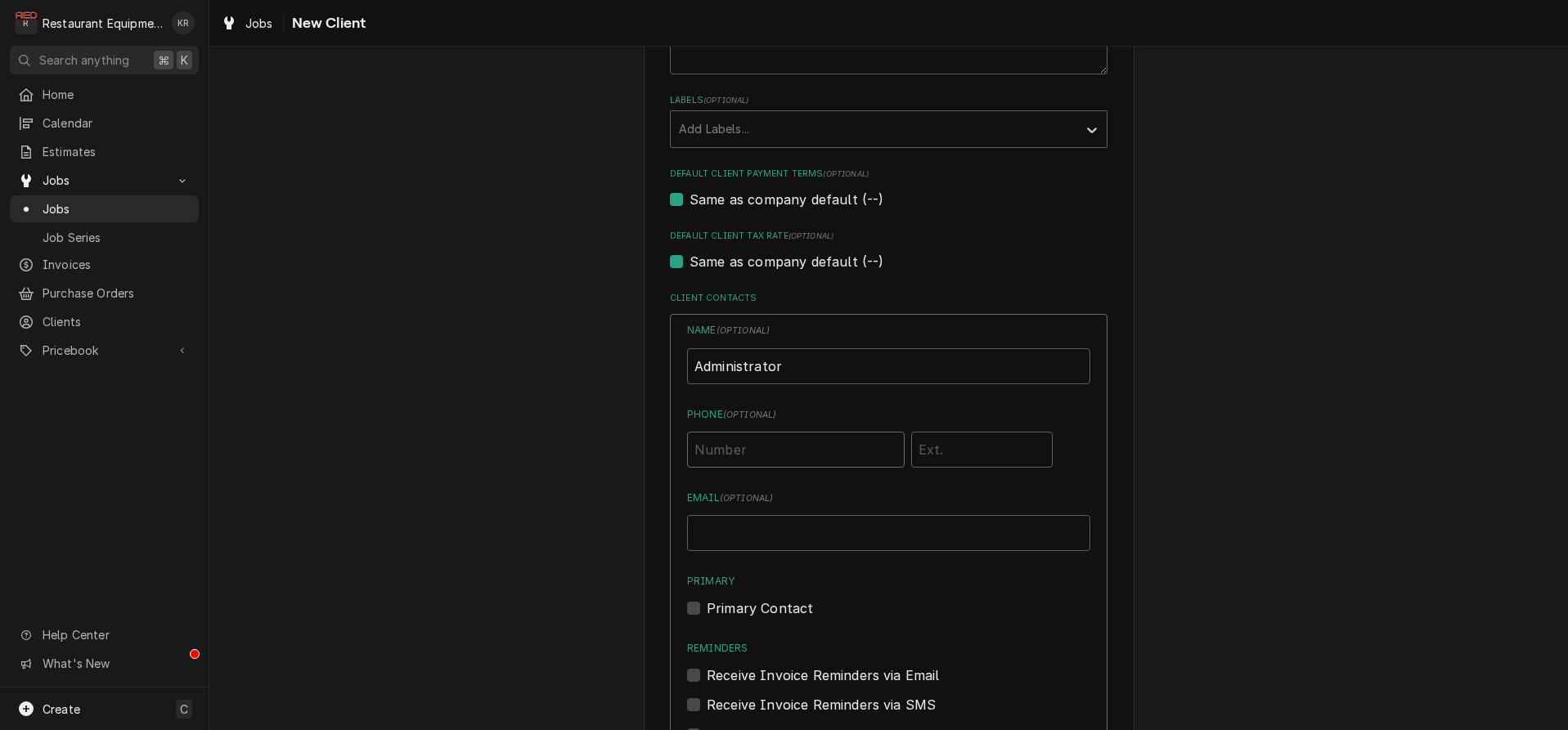 scroll, scrollTop: 867, scrollLeft: 0, axis: vertical 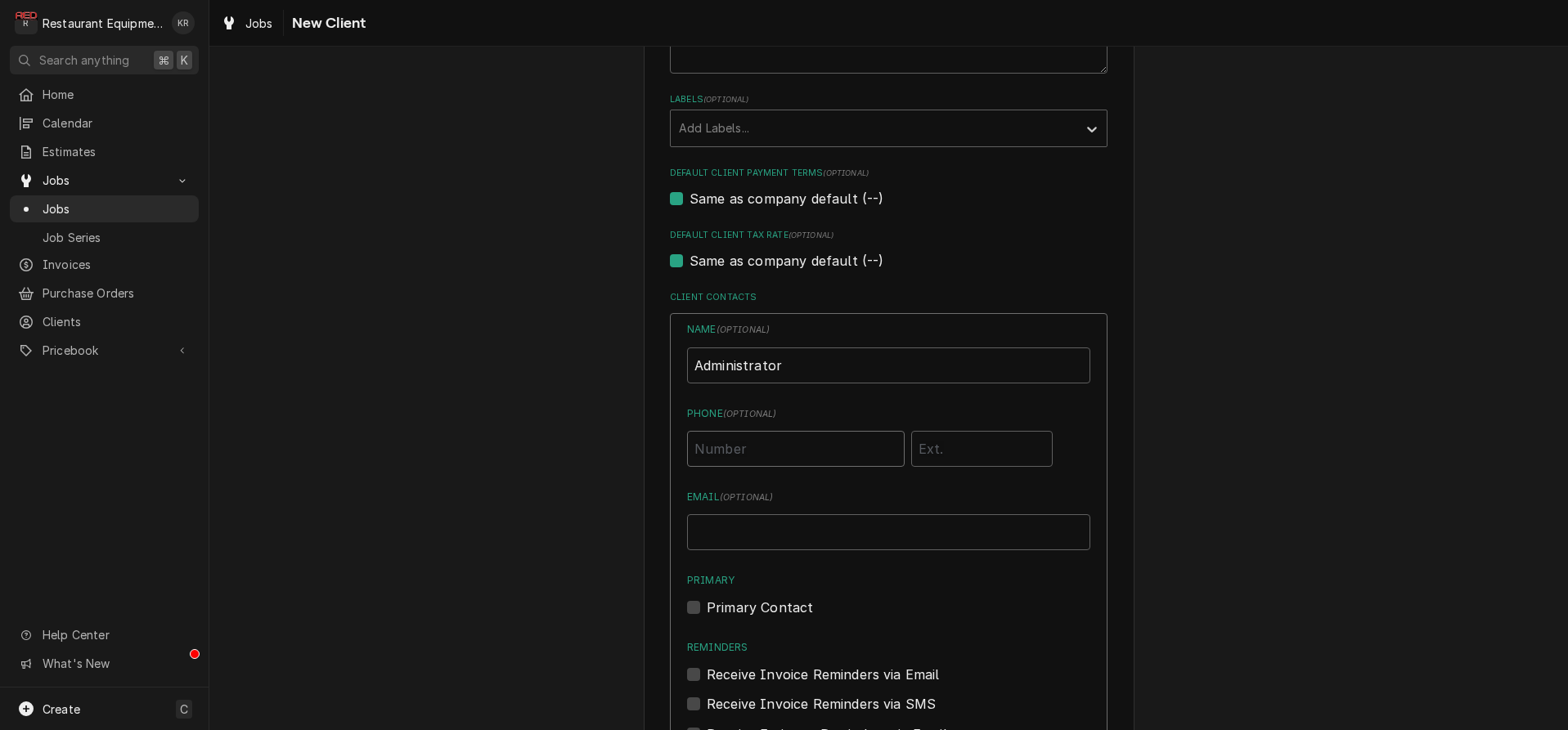 click on "Phone  ( optional )" at bounding box center [796, 449] 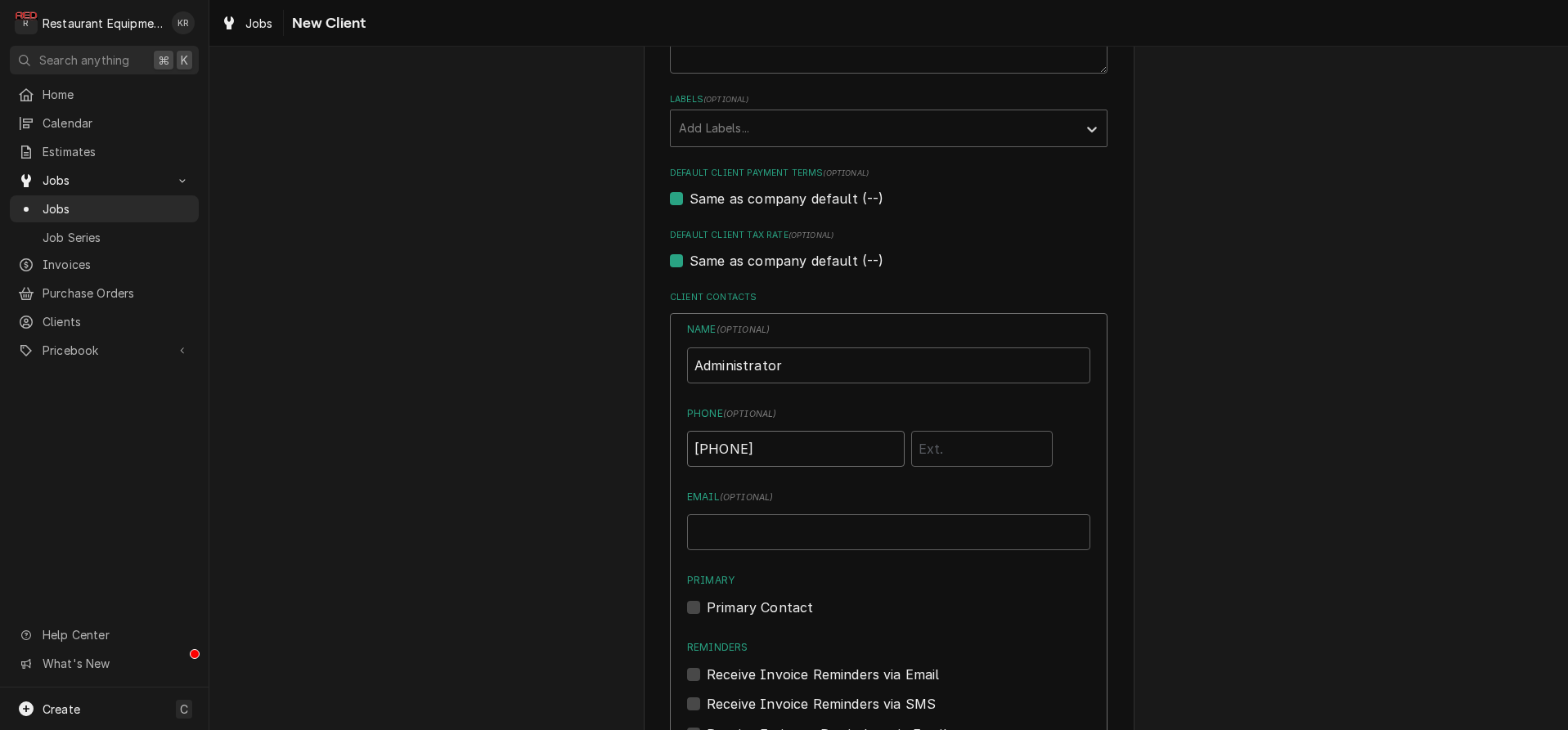 type on "(304) 344-4268" 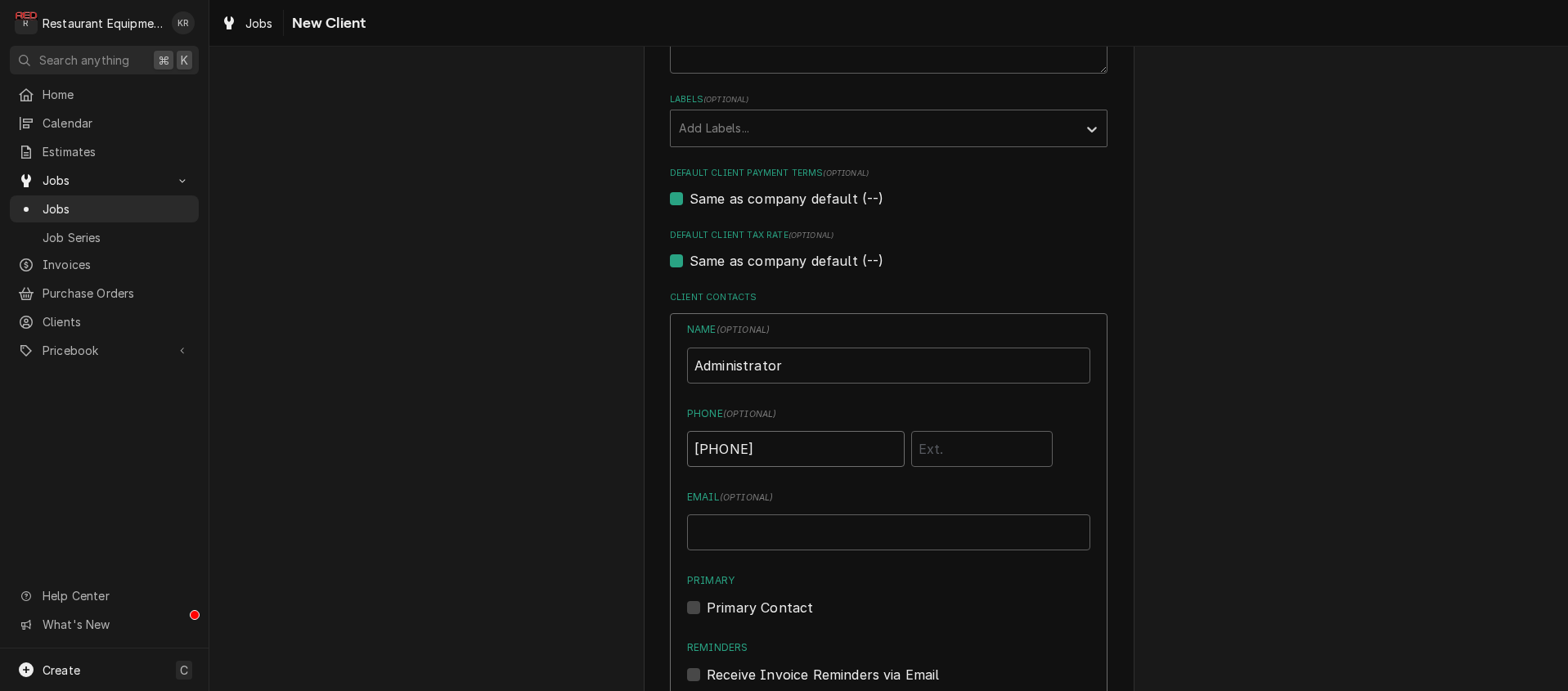 type on "x" 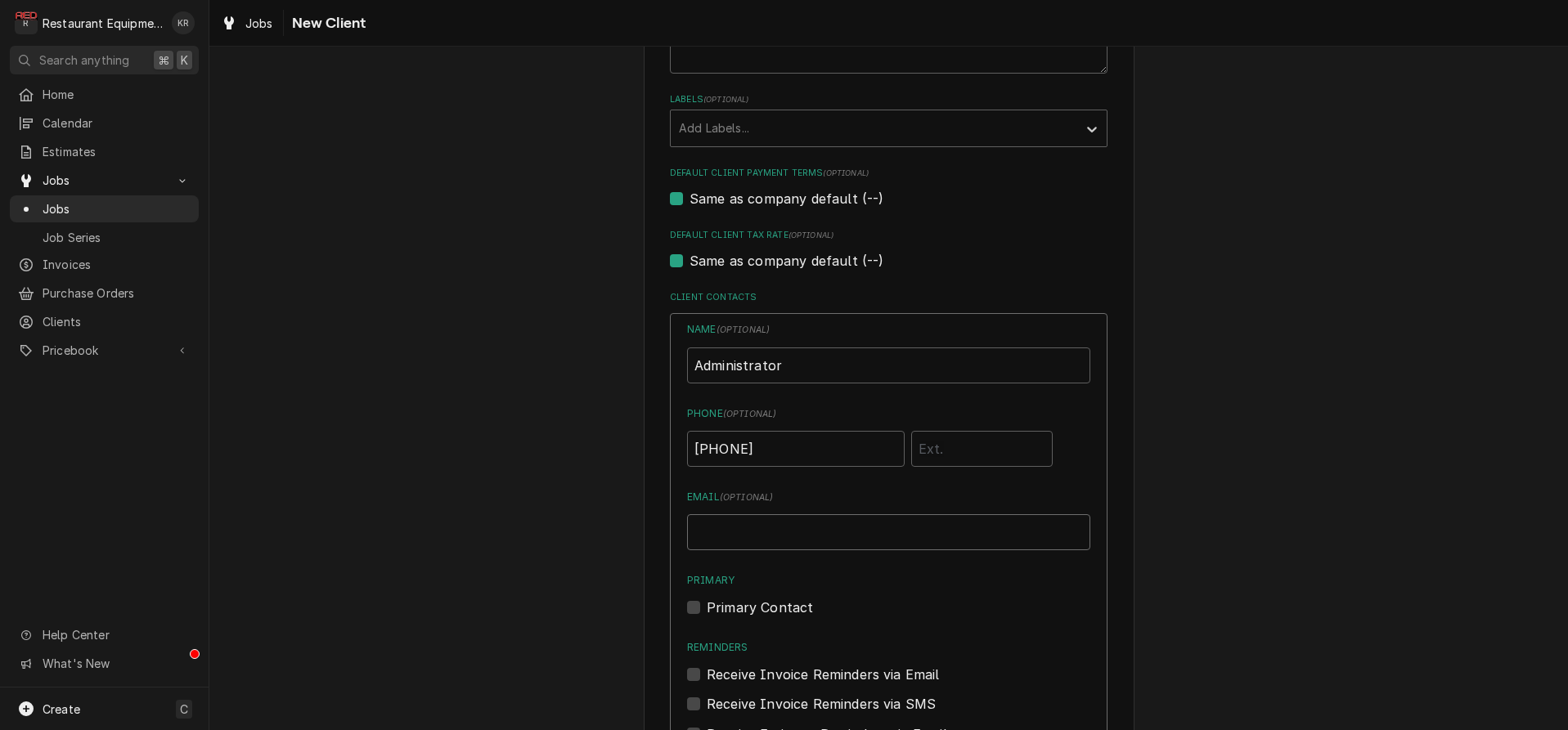 click on "Email  ( optional )" at bounding box center (888, 532) 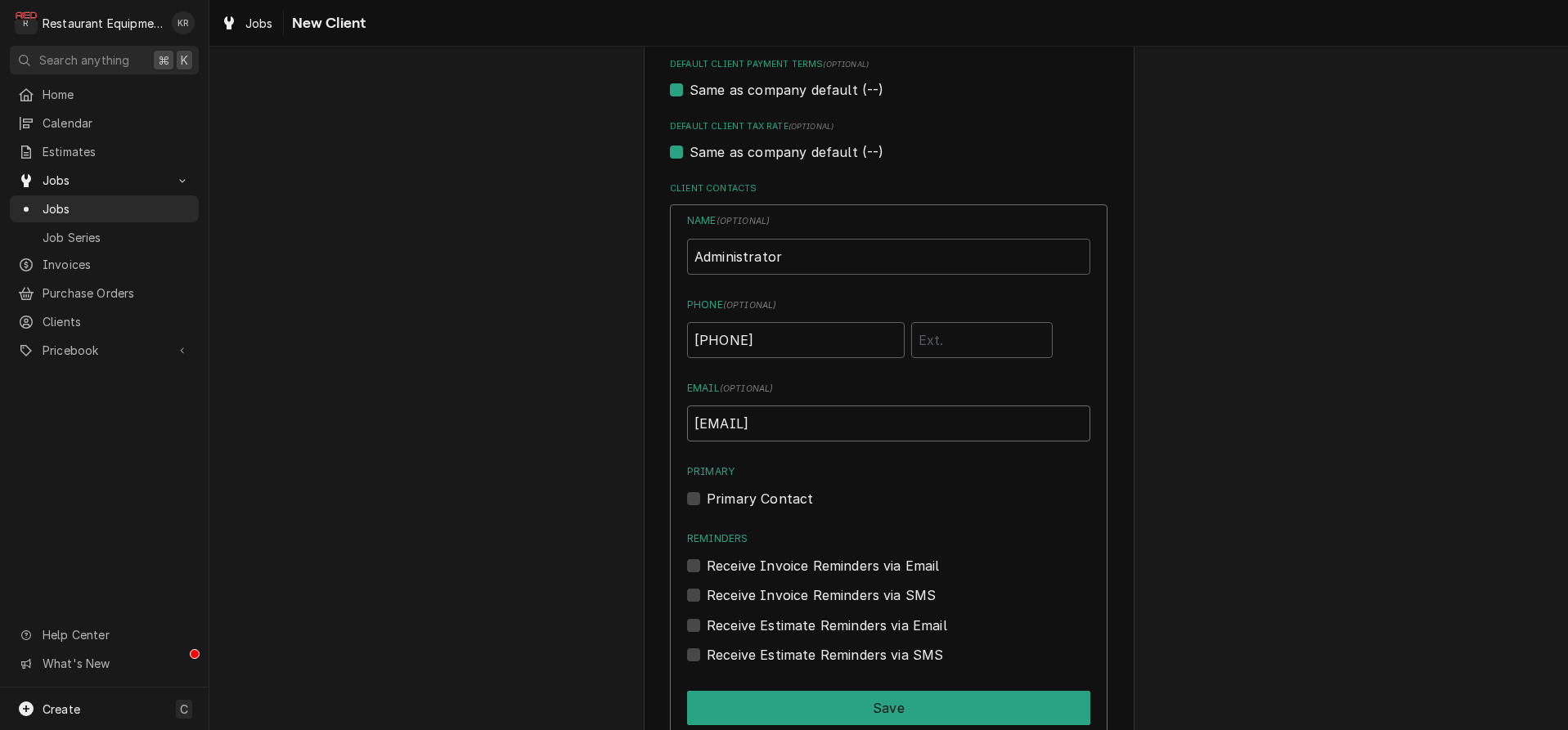 scroll, scrollTop: 1053, scrollLeft: 0, axis: vertical 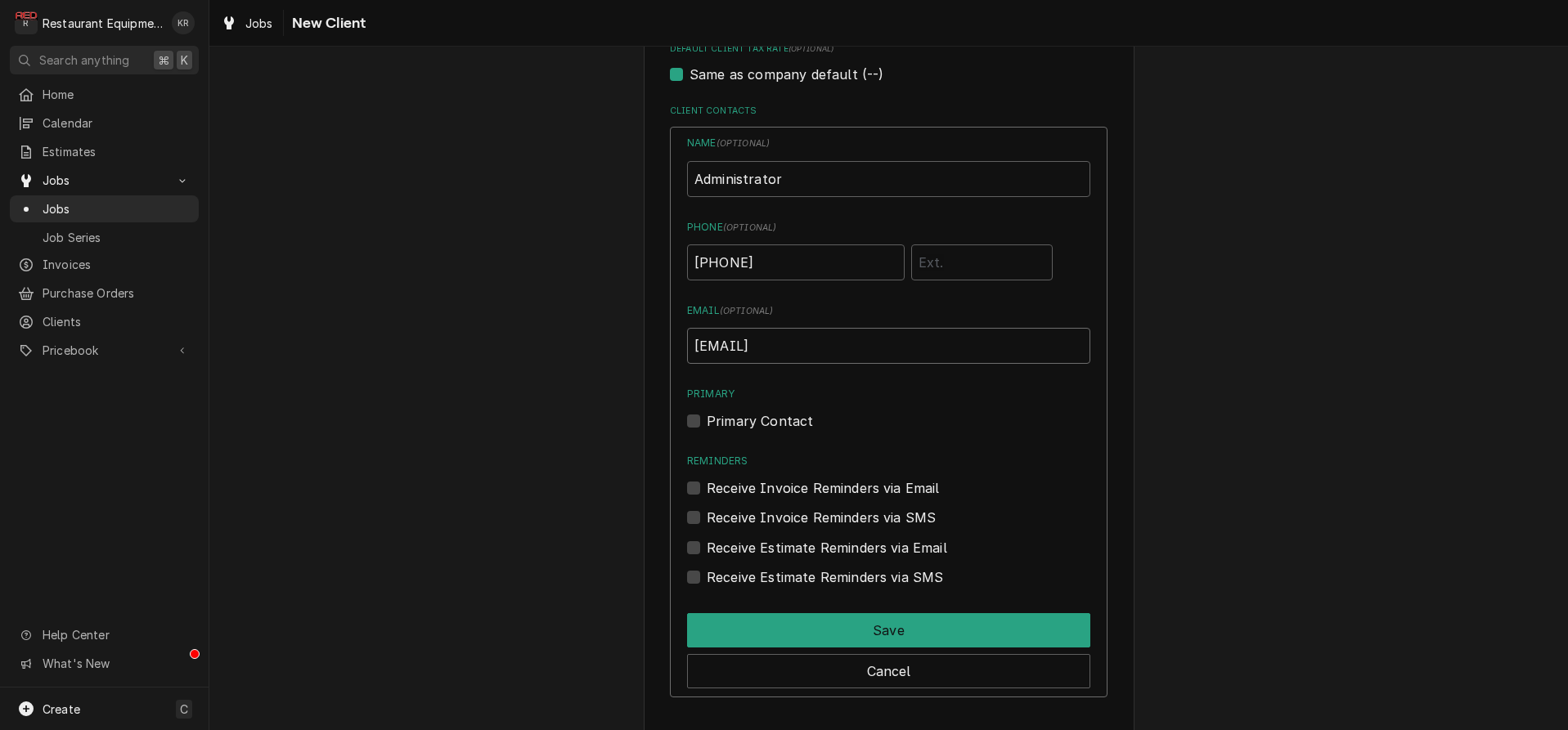 type on "administrator@meadowbrookacres.net" 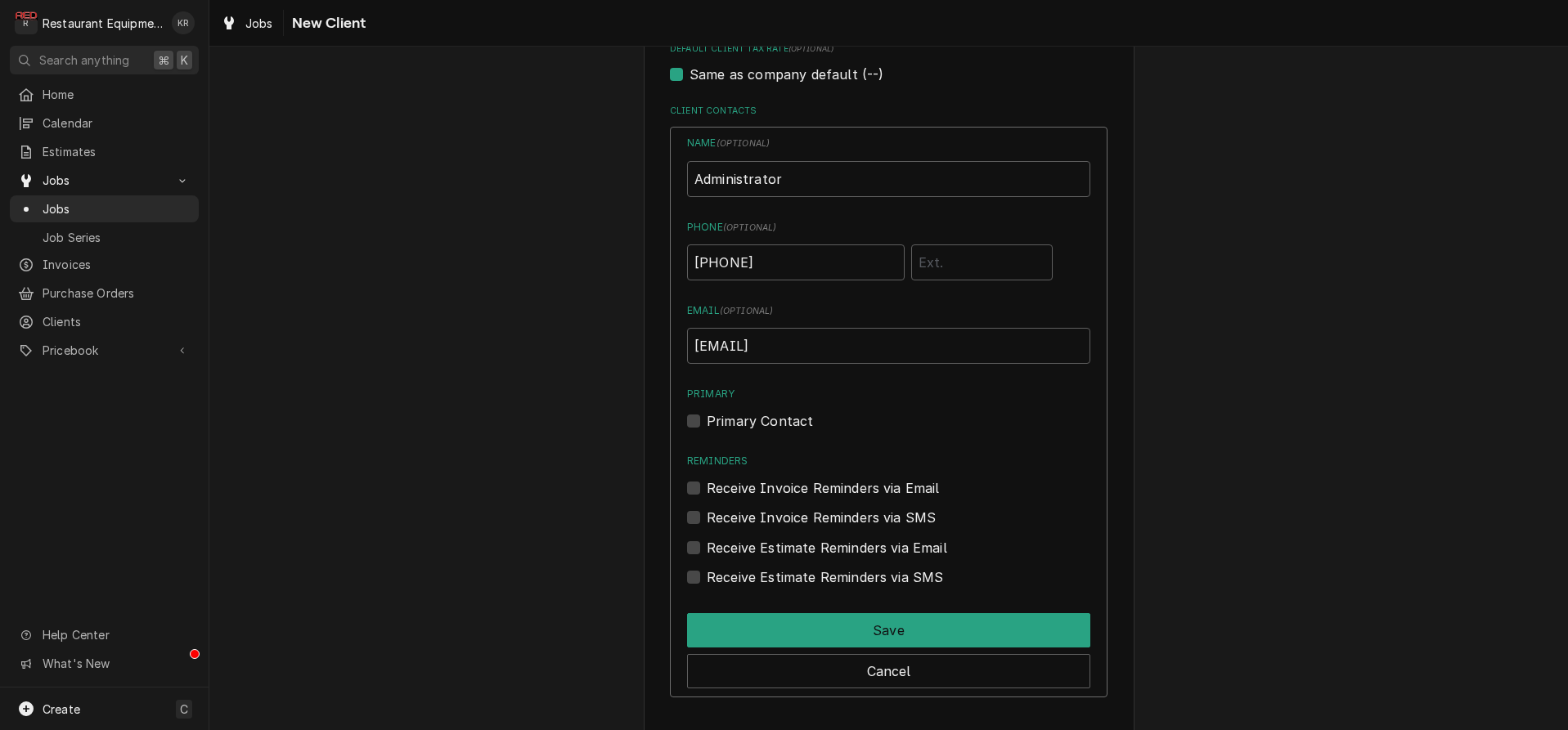 drag, startPoint x: 692, startPoint y: 493, endPoint x: 699, endPoint y: 511, distance: 19.313208 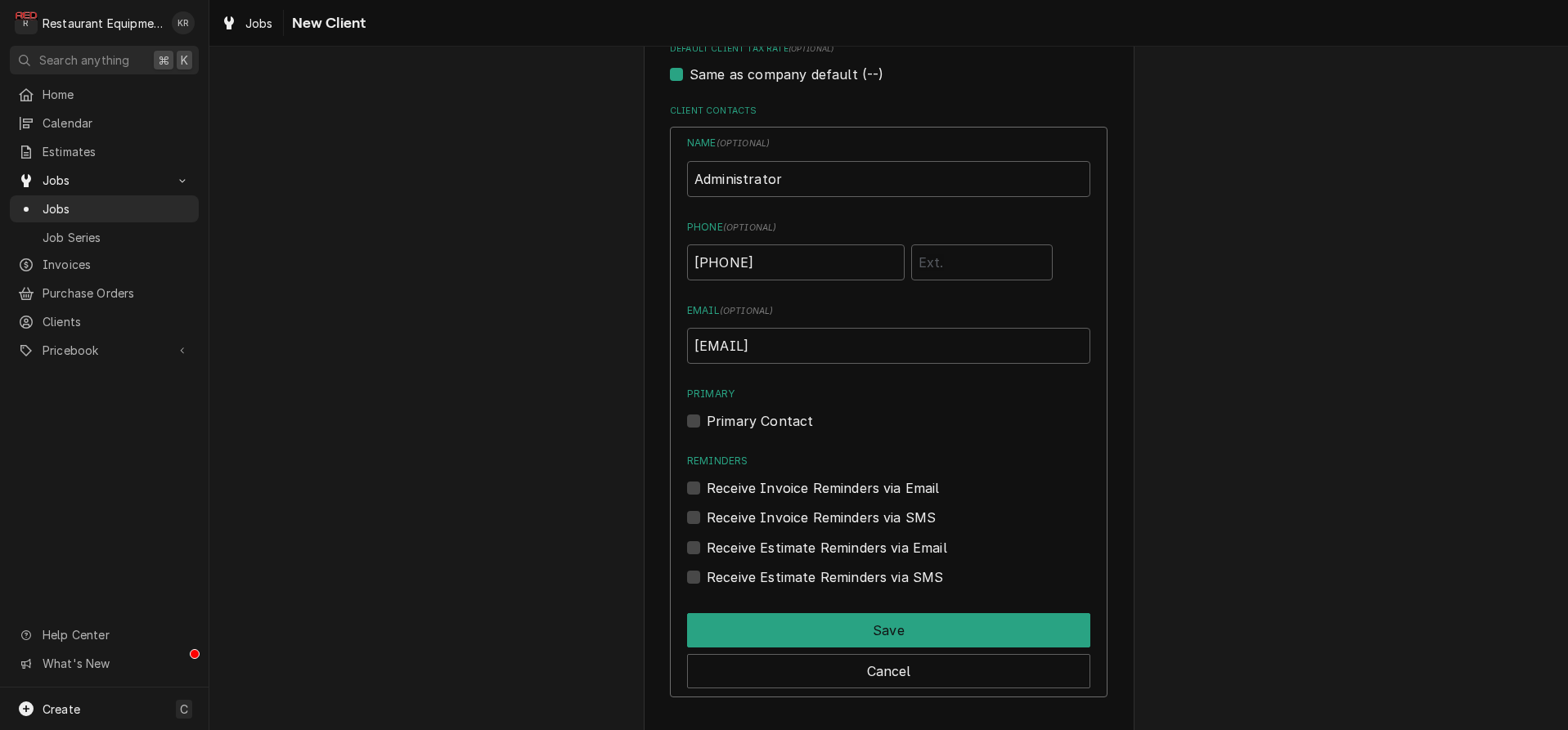 click on "Receive Invoice Reminders via Email" at bounding box center (823, 488) 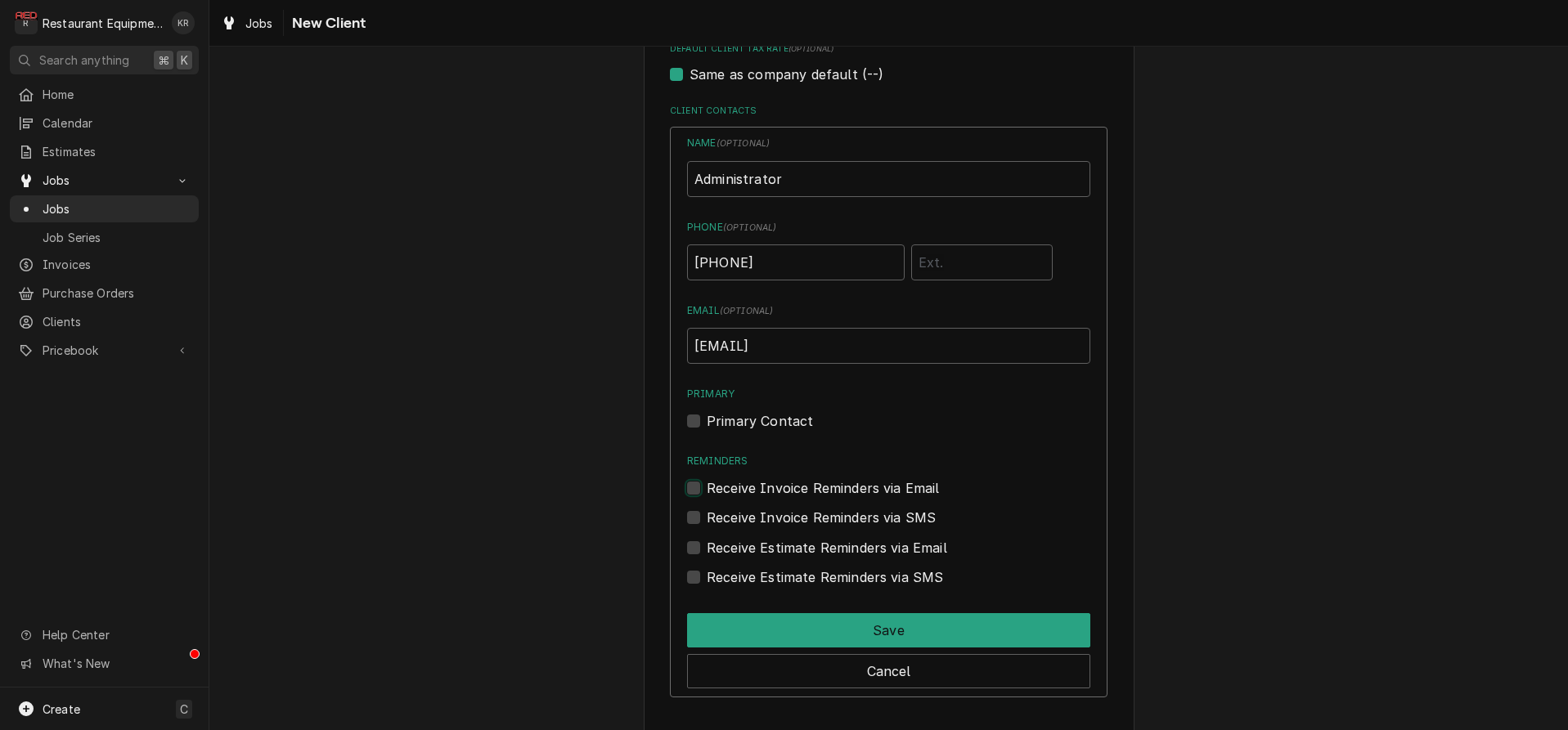 click on "Reminders" at bounding box center [908, 496] 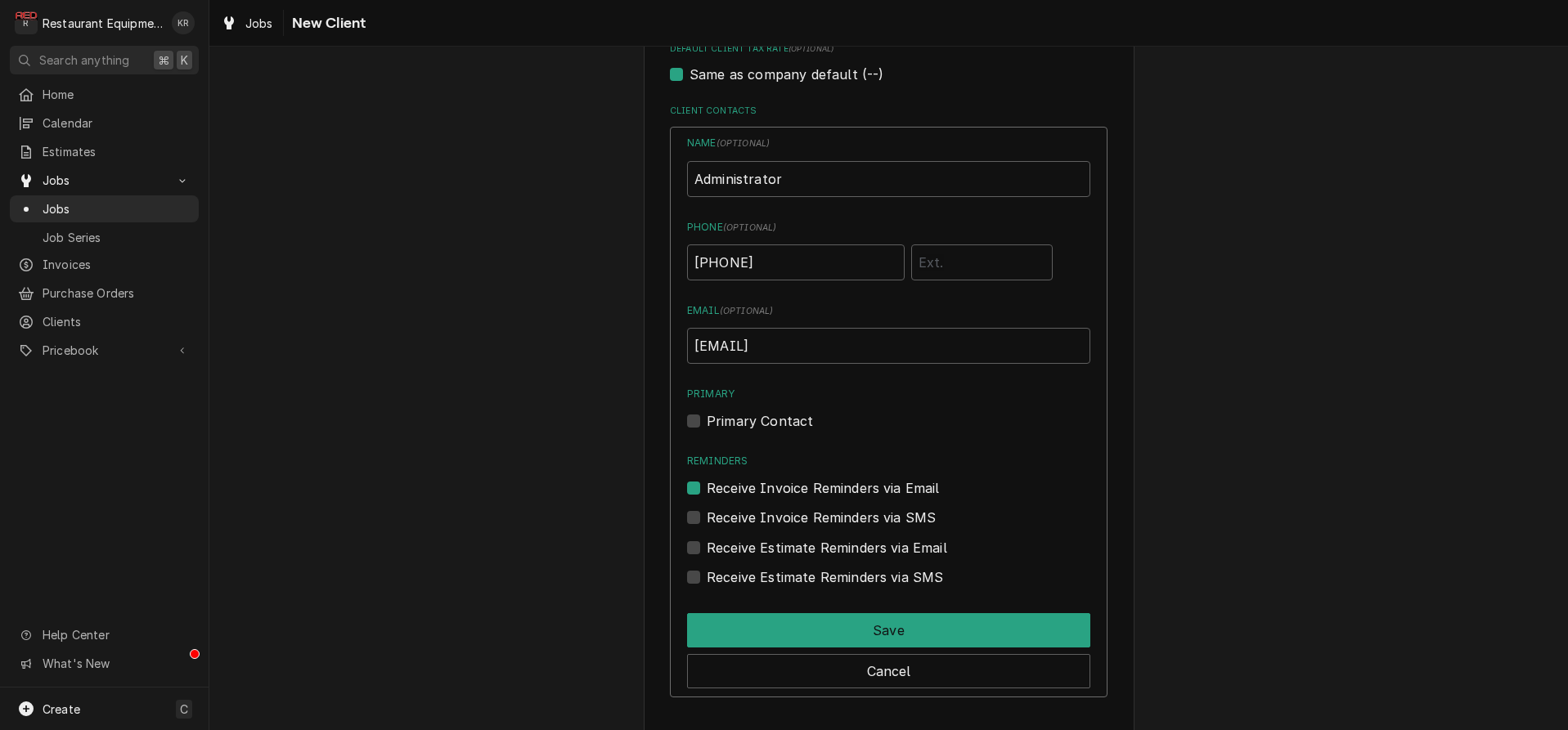 click on "Receive Estimate Reminders via Email" at bounding box center (827, 548) 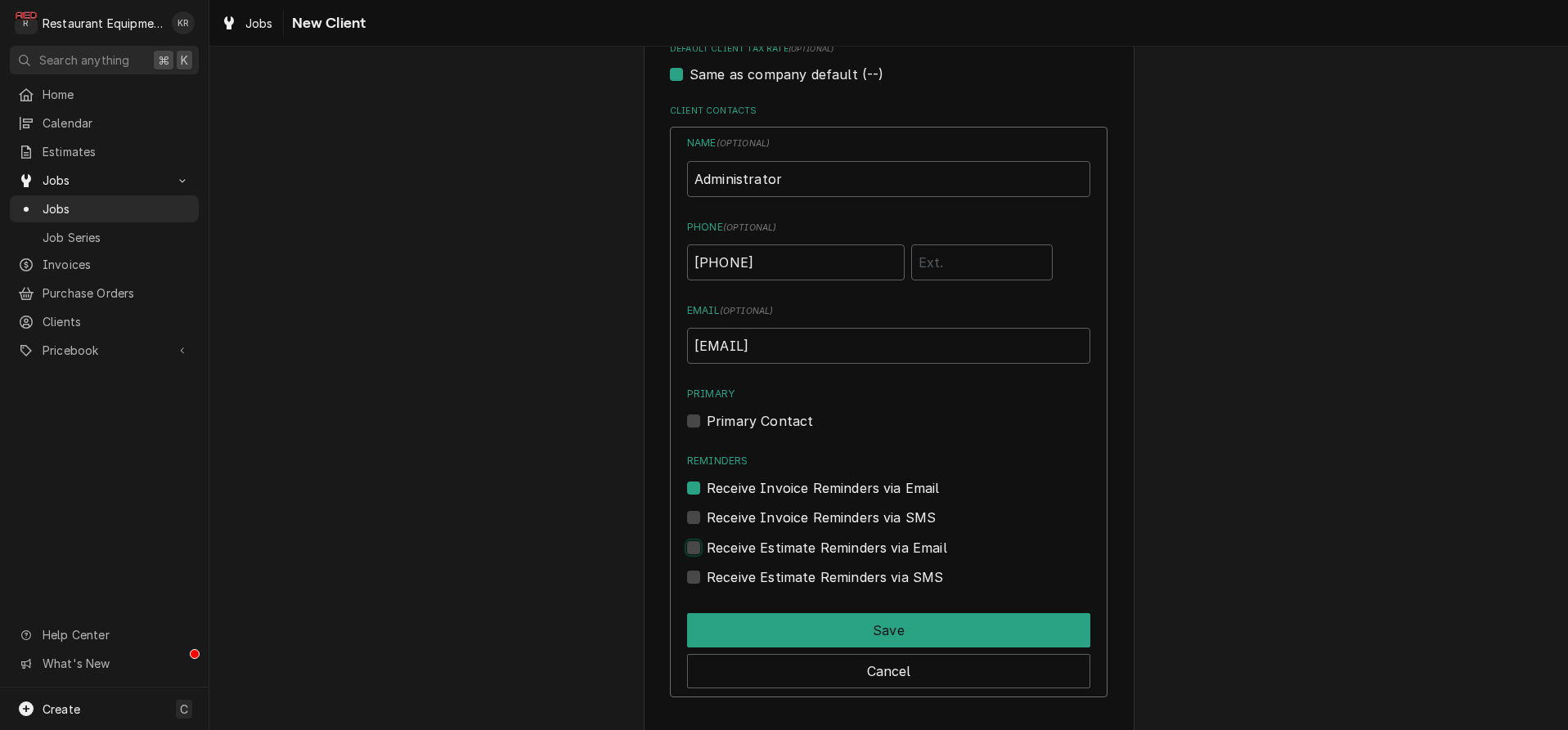 click at bounding box center (908, 556) 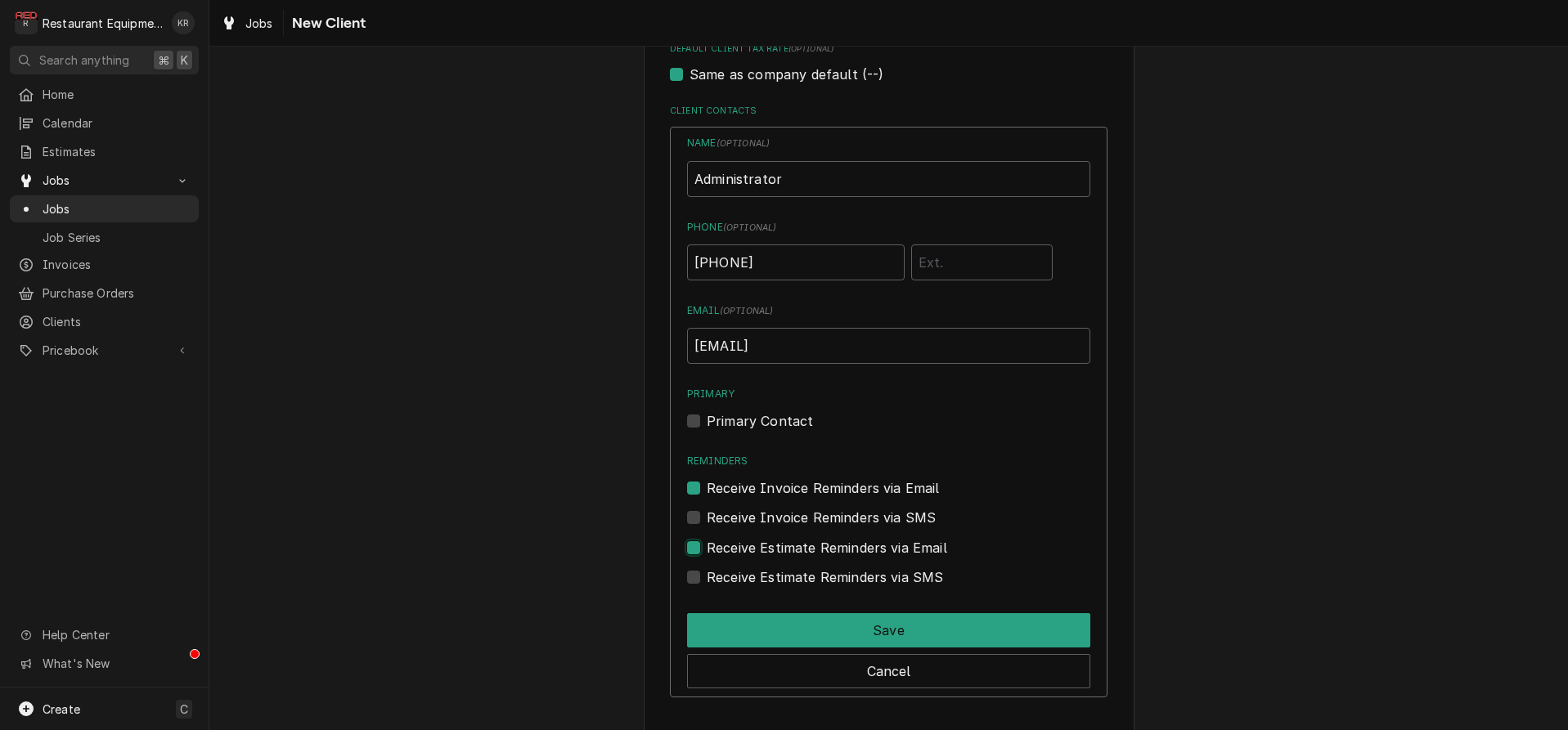 checkbox on "true" 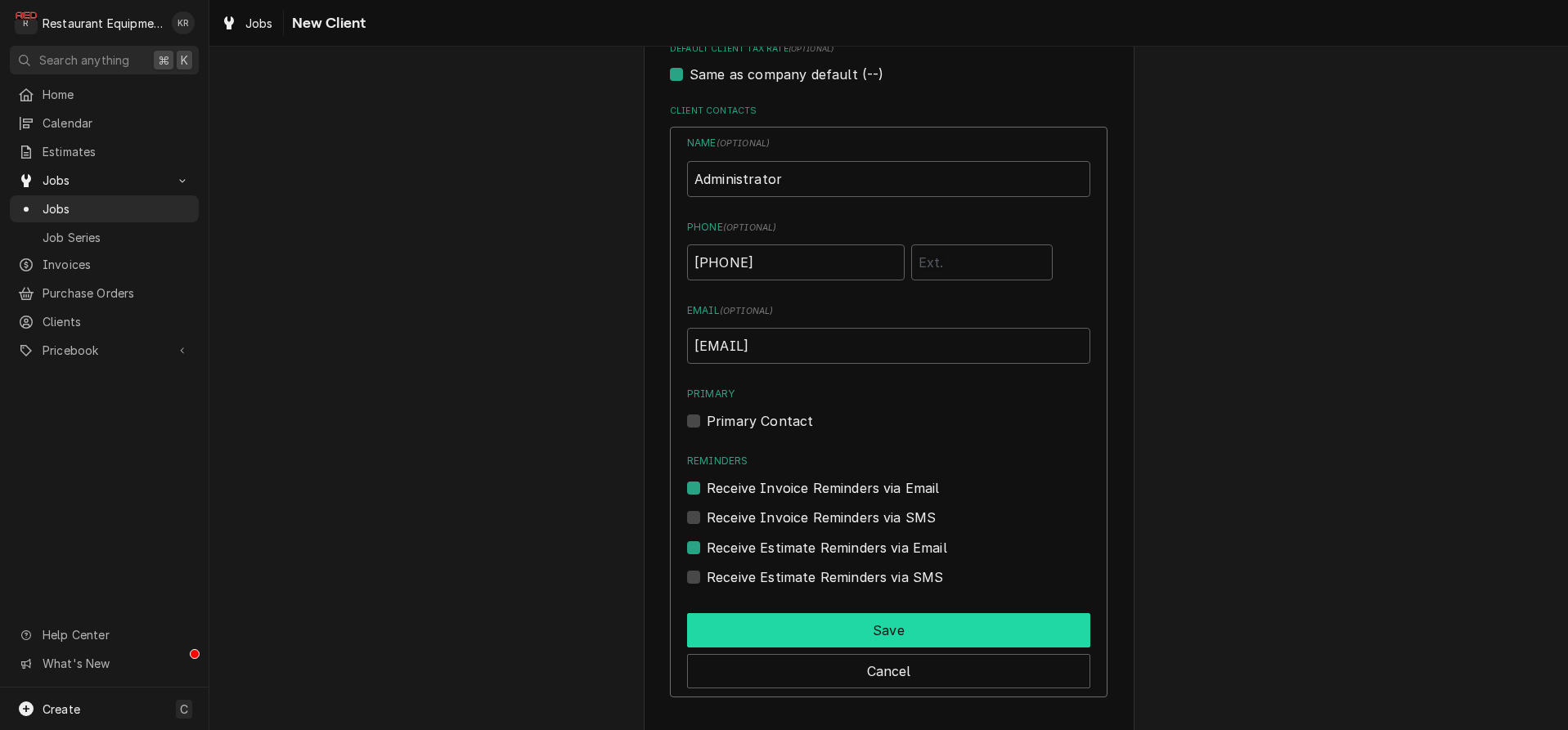 click on "Save" at bounding box center [888, 630] 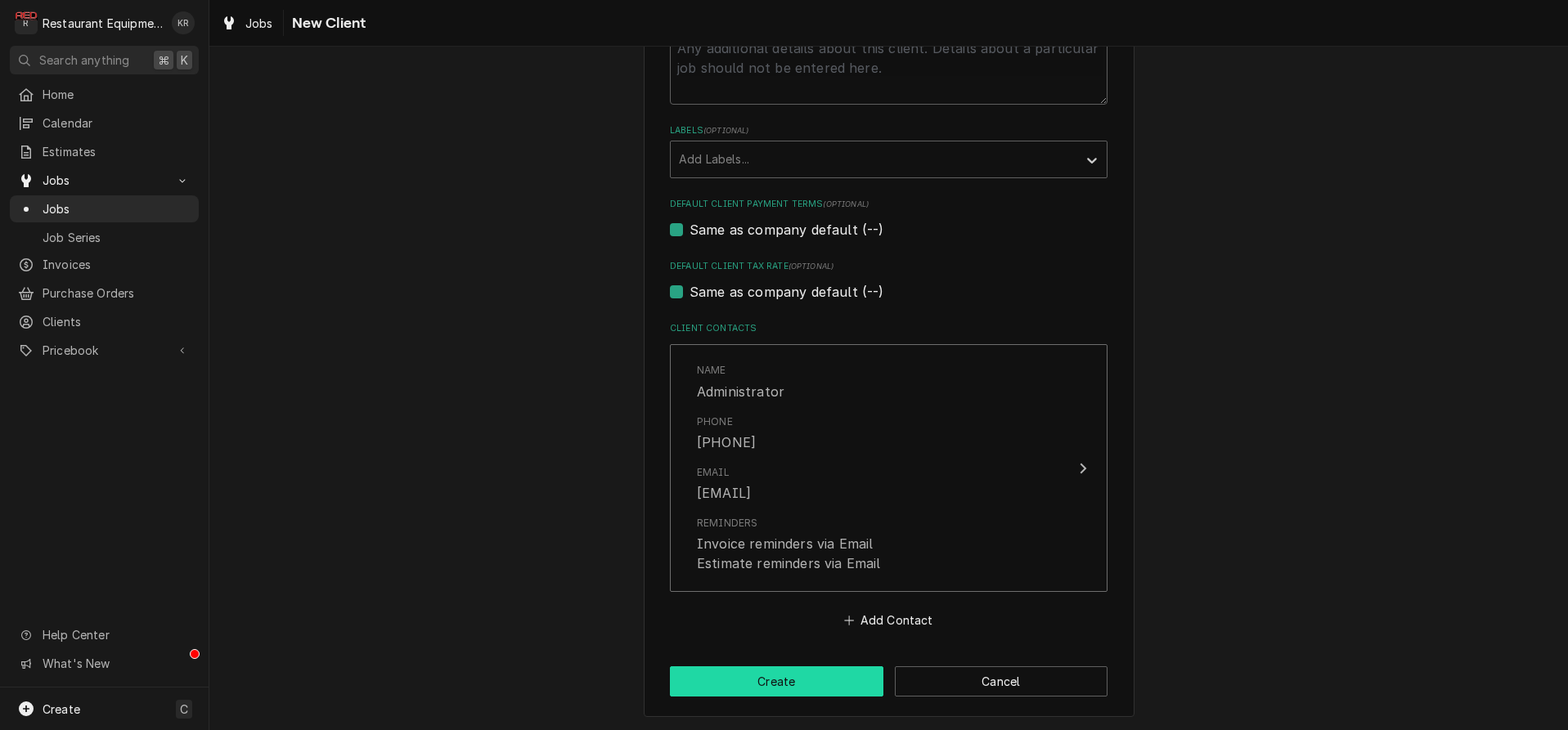 click on "Create" at bounding box center [776, 681] 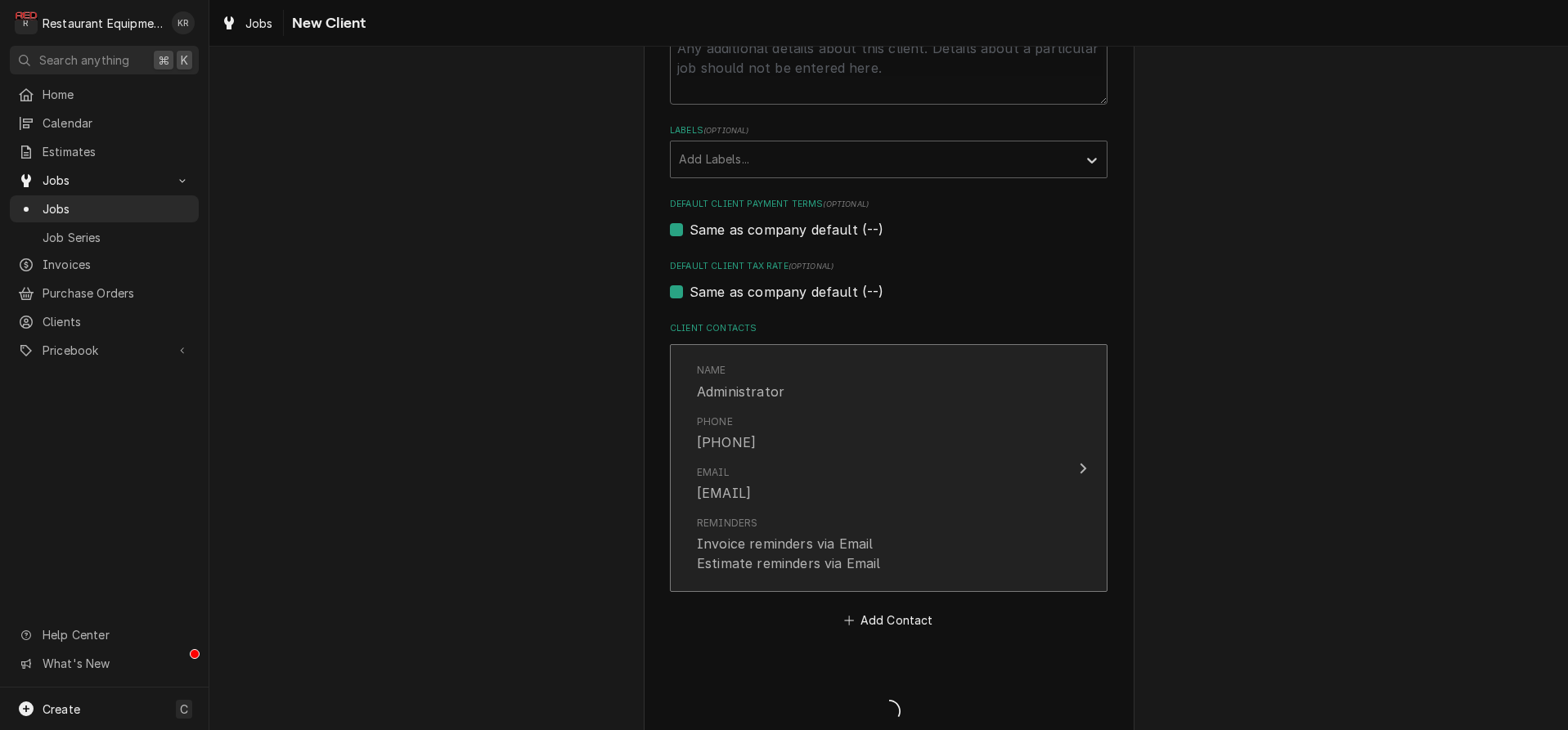 scroll, scrollTop: 0, scrollLeft: 0, axis: both 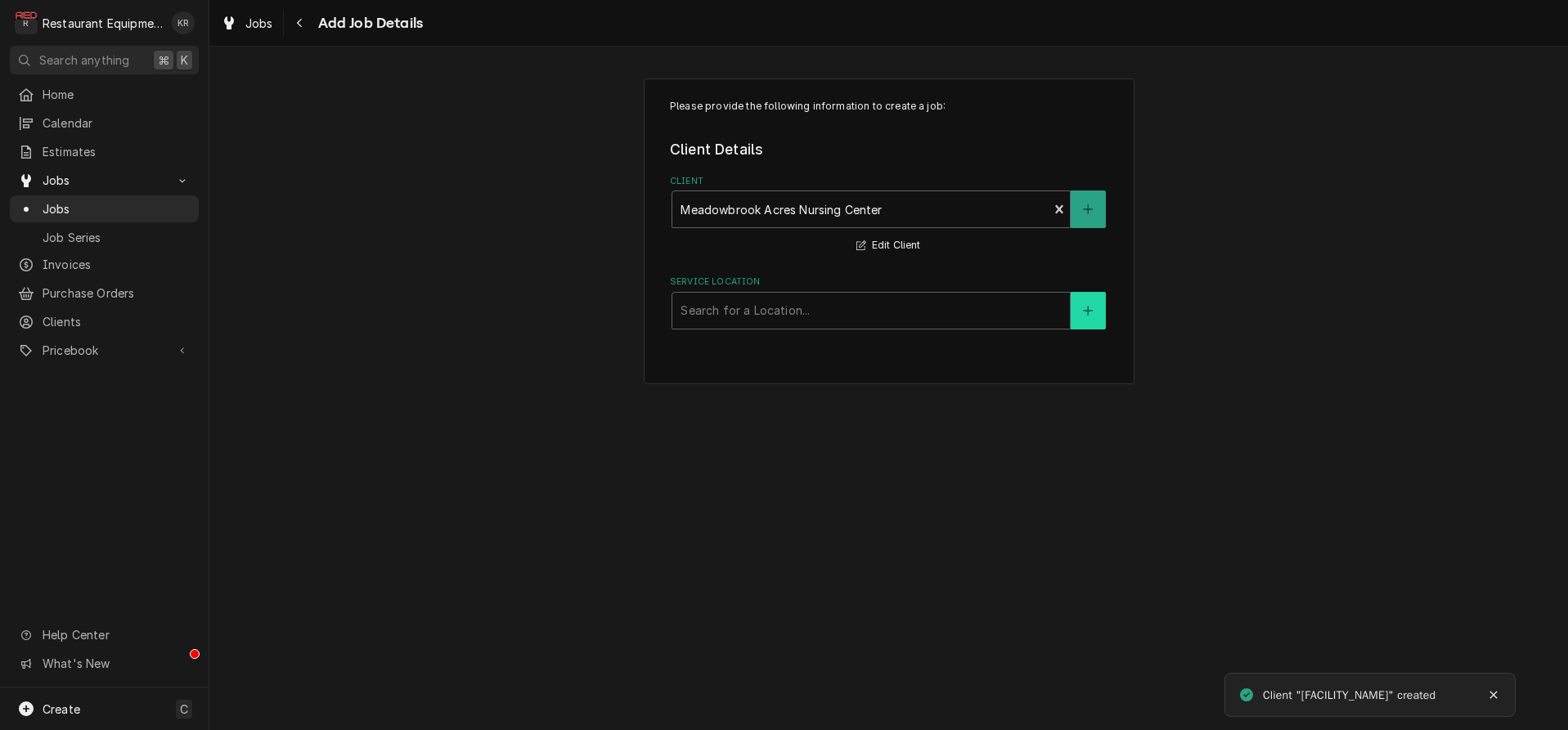 click 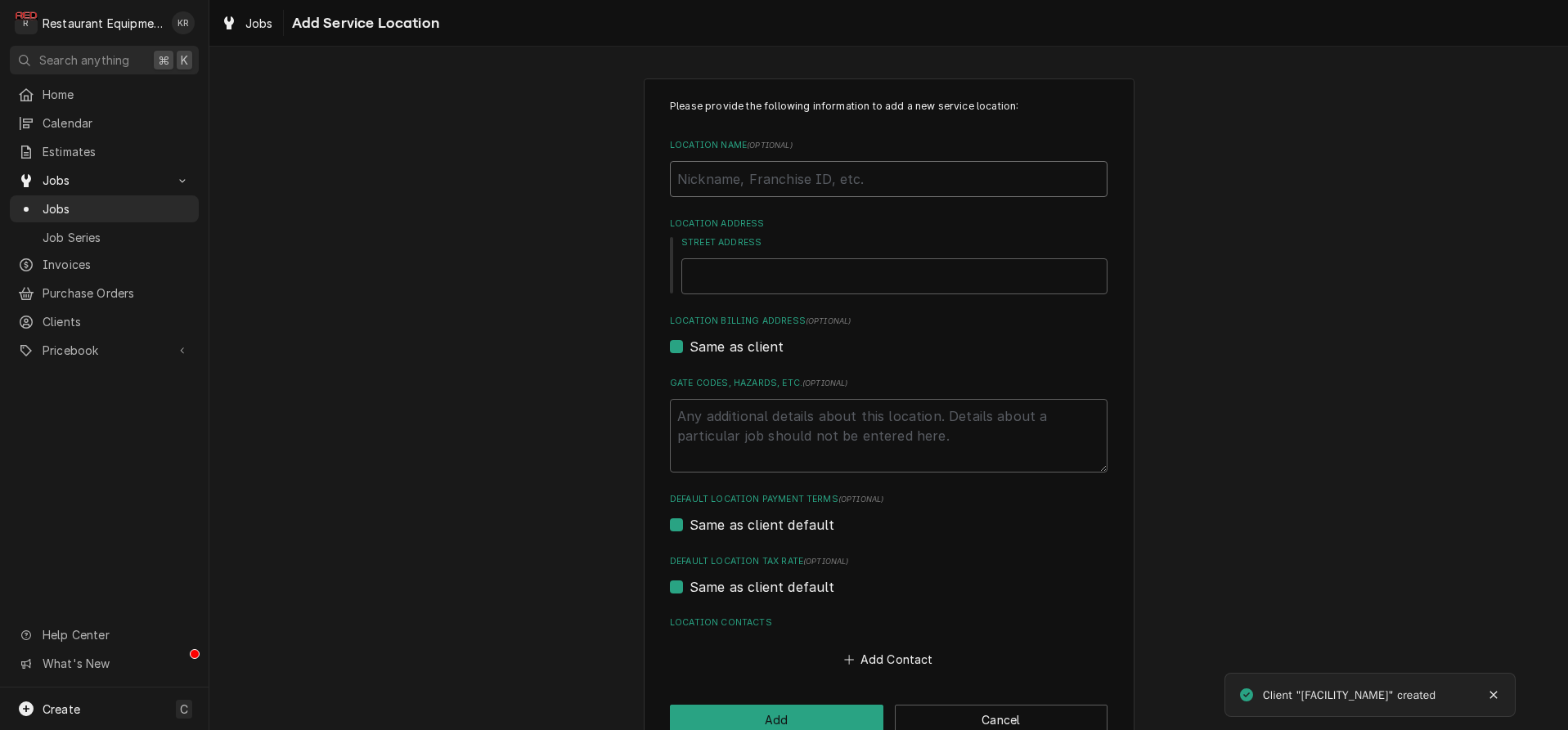 click on "Location Name  ( optional )" at bounding box center [888, 179] 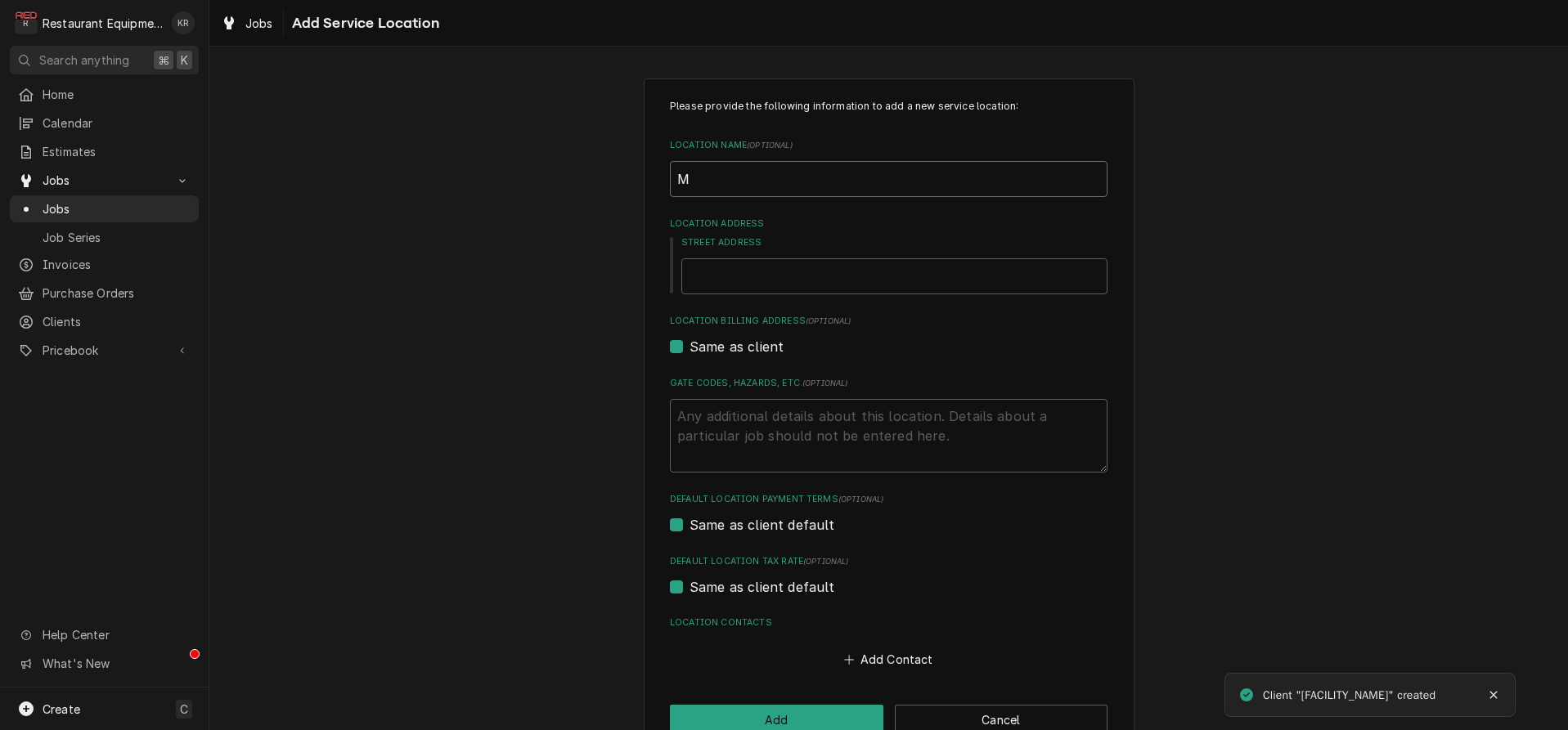 type on "x" 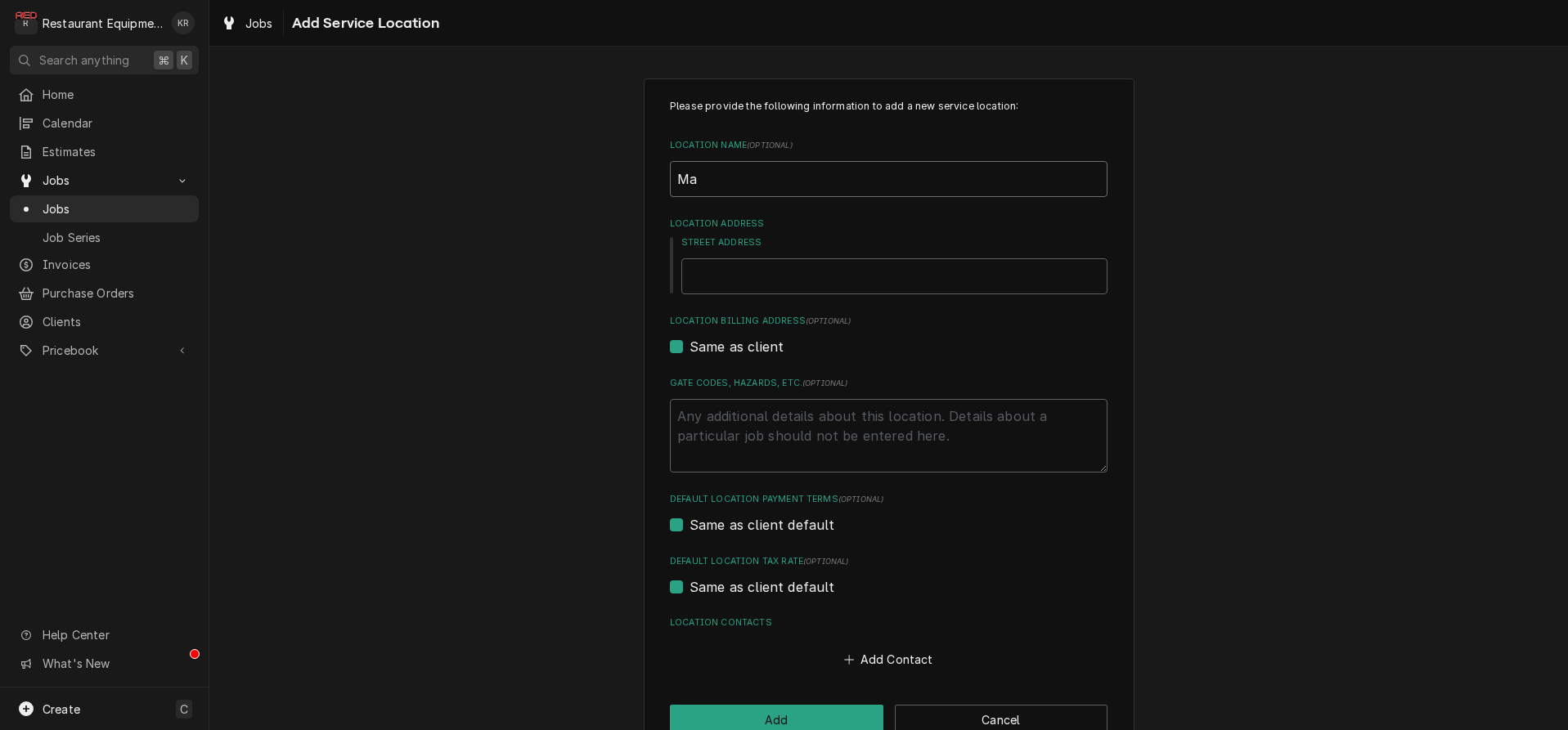 type on "x" 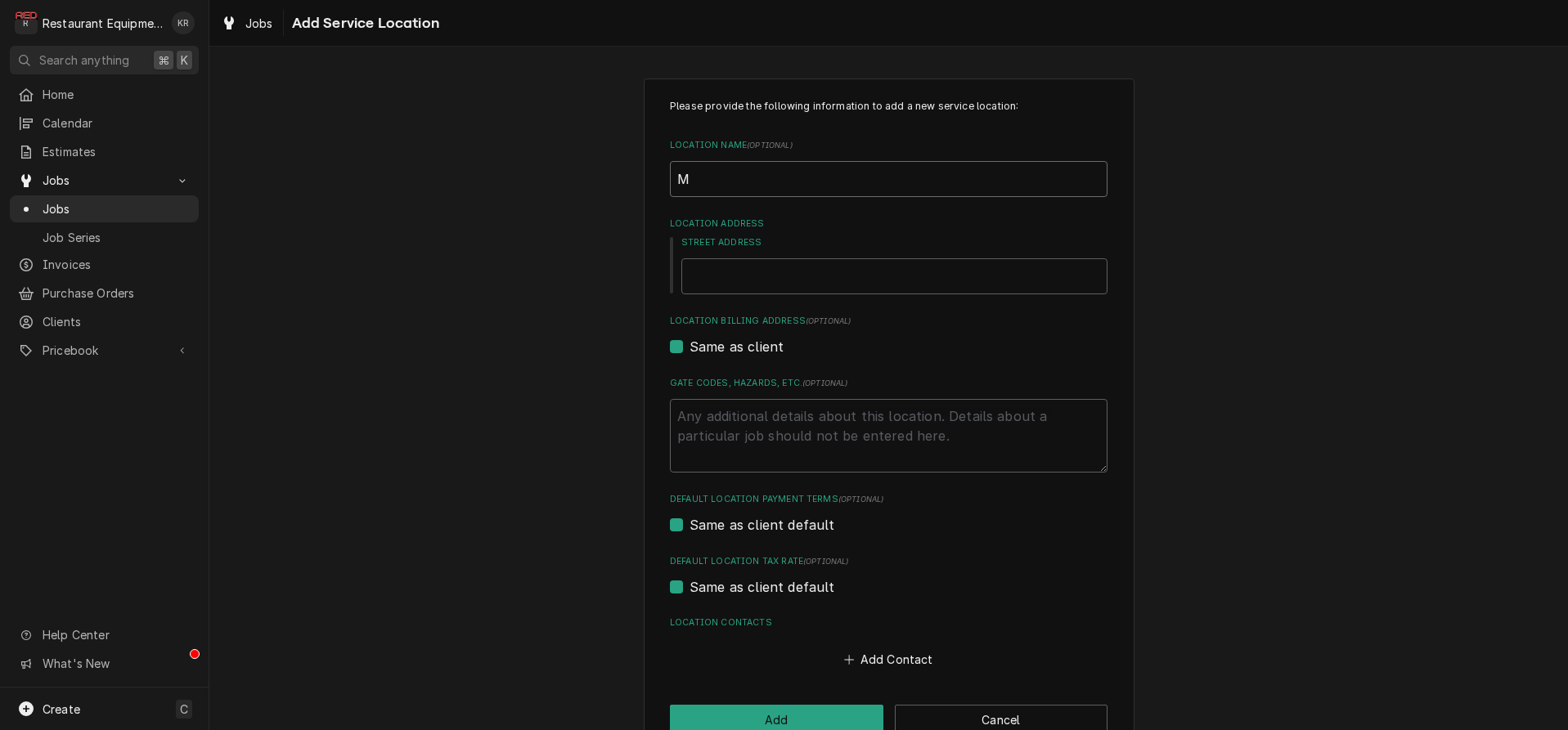type on "Me" 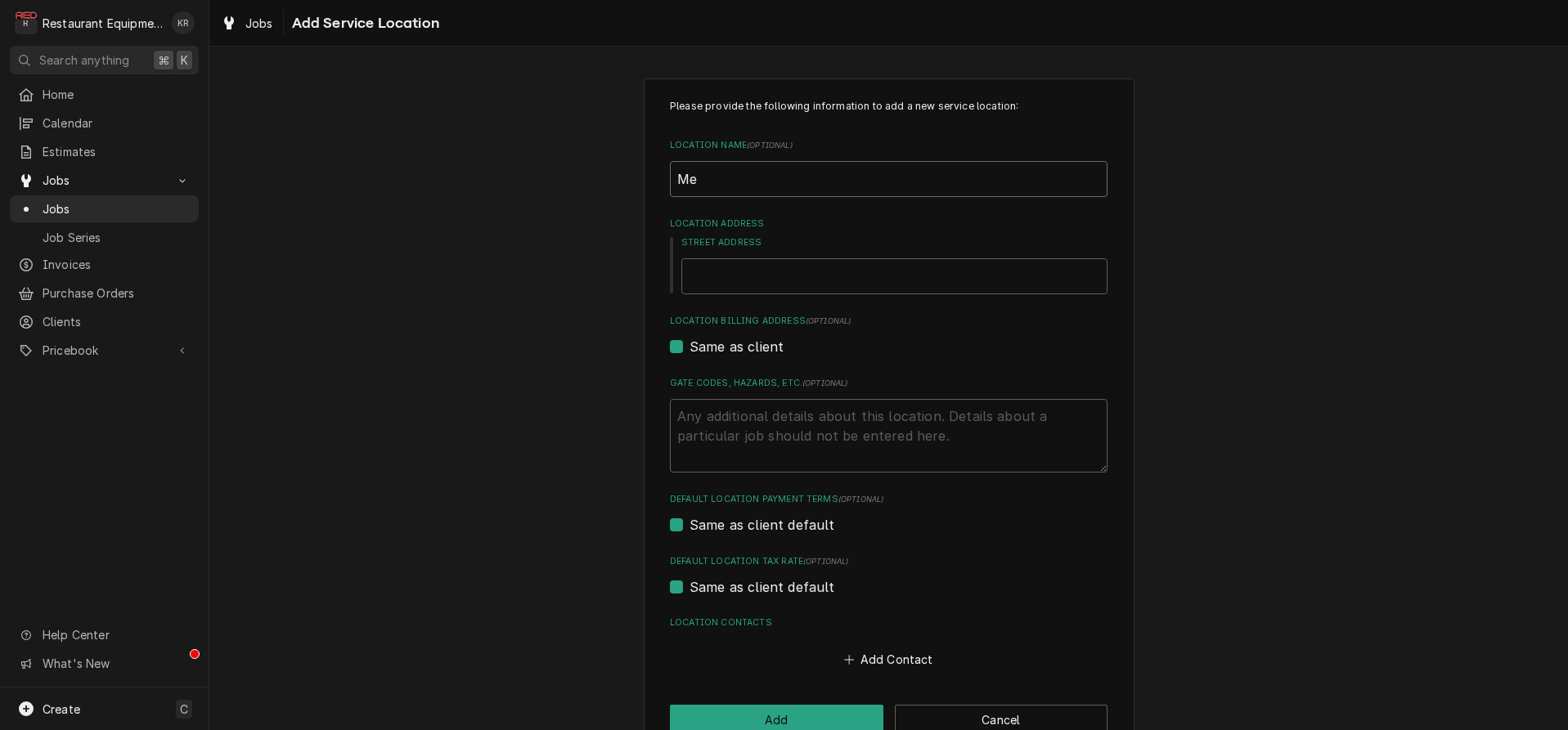 type on "x" 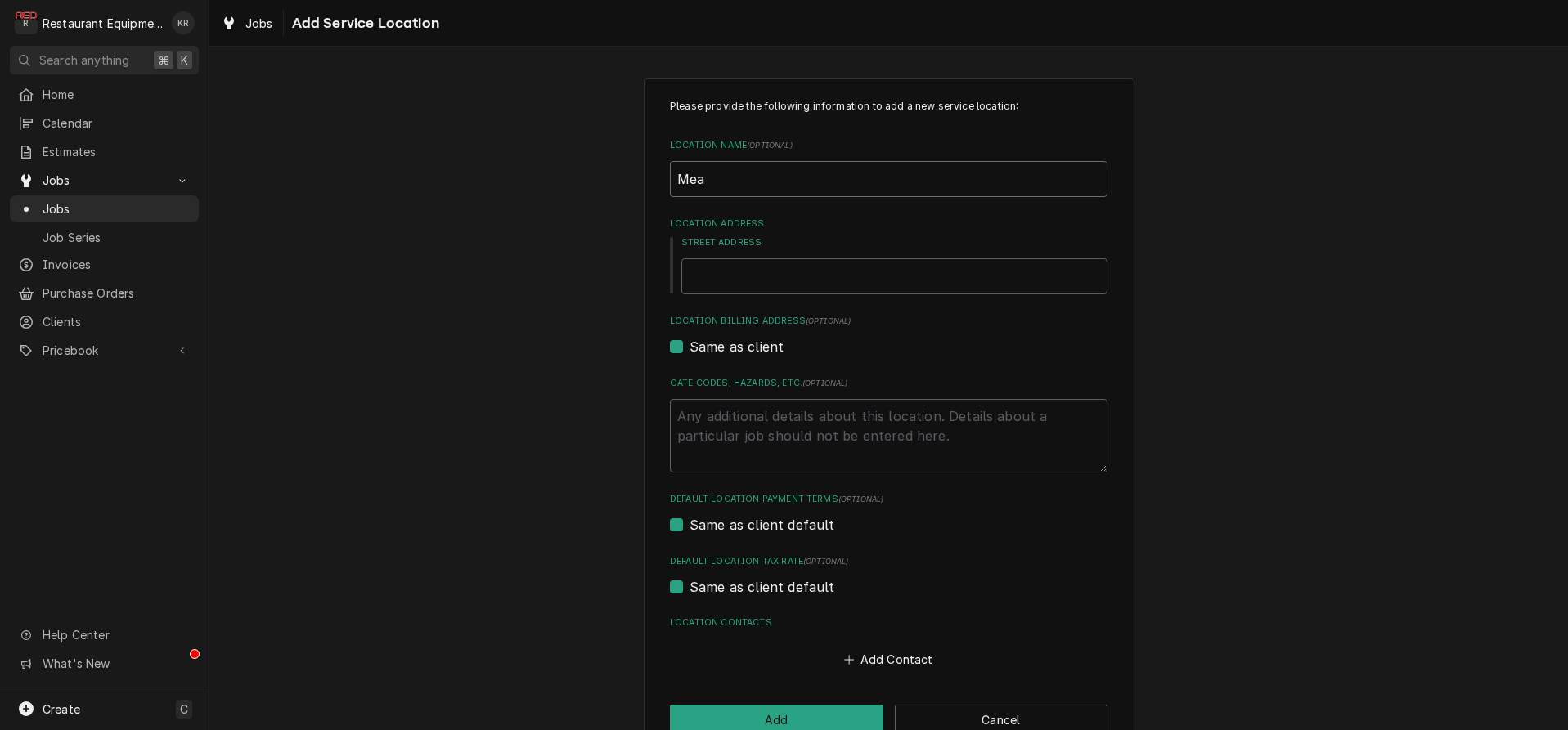 type on "x" 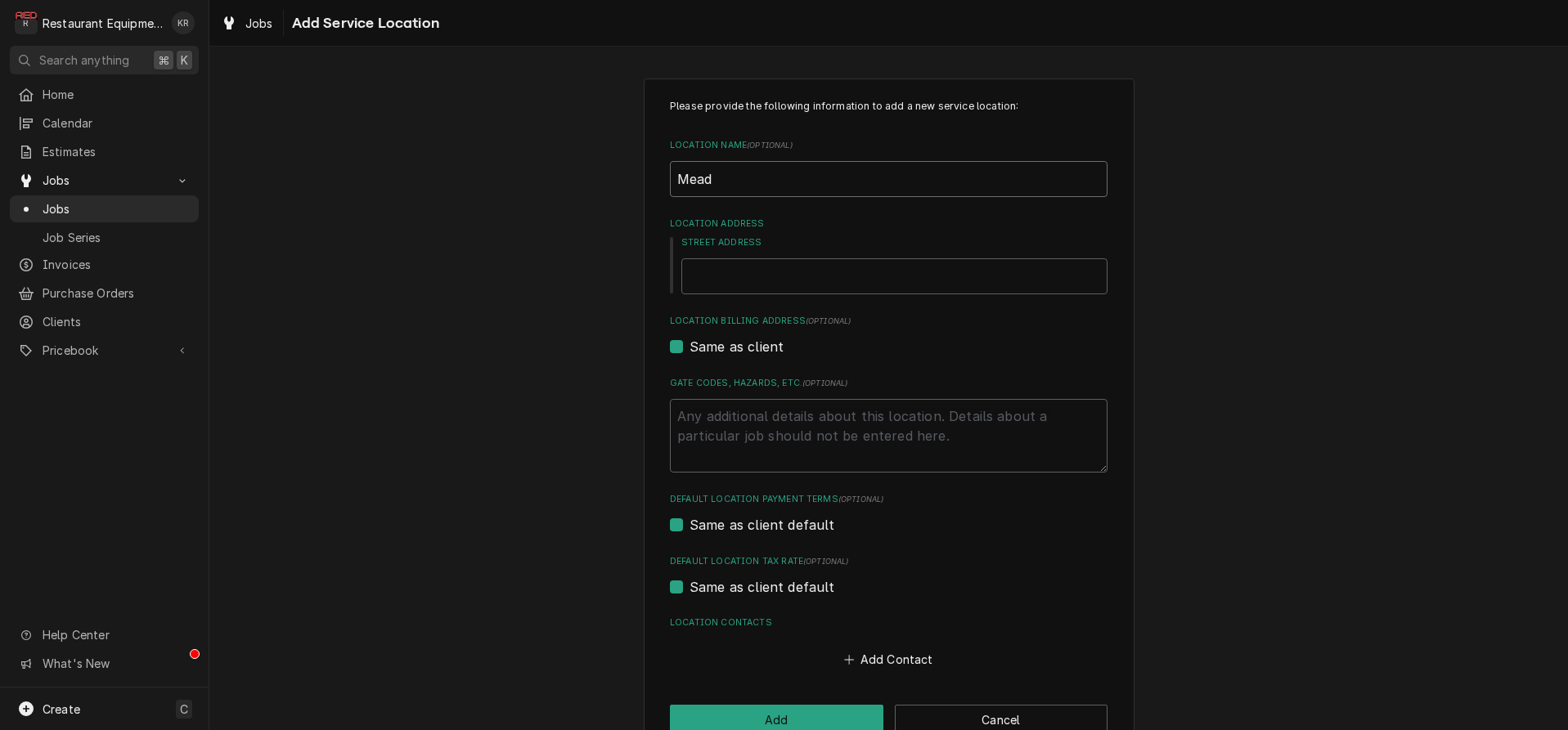 type on "x" 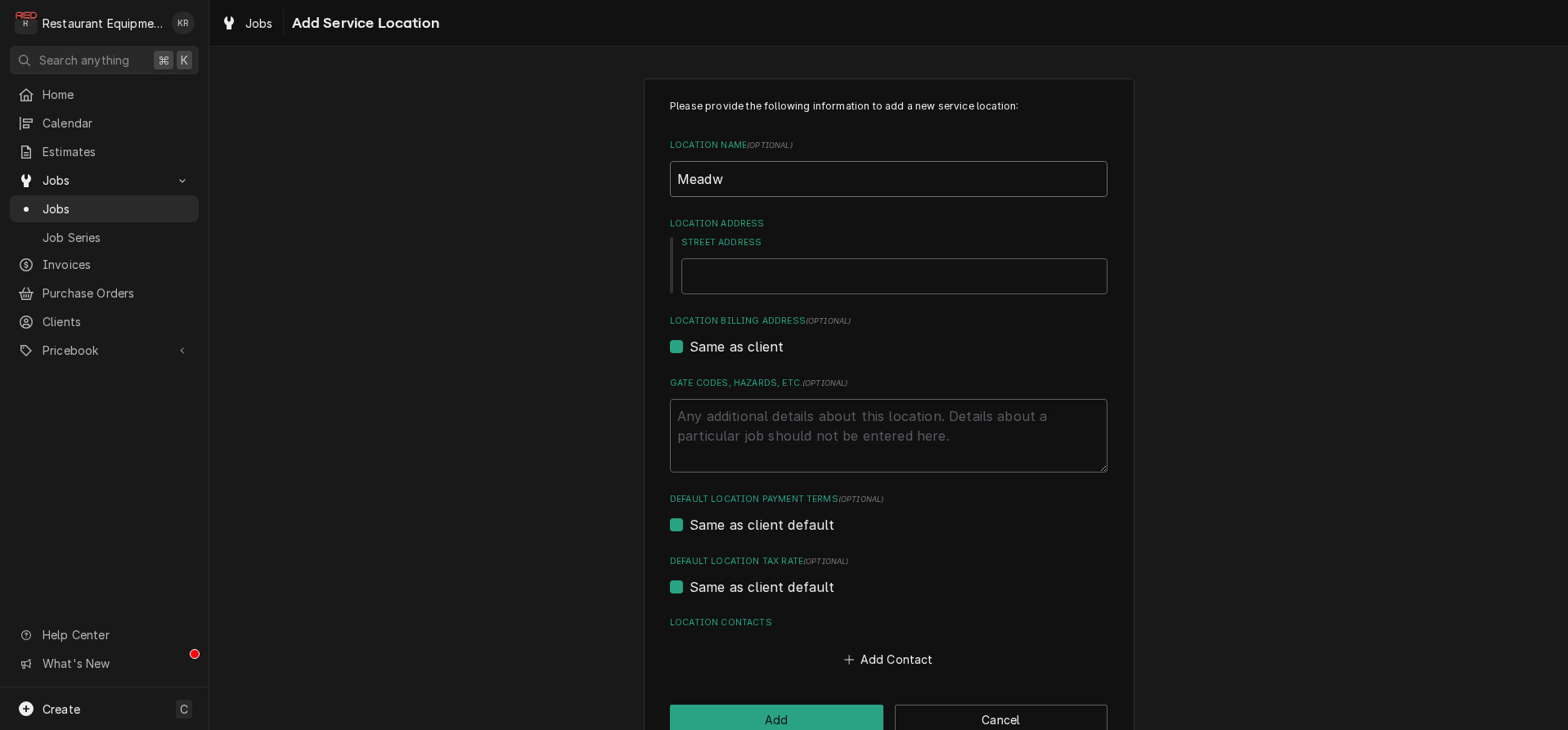 type on "x" 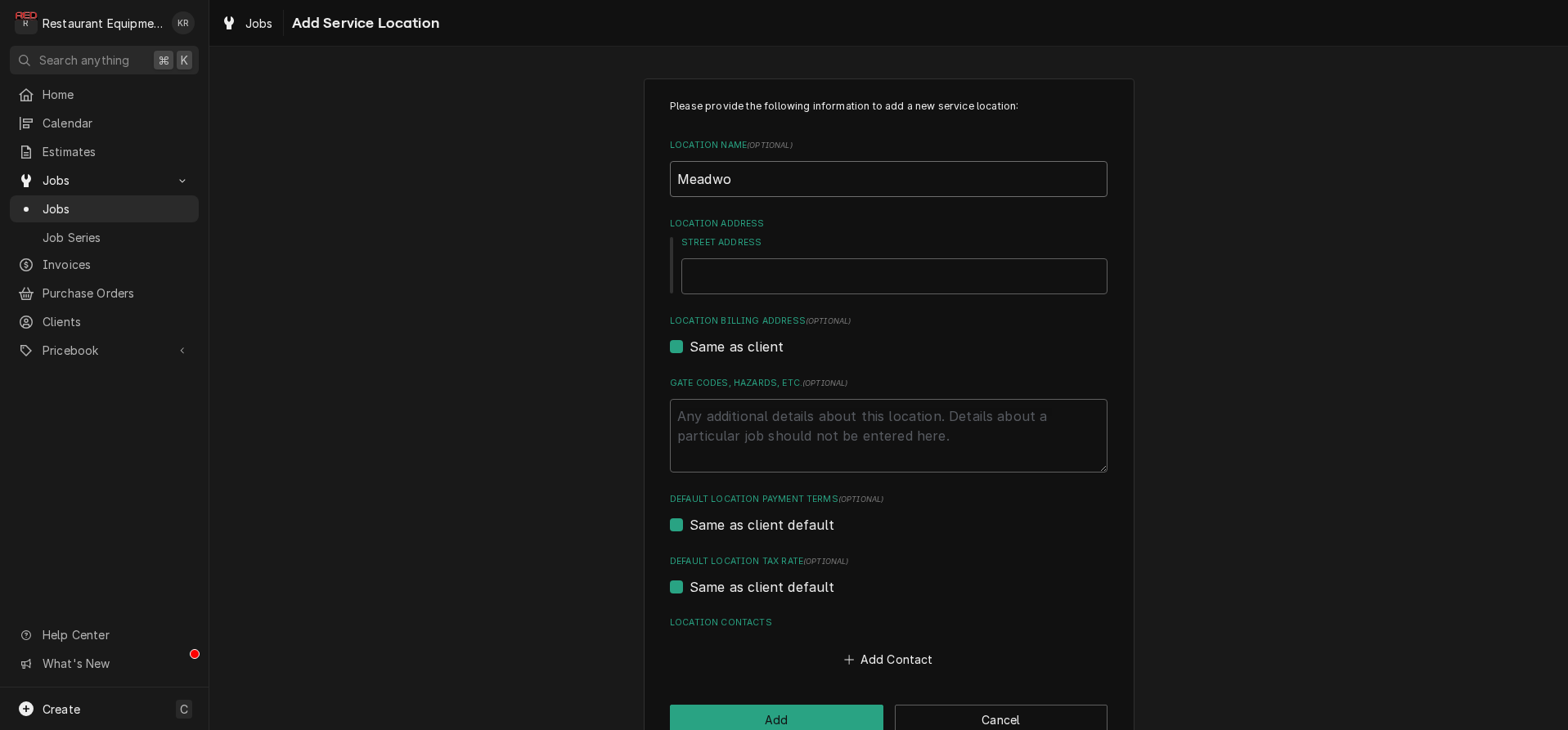 type on "x" 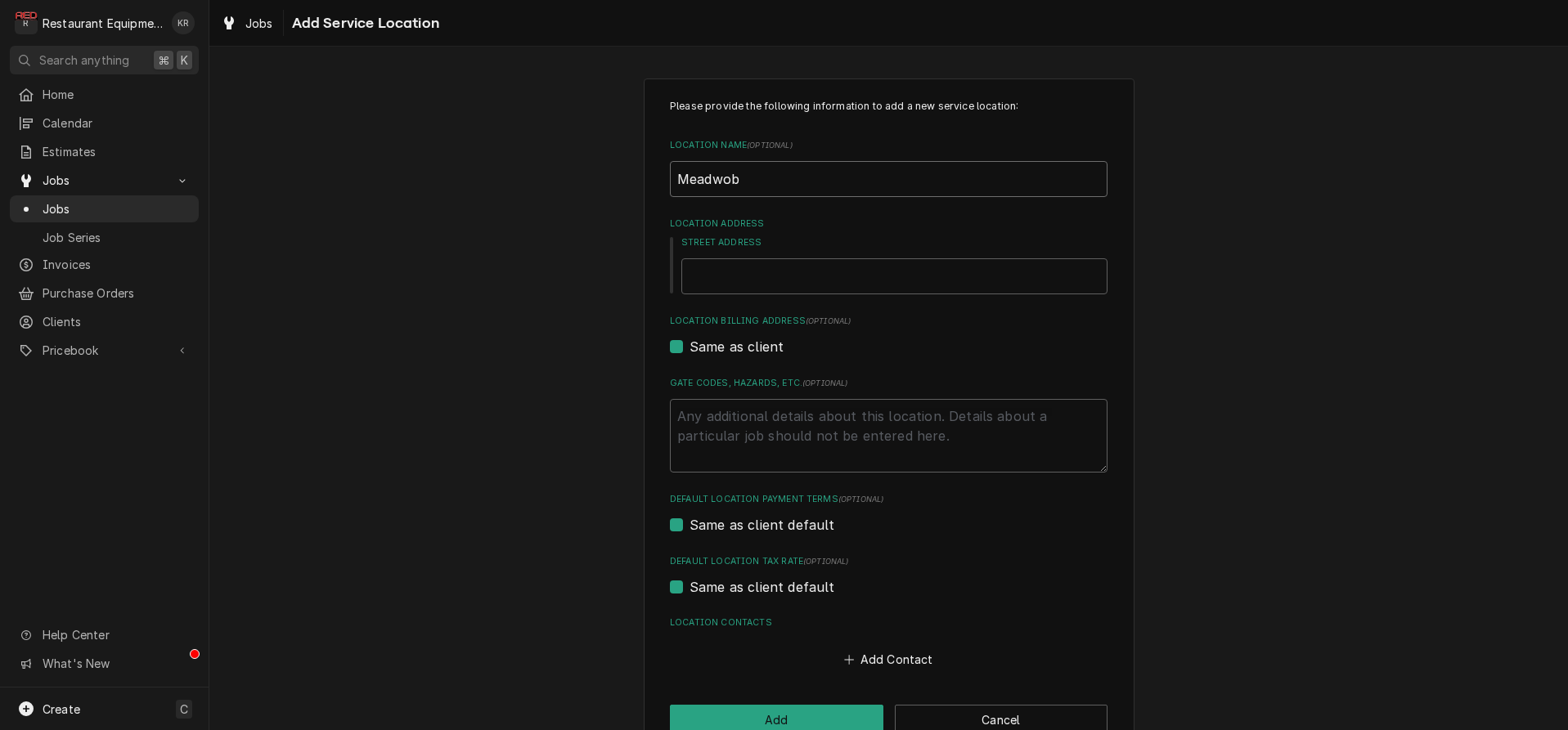 type on "x" 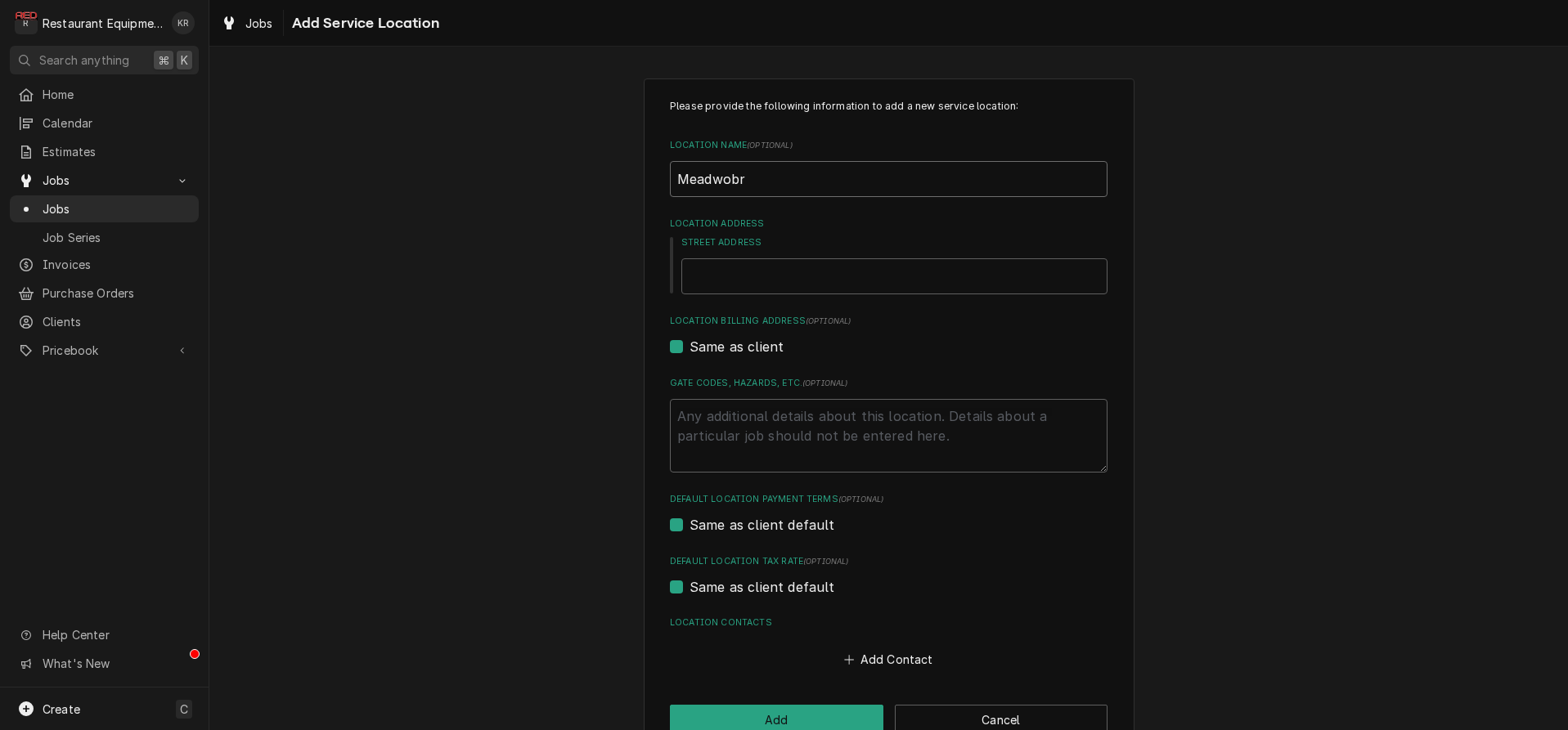 type on "x" 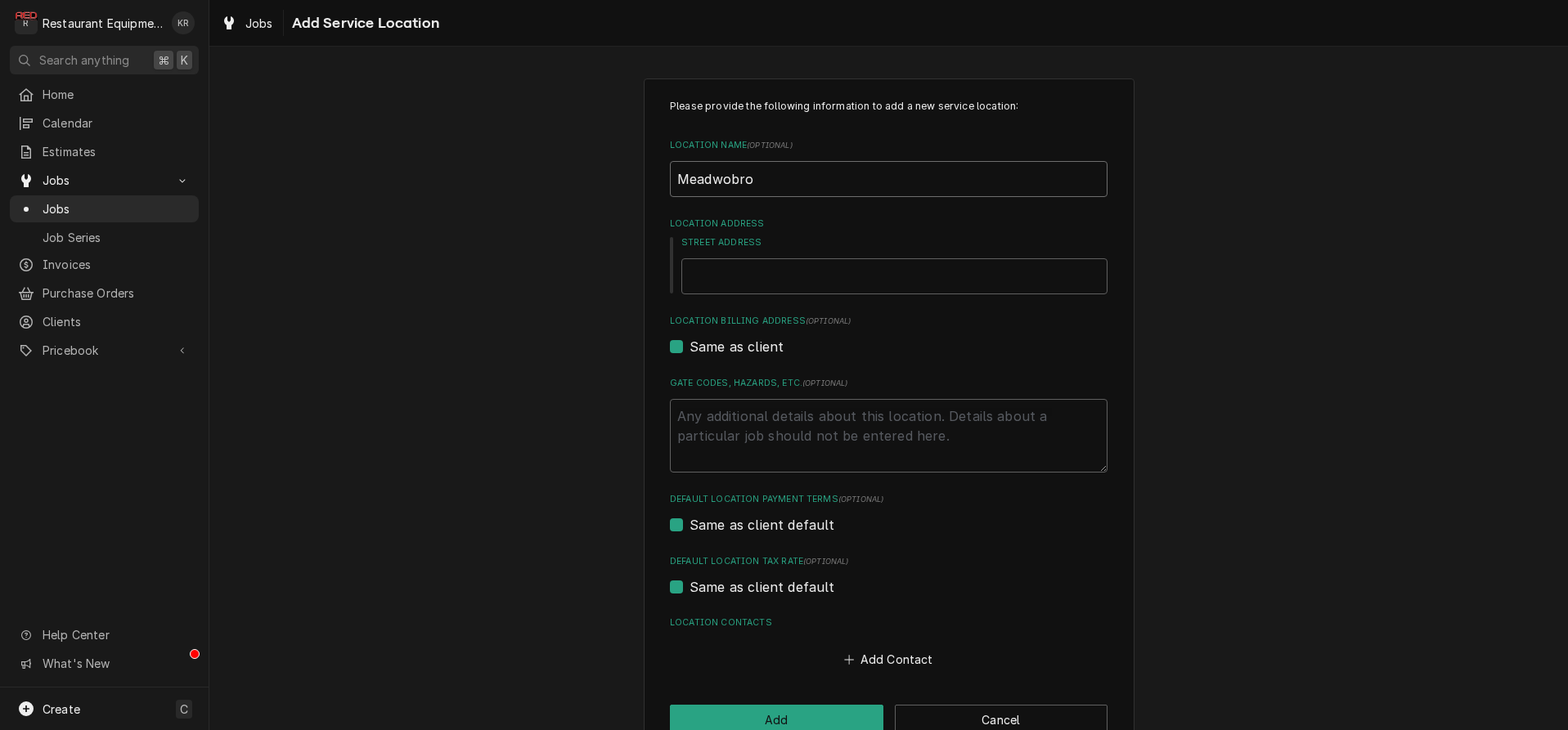 type on "x" 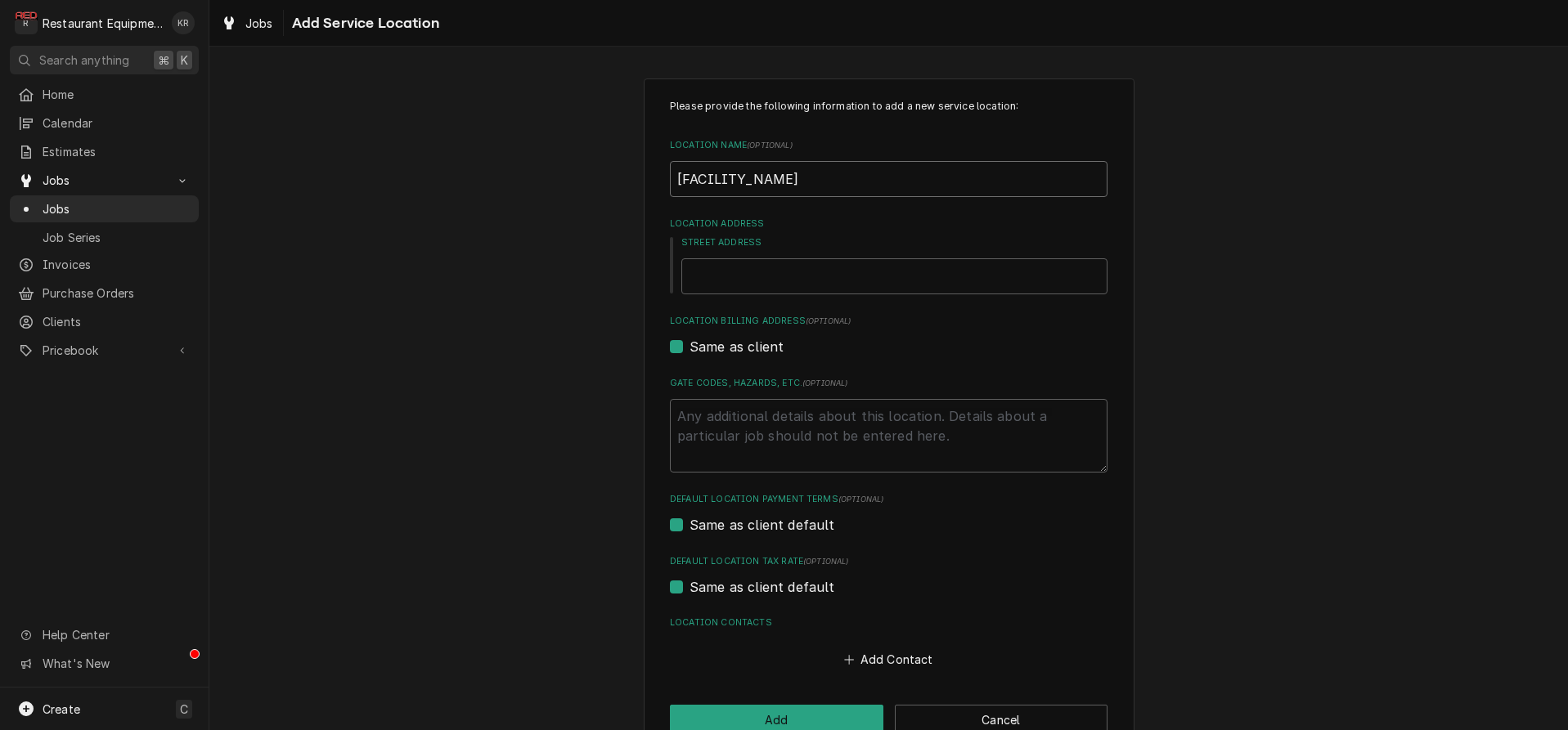 type on "x" 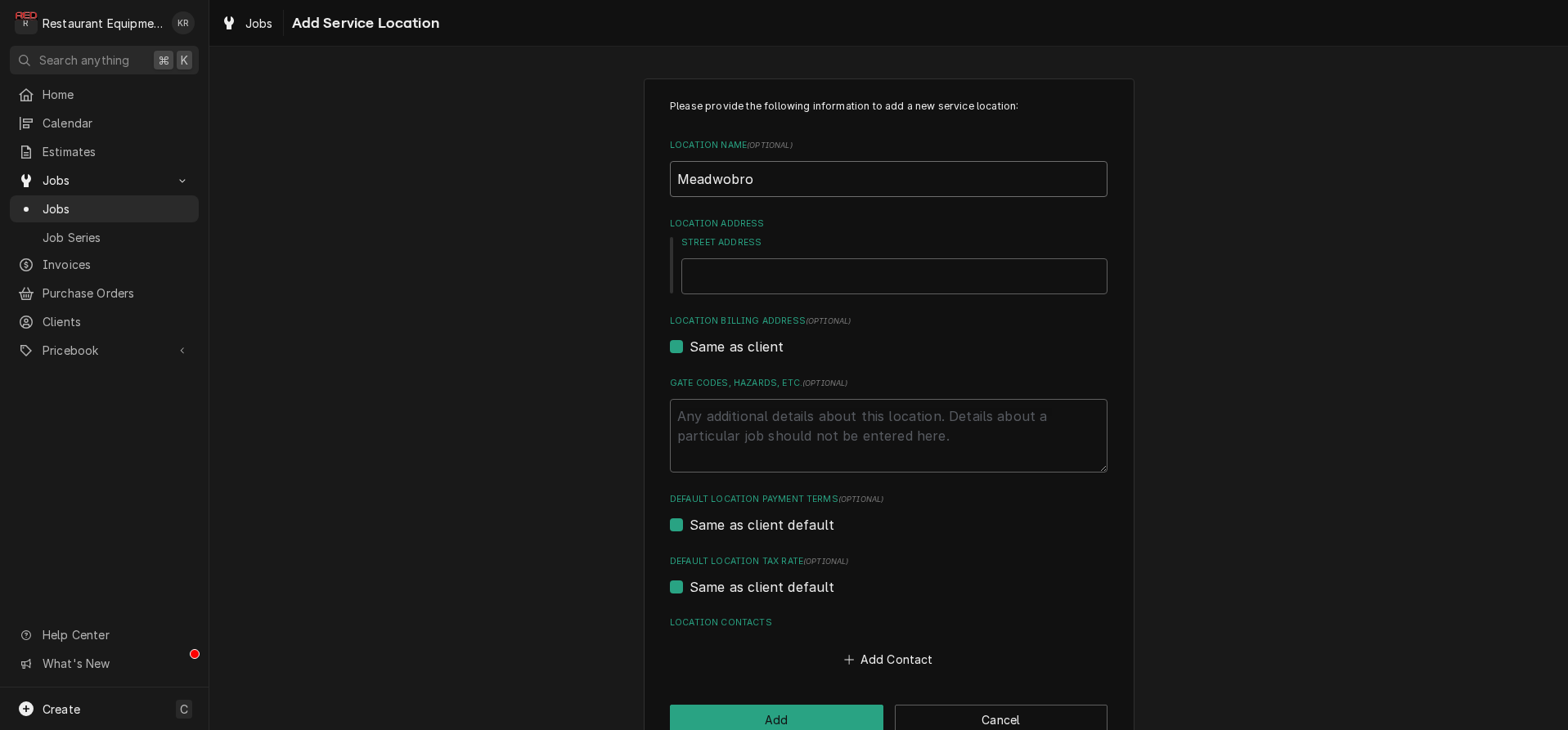 type on "x" 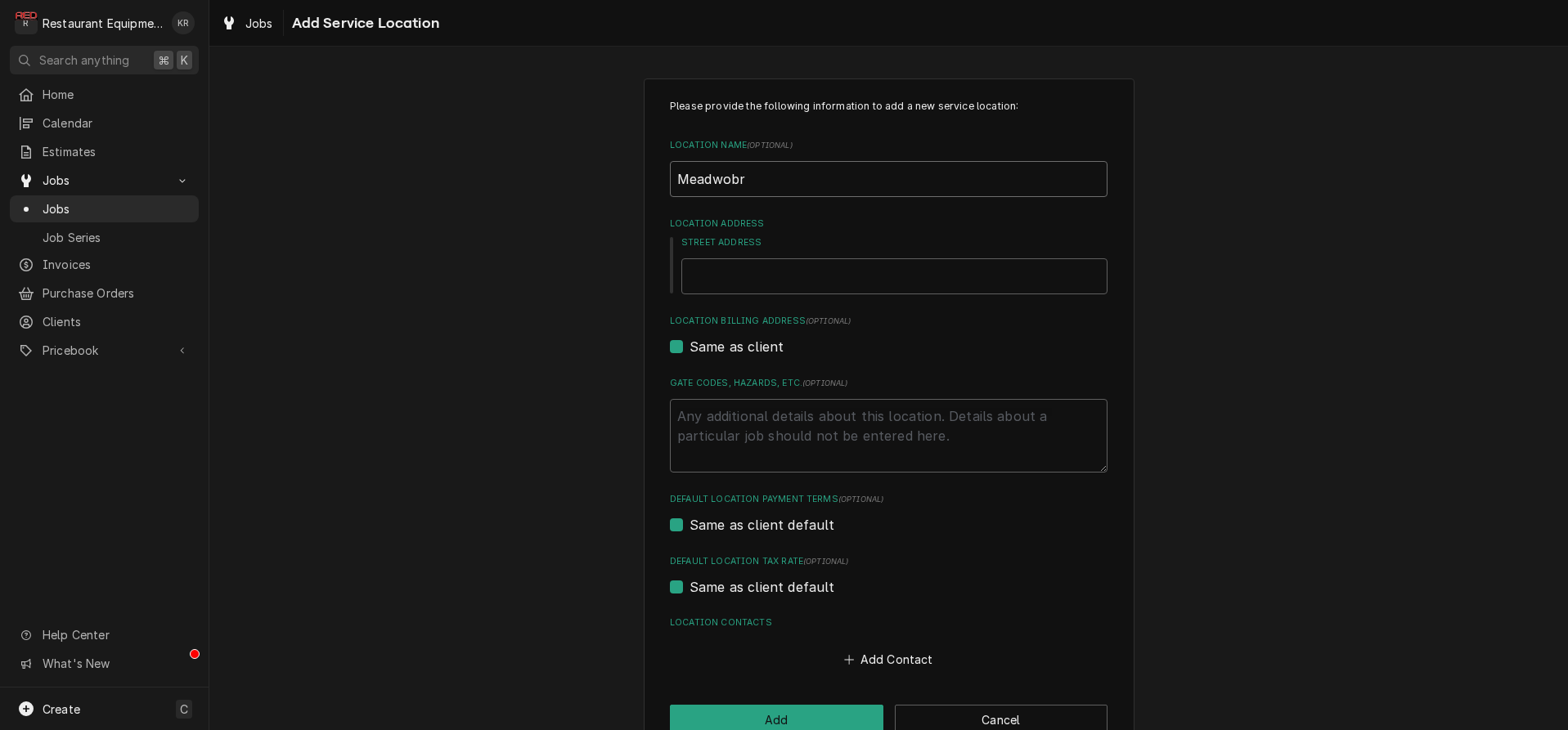 type on "x" 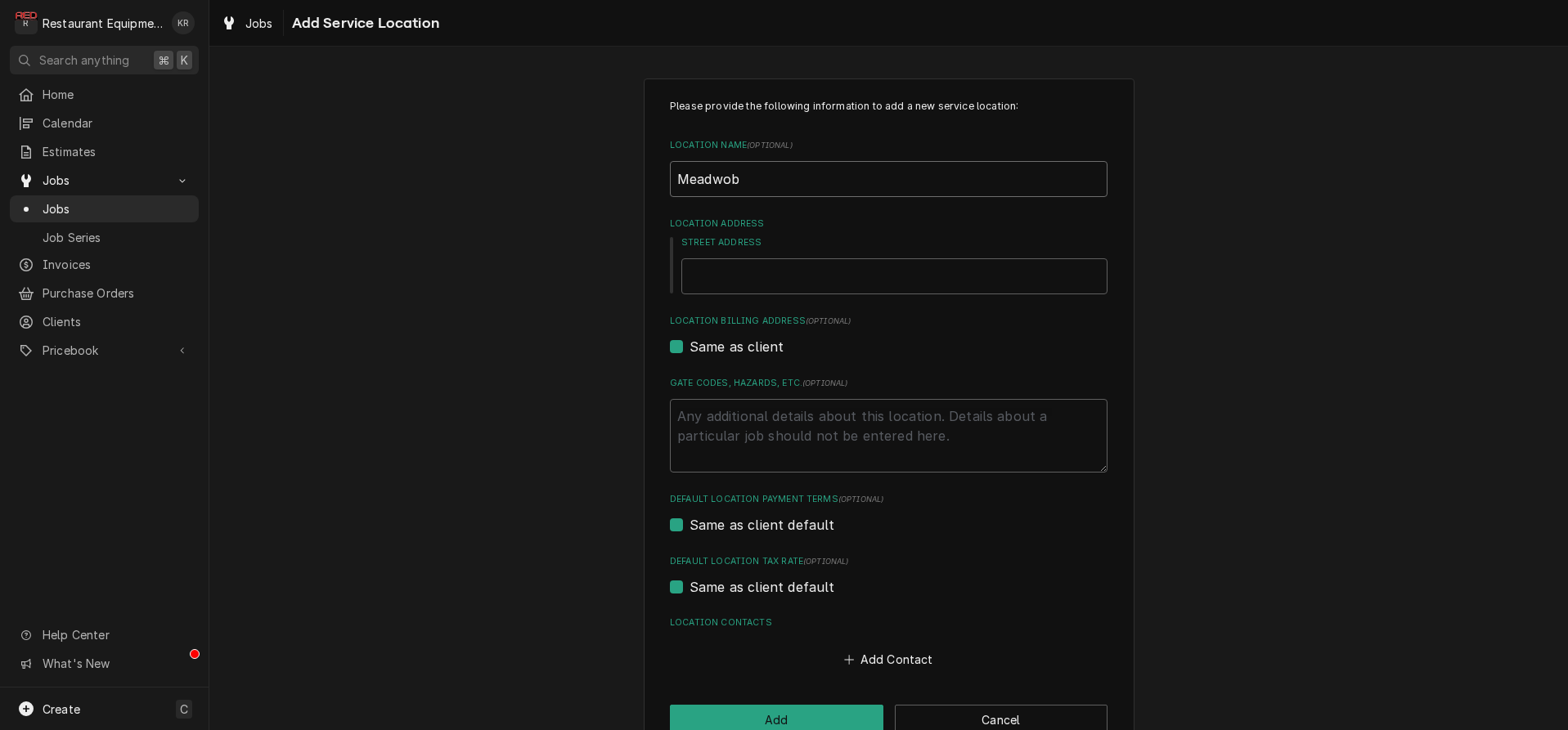 type on "x" 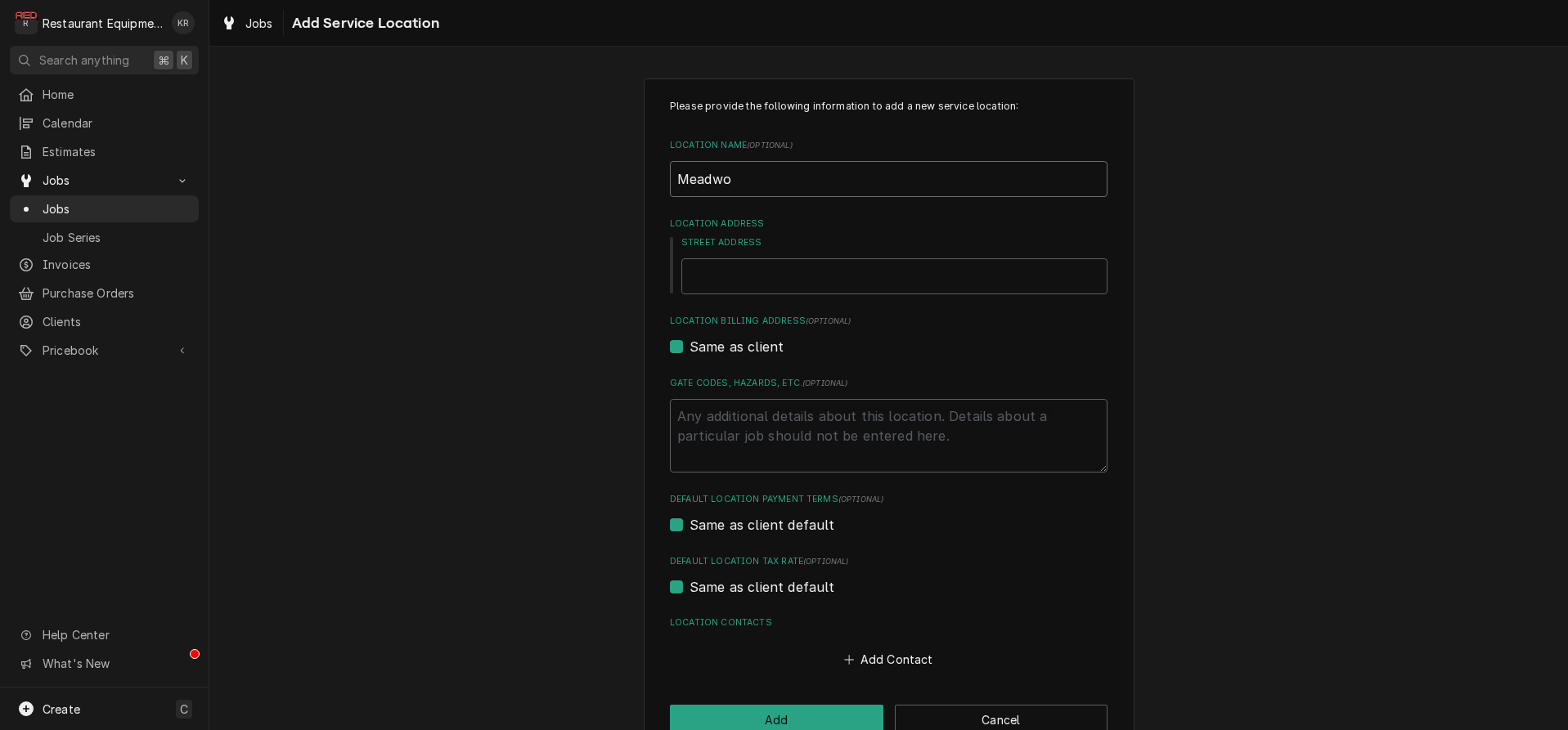 type on "x" 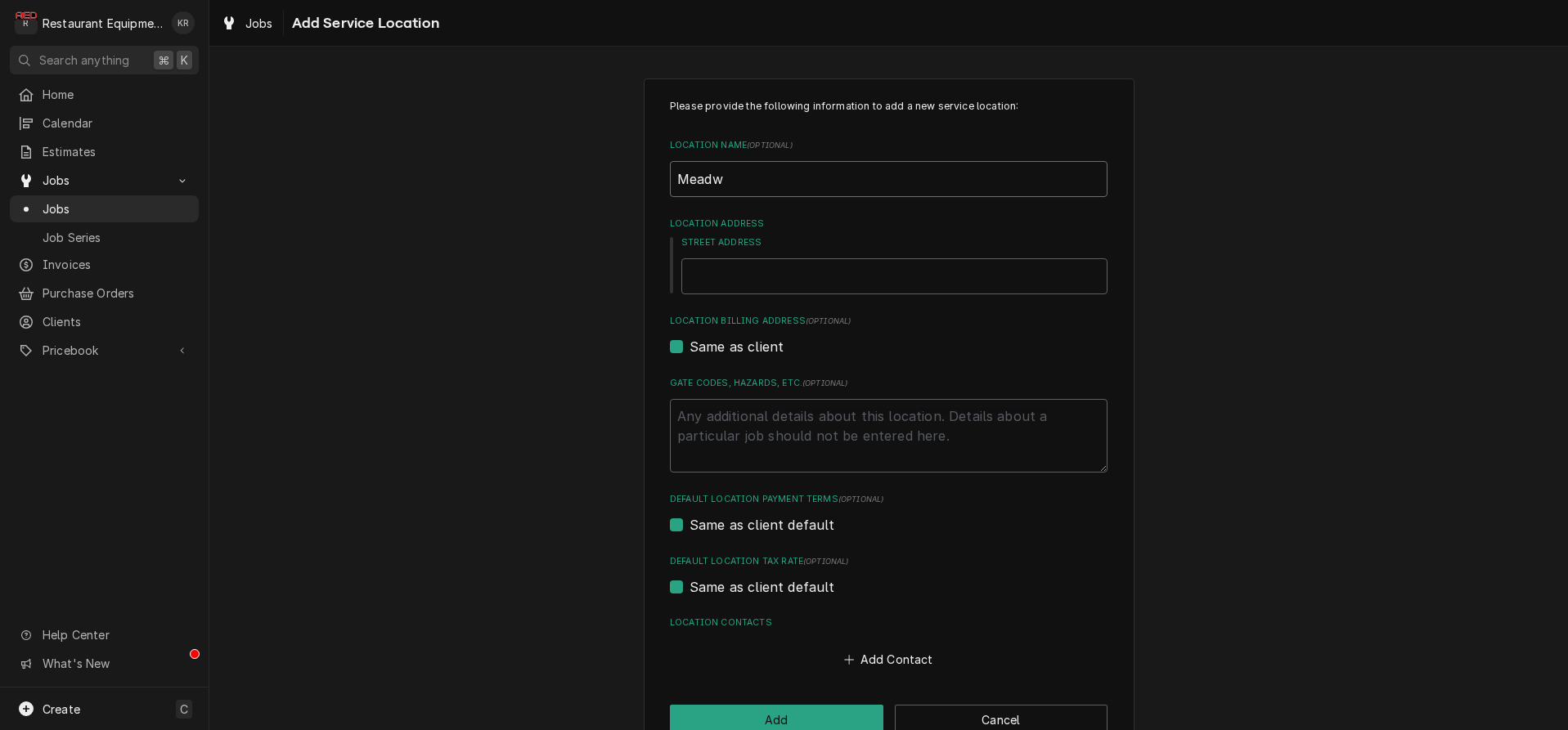 type on "x" 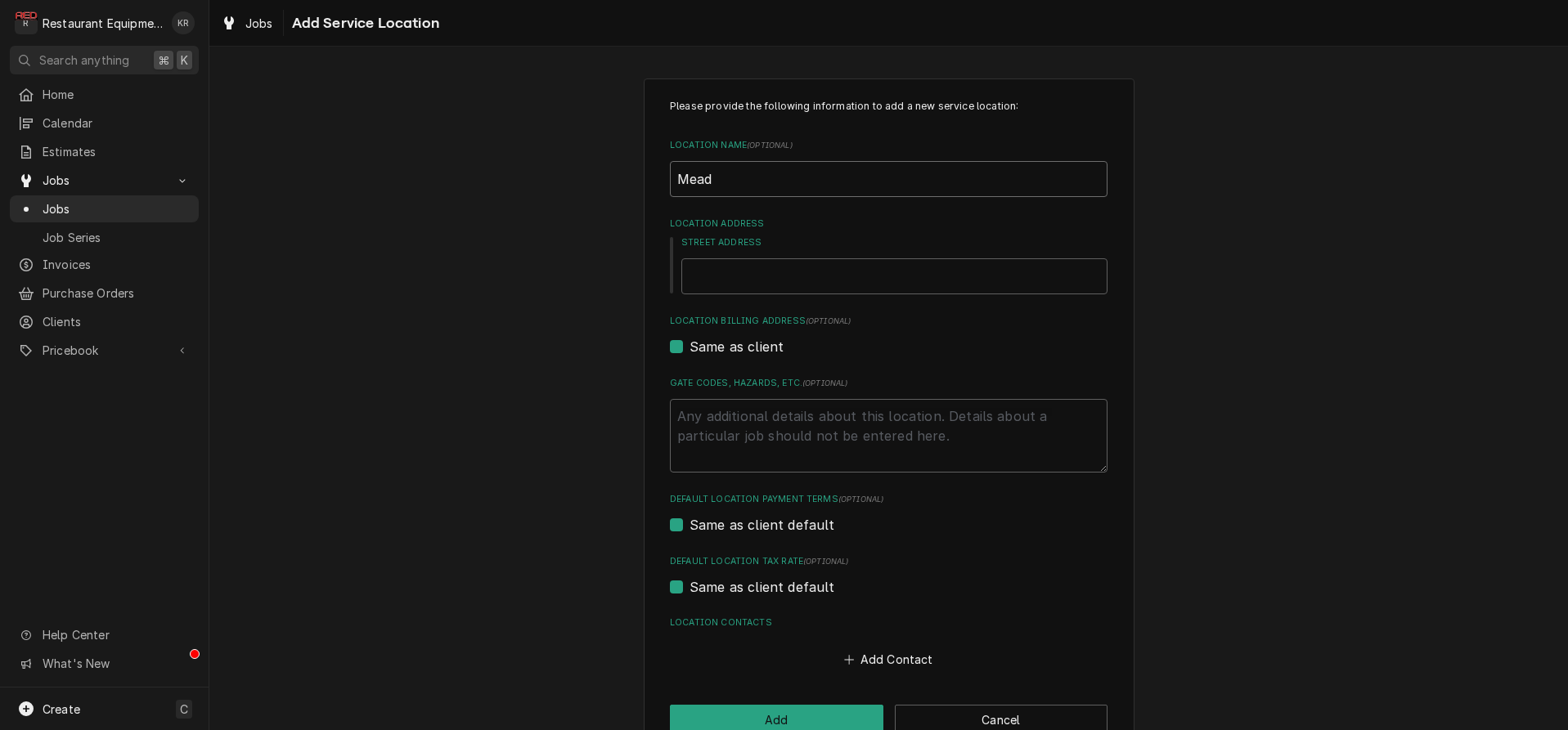 type on "x" 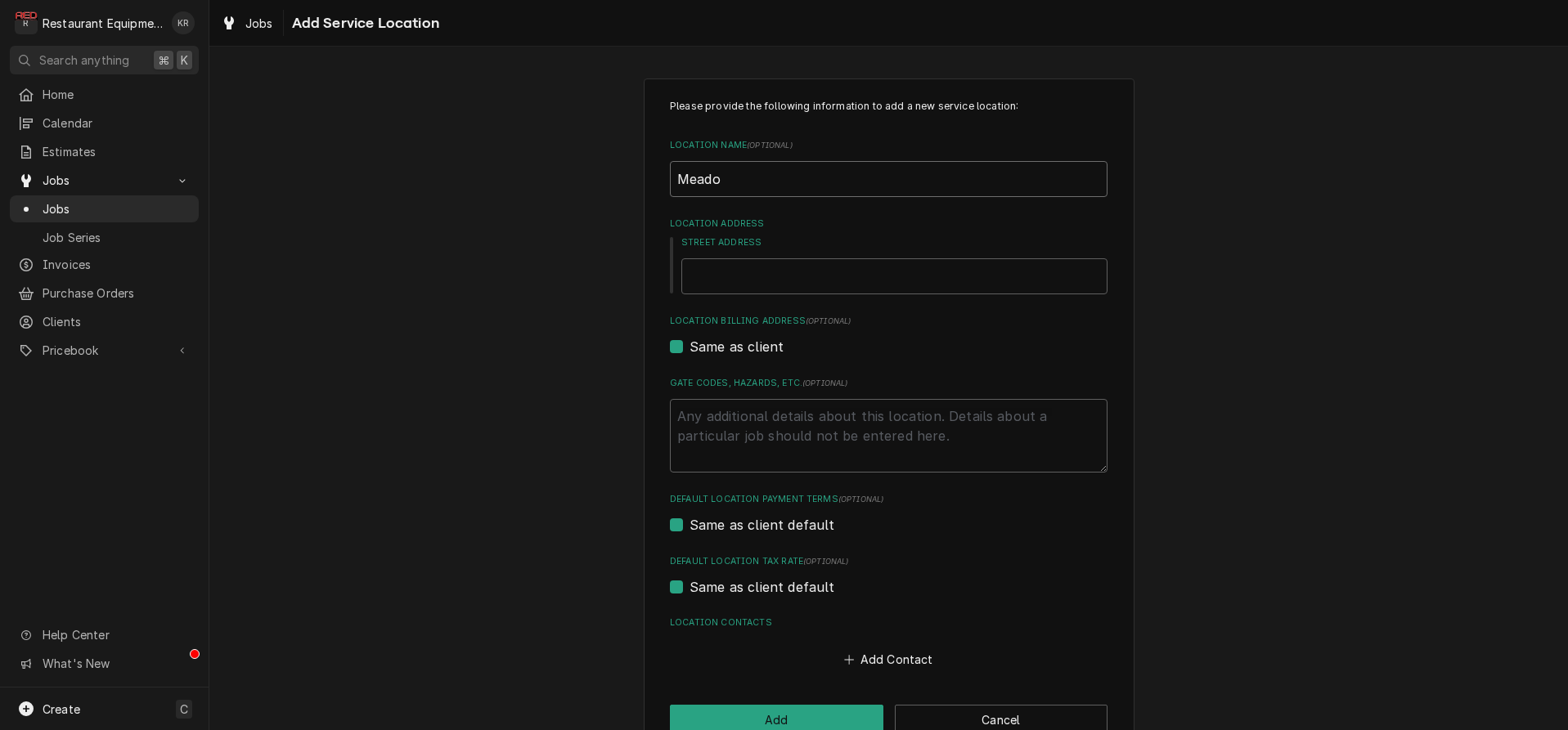 type on "x" 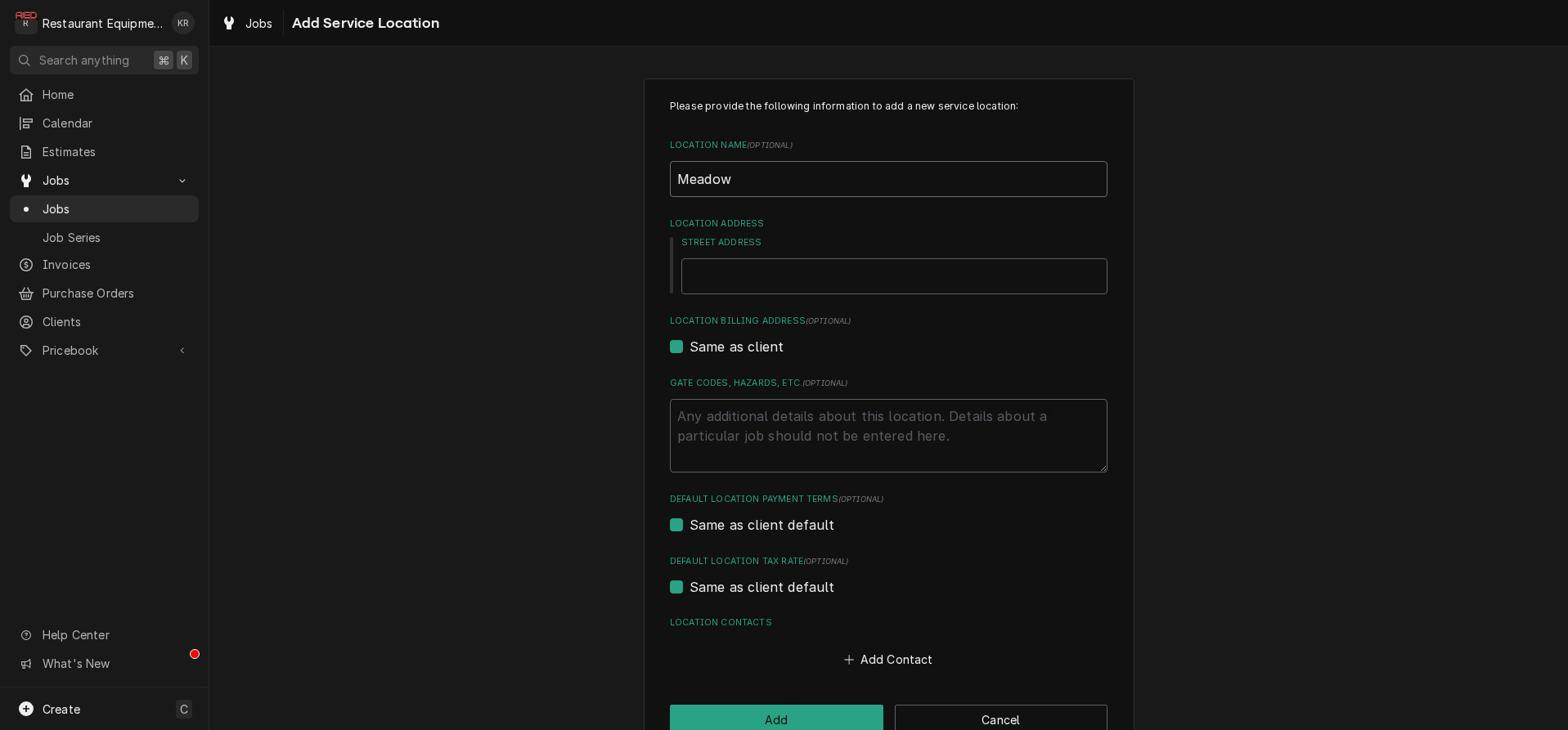 type on "x" 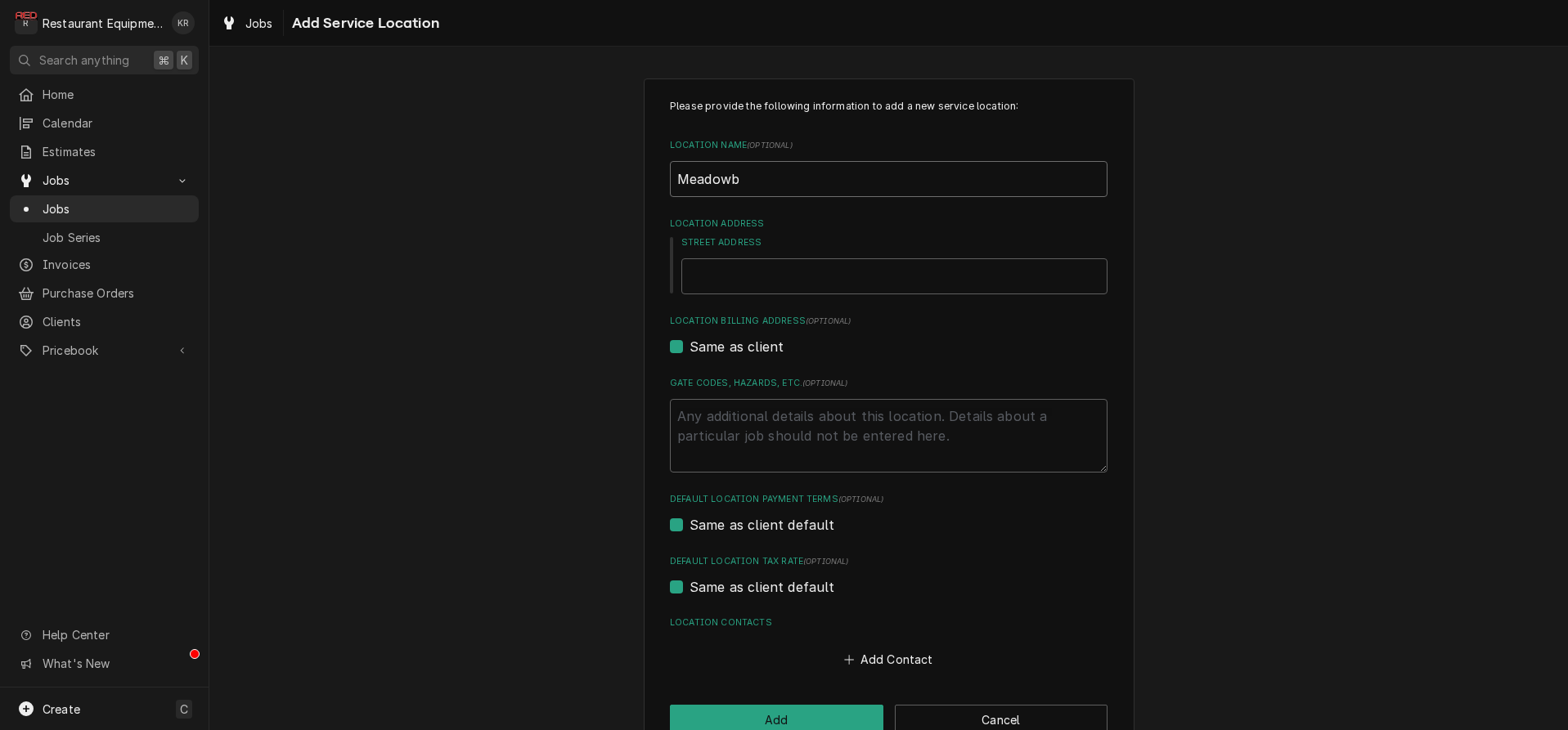 type on "x" 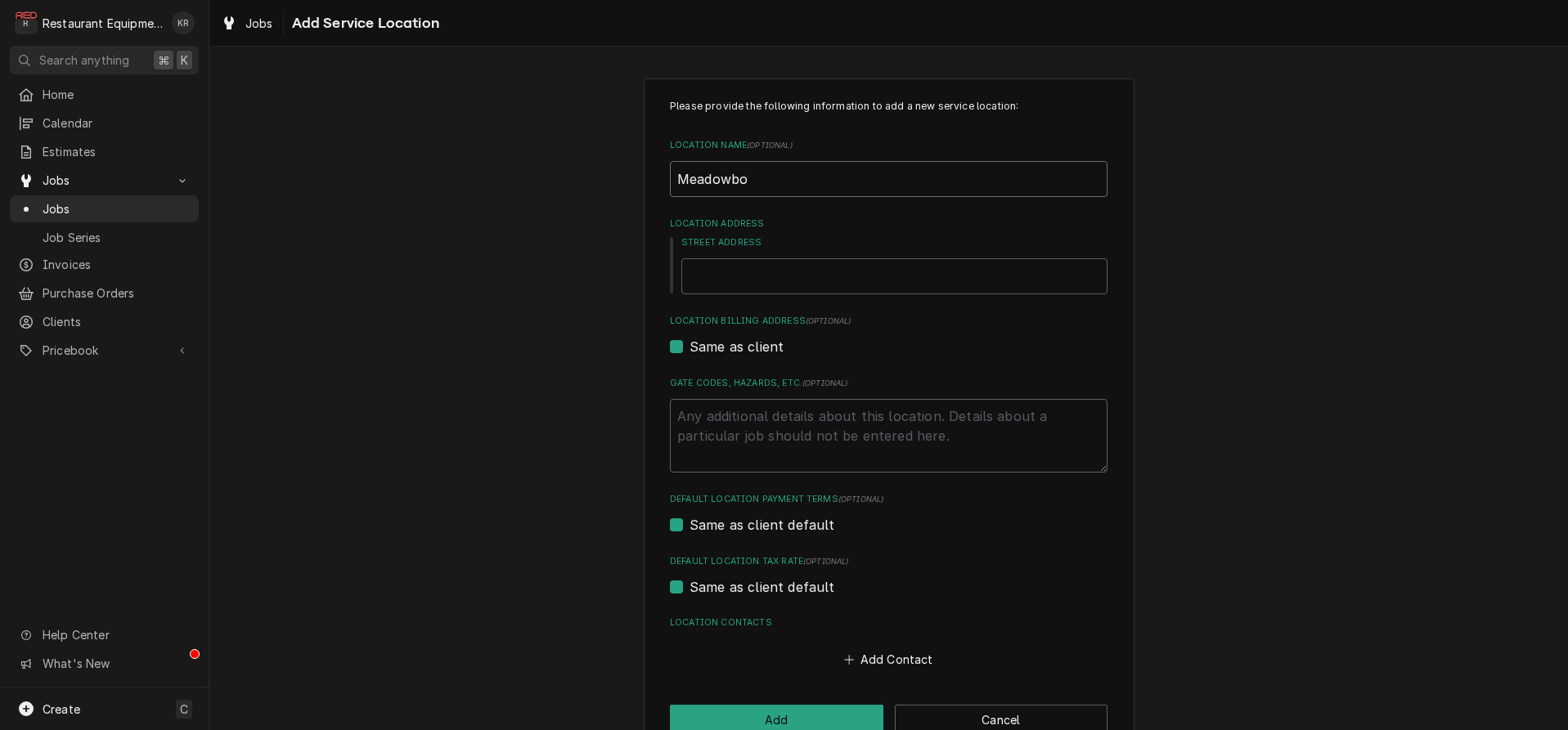 type on "x" 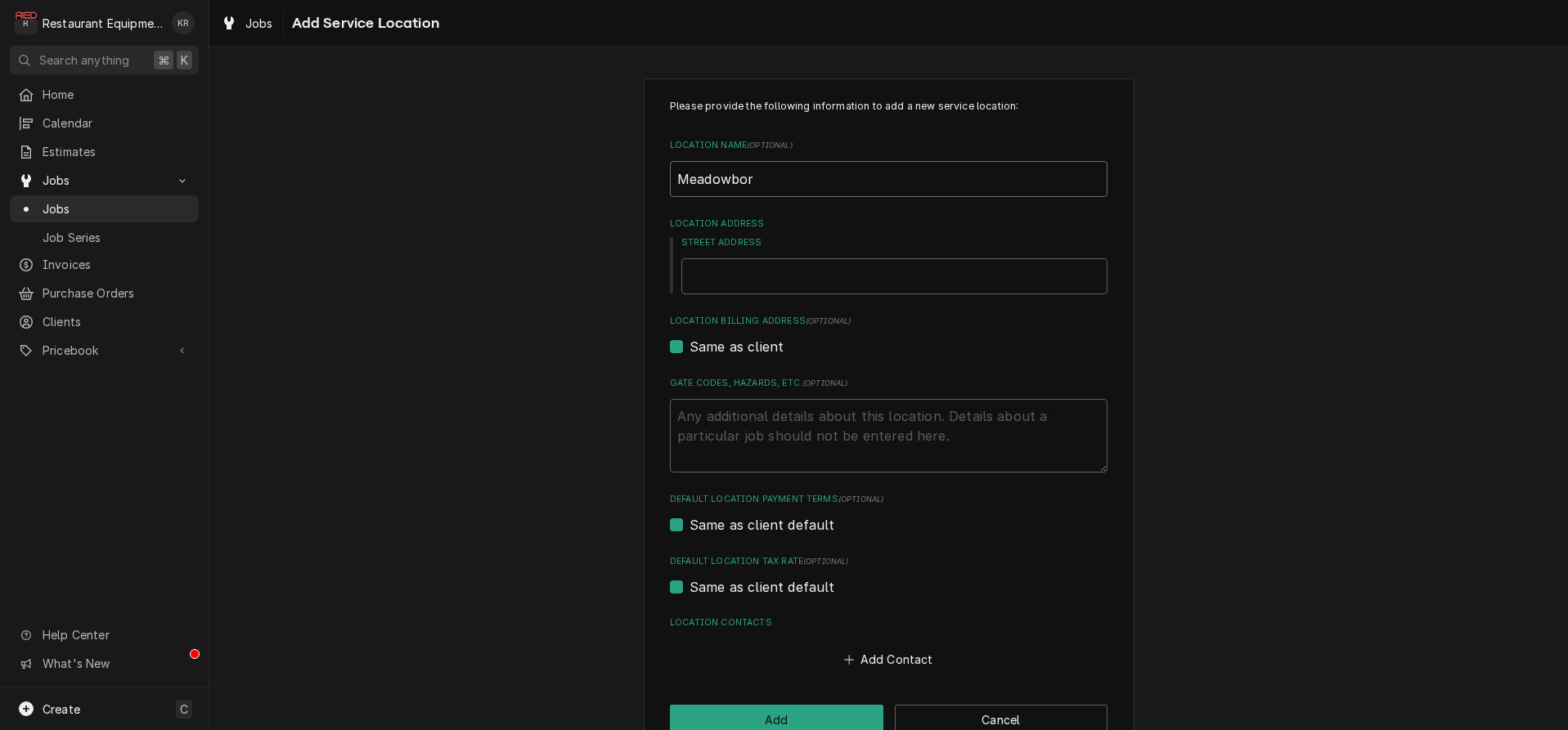type on "x" 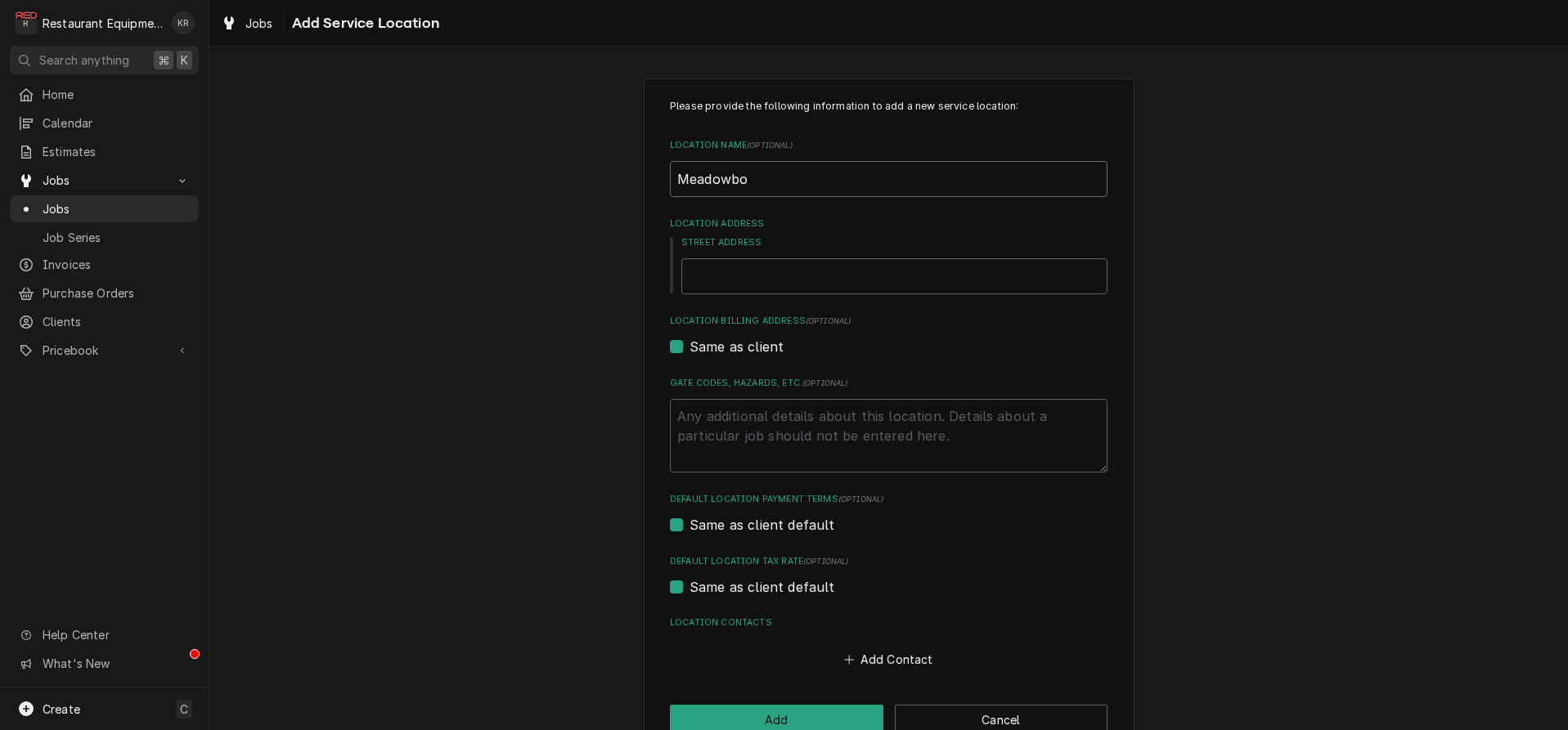 type on "x" 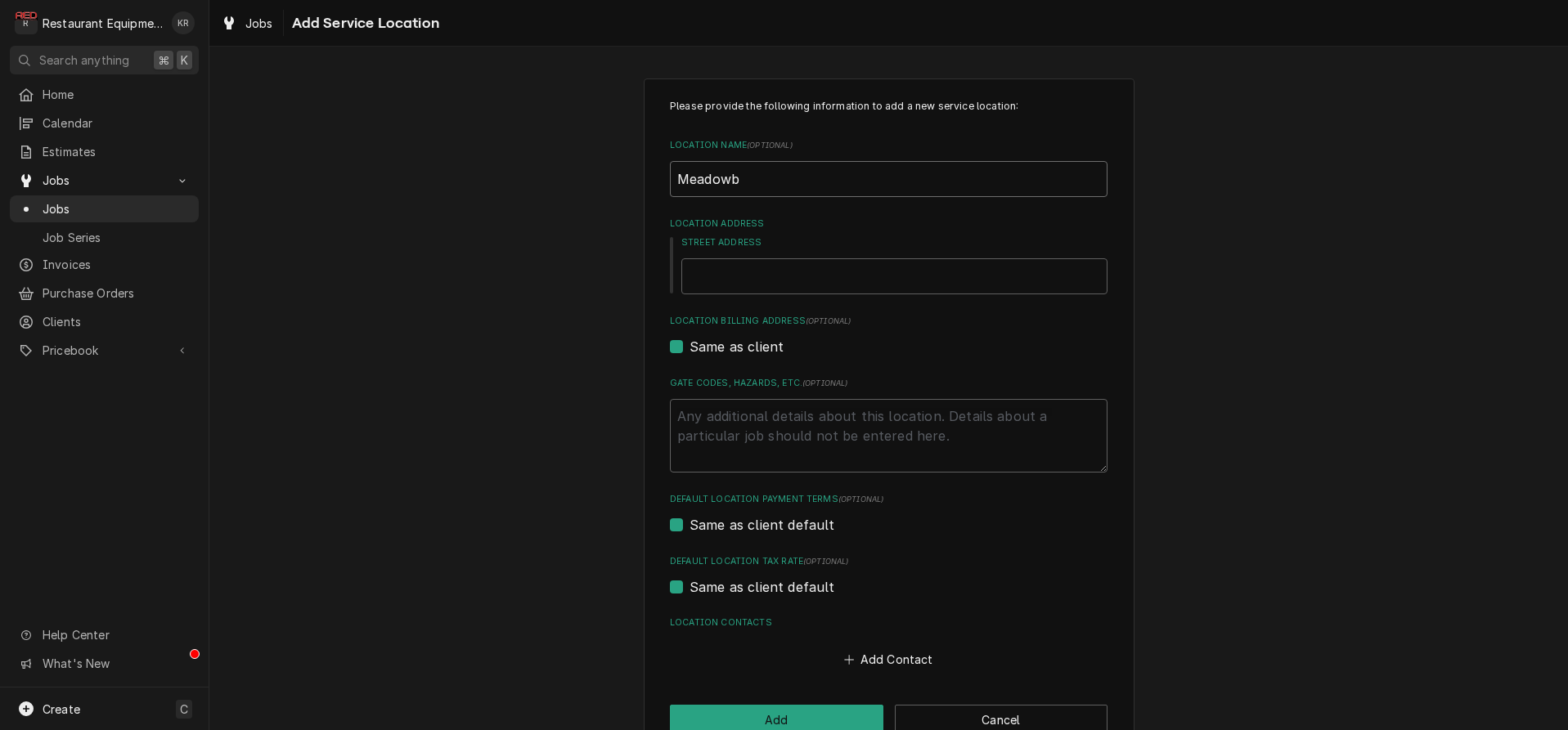 type on "x" 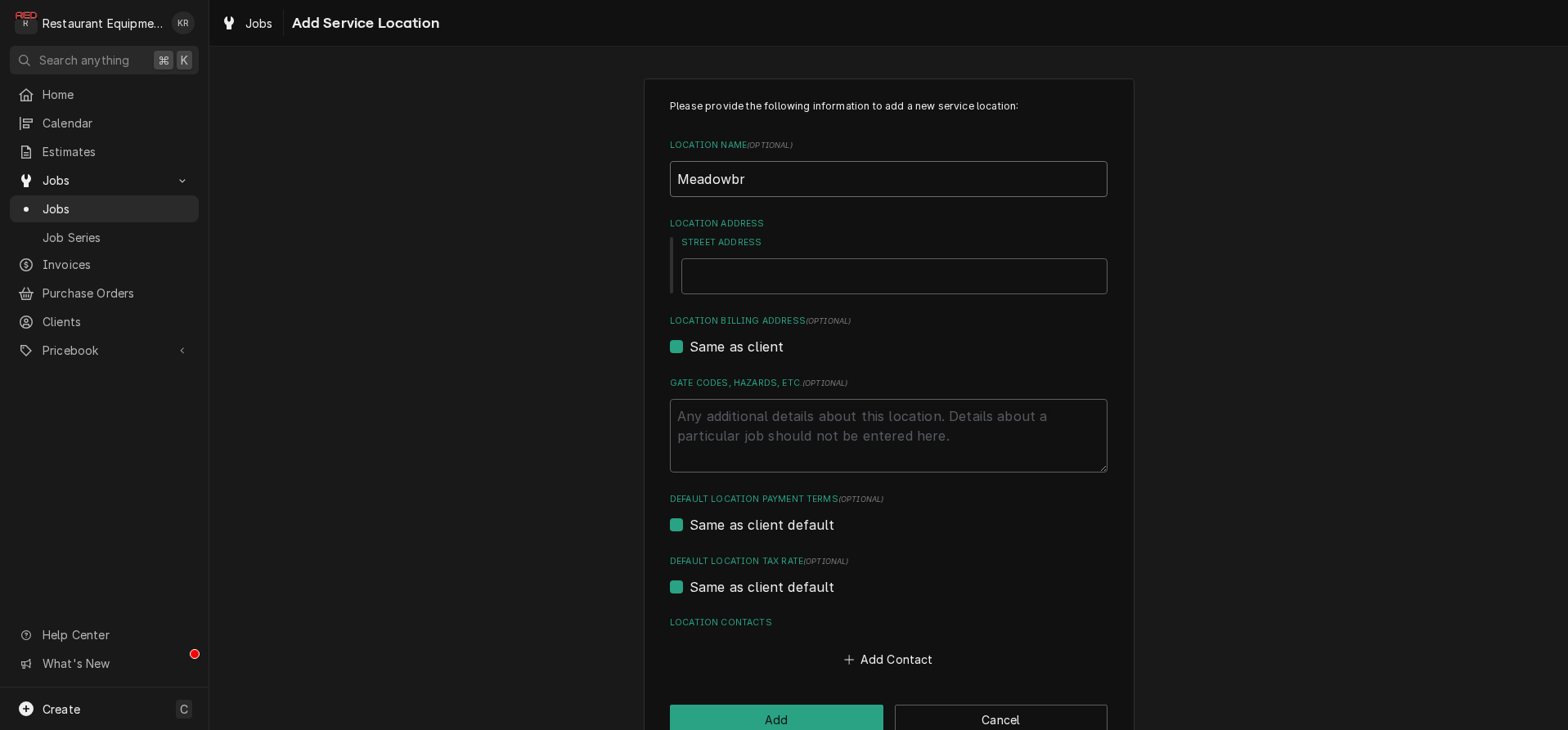 type on "x" 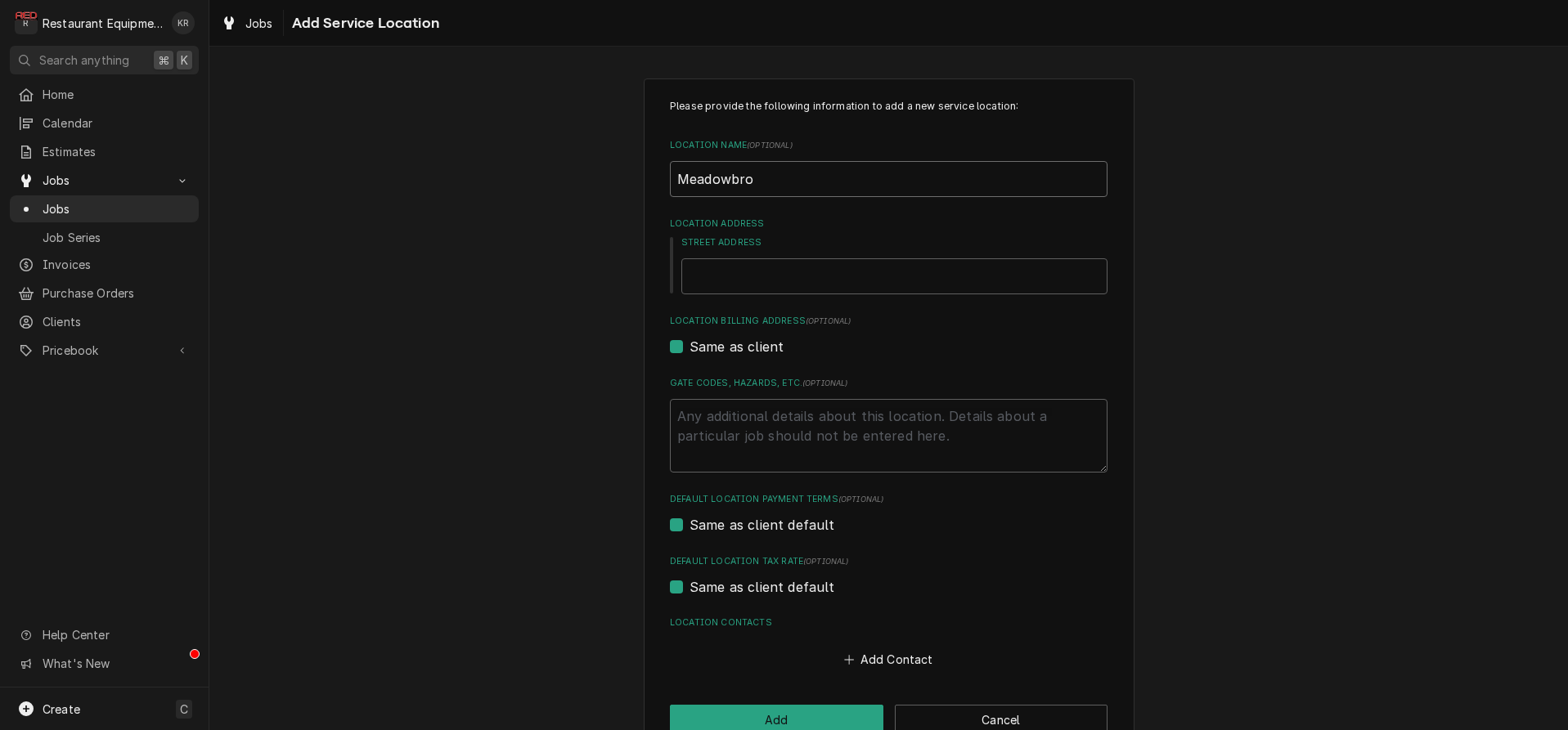 type on "x" 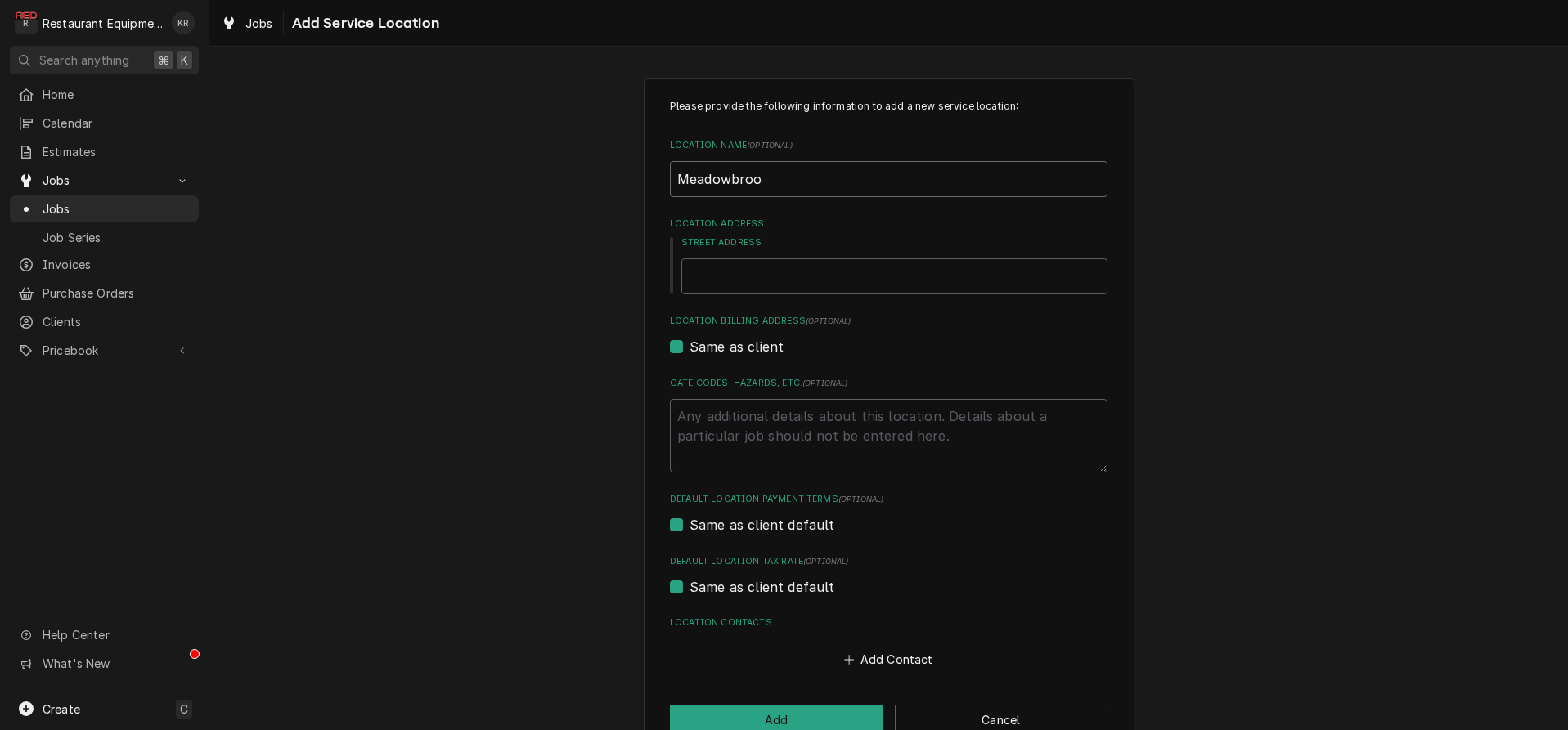 type on "x" 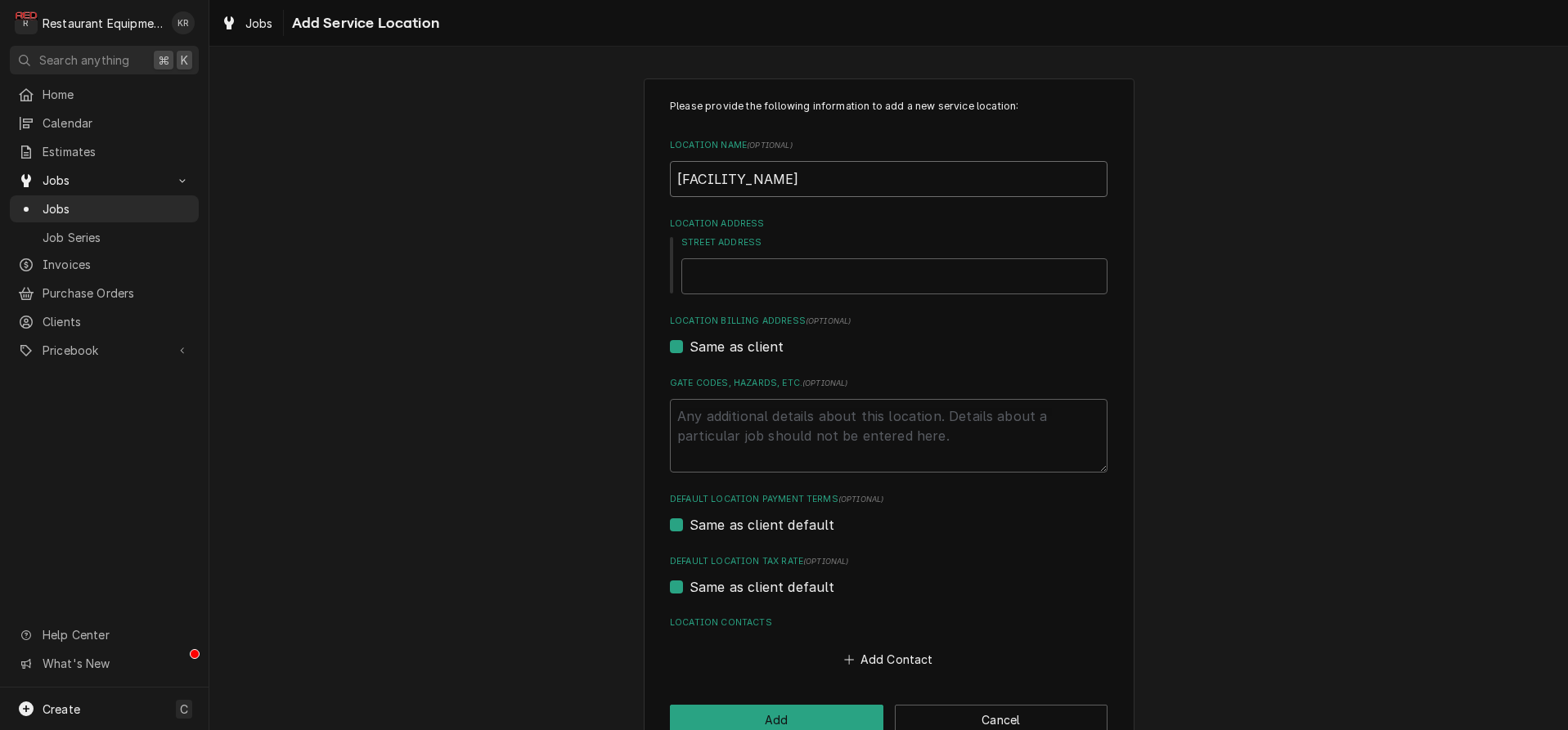 type on "x" 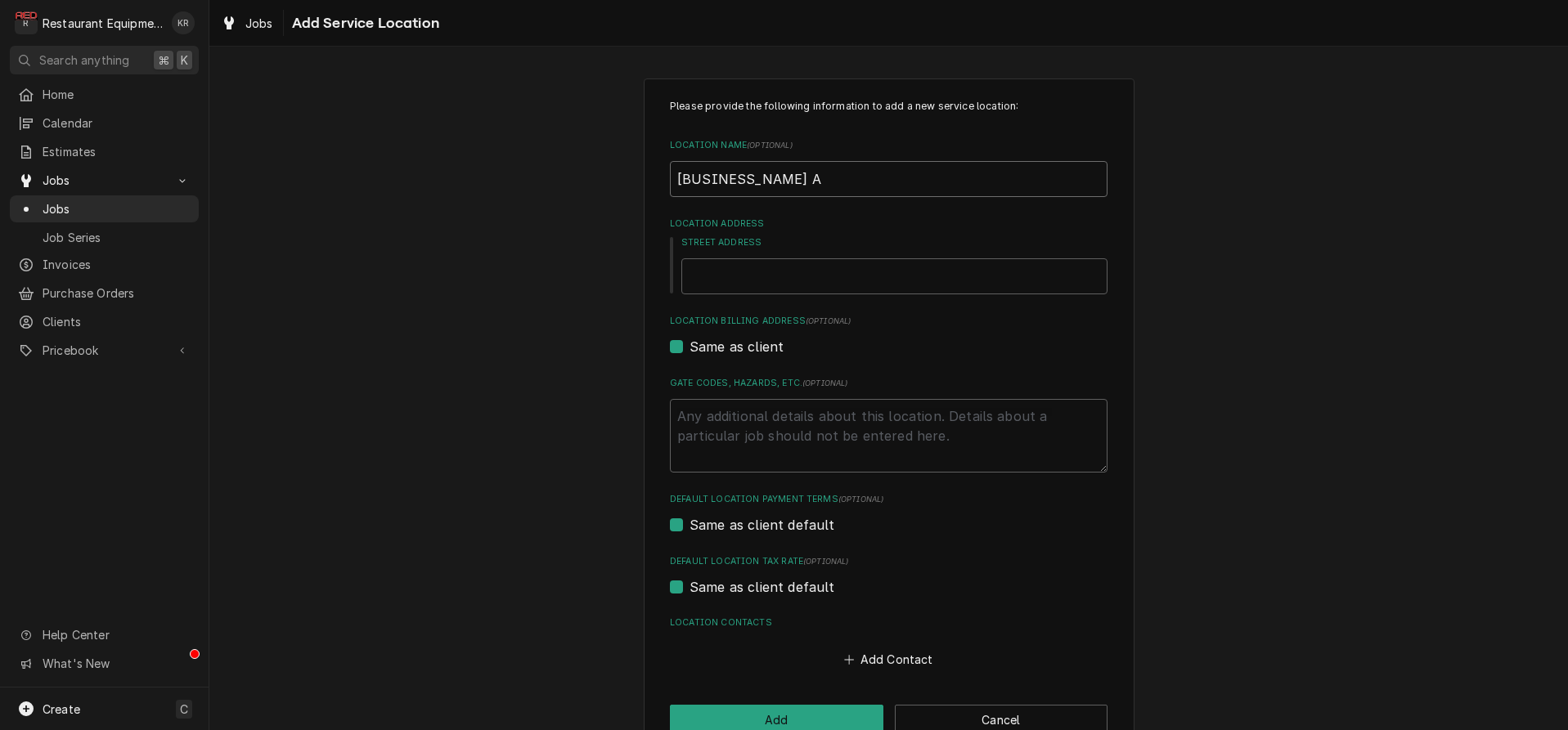 type on "x" 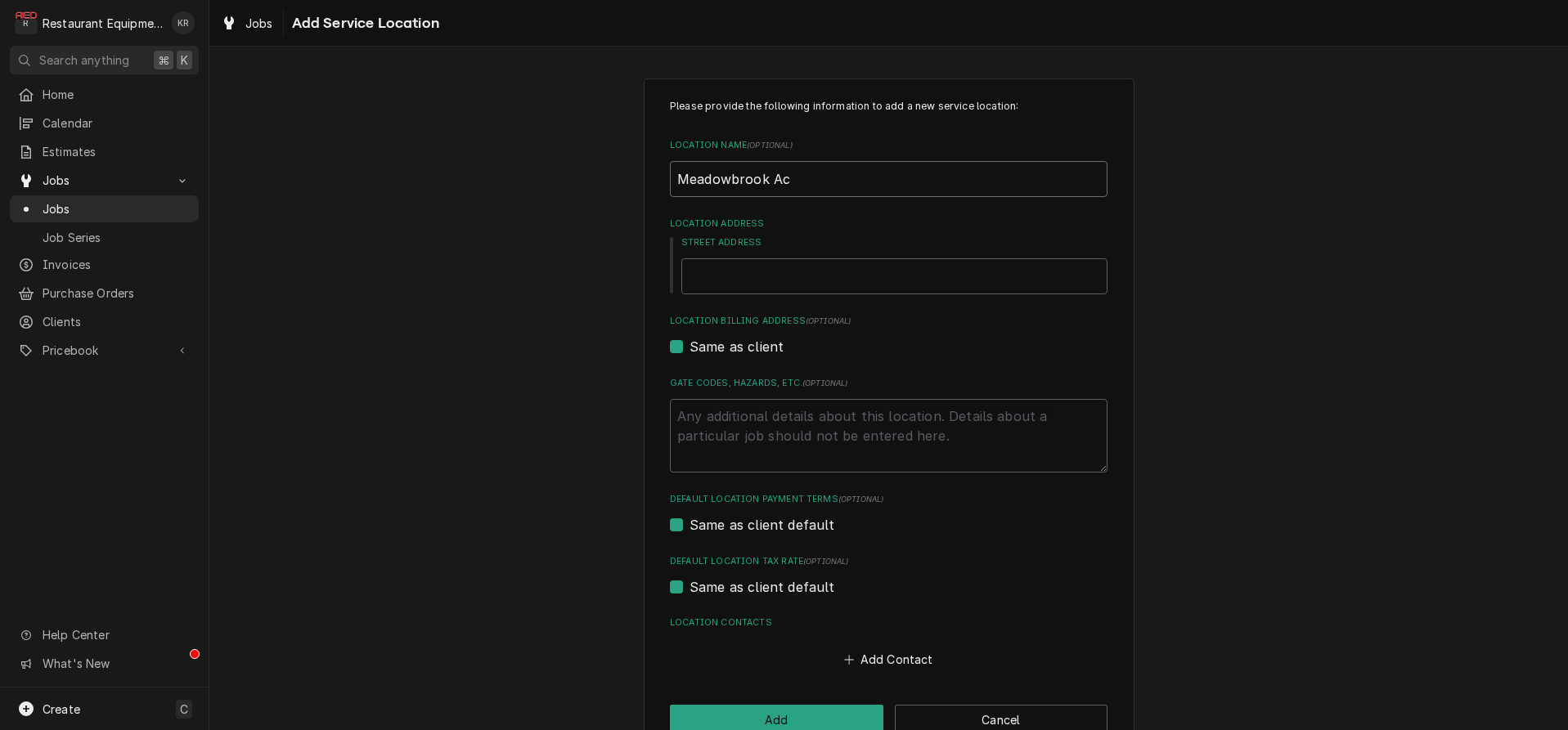 type on "x" 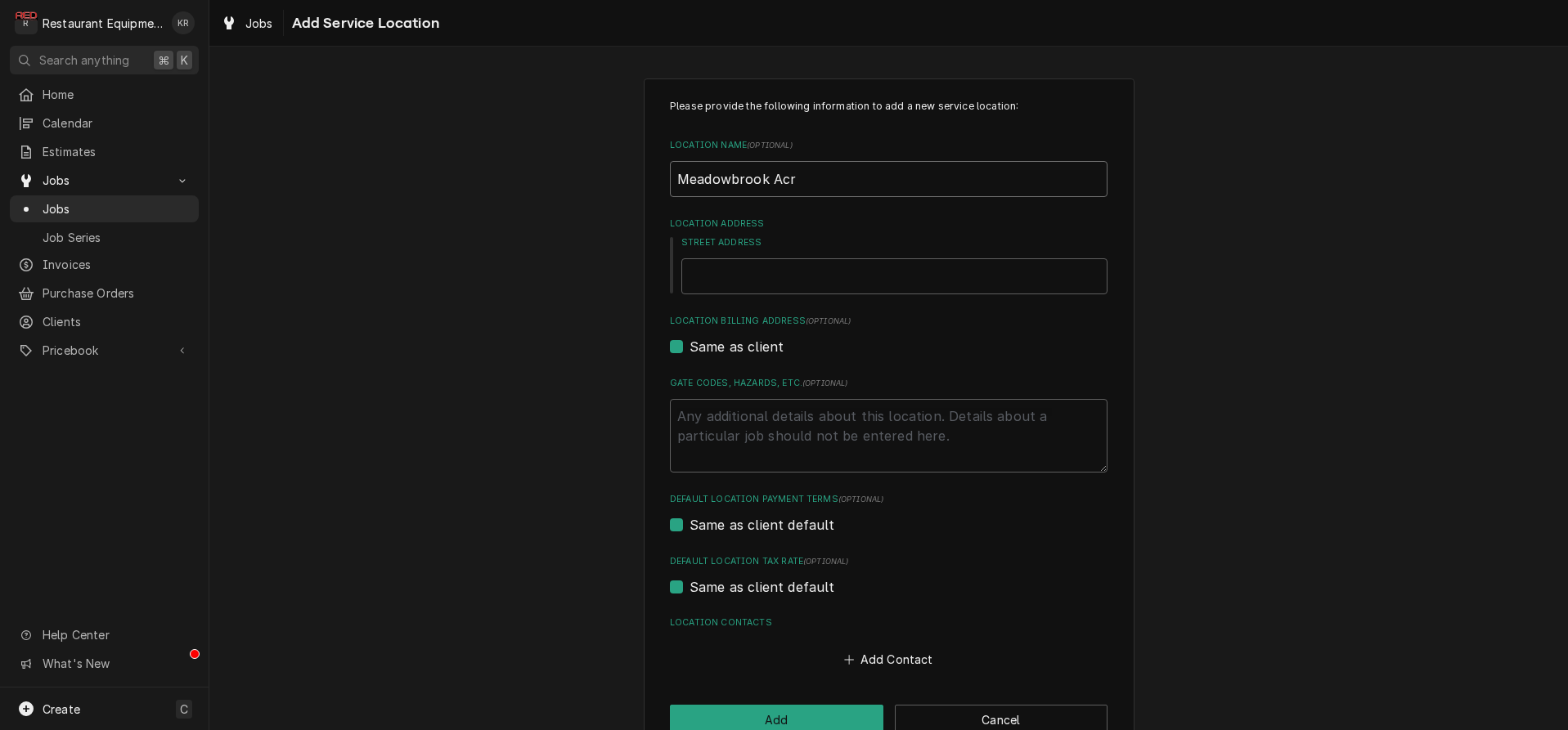 type on "x" 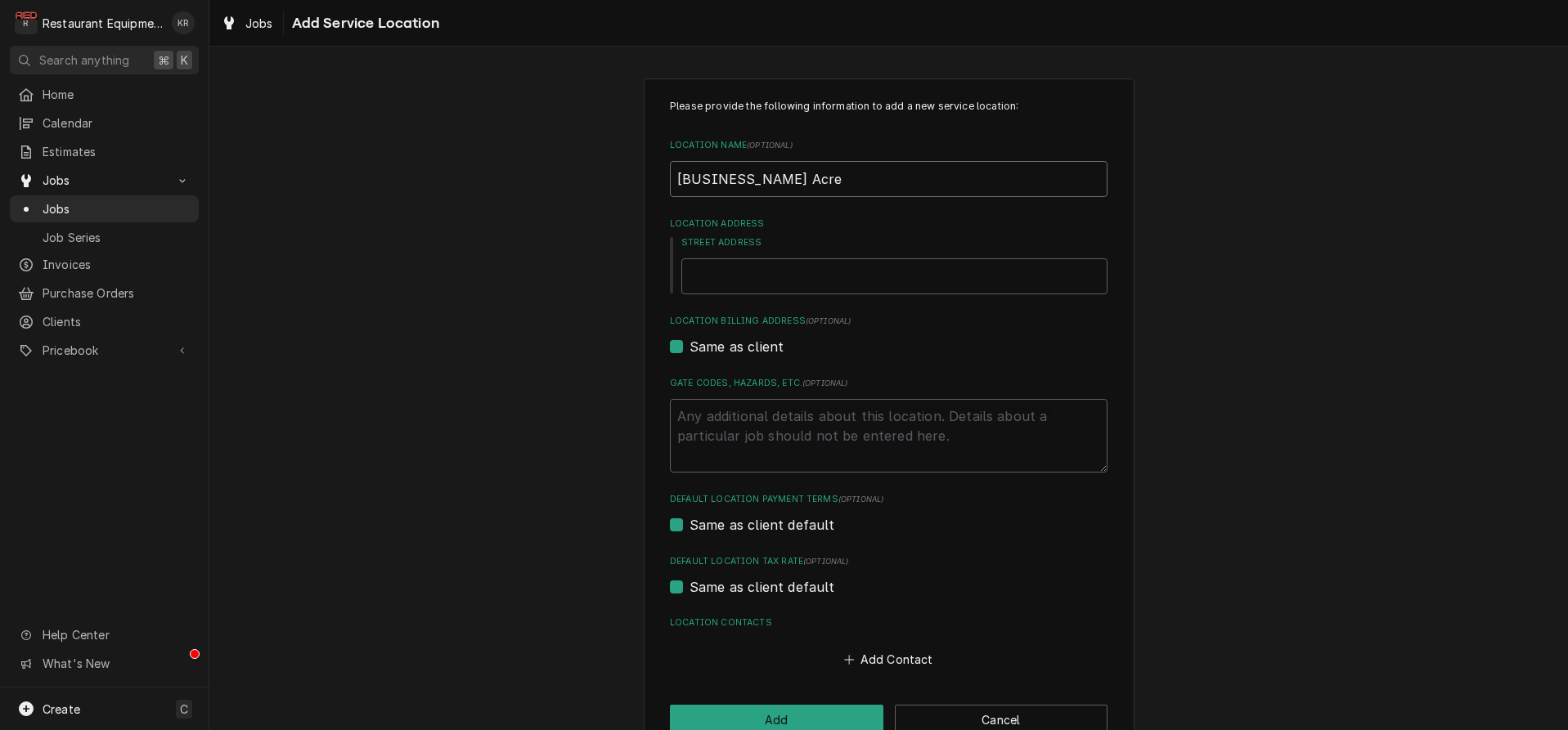 type on "x" 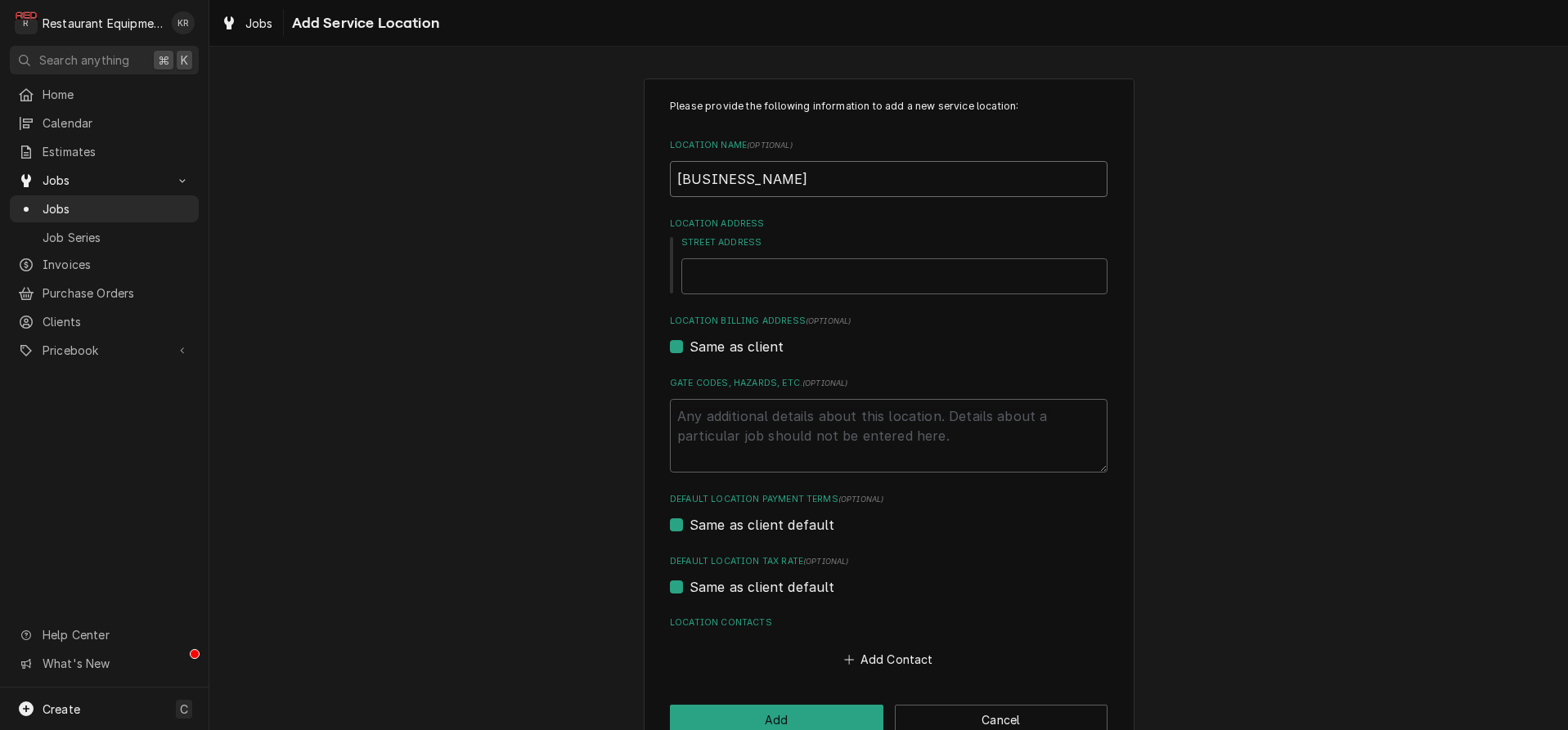 type on "x" 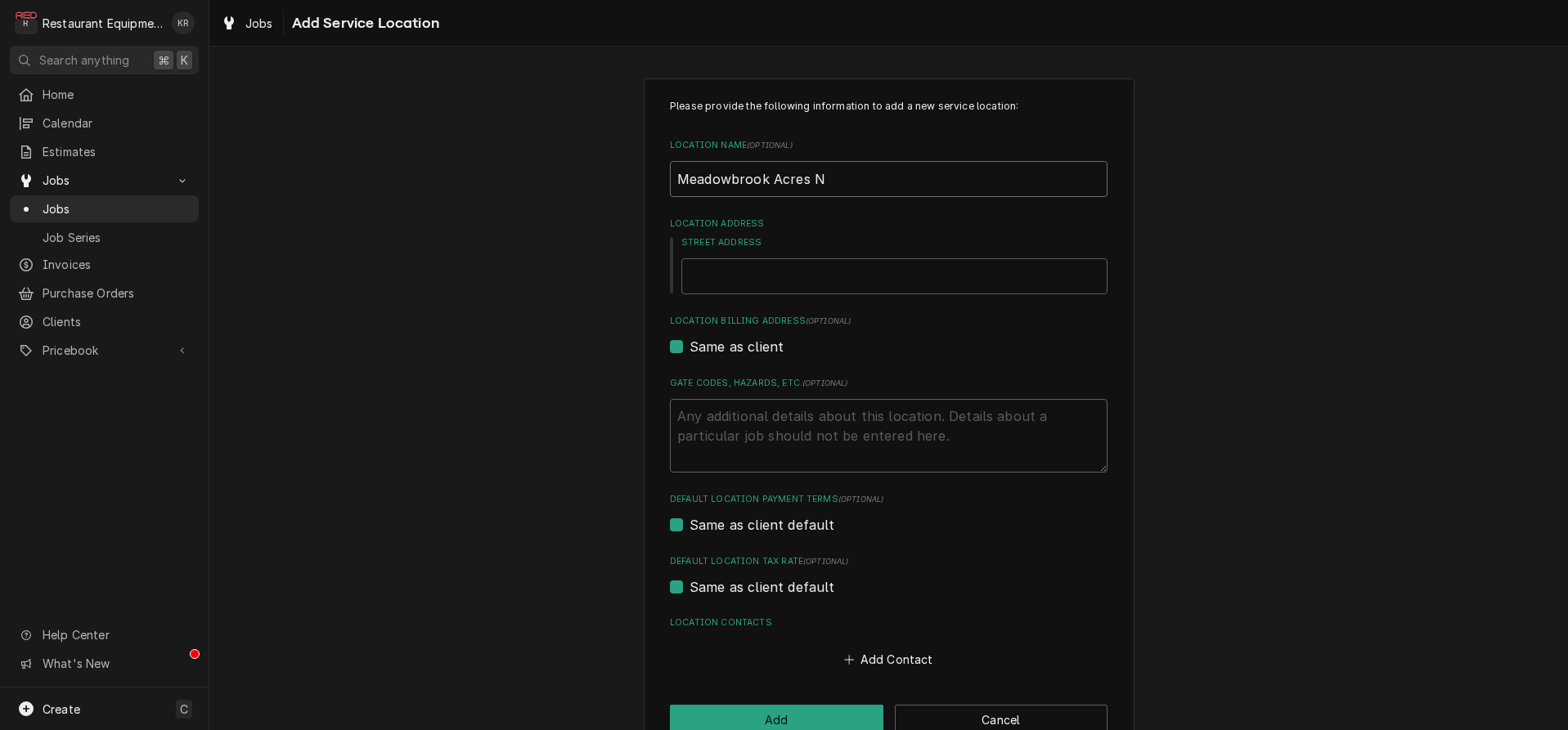 type on "x" 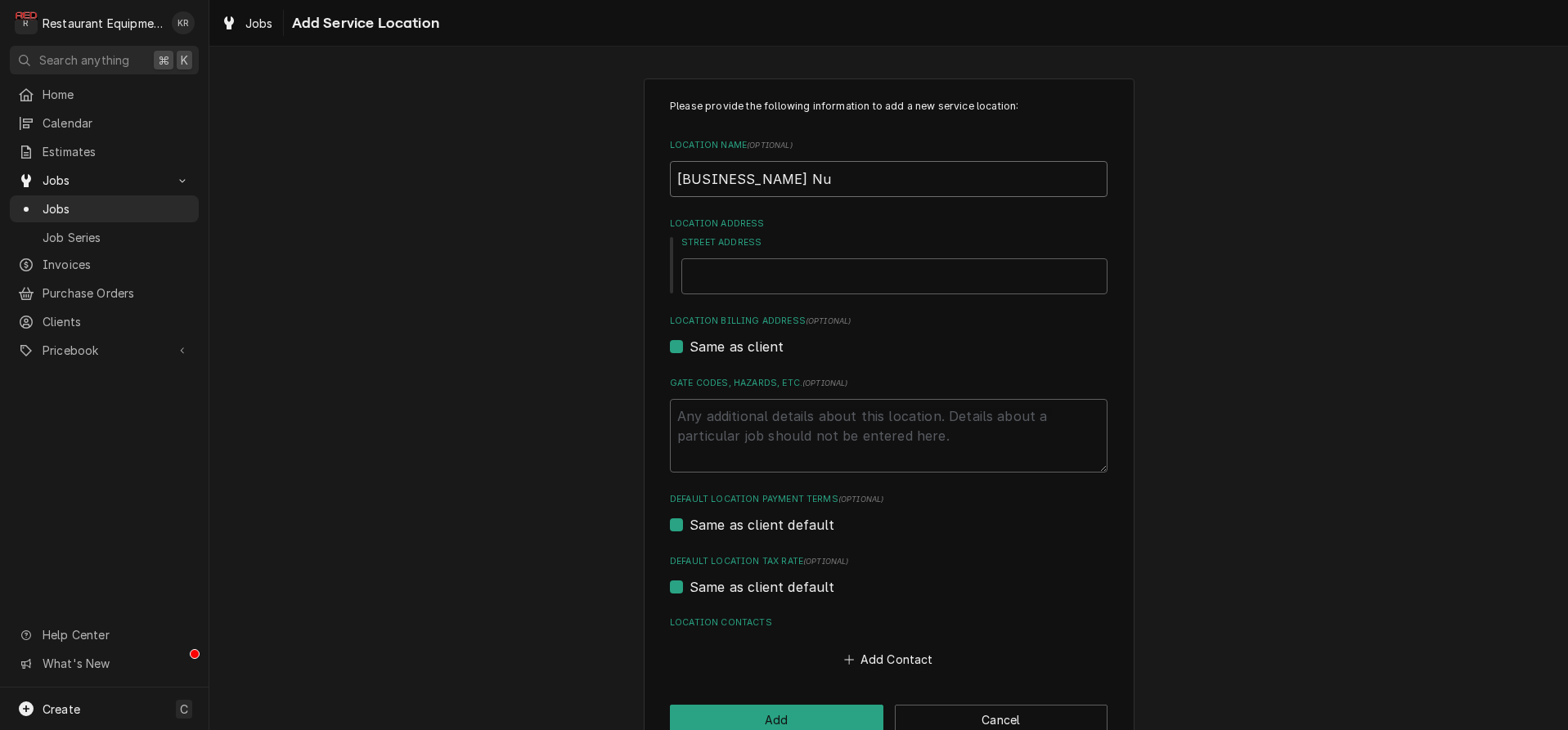 type on "x" 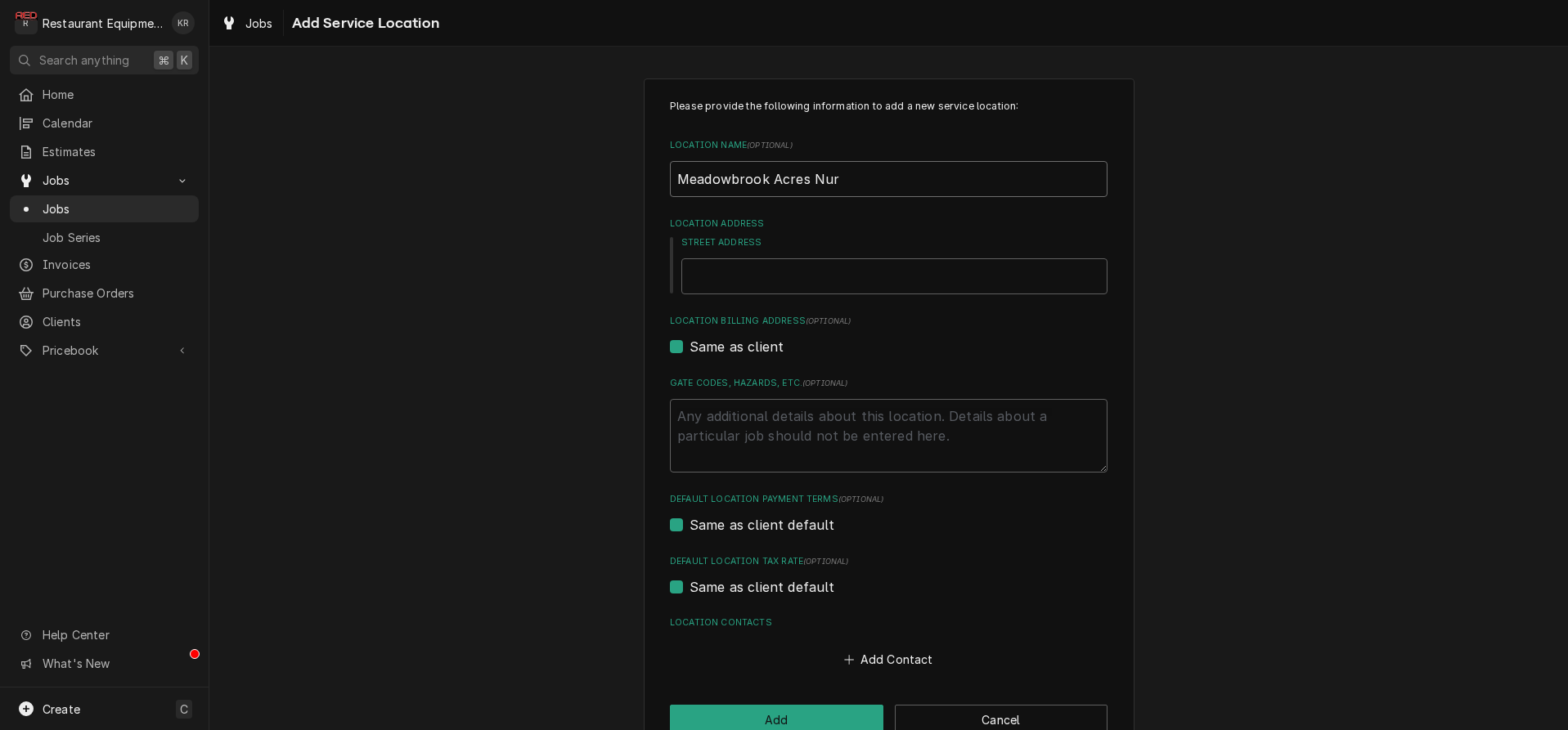 type on "x" 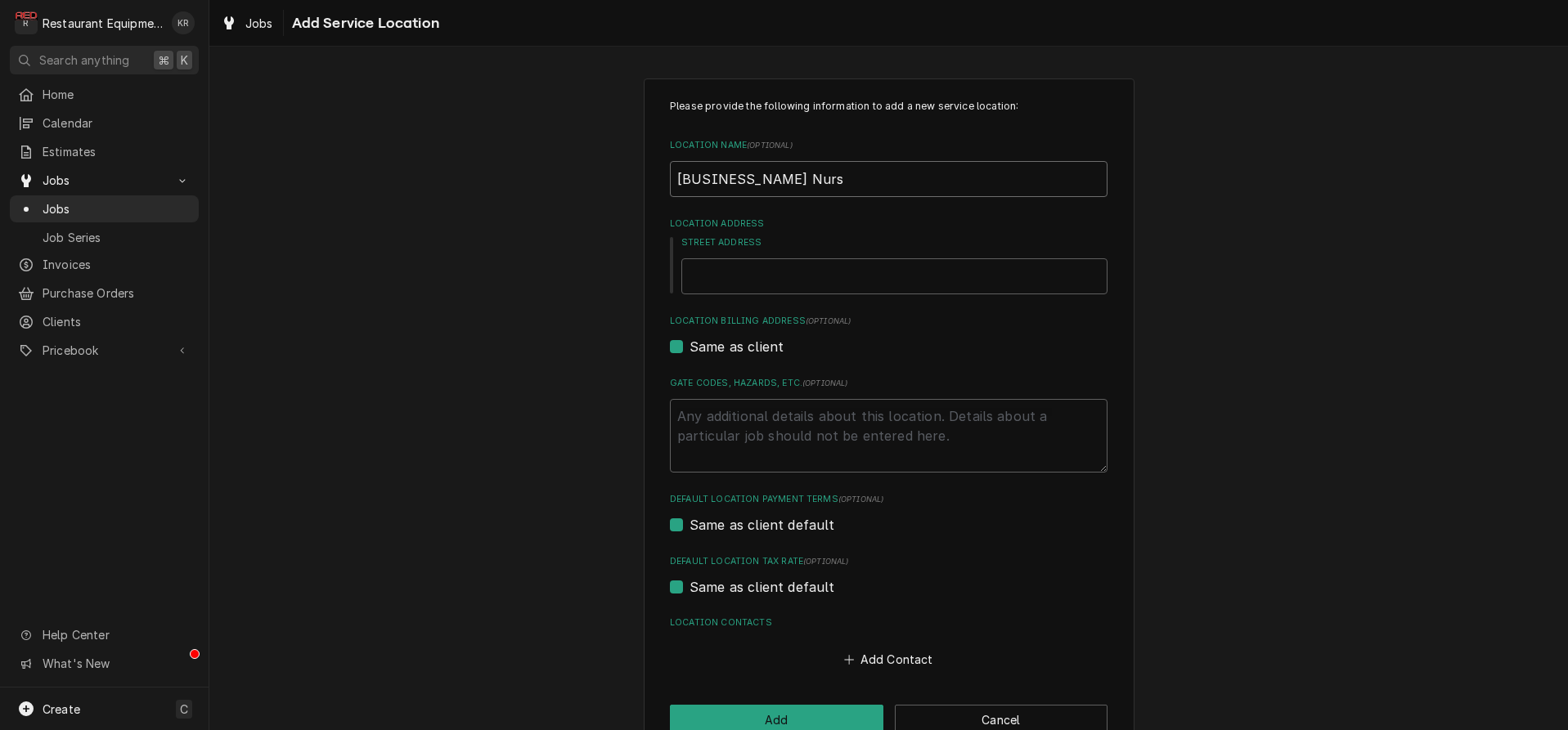 type on "x" 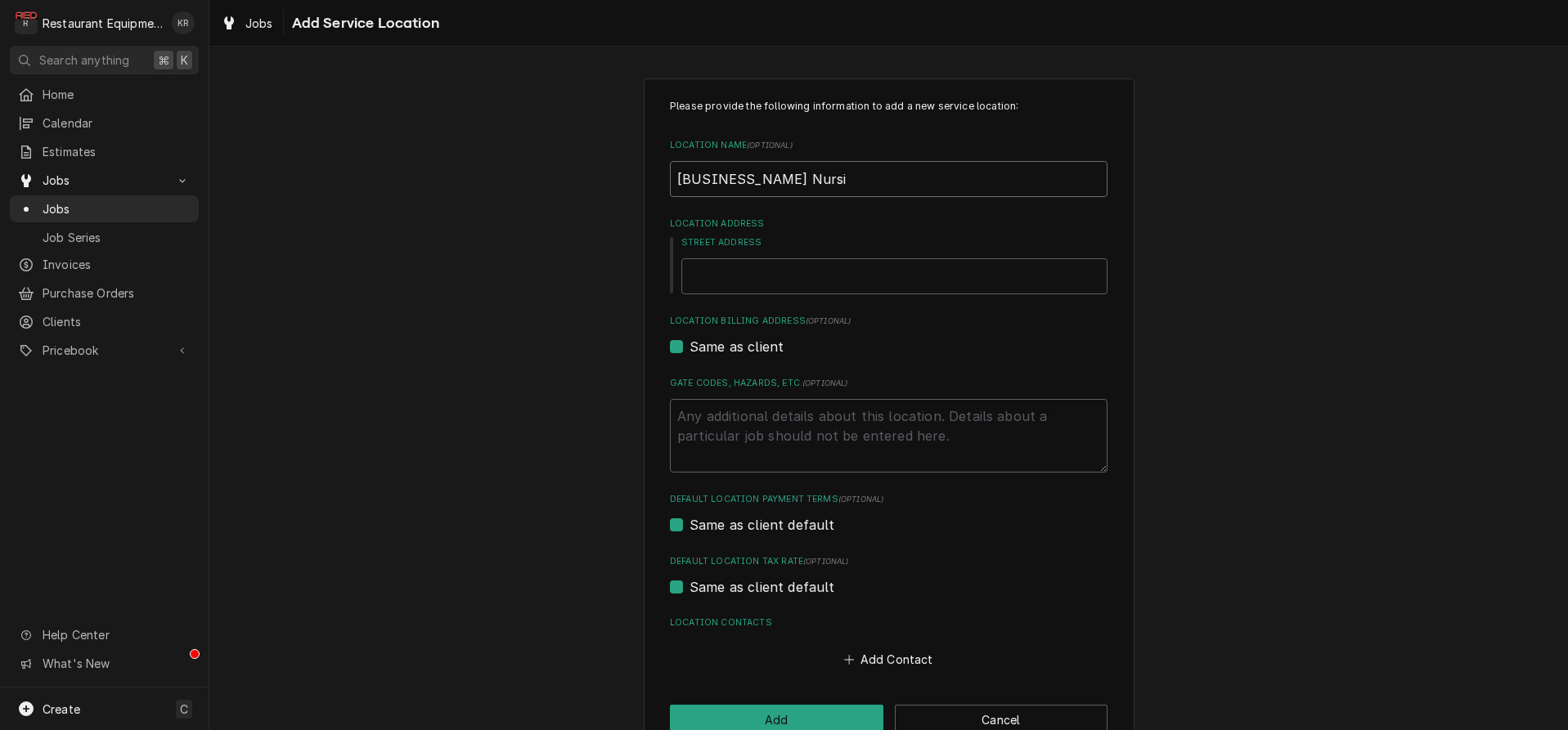 type on "x" 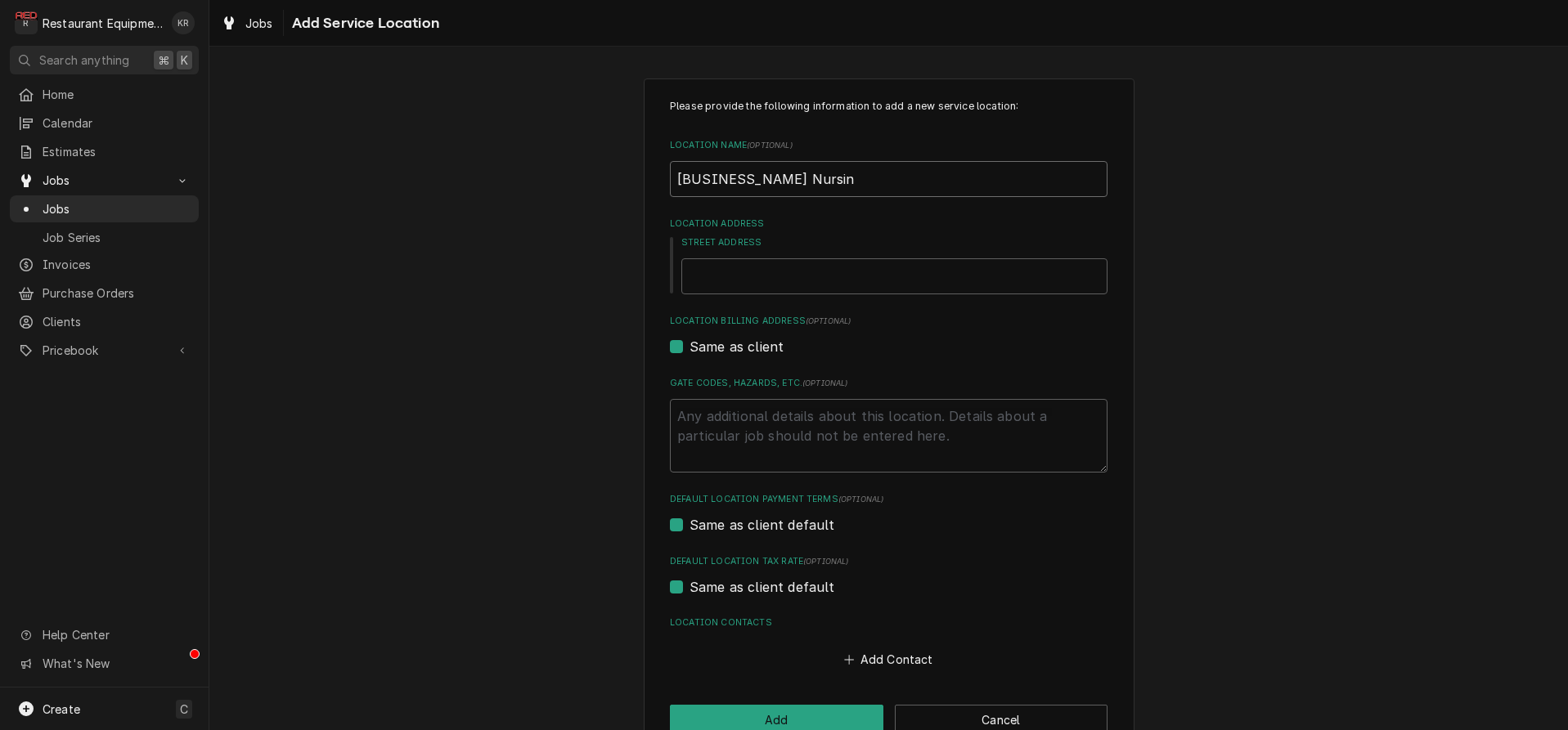type on "x" 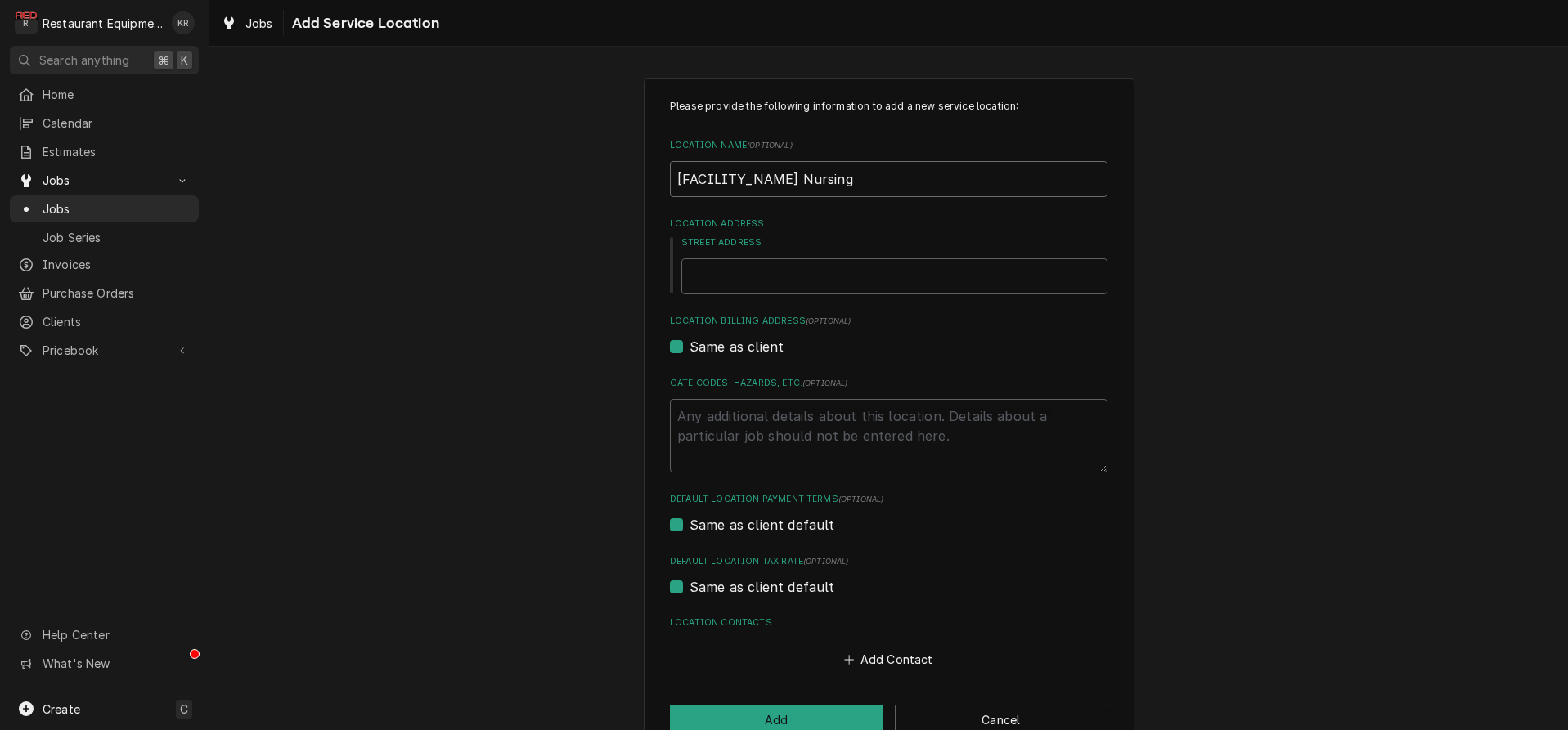 type on "x" 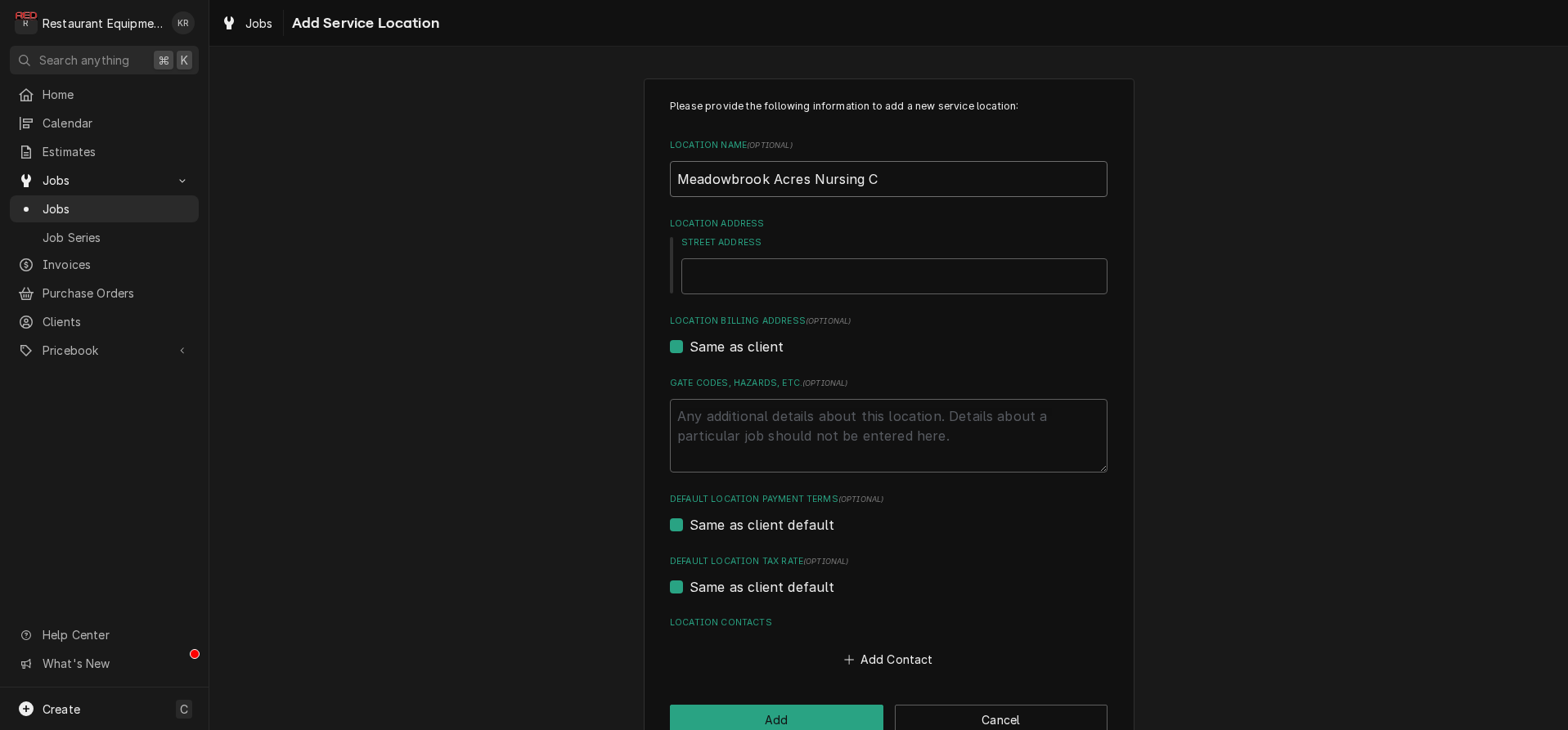 type on "x" 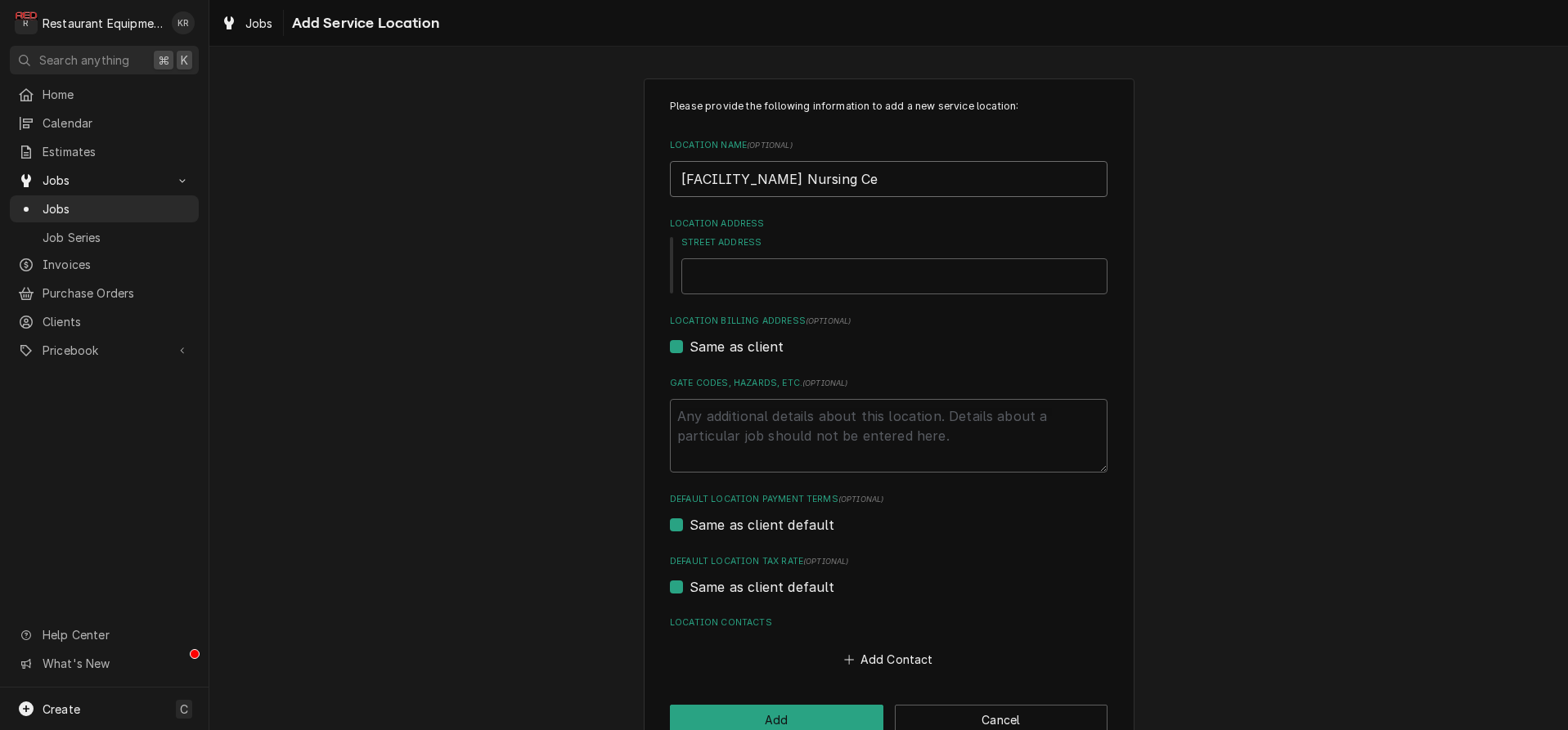 type on "x" 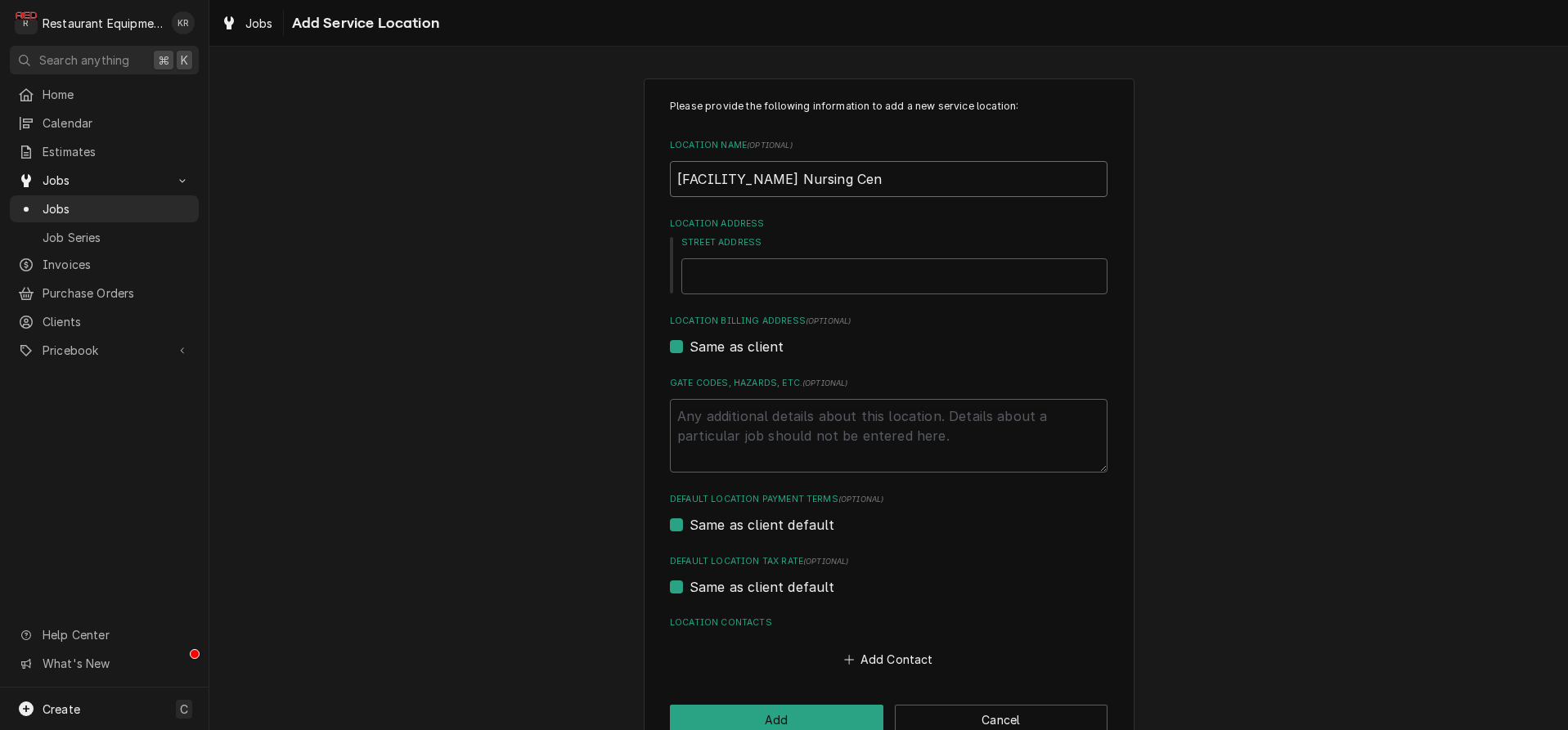type on "x" 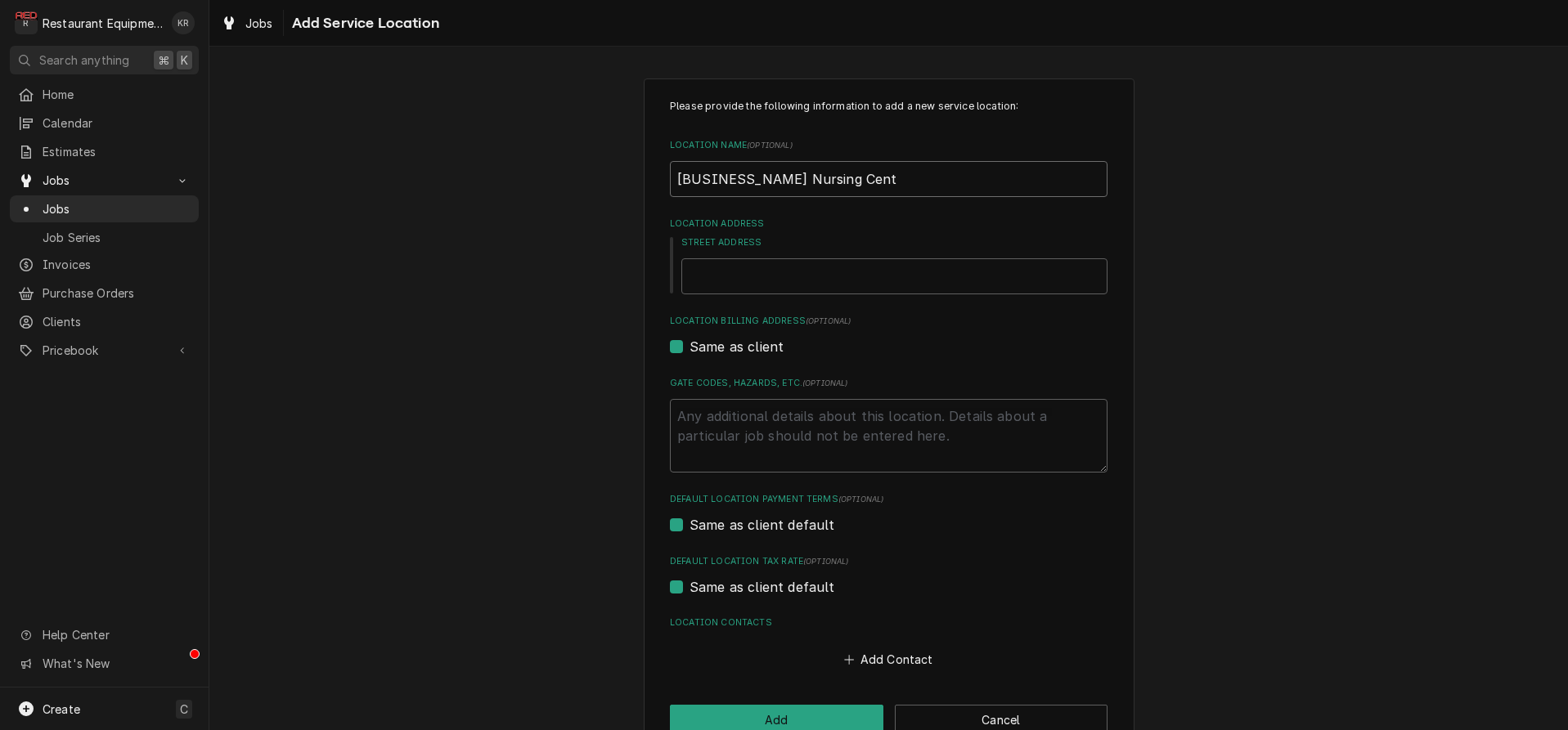 type on "x" 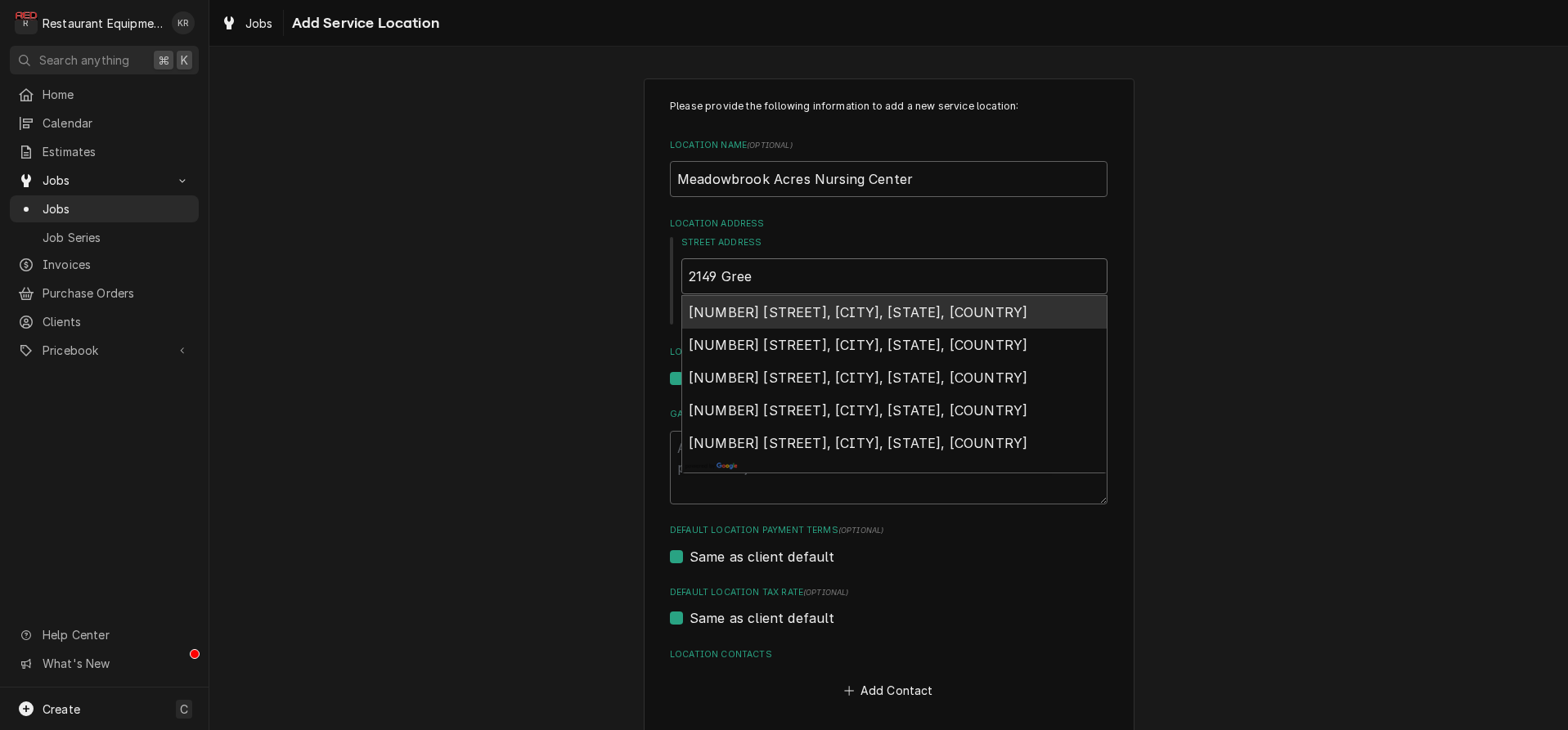 click on "2149 Greenbrier Street, Charleston, WV, USA" at bounding box center (858, 312) 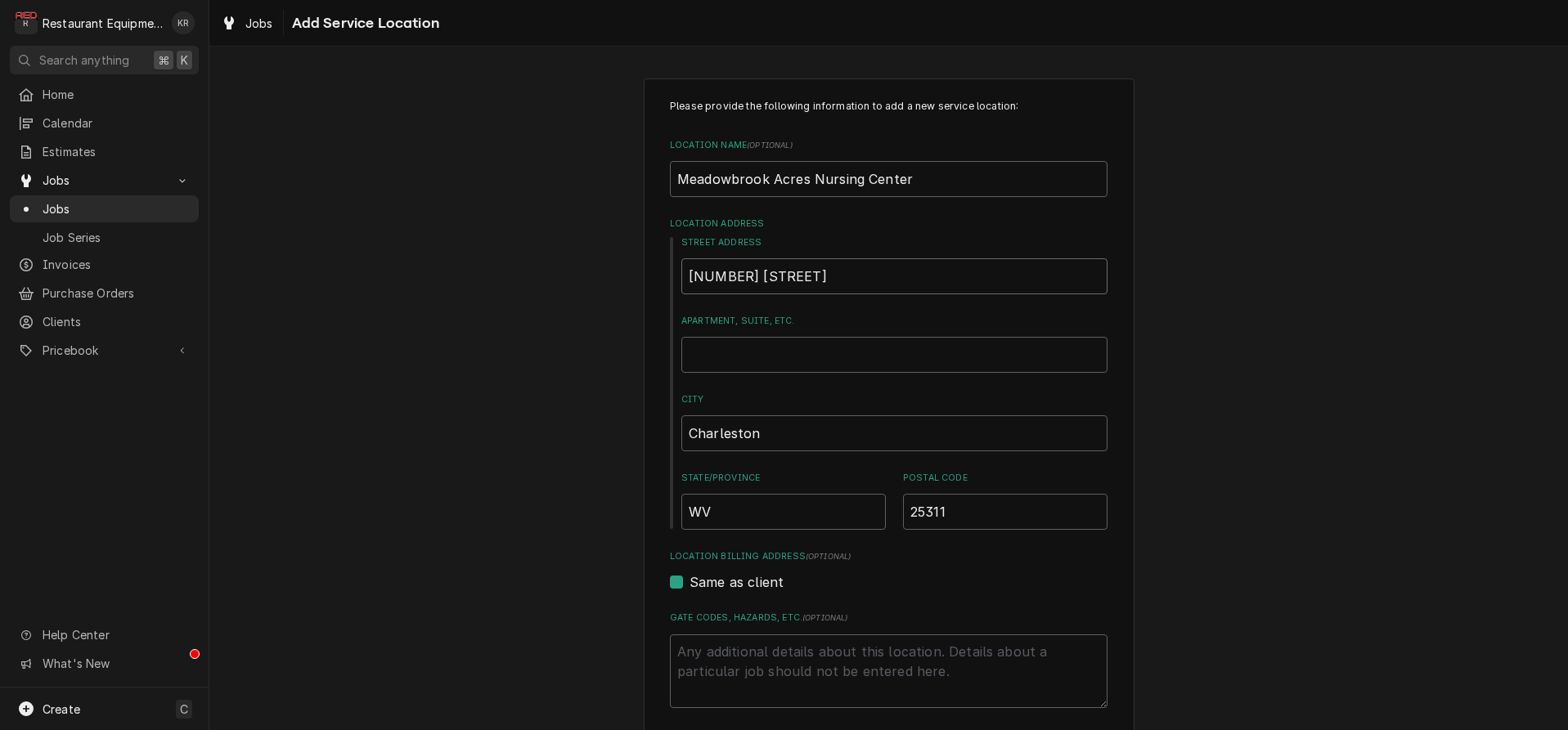 scroll, scrollTop: 275, scrollLeft: 0, axis: vertical 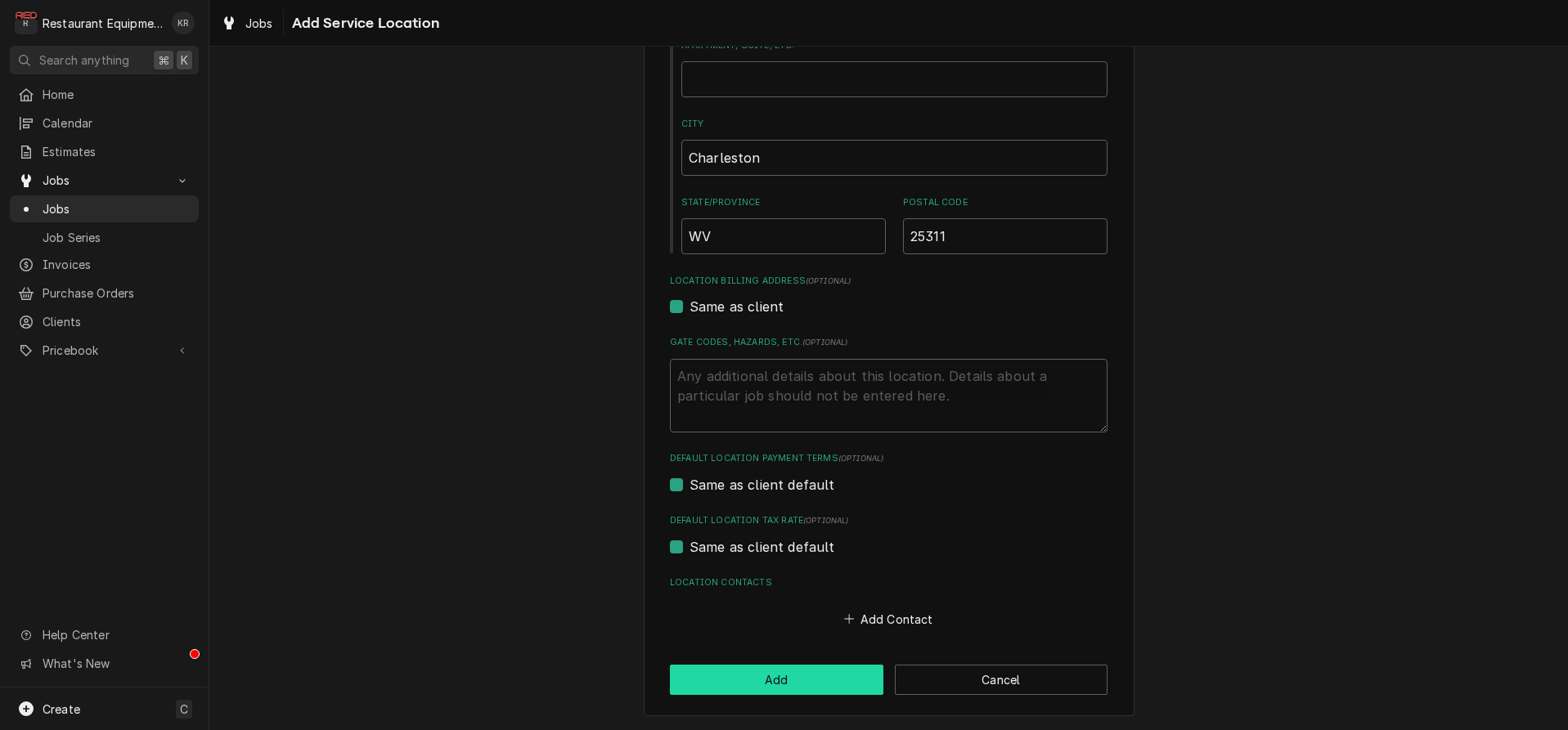 click on "Add" at bounding box center [776, 679] 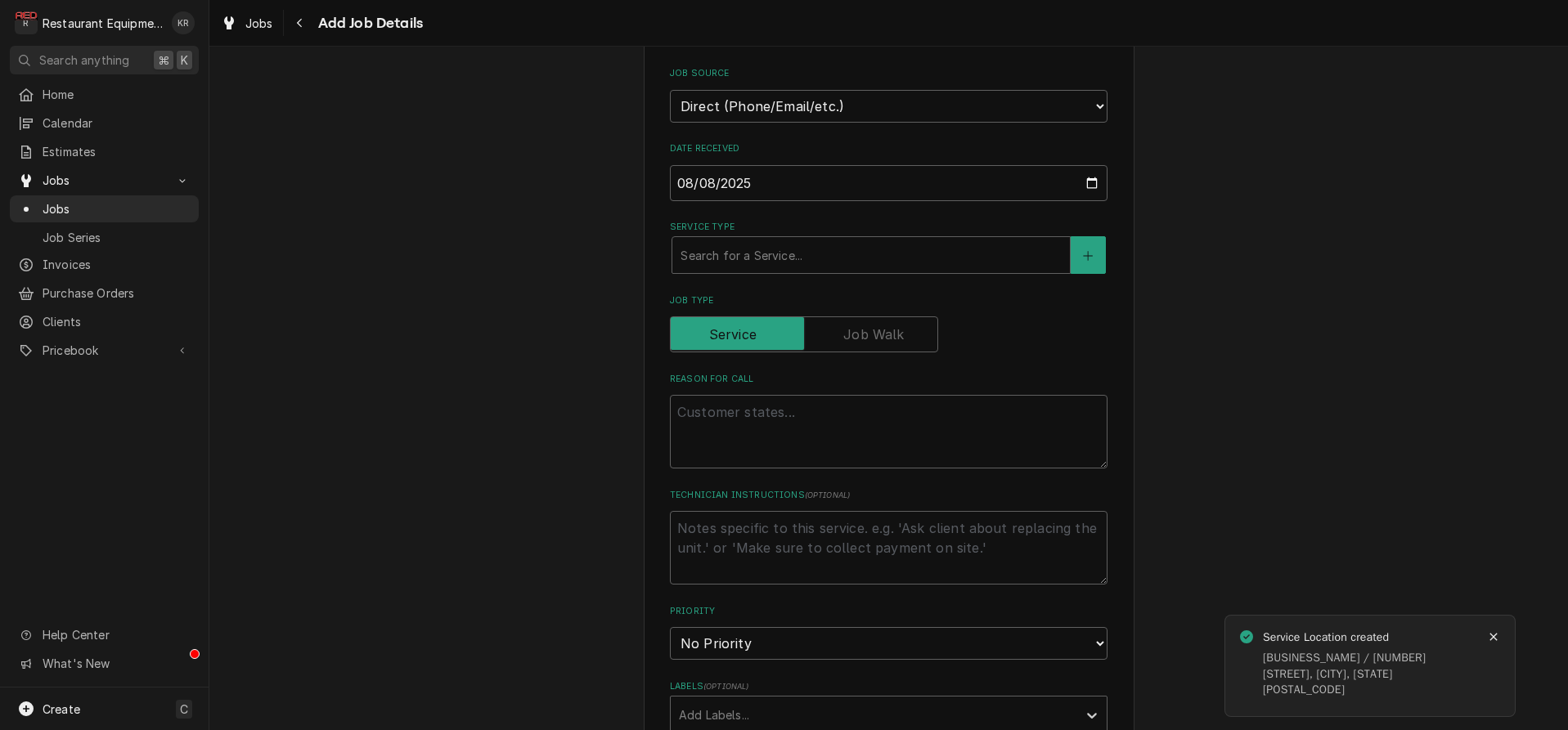 scroll, scrollTop: 352, scrollLeft: 0, axis: vertical 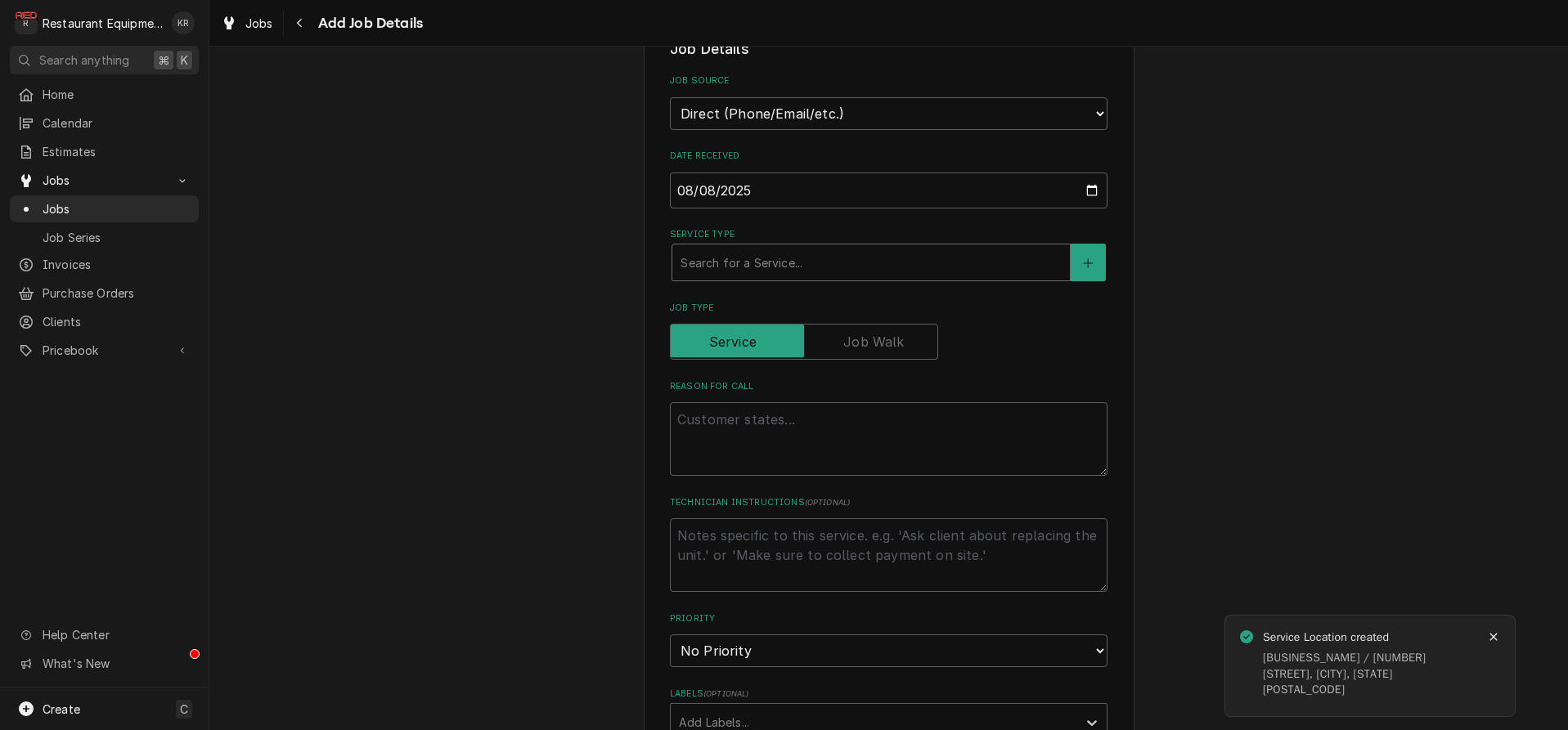 click at bounding box center [871, 262] 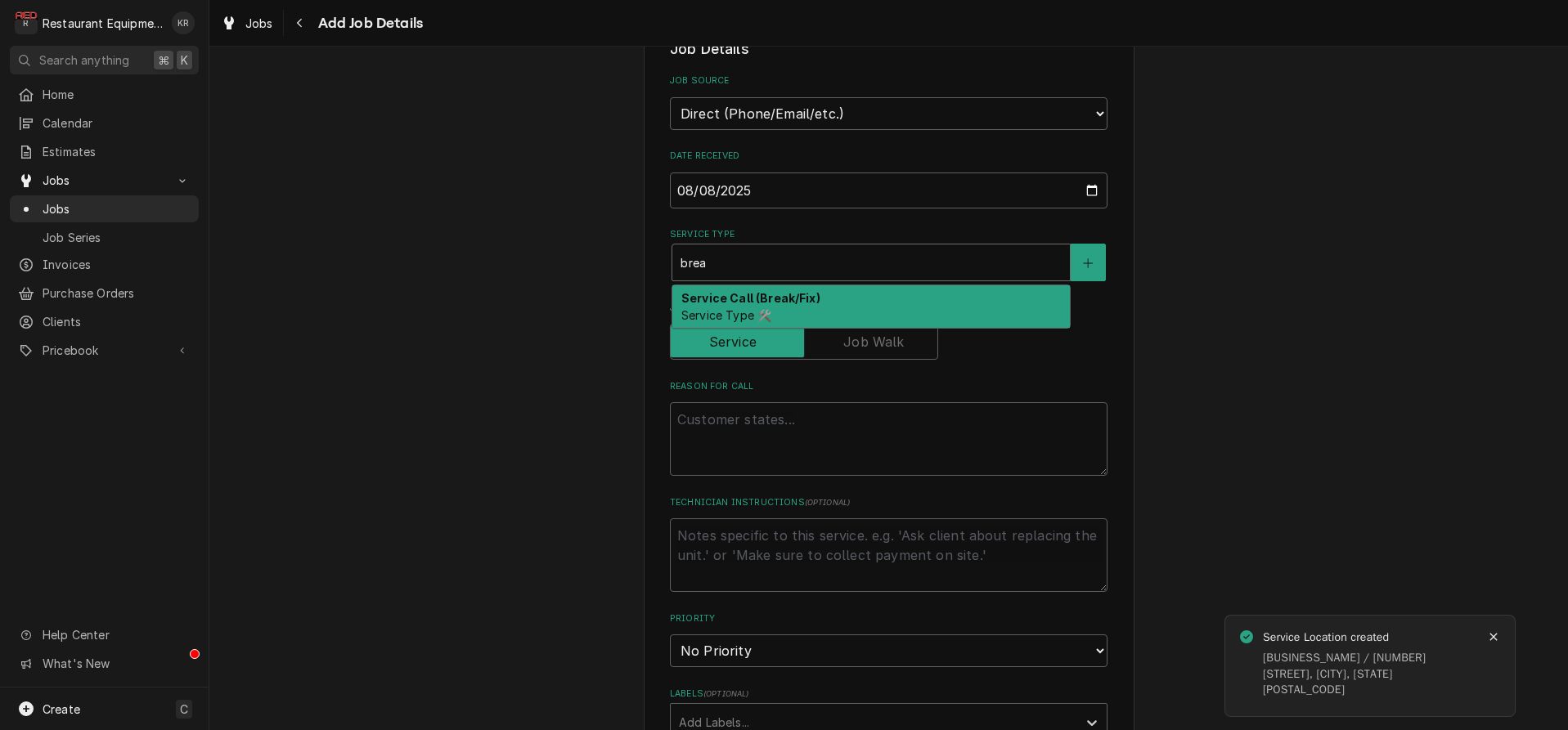 click on "Service Call (Break/Fix)" at bounding box center [751, 298] 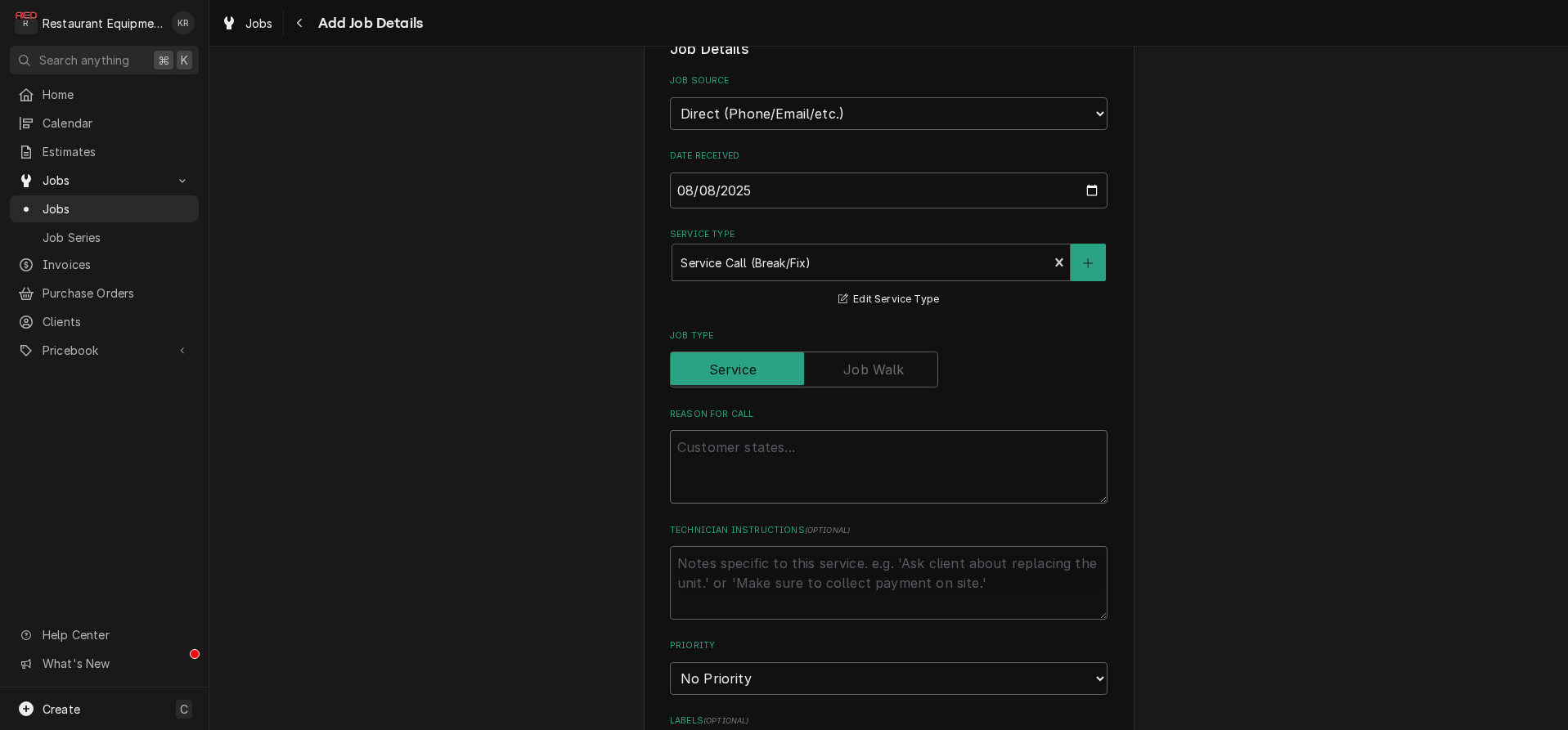 click on "Reason For Call" at bounding box center (888, 467) 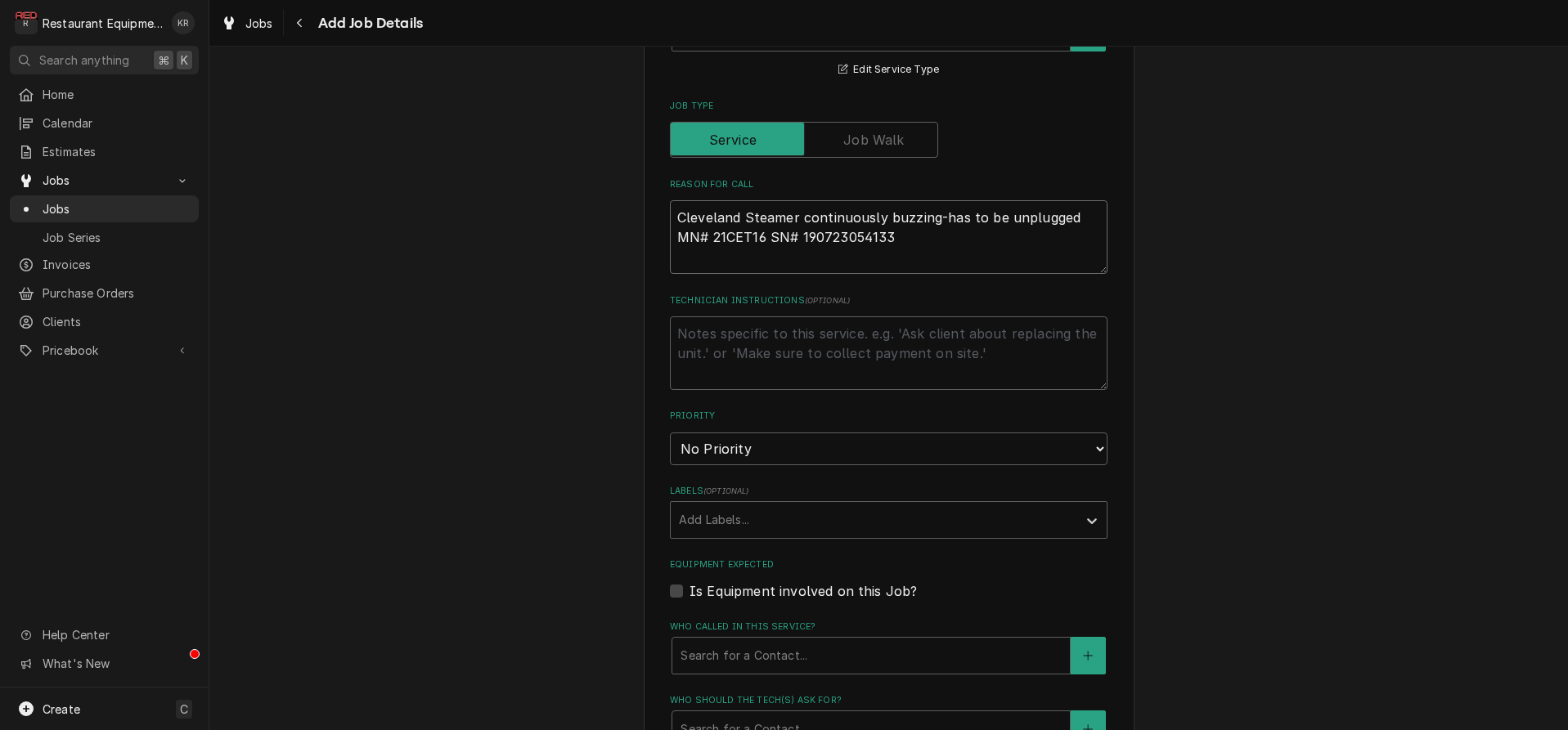 scroll, scrollTop: 583, scrollLeft: 0, axis: vertical 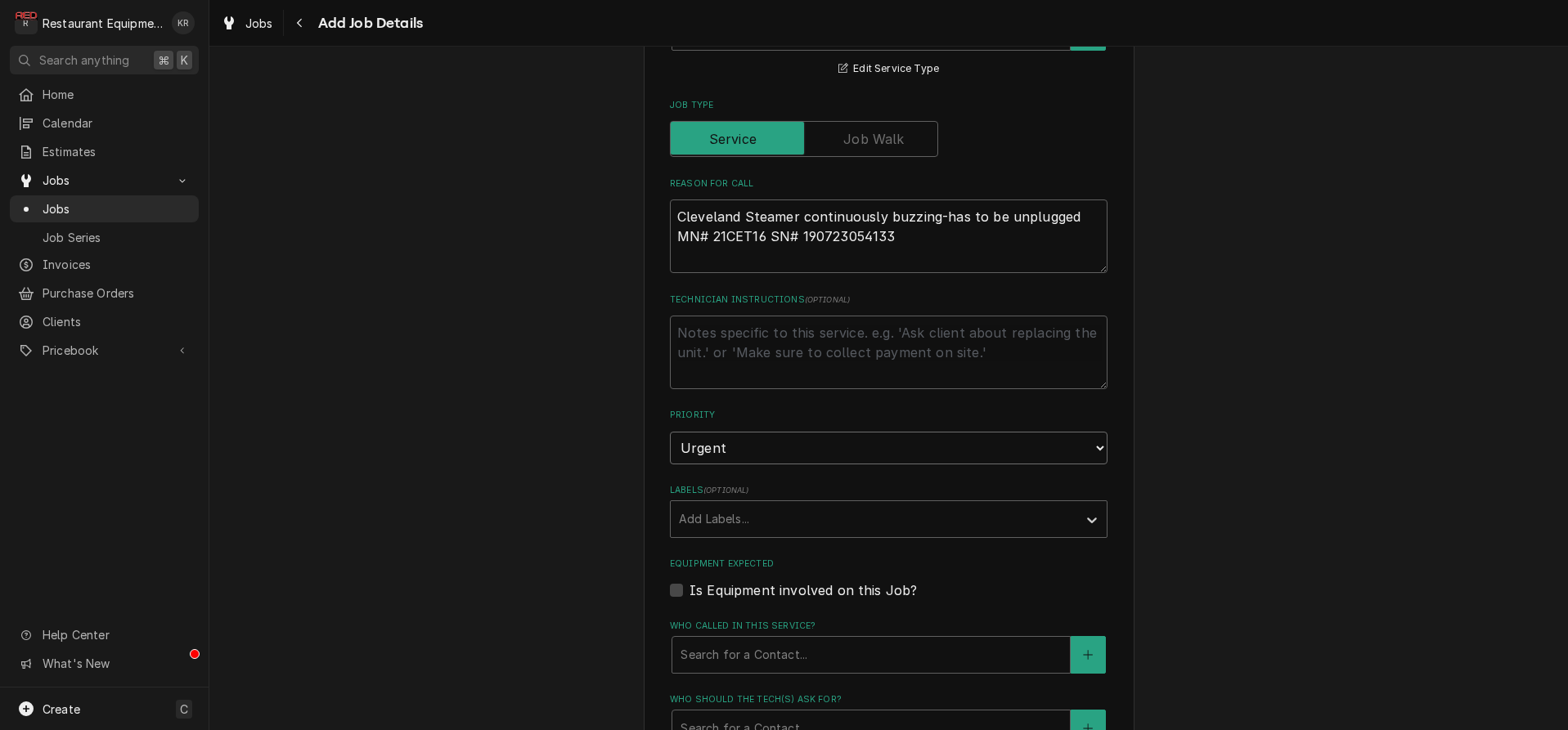 click on "Urgent" at bounding box center (0, 0) 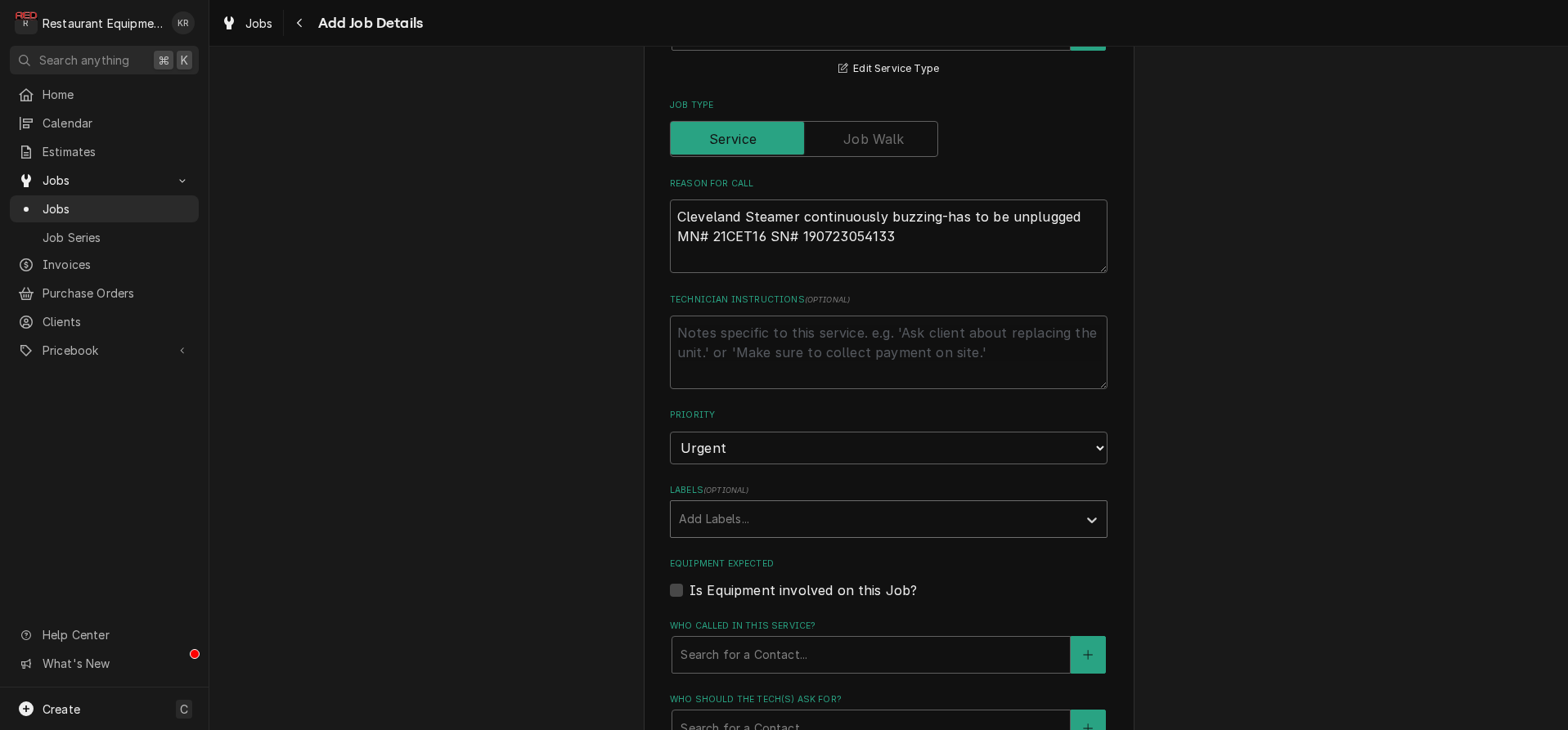 click at bounding box center (874, 519) 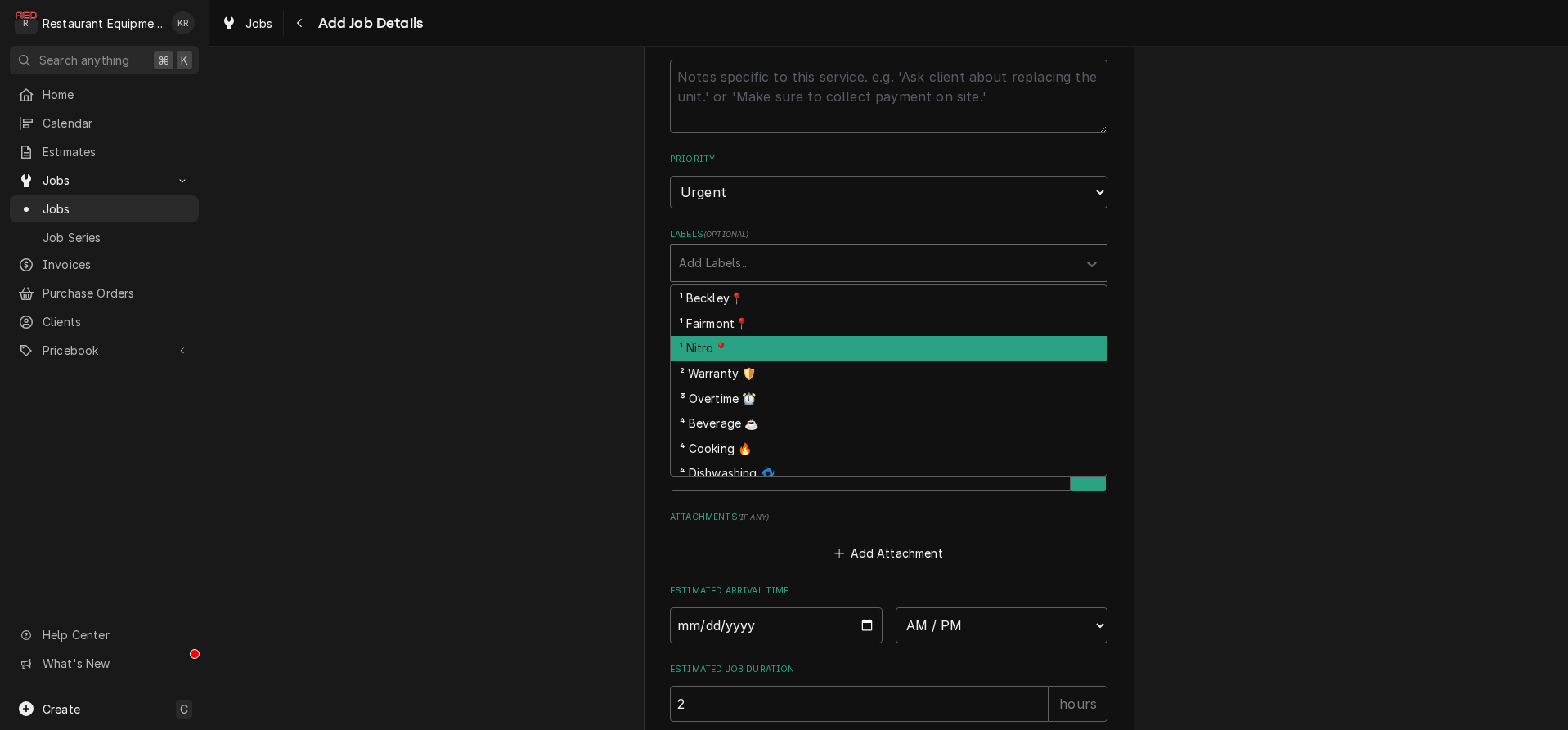 scroll, scrollTop: 848, scrollLeft: 0, axis: vertical 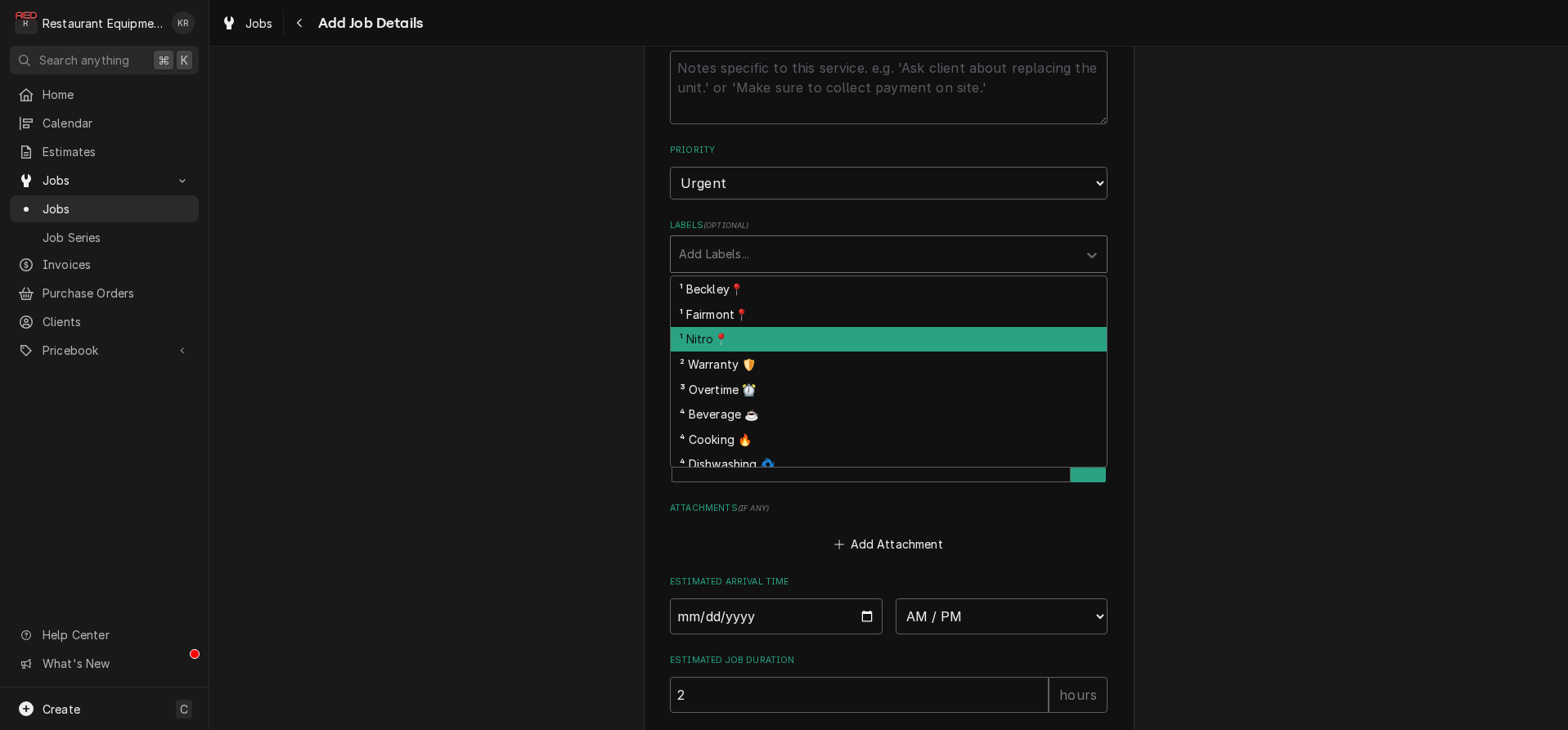 click on "¹ Nitro📍" at bounding box center [888, 339] 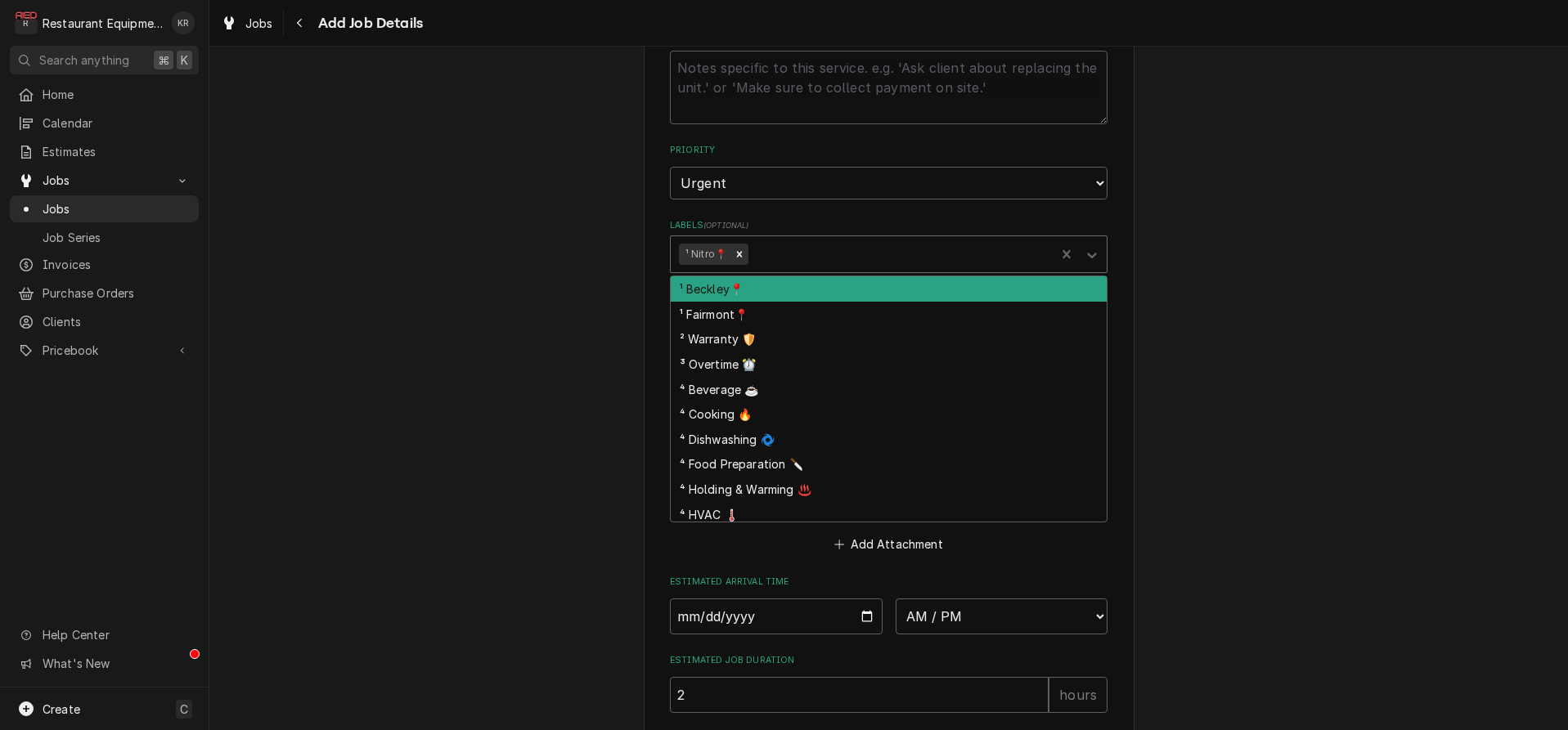 click at bounding box center (899, 254) 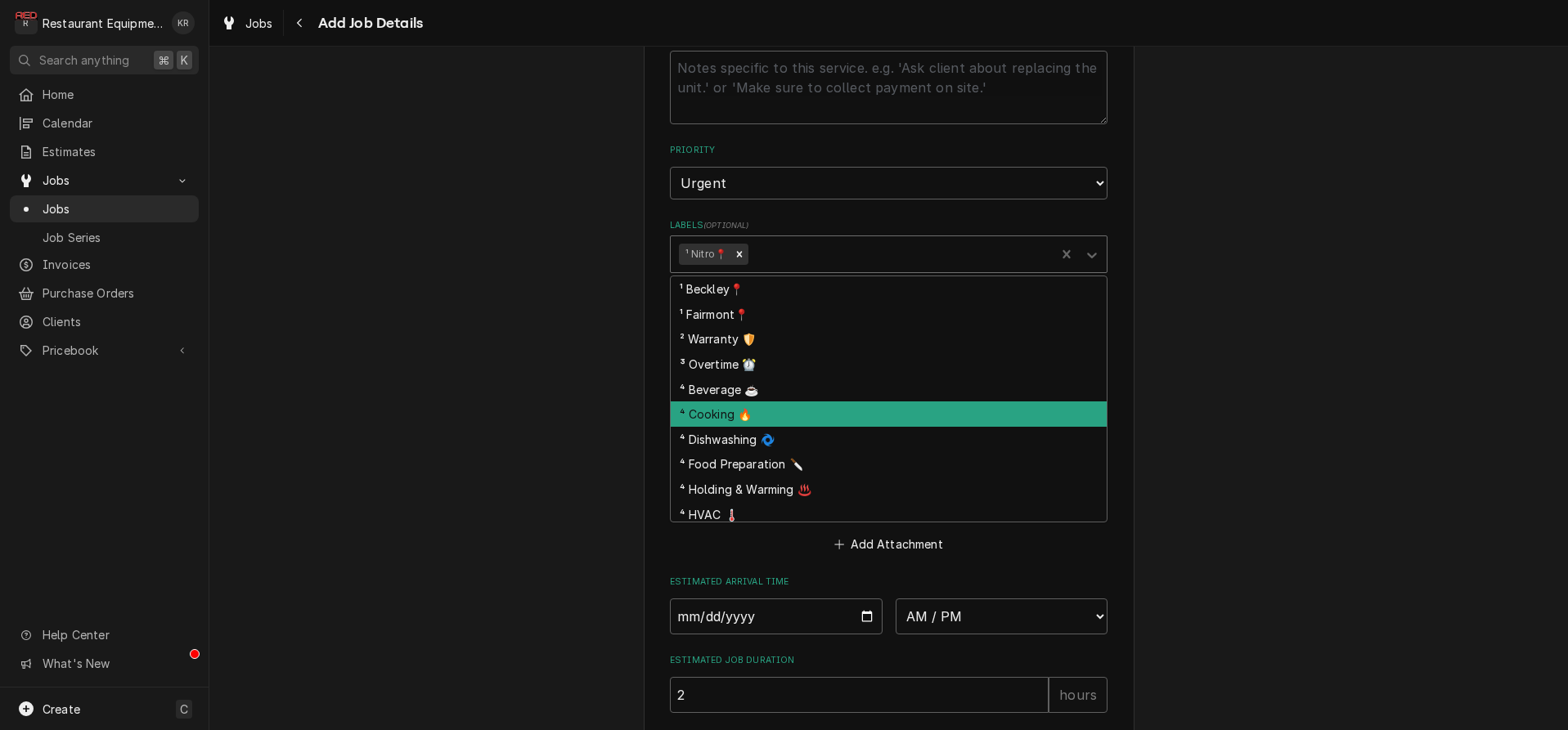 click on "⁴ Cooking 🔥" at bounding box center (888, 414) 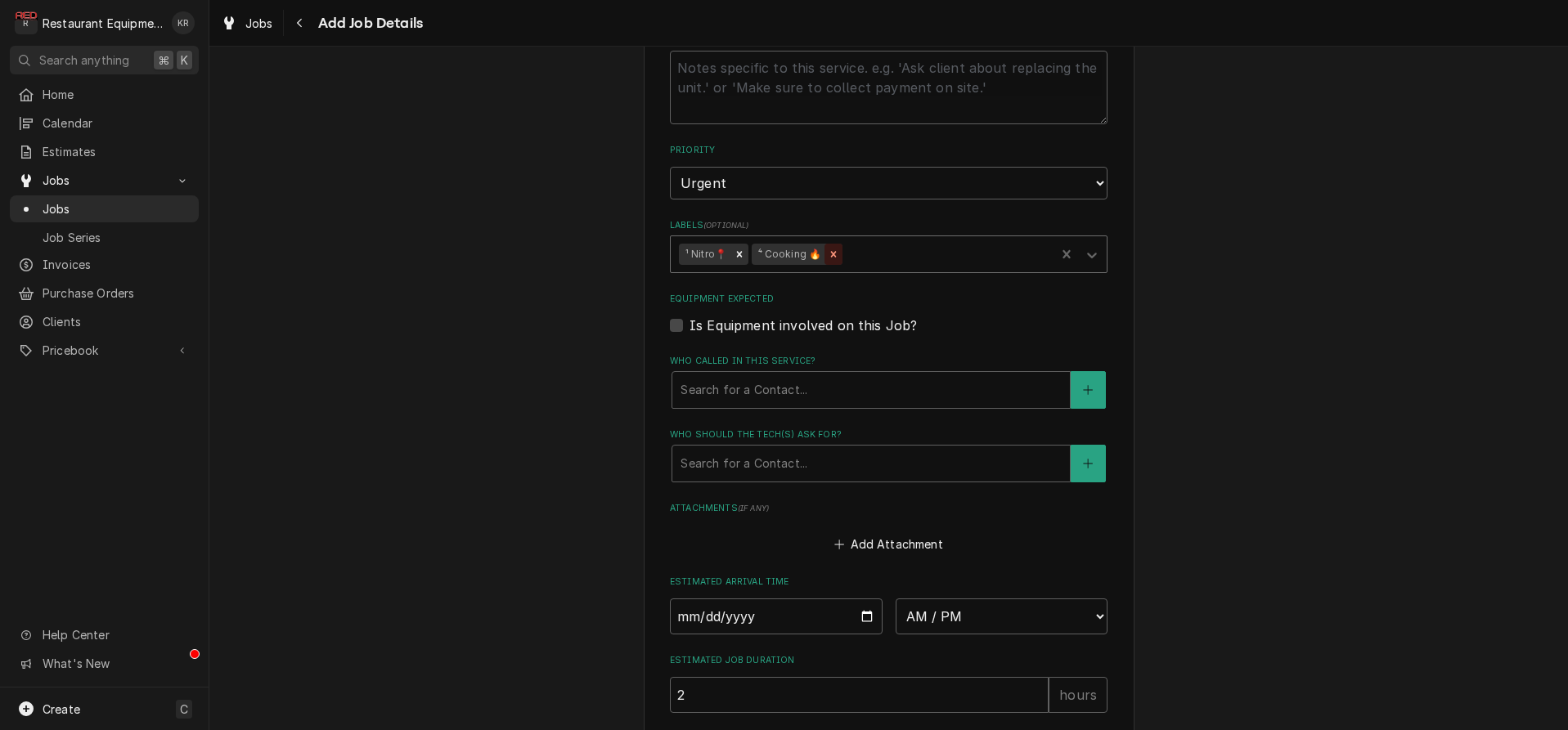 click 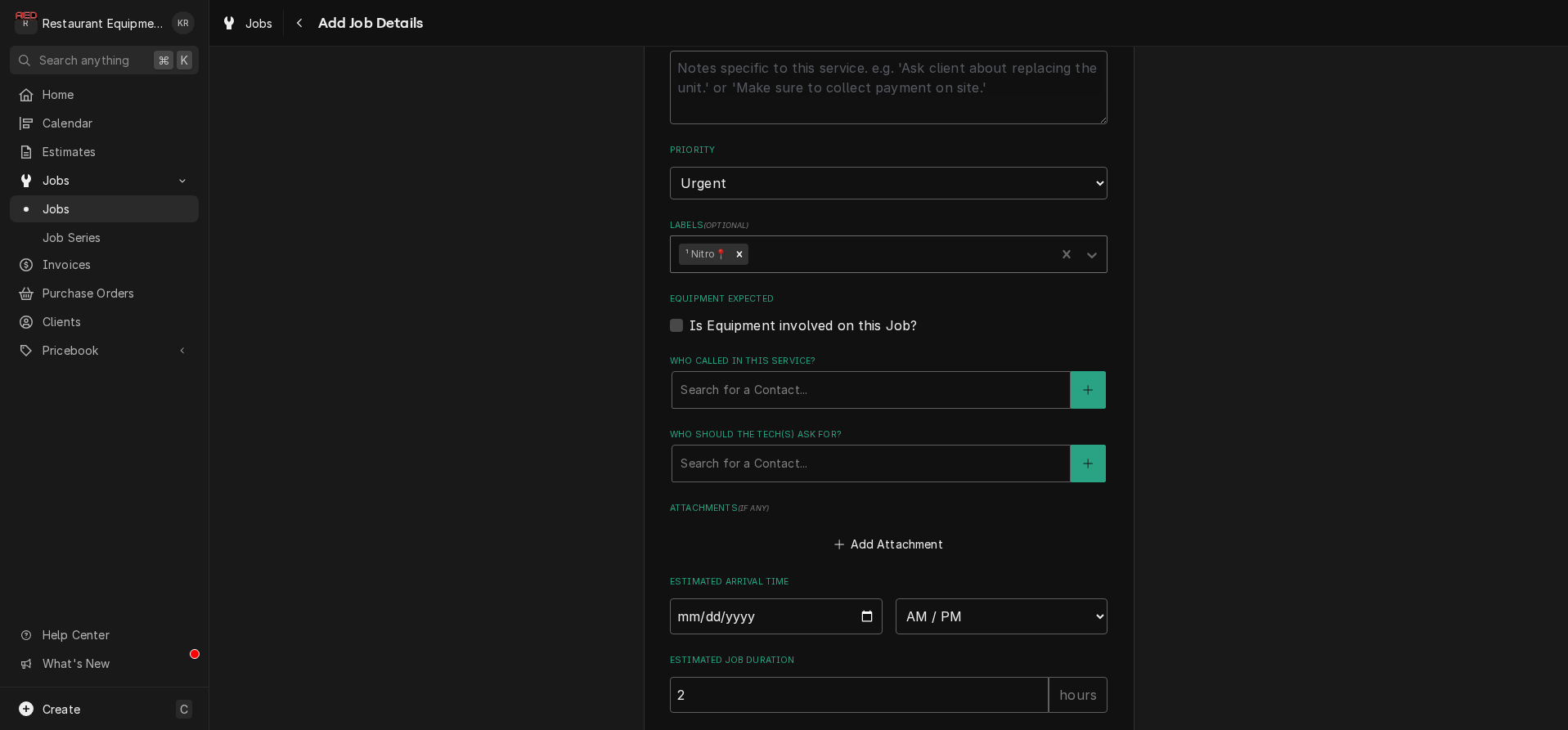 click at bounding box center (899, 254) 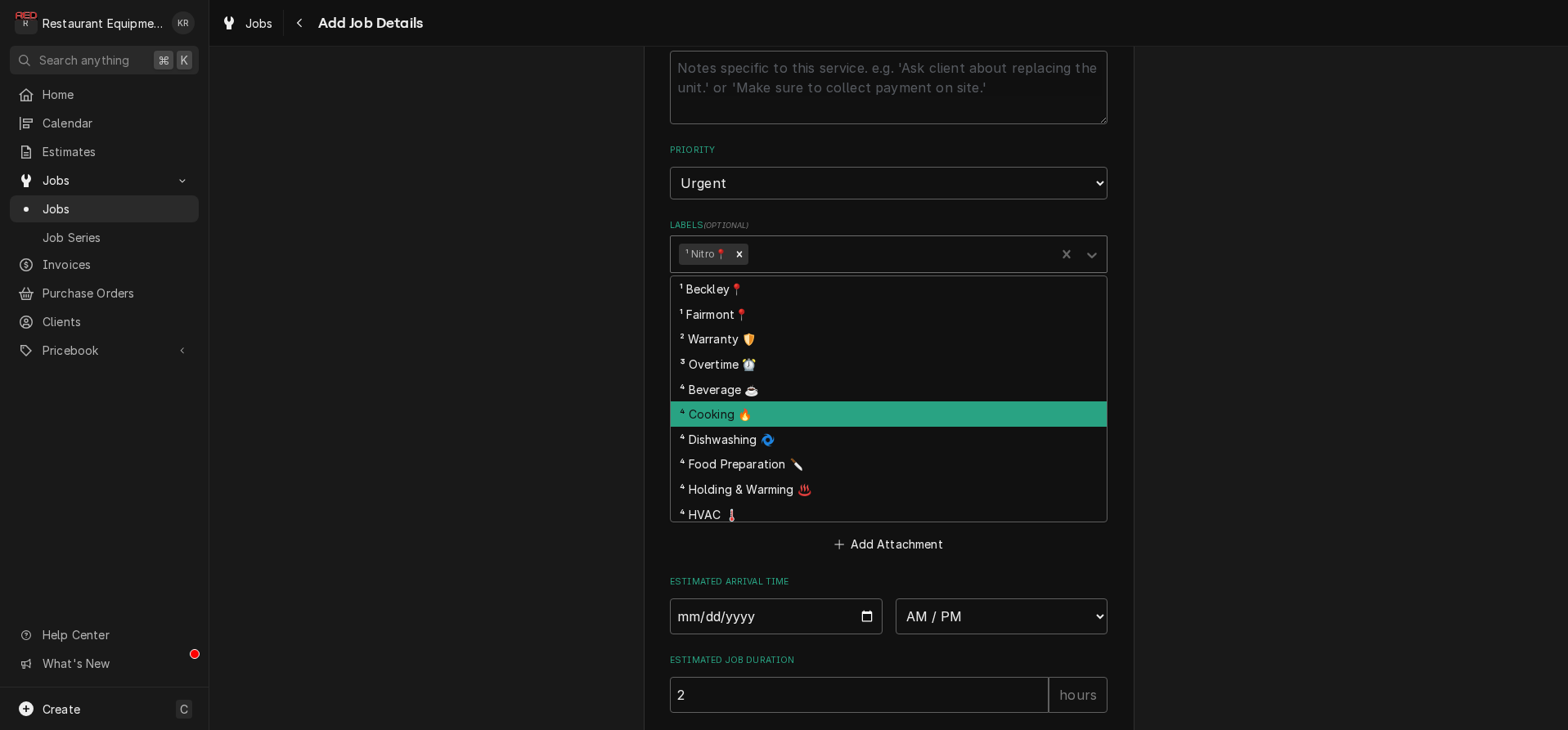 click on "⁴ Cooking 🔥" at bounding box center (888, 414) 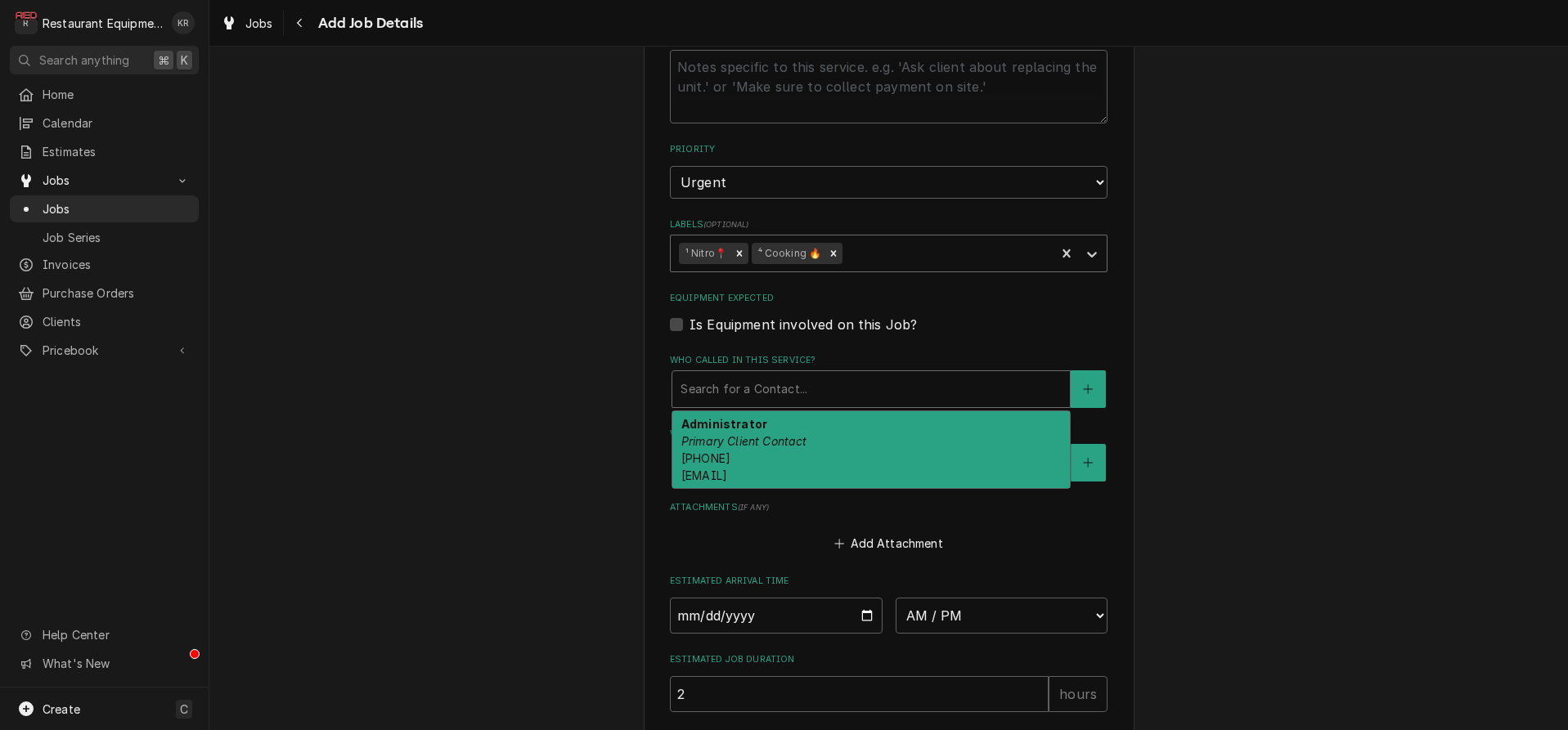 scroll, scrollTop: 851, scrollLeft: 0, axis: vertical 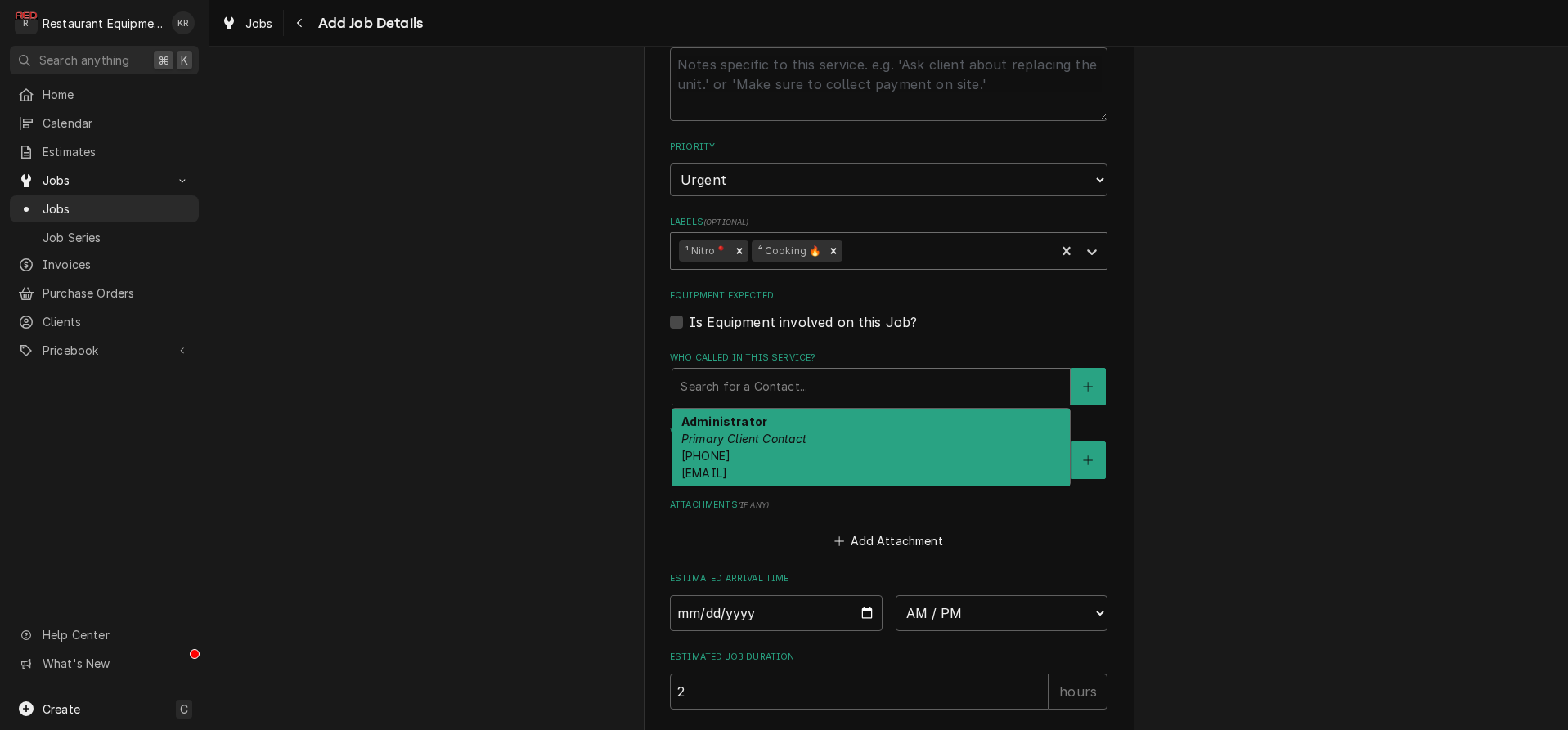 click at bounding box center (871, 387) 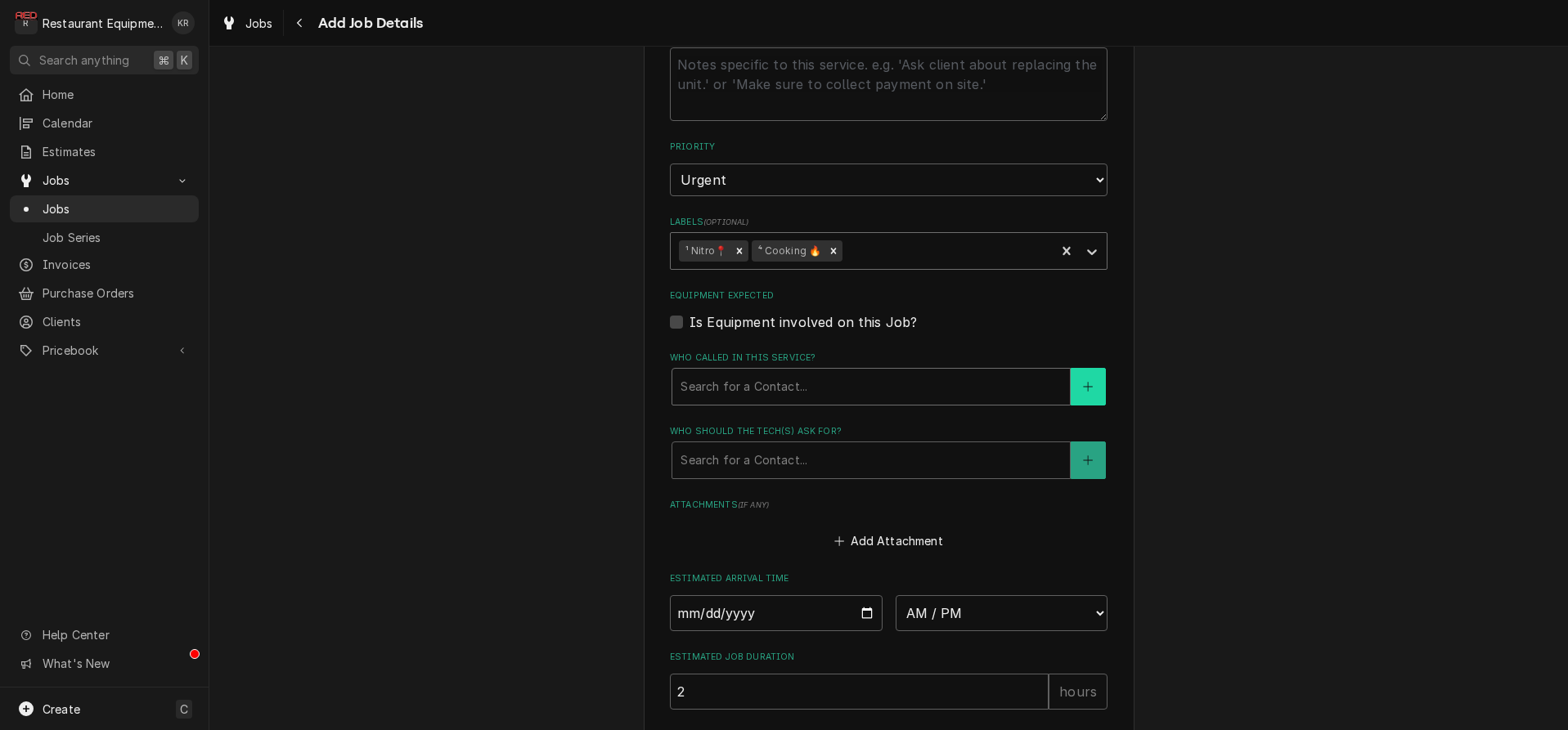 click 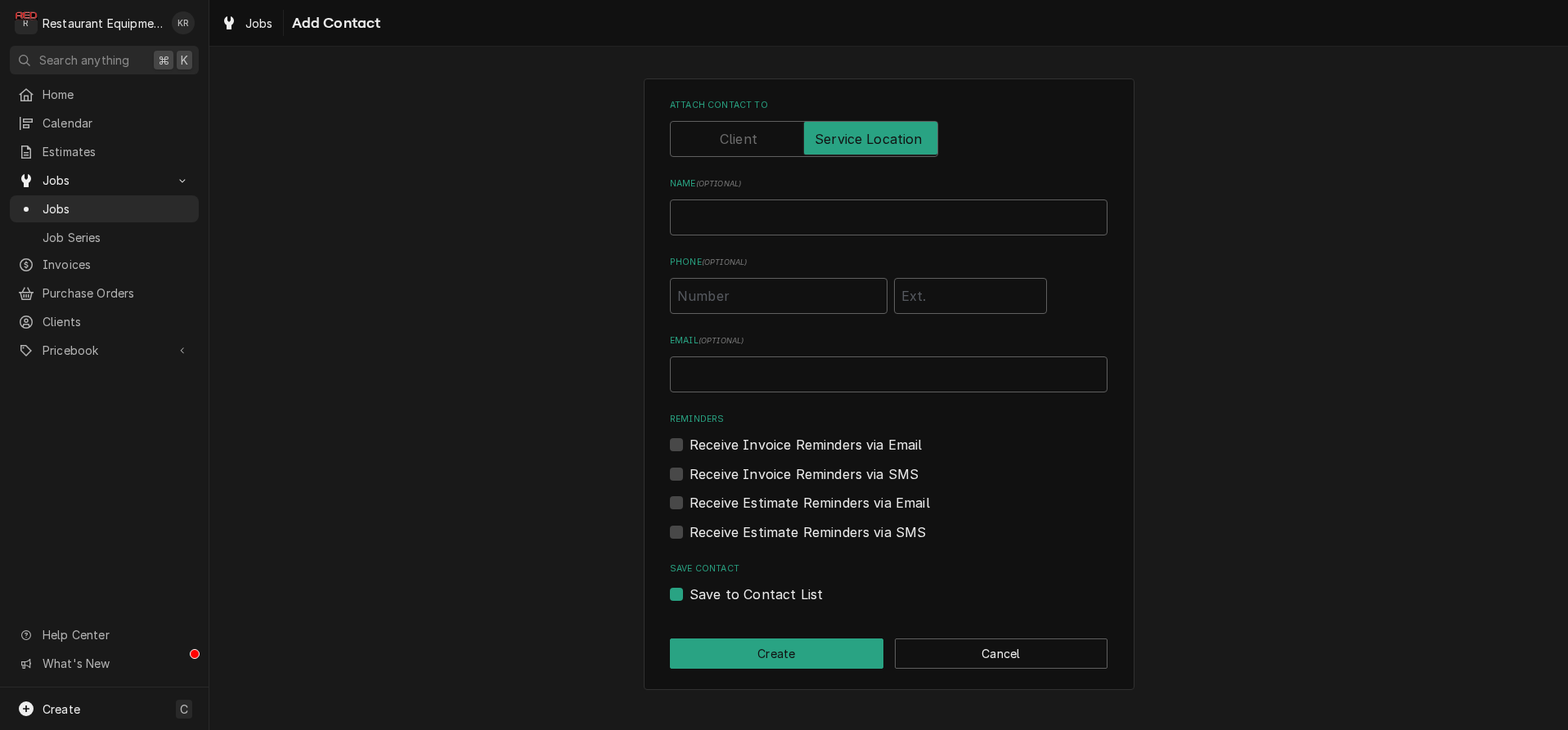 scroll, scrollTop: 0, scrollLeft: 0, axis: both 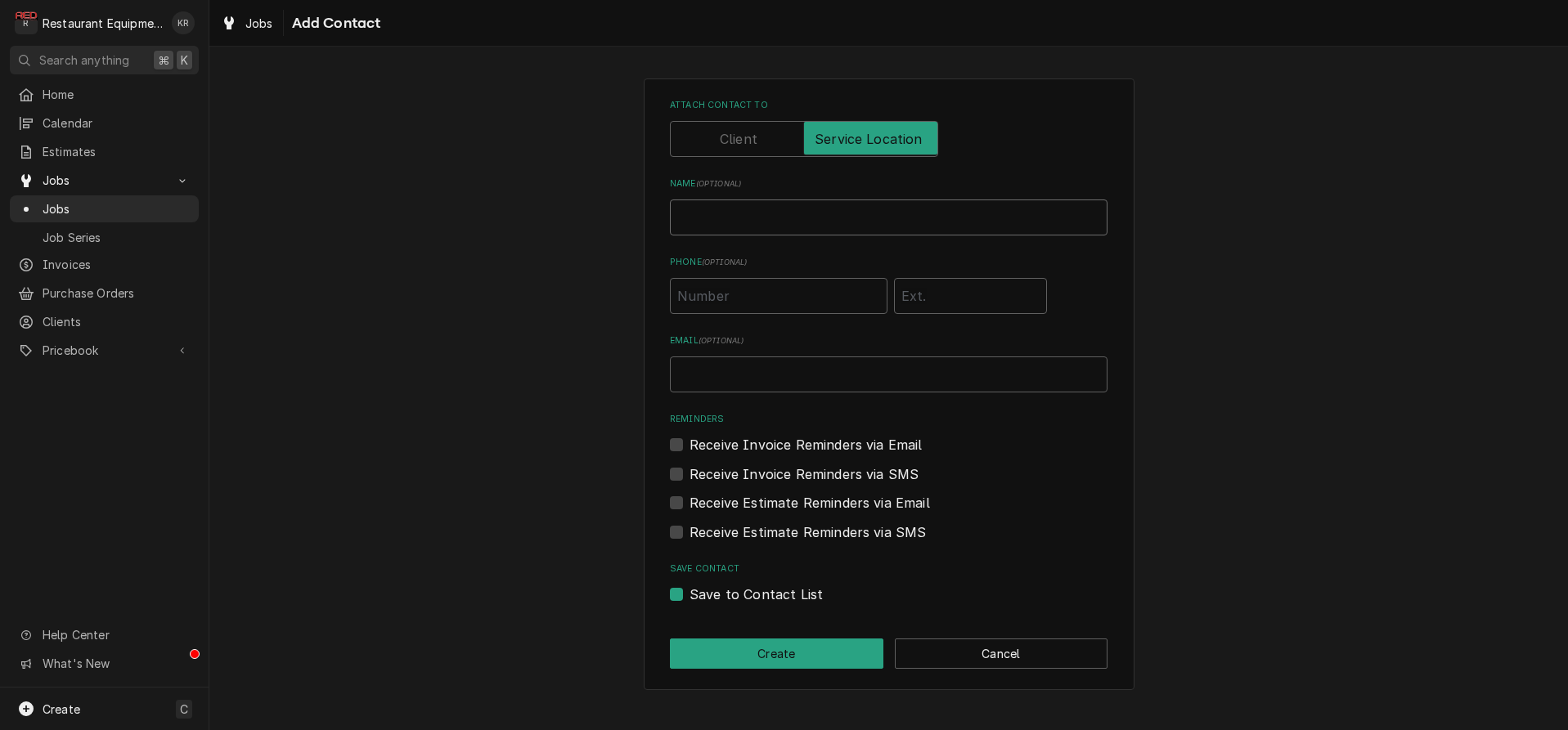 click on "Name  ( optional )" at bounding box center (888, 217) 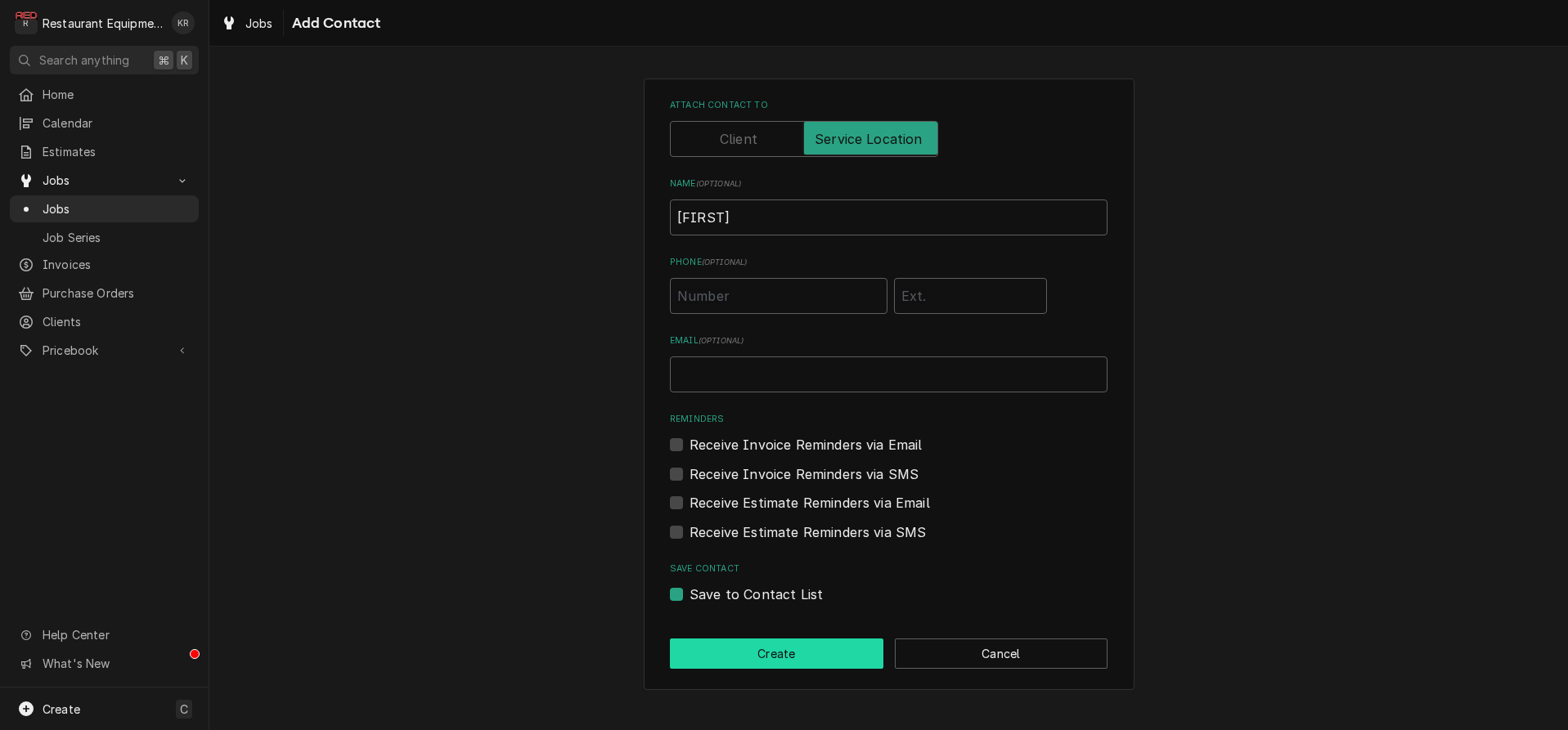 click on "Create" at bounding box center (776, 653) 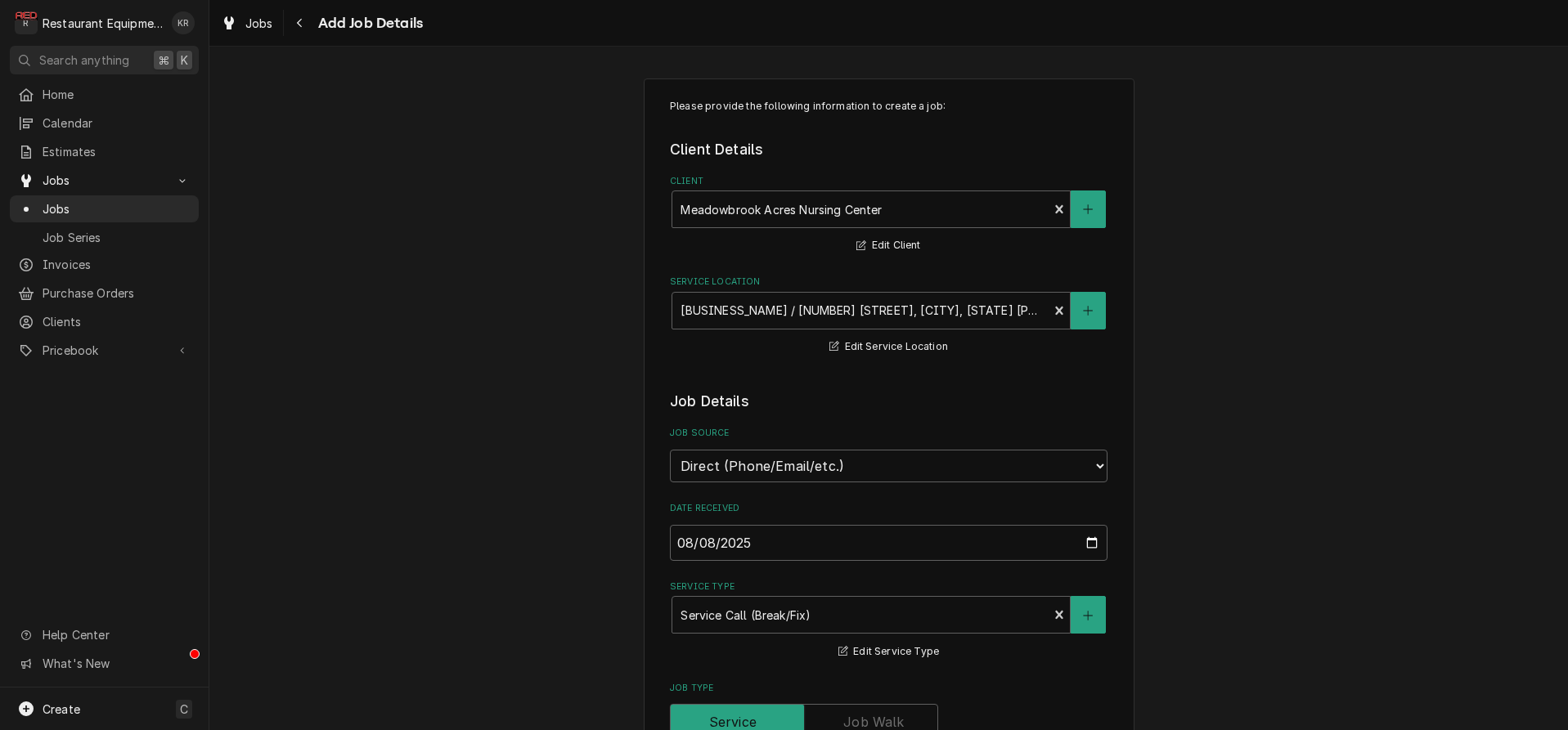 scroll, scrollTop: 851, scrollLeft: 0, axis: vertical 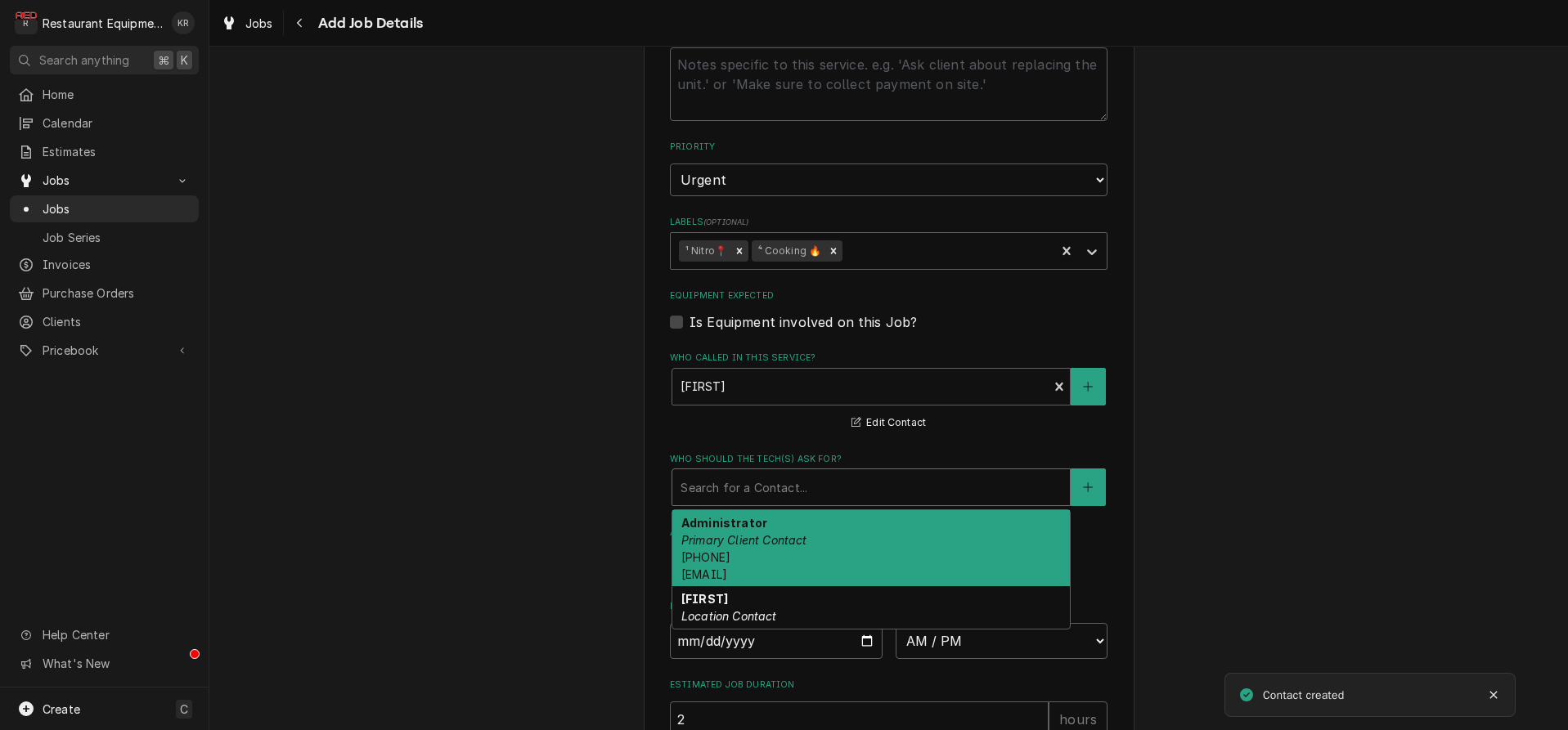 click at bounding box center (871, 487) 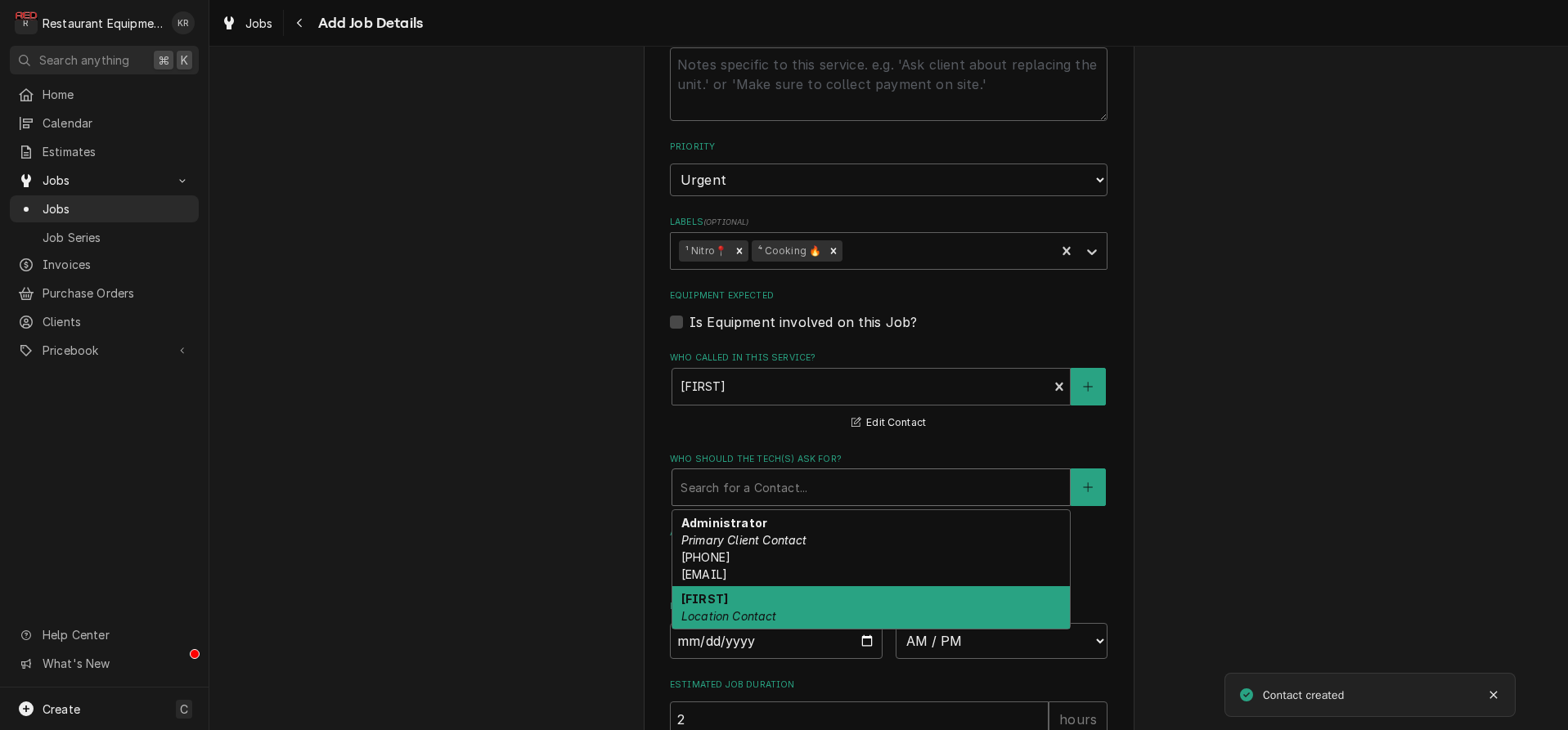 click on "Location Contact" at bounding box center [729, 616] 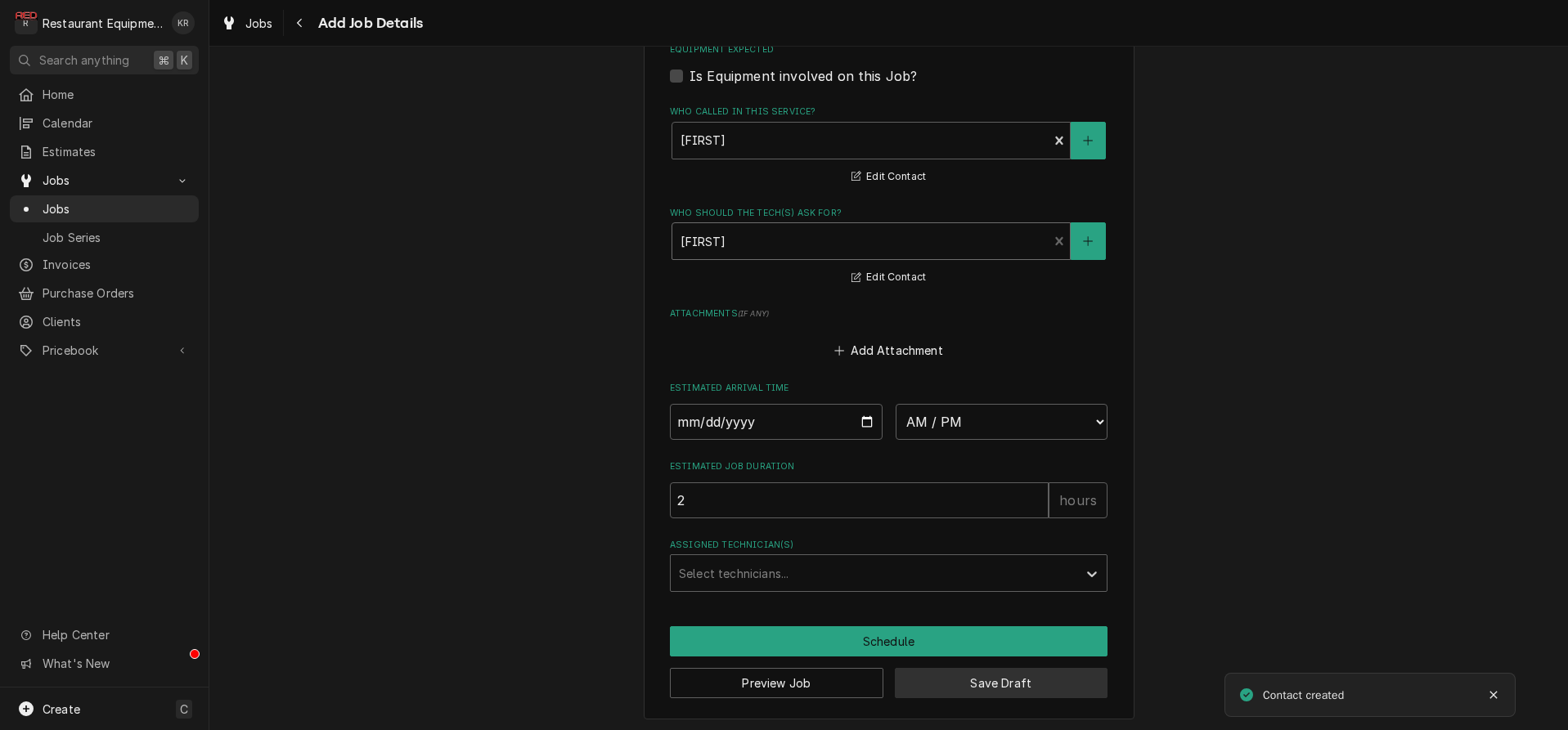 click on "Save Draft" at bounding box center (1001, 683) 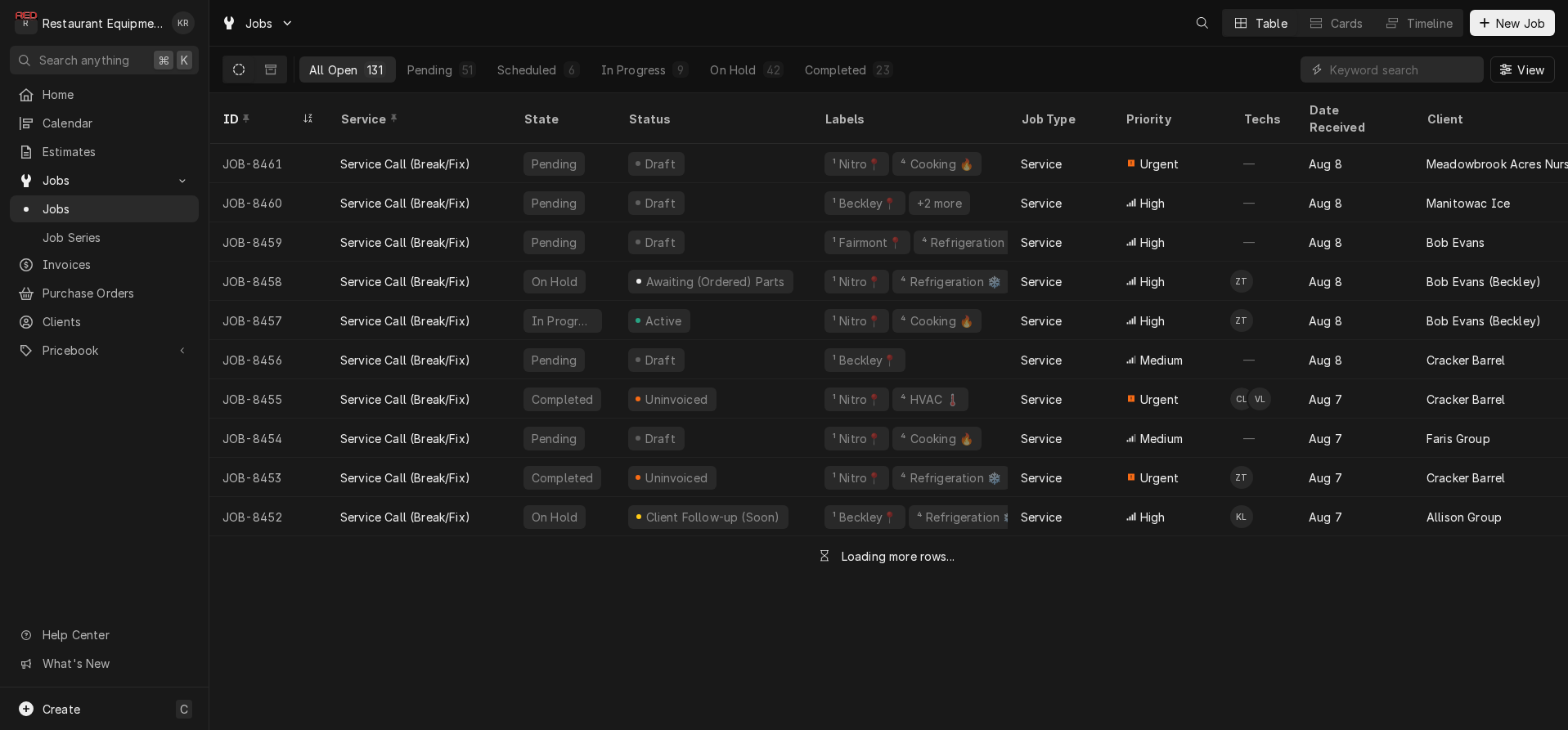 scroll, scrollTop: 0, scrollLeft: 0, axis: both 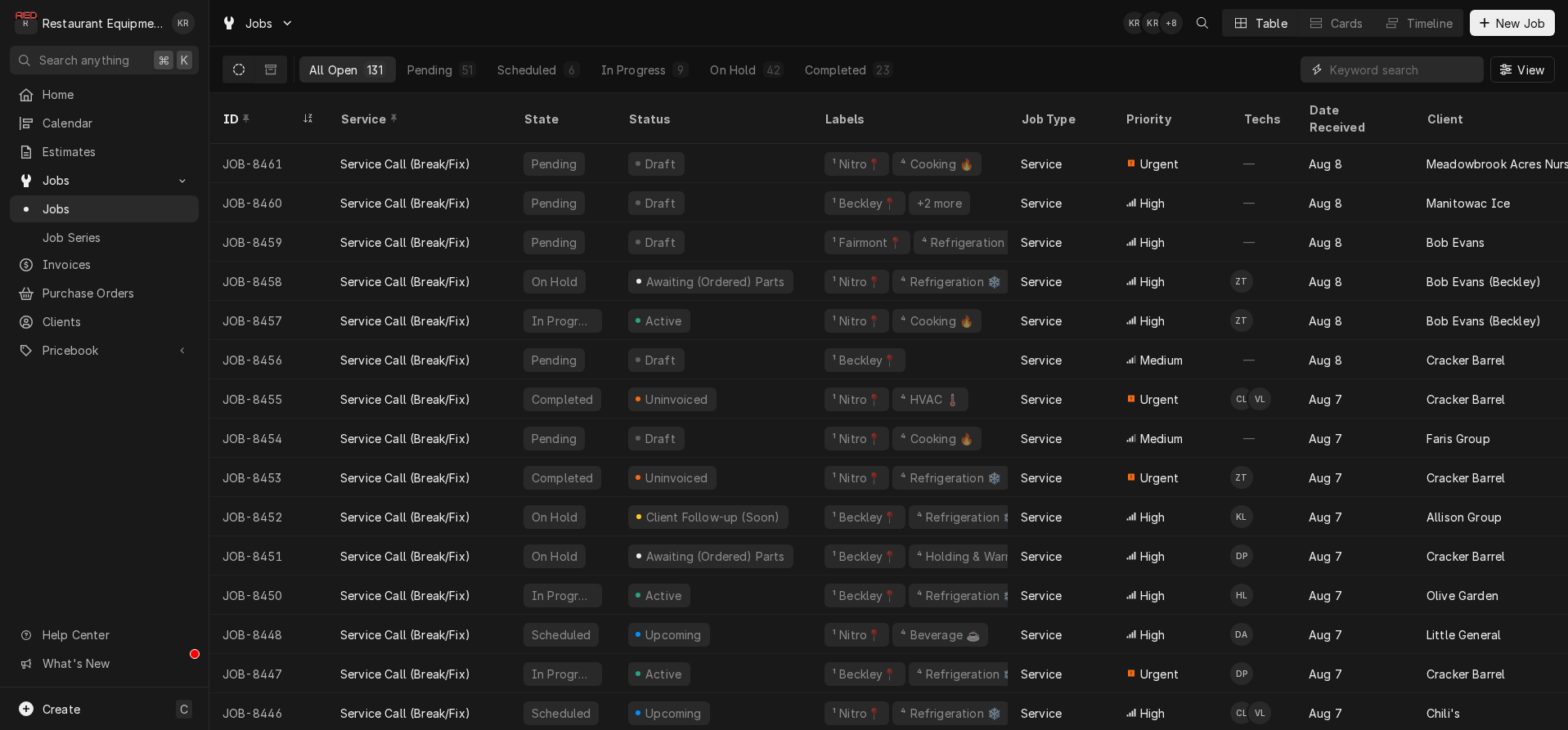 click at bounding box center [1403, 69] 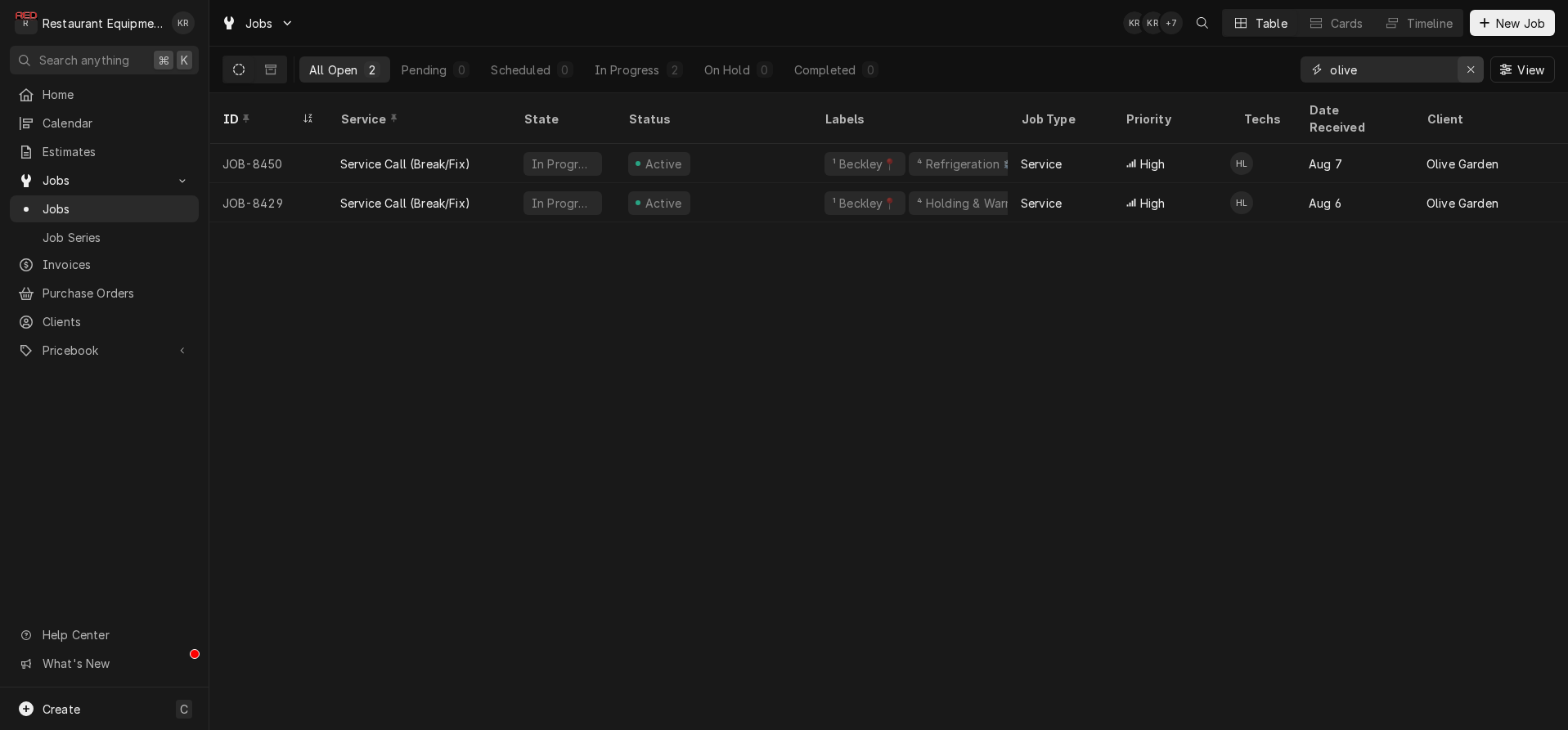 type on "olive" 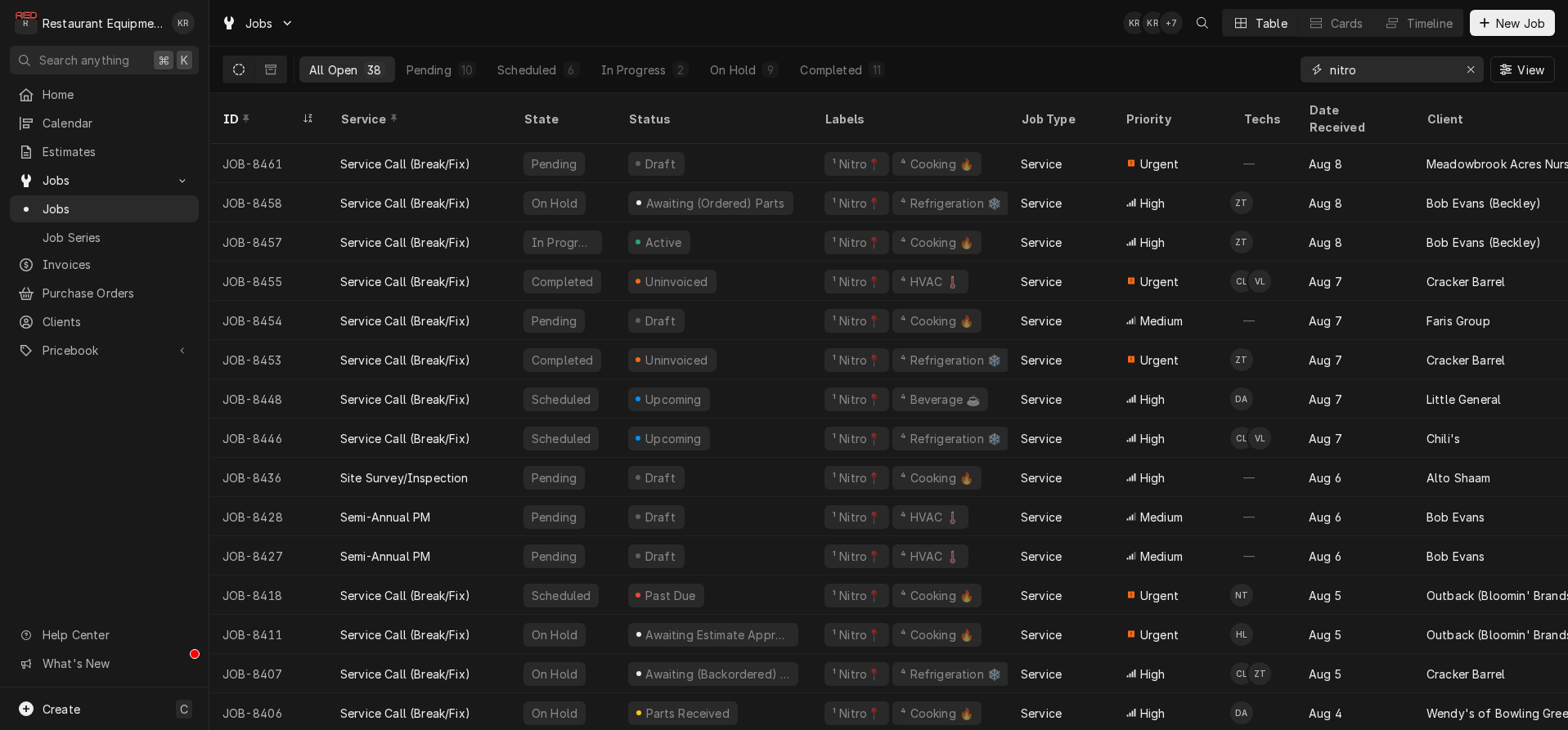 type on "nitro" 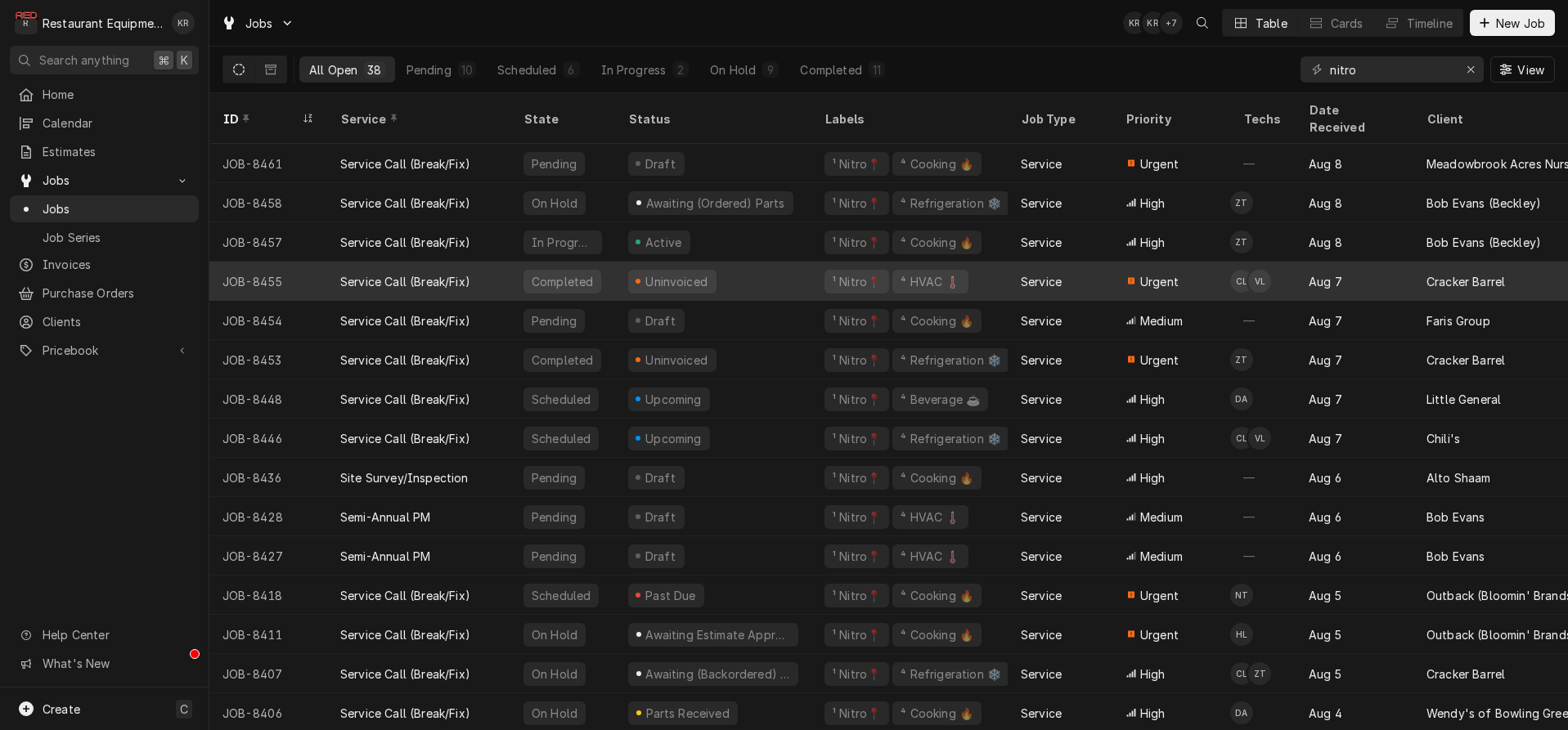 click on "Urgent" at bounding box center (1171, 281) 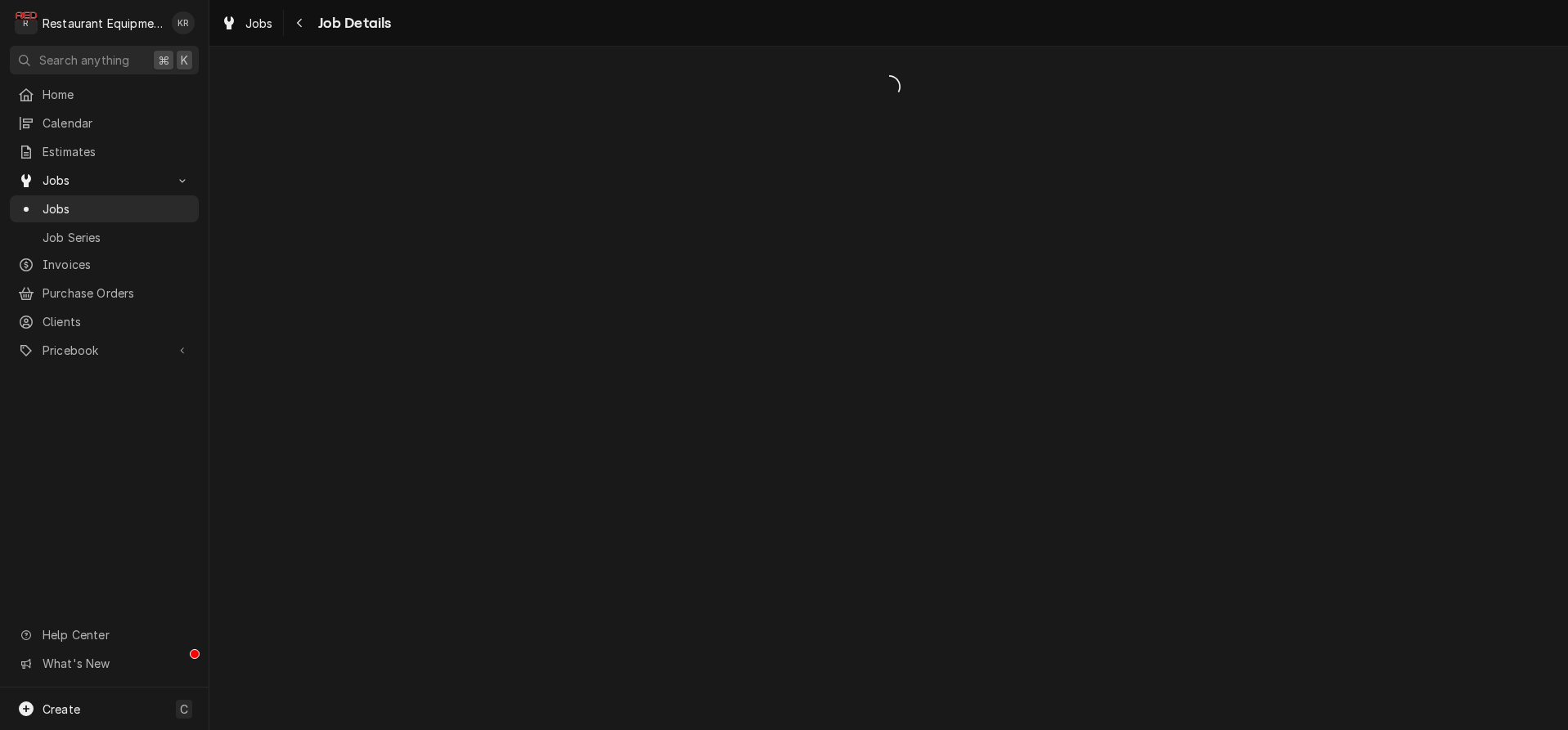scroll, scrollTop: 0, scrollLeft: 0, axis: both 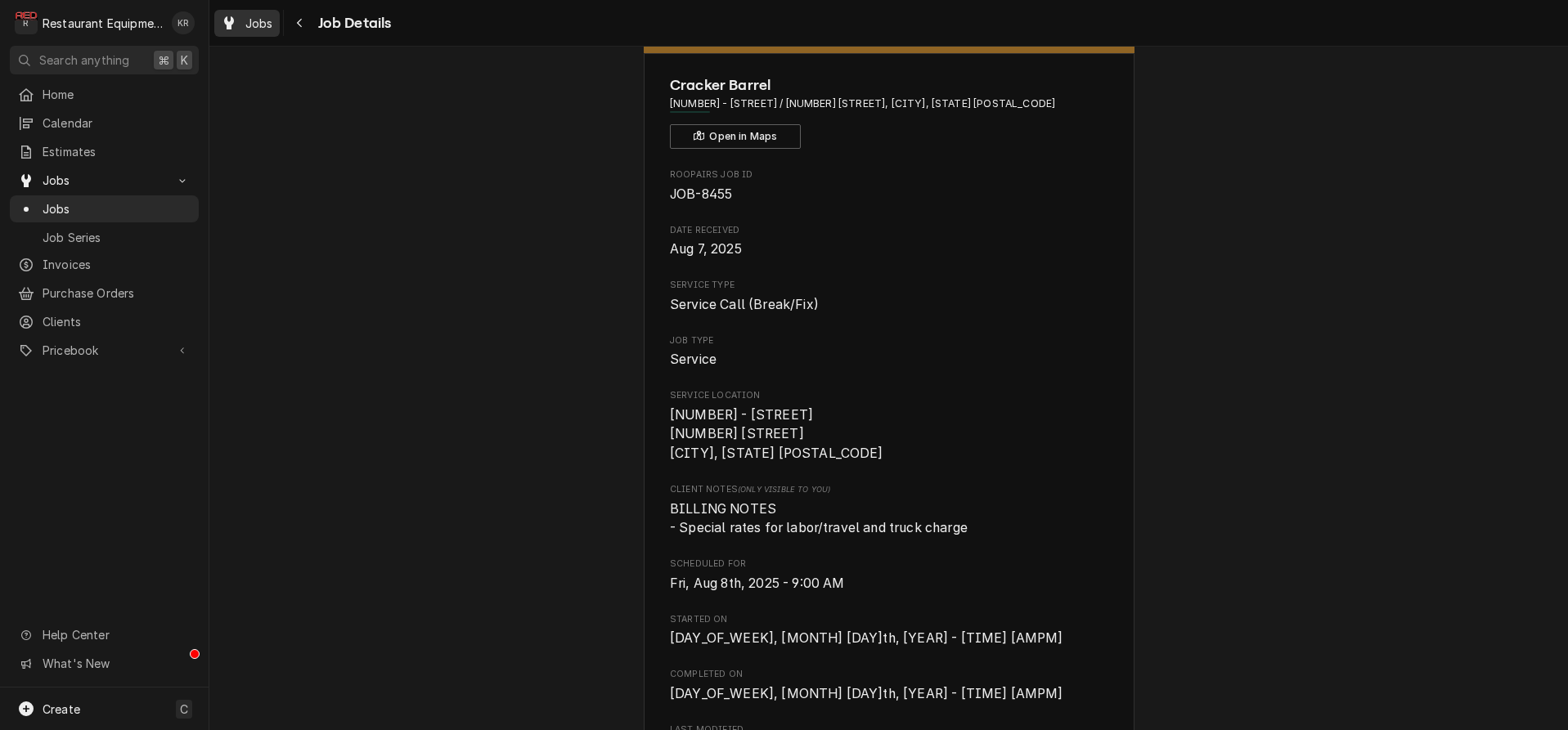 click on "Jobs" at bounding box center [259, 23] 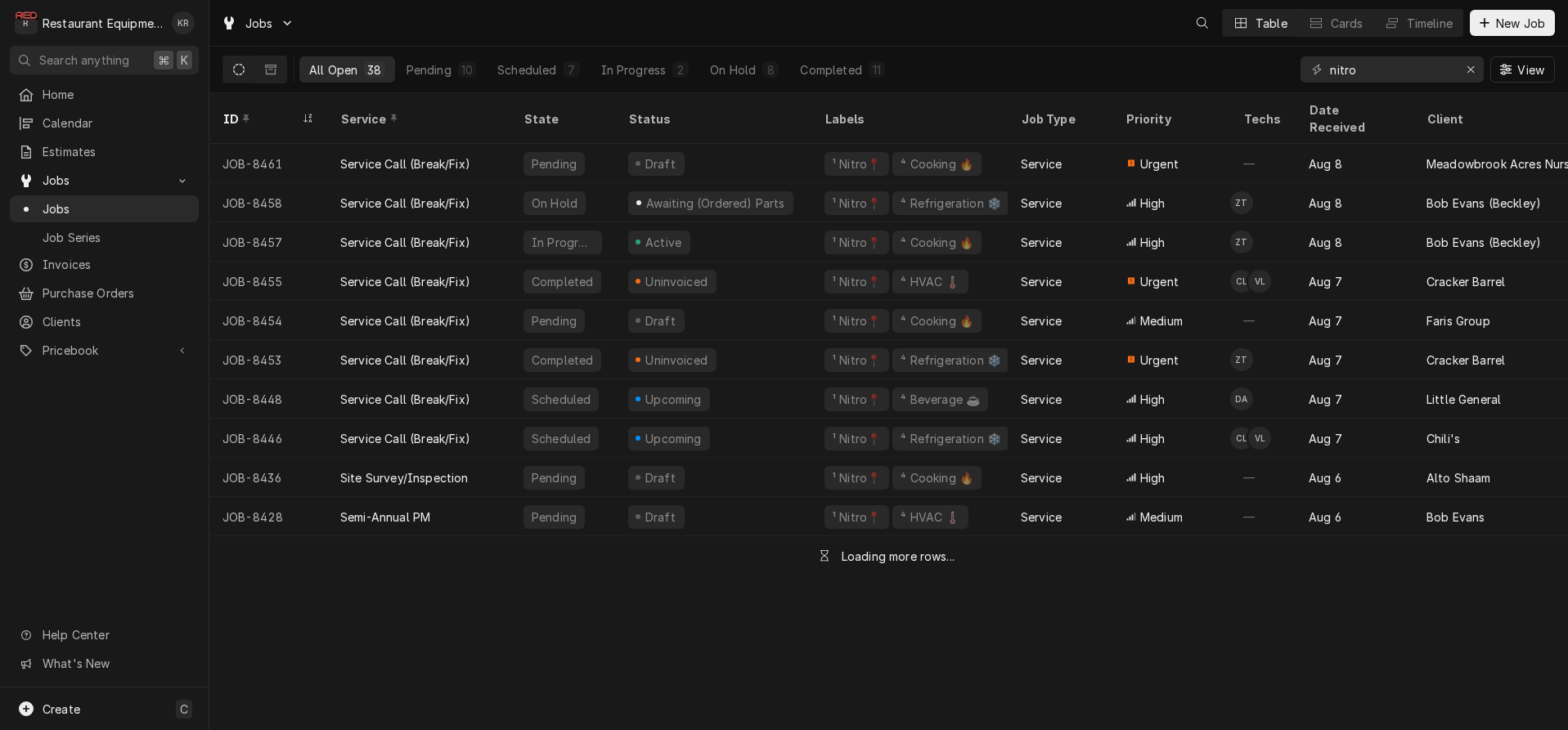 scroll, scrollTop: 0, scrollLeft: 0, axis: both 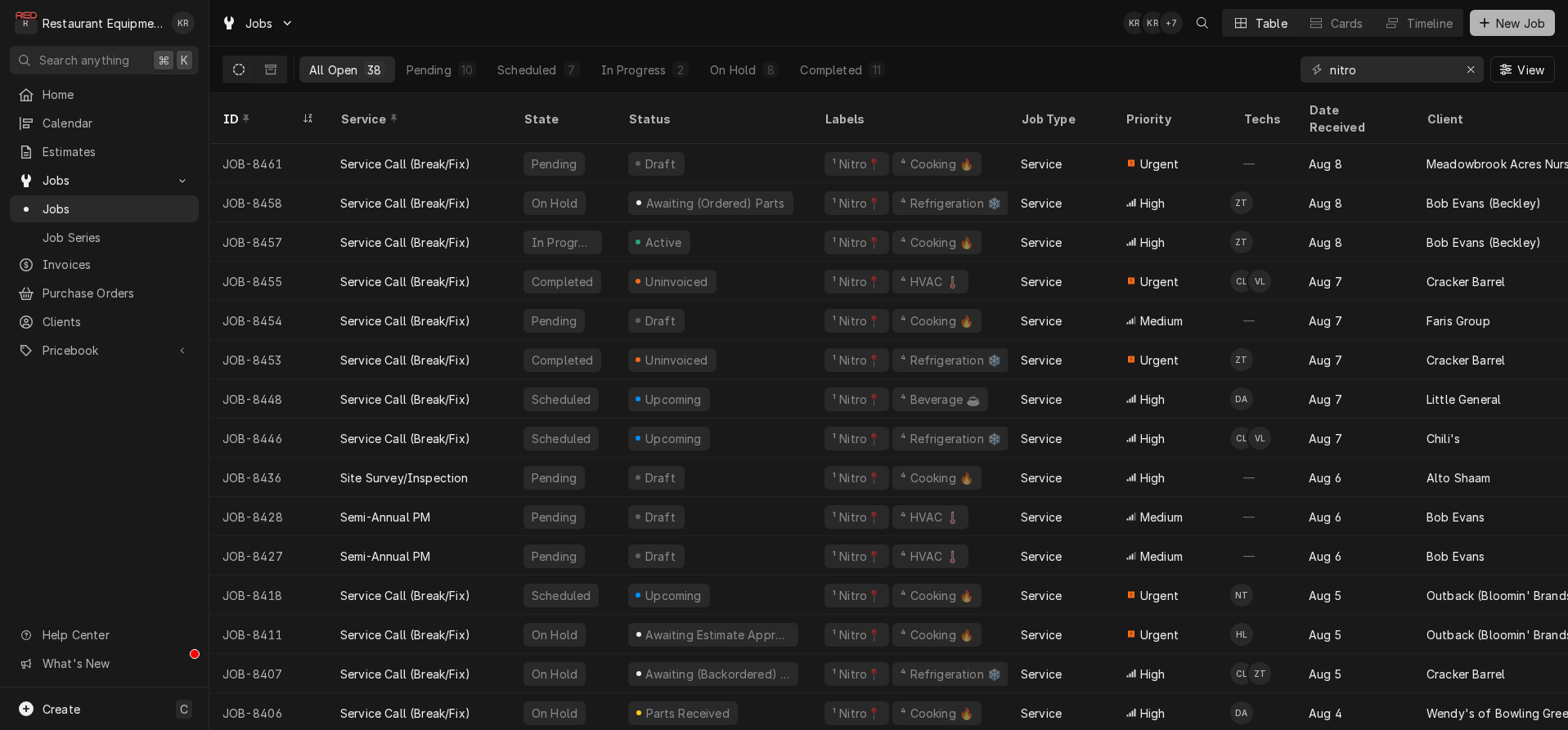 click on "New Job" at bounding box center [1521, 23] 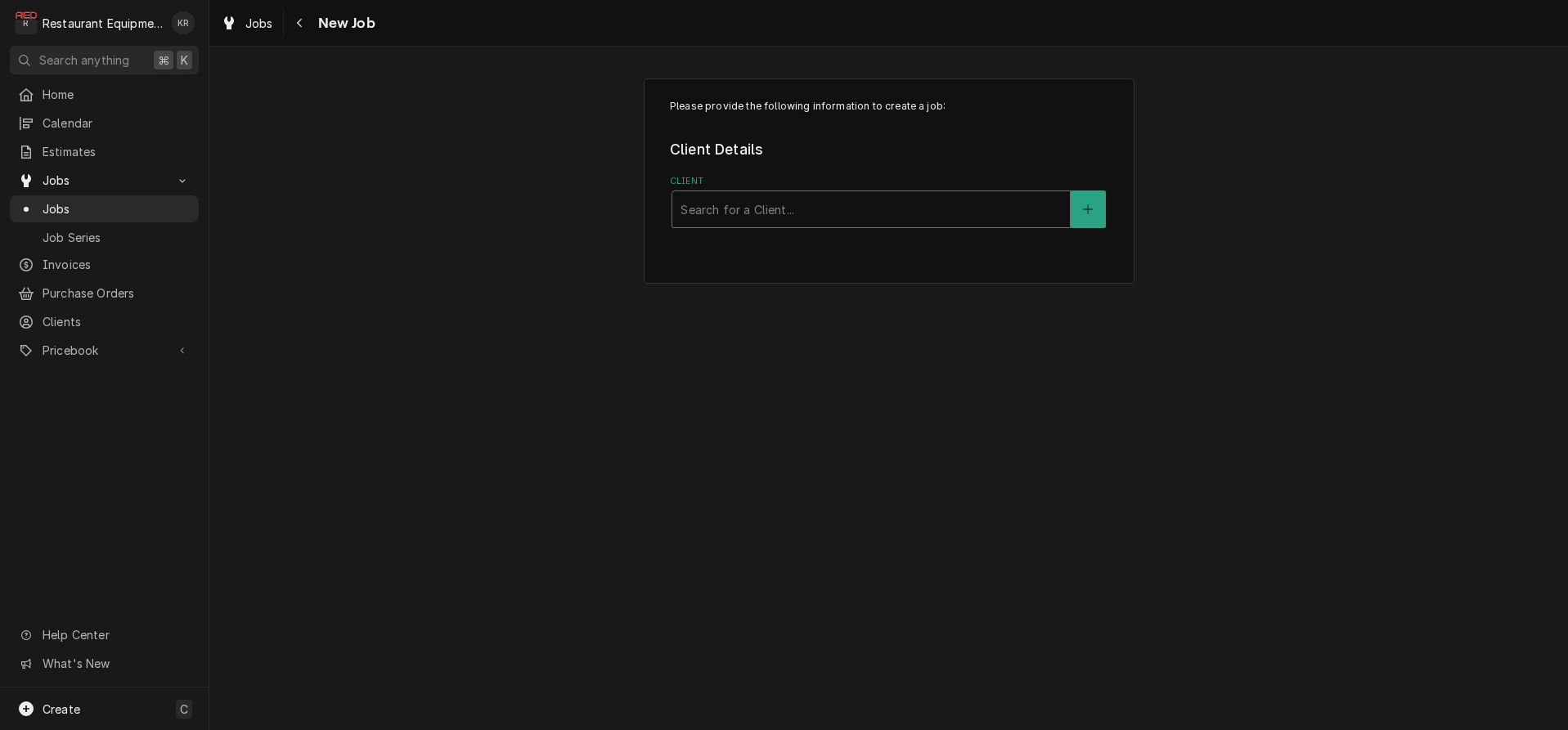 scroll, scrollTop: 0, scrollLeft: 0, axis: both 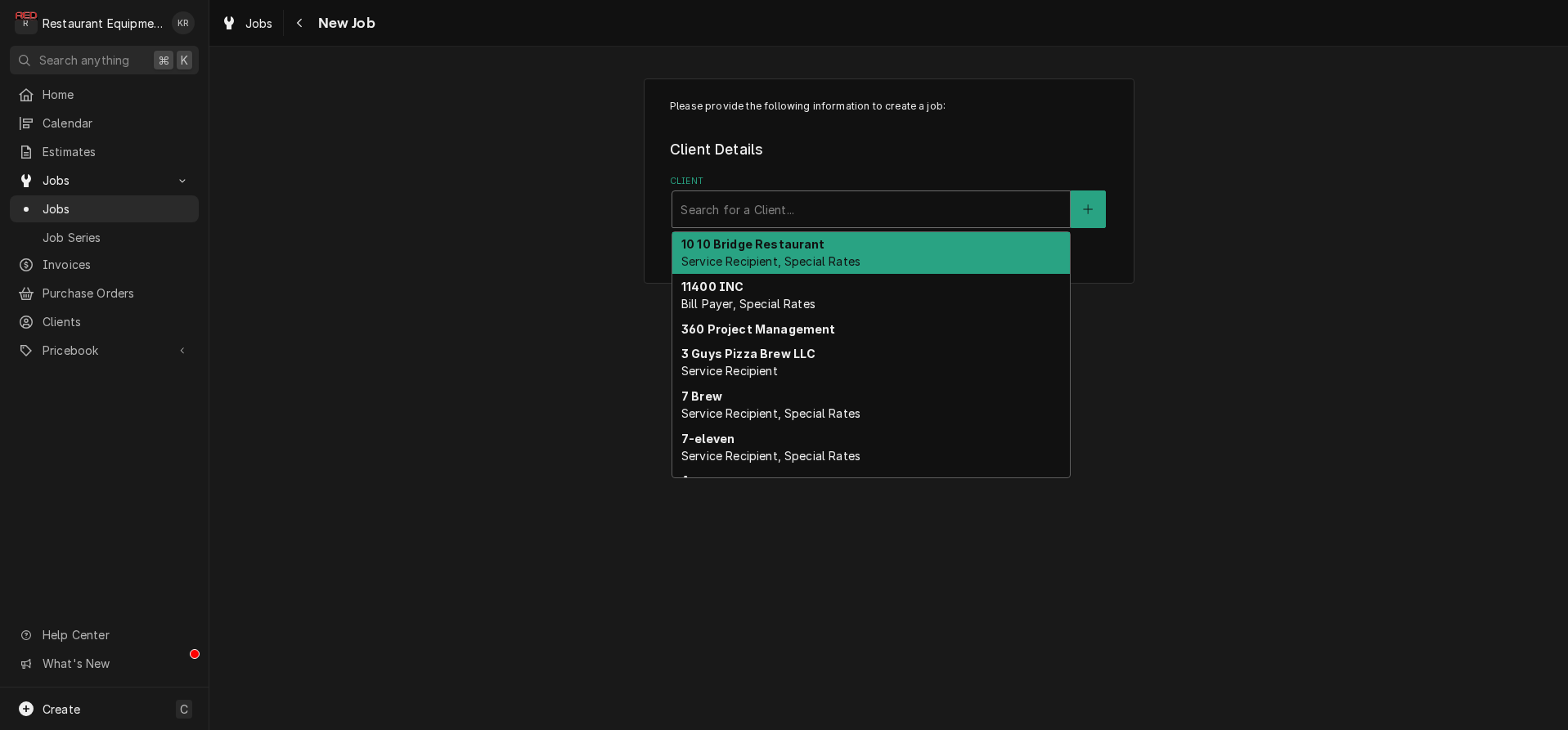 click at bounding box center [871, 209] 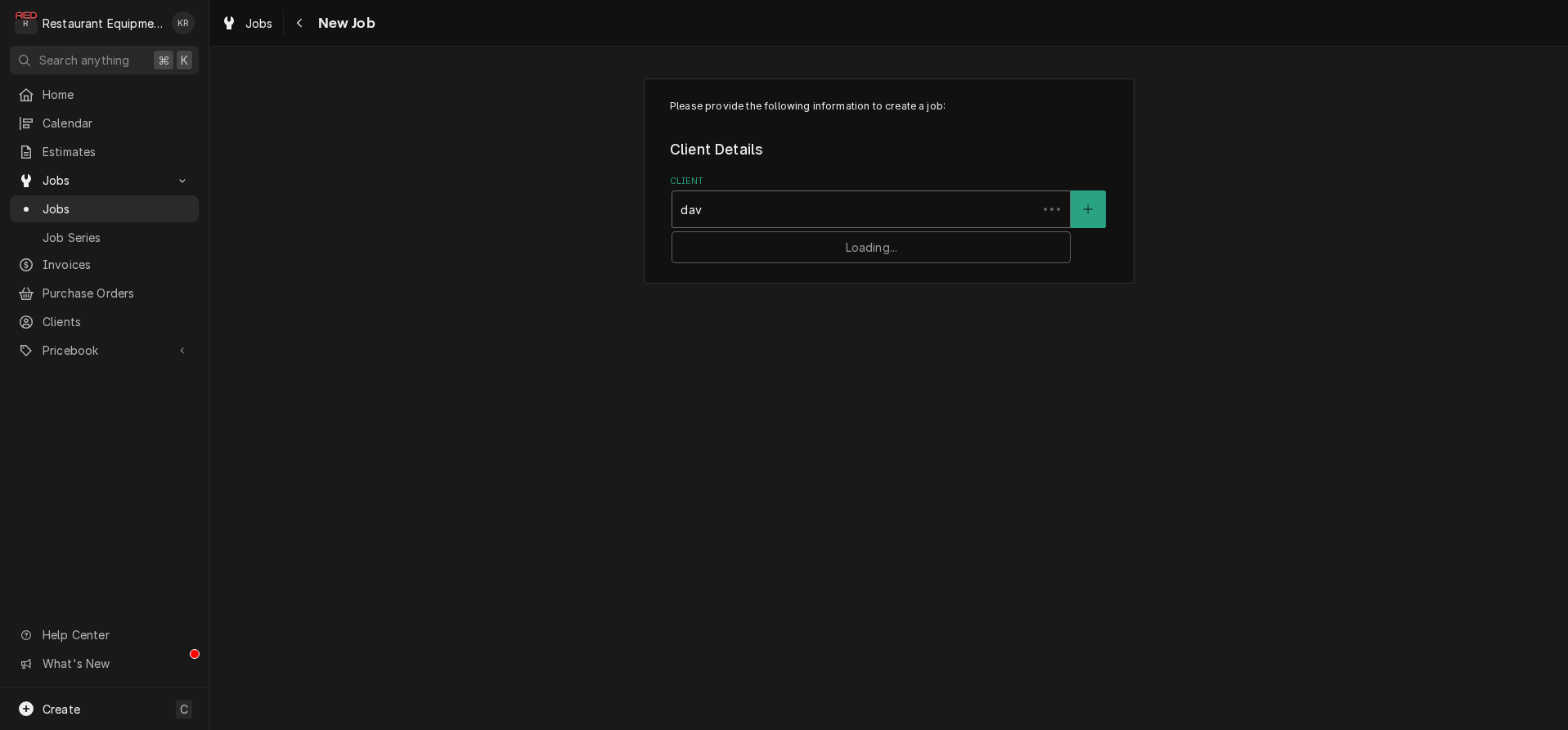 type on "dave" 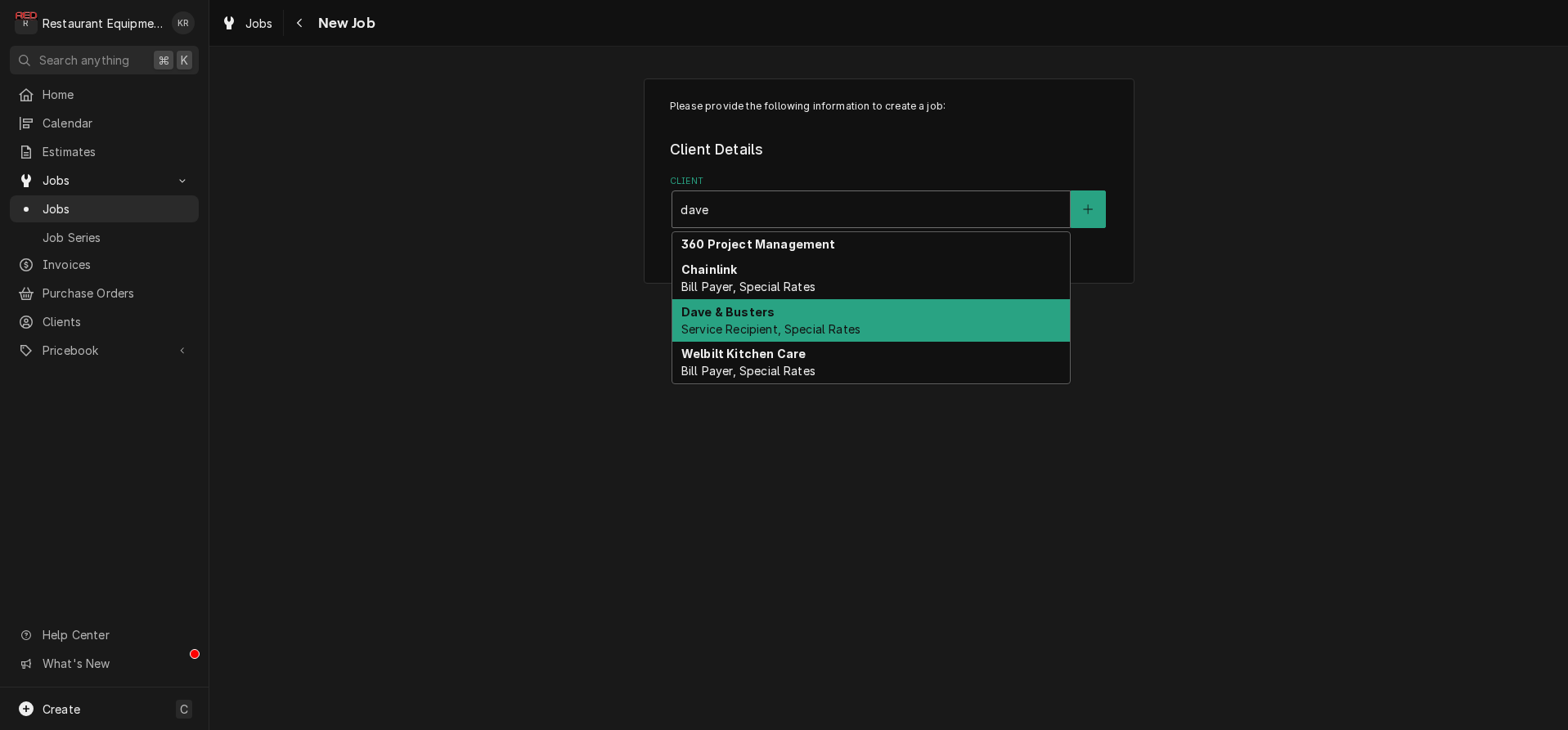 click on "Service Recipient, Special Rates" at bounding box center [771, 329] 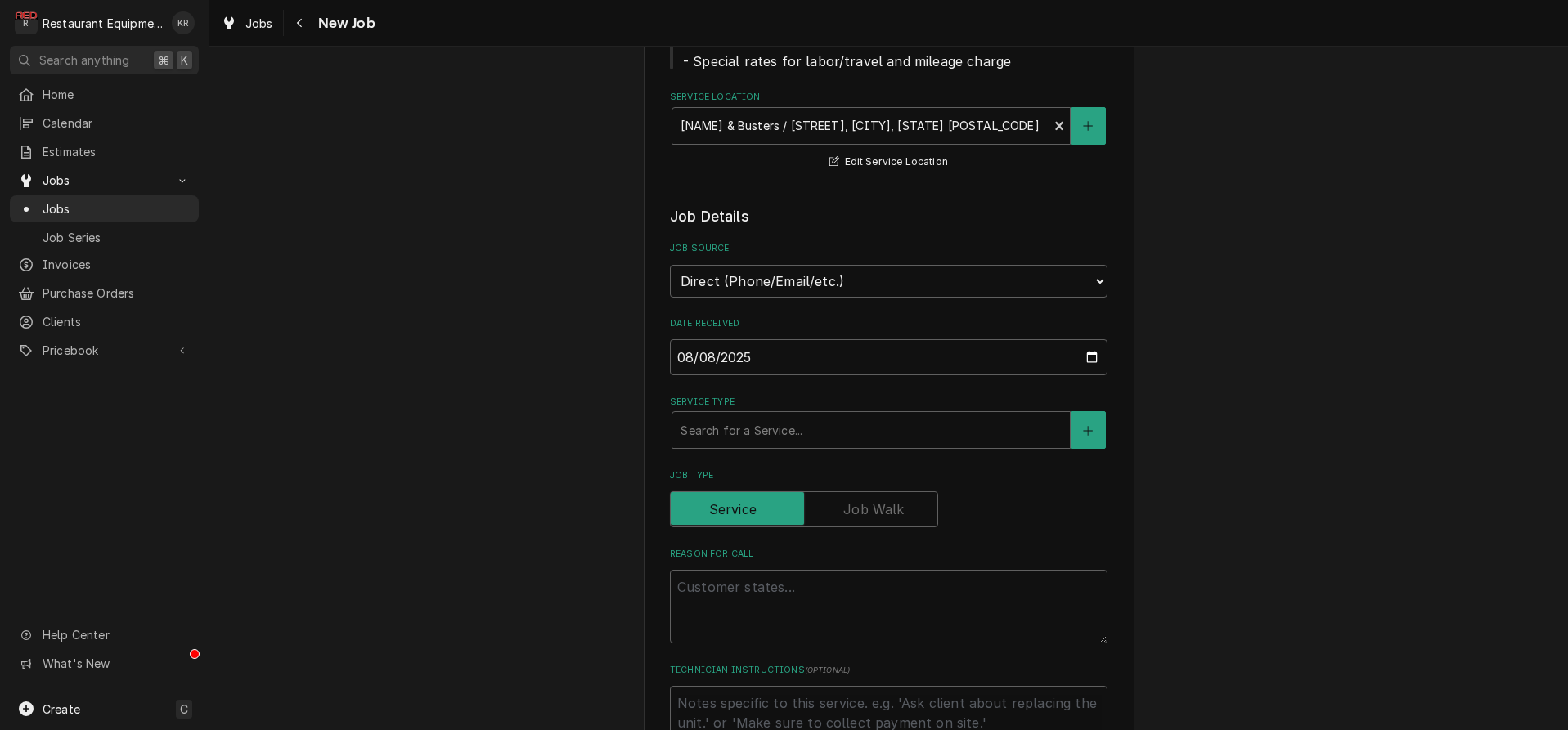 scroll, scrollTop: 281, scrollLeft: 0, axis: vertical 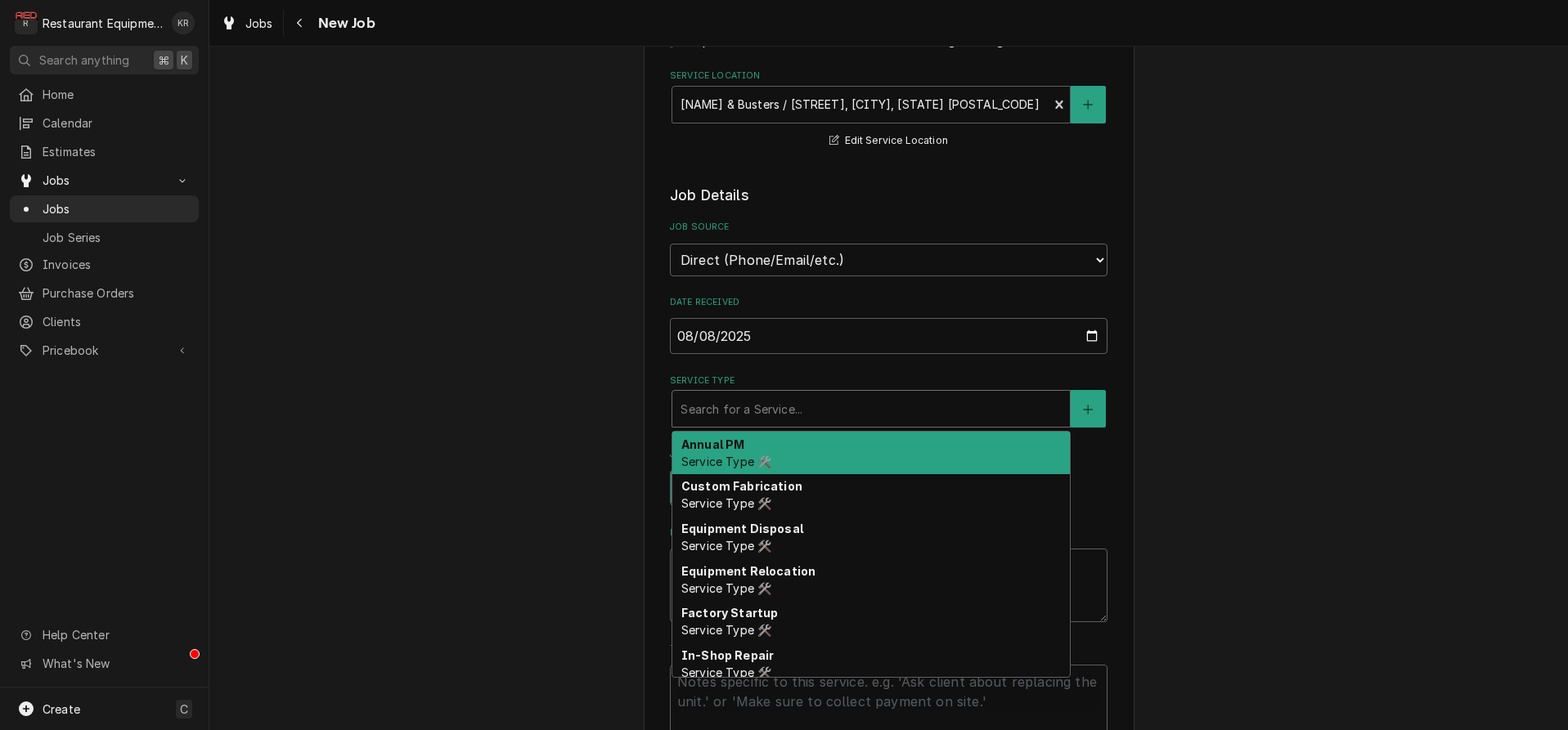 click at bounding box center [871, 409] 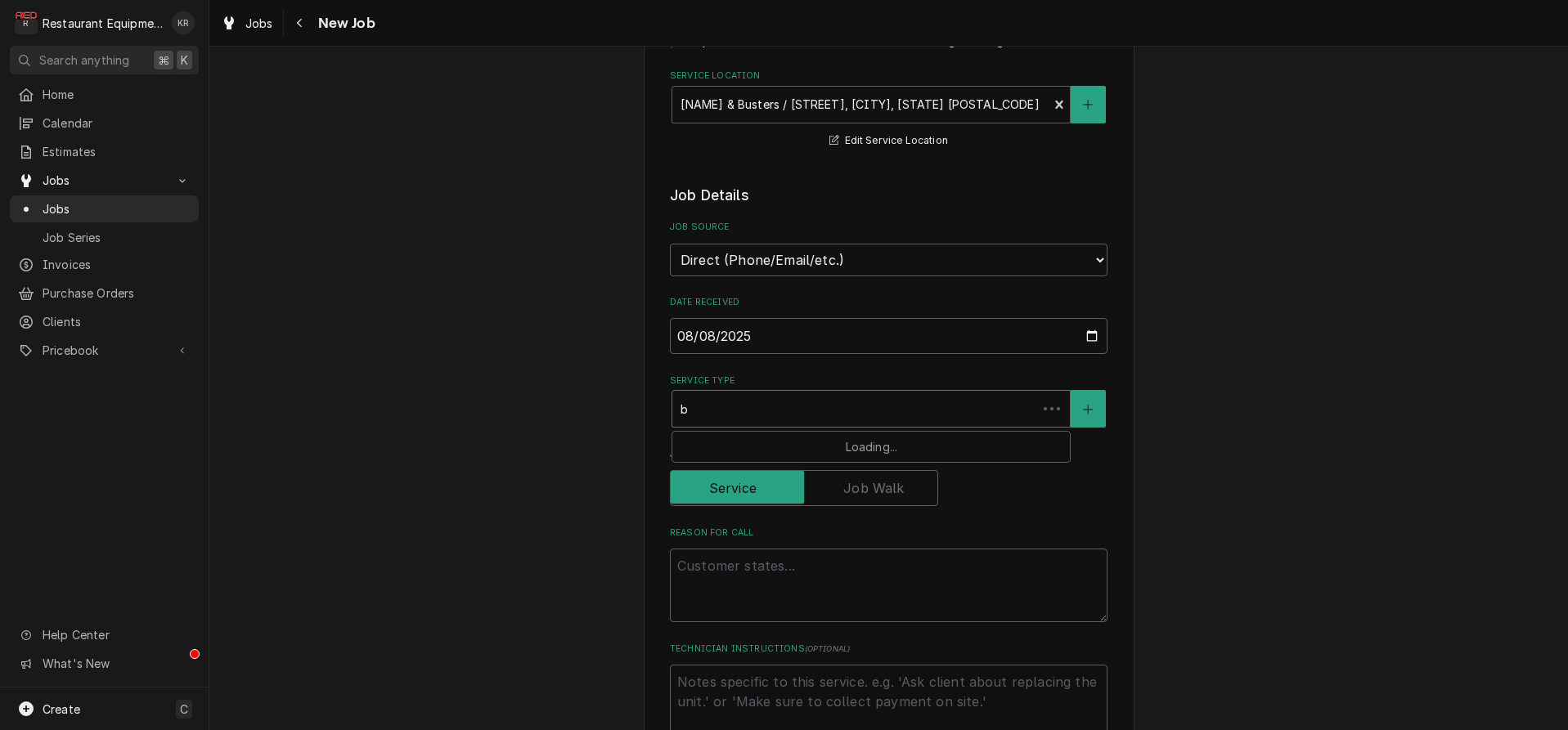 type on "x" 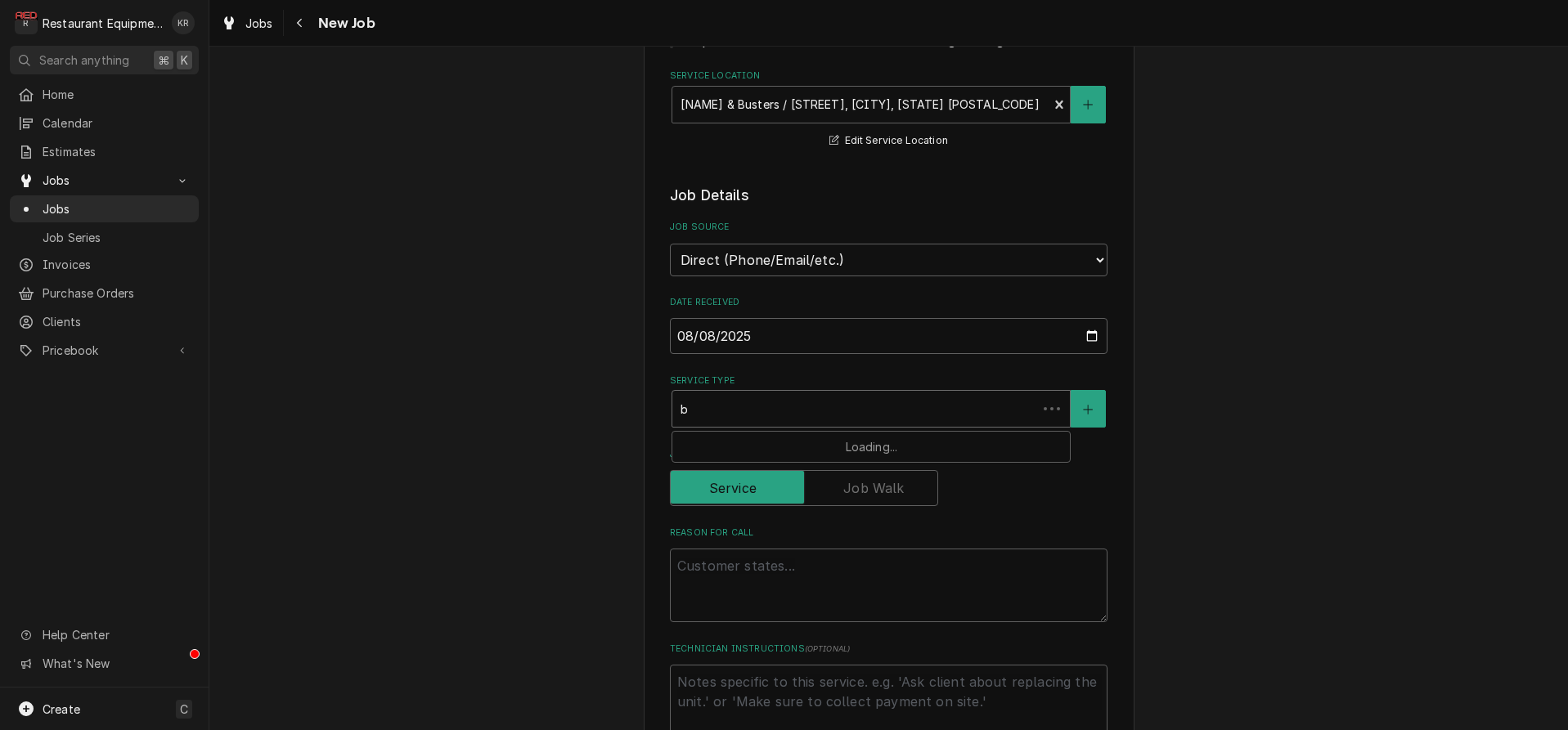 type on "be" 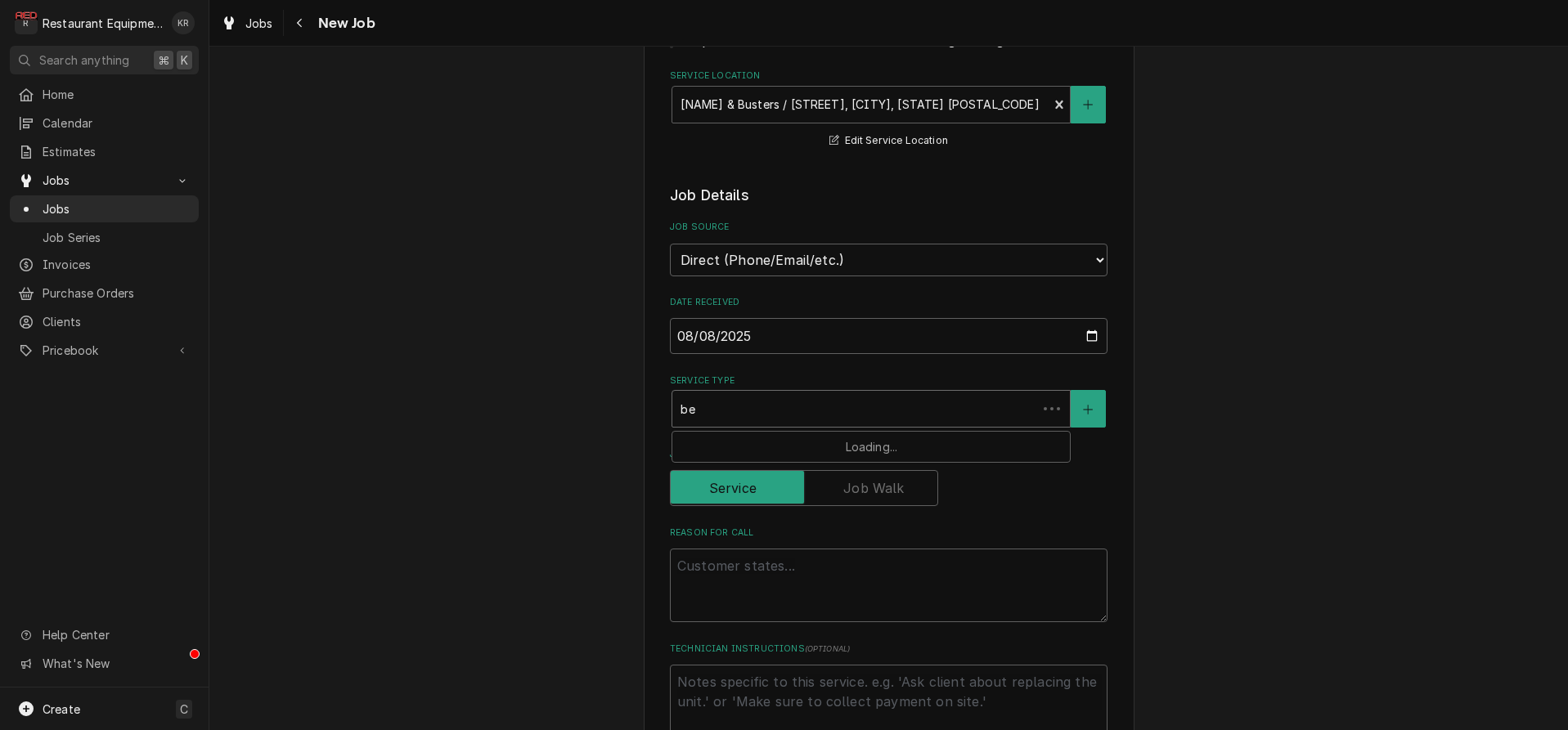 type on "x" 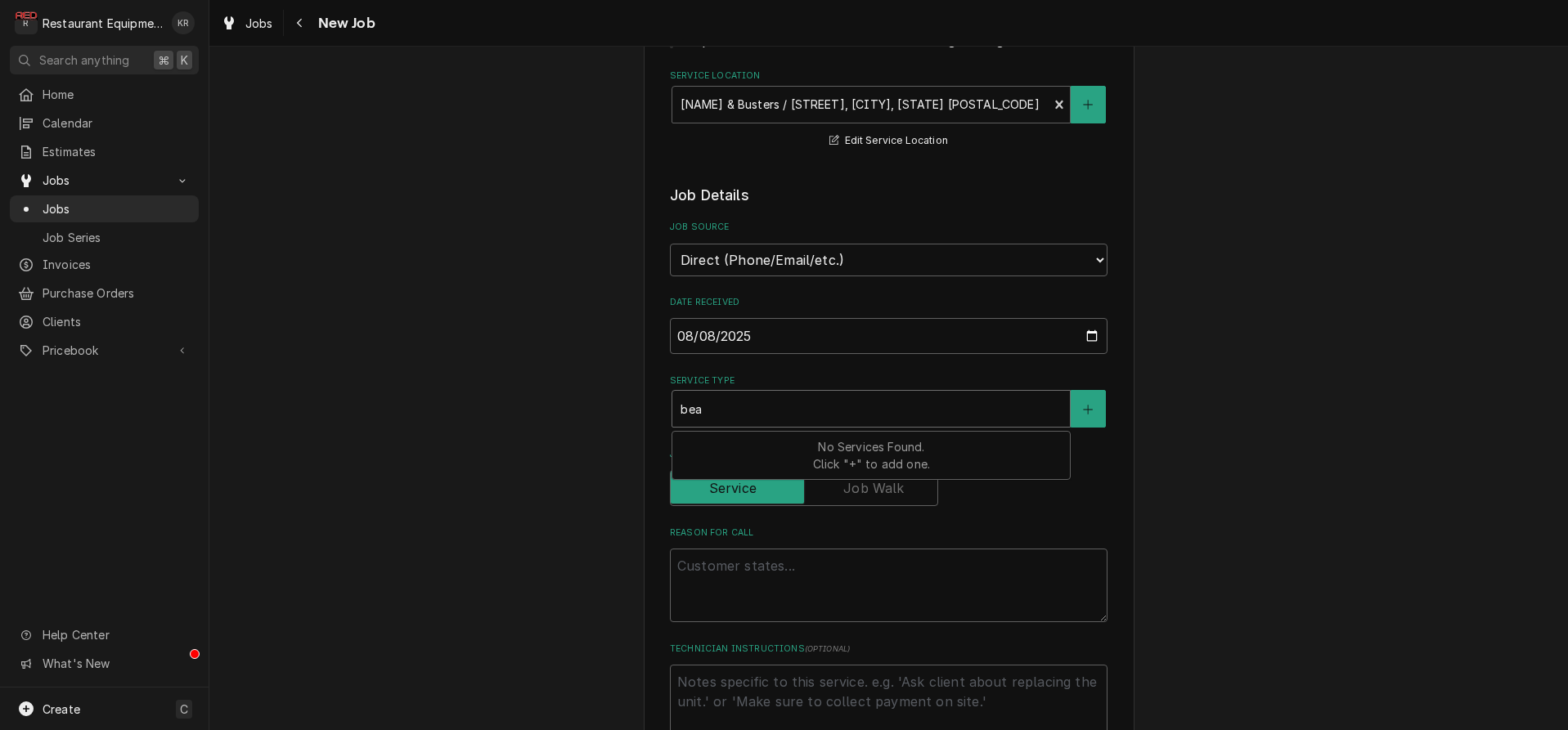 type on "x" 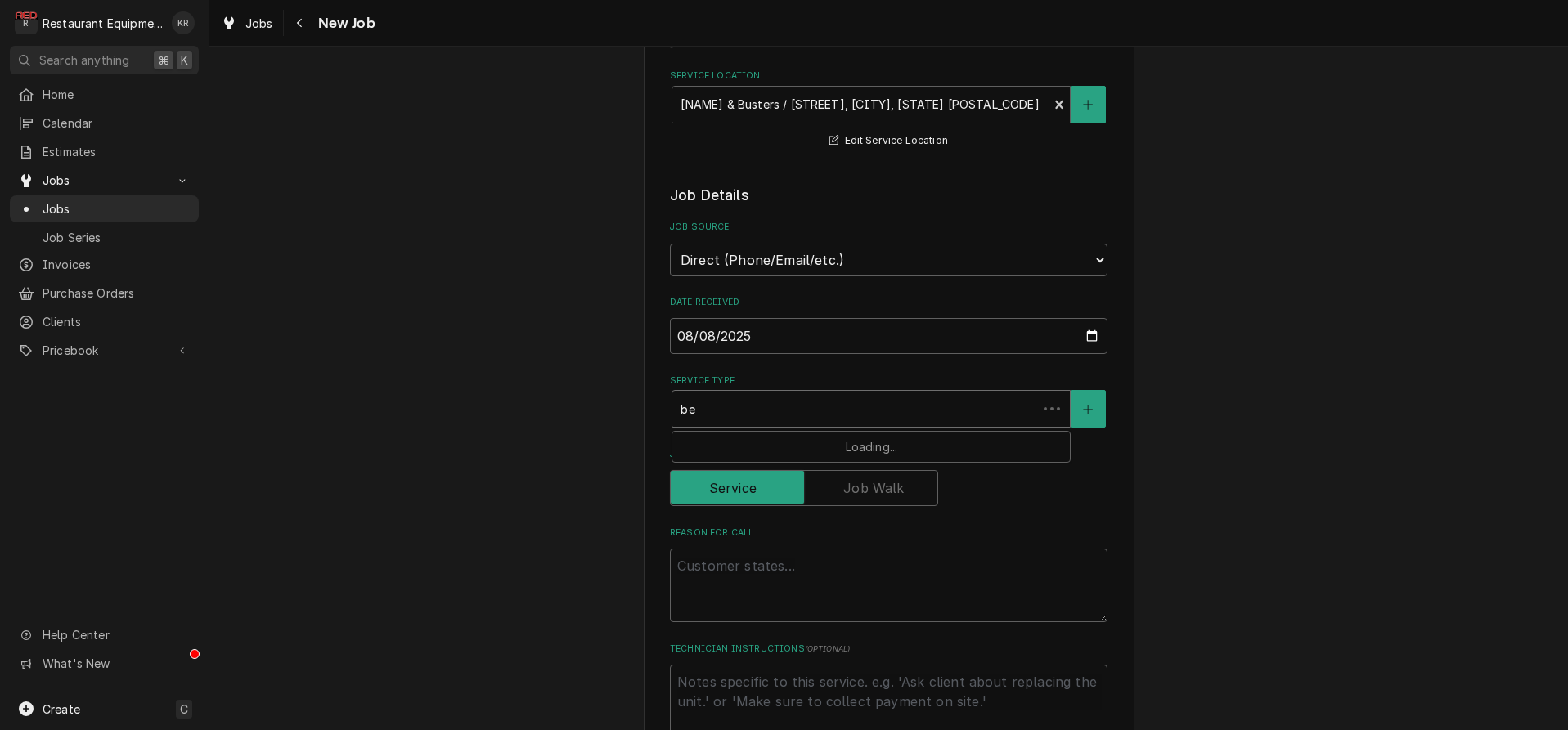 type on "ber" 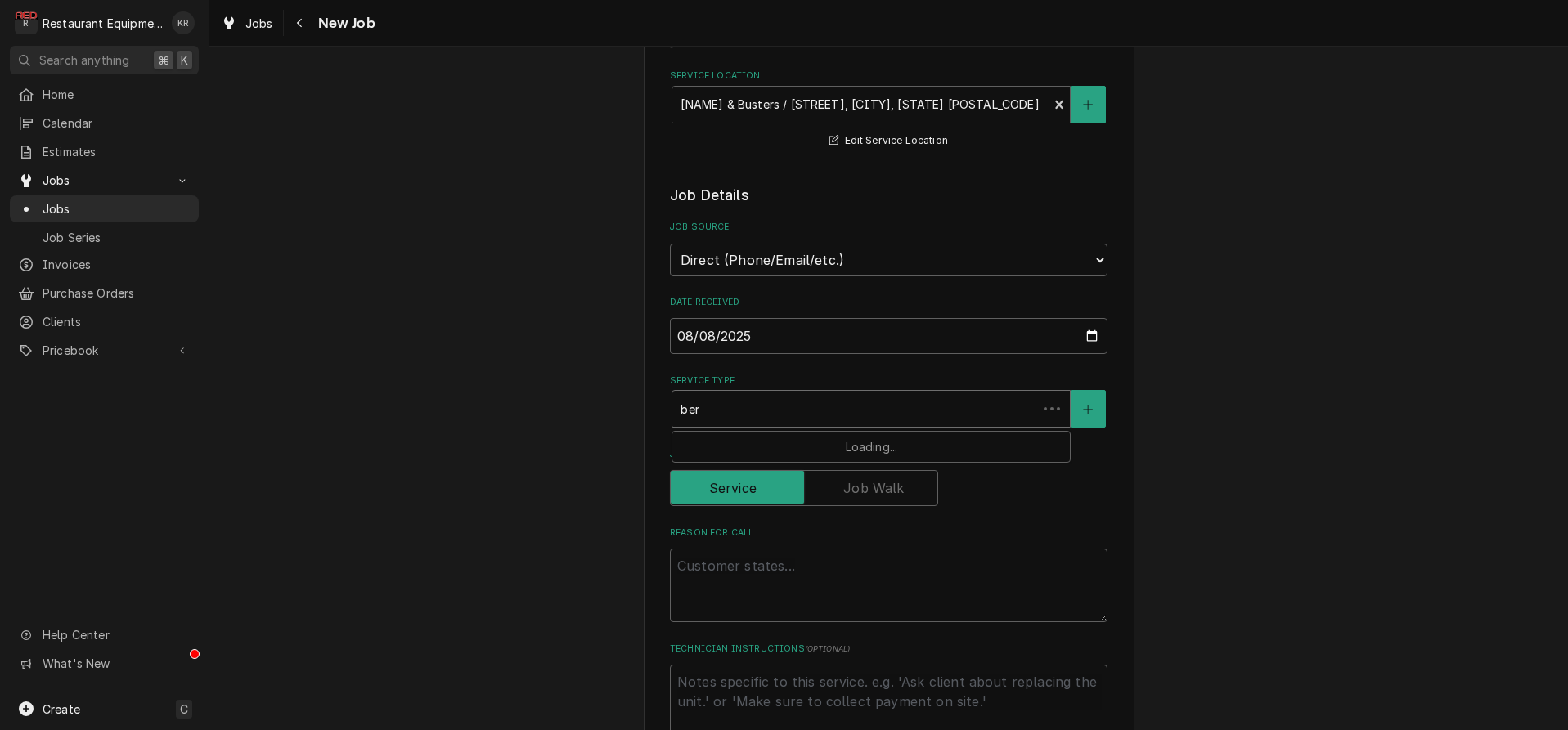 type on "x" 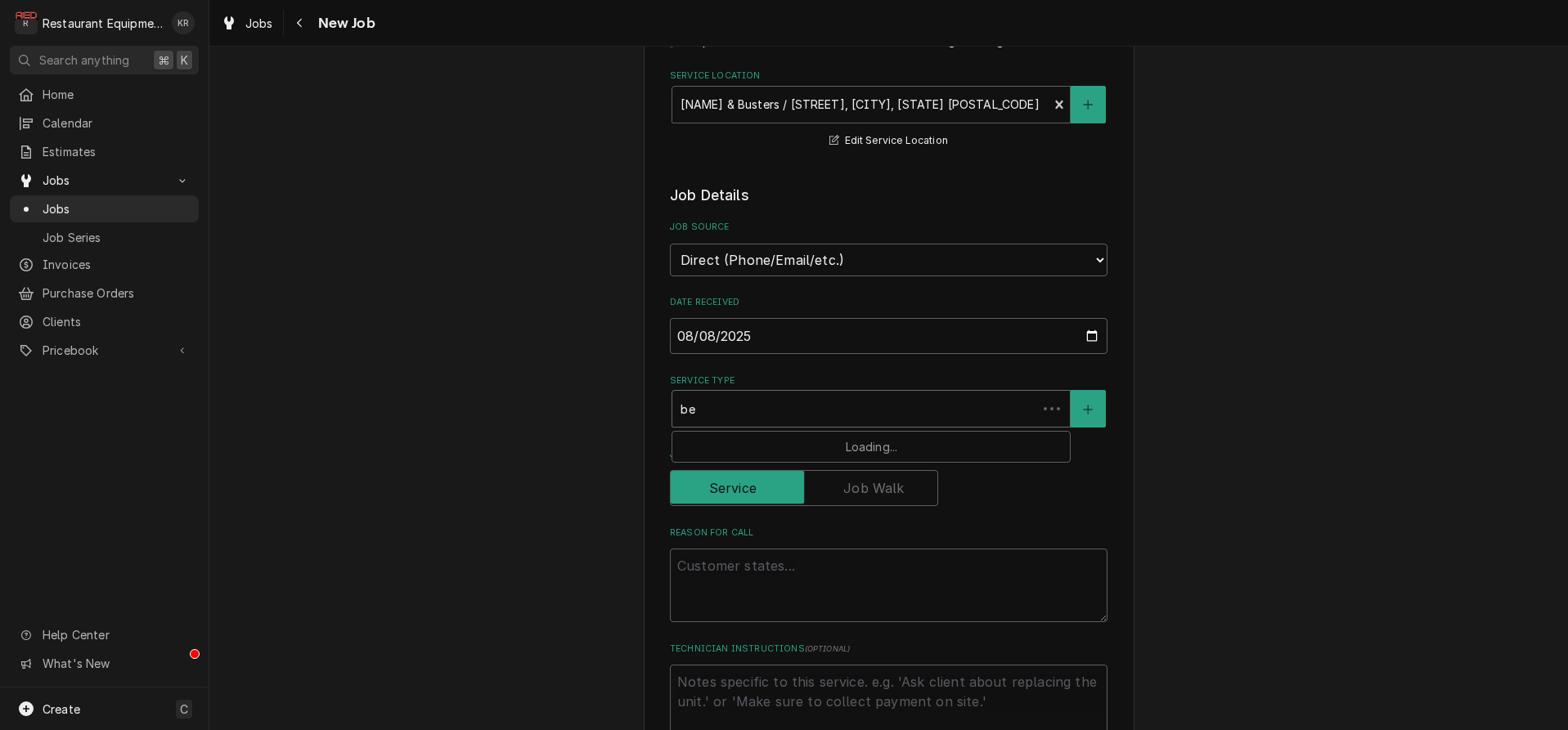 type on "x" 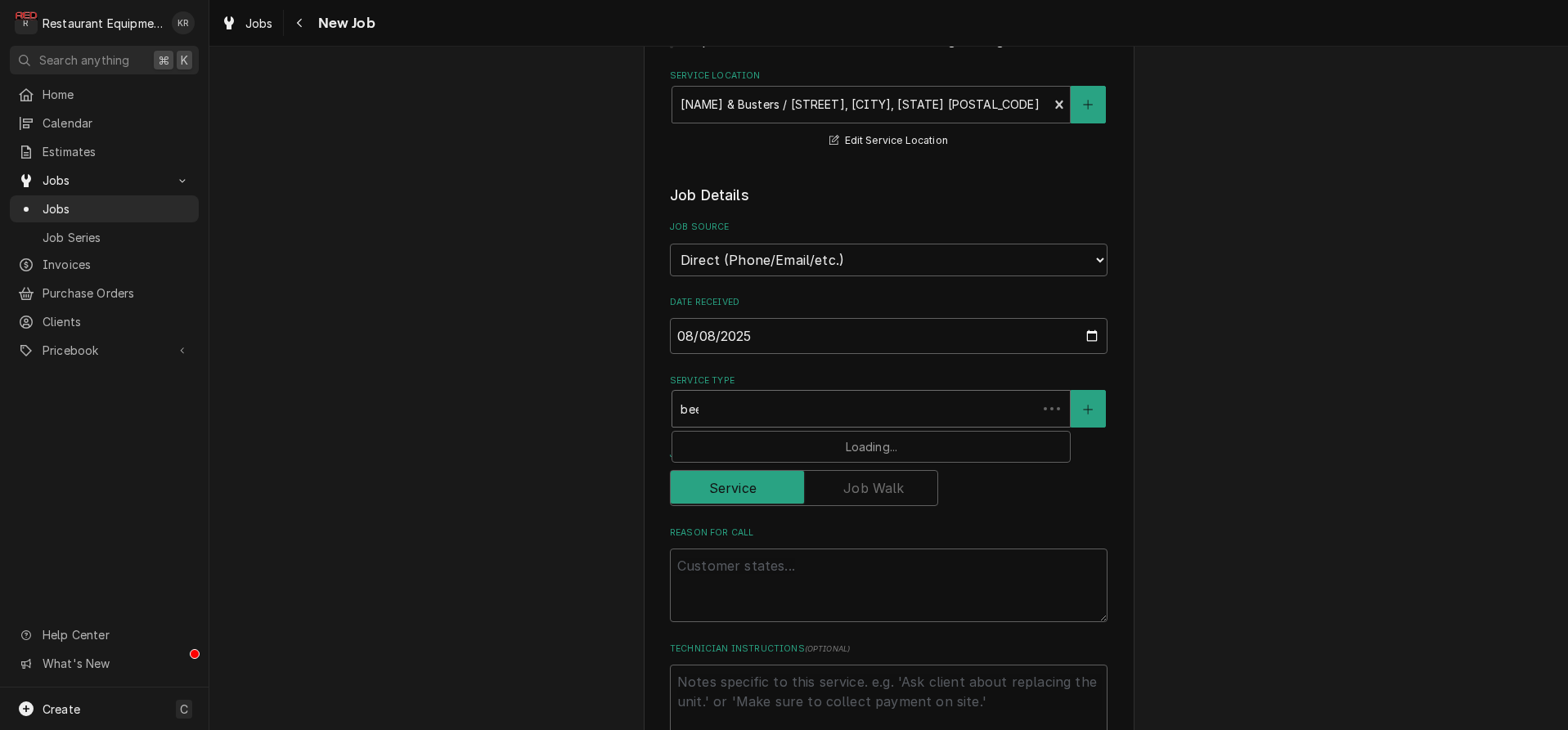 type on "beea" 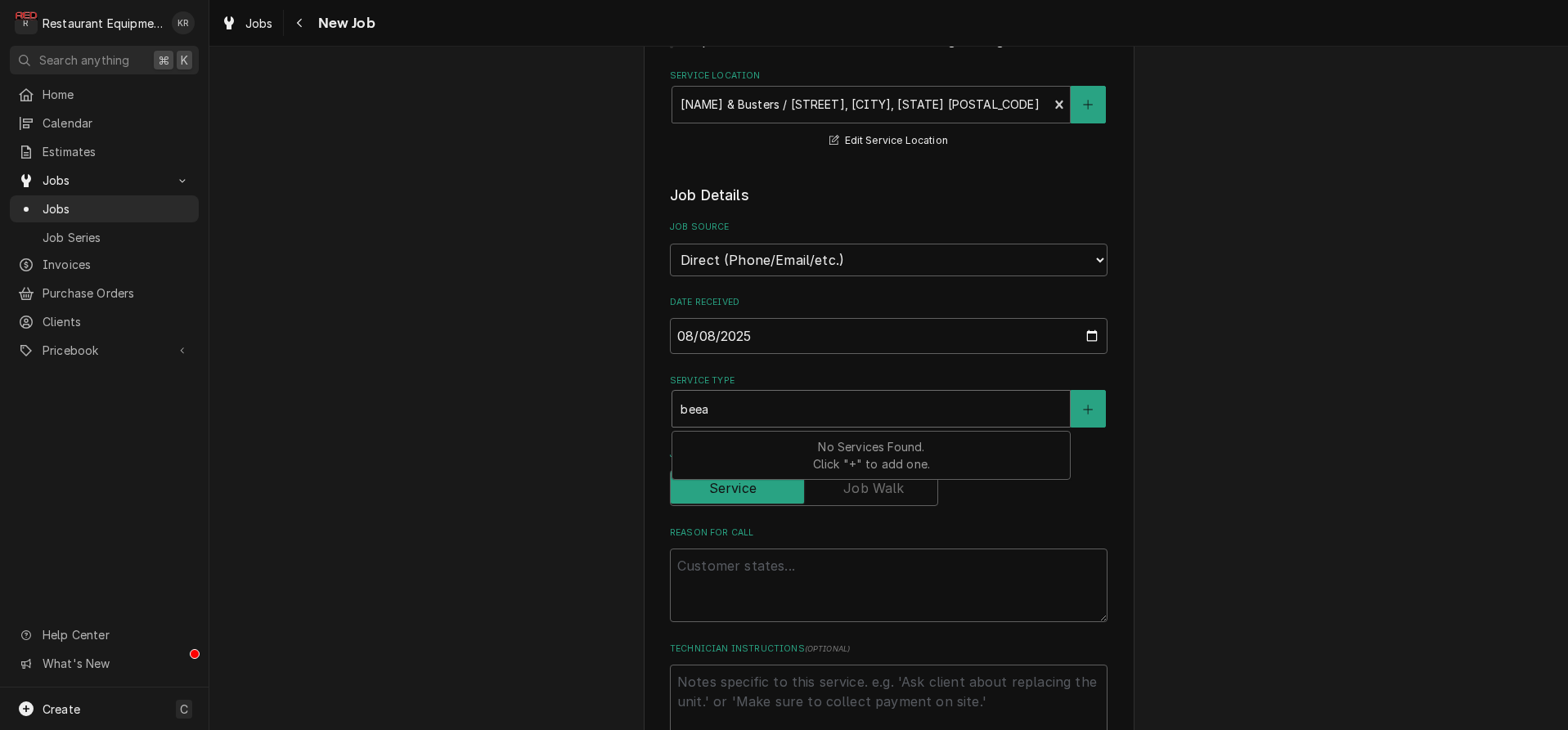 type on "x" 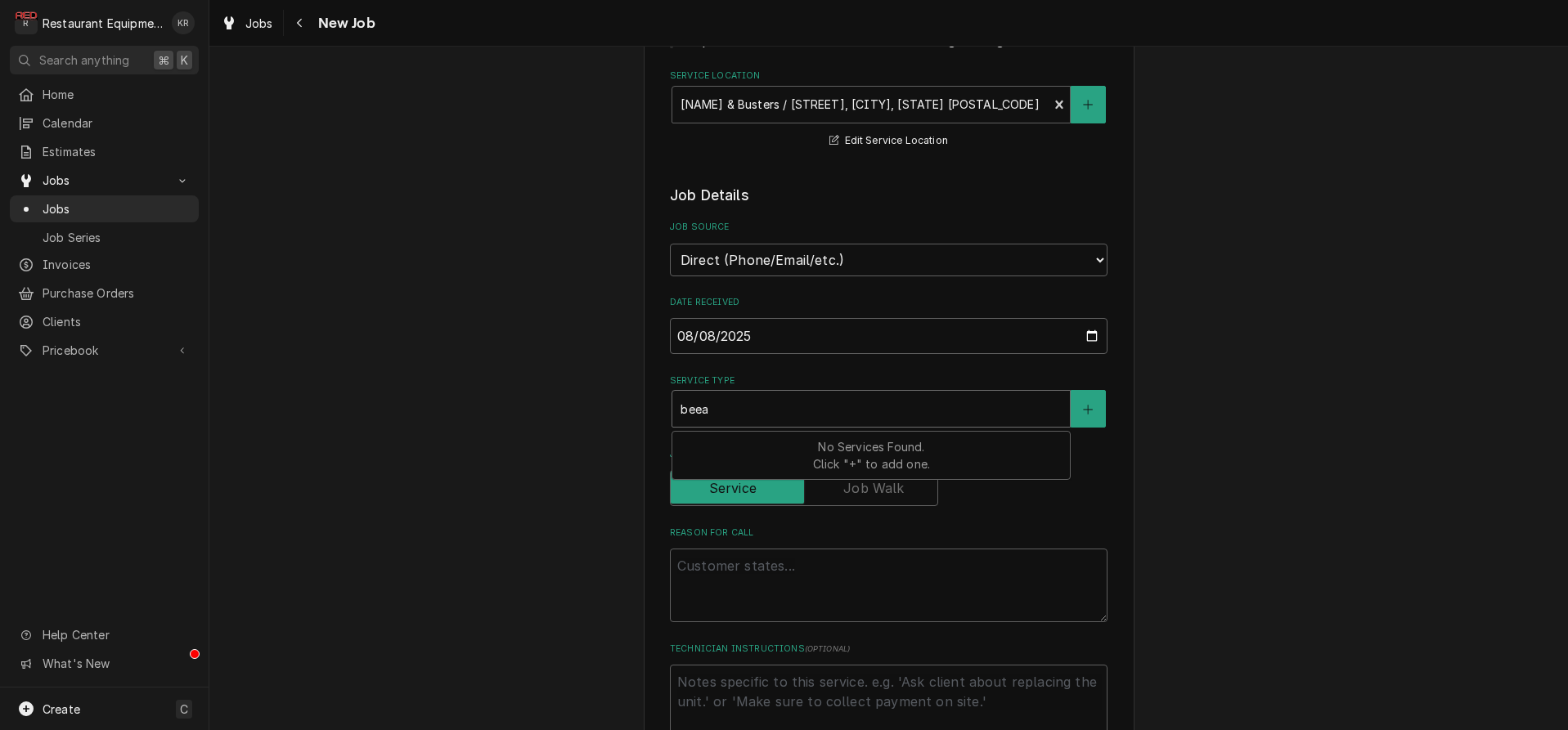 type on "bee" 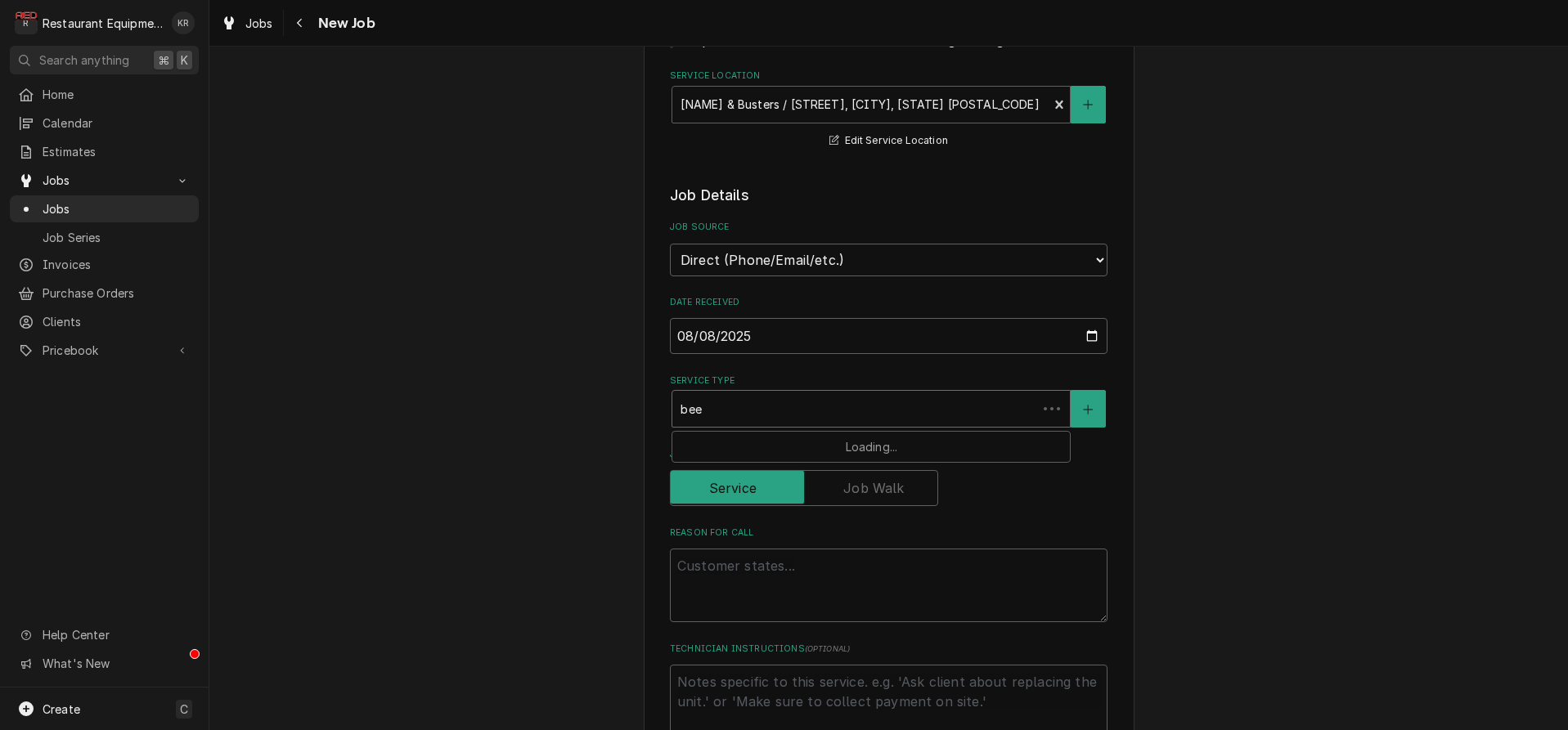 type on "x" 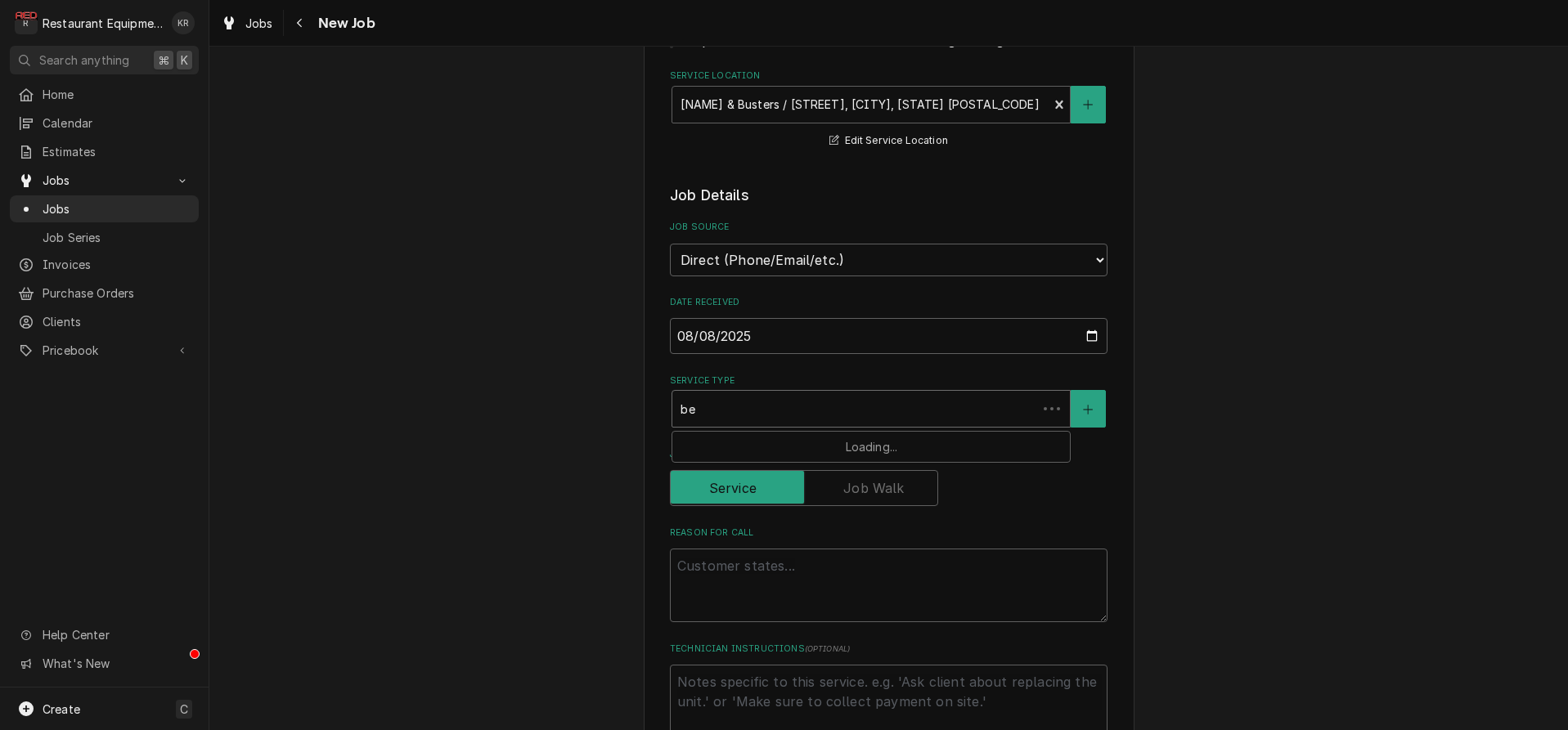 type on "x" 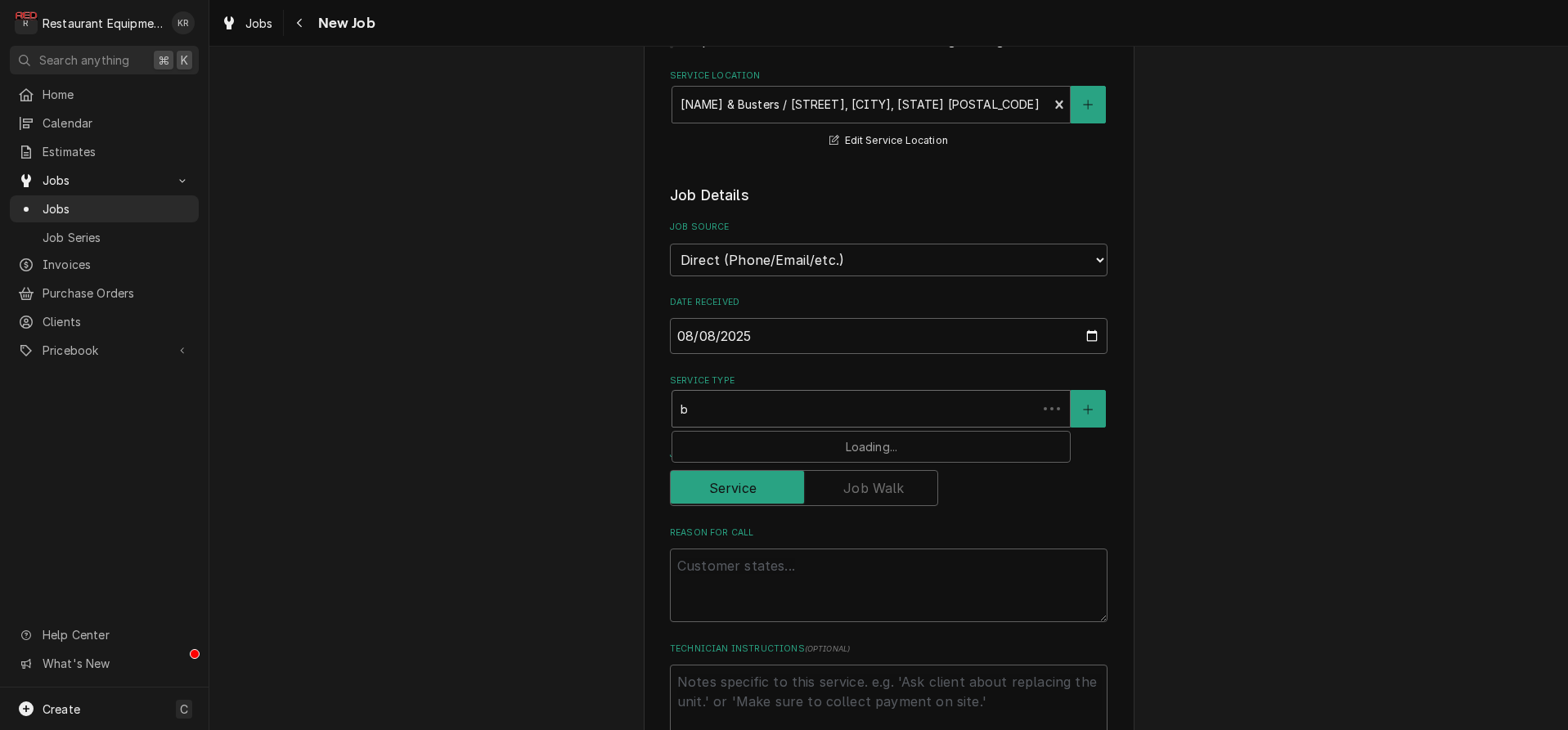 type on "x" 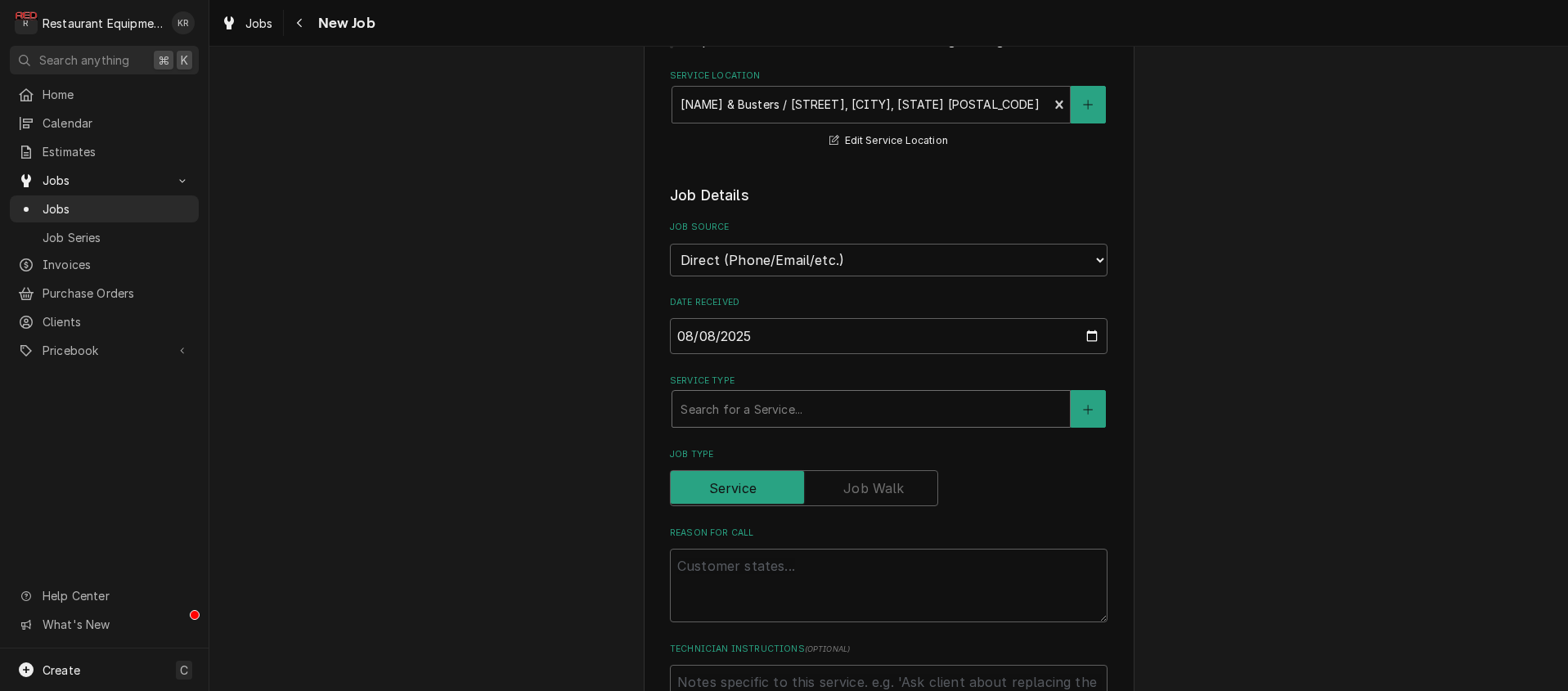type on "x" 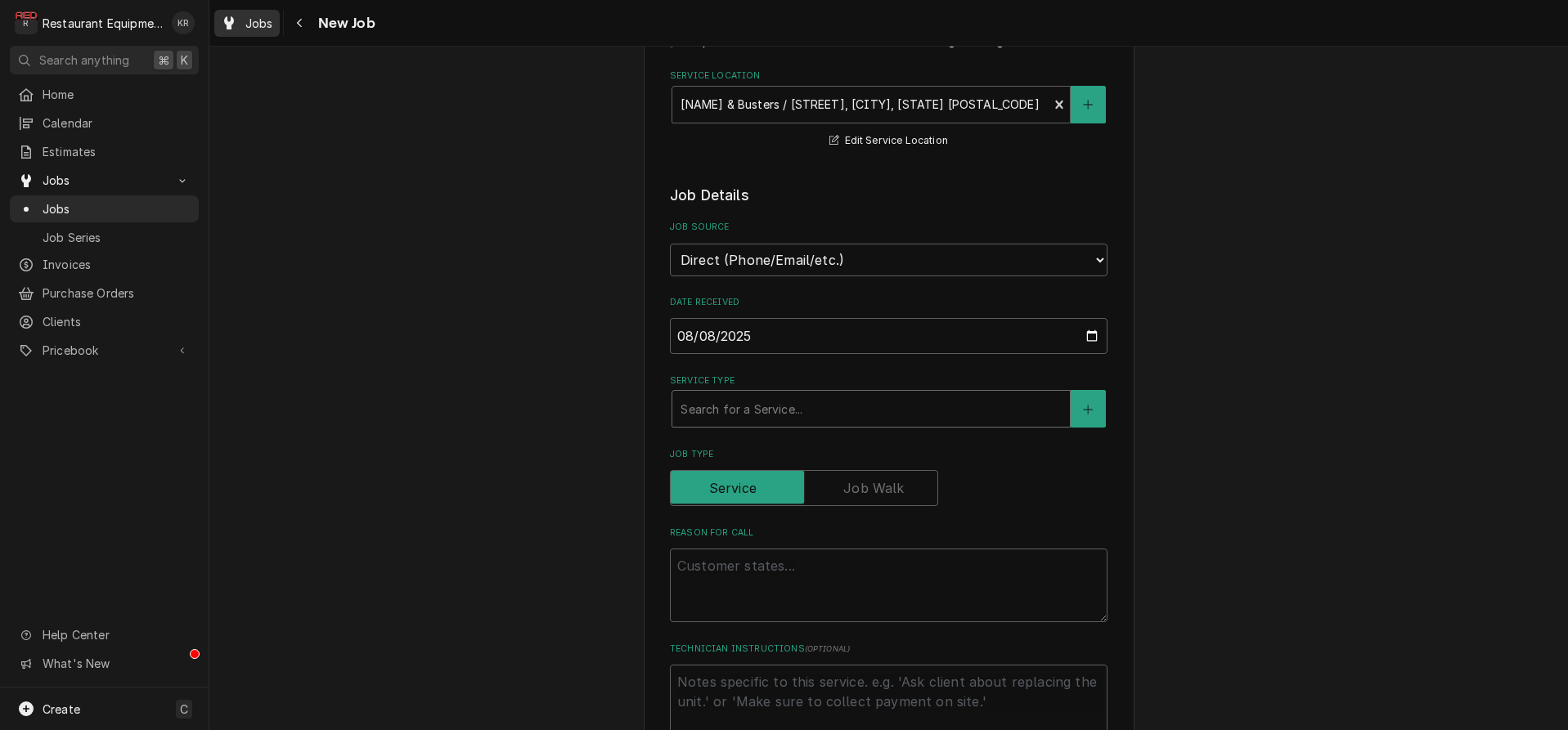 click on "Jobs" at bounding box center (259, 23) 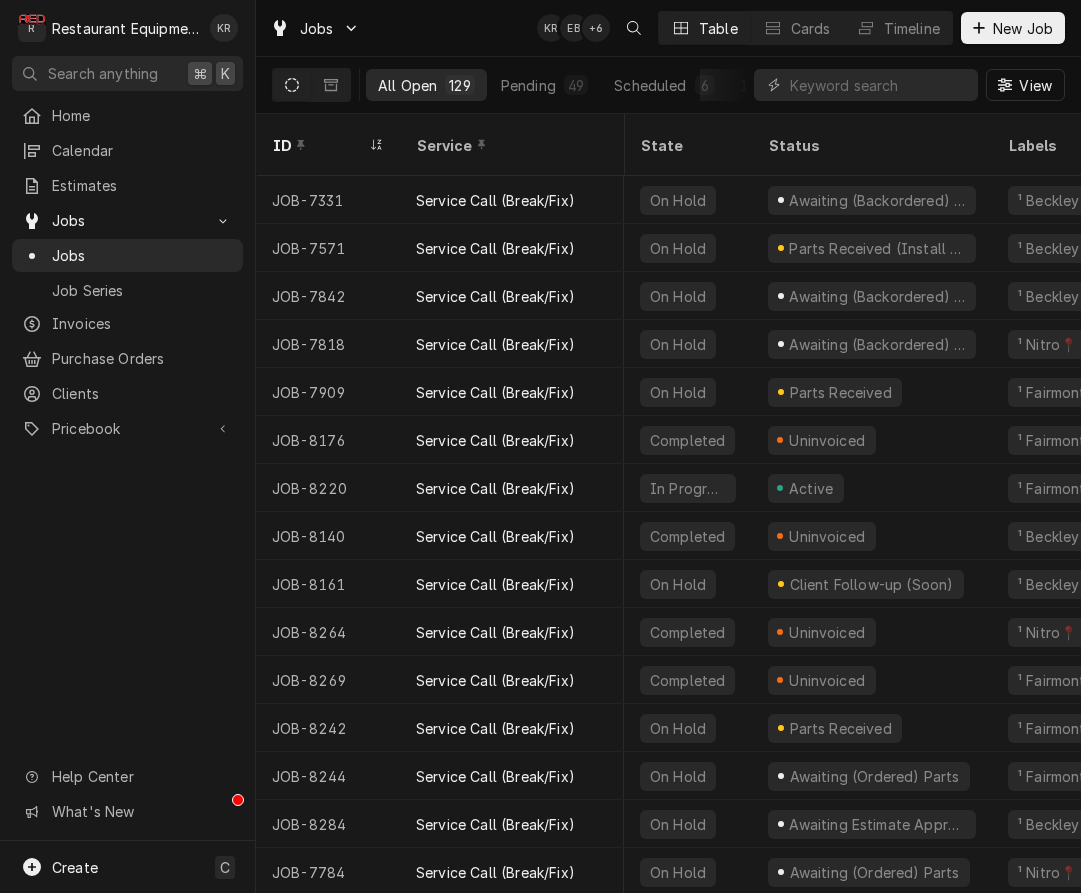 scroll, scrollTop: 0, scrollLeft: 0, axis: both 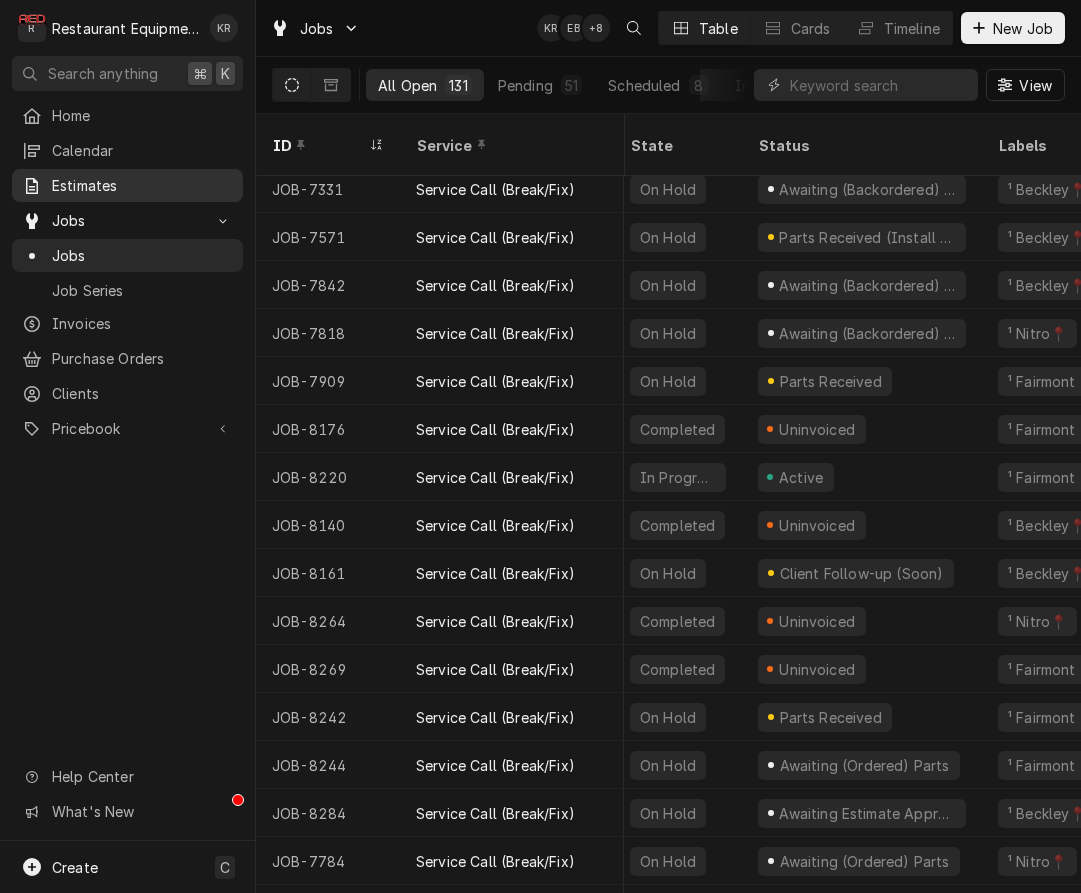 click on "Estimates" at bounding box center (142, 185) 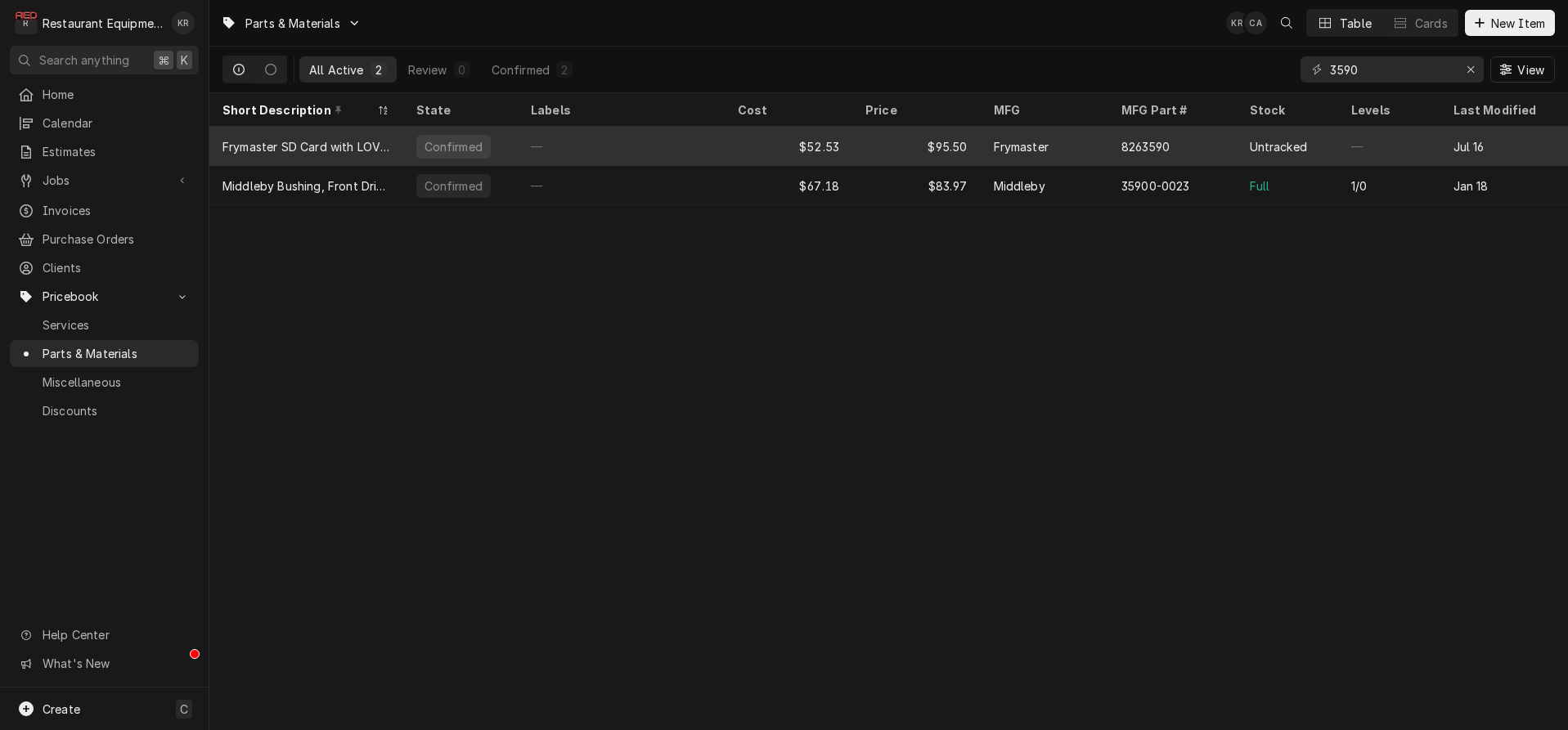 scroll, scrollTop: 0, scrollLeft: 0, axis: both 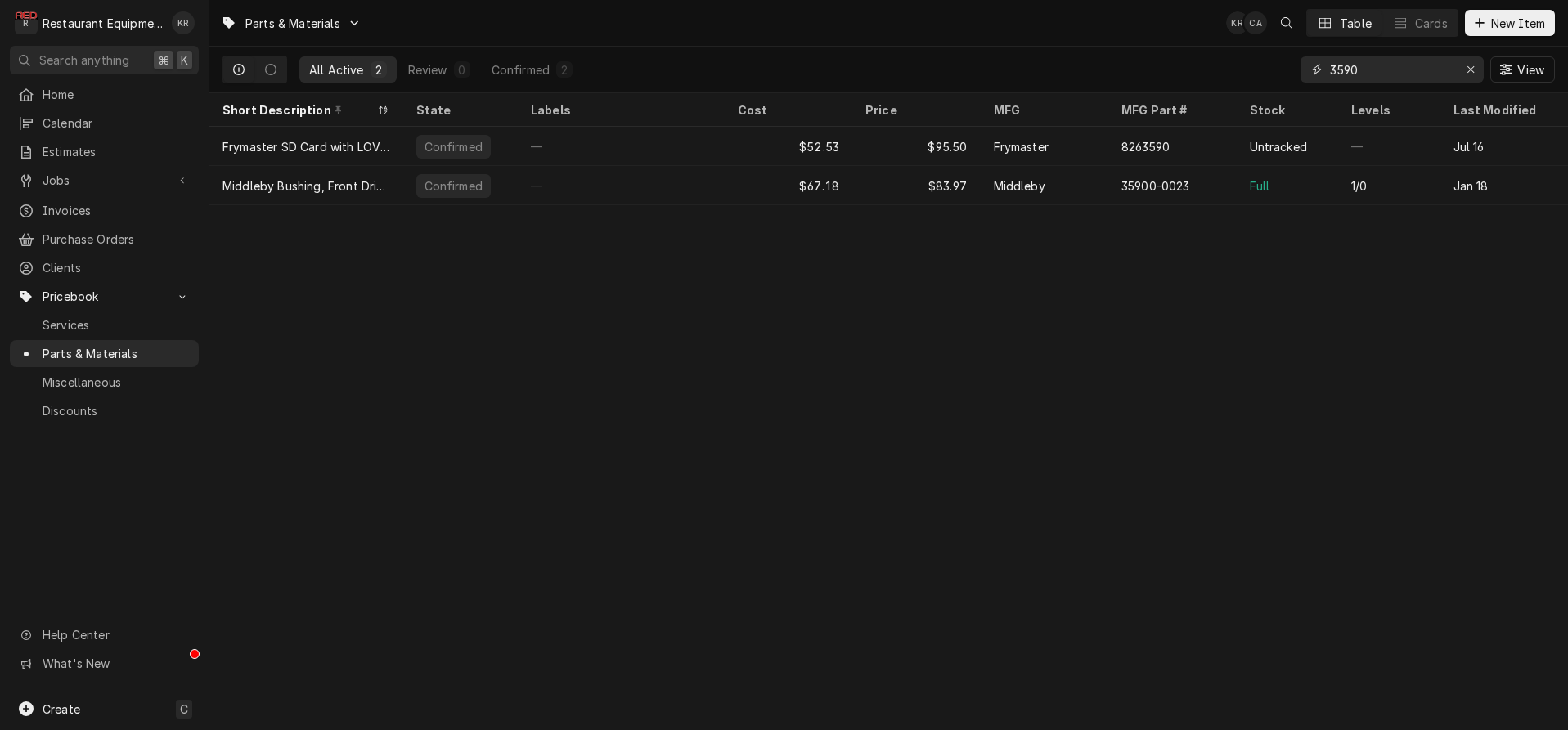 drag, startPoint x: 1371, startPoint y: 75, endPoint x: 1288, endPoint y: 64, distance: 83.72574 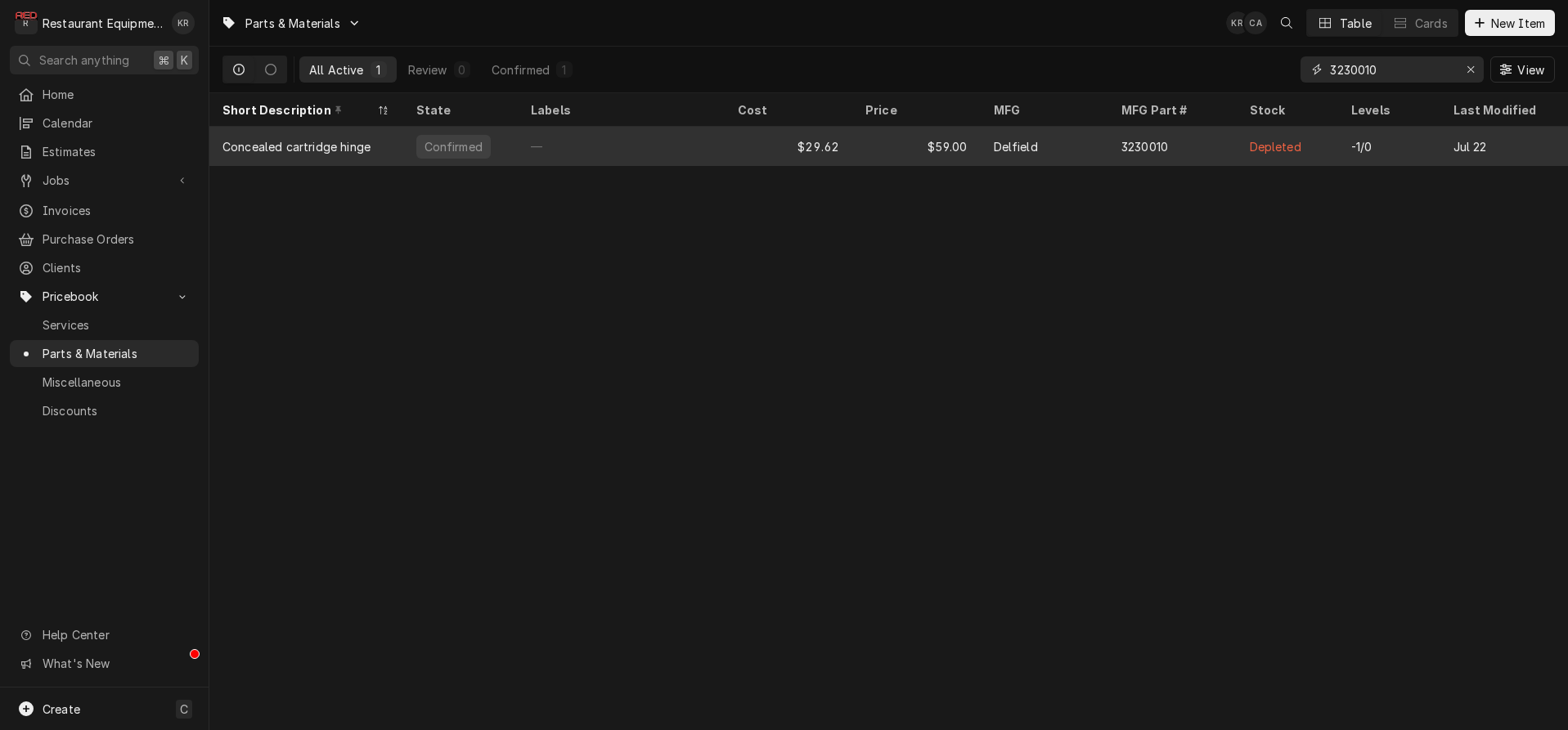 type on "3230010" 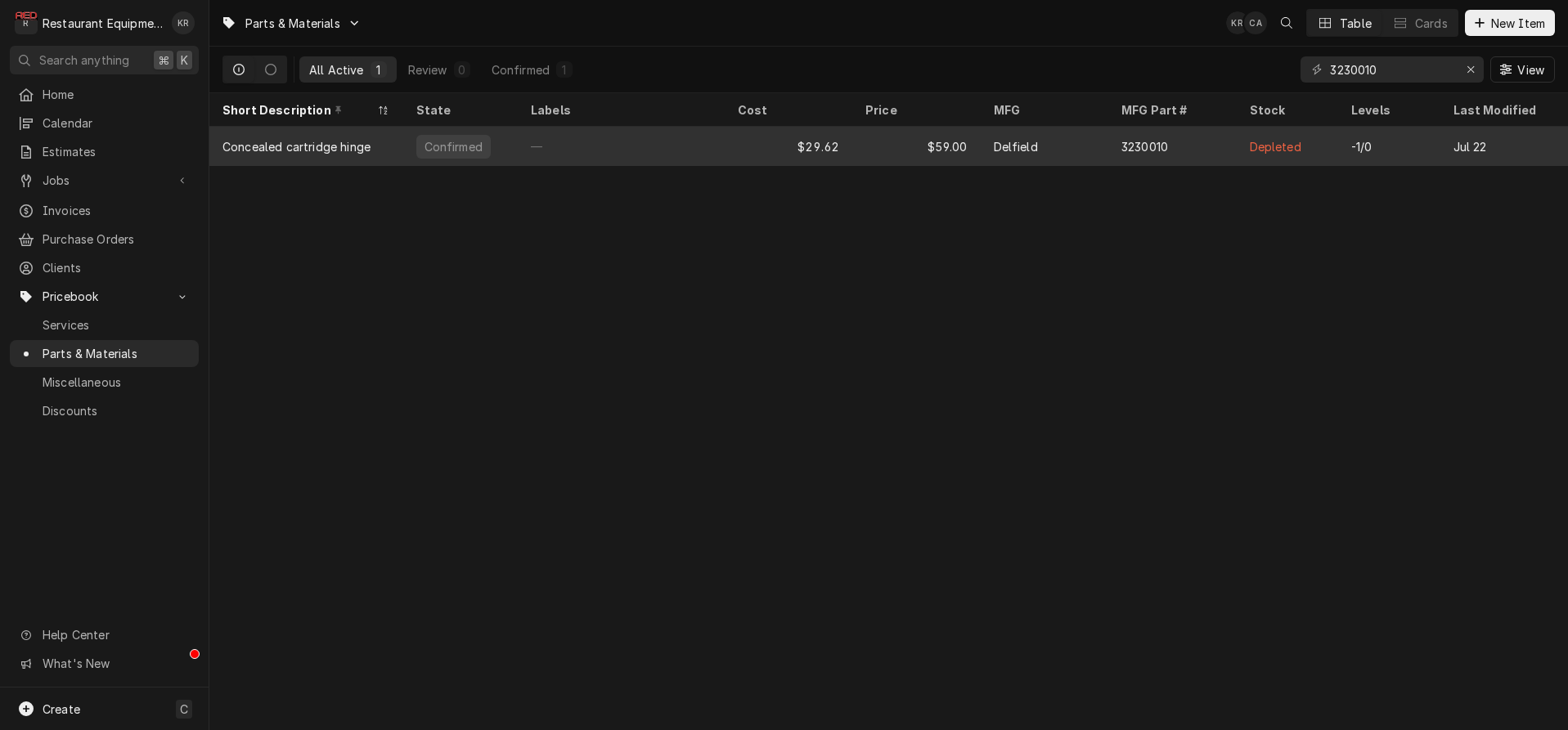 click on "$59.00" at bounding box center (916, 146) 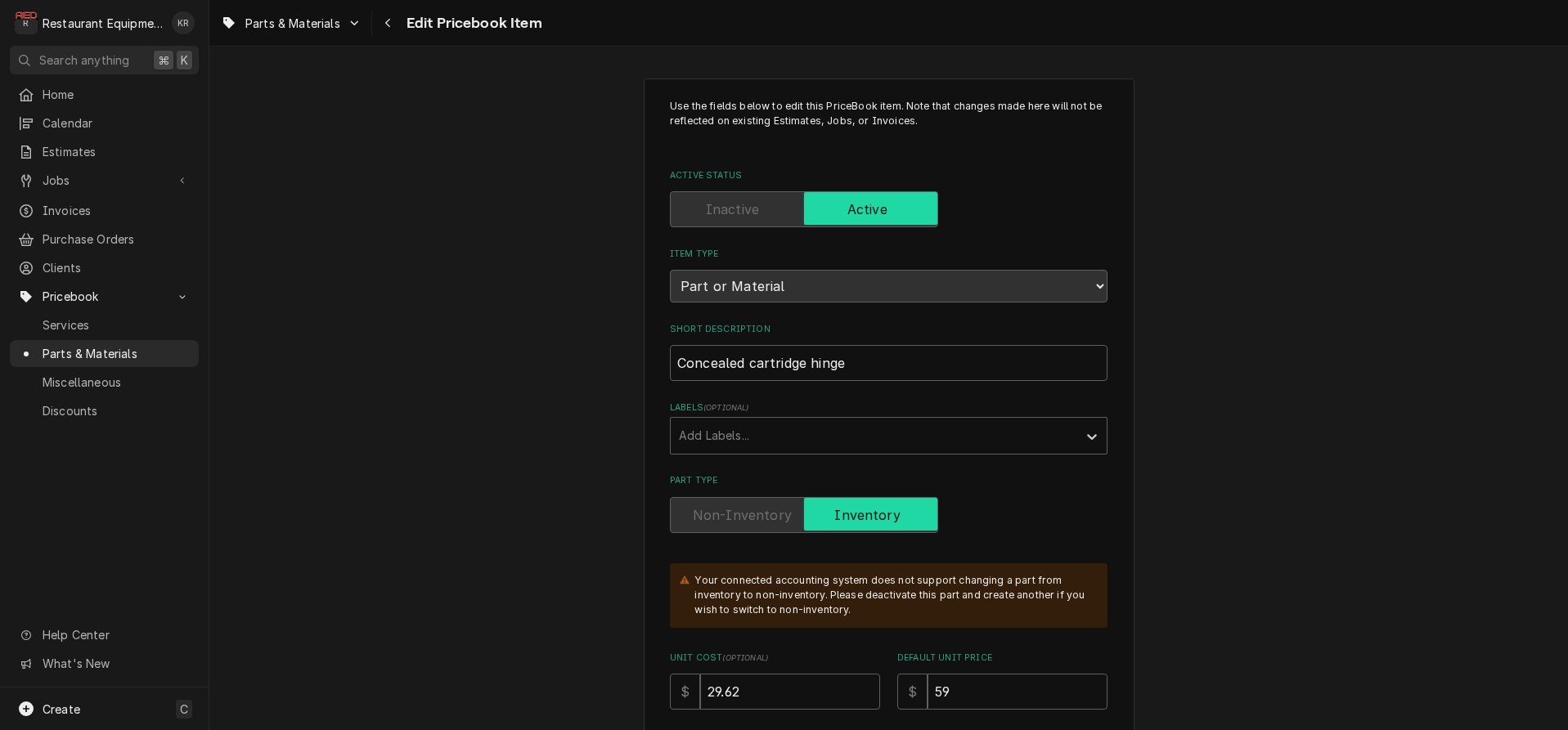 scroll, scrollTop: 0, scrollLeft: 0, axis: both 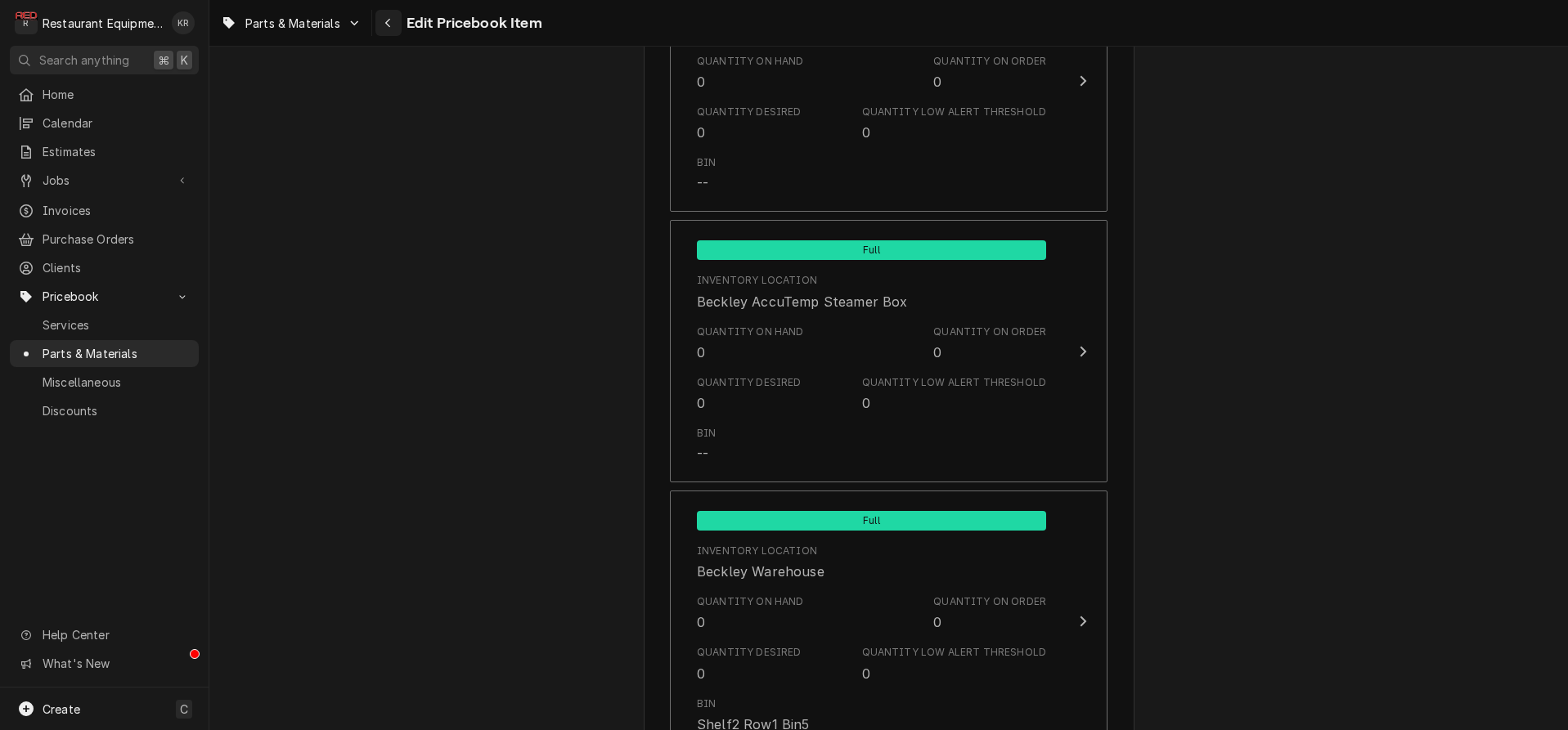 click 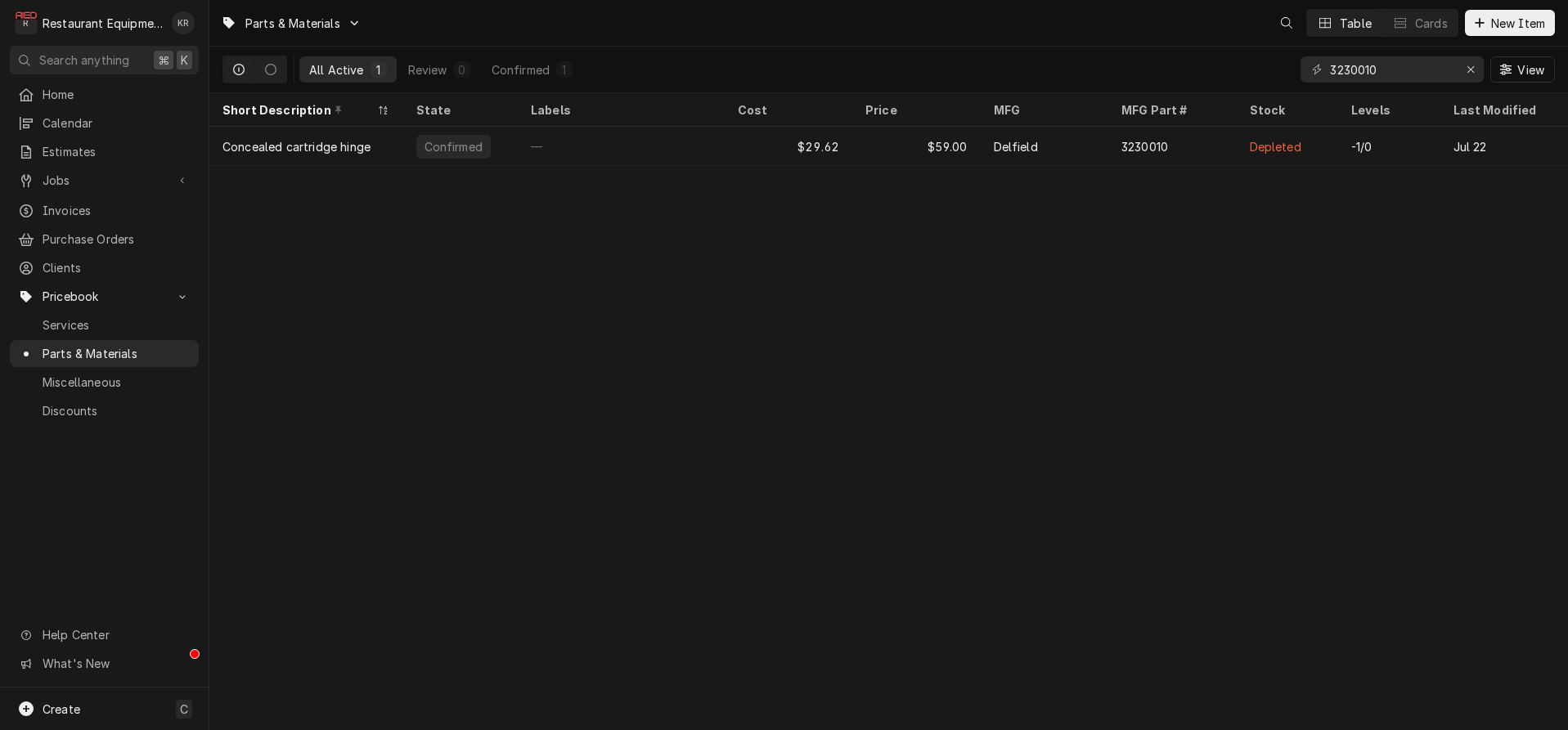 scroll, scrollTop: 0, scrollLeft: 0, axis: both 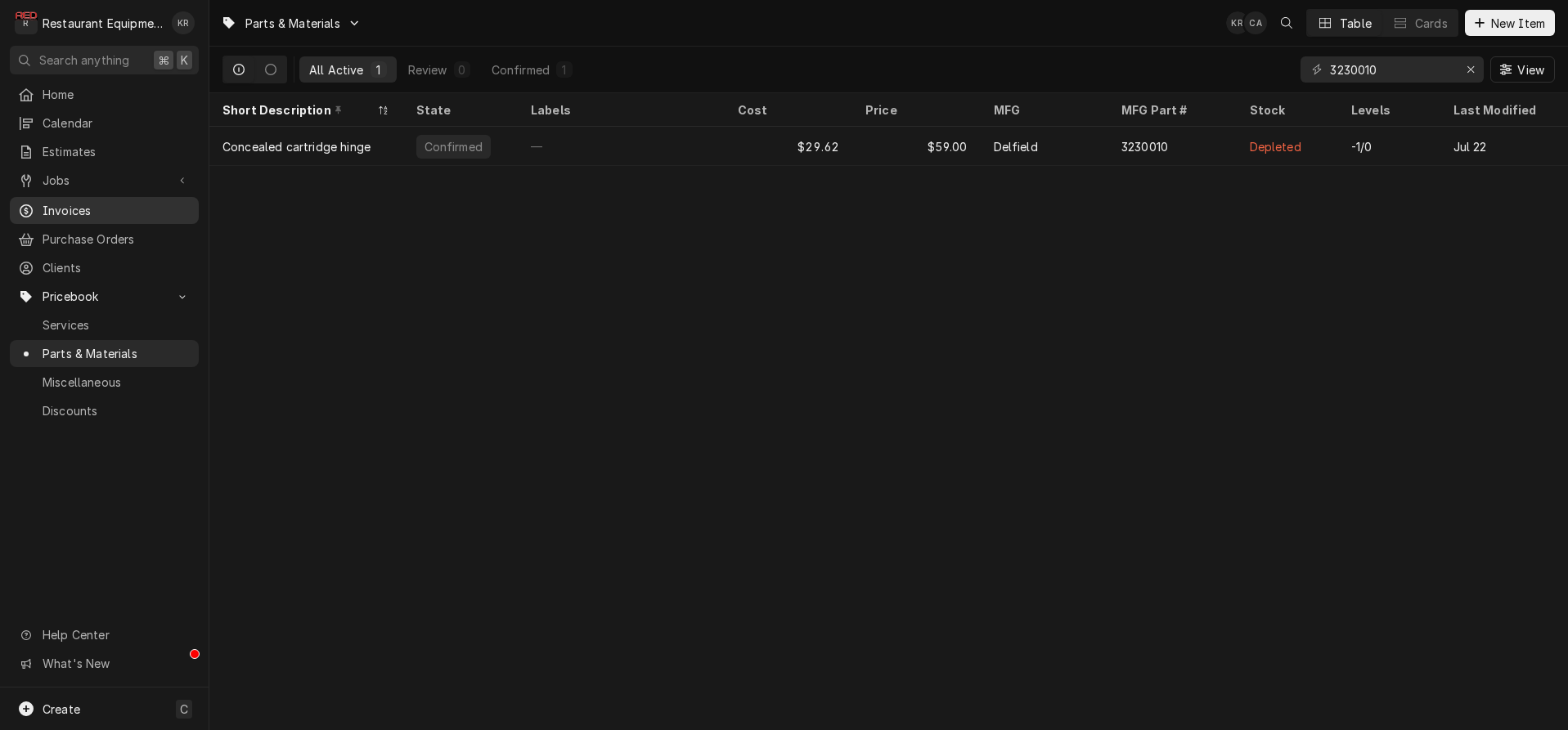 click on "Confirmed" at bounding box center [461, 146] 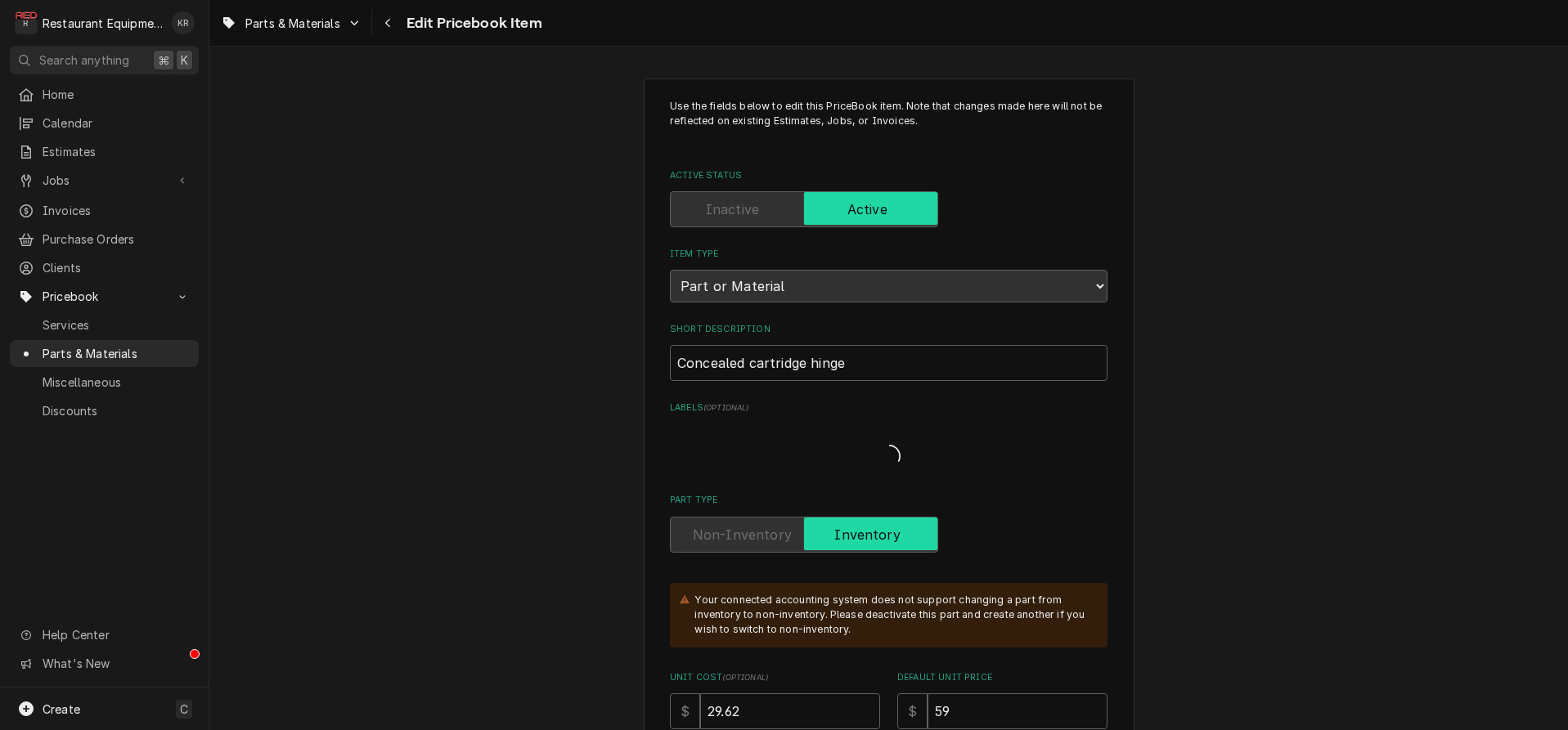 type on "x" 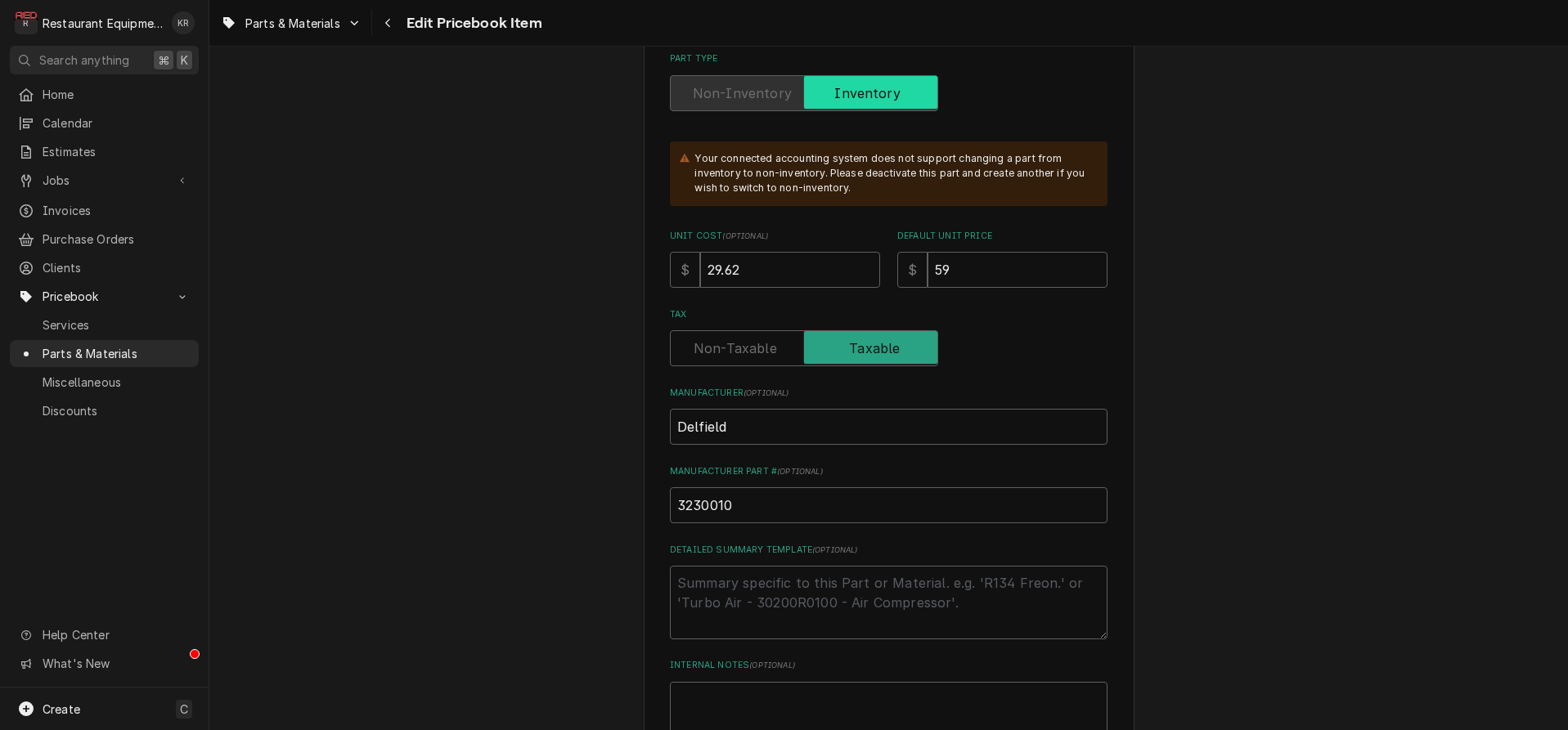 scroll, scrollTop: 424, scrollLeft: 0, axis: vertical 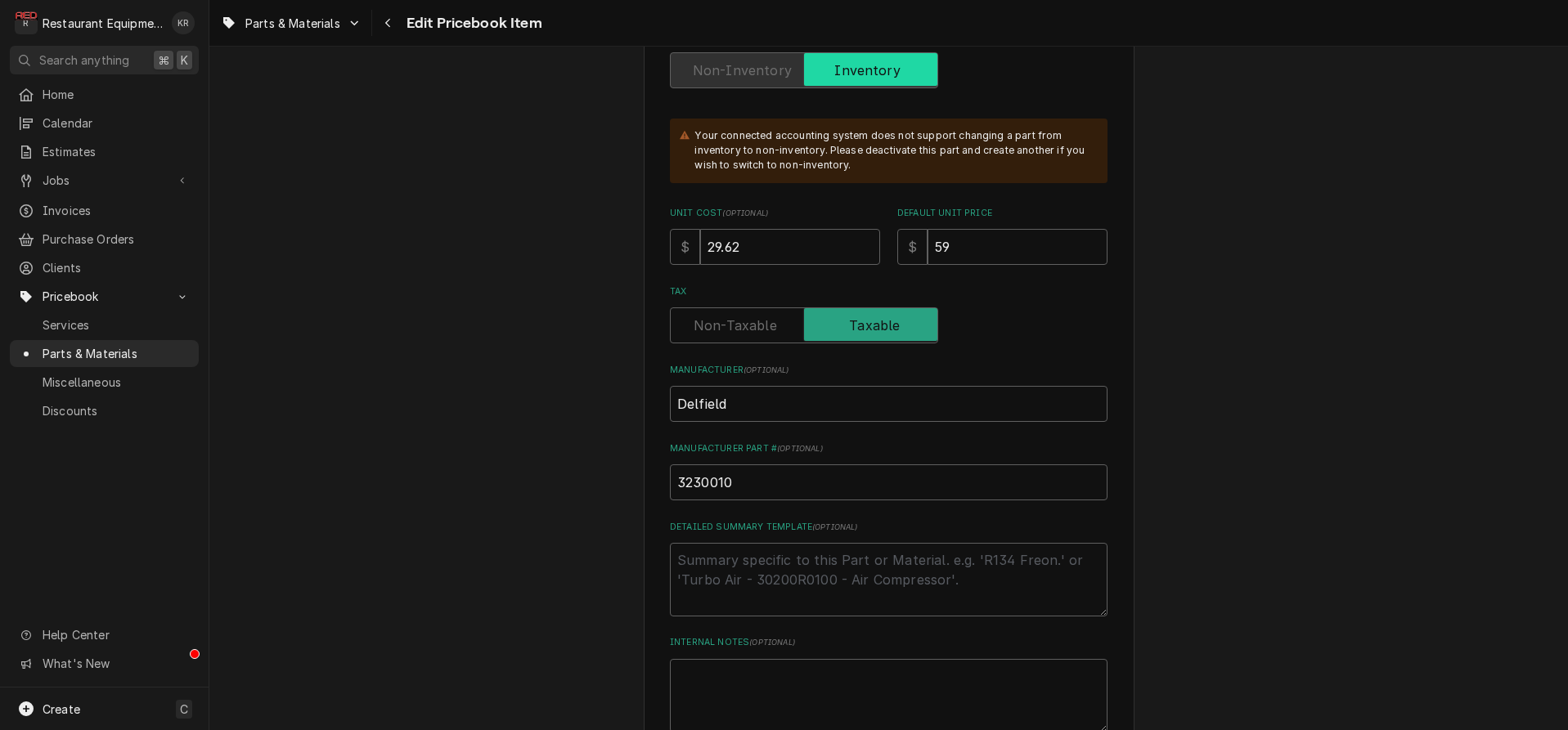 drag, startPoint x: 731, startPoint y: 246, endPoint x: 705, endPoint y: 246, distance: 26 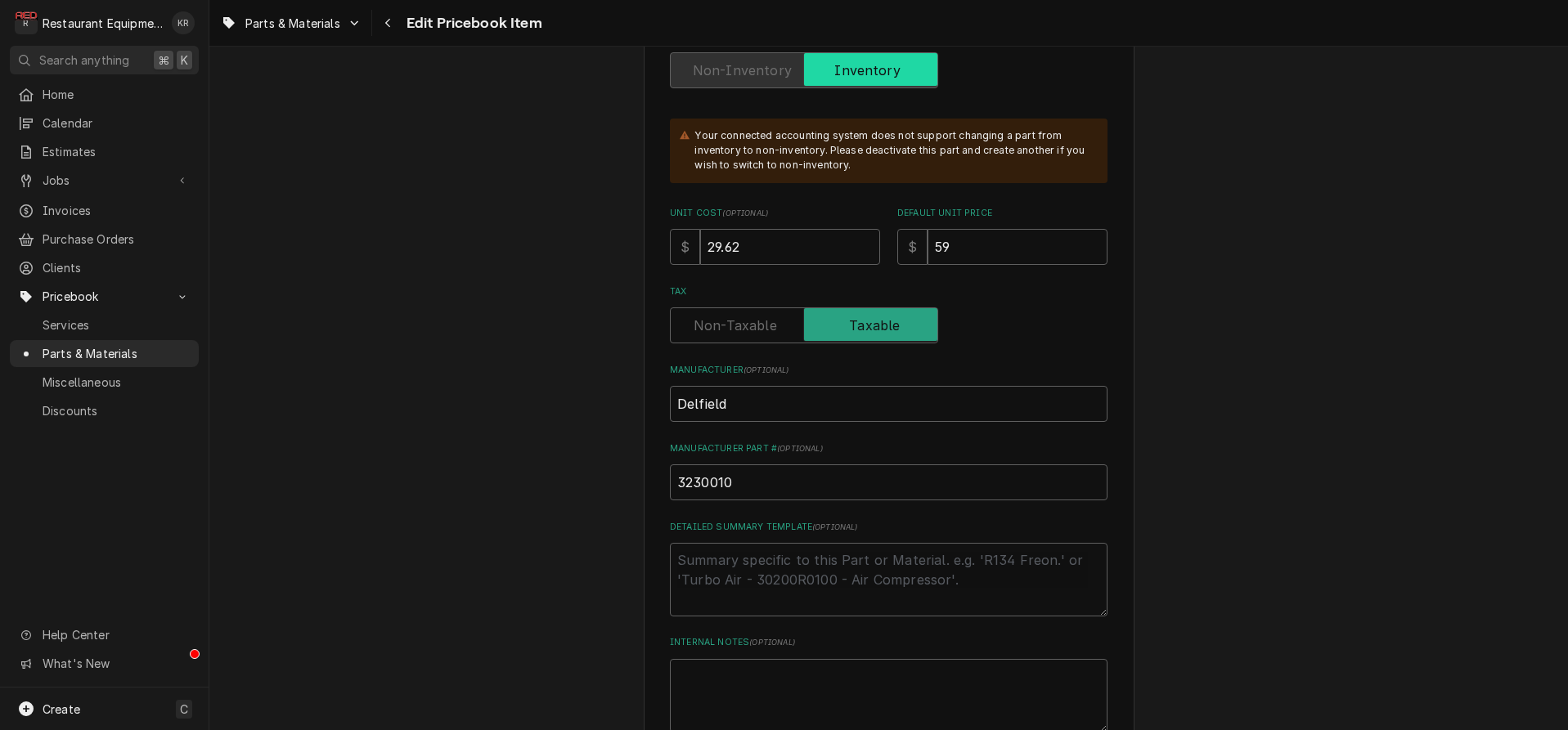 click on "29.62" at bounding box center [790, 247] 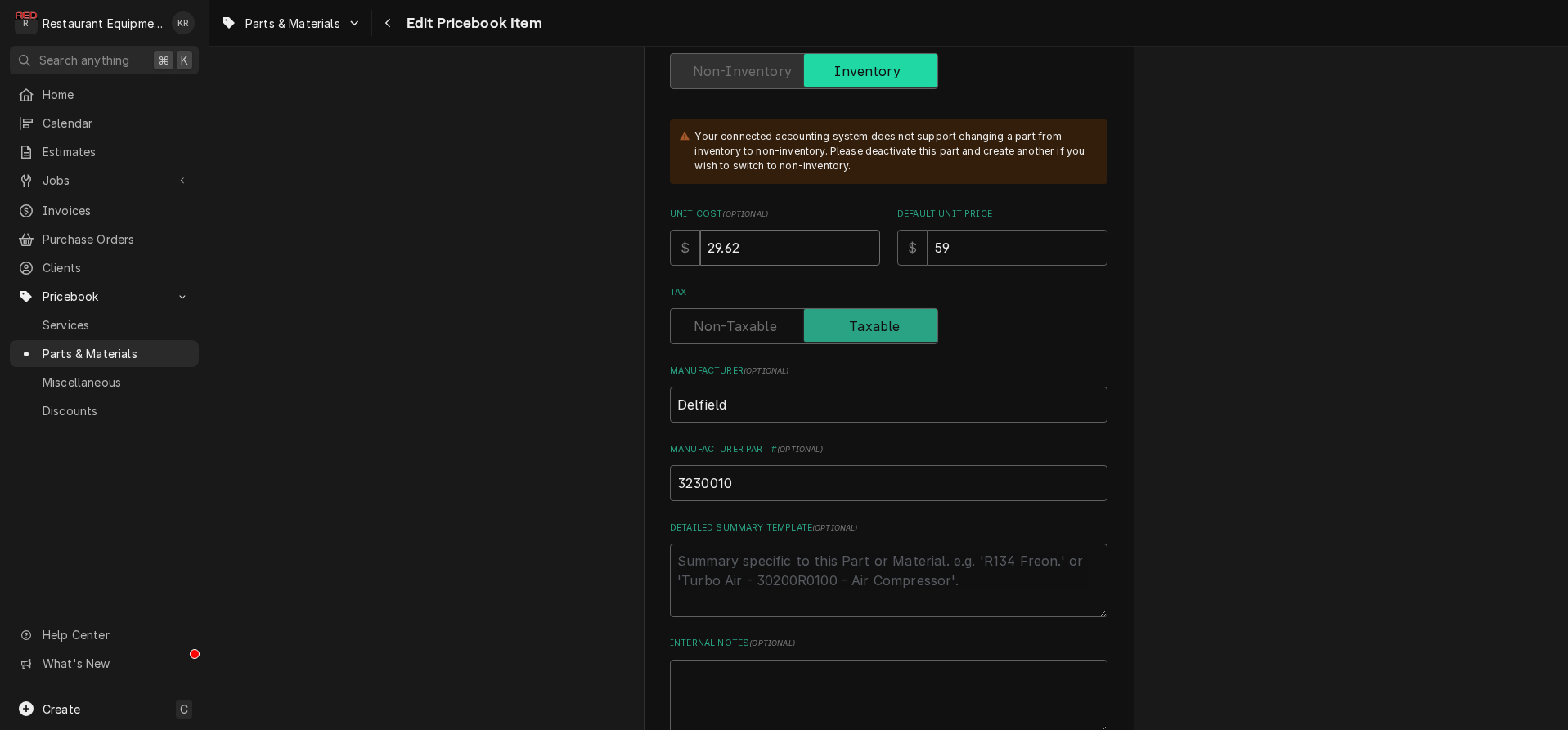 click on "29.62" at bounding box center [790, 248] 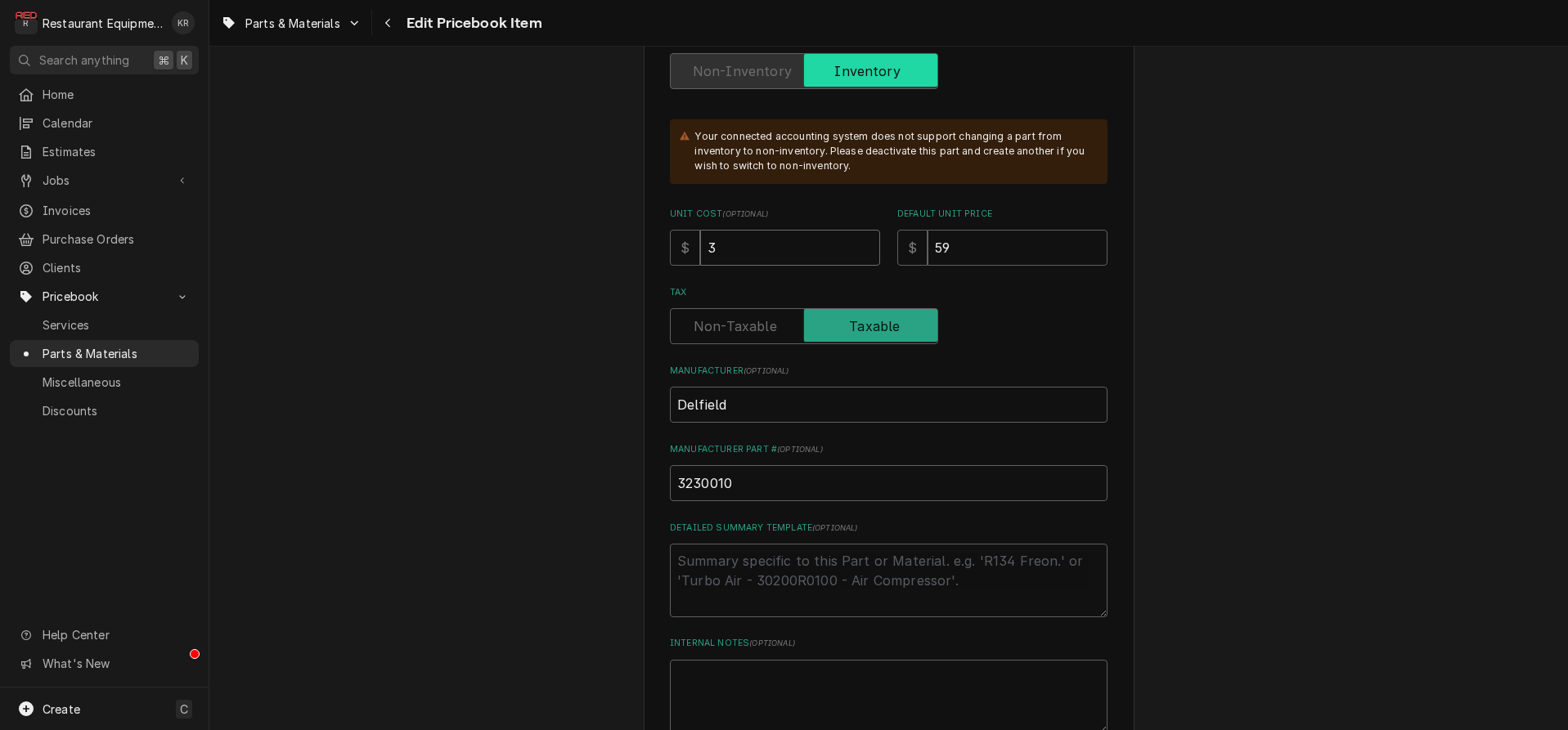 type on "32" 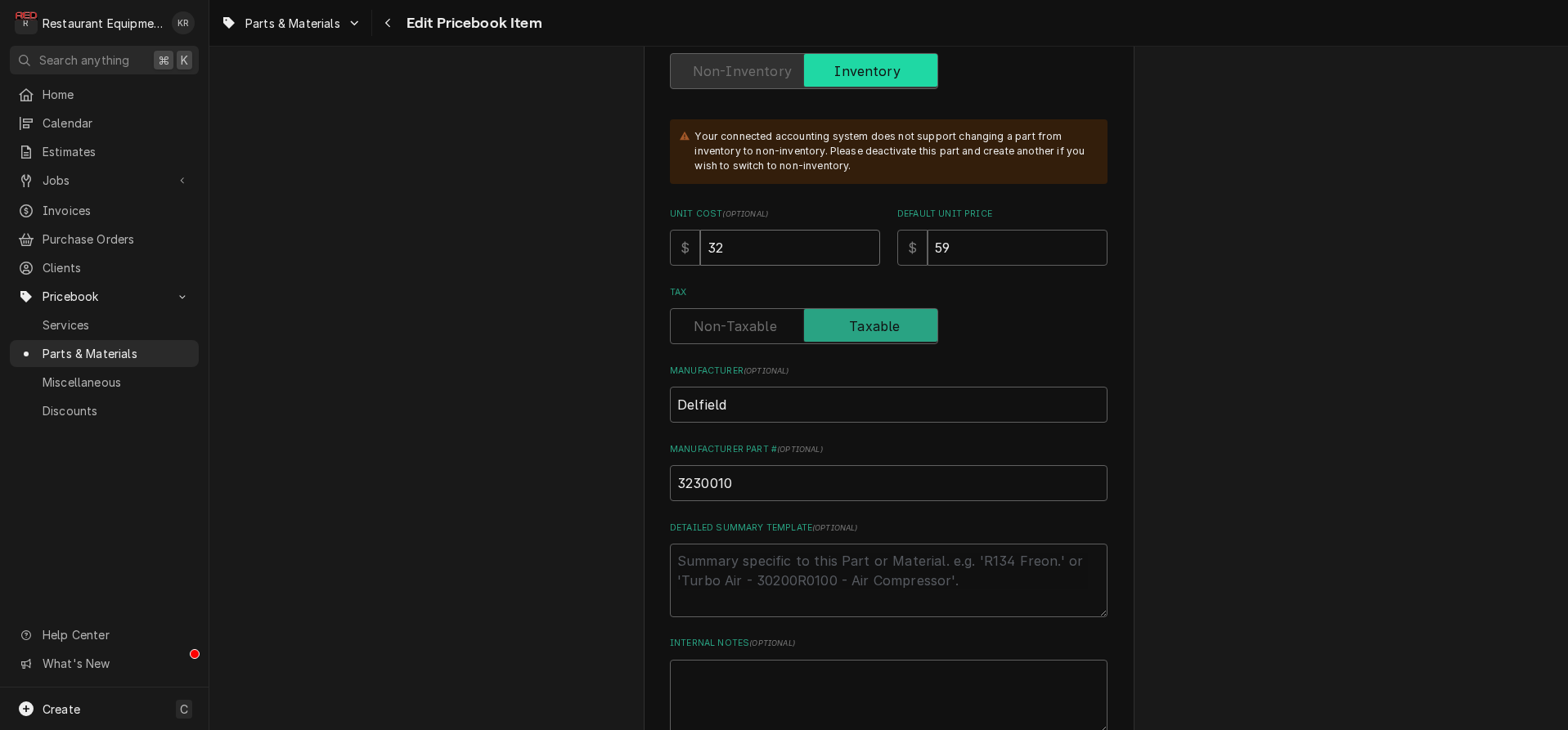 type on "32.4" 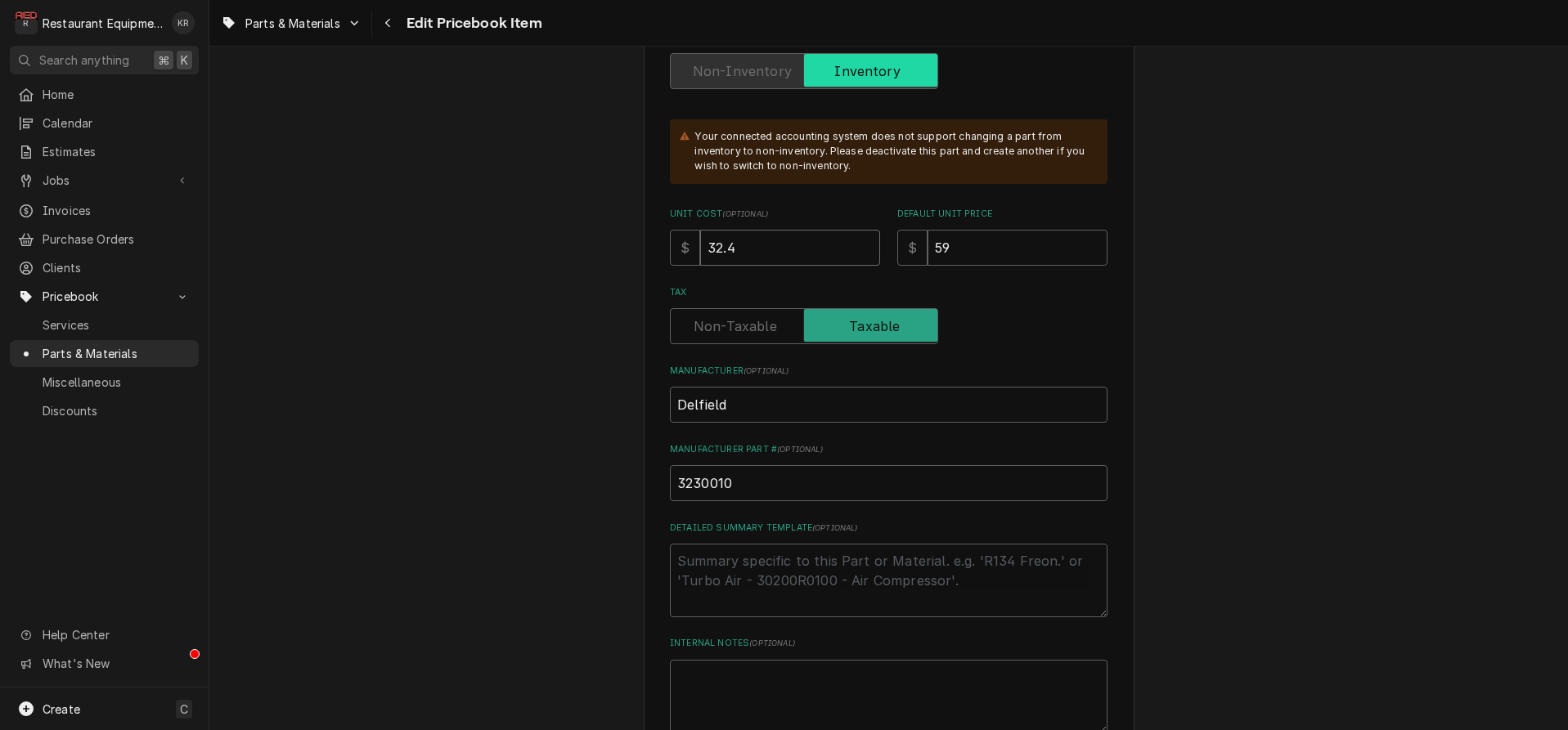 type on "32.45" 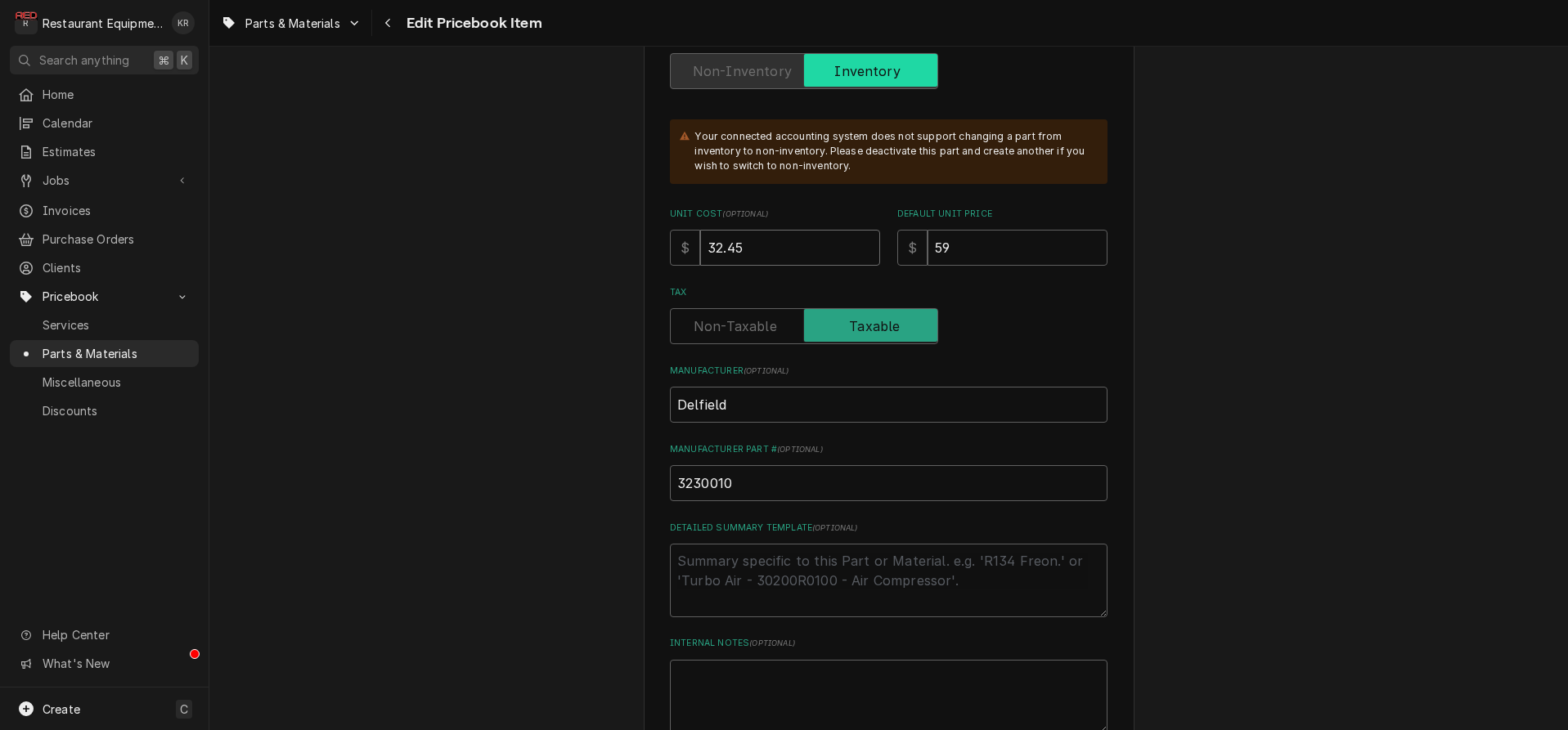 type on "32.45" 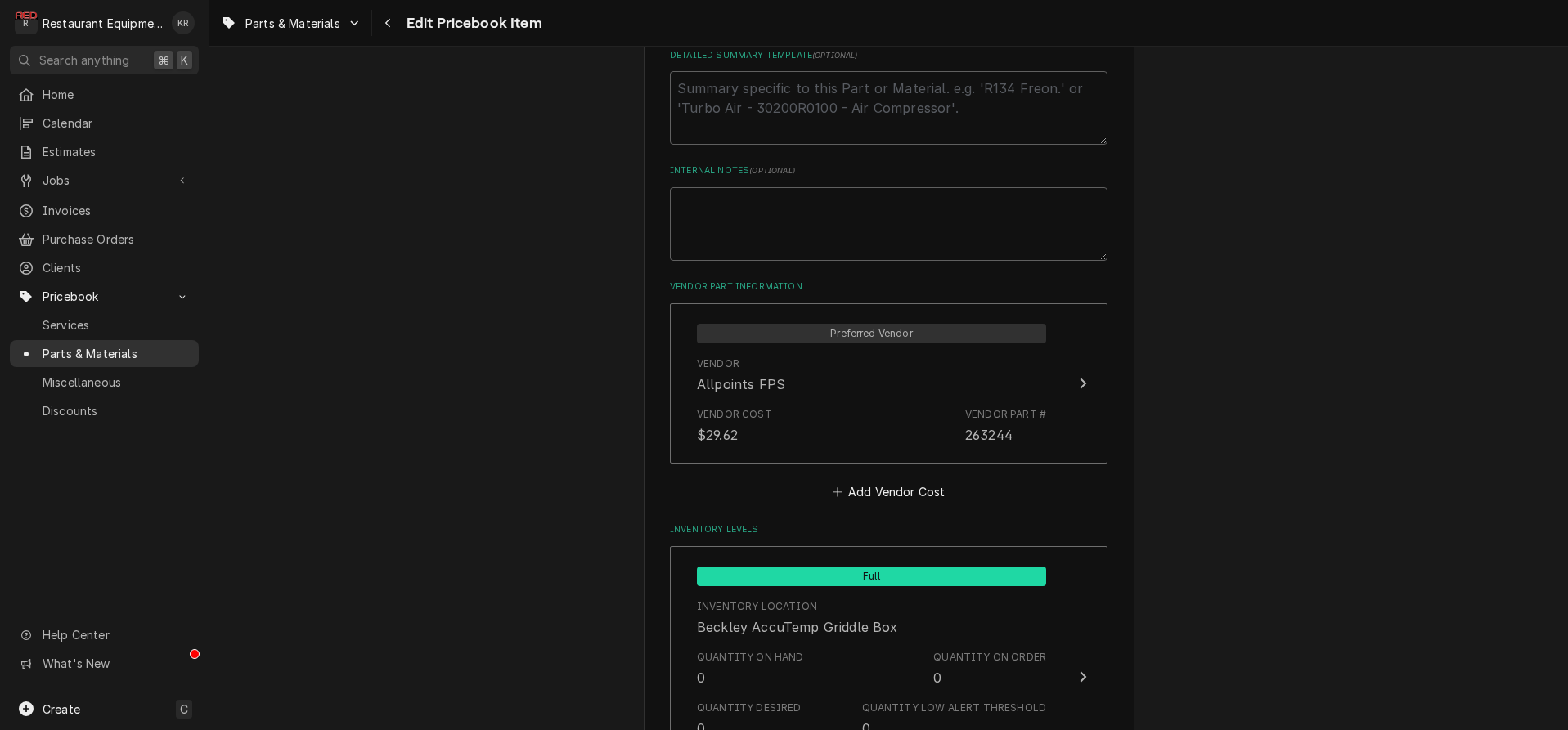 scroll, scrollTop: 920, scrollLeft: 0, axis: vertical 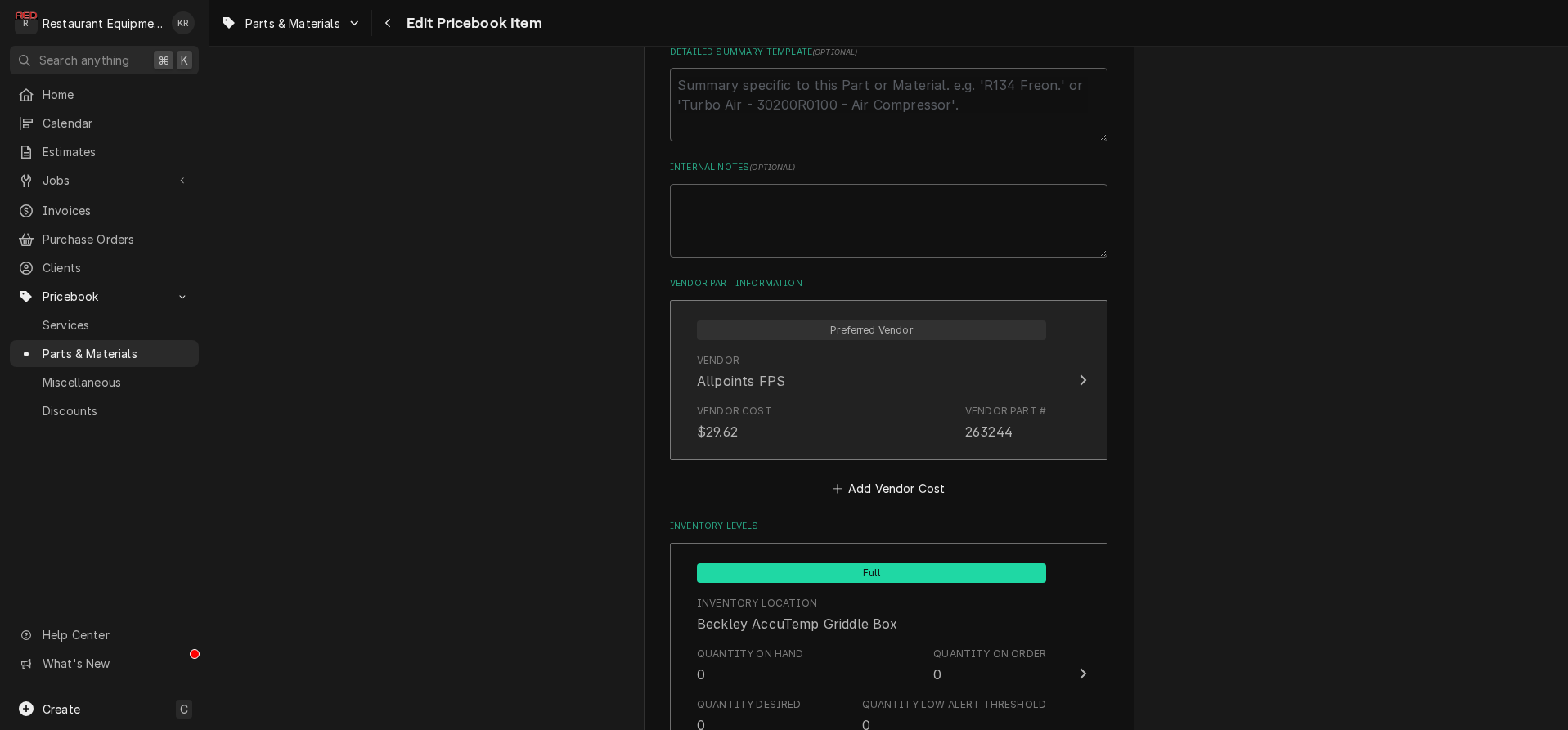 click on "Vendor Allpoints FPS" at bounding box center [871, 372] 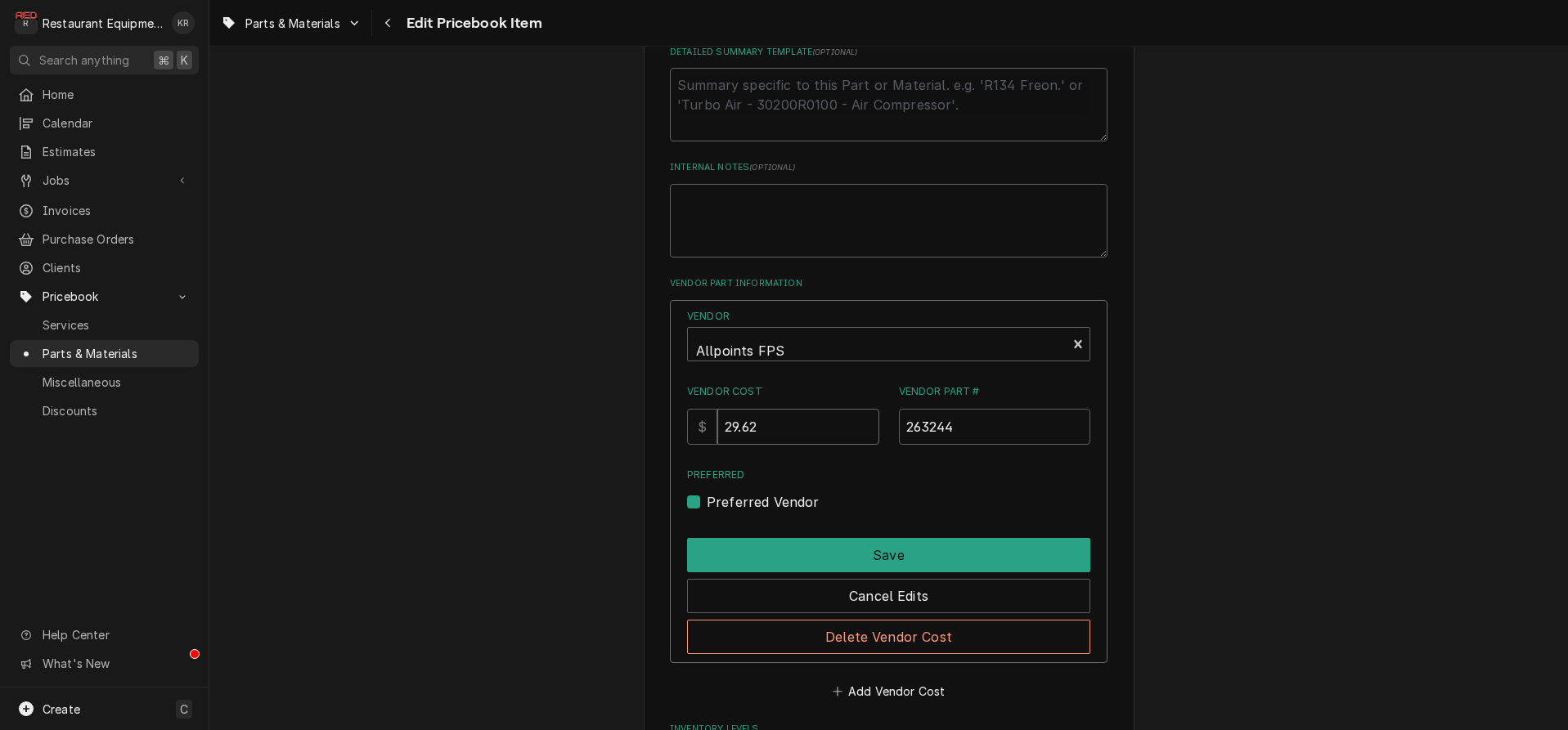 drag, startPoint x: 797, startPoint y: 422, endPoint x: 810, endPoint y: 374, distance: 49.729267 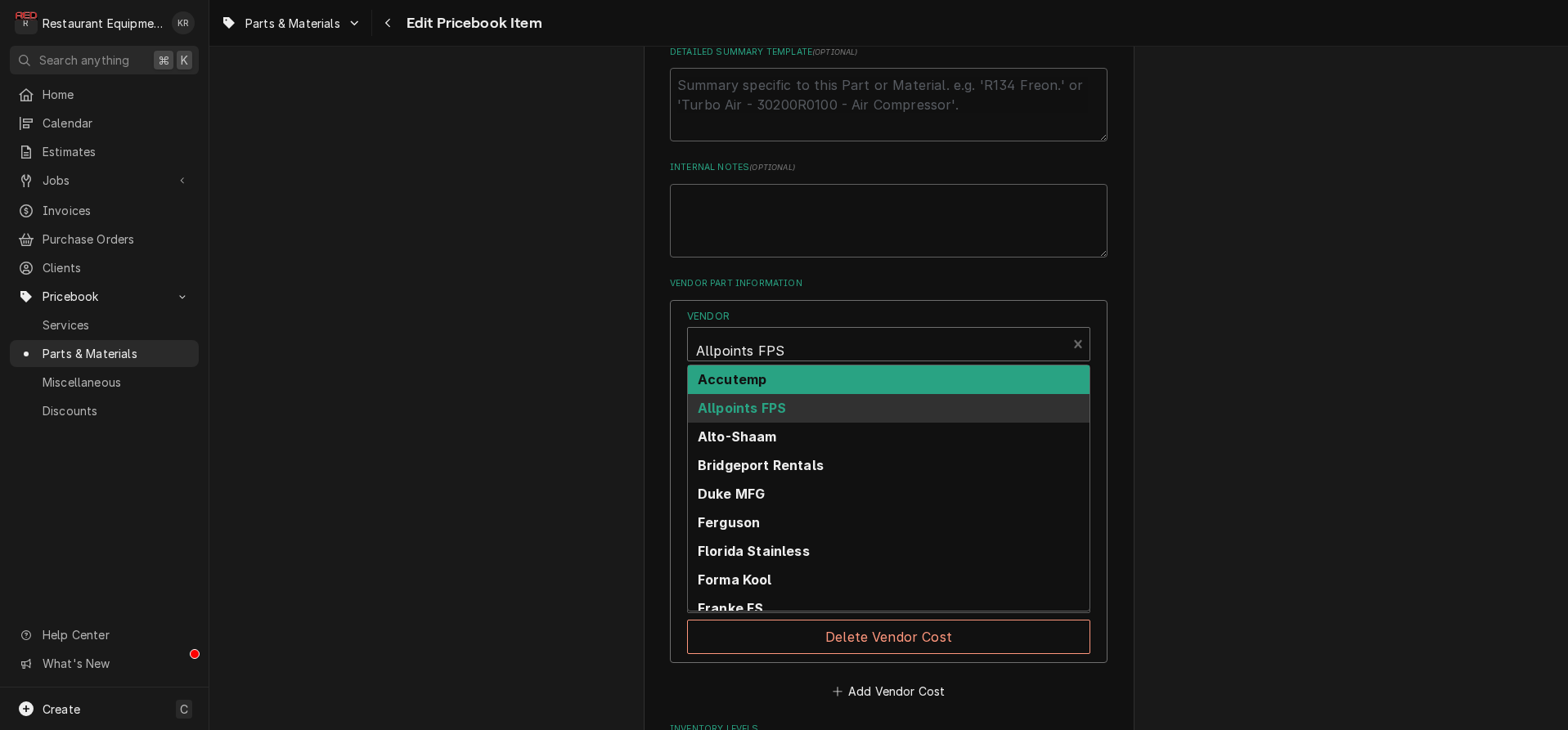type on "x" 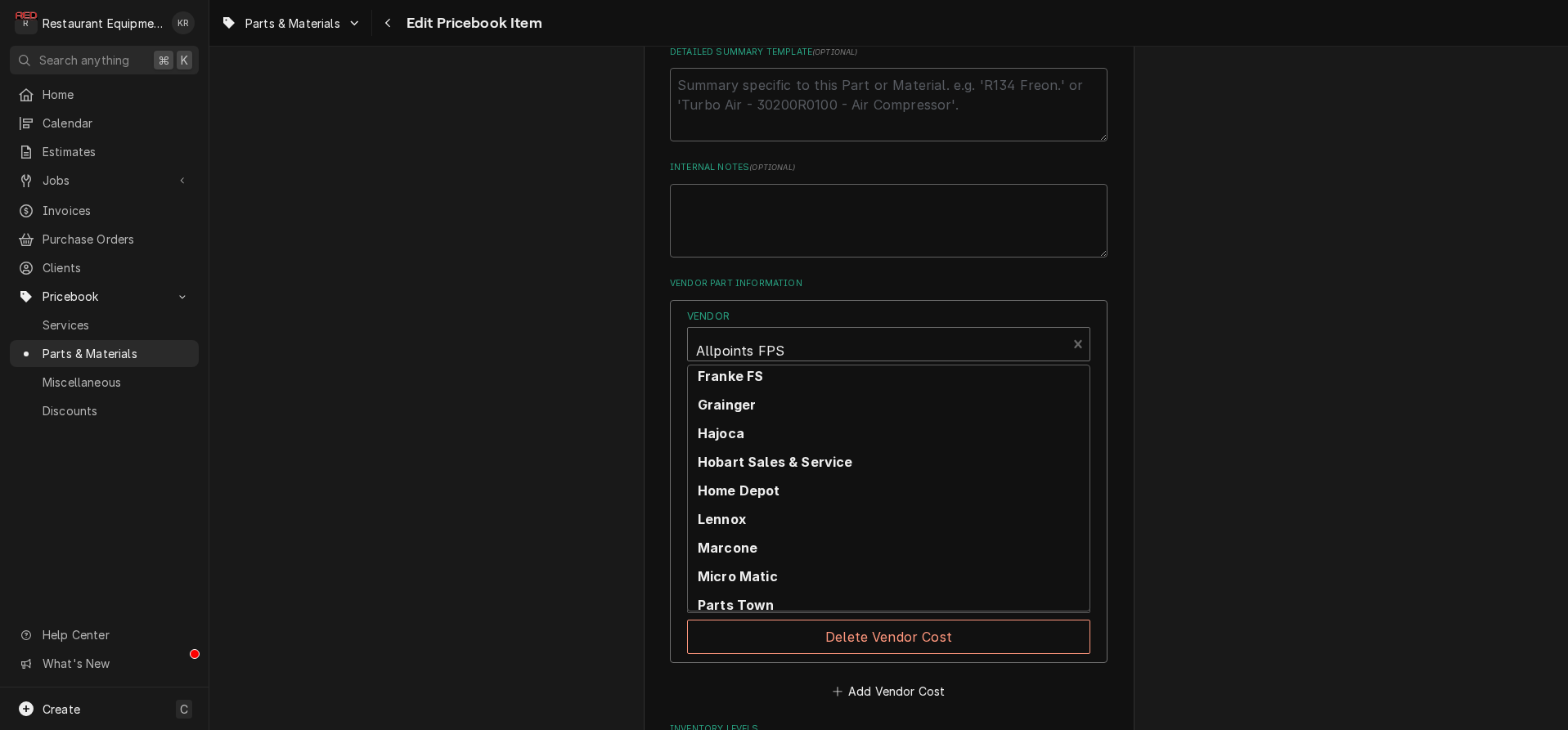 scroll, scrollTop: 327, scrollLeft: 0, axis: vertical 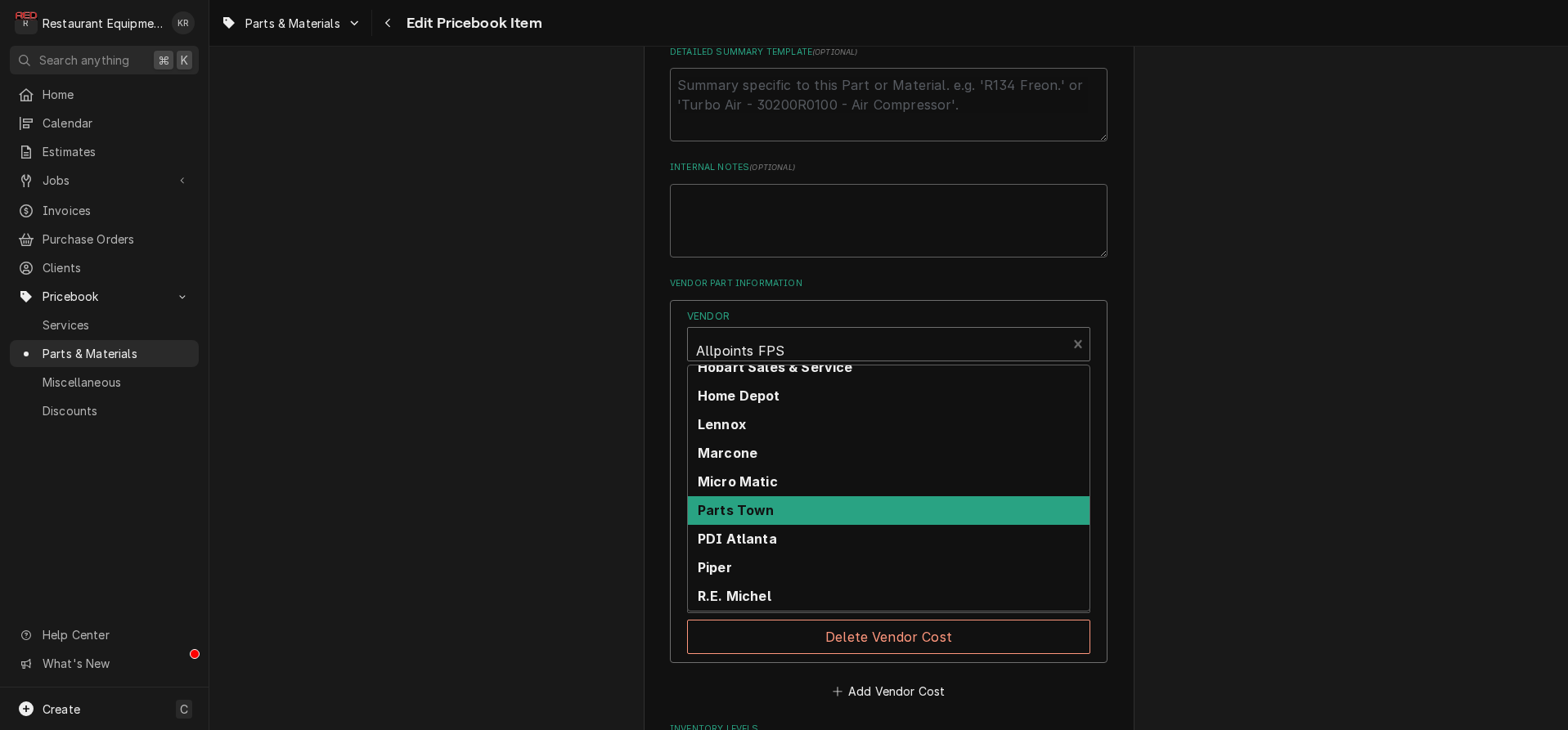 click on "Parts Town" at bounding box center (888, 510) 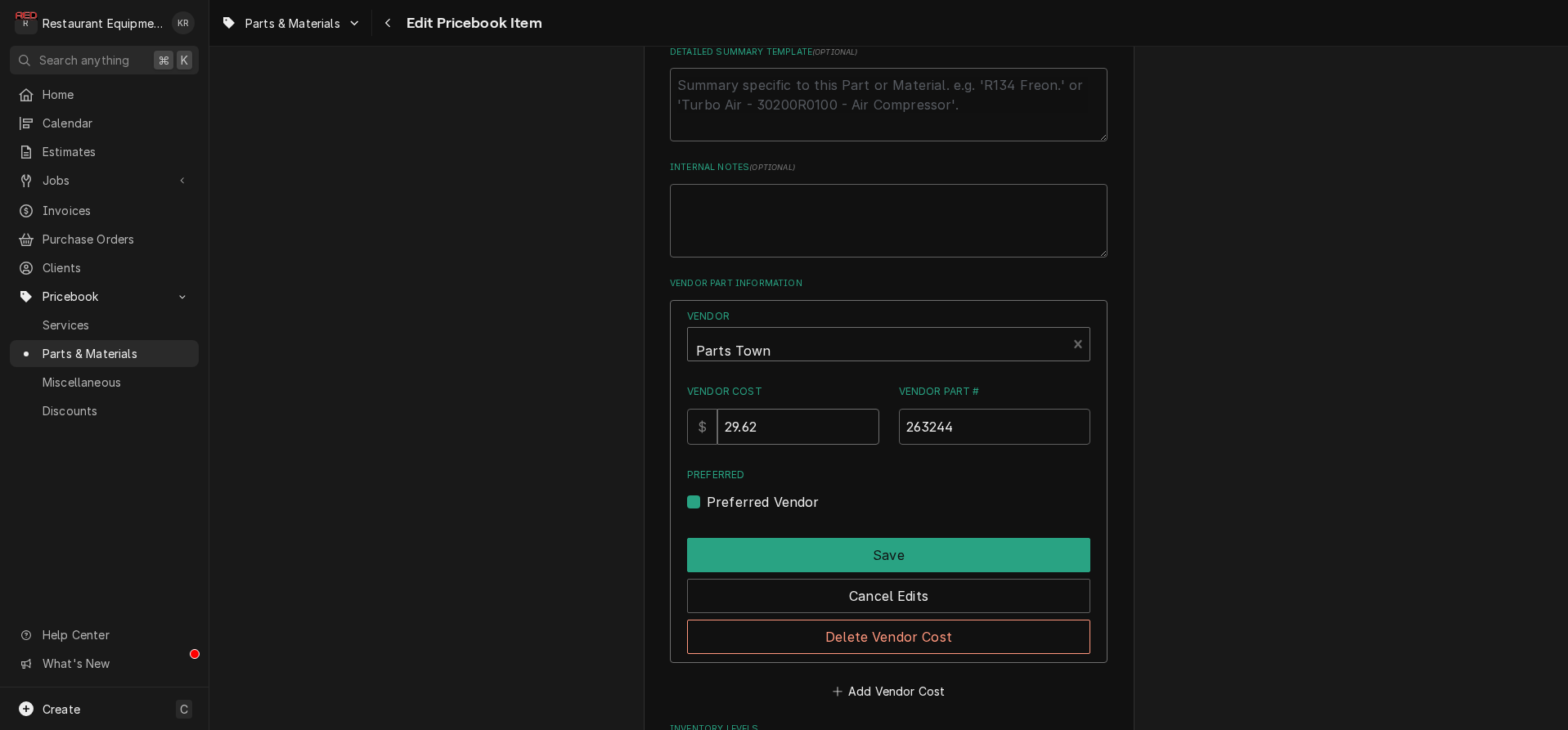 click on "29.62" at bounding box center (797, 427) 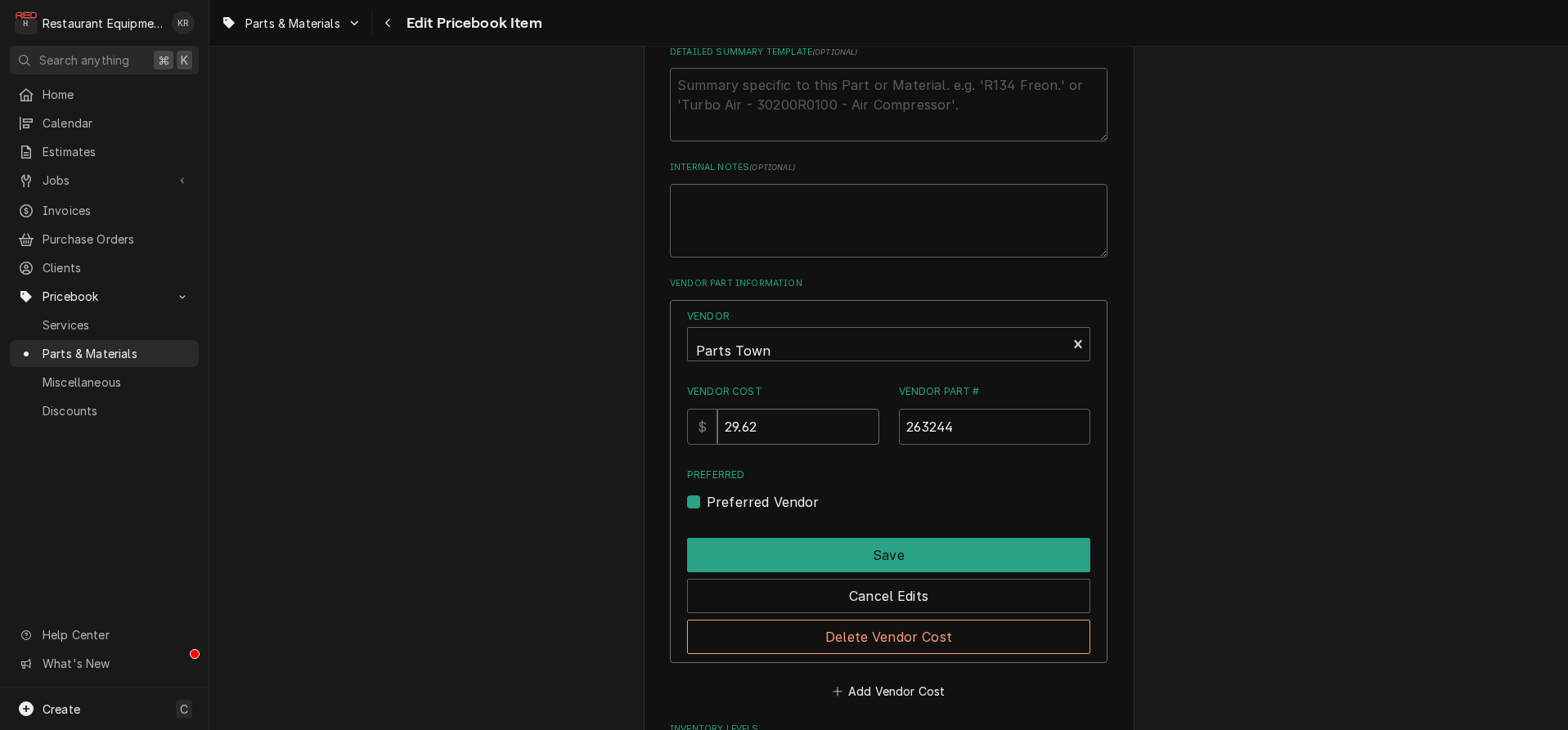 drag, startPoint x: 781, startPoint y: 427, endPoint x: 699, endPoint y: 422, distance: 82.1523 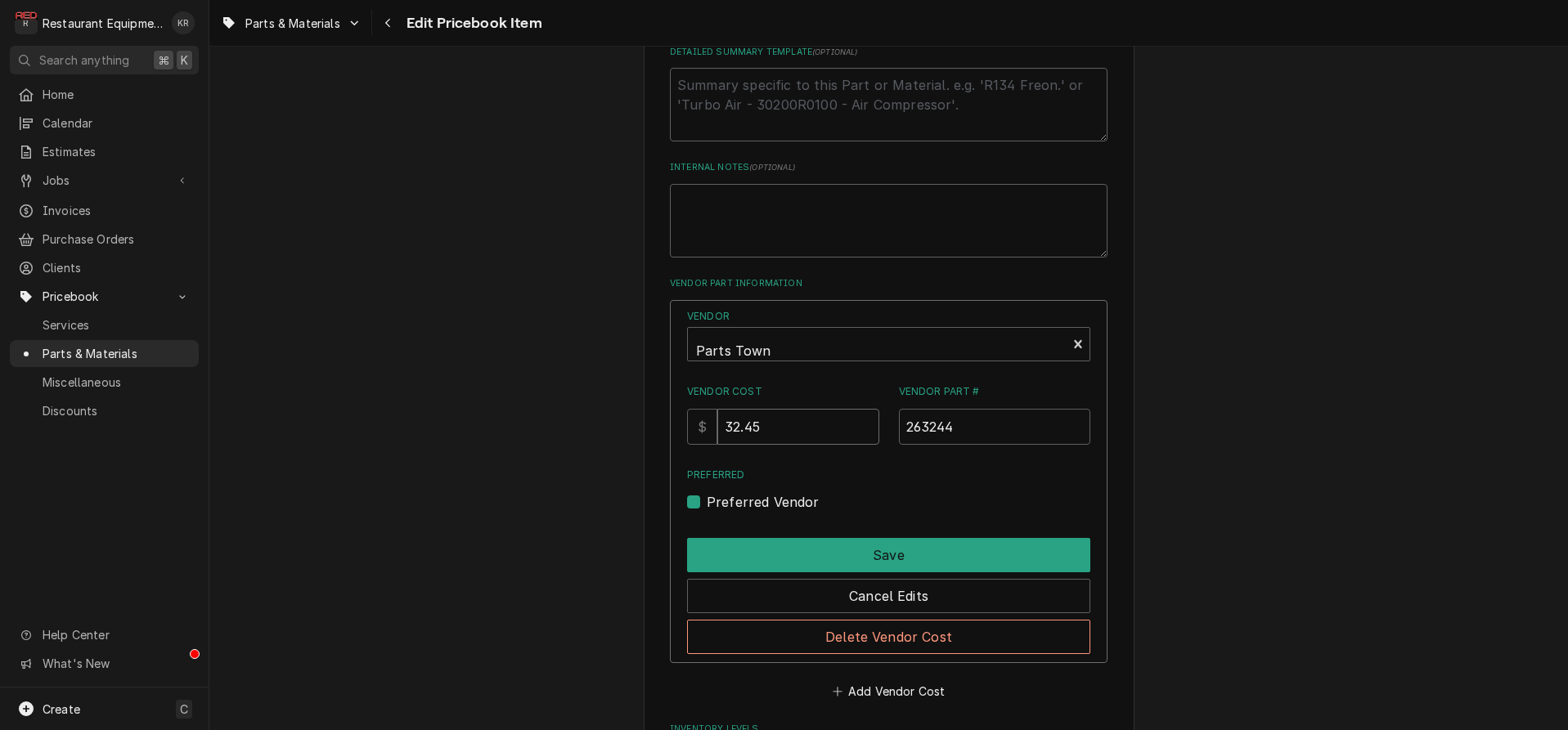 type on "32.45" 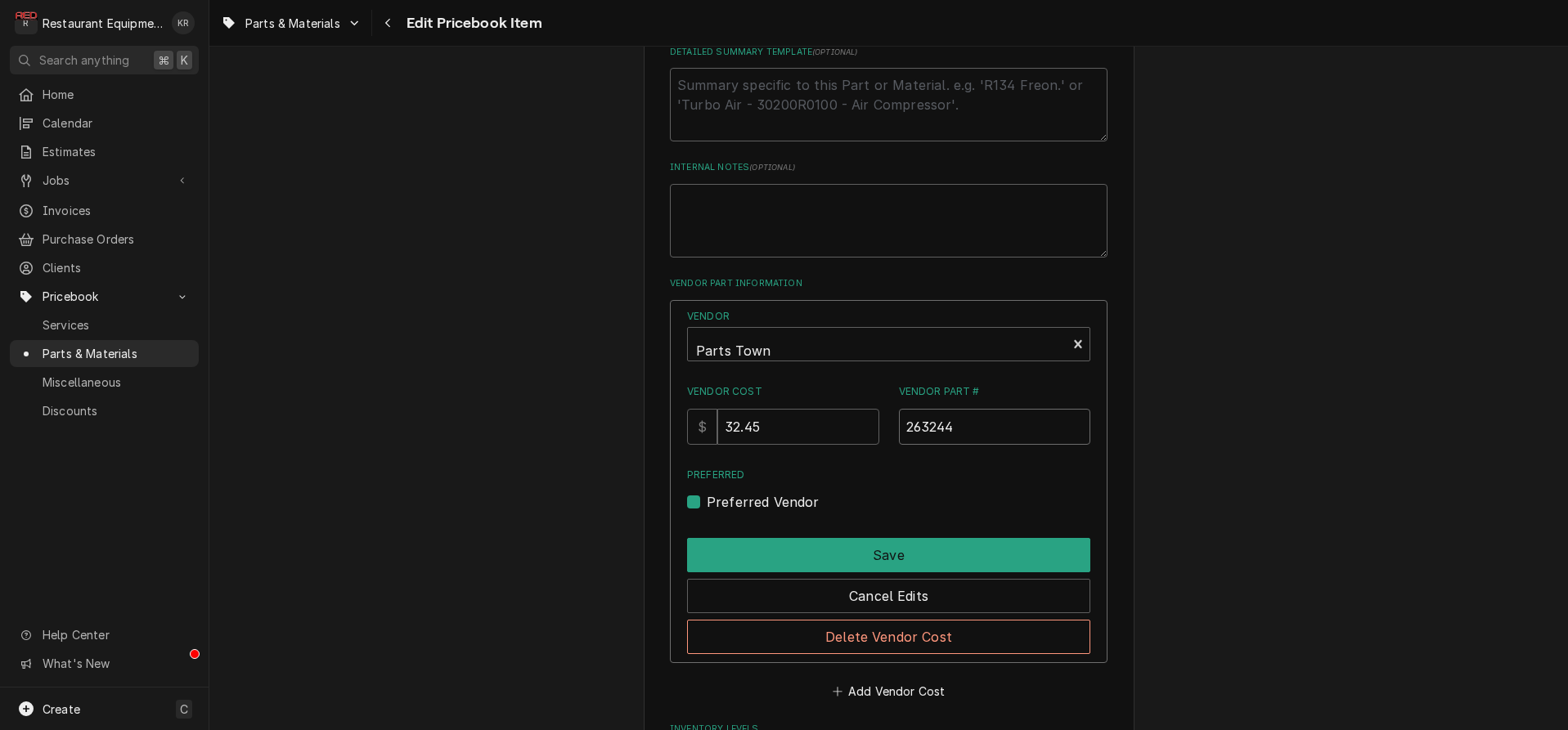paste on "DEL3230010" 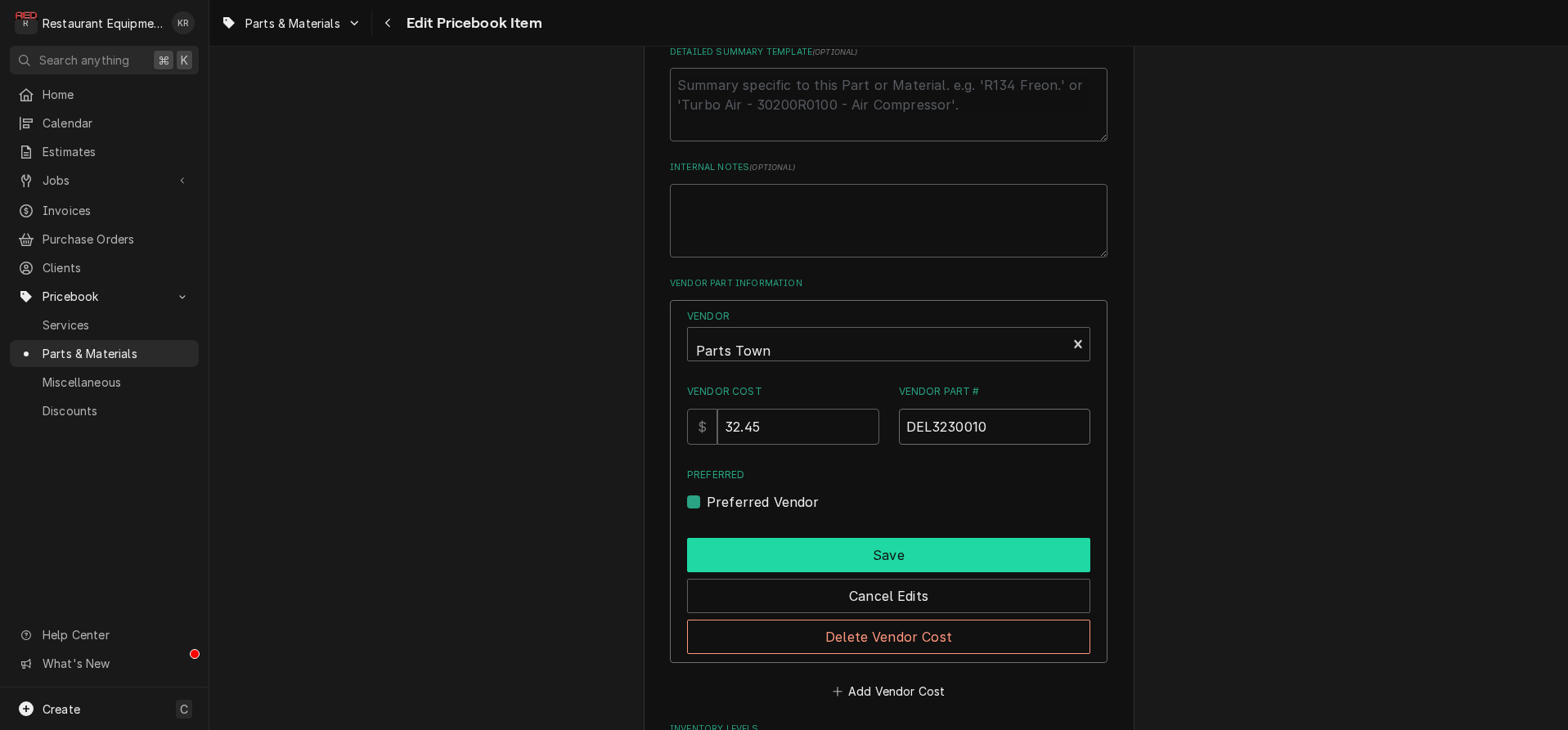 type on "DEL3230010" 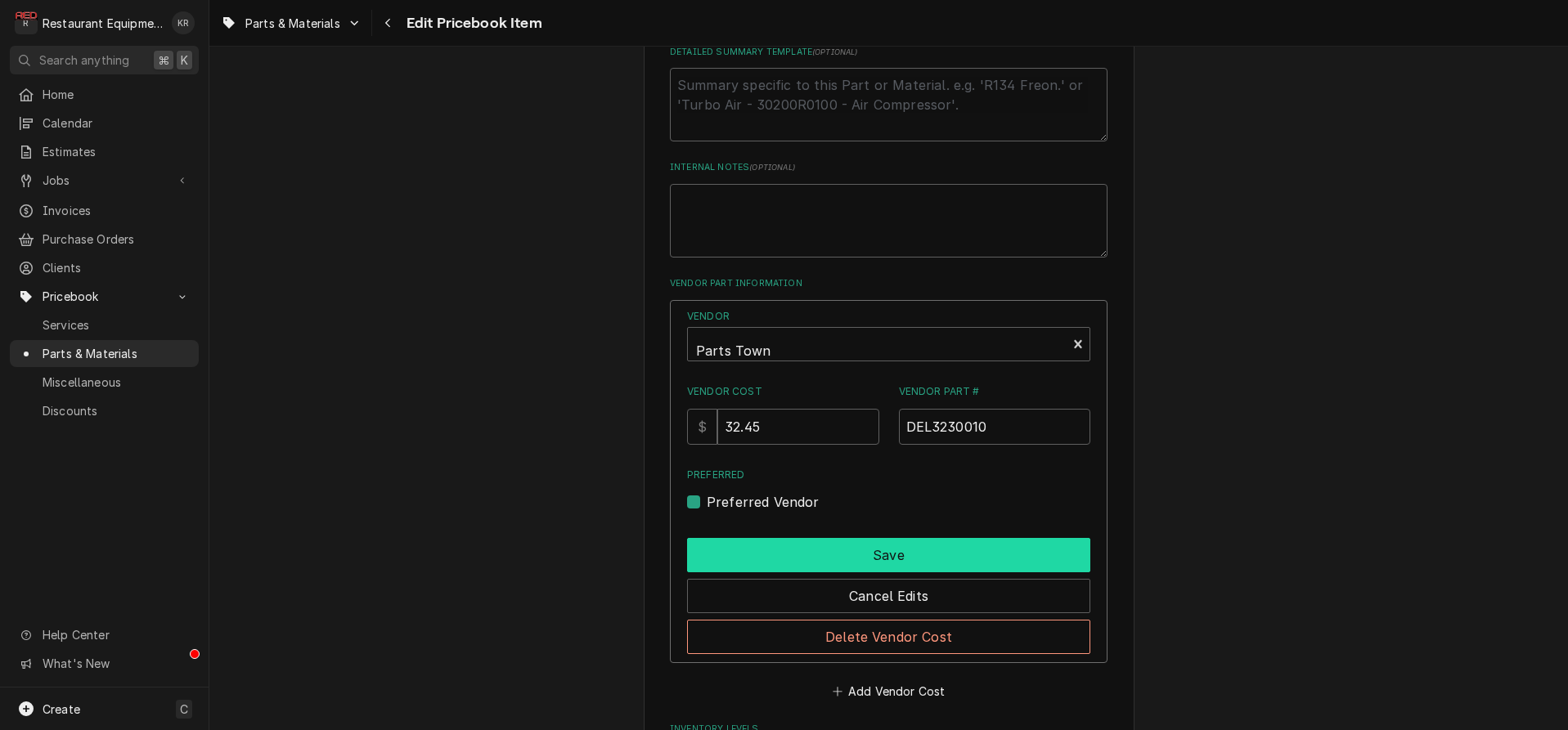 click on "Save" at bounding box center (888, 555) 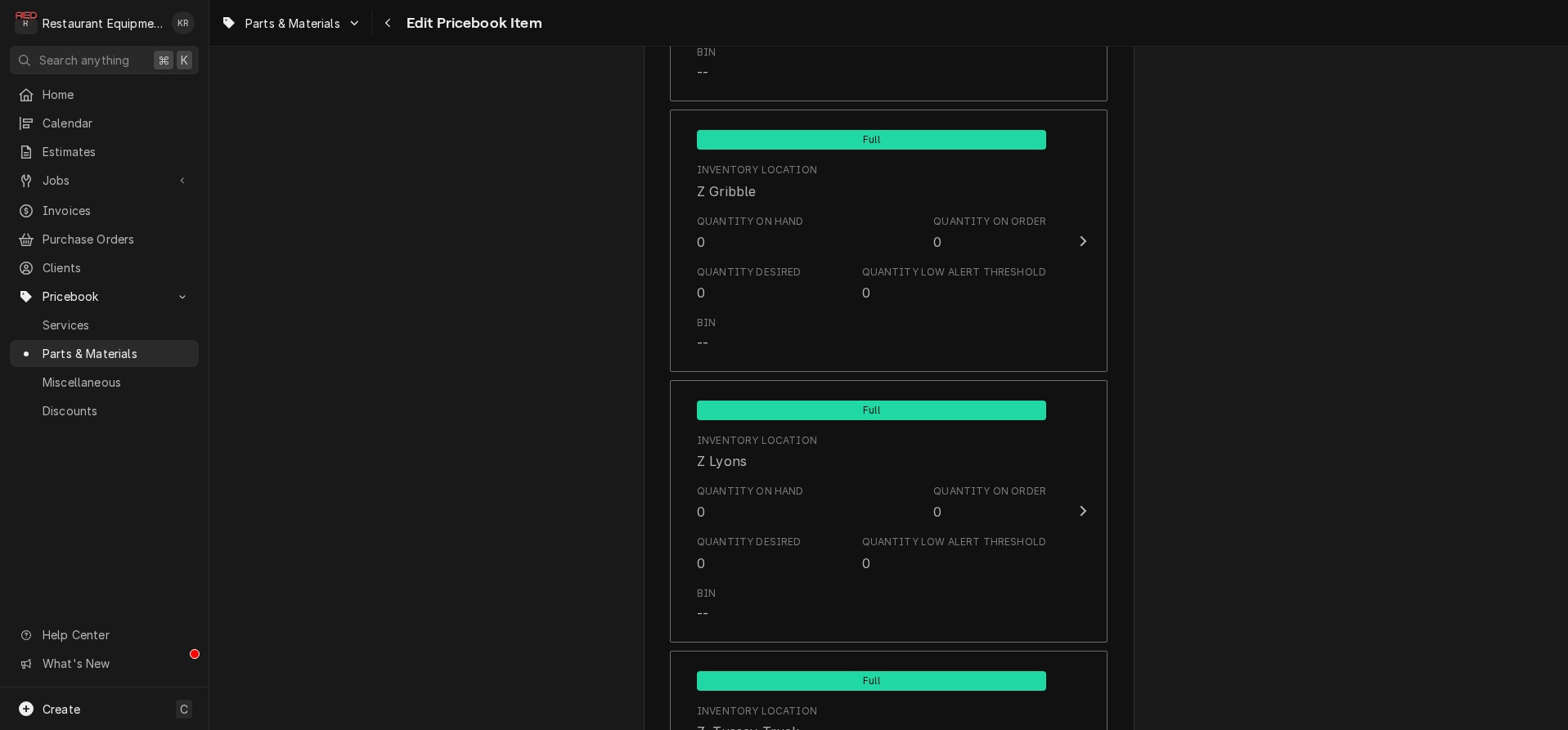 scroll, scrollTop: 9721, scrollLeft: 0, axis: vertical 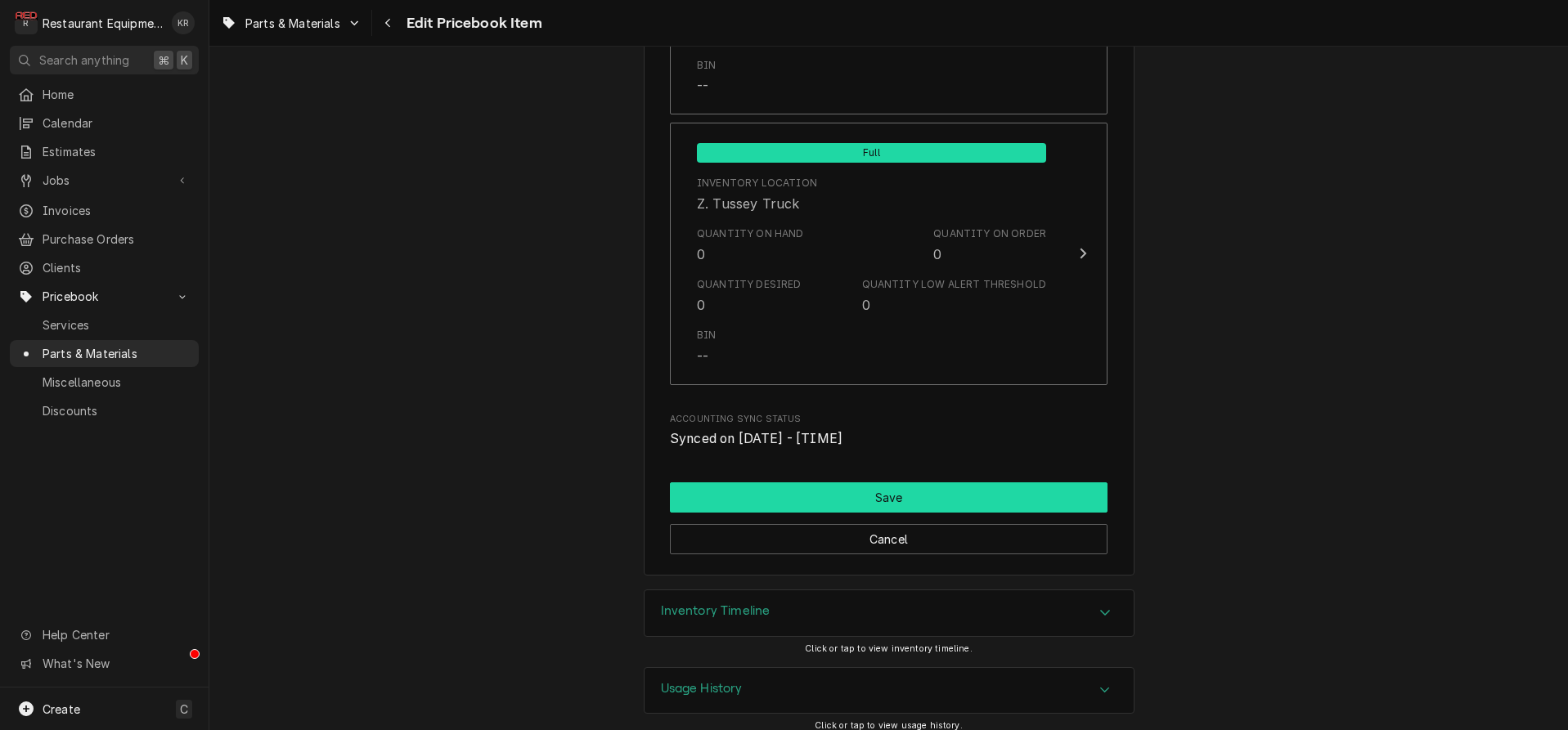 click on "Save" at bounding box center [888, 497] 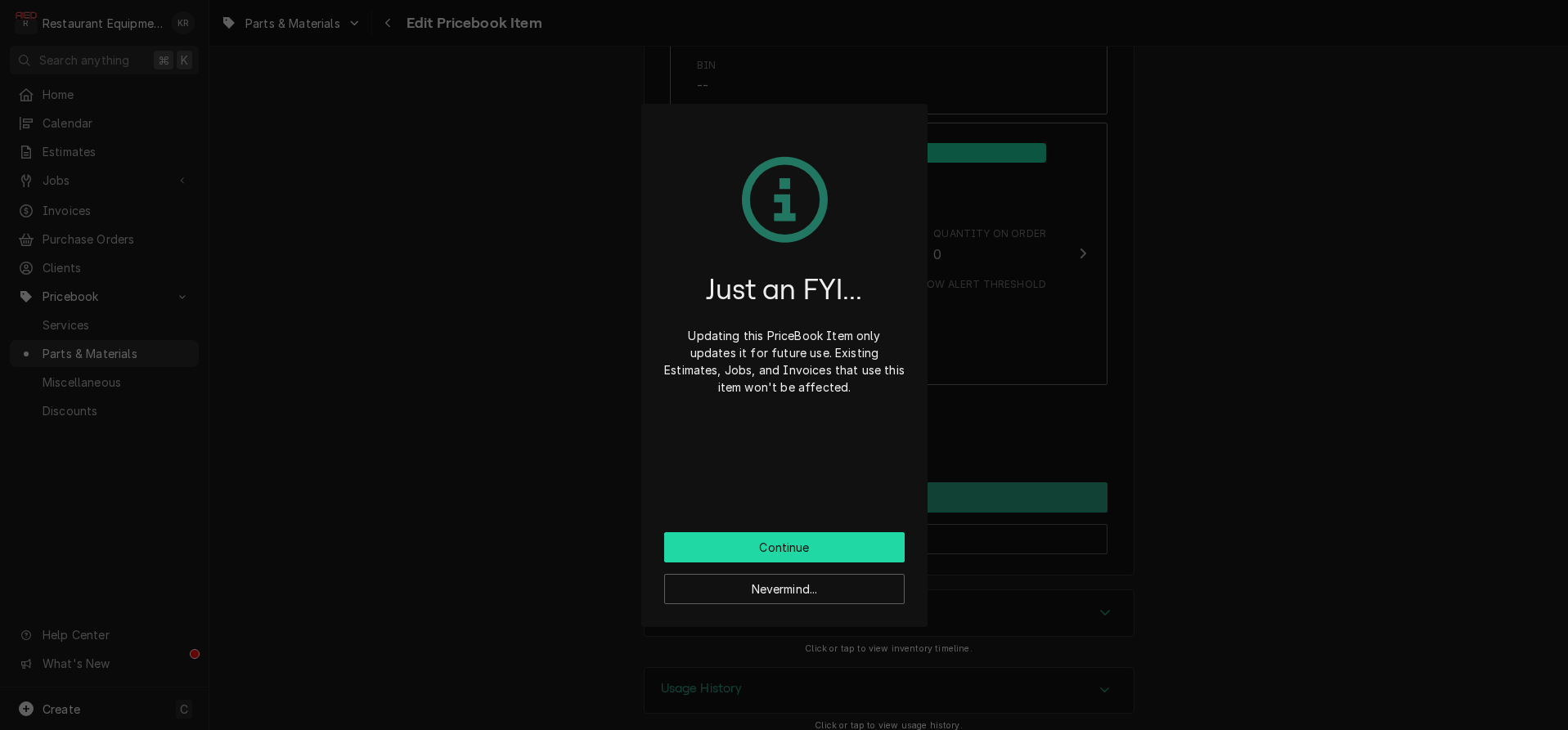click on "Continue" at bounding box center (784, 547) 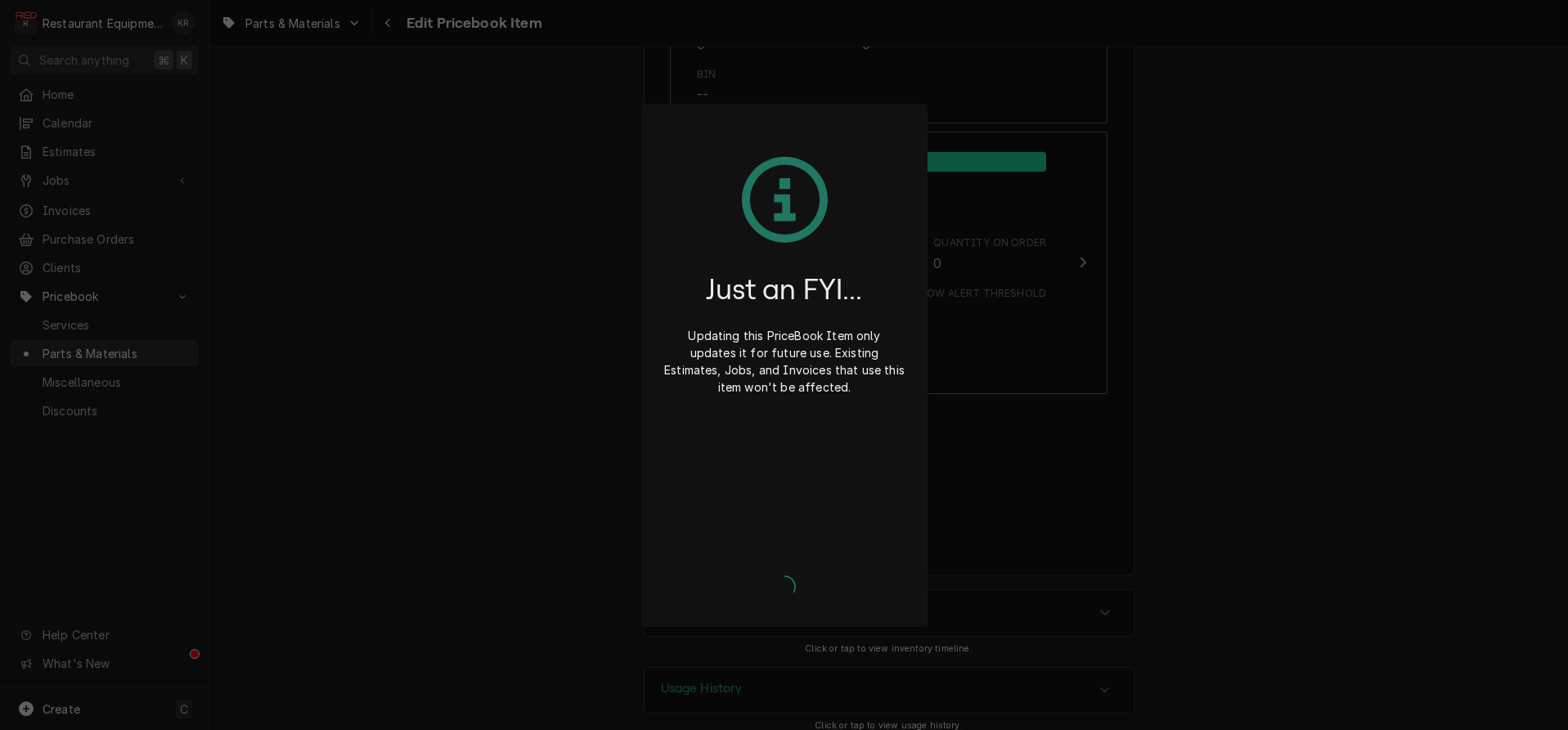 type on "x" 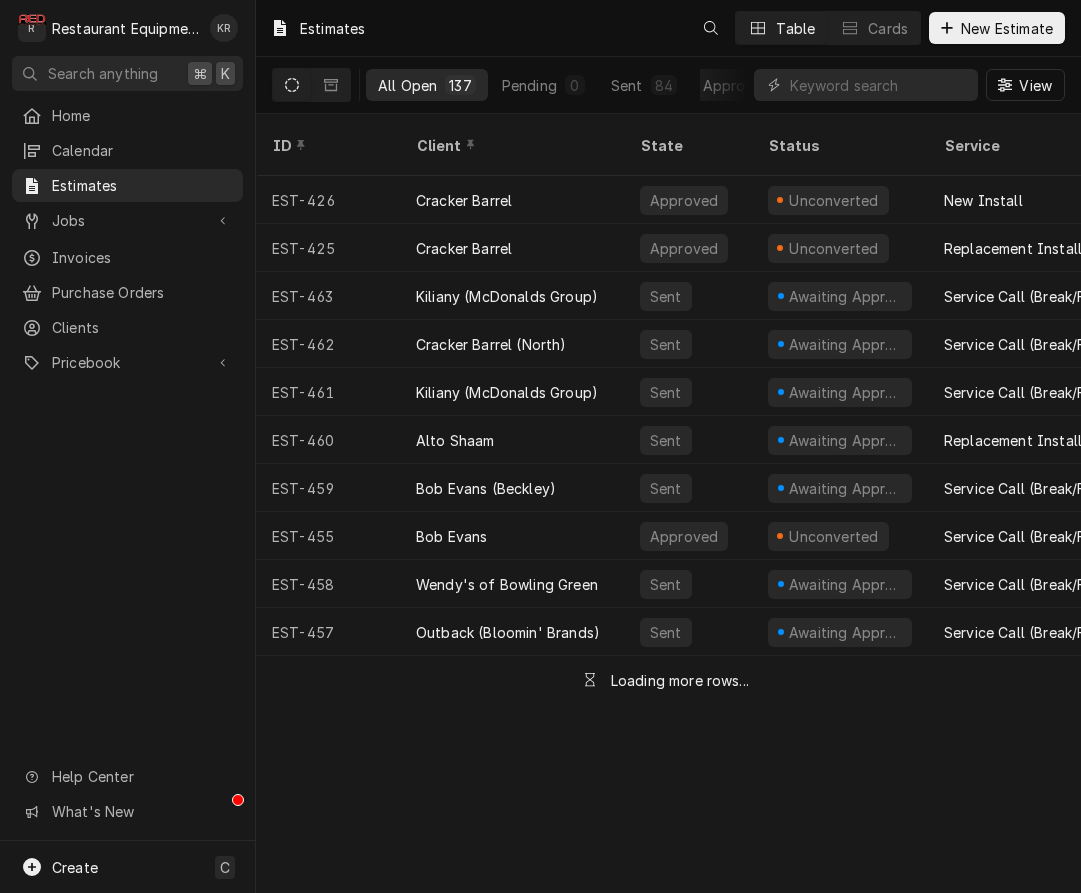 scroll, scrollTop: 0, scrollLeft: 0, axis: both 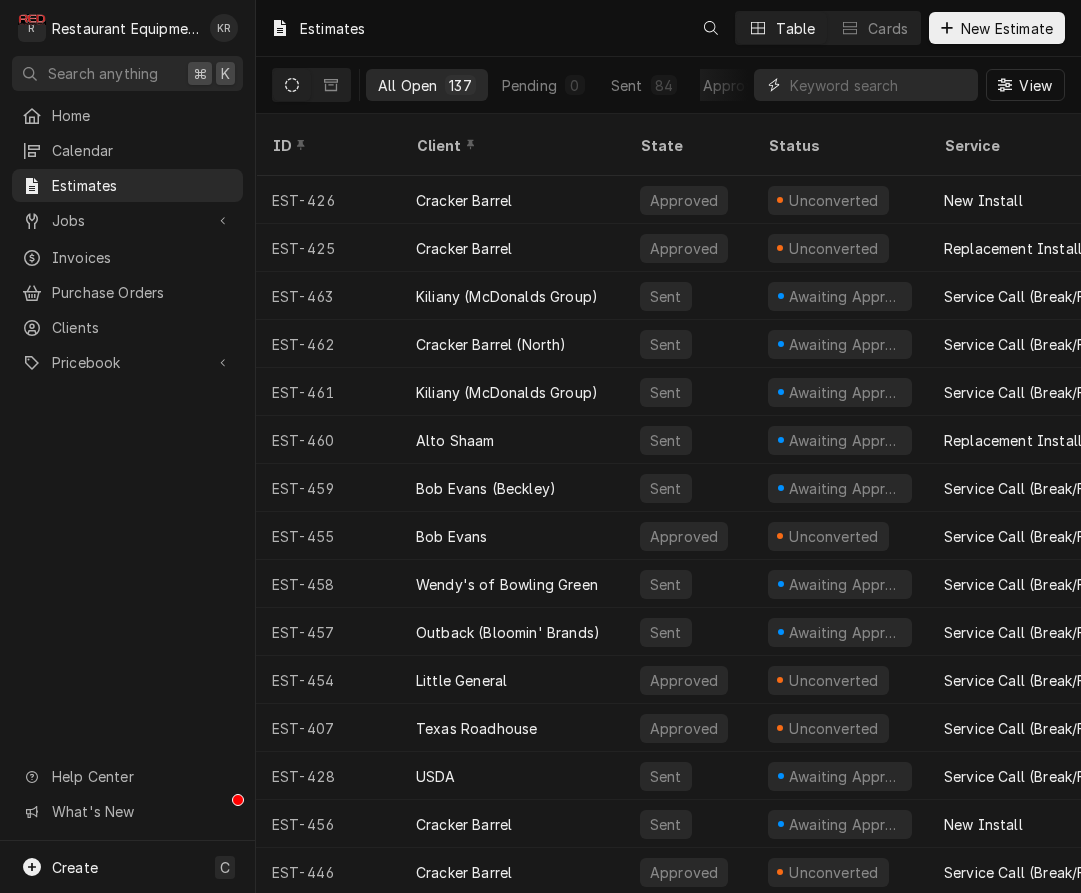 click at bounding box center (879, 85) 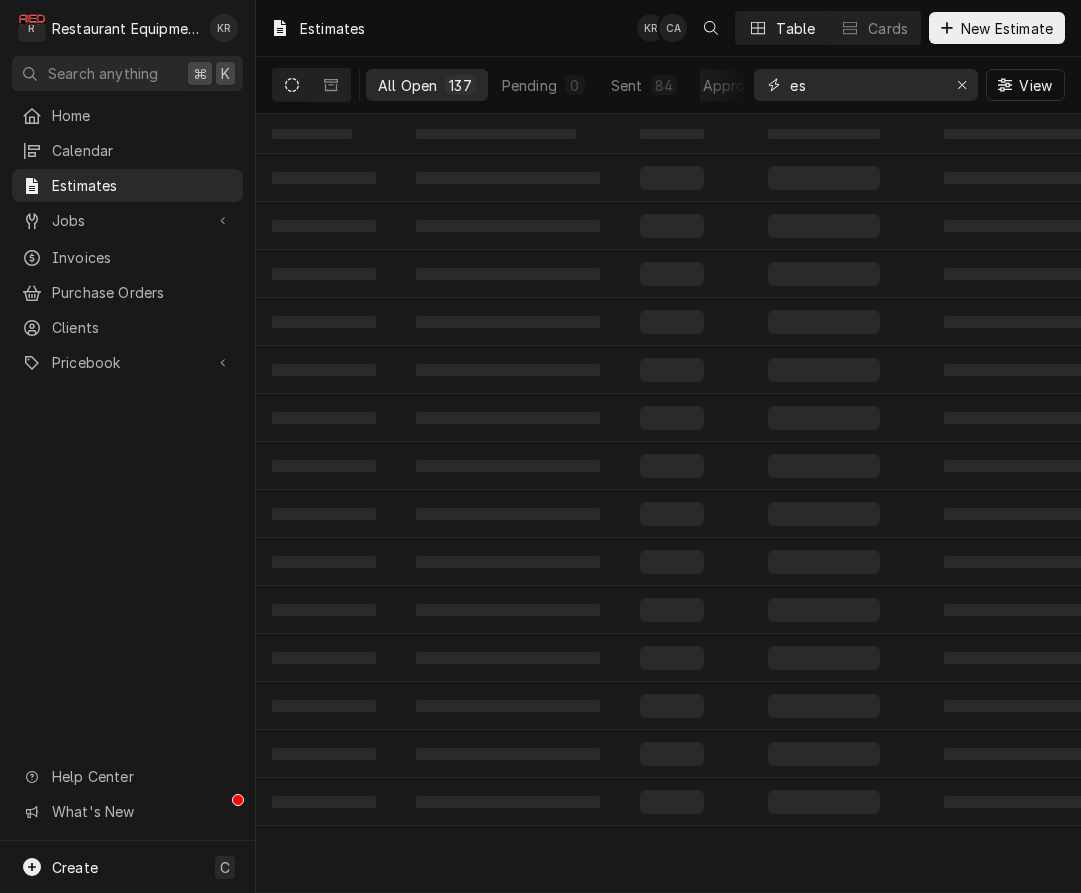 type on "e" 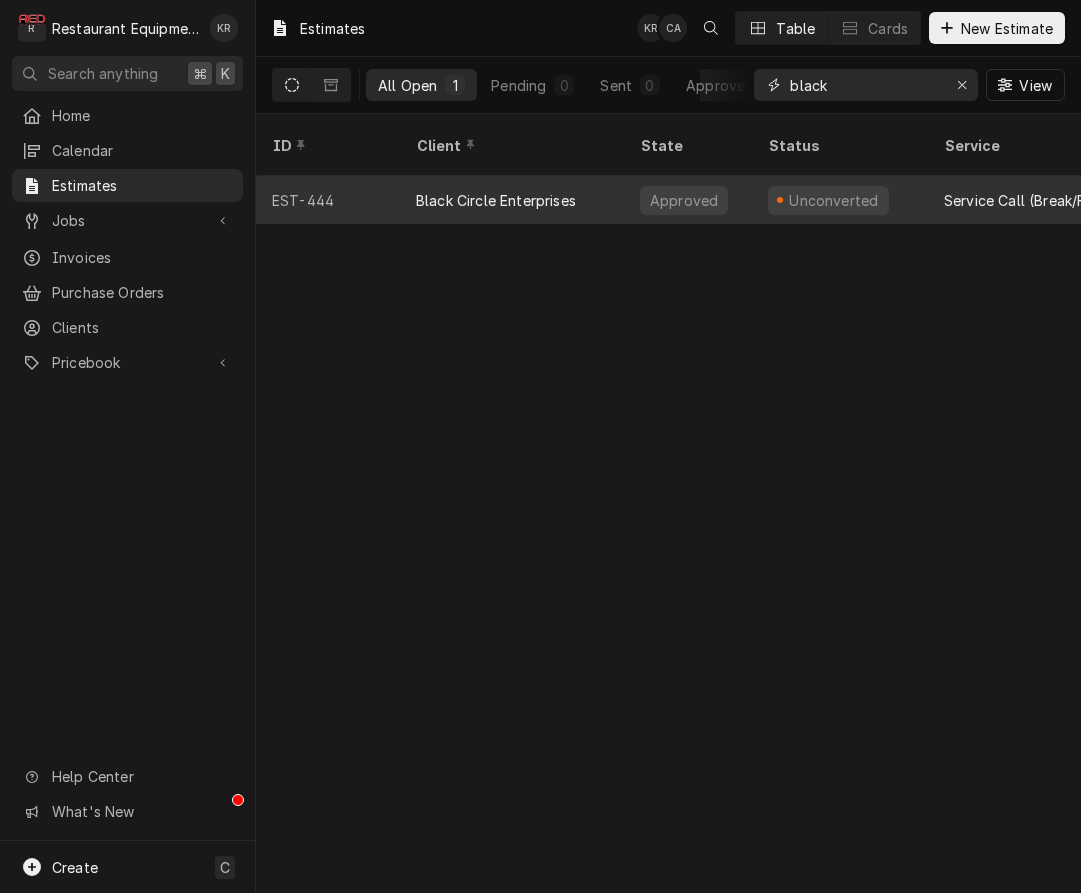 type on "black" 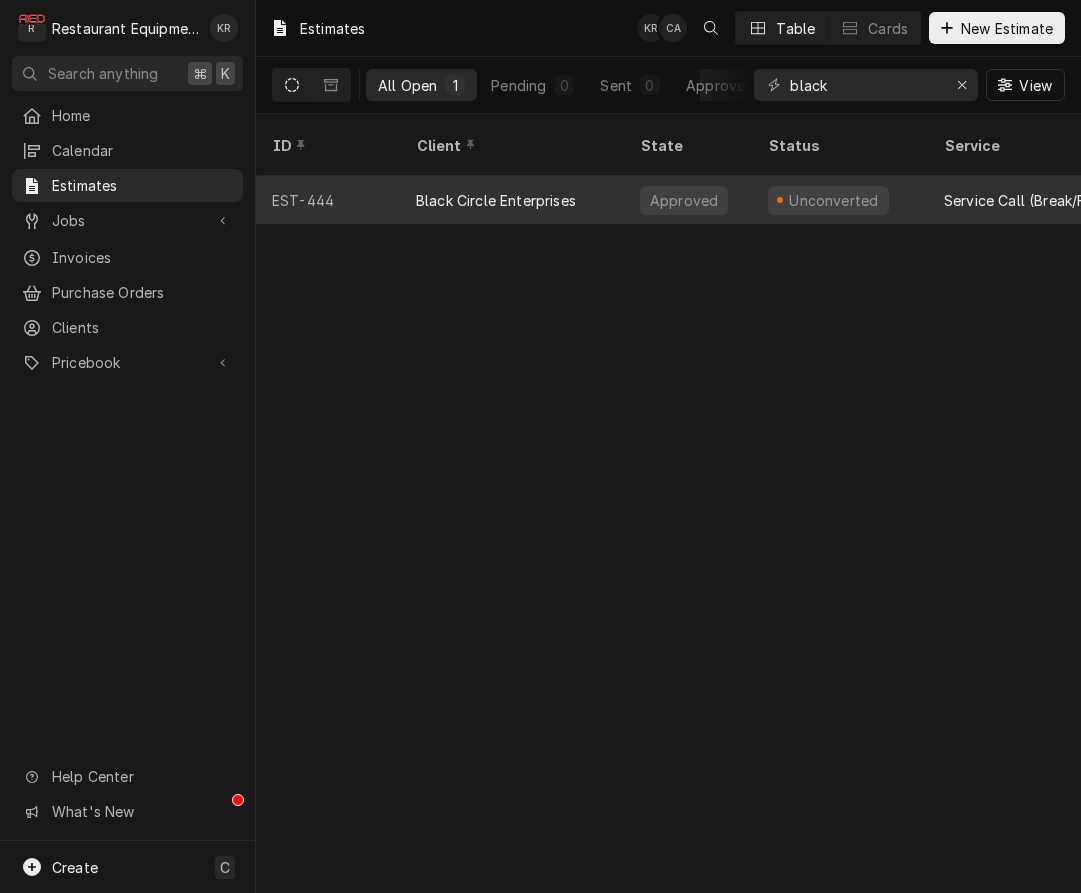 click on "Approved" at bounding box center (684, 200) 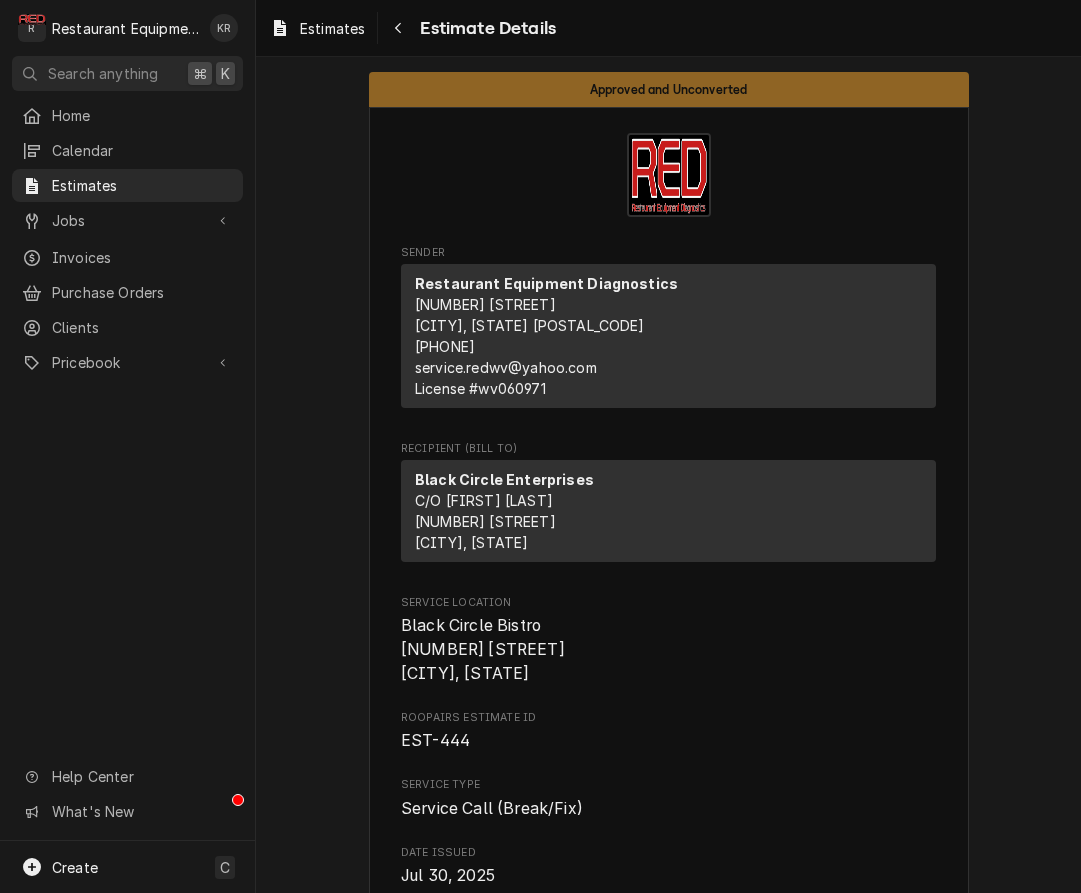 scroll, scrollTop: 0, scrollLeft: 0, axis: both 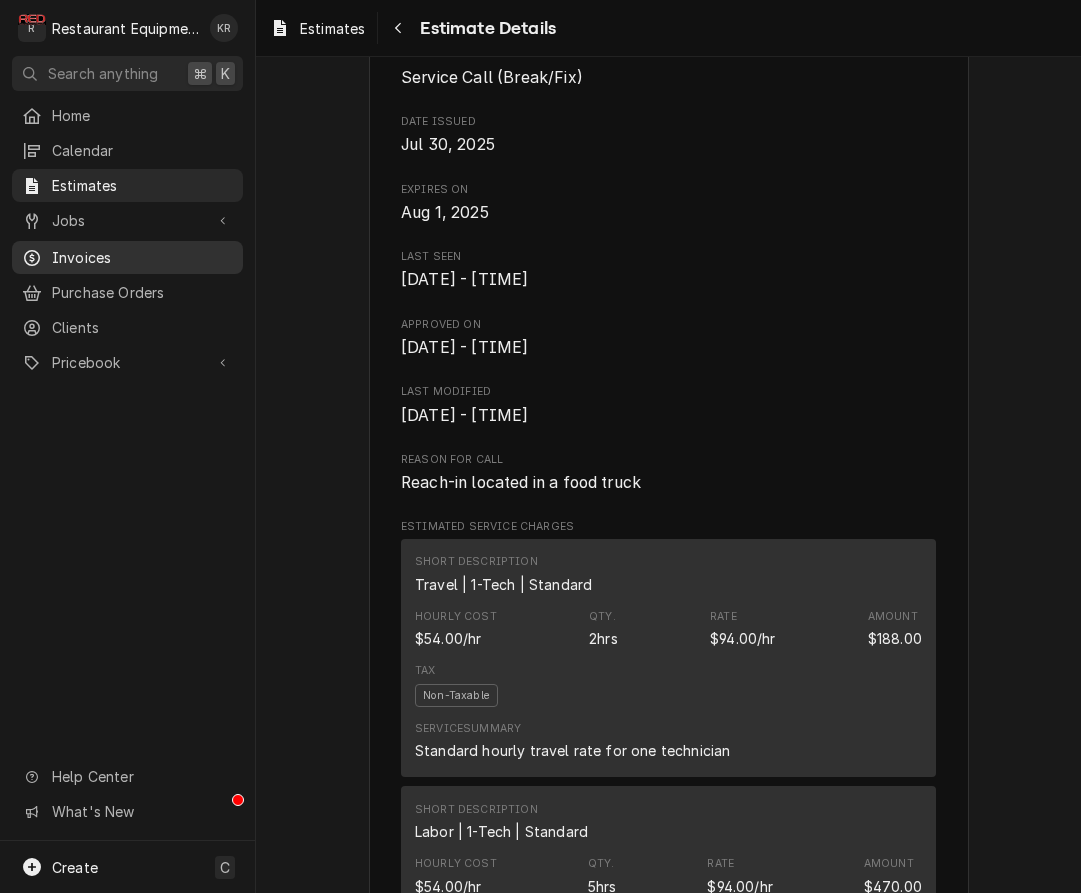 click on "Invoices" at bounding box center [142, 257] 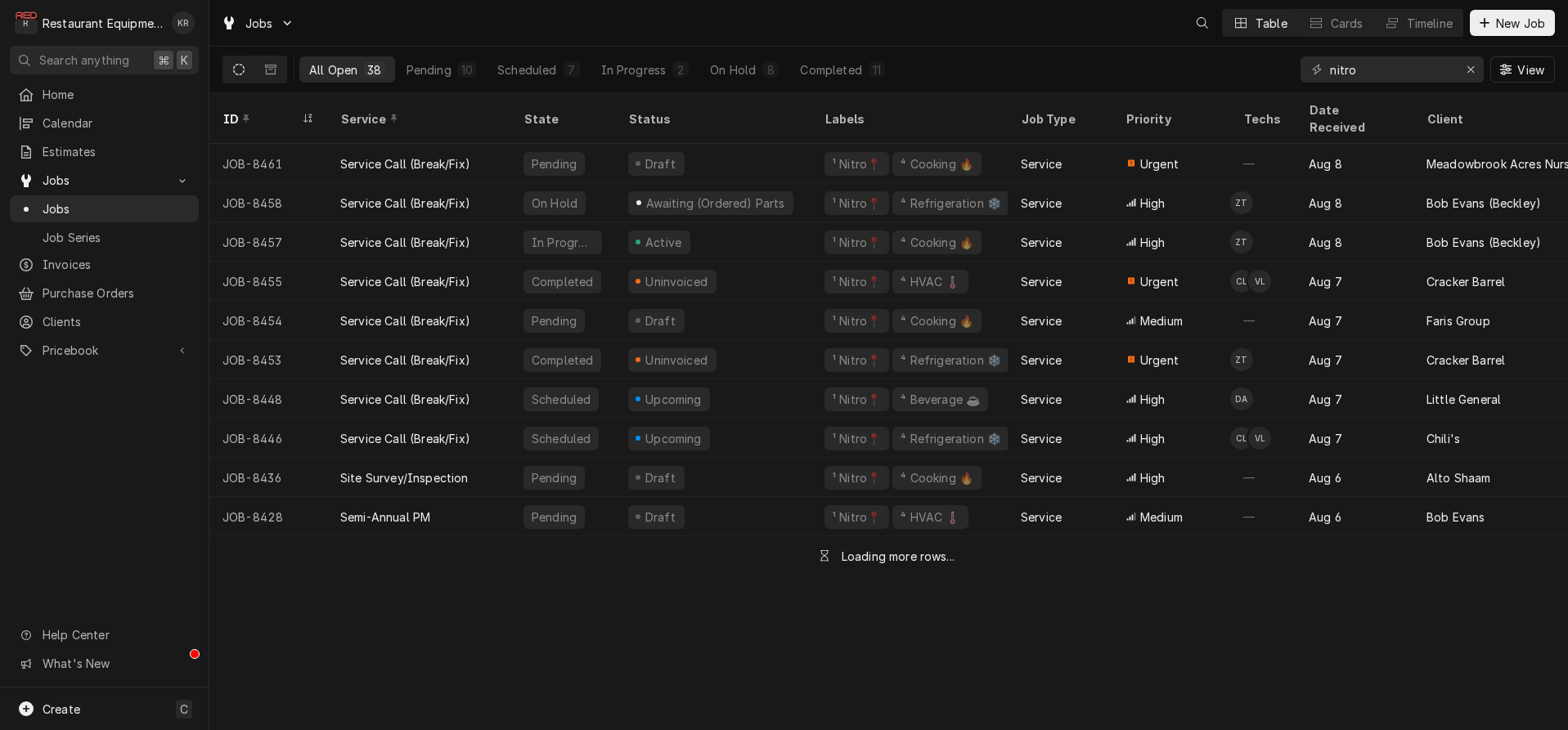 scroll, scrollTop: 0, scrollLeft: 0, axis: both 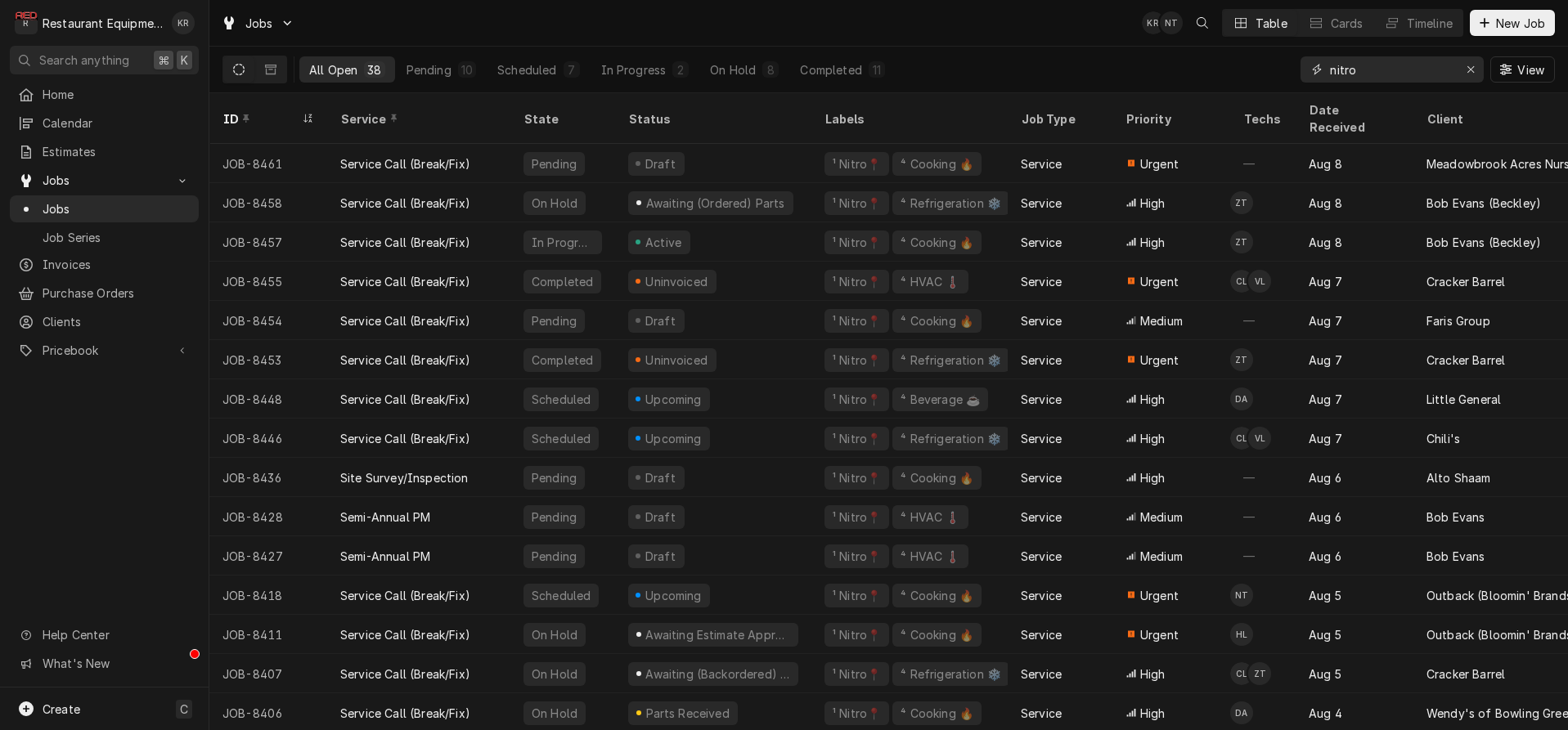 click on "nitro" at bounding box center [1391, 69] 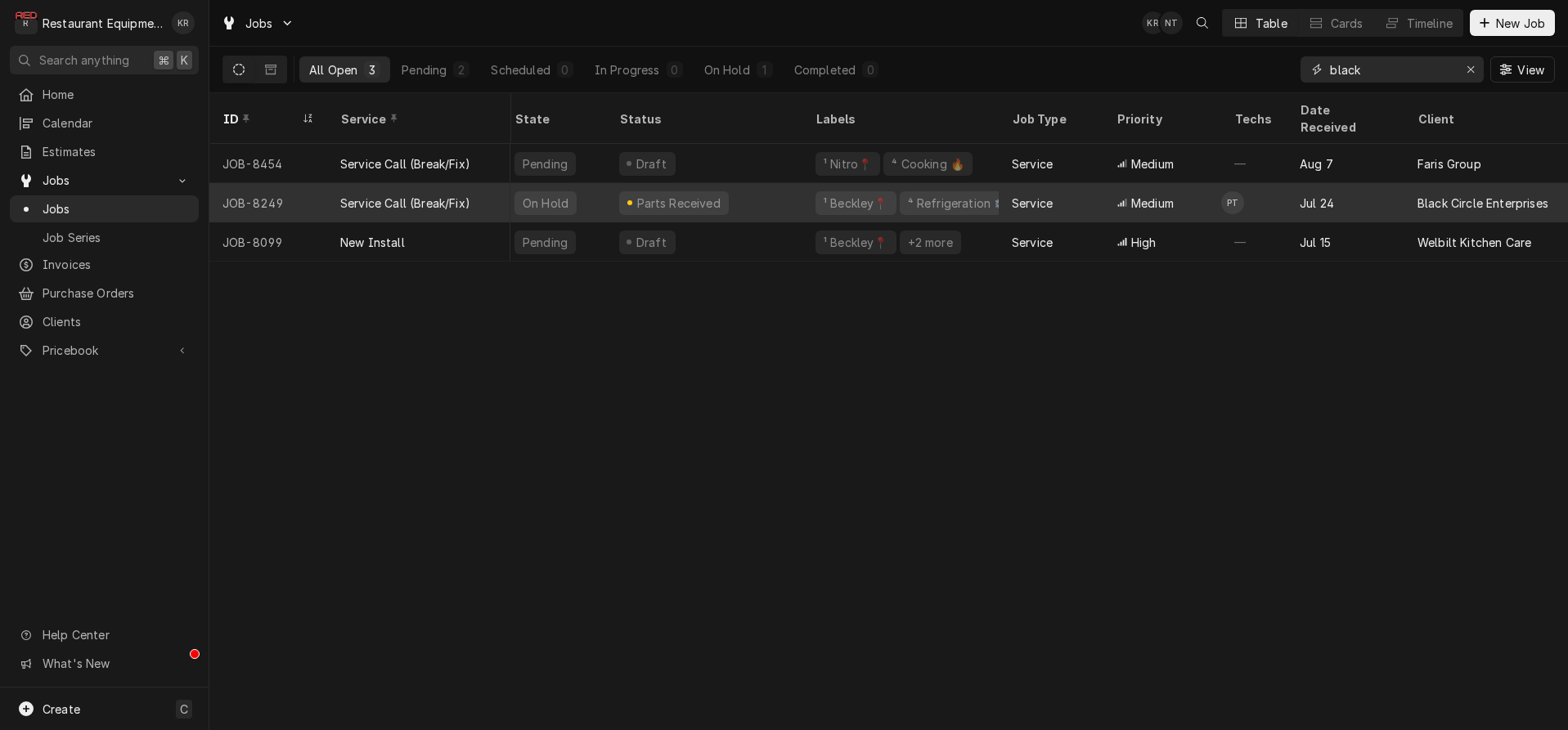 scroll, scrollTop: 0, scrollLeft: 11, axis: horizontal 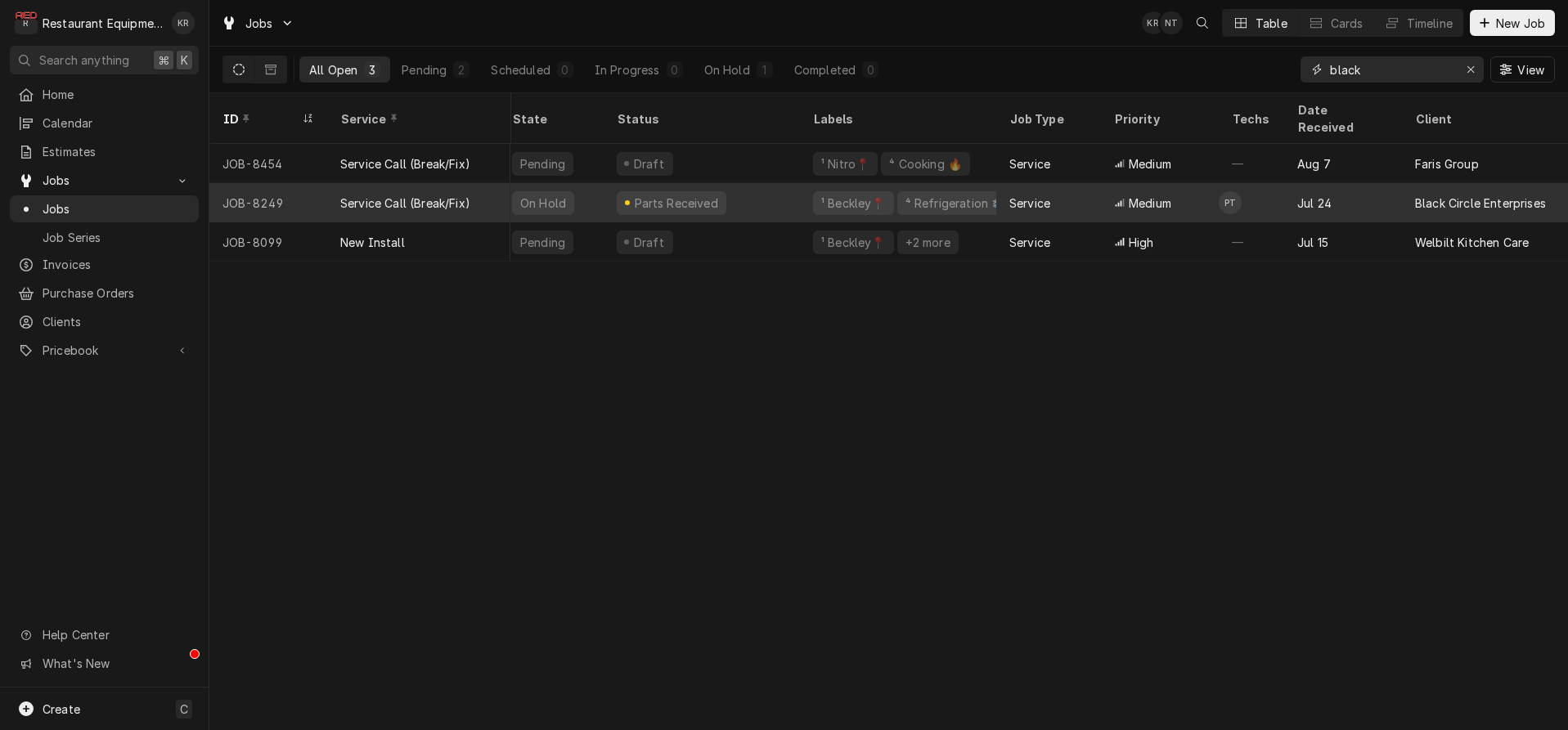 type on "black" 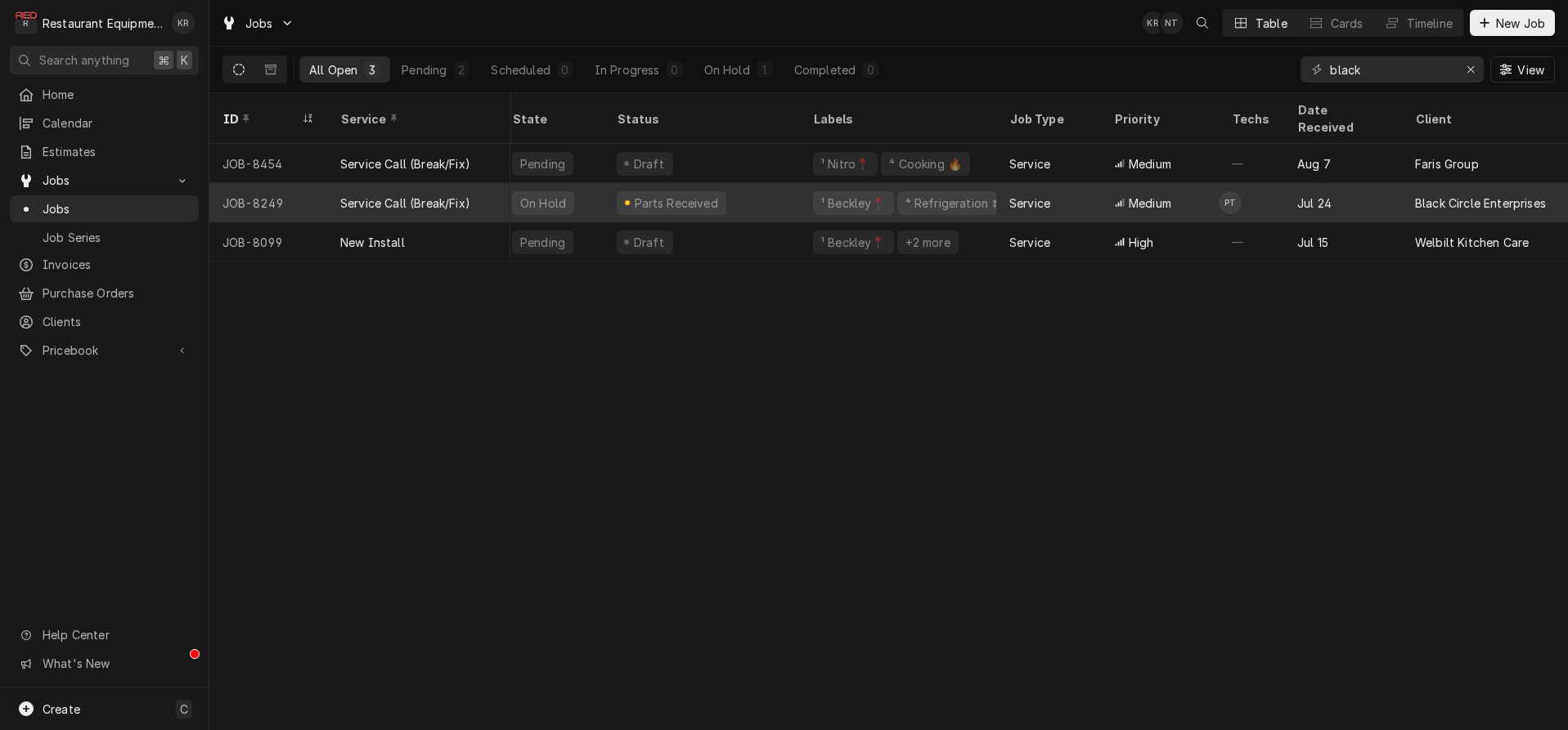 click on "Parts Received" at bounding box center [702, 203] 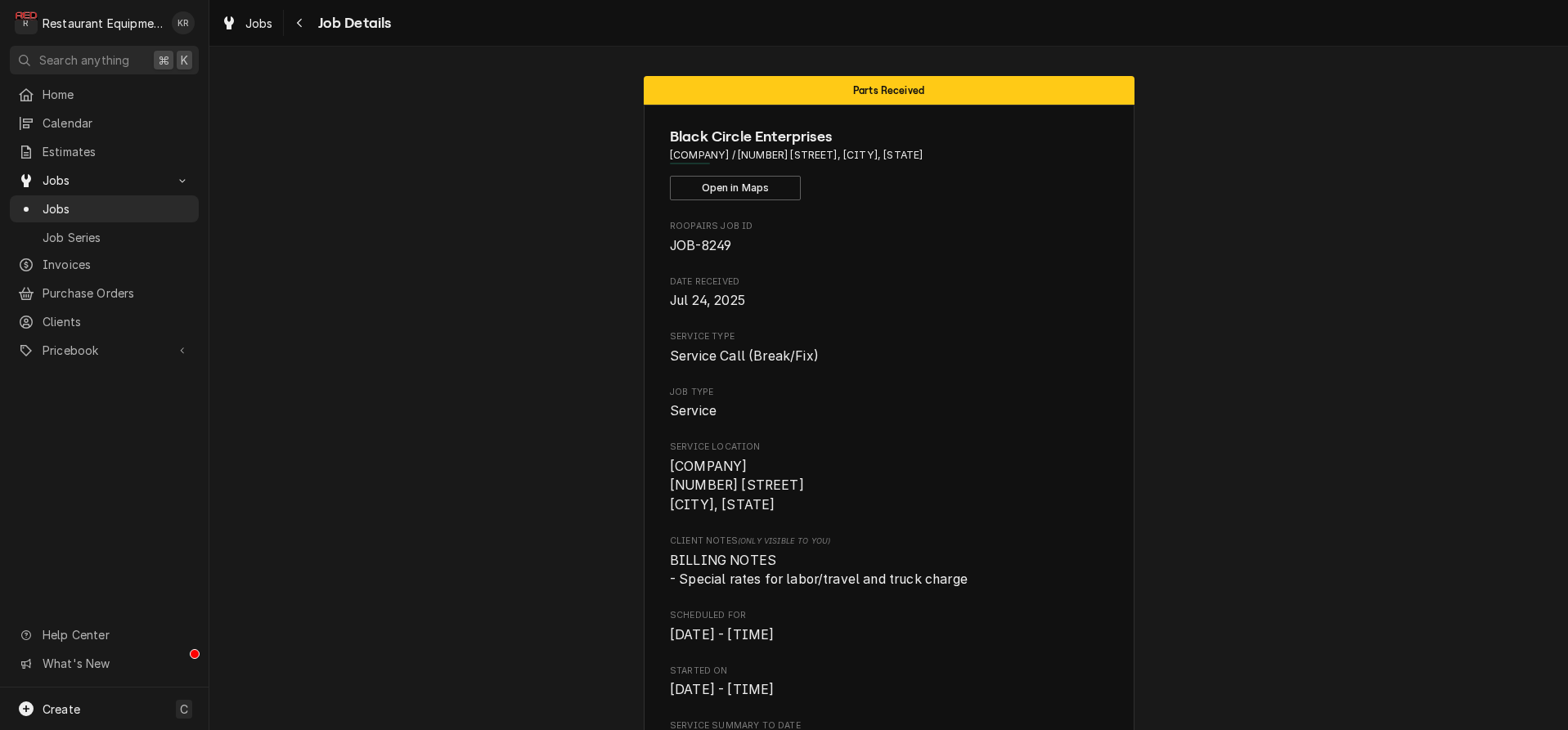 scroll, scrollTop: 0, scrollLeft: 0, axis: both 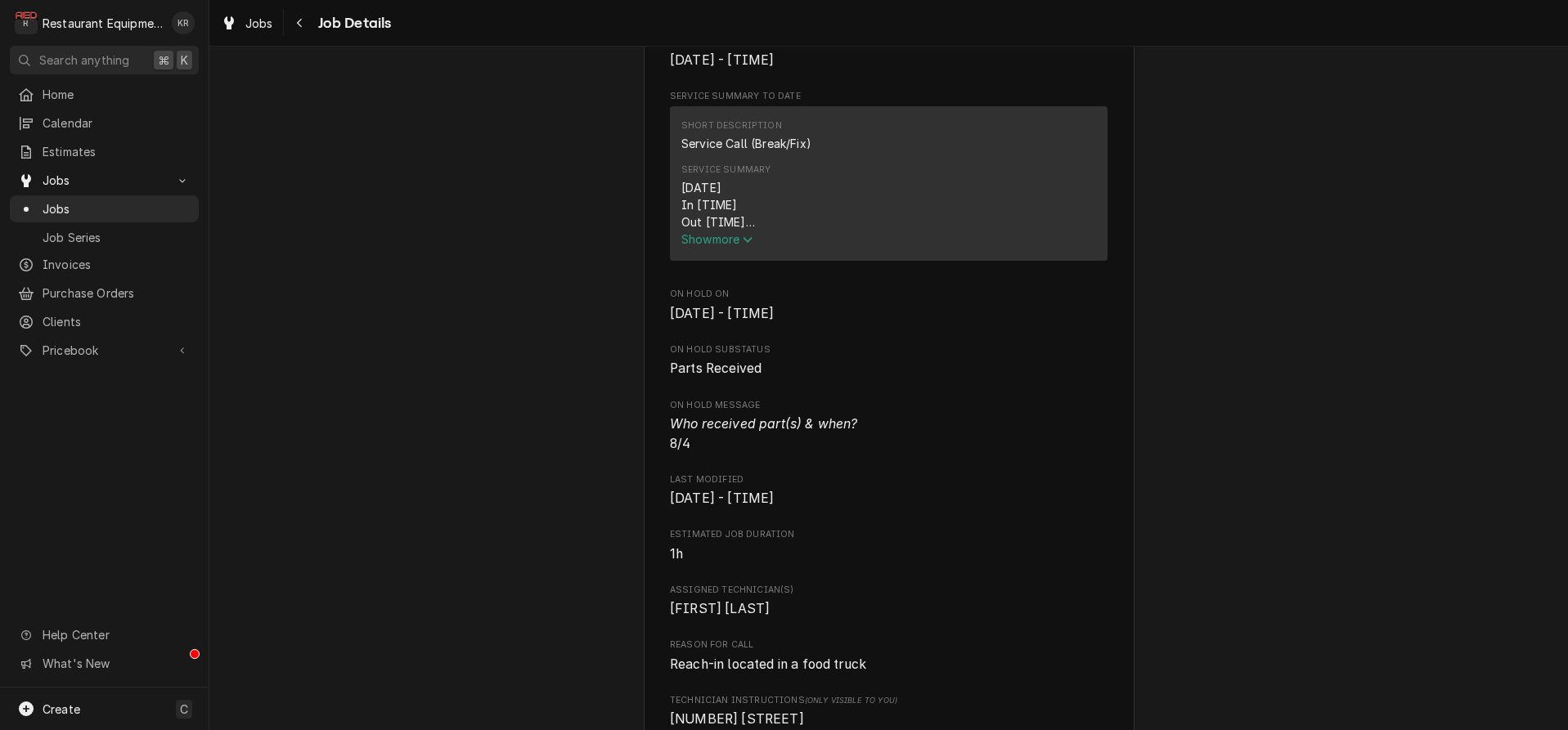 click on "Show  more" at bounding box center (717, 239) 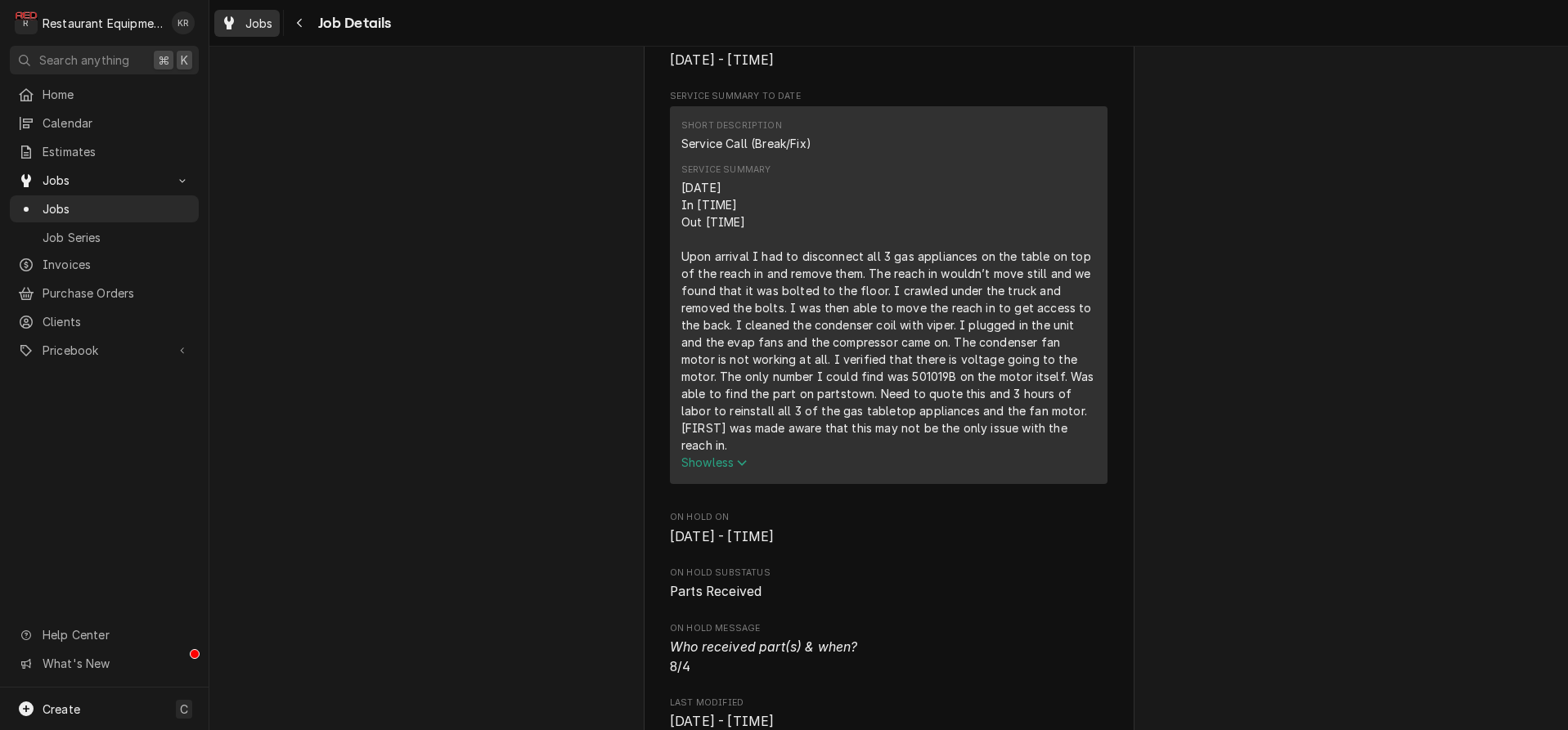 click on "Jobs" at bounding box center [247, 23] 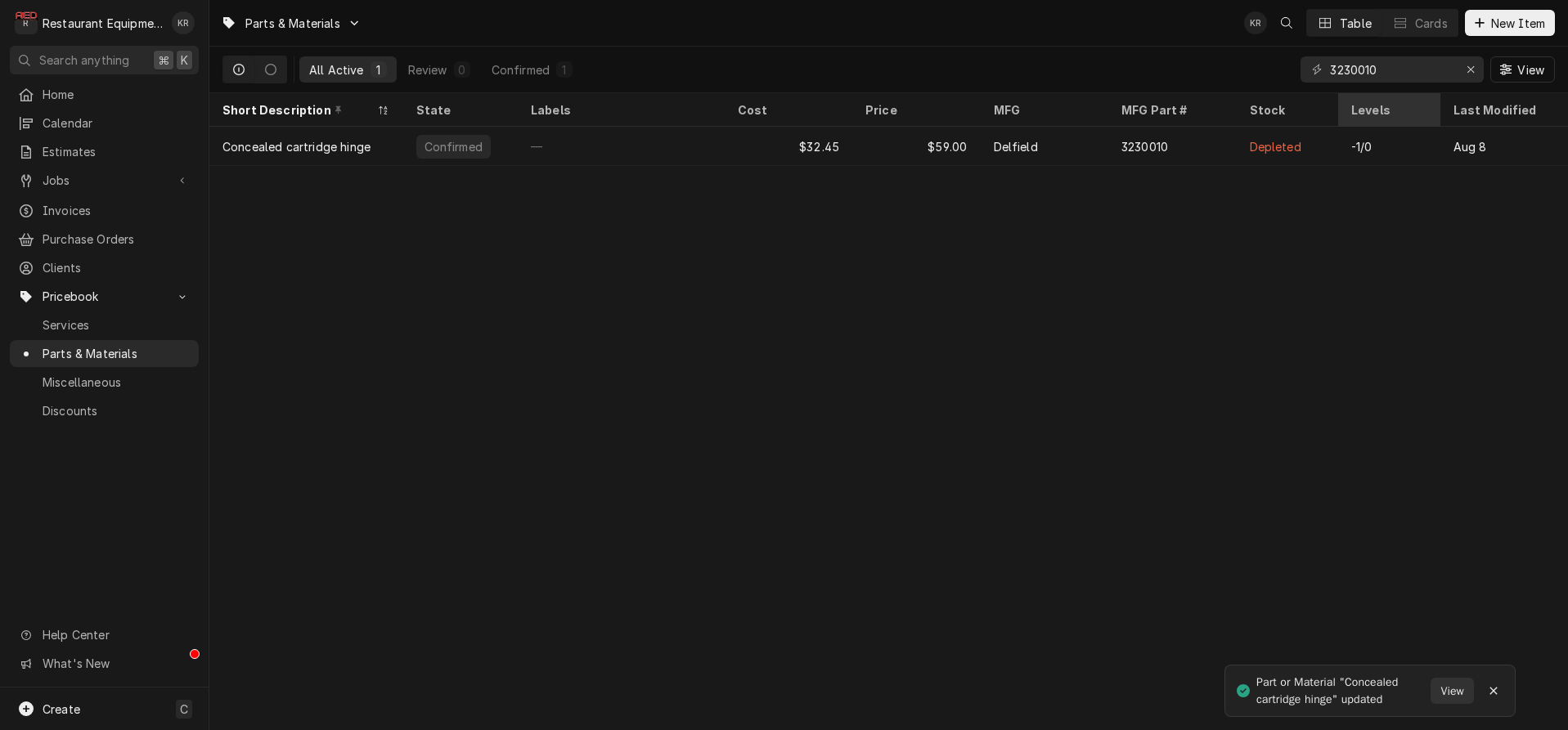 scroll, scrollTop: 0, scrollLeft: 0, axis: both 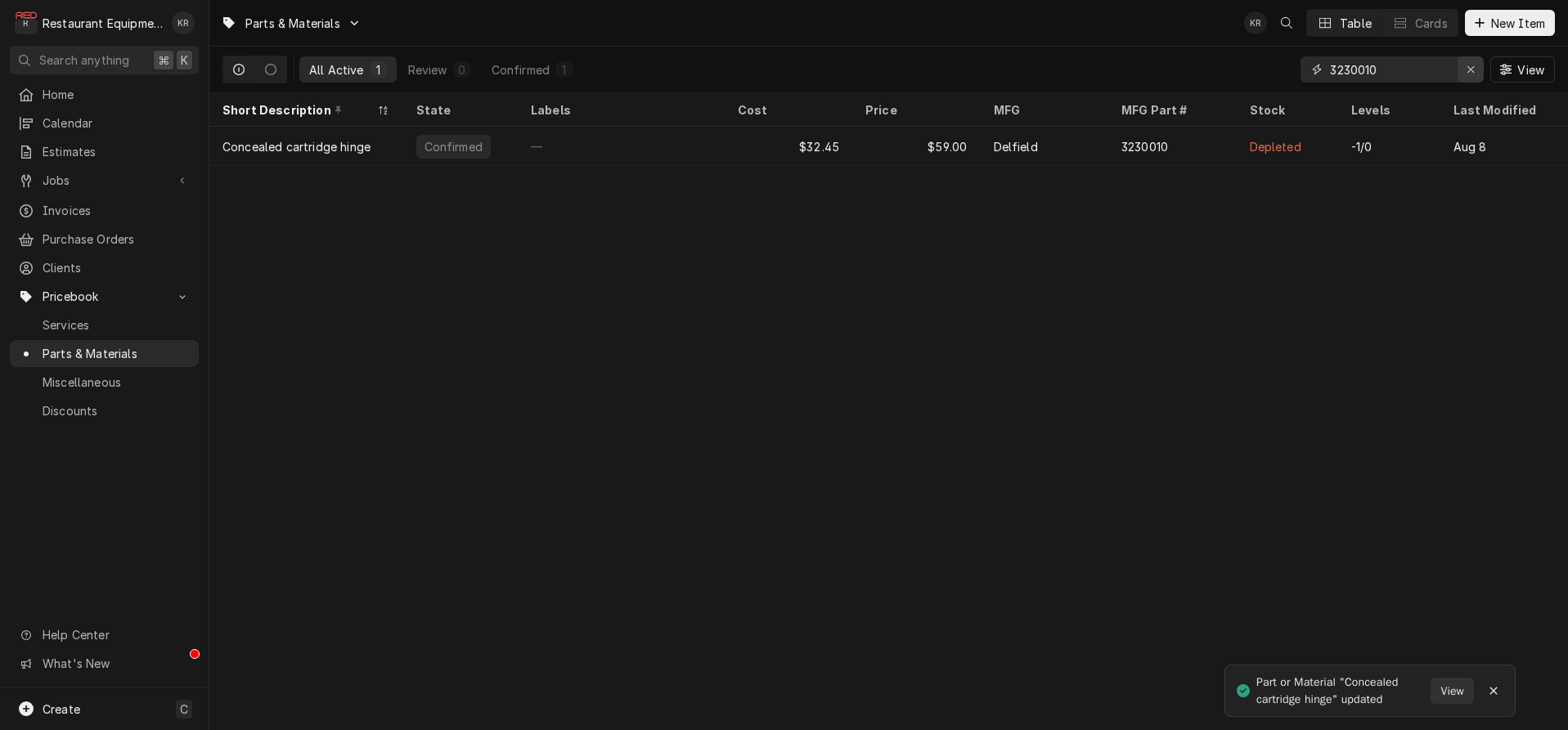 click 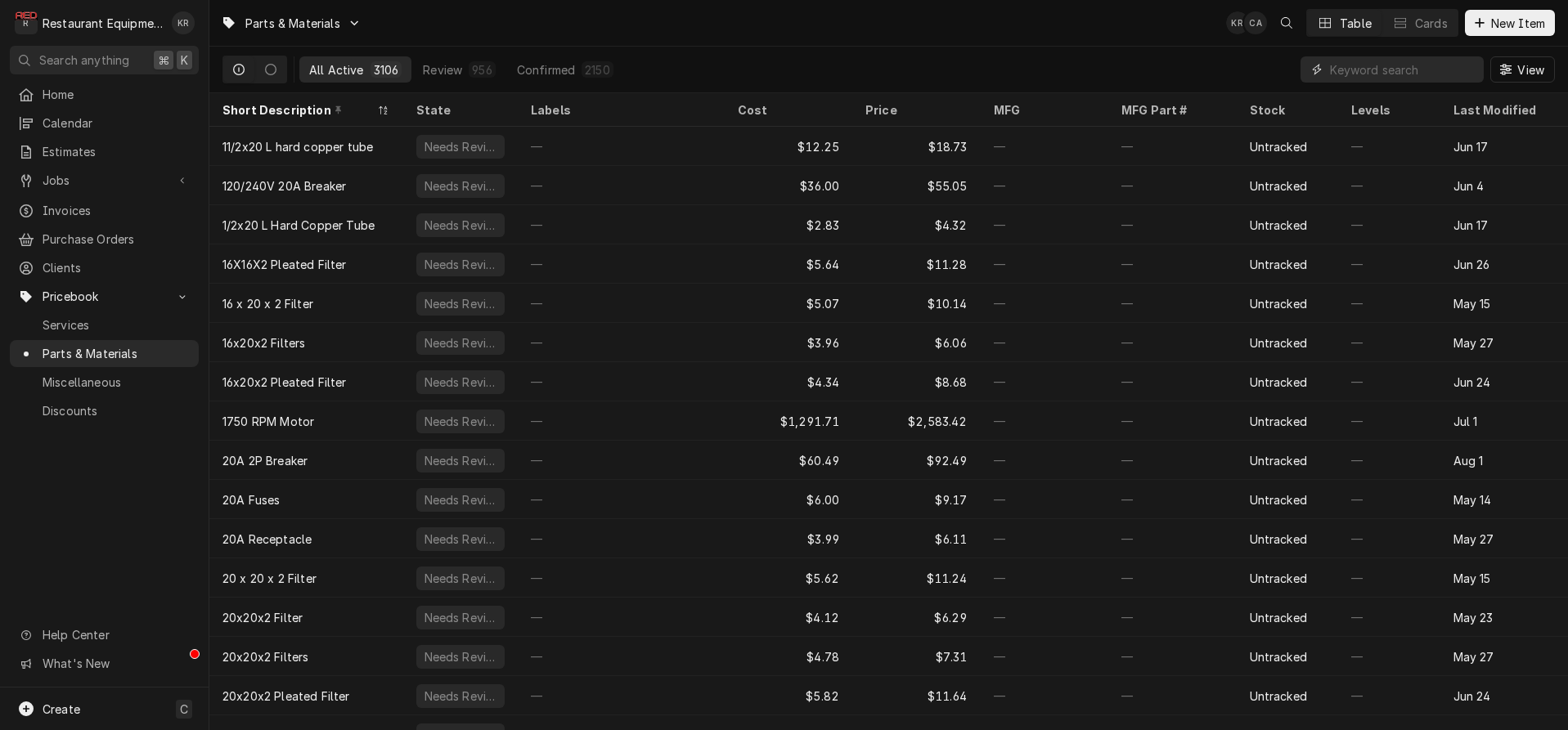click at bounding box center (1403, 69) 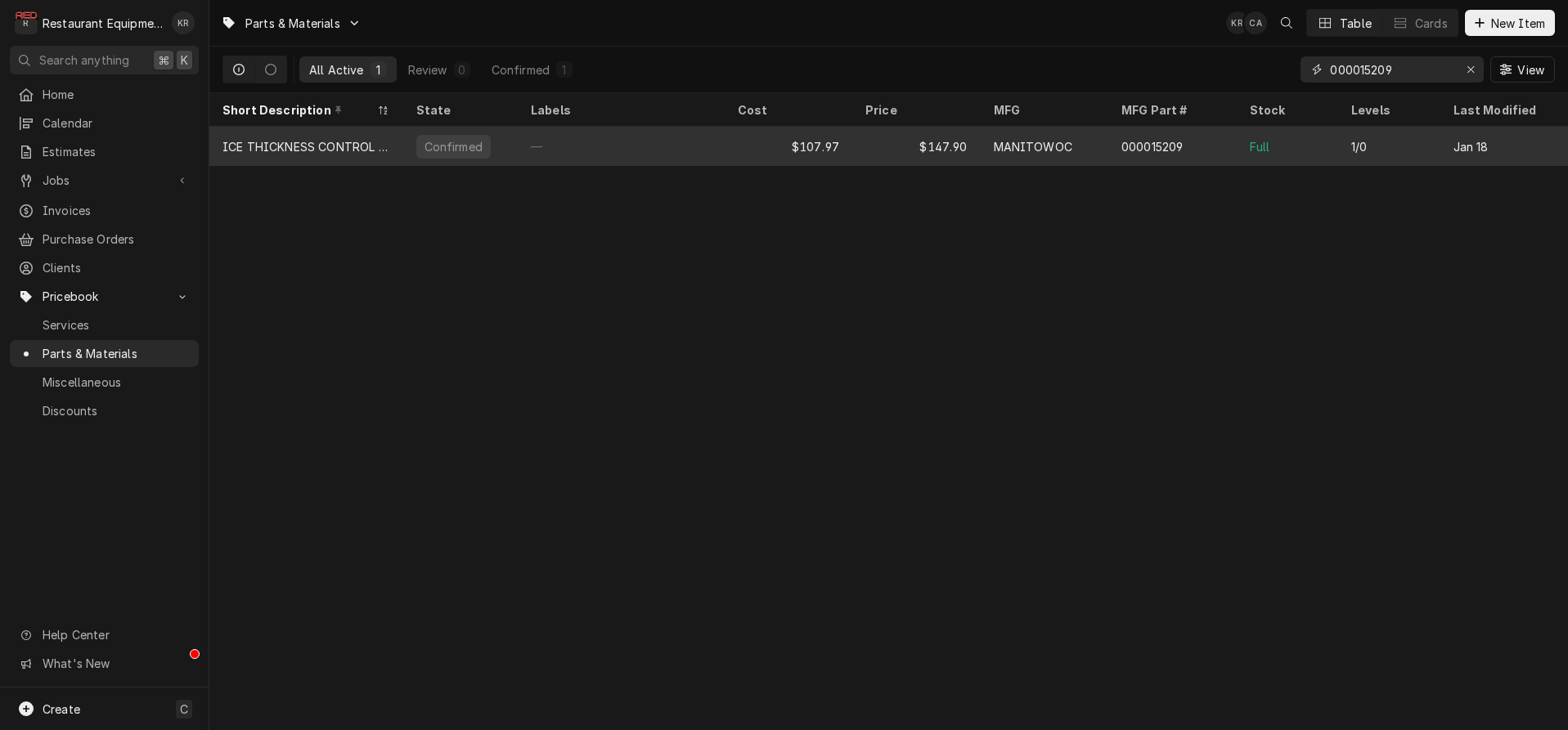 type on "000015209" 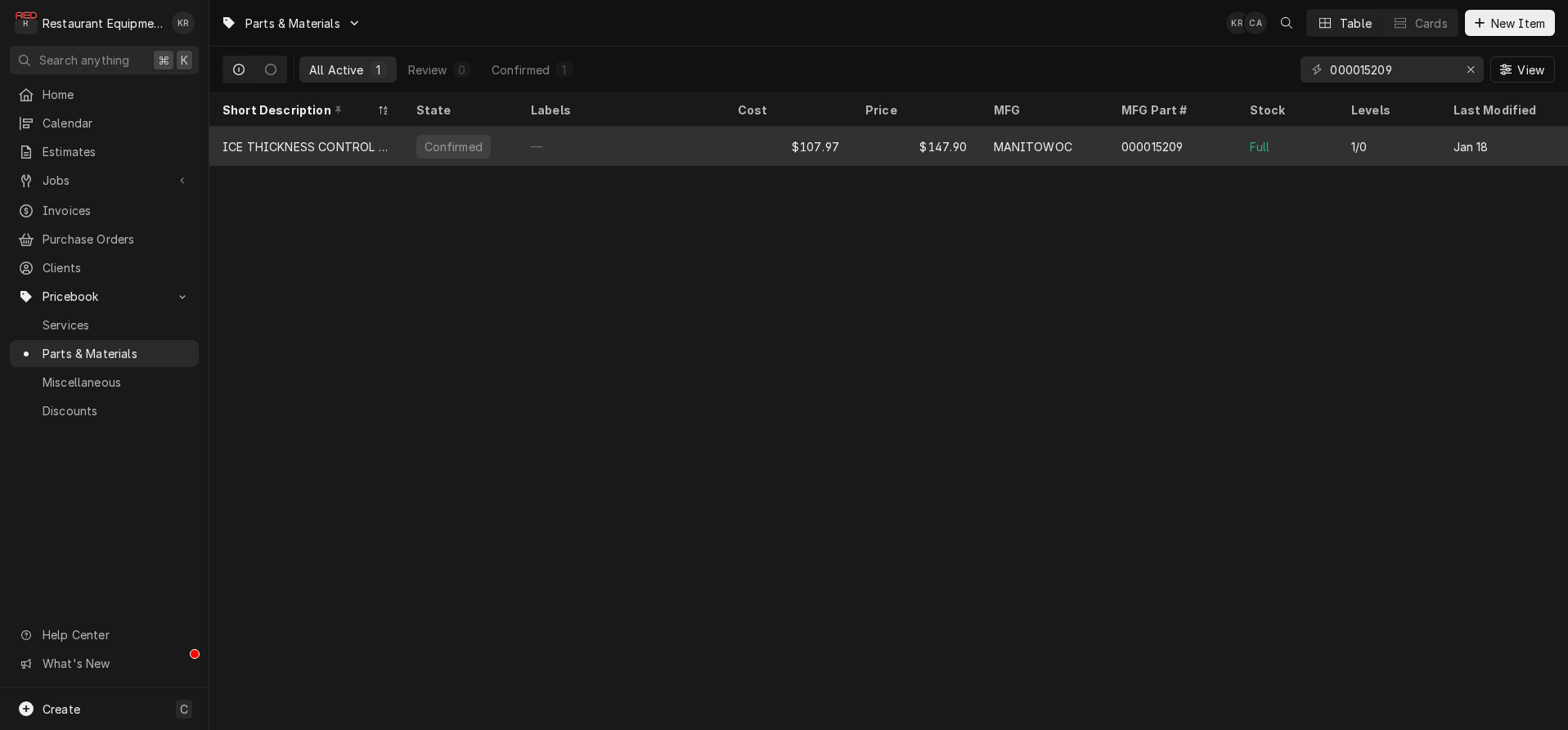 click on "000015209" at bounding box center (1152, 146) 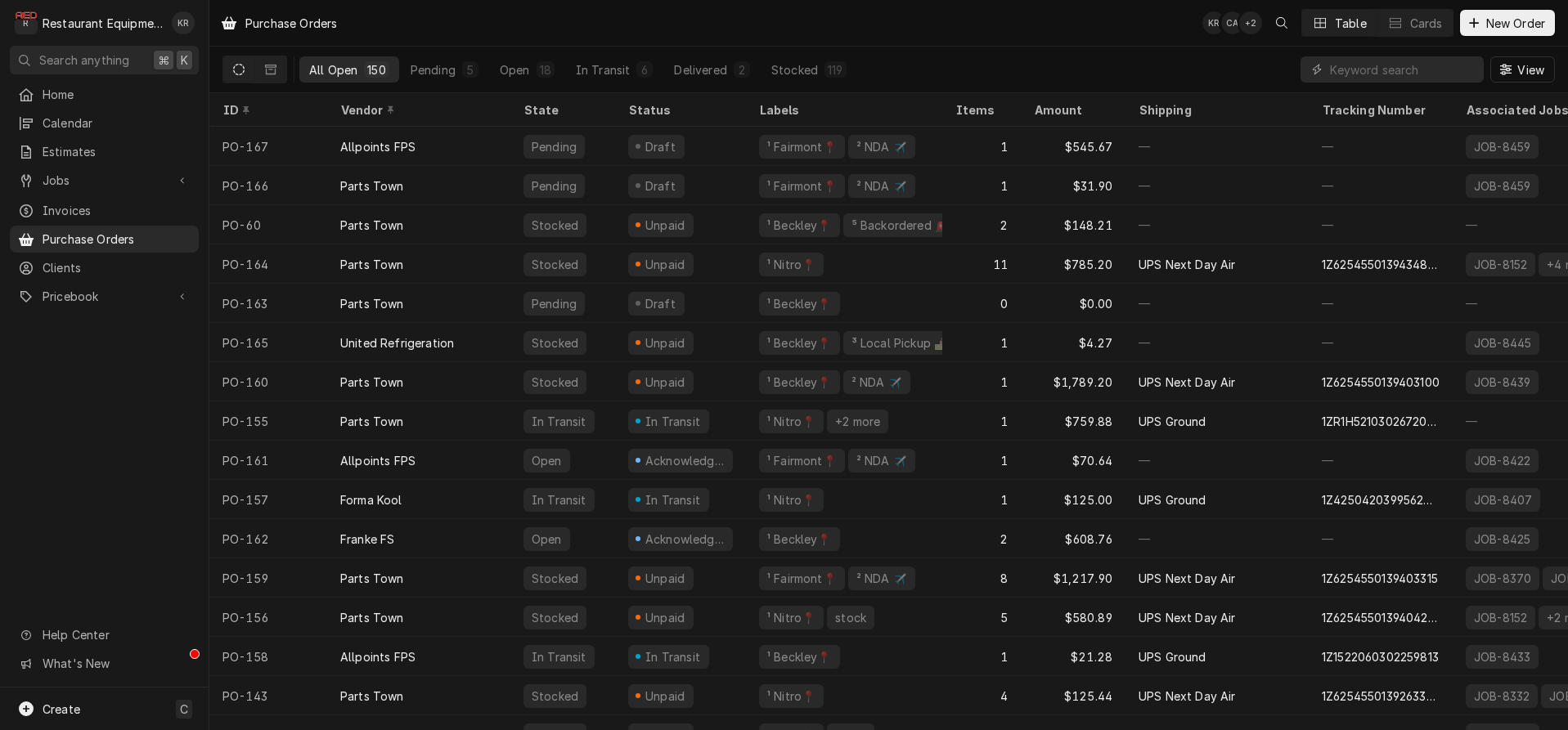 scroll, scrollTop: 0, scrollLeft: 0, axis: both 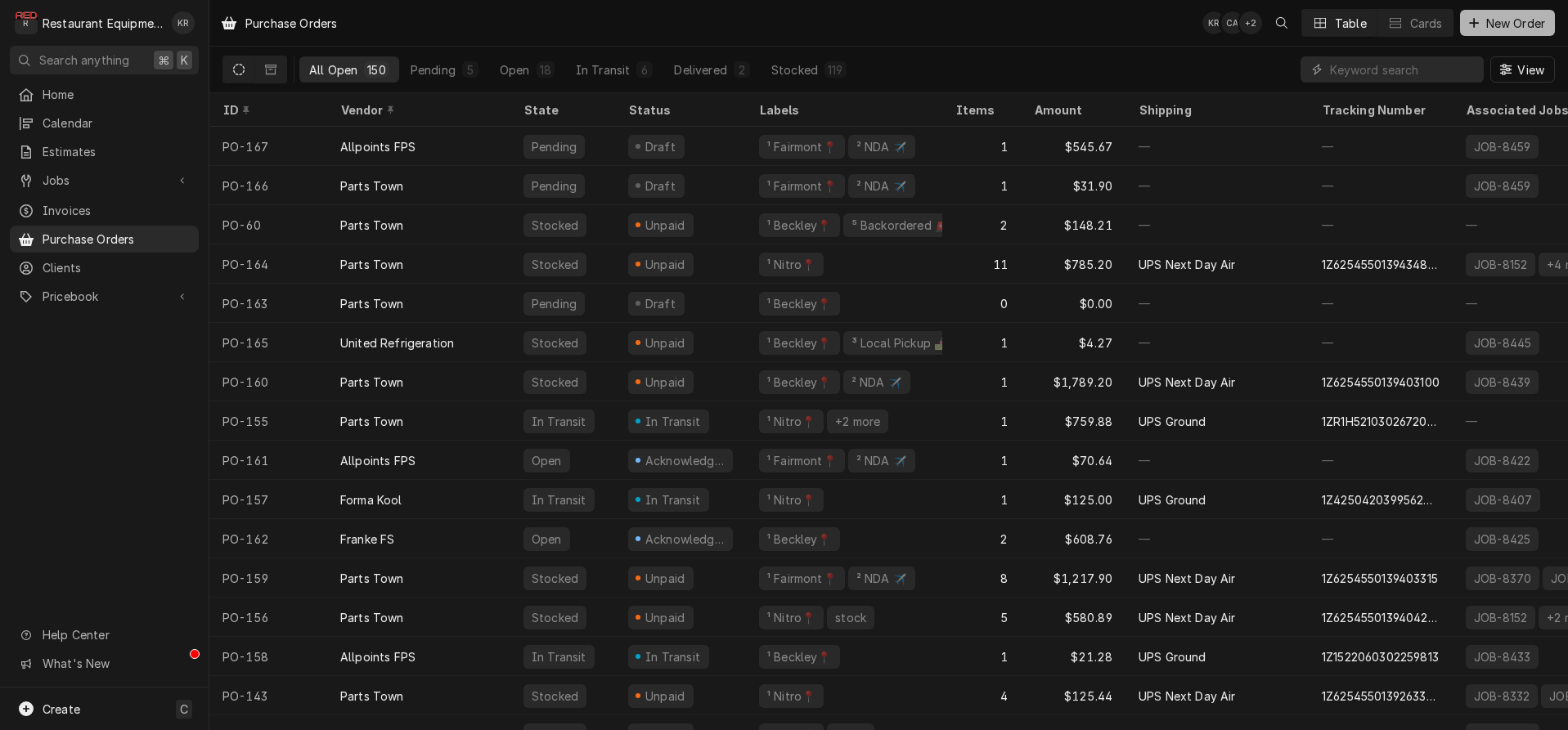 click on "New Order" at bounding box center (1516, 23) 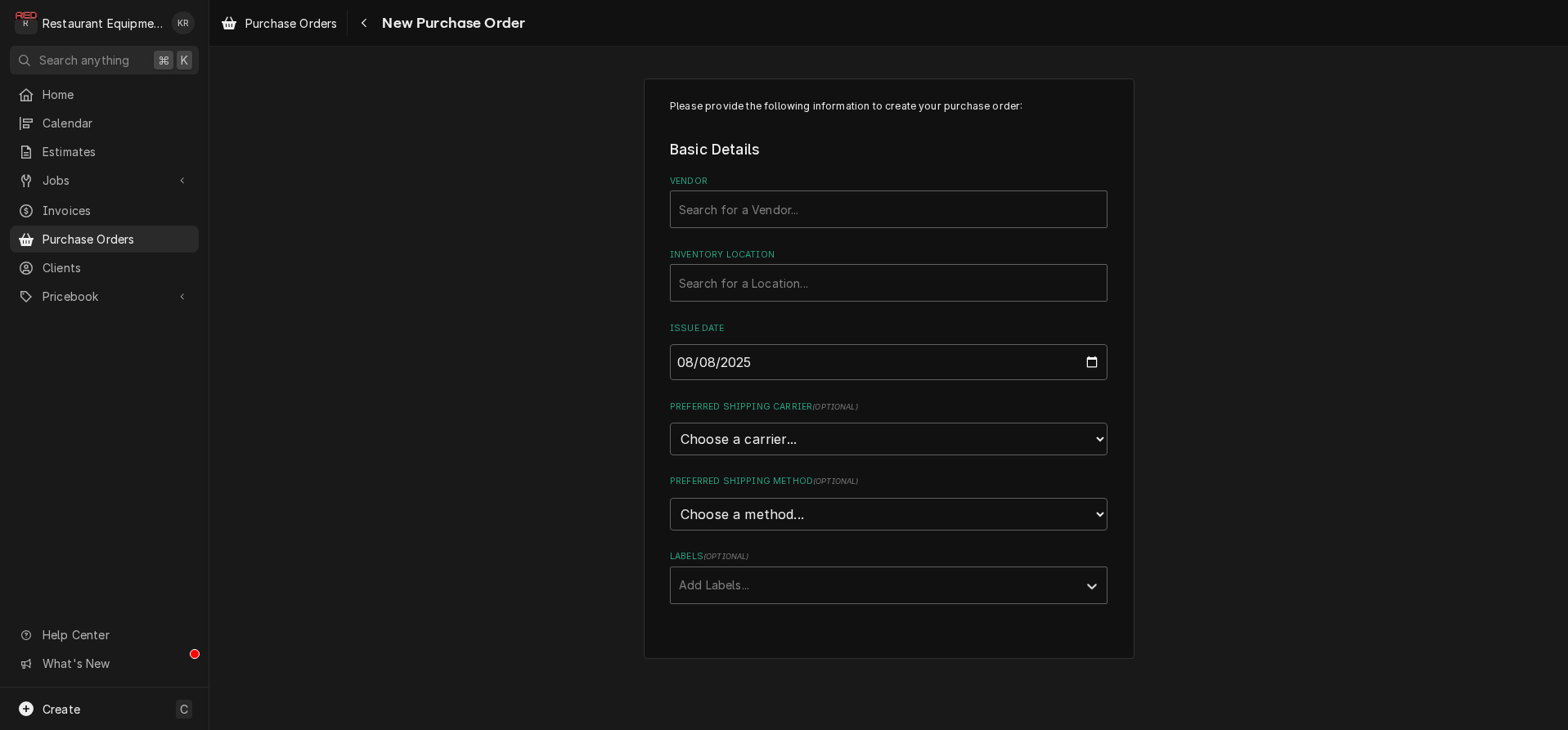 scroll, scrollTop: 0, scrollLeft: 0, axis: both 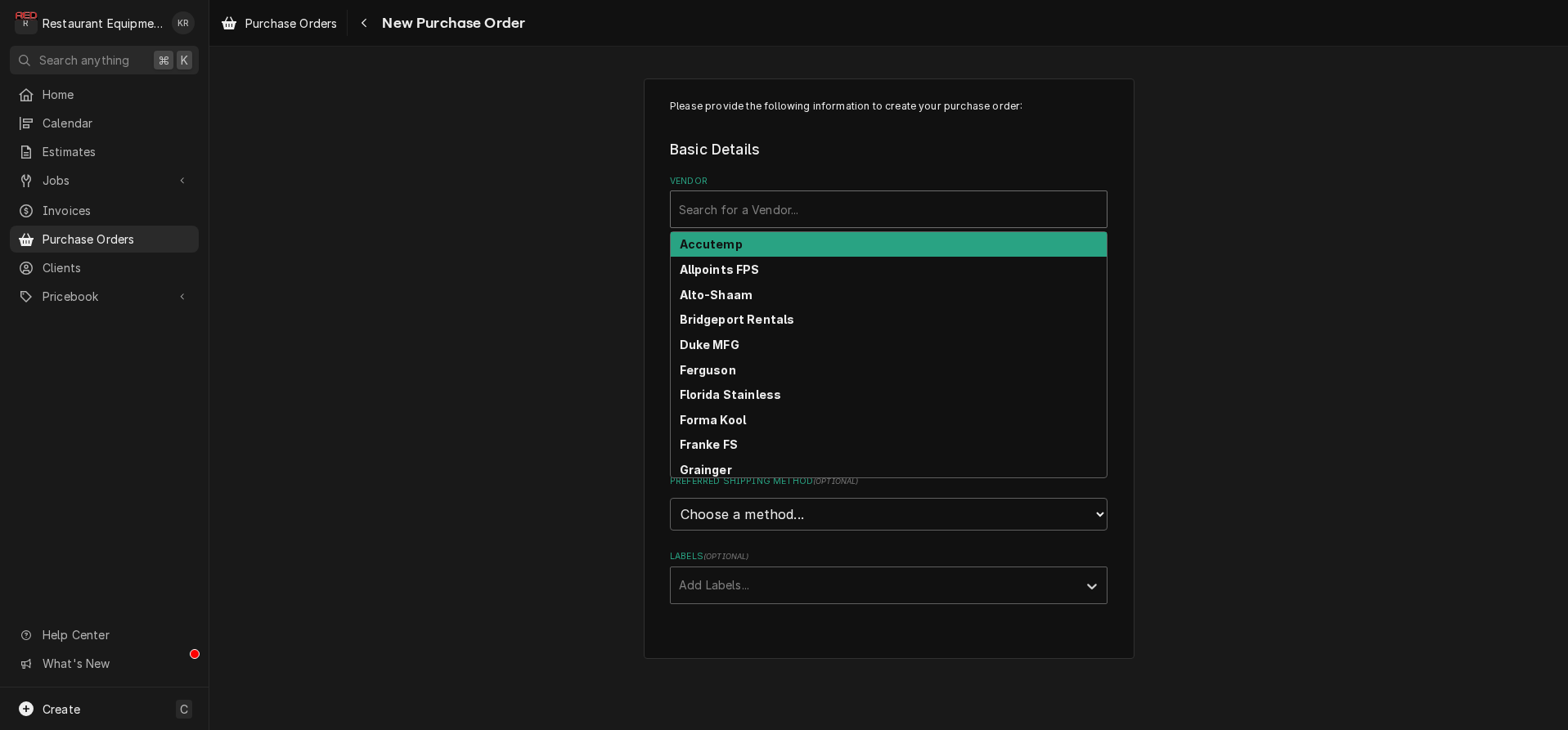 click at bounding box center (888, 209) 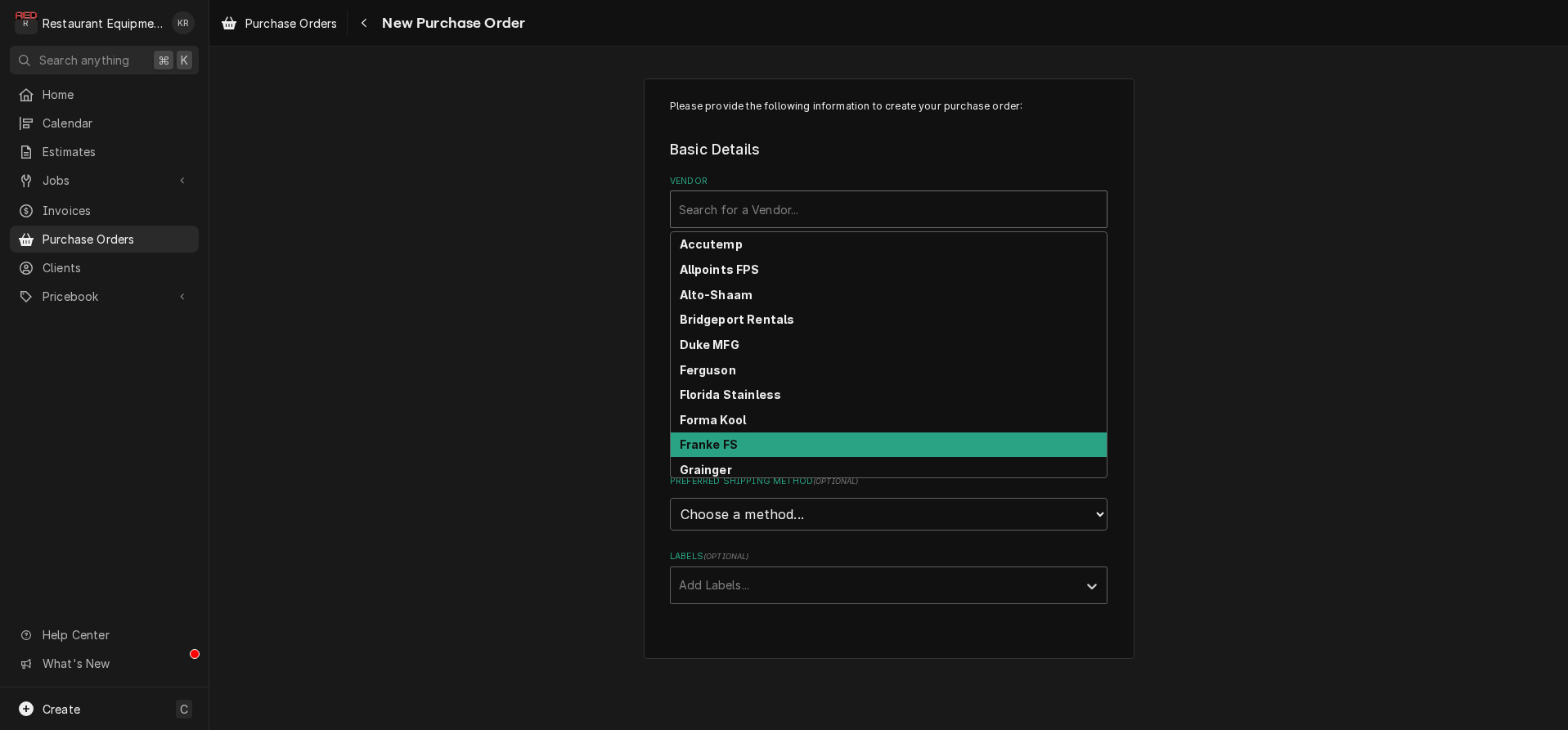 scroll, scrollTop: 255, scrollLeft: 0, axis: vertical 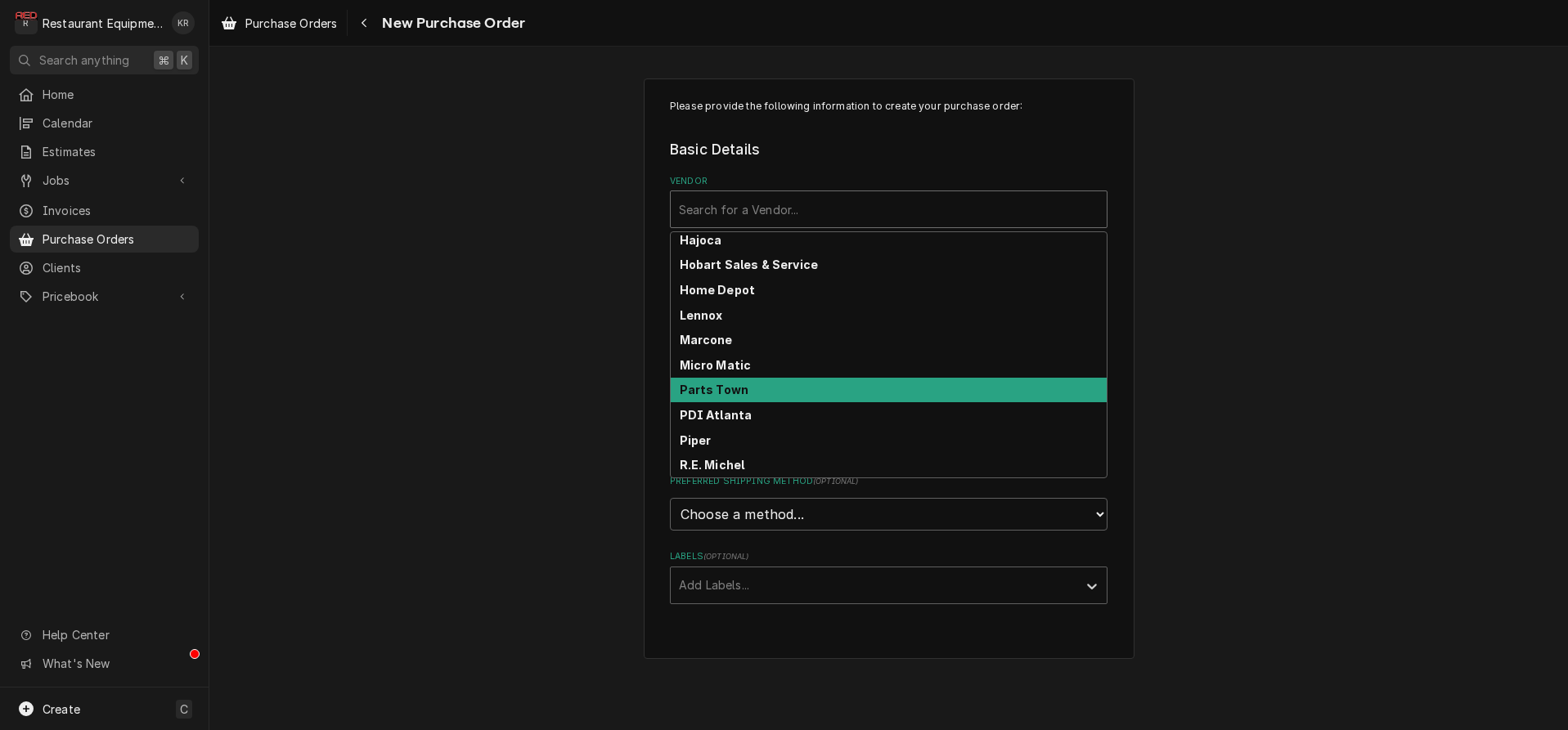 click on "Parts Town" at bounding box center [888, 390] 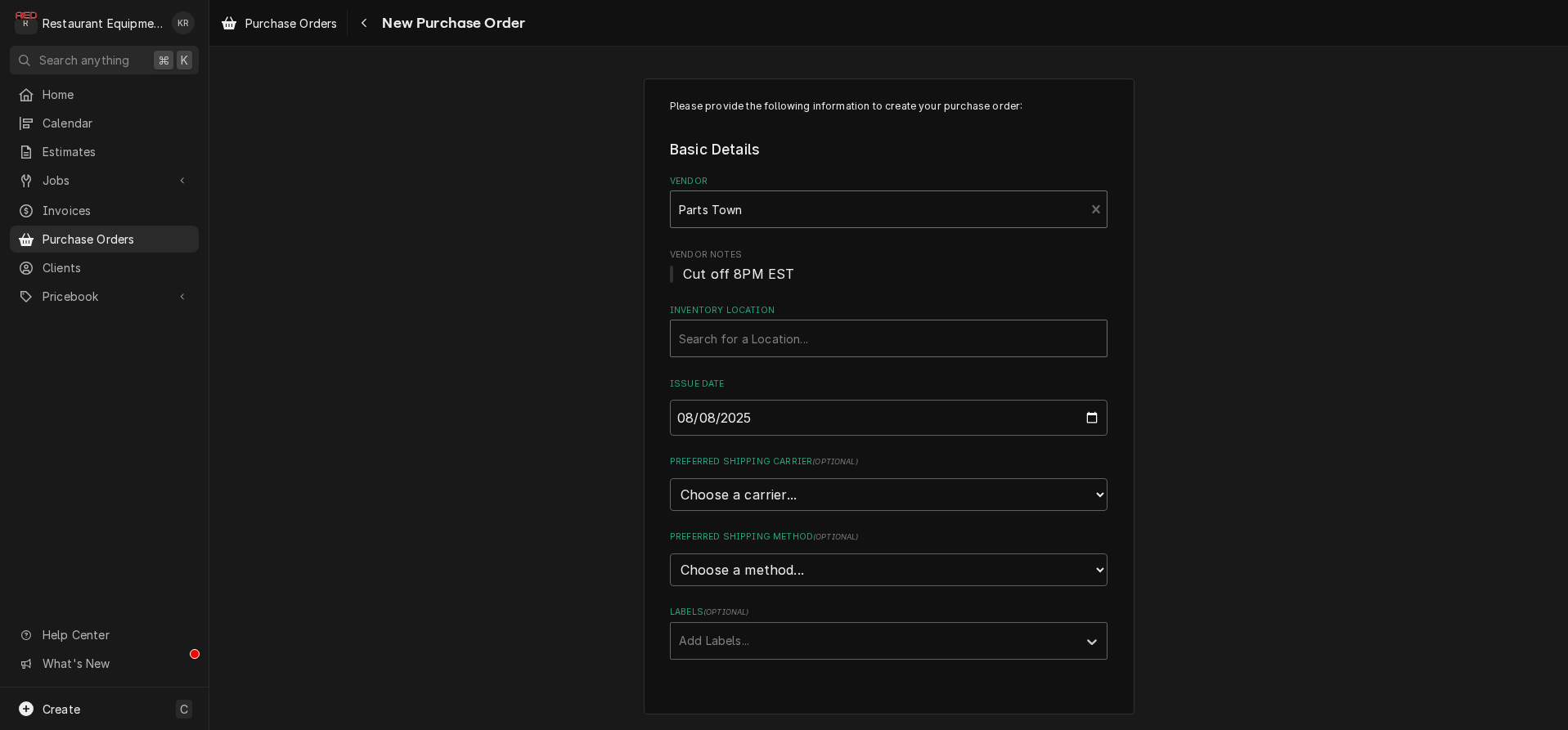 click at bounding box center (888, 338) 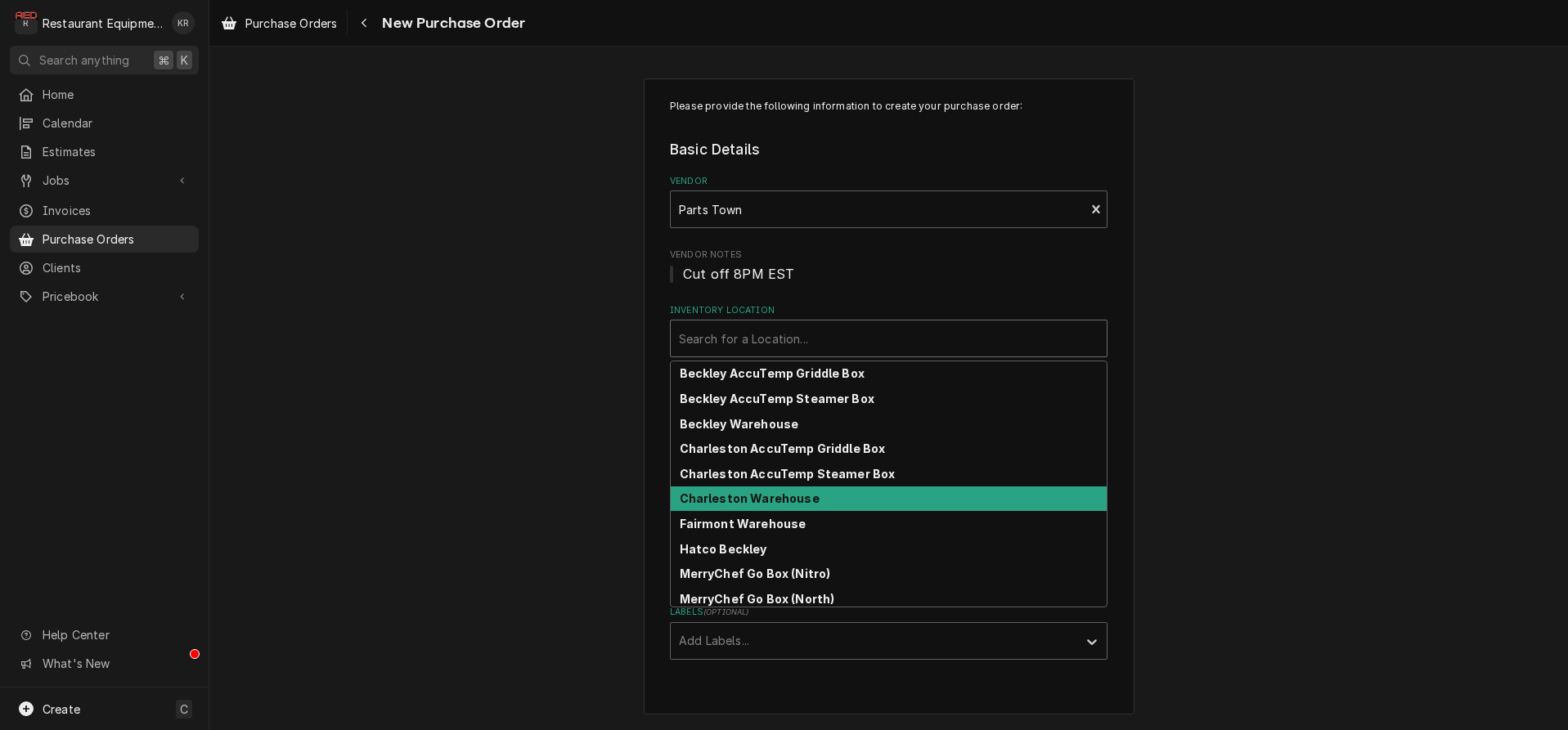 click on "Charleston Warehouse" at bounding box center [749, 498] 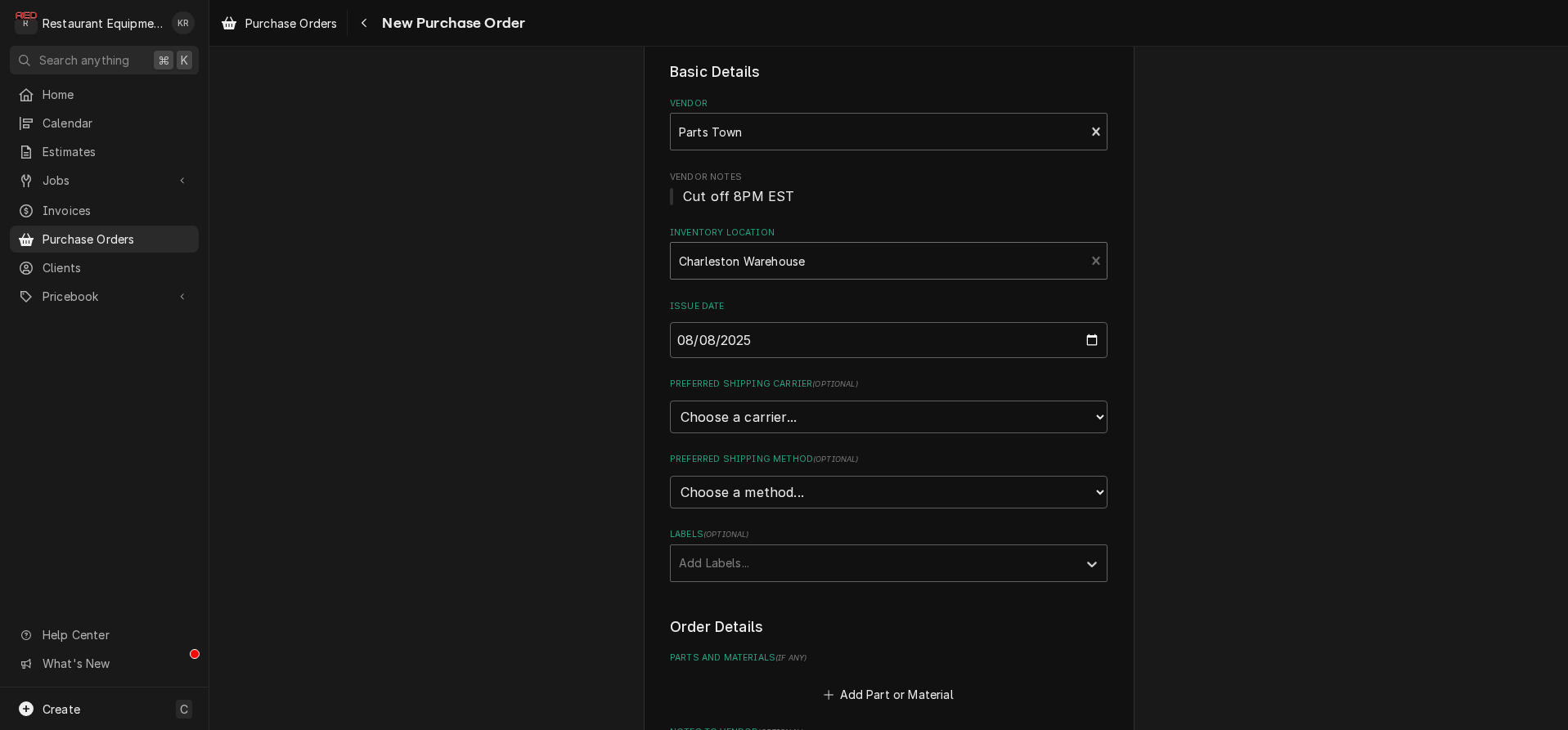 scroll, scrollTop: 101, scrollLeft: 0, axis: vertical 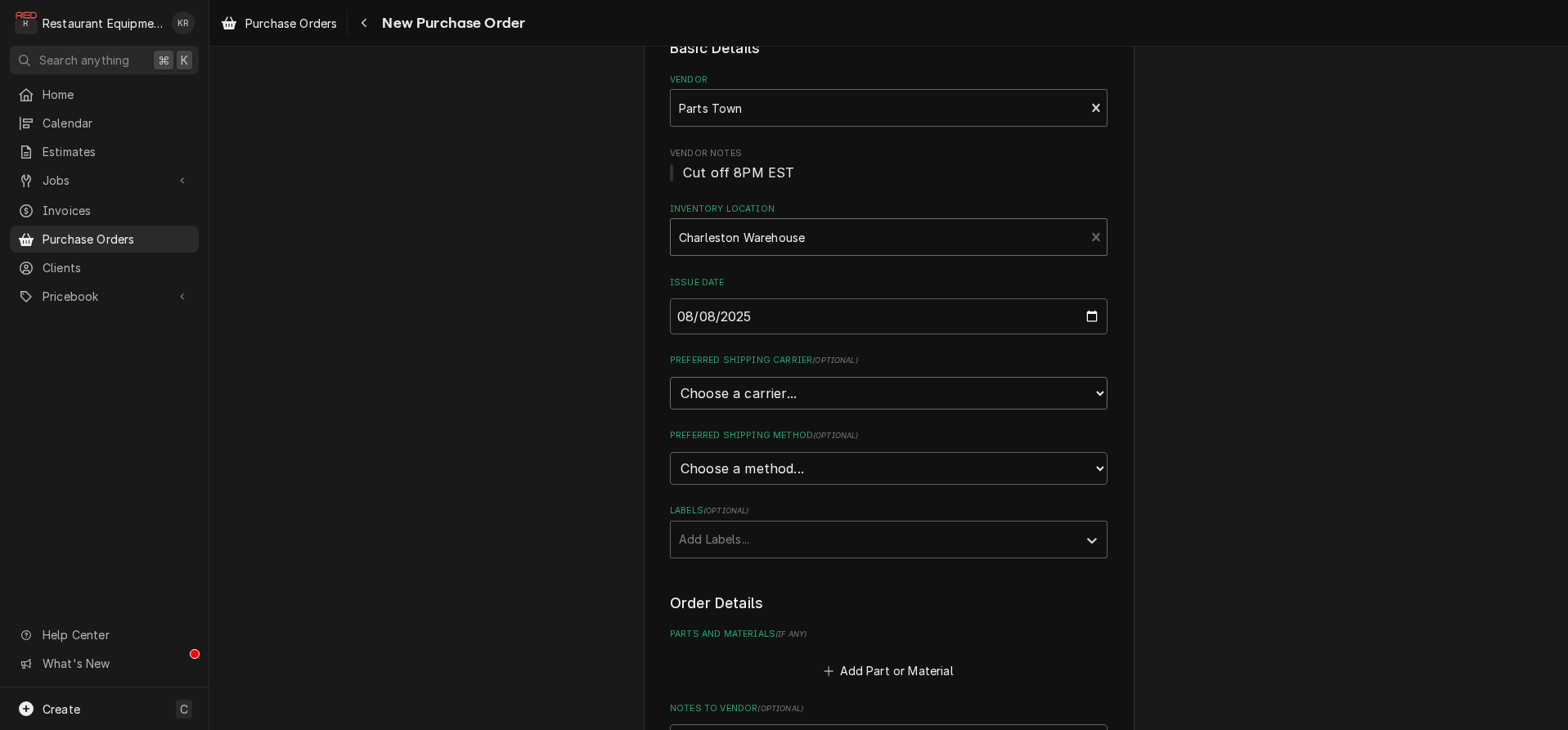 click on "Choose a carrier... U.S. Postal Service Stamps.com FedEx UPS DHL Express DHL ECommerce Canada Post Australia Post First Mile Asendia OnTrac APC Newgistics Globegistics RR Donnelley IMEX Access Worldwide Purolator Canada Sendle Other" at bounding box center (888, 393) 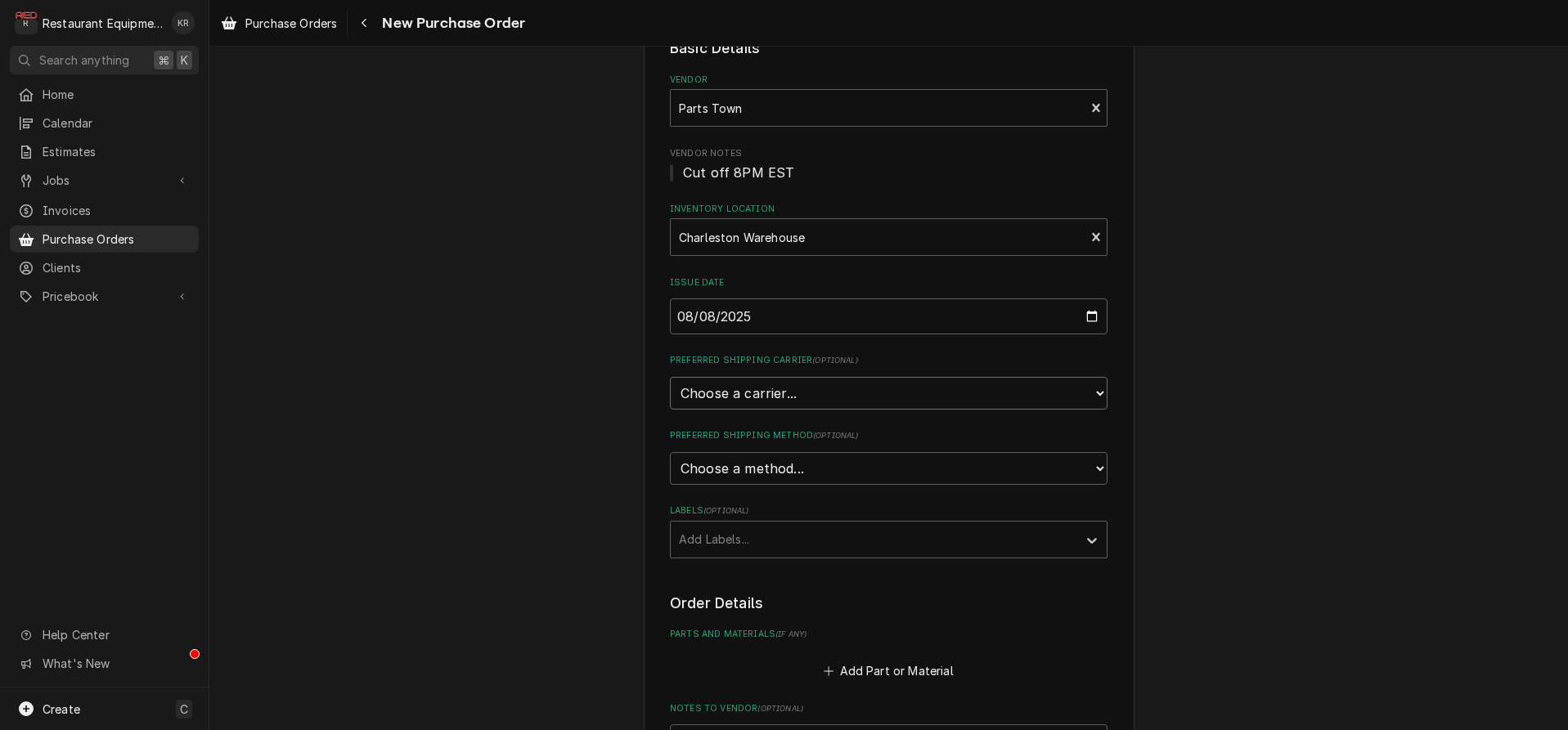 select on "4" 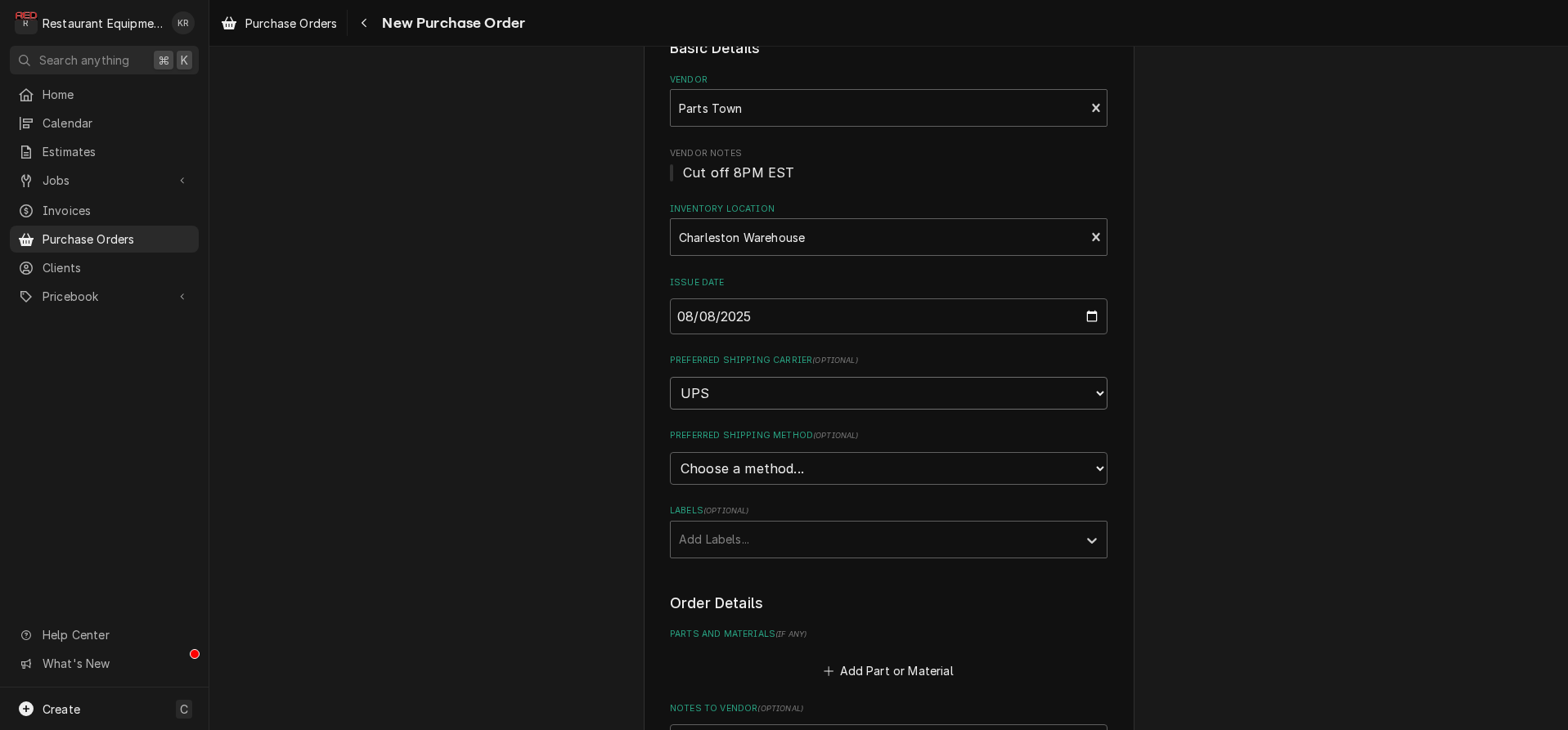 click on "UPS" at bounding box center (0, 0) 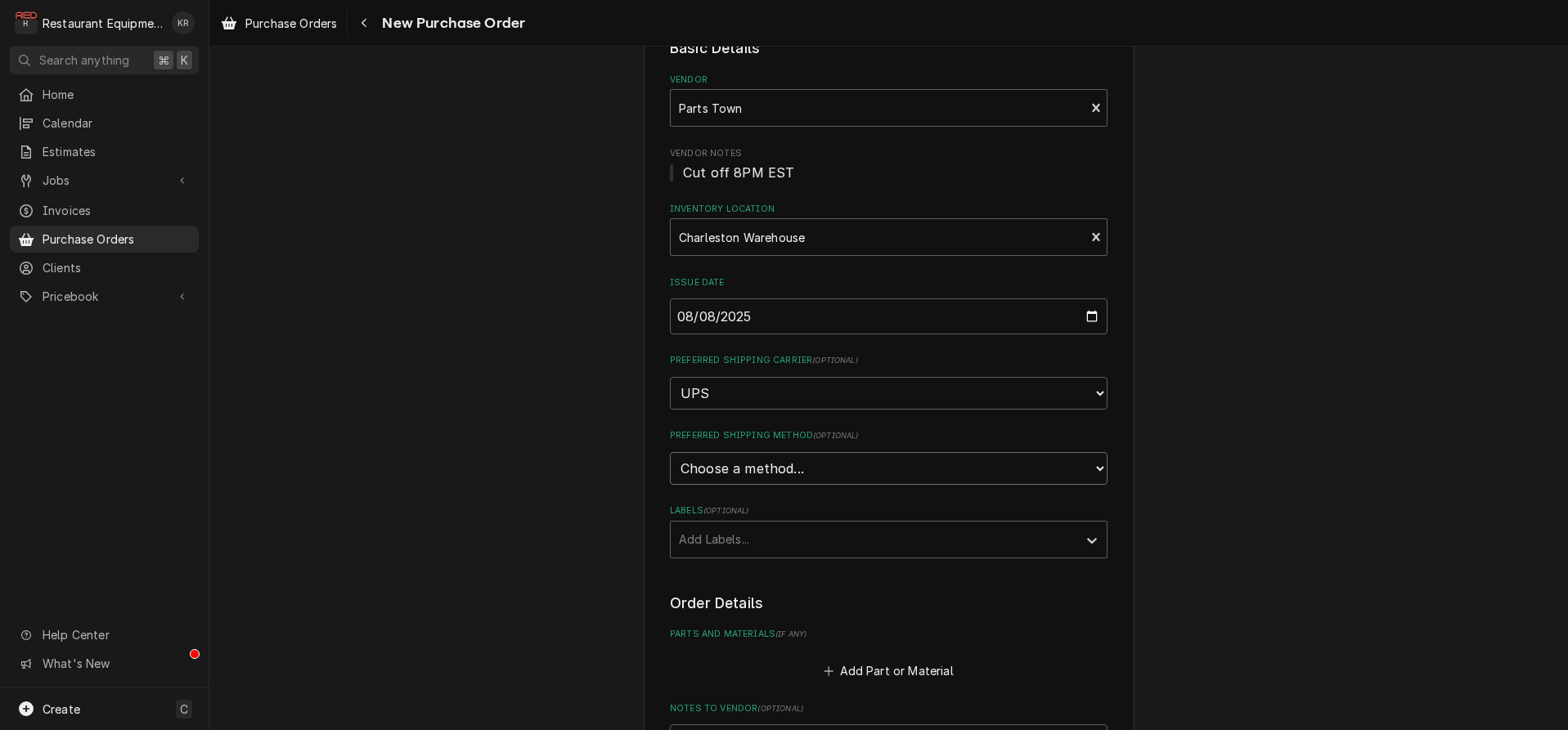 select on "3" 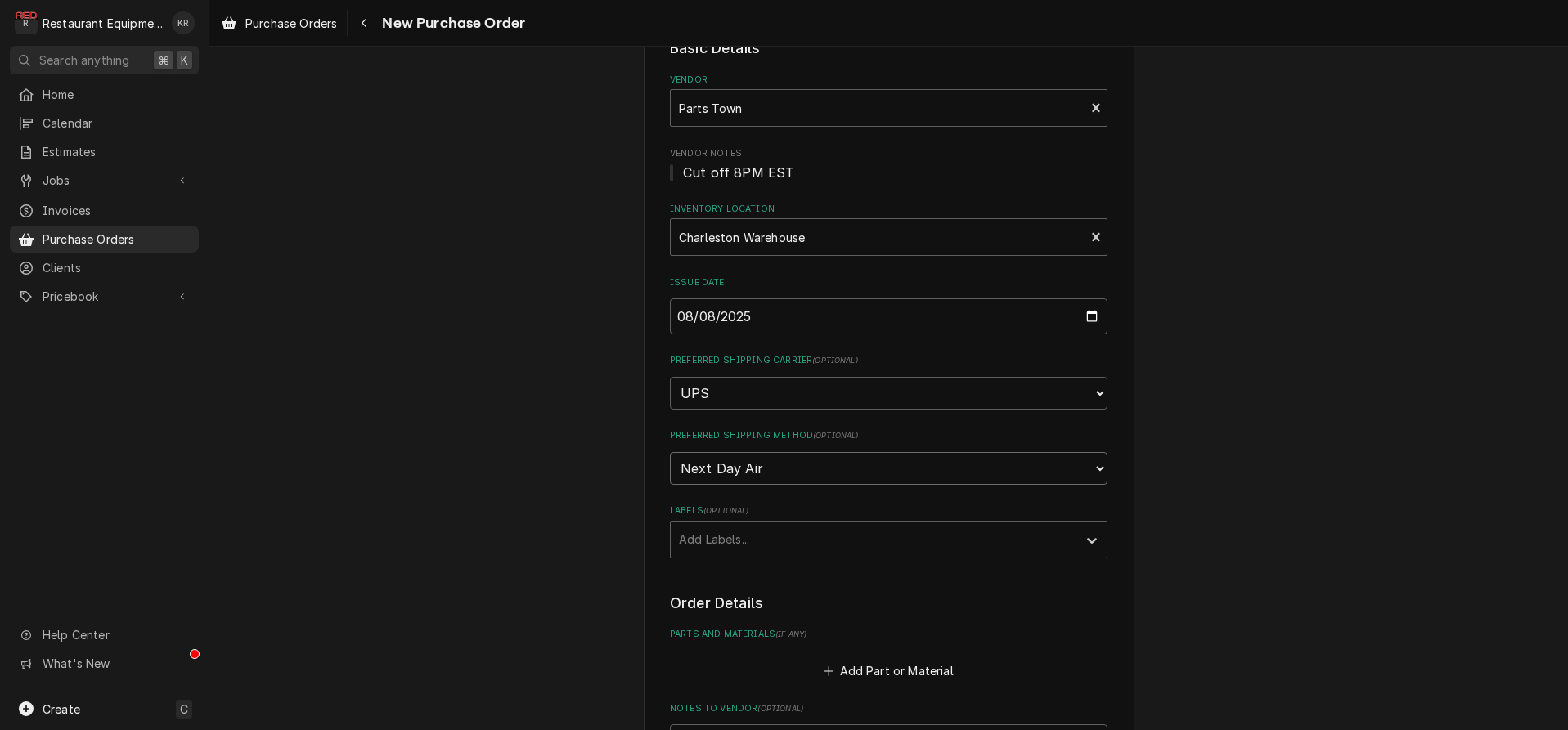 click on "Next Day Air" at bounding box center (0, 0) 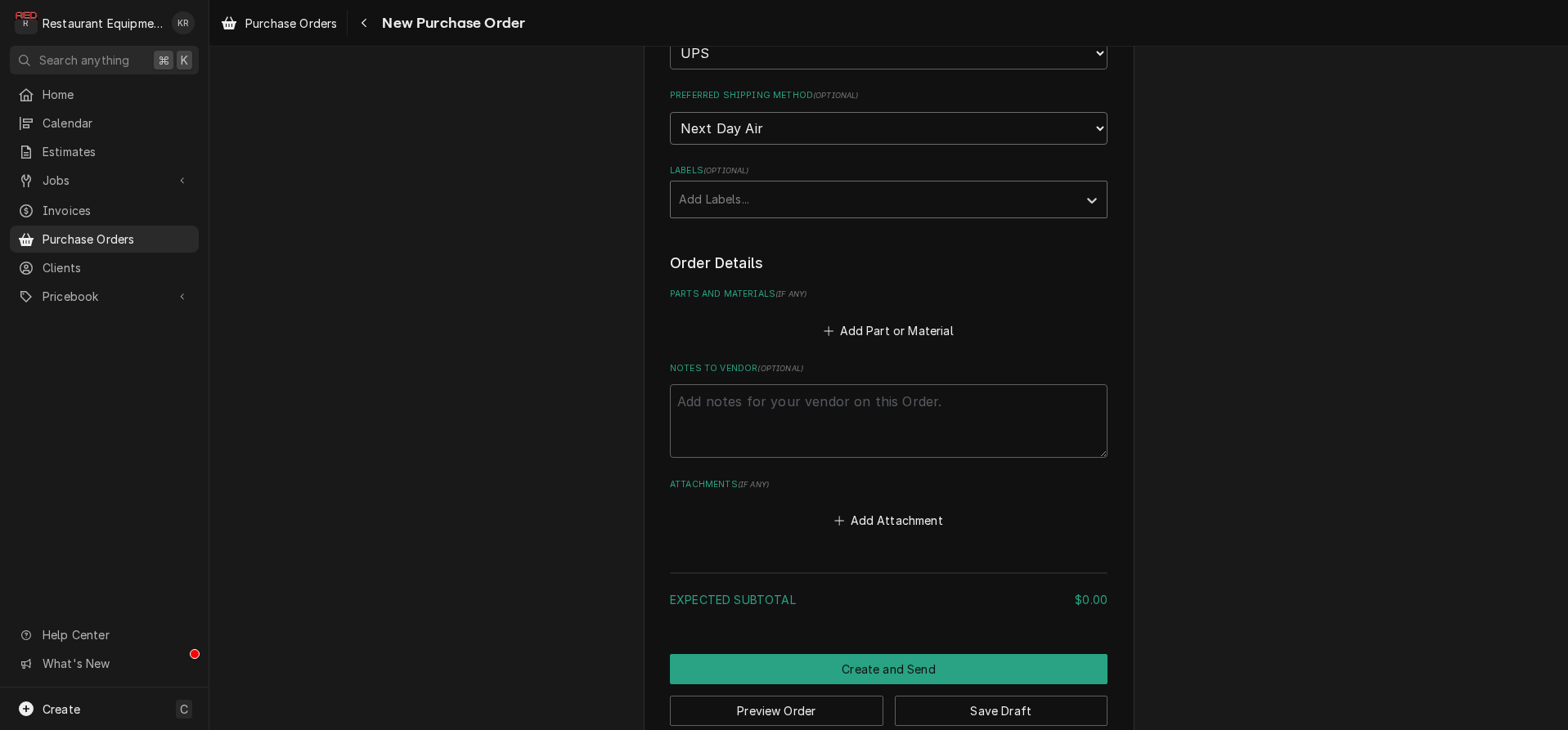 scroll, scrollTop: 469, scrollLeft: 0, axis: vertical 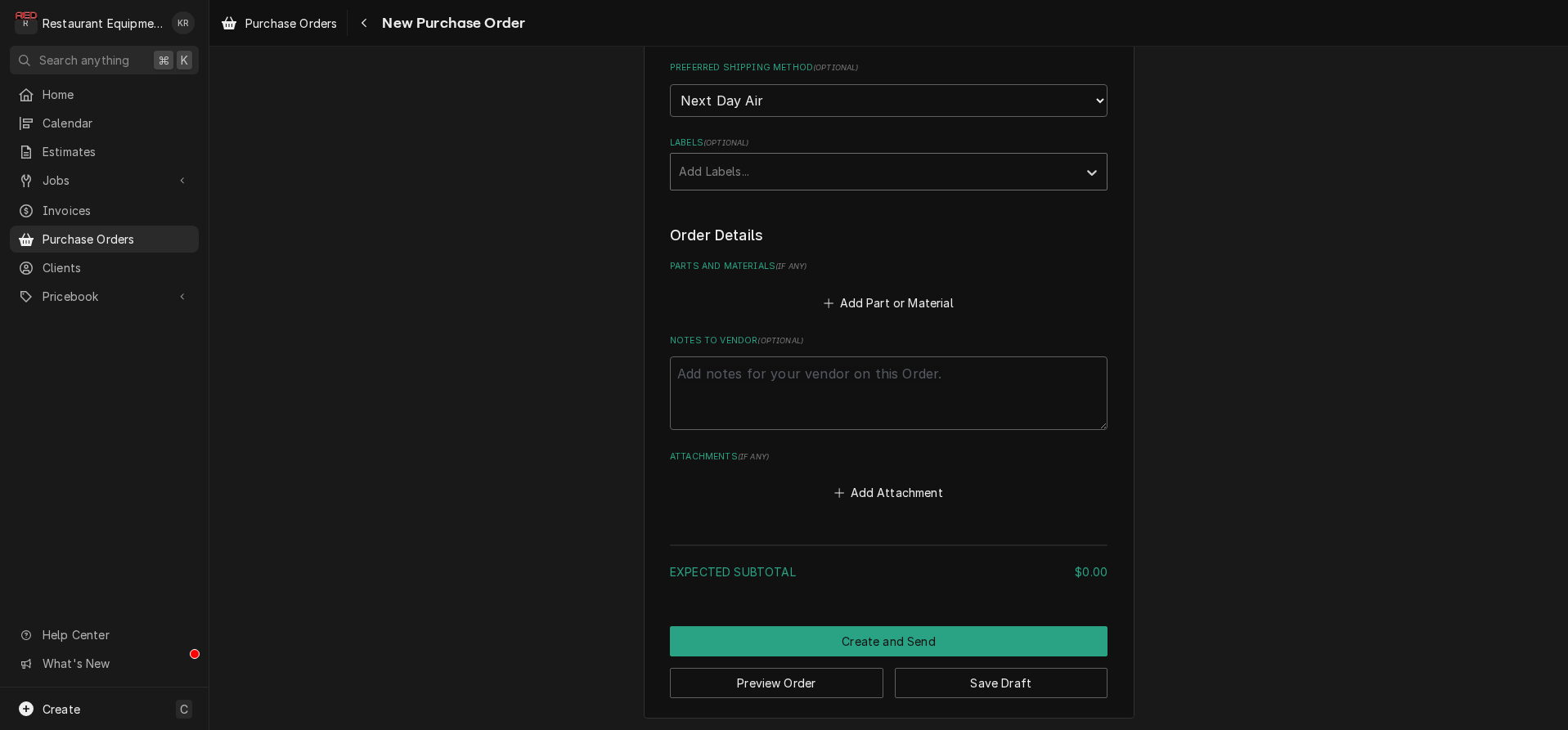 click at bounding box center [874, 172] 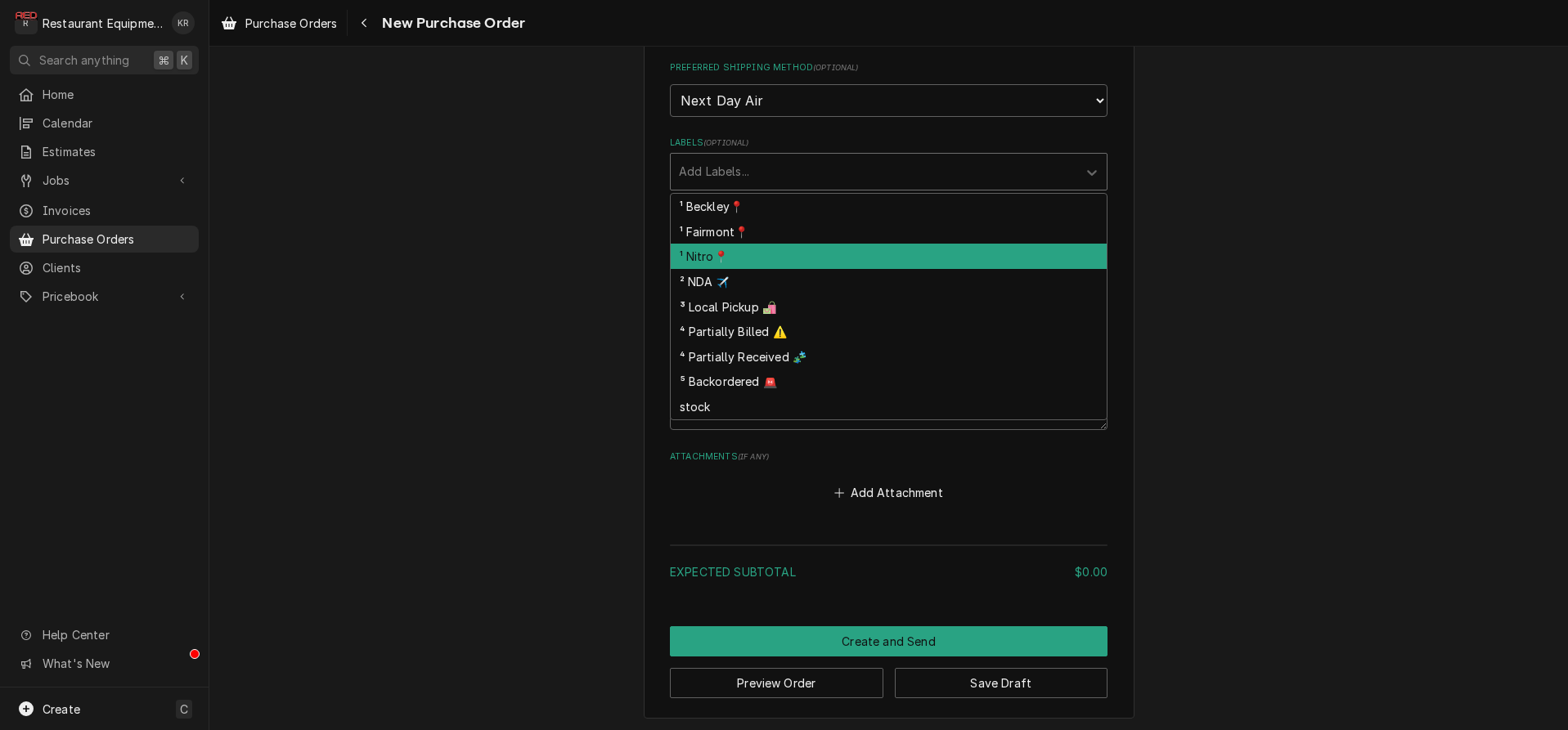 click on "¹ Nitro📍" at bounding box center (888, 256) 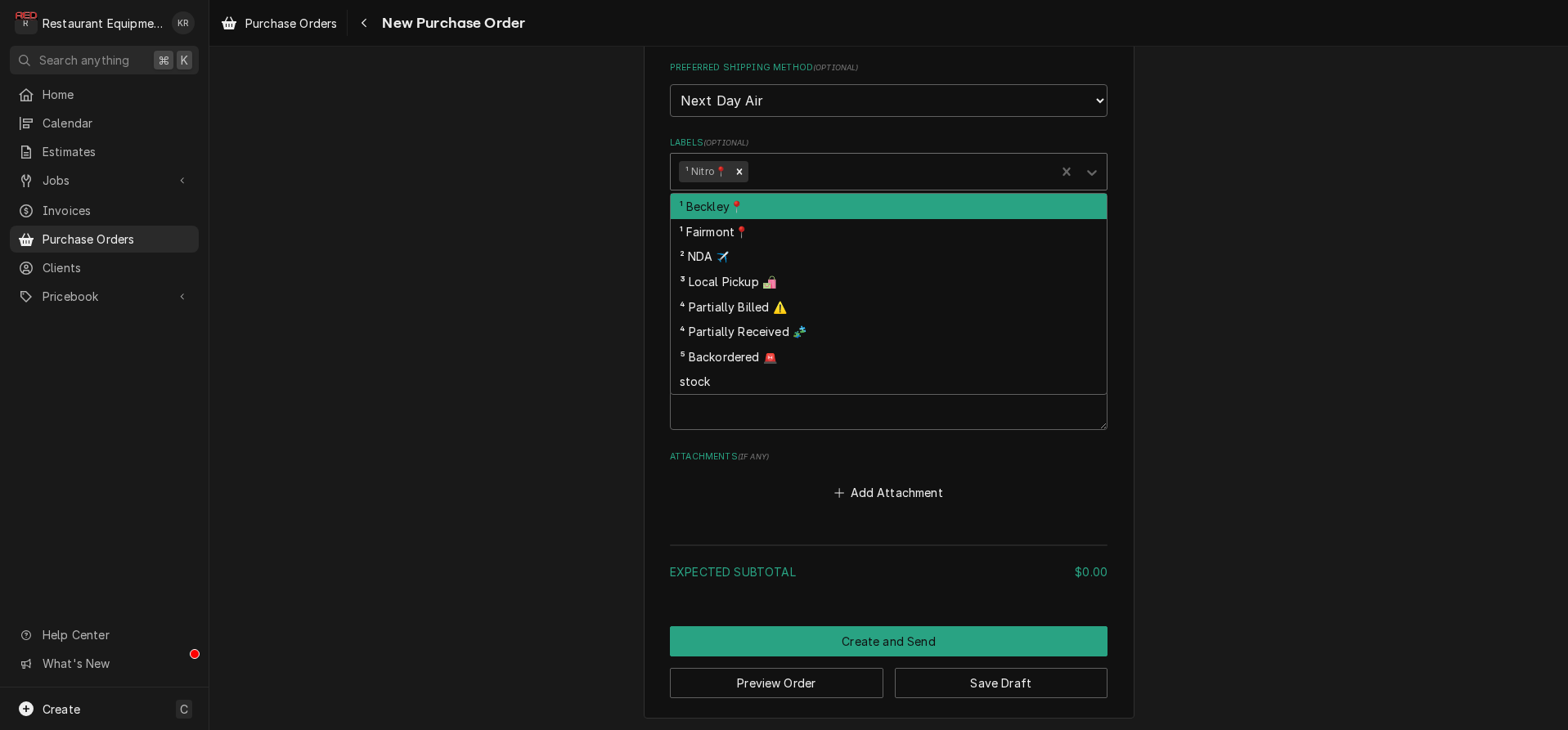 click at bounding box center [899, 172] 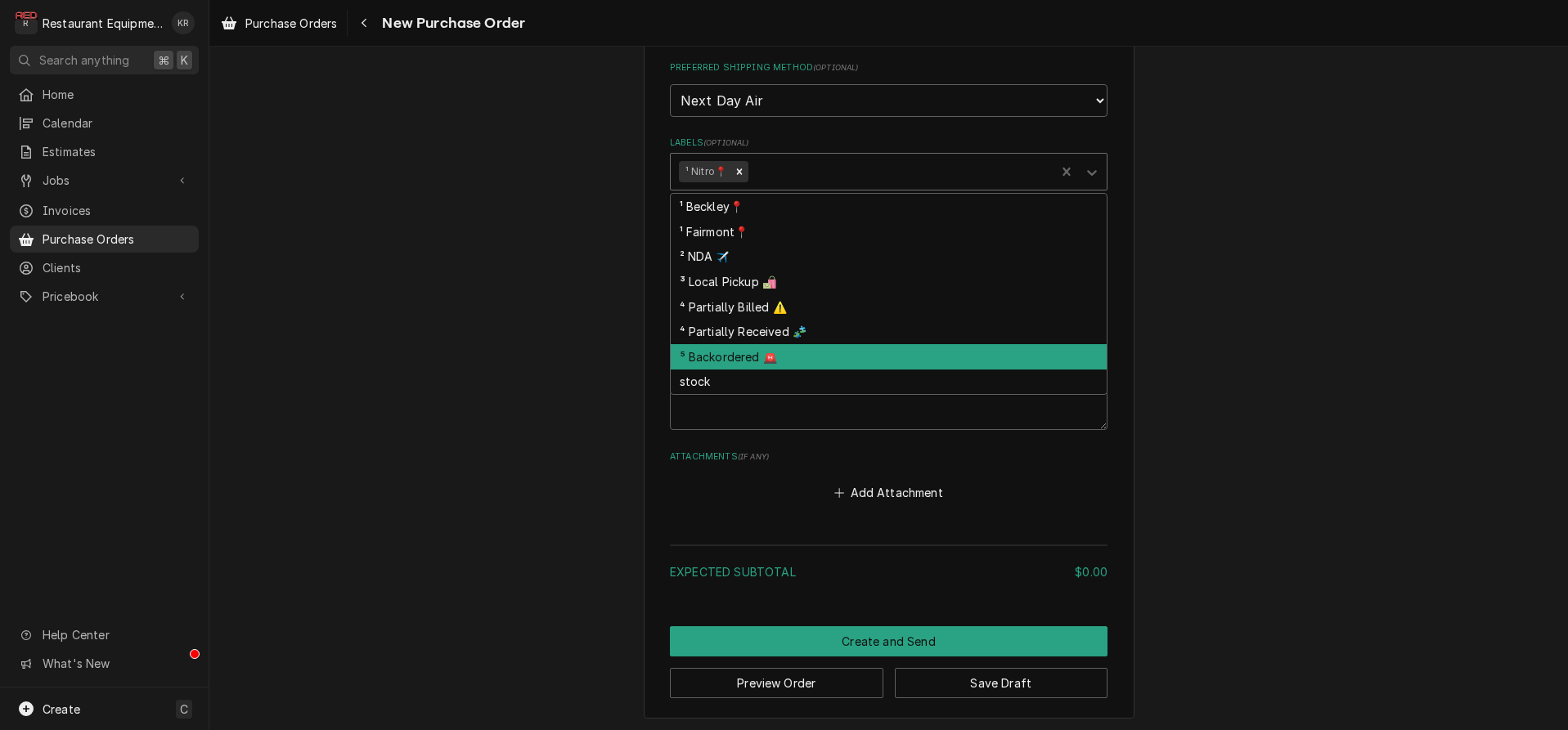 click on "Please provide the following information to create your purchase order: Basic Details Vendor Parts Town Vendor Notes Cut off 8PM EST Inventory Location Charleston Warehouse Issue Date 2025-08-08 Preferred Shipping Carrier  ( optional ) Choose a carrier... U.S. Postal Service Stamps.com FedEx UPS DHL Express DHL ECommerce Canada Post Australia Post First Mile Asendia OnTrac APC Newgistics Globegistics RR Donnelley IMEX Access Worldwide Purolator Canada Sendle Other Preferred Shipping Method  ( optional ) Choose a method... Ground Next Day Early AM Next Day Air 2 Day Air Other Labels  ( optional ) option ¹ Nitro📍, selected. ⁵ Backordered 🚨, 7 of 8. 8 results available. Use Up and Down to choose options, press Enter to select the currently focused option, press Escape to exit the menu, press Tab to select the option and exit the menu. ¹ Nitro📍 ¹ Beckley📍 ¹ Fairmont📍 ² NDA ✈️ ³ Local Pickup 🛍️ ⁴ Partially Billed ⚠️ ⁴ Partially Received 🧩 ⁵ Backordered 🚨 stock  ( ) )" at bounding box center [888, 163] 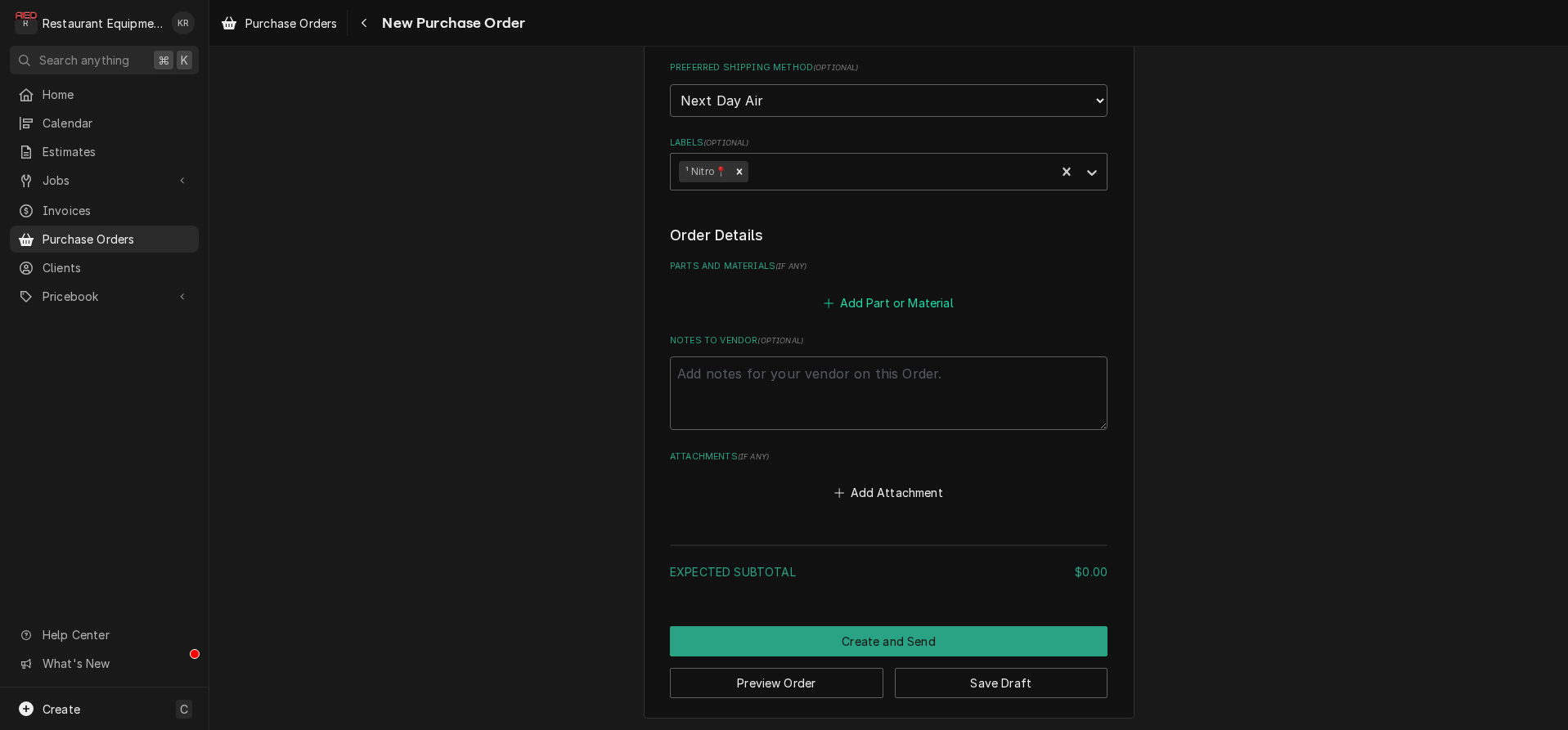 drag, startPoint x: 847, startPoint y: 319, endPoint x: 850, endPoint y: 307, distance: 12.369317 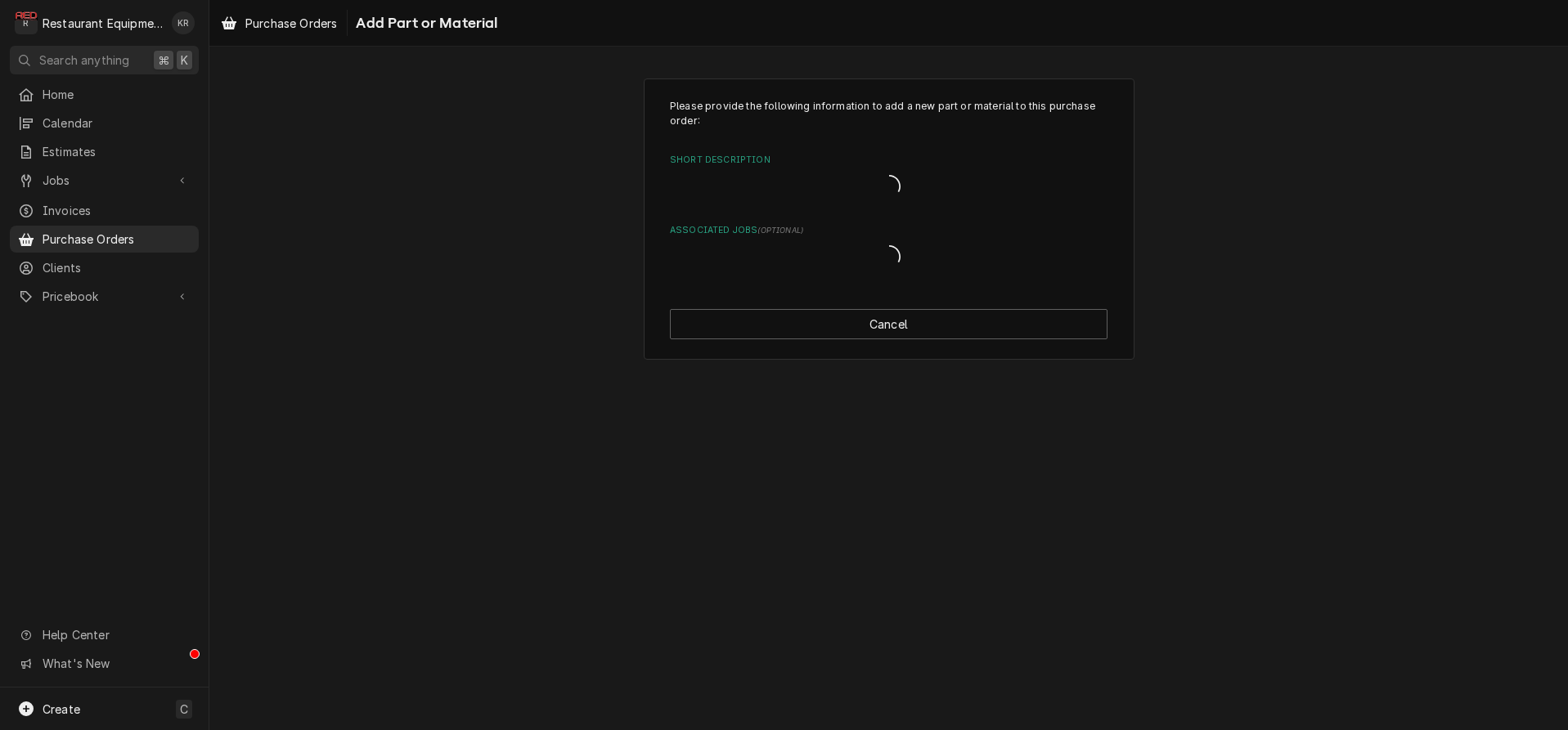 scroll, scrollTop: 0, scrollLeft: 0, axis: both 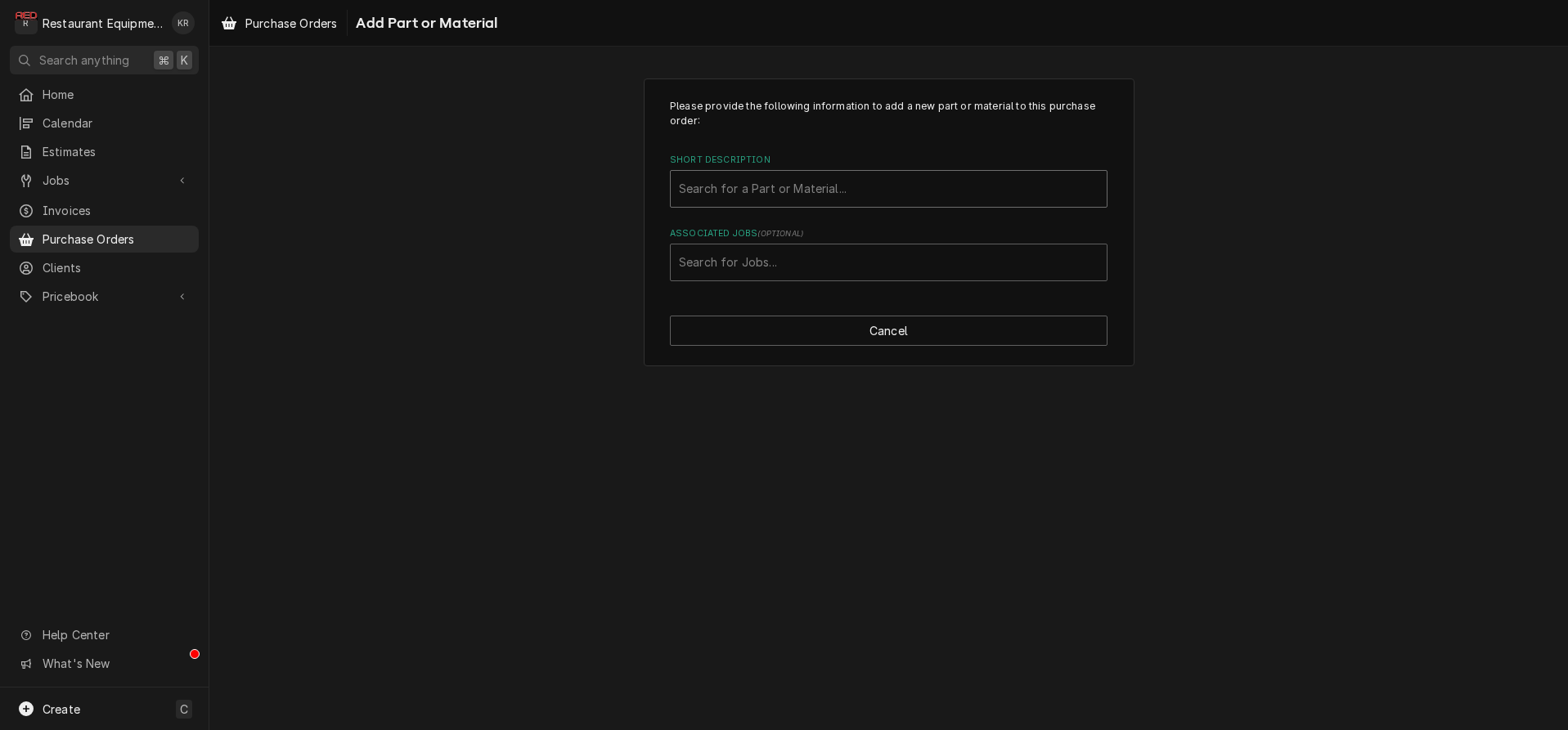 click at bounding box center (888, 189) 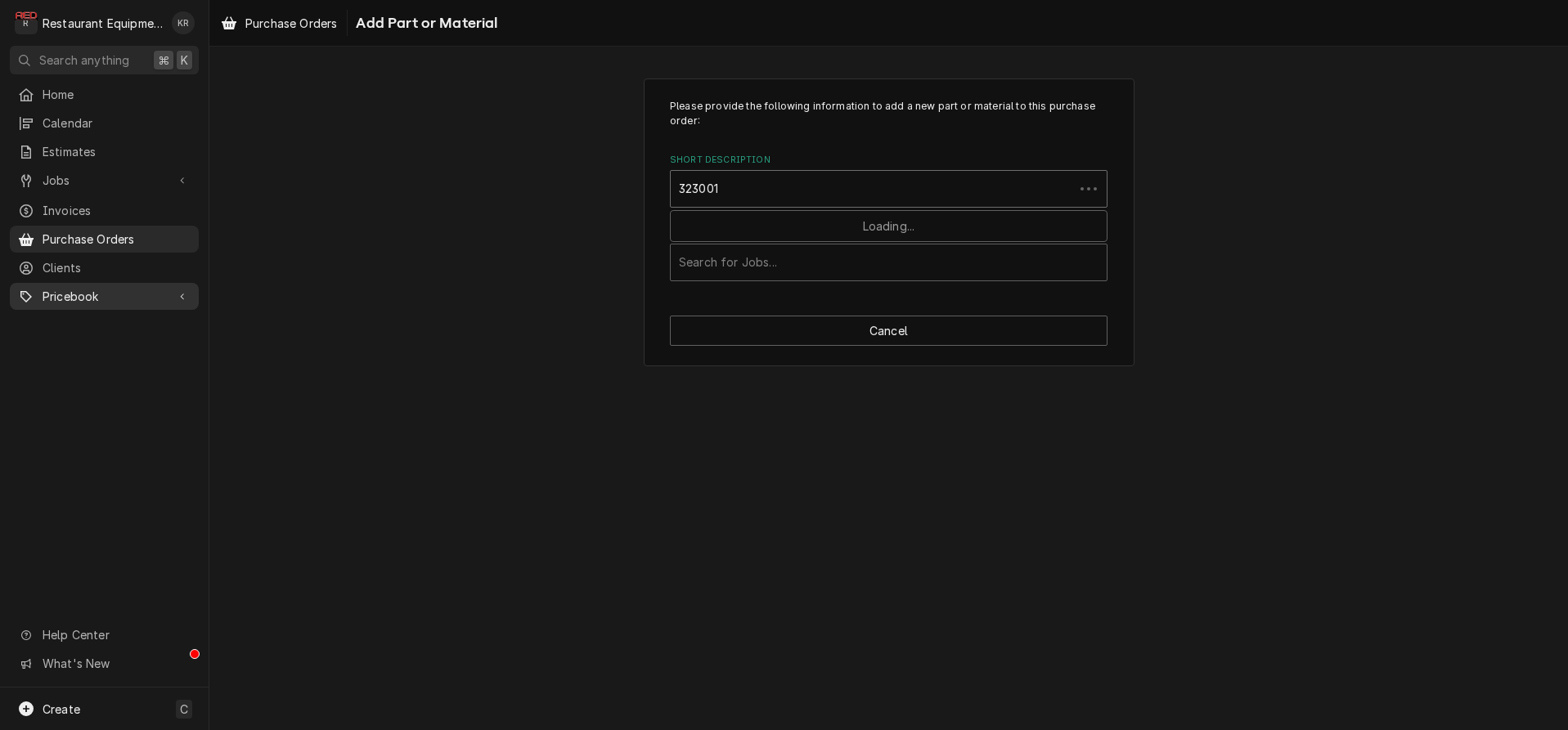 type on "3230010" 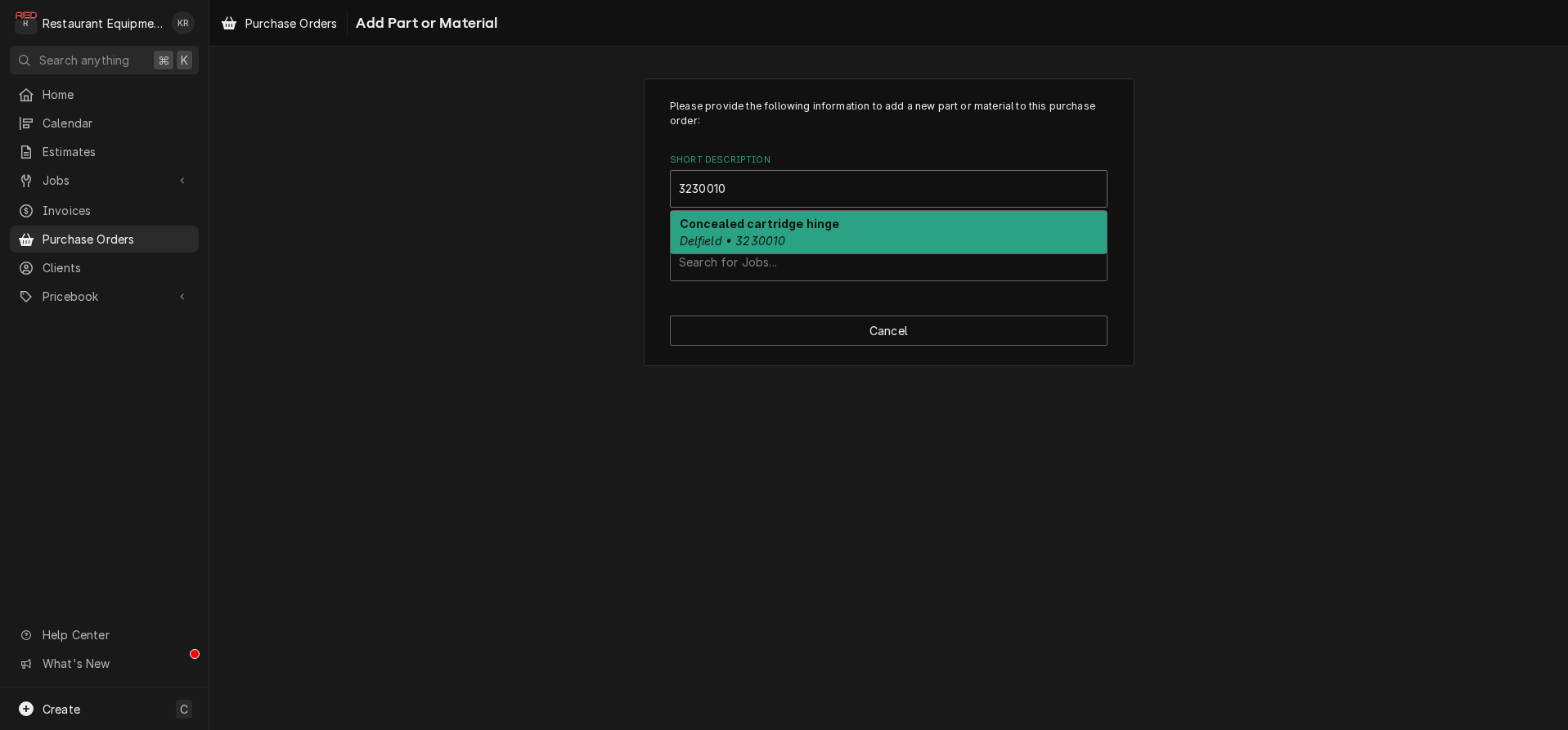 click on "Concealed cartridge hinge" at bounding box center (760, 223) 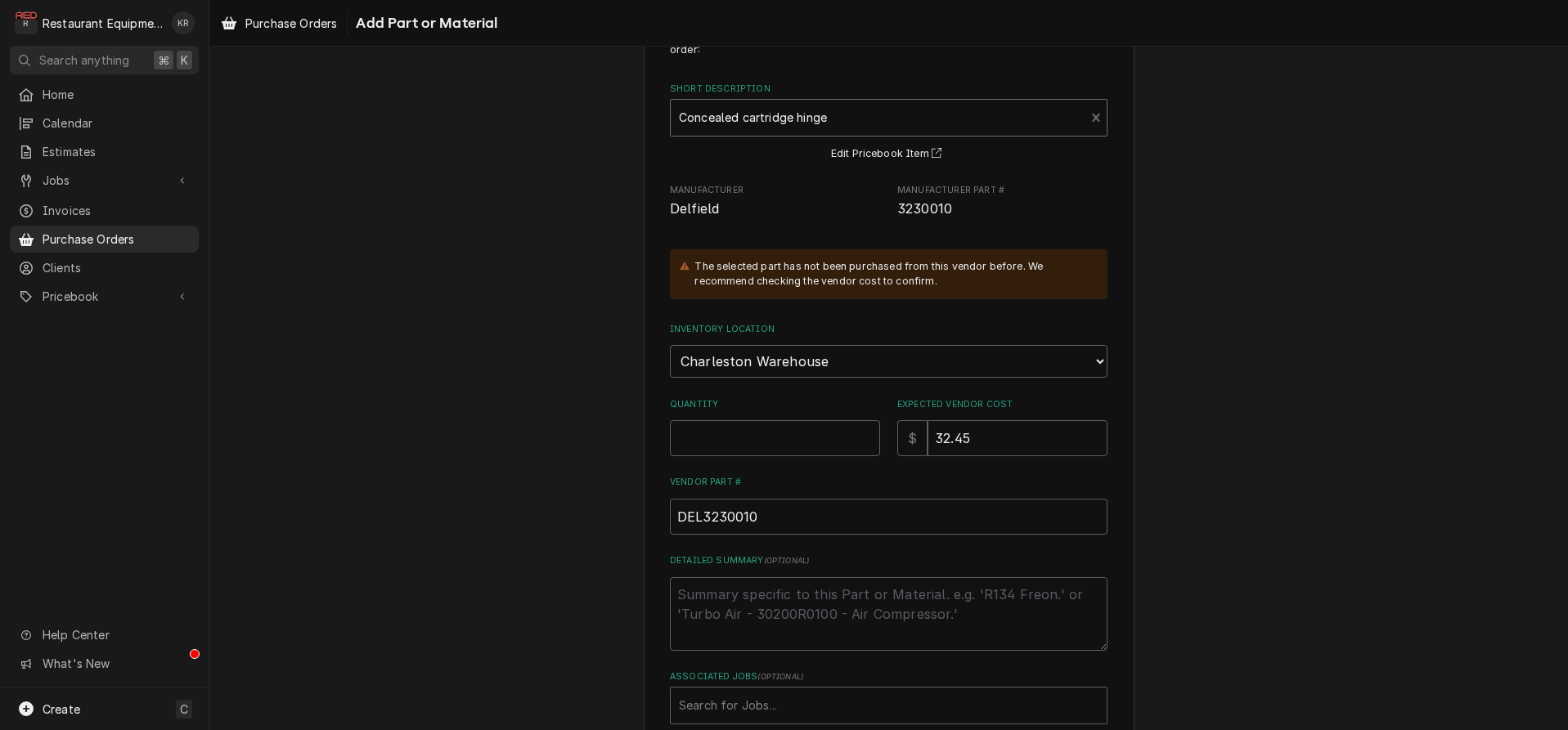 scroll, scrollTop: 163, scrollLeft: 0, axis: vertical 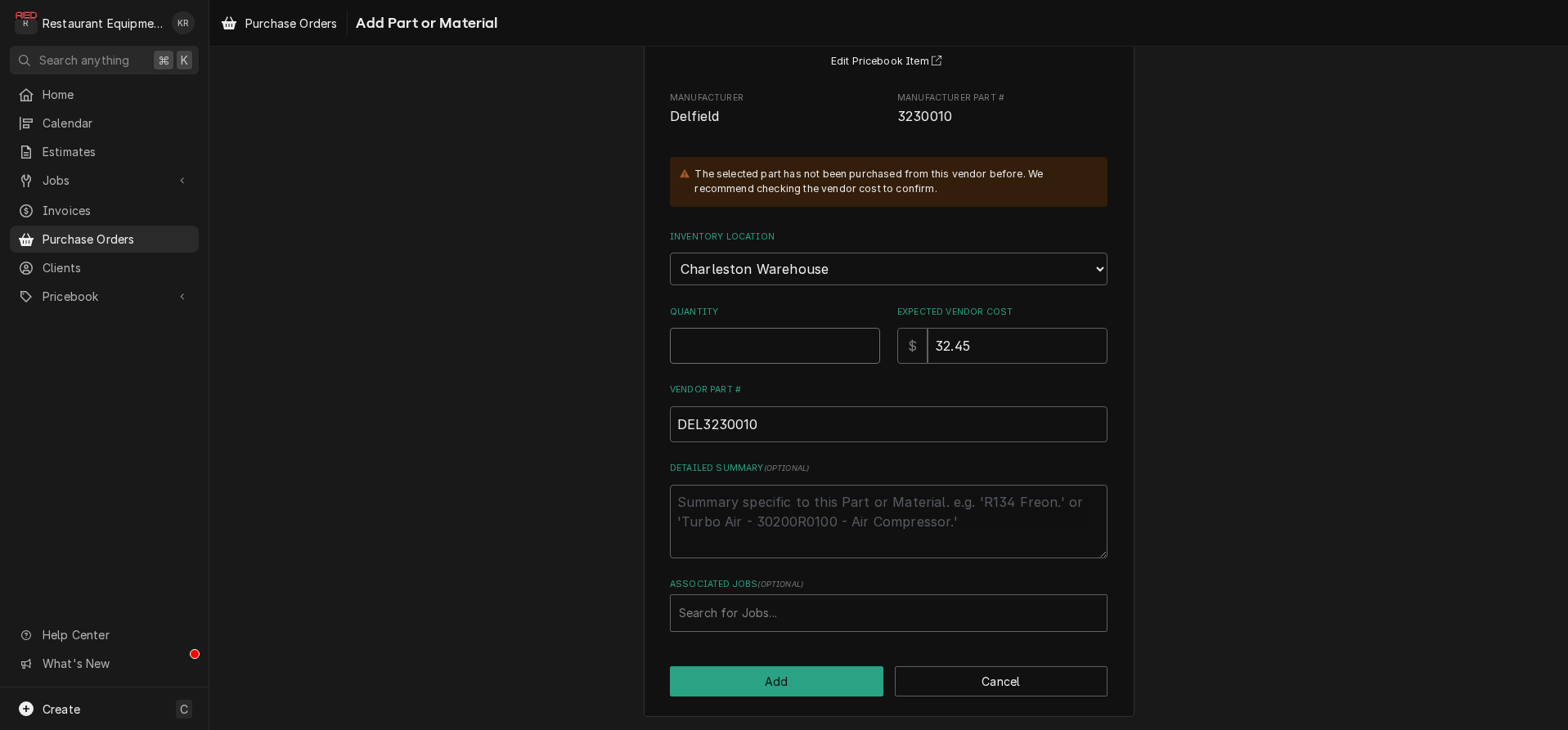 click on "Quantity" at bounding box center [775, 346] 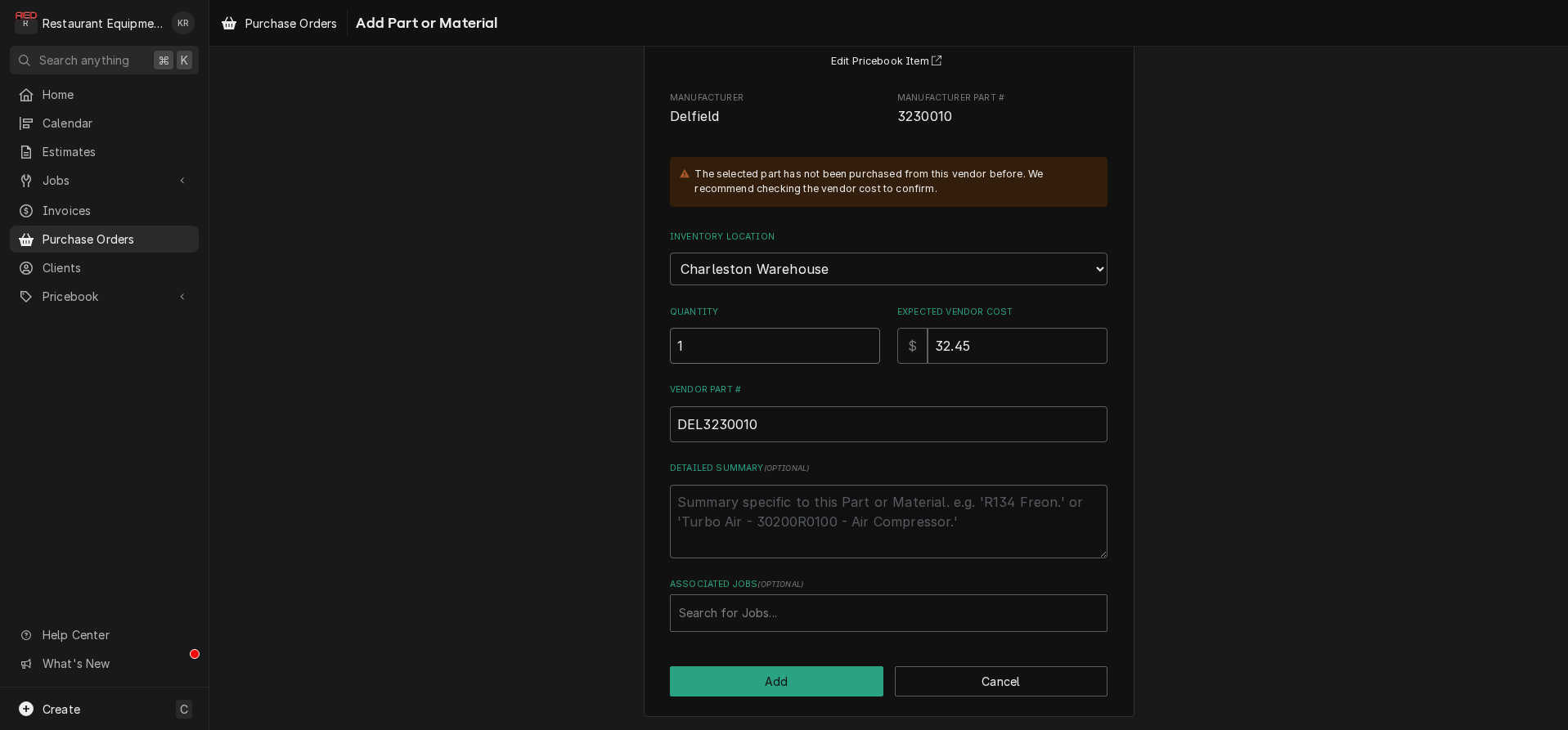 type on "1" 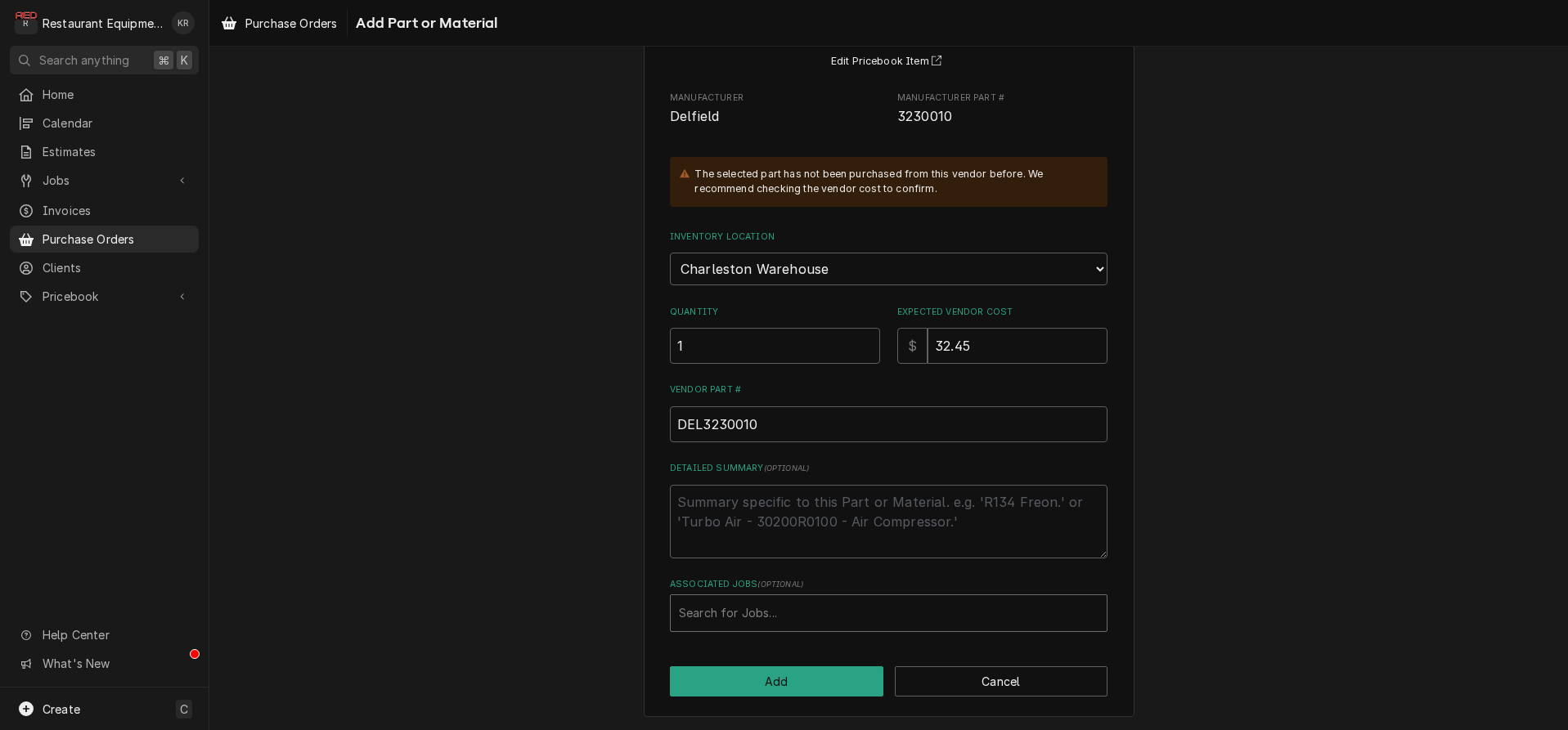 drag, startPoint x: 775, startPoint y: 589, endPoint x: 777, endPoint y: 599, distance: 10.198039 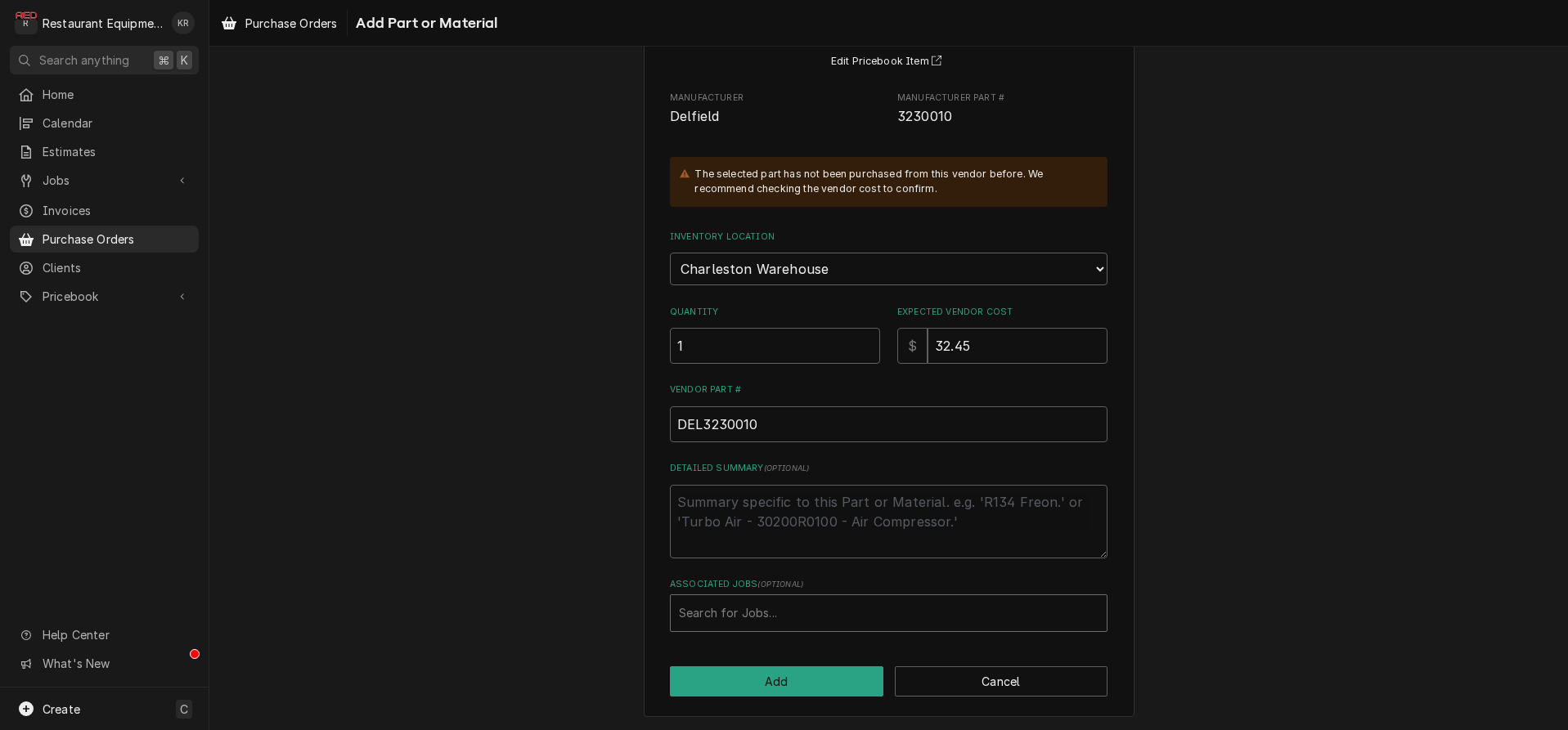 click on "Associated Jobs  ( optional )" at bounding box center [888, 584] 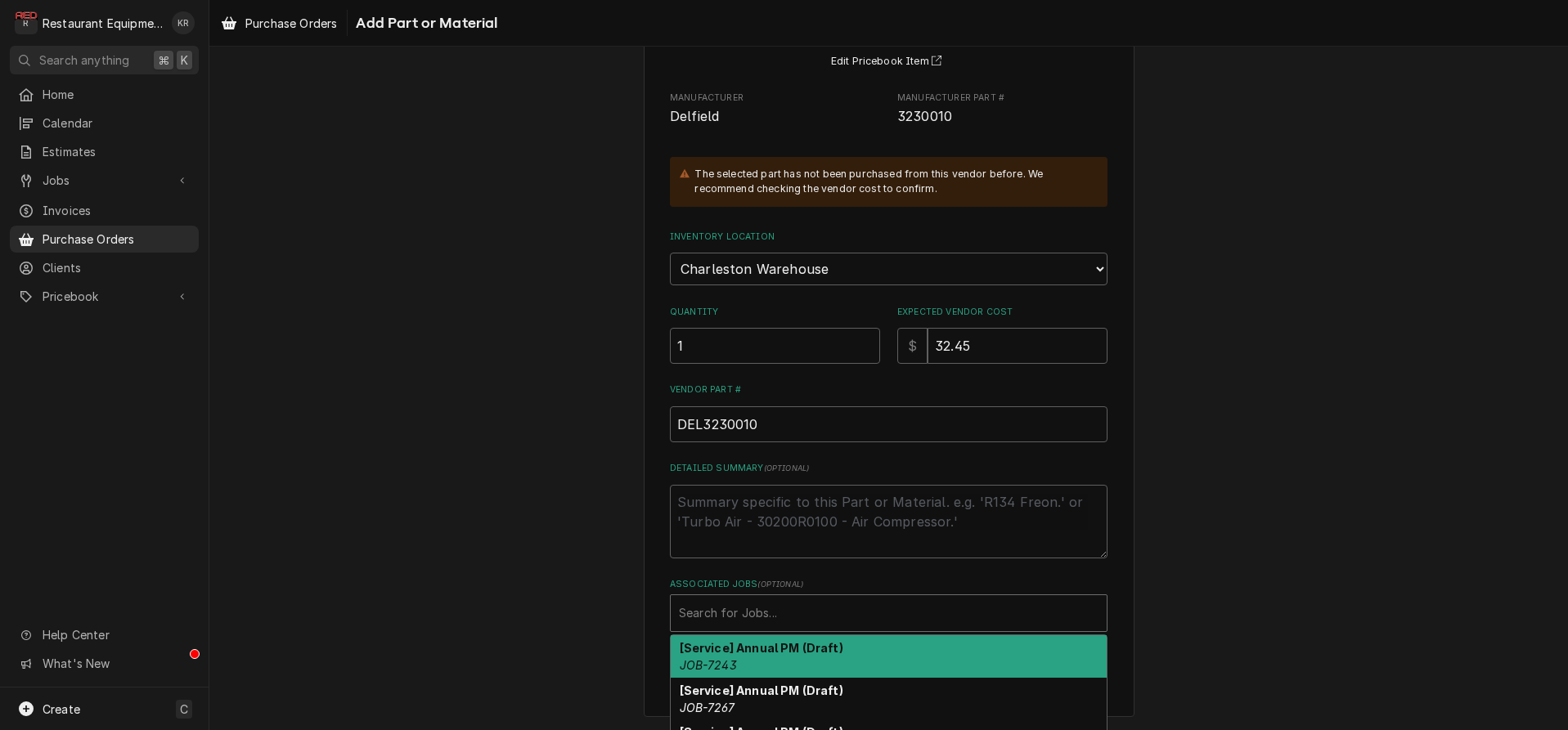 click at bounding box center (888, 613) 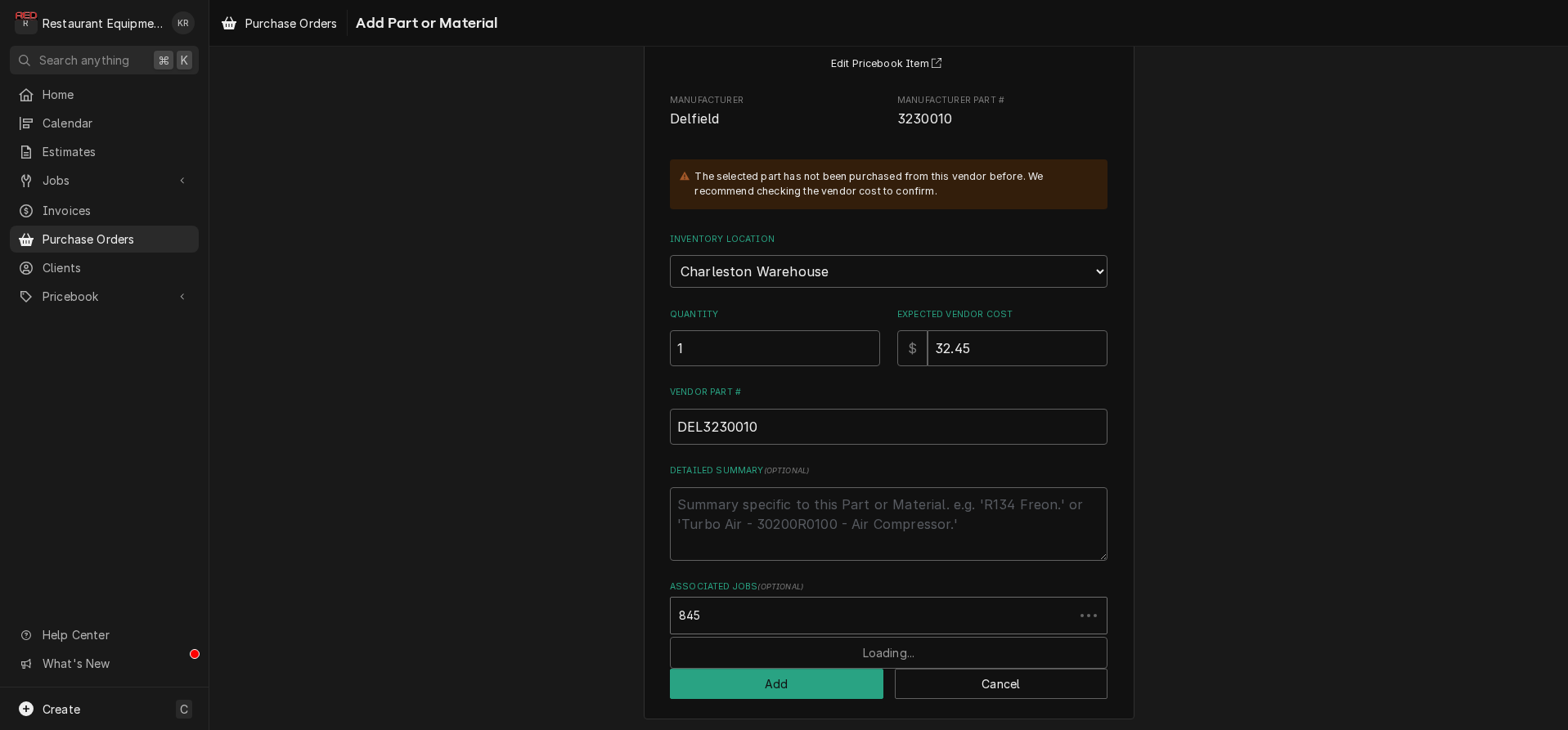 type on "8458" 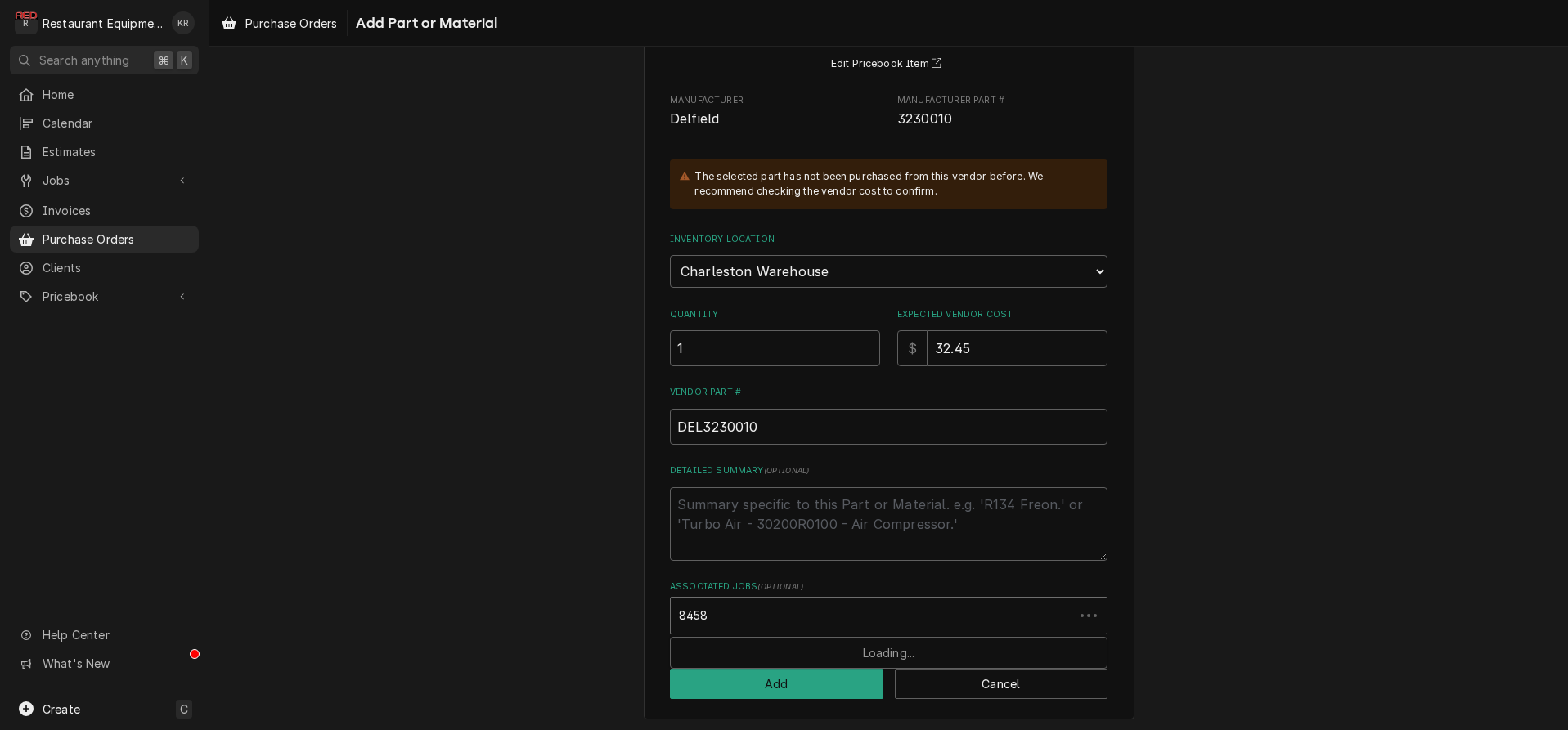 scroll, scrollTop: 162, scrollLeft: 0, axis: vertical 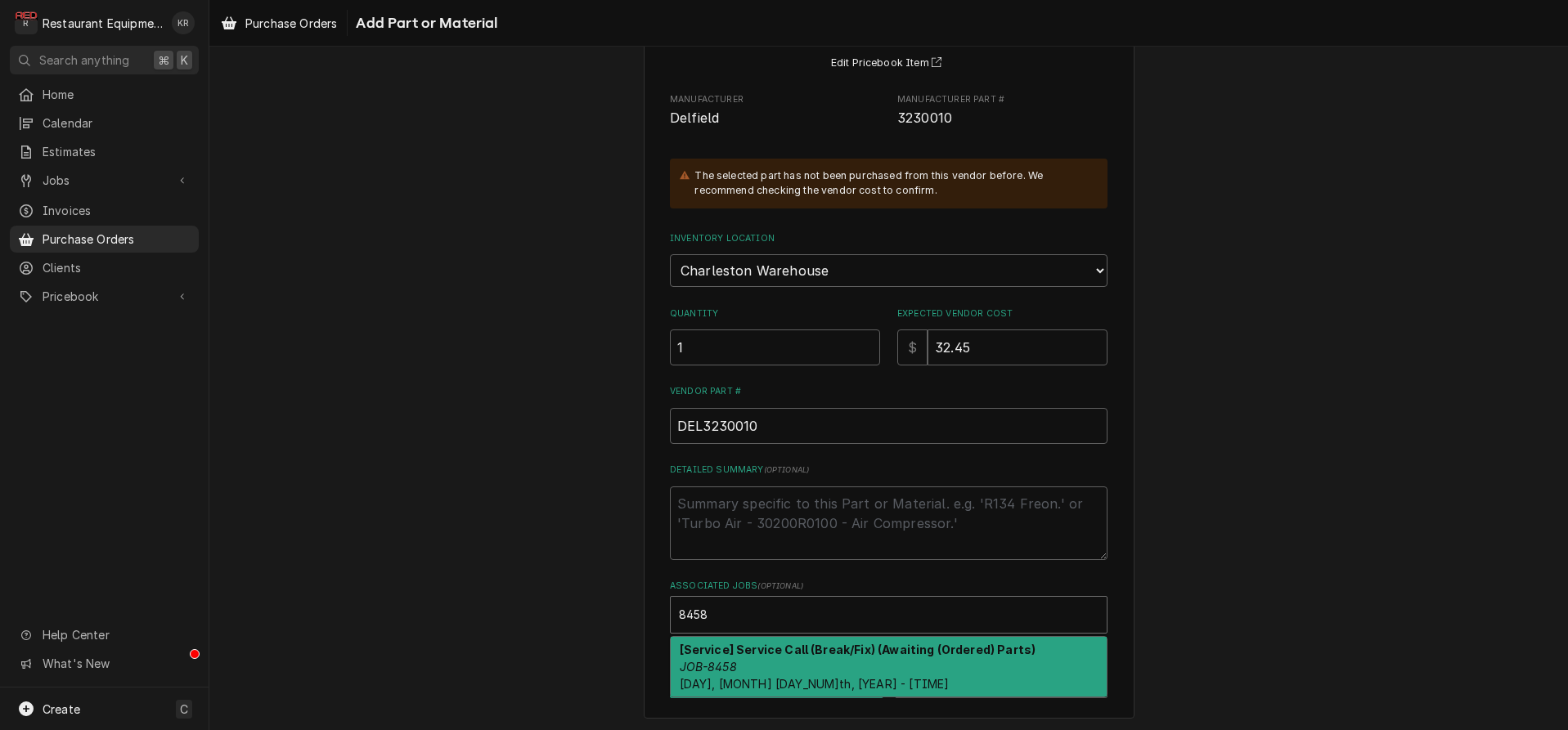 click on "[Service] Service Call (Break/Fix) (Awaiting (Ordered) Parts) JOB-8458 Fri, Aug 8th, 2025 - 9:15 AM" at bounding box center (888, 666) 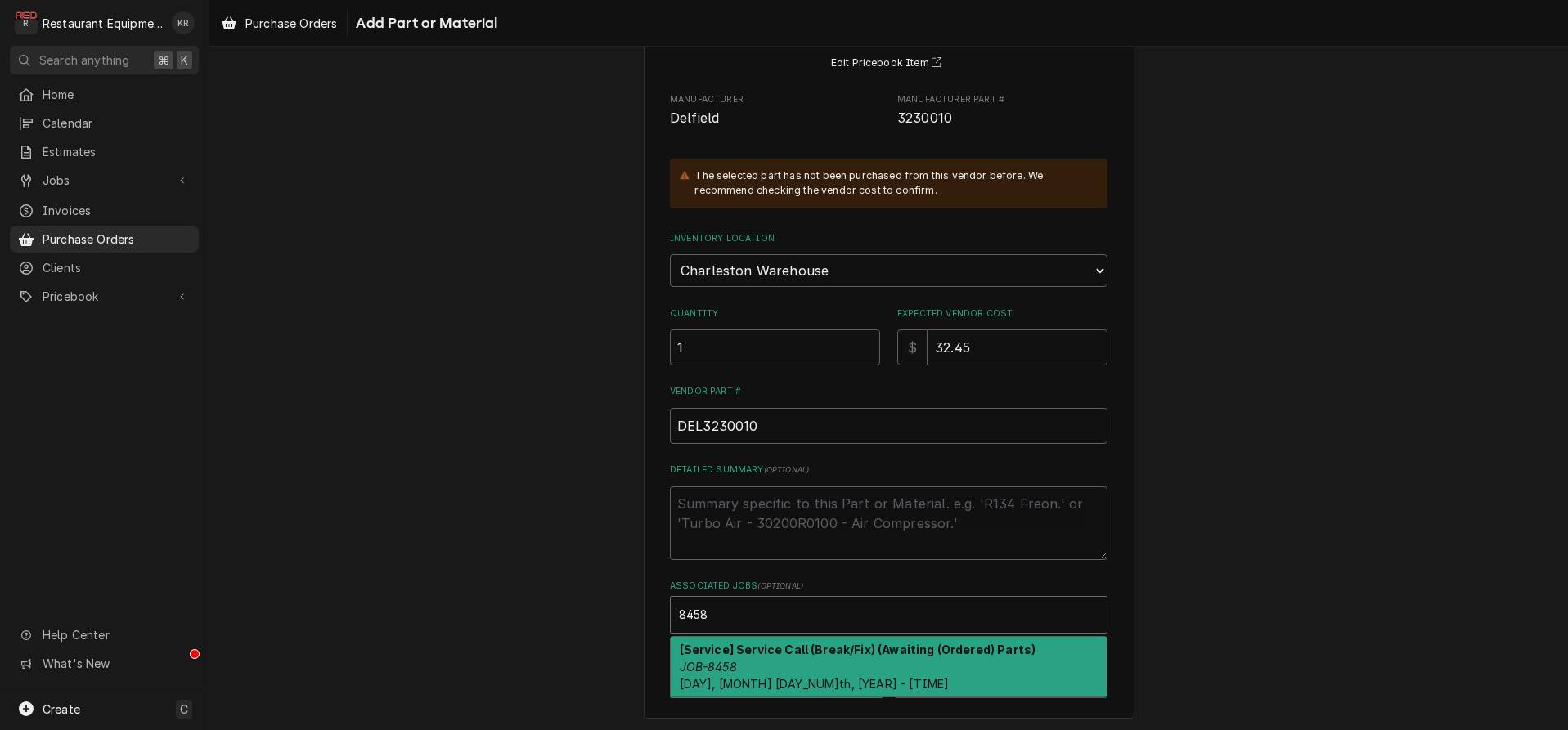 type on "x" 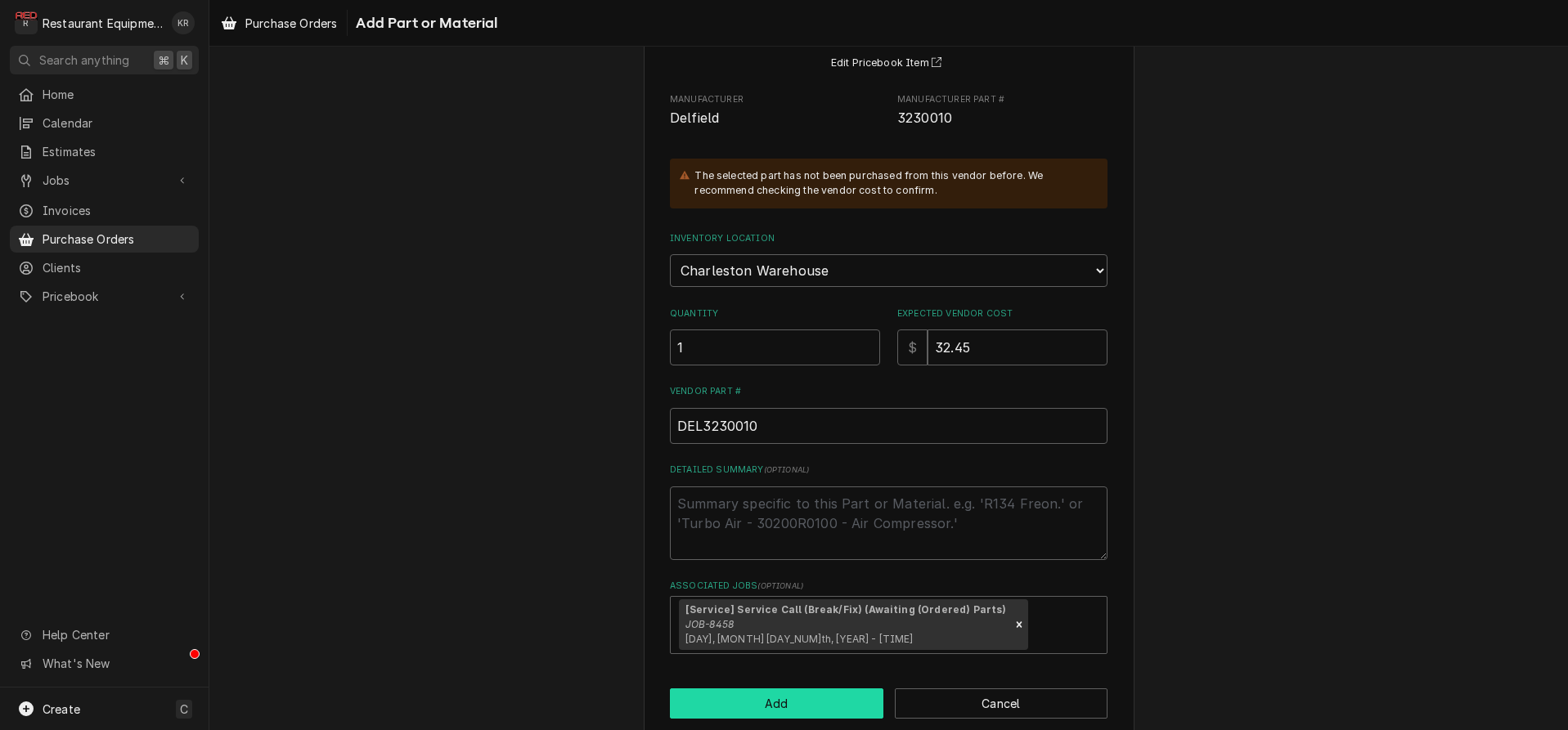 click on "Add" at bounding box center (776, 703) 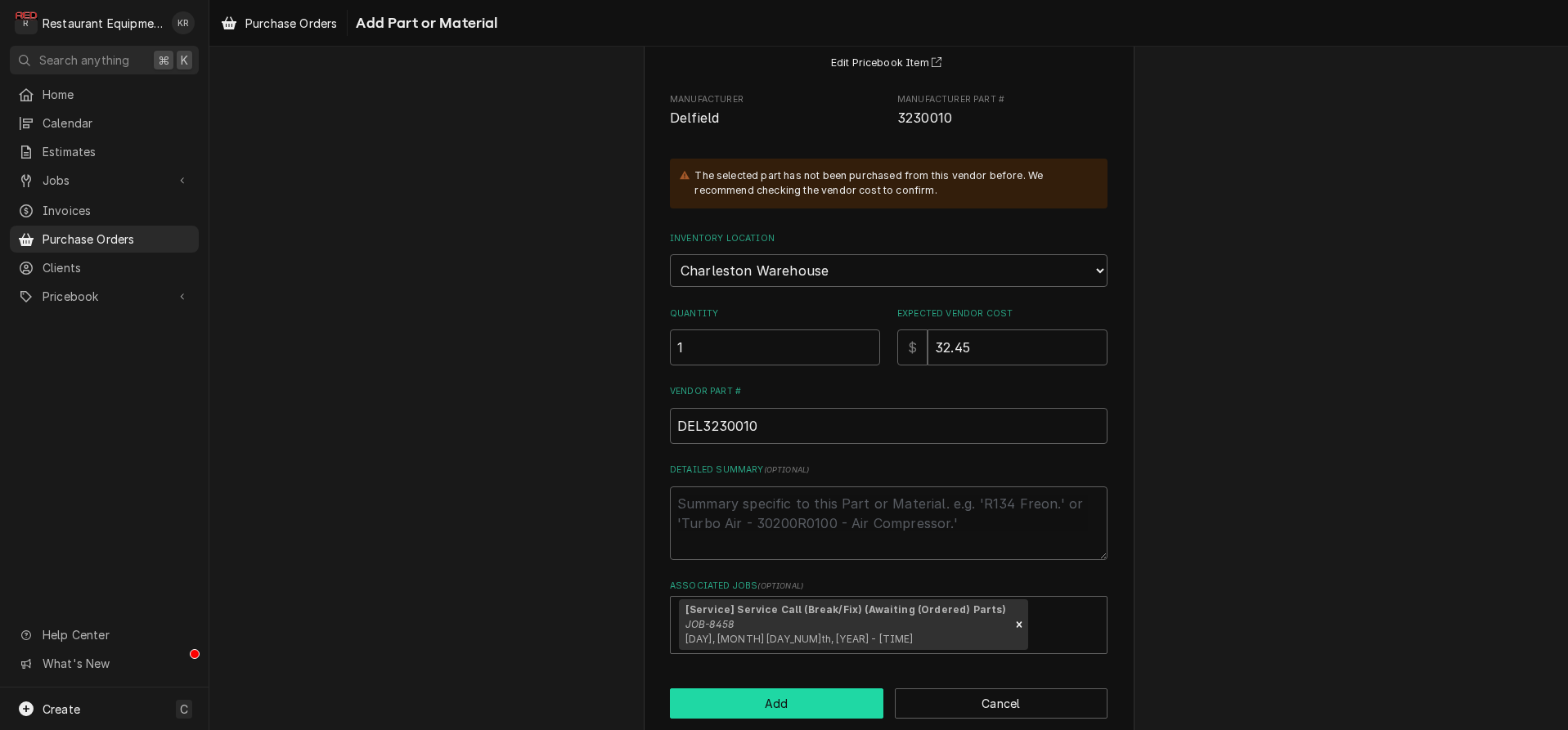 scroll, scrollTop: 469, scrollLeft: 0, axis: vertical 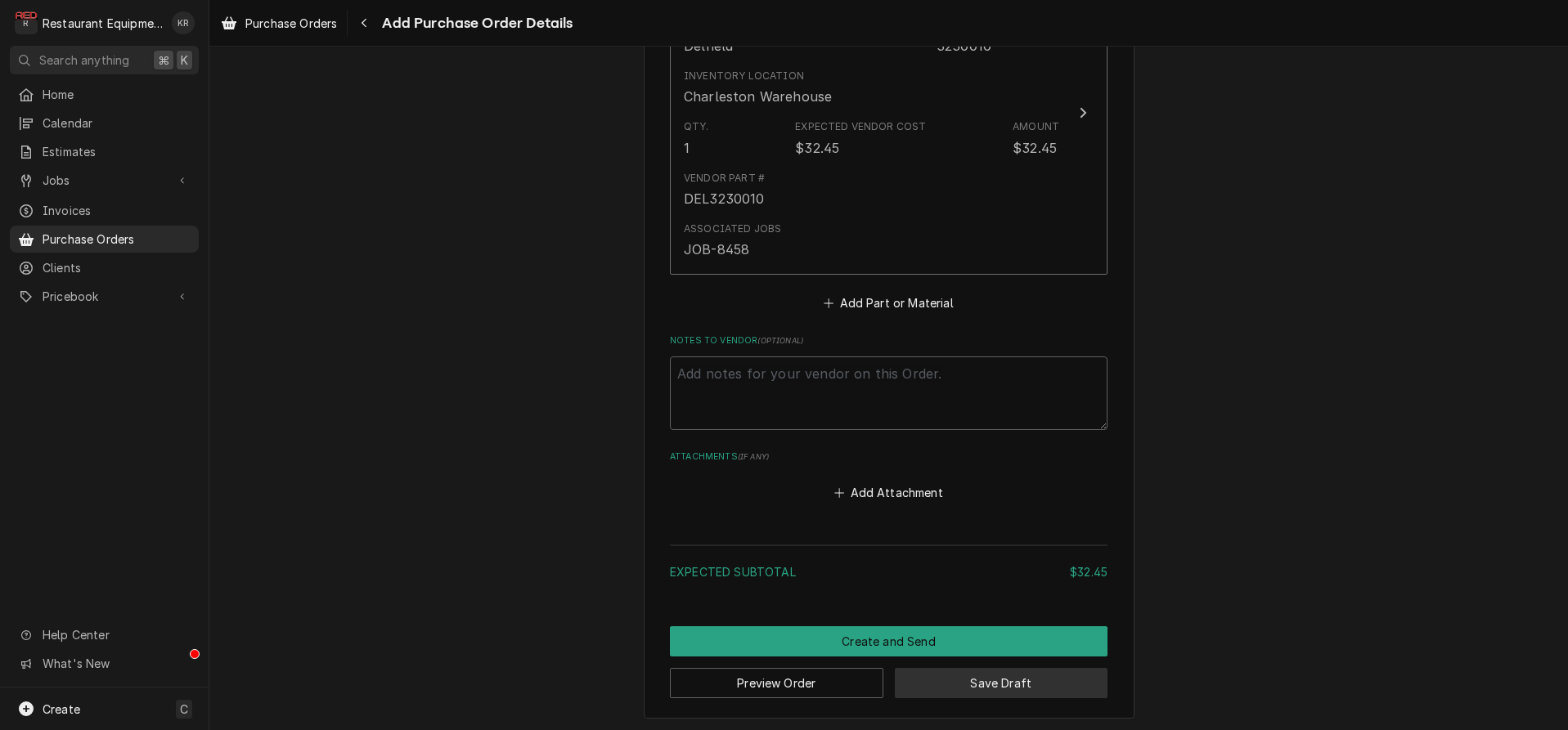 click on "Save Draft" at bounding box center [1001, 683] 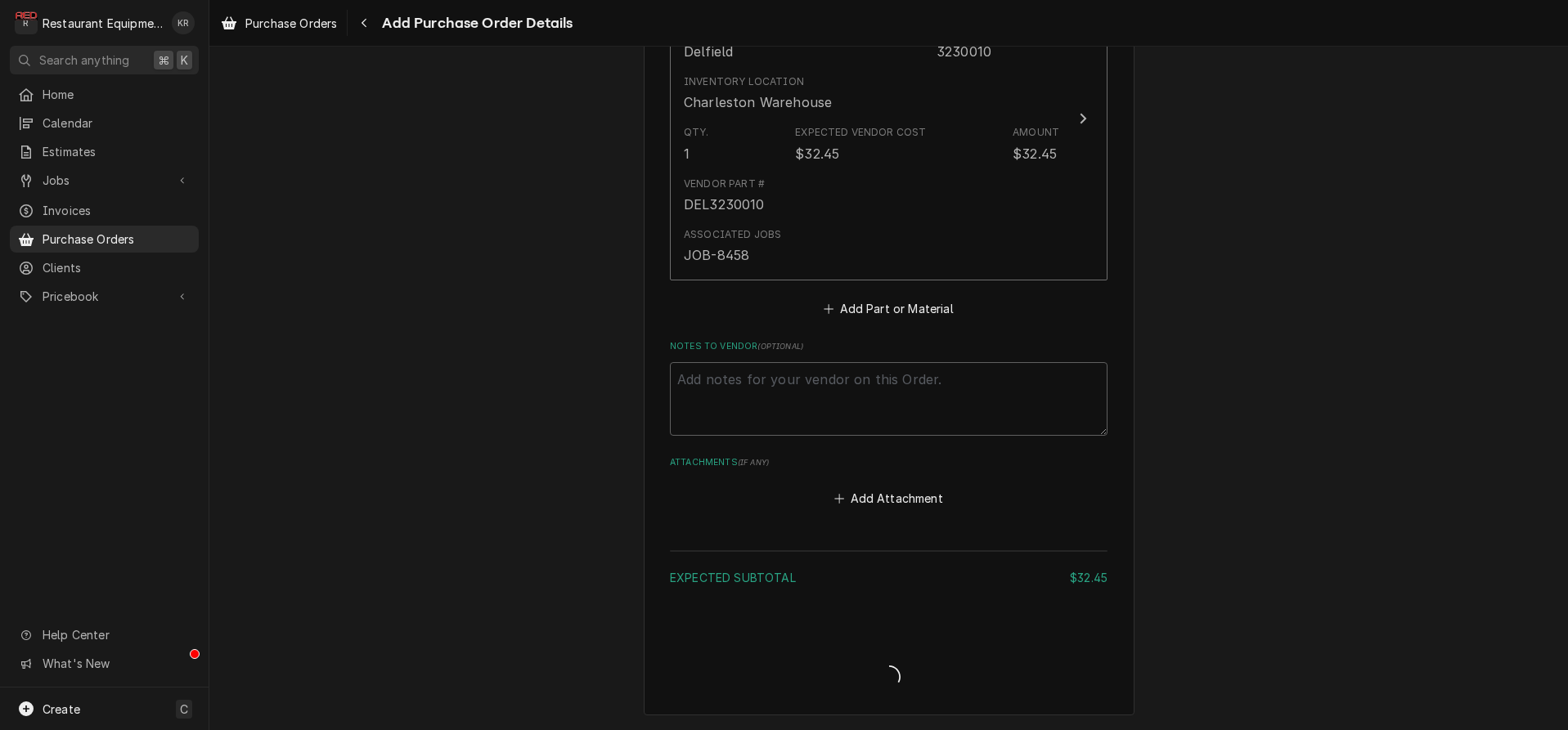 scroll, scrollTop: 791, scrollLeft: 0, axis: vertical 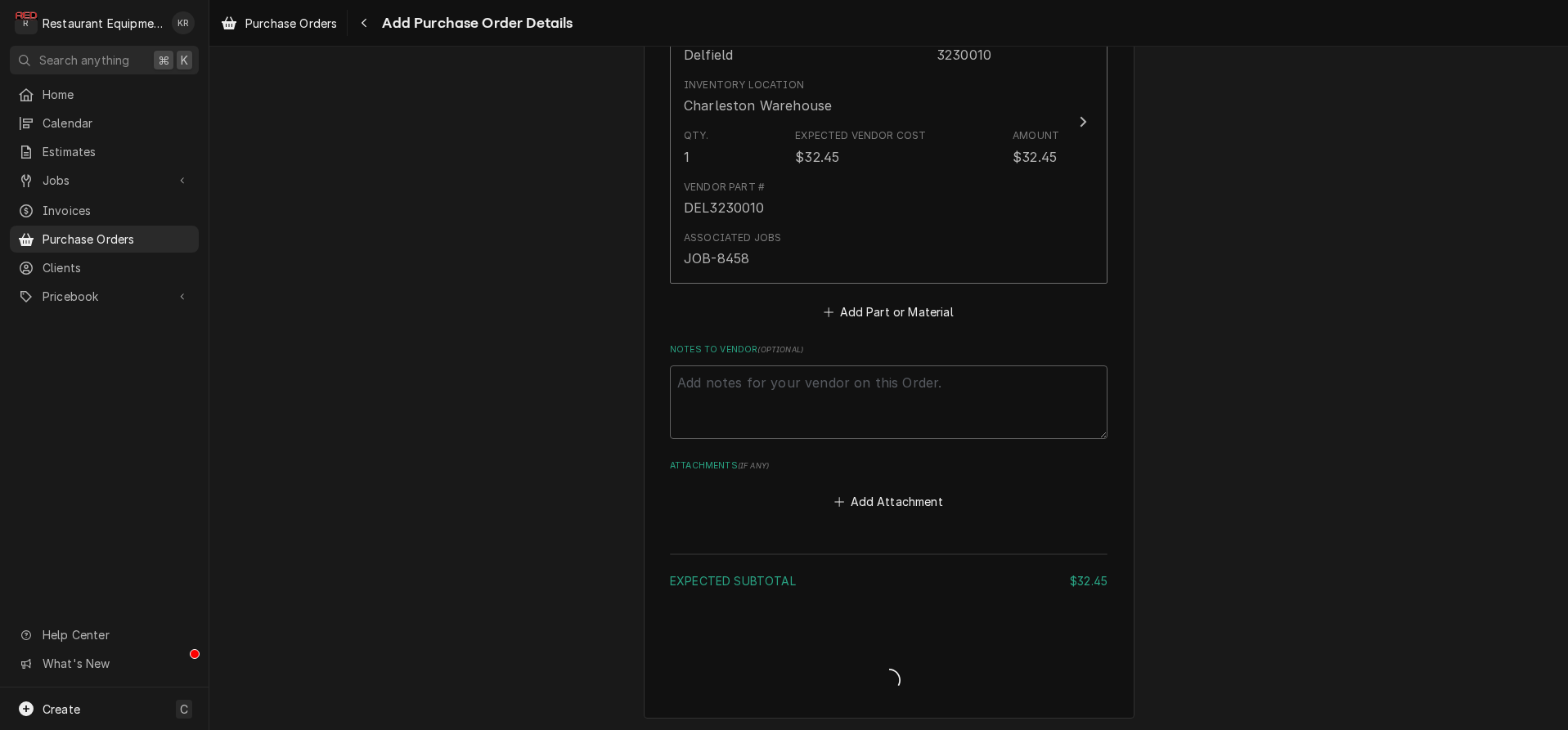 type on "x" 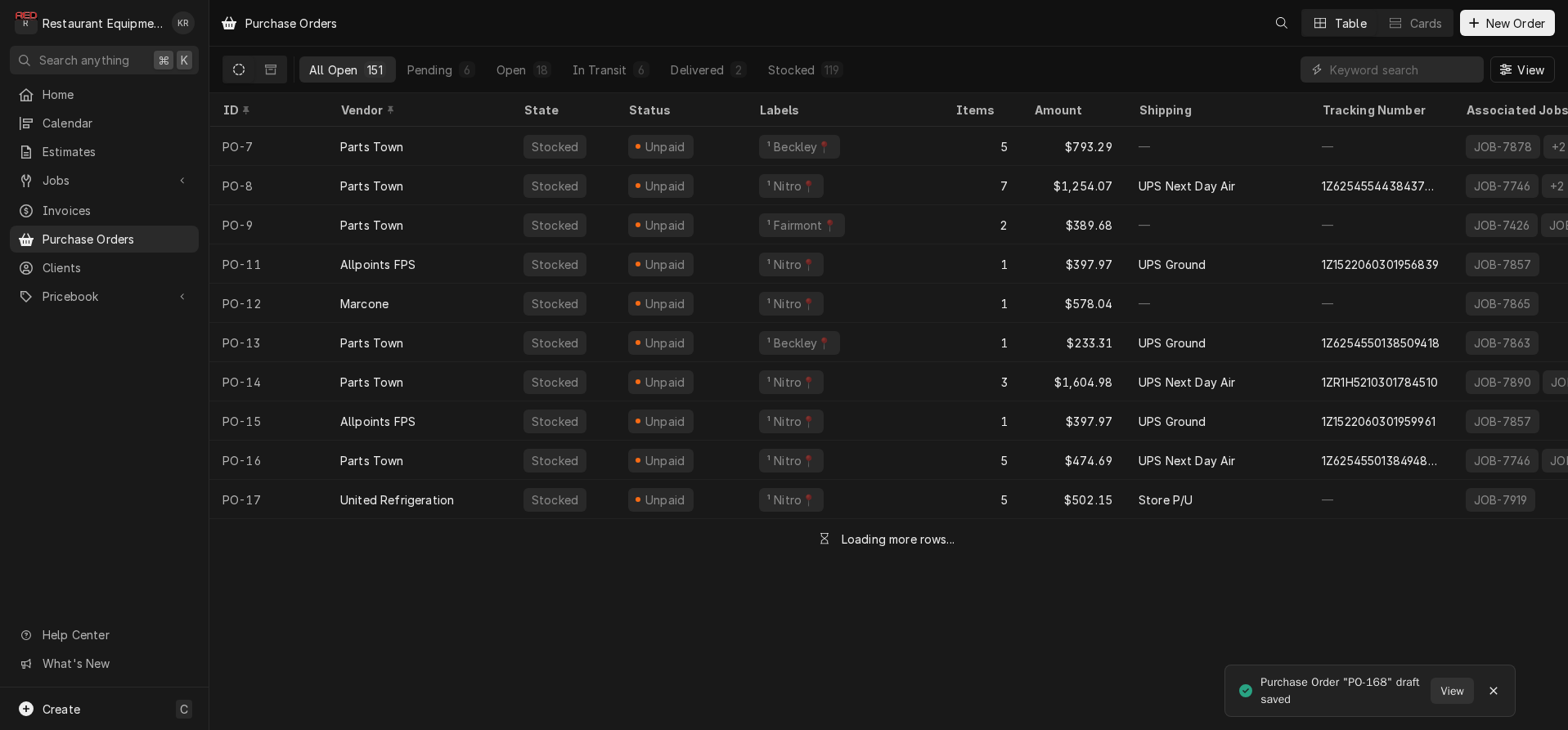 scroll, scrollTop: 0, scrollLeft: 0, axis: both 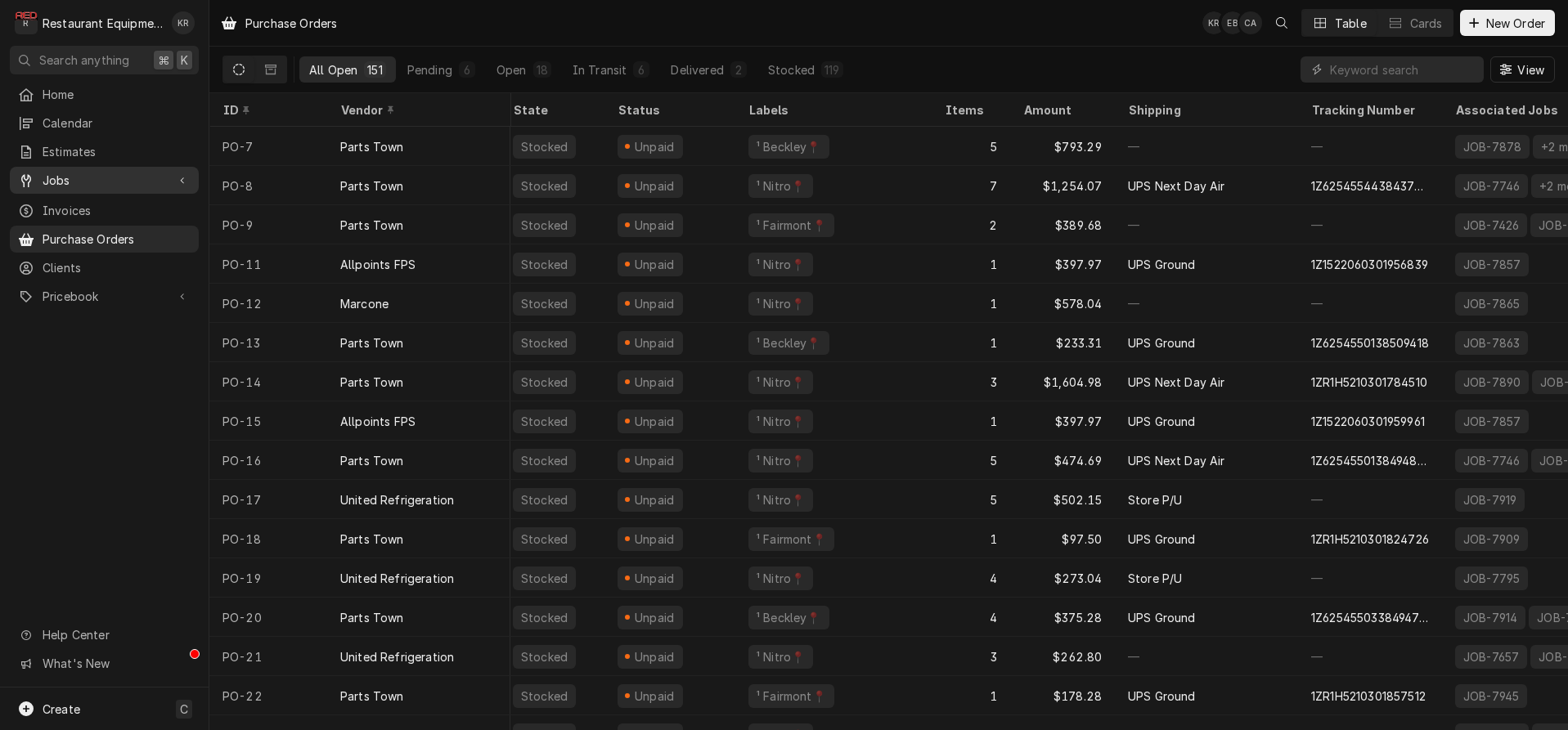 click on "Jobs" at bounding box center (104, 180) 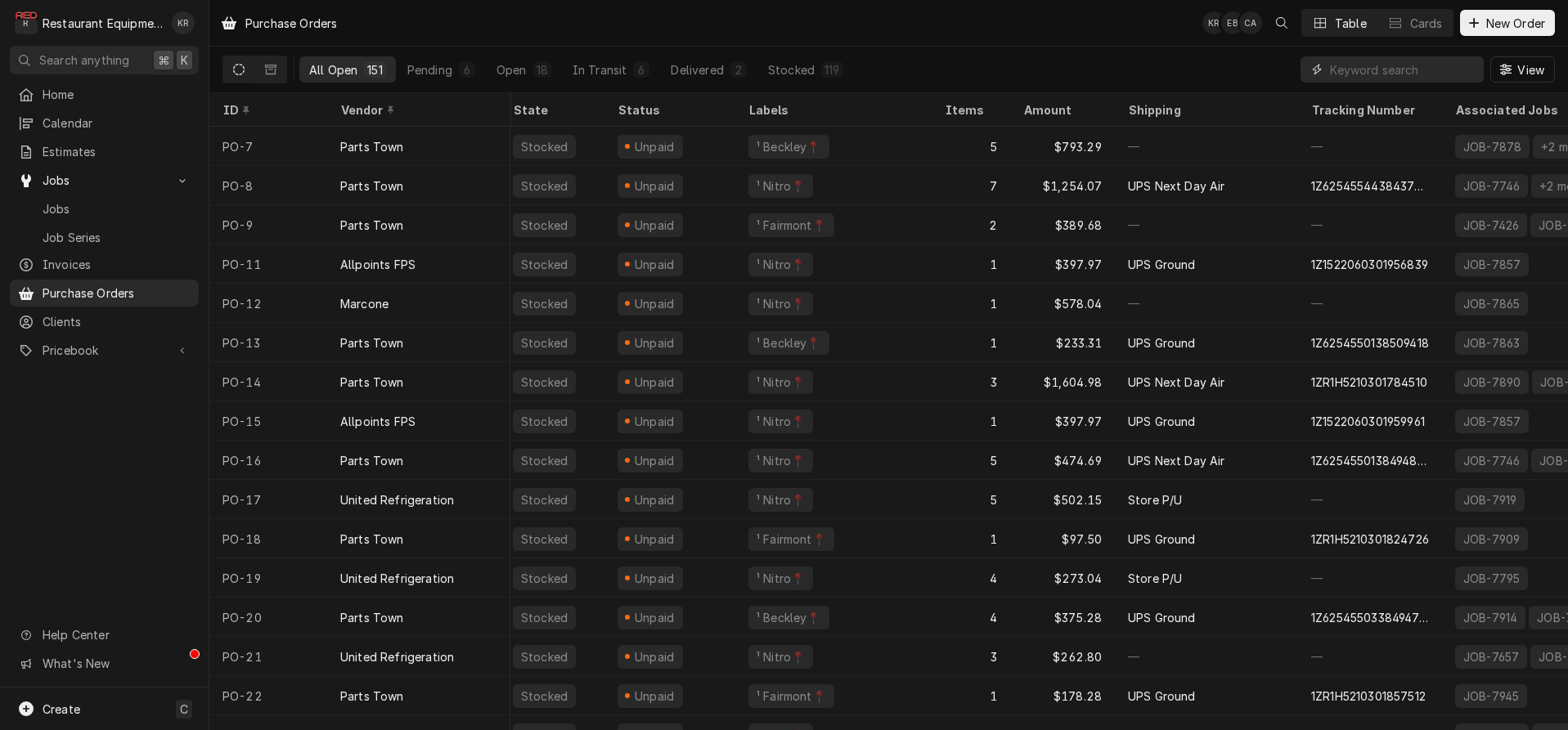 click at bounding box center (1403, 69) 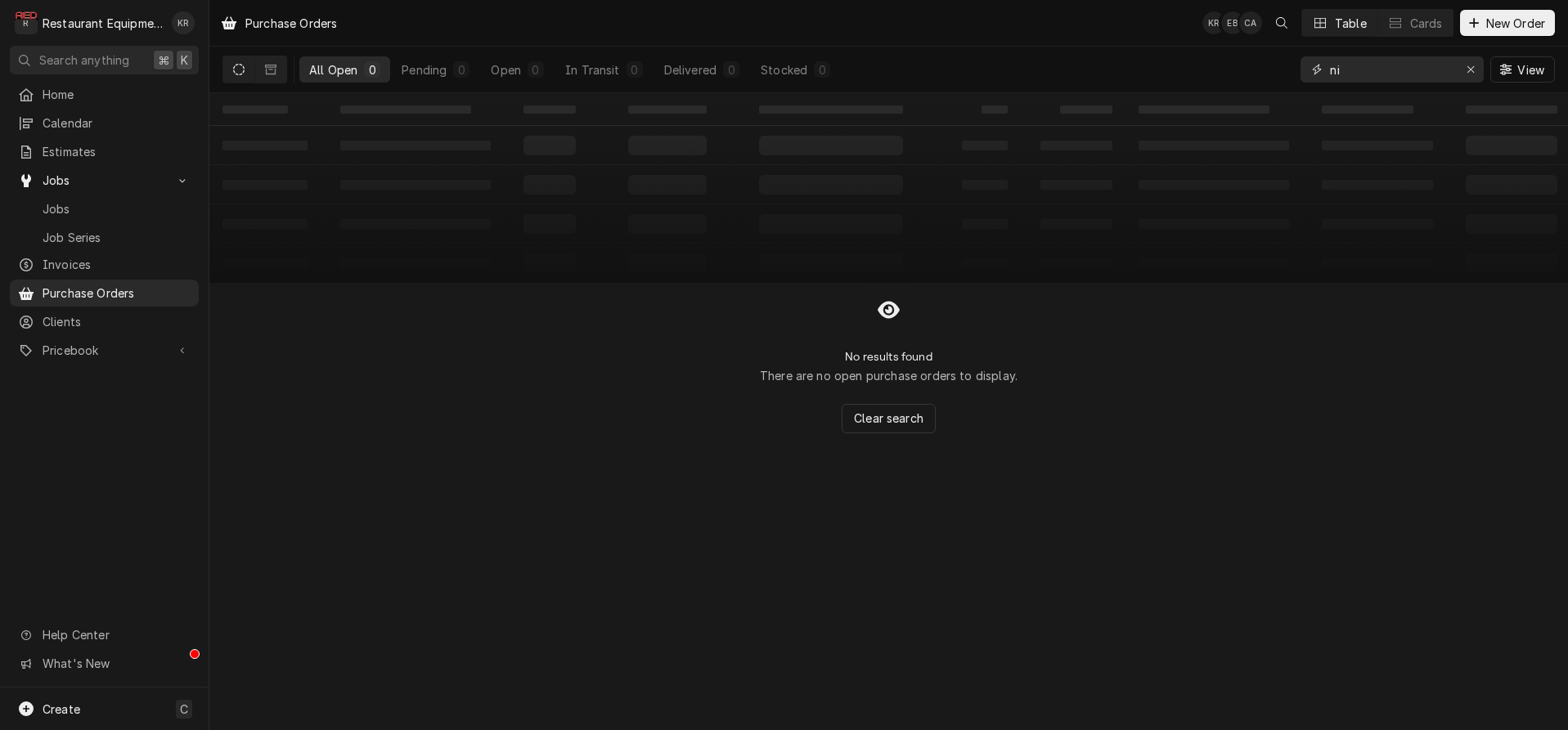 type on "n" 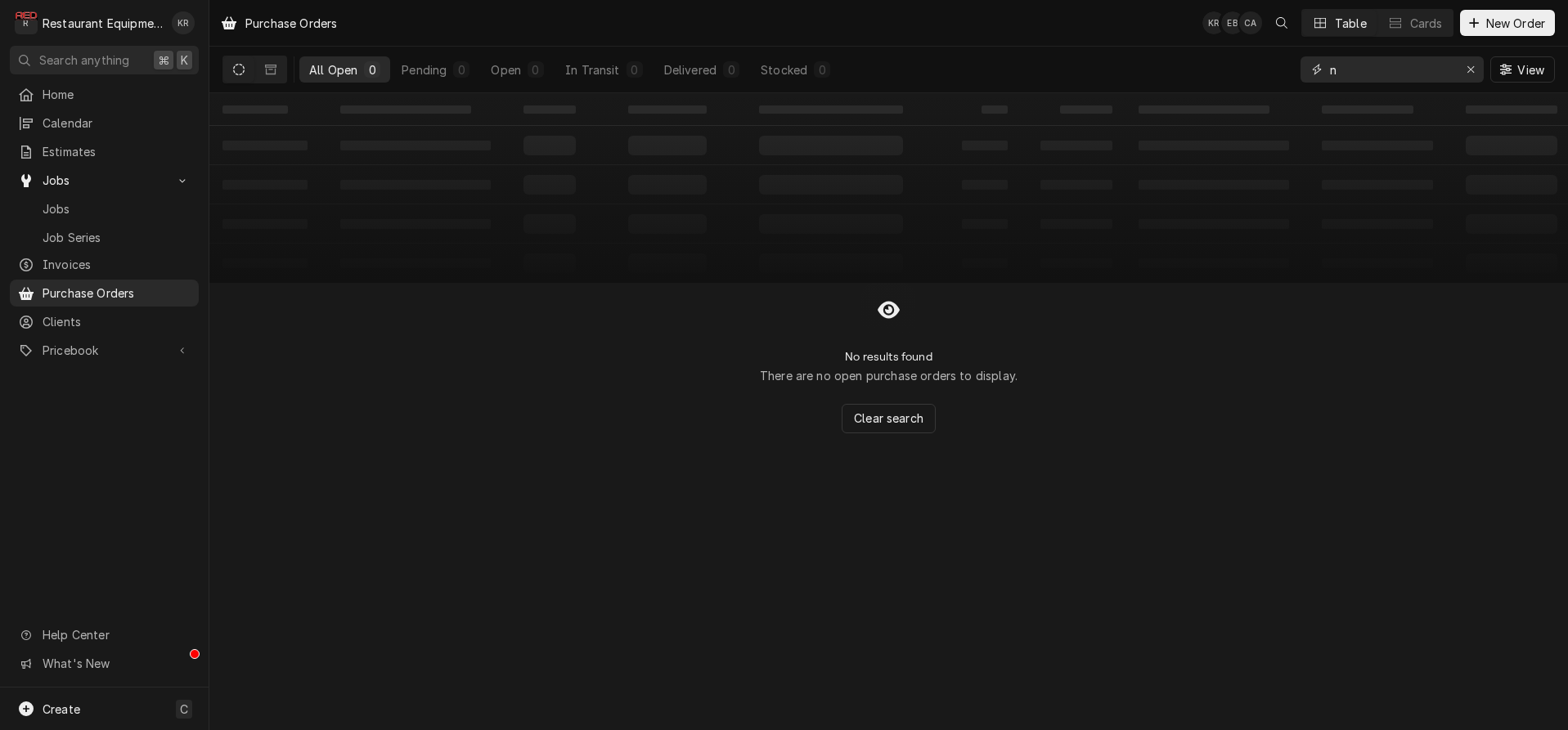 type 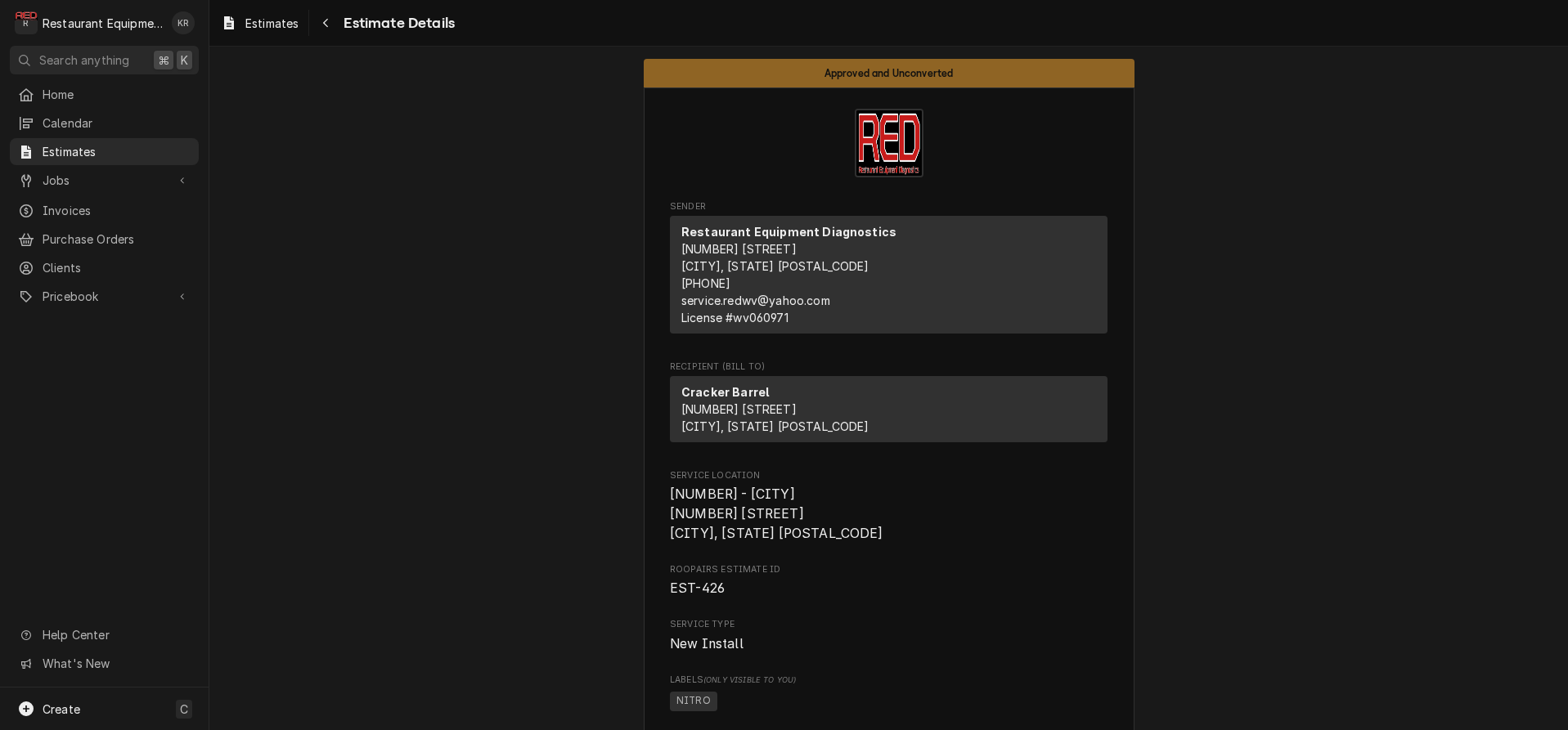 scroll, scrollTop: 0, scrollLeft: 0, axis: both 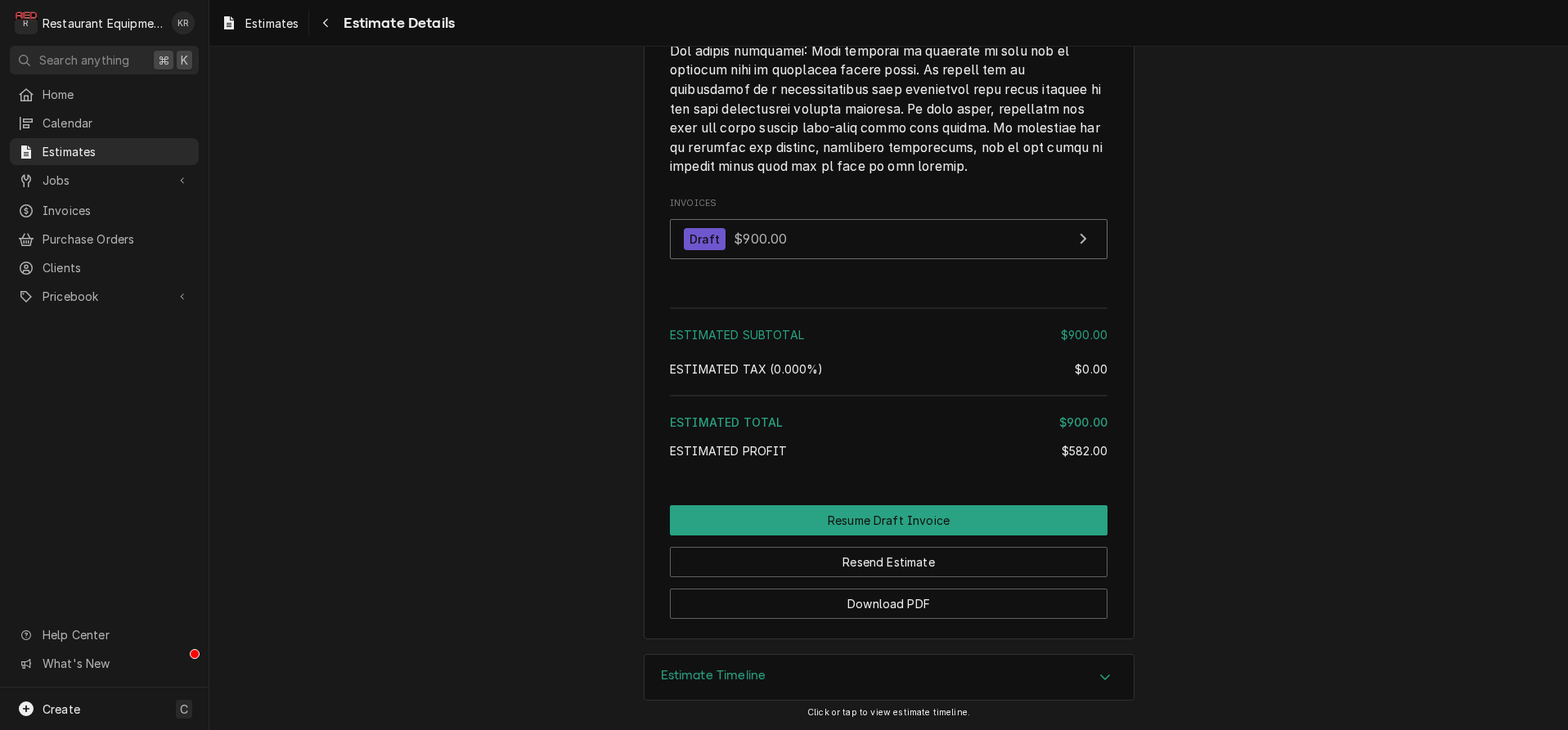 click on "Estimate Timeline" at bounding box center [713, 675] 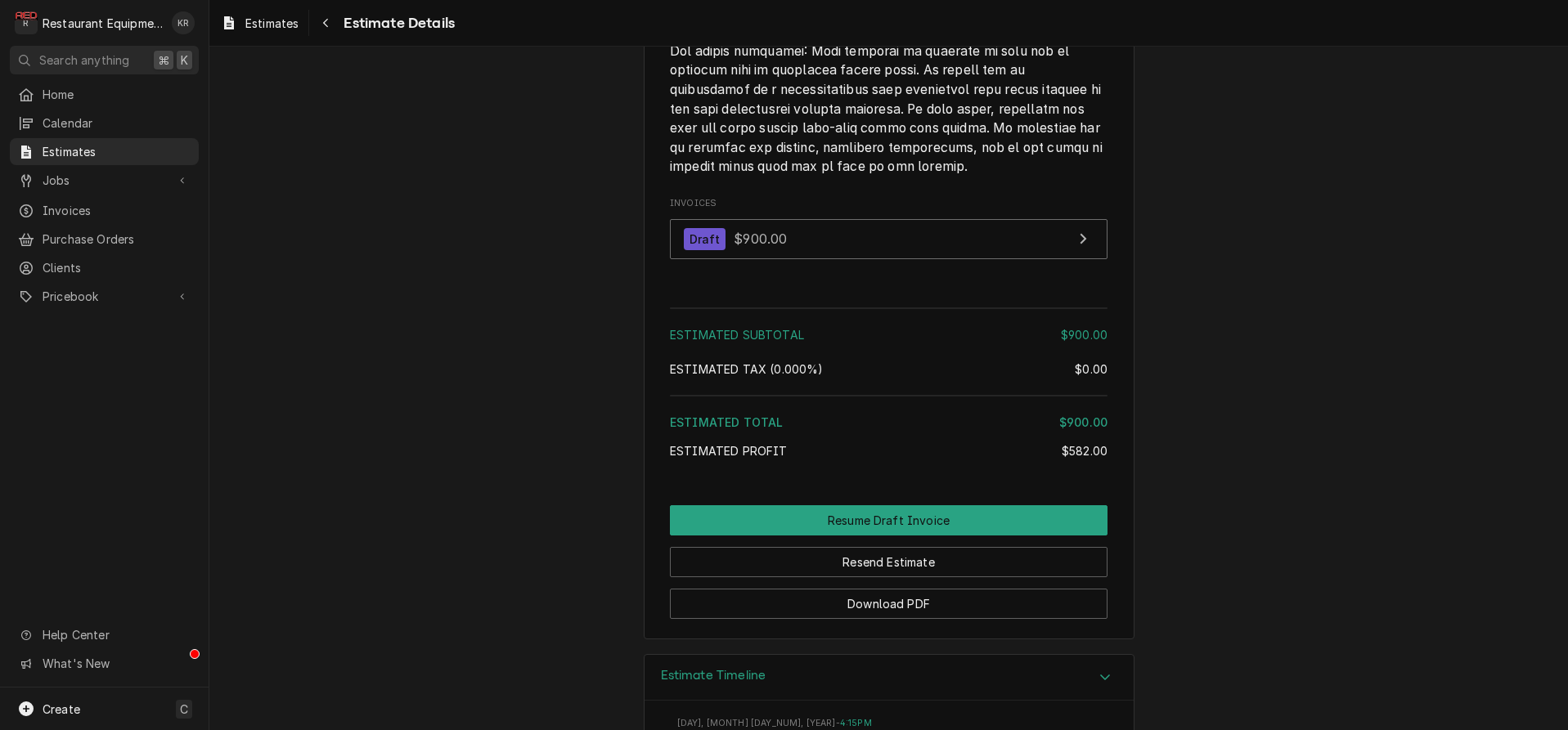scroll, scrollTop: 2529, scrollLeft: 0, axis: vertical 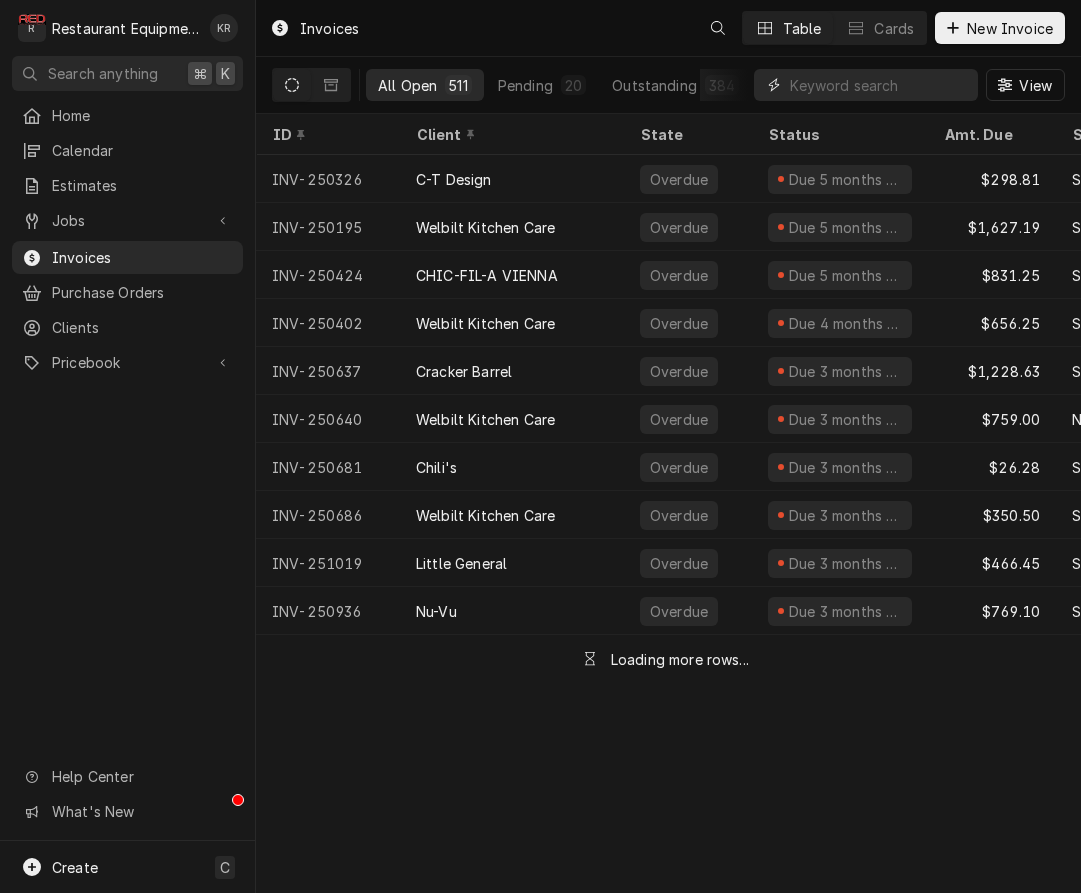 click at bounding box center [879, 85] 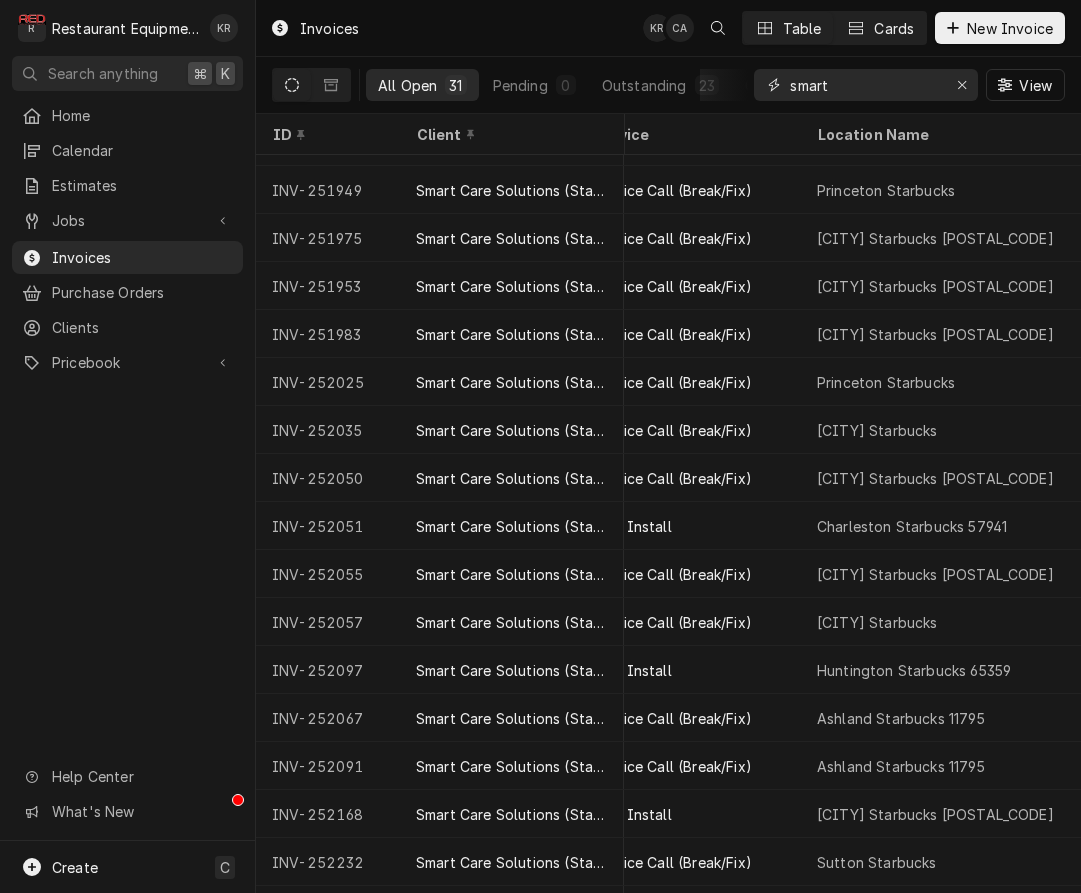 scroll, scrollTop: 572, scrollLeft: 479, axis: both 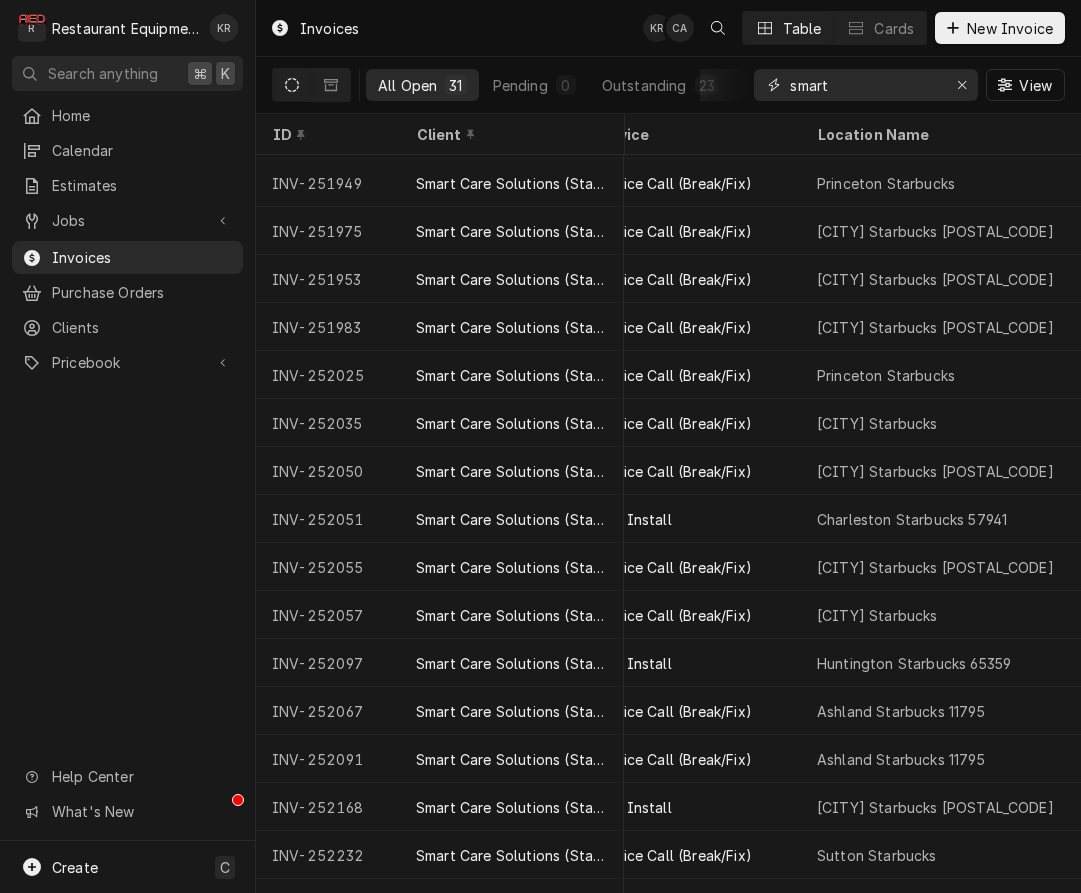 click on "smart" at bounding box center [865, 85] 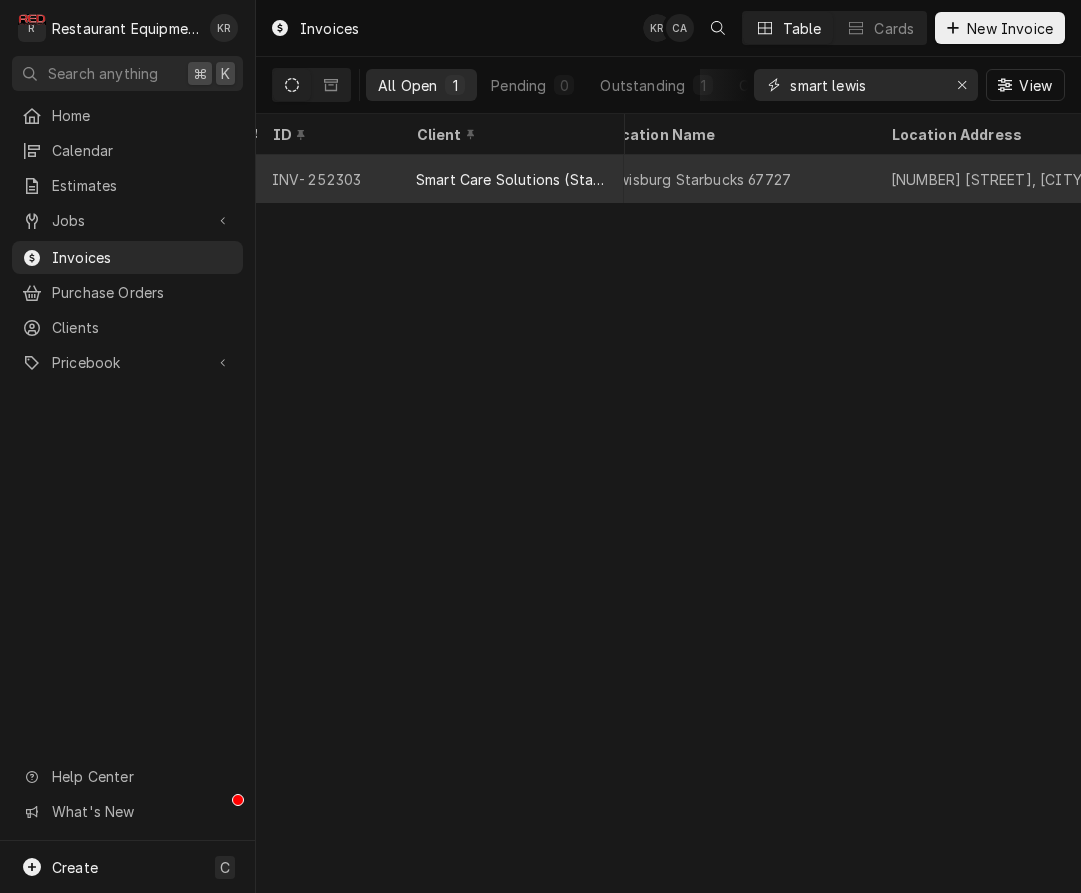 scroll, scrollTop: 0, scrollLeft: 687, axis: horizontal 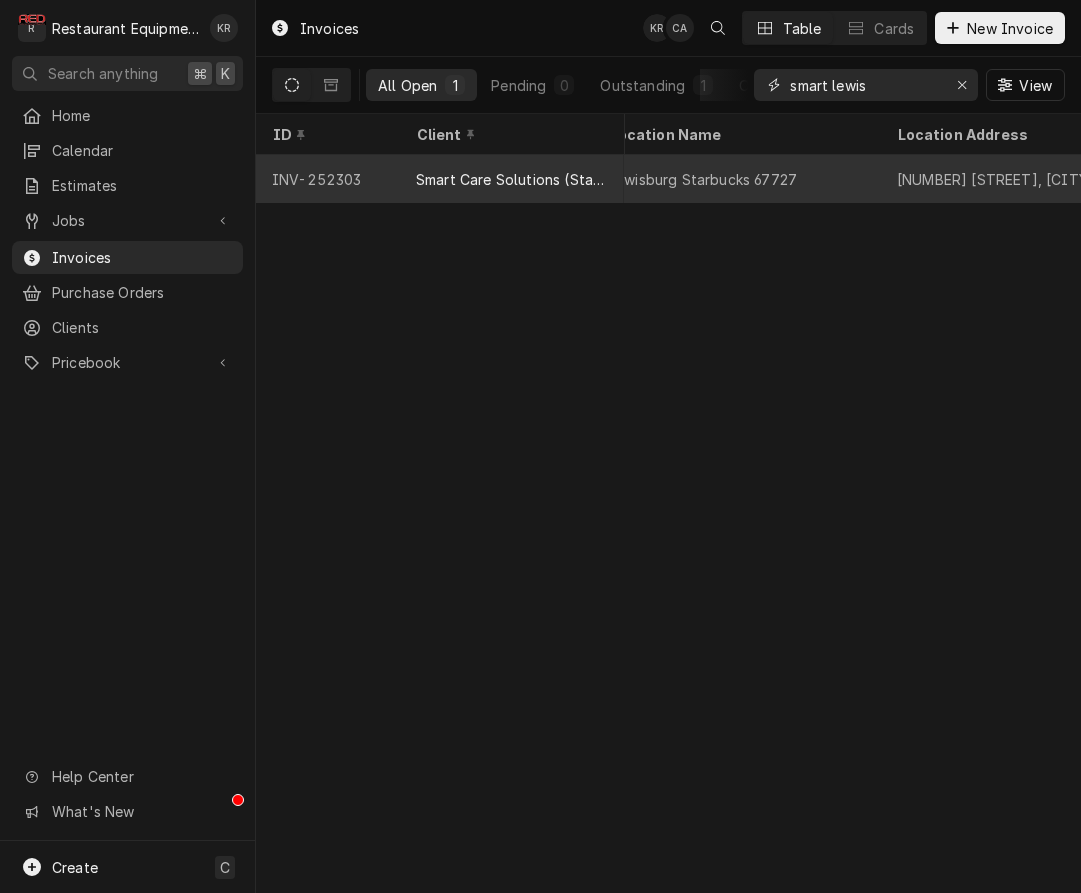 type on "smart lewis" 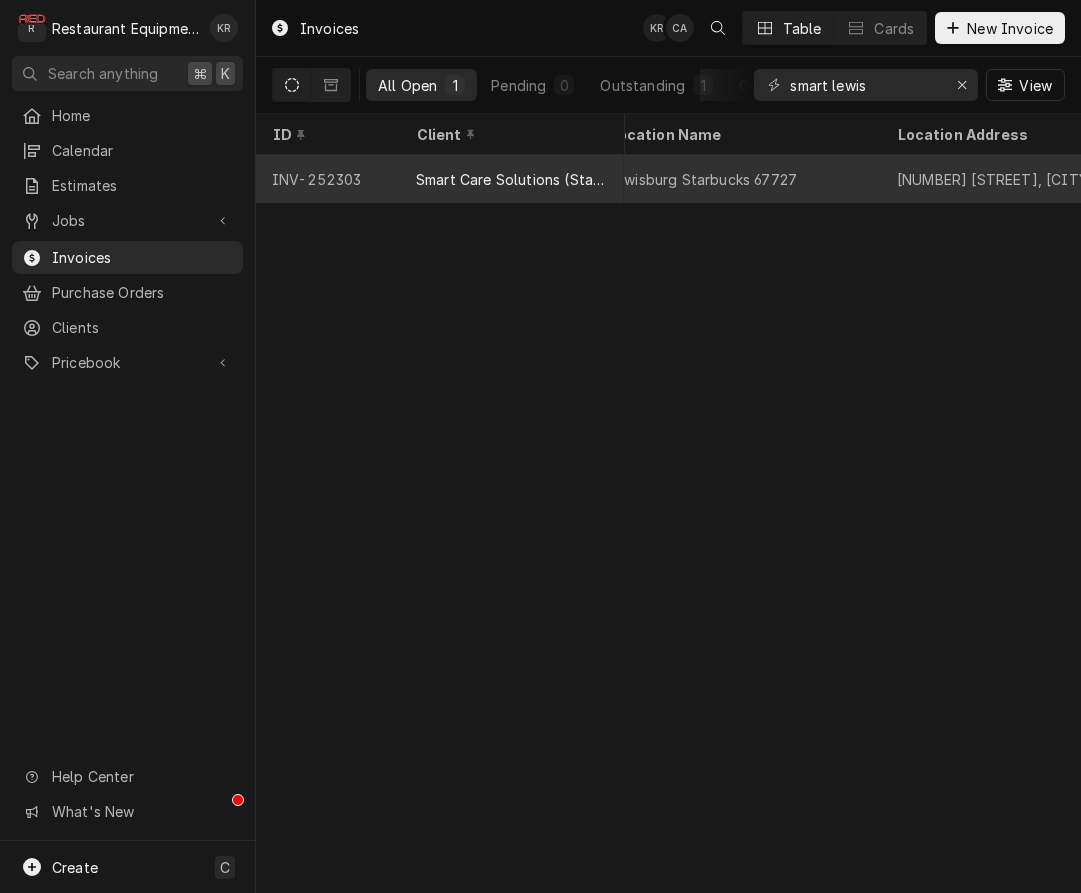 click on "Lewisburg Starbucks 67727" at bounding box center (737, 179) 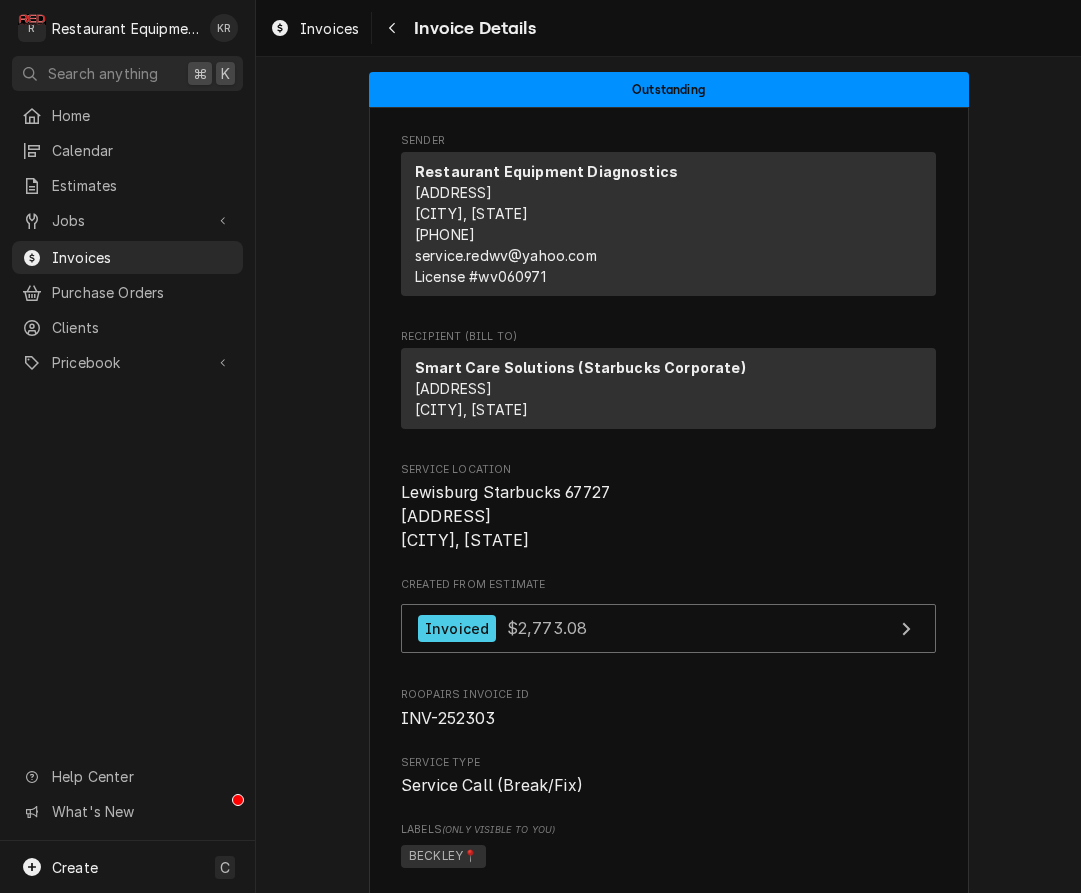 scroll, scrollTop: 0, scrollLeft: 0, axis: both 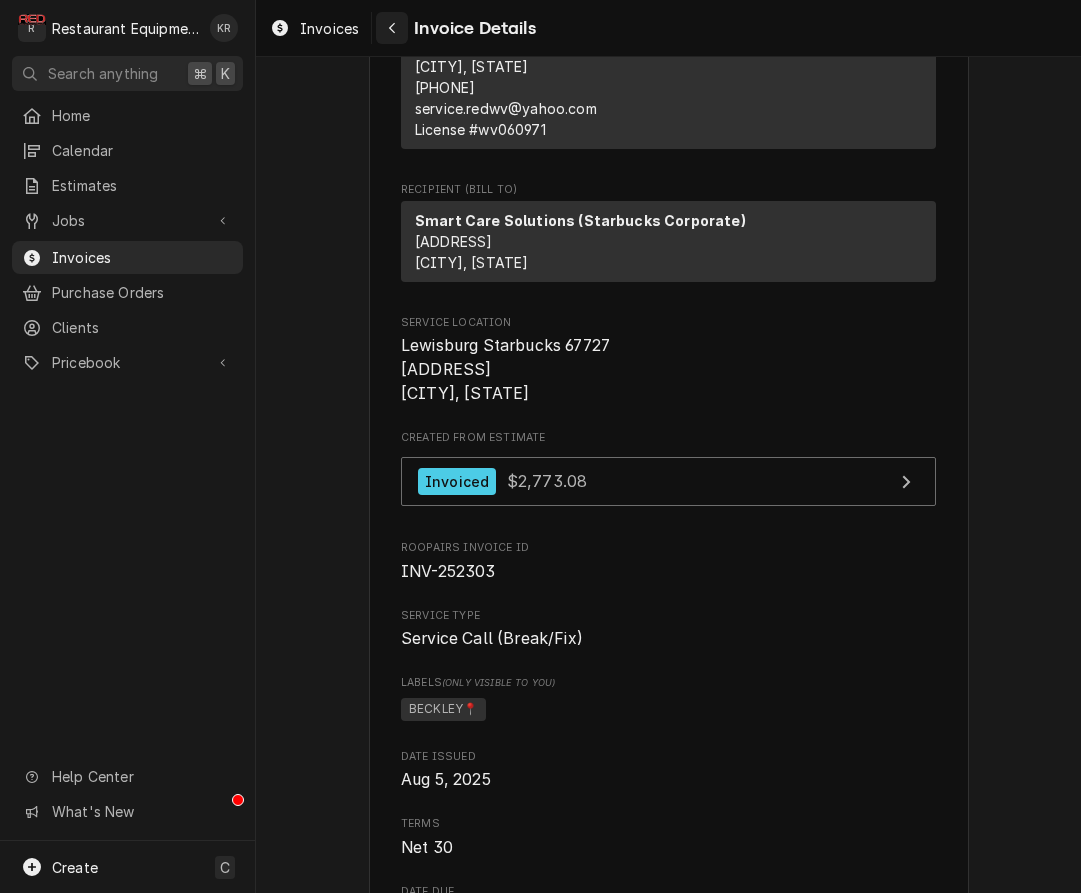 drag, startPoint x: 394, startPoint y: 26, endPoint x: 387, endPoint y: 37, distance: 13.038404 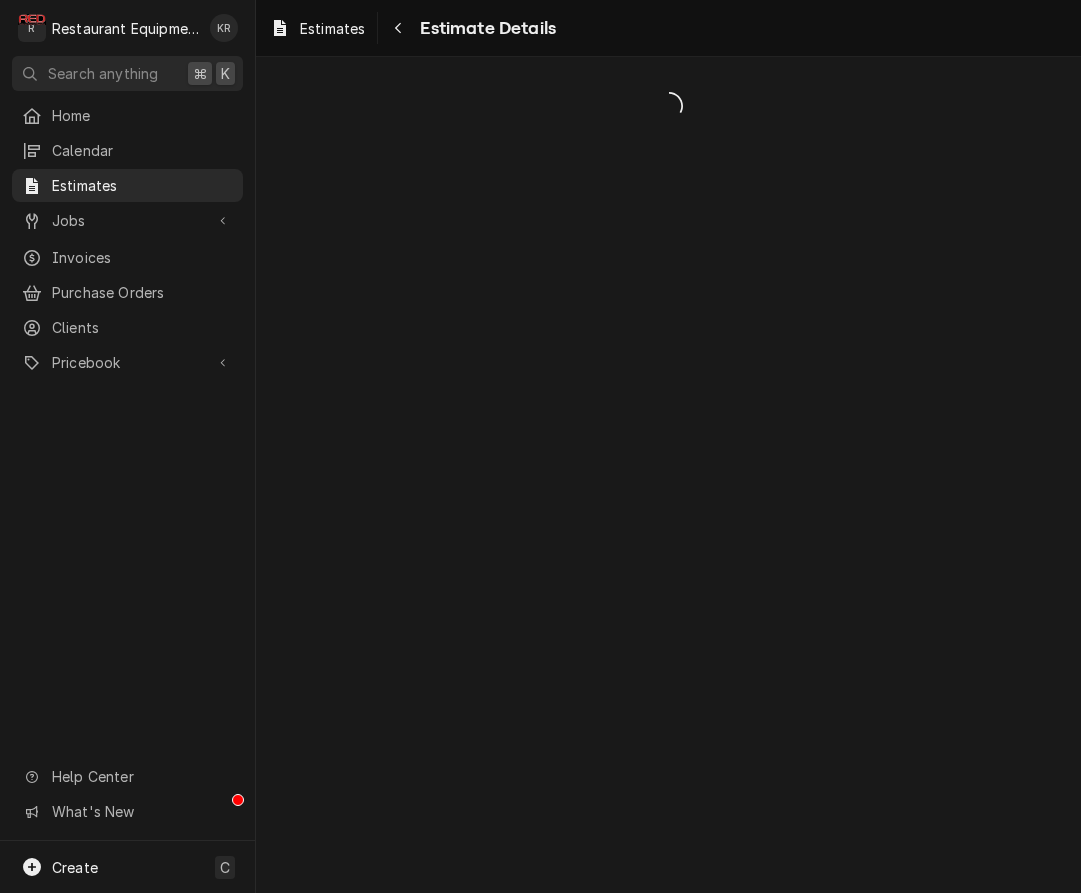 scroll, scrollTop: 0, scrollLeft: 0, axis: both 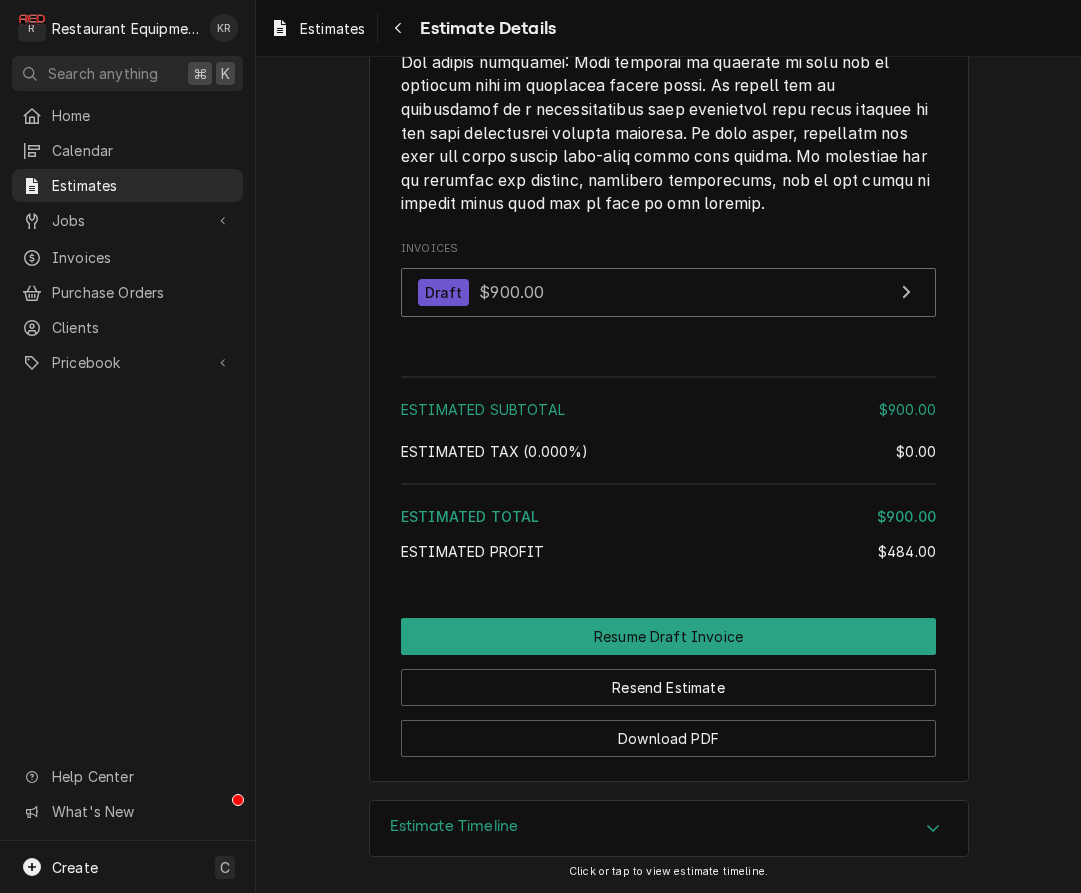 click on "Estimate Timeline" at bounding box center [454, 826] 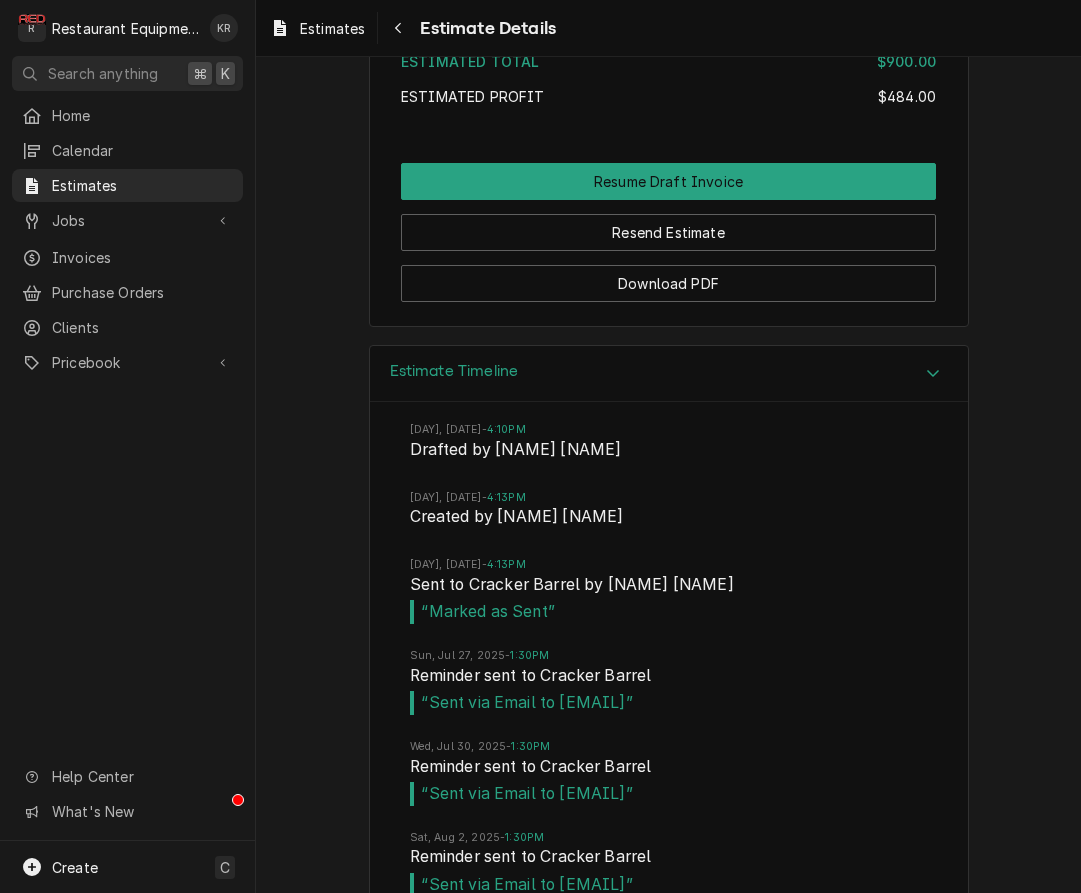 scroll, scrollTop: 3094, scrollLeft: 0, axis: vertical 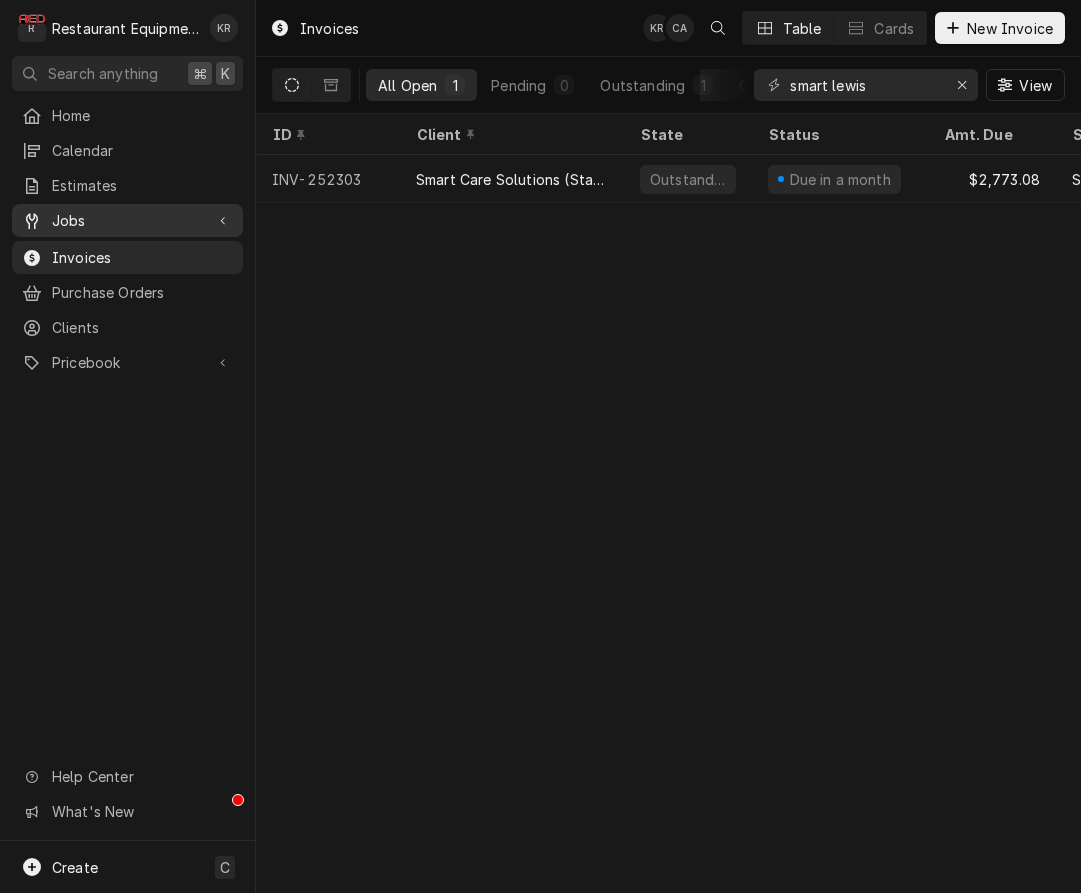 click on "Jobs" at bounding box center (127, 220) 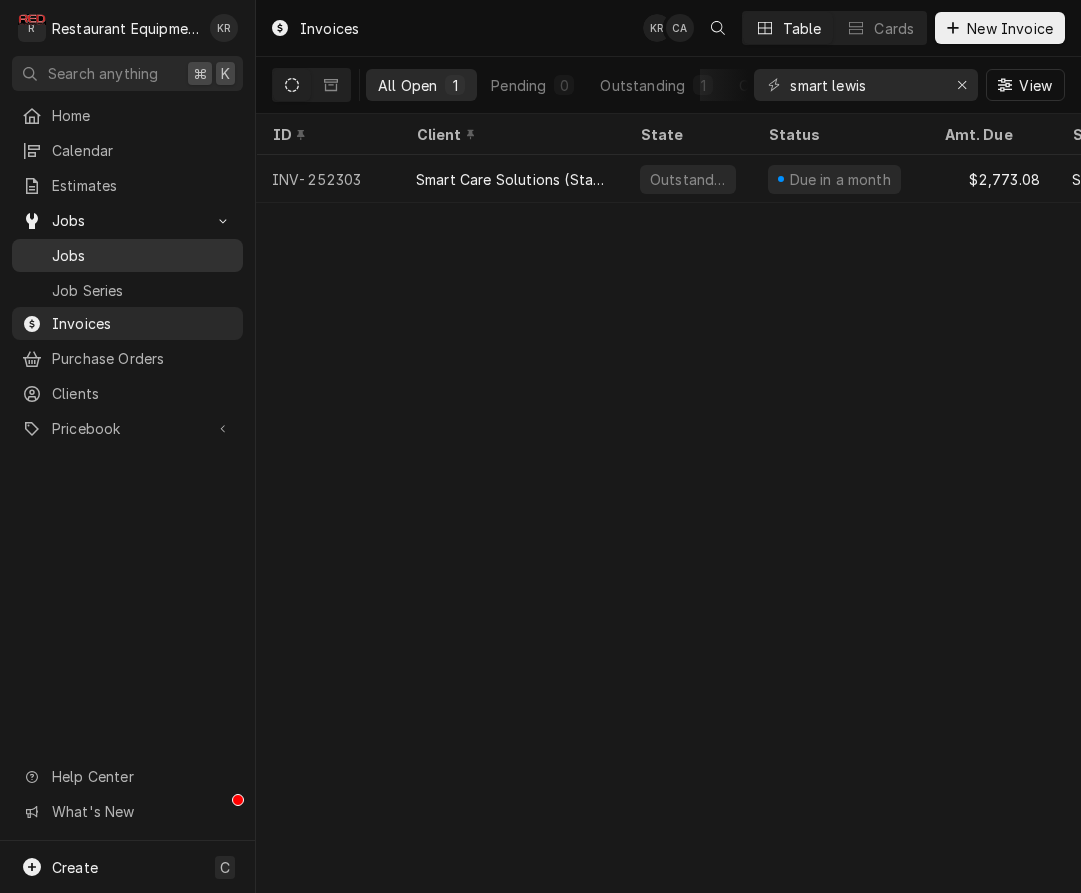 click on "Jobs" at bounding box center [142, 255] 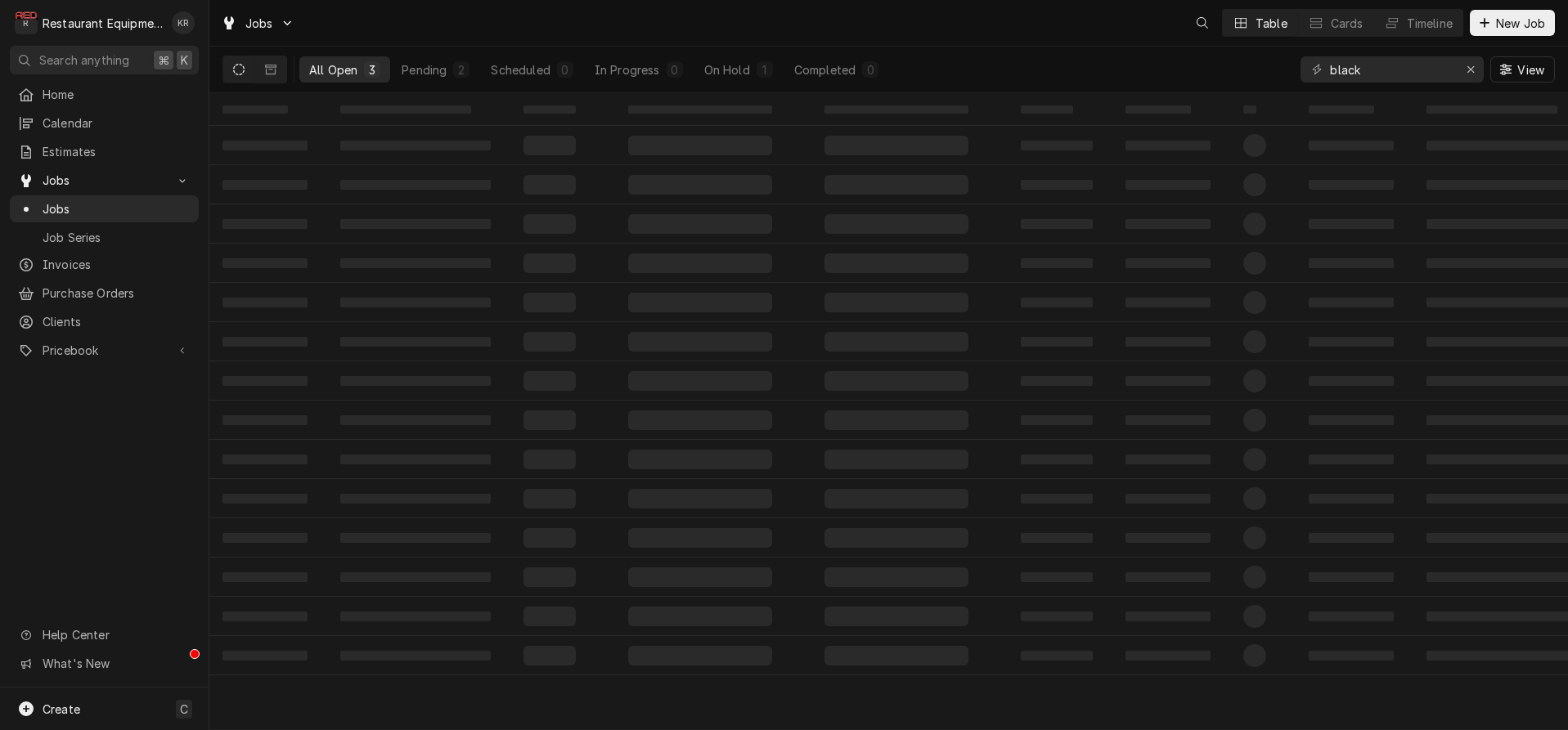 scroll, scrollTop: 0, scrollLeft: 0, axis: both 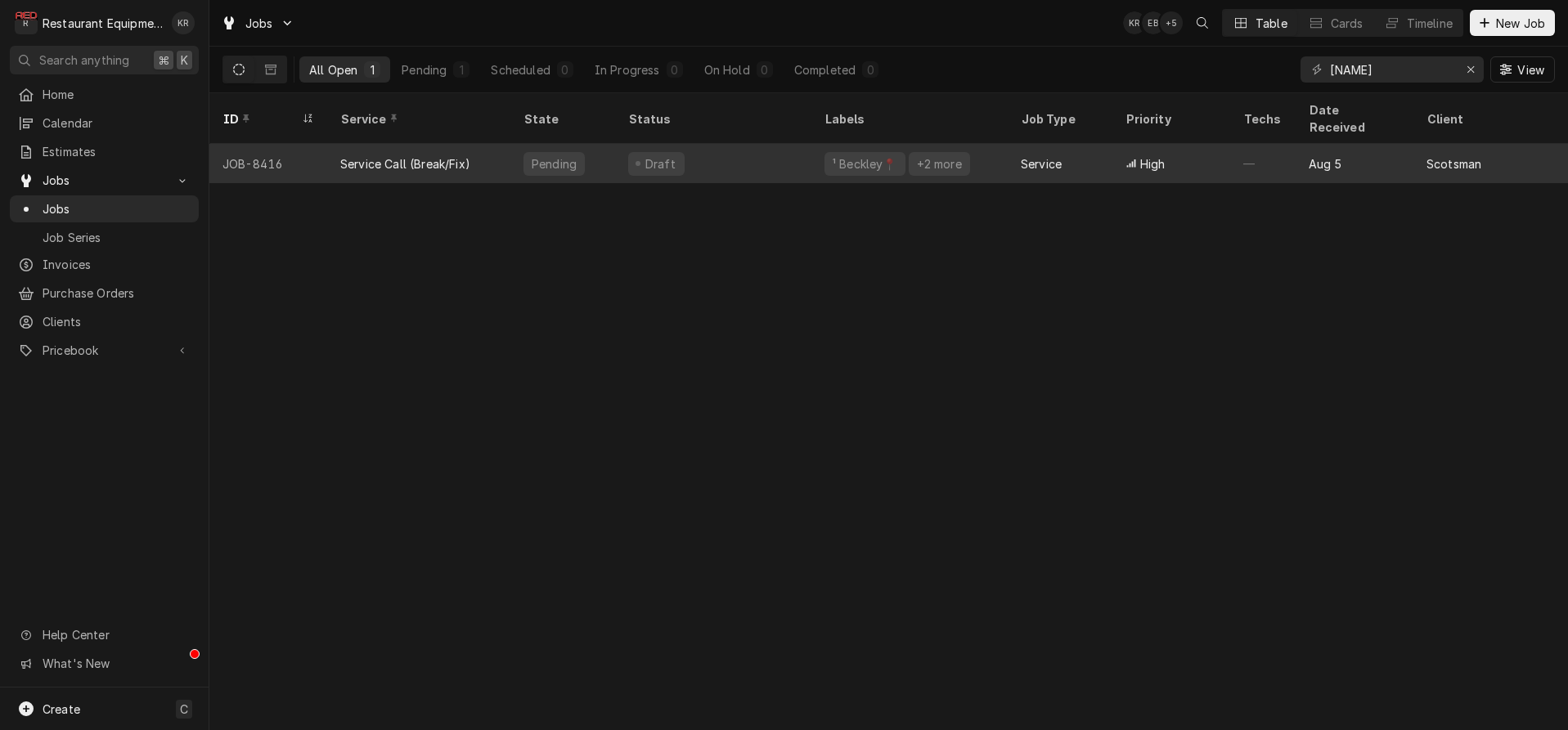 type on "[NAME]" 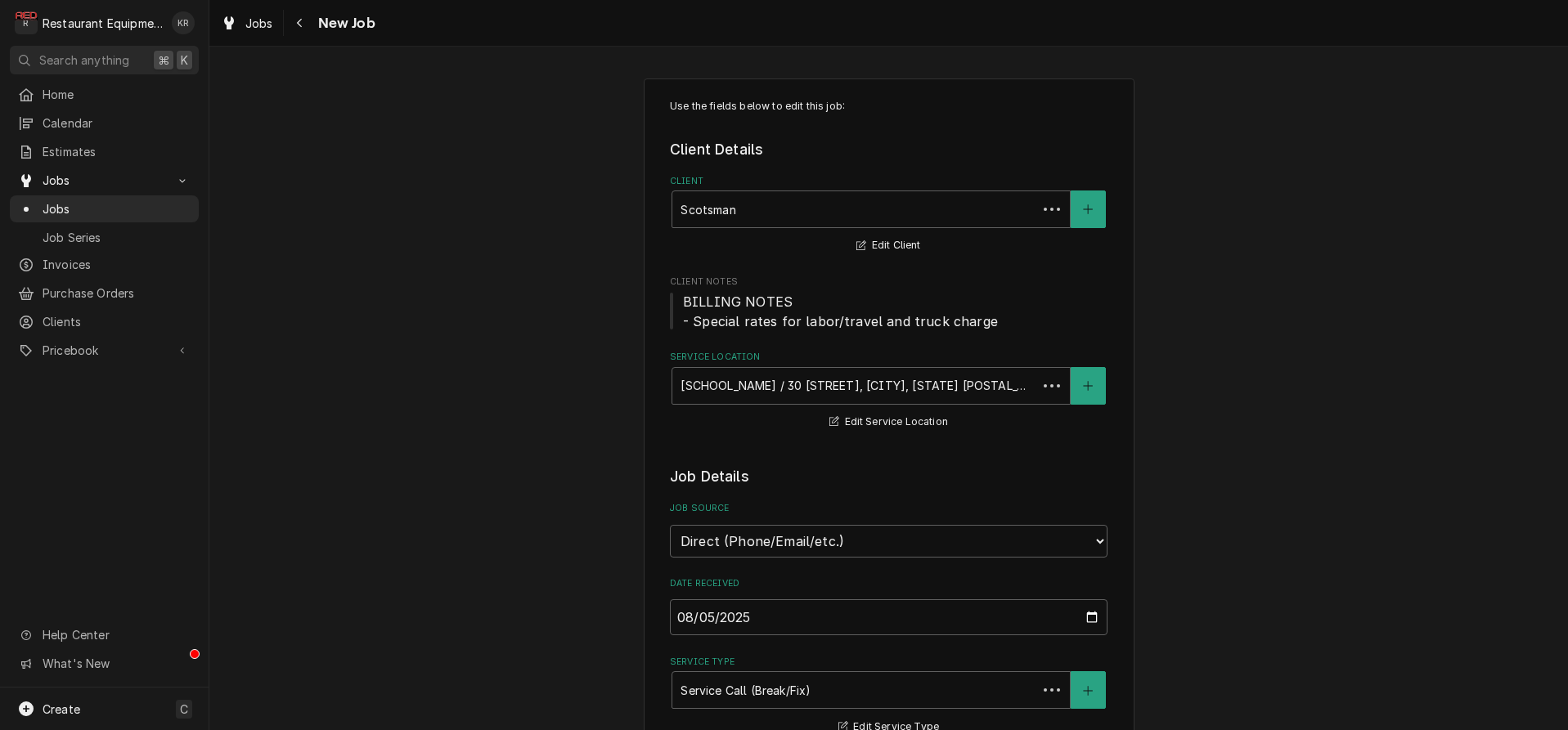 scroll, scrollTop: 0, scrollLeft: 0, axis: both 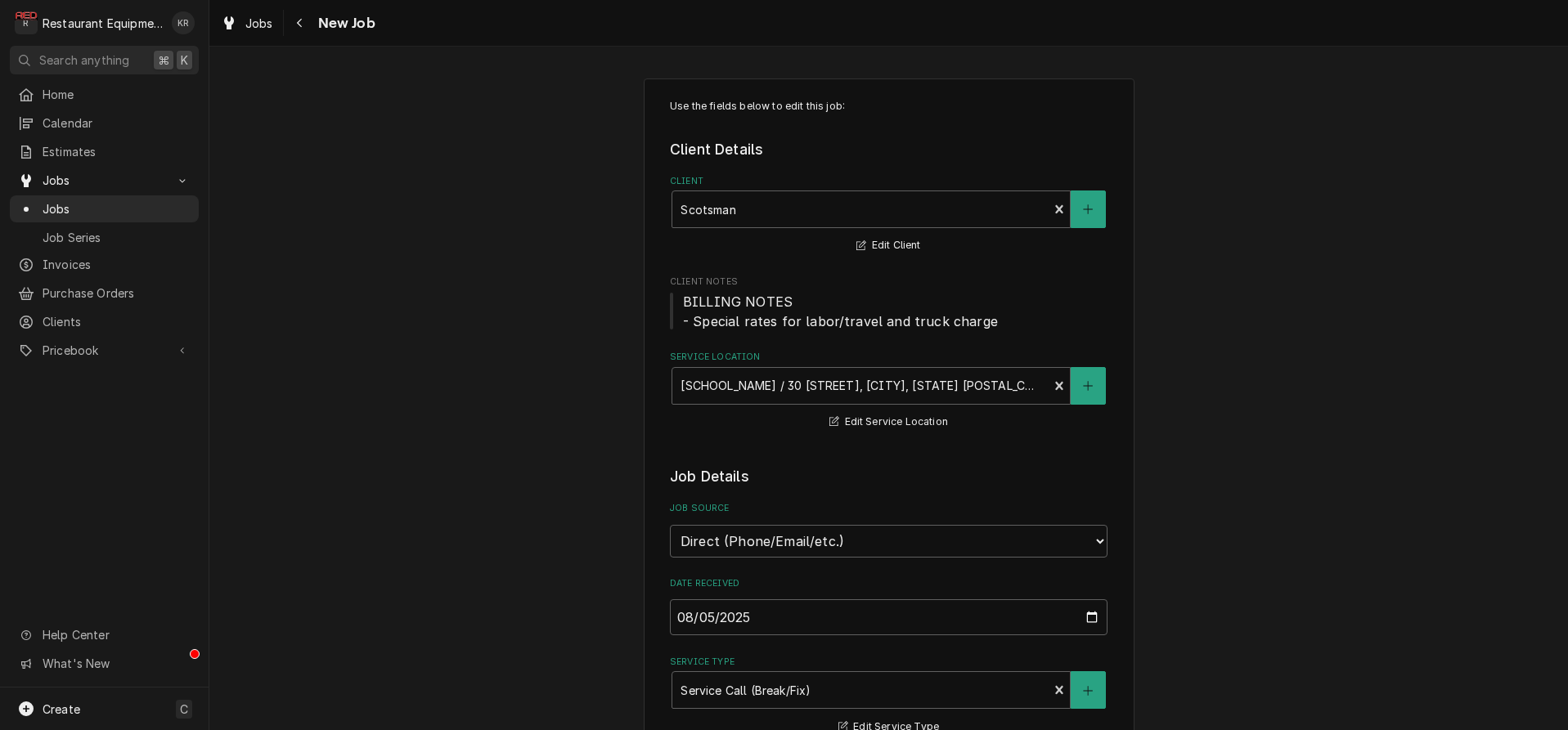 type on "x" 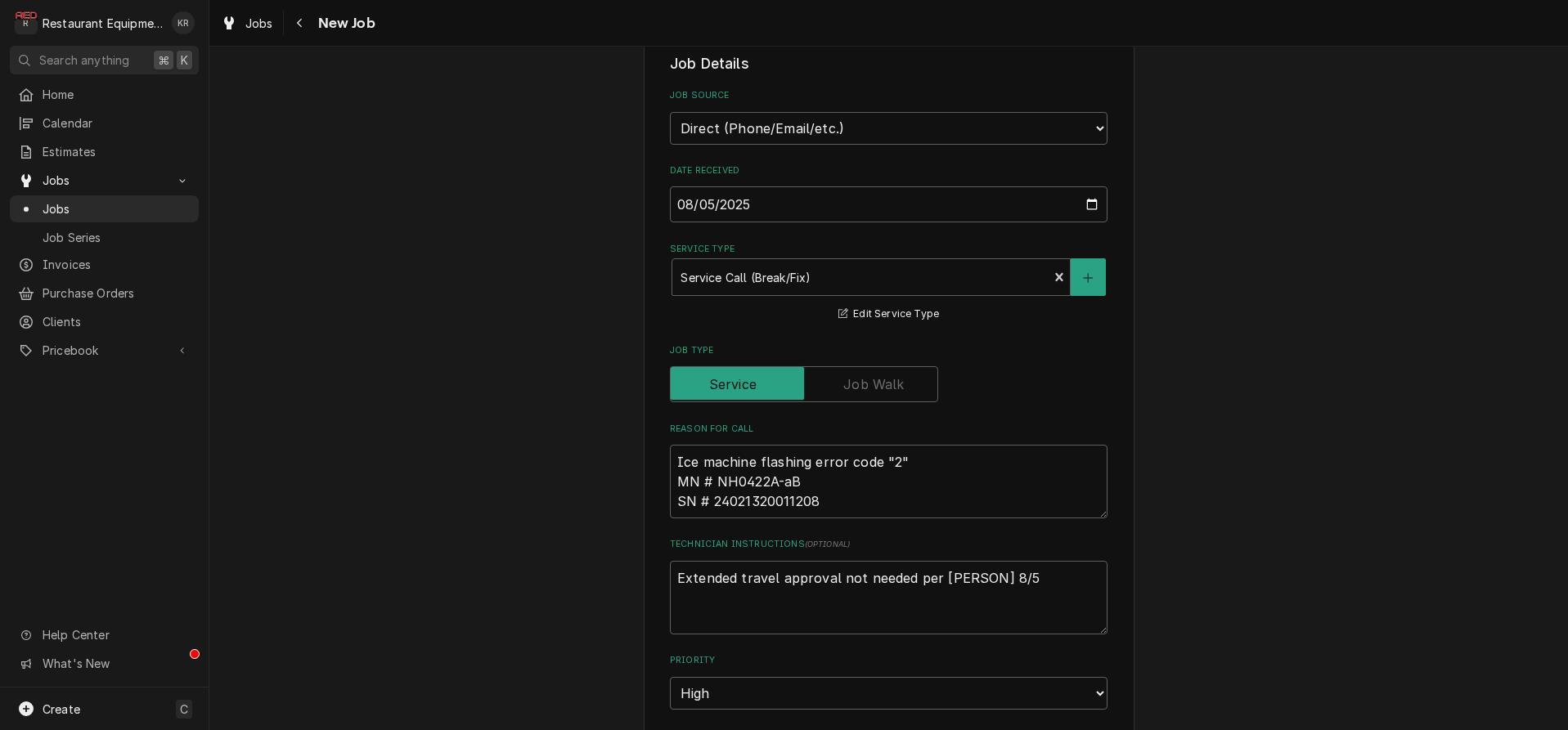 scroll, scrollTop: 1159, scrollLeft: 0, axis: vertical 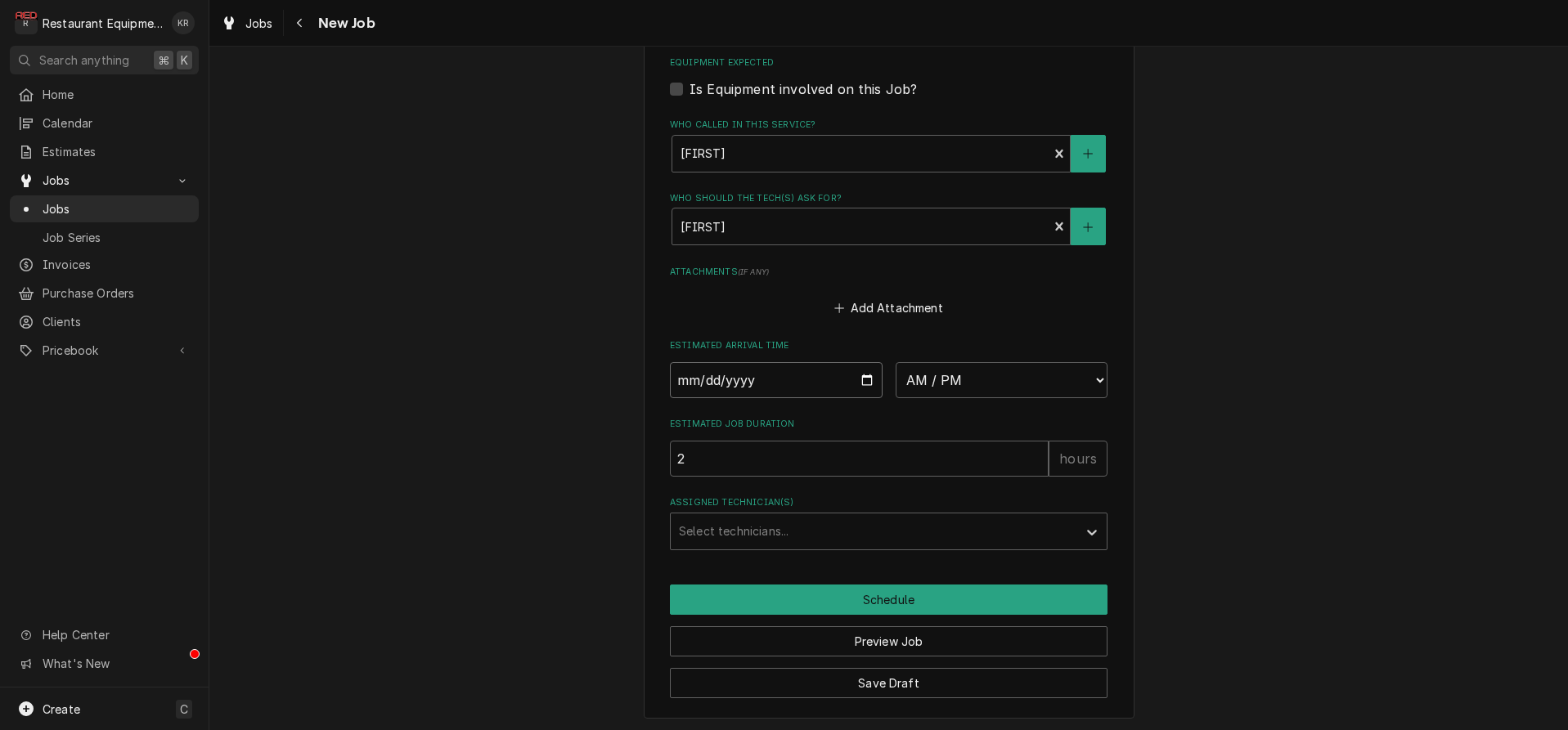 click at bounding box center [776, 380] 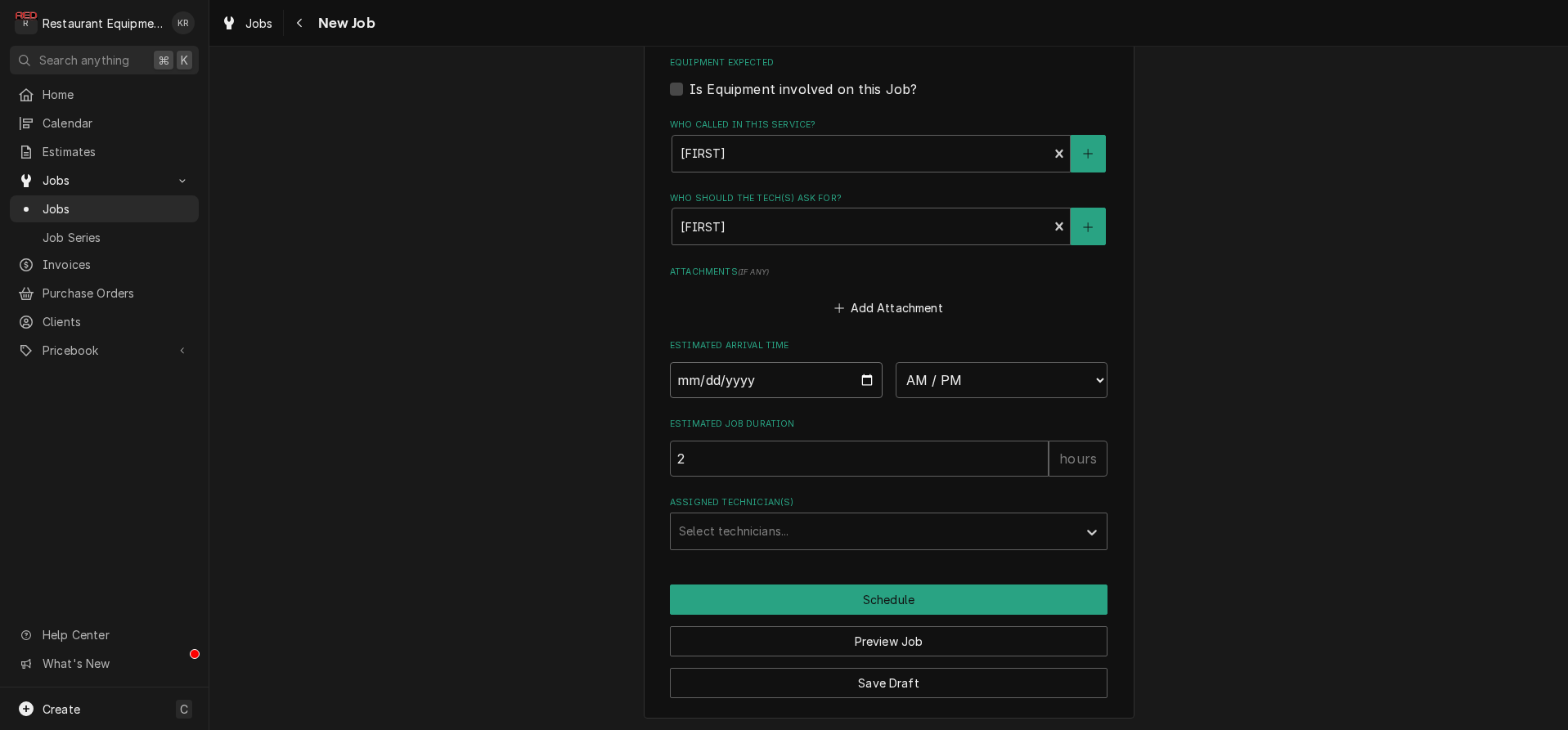 type on "2025-08-08" 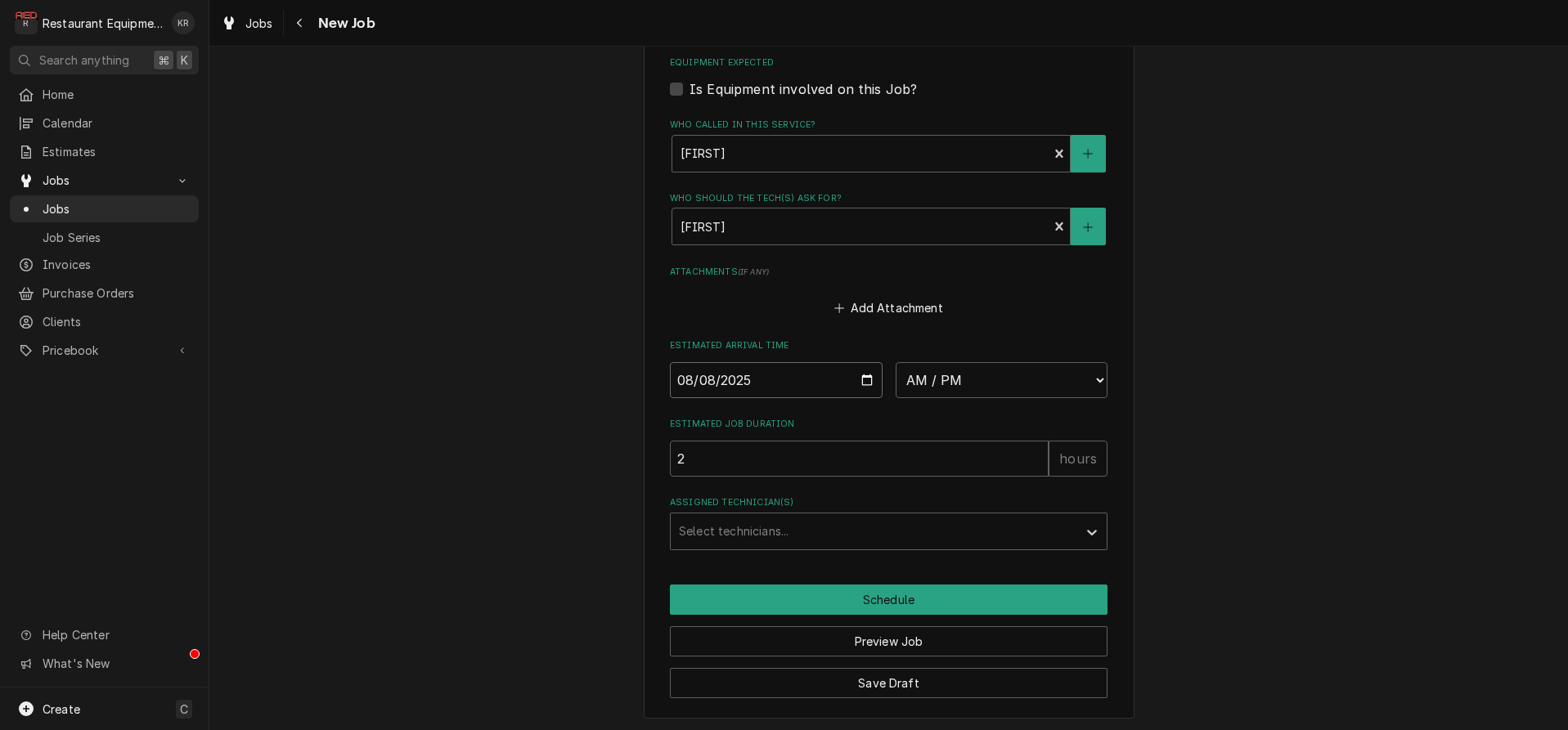 type on "x" 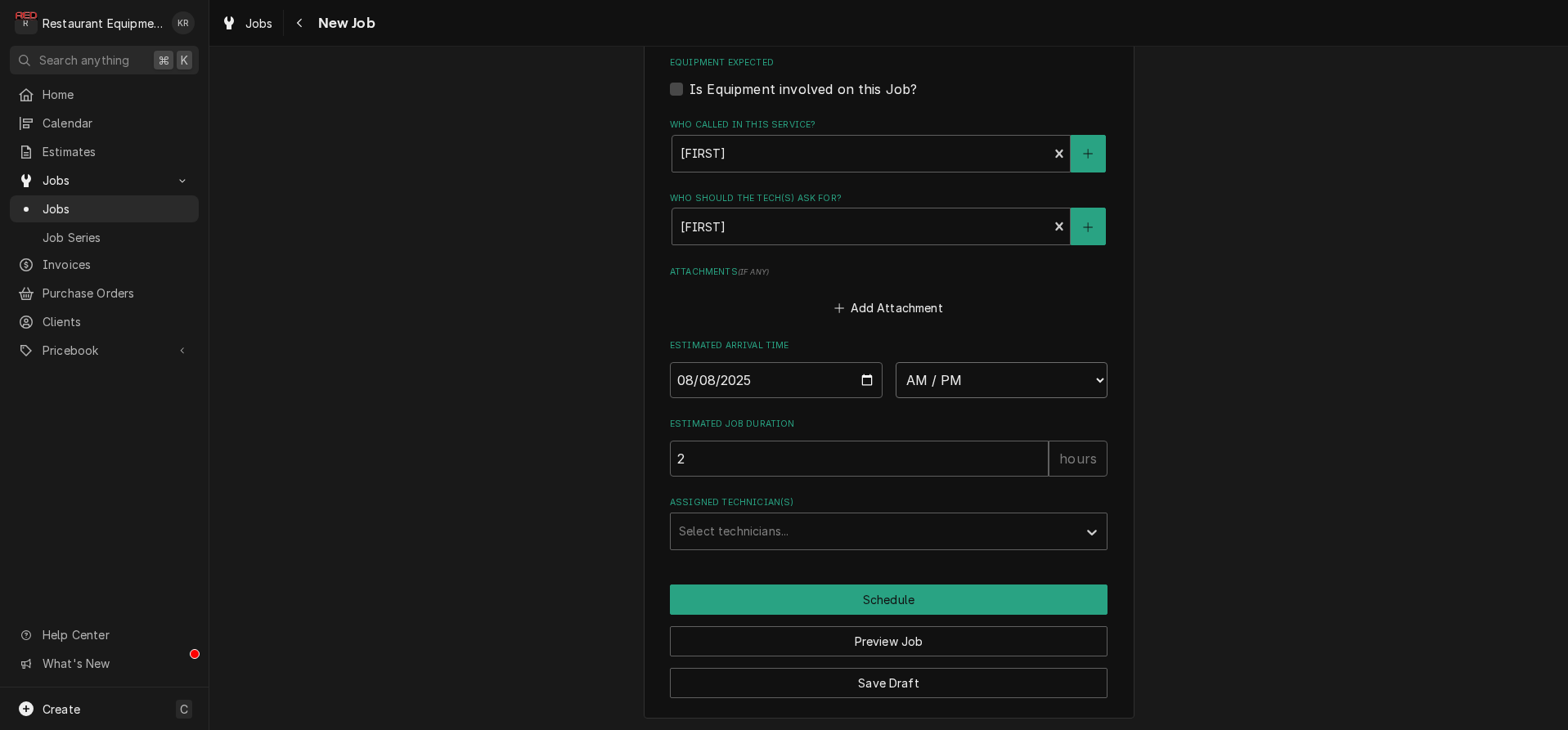 click on "AM / PM 6:00 AM 6:15 AM 6:30 AM 6:45 AM 7:00 AM 7:15 AM 7:30 AM 7:45 AM 8:00 AM 8:15 AM 8:30 AM 8:45 AM 9:00 AM 9:15 AM 9:30 AM 9:45 AM 10:00 AM 10:15 AM 10:30 AM 10:45 AM 11:00 AM 11:15 AM 11:30 AM 11:45 AM 12:00 PM 12:15 PM 12:30 PM 12:45 PM 1:00 PM 1:15 PM 1:30 PM 1:45 PM 2:00 PM 2:15 PM 2:30 PM 2:45 PM 3:00 PM 3:15 PM 3:30 PM 3:45 PM 4:00 PM 4:15 PM 4:30 PM 4:45 PM 5:00 PM 5:15 PM 5:30 PM 5:45 PM 6:00 PM 6:15 PM 6:30 PM 6:45 PM 7:00 PM 7:15 PM 7:30 PM 7:45 PM 8:00 PM 8:15 PM 8:30 PM 8:45 PM 9:00 PM 9:15 PM 9:30 PM 9:45 PM 10:00 PM 10:15 PM 10:30 PM 10:45 PM 11:00 PM 11:15 PM 11:30 PM 11:45 PM 12:00 AM 12:15 AM 12:30 AM 12:45 AM 1:00 AM 1:15 AM 1:30 AM 1:45 AM 2:00 AM 2:15 AM 2:30 AM 2:45 AM 3:00 AM 3:15 AM 3:30 AM 3:45 AM 4:00 AM 4:15 AM 4:30 AM 4:45 AM 5:00 AM 5:15 AM 5:30 AM 5:45 AM" at bounding box center [1002, 380] 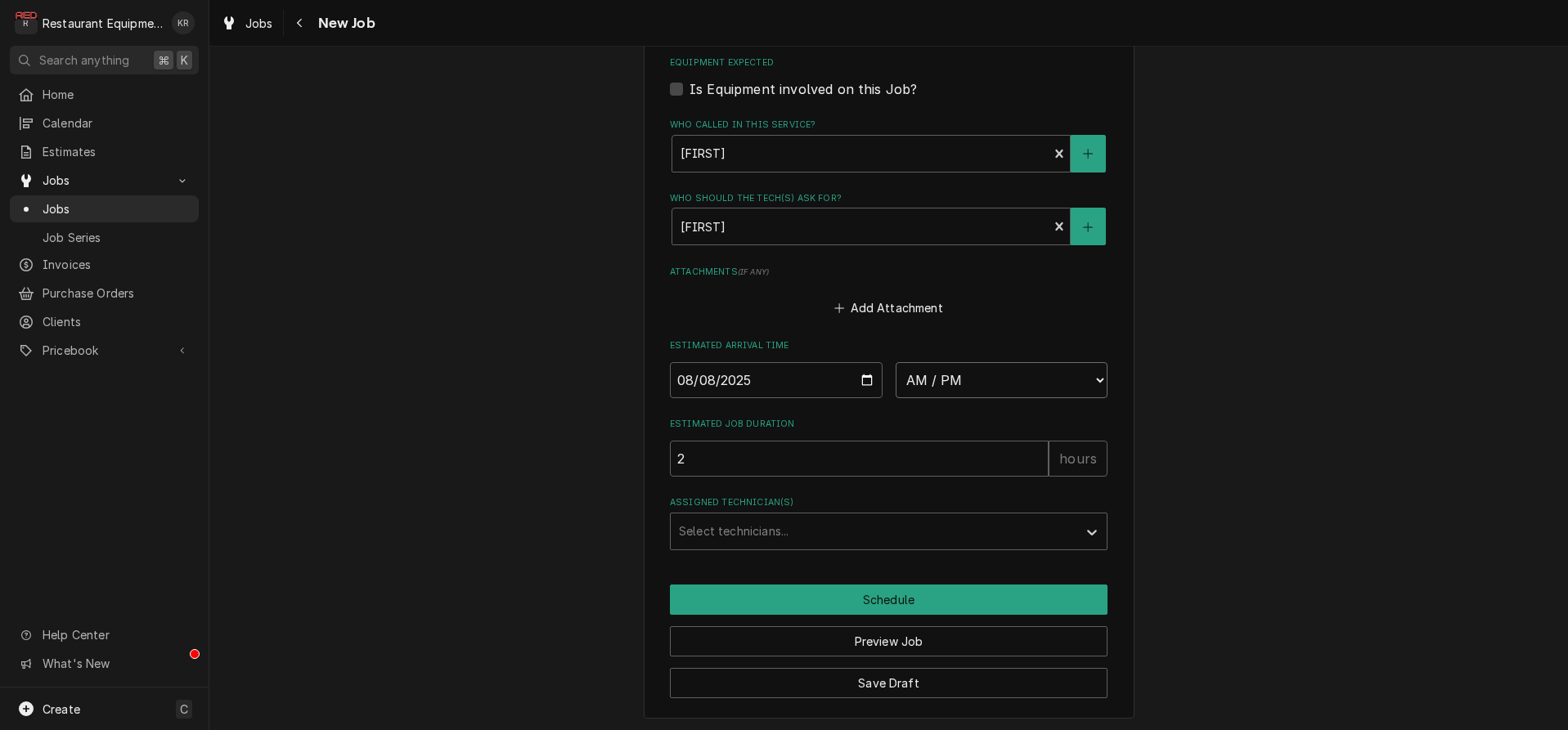 select on "11:15:00" 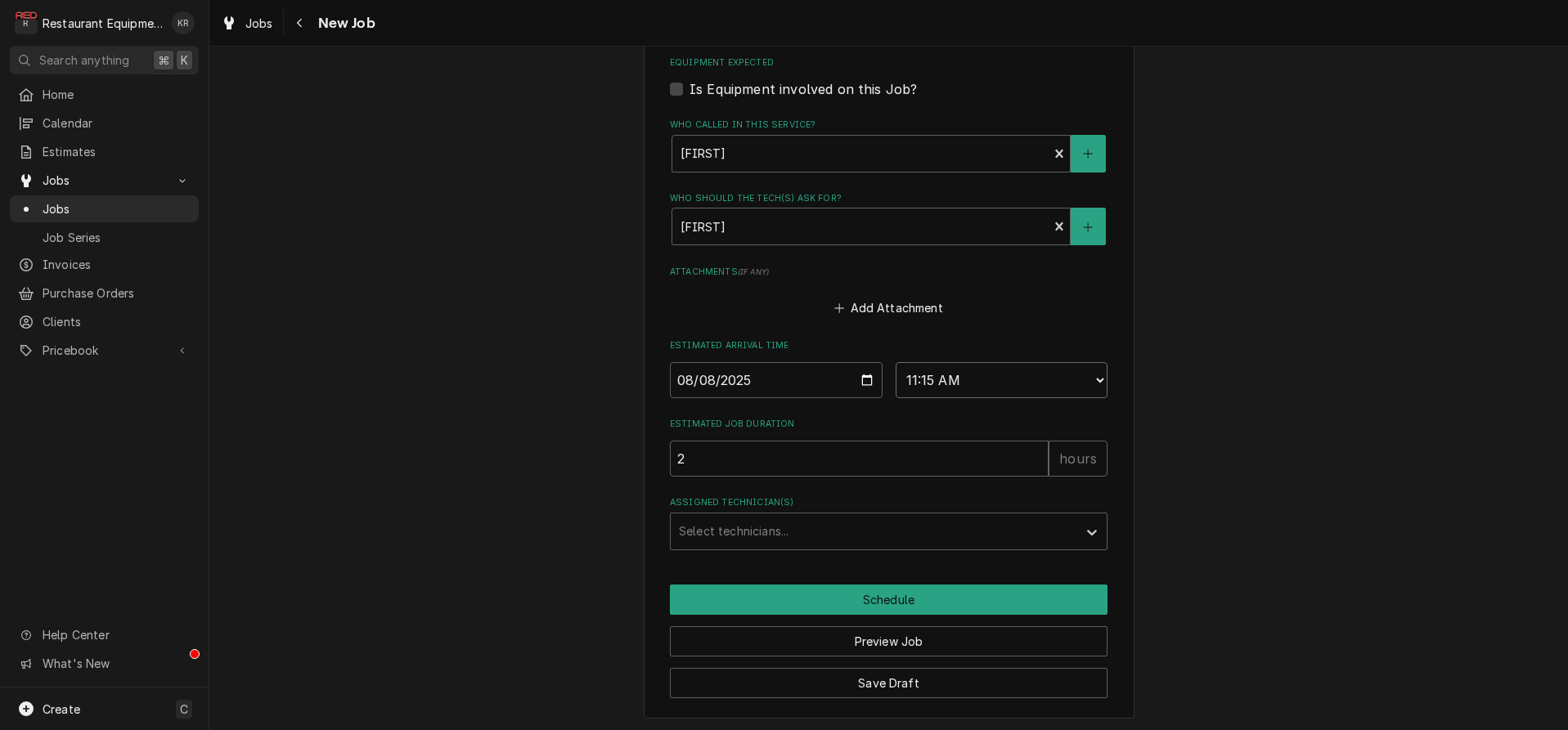 click on "11:15 AM" at bounding box center [0, 0] 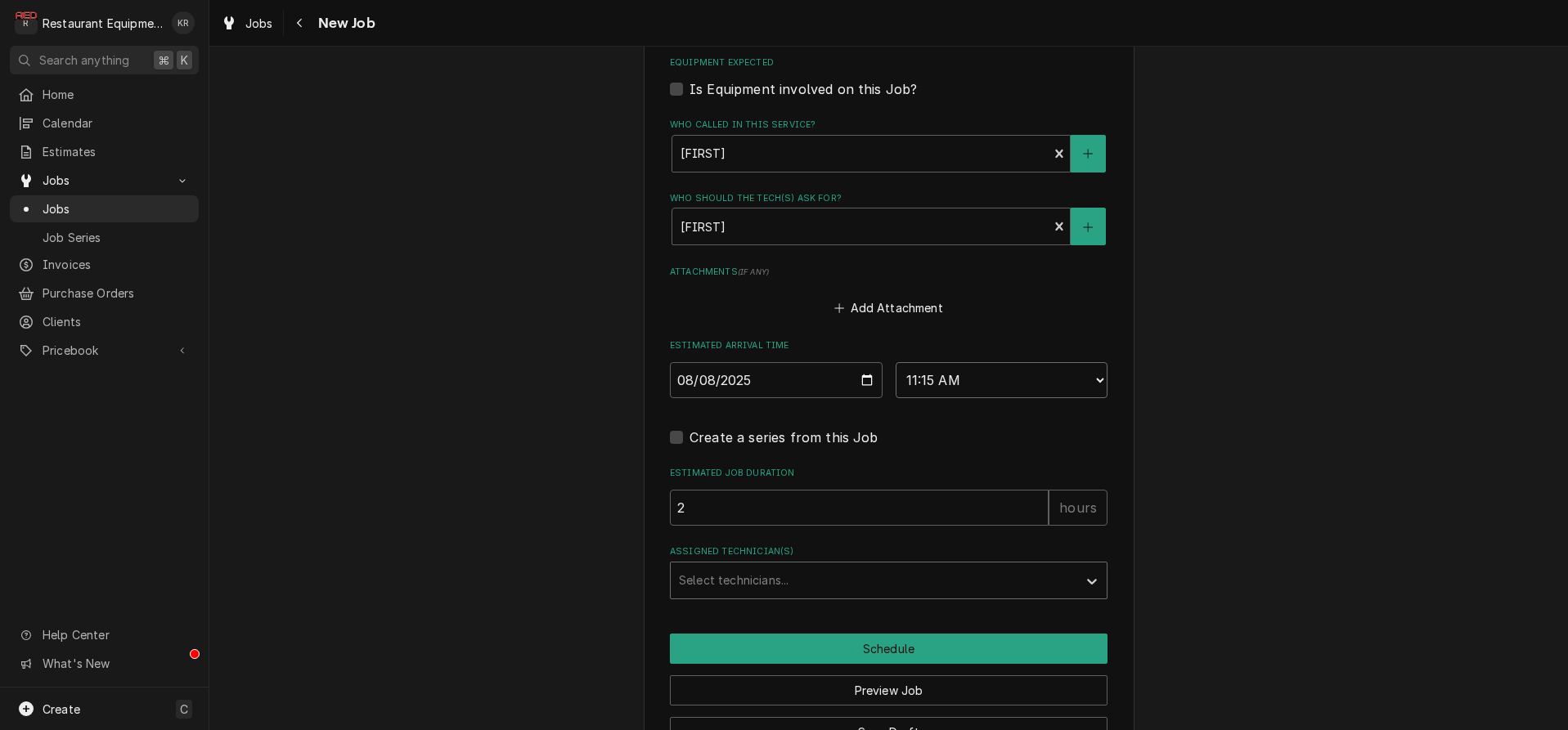 type on "x" 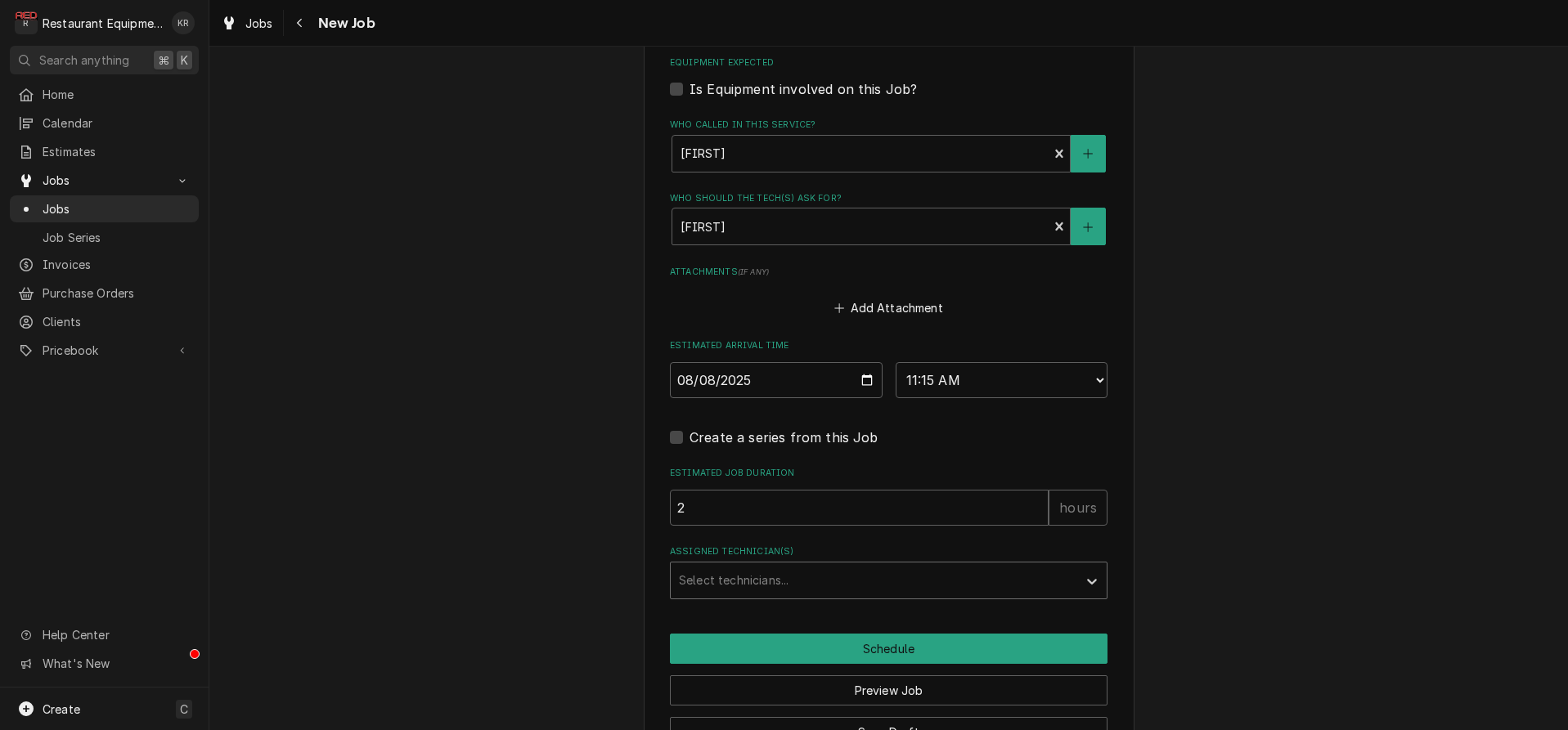 click on "Select technicians..." at bounding box center [874, 580] 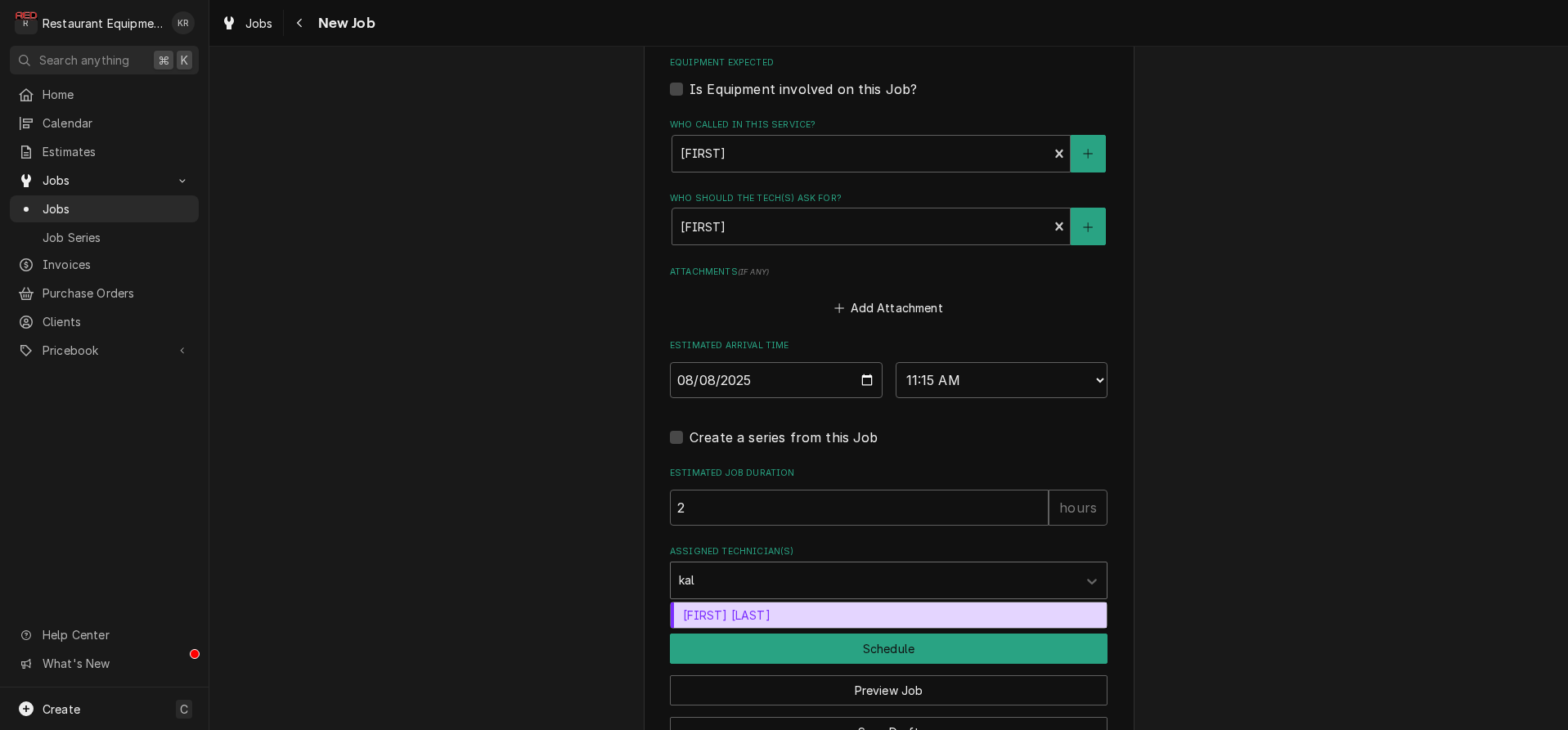 type on "kale" 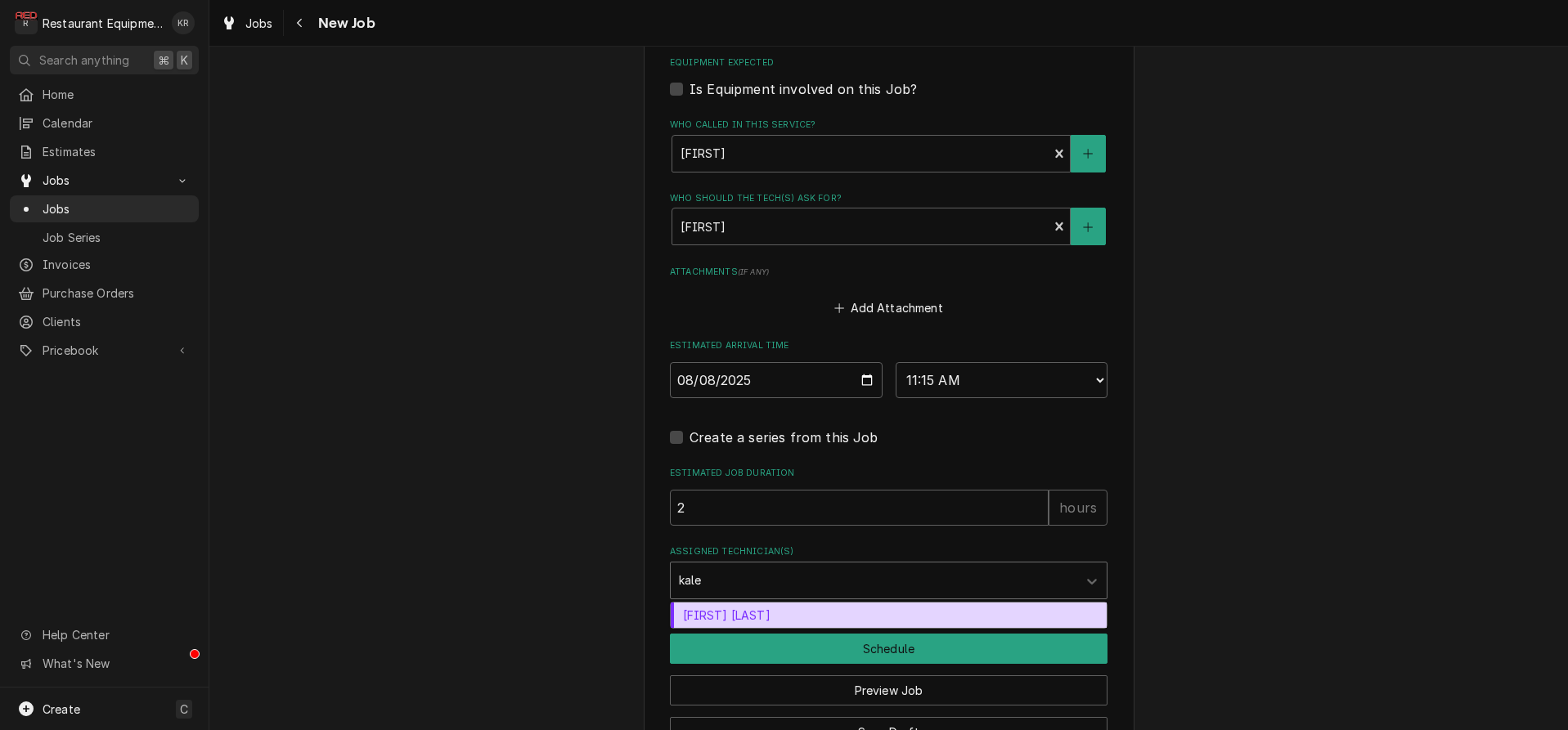 click on "Kaleb Lewis" at bounding box center (888, 615) 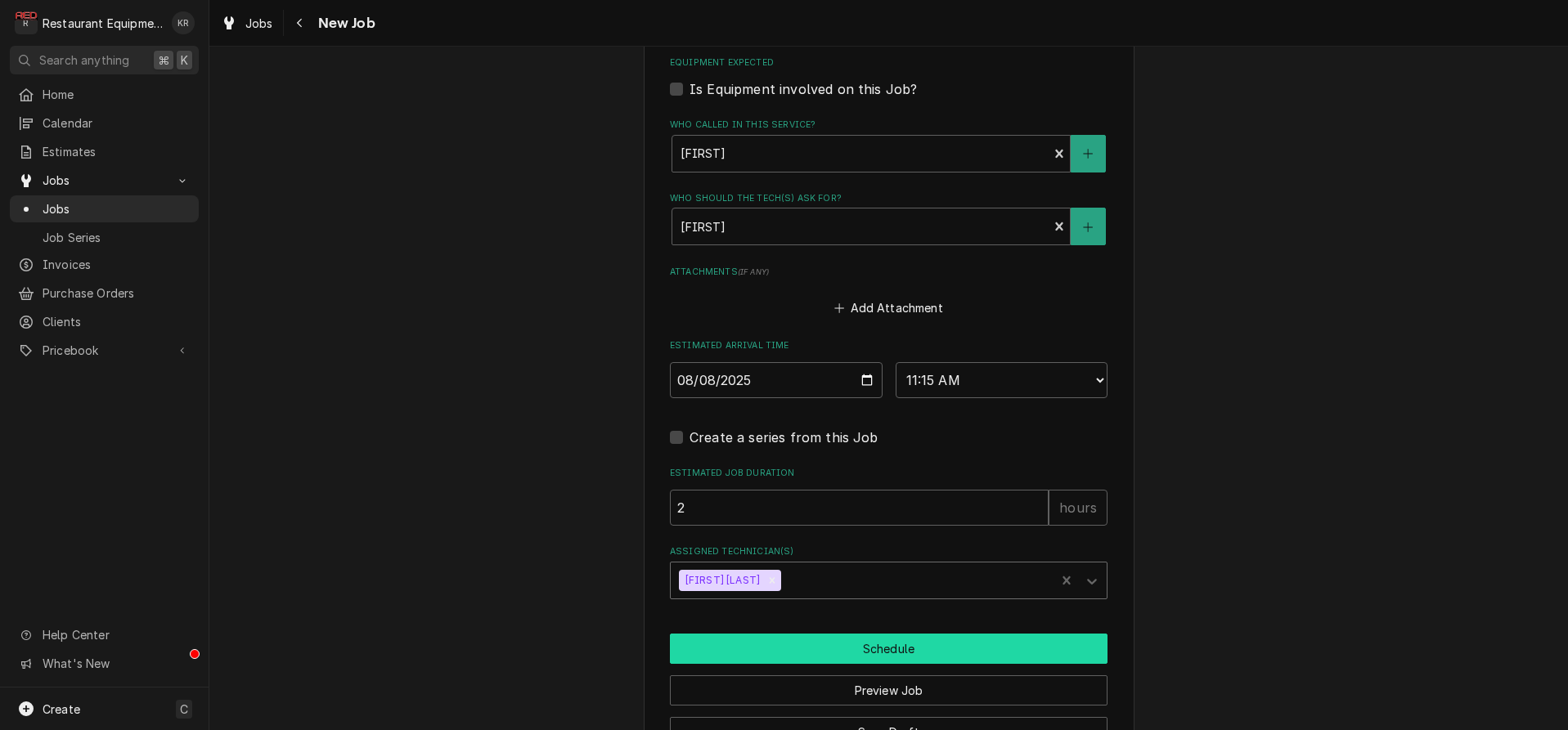 click on "Schedule" at bounding box center (888, 648) 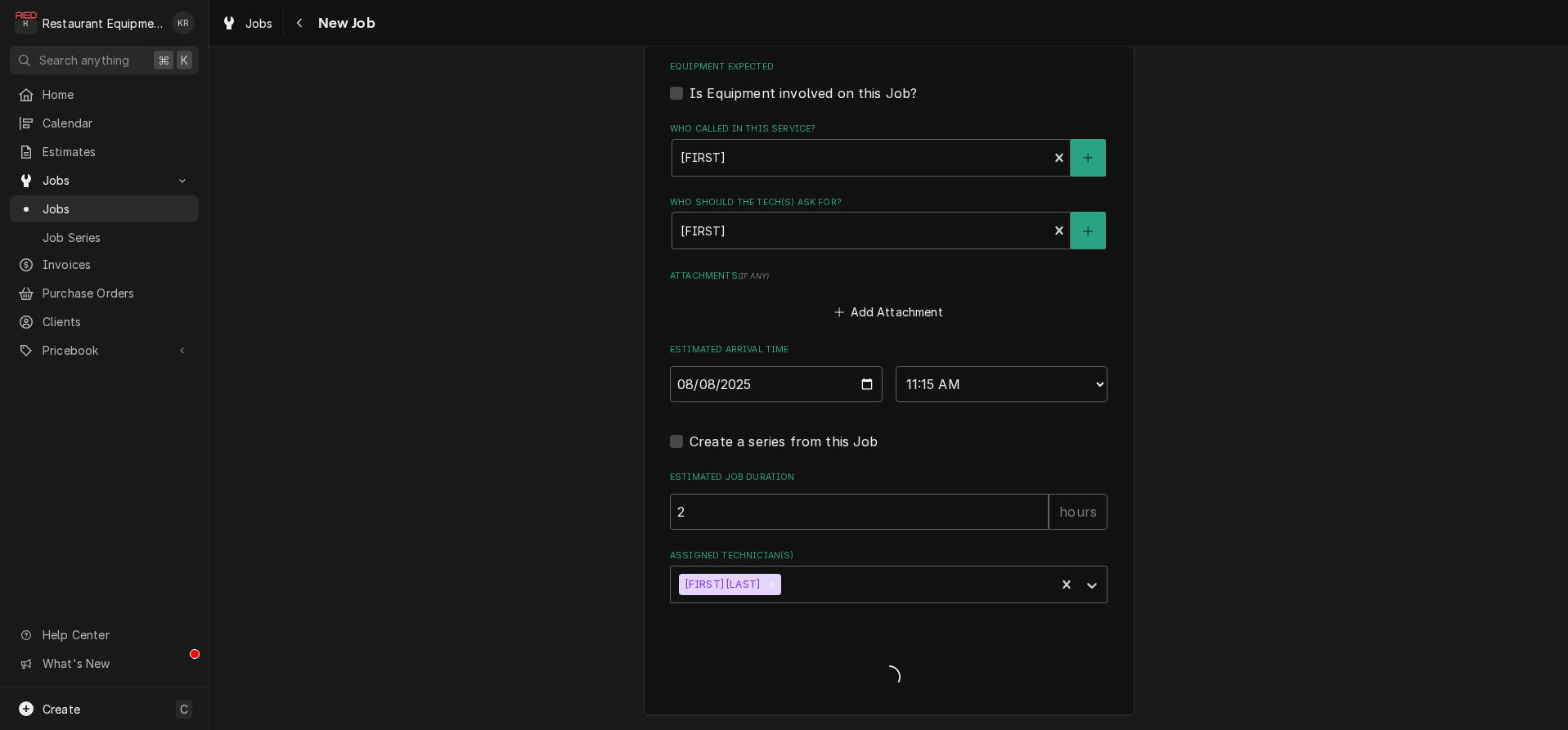 scroll, scrollTop: 1152, scrollLeft: 0, axis: vertical 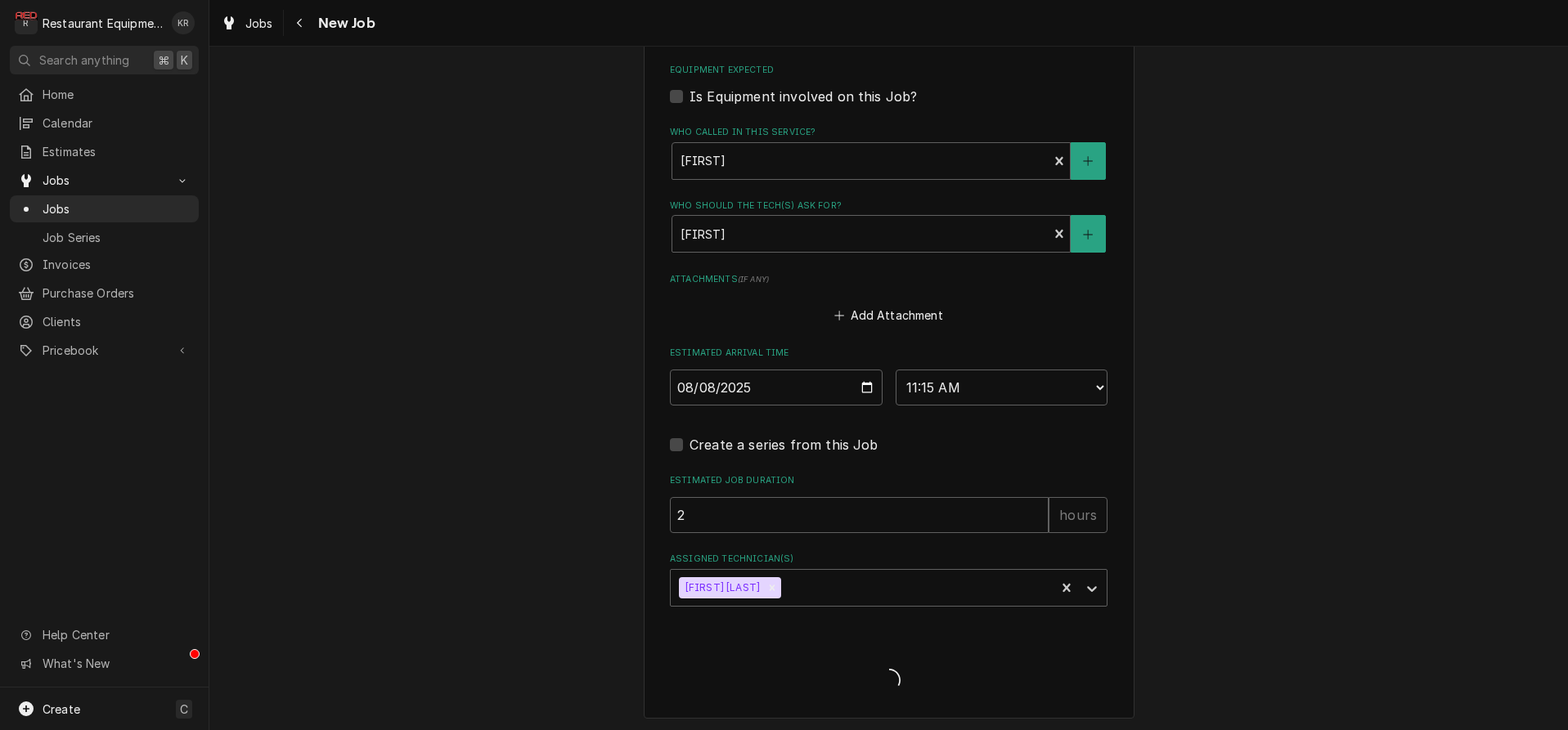 type on "x" 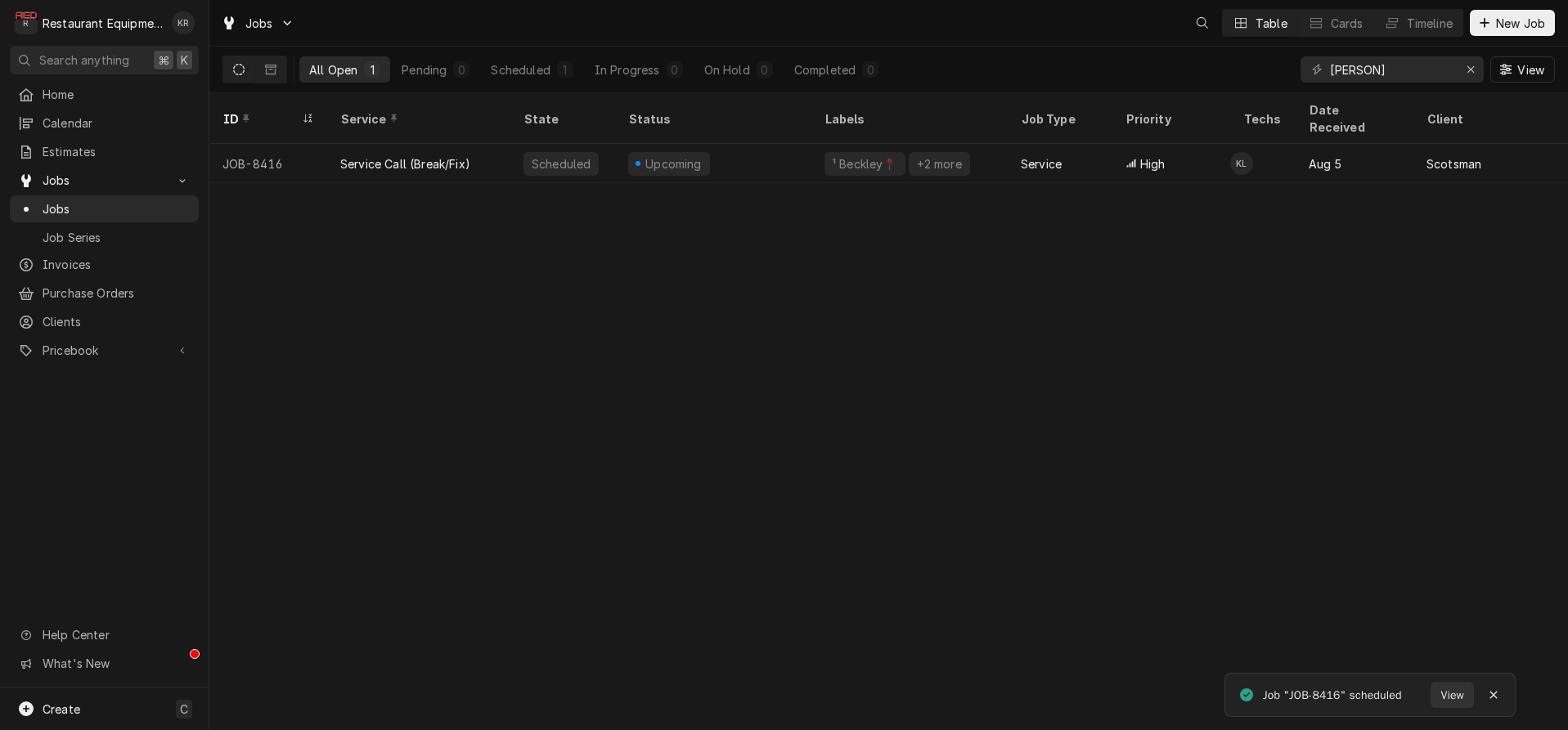 scroll, scrollTop: 0, scrollLeft: 0, axis: both 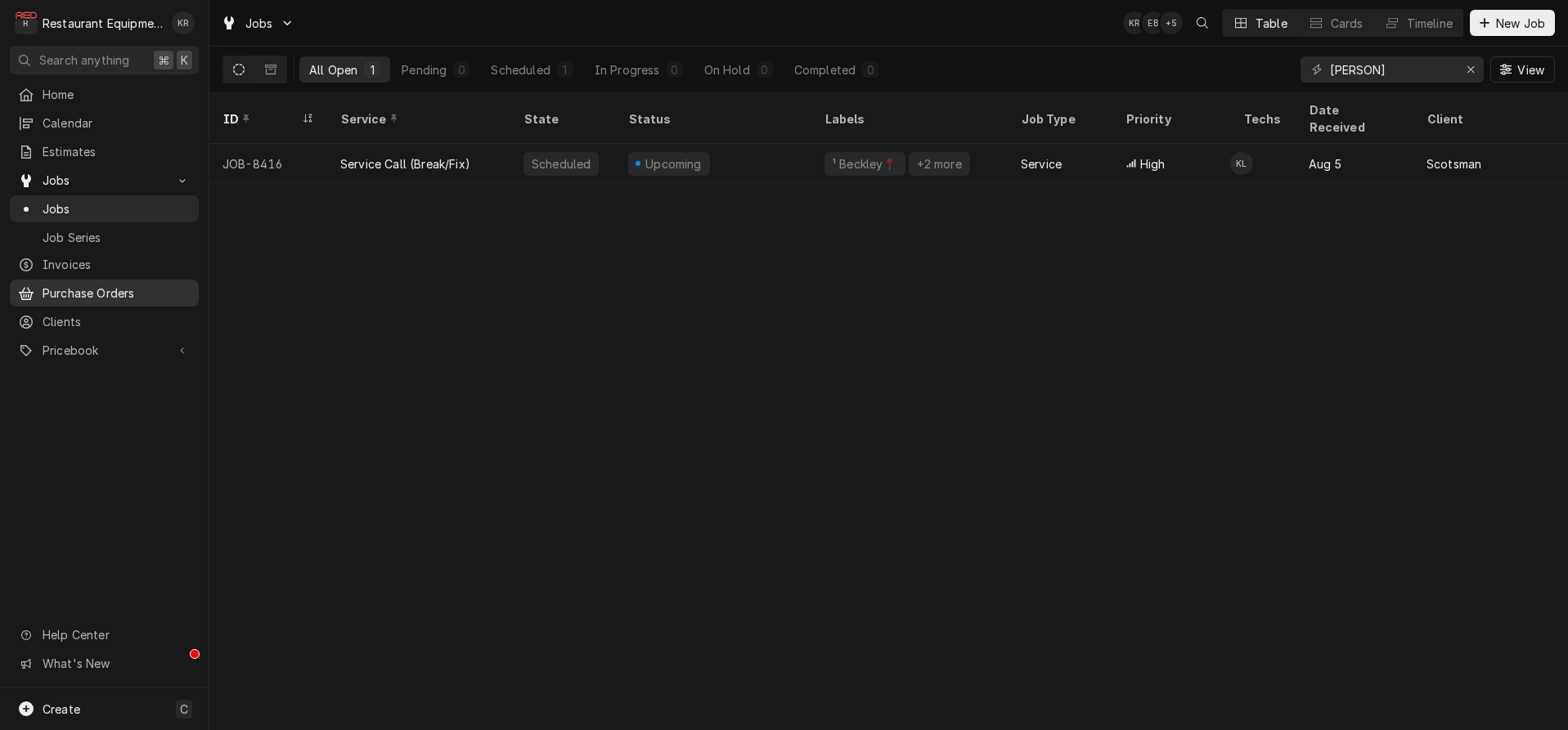 click on "Purchase Orders" at bounding box center (116, 293) 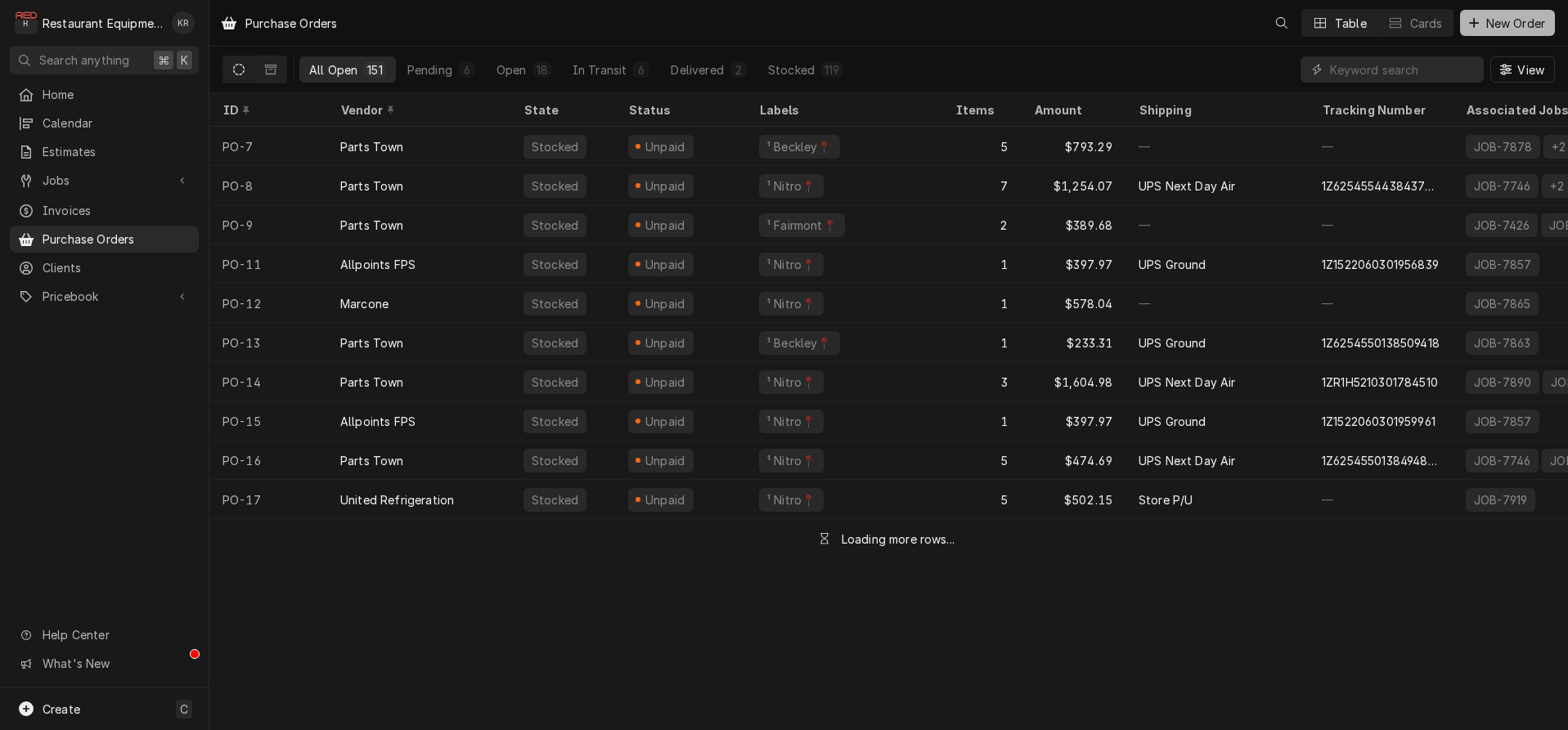 scroll, scrollTop: 0, scrollLeft: 0, axis: both 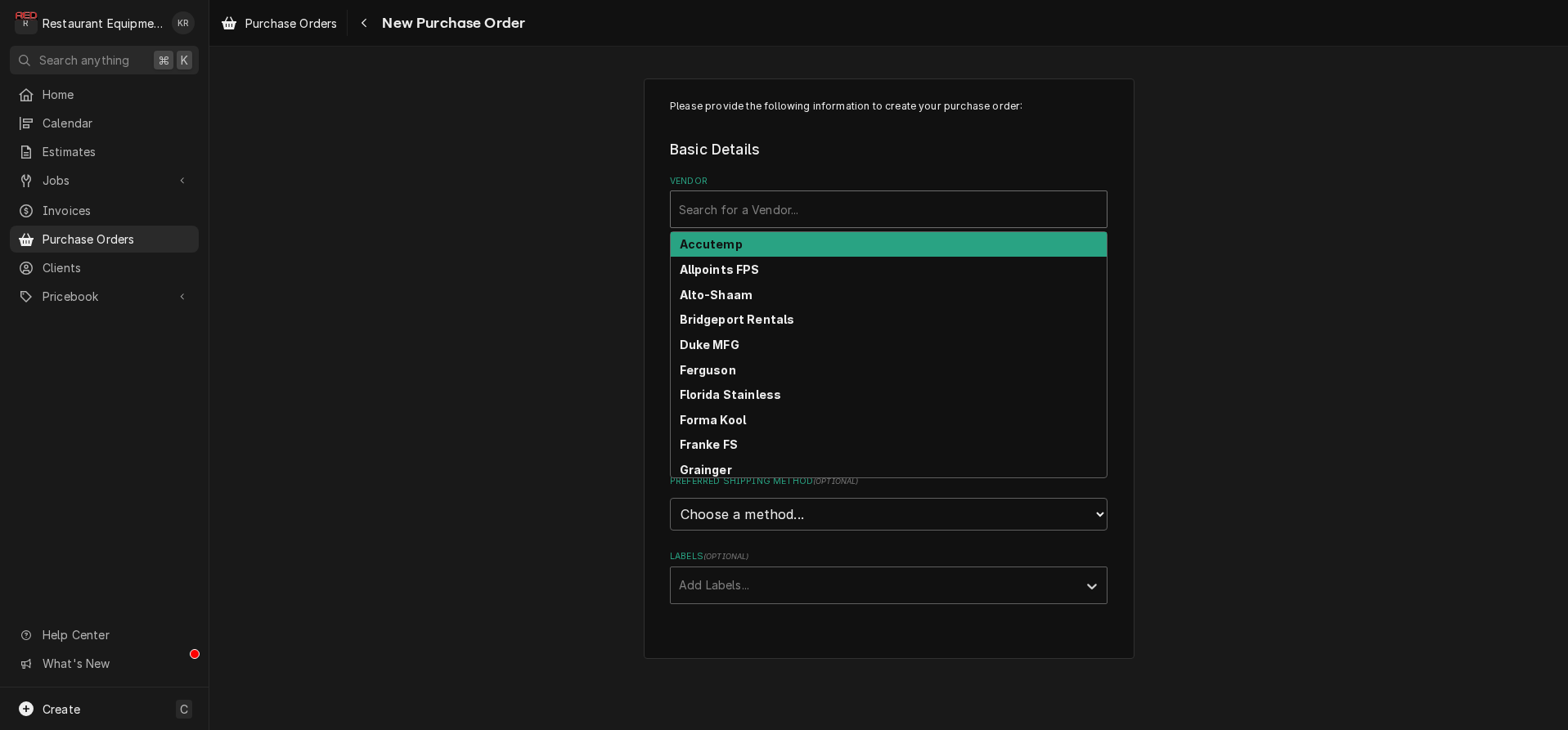 click at bounding box center (888, 209) 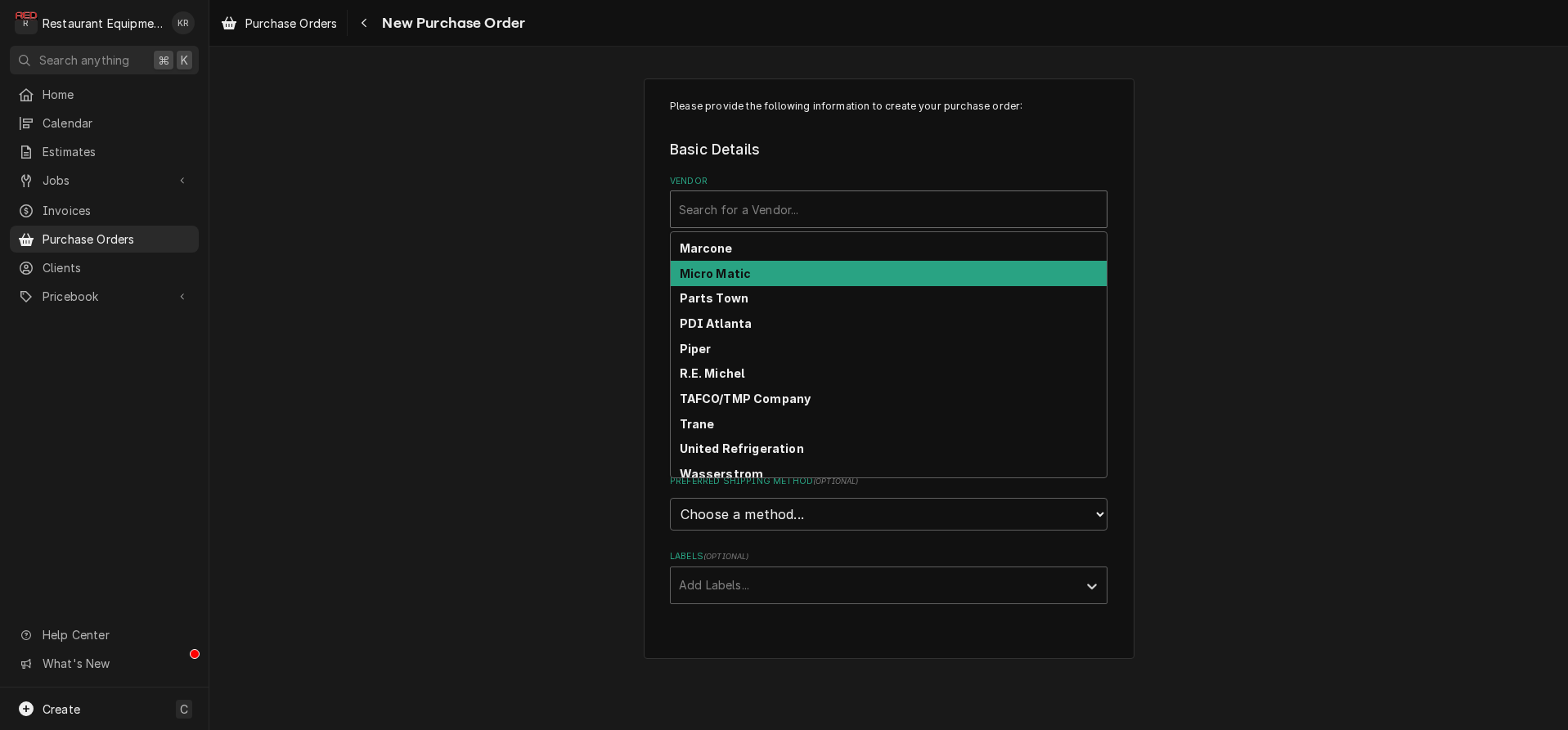 scroll, scrollTop: 381, scrollLeft: 0, axis: vertical 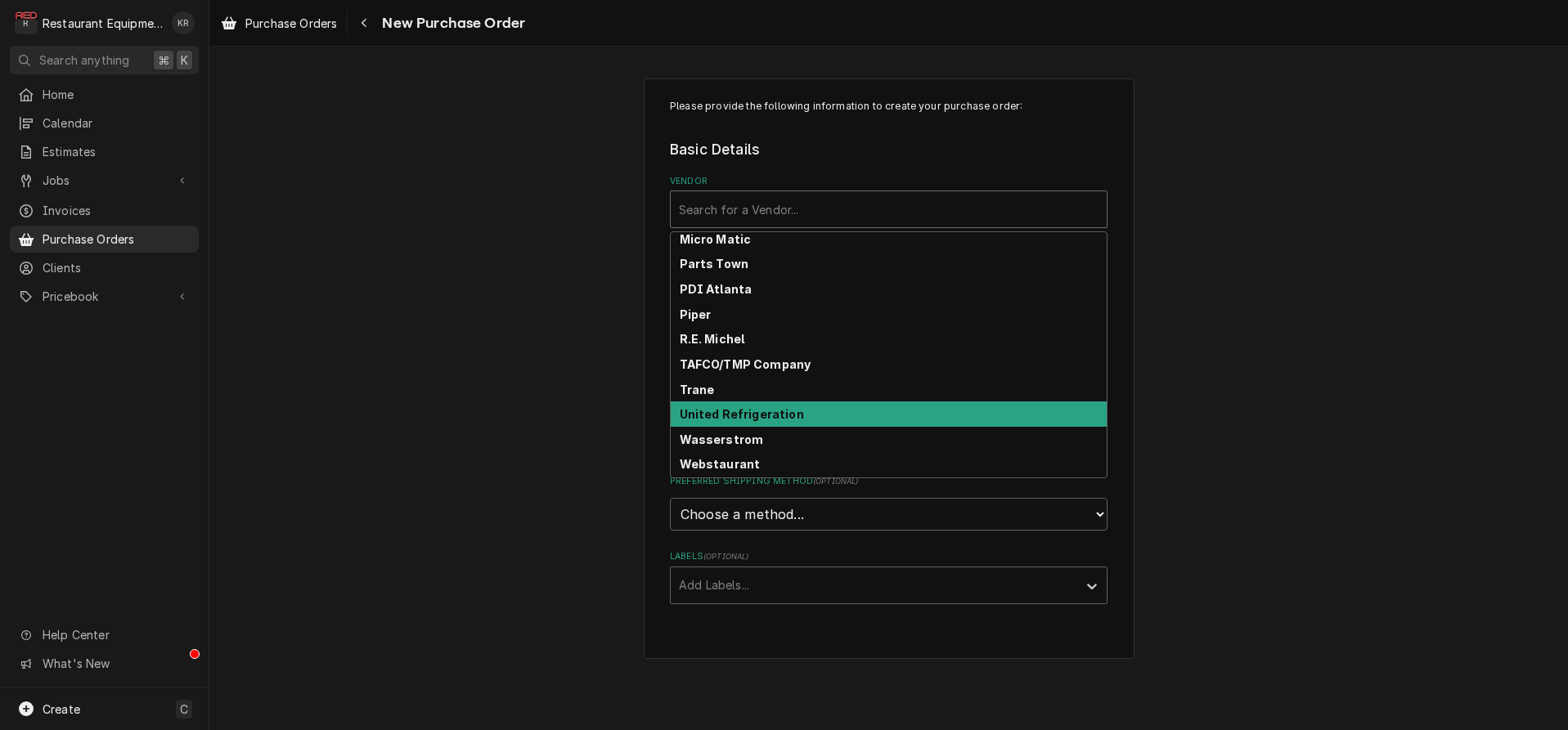 click on "United Refrigeration" at bounding box center (742, 414) 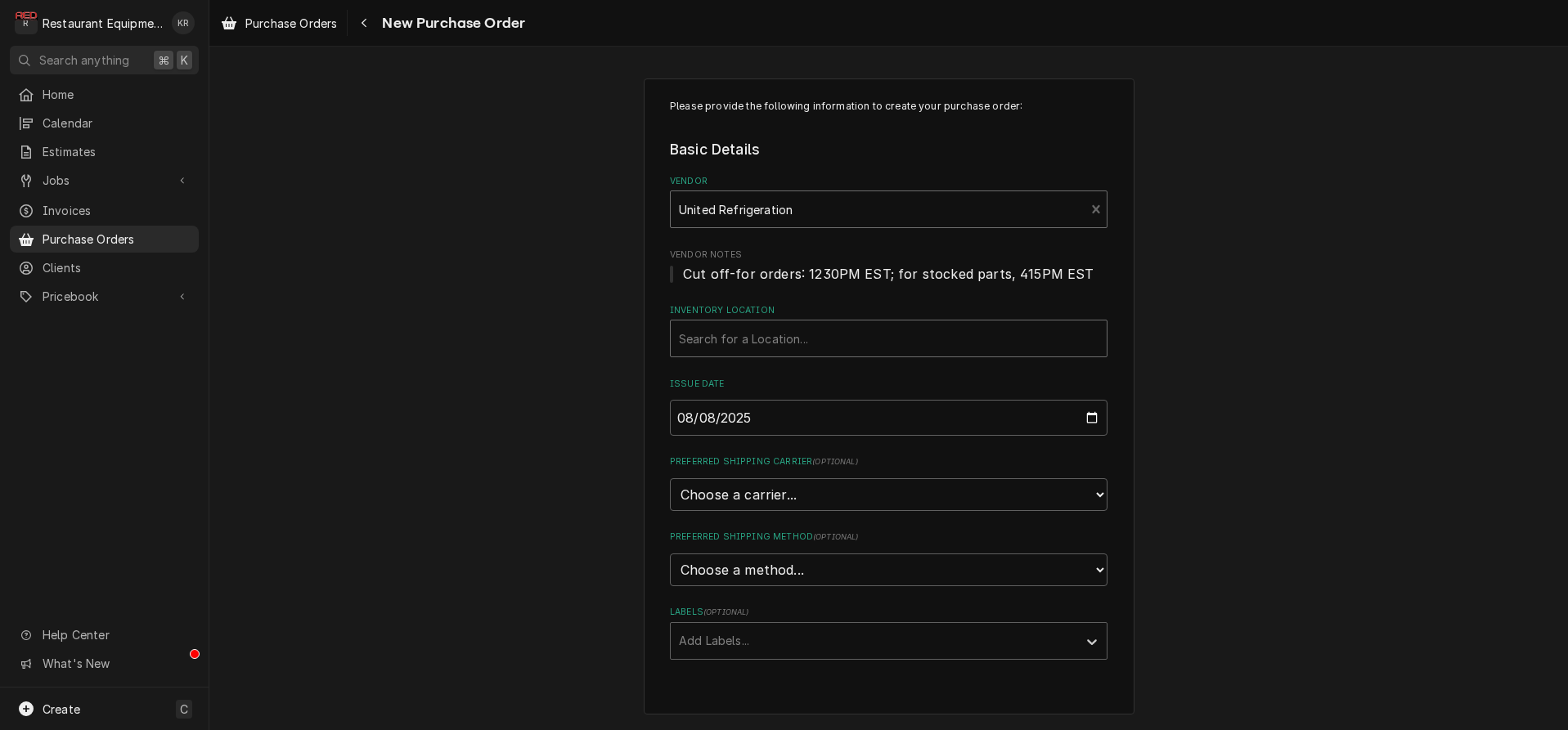 click at bounding box center (888, 338) 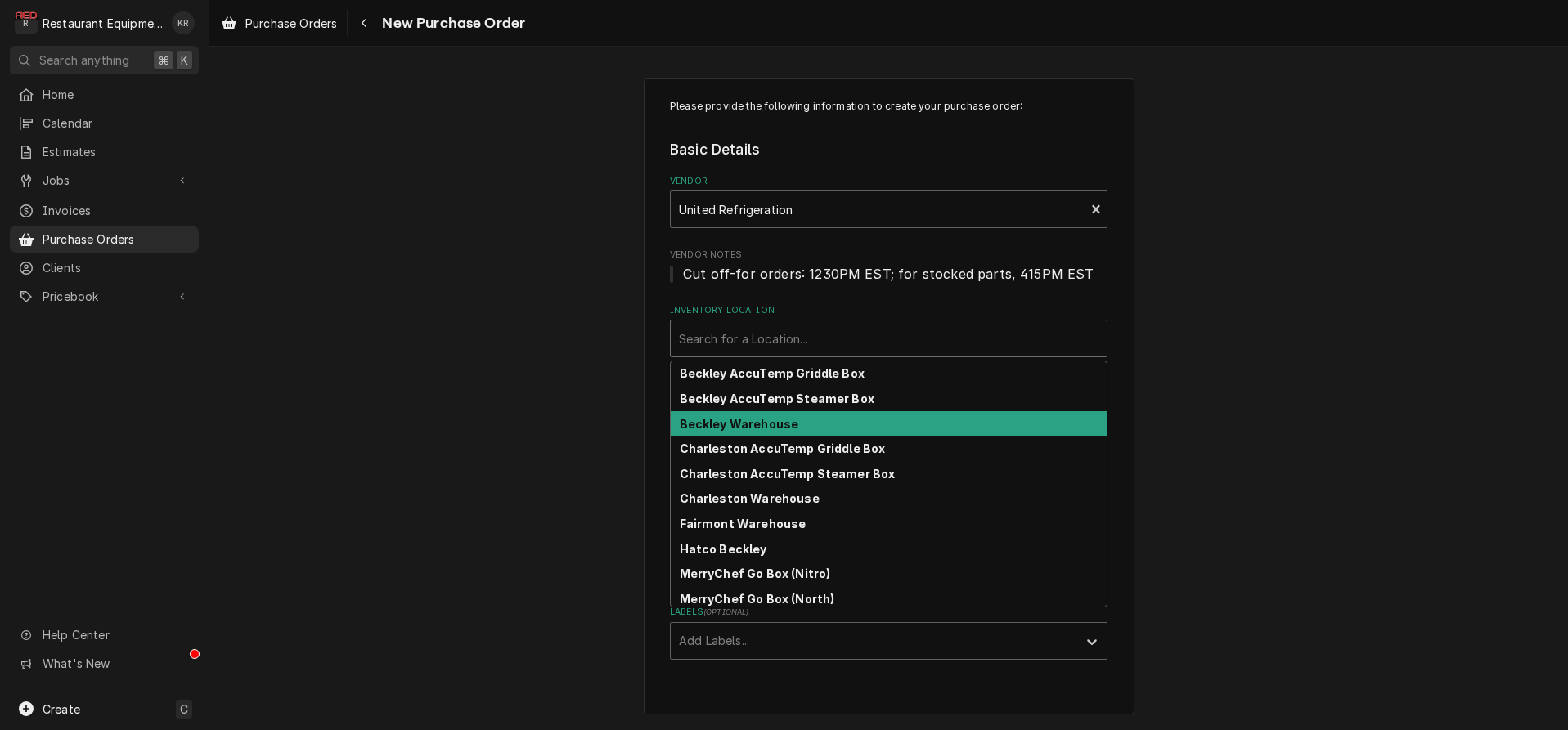 click on "Beckley Warehouse" at bounding box center [888, 423] 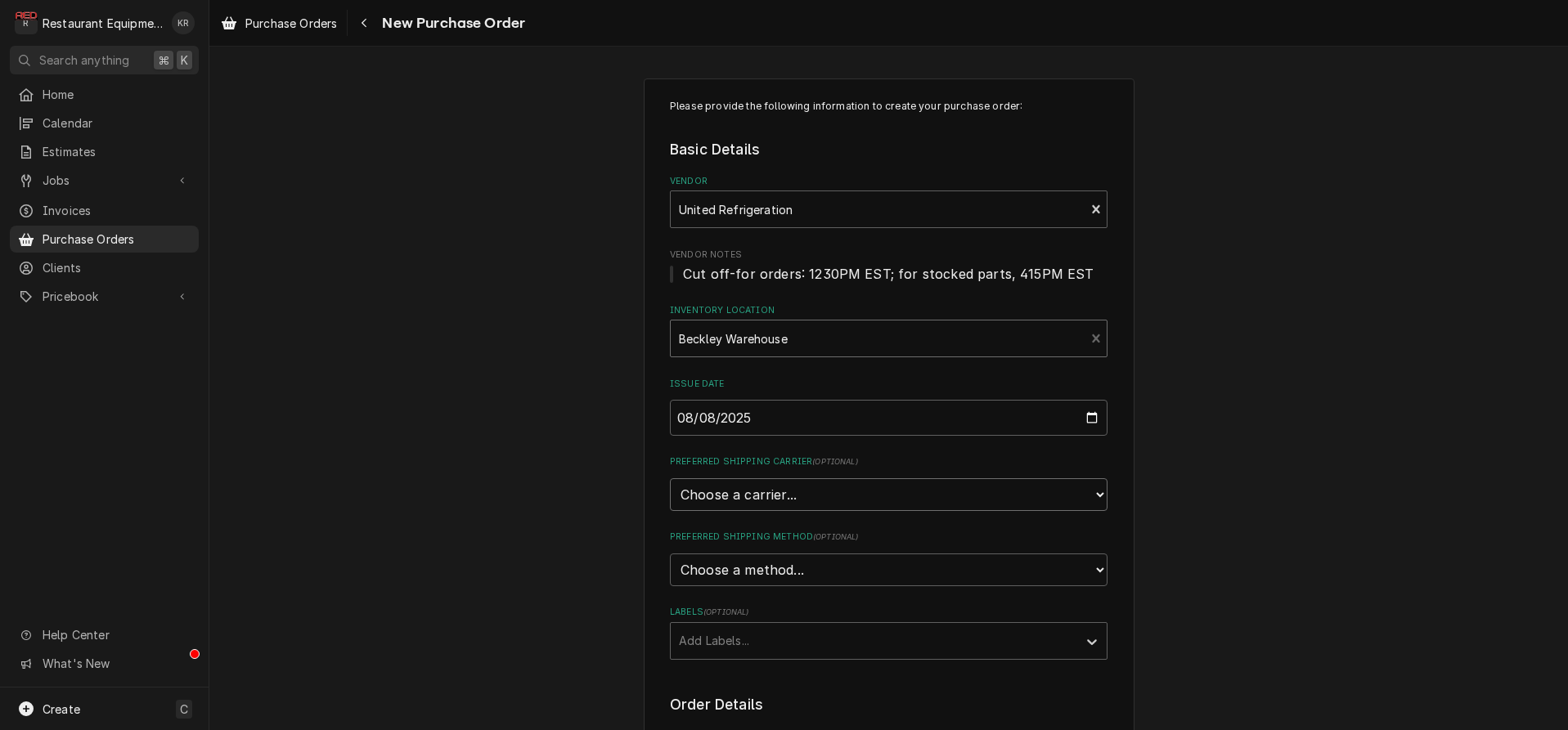 click on "Choose a carrier... U.S. Postal Service Stamps.com FedEx UPS DHL Express DHL ECommerce Canada Post Australia Post First Mile Asendia OnTrac APC Newgistics Globegistics RR Donnelley IMEX Access Worldwide Purolator Canada Sendle Other" at bounding box center (888, 495) 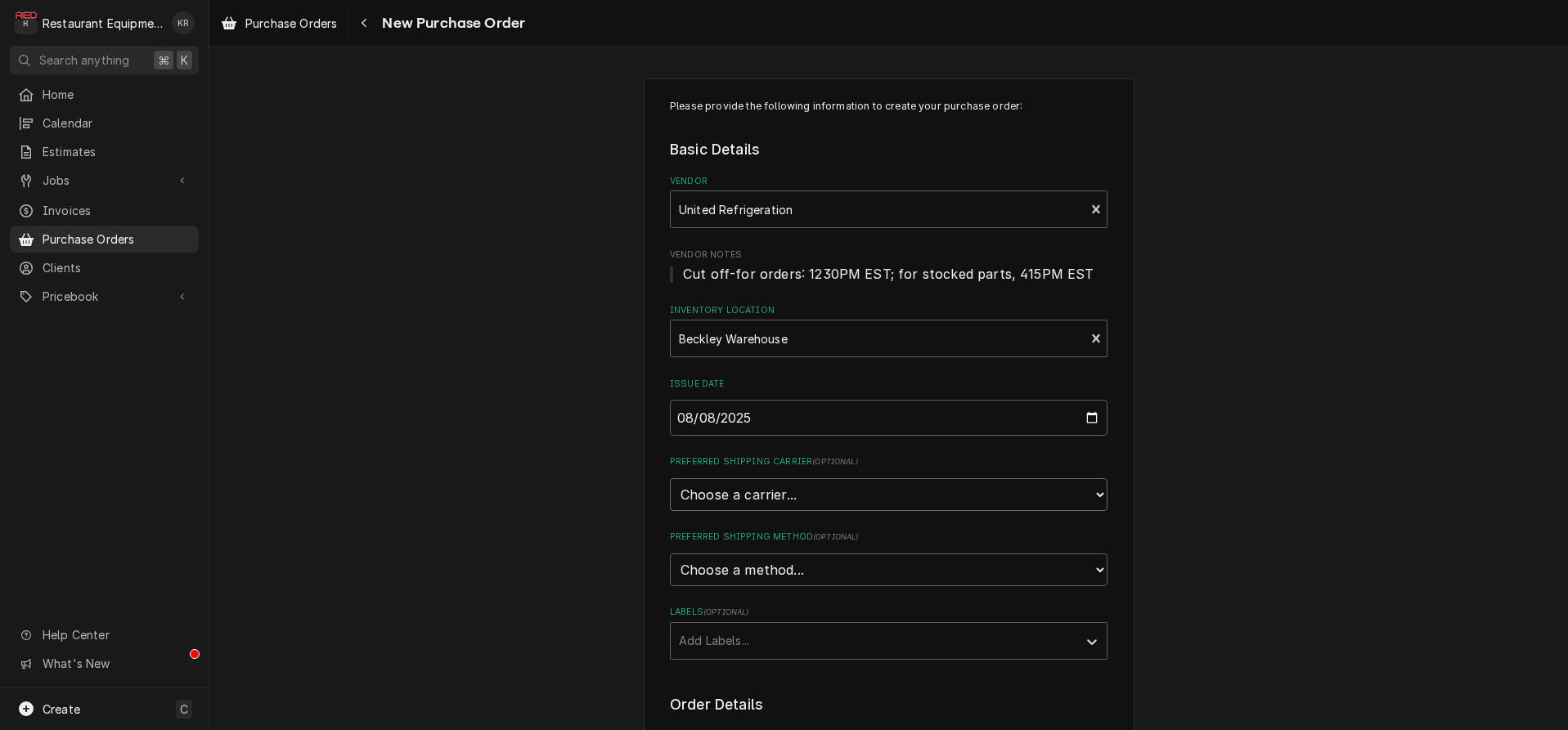 scroll, scrollTop: 469, scrollLeft: 0, axis: vertical 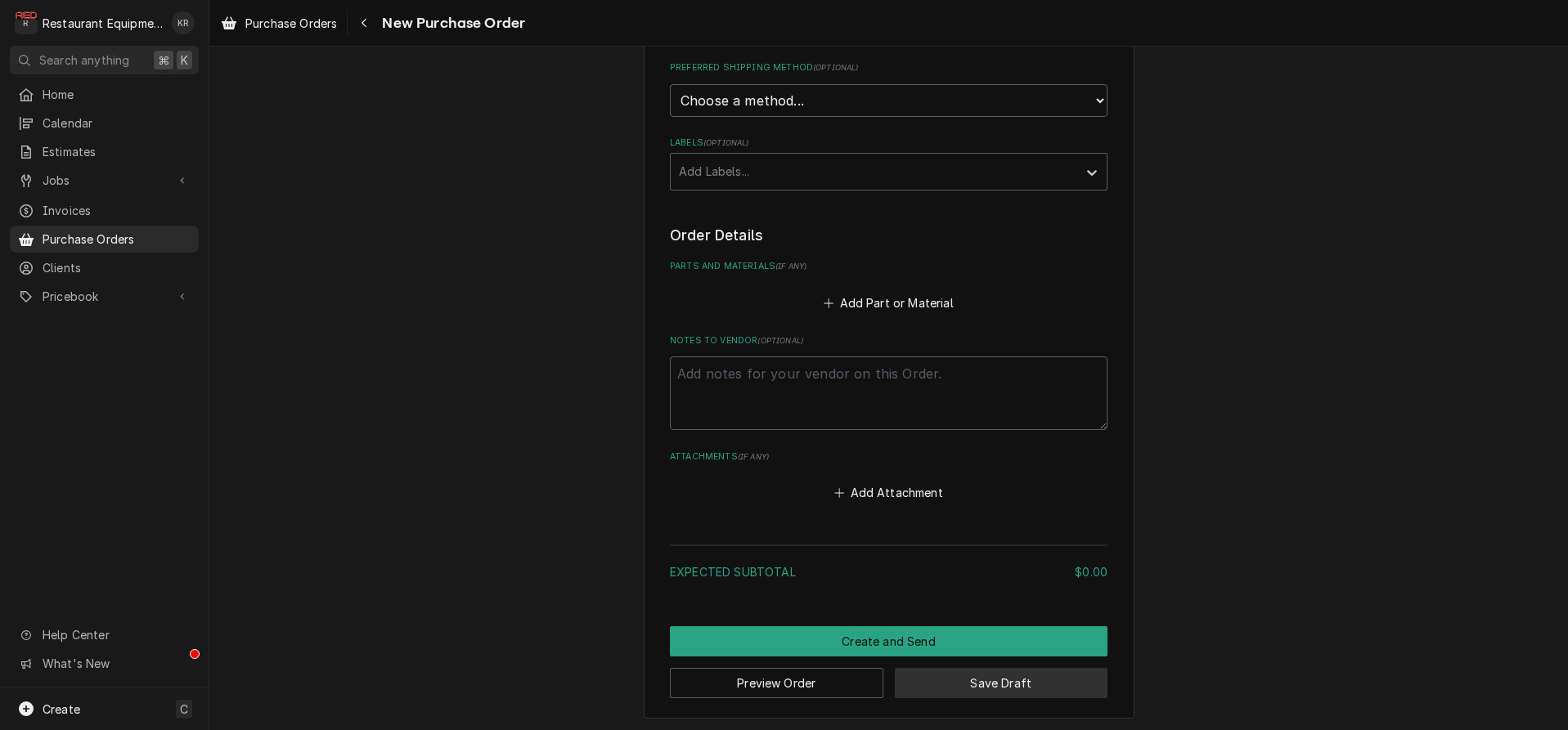 click on "Save Draft" at bounding box center [1001, 683] 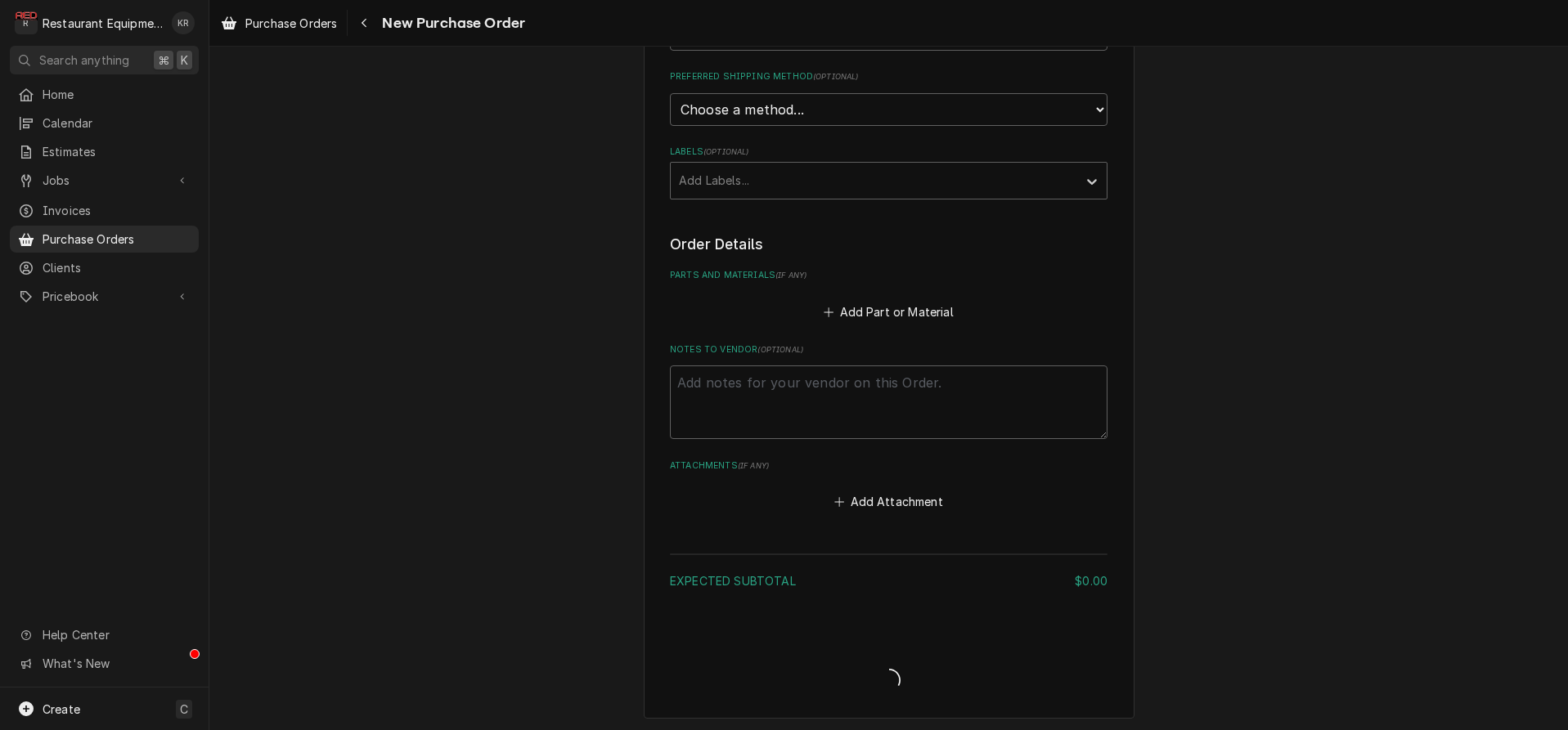 type on "x" 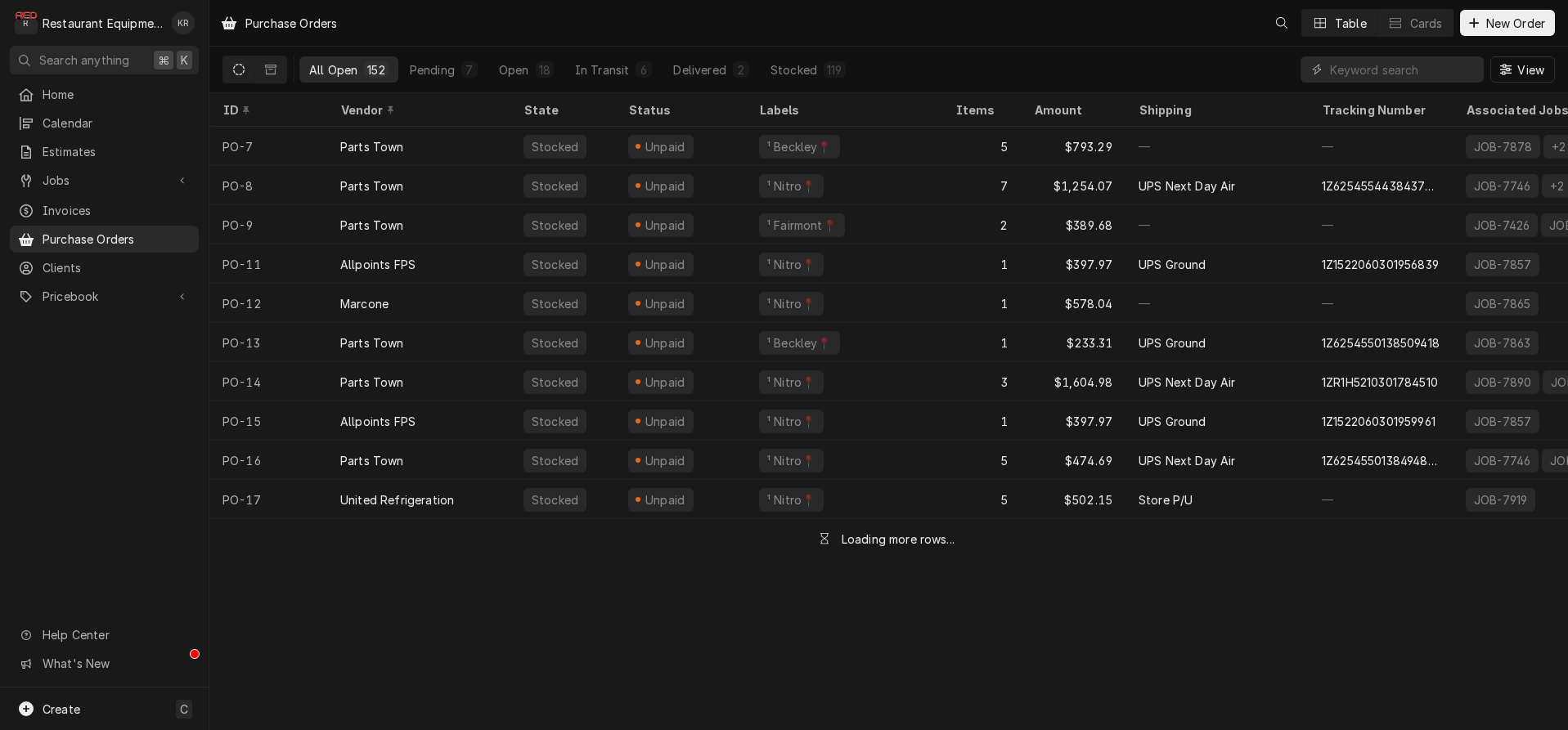 scroll, scrollTop: 0, scrollLeft: 0, axis: both 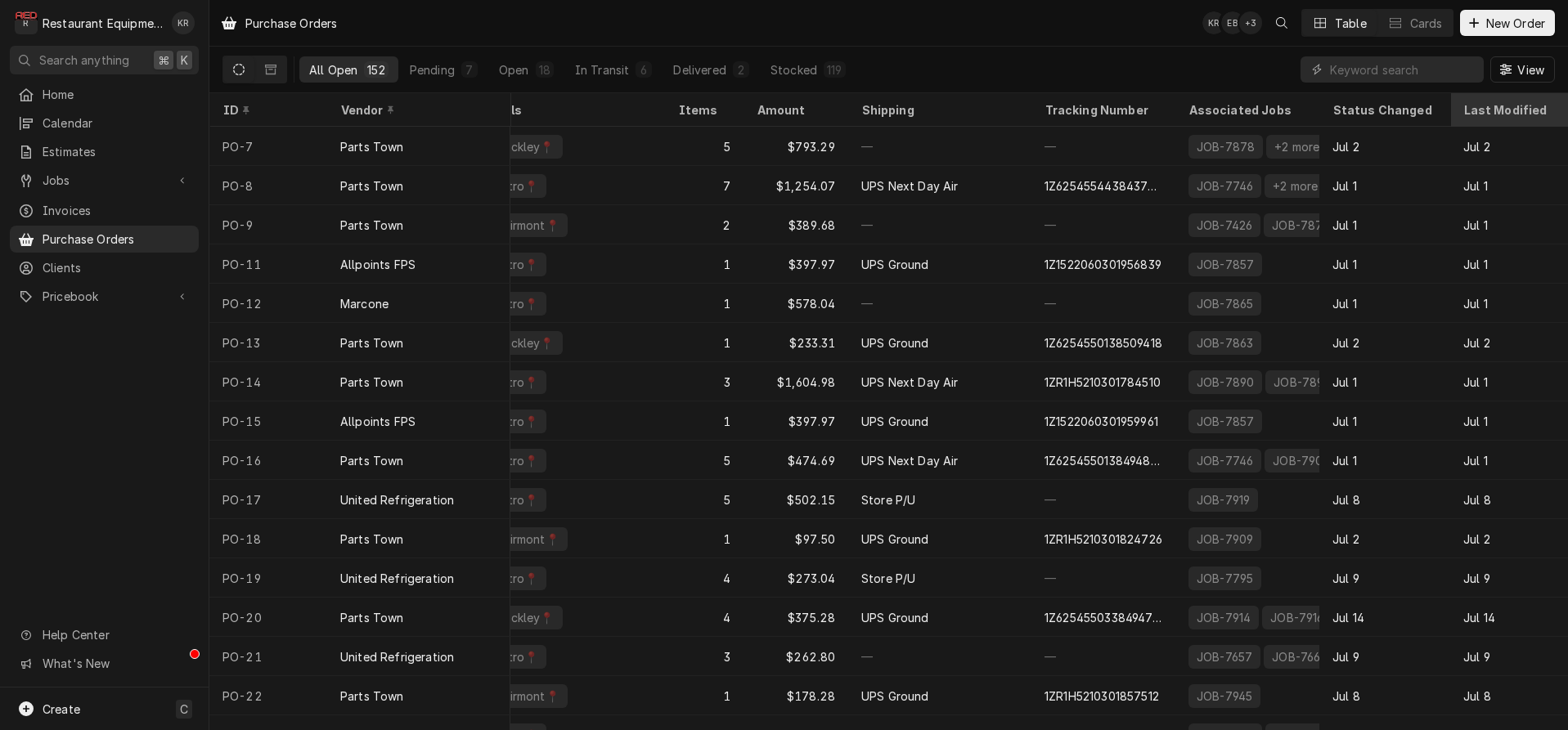 click on "Last Modified" at bounding box center [1509, 110] 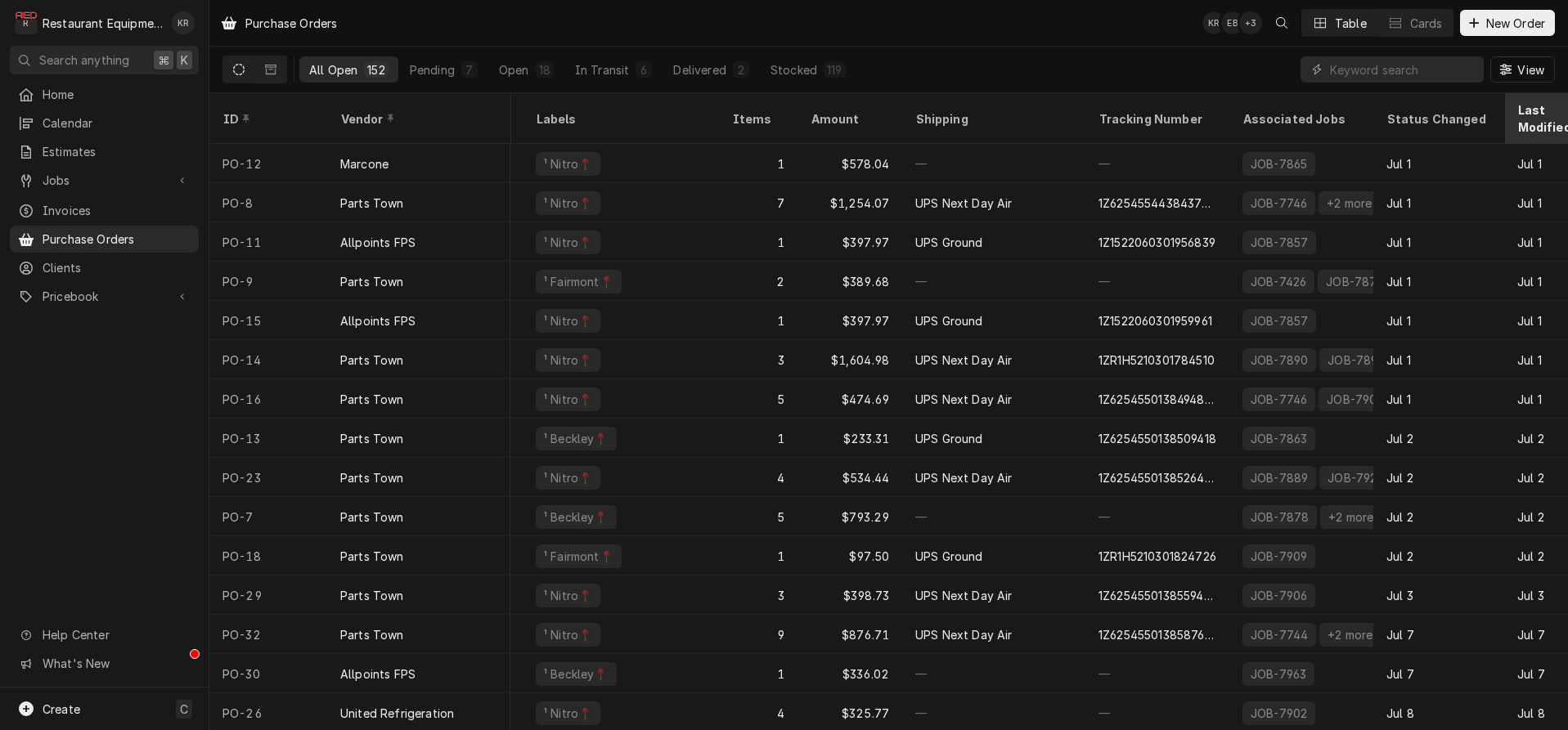scroll, scrollTop: 0, scrollLeft: 277, axis: horizontal 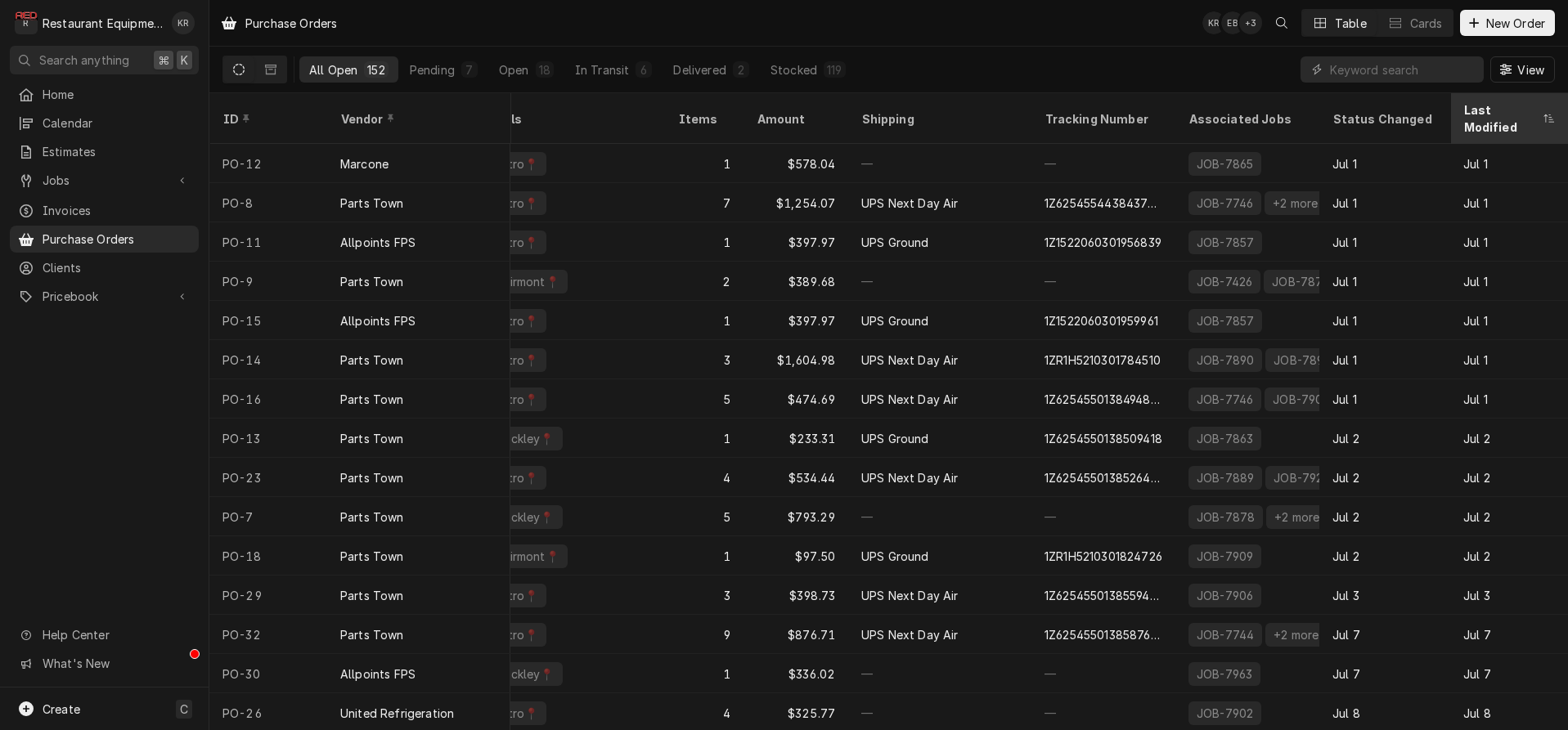 click on "Last Modified" at bounding box center [1509, 119] 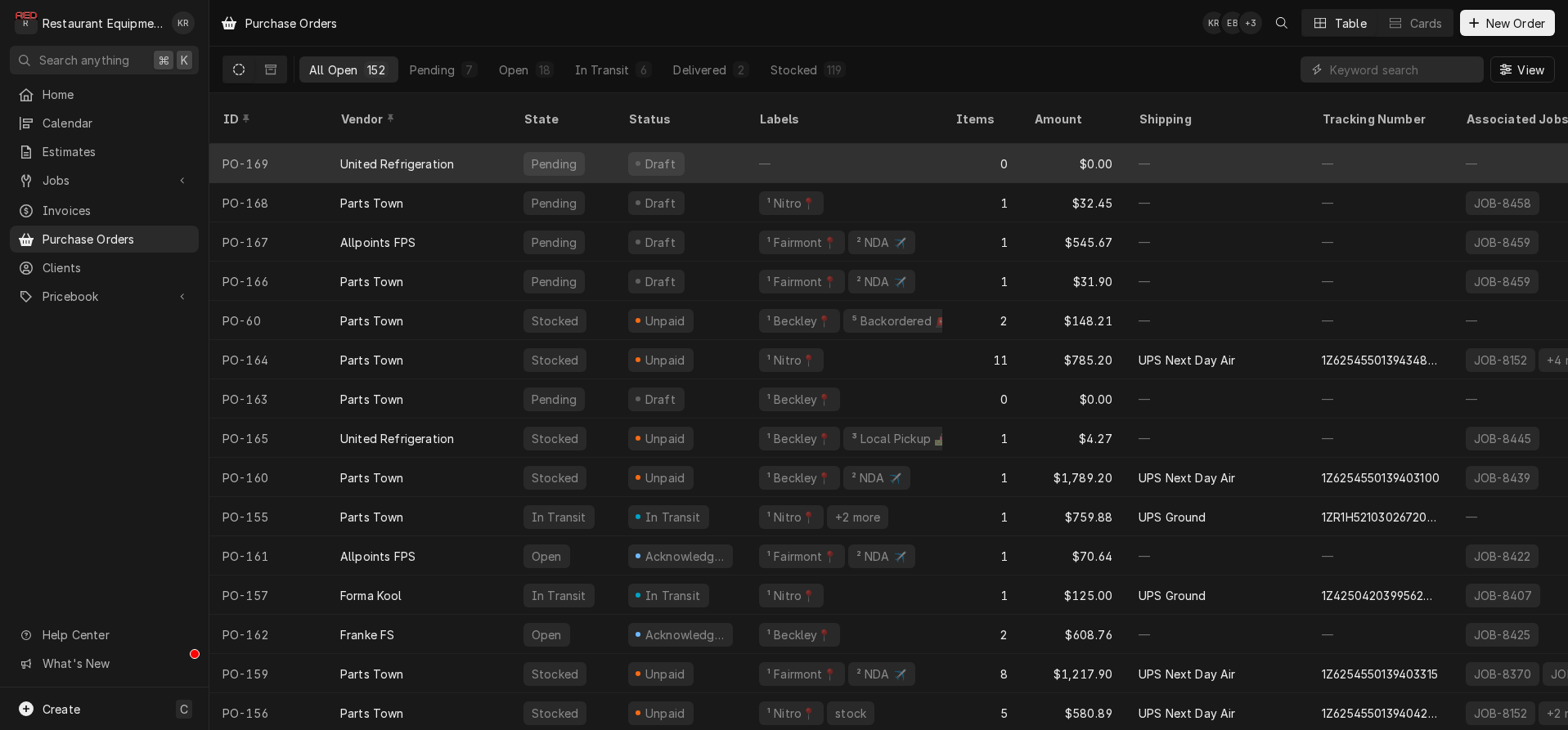 click on "Pending" at bounding box center [563, 163] 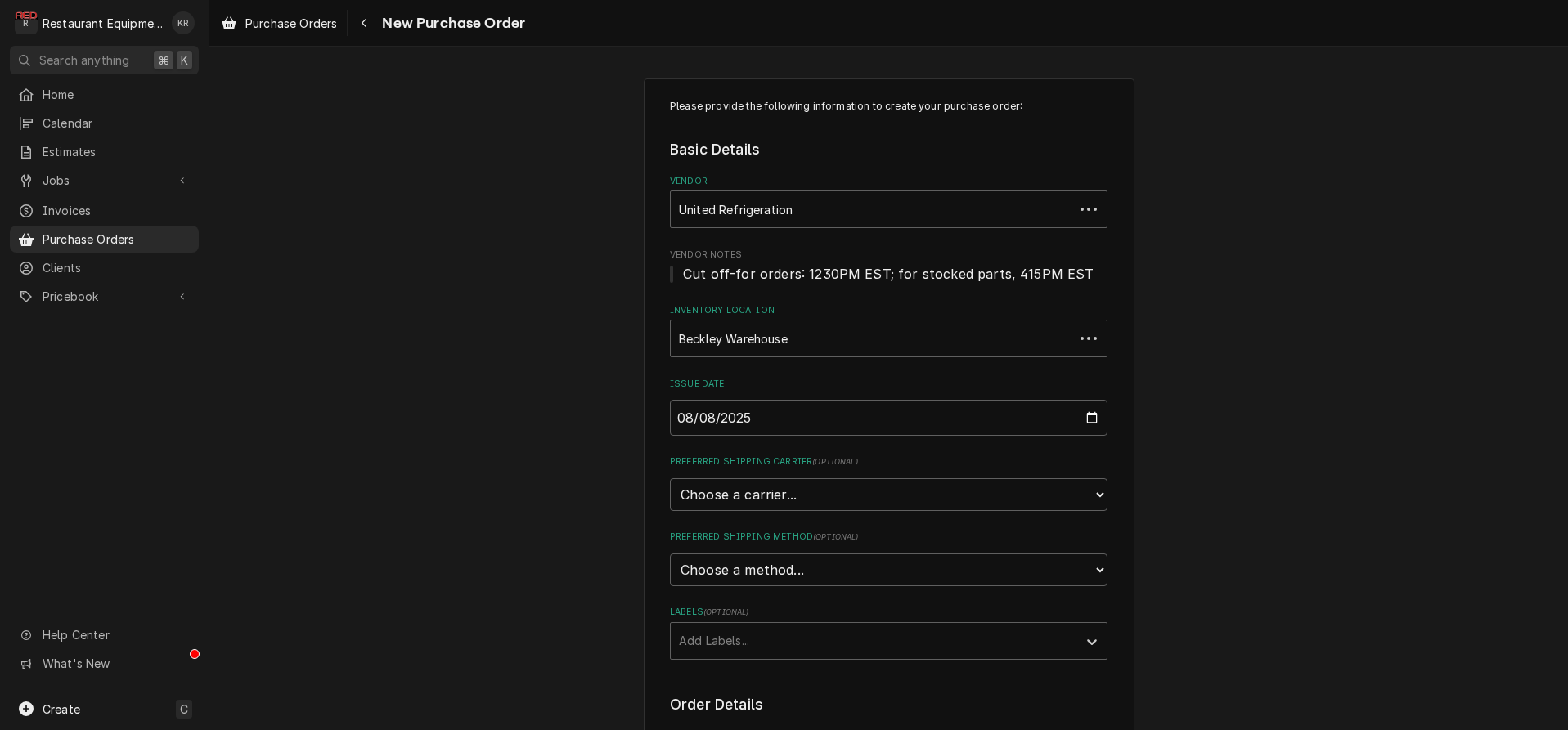 scroll, scrollTop: 0, scrollLeft: 0, axis: both 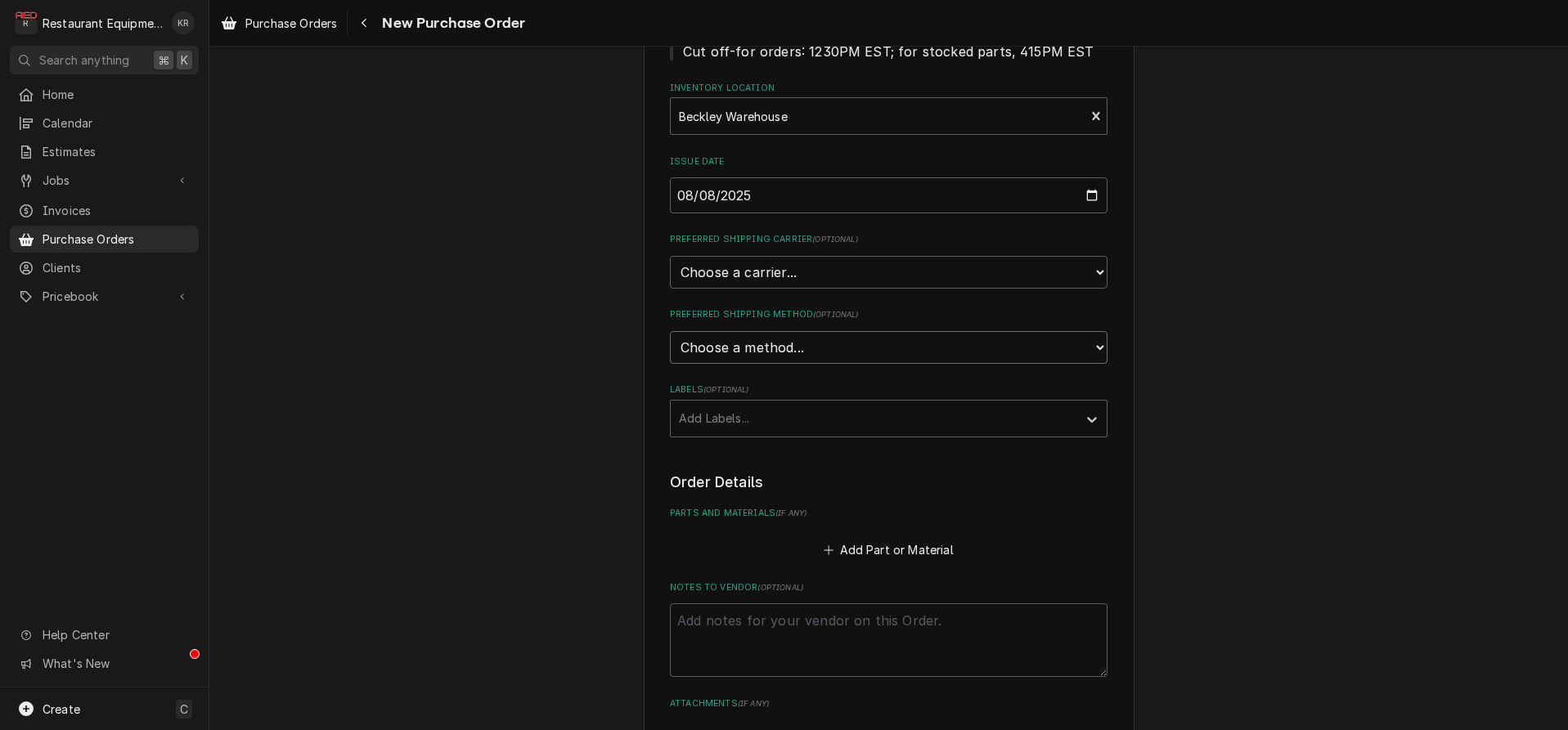 click on "Choose a method..." at bounding box center [0, 0] 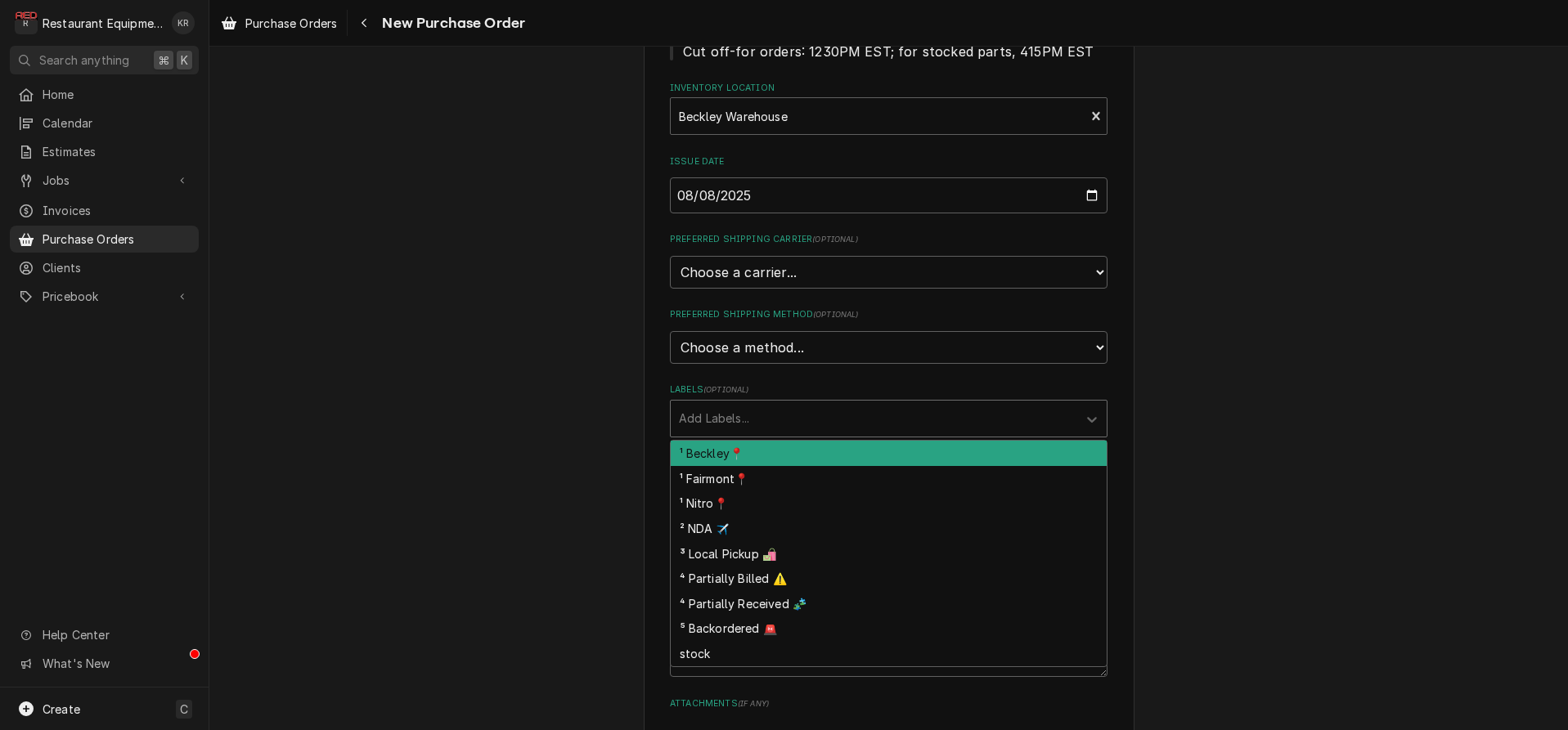 click at bounding box center (874, 419) 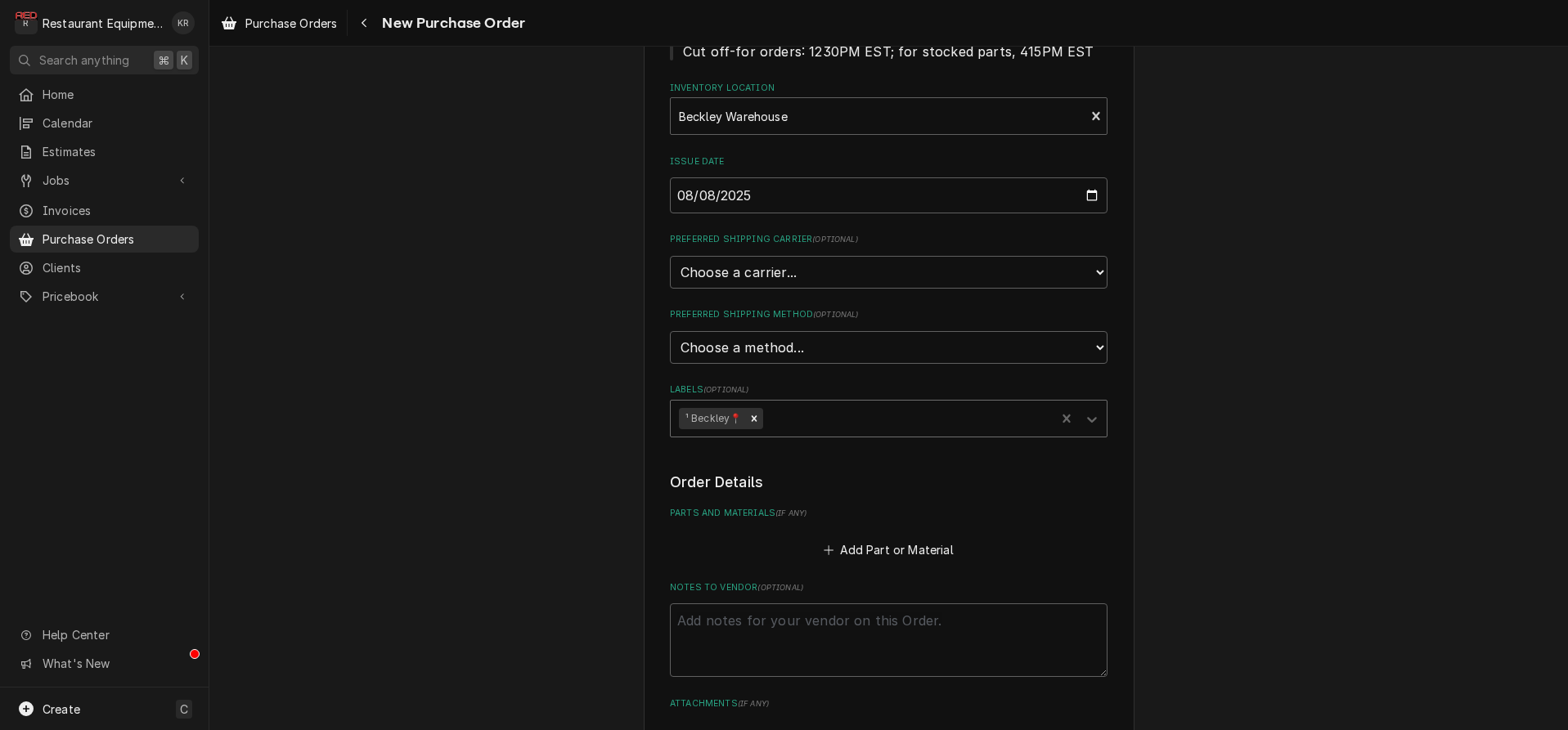 click at bounding box center [906, 419] 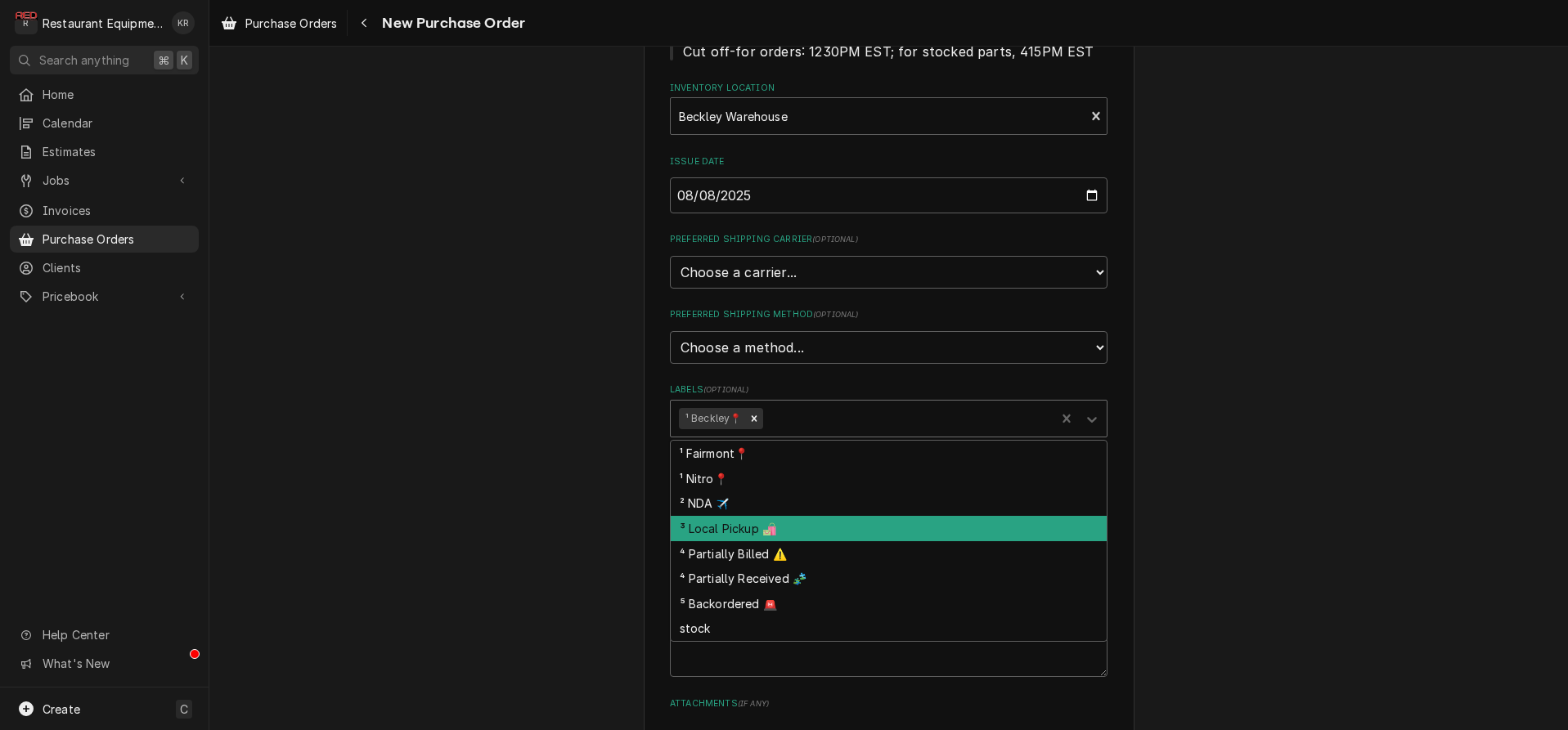 click on "³ Local Pickup 🛍️" at bounding box center [888, 528] 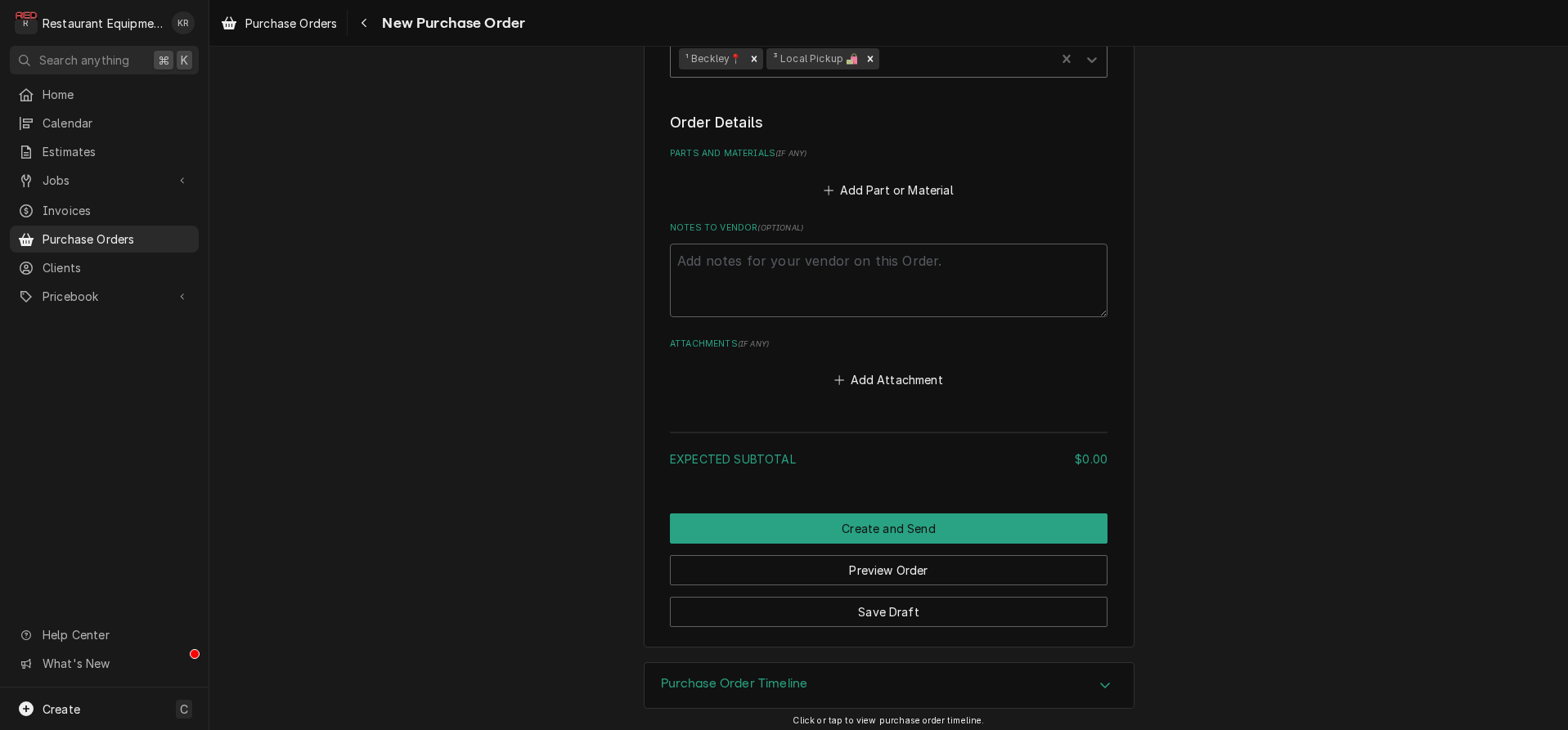 scroll, scrollTop: 588, scrollLeft: 0, axis: vertical 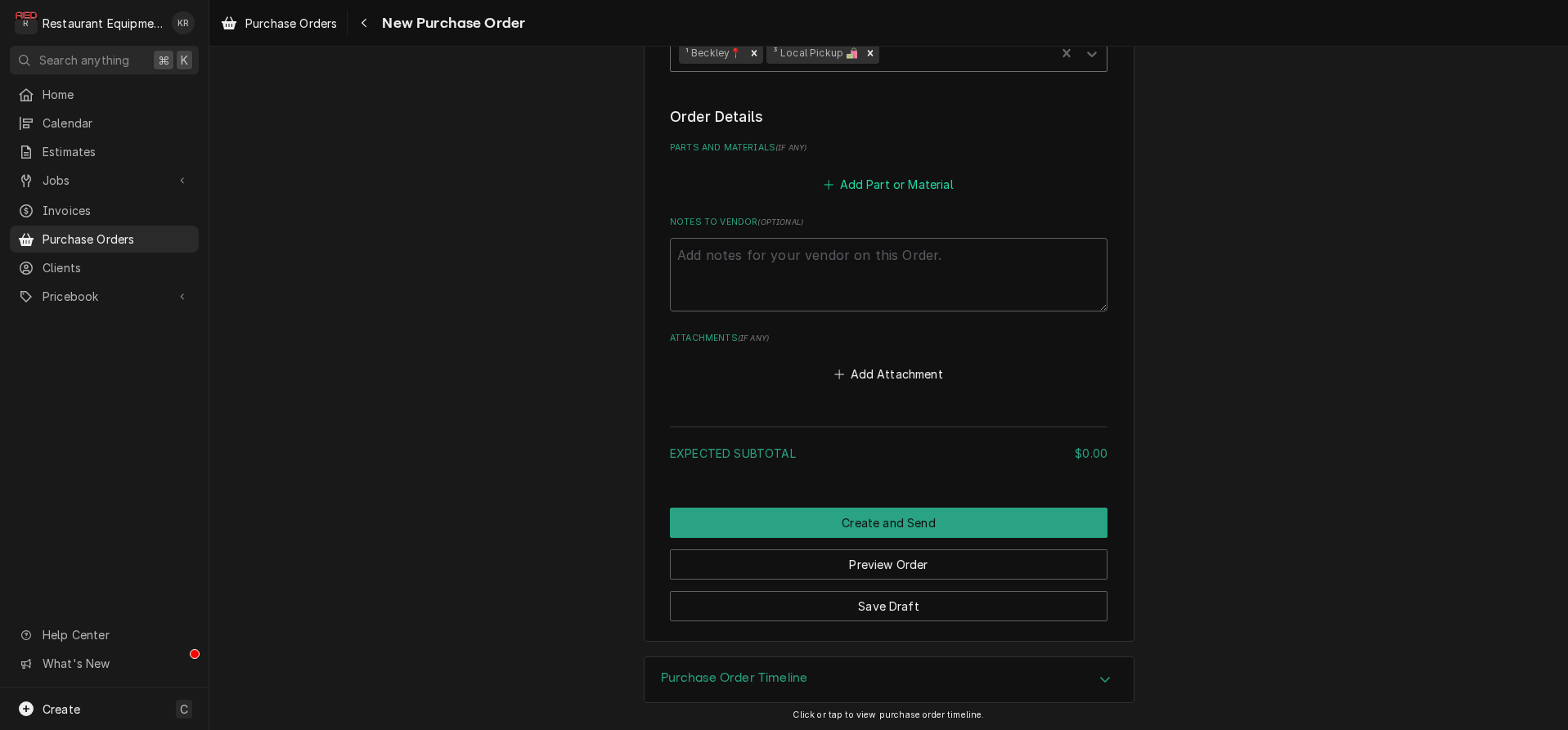 click on "Add Part or Material" at bounding box center [888, 184] 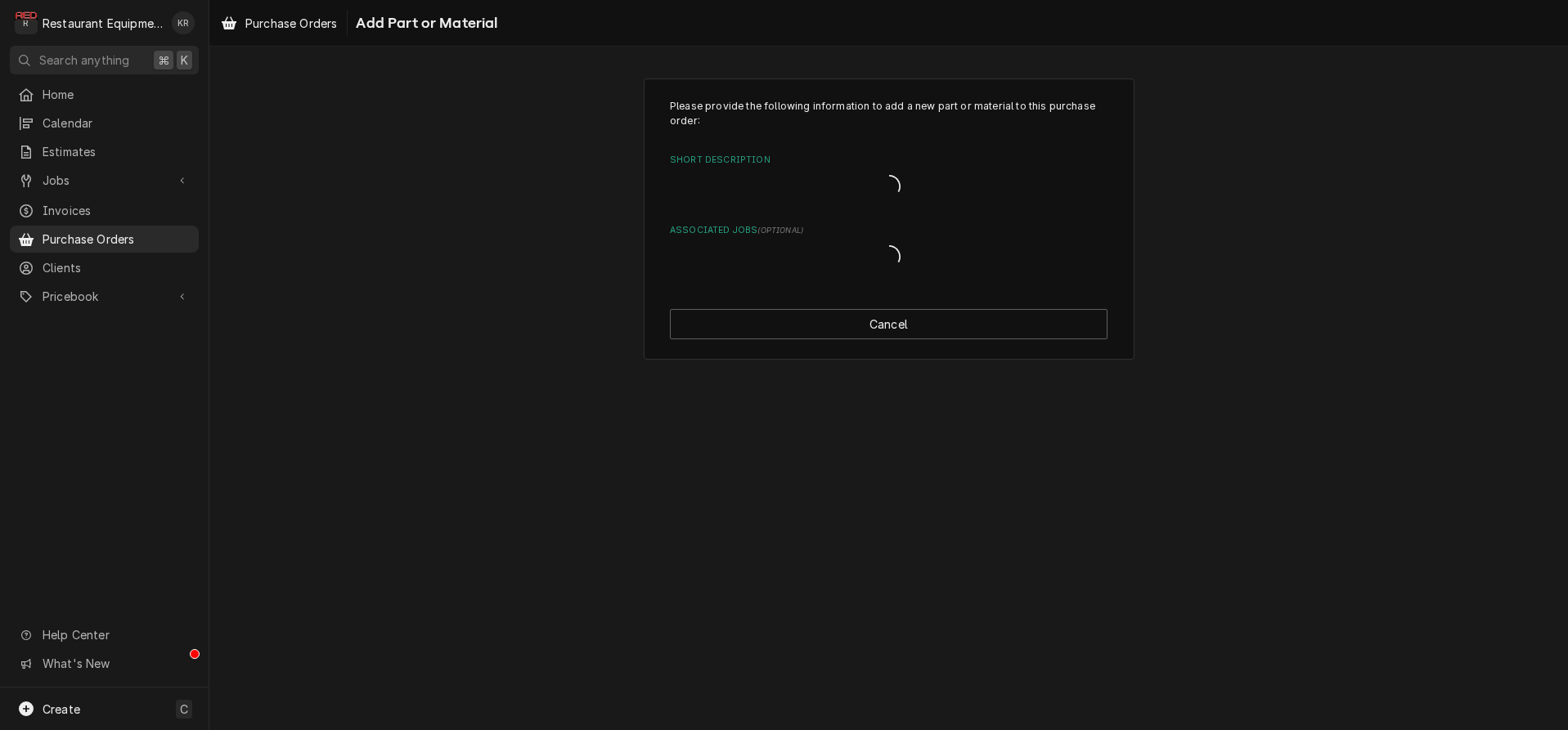 scroll, scrollTop: 0, scrollLeft: 0, axis: both 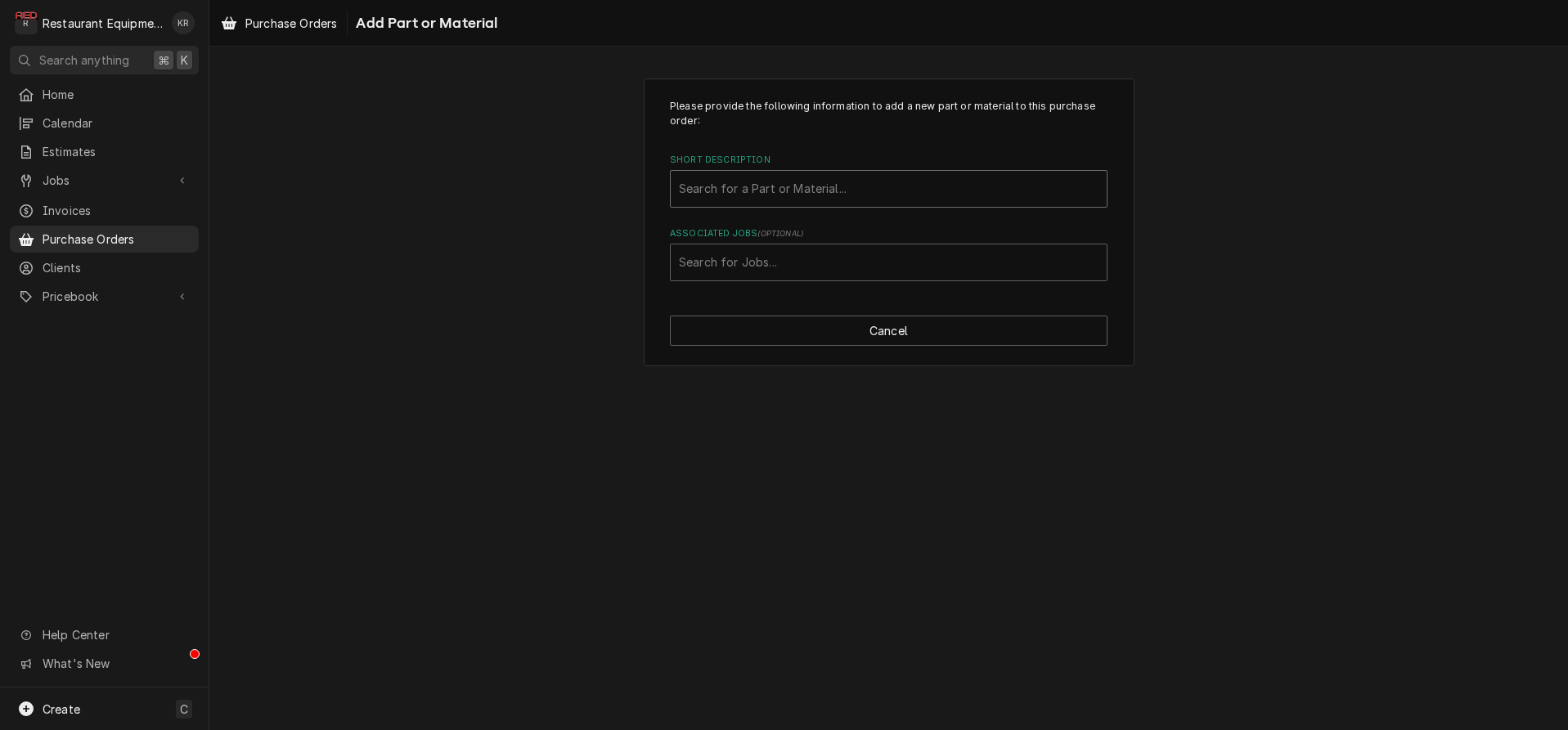 click at bounding box center [888, 189] 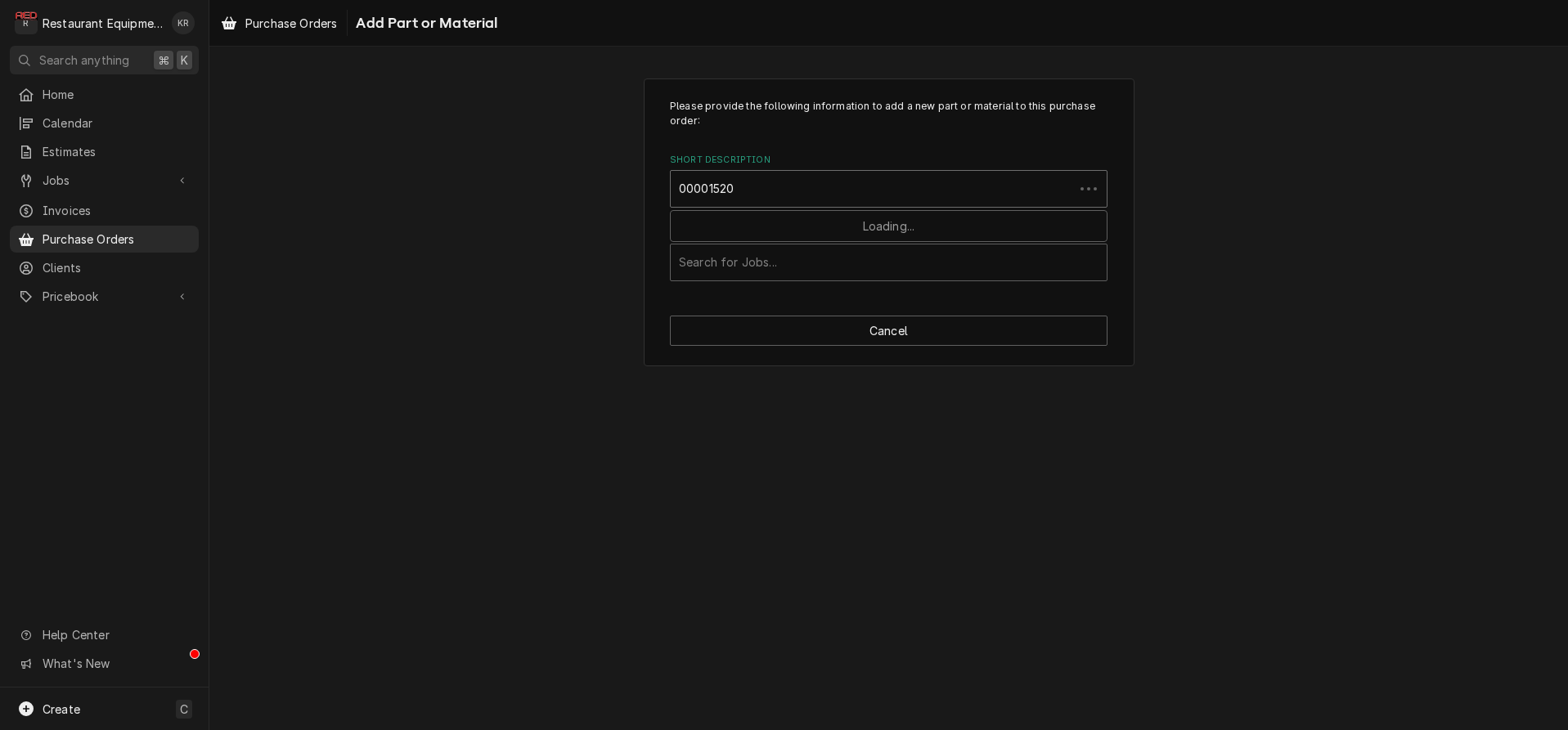 type on "000015209" 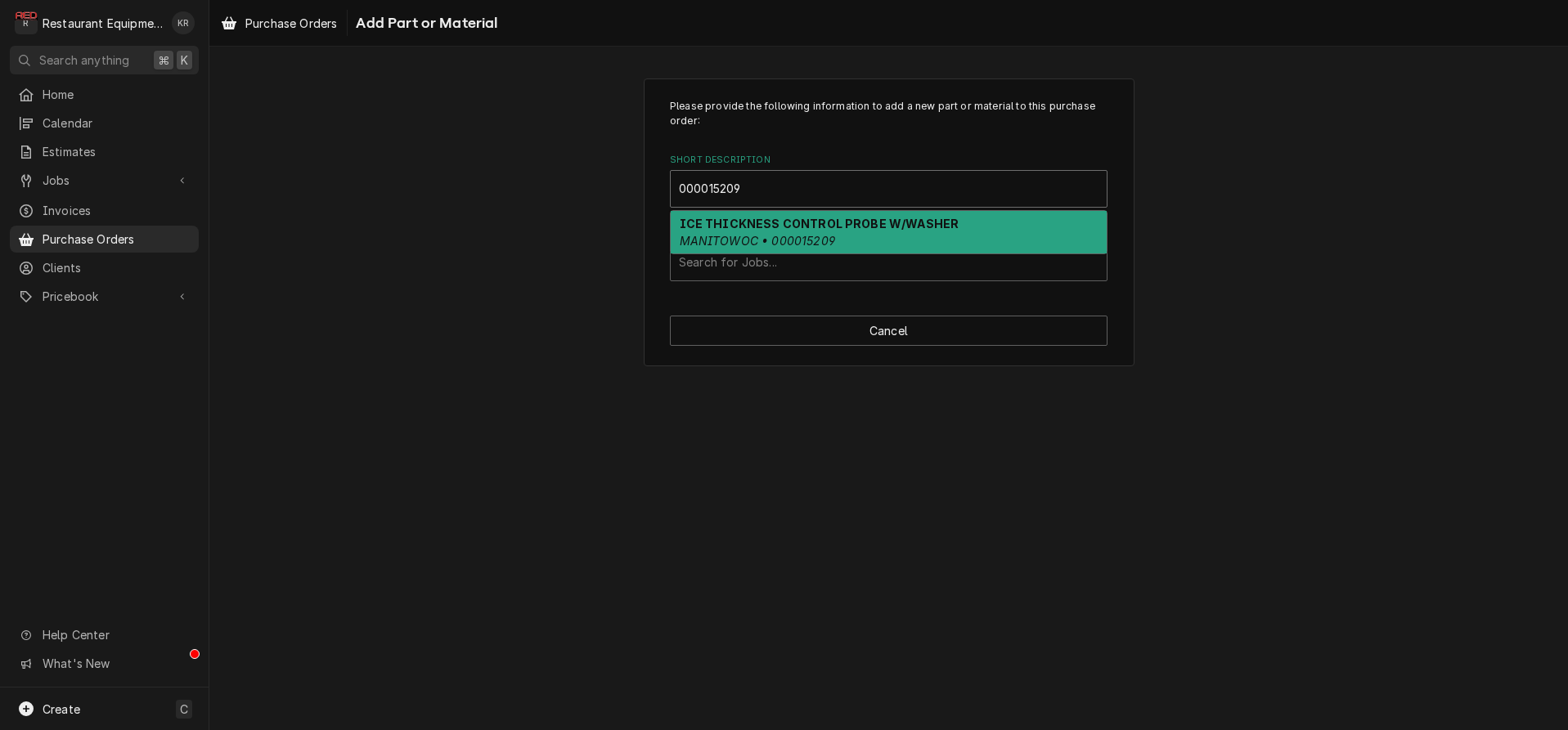 click on "MANITOWOC • 000015209" at bounding box center [757, 240] 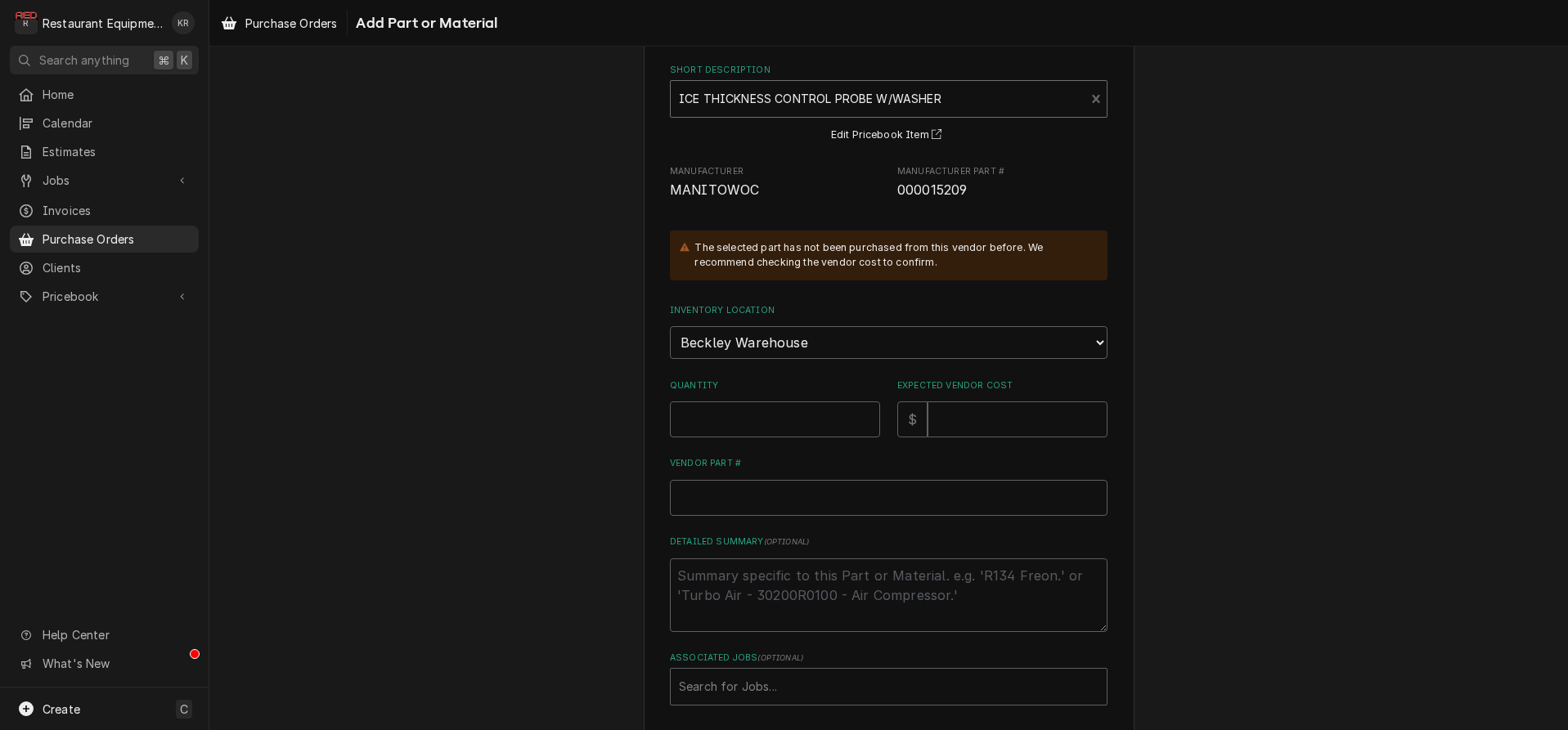 scroll, scrollTop: 92, scrollLeft: 0, axis: vertical 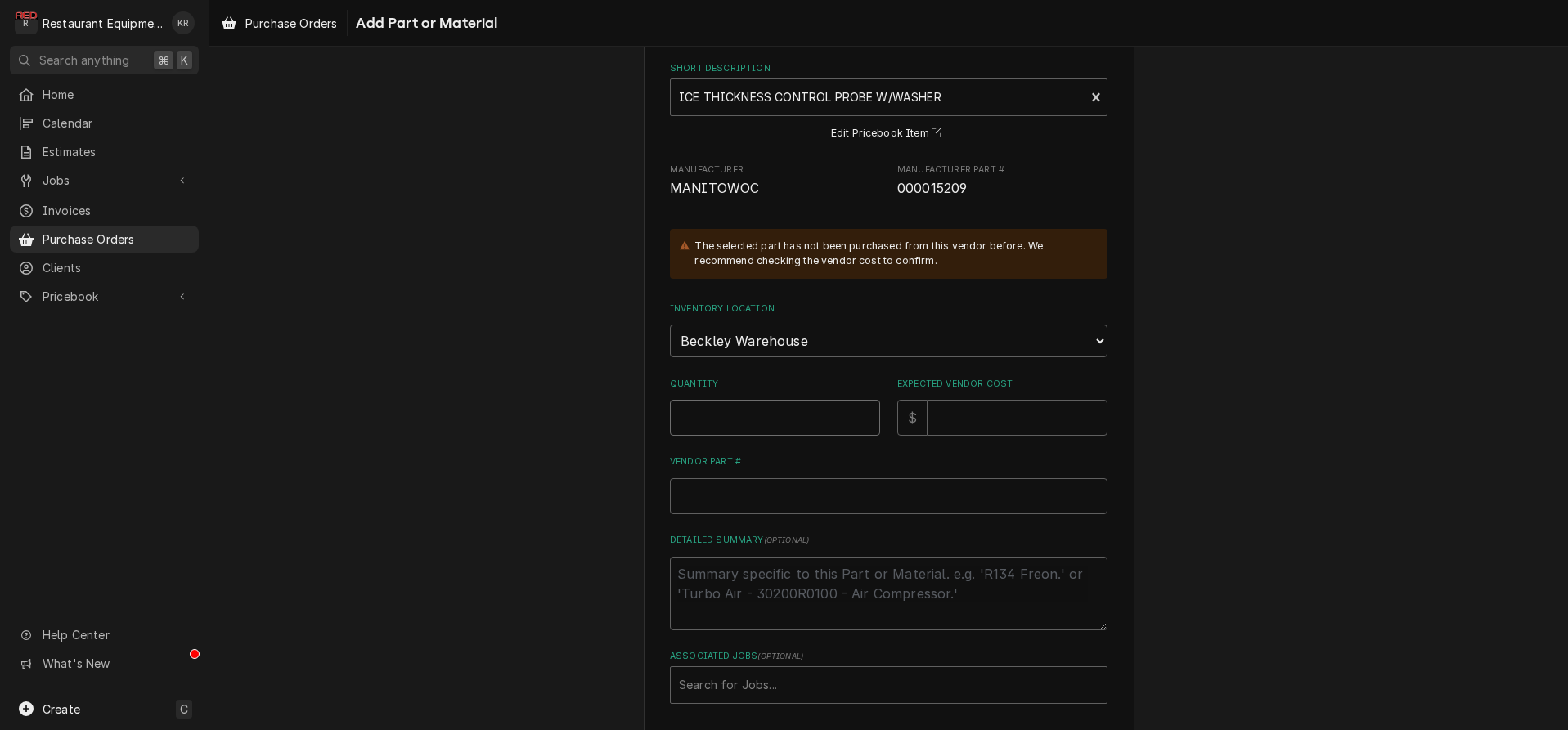 click on "Quantity" at bounding box center (775, 418) 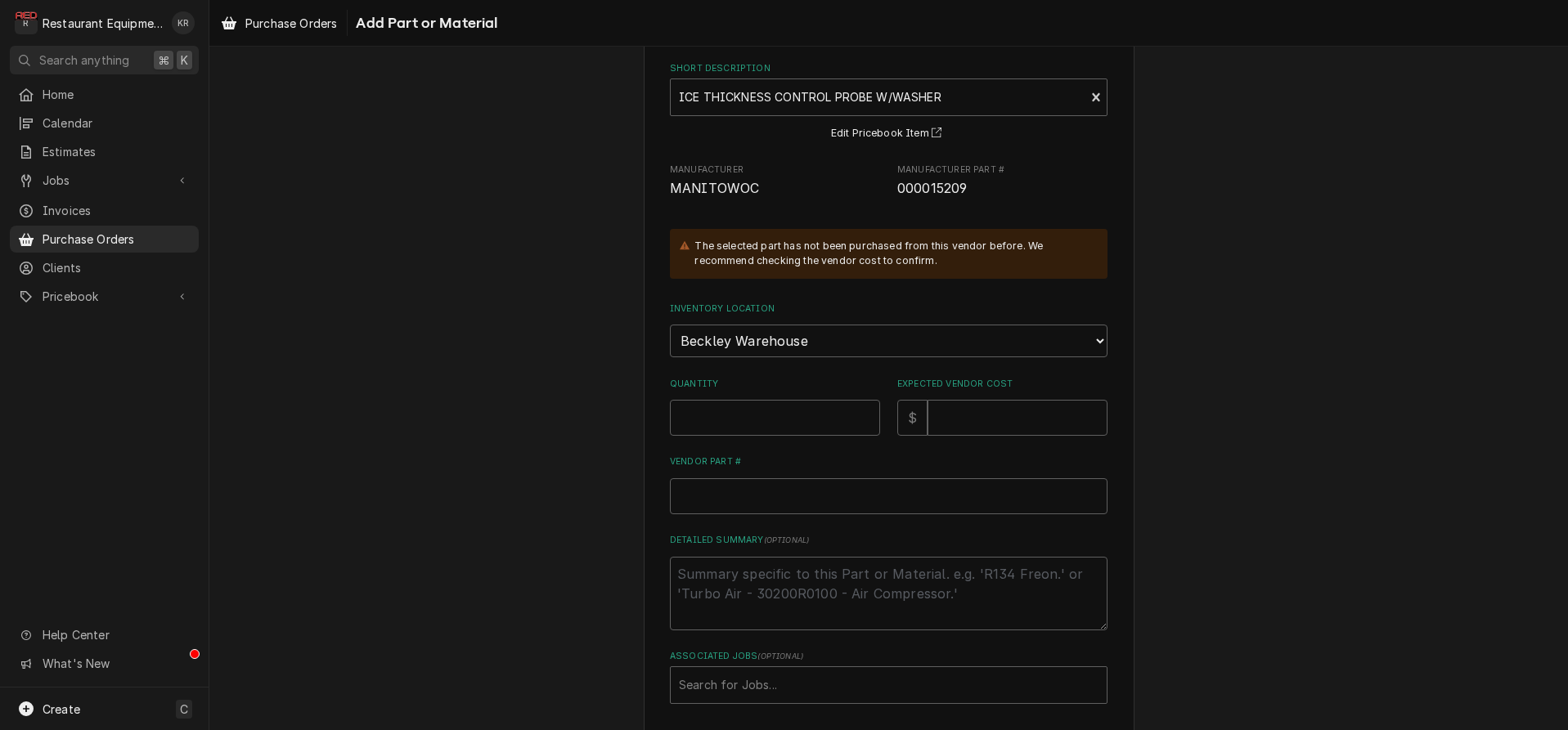 scroll, scrollTop: 163, scrollLeft: 0, axis: vertical 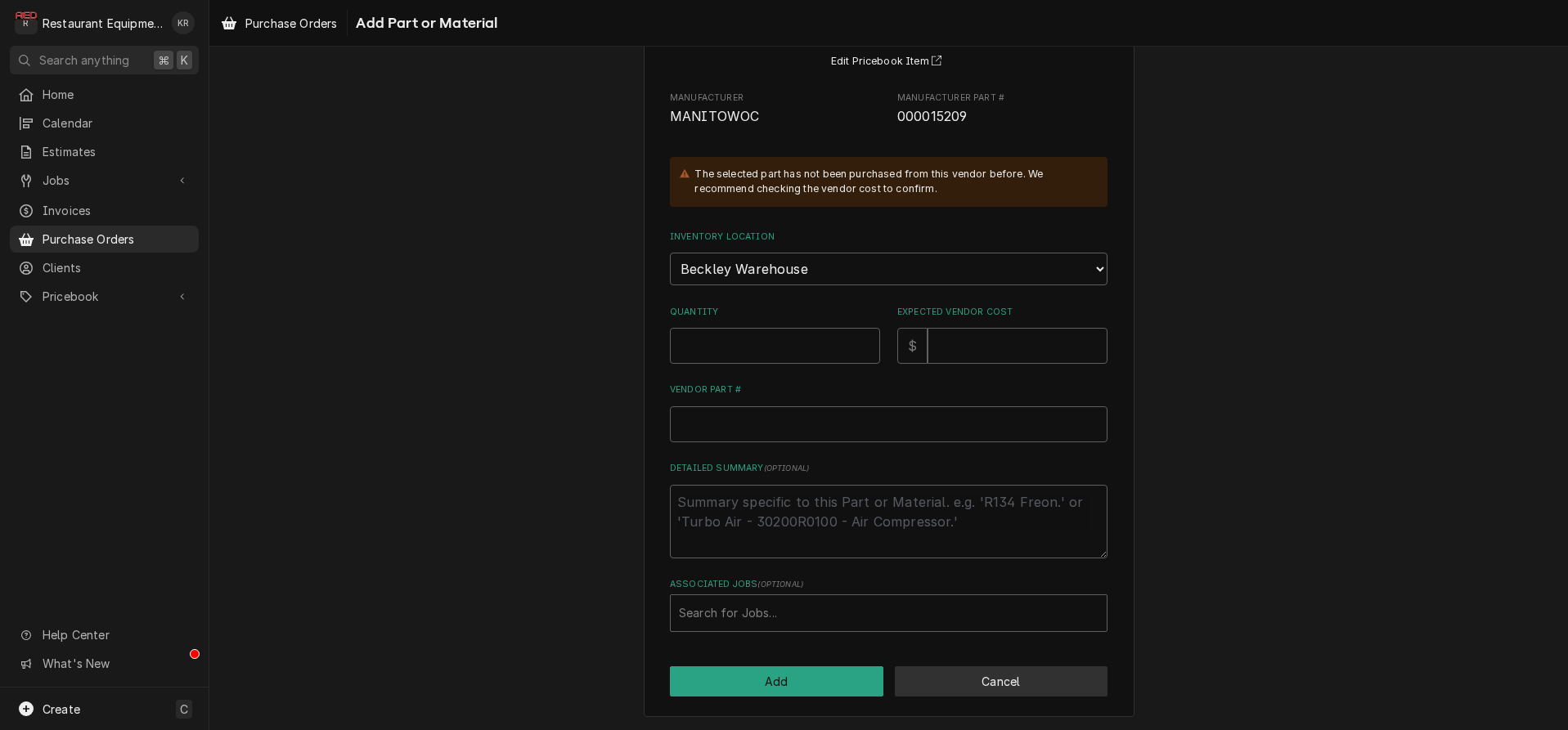 click on "Cancel" at bounding box center [1001, 681] 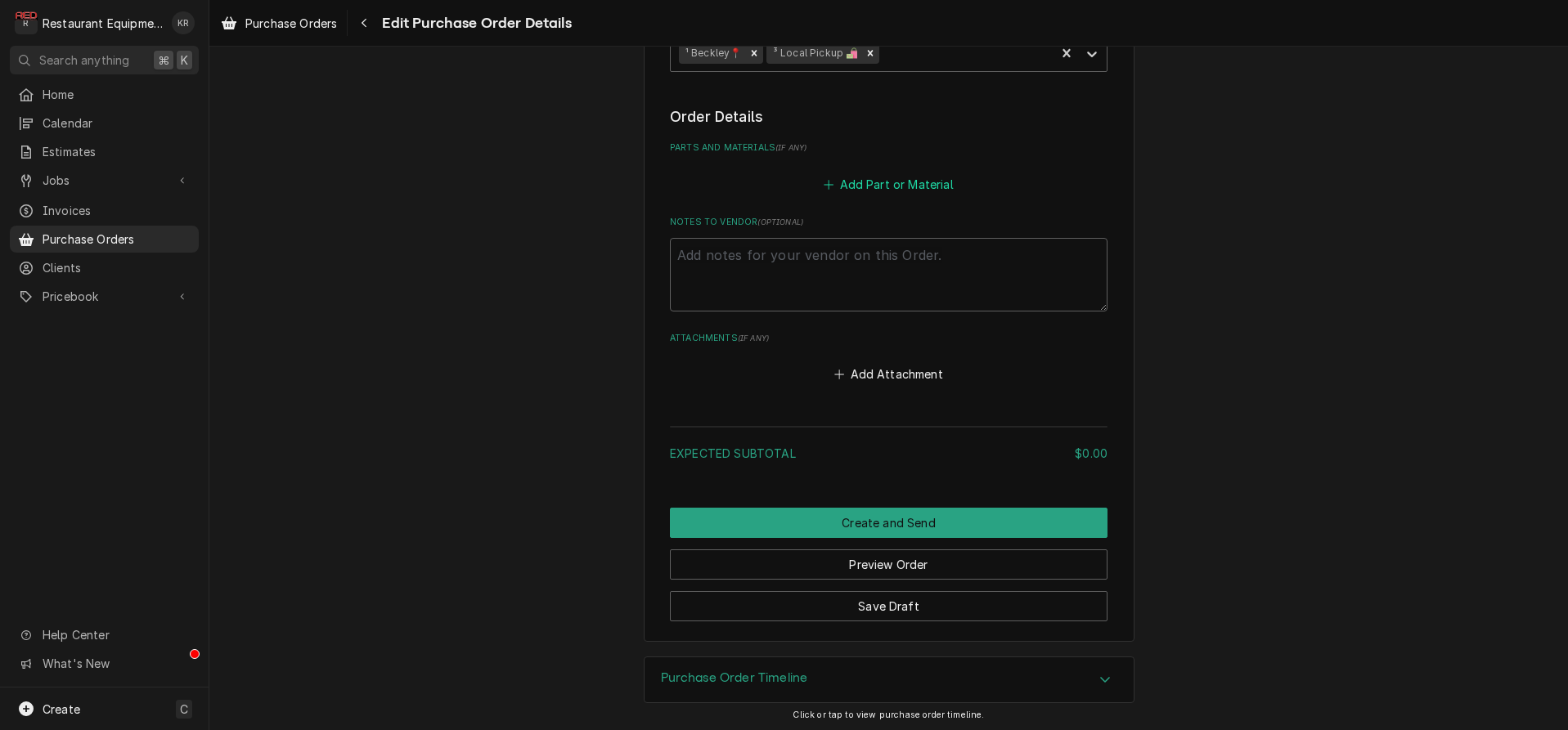 click on "Add Part or Material" at bounding box center (888, 184) 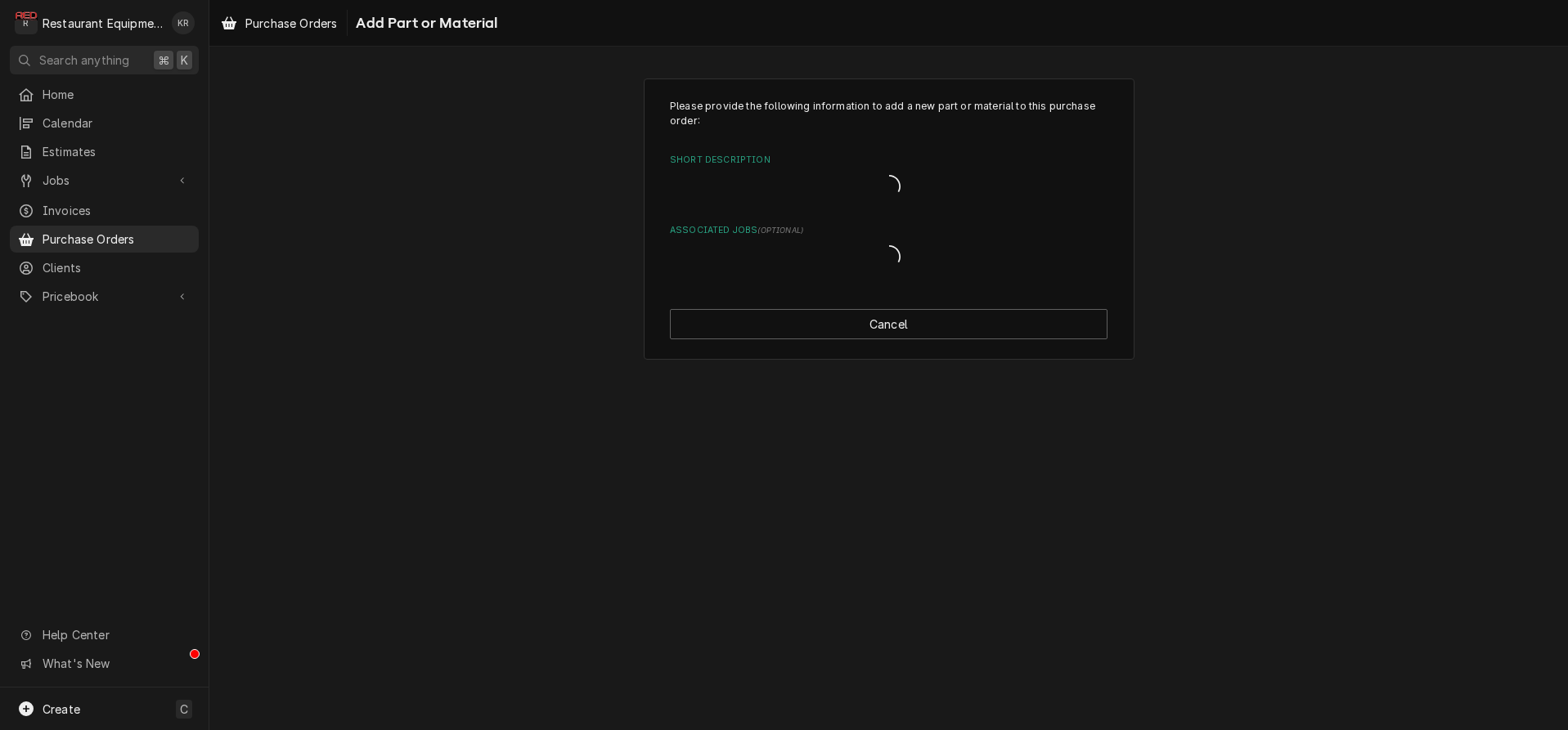 scroll, scrollTop: 0, scrollLeft: 0, axis: both 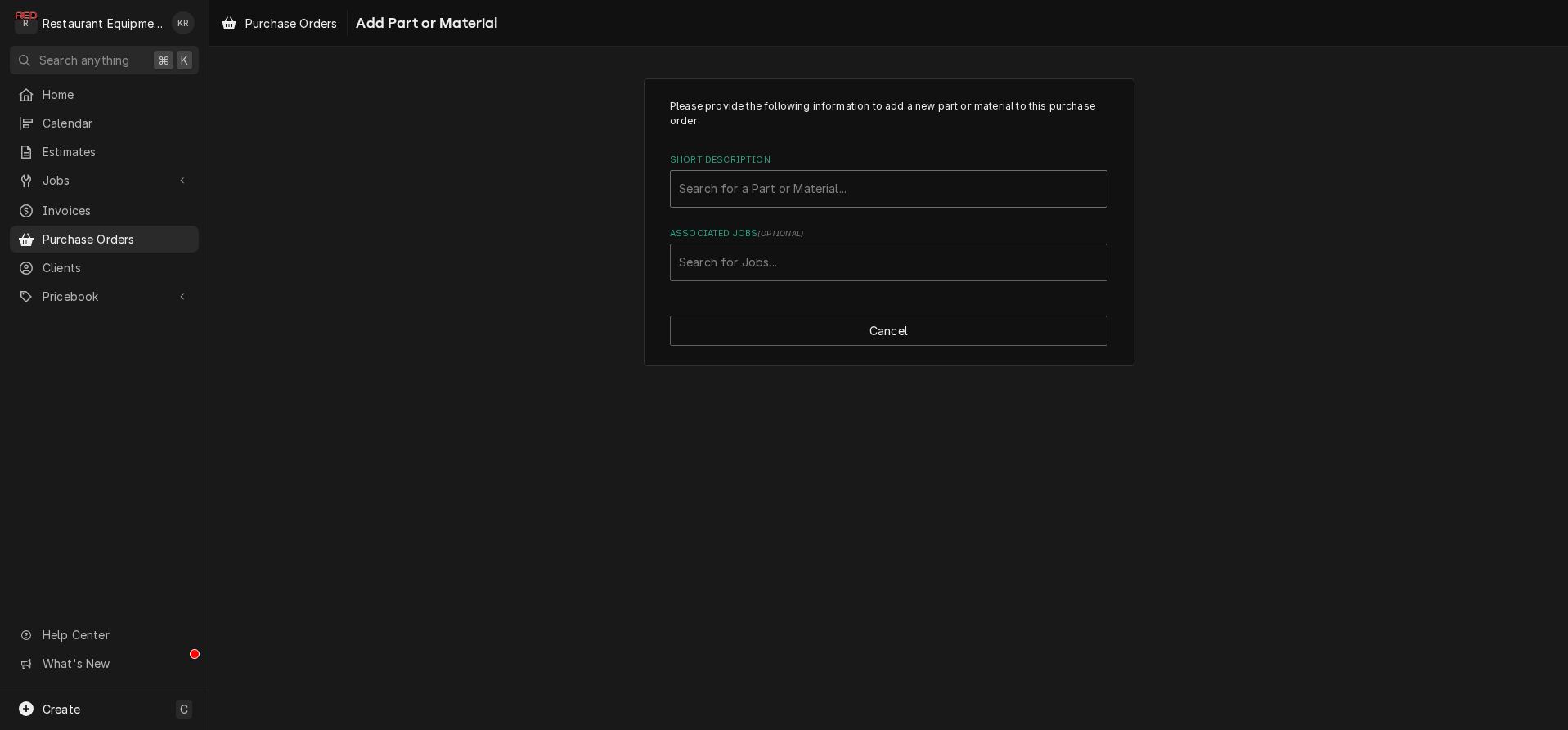 click at bounding box center [888, 189] 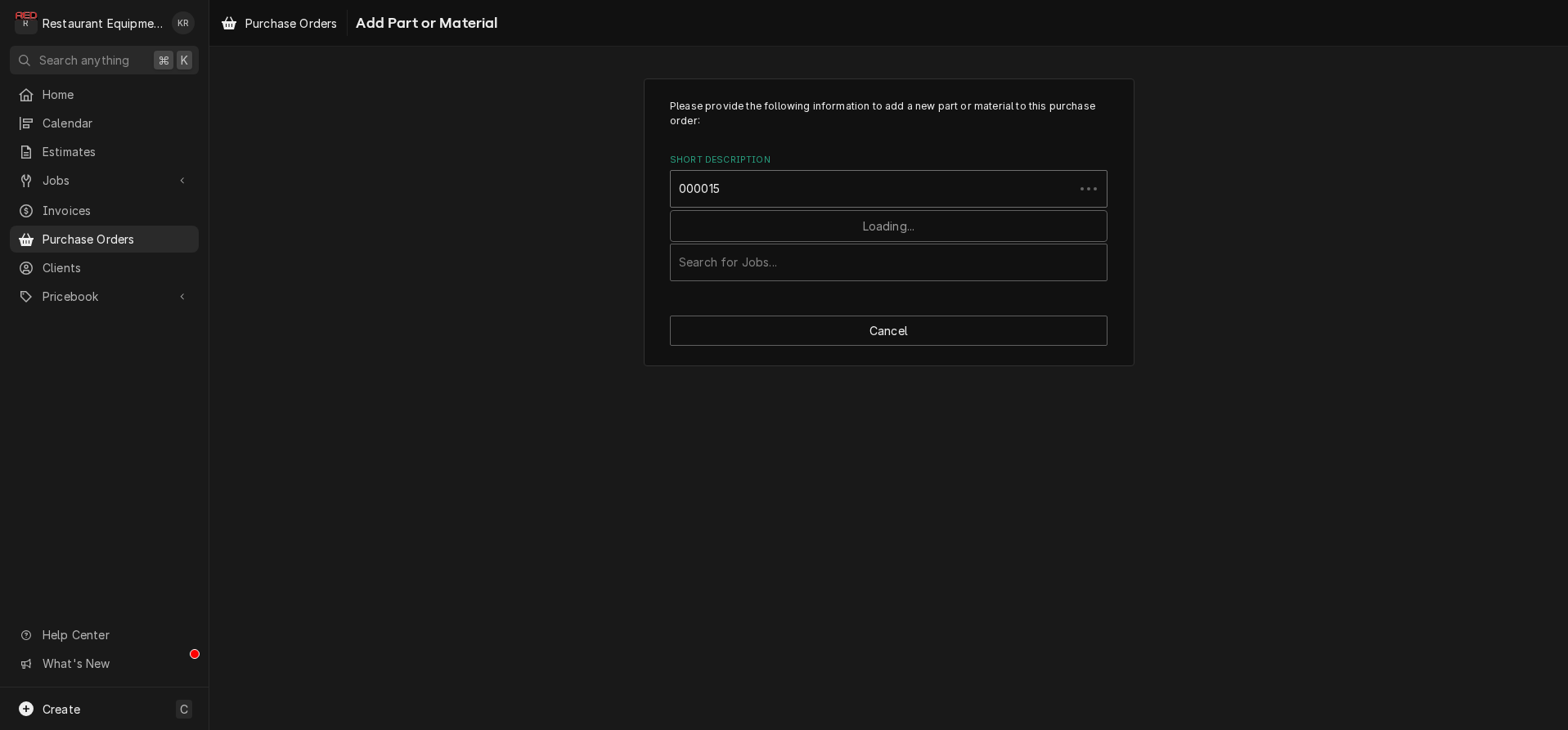 type on "0000152" 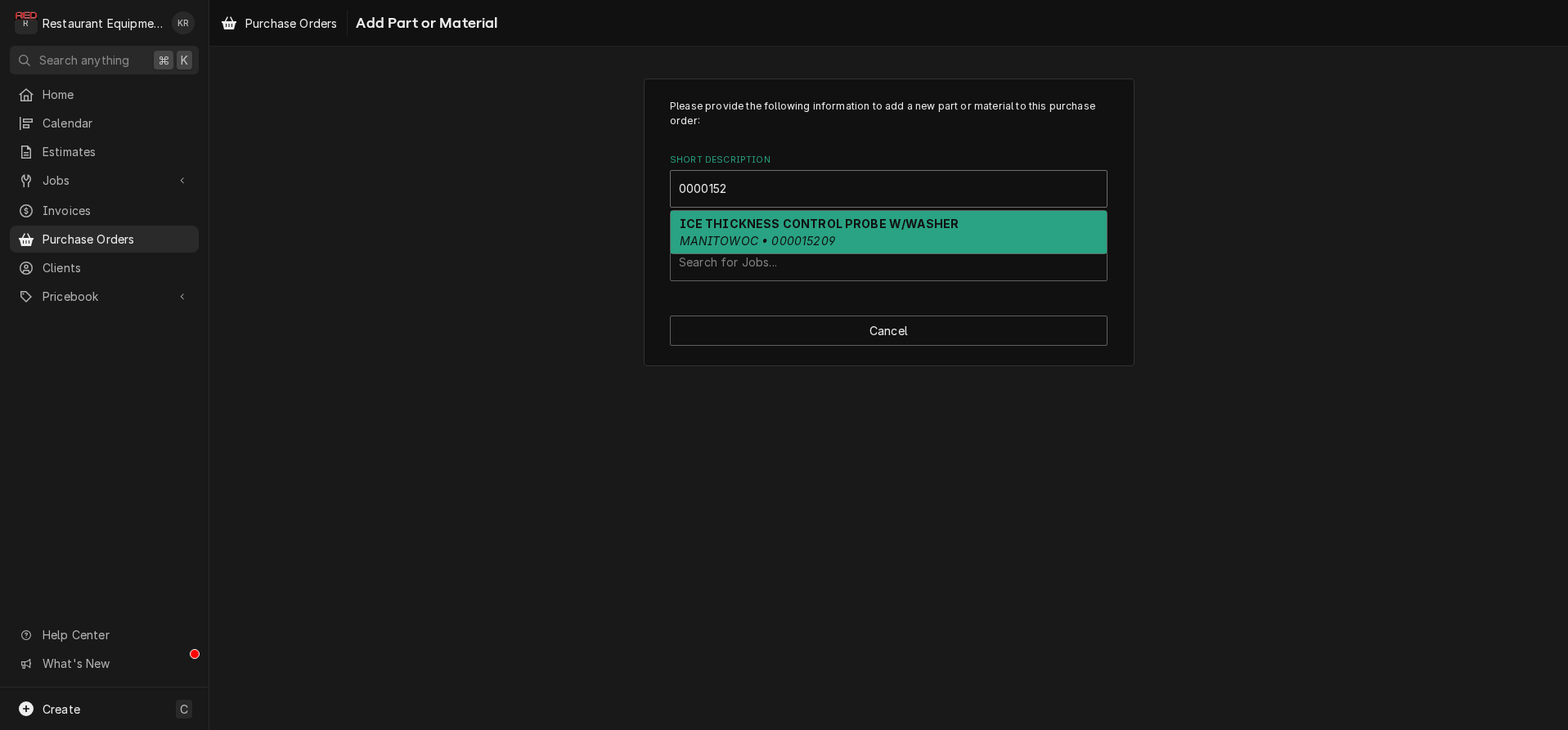 click on "ICE THICKNESS CONTROL PROBE W/WASHER MANITOWOC • 000015209" at bounding box center (888, 232) 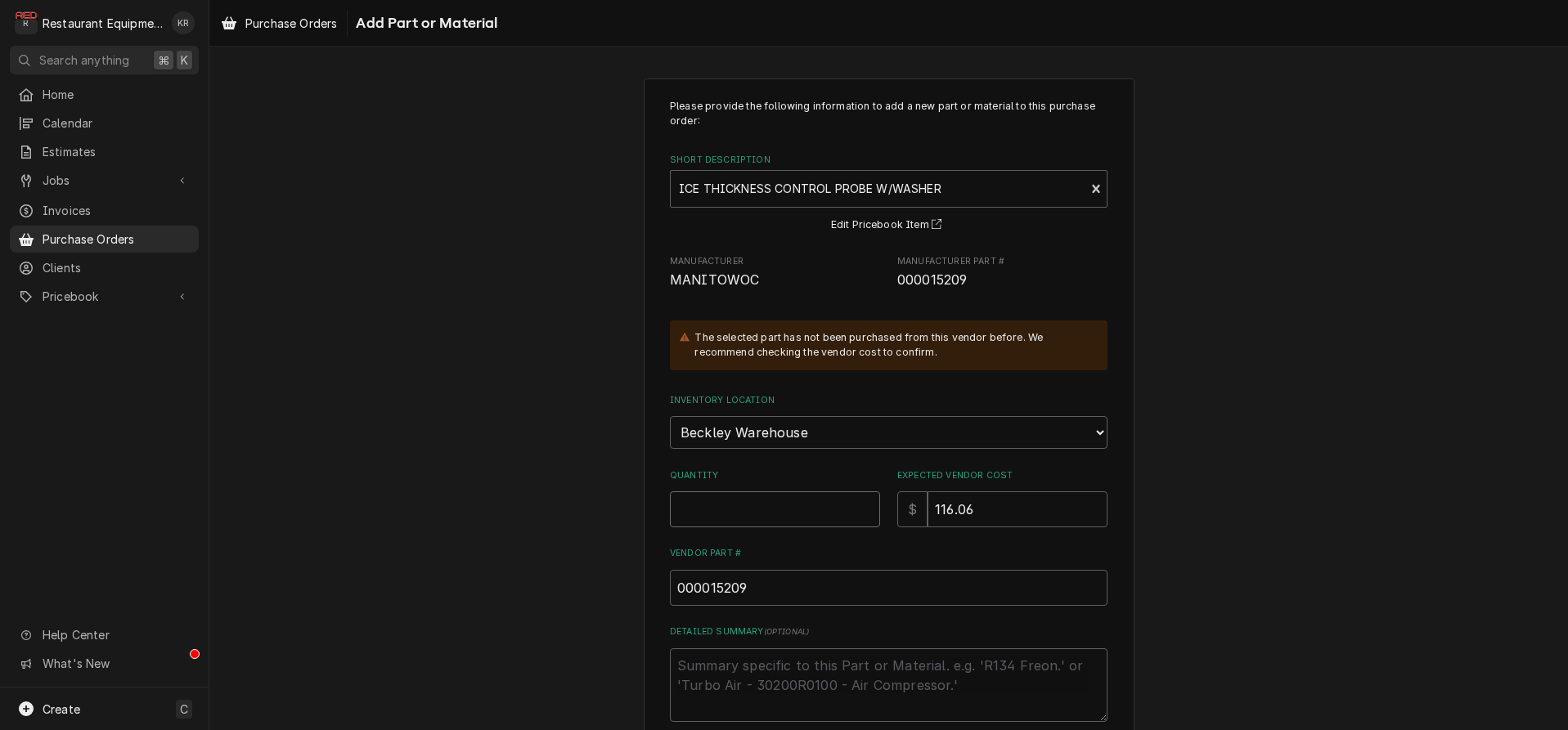 click on "Quantity" at bounding box center (775, 509) 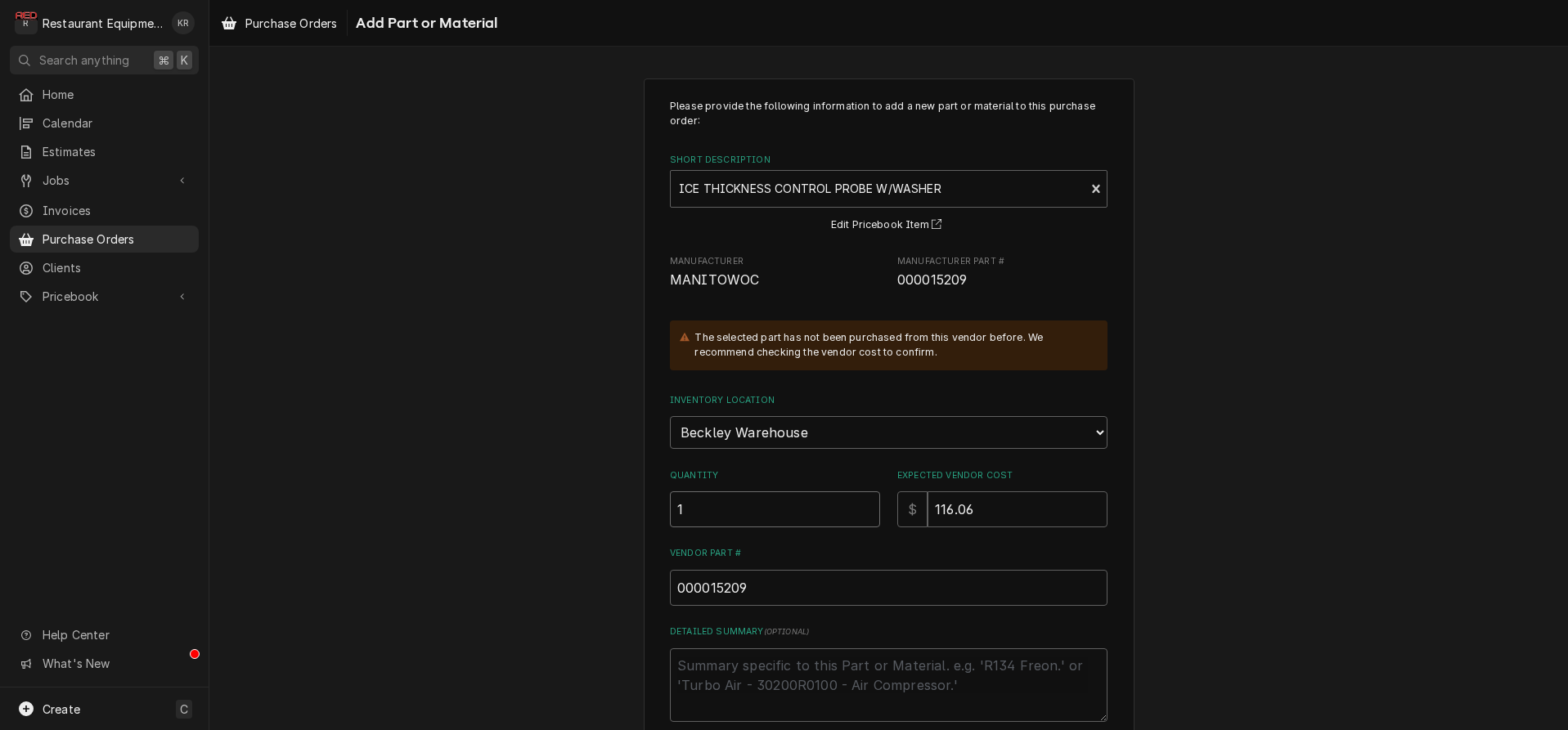 type on "1" 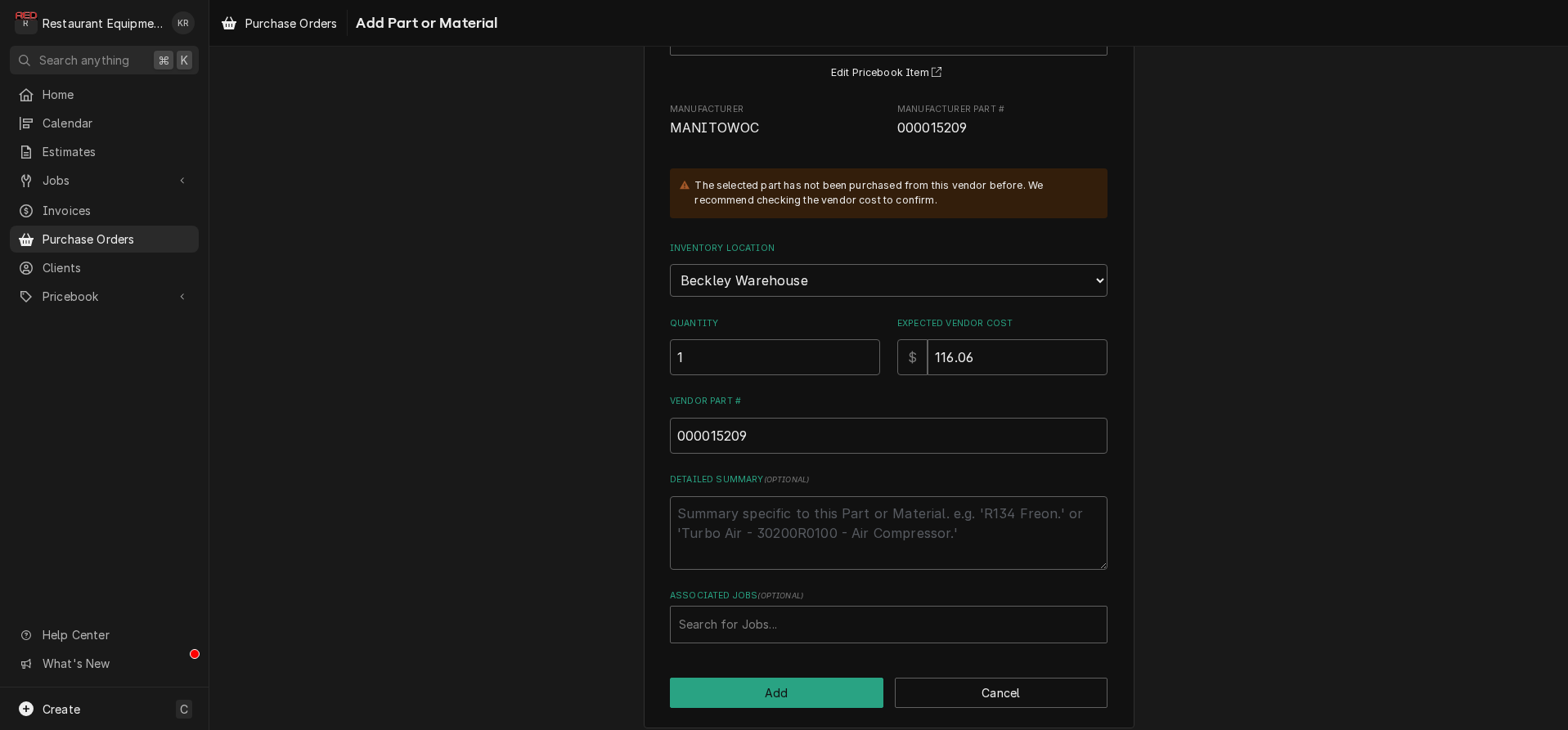 scroll, scrollTop: 163, scrollLeft: 0, axis: vertical 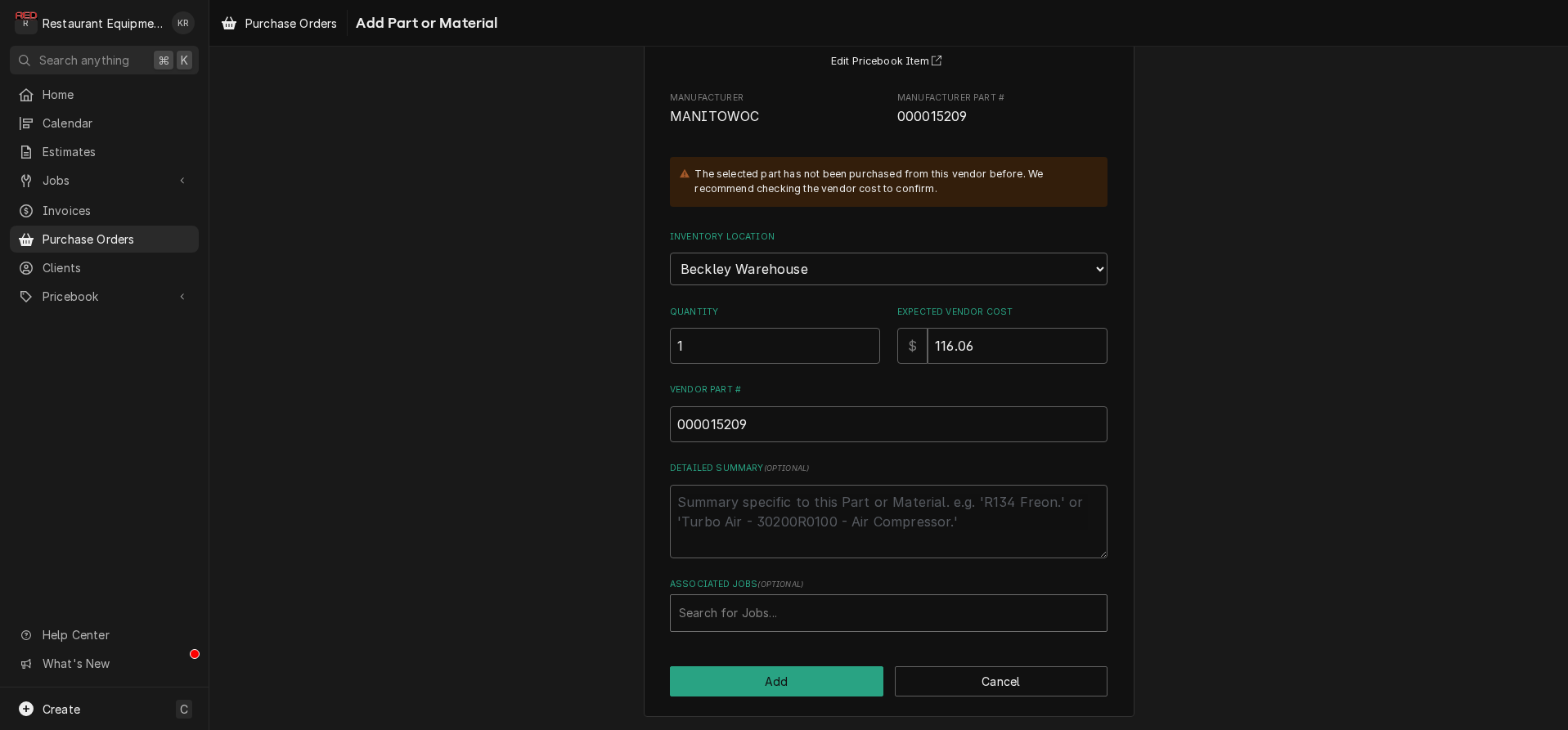 click at bounding box center (888, 613) 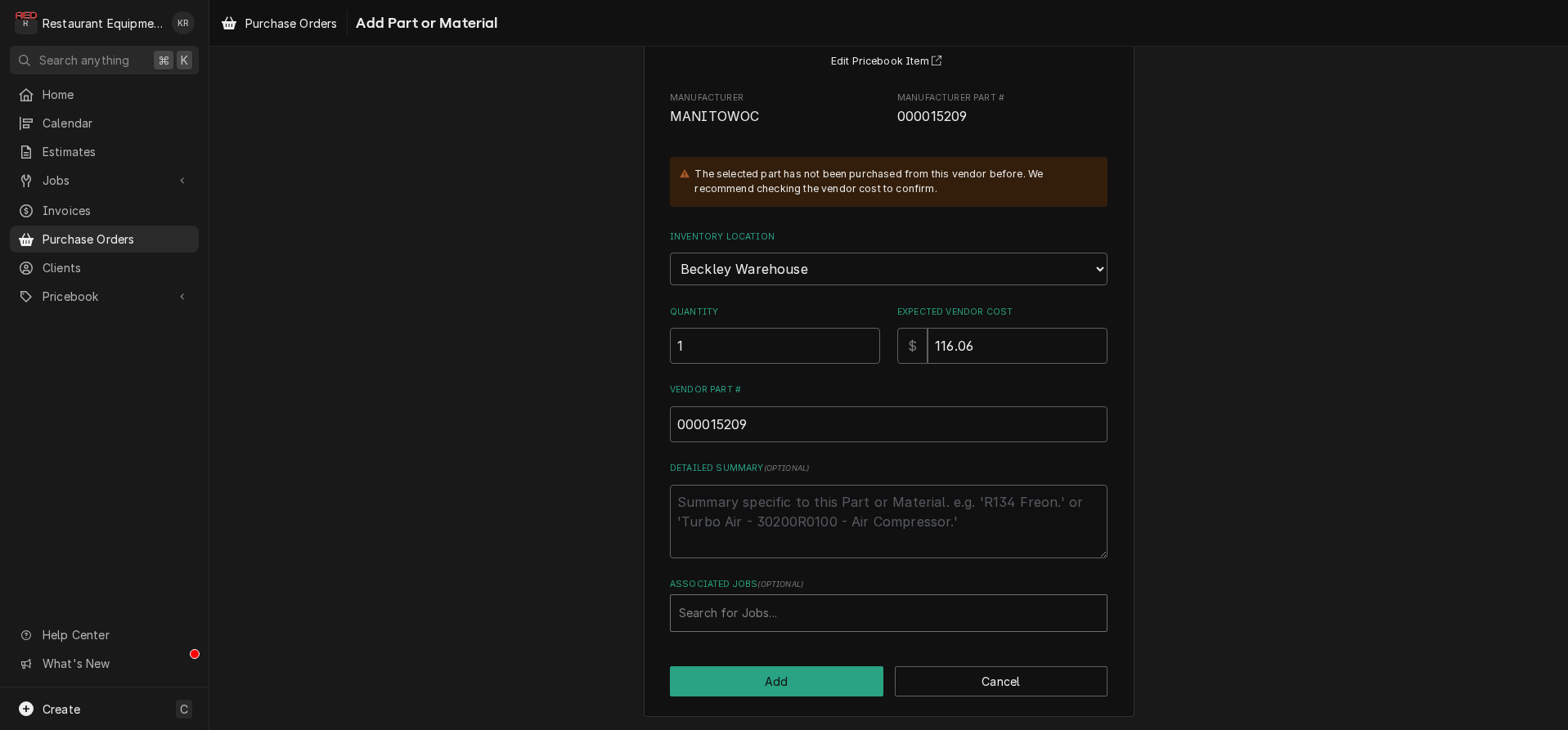 click at bounding box center (888, 613) 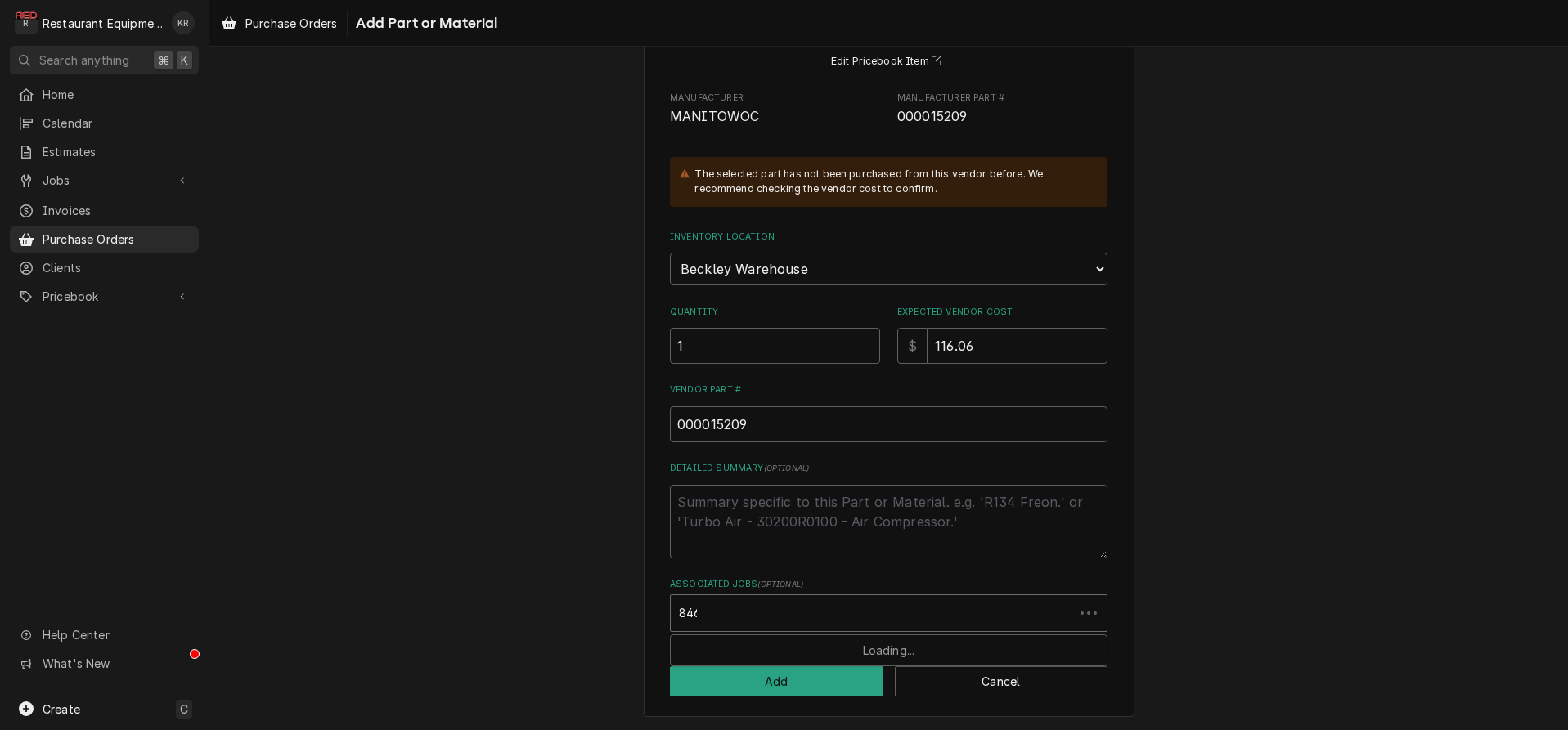 type on "8460" 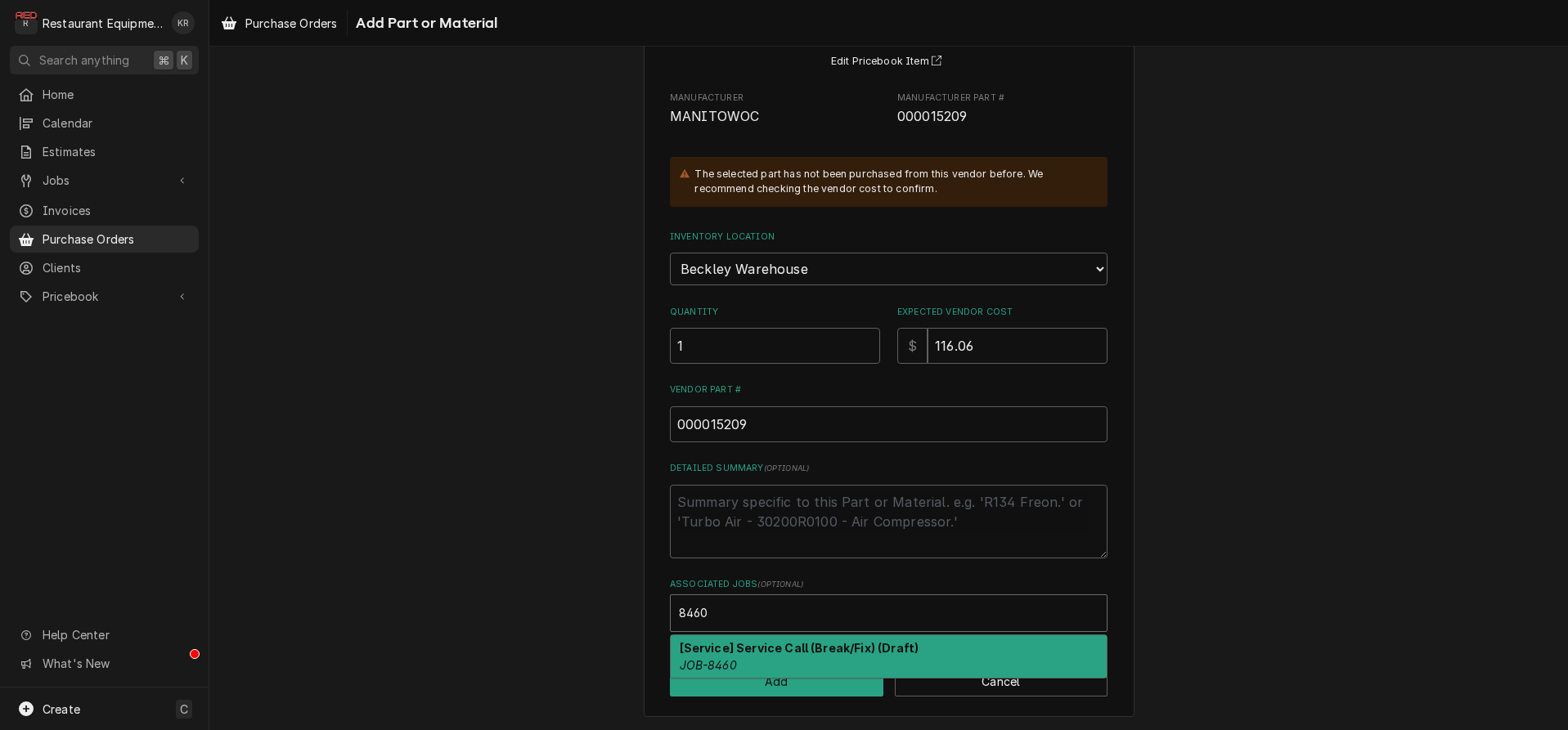 click on "[Service] Service Call (Break/Fix) (Draft) JOB-8460" at bounding box center [888, 656] 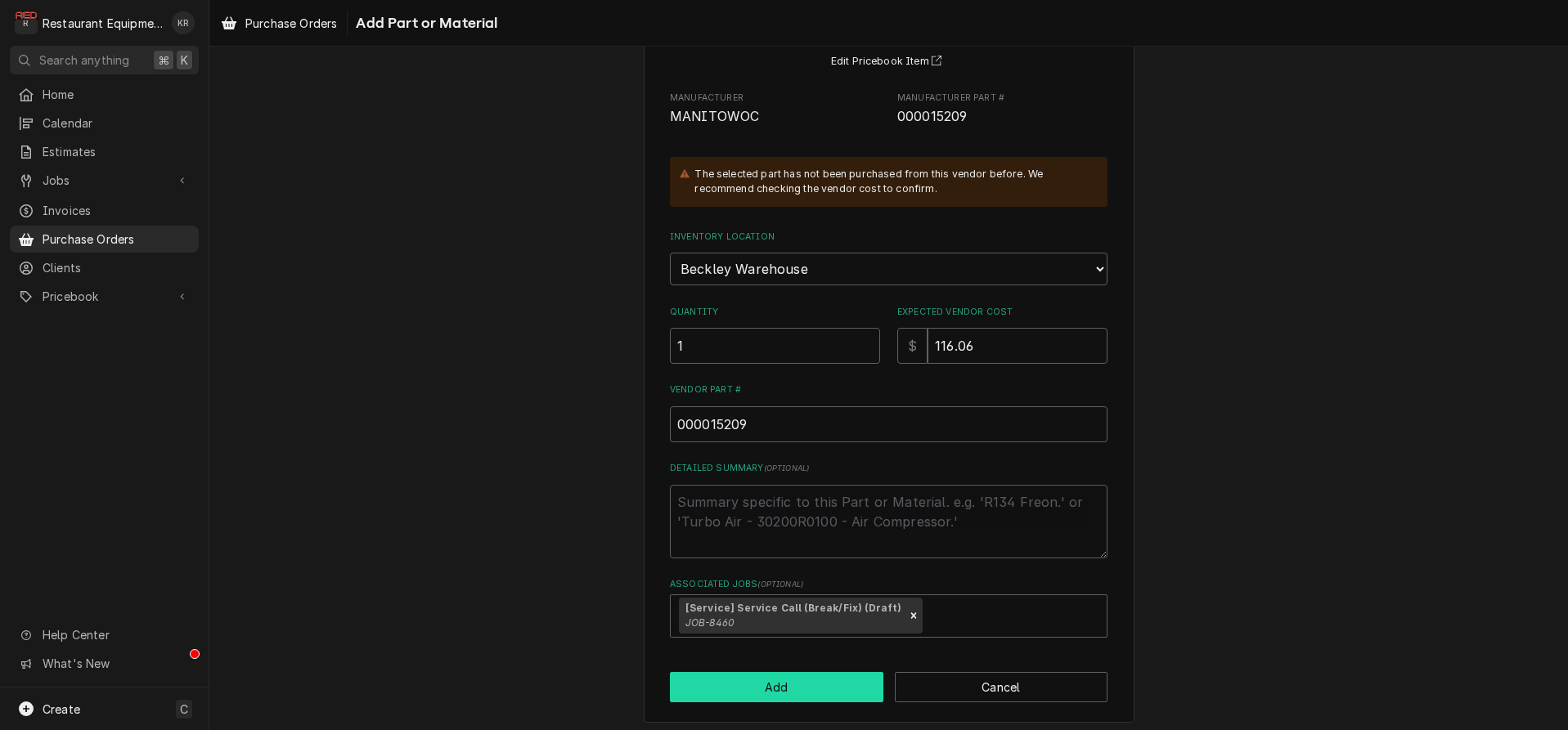 click on "Add" at bounding box center (776, 687) 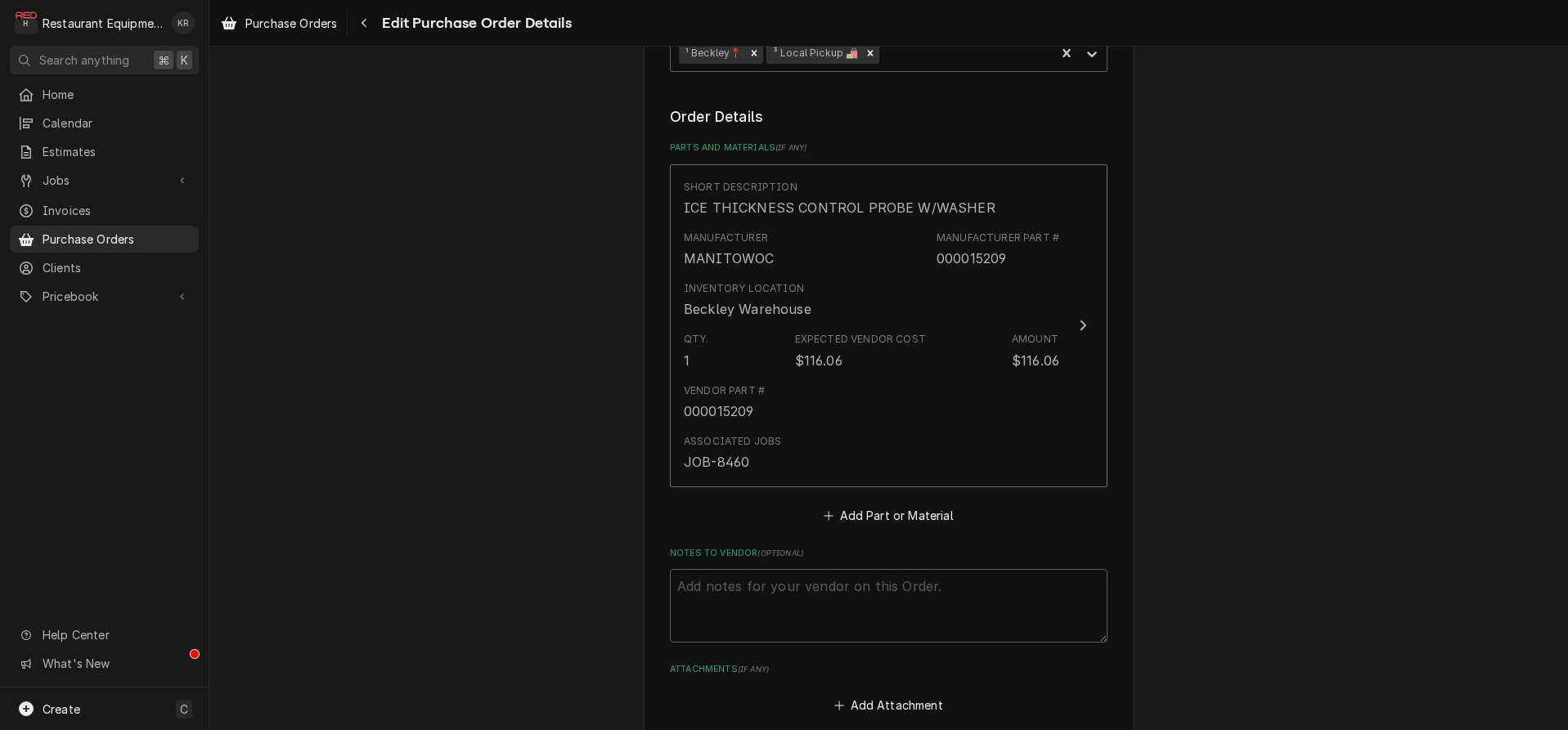 scroll, scrollTop: 920, scrollLeft: 0, axis: vertical 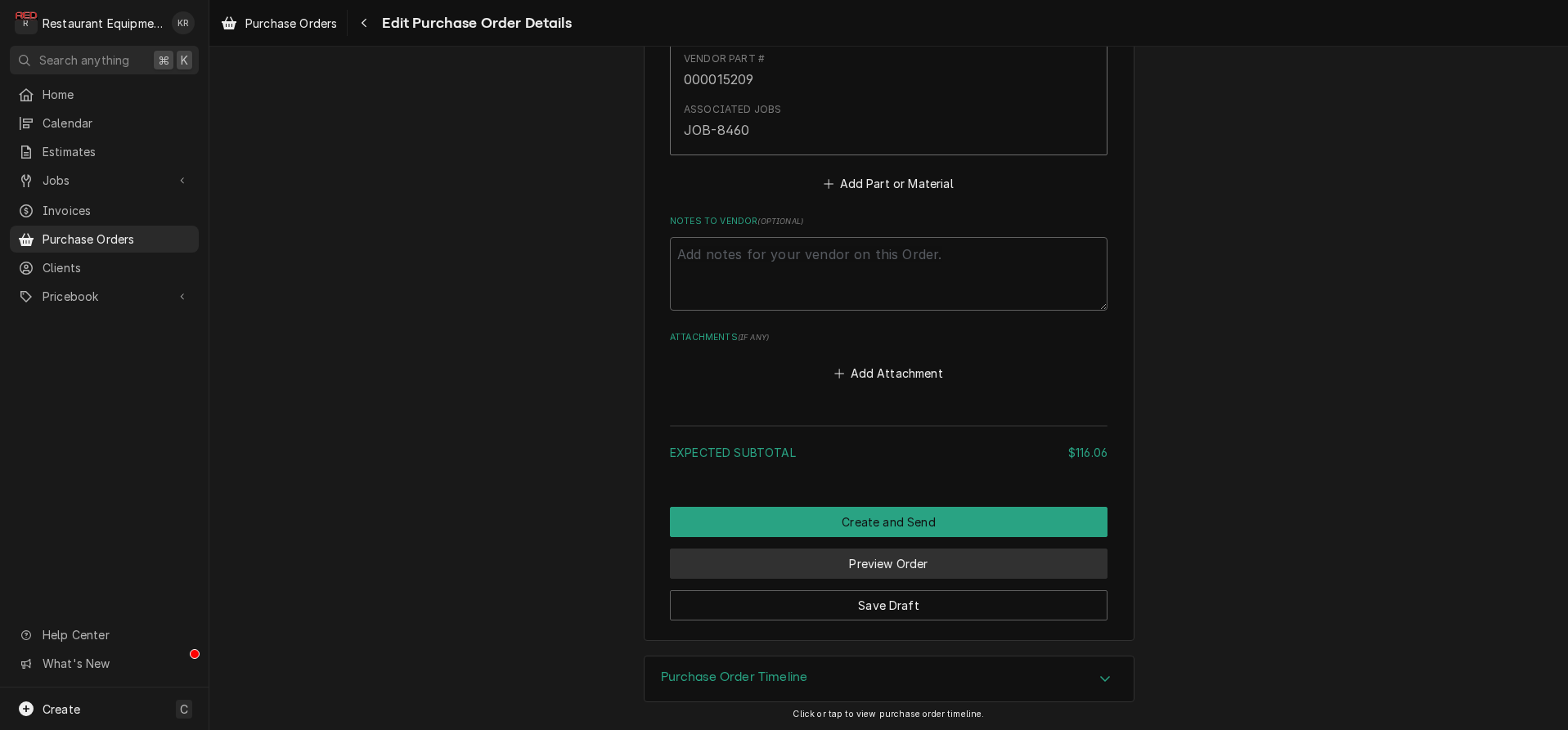 click on "Preview Order" at bounding box center (888, 563) 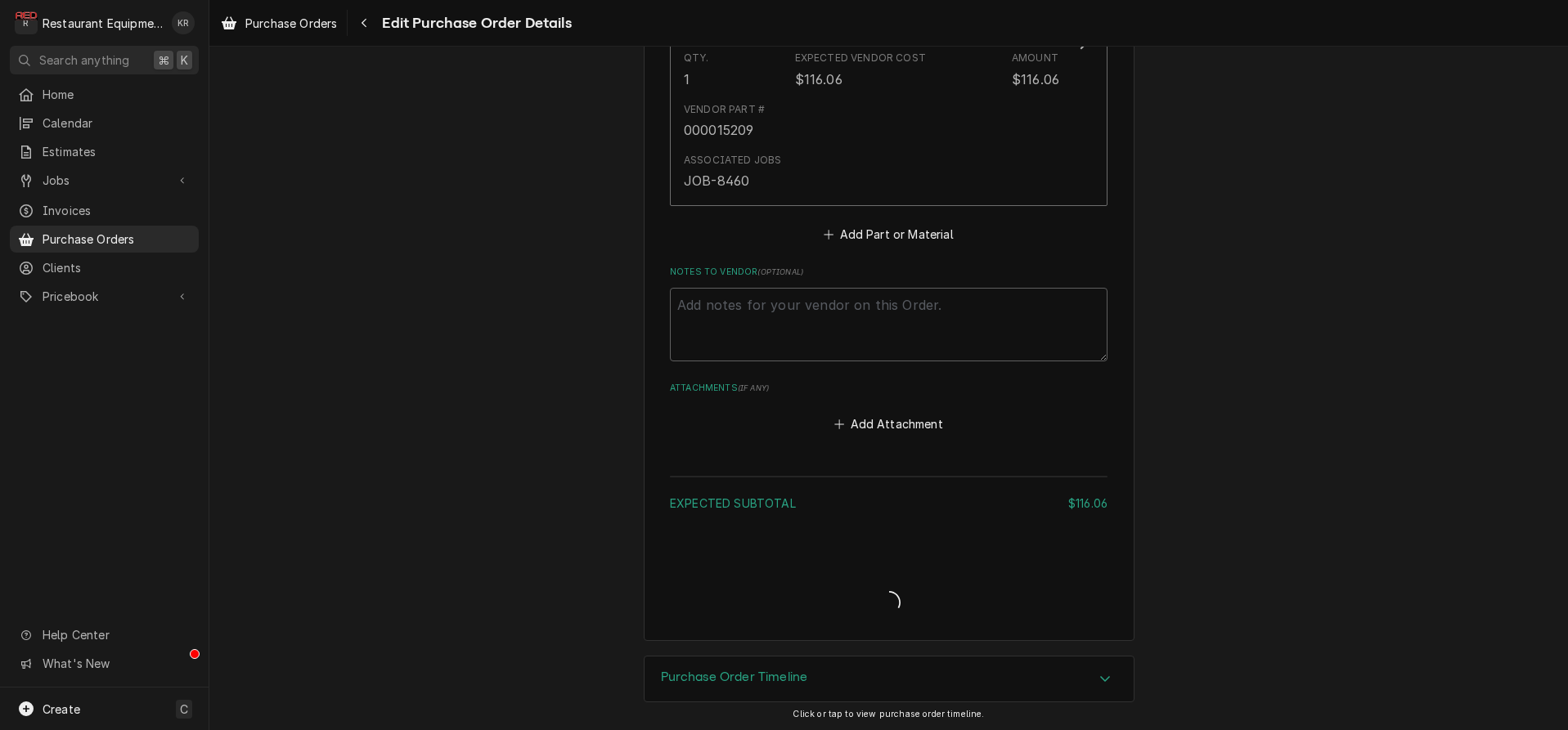 type on "x" 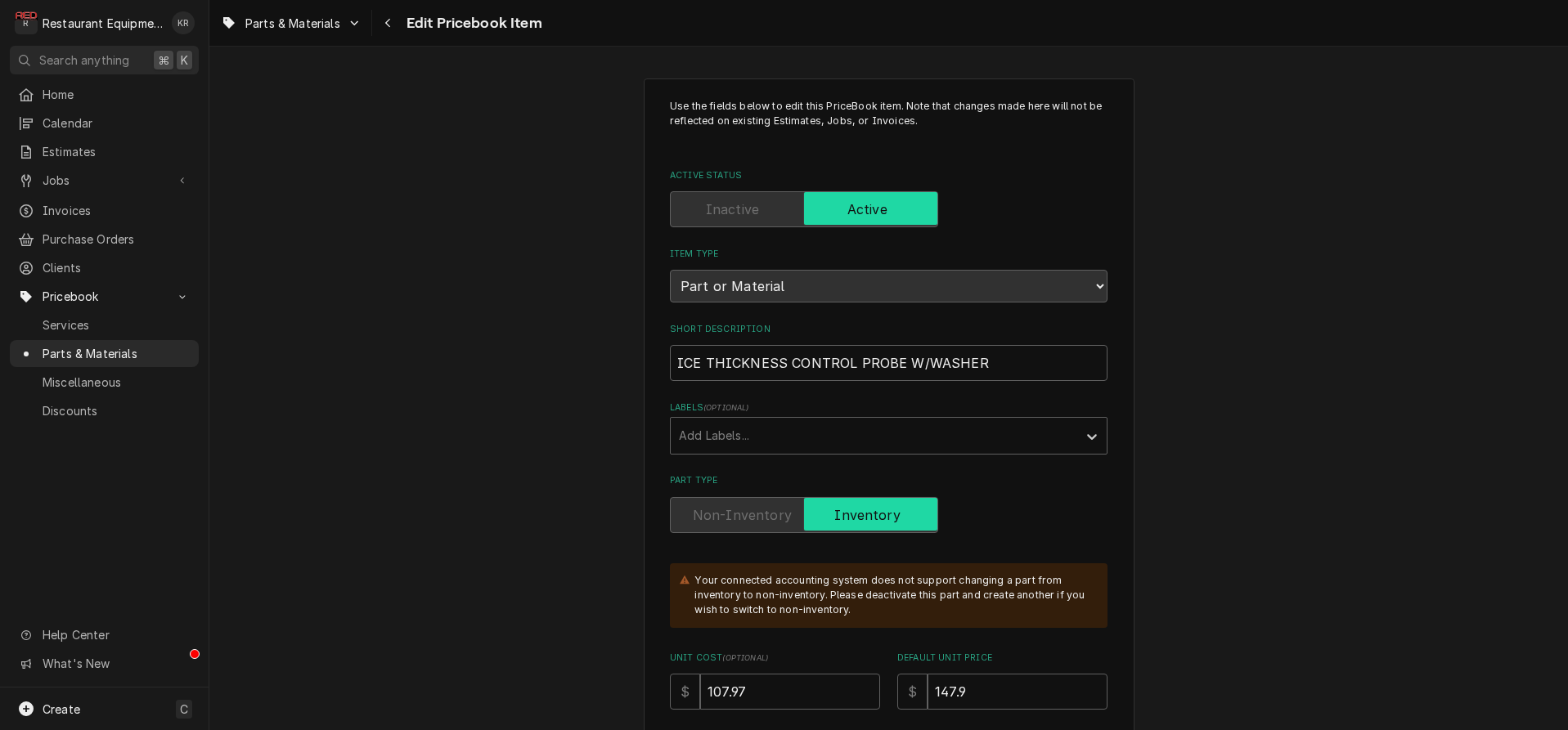 scroll, scrollTop: 0, scrollLeft: 0, axis: both 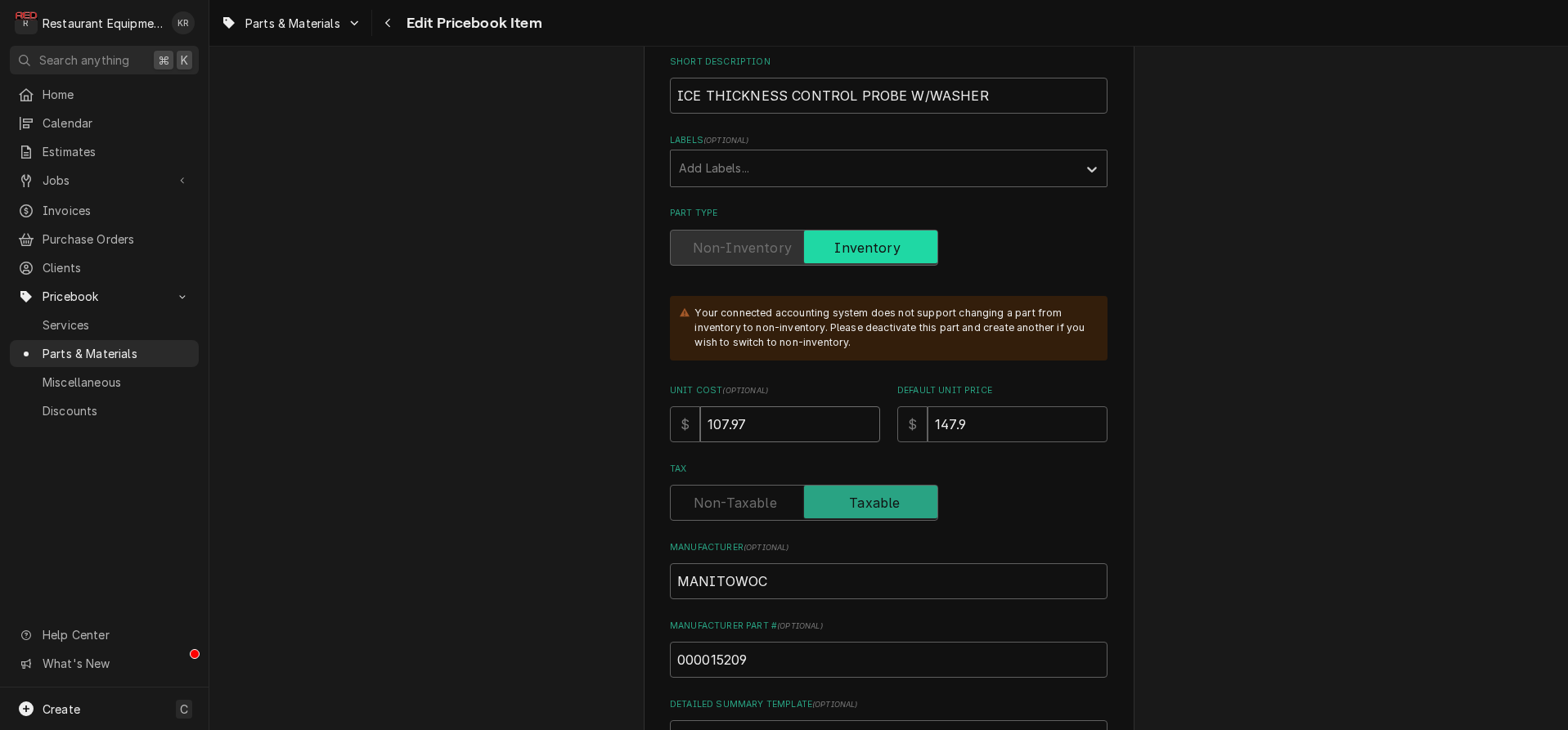 drag, startPoint x: 768, startPoint y: 418, endPoint x: 632, endPoint y: 401, distance: 137.05838 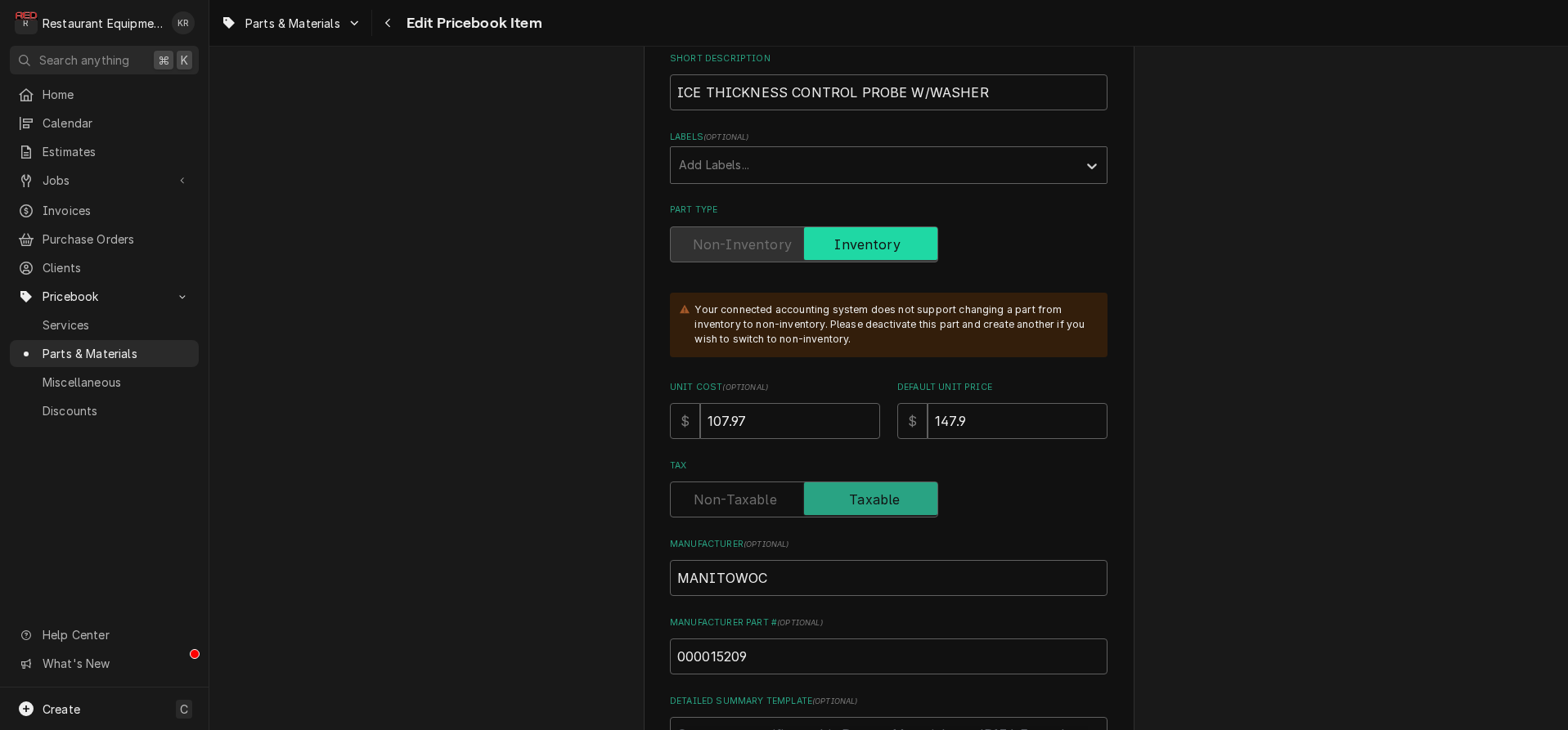 click on "107.97" at bounding box center (790, 421) 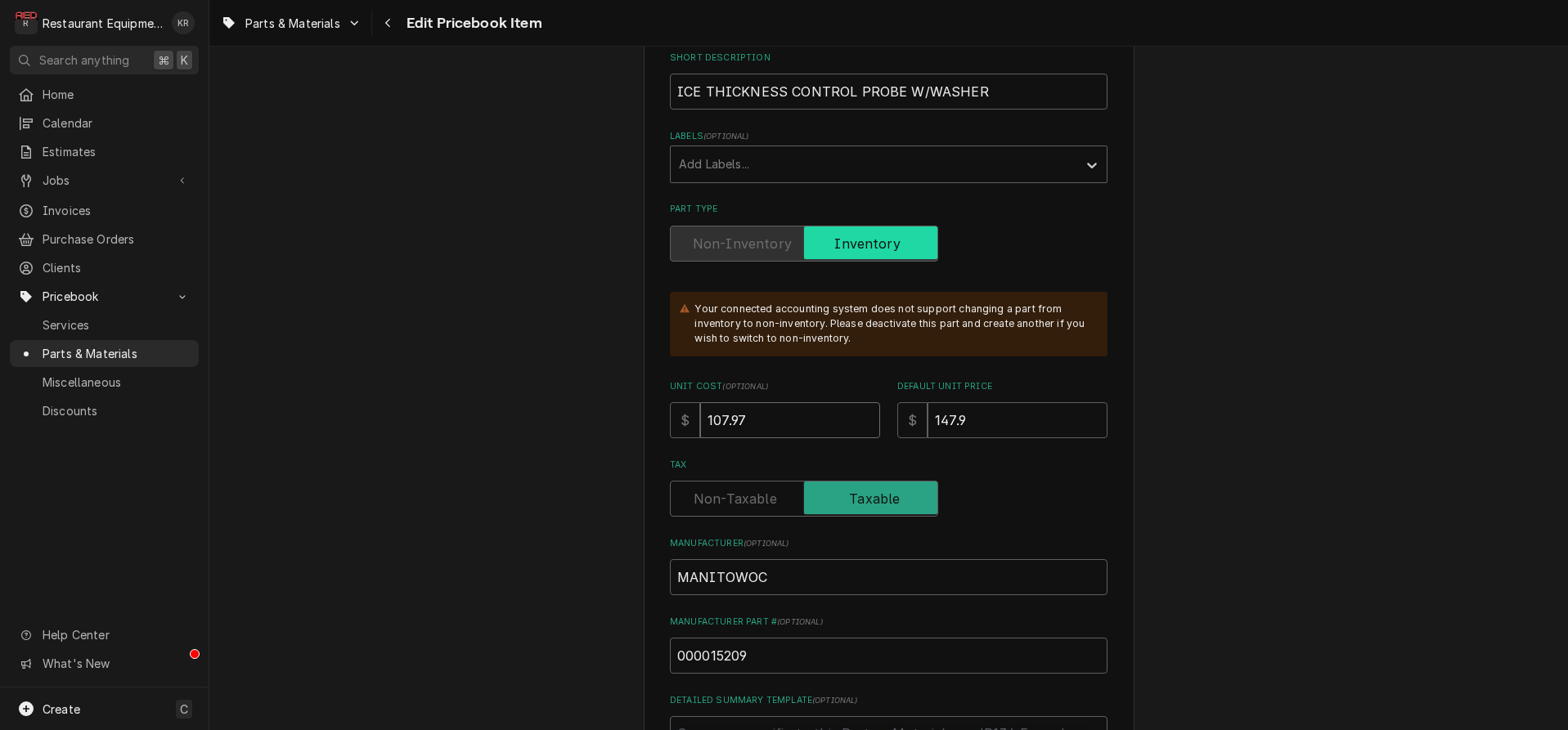 drag, startPoint x: 711, startPoint y: 414, endPoint x: 676, endPoint y: 412, distance: 35.057096 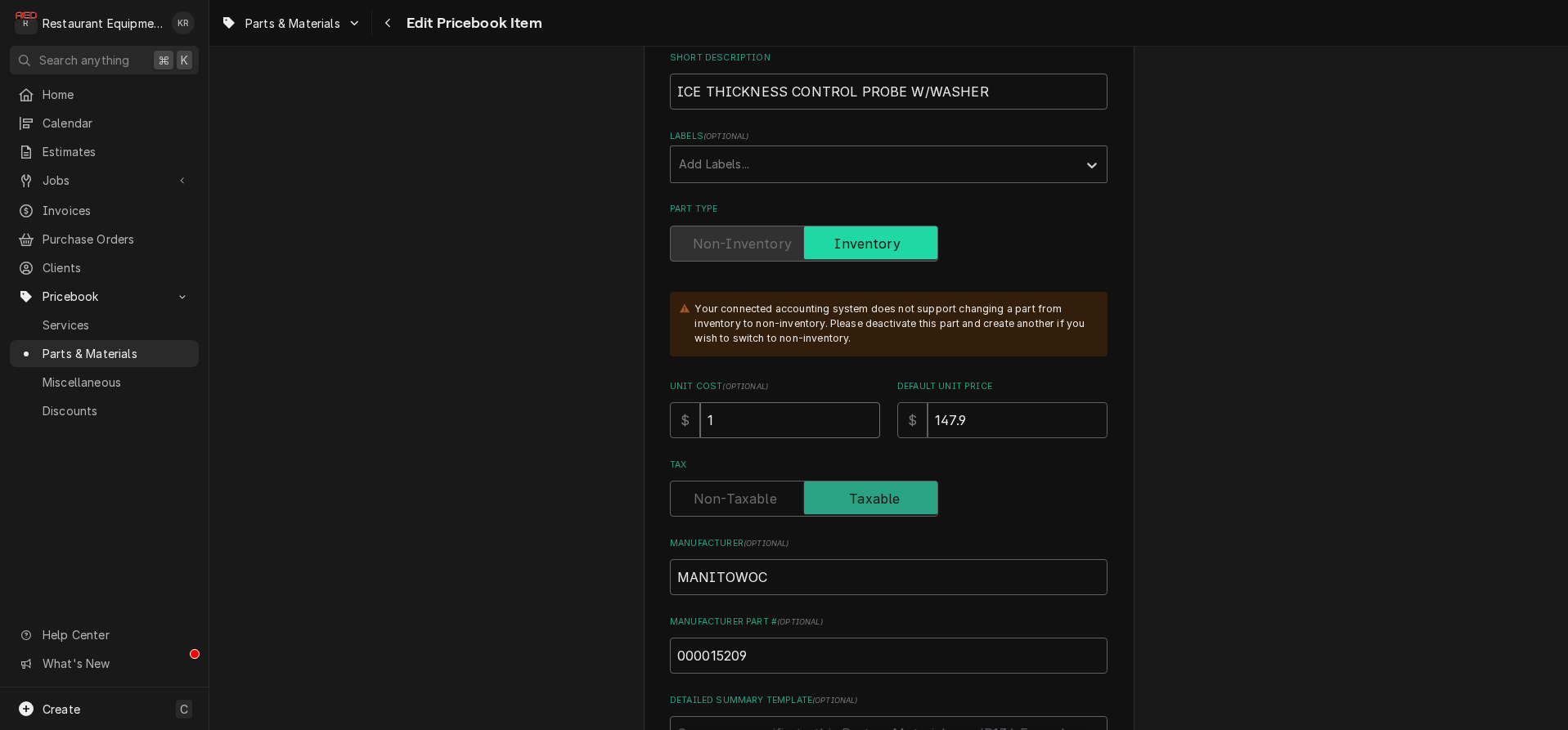type on "11" 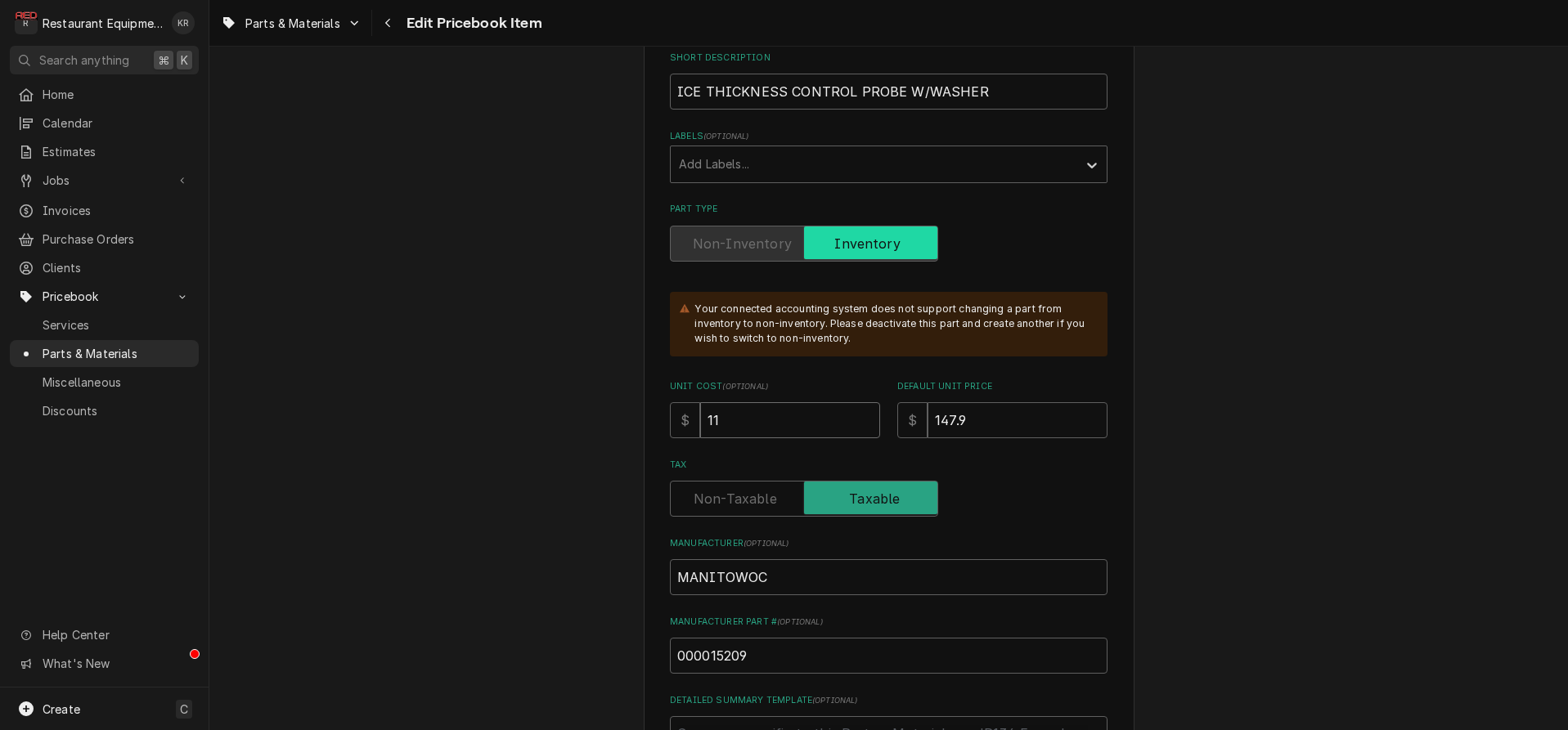 type on "115" 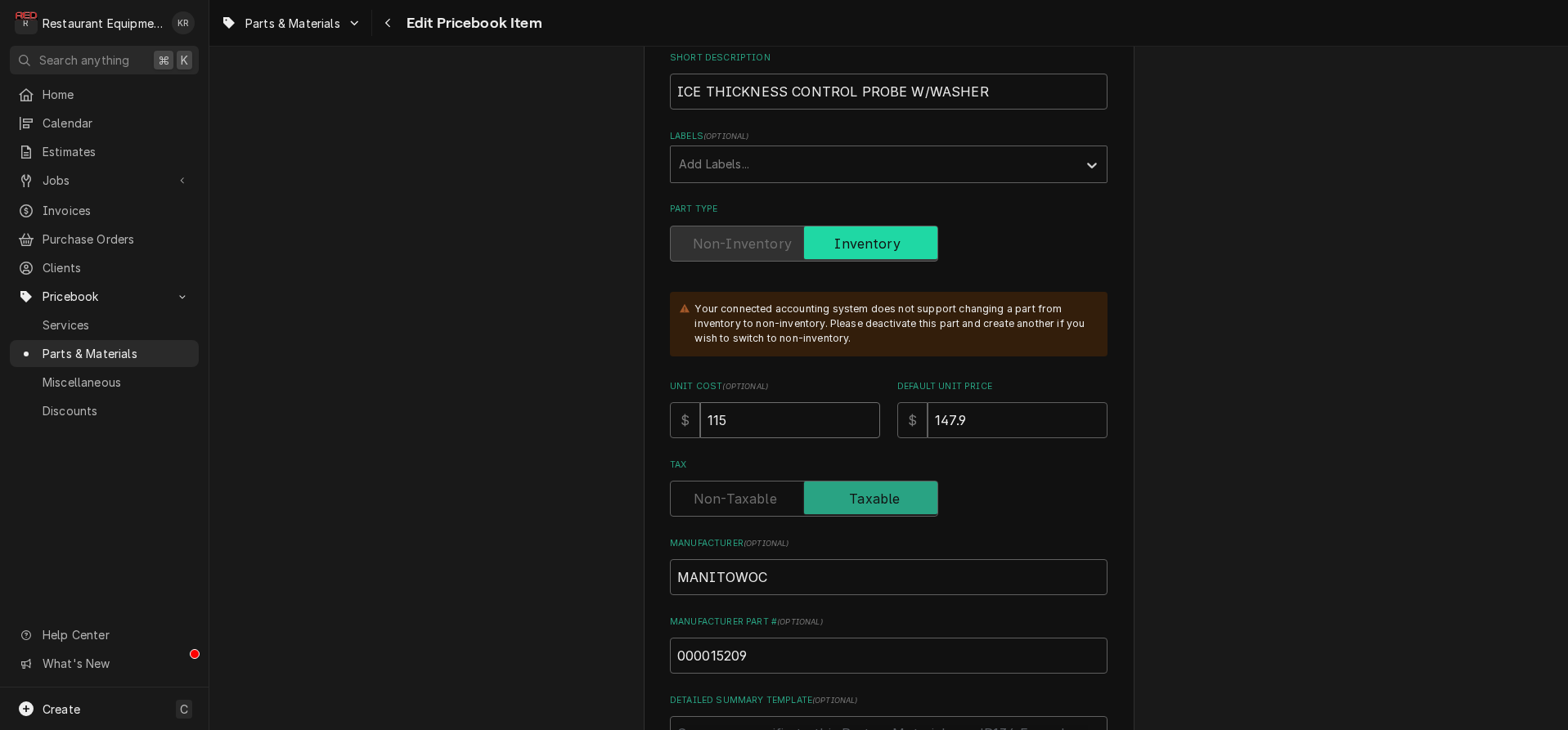 type on "115.0" 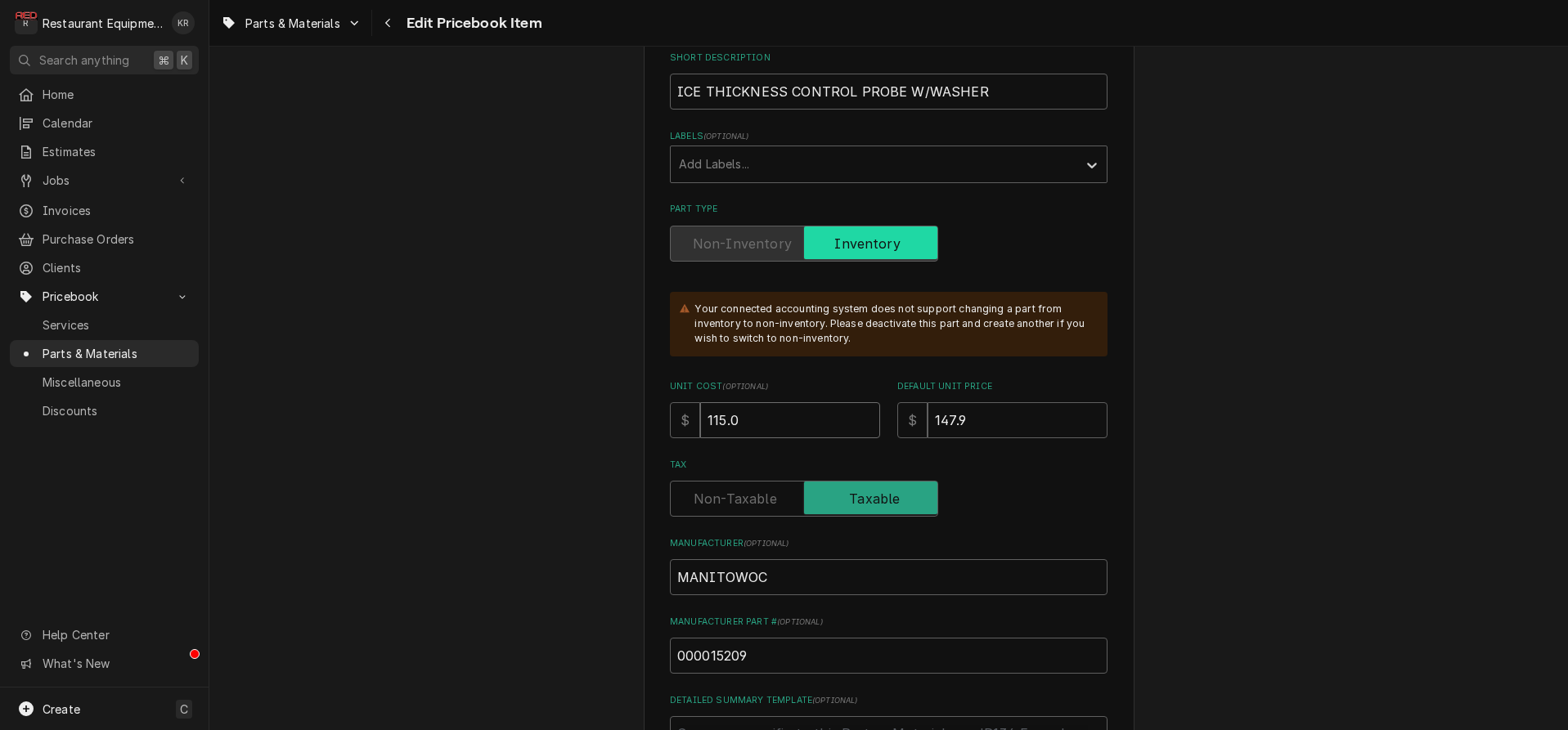 type on "115.06" 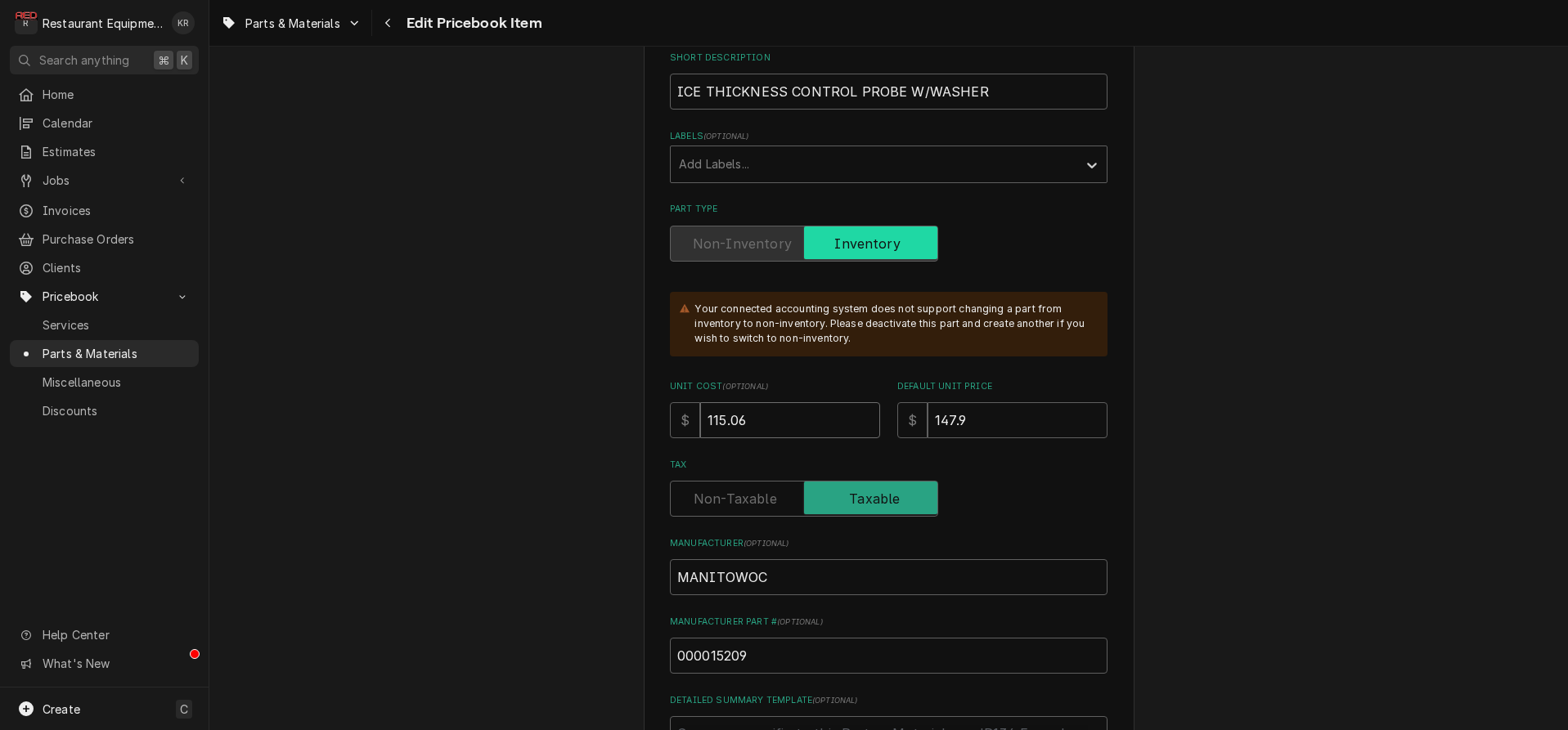 click on "115.06" at bounding box center [790, 420] 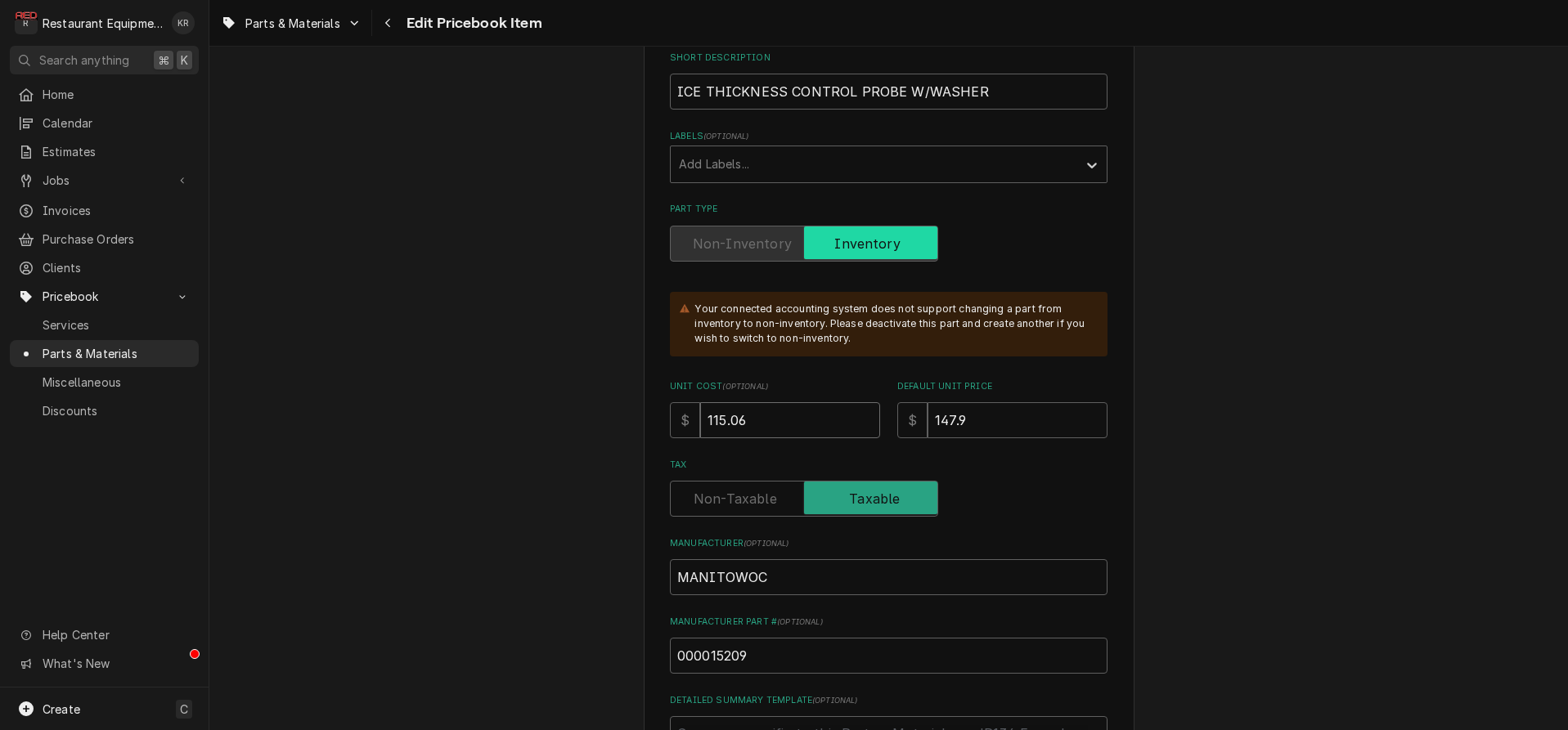 type on "116.06" 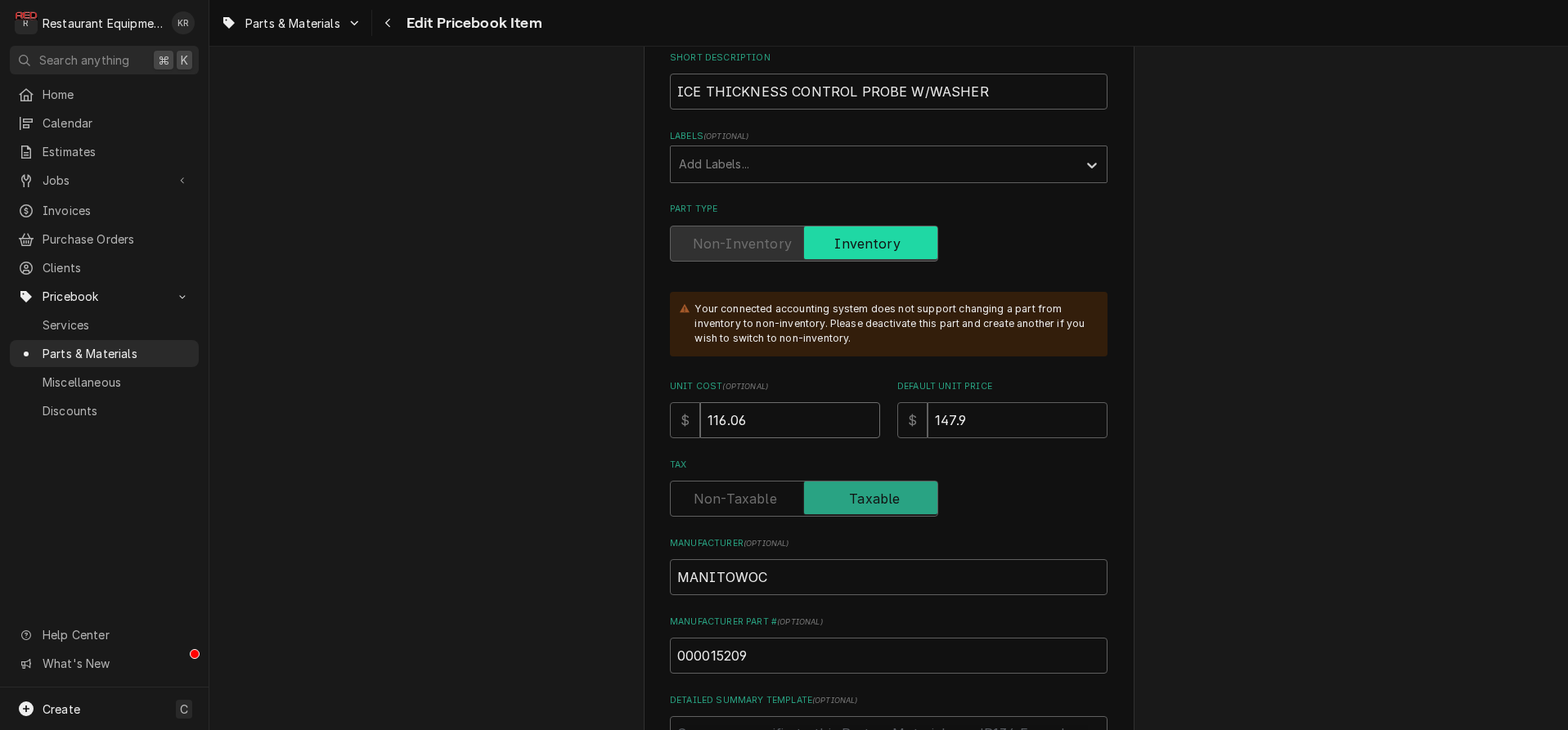 type on "116.06" 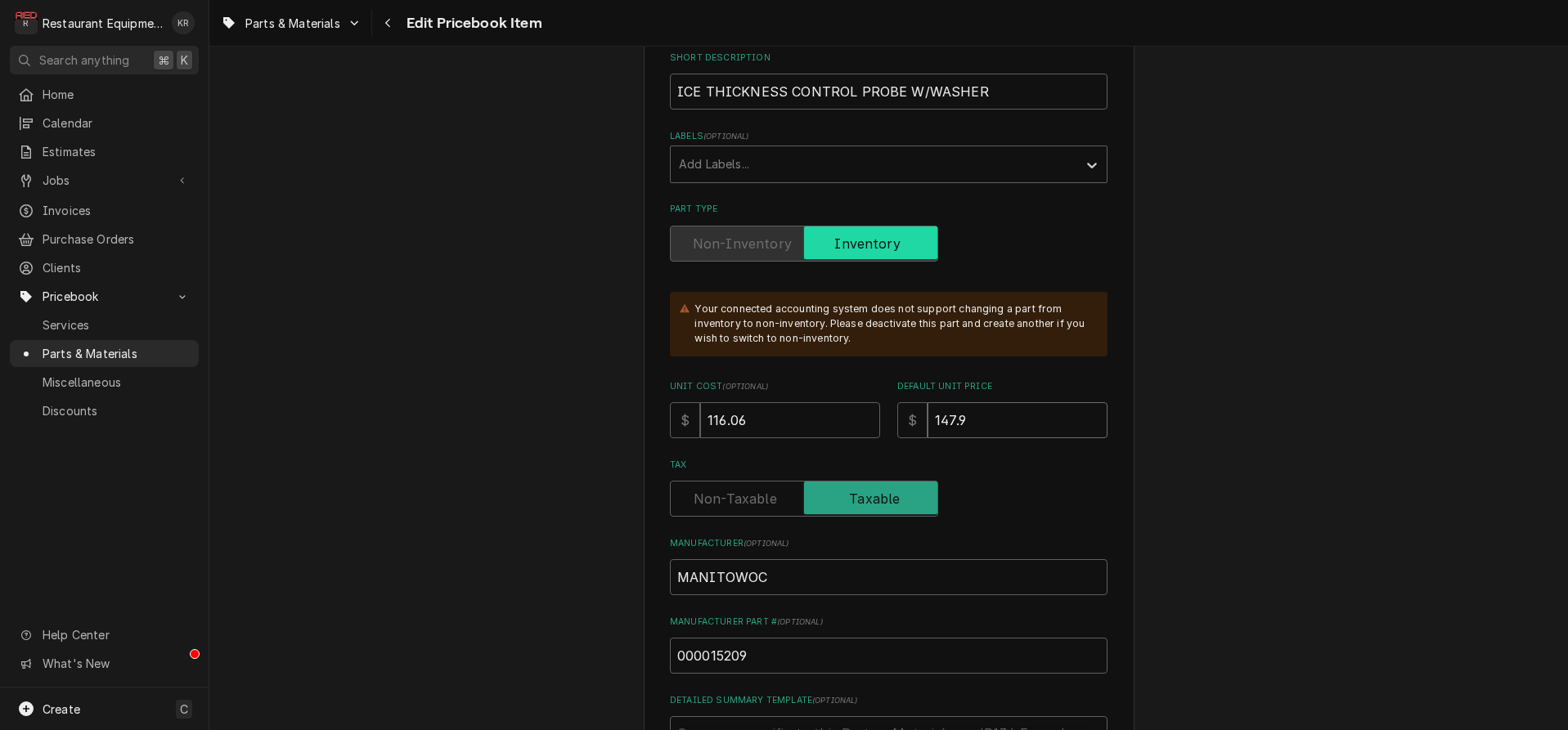 type on "2" 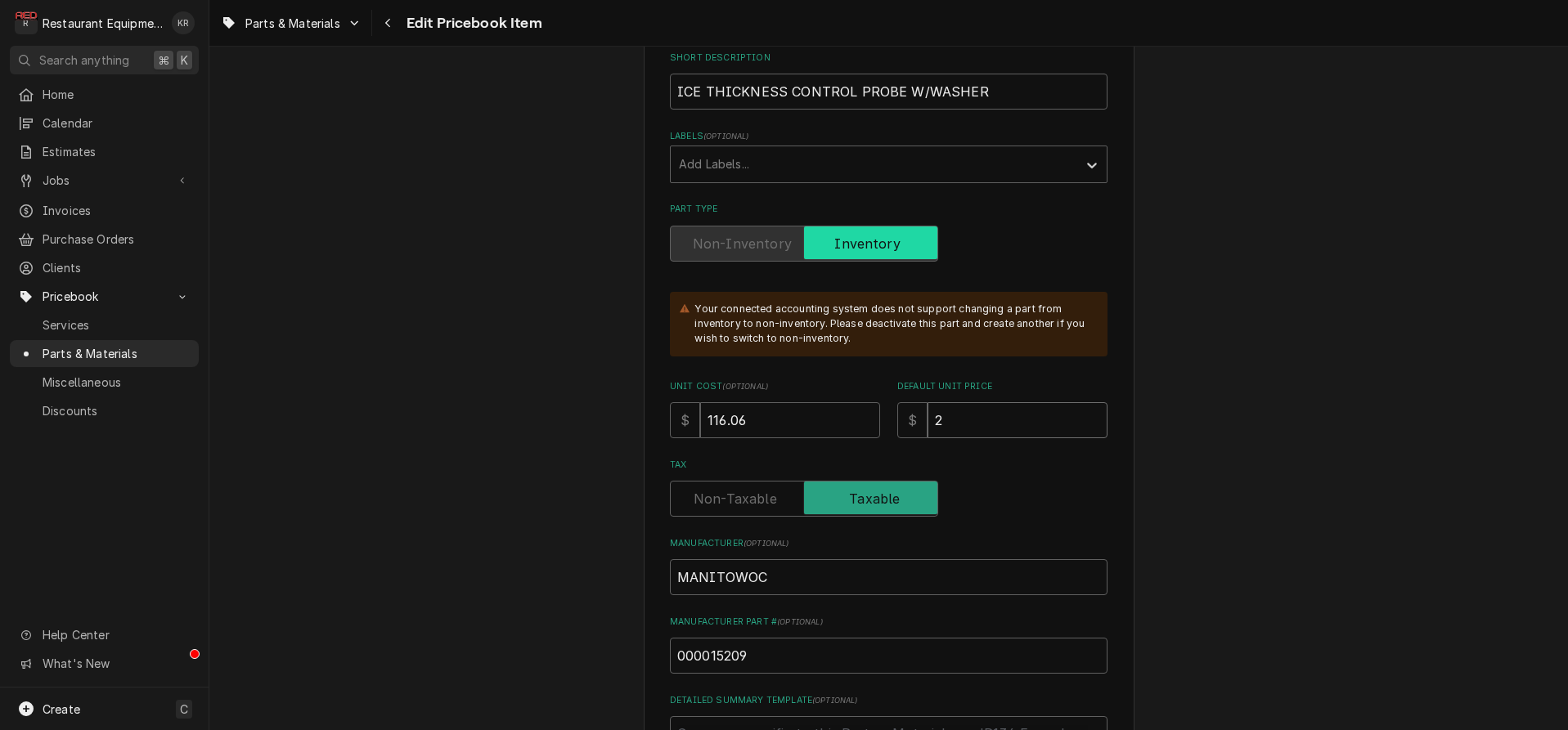 type on "23" 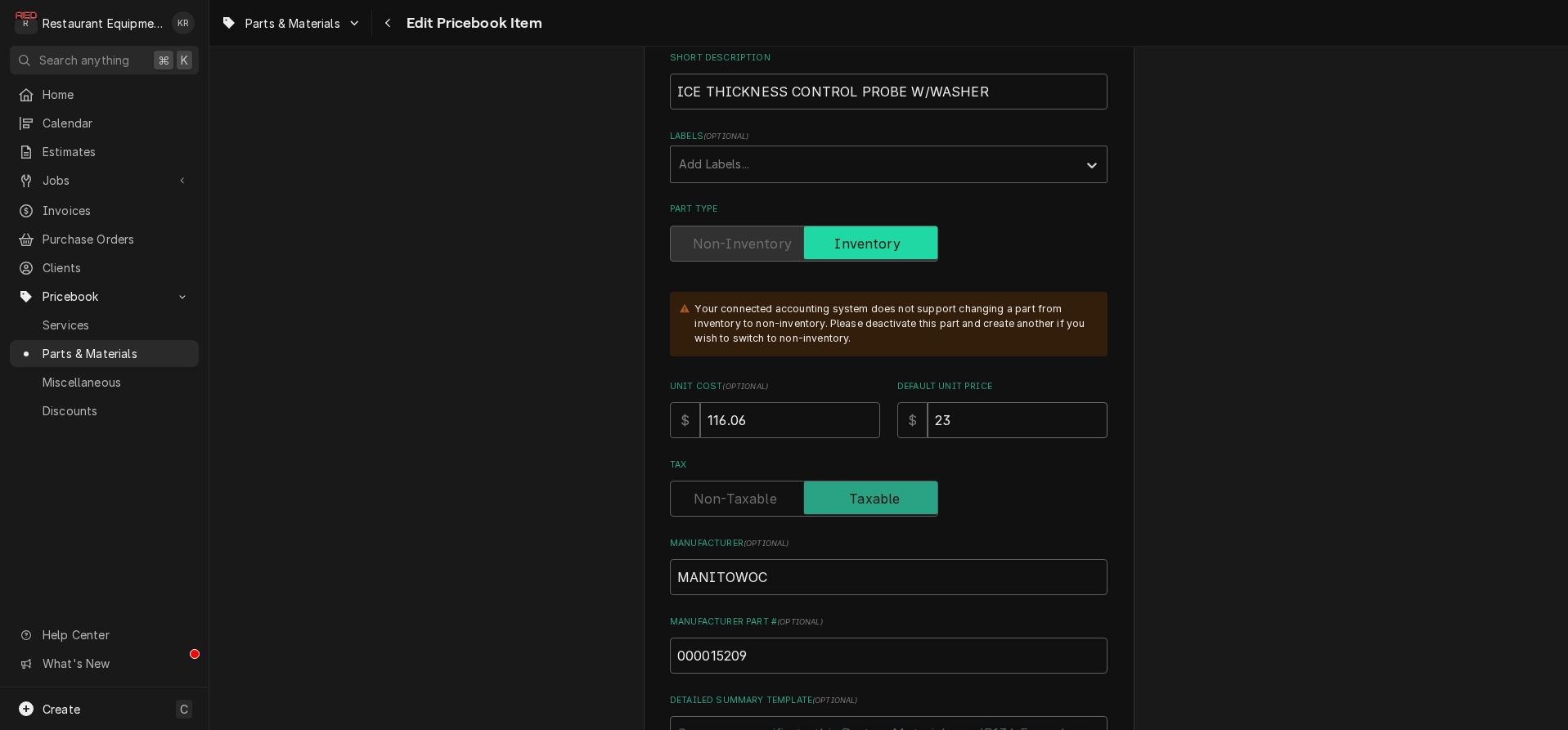 type on "232" 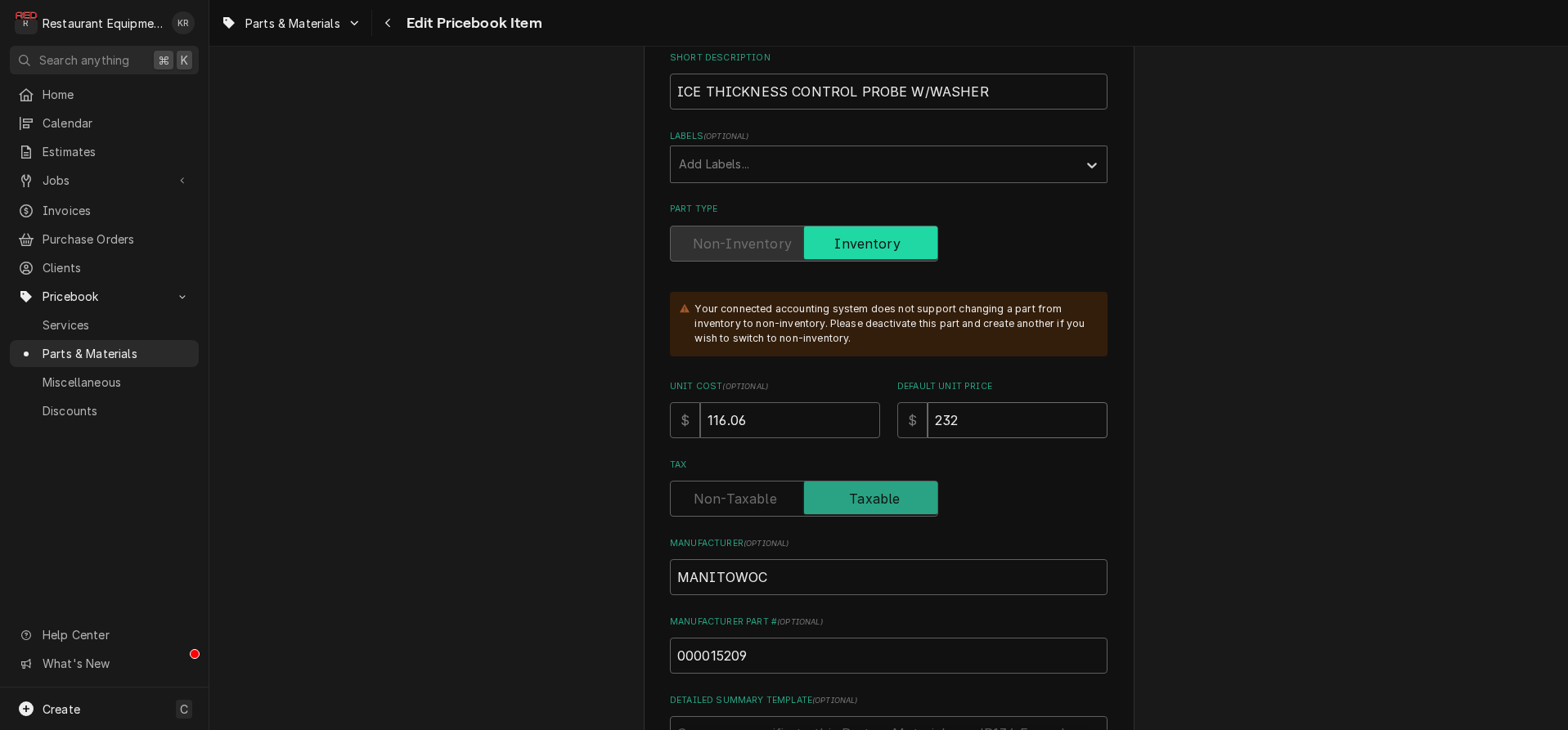 type on "232.1" 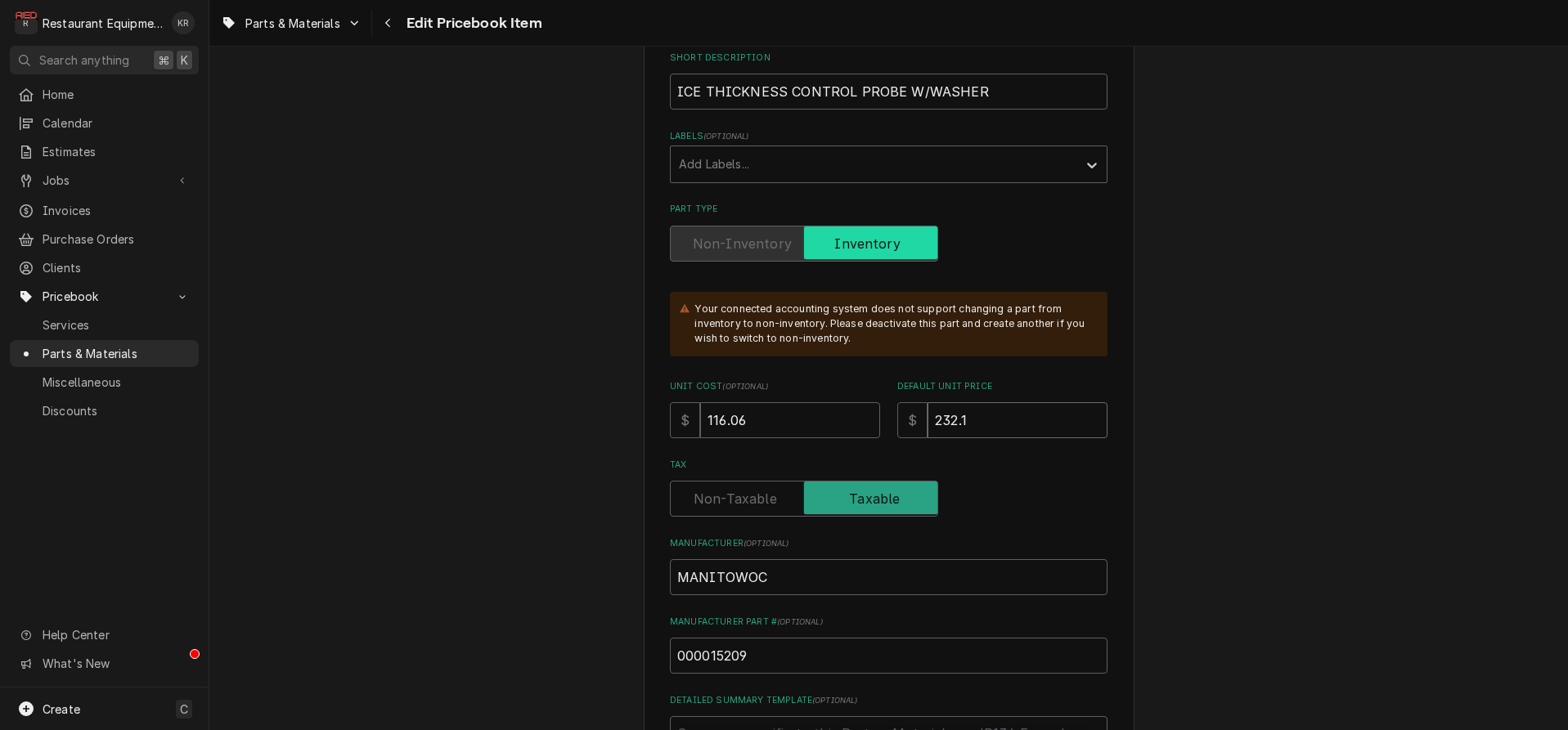 type on "232.12" 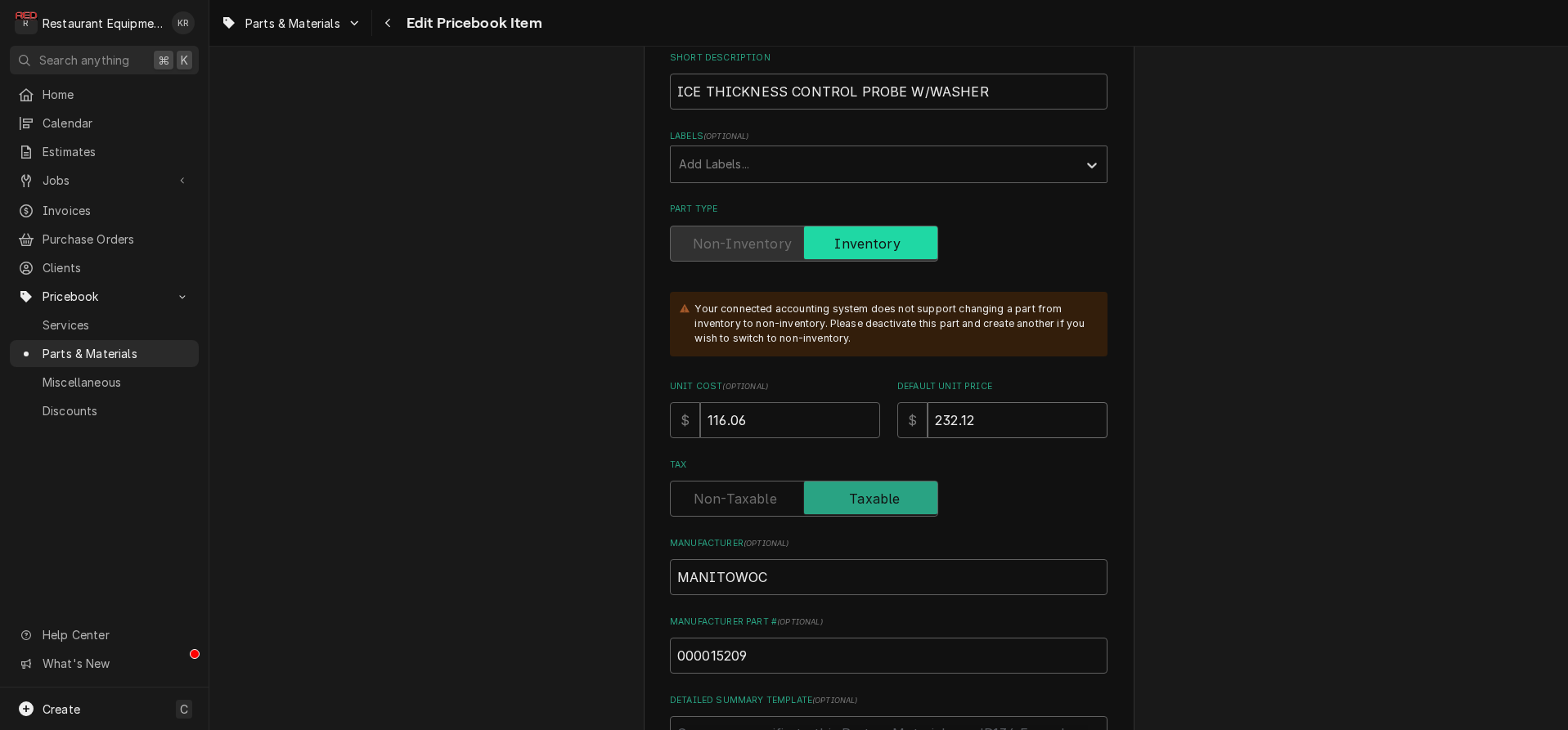type on "232.12" 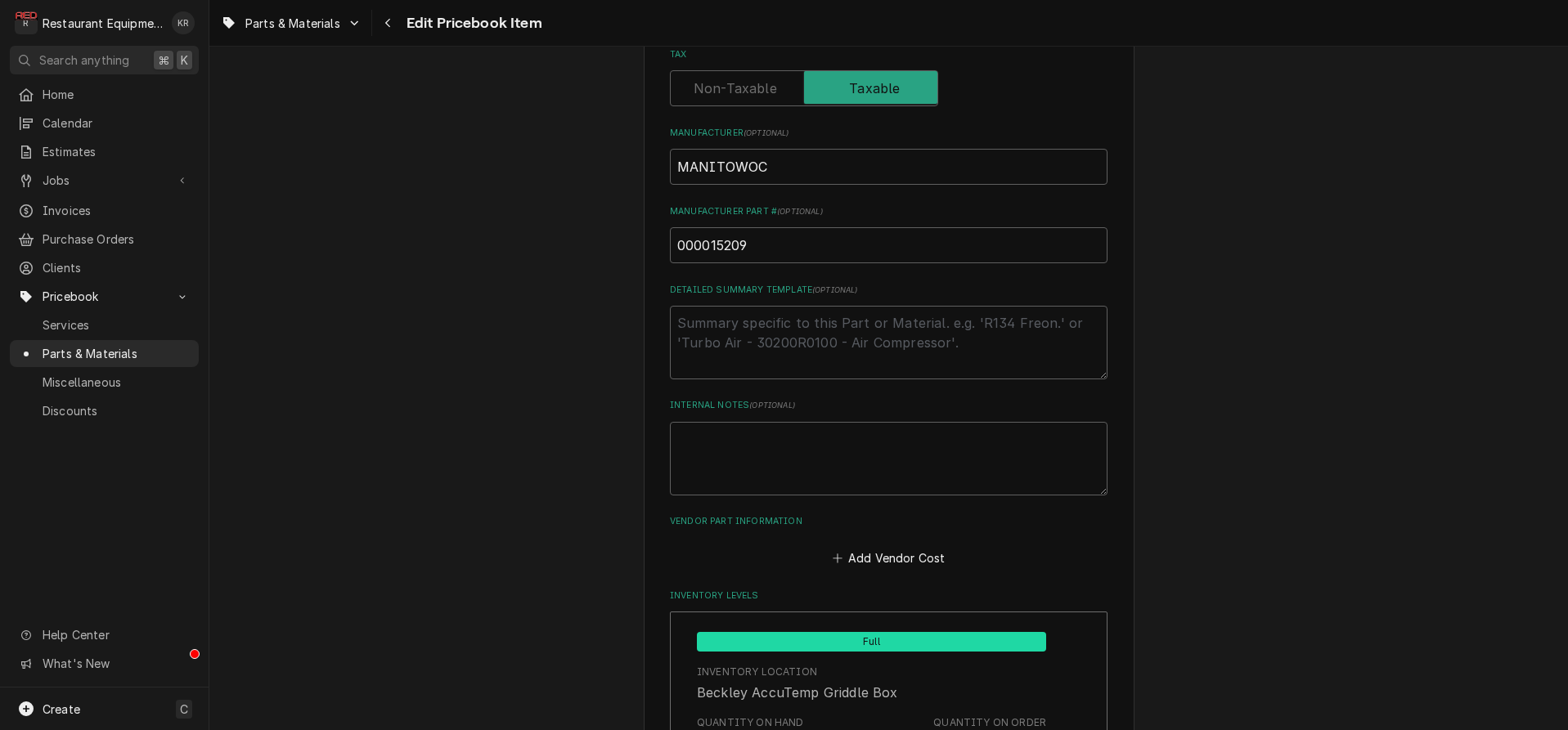 scroll, scrollTop: 690, scrollLeft: 0, axis: vertical 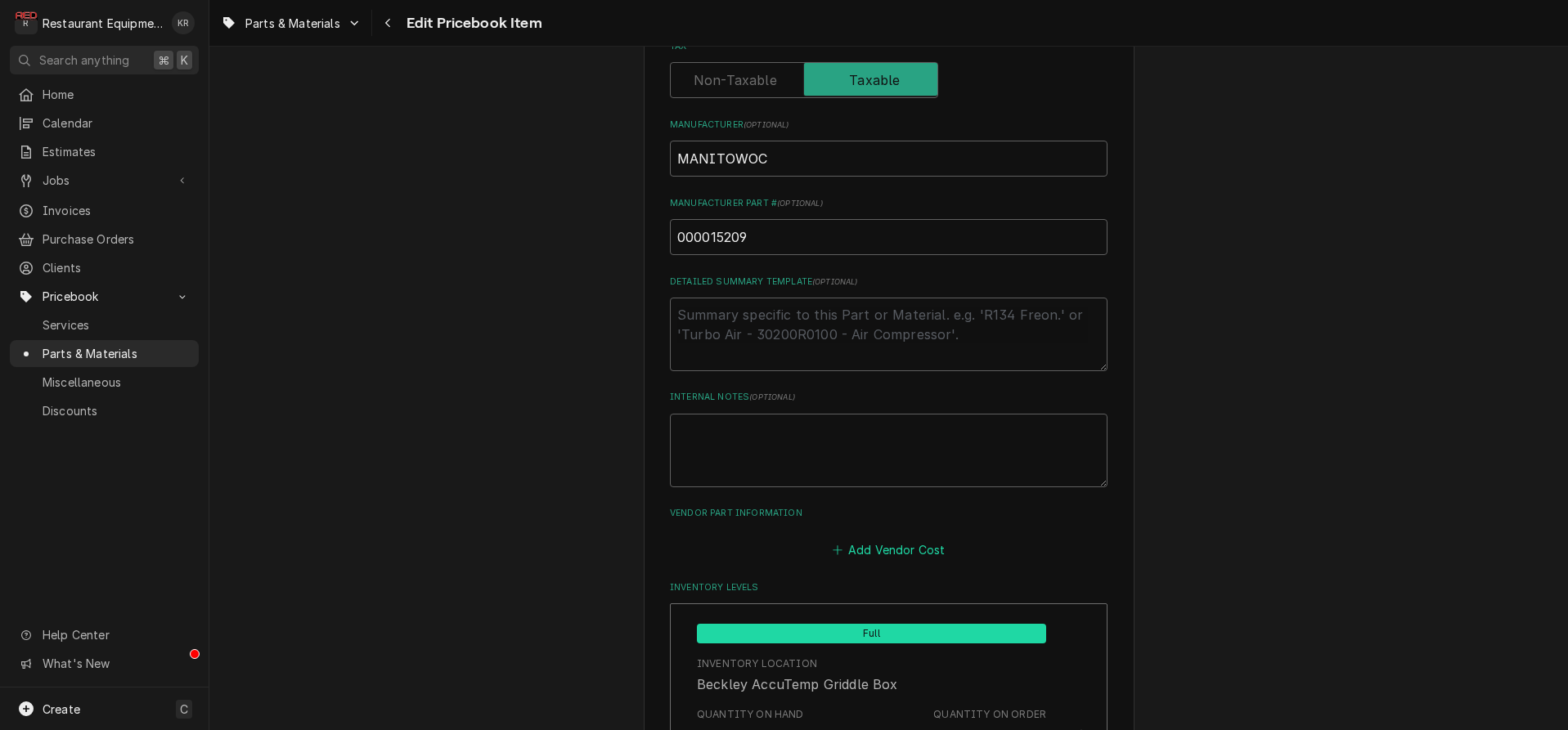 click on "Add Vendor Cost" at bounding box center [888, 549] 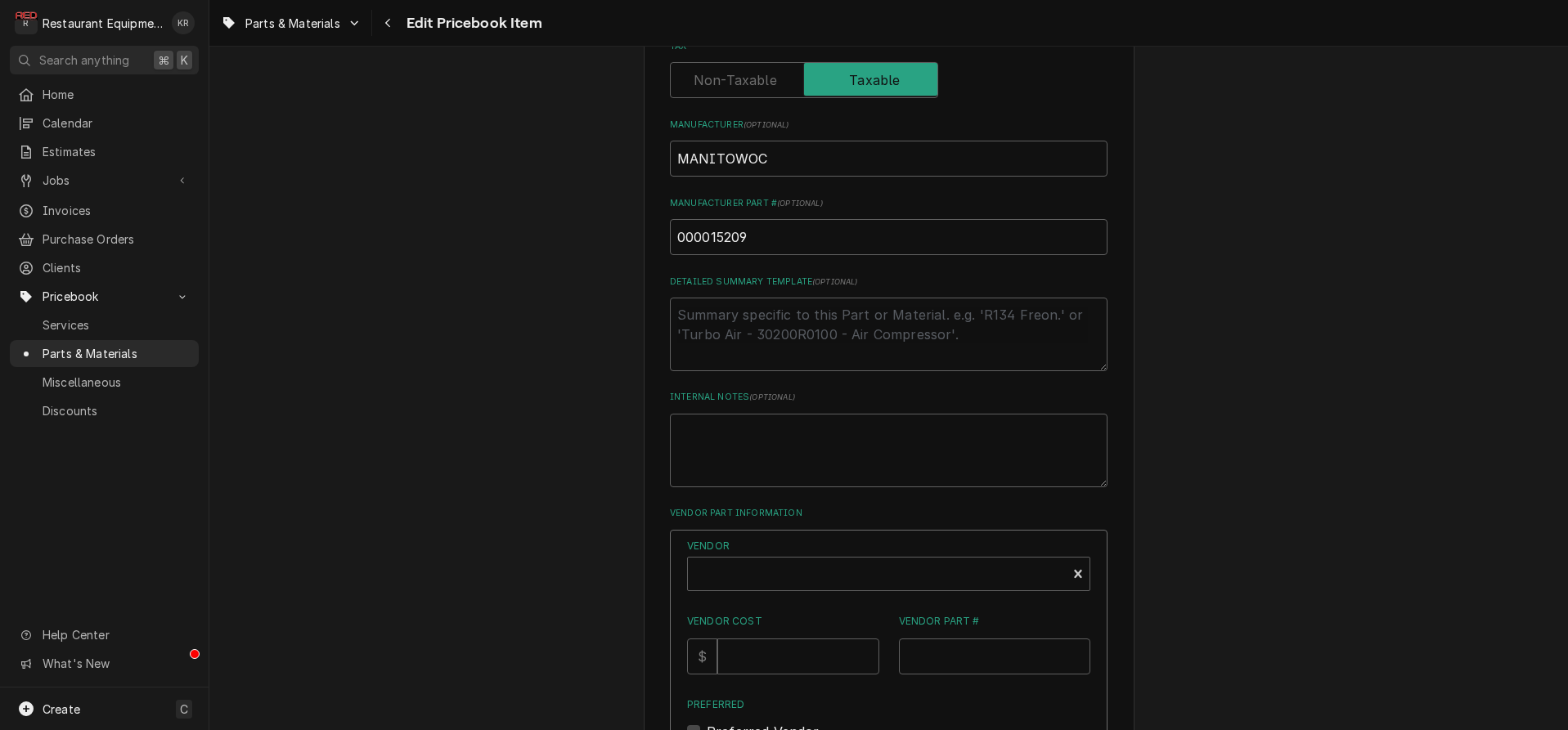 click on "Use the fields below to edit this PriceBook item. Note that changes made here will not be reflected on existing Estimates, Jobs, or Invoices. Active Status Item Type Choose PriceBook item type... Service Charge Part or Material Miscellaneous Charge Discount Tax Short Description ICE THICKNESS CONTROL PROBE W/WASHER Labels  ( optional ) Add Labels... Part Type Your connected accounting system does not support changing a part from inventory to non-inventory. Please deactivate this part and create another if you wish to switch to non-inventory. Unit Cost  ( optional ) $ 116.06 Default Unit Price $ 232.12 Tax Manufacturer  ( optional ) MANITOWOC Manufacturer Part #  ( optional ) 000015209 Detailed Summary Template  ( optional ) Internal Notes  ( optional ) Vendor Part Information Vendor Vendor Cost $ Vendor Part # Preferred Preferred Vendor Save Cancel Inventory Levels Full Inventory Location Beckley AccuTemp Griddle Box Quantity on Hand 0 Quantity on Order 0 Quantity Desired 0 Quantity Low Alert Threshold 0 Bin" at bounding box center (888, 4562) 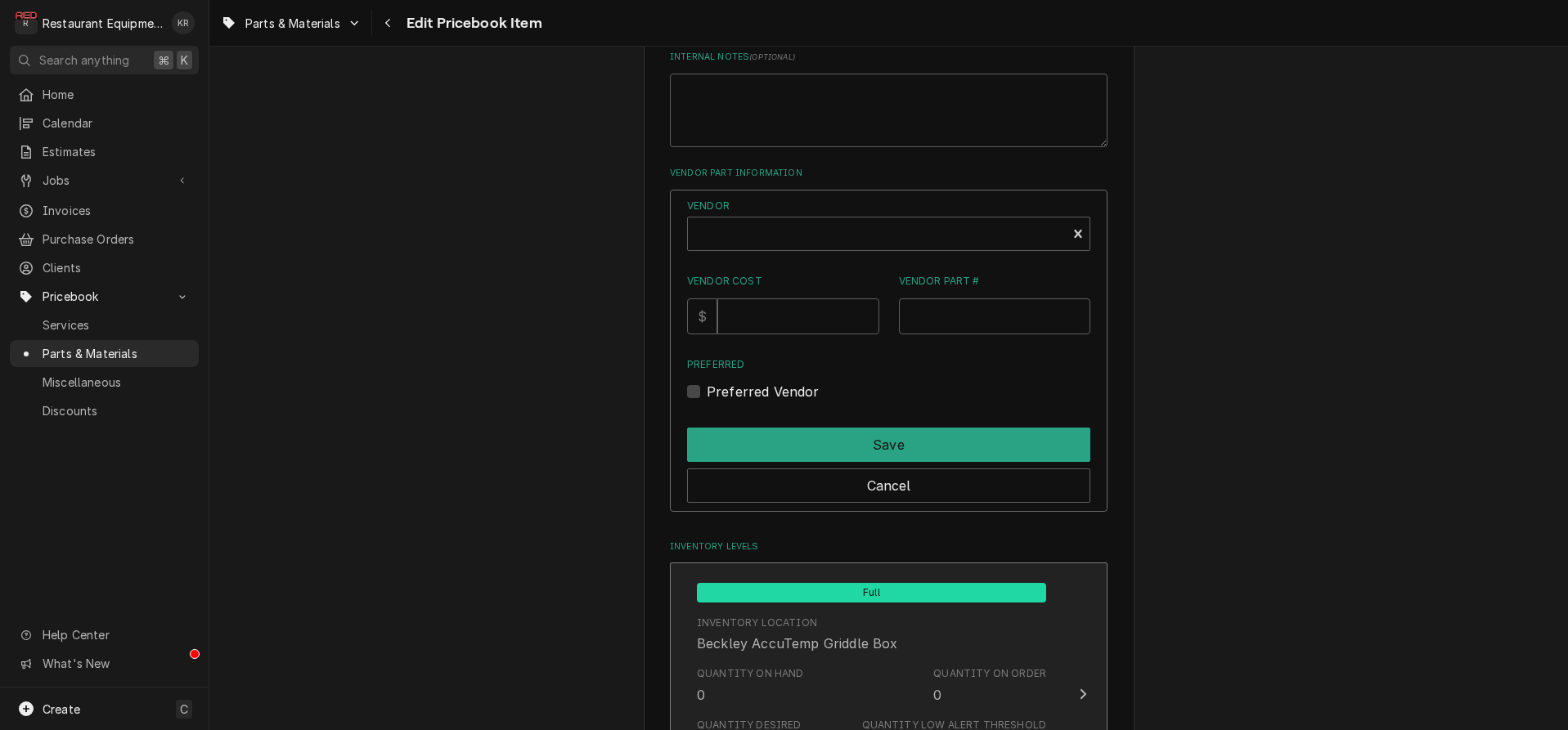 scroll, scrollTop: 1053, scrollLeft: 0, axis: vertical 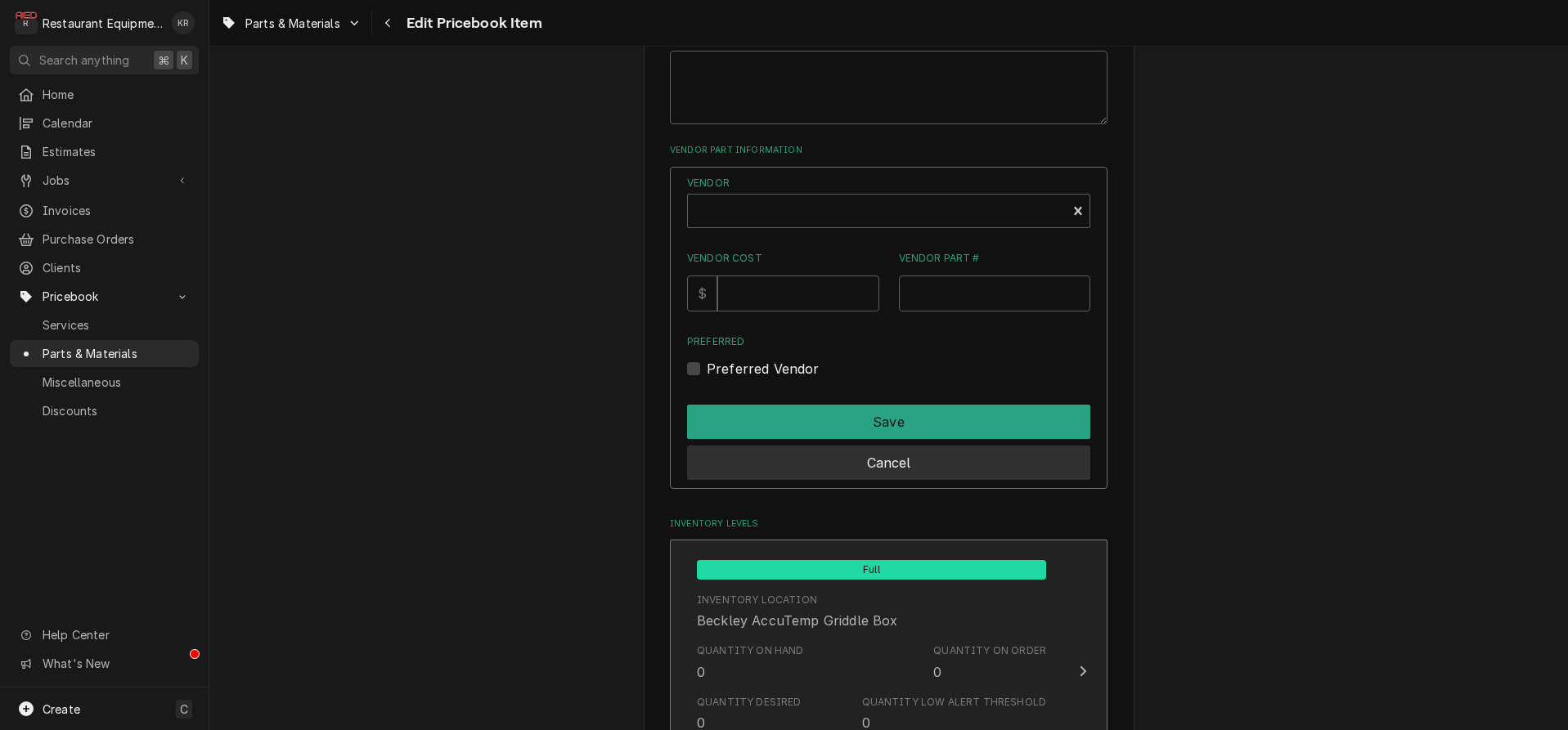drag, startPoint x: 856, startPoint y: 462, endPoint x: 832, endPoint y: 477, distance: 28.30194 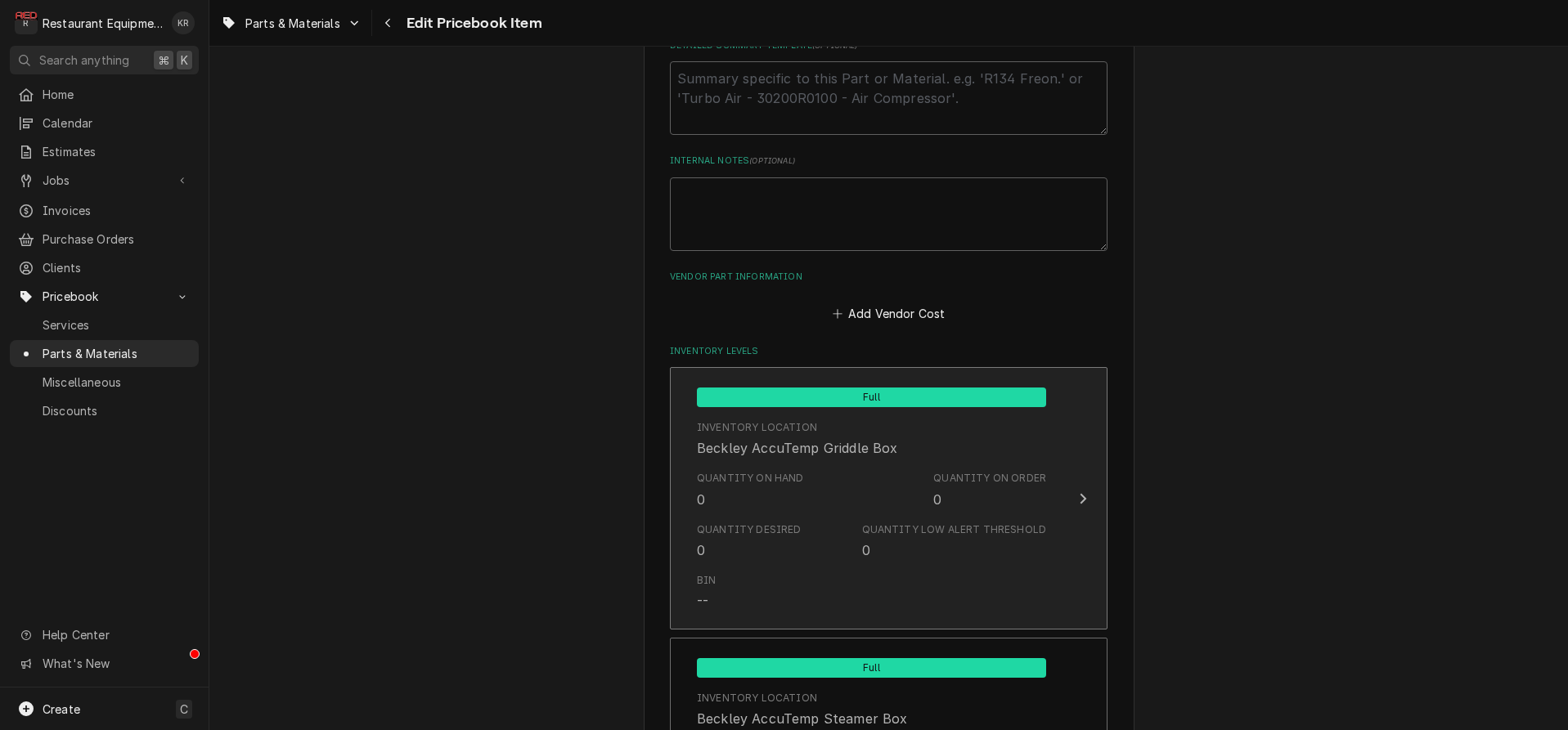scroll, scrollTop: 925, scrollLeft: 0, axis: vertical 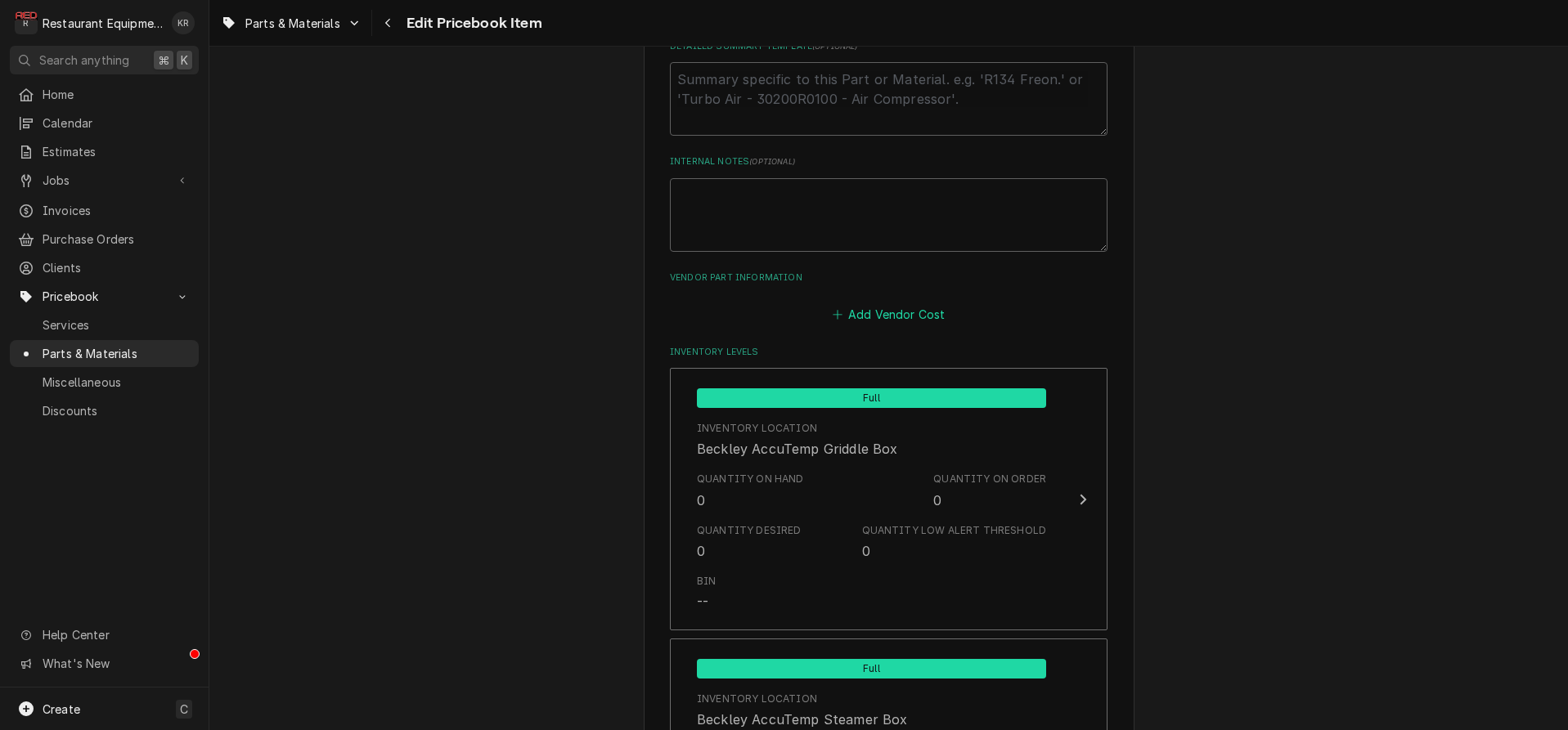 click on "Add Vendor Cost" at bounding box center (888, 314) 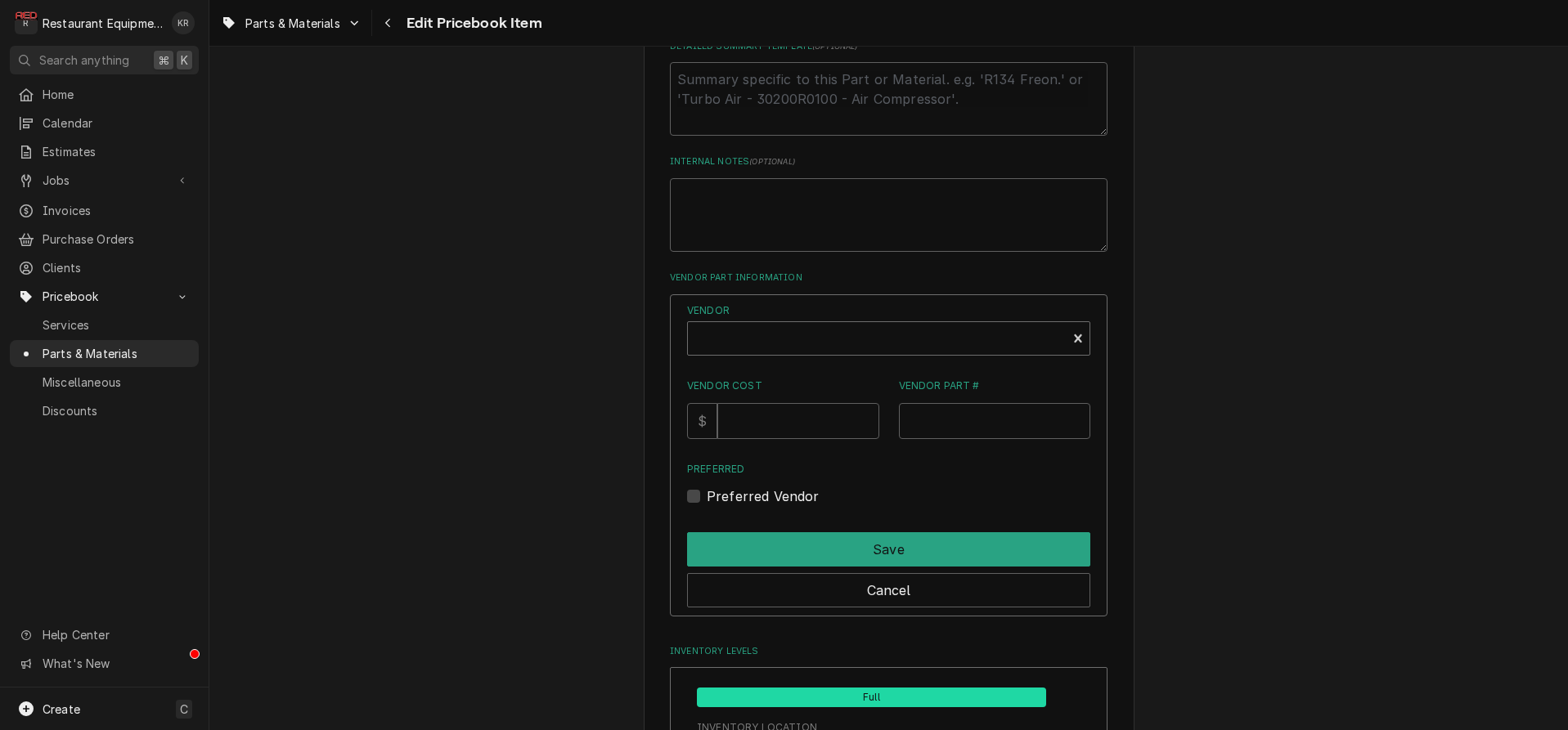 type on "x" 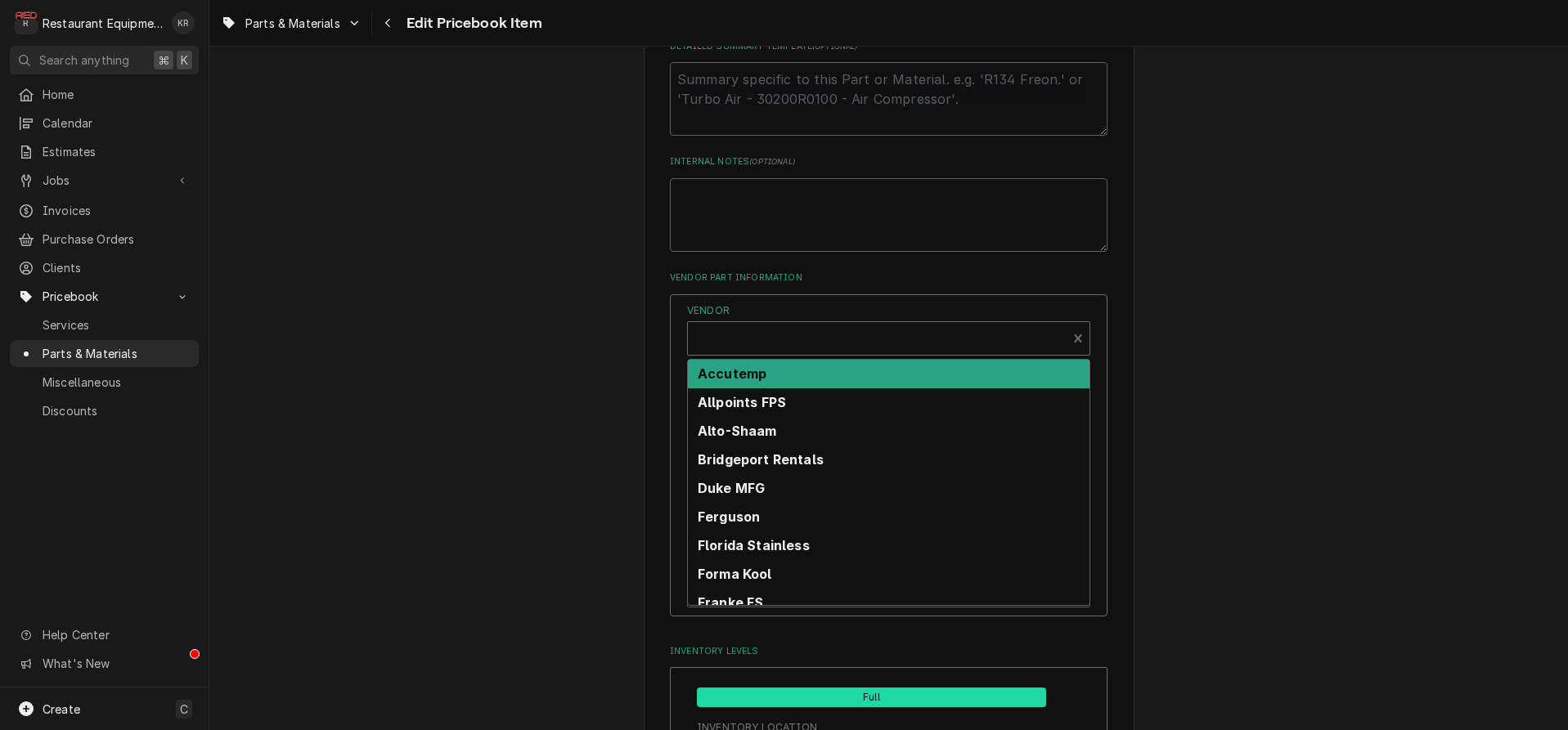 click at bounding box center (877, 345) 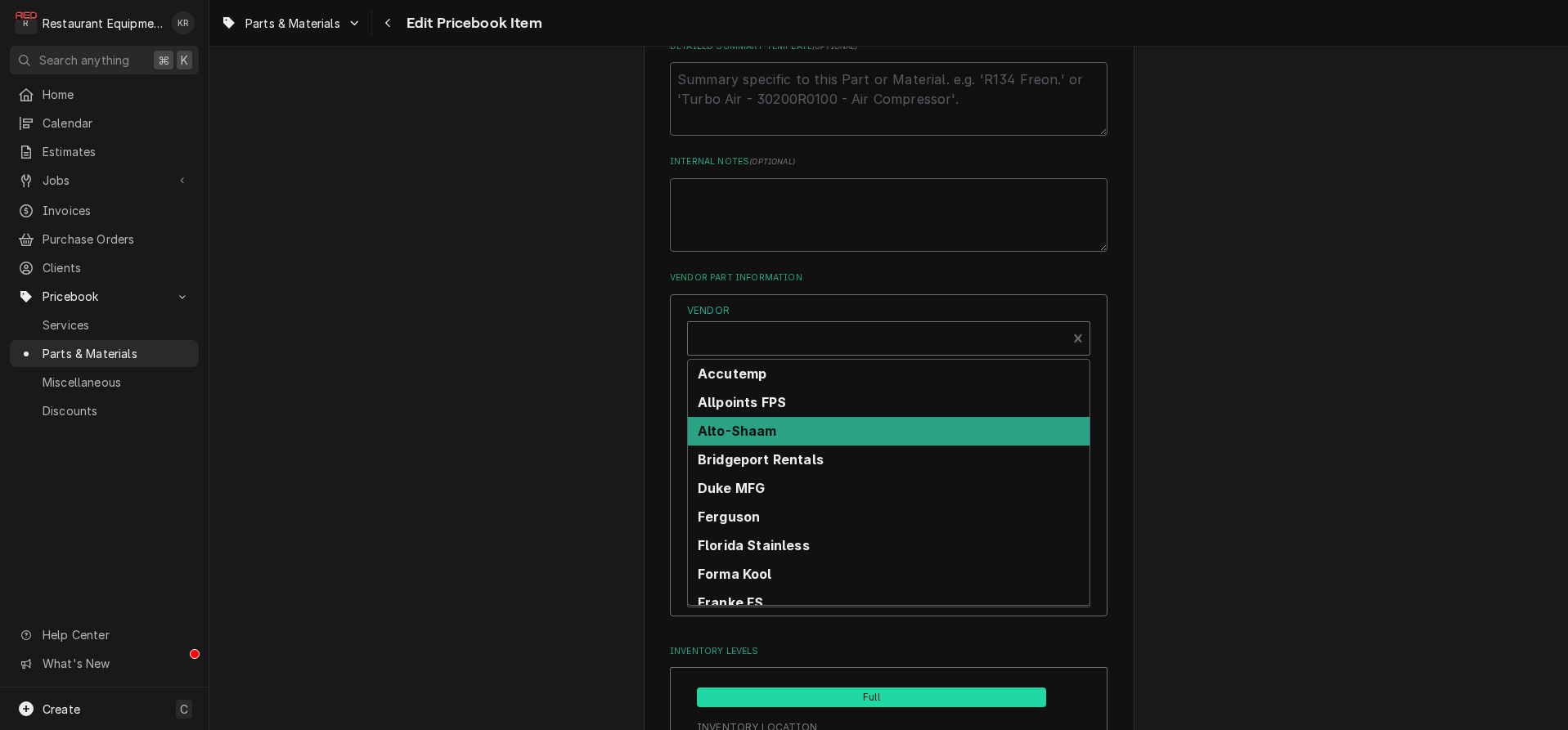 scroll, scrollTop: 41, scrollLeft: 0, axis: vertical 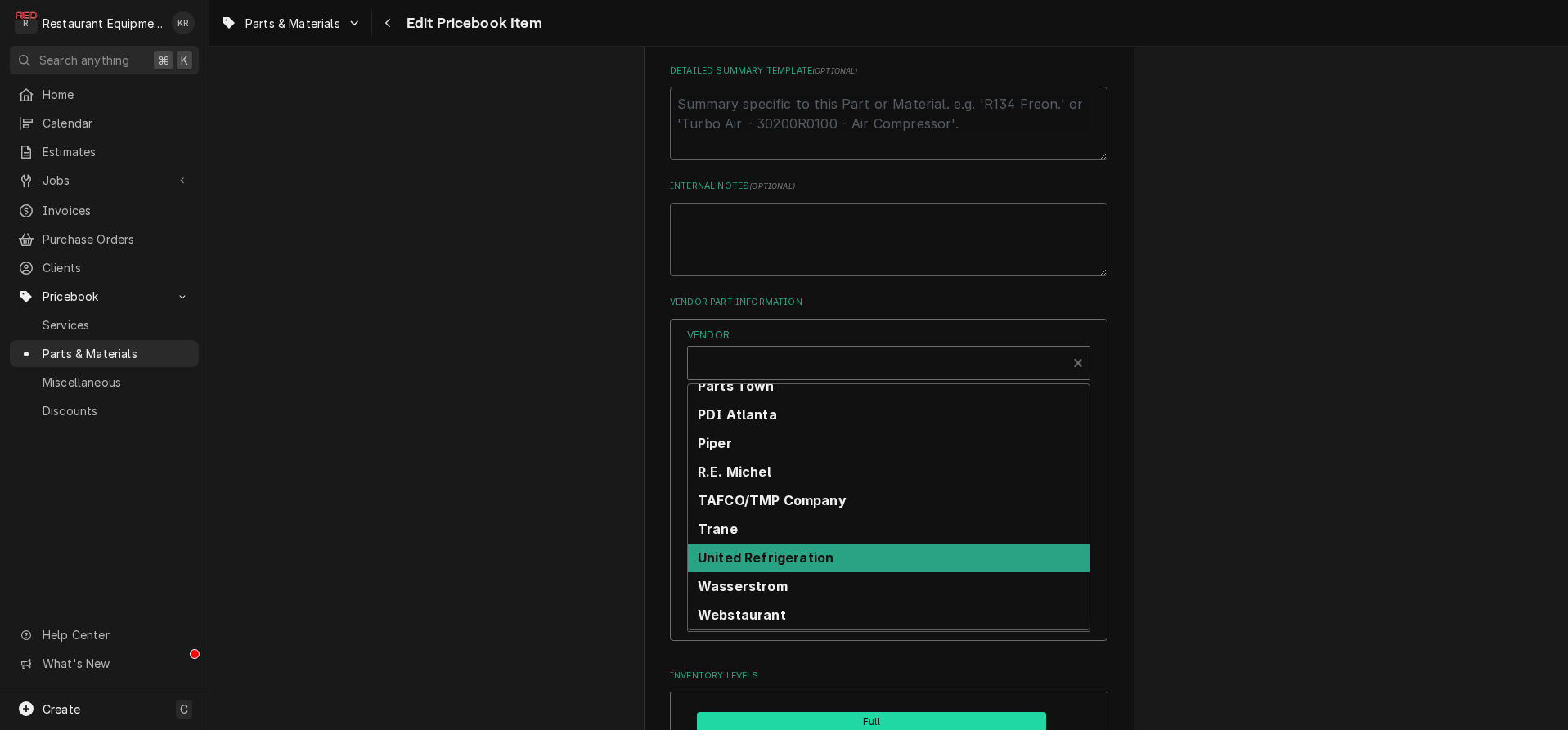 click on "United Refrigeration" at bounding box center [766, 558] 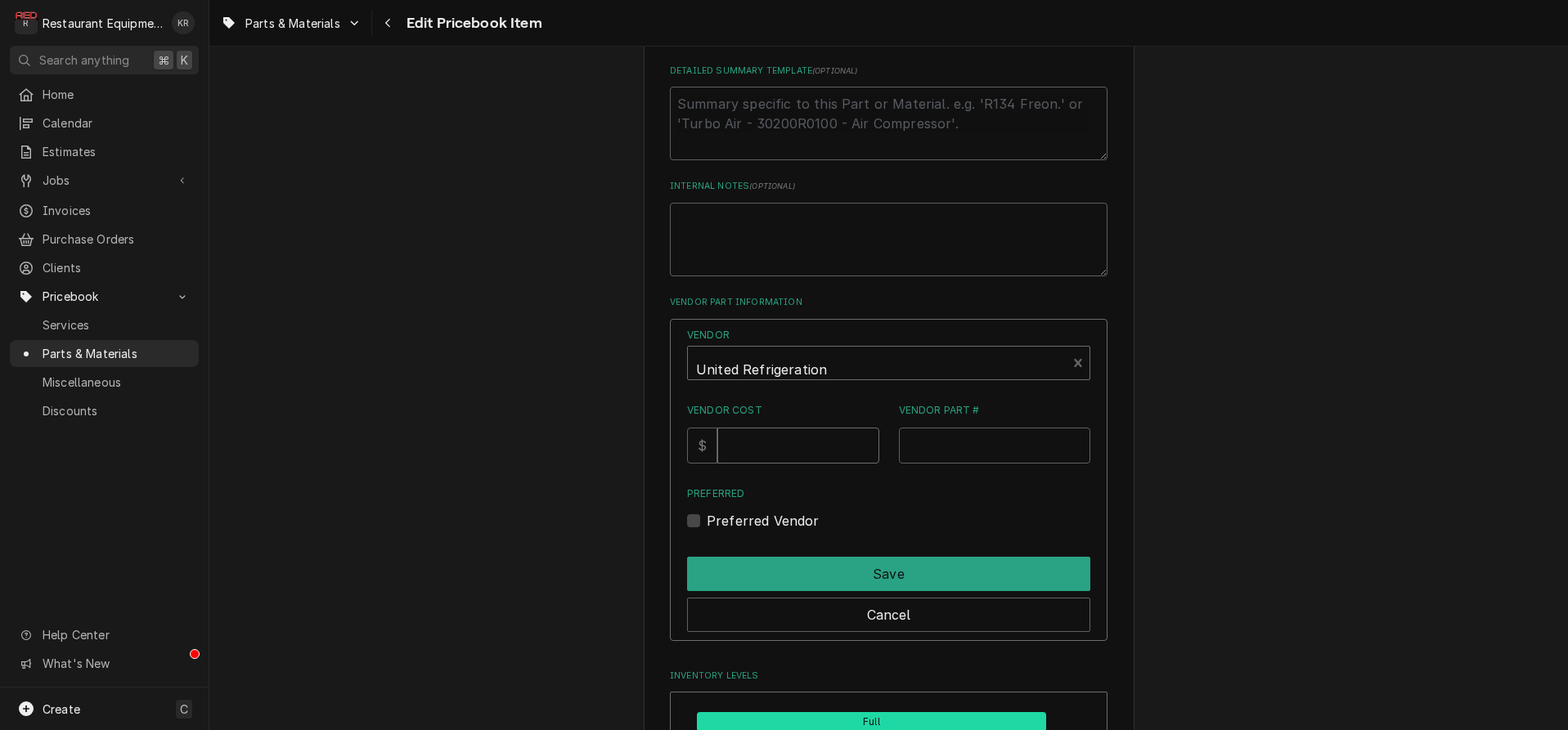 click on "Vendor Cost" at bounding box center [797, 446] 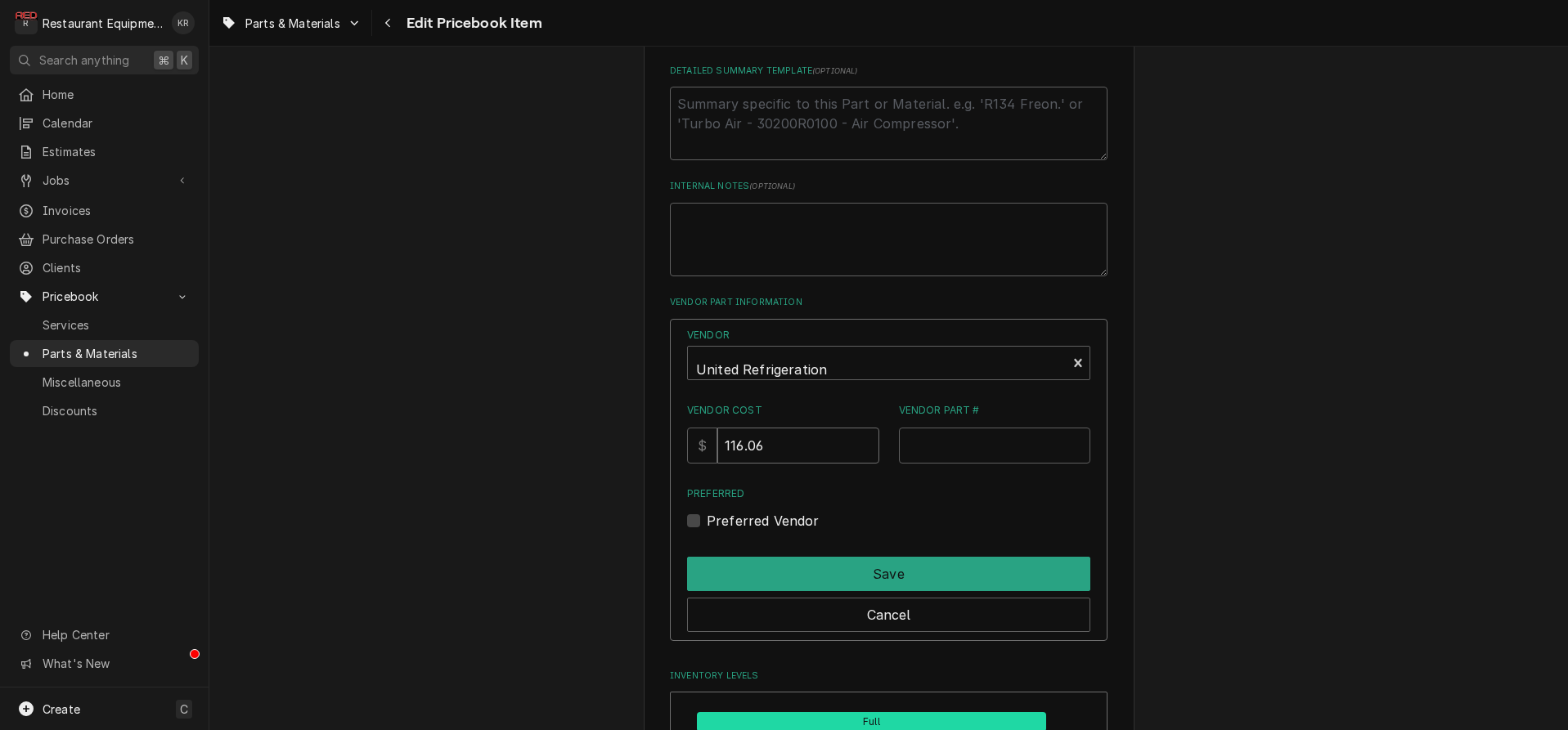 type on "116.06" 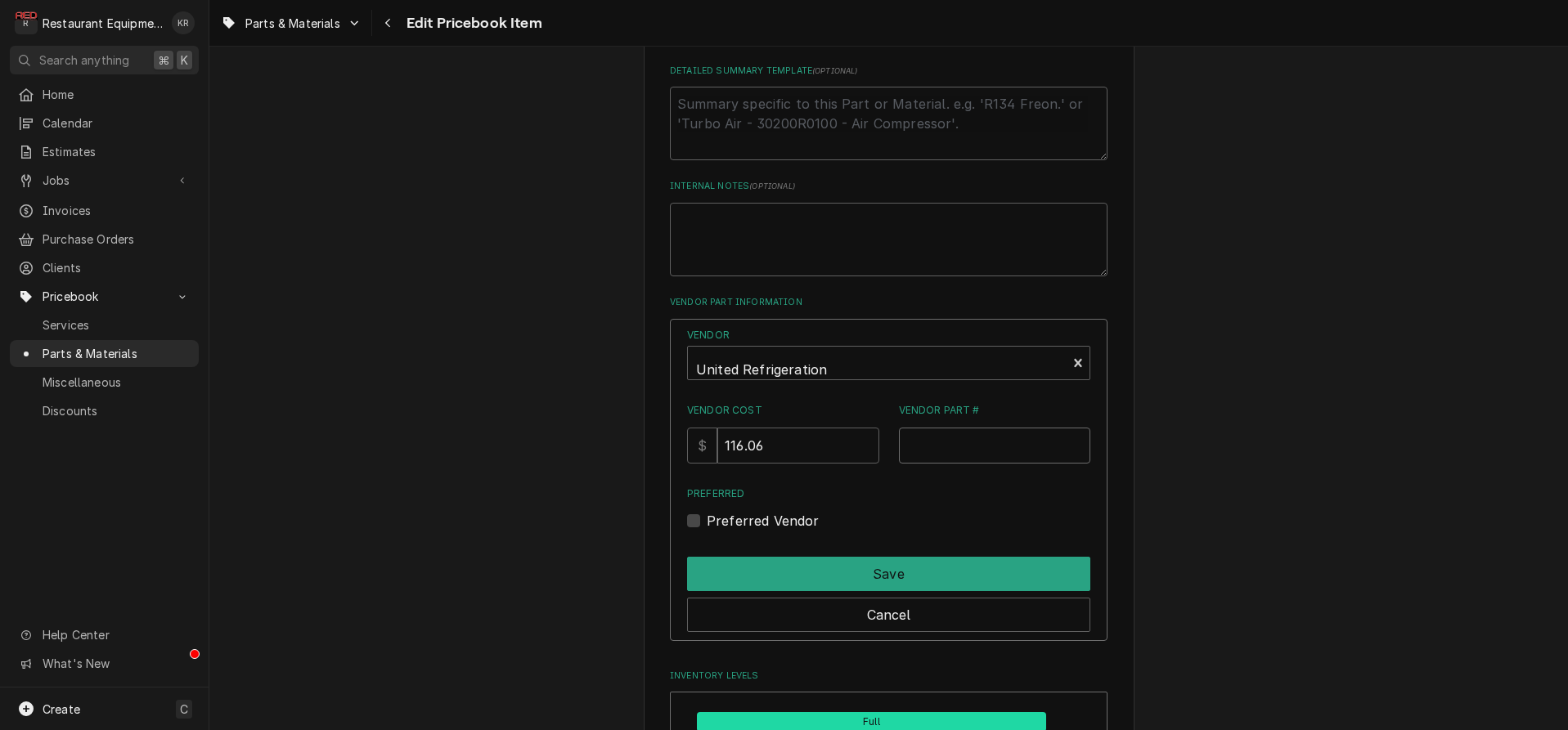 click on "Vendor Part #" at bounding box center (995, 446) 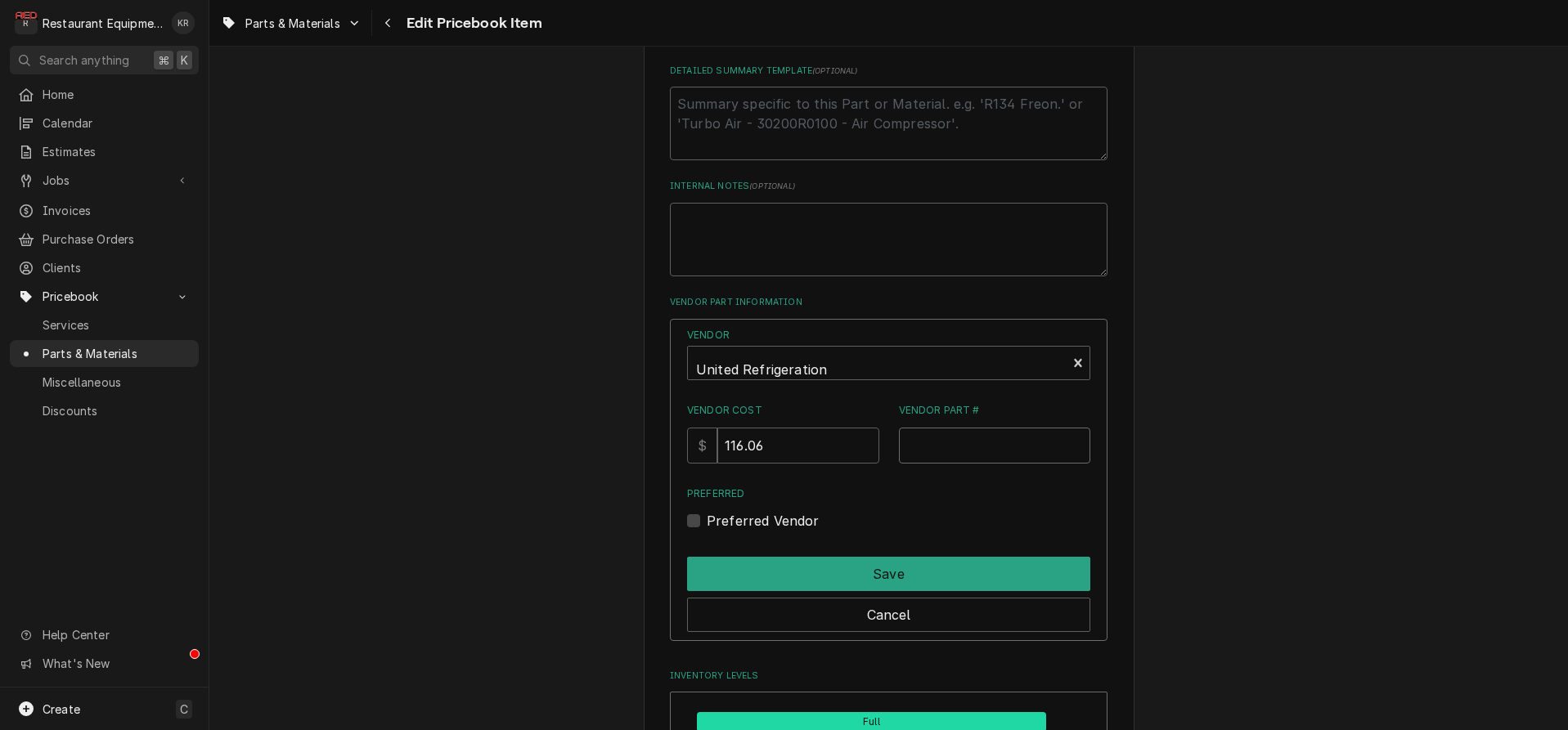 paste on "000015209" 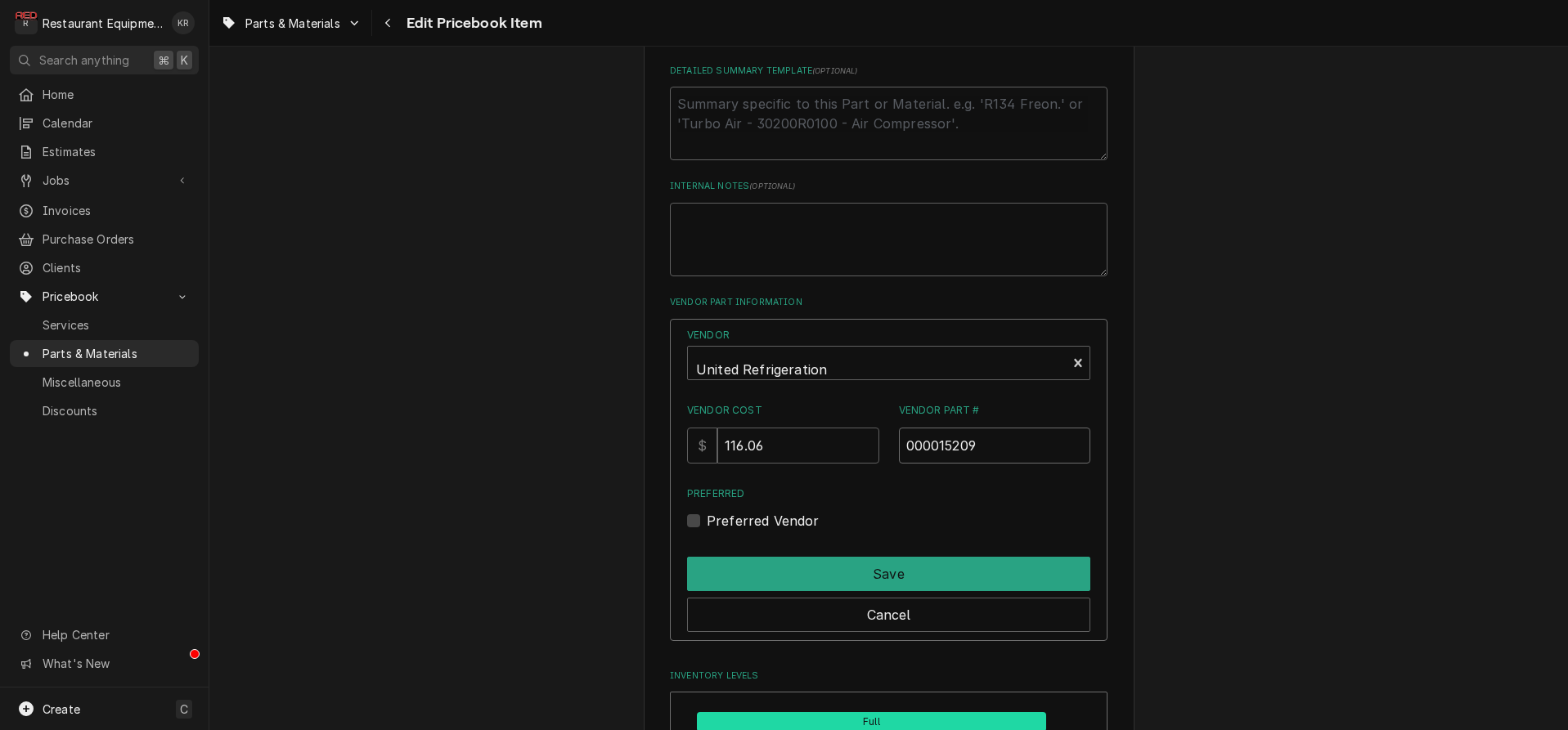 type on "000015209" 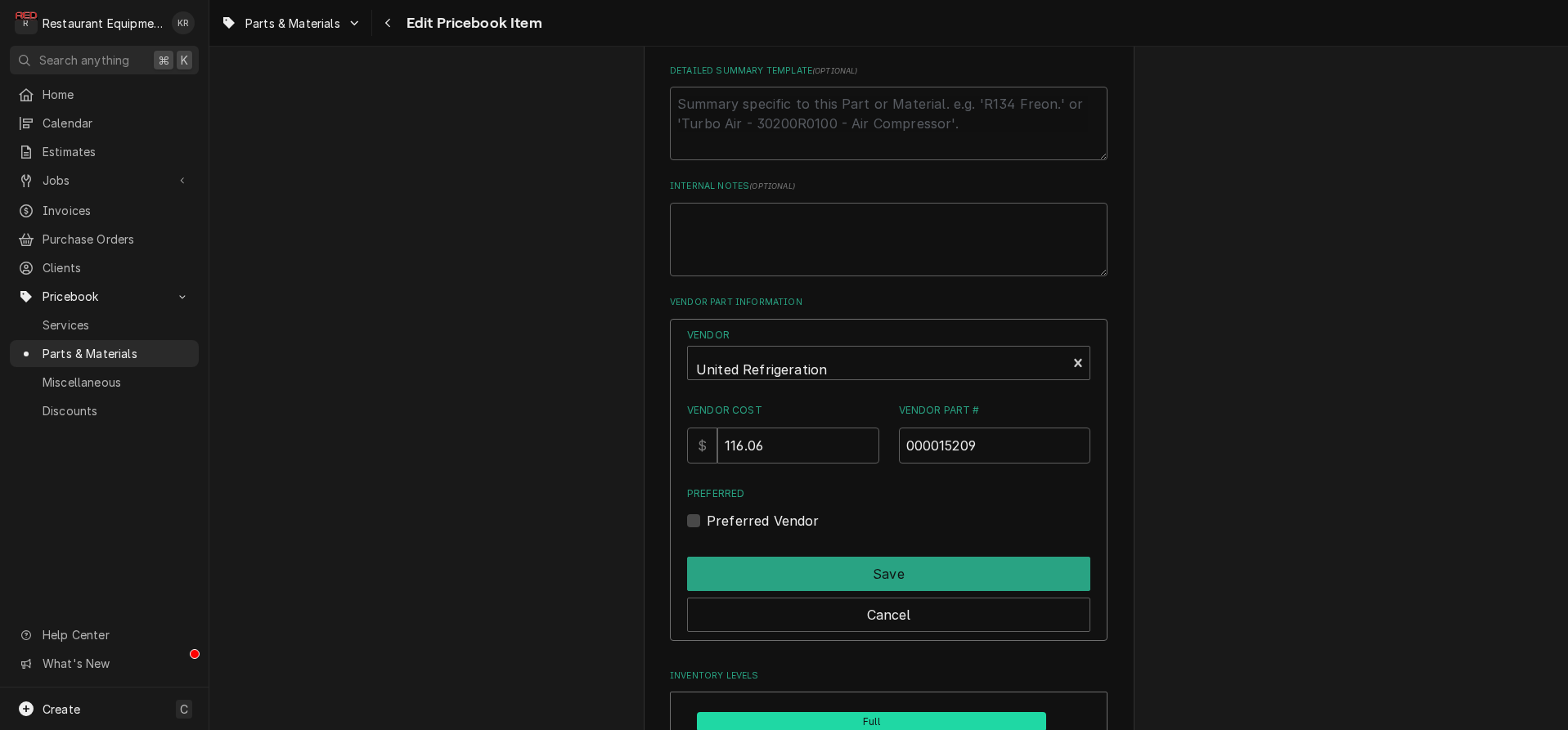 drag, startPoint x: 711, startPoint y: 524, endPoint x: 722, endPoint y: 554, distance: 31.95309 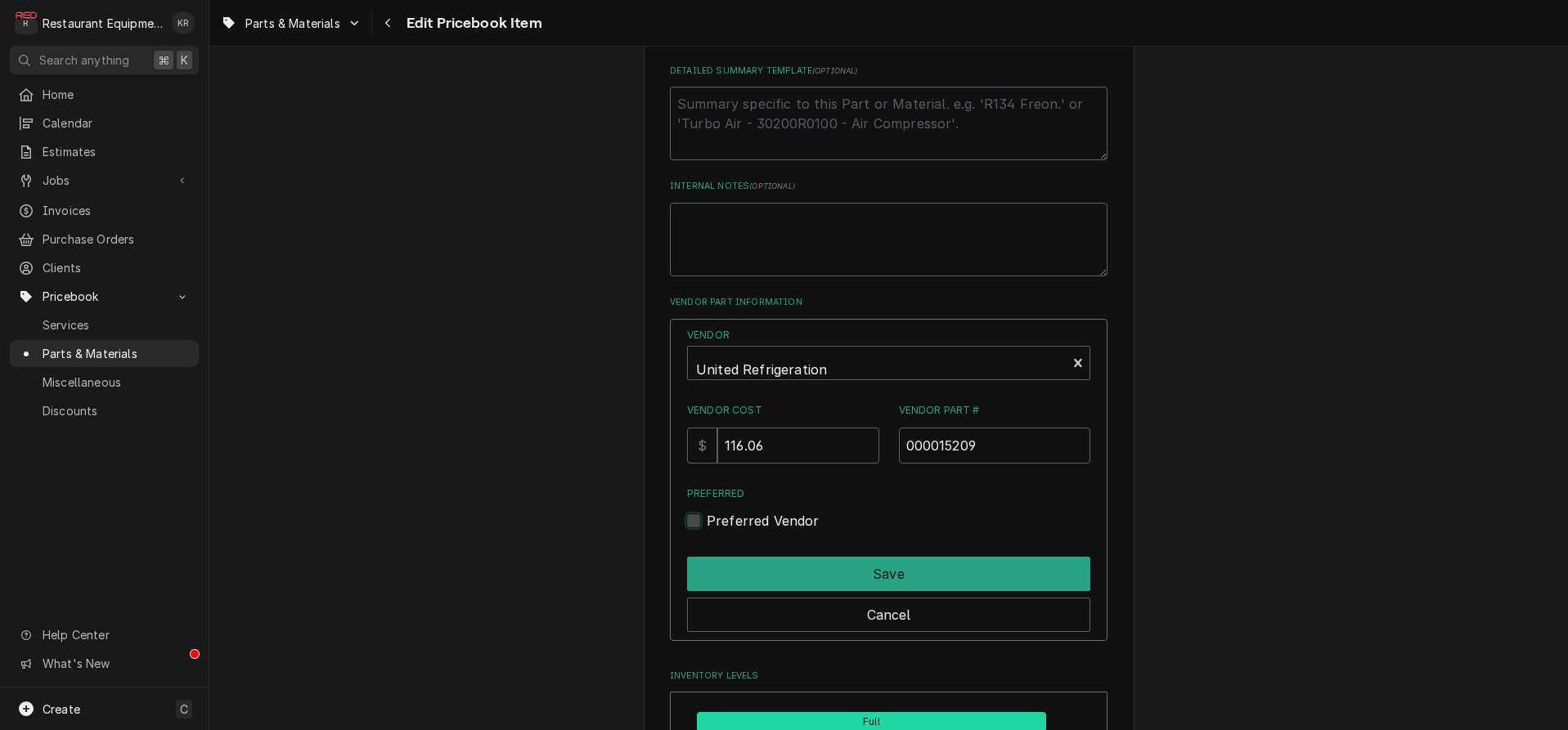 click on "Preferred" at bounding box center [908, 529] 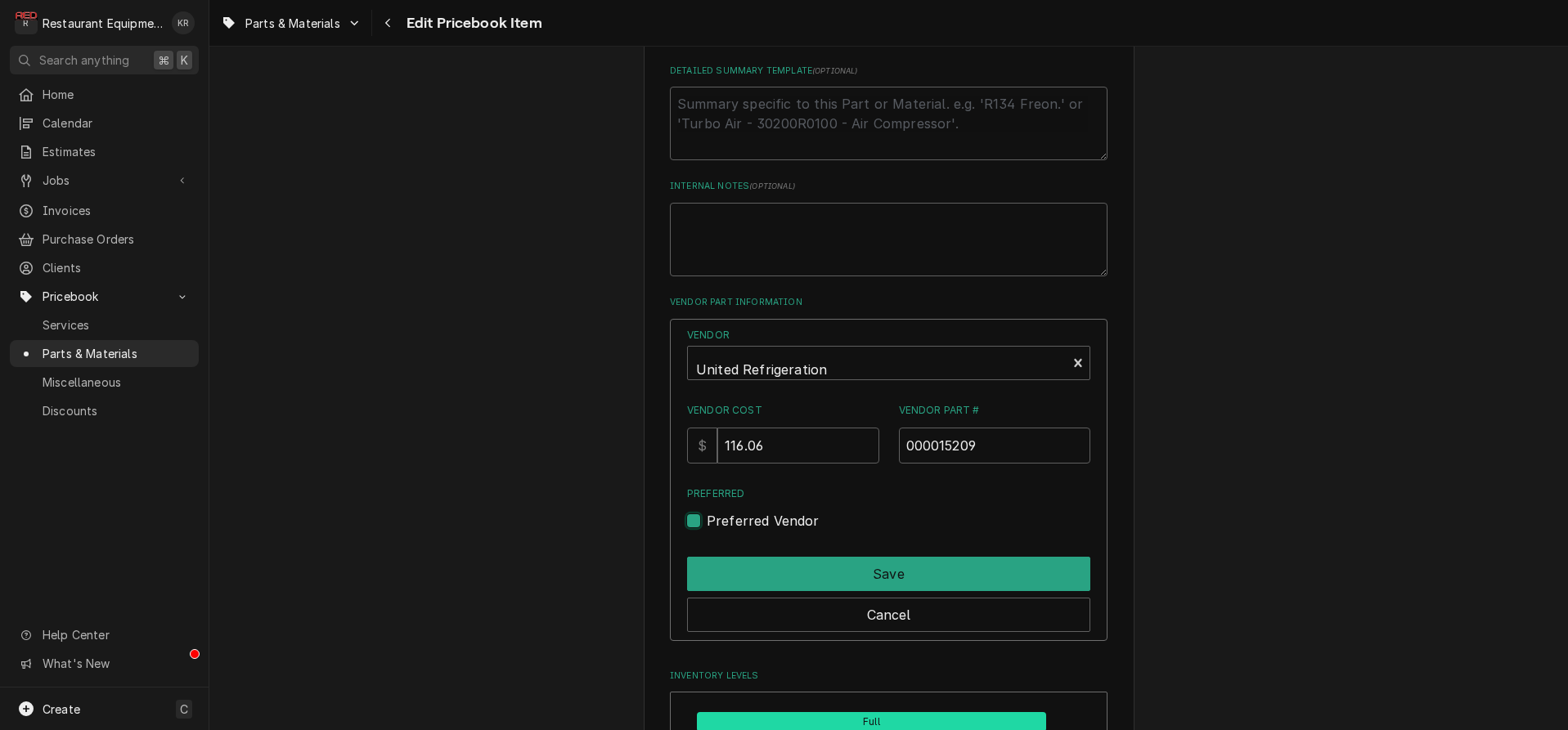 checkbox on "true" 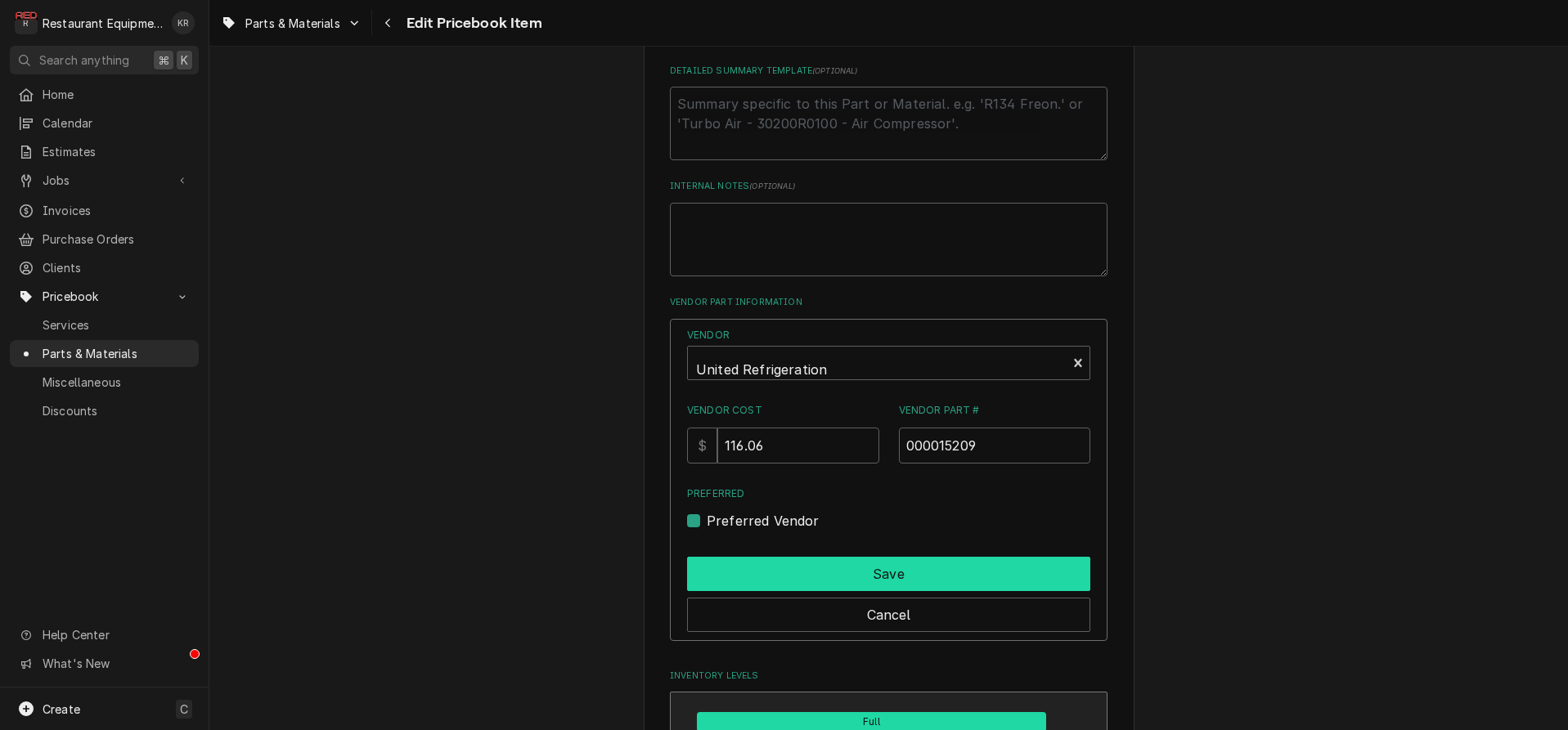 click on "Save" at bounding box center (888, 574) 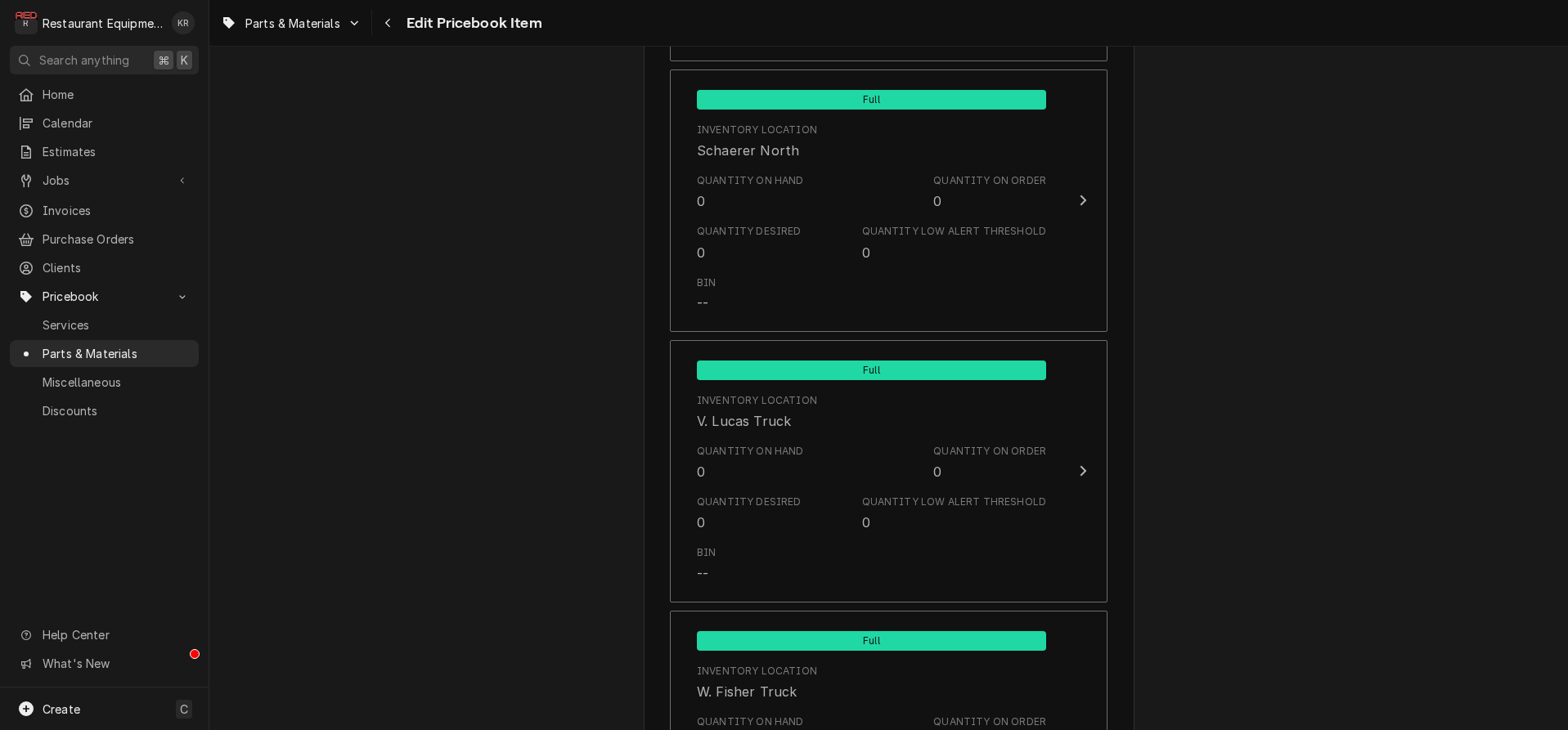 scroll, scrollTop: 9721, scrollLeft: 0, axis: vertical 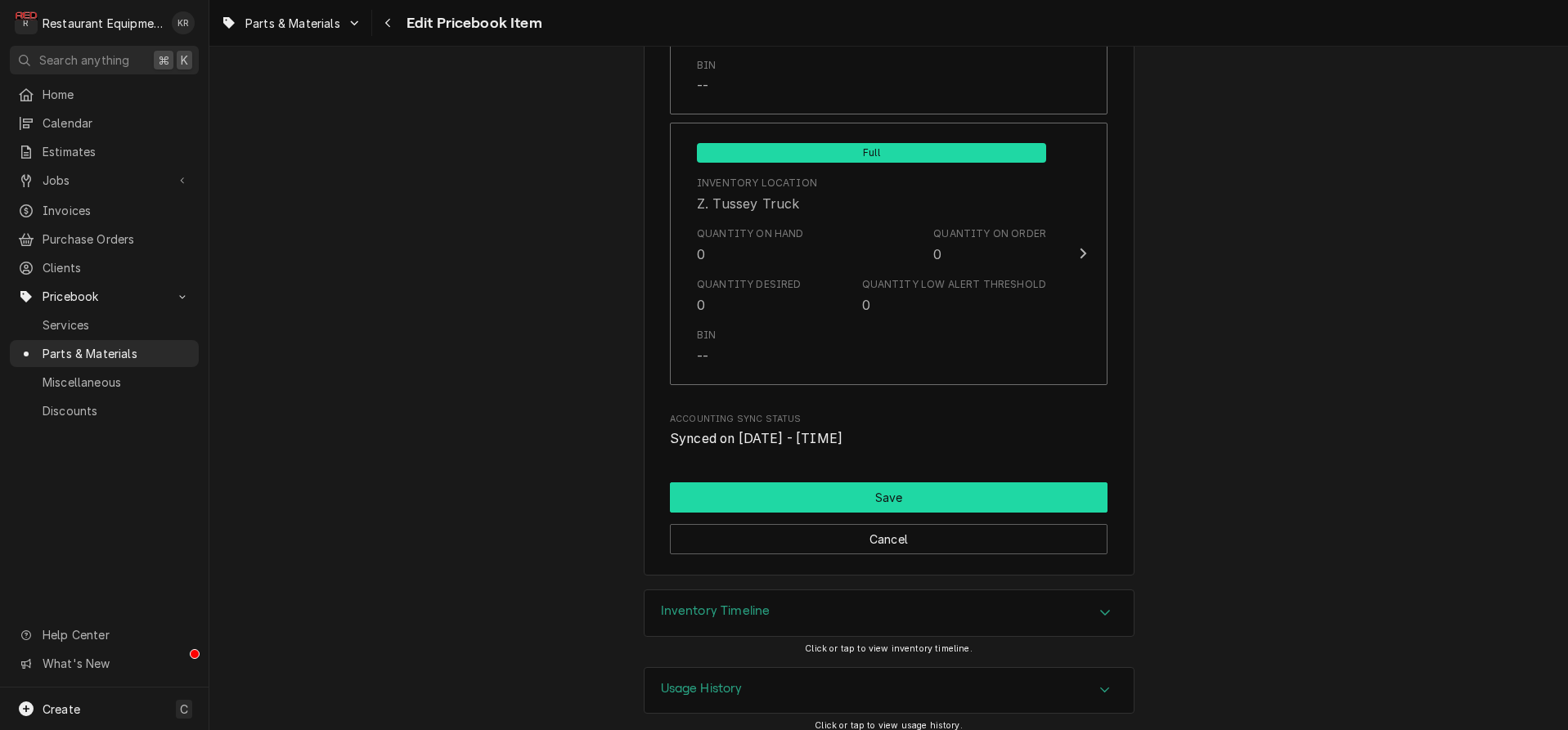 click on "Save" at bounding box center [888, 497] 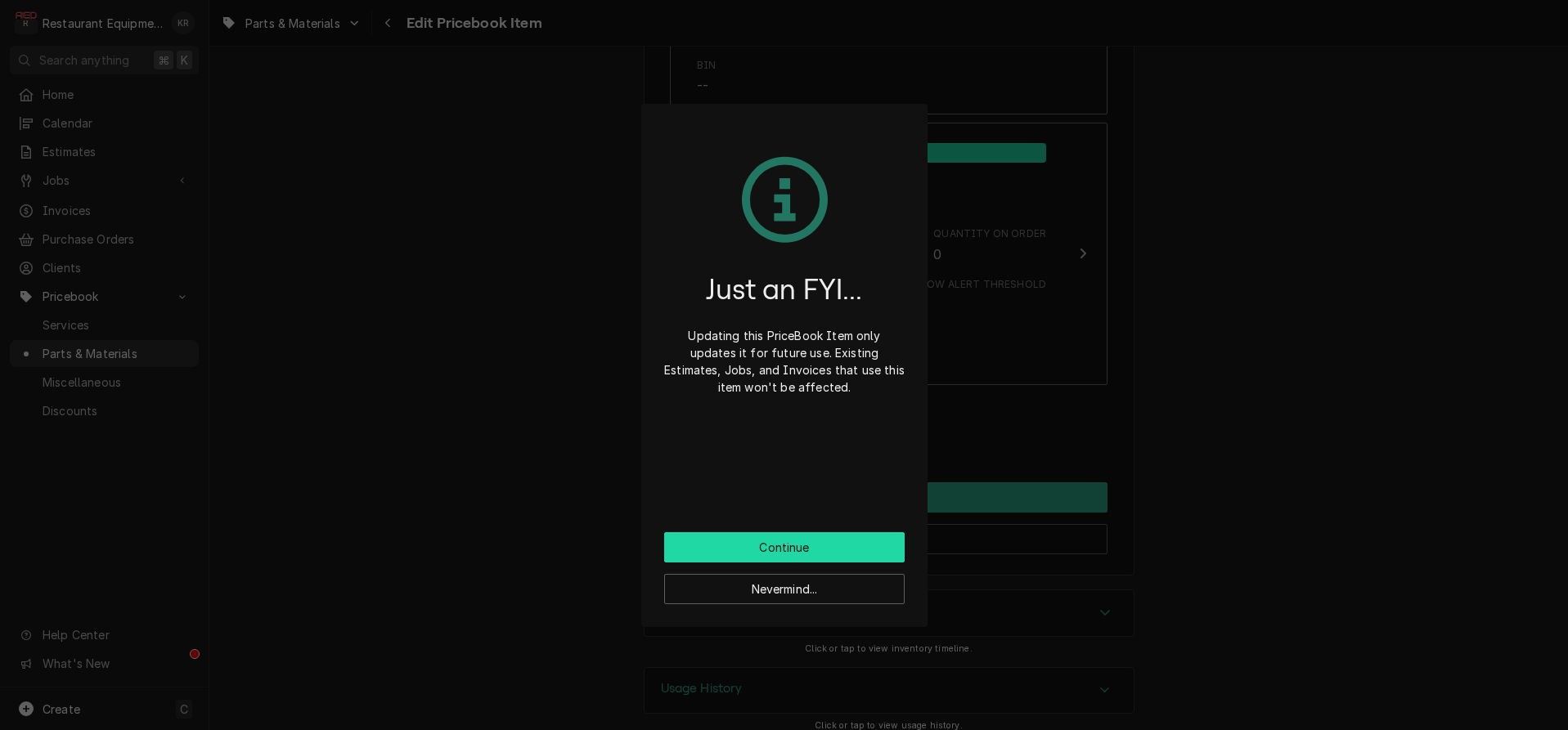 click on "Continue" at bounding box center [784, 547] 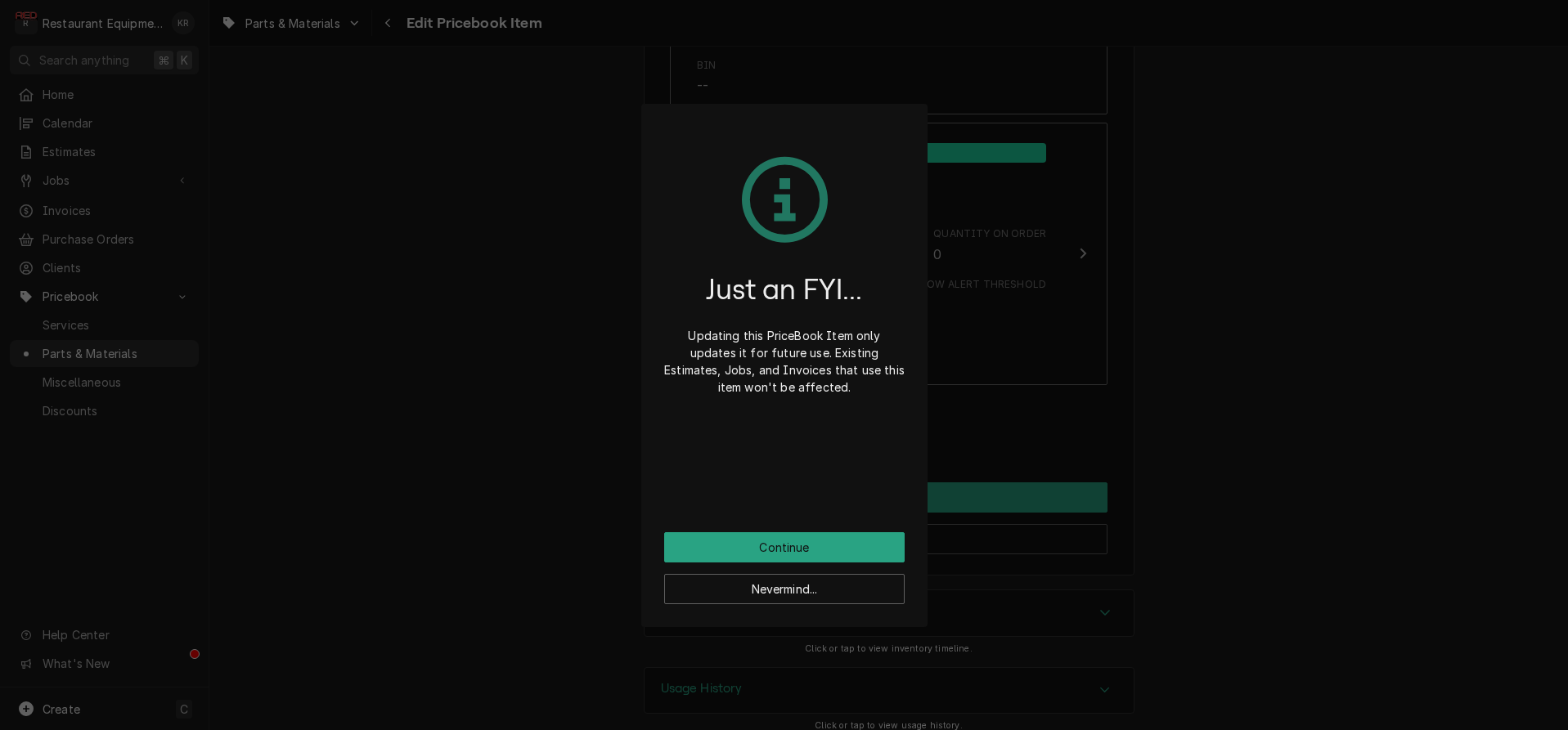 scroll, scrollTop: 9712, scrollLeft: 0, axis: vertical 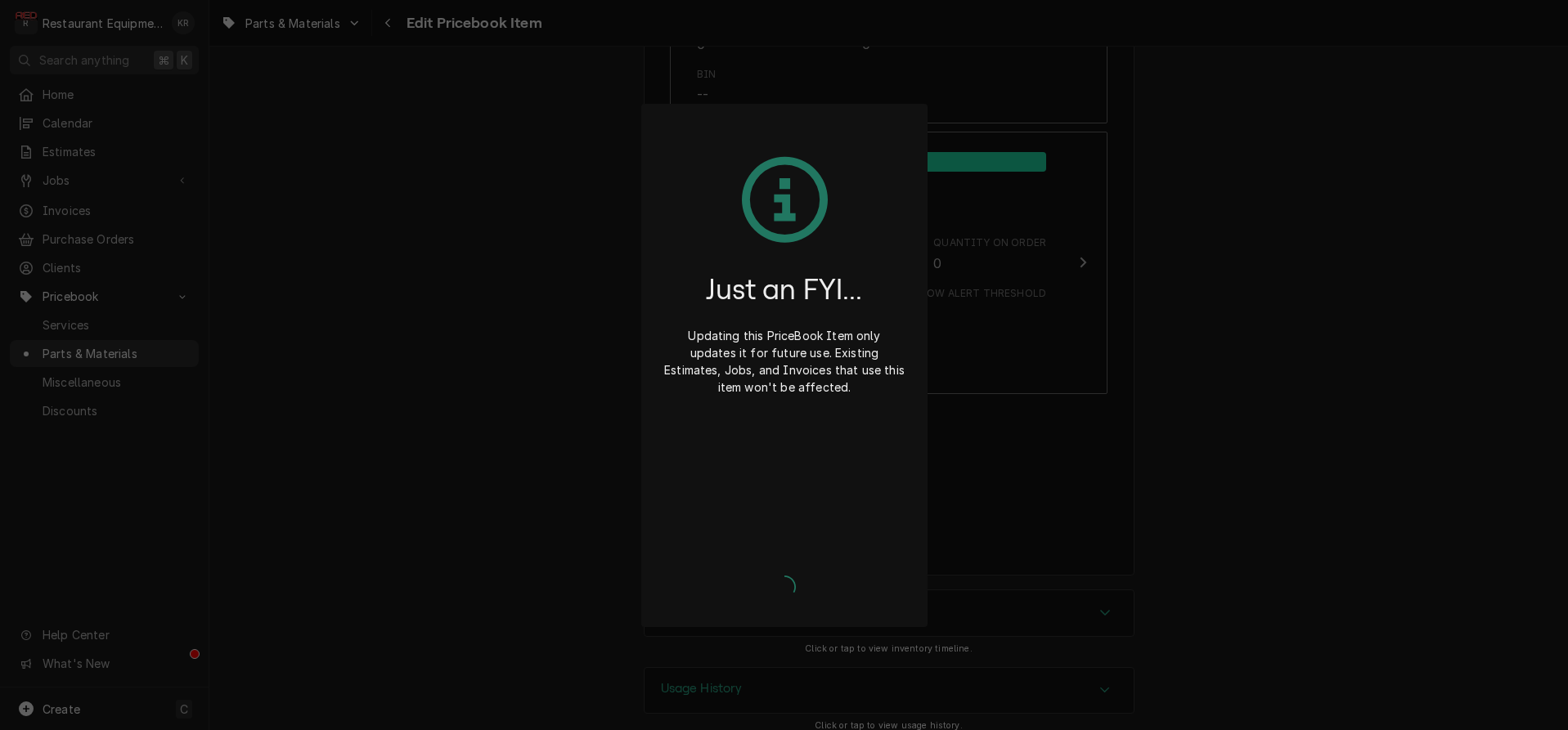 type on "x" 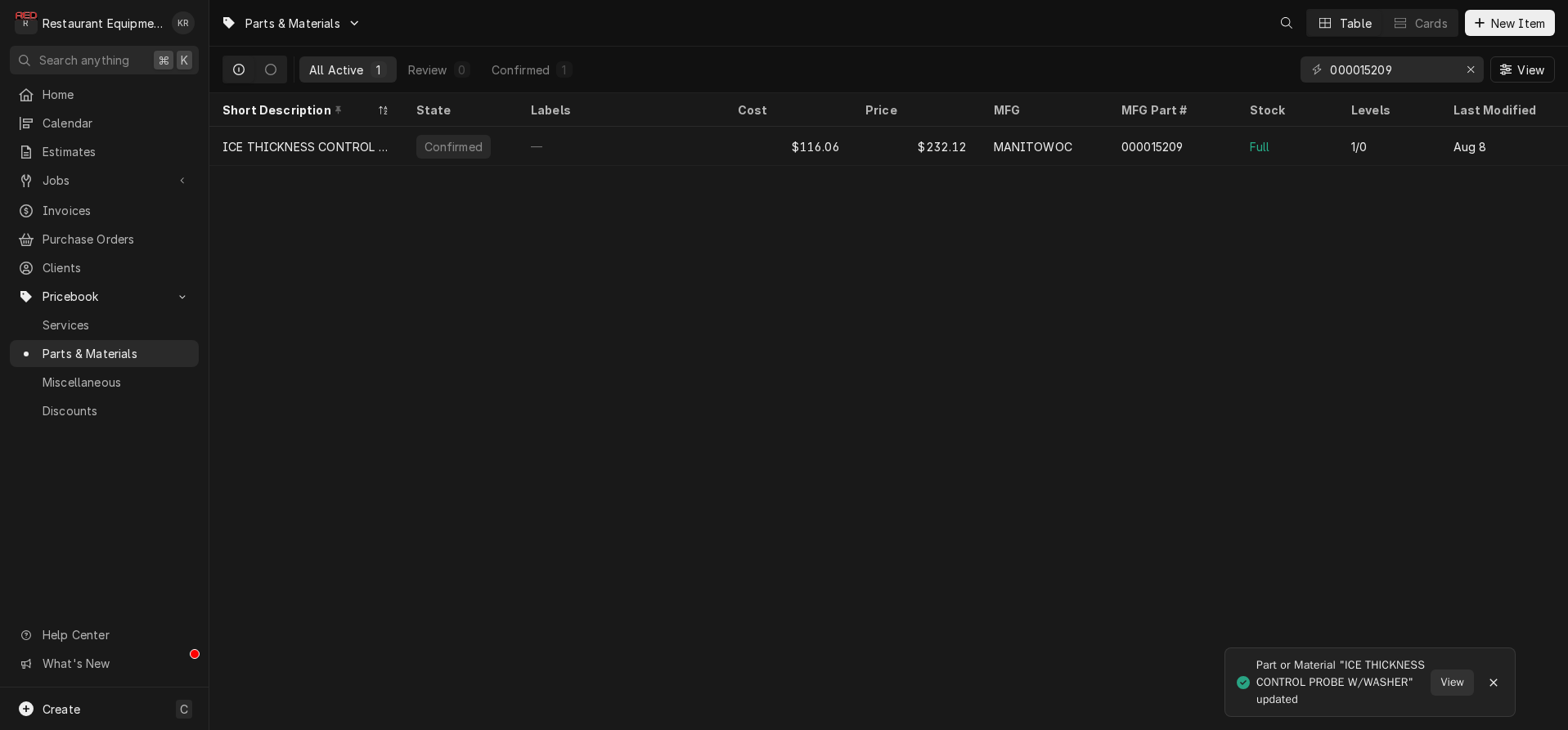 scroll, scrollTop: 0, scrollLeft: 0, axis: both 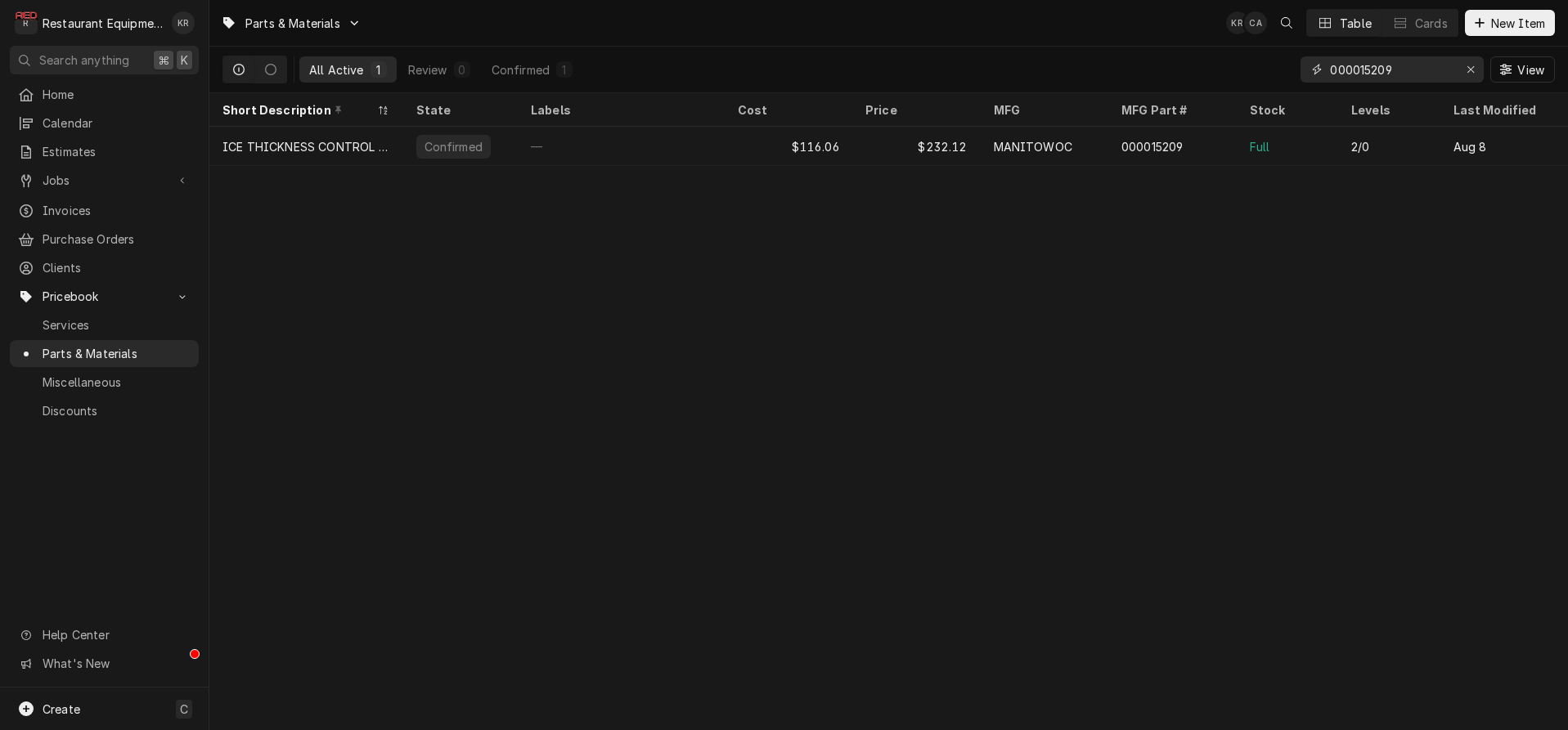 drag, startPoint x: 1352, startPoint y: 80, endPoint x: 1318, endPoint y: 79, distance: 34.0147 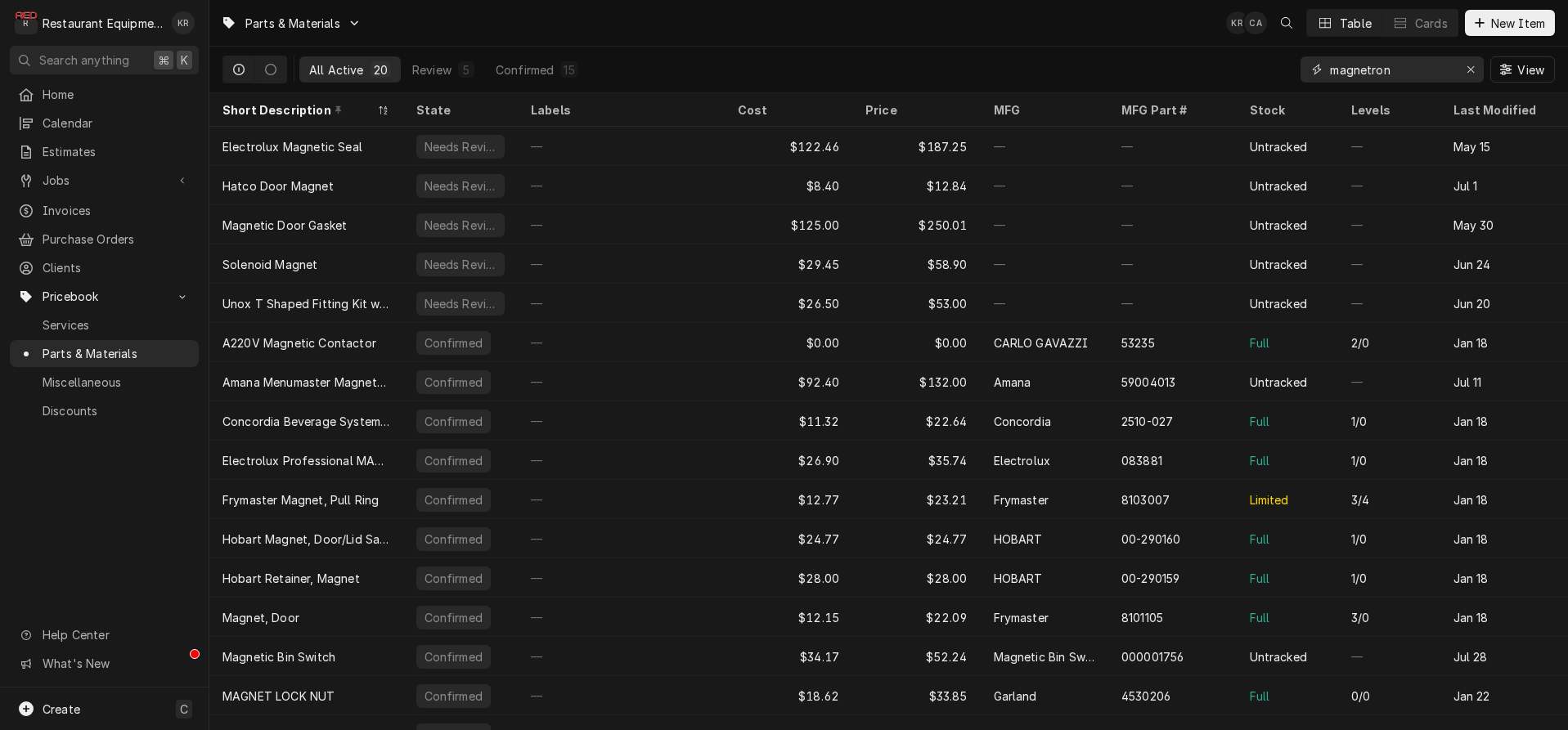 type on "magnetron" 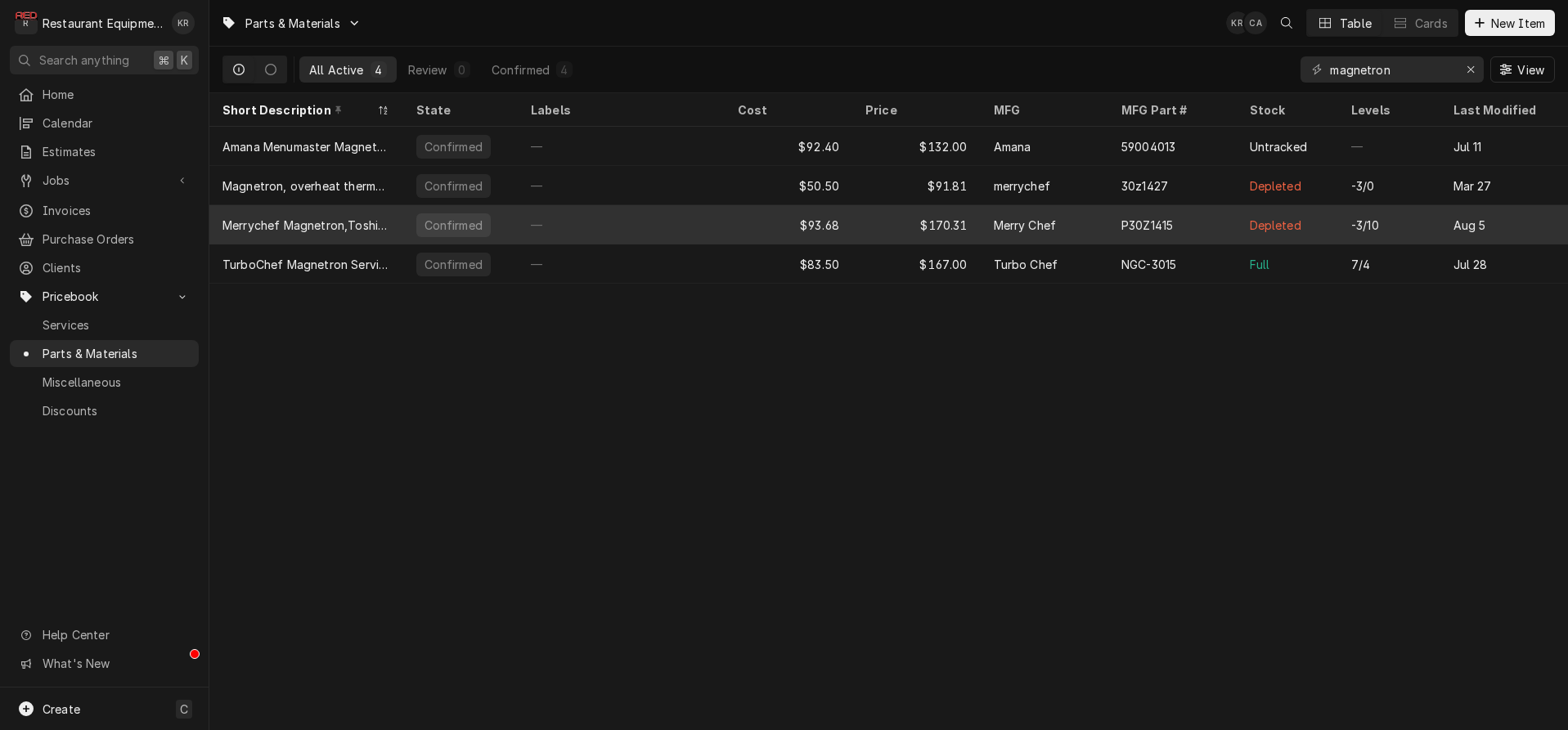 click on "Merry Chef" at bounding box center [1045, 225] 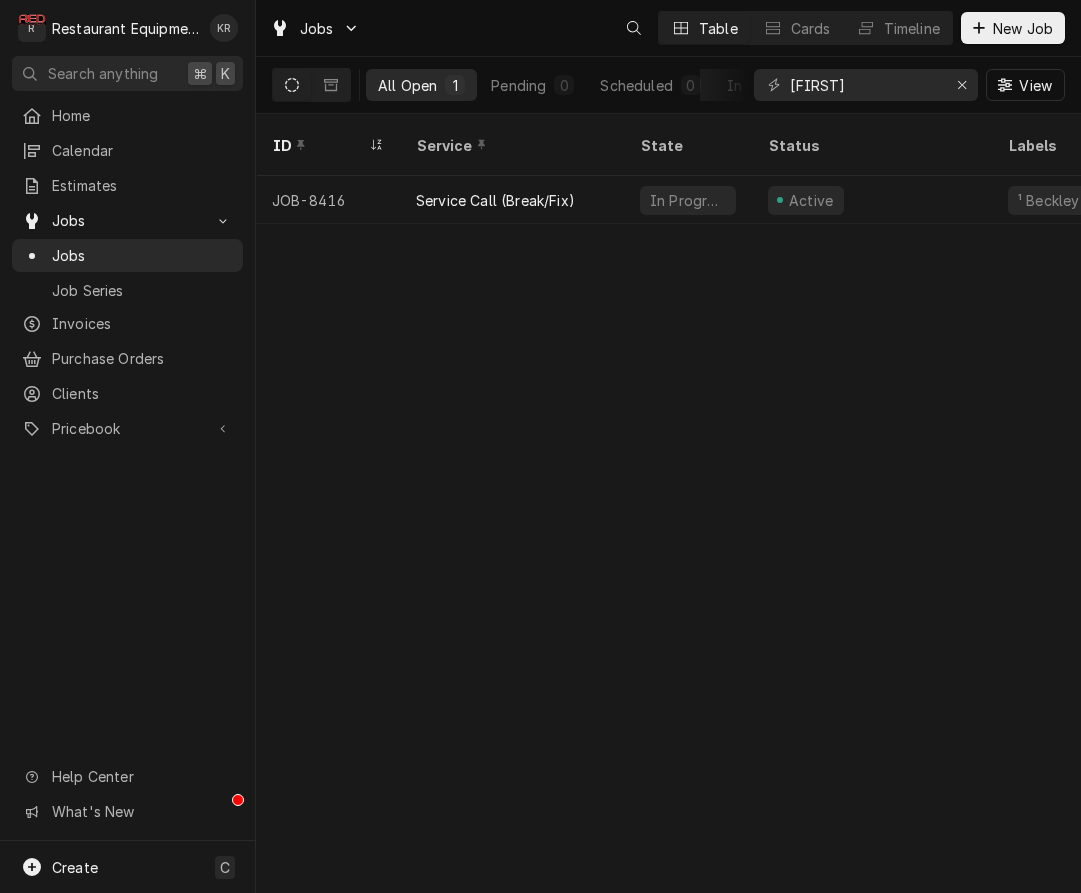 scroll, scrollTop: 0, scrollLeft: 0, axis: both 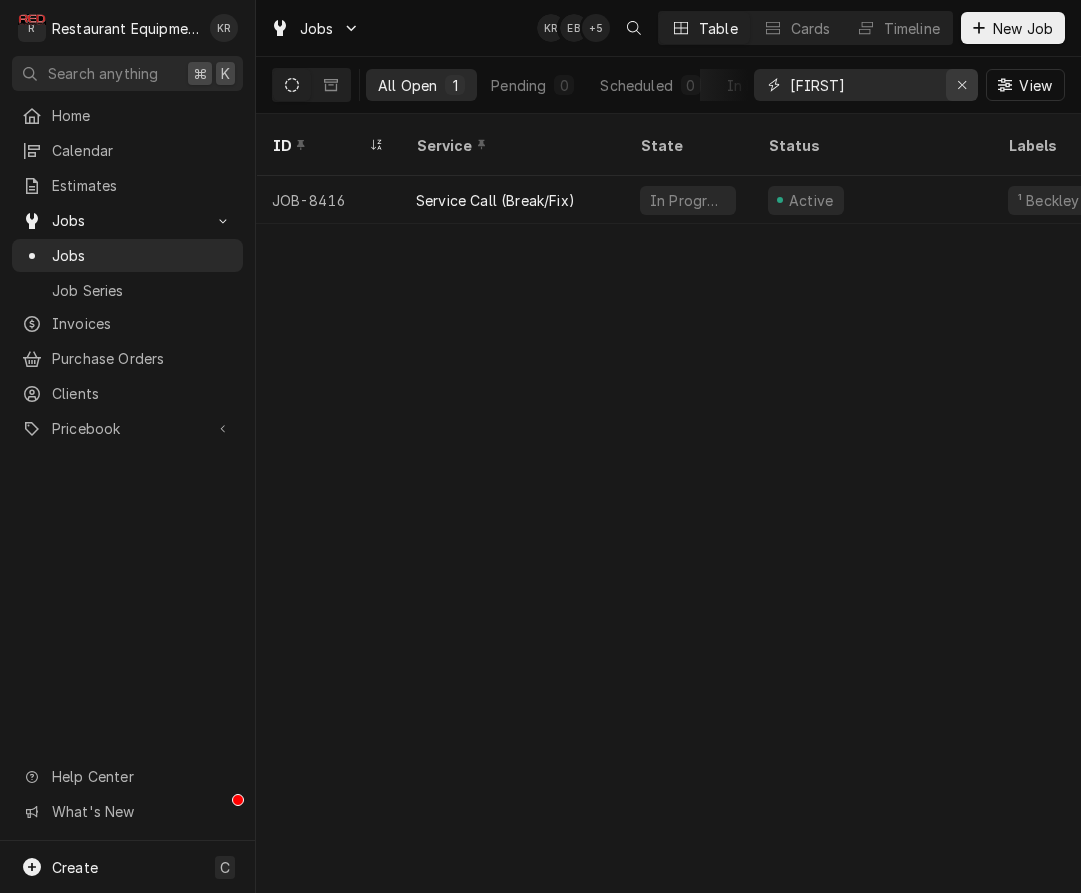 click 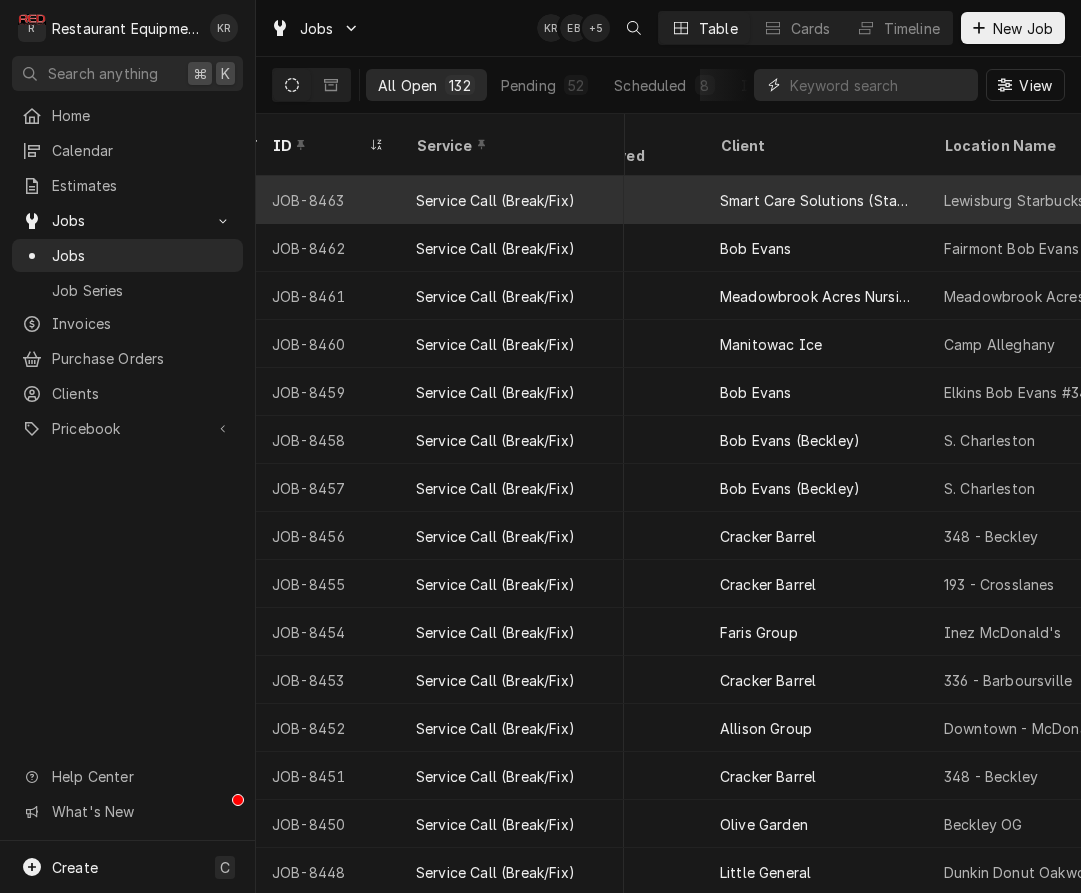 scroll, scrollTop: 0, scrollLeft: 1008, axis: horizontal 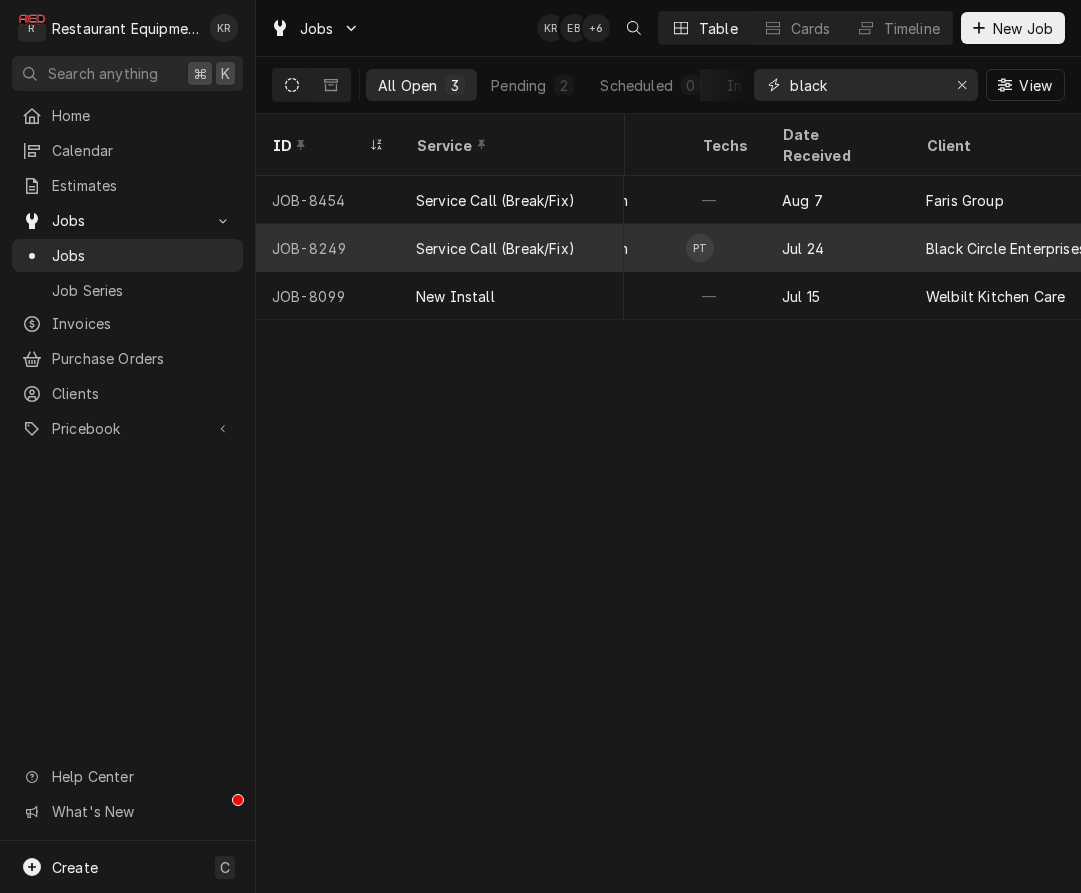type on "black" 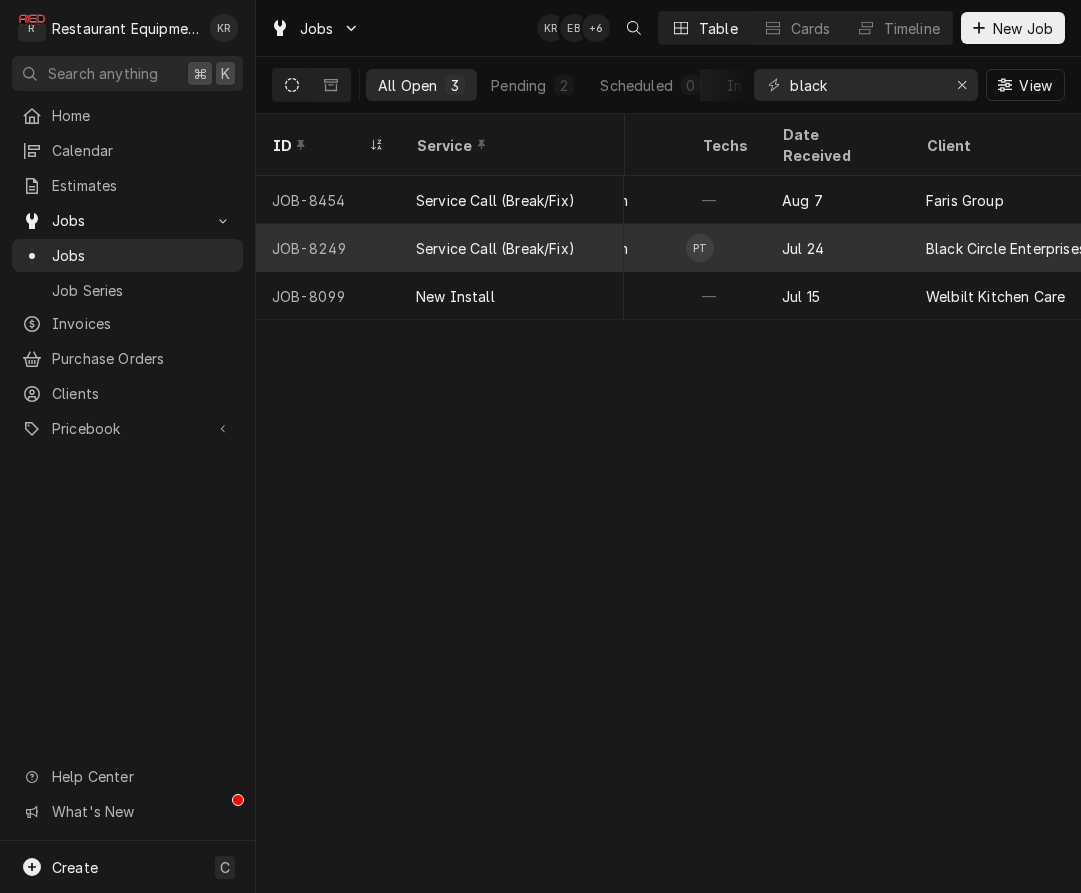 click on "PT" at bounding box center (726, 248) 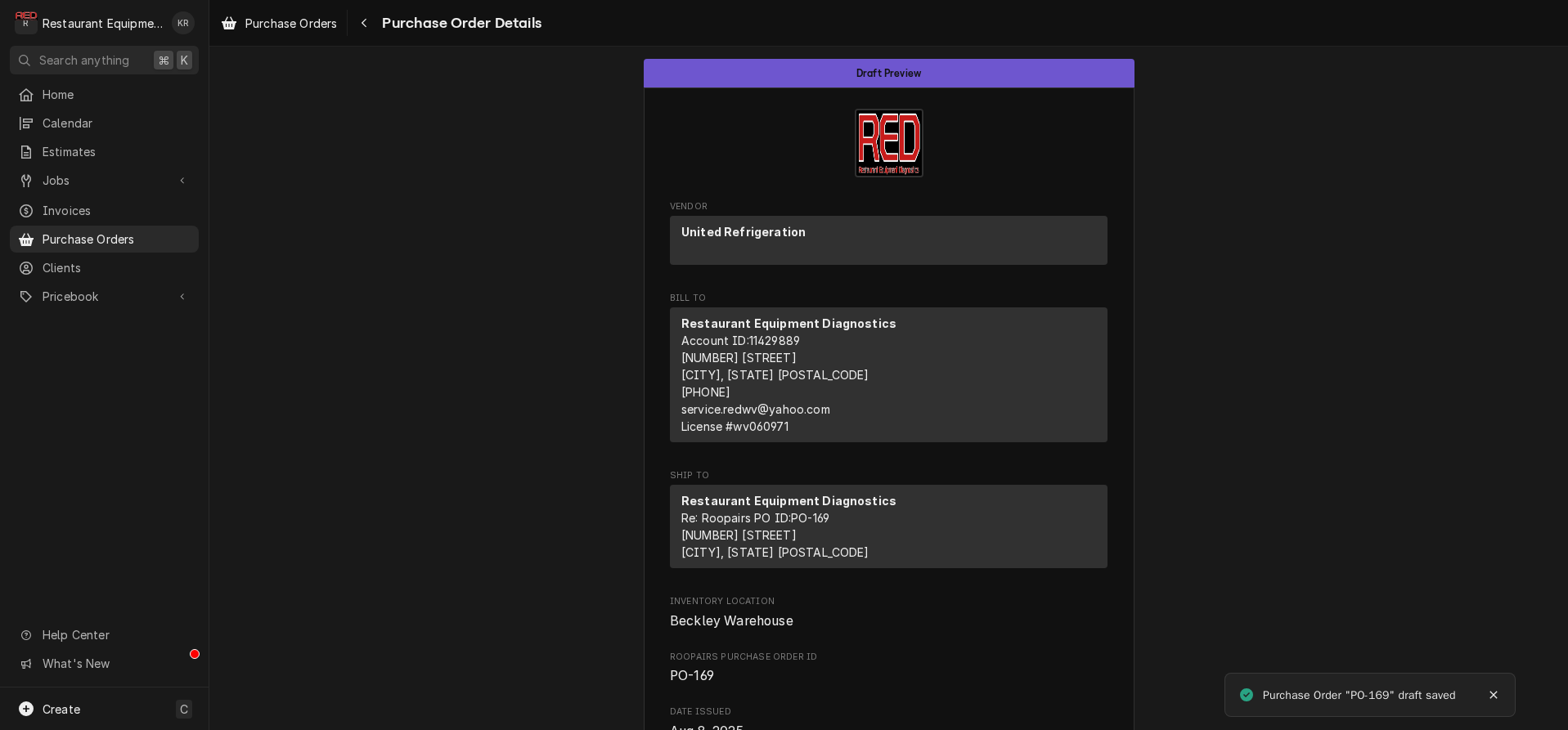 scroll, scrollTop: 0, scrollLeft: 0, axis: both 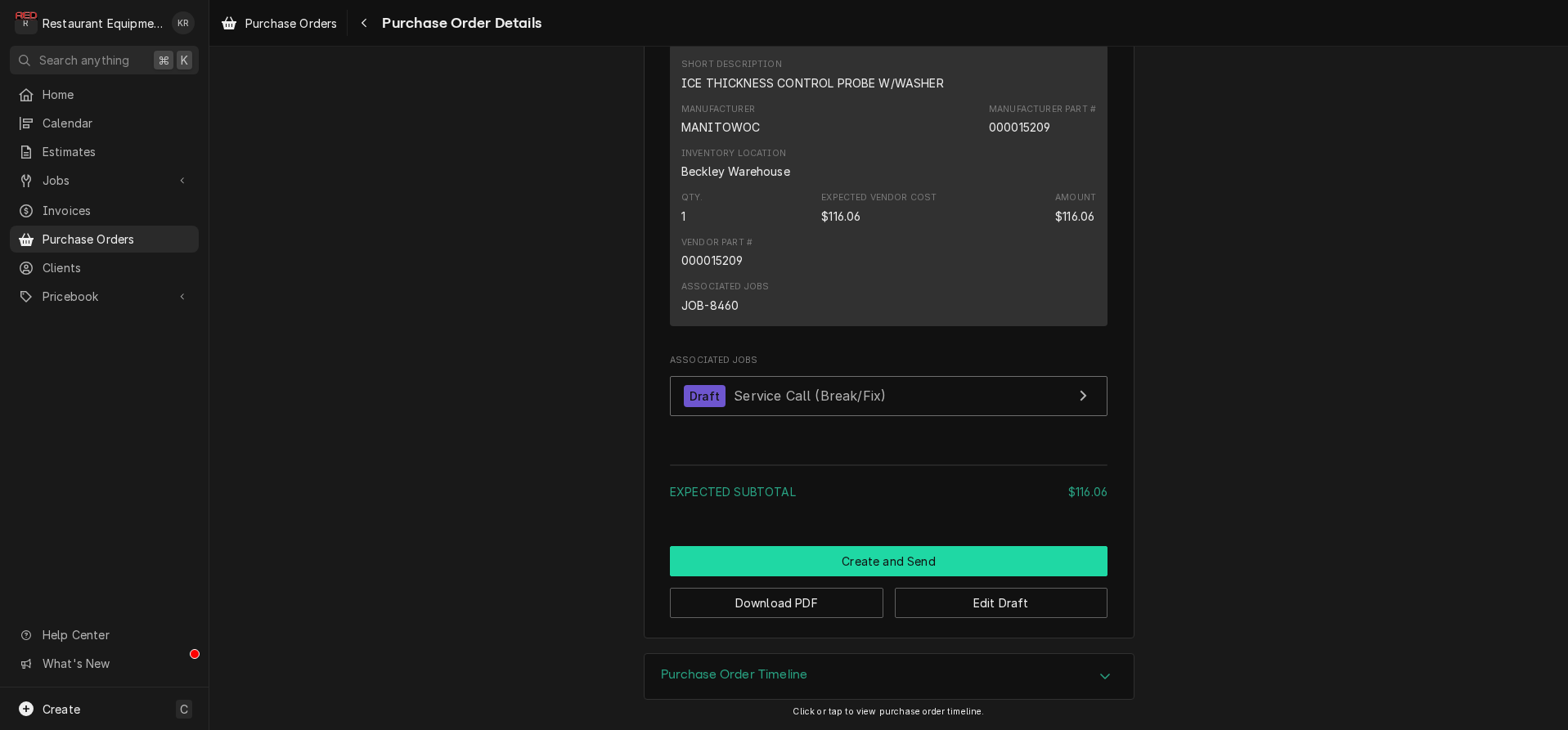 click on "Create and Send" at bounding box center (888, 561) 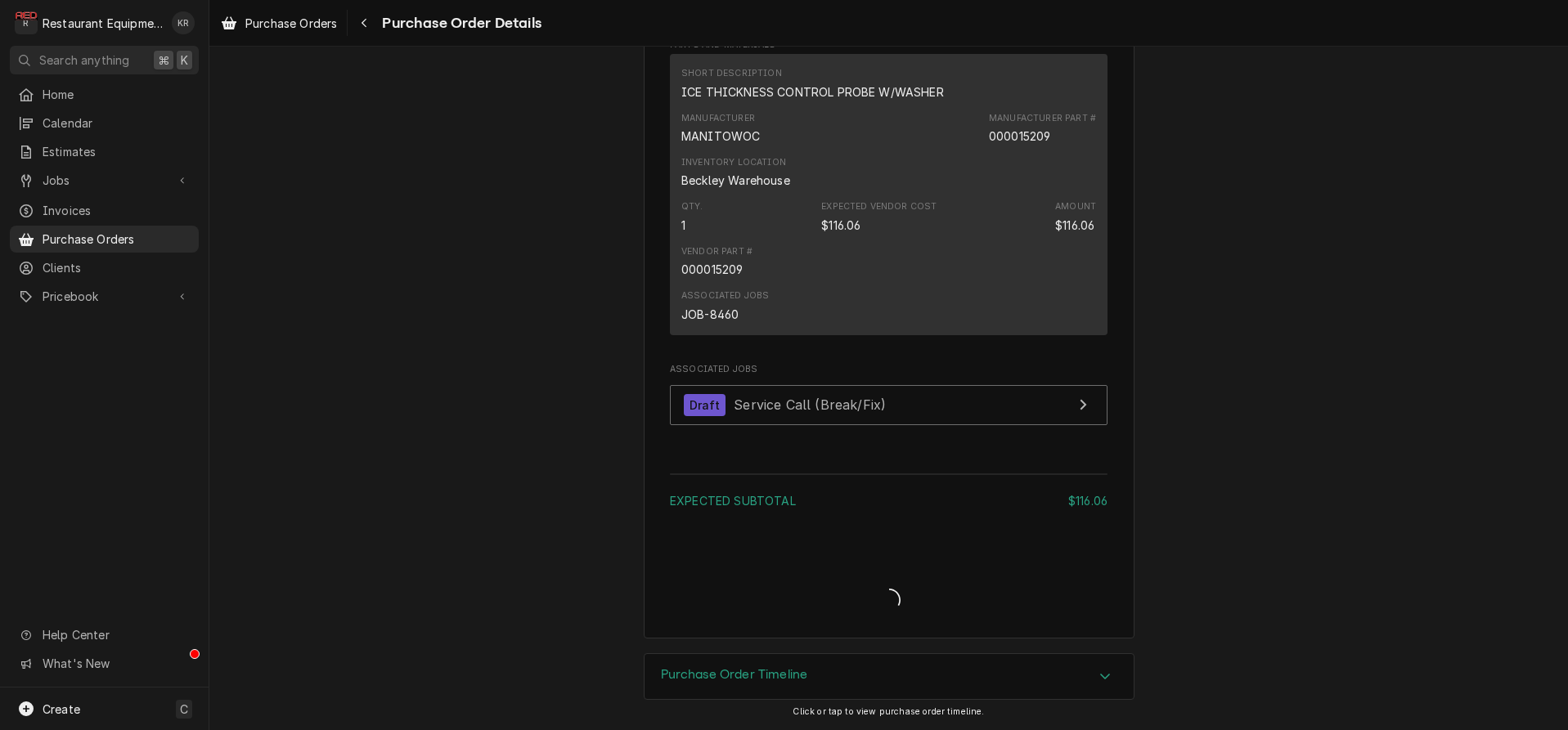 scroll, scrollTop: 948, scrollLeft: 0, axis: vertical 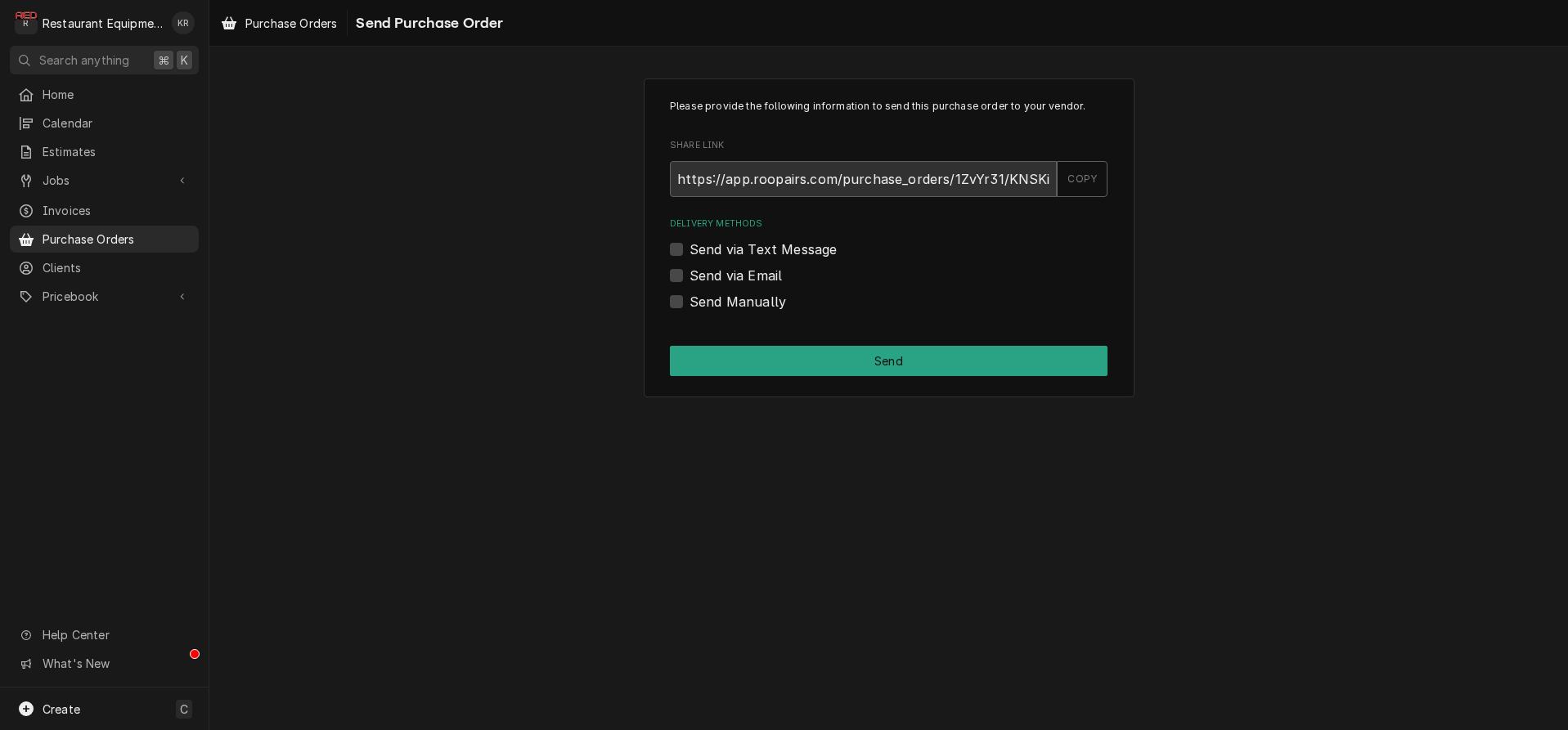 click on "Send Manually" at bounding box center [738, 302] 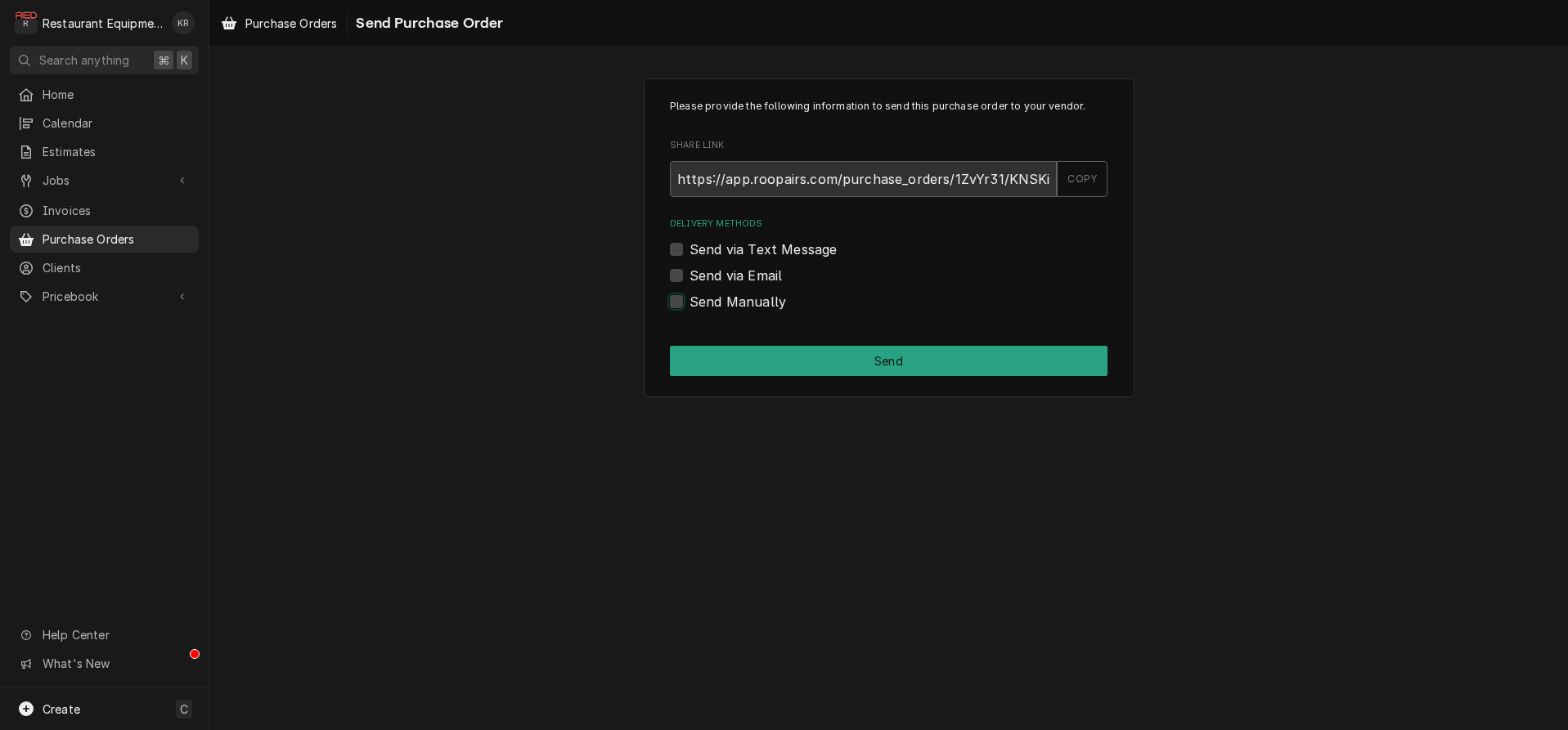 click on "Send Manually" at bounding box center (908, 310) 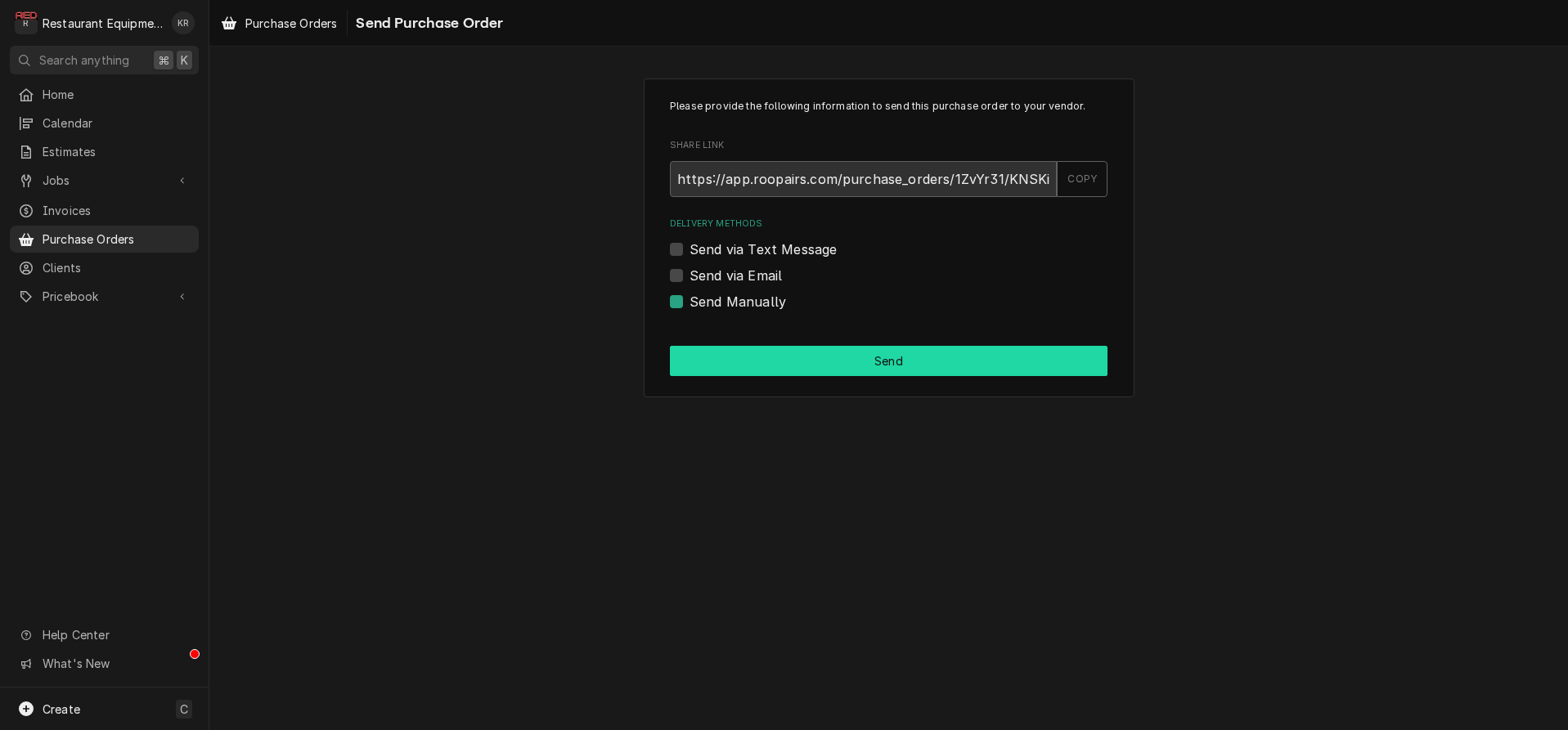click on "Send" at bounding box center [888, 361] 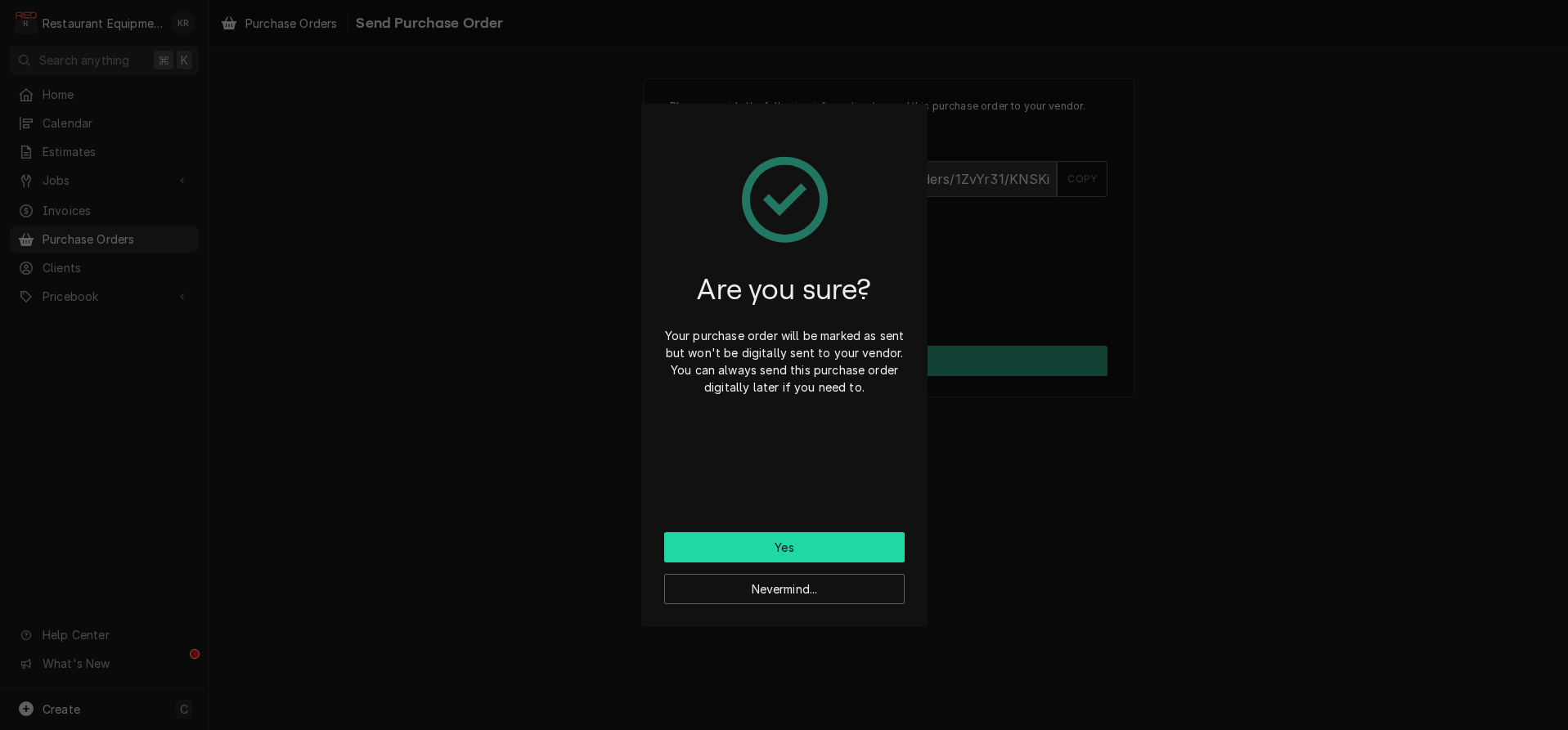 click on "Yes" at bounding box center (784, 547) 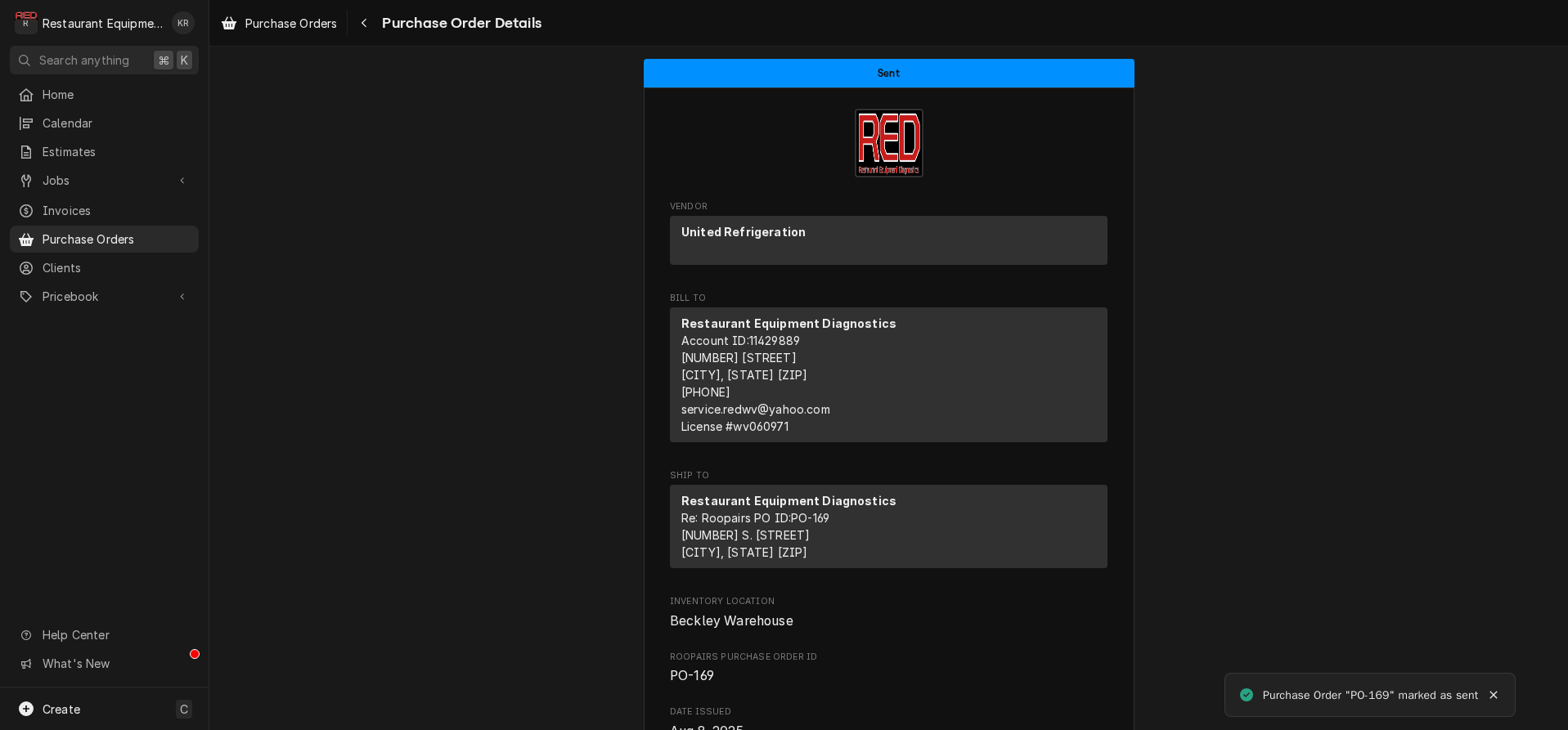 scroll, scrollTop: 0, scrollLeft: 0, axis: both 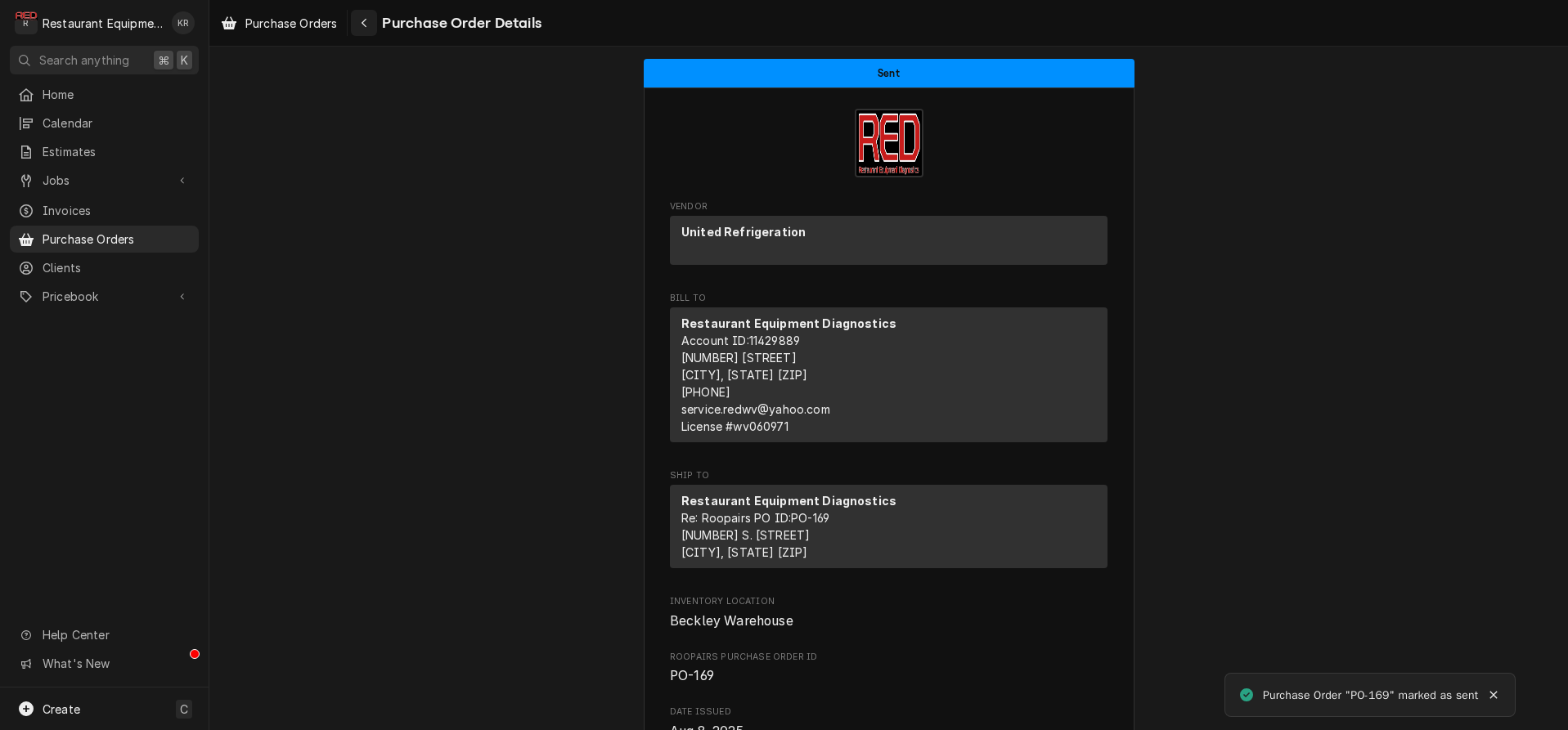 click 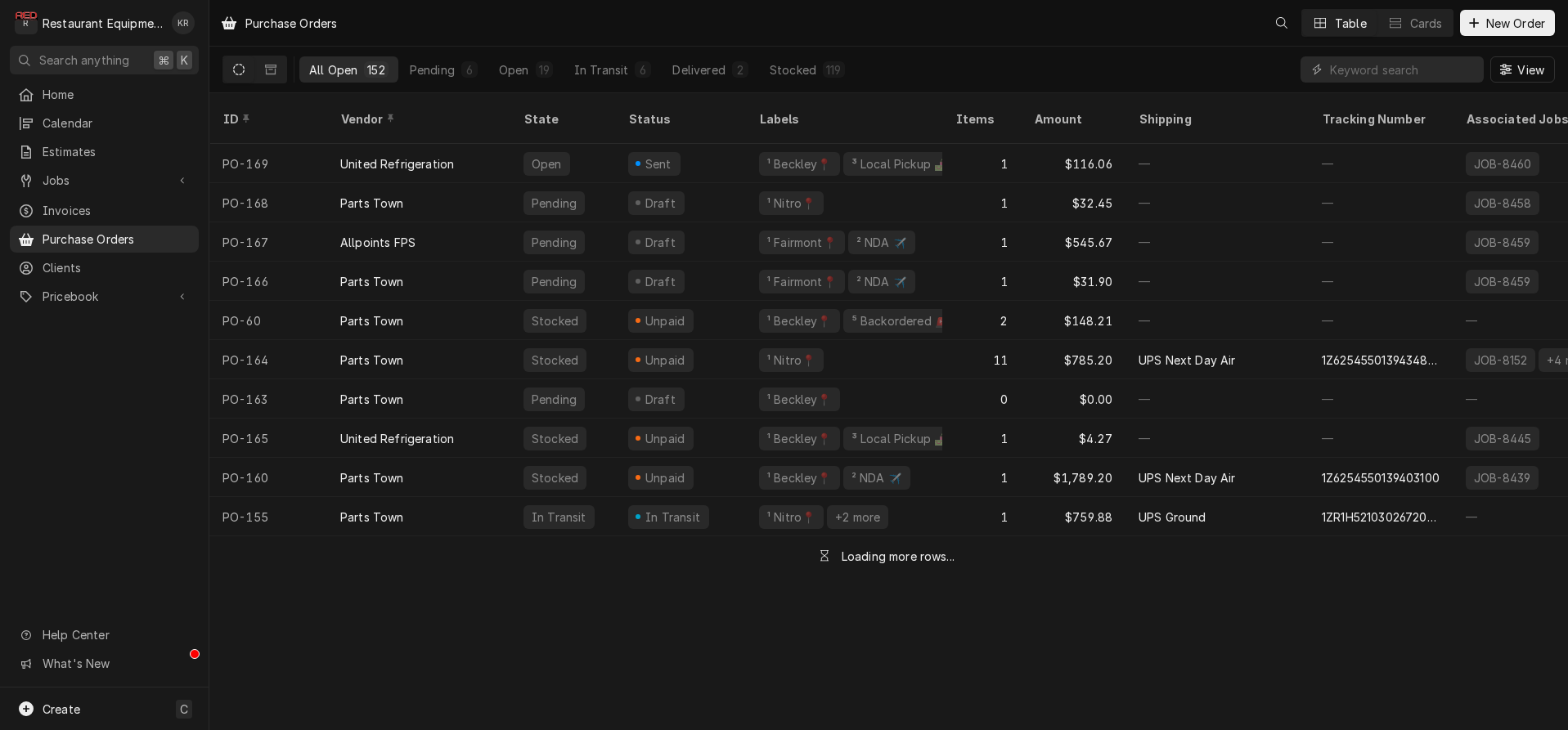 scroll, scrollTop: 0, scrollLeft: 0, axis: both 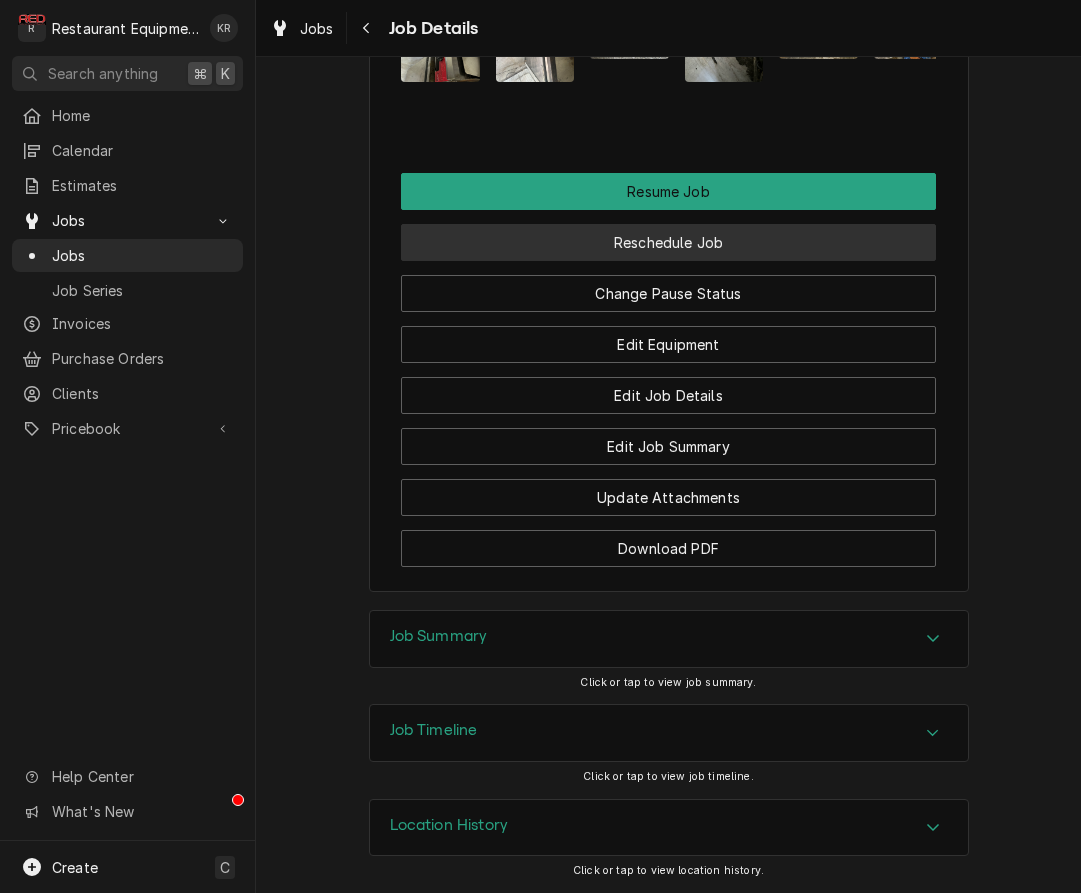 click on "Reschedule Job" at bounding box center [668, 242] 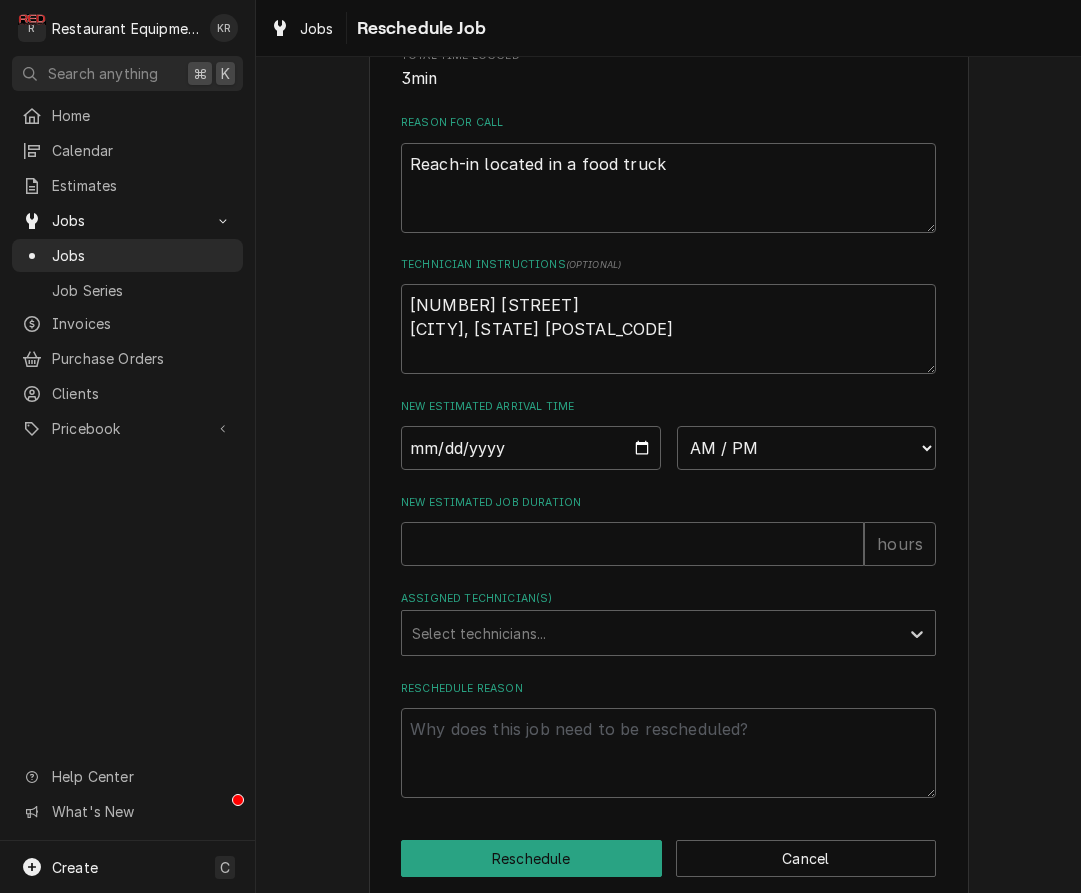 scroll, scrollTop: 602, scrollLeft: 0, axis: vertical 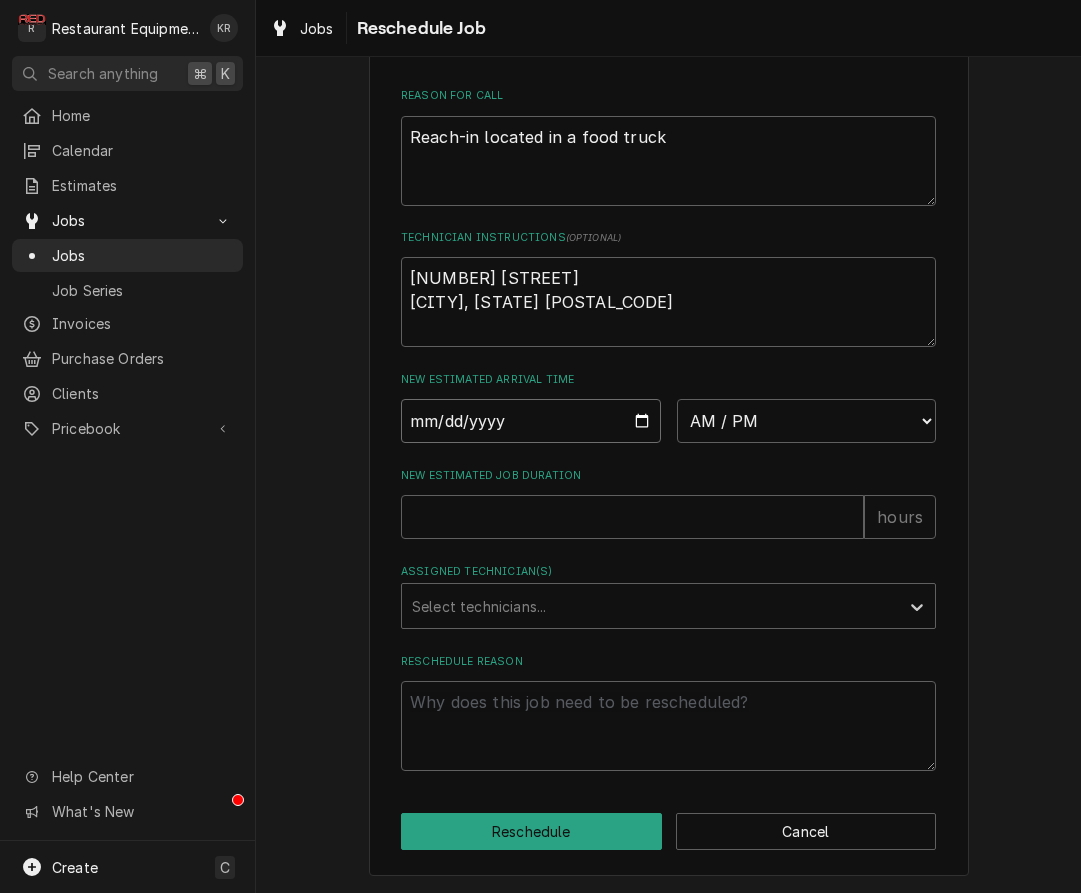 click at bounding box center (531, 421) 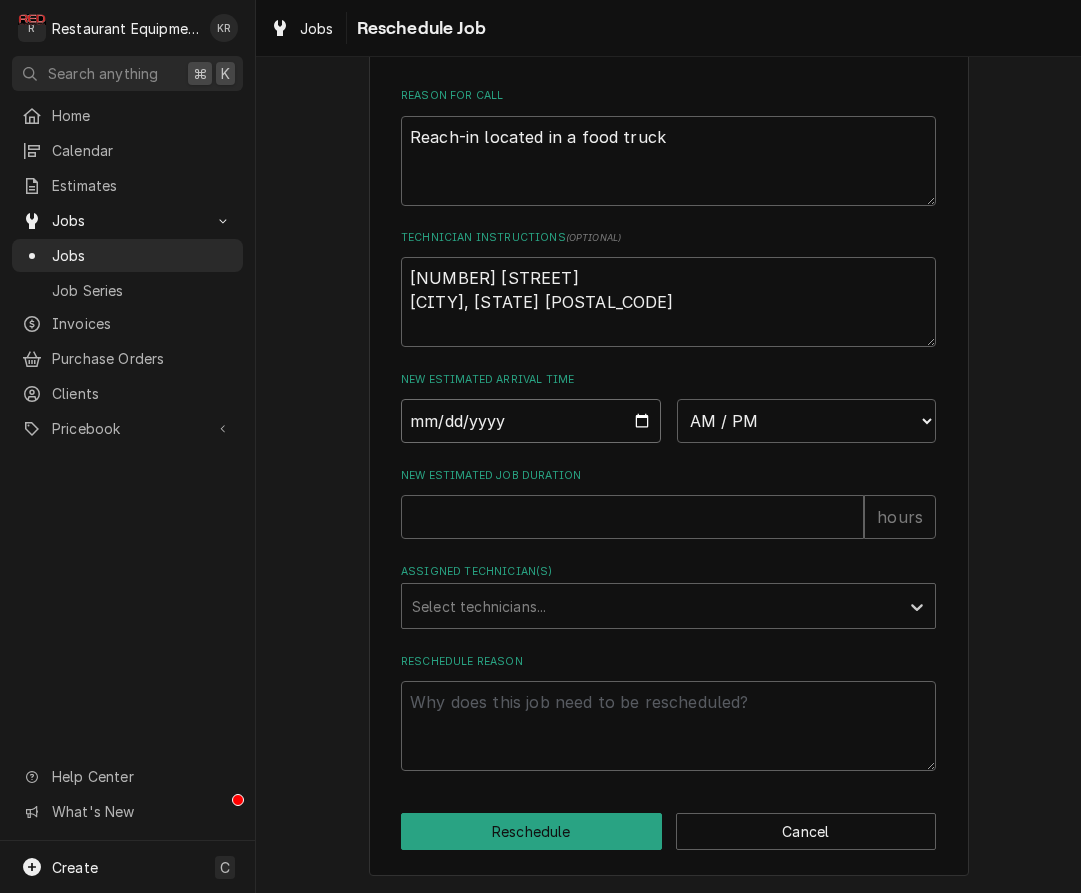 type on "2025-08-12" 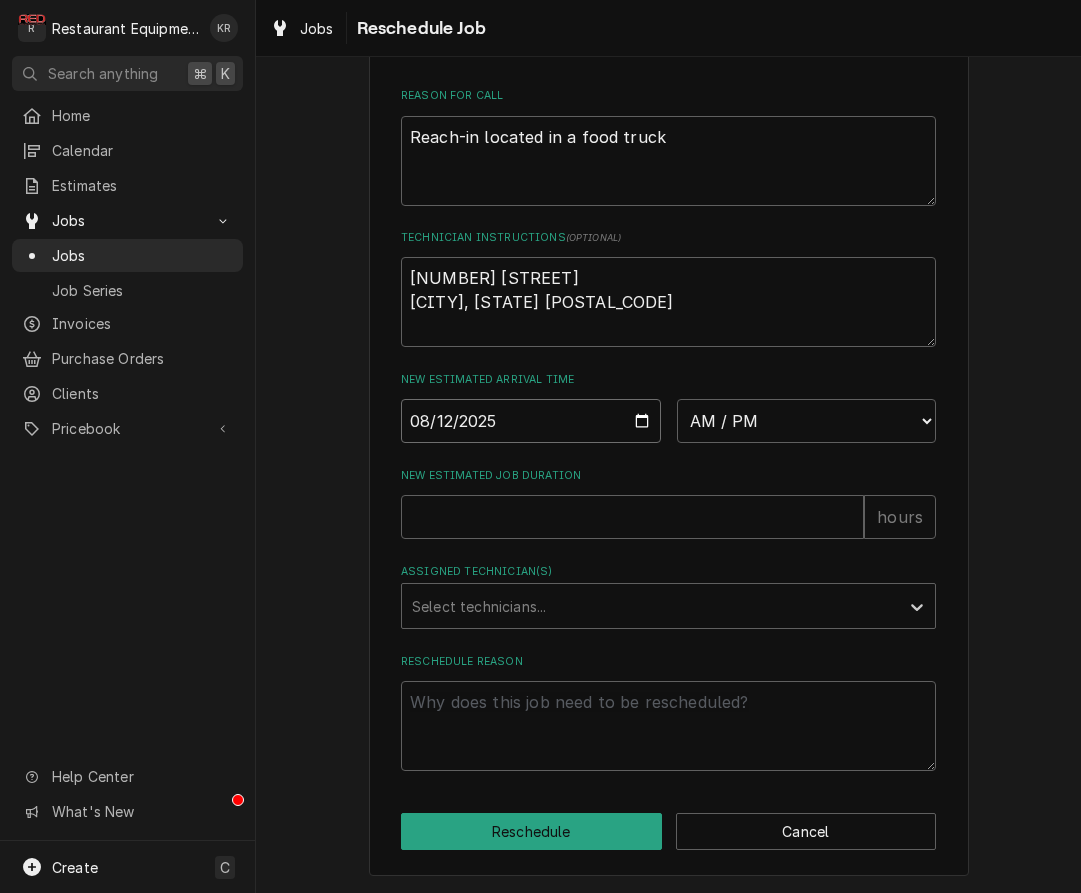 type on "x" 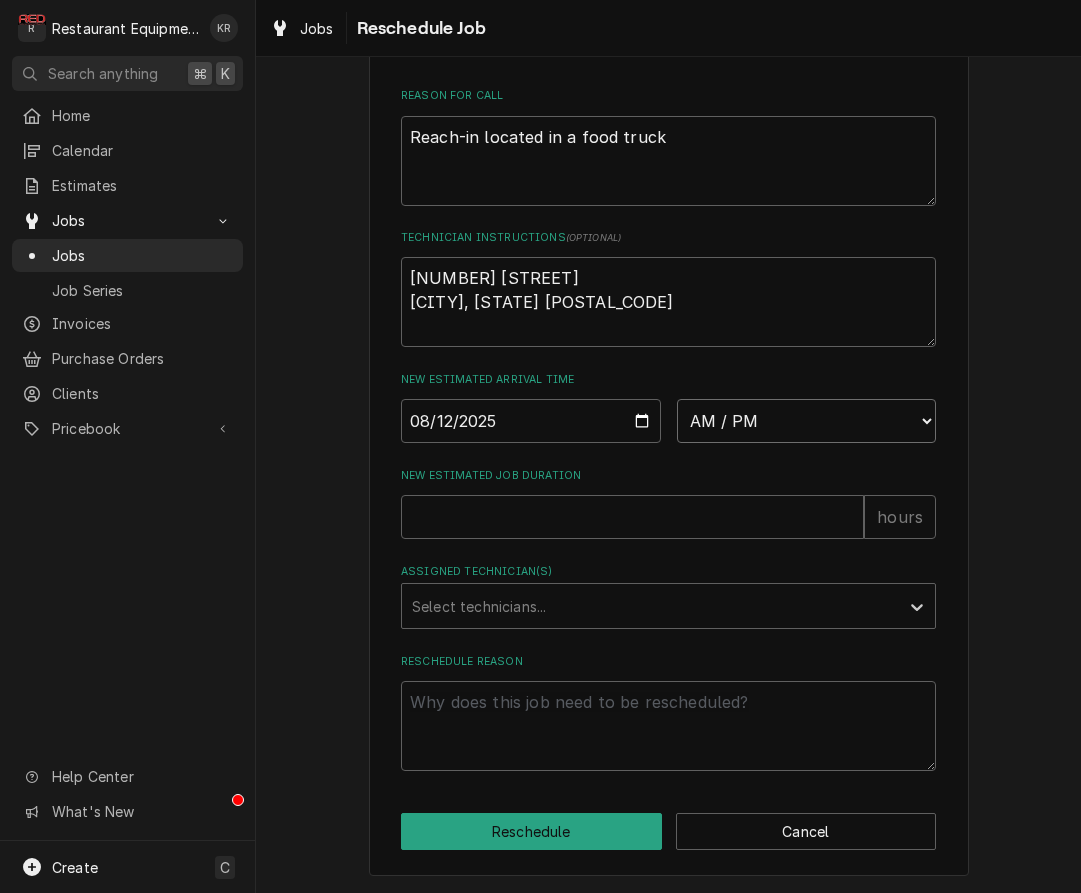 click on "AM / PM 6:00 AM 6:15 AM 6:30 AM 6:45 AM 7:00 AM 7:15 AM 7:30 AM 7:45 AM 8:00 AM 8:15 AM 8:30 AM 8:45 AM 9:00 AM 9:15 AM 9:30 AM 9:45 AM 10:00 AM 10:15 AM 10:30 AM 10:45 AM 11:00 AM 11:15 AM 11:30 AM 11:45 AM 12:00 PM 12:15 PM 12:30 PM 12:45 PM 1:00 PM 1:15 PM 1:30 PM 1:45 PM 2:00 PM 2:15 PM 2:30 PM 2:45 PM 3:00 PM 3:15 PM 3:30 PM 3:45 PM 4:00 PM 4:15 PM 4:30 PM 4:45 PM 5:00 PM 5:15 PM 5:30 PM 5:45 PM 6:00 PM 6:15 PM 6:30 PM 6:45 PM 7:00 PM 7:15 PM 7:30 PM 7:45 PM 8:00 PM 8:15 PM 8:30 PM 8:45 PM 9:00 PM 9:15 PM 9:30 PM 9:45 PM 10:00 PM 10:15 PM 10:30 PM 10:45 PM 11:00 PM 11:15 PM 11:30 PM 11:45 PM 12:00 AM 12:15 AM 12:30 AM 12:45 AM 1:00 AM 1:15 AM 1:30 AM 1:45 AM 2:00 AM 2:15 AM 2:30 AM 2:45 AM 3:00 AM 3:15 AM 3:30 AM 3:45 AM 4:00 AM 4:15 AM 4:30 AM 4:45 AM 5:00 AM 5:15 AM 5:30 AM 5:45 AM" at bounding box center [807, 421] 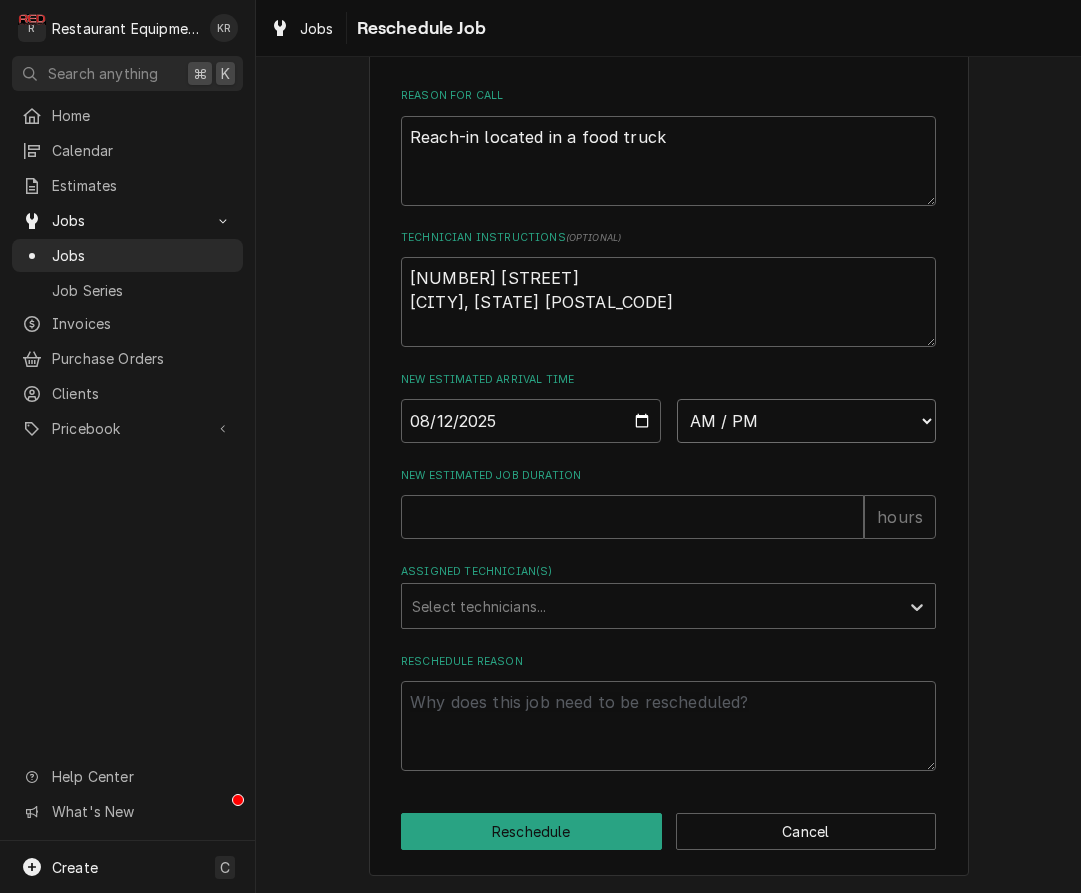 select on "08:30:00" 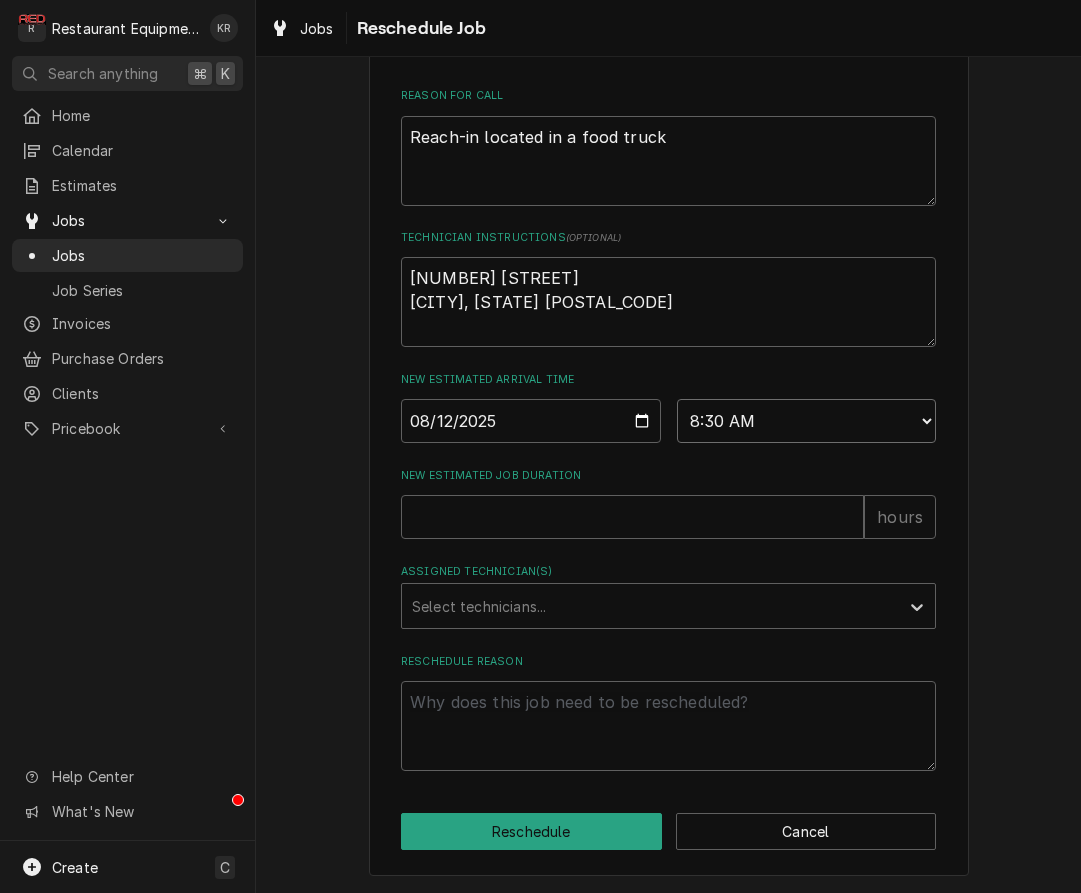 click on "8:30 AM" at bounding box center (0, 0) 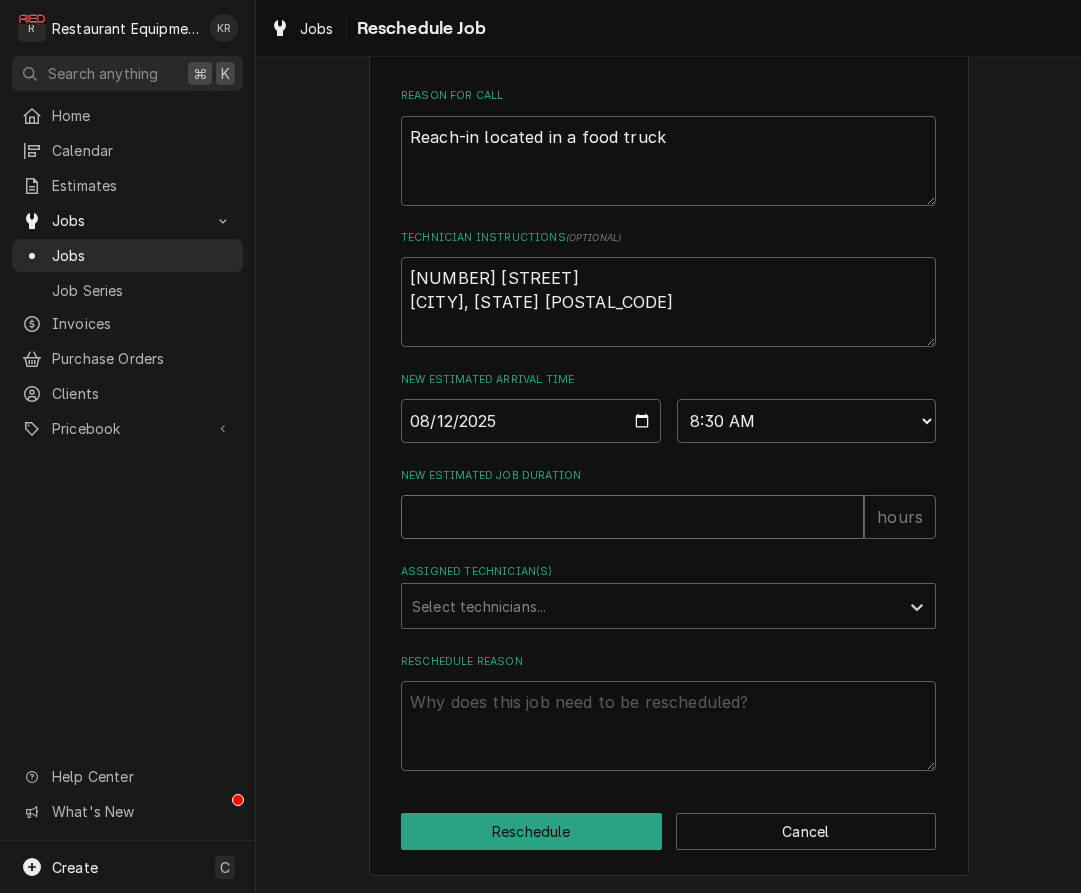 click on "New Estimated Job Duration" at bounding box center (632, 517) 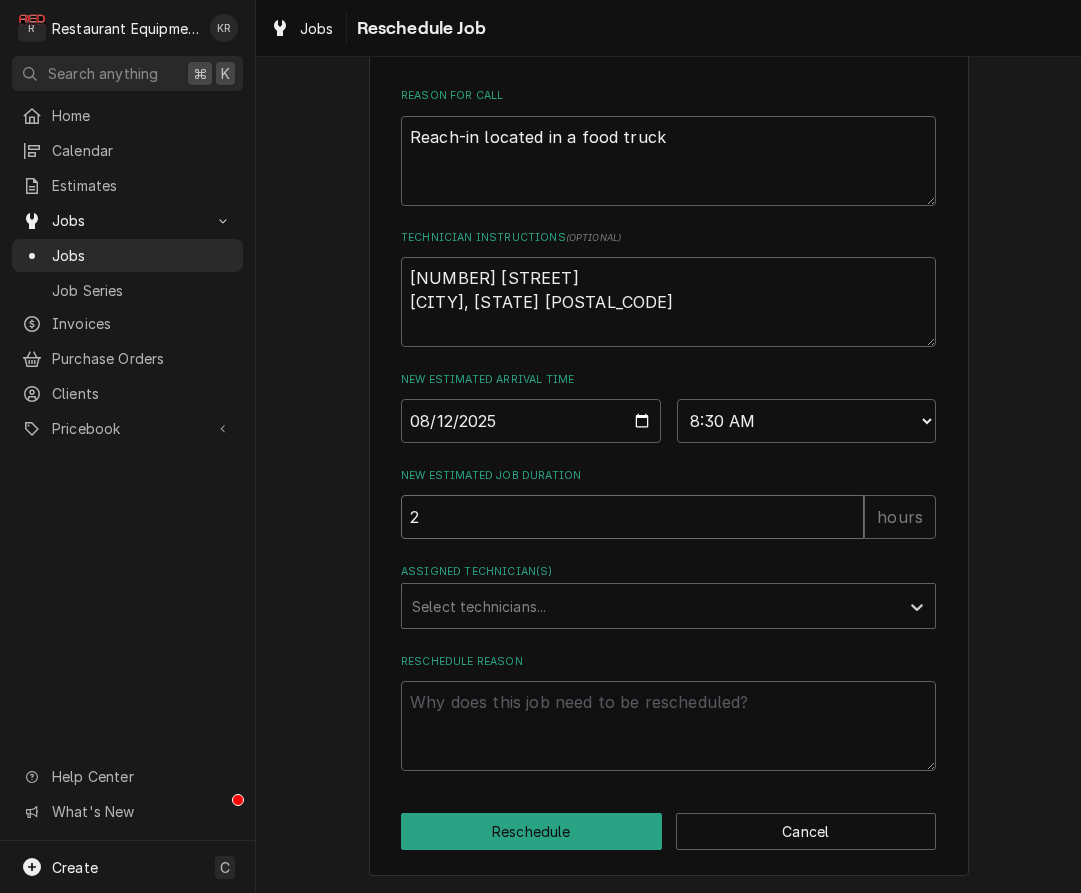 type on "2" 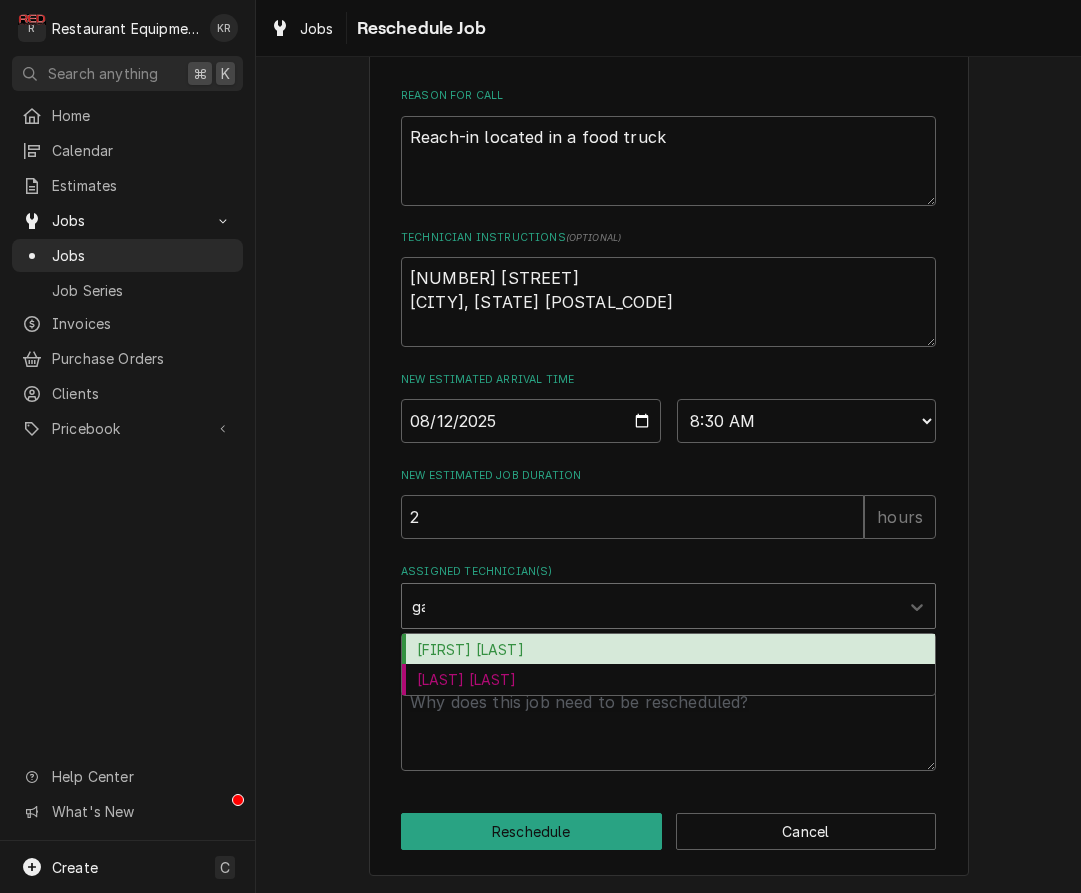 type on "gar" 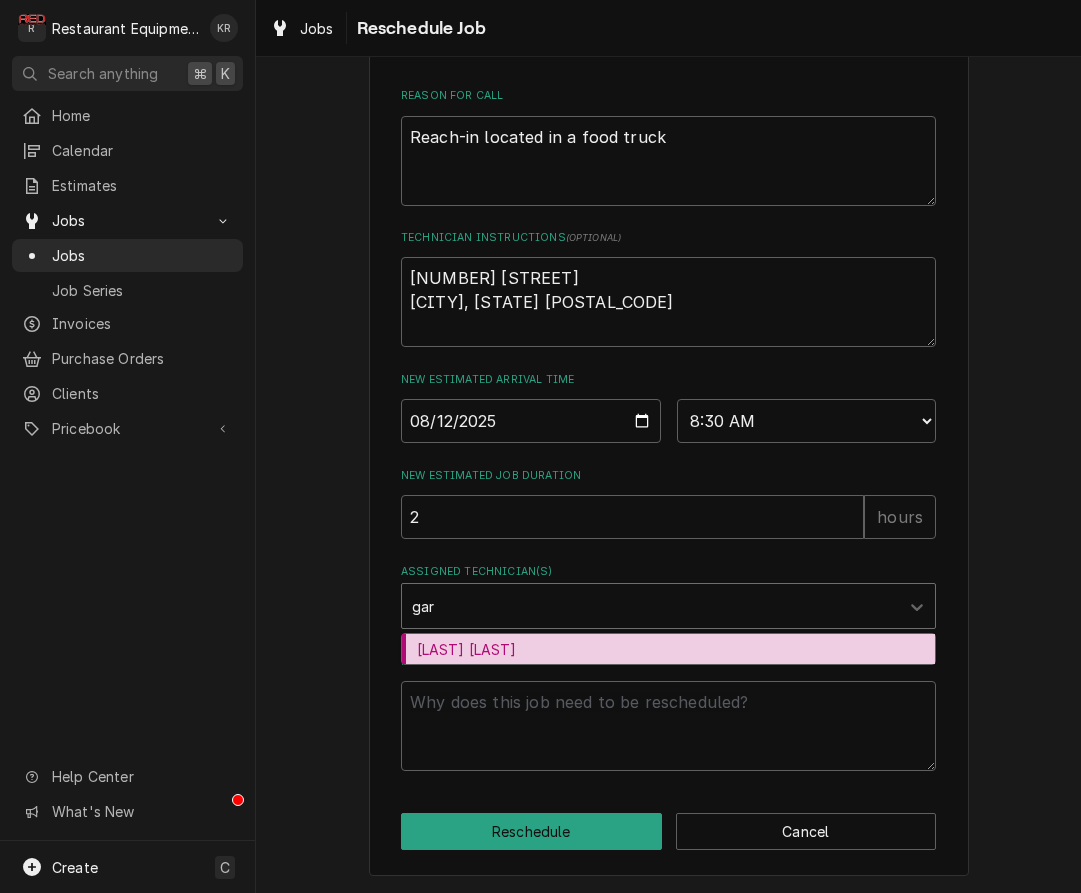 type on "x" 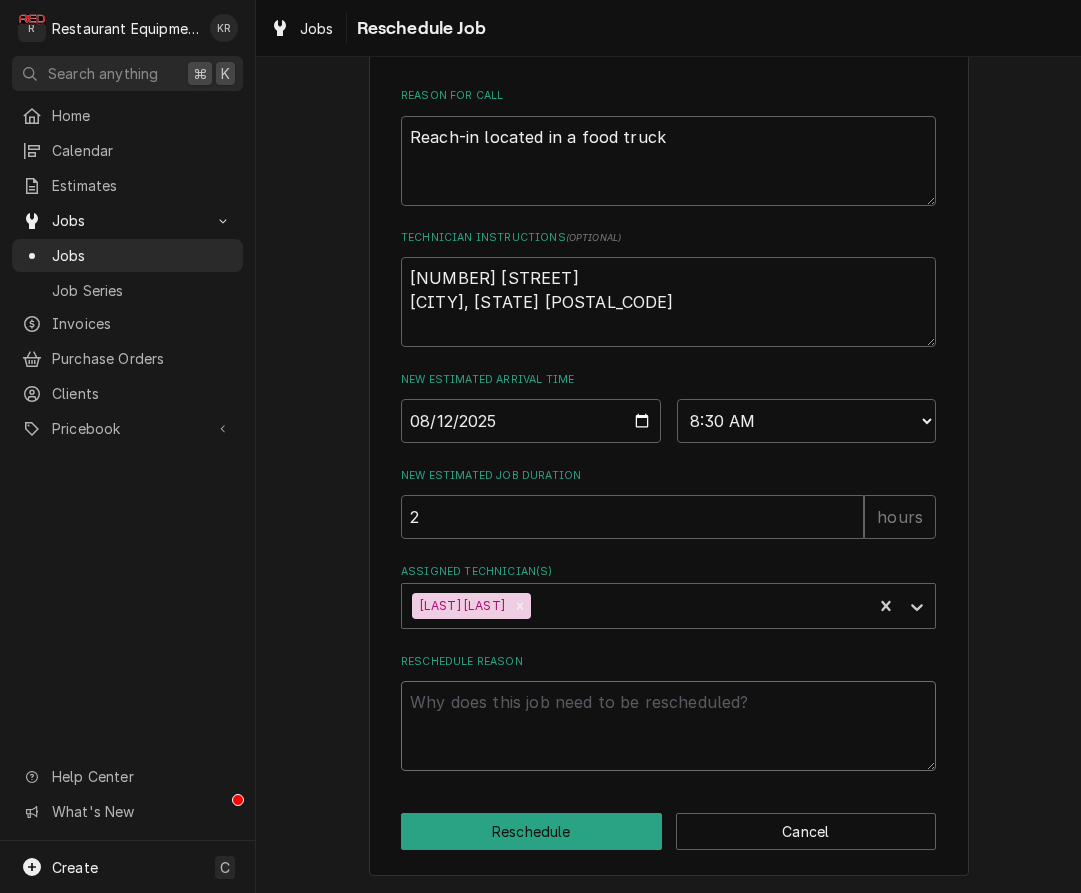 type on "x" 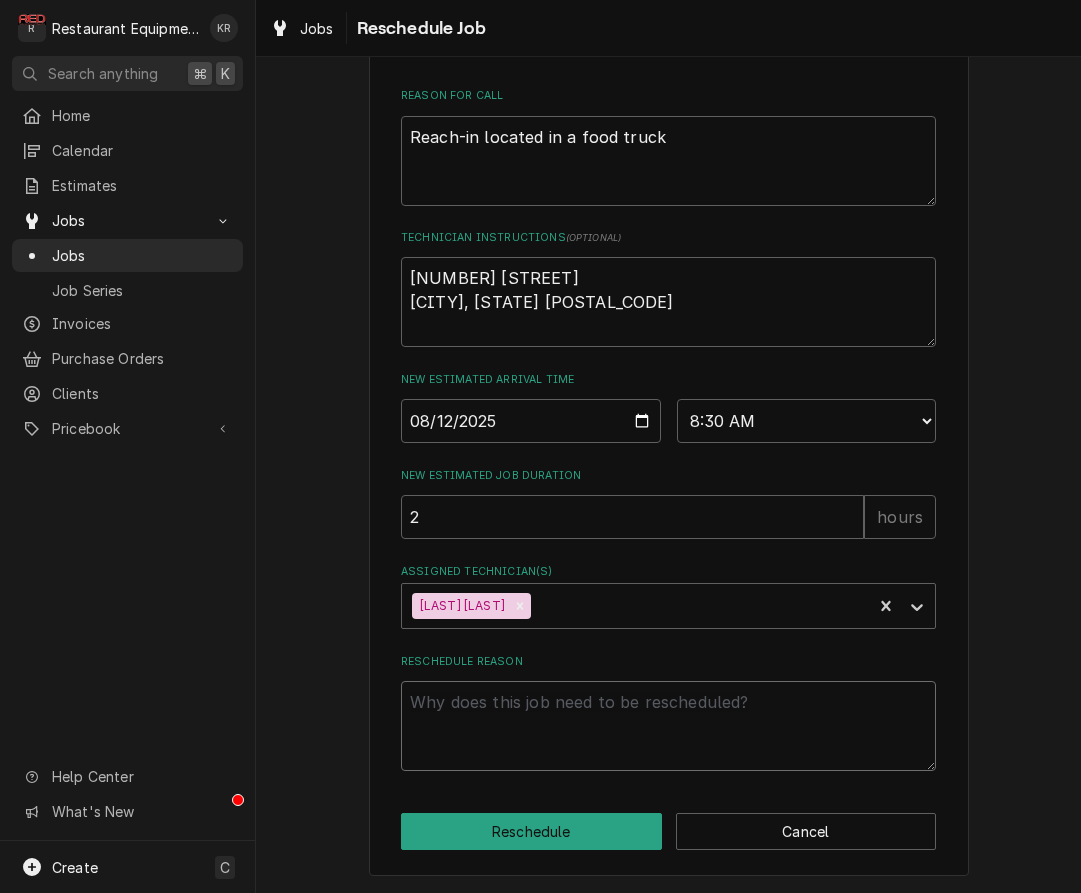 type on "p" 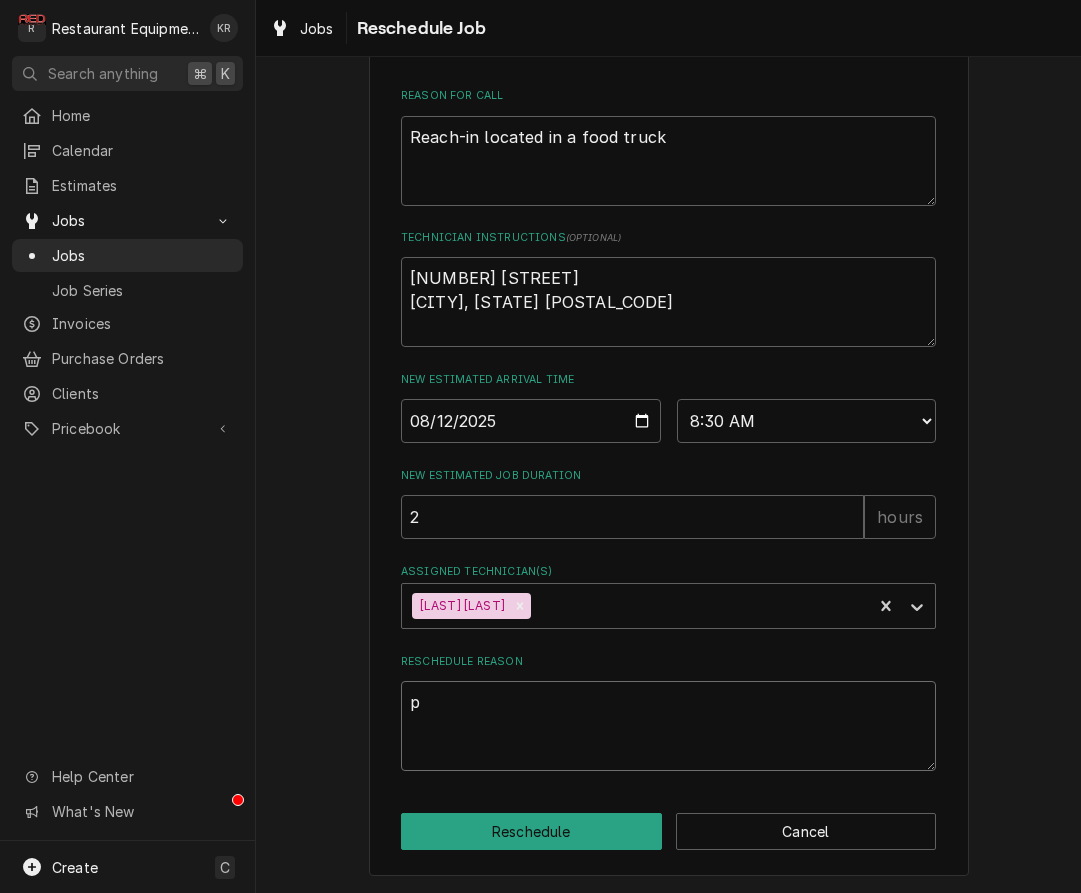 type on "x" 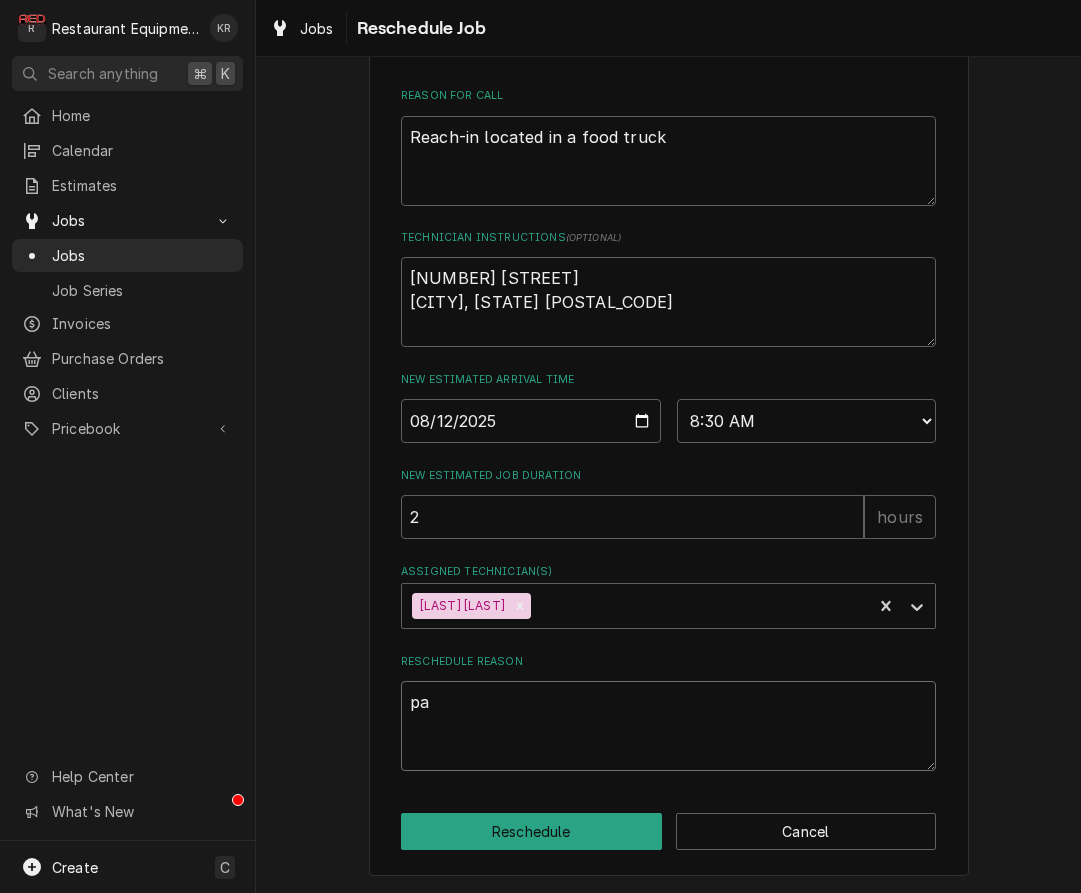 type on "x" 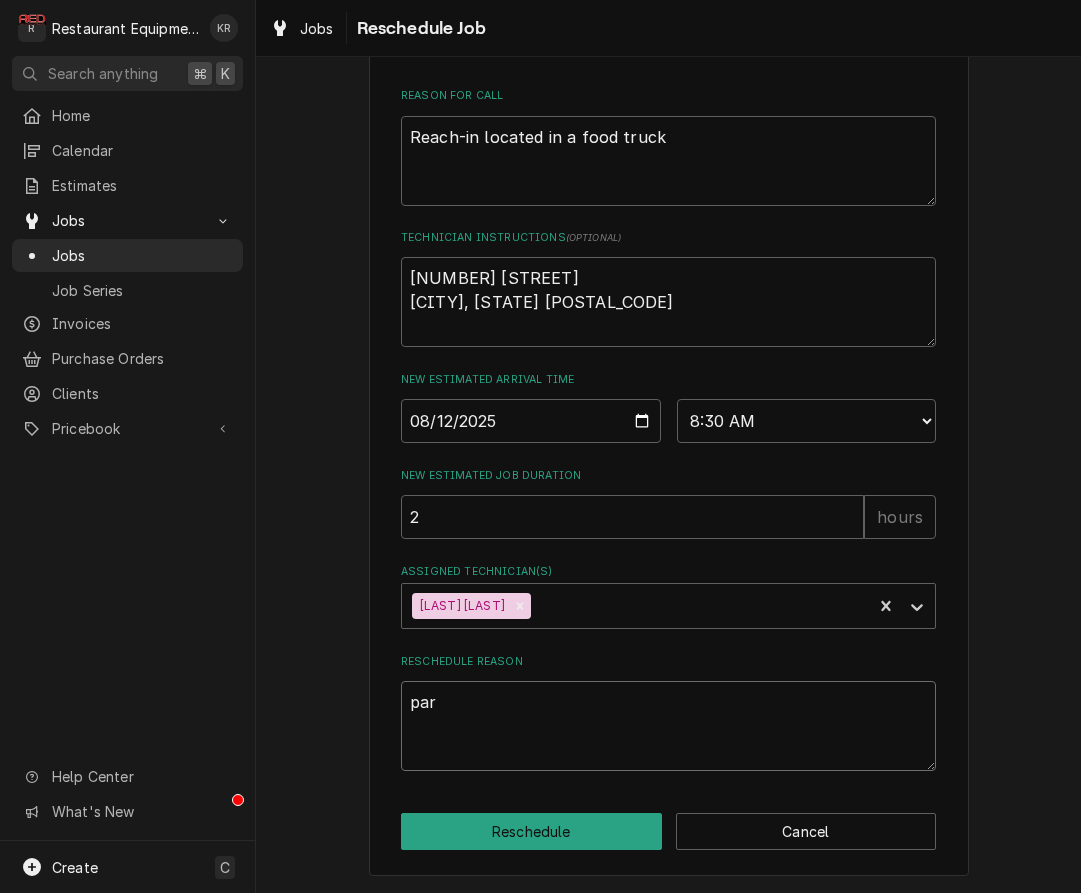 type on "x" 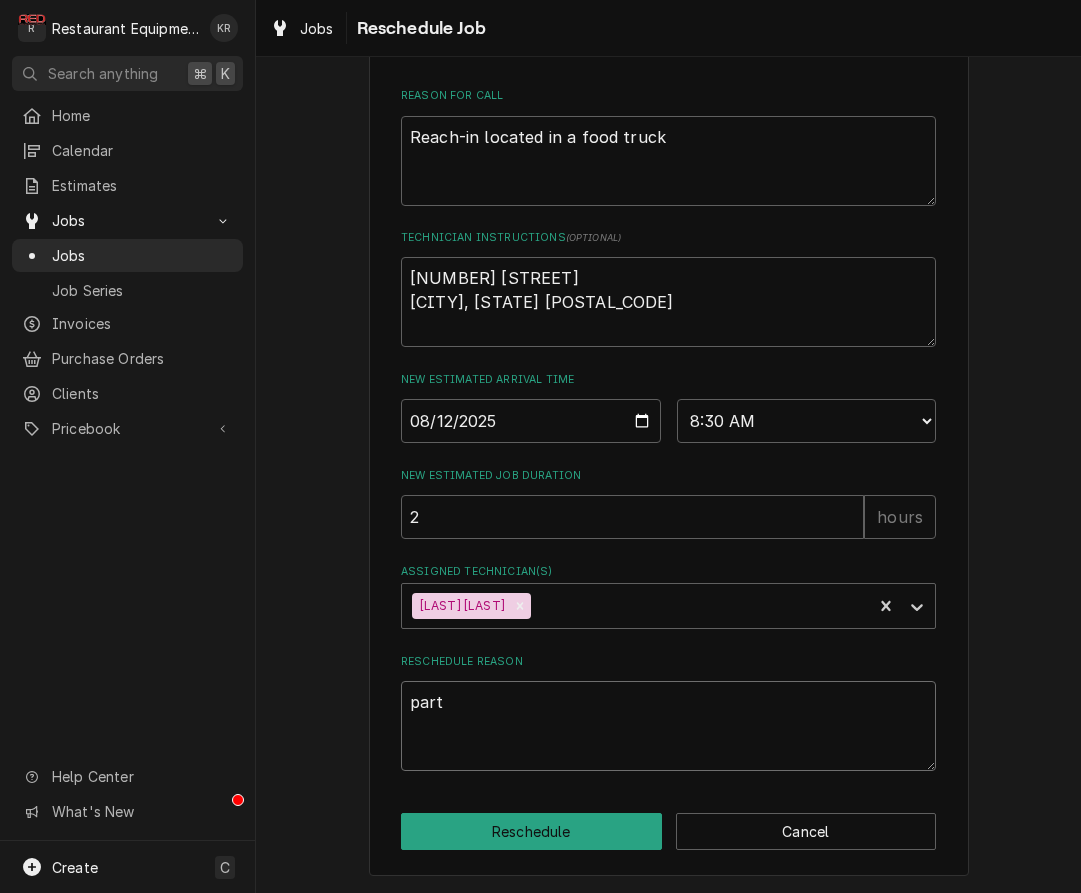 type on "x" 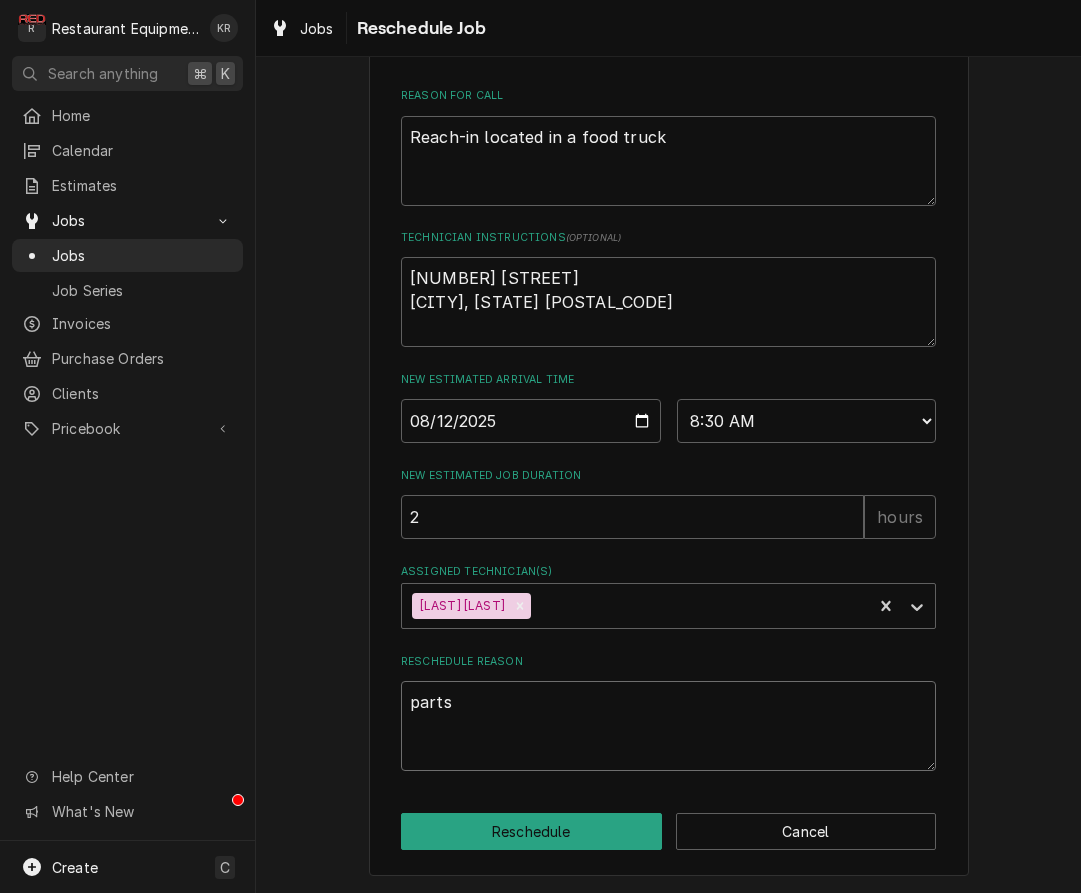 type on "x" 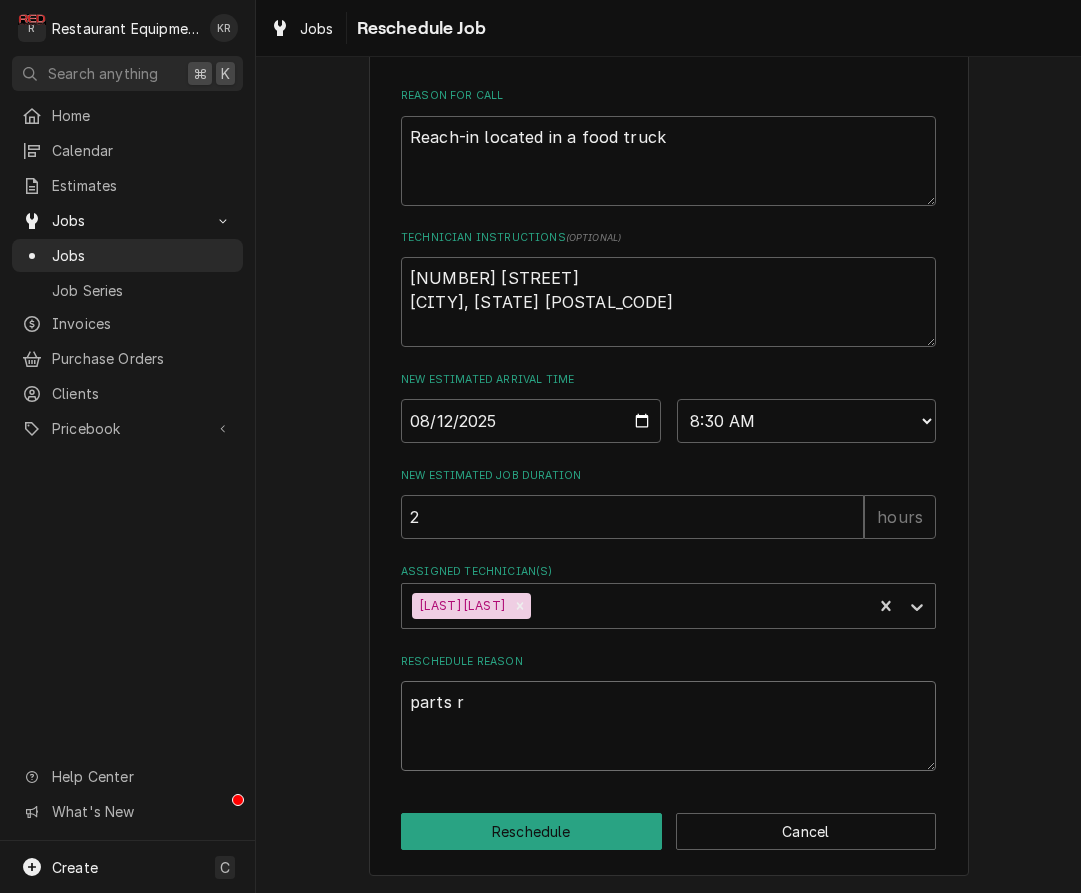 type on "x" 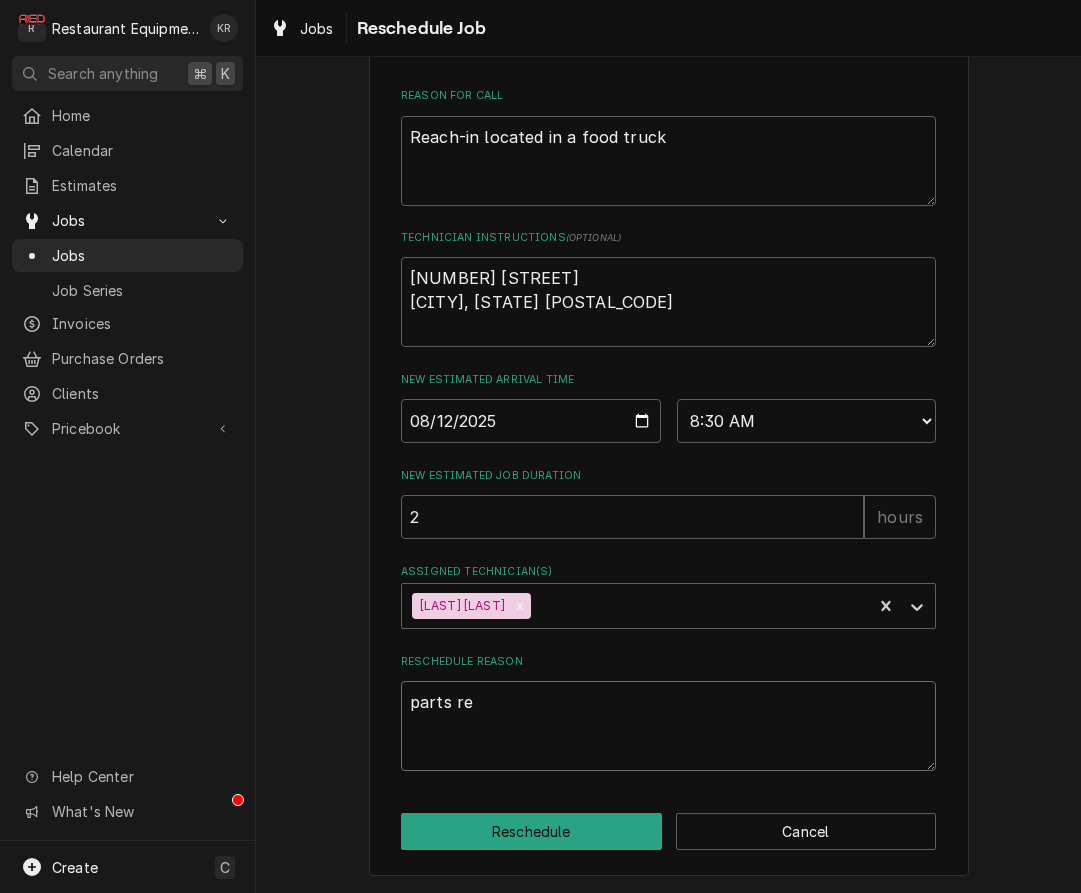type on "x" 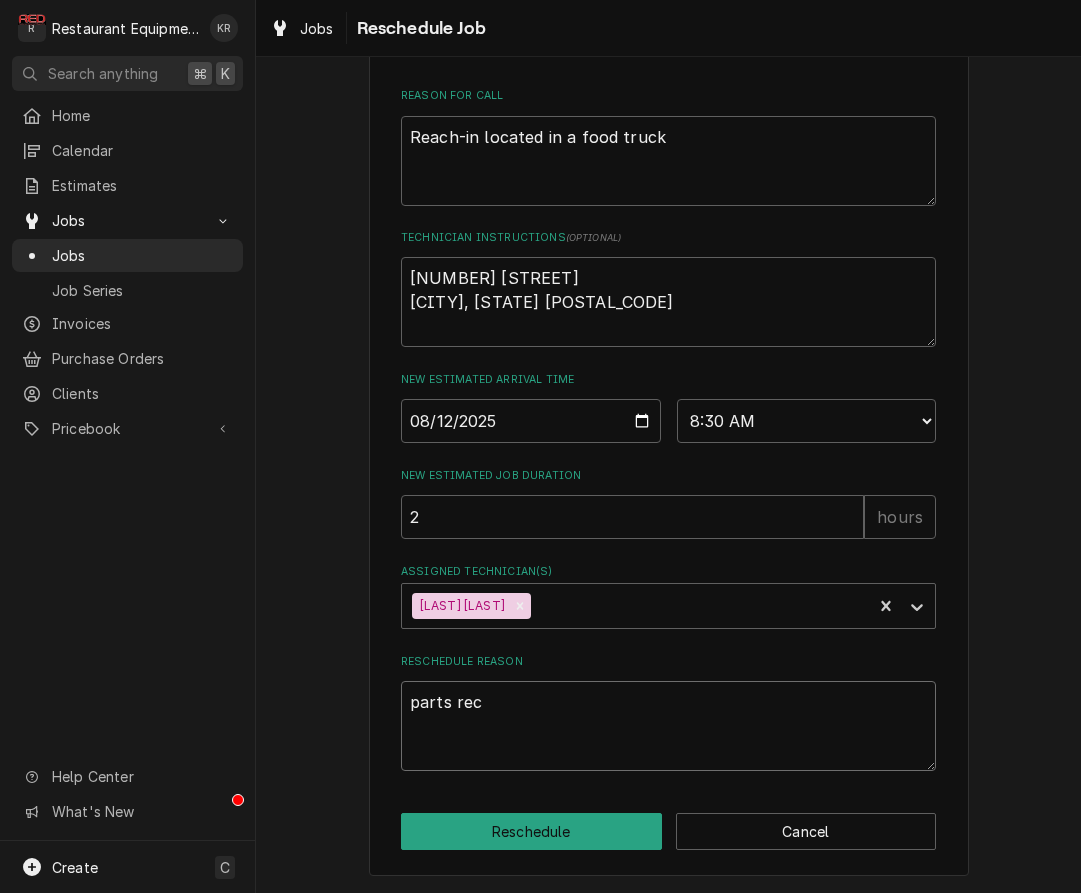 type on "x" 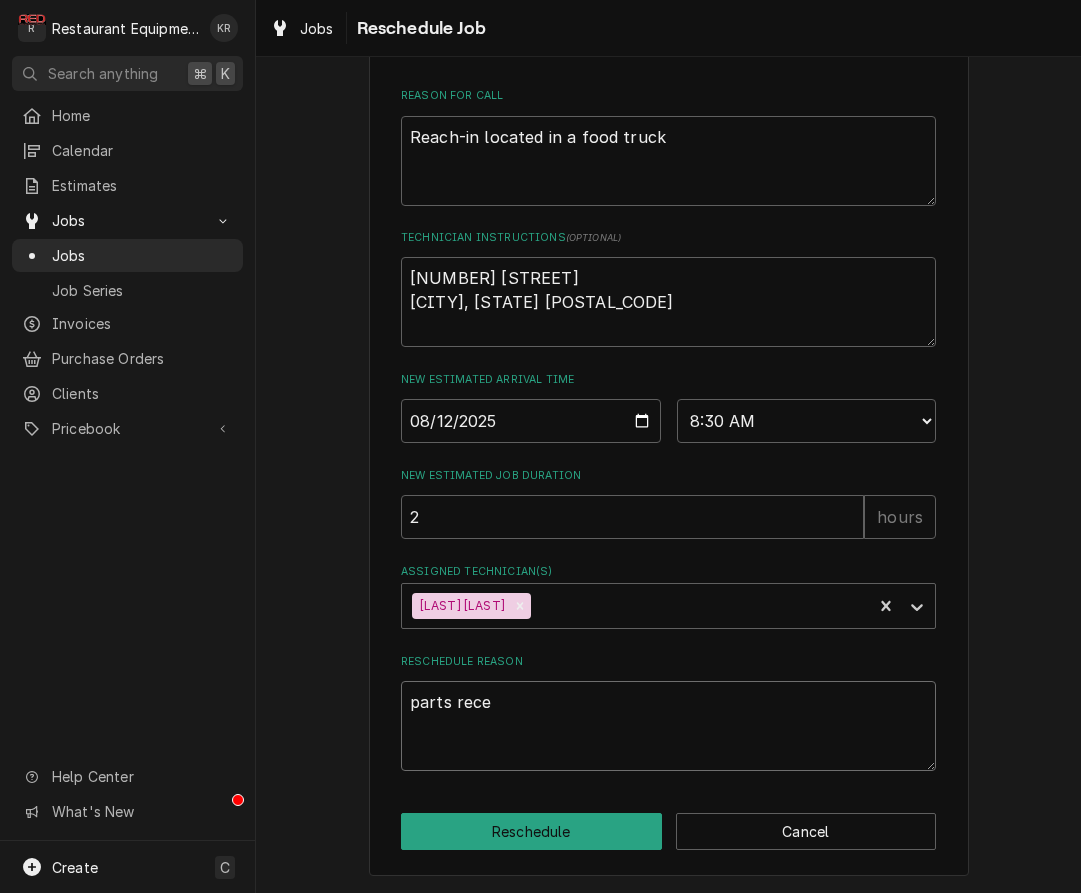 type on "parts recev" 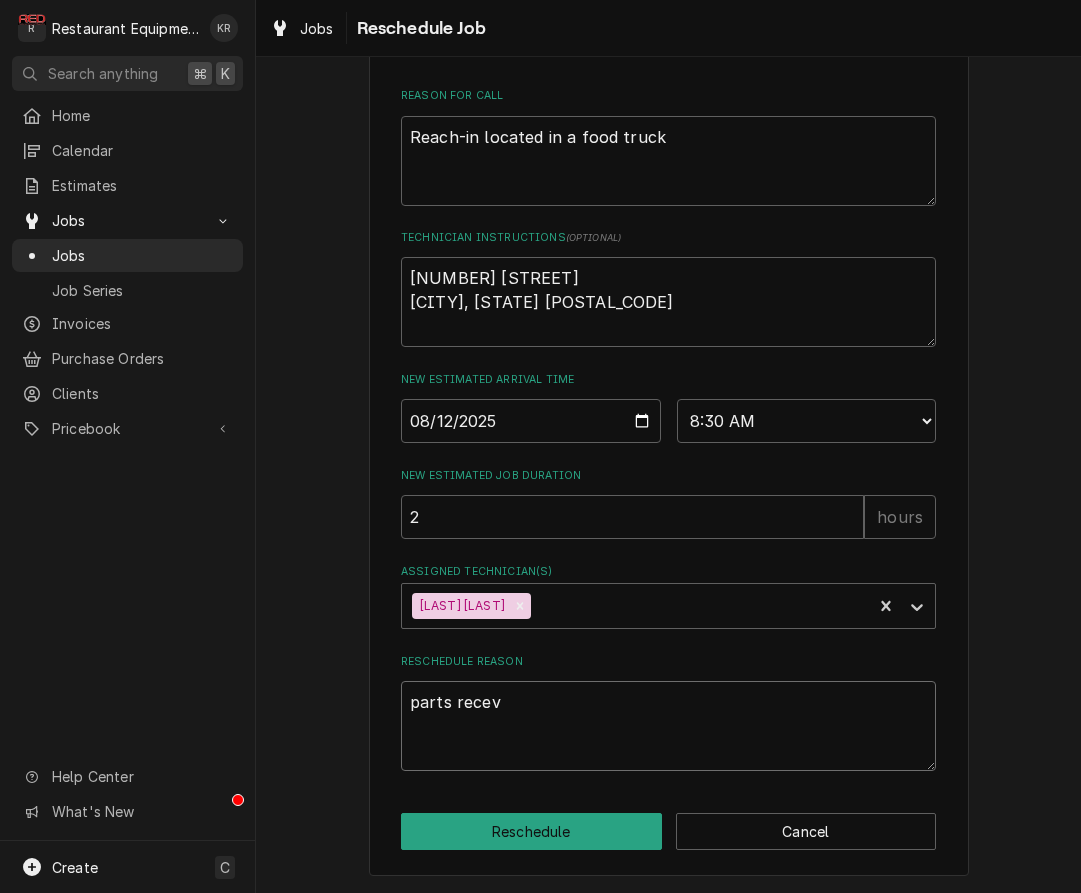type on "x" 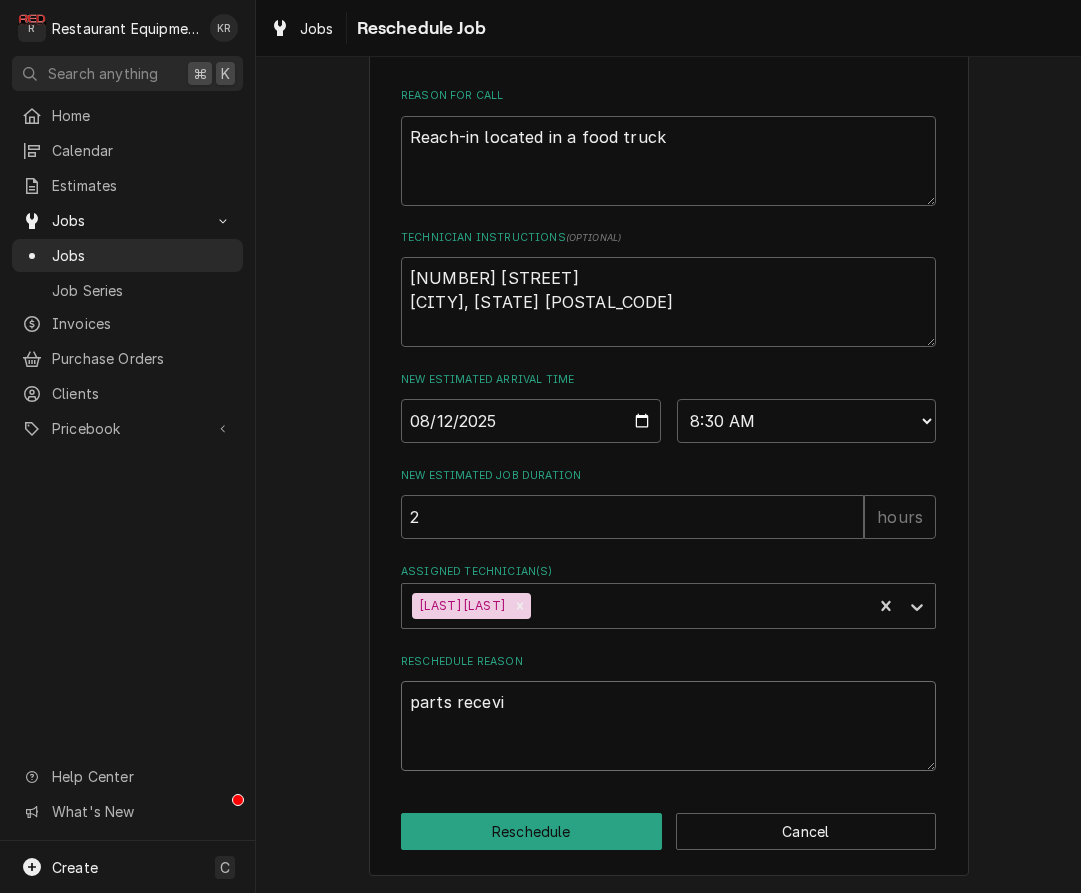 type on "x" 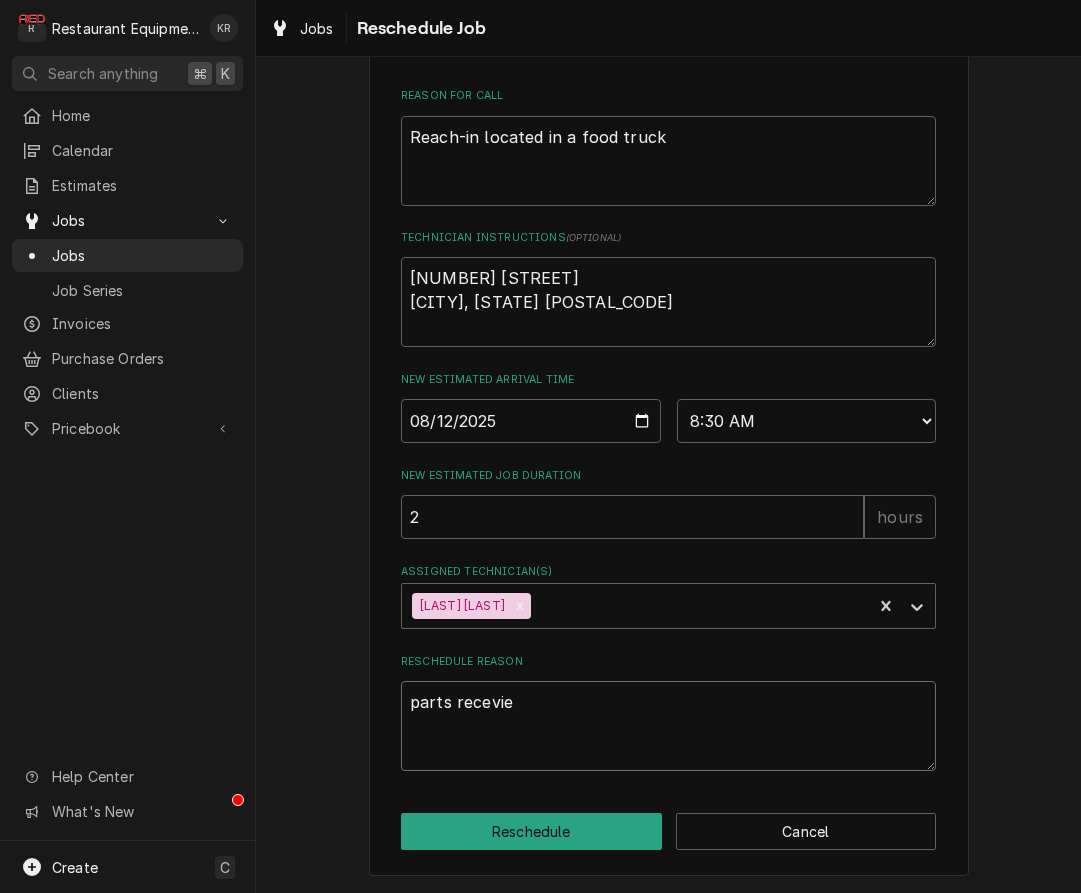 type on "x" 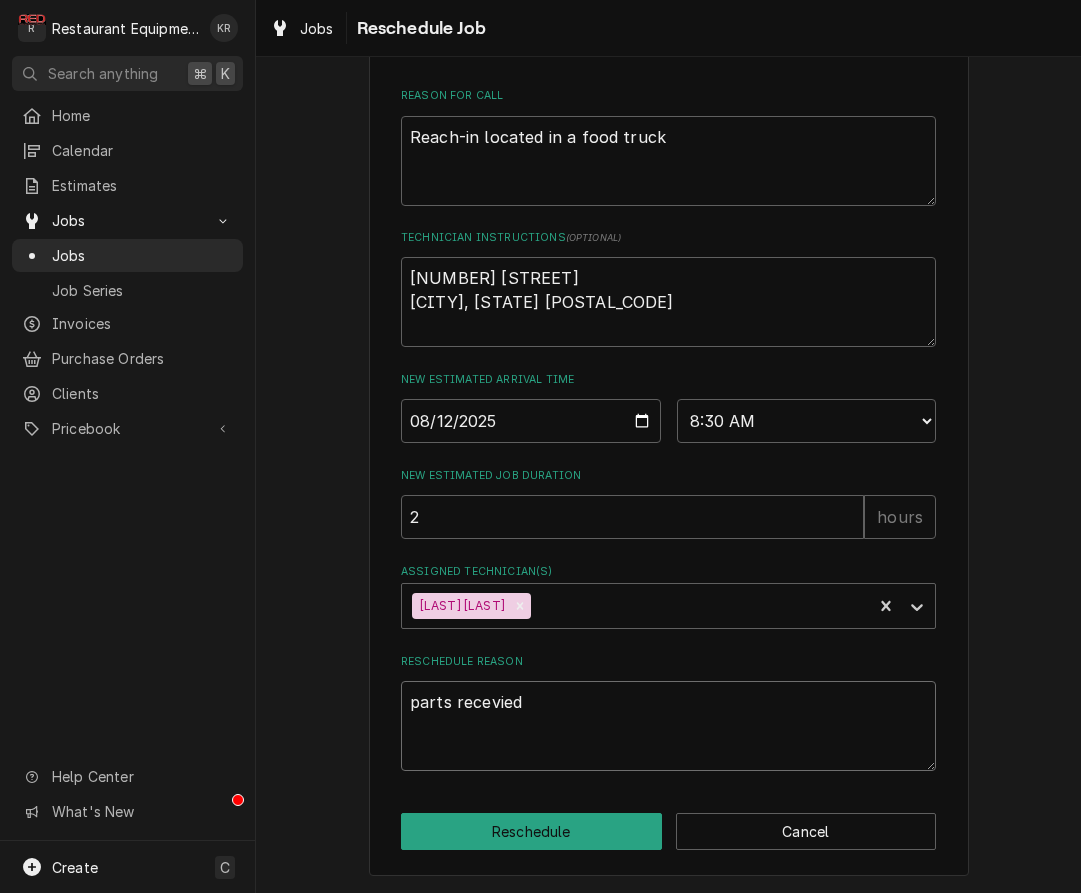 type on "x" 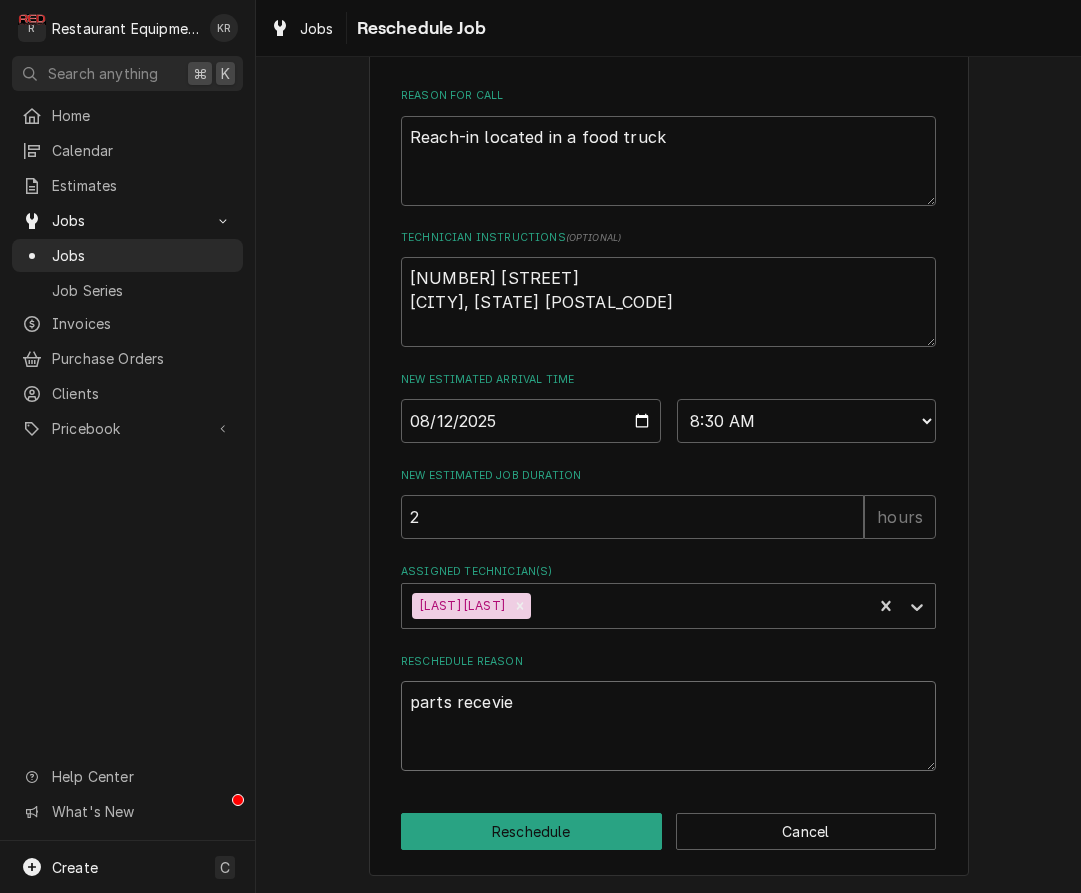type on "x" 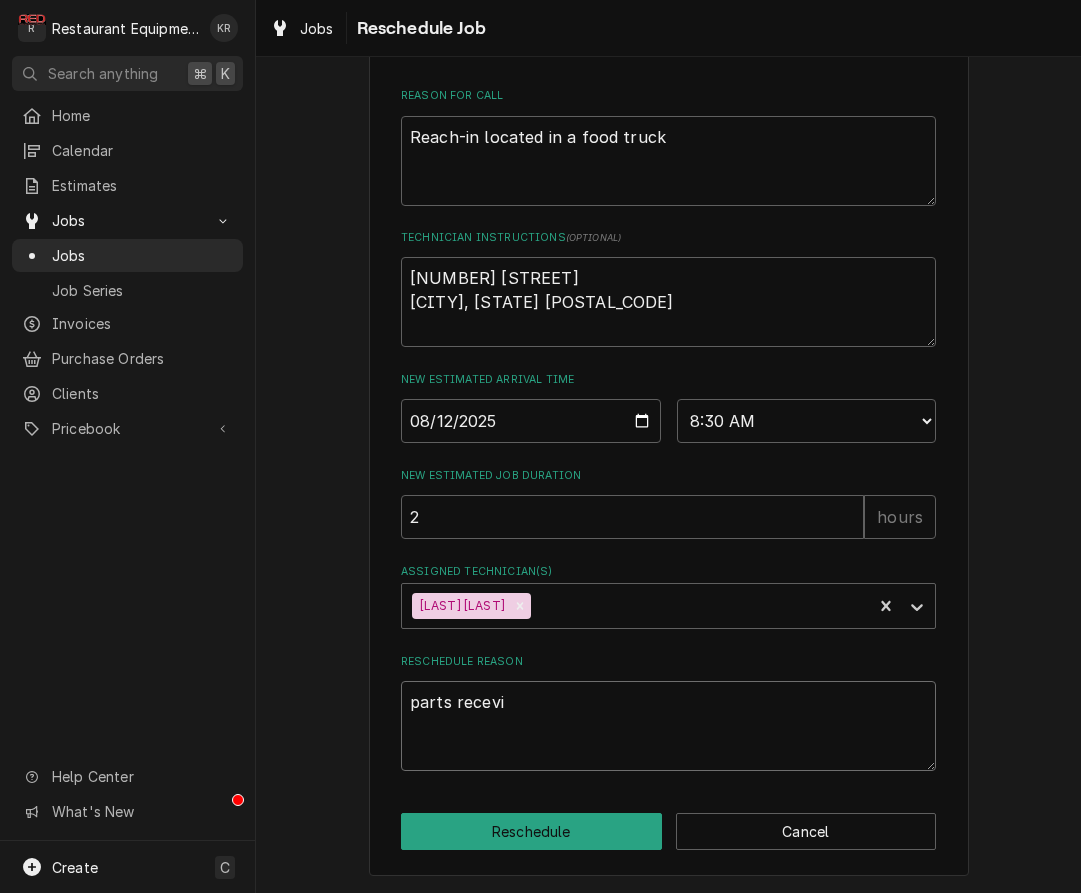 type on "x" 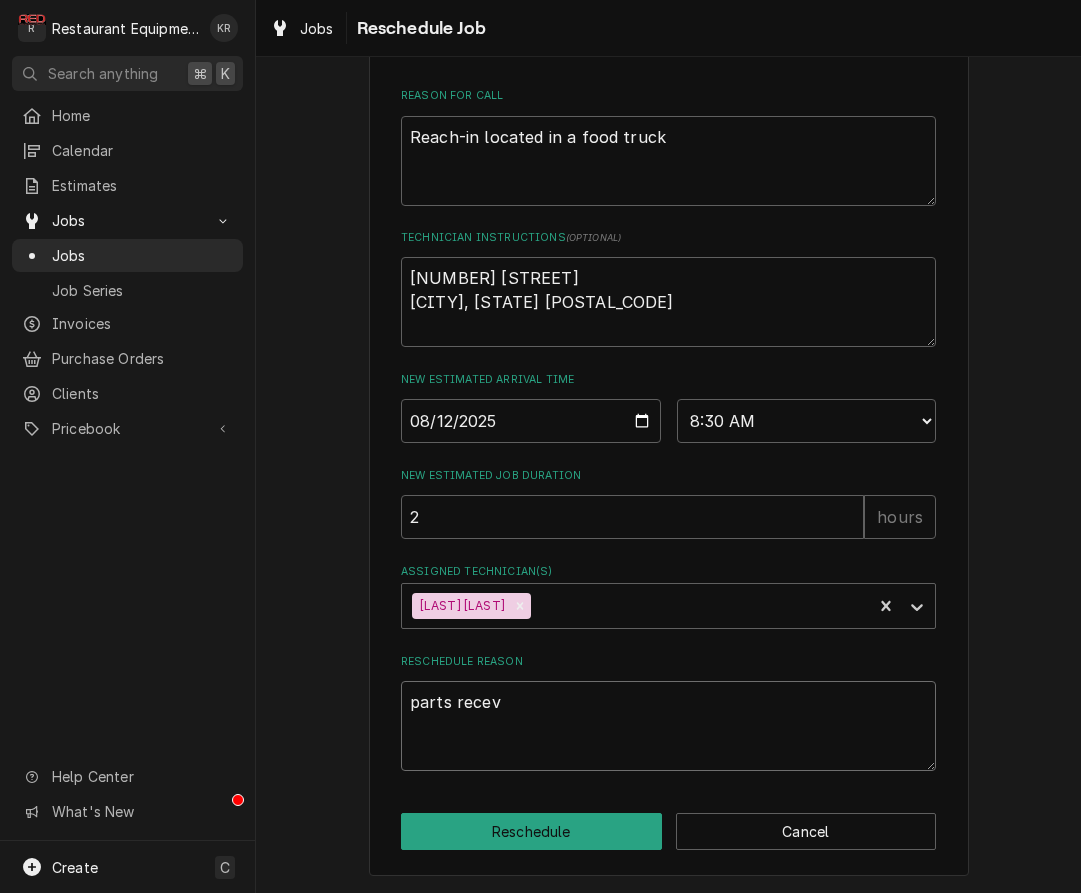 type on "x" 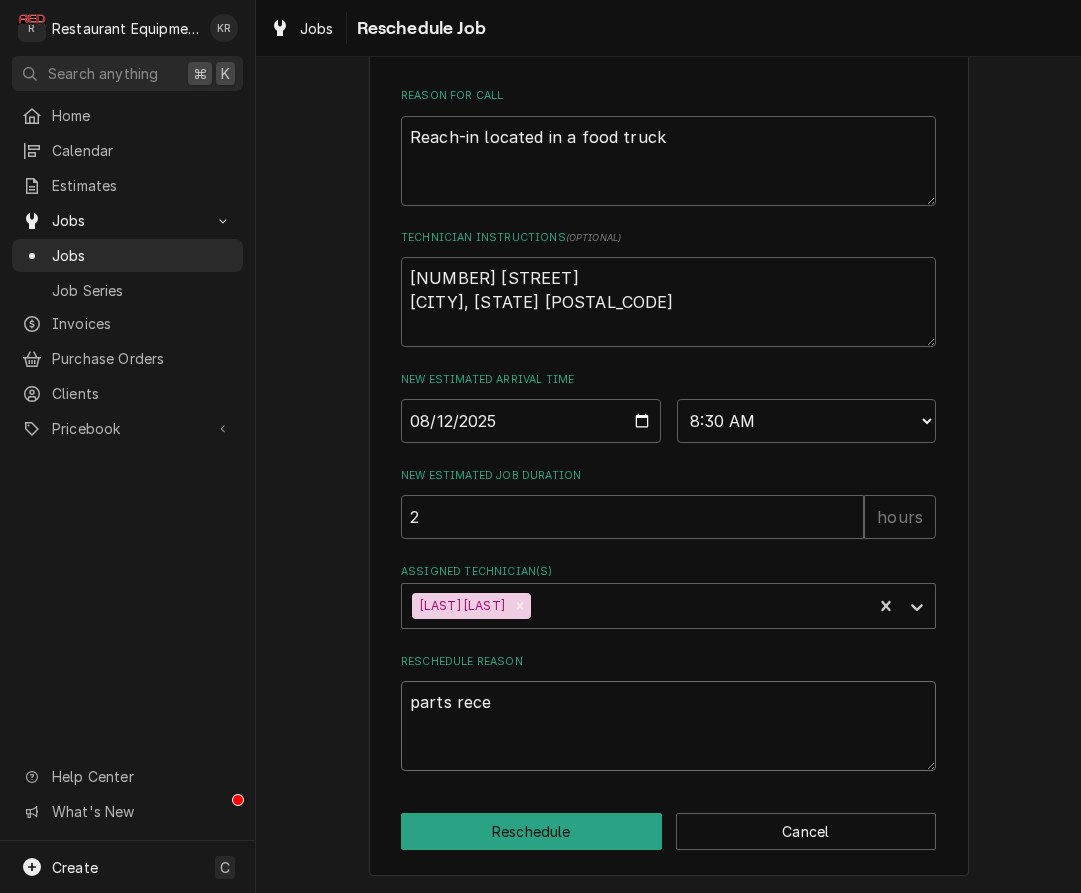 type on "x" 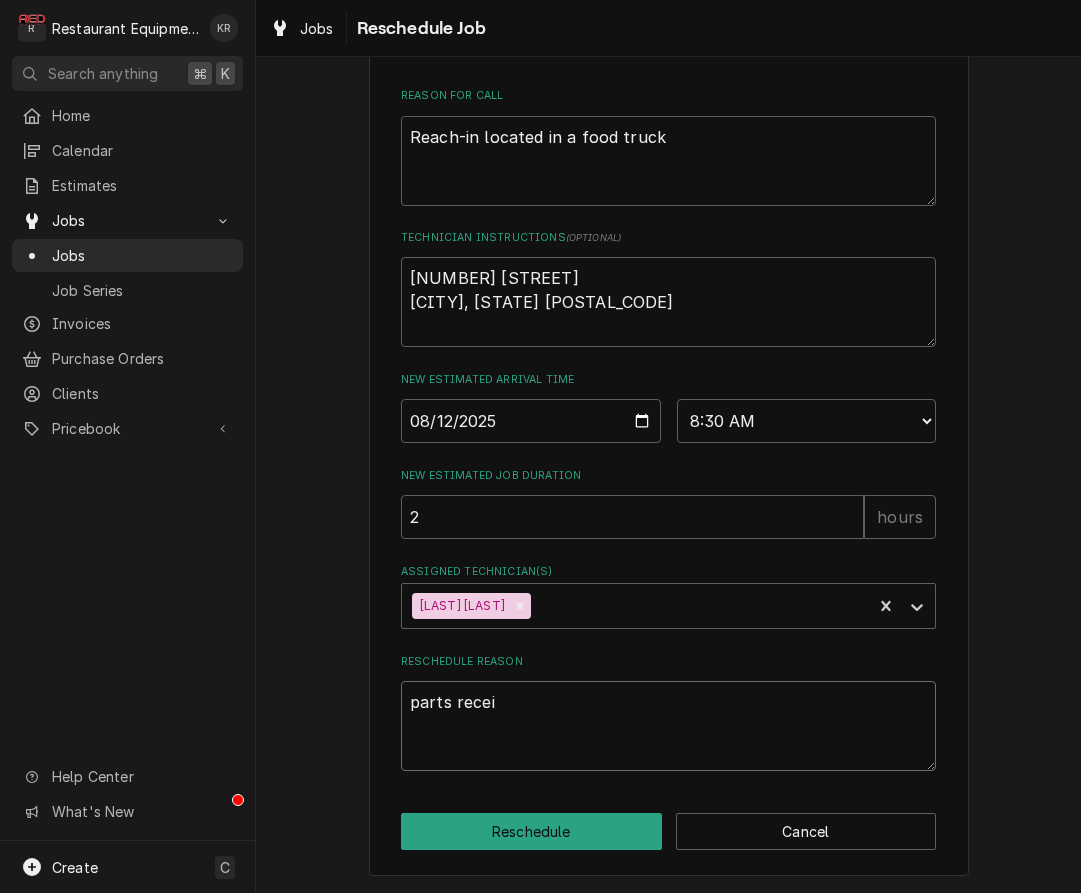 type on "x" 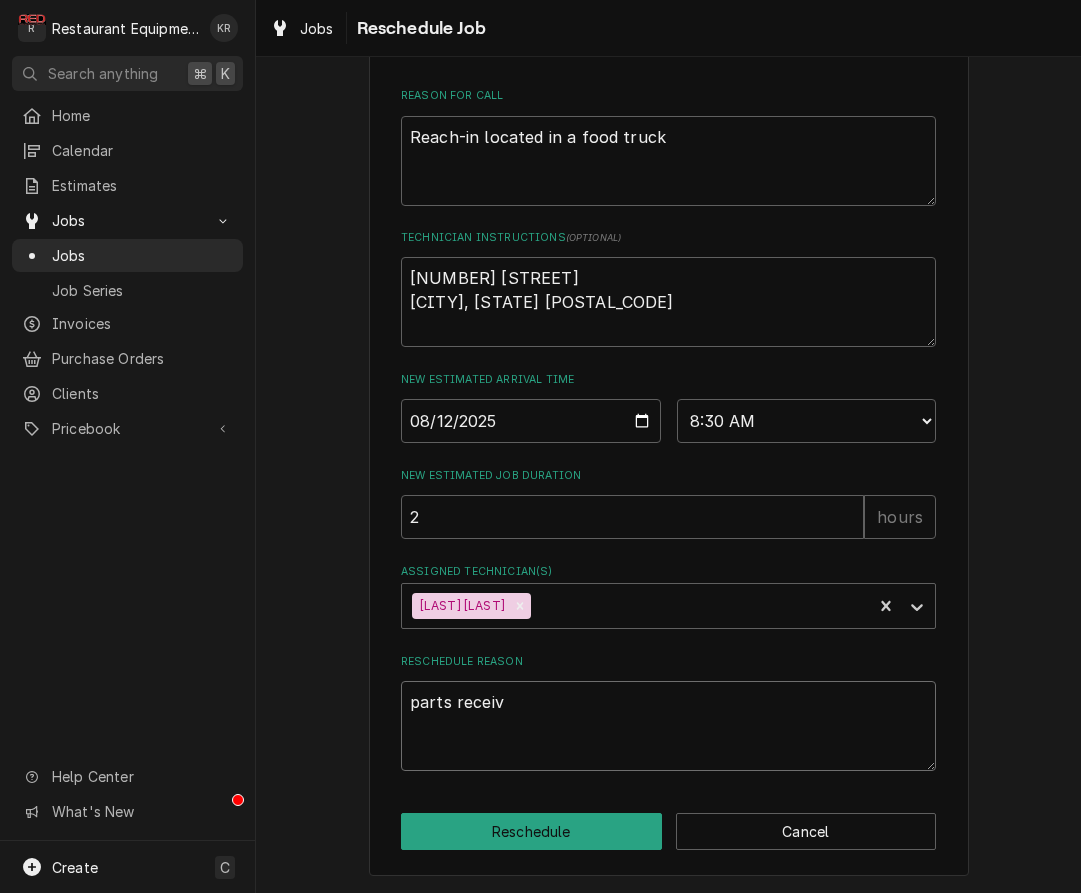 type on "x" 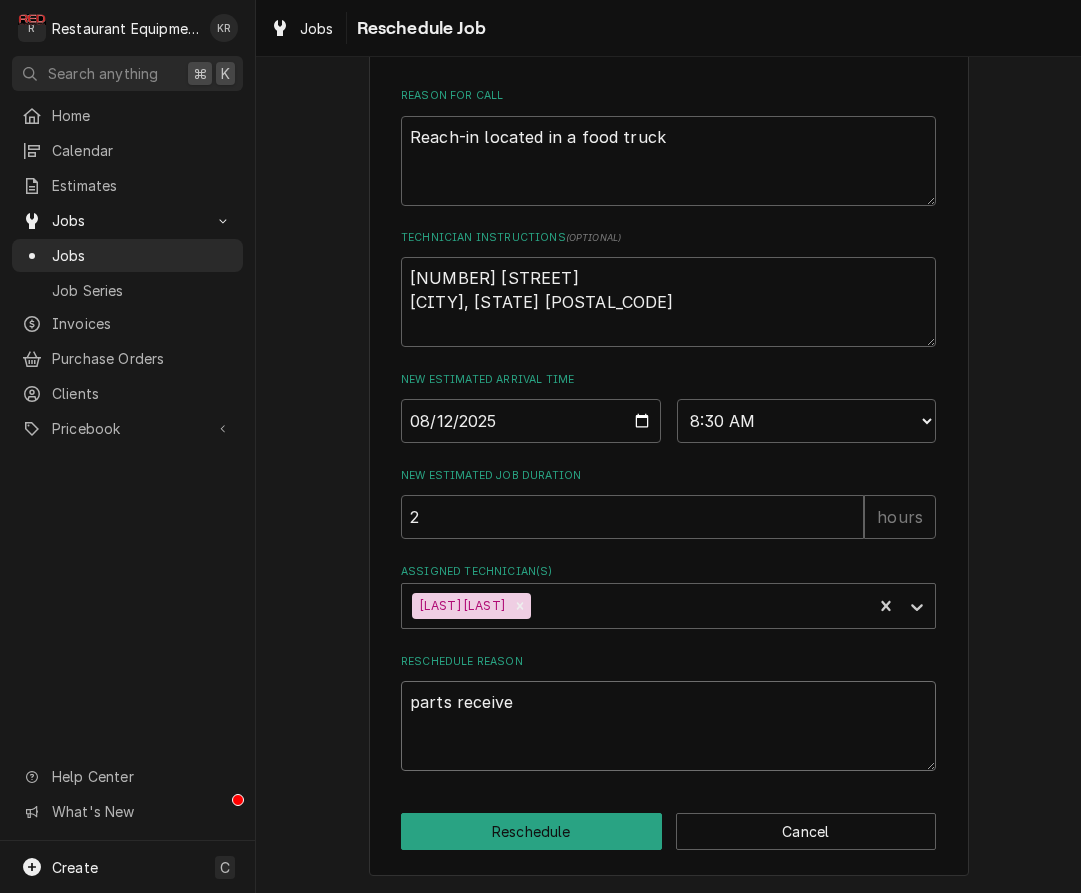 type on "x" 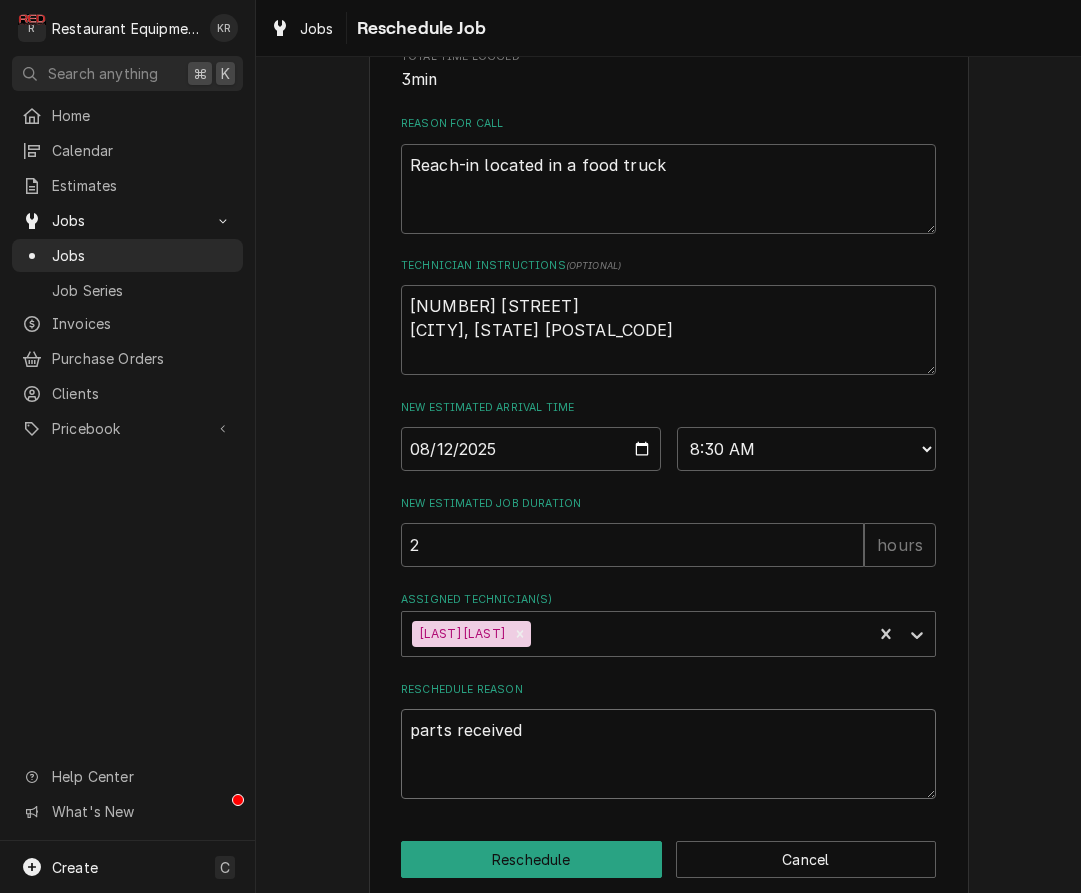 scroll, scrollTop: 570, scrollLeft: 0, axis: vertical 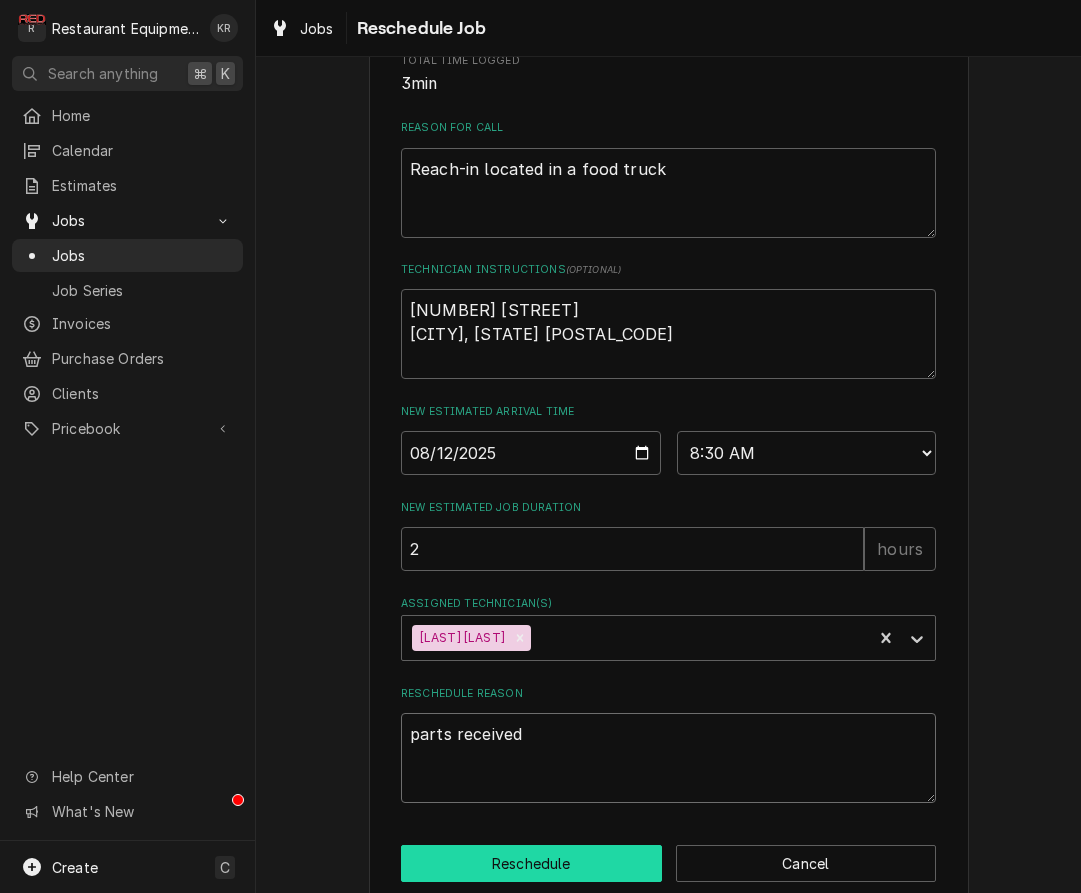 type on "parts received" 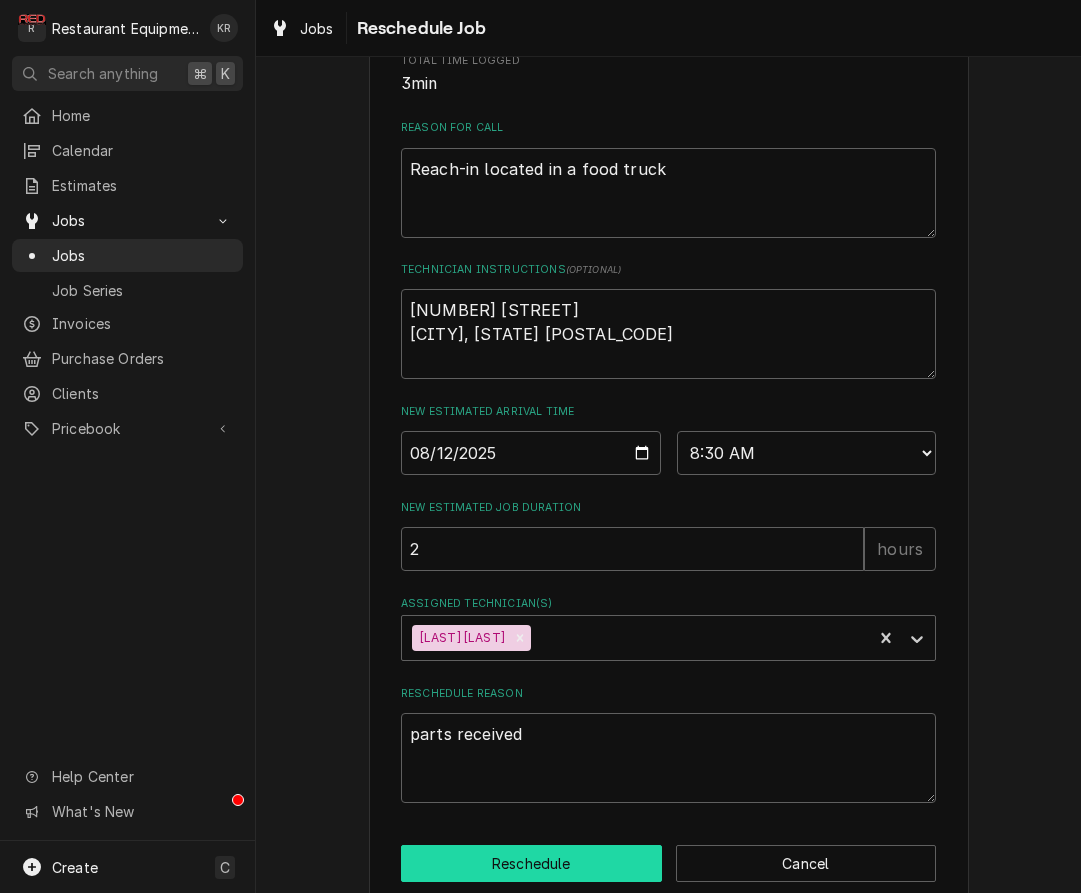 click on "Reschedule" at bounding box center [531, 863] 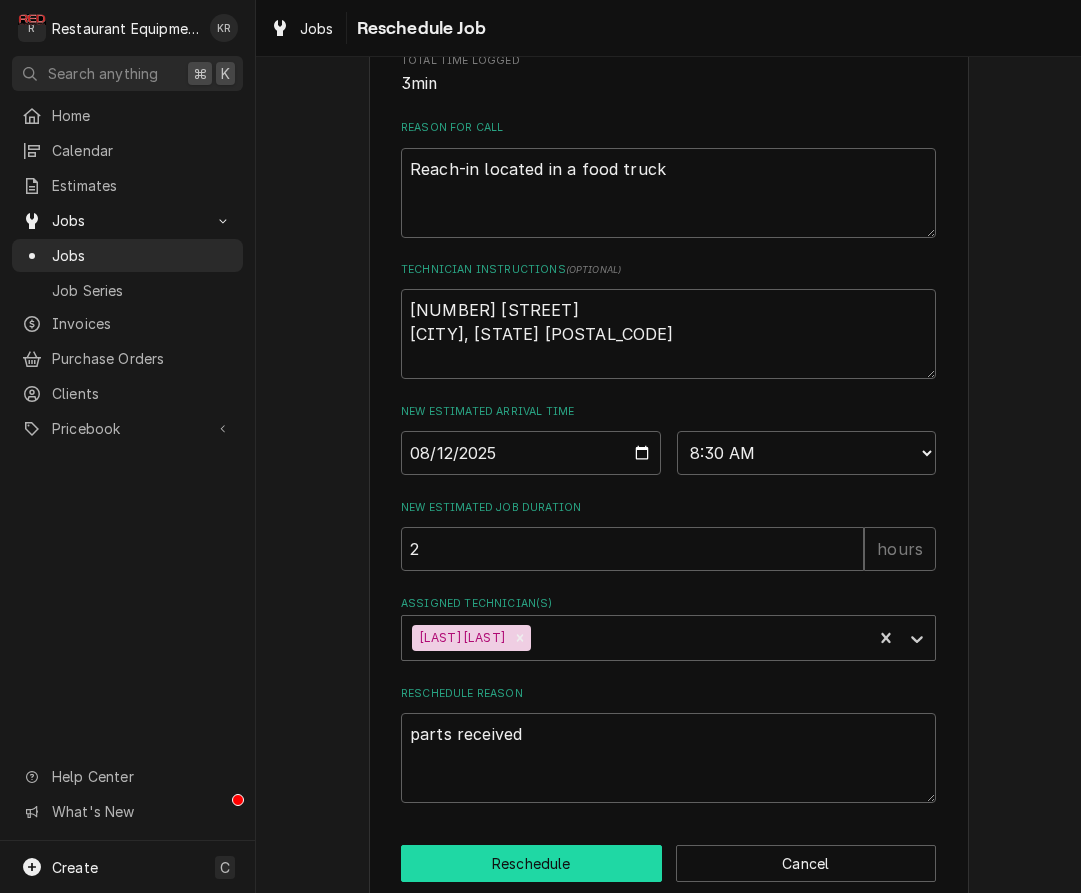 type on "x" 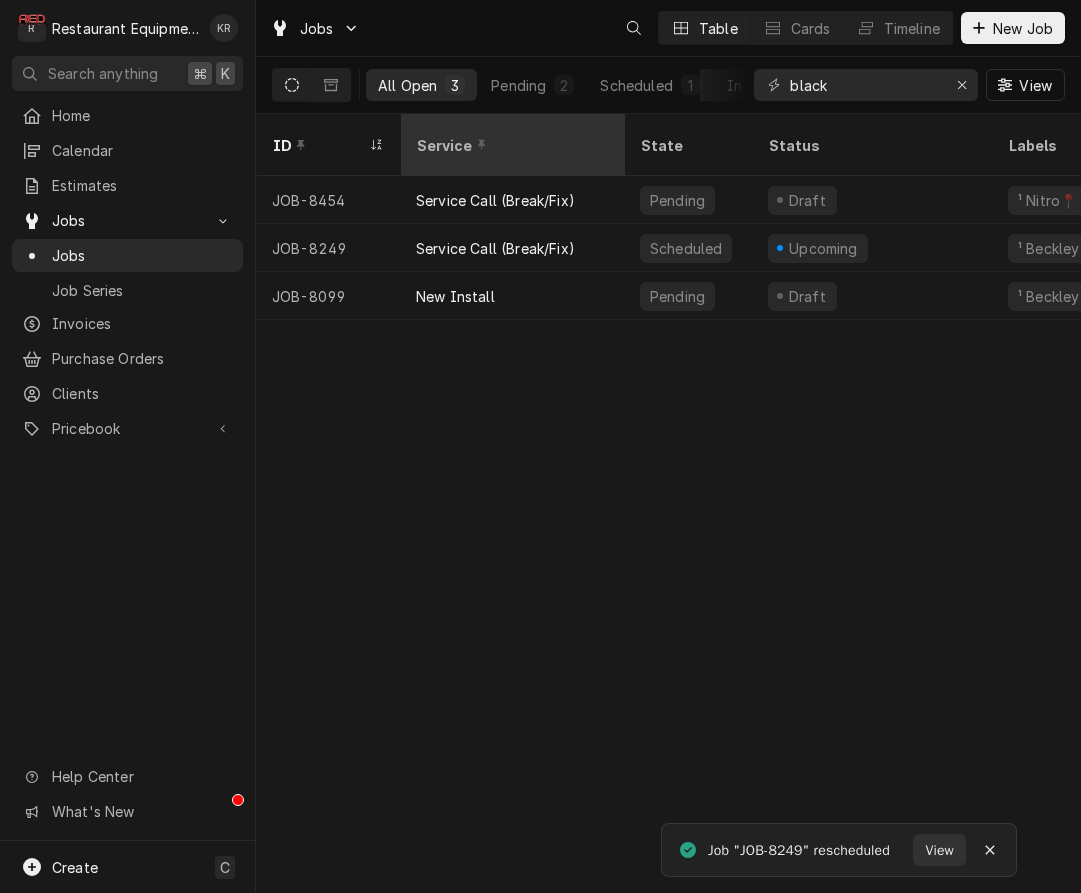 scroll, scrollTop: 0, scrollLeft: 0, axis: both 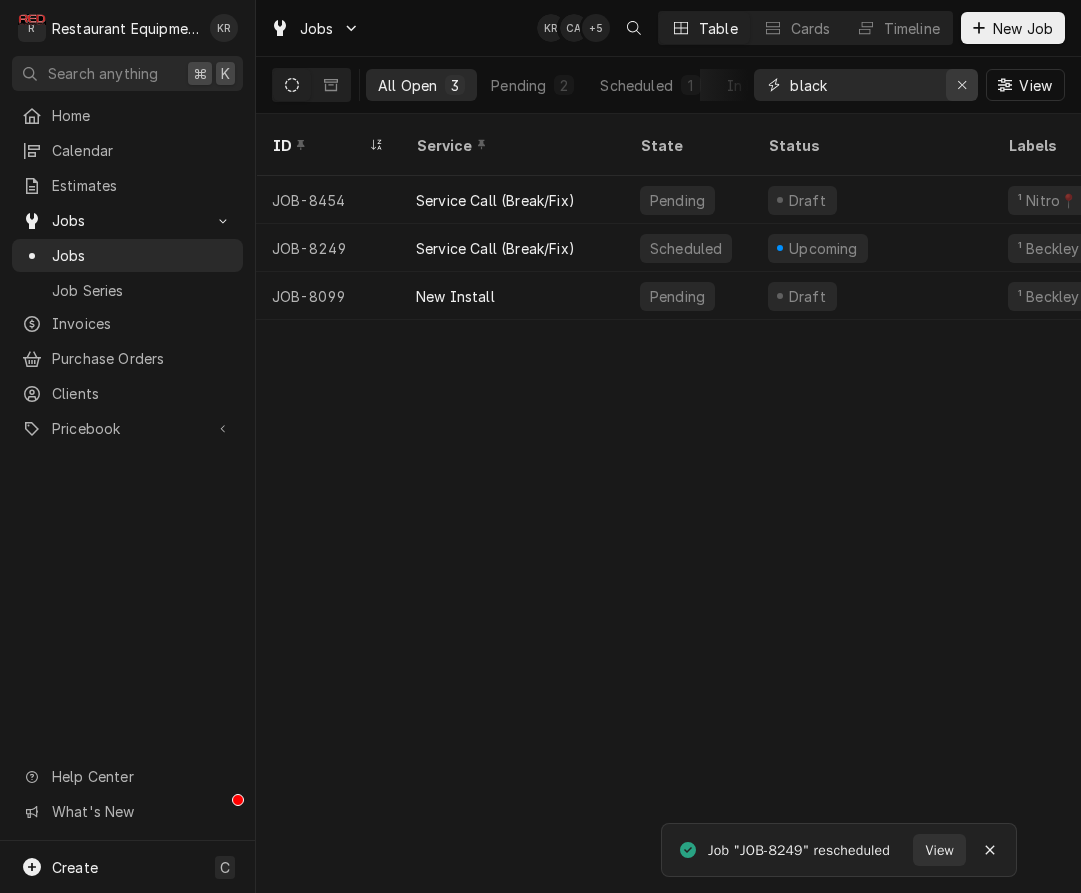 click 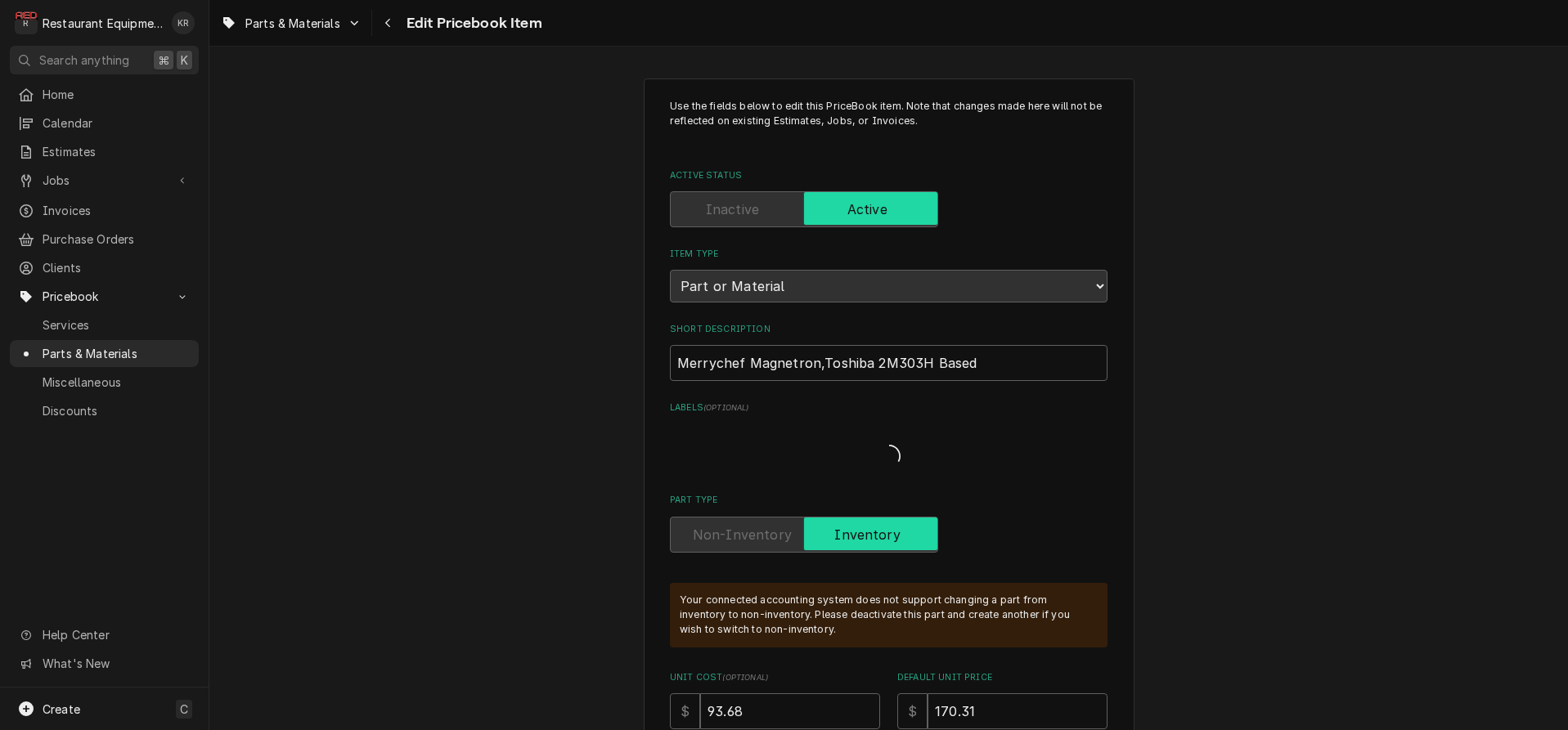 scroll, scrollTop: 0, scrollLeft: 0, axis: both 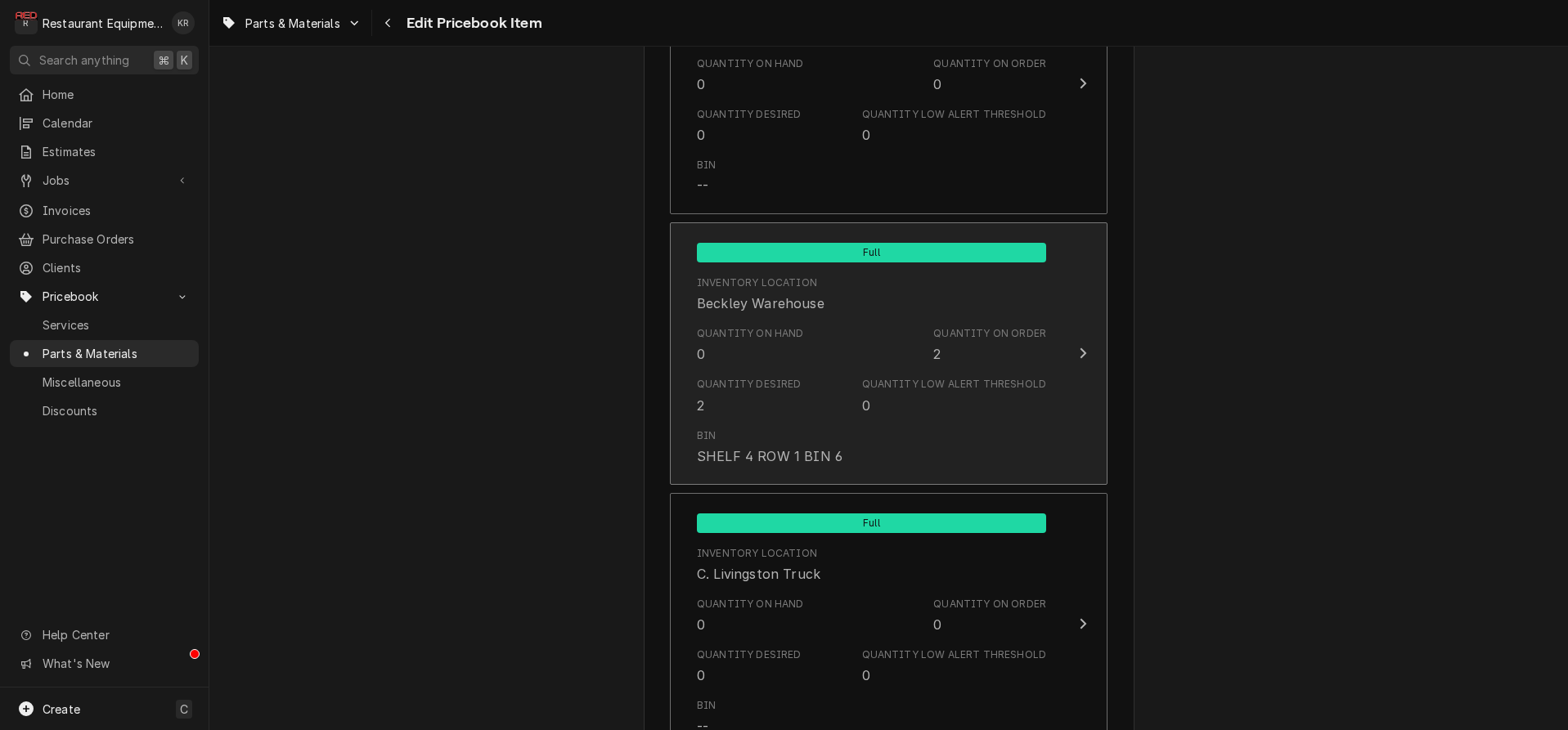 click on "Quantity on Order 2" at bounding box center [990, 345] 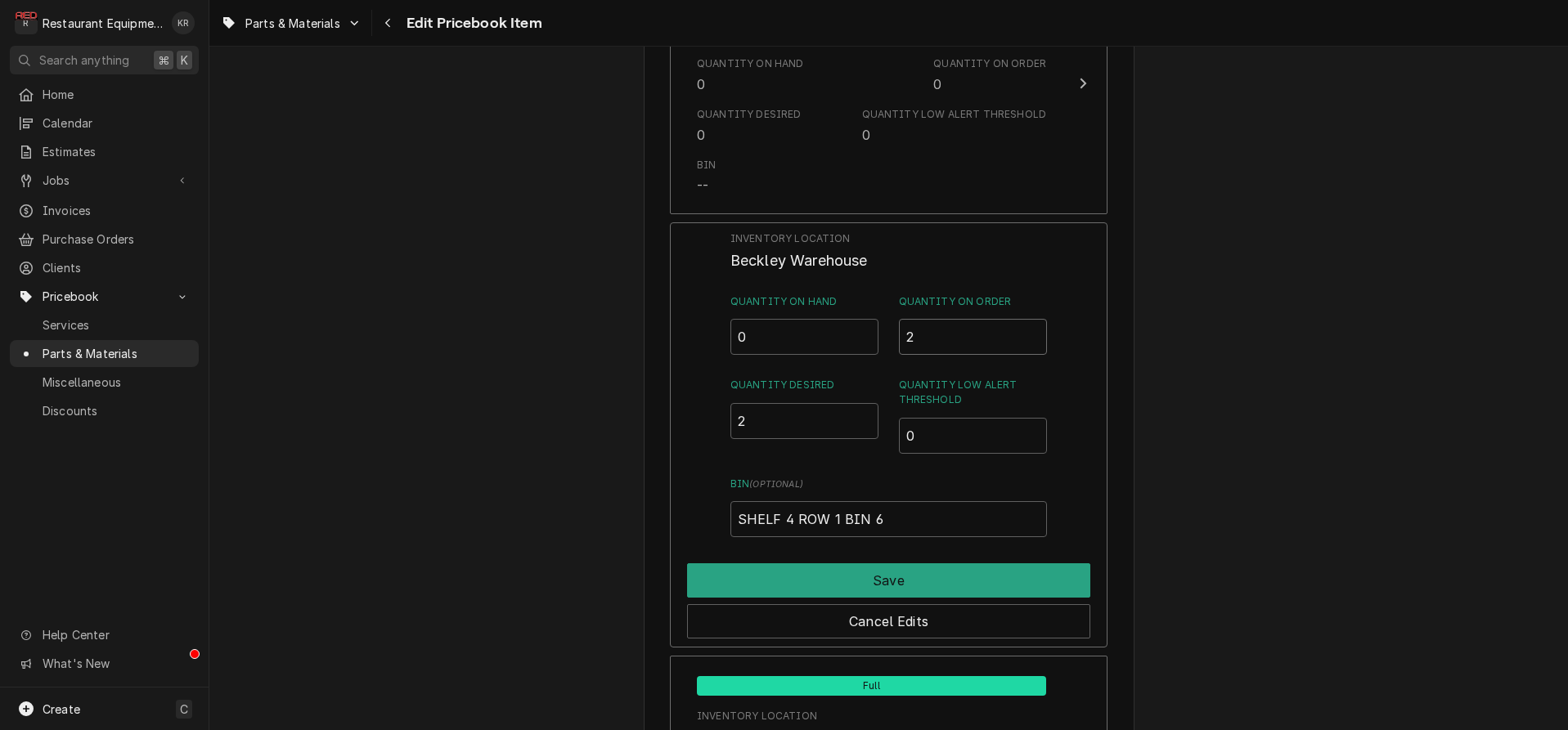 drag, startPoint x: 956, startPoint y: 334, endPoint x: 867, endPoint y: 327, distance: 89.27486 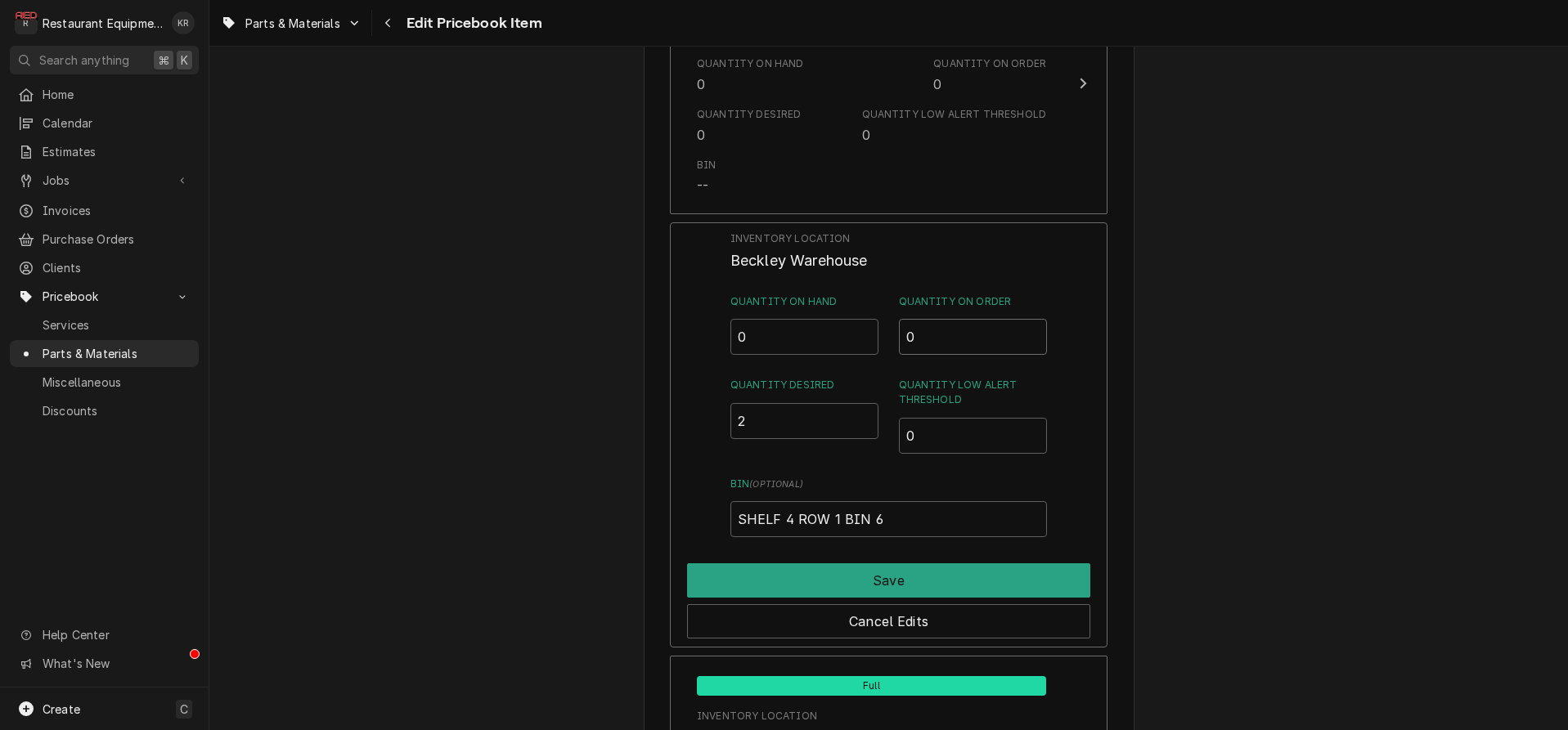 type on "0" 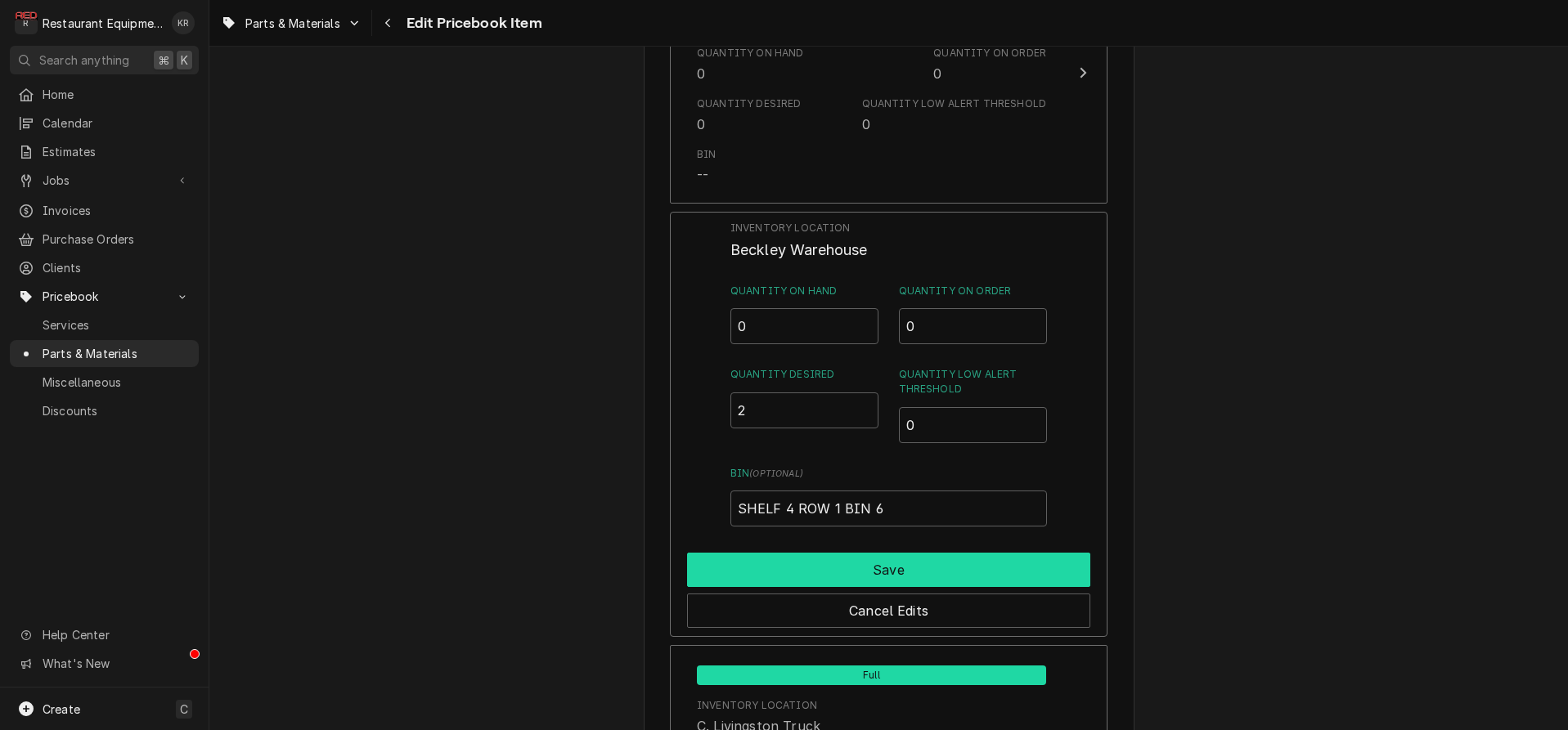 click on "Save" at bounding box center (888, 570) 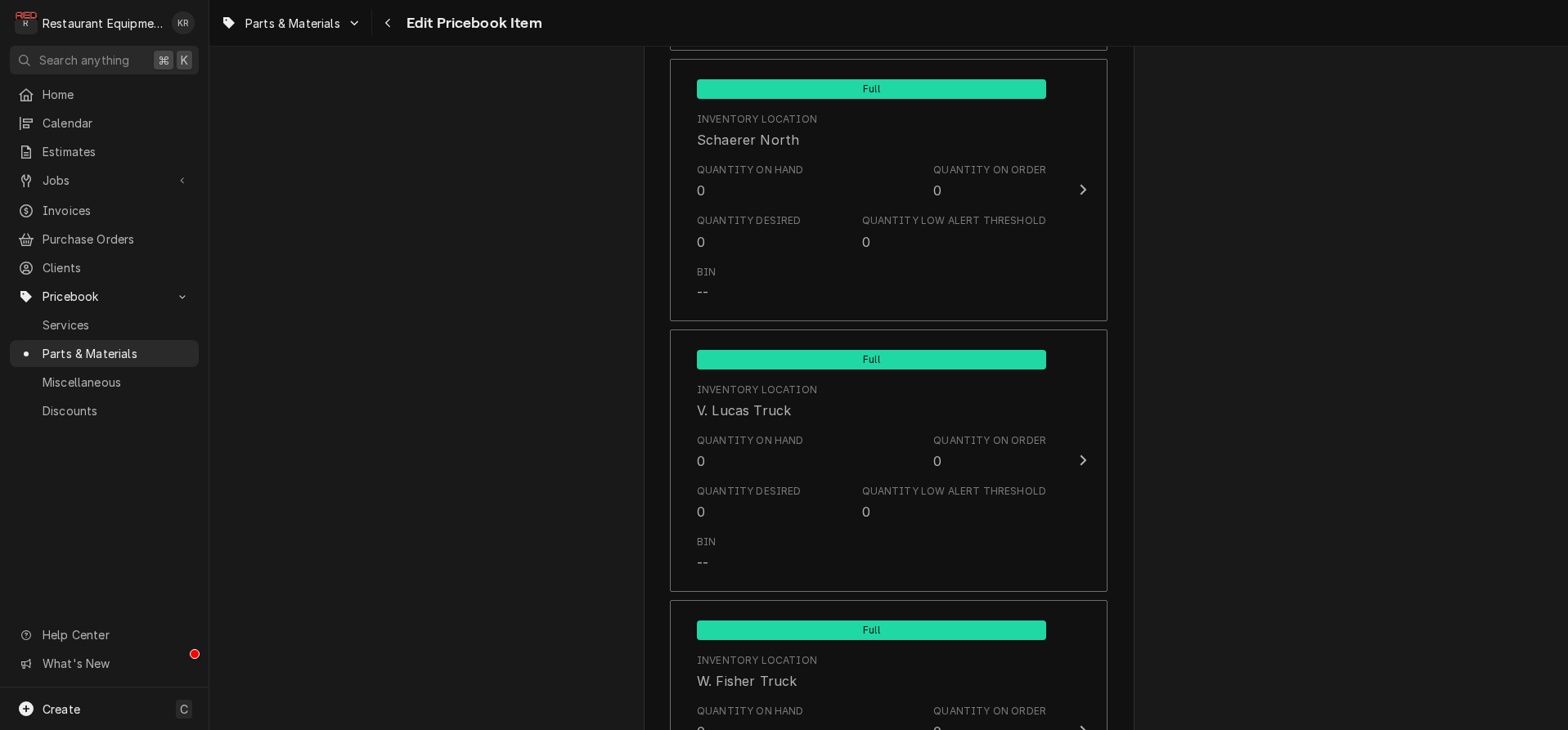 scroll, scrollTop: 9688, scrollLeft: 0, axis: vertical 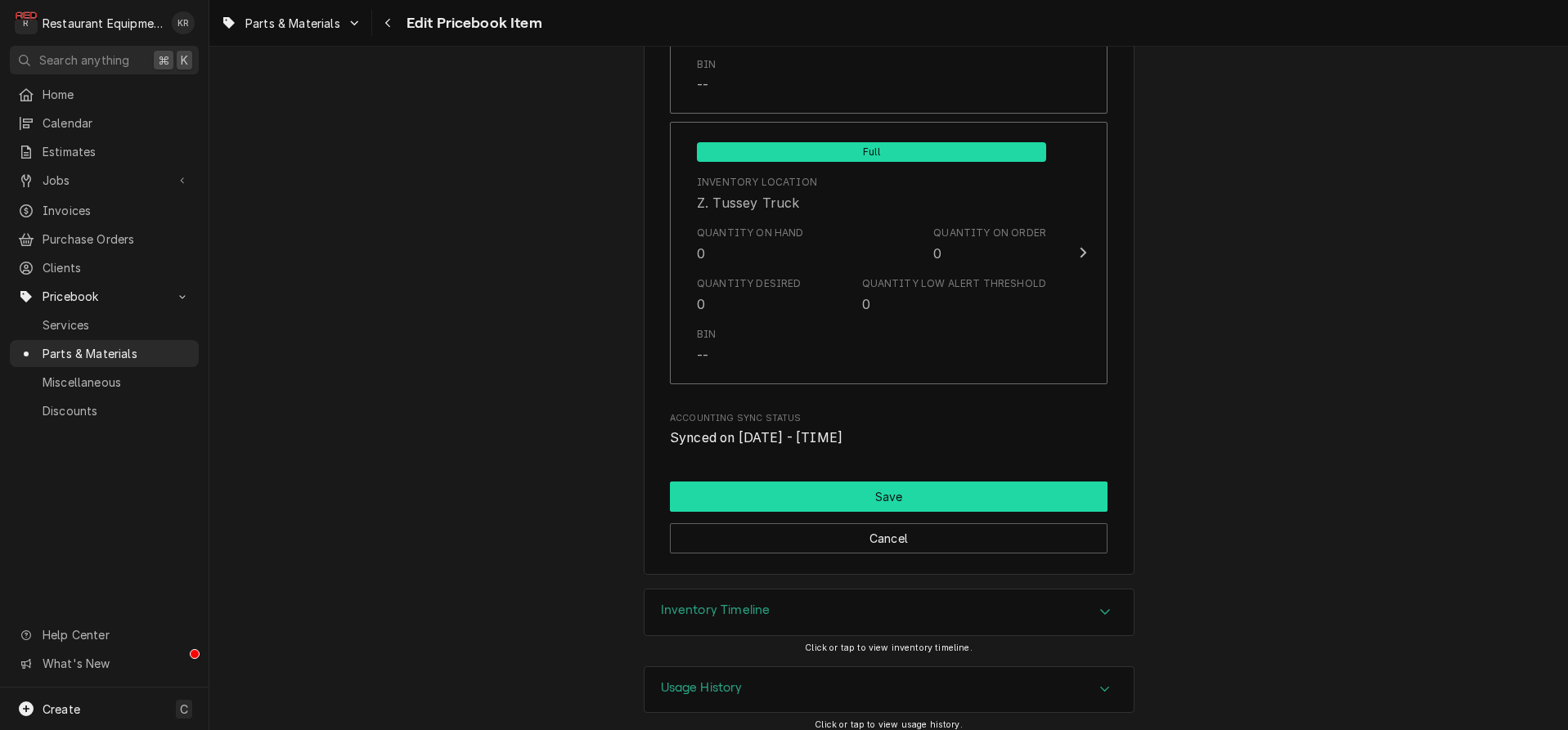 click on "Save" at bounding box center (888, 496) 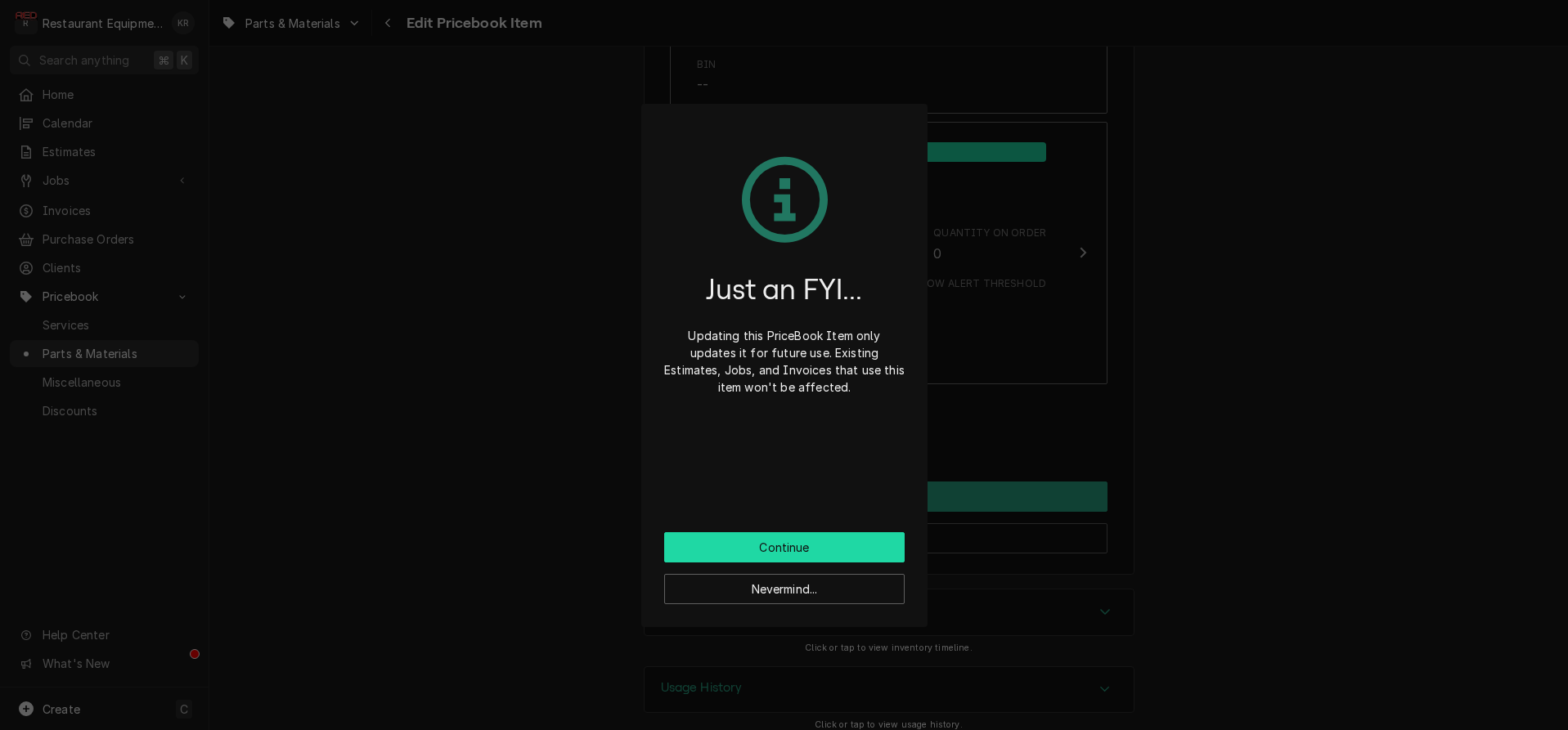 click on "Continue" at bounding box center (784, 547) 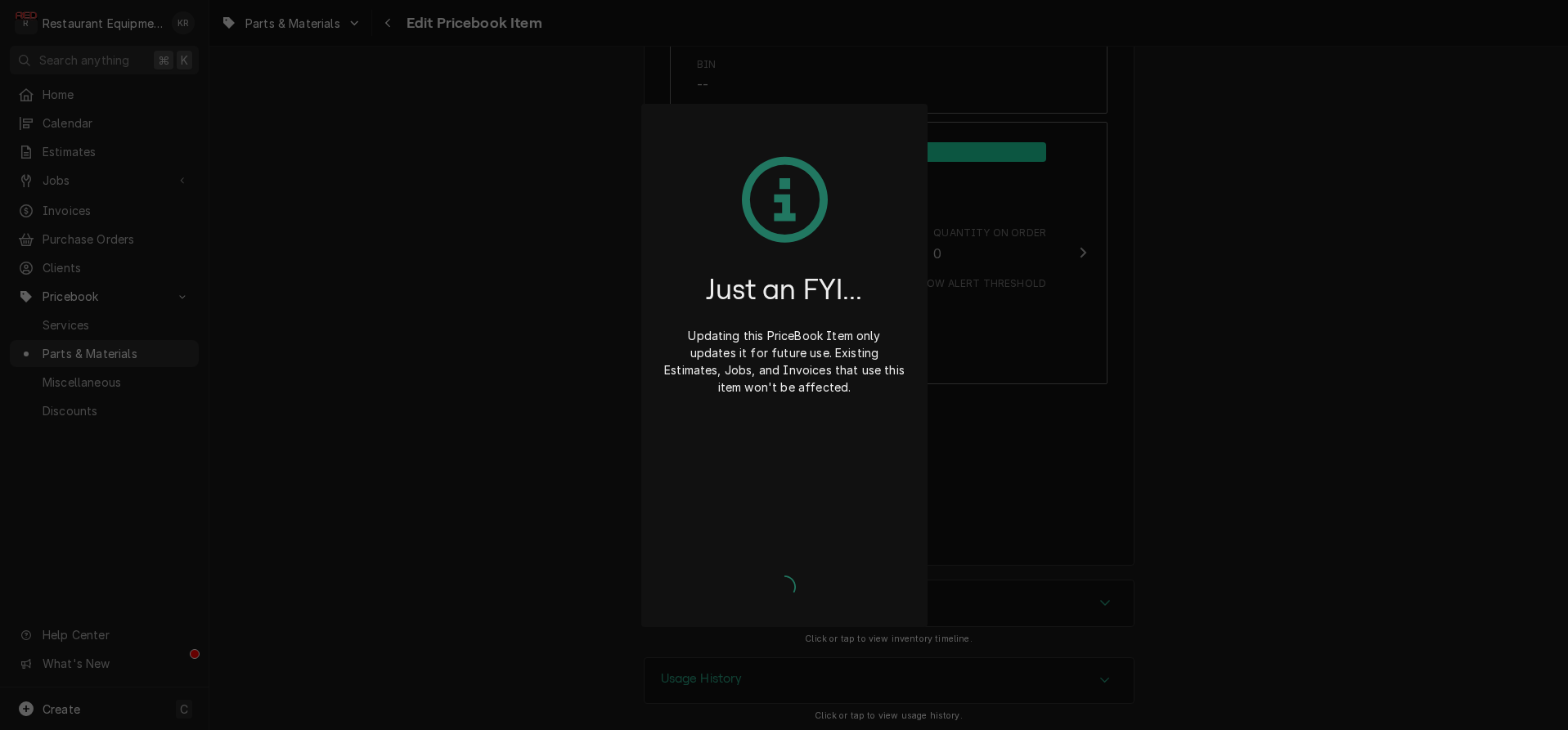 scroll, scrollTop: 9679, scrollLeft: 0, axis: vertical 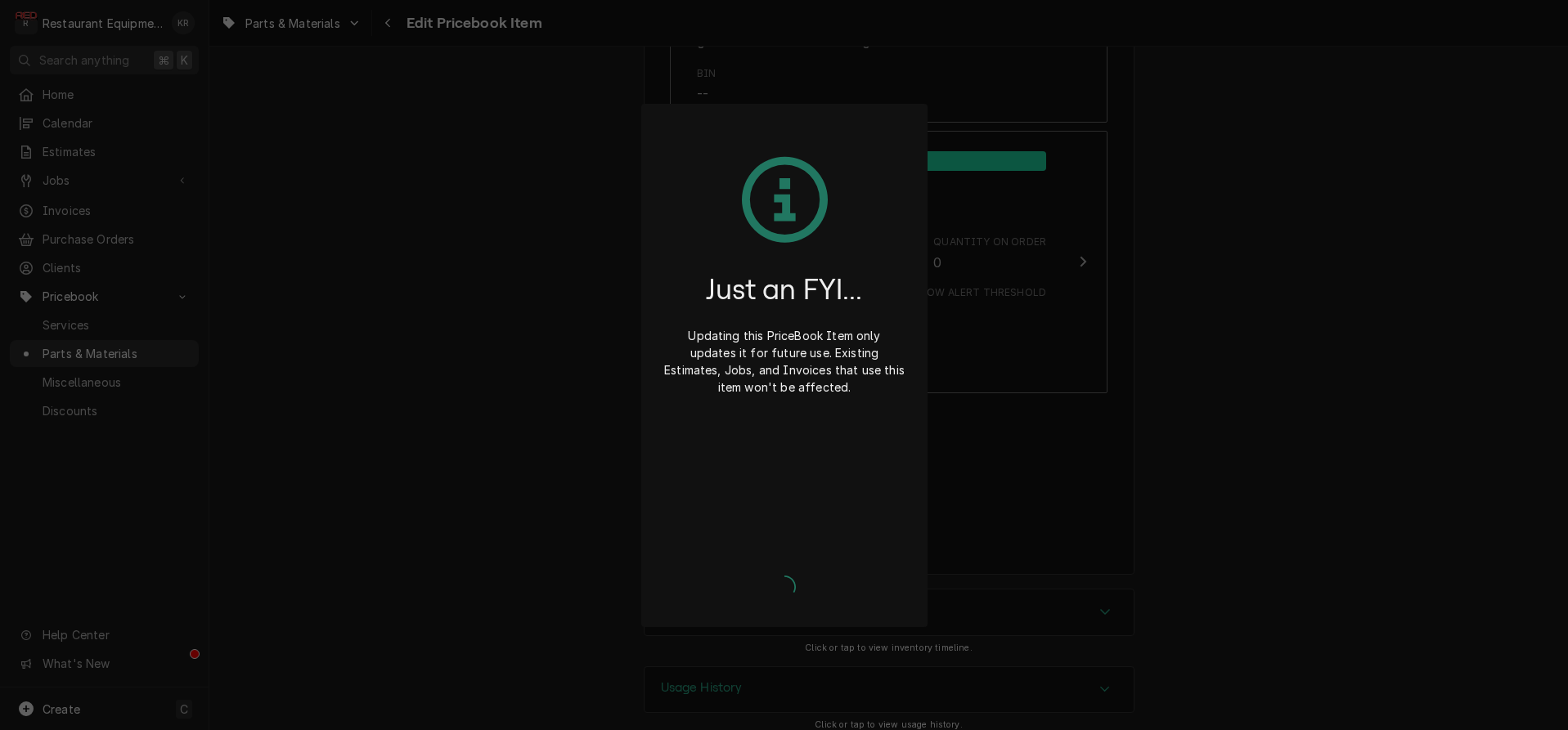 type on "x" 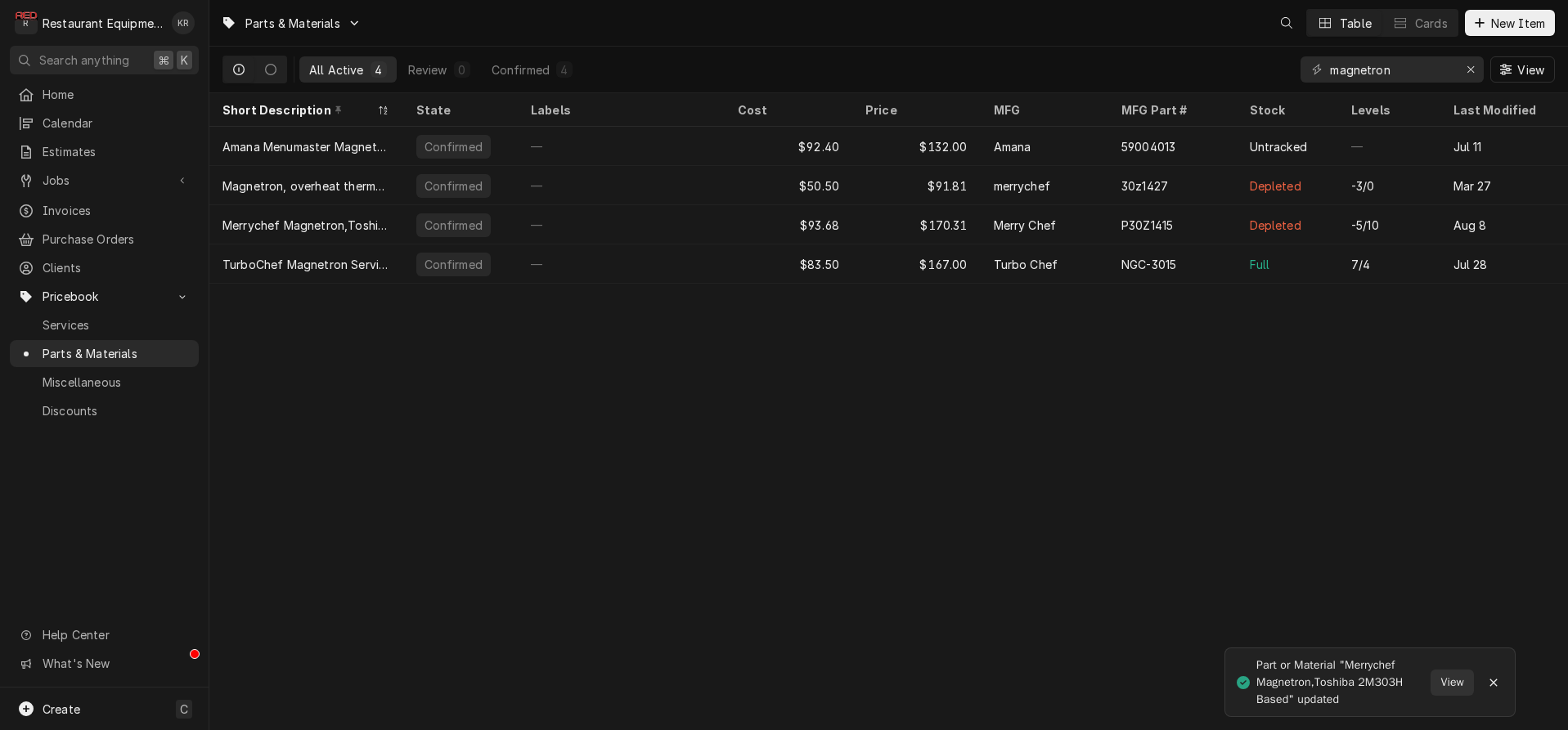 scroll, scrollTop: 0, scrollLeft: 0, axis: both 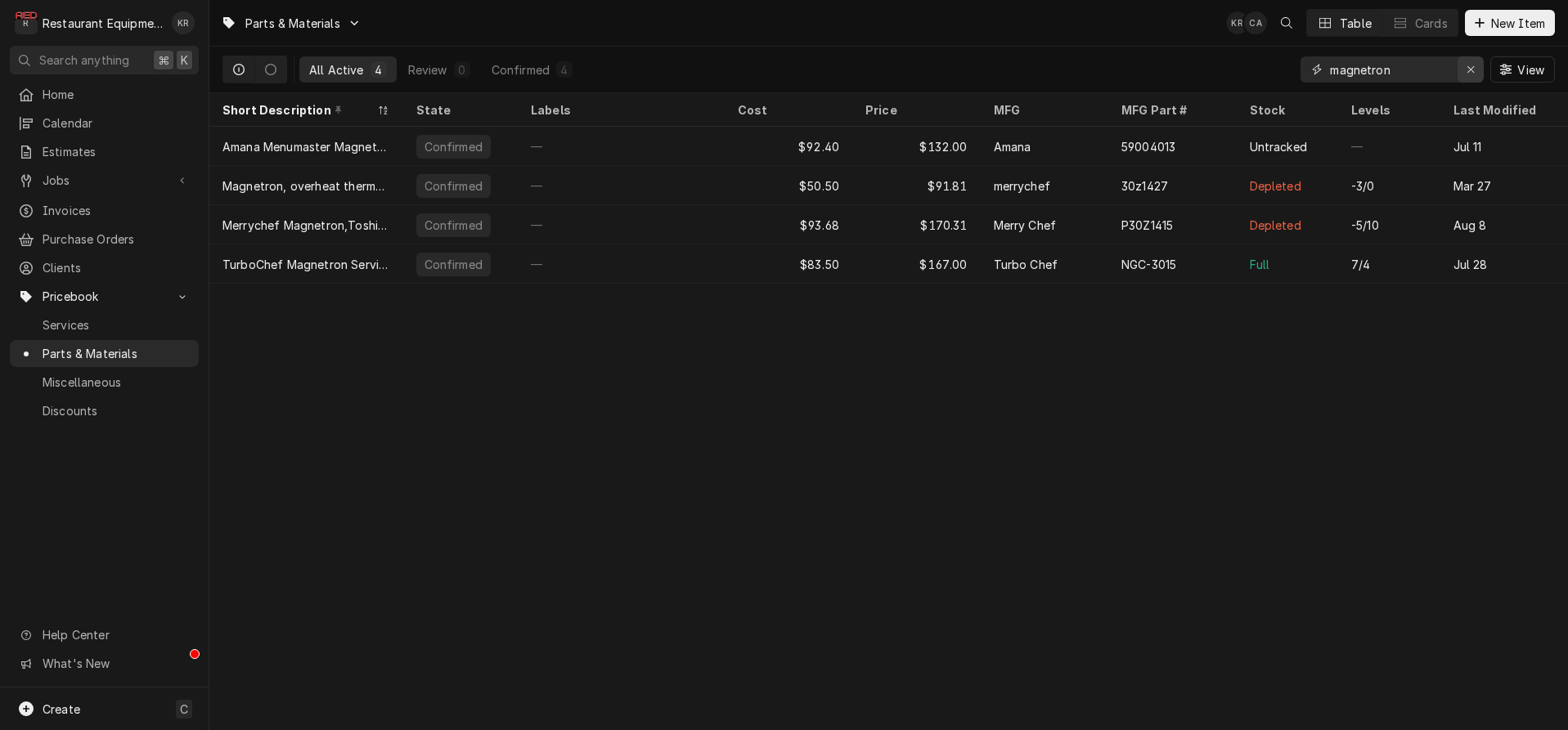 click 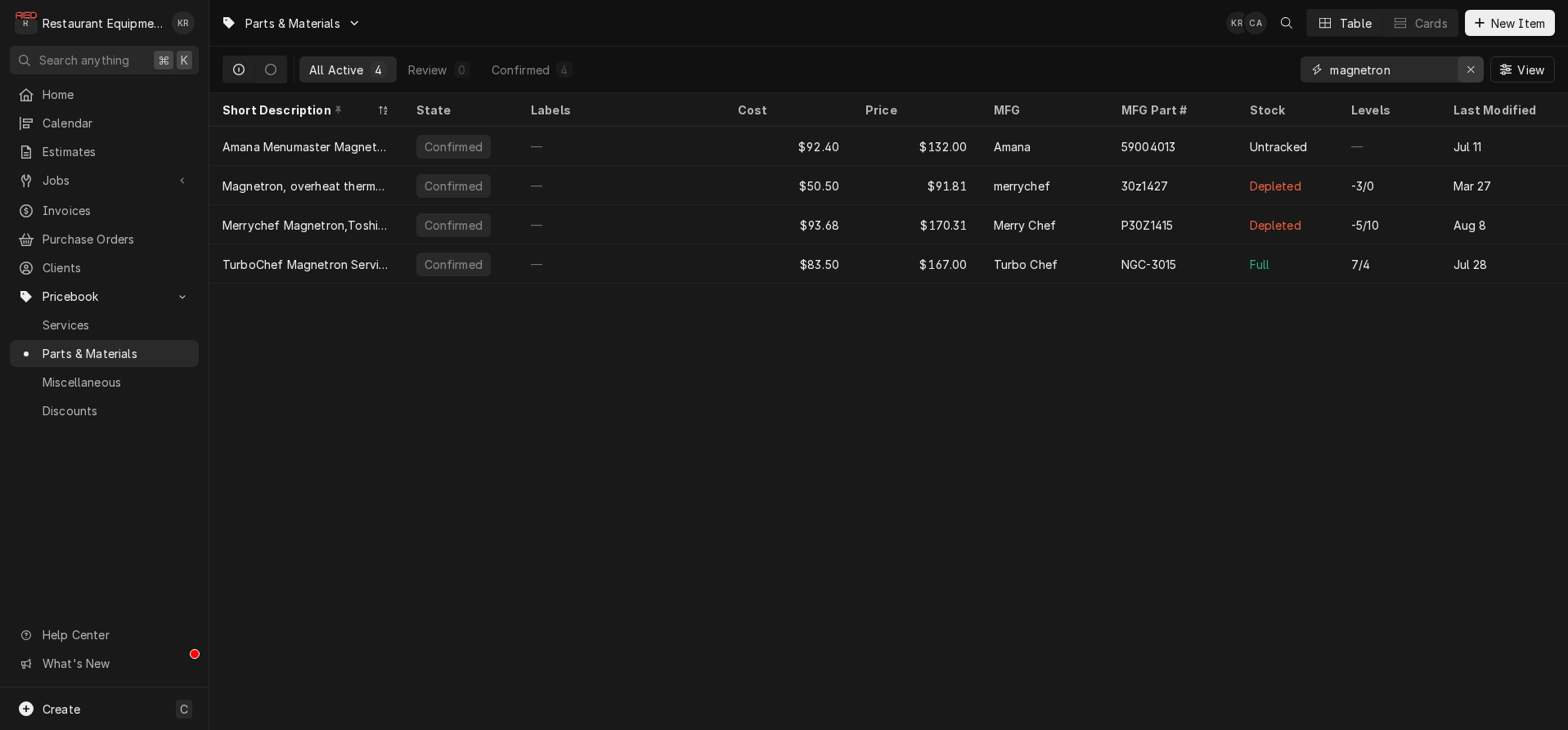 type 